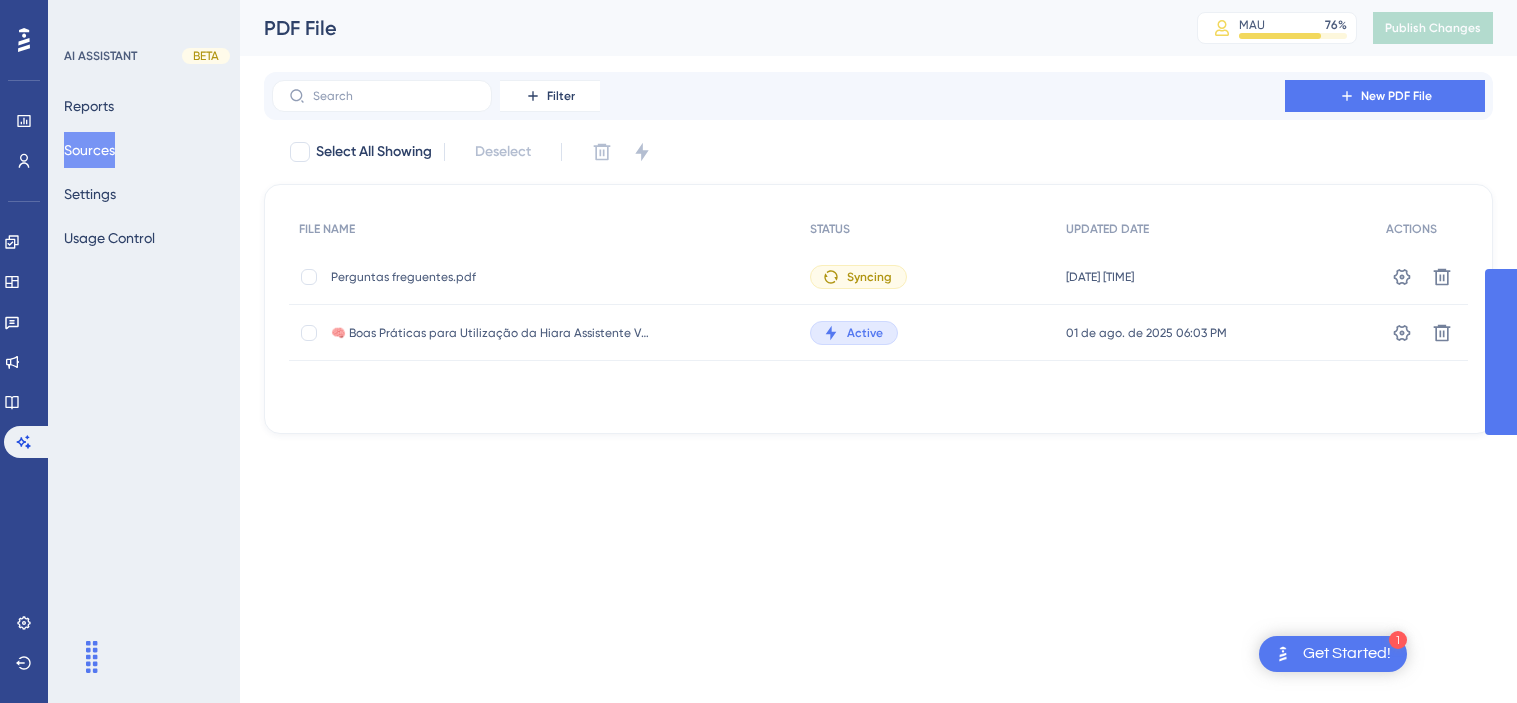 scroll, scrollTop: 0, scrollLeft: 0, axis: both 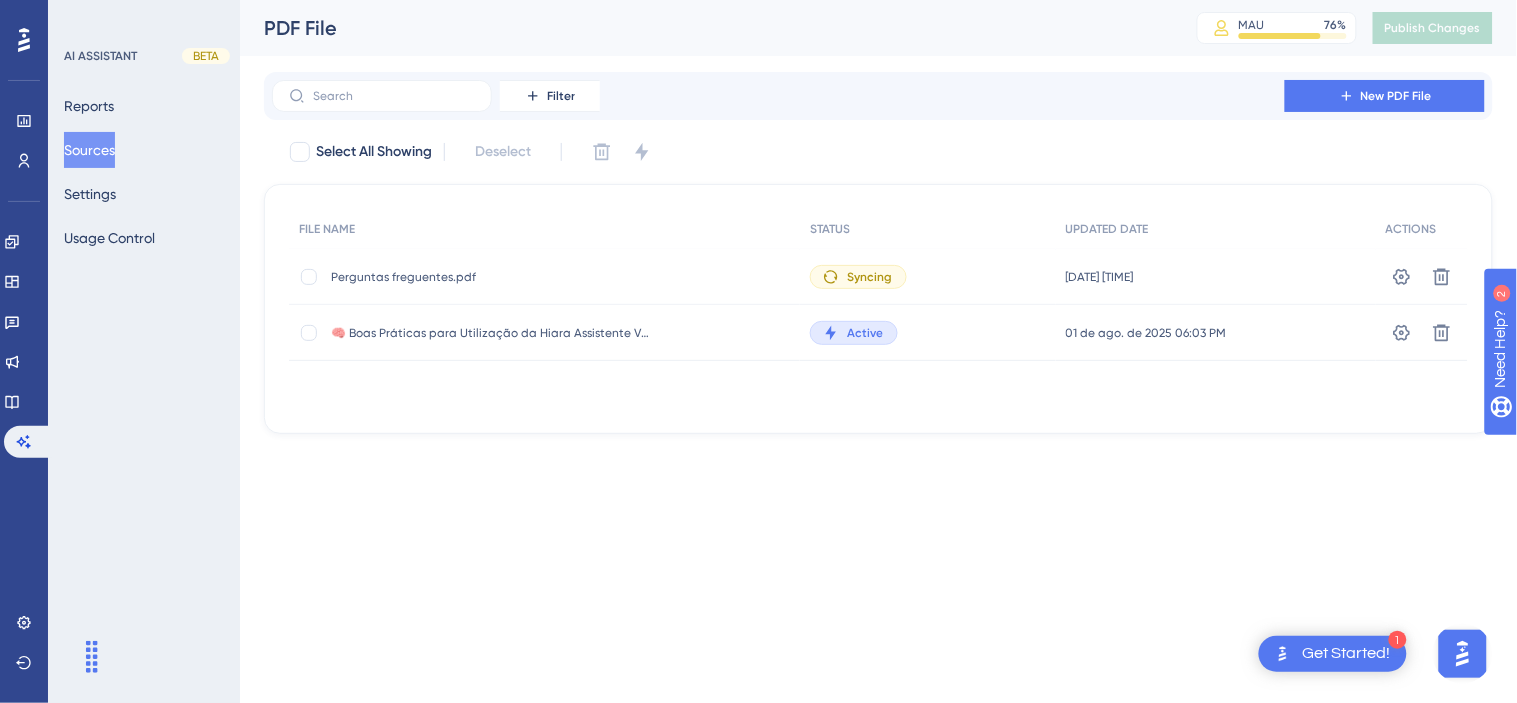 click on "Syncing" at bounding box center (858, 277) 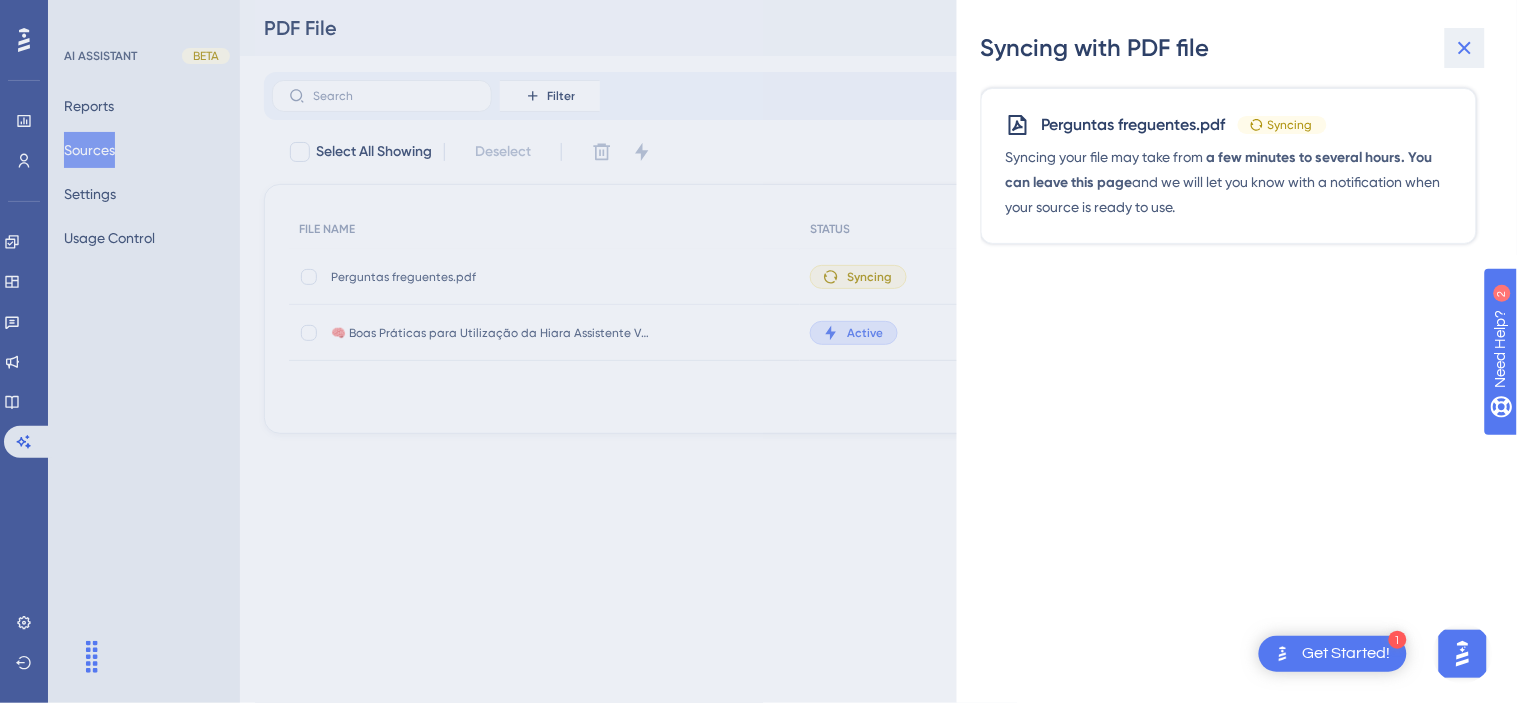 click 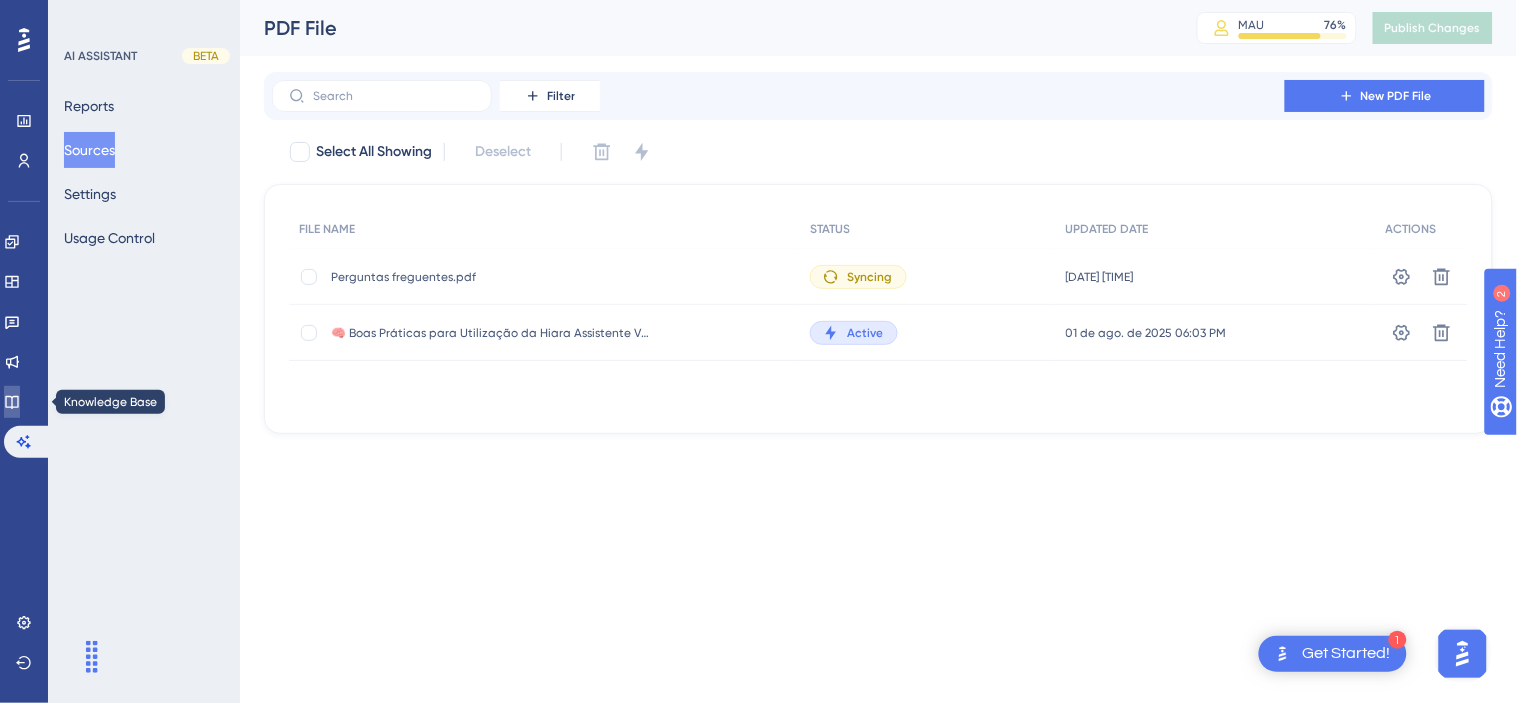 drag, startPoint x: 21, startPoint y: 405, endPoint x: 230, endPoint y: 341, distance: 218.5795 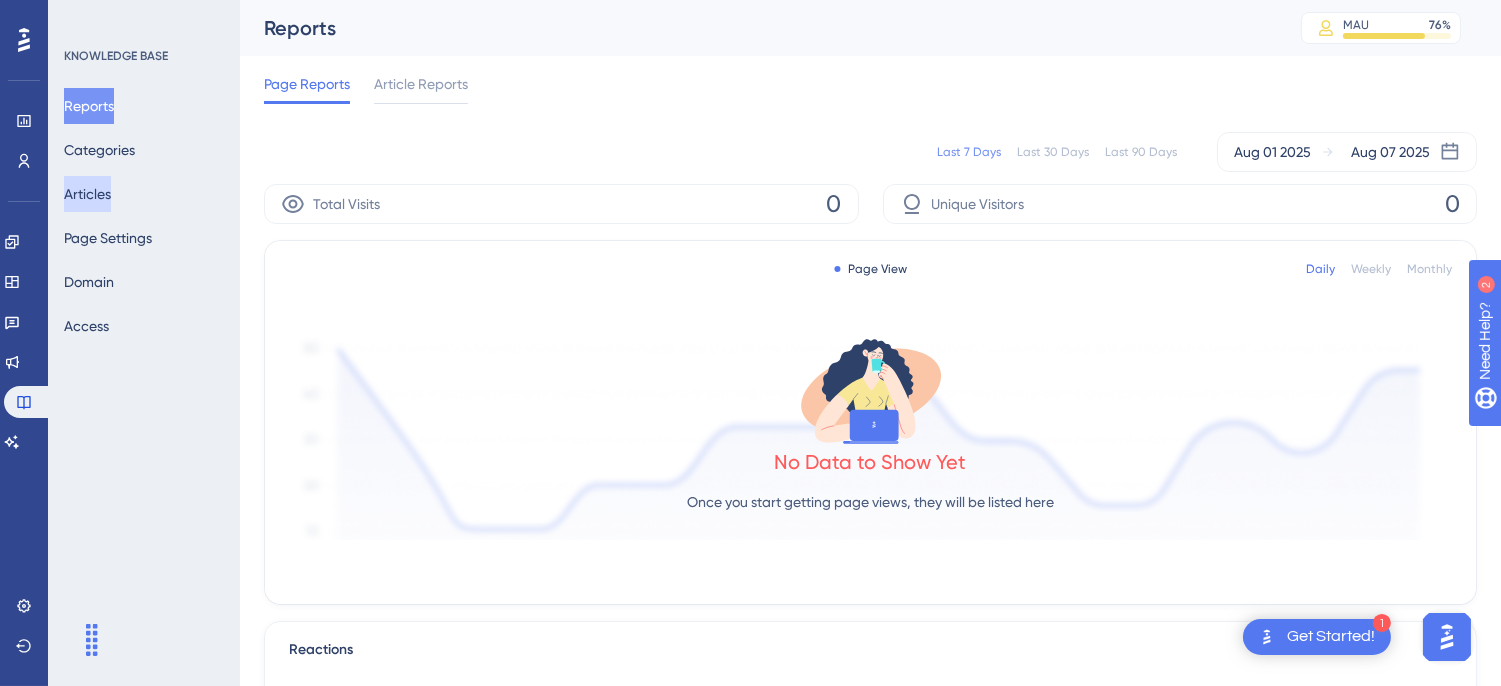 click on "Articles" at bounding box center (87, 194) 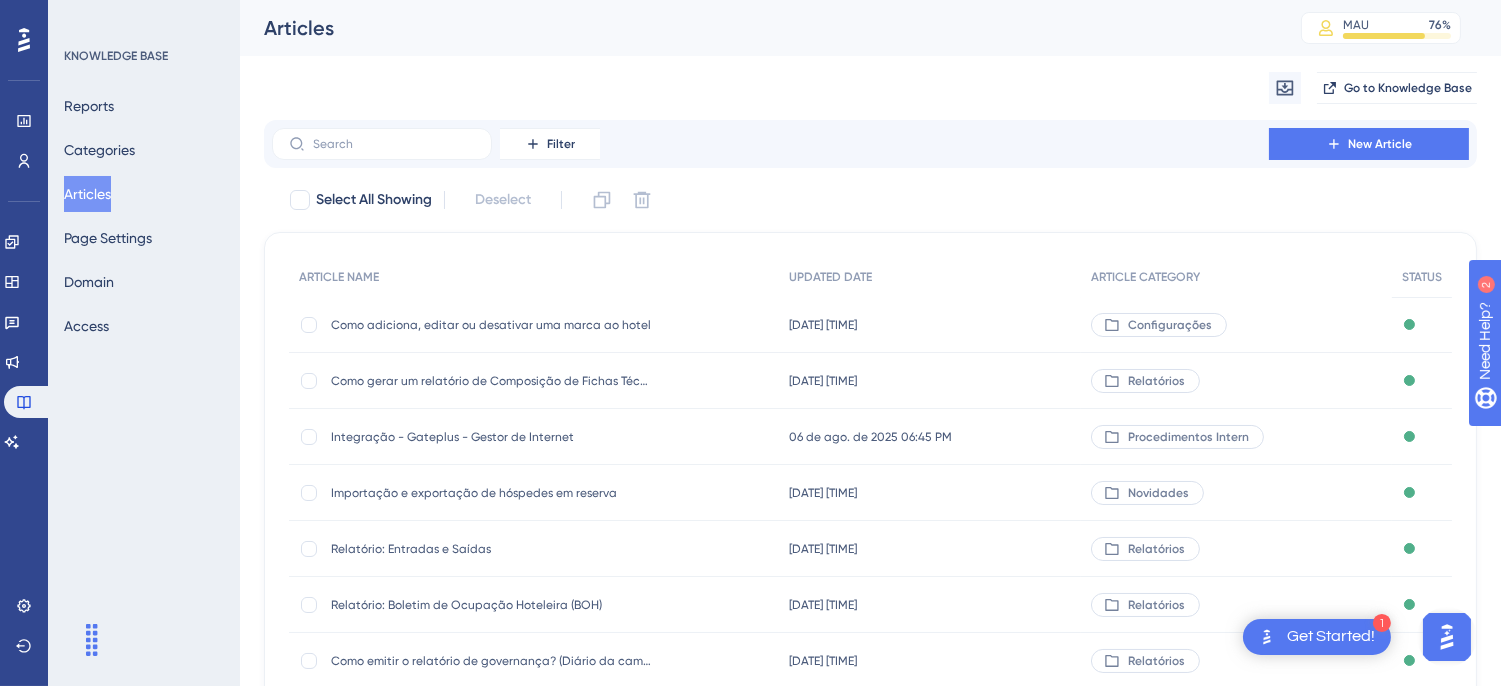 click on "Migrate from Go to Knowledge Base" at bounding box center [870, 88] 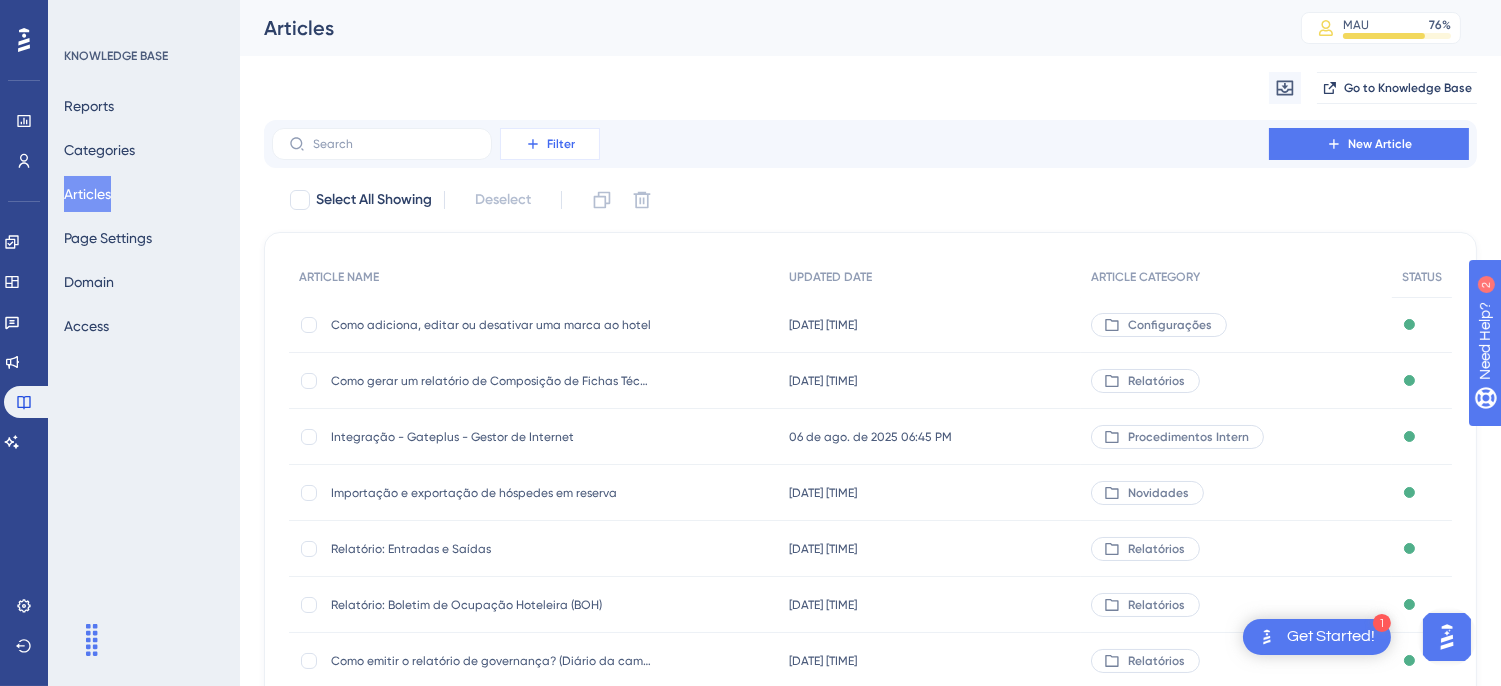 click 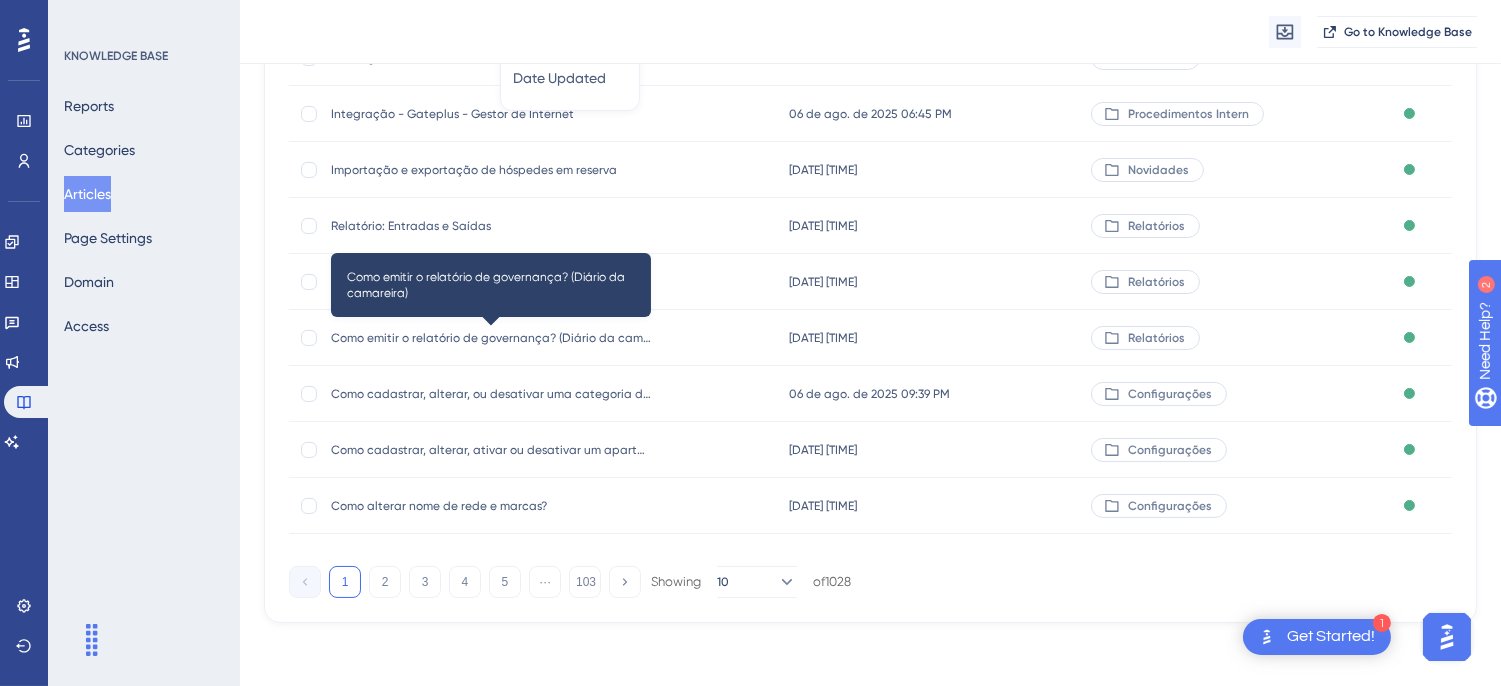scroll, scrollTop: 0, scrollLeft: 0, axis: both 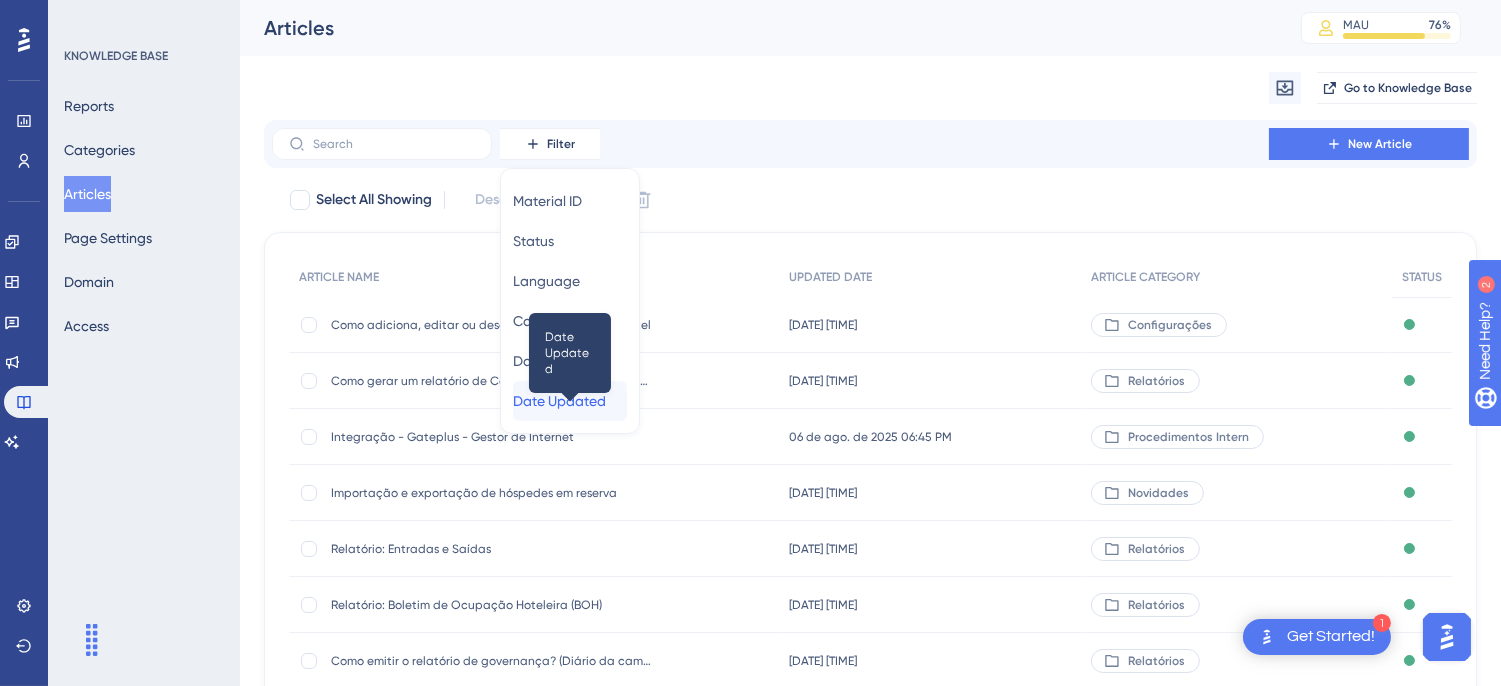 click on "Date Updated" at bounding box center (559, 401) 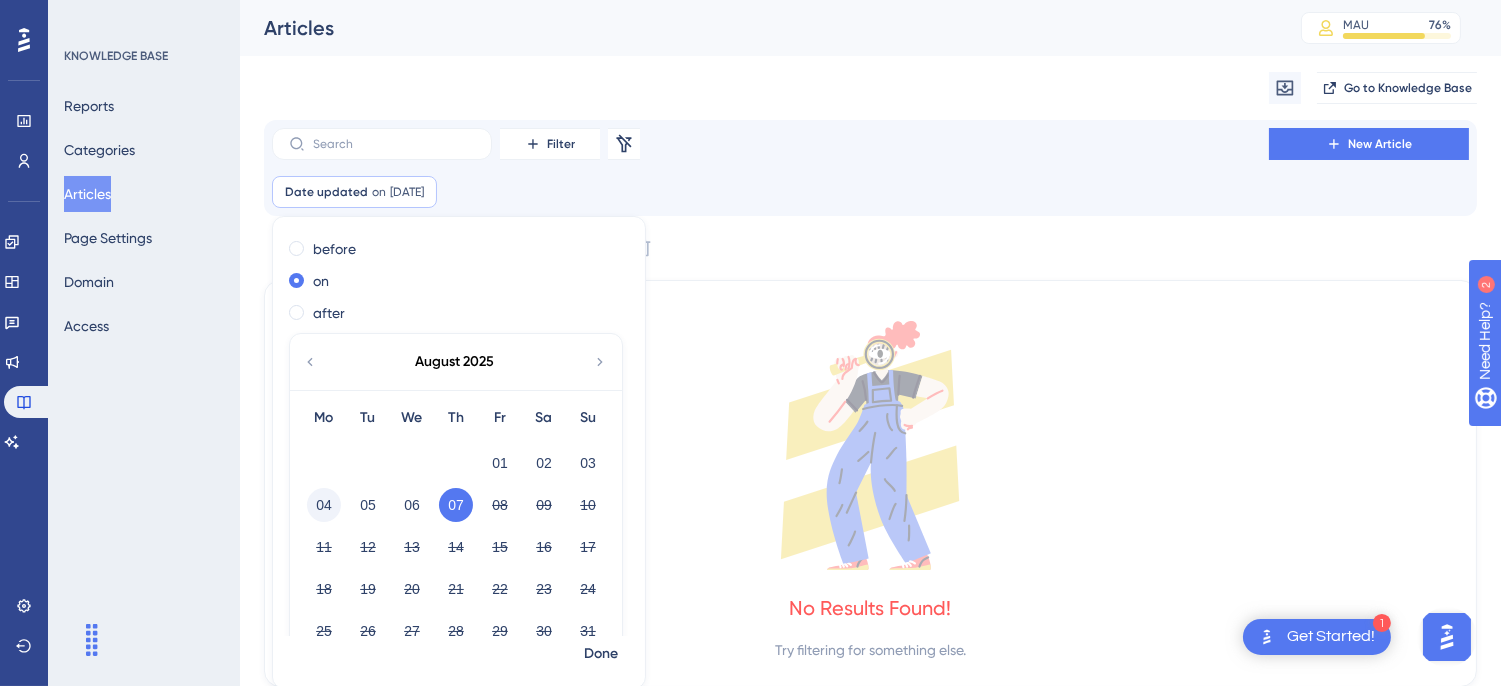click on "04" at bounding box center [324, 505] 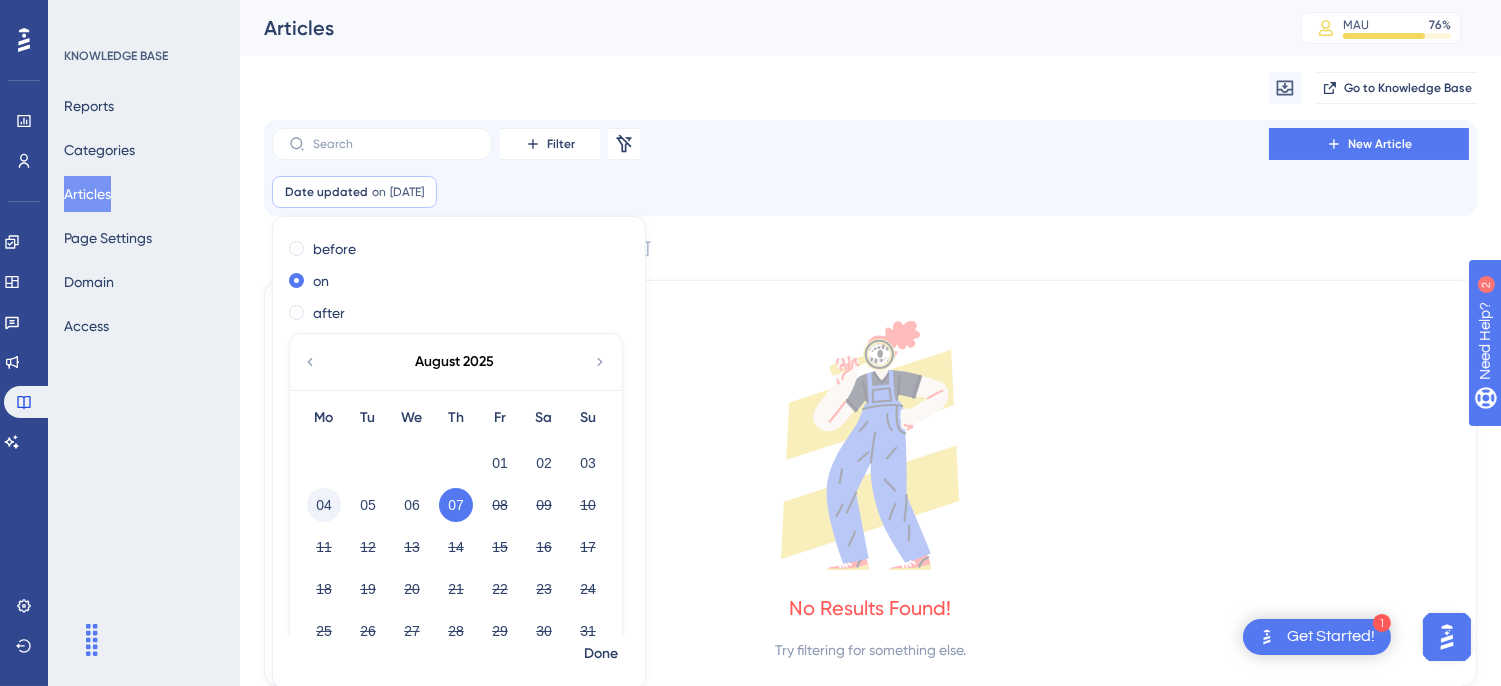 checkbox on "false" 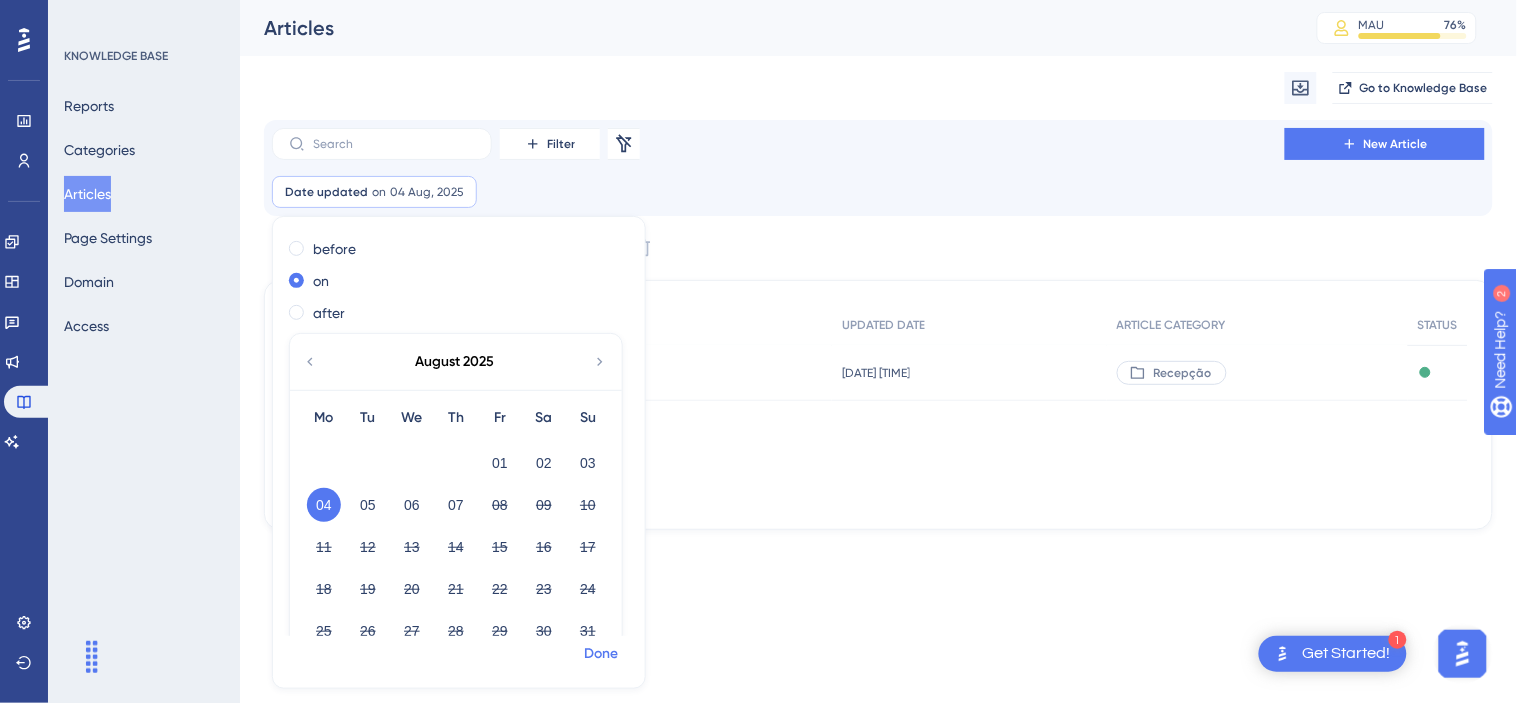 click on "Done" at bounding box center [601, 654] 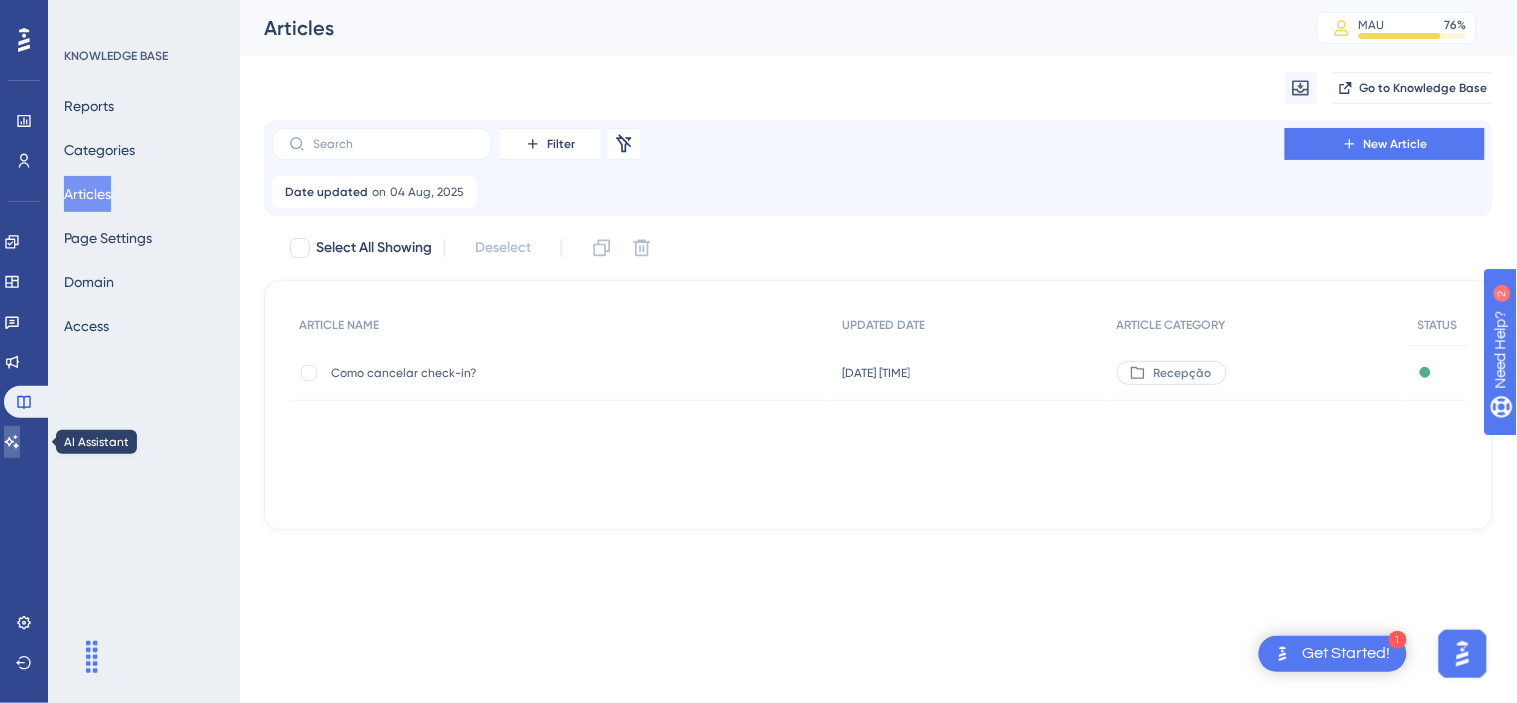 click 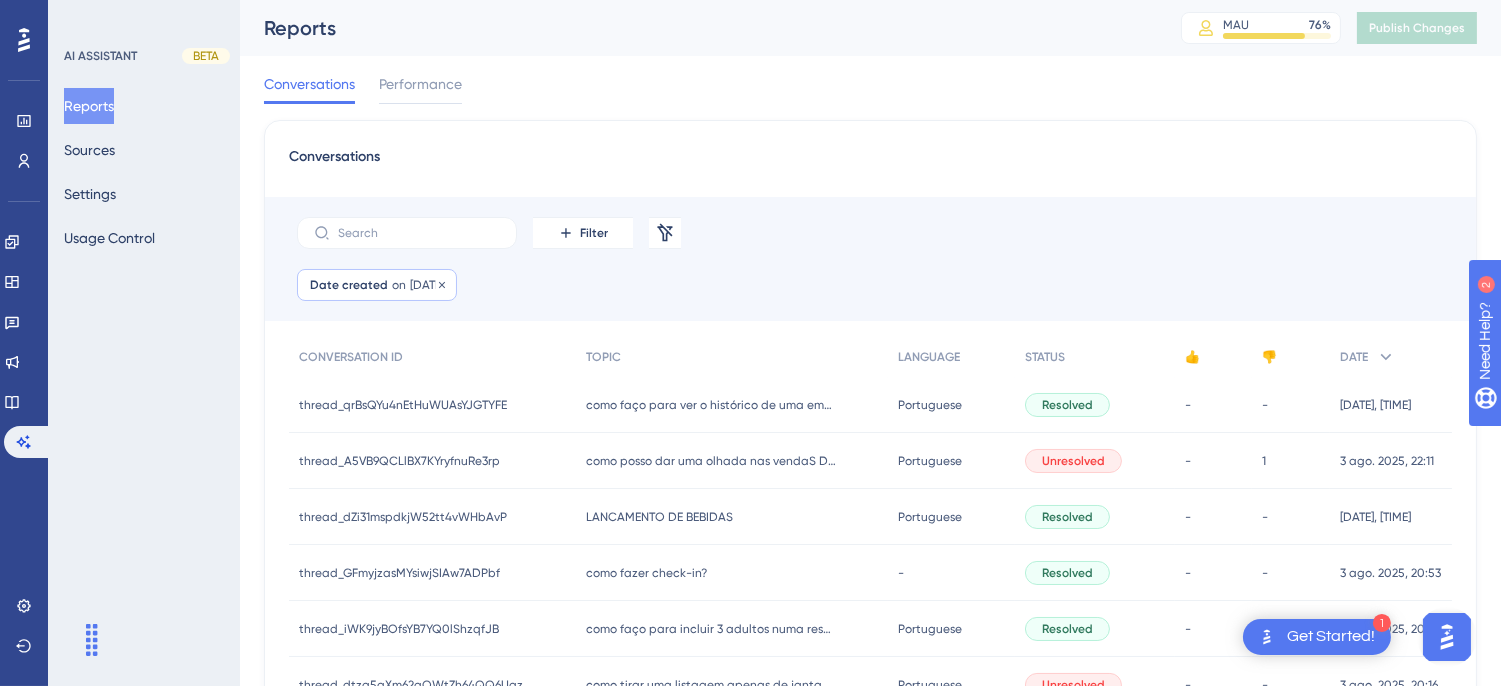click on "on" at bounding box center [399, 285] 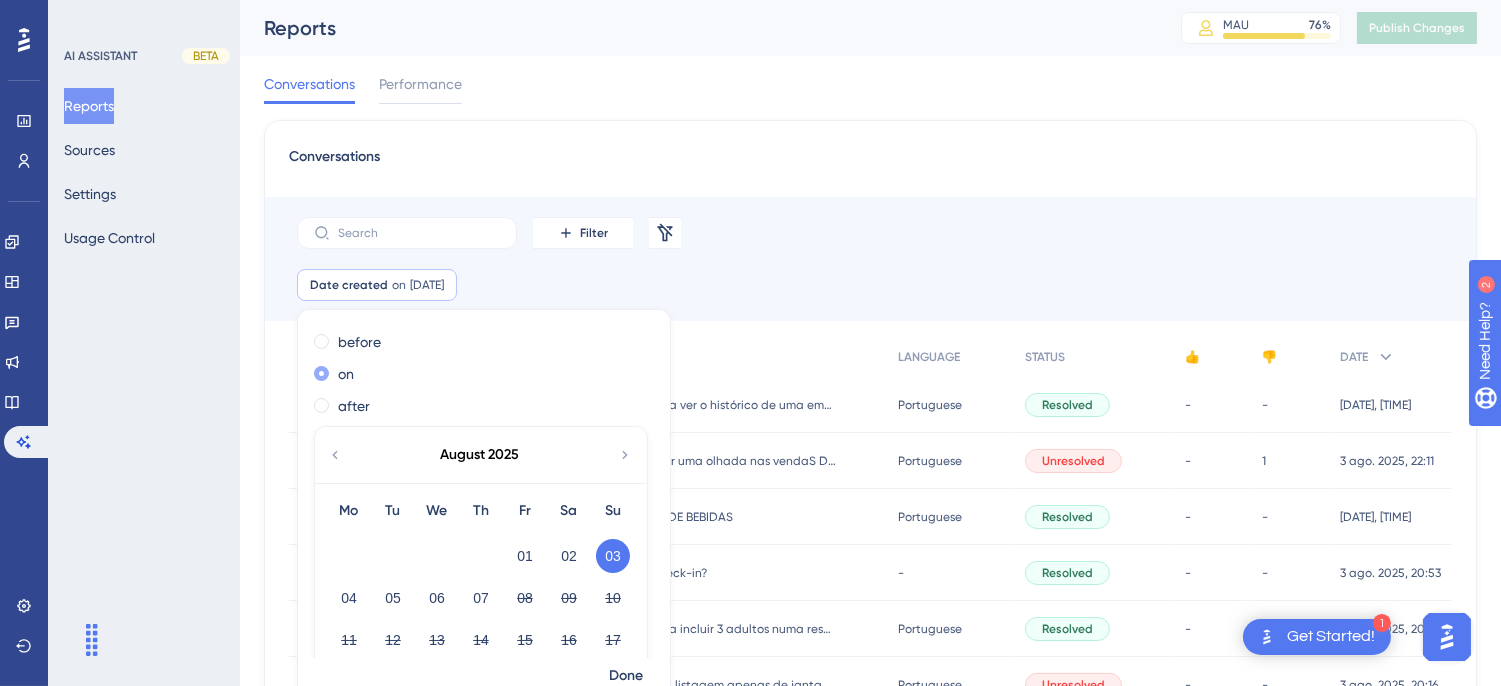 scroll, scrollTop: 22, scrollLeft: 0, axis: vertical 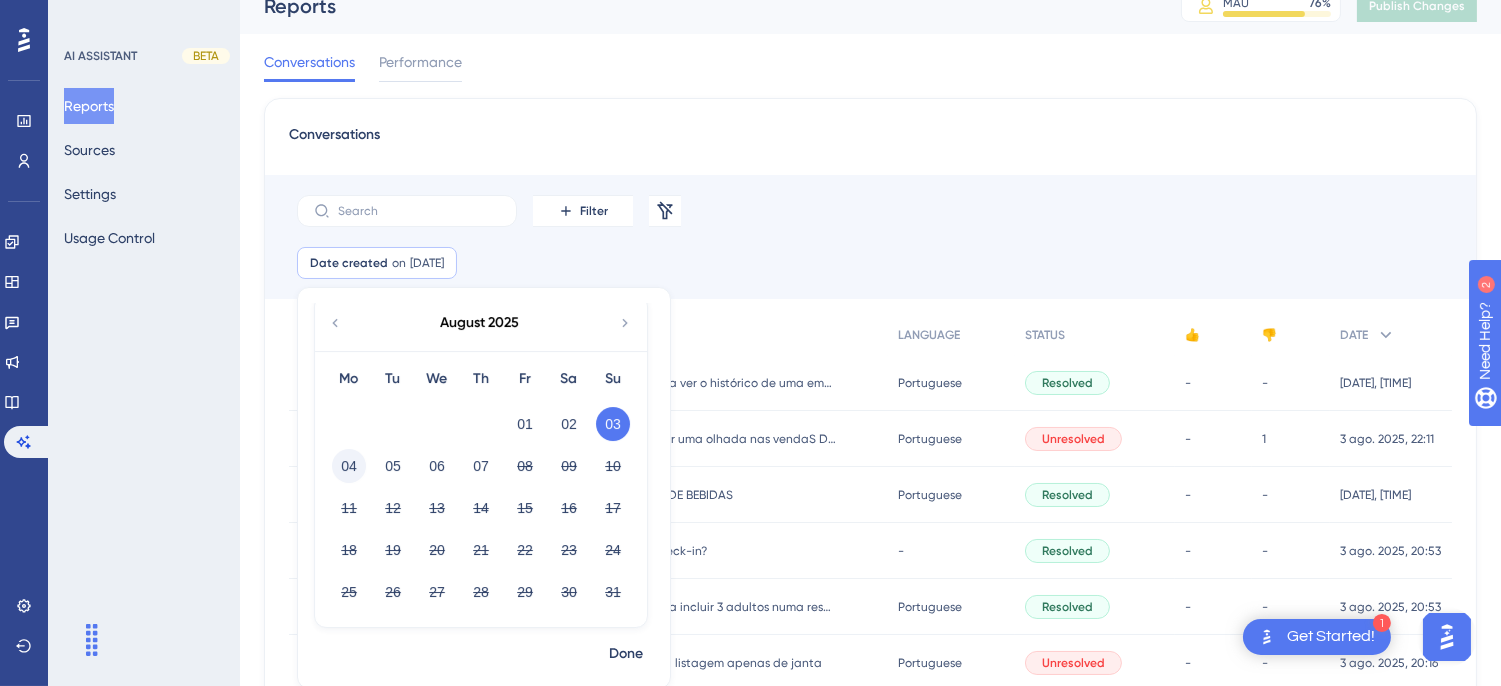 click on "04" at bounding box center [349, 466] 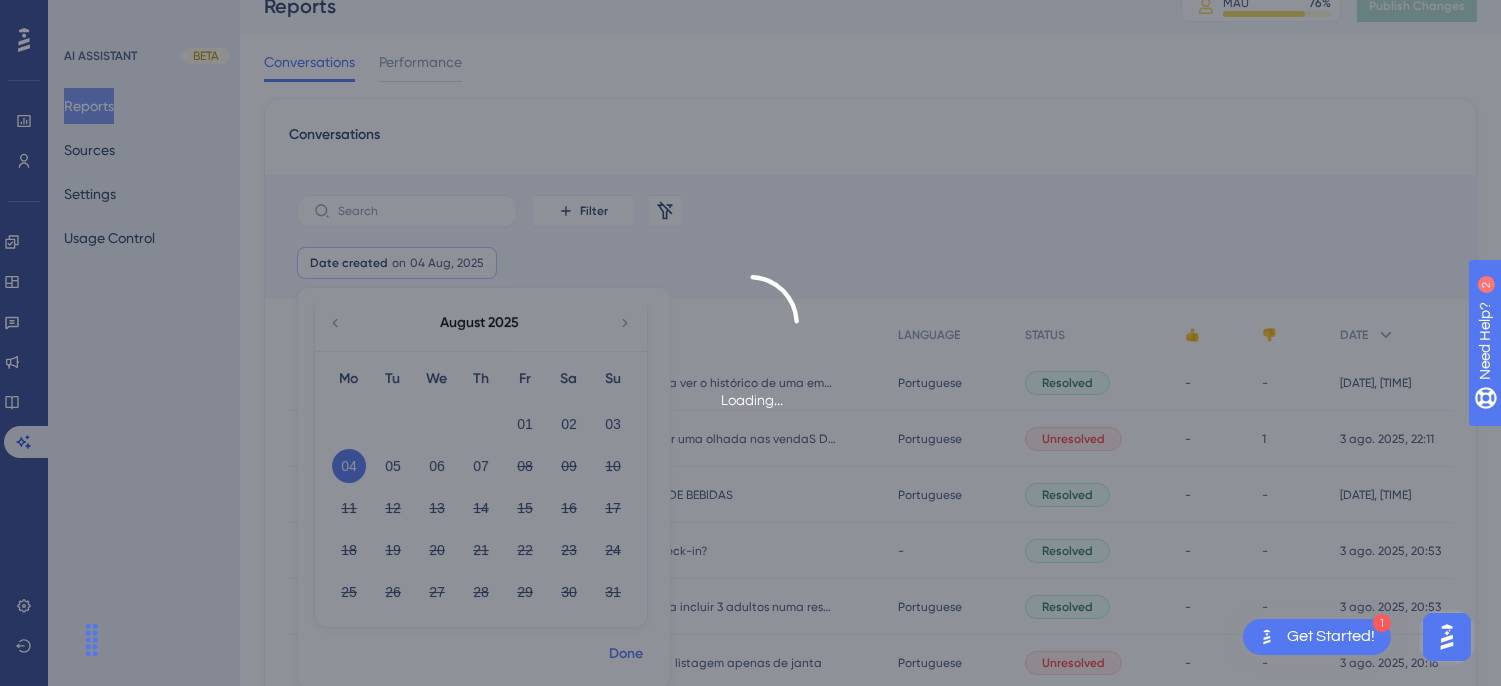 click on "Done" at bounding box center (626, 654) 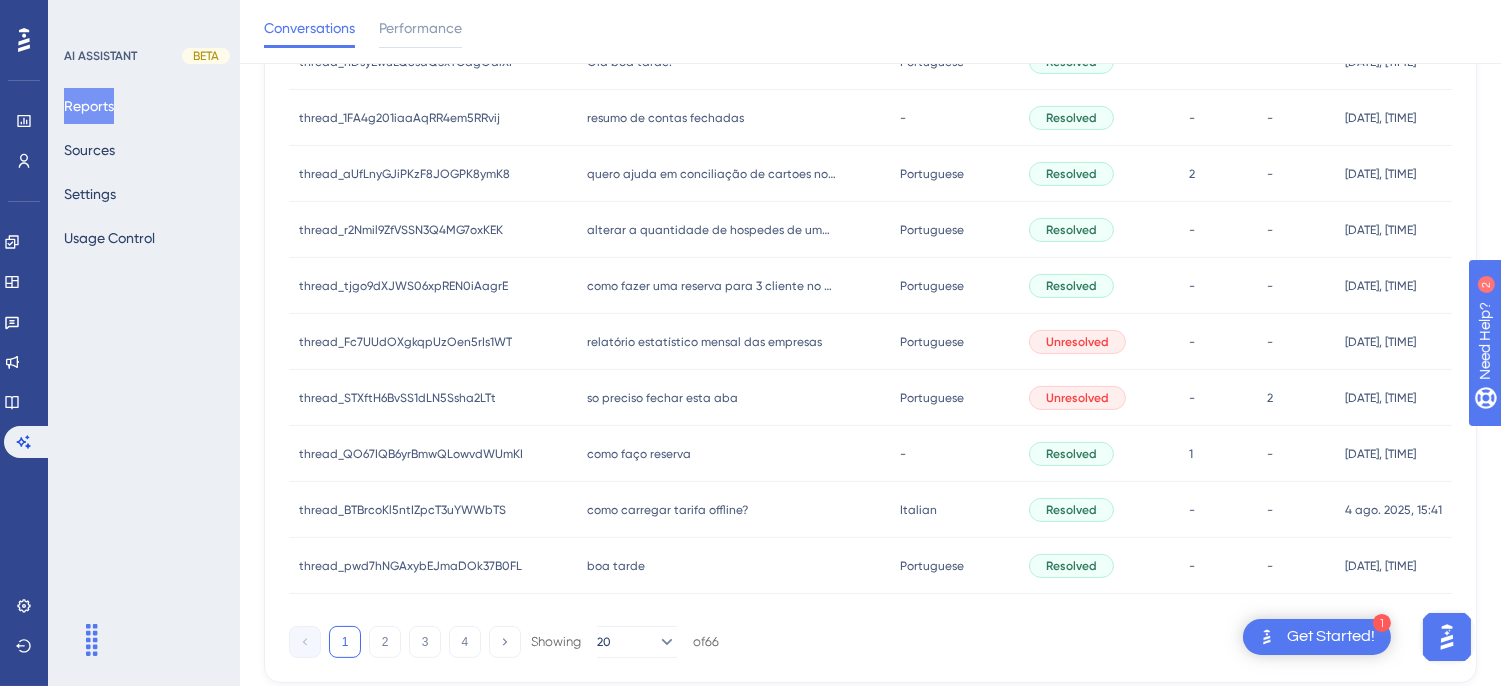 scroll, scrollTop: 971, scrollLeft: 0, axis: vertical 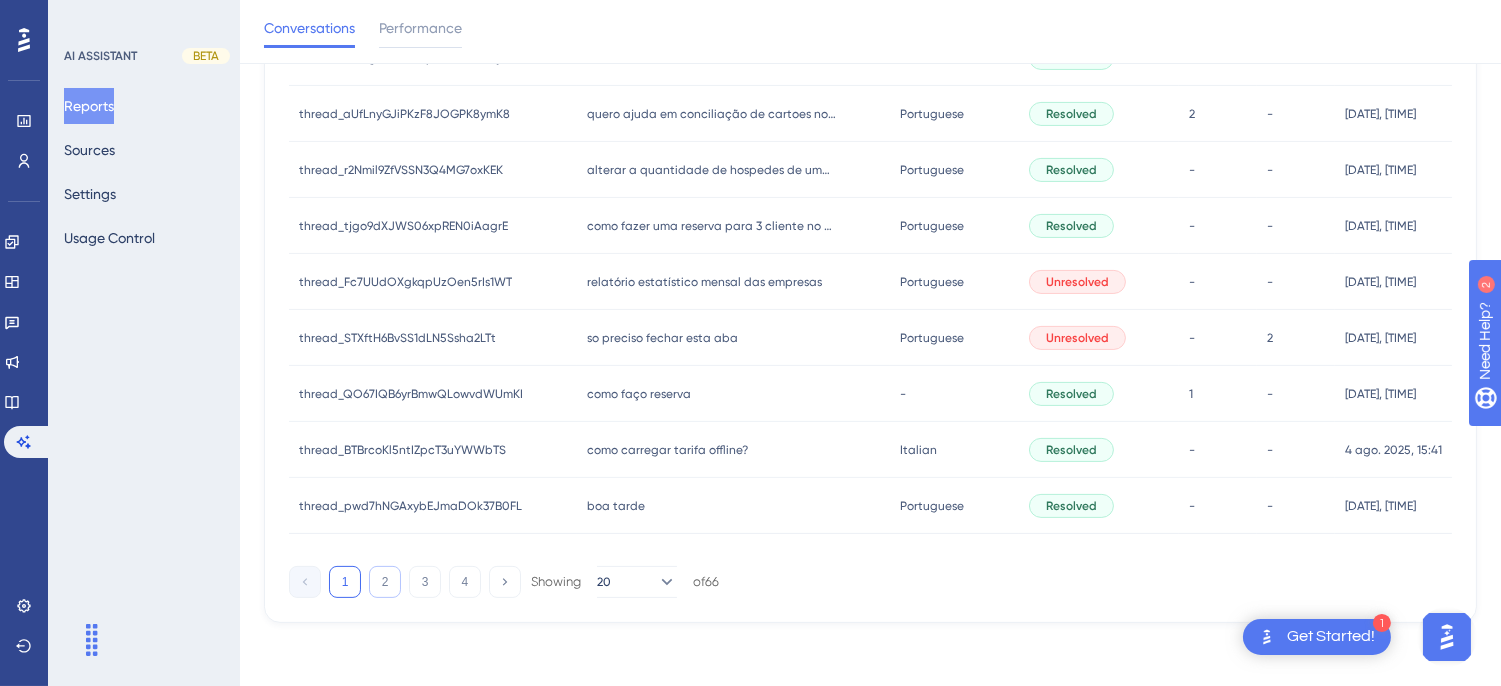 click on "2" at bounding box center (385, 582) 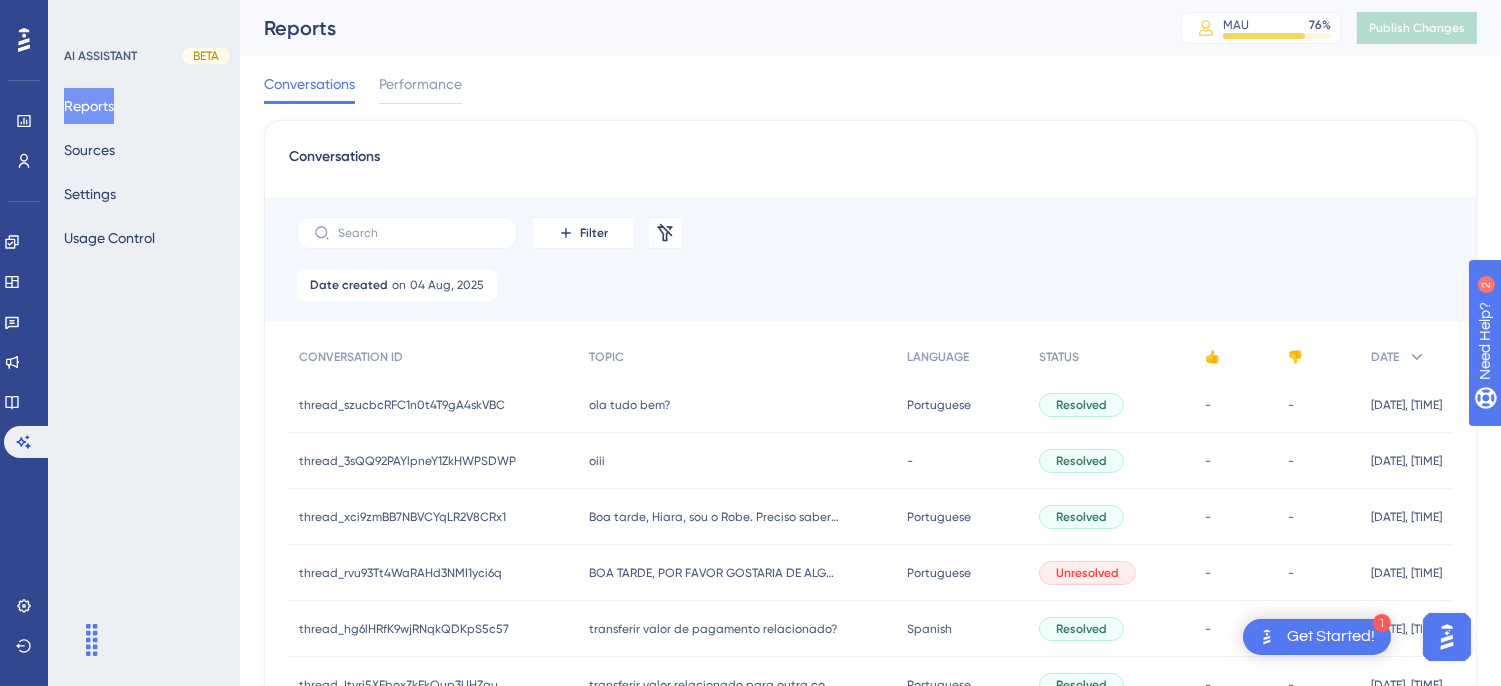 scroll, scrollTop: 444, scrollLeft: 0, axis: vertical 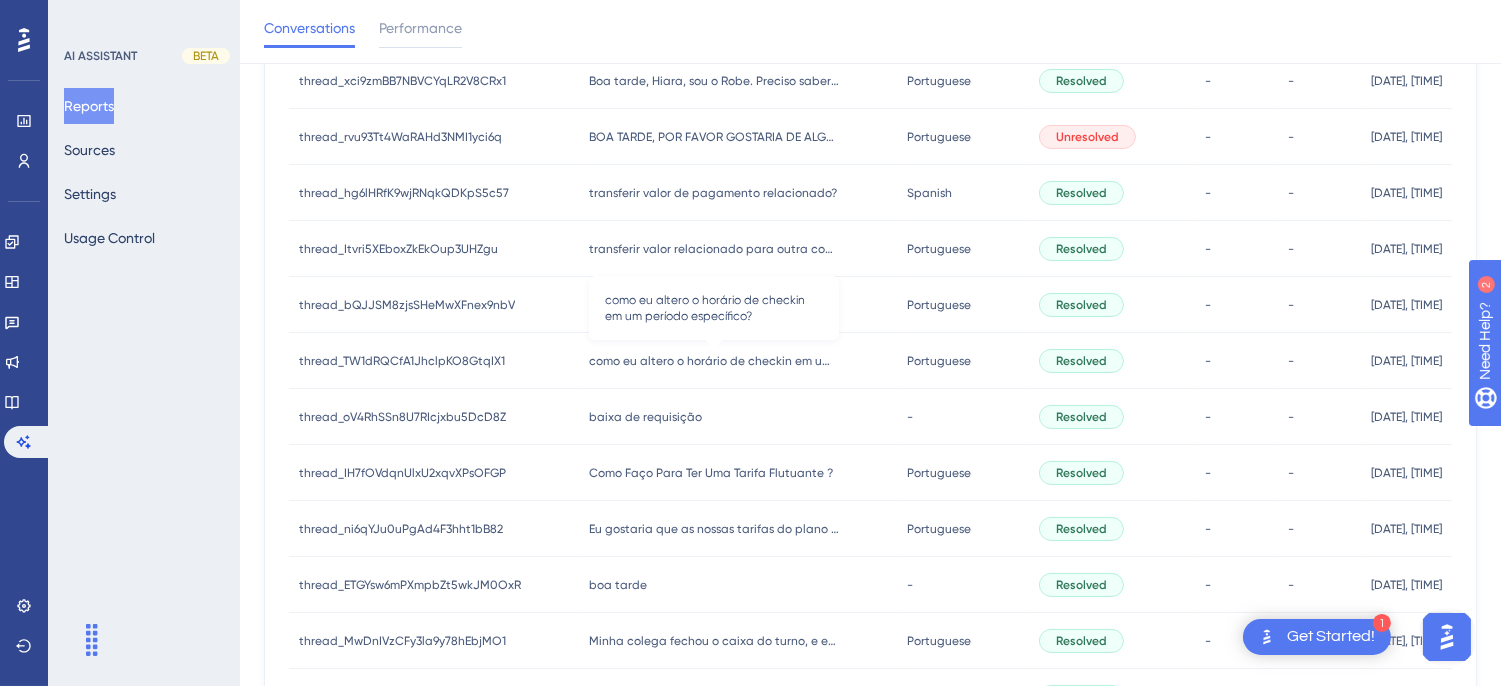click on "como eu altero o horário de checkin em um período específico?" at bounding box center [714, 361] 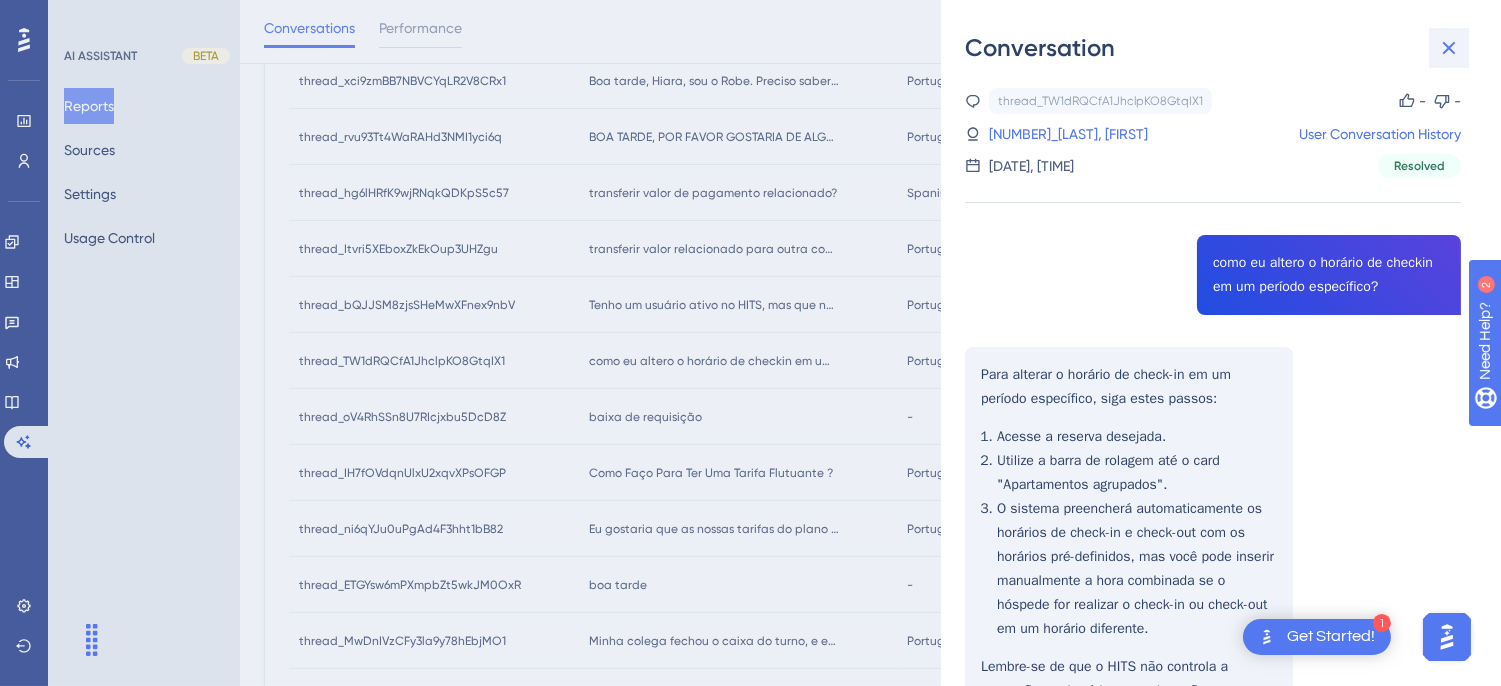 click 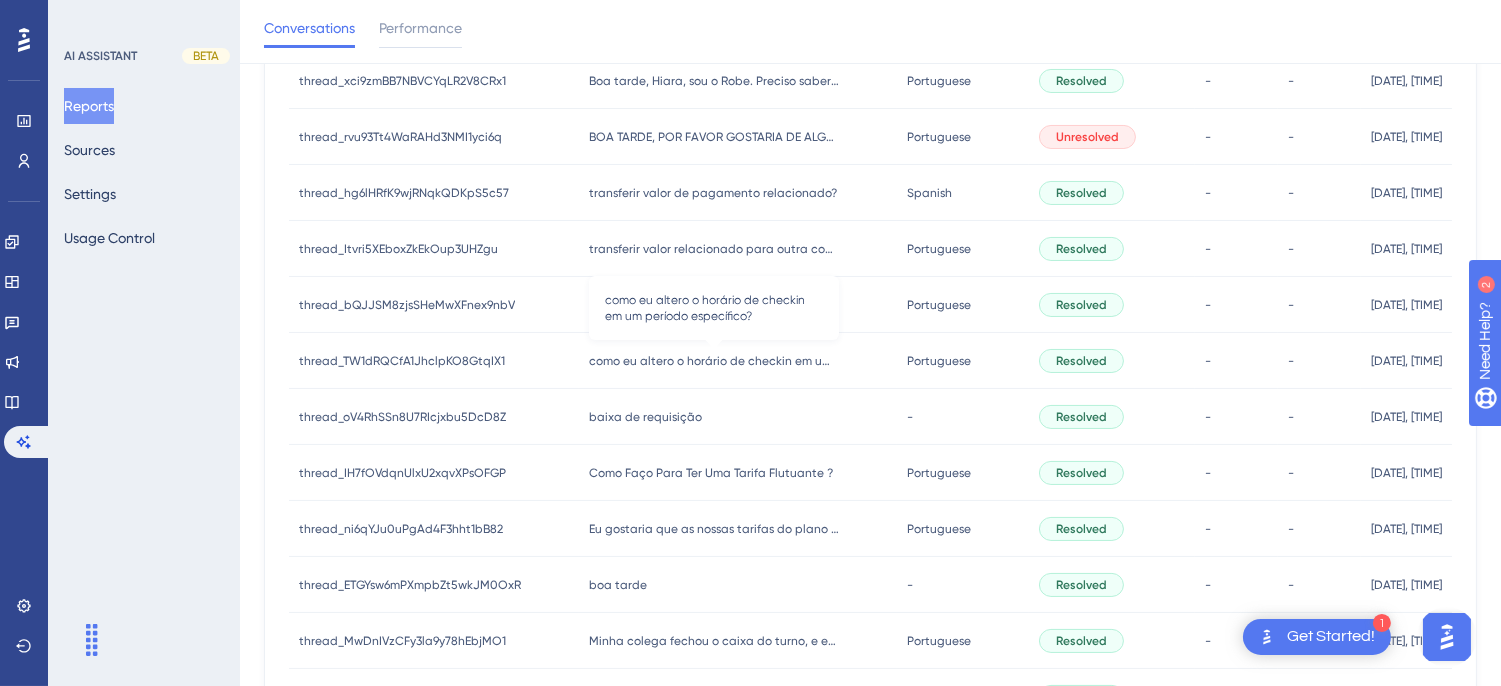 click on "como eu altero o horário de checkin em um período específico?" at bounding box center [714, 361] 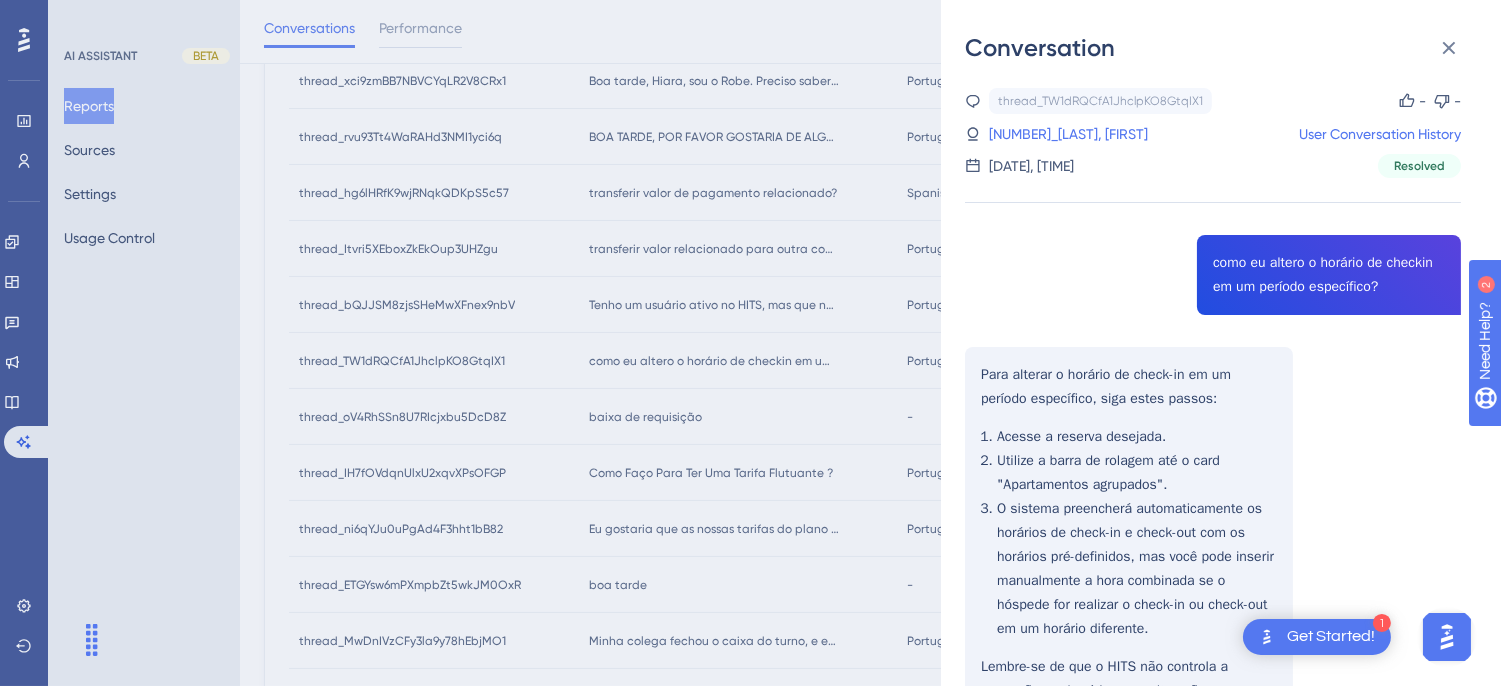 click on "thread_TW1dRQCfA1JhclpKO8GtqIX1 Copy - - 38_Lemos, Igor User Conversation History 4 ago. 2025,
14:46 Resolved como eu altero o horário de checkin em um período específico?  Para alterar o horário de check-in em um período específico, siga estes passos:
Acesse a reserva desejada.
Utilize a barra de rolagem até o card "Apartamentos agrupados".
O sistema preencherá automaticamente os horários de check-in e check-out com os horários pré-definidos, mas você pode inserir manualmente a hora combinada se o hóspede for realizar o check-in ou check-out em um horário diferente.
Lembre-se de que o HITS não controla a ocupação por horário, e as alterações servem apenas como informativo." at bounding box center (1213, 466) 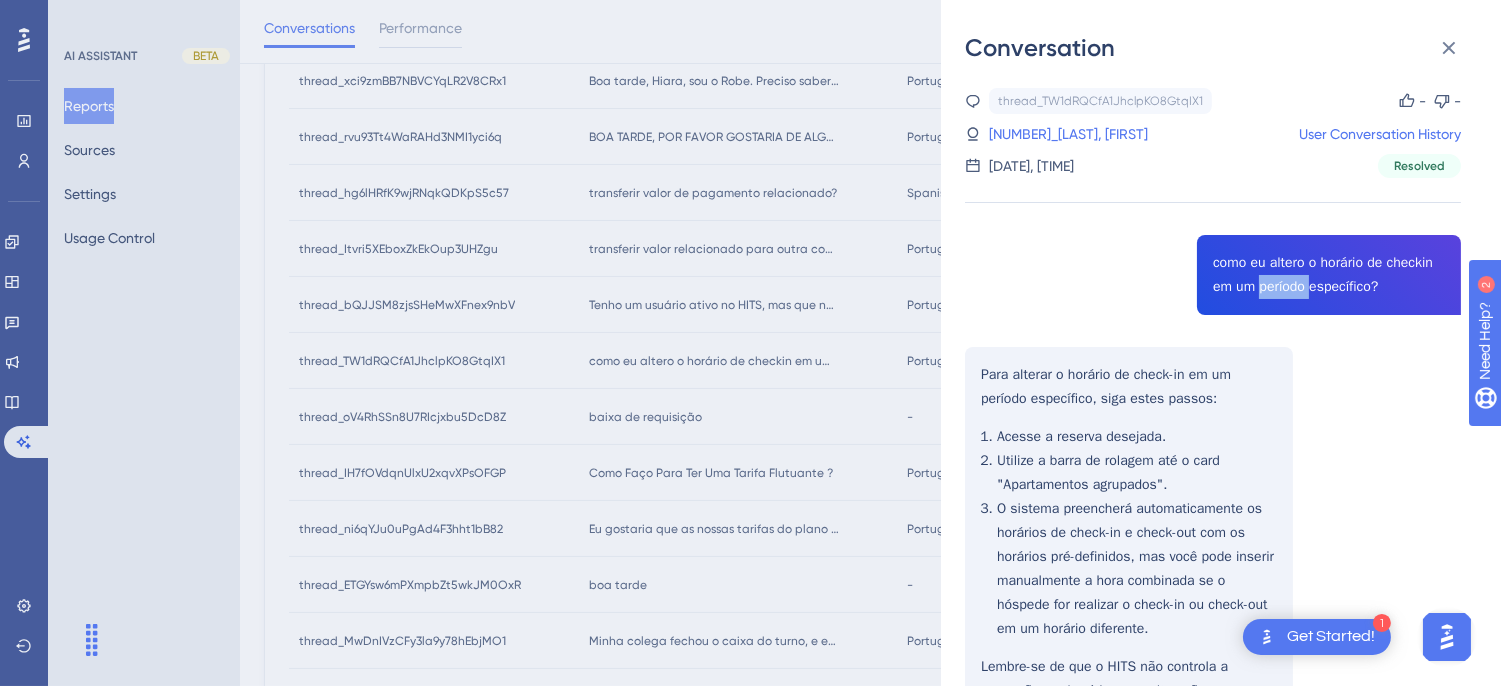 click on "thread_TW1dRQCfA1JhclpKO8GtqIX1 Copy - - 38_Lemos, Igor User Conversation History 4 ago. 2025,
14:46 Resolved como eu altero o horário de checkin em um período específico?  Para alterar o horário de check-in em um período específico, siga estes passos:
Acesse a reserva desejada.
Utilize a barra de rolagem até o card "Apartamentos agrupados".
O sistema preencherá automaticamente os horários de check-in e check-out com os horários pré-definidos, mas você pode inserir manualmente a hora combinada se o hóspede for realizar o check-in ou check-out em um horário diferente.
Lembre-se de que o HITS não controla a ocupação por horário, e as alterações servem apenas como informativo." at bounding box center (1213, 466) 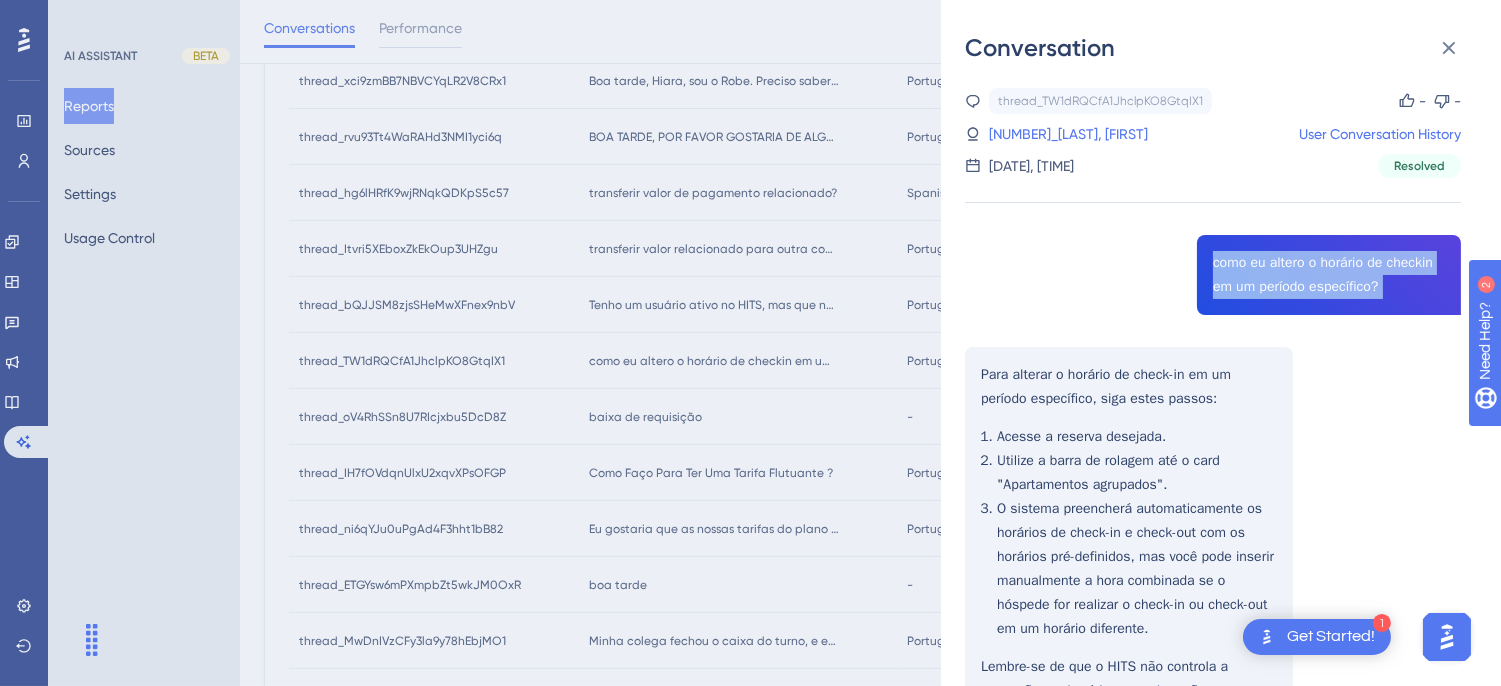 click on "thread_TW1dRQCfA1JhclpKO8GtqIX1 Copy - - 38_Lemos, Igor User Conversation History 4 ago. 2025,
14:46 Resolved como eu altero o horário de checkin em um período específico?  Para alterar o horário de check-in em um período específico, siga estes passos:
Acesse a reserva desejada.
Utilize a barra de rolagem até o card "Apartamentos agrupados".
O sistema preencherá automaticamente os horários de check-in e check-out com os horários pré-definidos, mas você pode inserir manualmente a hora combinada se o hóspede for realizar o check-in ou check-out em um horário diferente.
Lembre-se de que o HITS não controla a ocupação por horário, e as alterações servem apenas como informativo." at bounding box center (1213, 466) 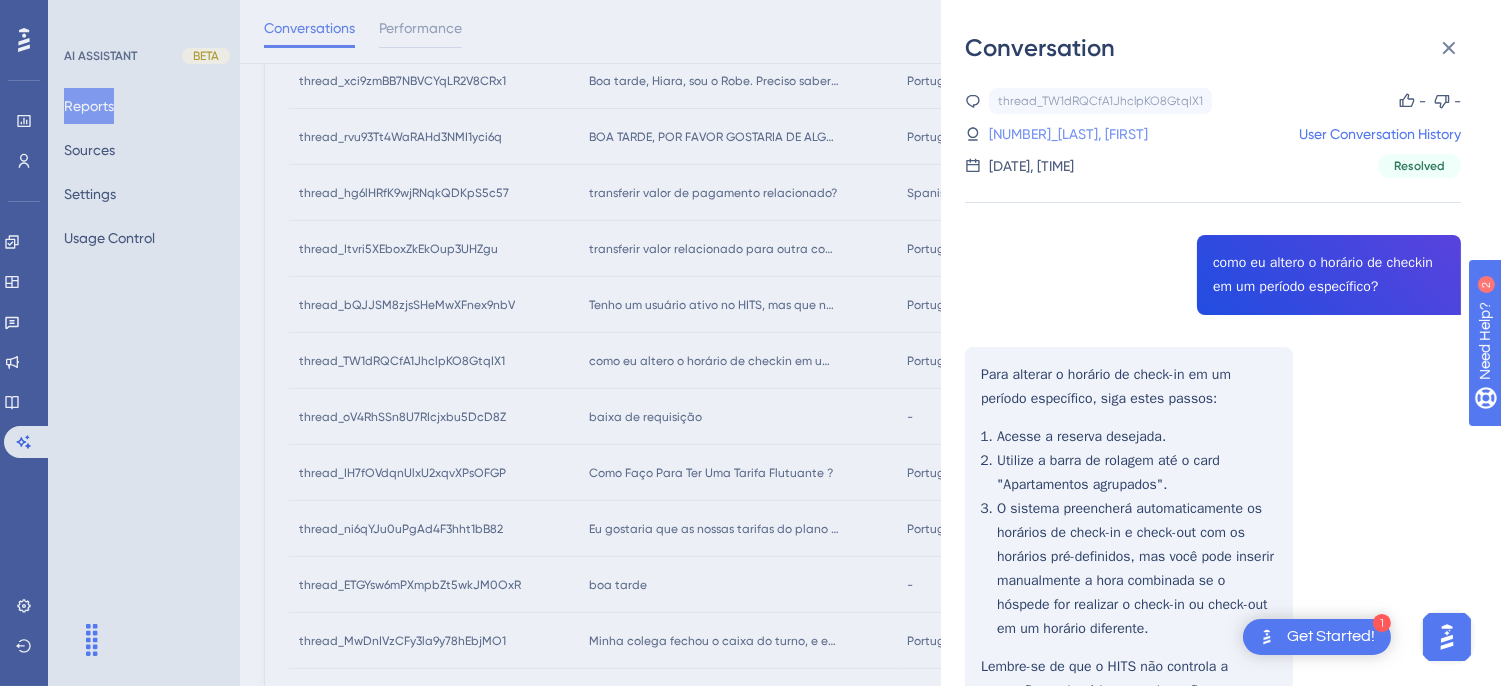 click on "38_Lemos, Igor" at bounding box center [1068, 134] 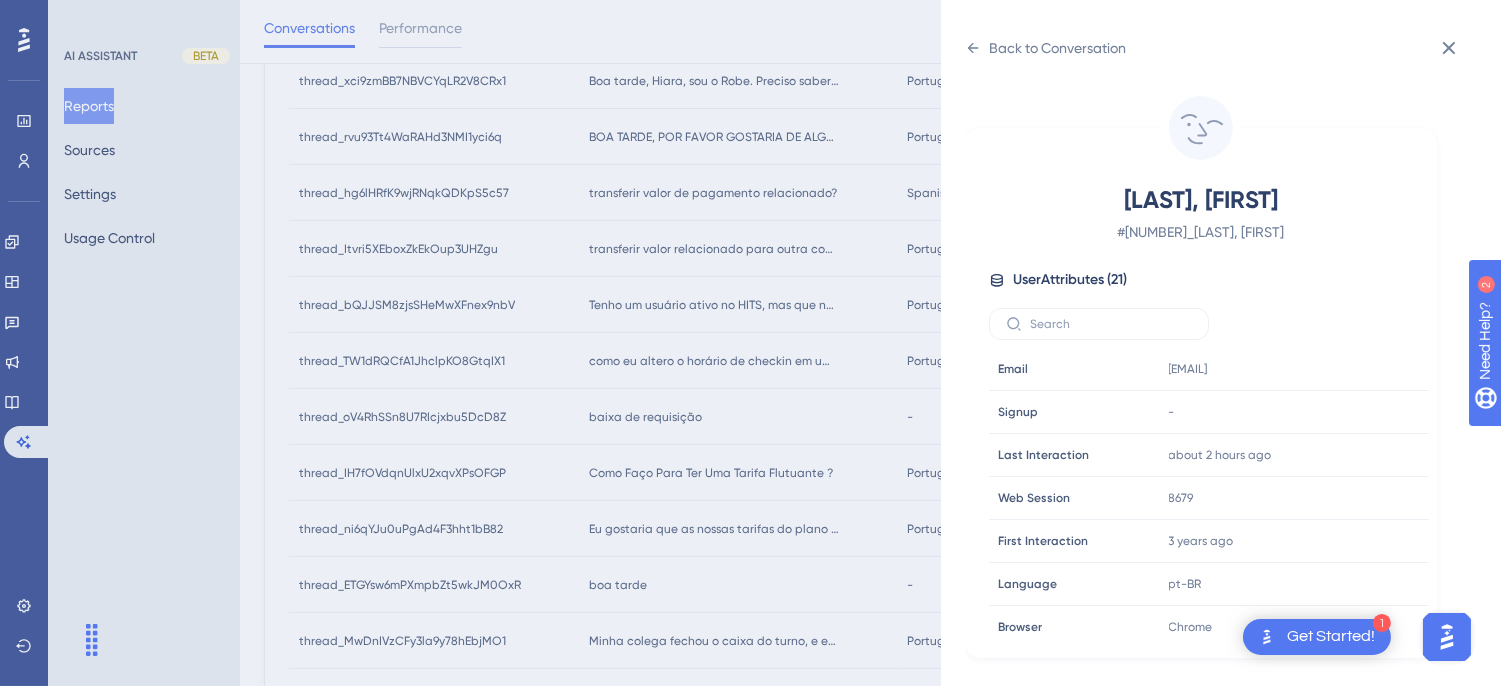 scroll, scrollTop: 610, scrollLeft: 0, axis: vertical 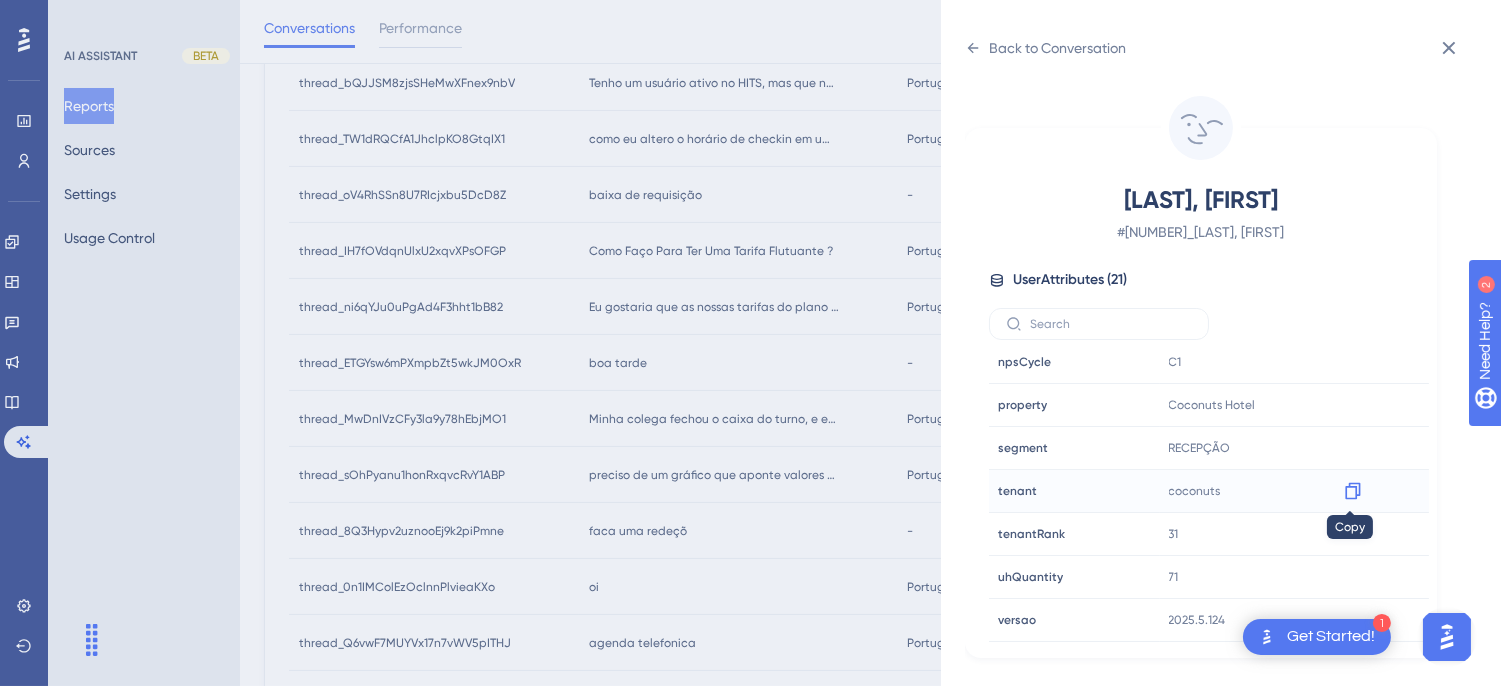 click 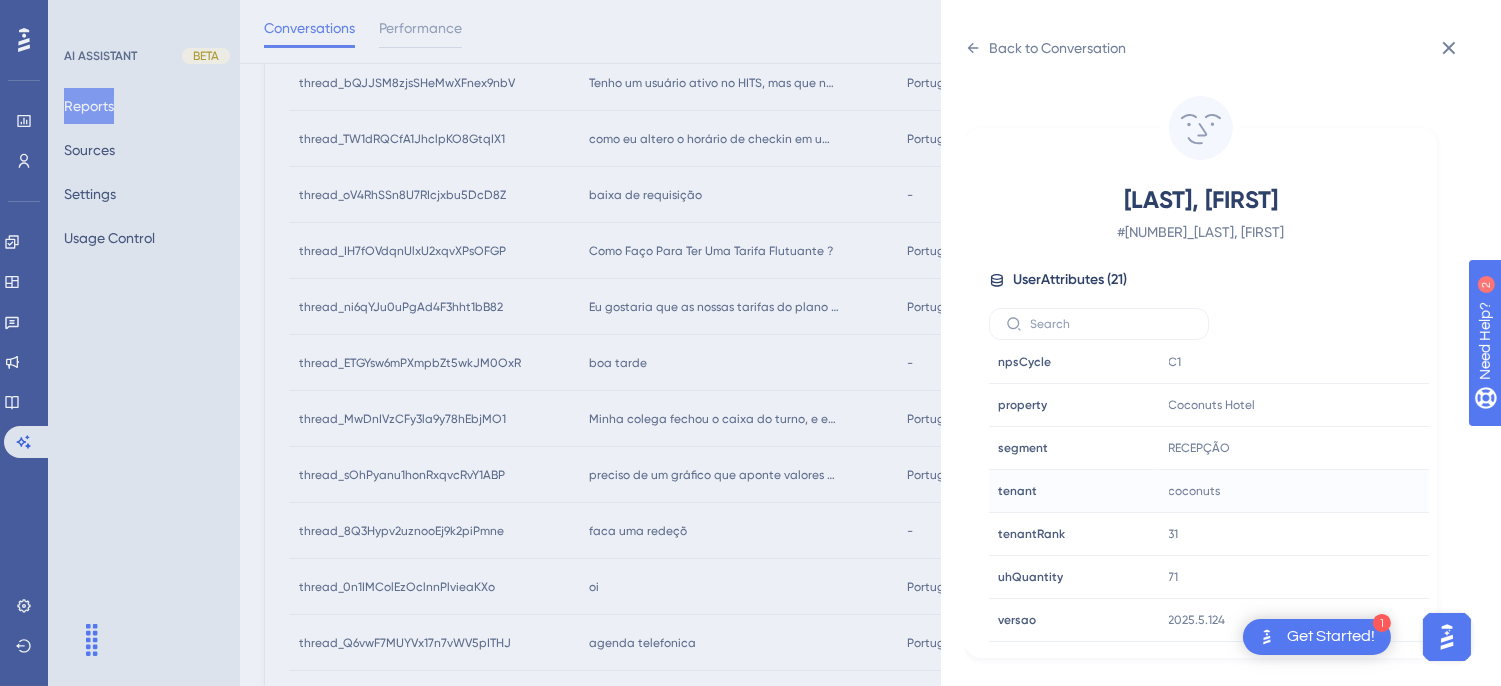 click on "Back to Conversation Lemos, Igor #  38_Lemos, Igor User  Attributes ( 21 ) Email Email lemosigor943@gmail.com Signup Signup - Last Interaction Last Interaction about 2 hours ago 07 Aug 2025, 13:10 Web Session Web Session 8679 First Interaction First Interaction 3 years ago 05 May 2022, 12:55 Language Language pt-BR Browser Browser Chrome Device Device computer Operating System Operating System Windows cnpj cnpj 03306675000151 consultRegister consultRegister true customerRank customerRank BRONZE event event false housekeeper housekeeper false npsCycle npsCycle C1 property property Coconuts Hotel segment segment RECEPÇÃO tenant tenant coconuts tenantRank tenantRank 31 uhQuantity uhQuantity 71 versao versao 2025.5.124" at bounding box center (1221, 343) 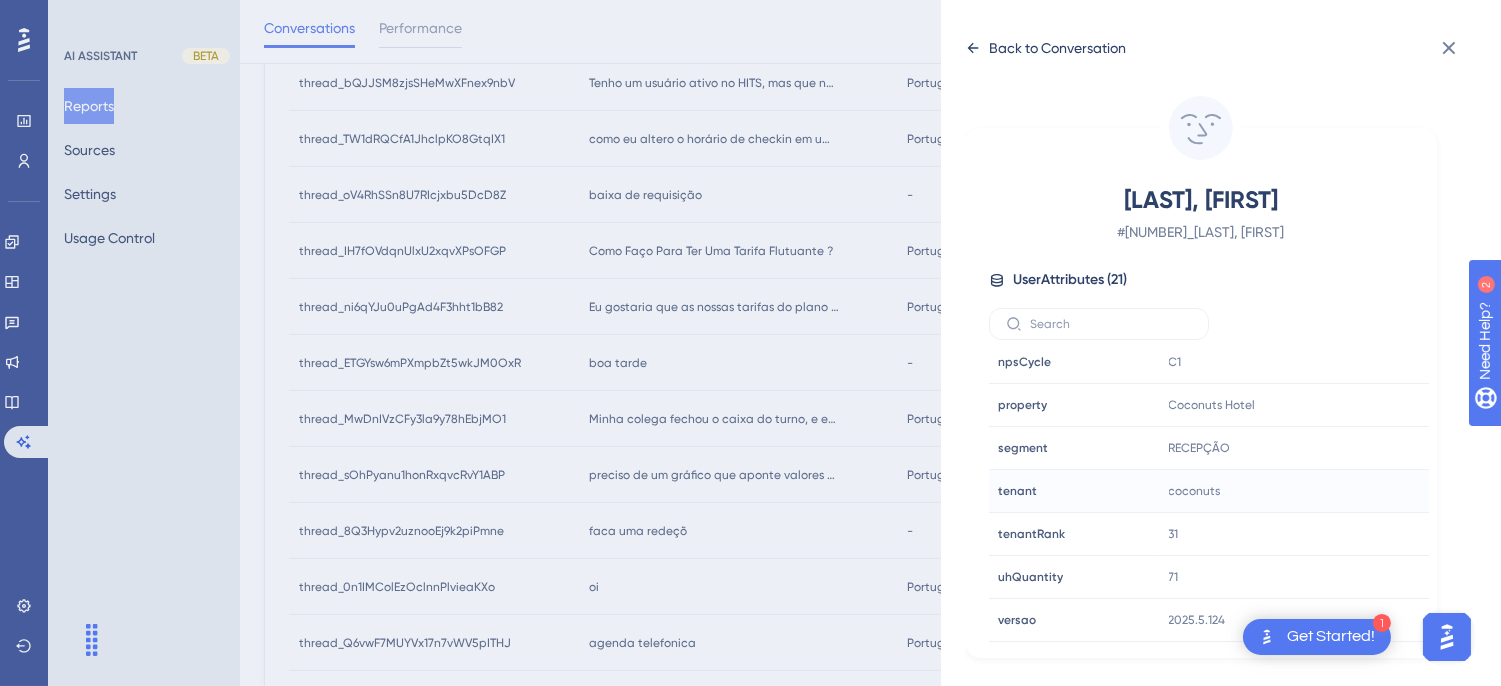 click on "Back to Conversation" at bounding box center [1045, 48] 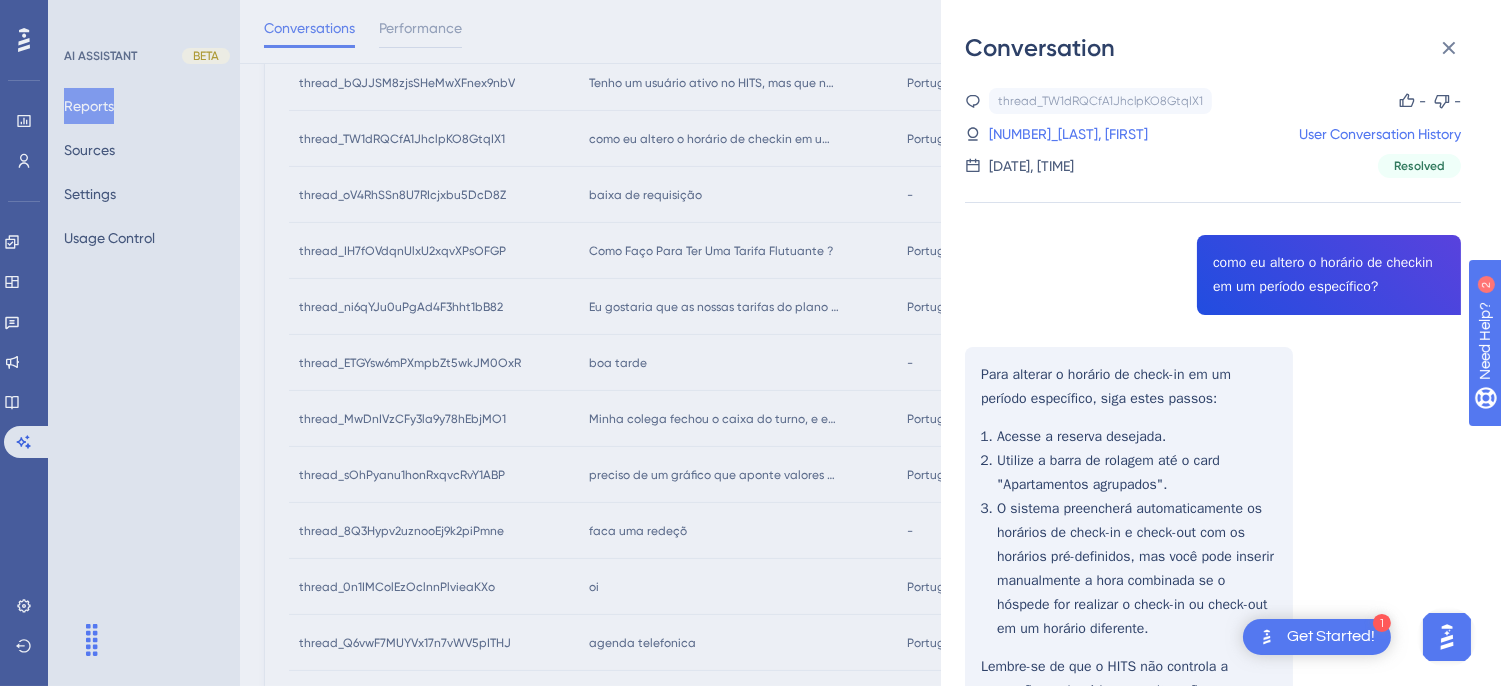 click on "thread_TW1dRQCfA1JhclpKO8GtqIX1 Copy - - 38_Lemos, Igor User Conversation History 4 ago. 2025,
14:46 Resolved como eu altero o horário de checkin em um período específico?  Para alterar o horário de check-in em um período específico, siga estes passos:
Acesse a reserva desejada.
Utilize a barra de rolagem até o card "Apartamentos agrupados".
O sistema preencherá automaticamente os horários de check-in e check-out com os horários pré-definidos, mas você pode inserir manualmente a hora combinada se o hóspede for realizar o check-in ou check-out em um horário diferente.
Lembre-se de que o HITS não controla a ocupação por horário, e as alterações servem apenas como informativo." at bounding box center [1213, 466] 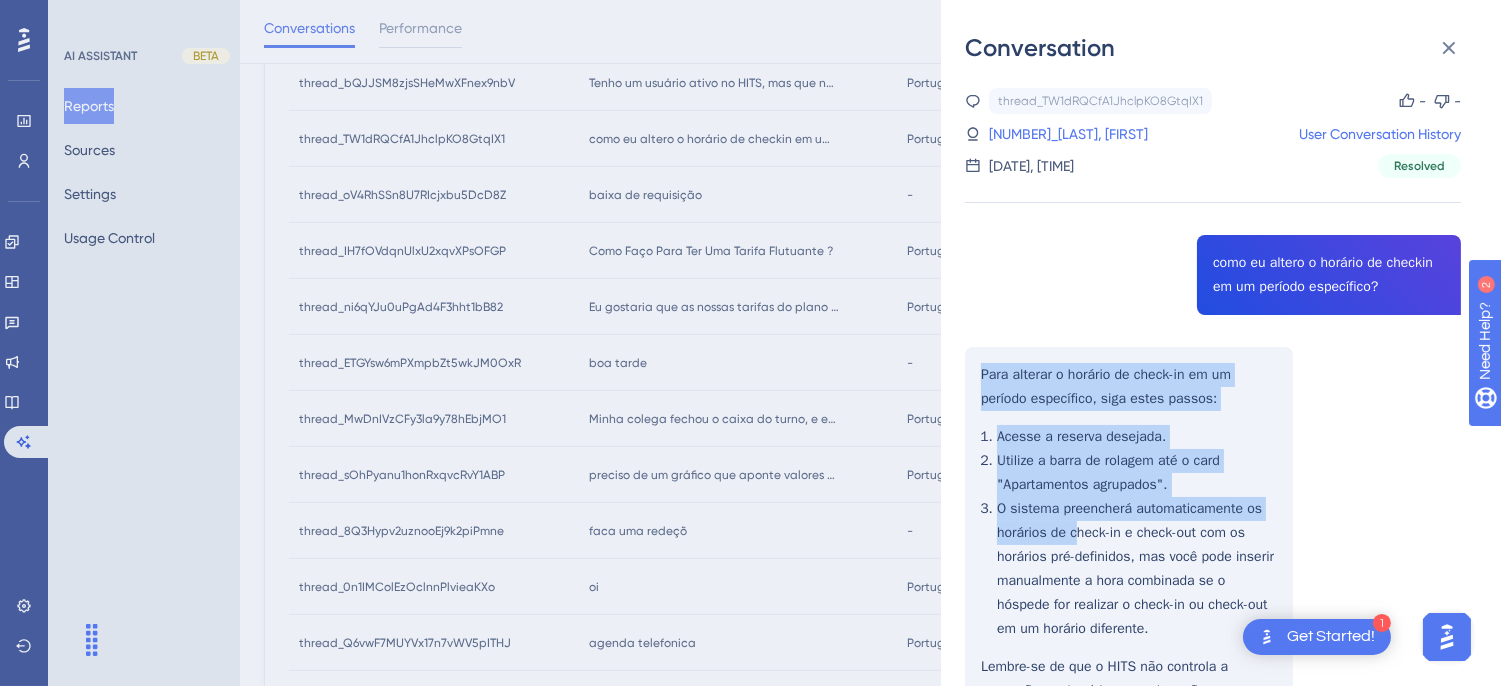 scroll, scrollTop: 142, scrollLeft: 0, axis: vertical 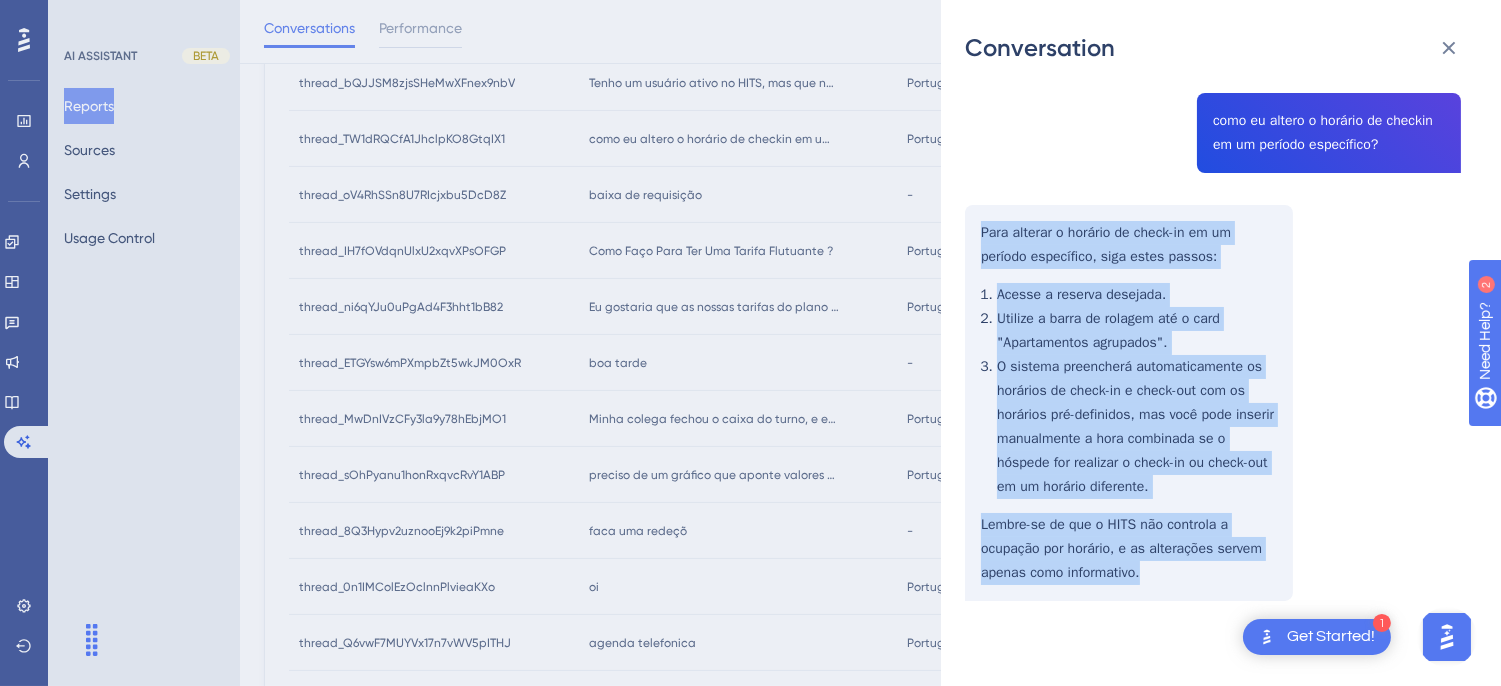 drag, startPoint x: 974, startPoint y: 372, endPoint x: 1186, endPoint y: 590, distance: 304.0855 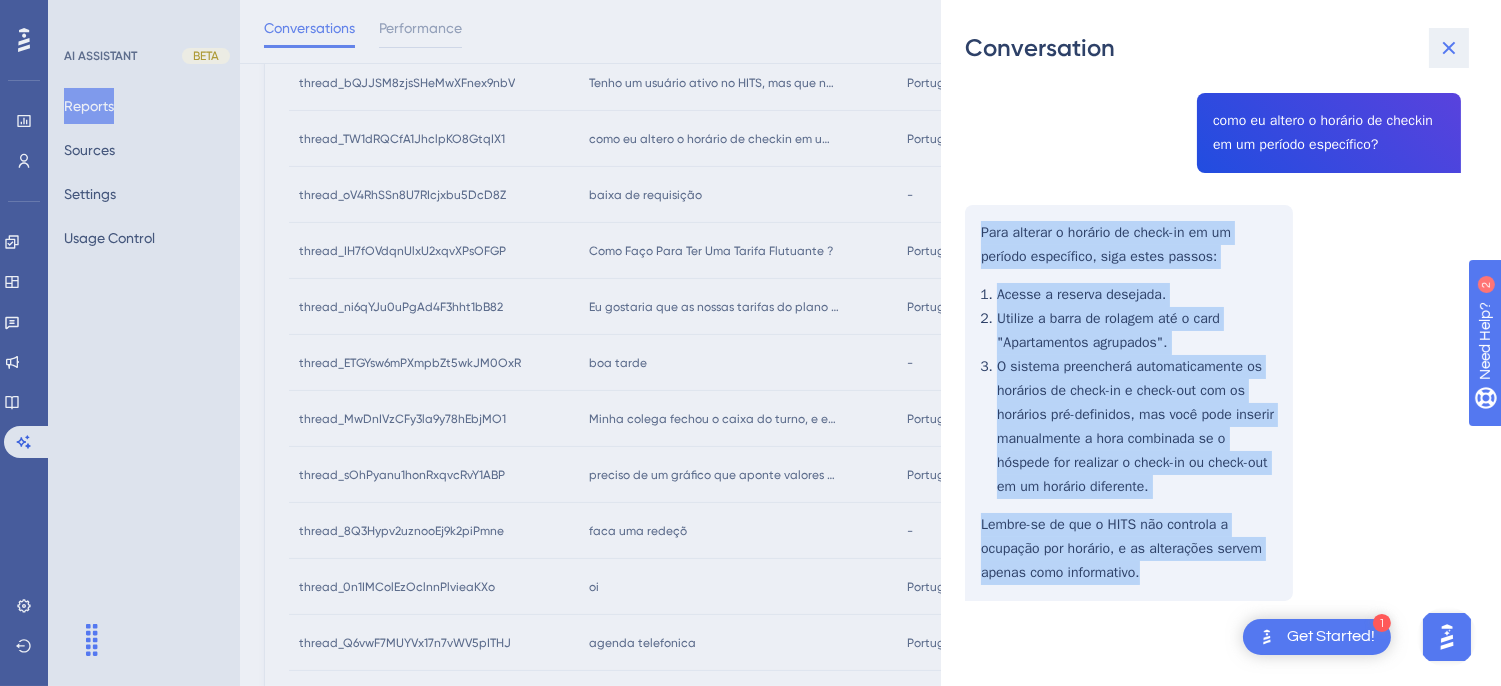 drag, startPoint x: 1441, startPoint y: 32, endPoint x: 1411, endPoint y: 47, distance: 33.54102 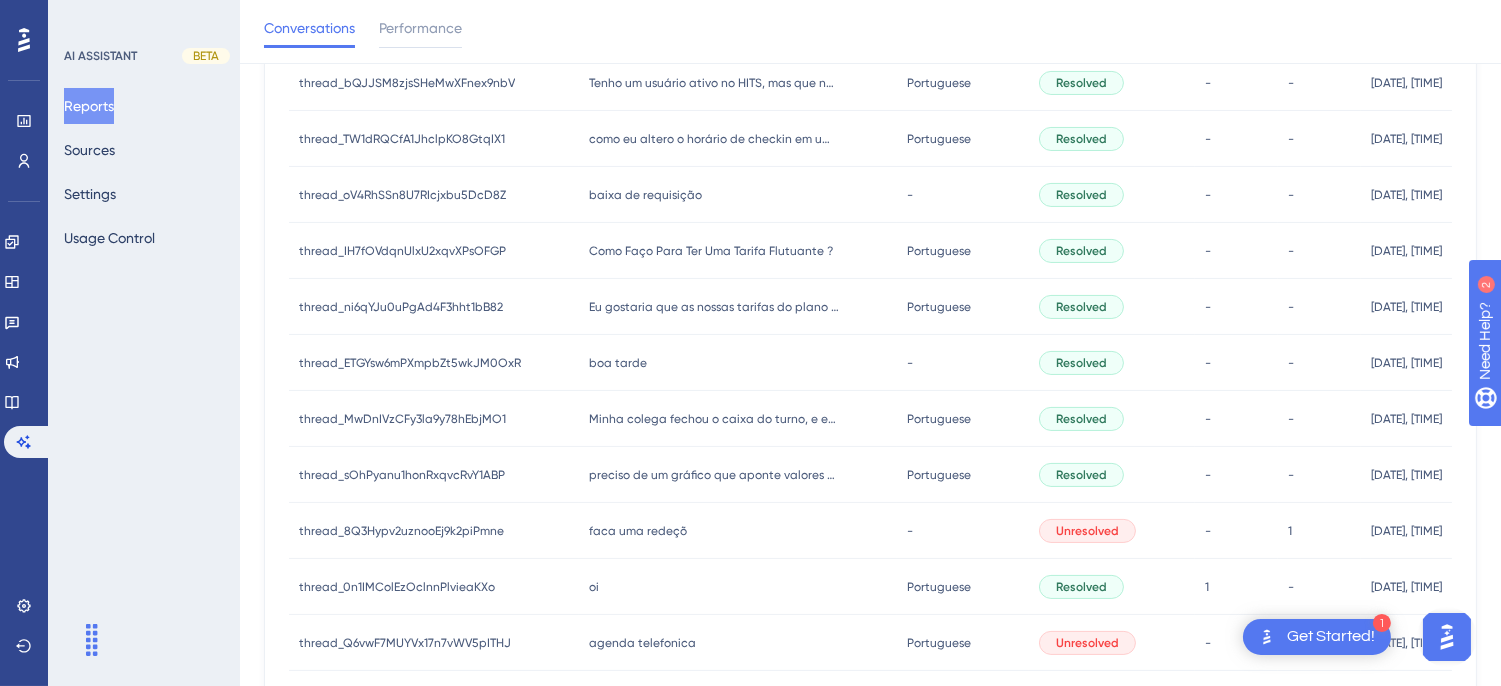 click on "baixa de requisição" at bounding box center (645, 195) 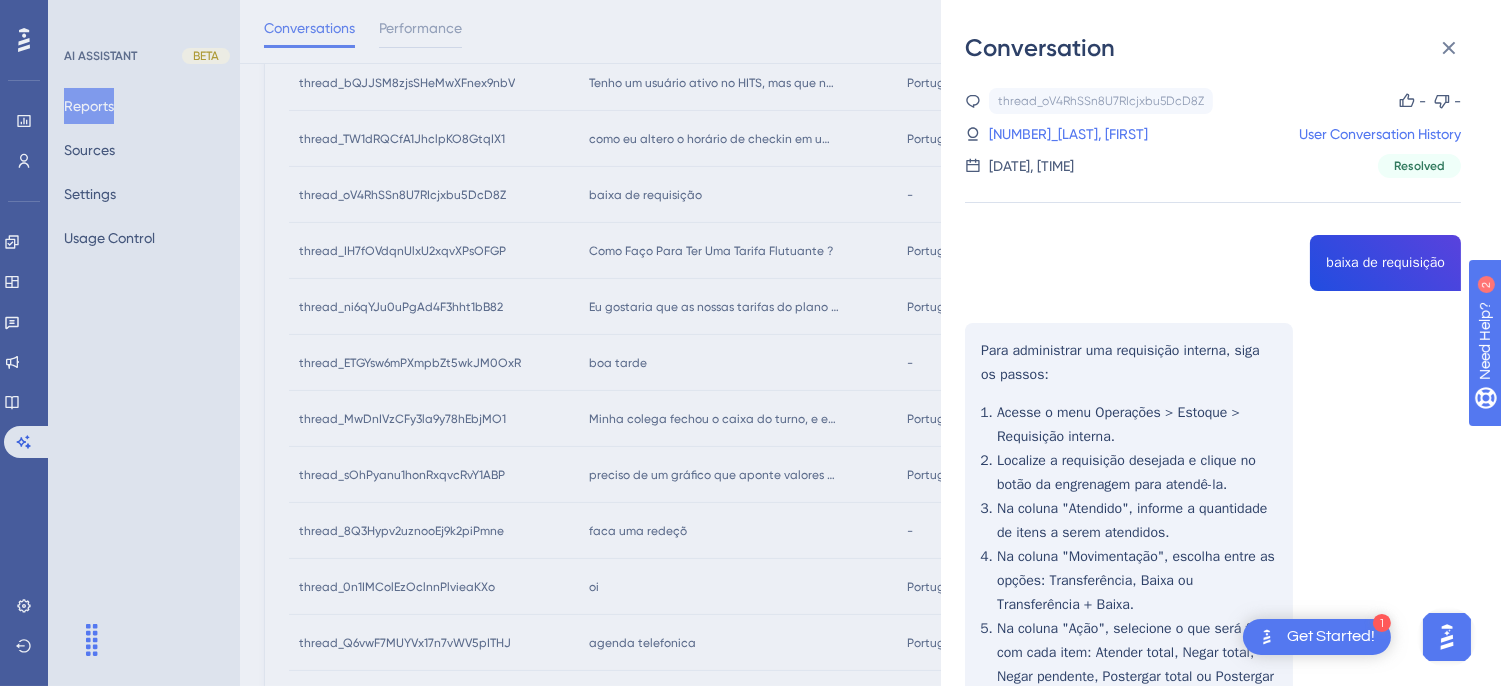 click on "thread_oV4RhSSn8U7RIcjxbu5DcD8Z Copy - - 5_Ass Gerencia, Jorge Esteves User Conversation History 4 ago. 2025,
14:14 Resolved baixa de requisição Para administrar uma requisição interna, siga os passos:
Acesse o menu Operações > Estoque > Requisição interna.
Localize a requisição desejada e clique no botão da engrenagem para atendê-la.
Na coluna "Atendido", informe a quantidade de itens a serem atendidos.
Na coluna "Movimentação", escolha entre as opções: Transferência, Baixa ou Transferência + Baixa.
Na coluna "Ação", selecione o que será feito com cada item: Atender total, Negar total, Negar pendente, Postergar total ou Postergar pendente.
O sistema pode sugerir automaticamente a movimentação adequada com base no preço de venda e no depósito do produto." at bounding box center [1213, 502] 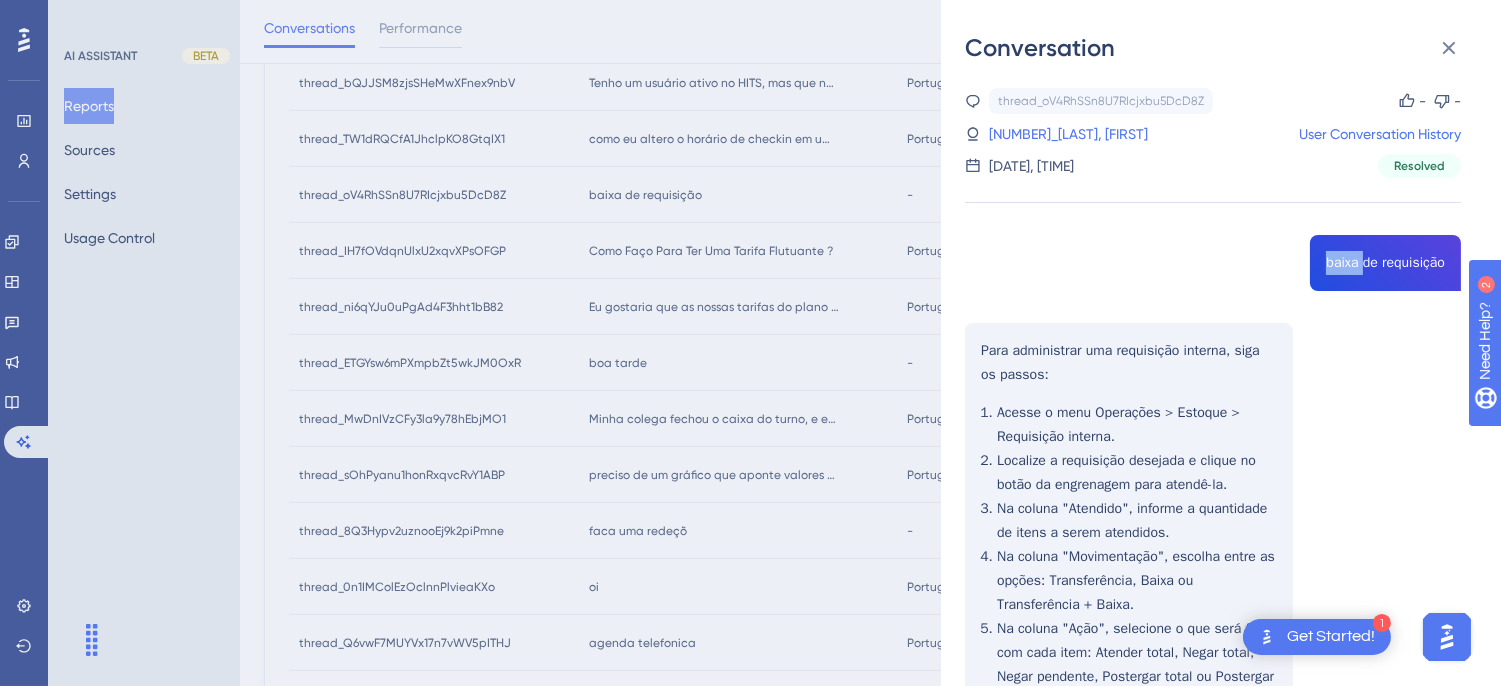 click on "thread_oV4RhSSn8U7RIcjxbu5DcD8Z Copy - - 5_Ass Gerencia, Jorge Esteves User Conversation History 4 ago. 2025,
14:14 Resolved baixa de requisição Para administrar uma requisição interna, siga os passos:
Acesse o menu Operações > Estoque > Requisição interna.
Localize a requisição desejada e clique no botão da engrenagem para atendê-la.
Na coluna "Atendido", informe a quantidade de itens a serem atendidos.
Na coluna "Movimentação", escolha entre as opções: Transferência, Baixa ou Transferência + Baixa.
Na coluna "Ação", selecione o que será feito com cada item: Atender total, Negar total, Negar pendente, Postergar total ou Postergar pendente.
O sistema pode sugerir automaticamente a movimentação adequada com base no preço de venda e no depósito do produto." at bounding box center (1213, 502) 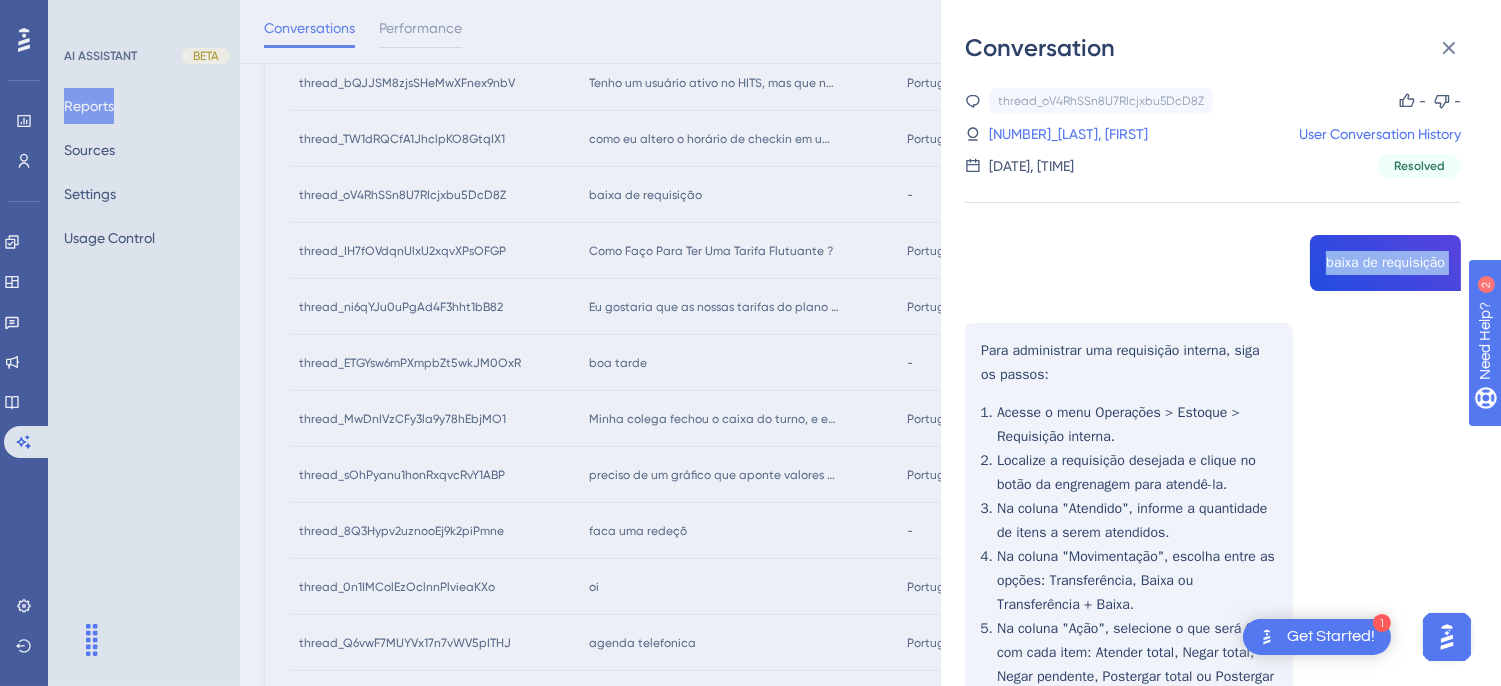 click on "thread_oV4RhSSn8U7RIcjxbu5DcD8Z Copy - - 5_Ass Gerencia, Jorge Esteves User Conversation History 4 ago. 2025,
14:14 Resolved baixa de requisição Para administrar uma requisição interna, siga os passos:
Acesse o menu Operações > Estoque > Requisição interna.
Localize a requisição desejada e clique no botão da engrenagem para atendê-la.
Na coluna "Atendido", informe a quantidade de itens a serem atendidos.
Na coluna "Movimentação", escolha entre as opções: Transferência, Baixa ou Transferência + Baixa.
Na coluna "Ação", selecione o que será feito com cada item: Atender total, Negar total, Negar pendente, Postergar total ou Postergar pendente.
O sistema pode sugerir automaticamente a movimentação adequada com base no preço de venda e no depósito do produto." at bounding box center [1213, 502] 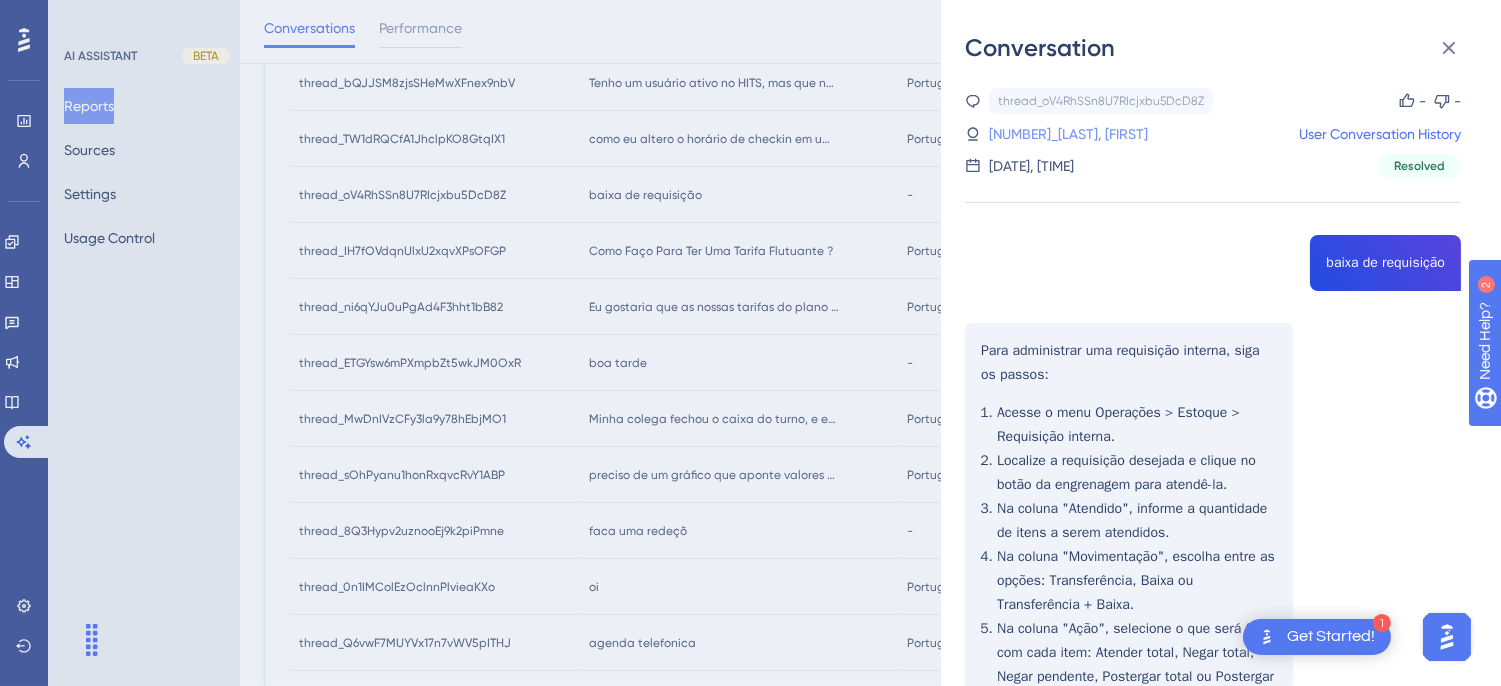 click on "5_Ass Gerencia, Jorge Esteves" at bounding box center [1068, 134] 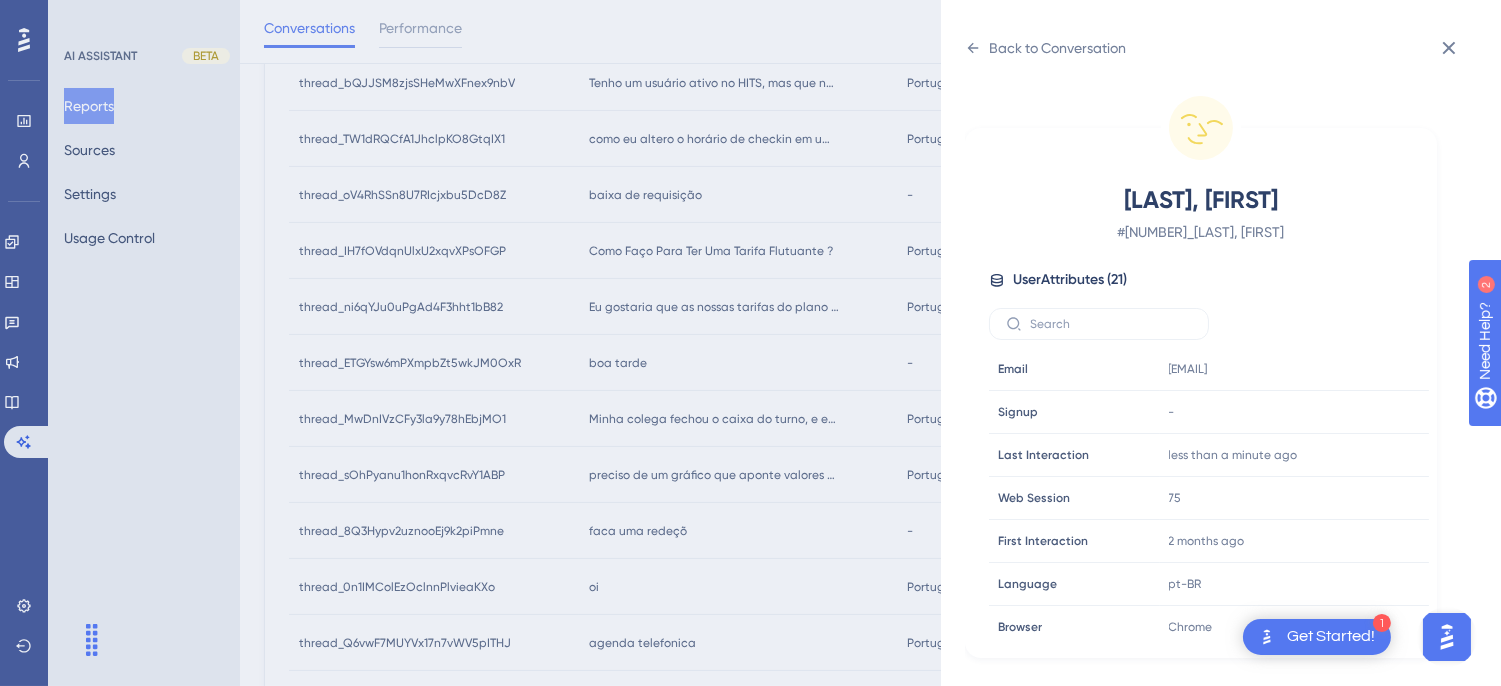 scroll, scrollTop: 610, scrollLeft: 0, axis: vertical 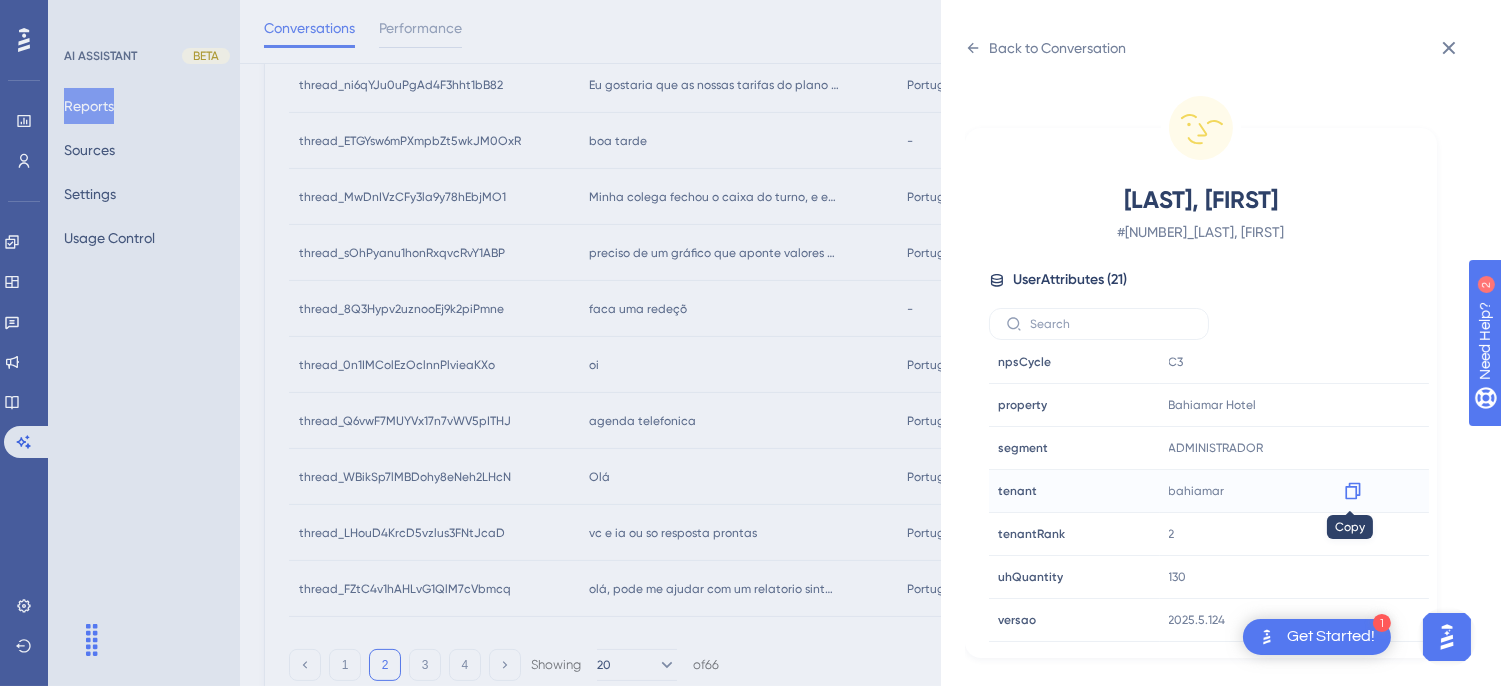 click at bounding box center [1353, 491] 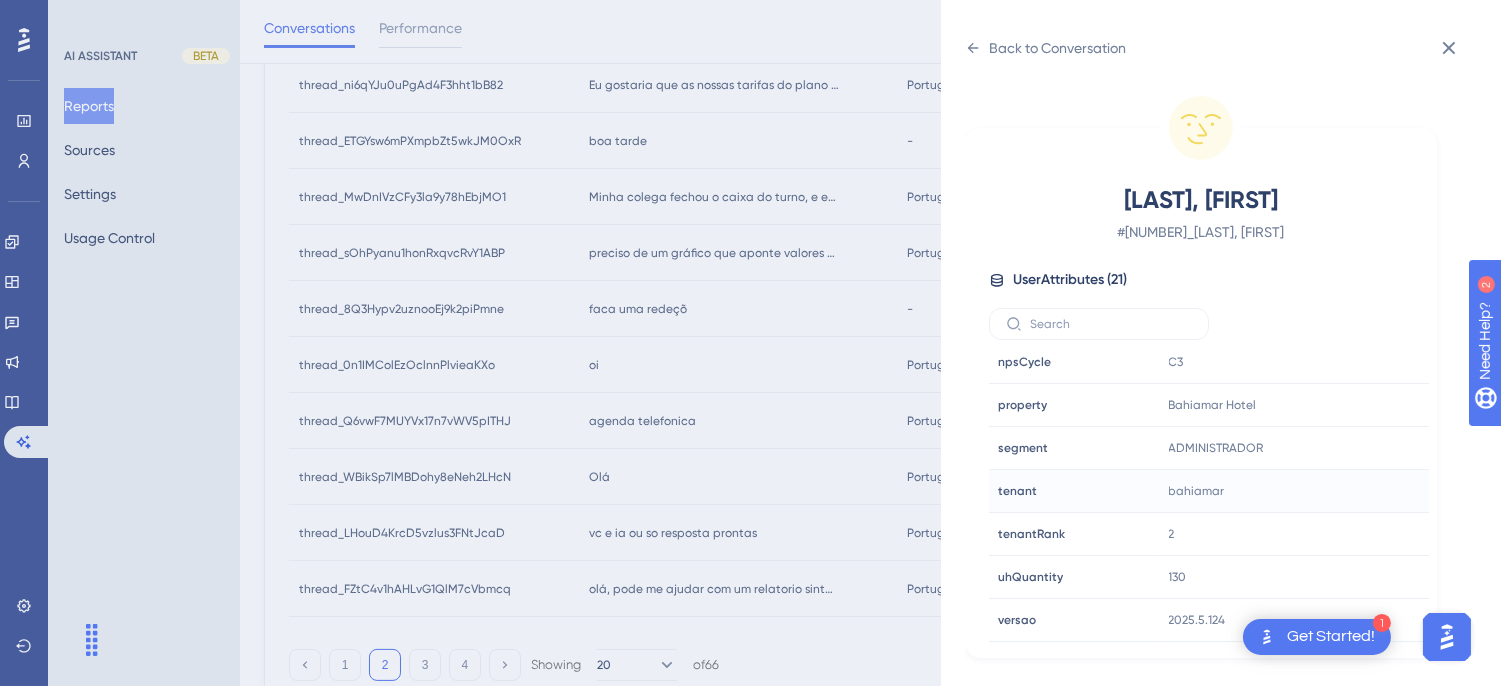 click on "Back to Conversation Ass Gerencia, Jorge Esteves #  5_Ass Gerencia, Jorge Esteves User  Attributes ( 21 ) Email Email jadesteves@terra.com.br Signup Signup - Last Interaction Last Interaction less than a minute ago 07 Aug 2025, 15:05 Web Session Web Session 75 First Interaction First Interaction 2 months ago 17 Jun 2025, 09:07 Language Language pt-BR Browser Browser Chrome Device Device computer Operating System Operating System Windows cnpj cnpj 14600662000298 consultRegister consultRegister true customerRank customerRank OURO event event true housekeeper housekeeper true npsCycle npsCycle C3 property property Bahiamar Hotel segment segment ADMINISTRADOR tenant tenant bahiamar tenantRank tenantRank 2 uhQuantity uhQuantity 130 versao versao 2025.5.124" at bounding box center (1221, 343) 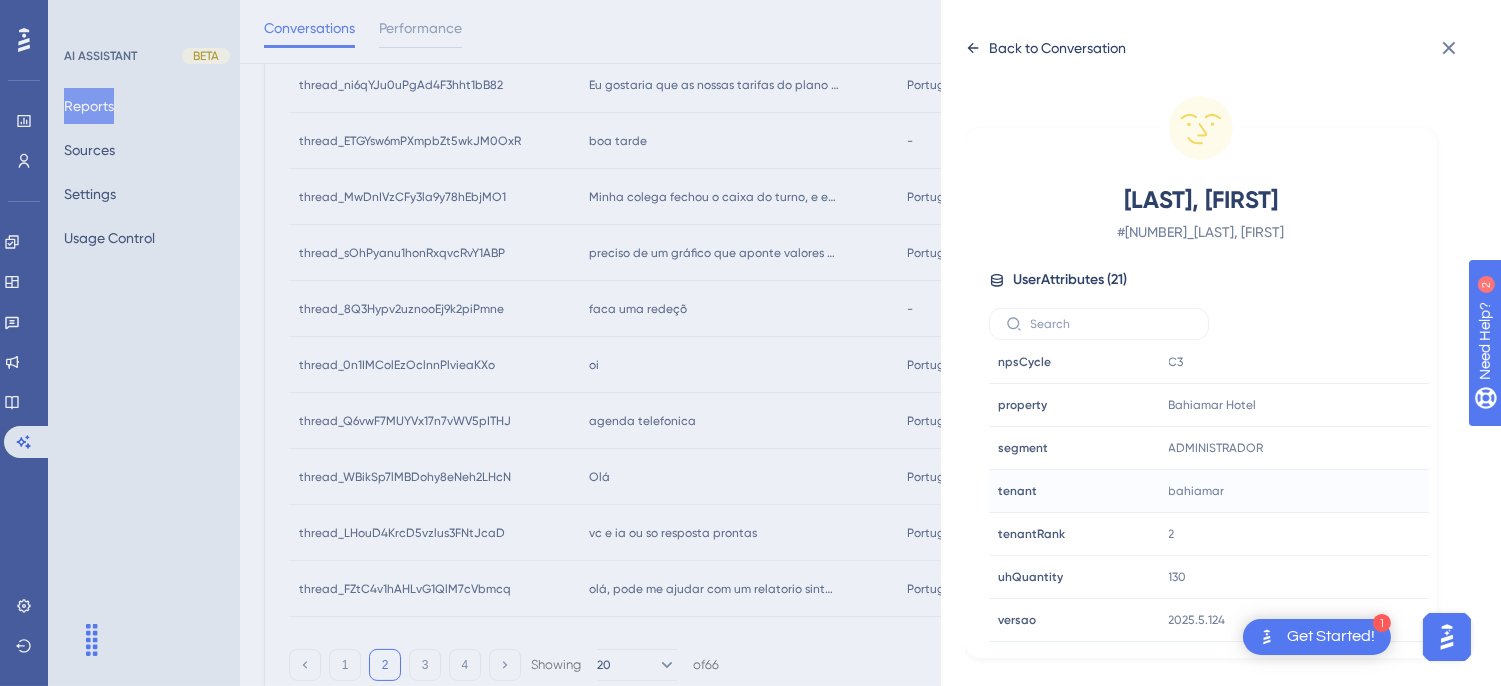 click 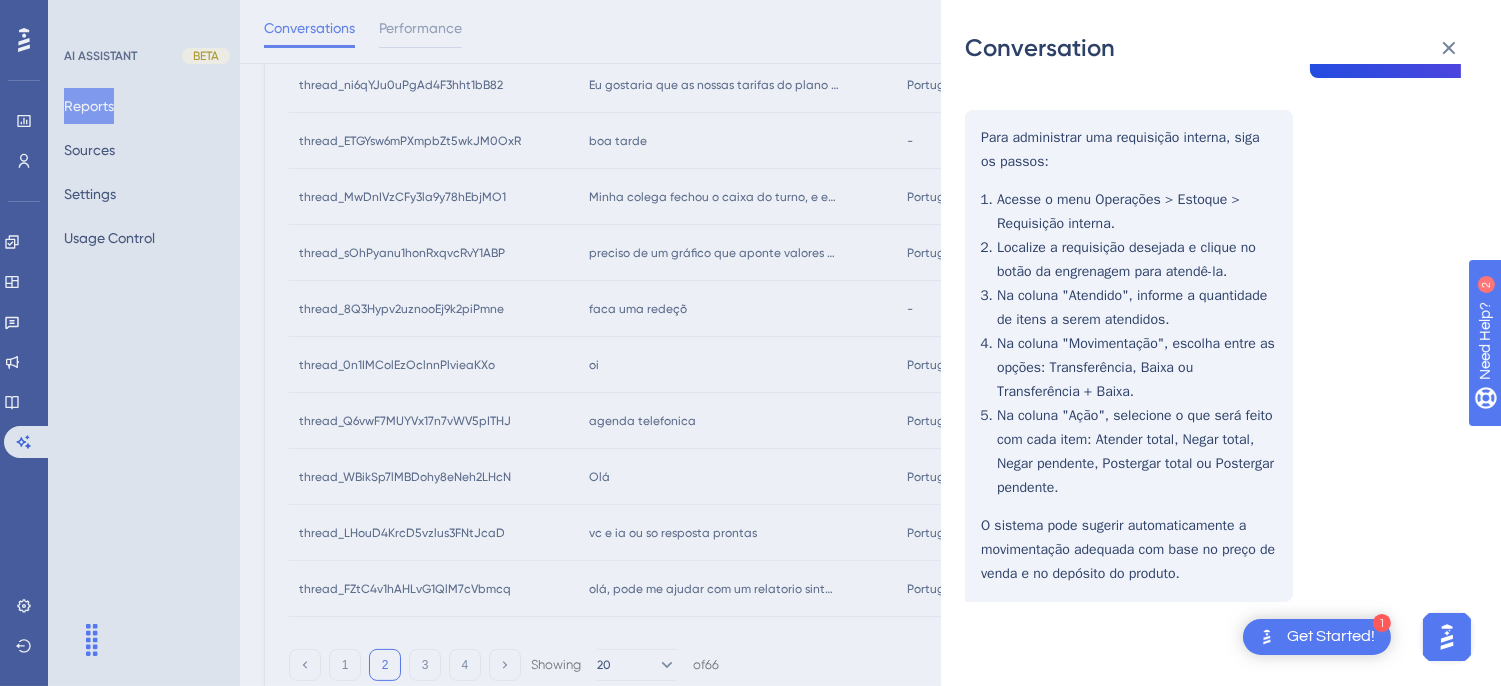 scroll, scrollTop: 0, scrollLeft: 0, axis: both 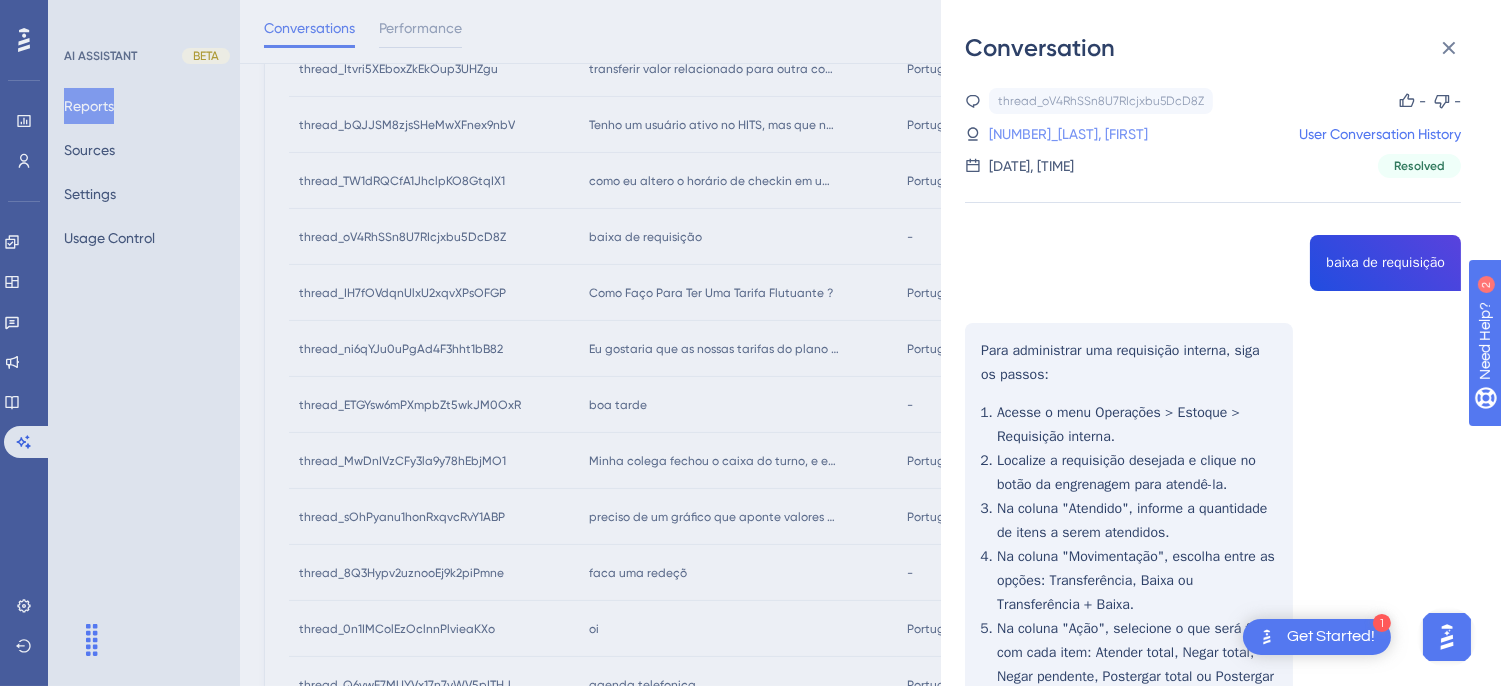 click on "5_Ass Gerencia, Jorge Esteves" at bounding box center (1068, 134) 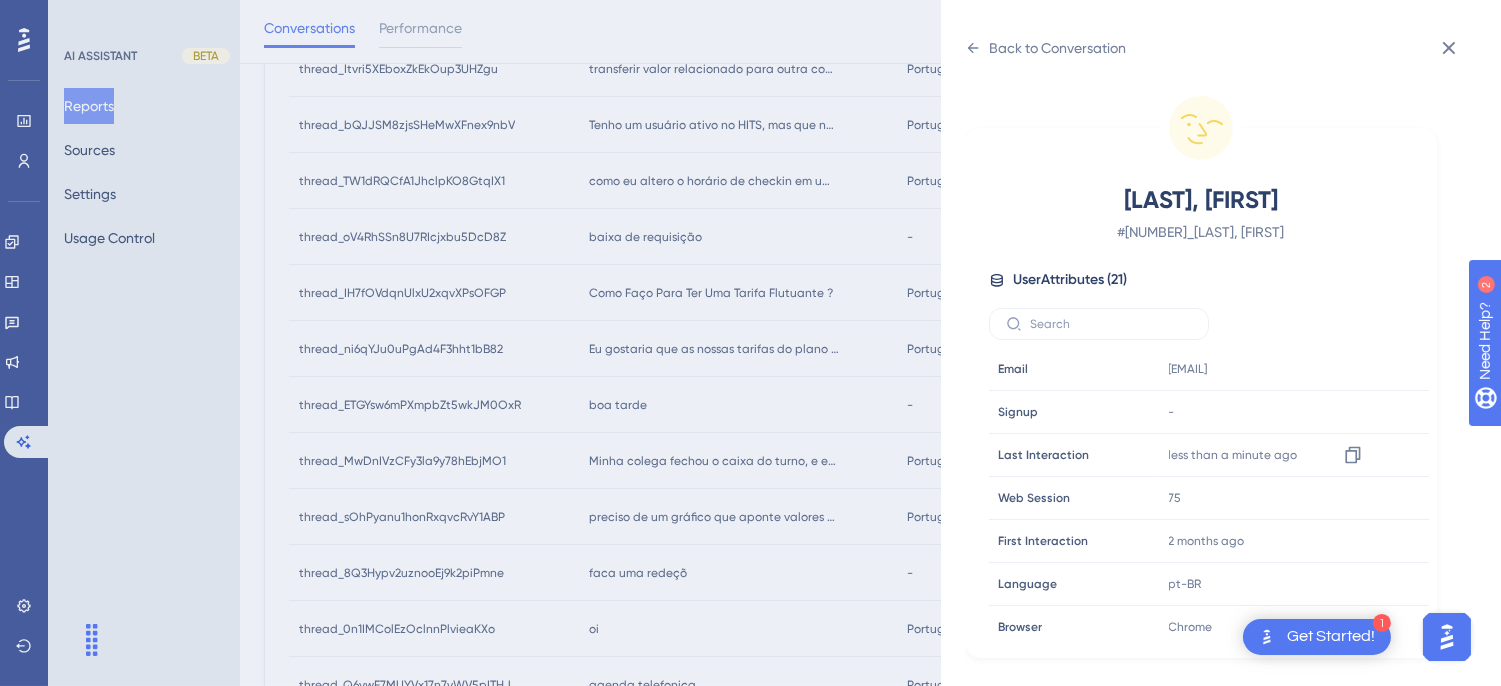 scroll, scrollTop: 444, scrollLeft: 0, axis: vertical 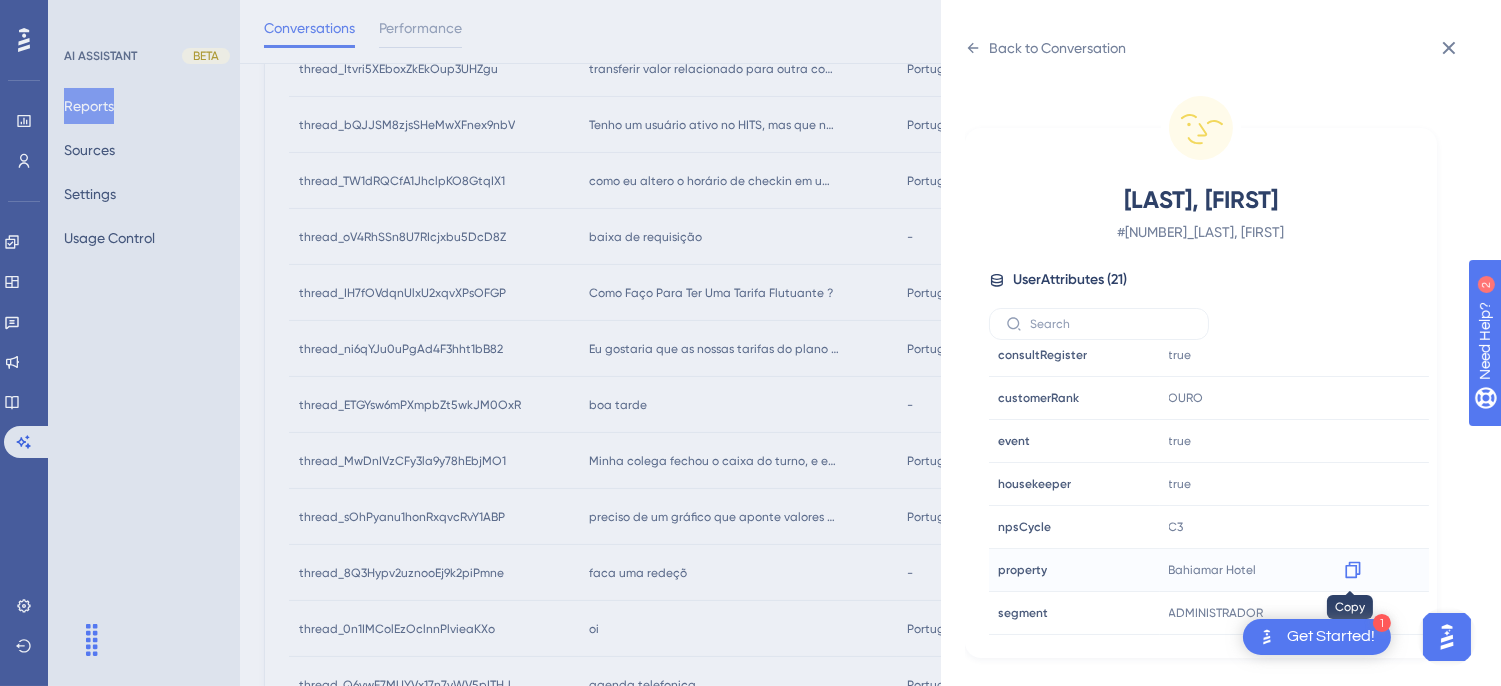 click 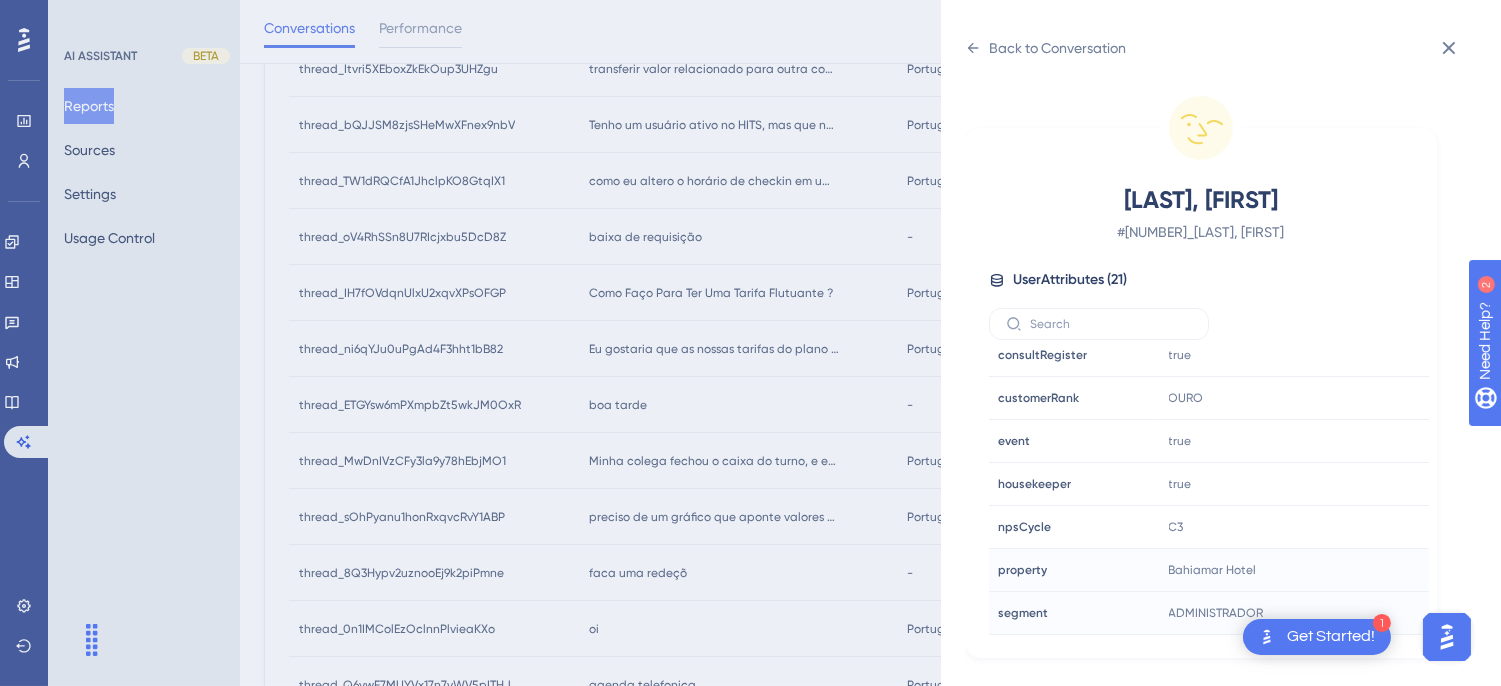 scroll, scrollTop: 610, scrollLeft: 0, axis: vertical 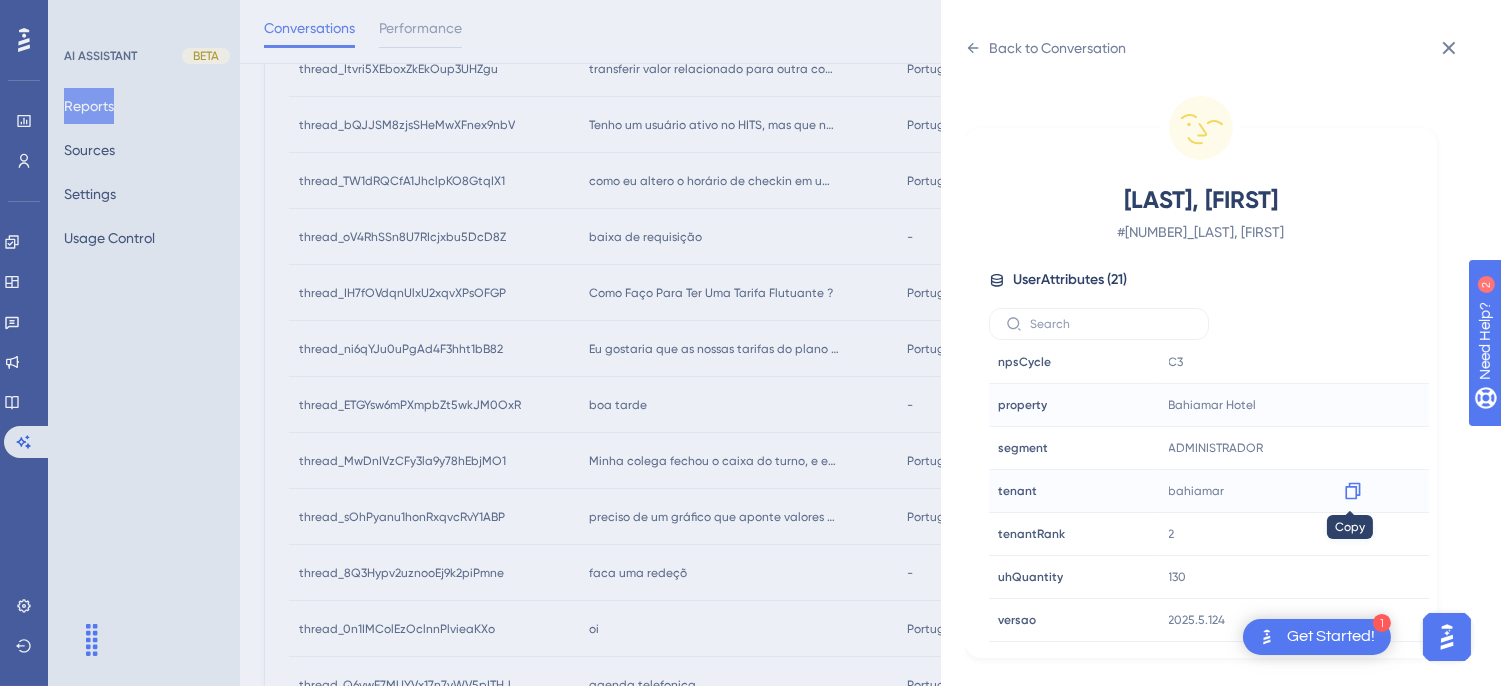 click 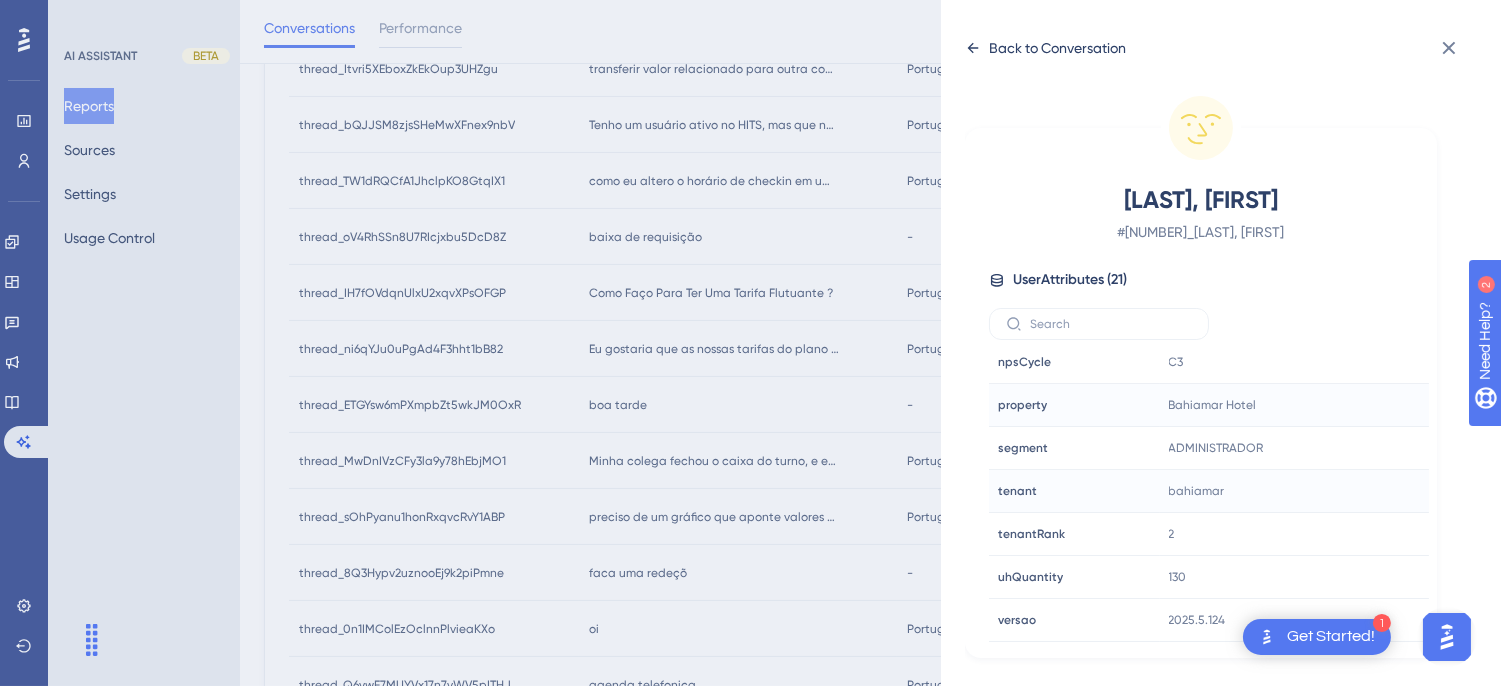 click 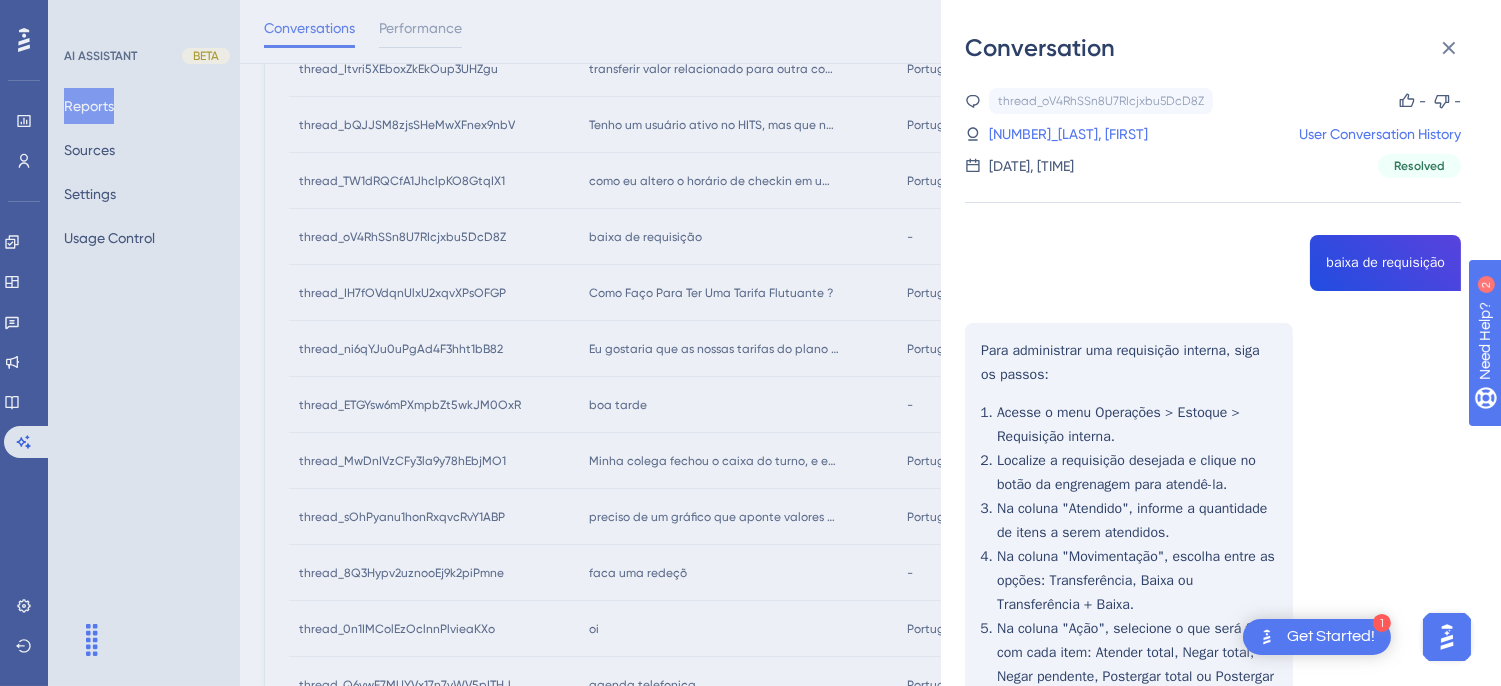 click on "thread_oV4RhSSn8U7RIcjxbu5DcD8Z Copy - - 5_Ass Gerencia, Jorge Esteves User Conversation History 4 ago. 2025,
14:14 Resolved baixa de requisição Para administrar uma requisição interna, siga os passos:
Acesse o menu Operações > Estoque > Requisição interna.
Localize a requisição desejada e clique no botão da engrenagem para atendê-la.
Na coluna "Atendido", informe a quantidade de itens a serem atendidos.
Na coluna "Movimentação", escolha entre as opções: Transferência, Baixa ou Transferência + Baixa.
Na coluna "Ação", selecione o que será feito com cada item: Atender total, Negar total, Negar pendente, Postergar total ou Postergar pendente.
O sistema pode sugerir automaticamente a movimentação adequada com base no preço de venda e no depósito do produto." at bounding box center (1213, 502) 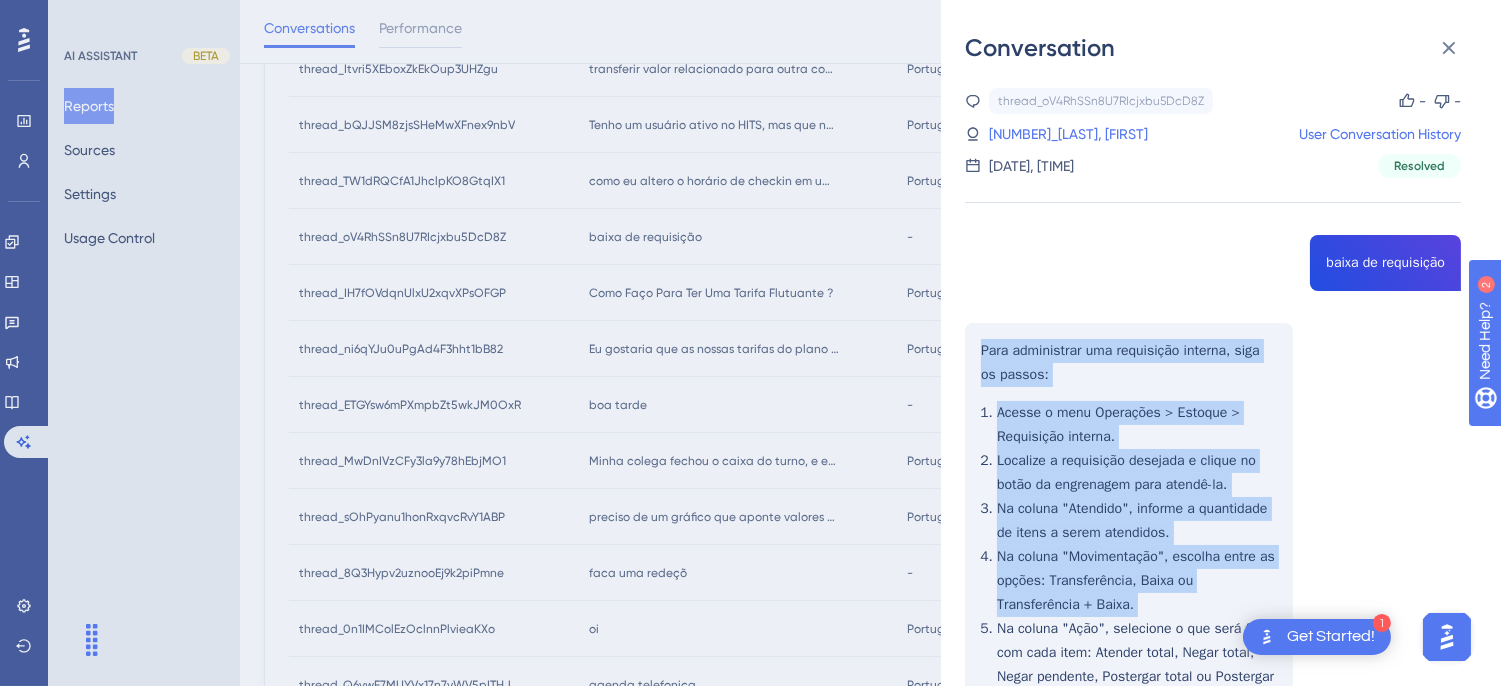 scroll, scrollTop: 213, scrollLeft: 0, axis: vertical 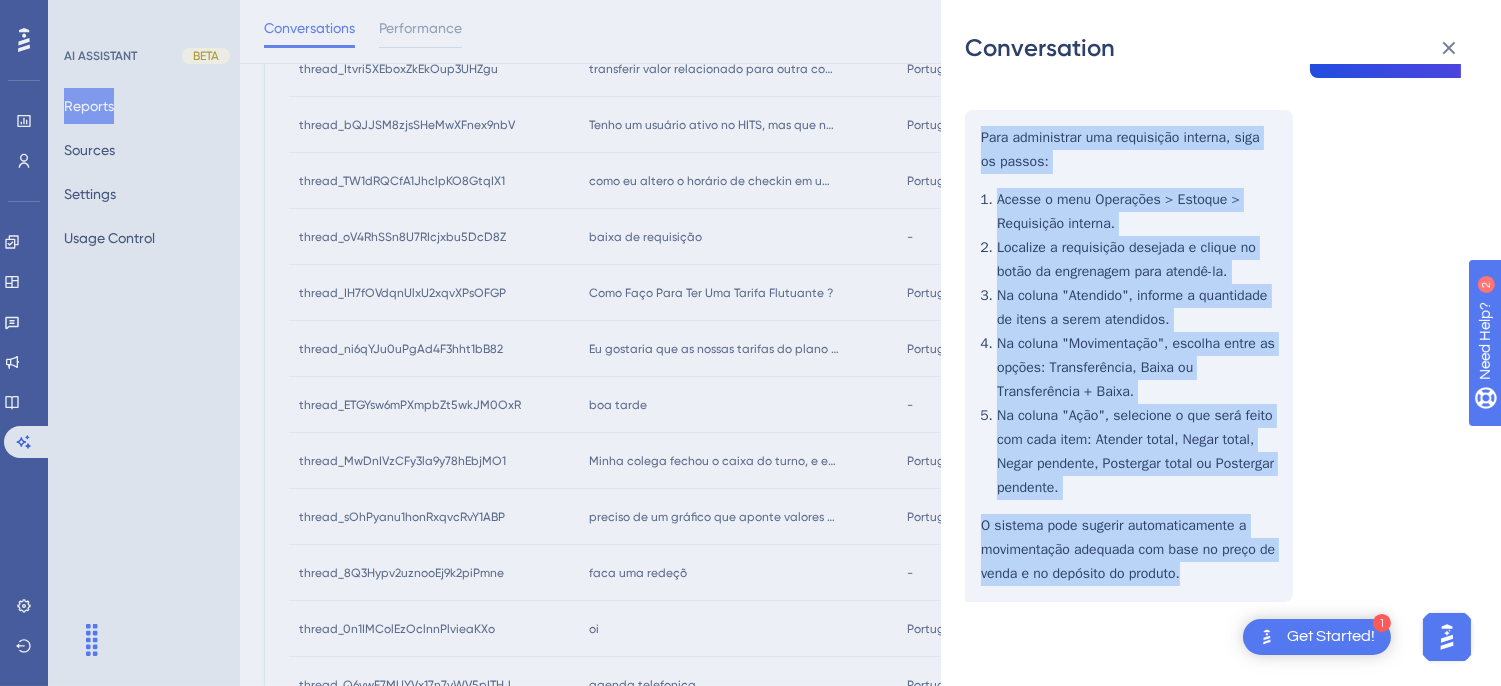 drag, startPoint x: 977, startPoint y: 348, endPoint x: 1227, endPoint y: 572, distance: 335.67245 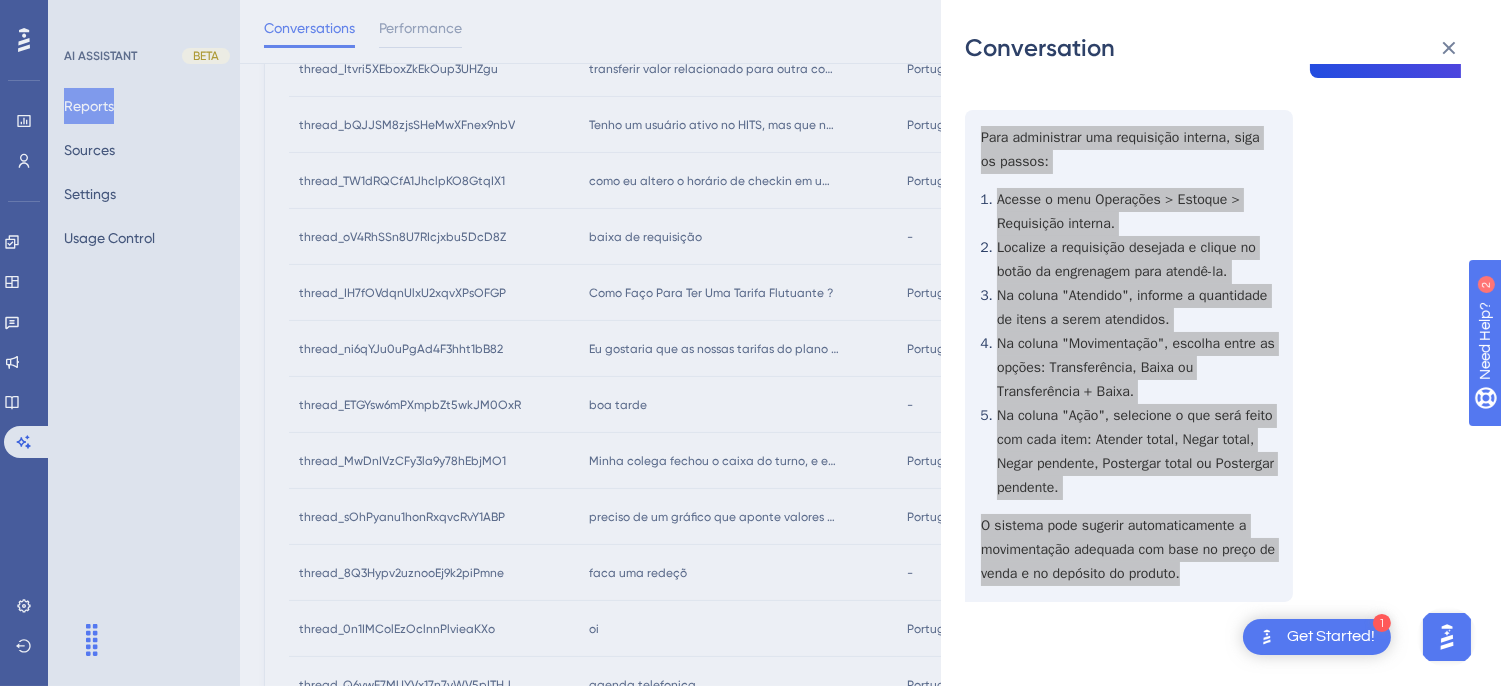 scroll, scrollTop: 180, scrollLeft: 0, axis: vertical 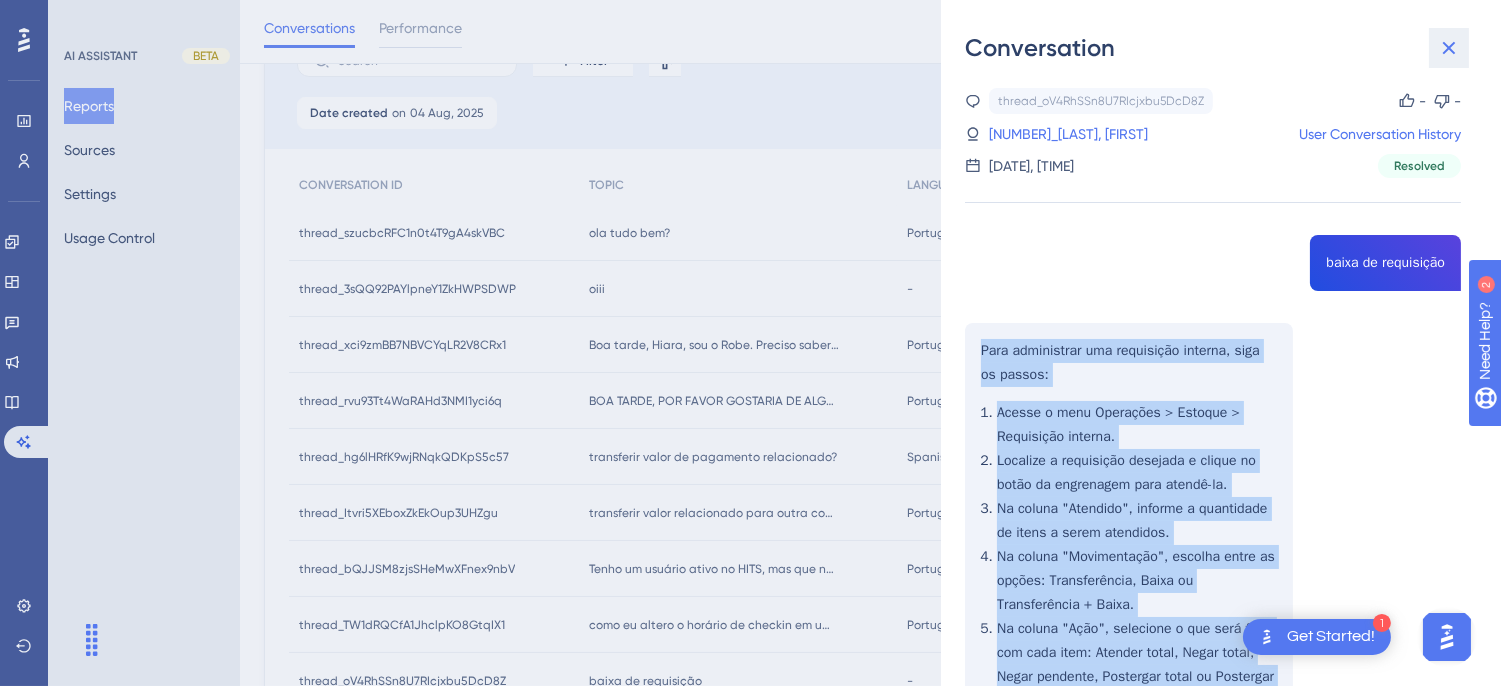 drag, startPoint x: 1445, startPoint y: 47, endPoint x: 868, endPoint y: 302, distance: 630.83594 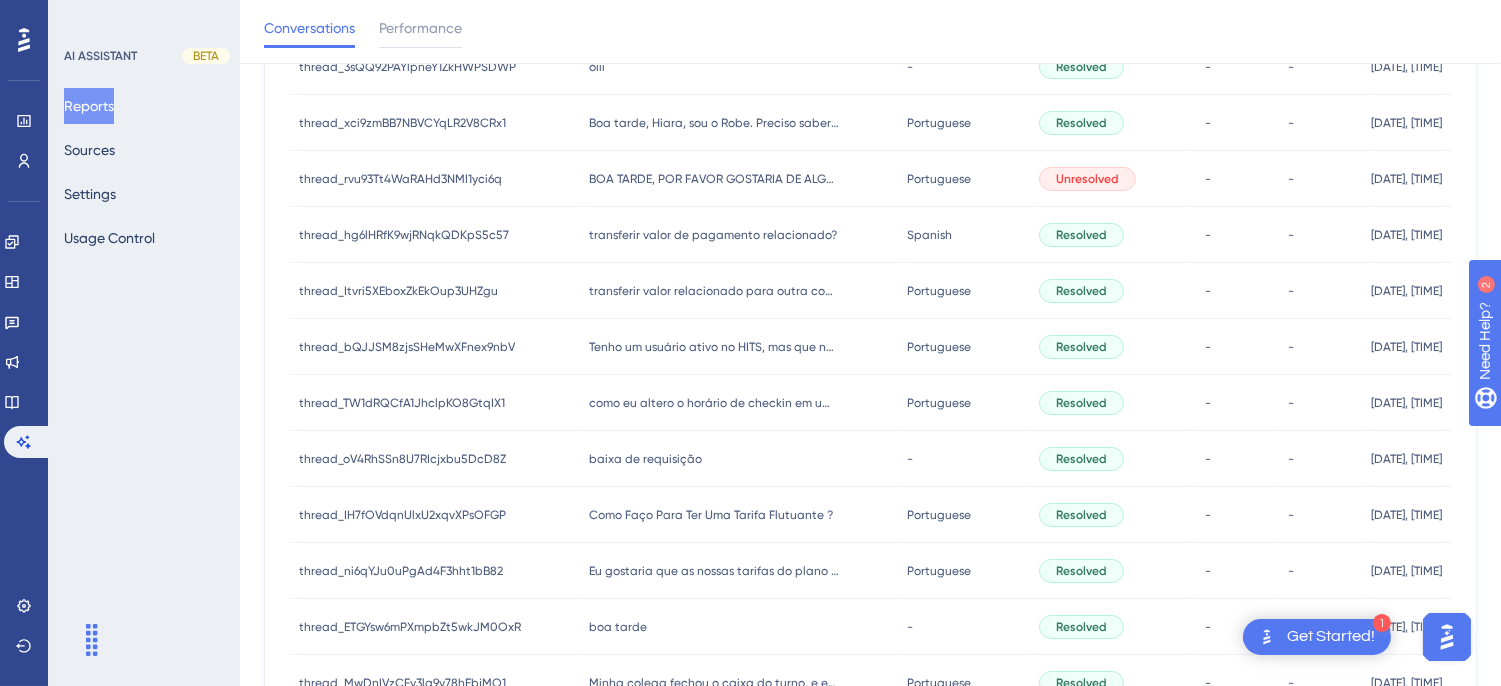 scroll, scrollTop: 624, scrollLeft: 0, axis: vertical 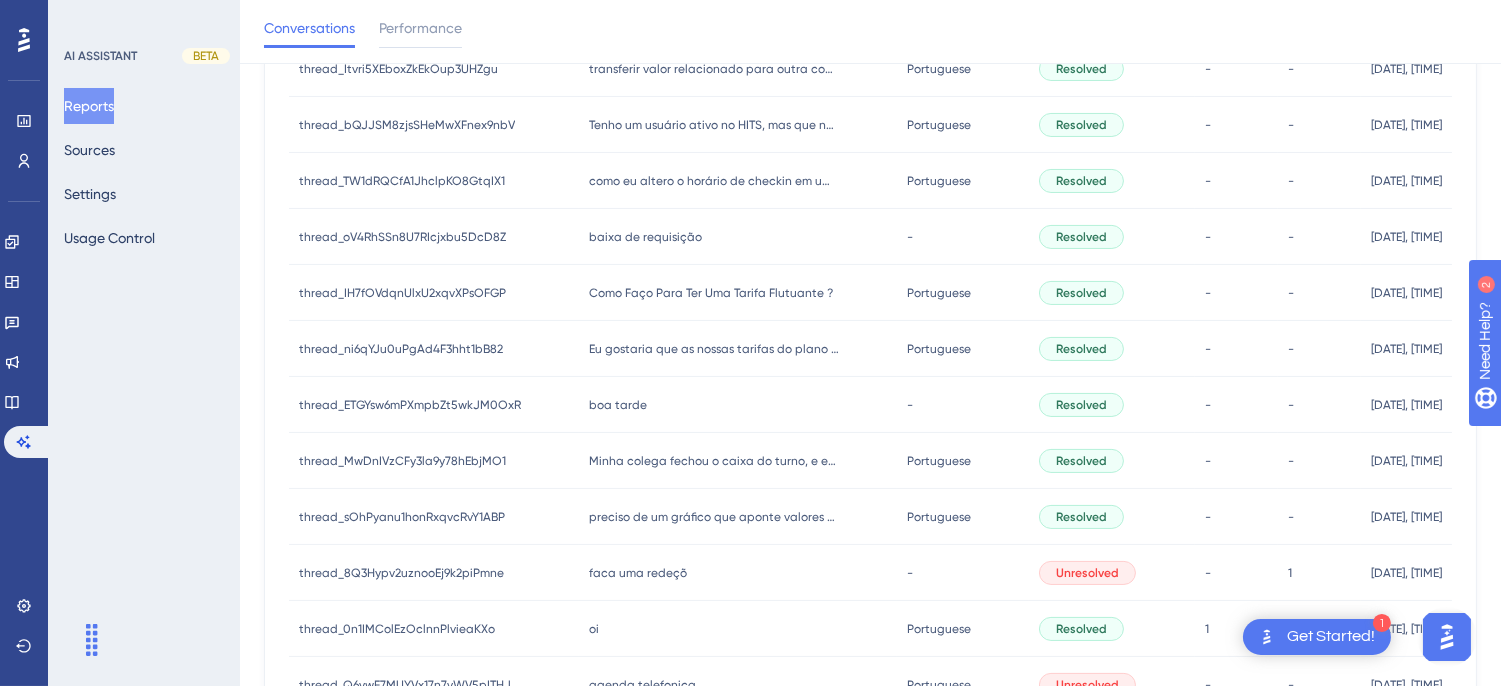 click on "Como Faço Para Ter Uma Tarifa Flutuante ?" at bounding box center [711, 293] 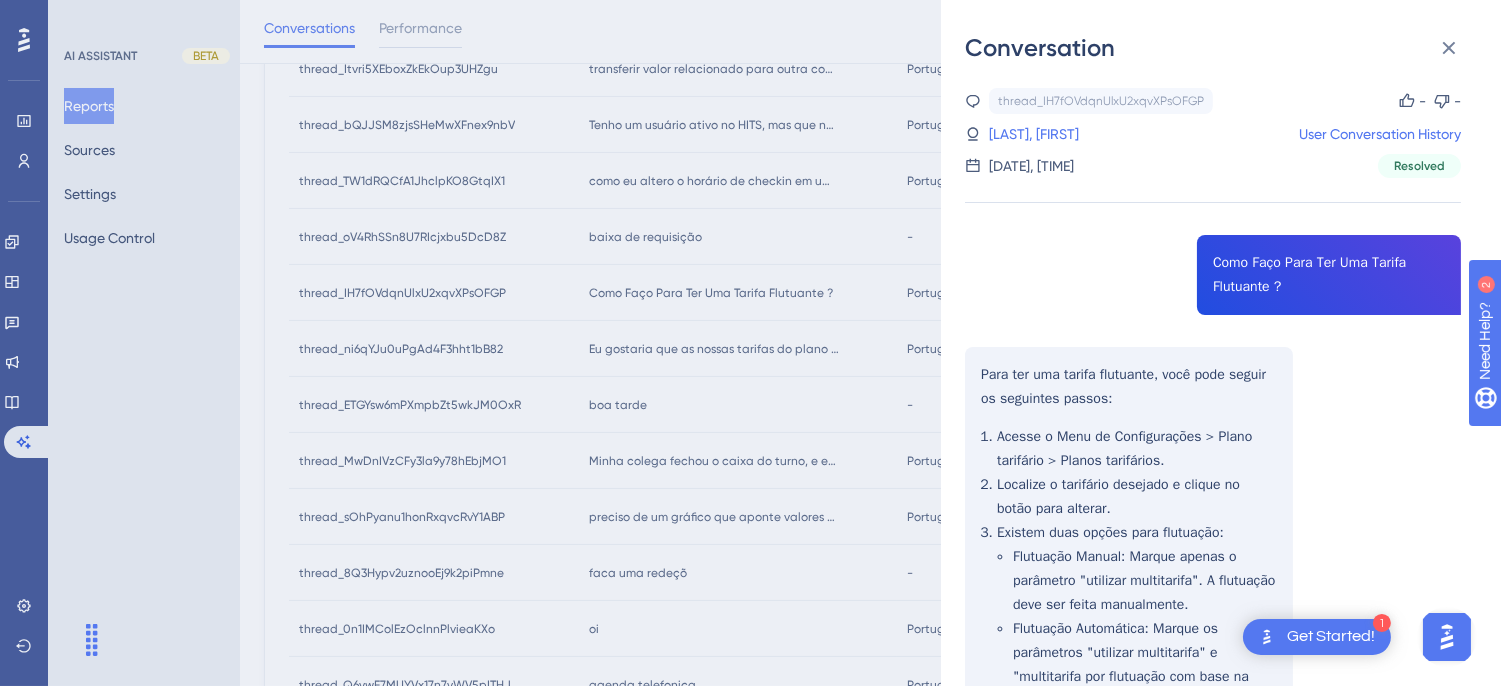 click on "thread_IH7fOVdqnUlxU2xqvXPsOFGP Copy - - 6_Silva, Ailton User Conversation History 4 ago. 2025,
14:09 Resolved Como Faço Para Ter Uma Tarifa Flutuante ? Para ter uma tarifa flutuante, você pode seguir os seguintes passos:
Acesse o Menu de Configurações > Plano tarifário > Planos tarifários.
Localize o tarifário desejado e clique no botão para alterar.
Existem duas opções para flutuação:
Flutuação Manual : Marque apenas o parâmetro "utilizar multitarifa". A flutuação deve ser feita manualmente.
Flutuação Automática : Marque os parâmetros "utilizar multitarifa" e "multitarifa por flutuação com base na ocupação". O sistema ajustará automaticamente o preço conforme a ocupação.
Após configurar, clique no botão verde para salvar." at bounding box center (1213, 514) 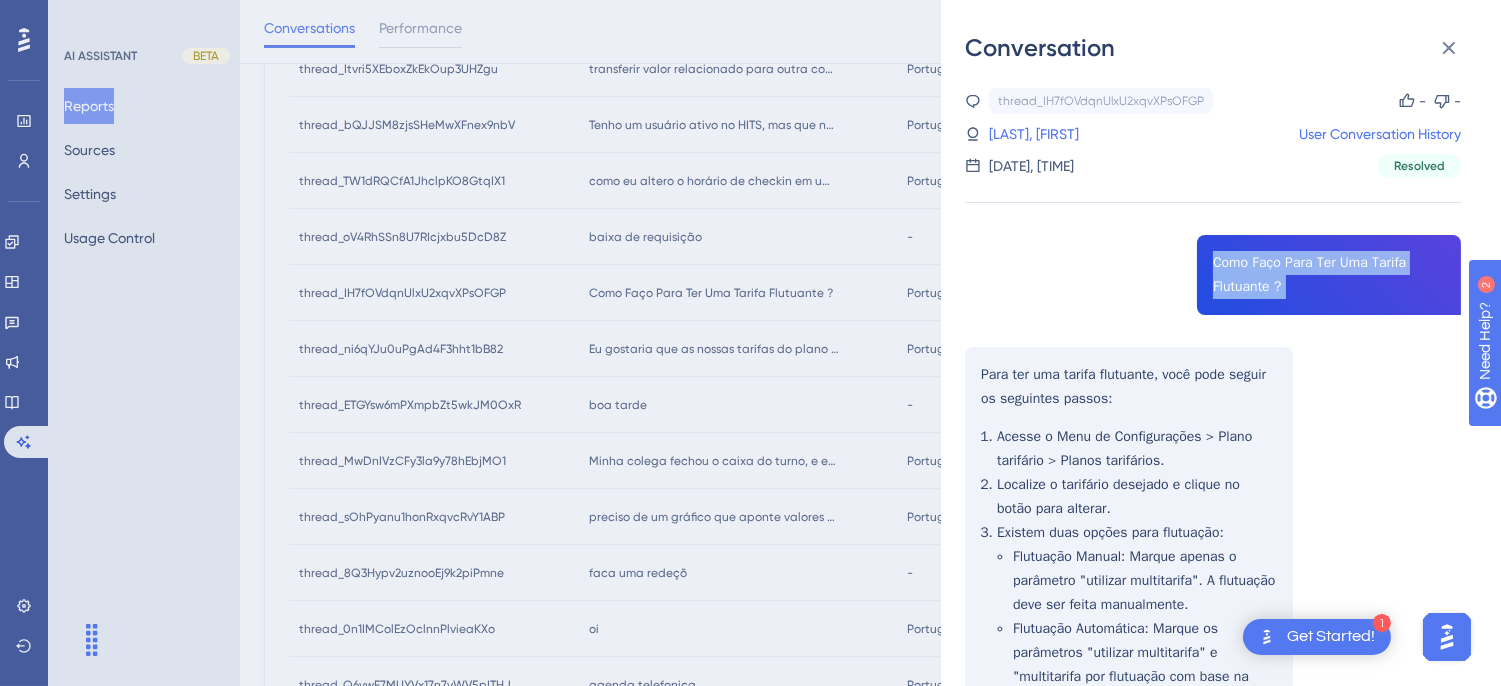 click on "thread_IH7fOVdqnUlxU2xqvXPsOFGP Copy - - 6_Silva, Ailton User Conversation History 4 ago. 2025,
14:09 Resolved Como Faço Para Ter Uma Tarifa Flutuante ? Para ter uma tarifa flutuante, você pode seguir os seguintes passos:
Acesse o Menu de Configurações > Plano tarifário > Planos tarifários.
Localize o tarifário desejado e clique no botão para alterar.
Existem duas opções para flutuação:
Flutuação Manual : Marque apenas o parâmetro "utilizar multitarifa". A flutuação deve ser feita manualmente.
Flutuação Automática : Marque os parâmetros "utilizar multitarifa" e "multitarifa por flutuação com base na ocupação". O sistema ajustará automaticamente o preço conforme a ocupação.
Após configurar, clique no botão verde para salvar." at bounding box center [1213, 514] 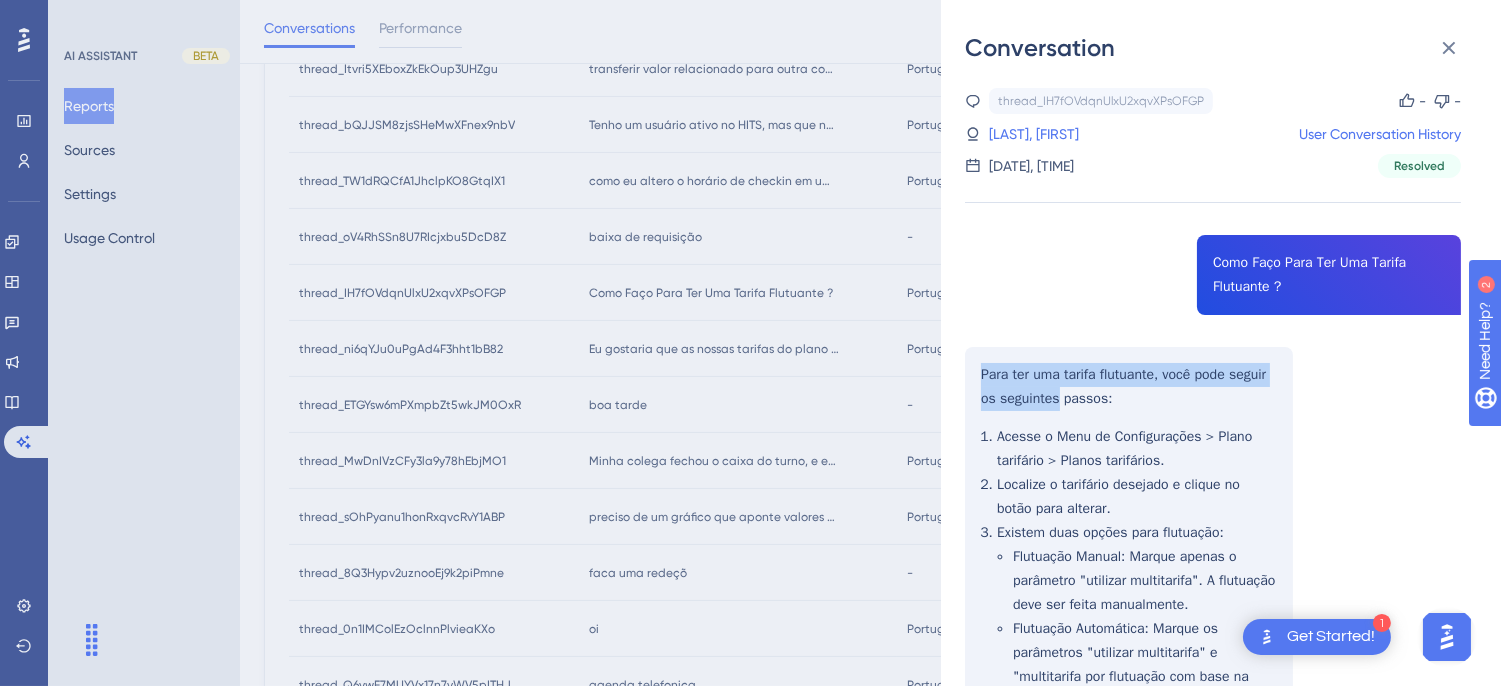scroll, scrollTop: 846, scrollLeft: 0, axis: vertical 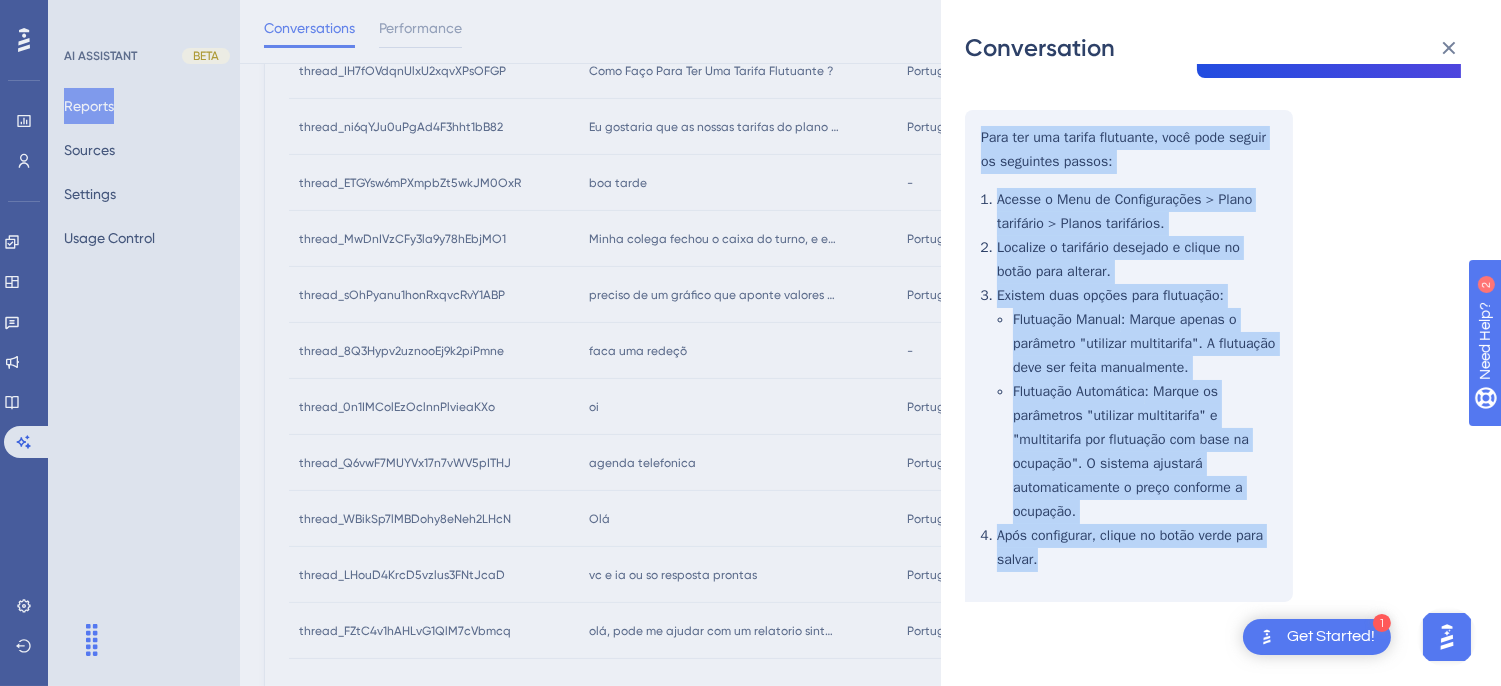 drag, startPoint x: 1028, startPoint y: 380, endPoint x: 1068, endPoint y: 565, distance: 189.27493 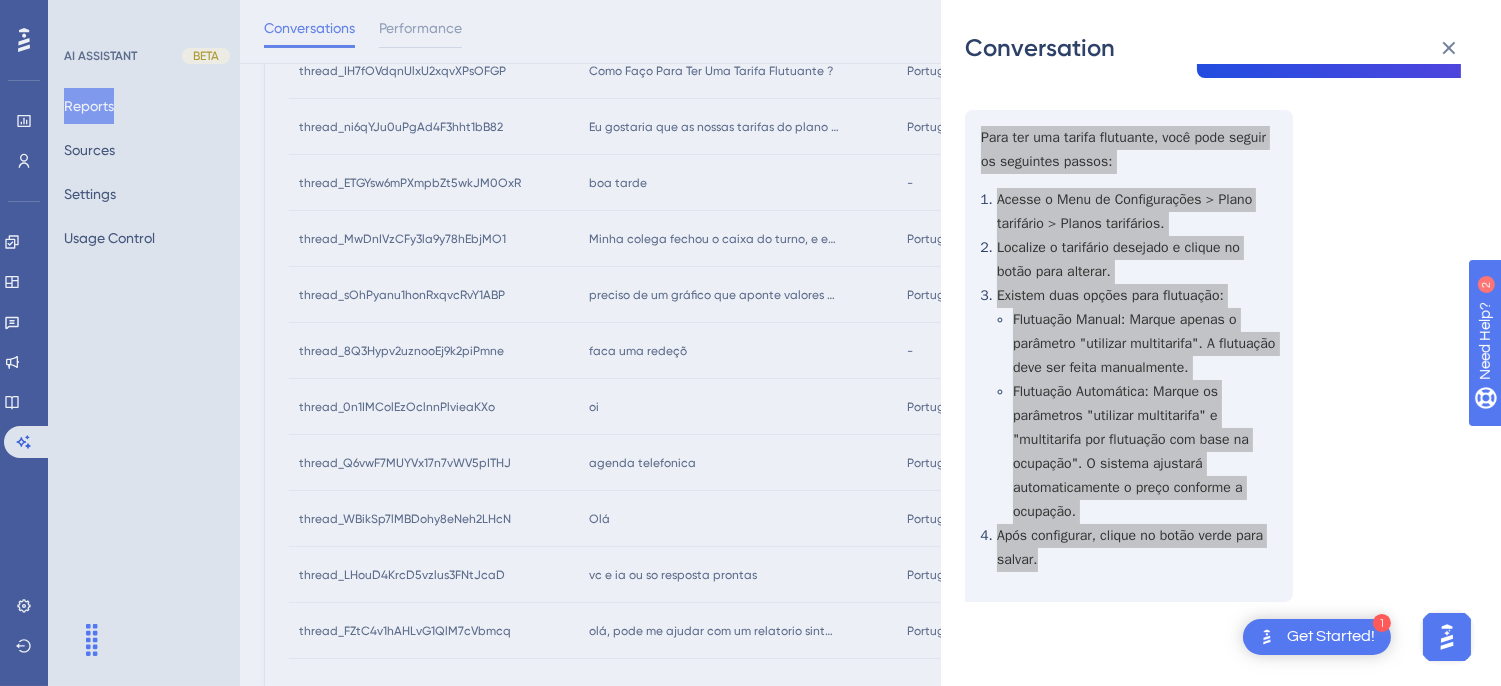 scroll, scrollTop: 15, scrollLeft: 0, axis: vertical 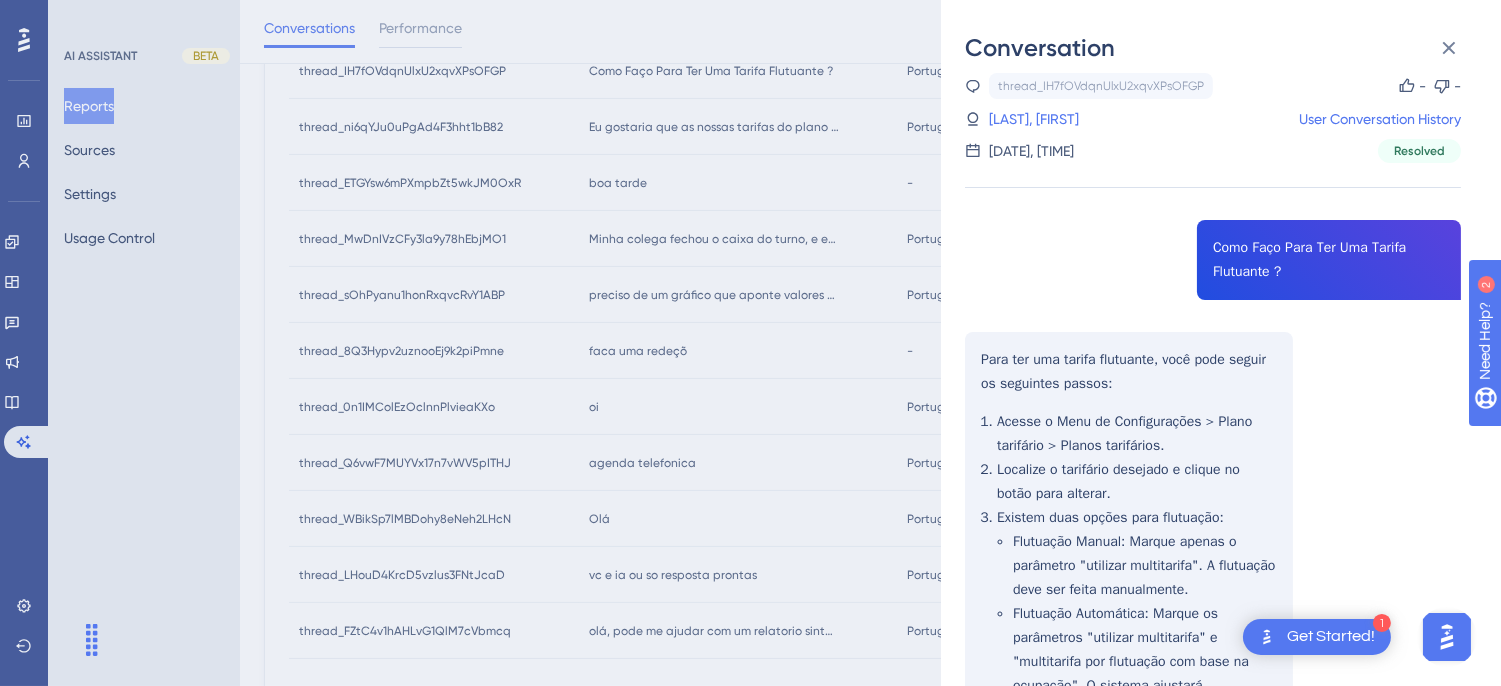 click on "thread_IH7fOVdqnUlxU2xqvXPsOFGP Copy - - 6_Silva, Ailton User Conversation History 4 ago. 2025,
14:09 Resolved Como Faço Para Ter Uma Tarifa Flutuante ? Para ter uma tarifa flutuante, você pode seguir os seguintes passos:
Acesse o Menu de Configurações > Plano tarifário > Planos tarifários.
Localize o tarifário desejado e clique no botão para alterar.
Existem duas opções para flutuação:
Flutuação Manual : Marque apenas o parâmetro "utilizar multitarifa". A flutuação deve ser feita manualmente.
Flutuação Automática : Marque os parâmetros "utilizar multitarifa" e "multitarifa por flutuação com base na ocupação". O sistema ajustará automaticamente o preço conforme a ocupação.
Após configurar, clique no botão verde para salvar." at bounding box center [1213, 499] 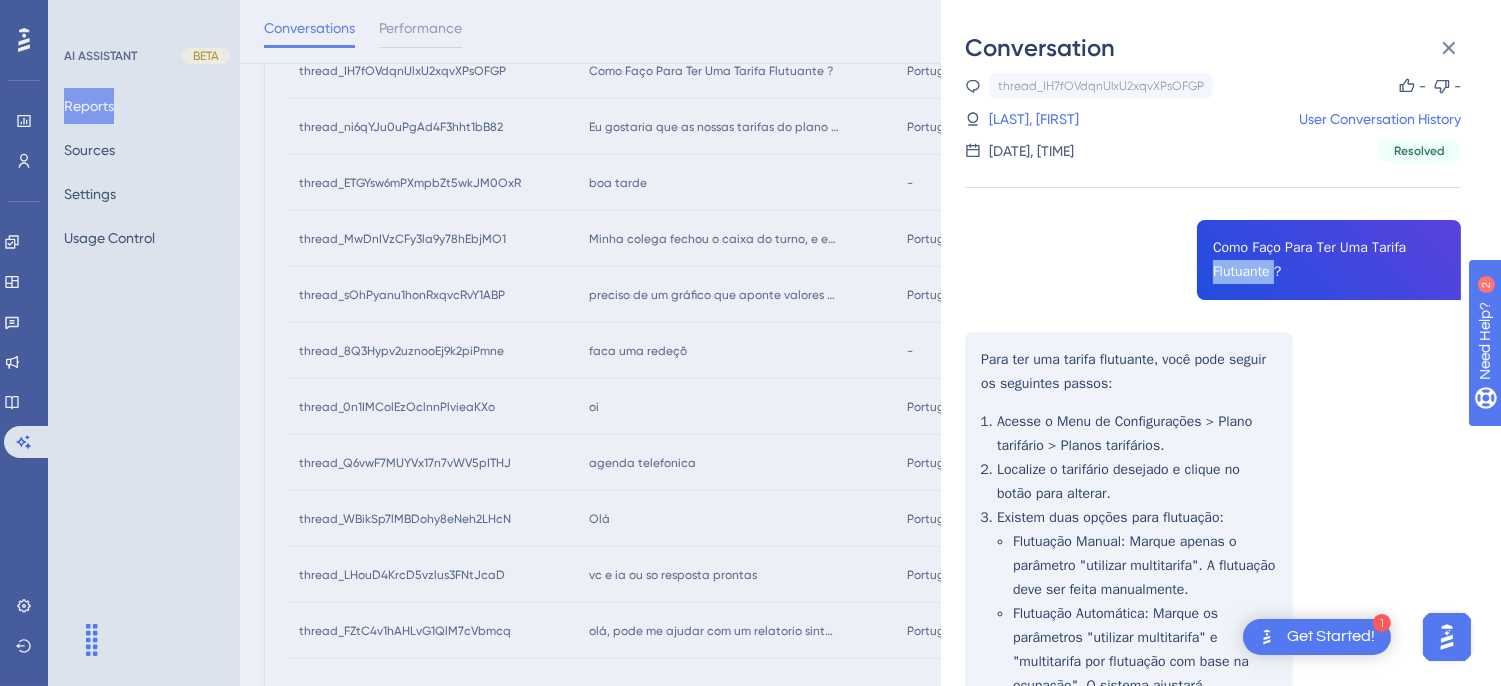 click on "thread_IH7fOVdqnUlxU2xqvXPsOFGP Copy - - 6_Silva, Ailton User Conversation History 4 ago. 2025,
14:09 Resolved Como Faço Para Ter Uma Tarifa Flutuante ? Para ter uma tarifa flutuante, você pode seguir os seguintes passos:
Acesse o Menu de Configurações > Plano tarifário > Planos tarifários.
Localize o tarifário desejado e clique no botão para alterar.
Existem duas opções para flutuação:
Flutuação Manual : Marque apenas o parâmetro "utilizar multitarifa". A flutuação deve ser feita manualmente.
Flutuação Automática : Marque os parâmetros "utilizar multitarifa" e "multitarifa por flutuação com base na ocupação". O sistema ajustará automaticamente o preço conforme a ocupação.
Após configurar, clique no botão verde para salvar." at bounding box center (1213, 499) 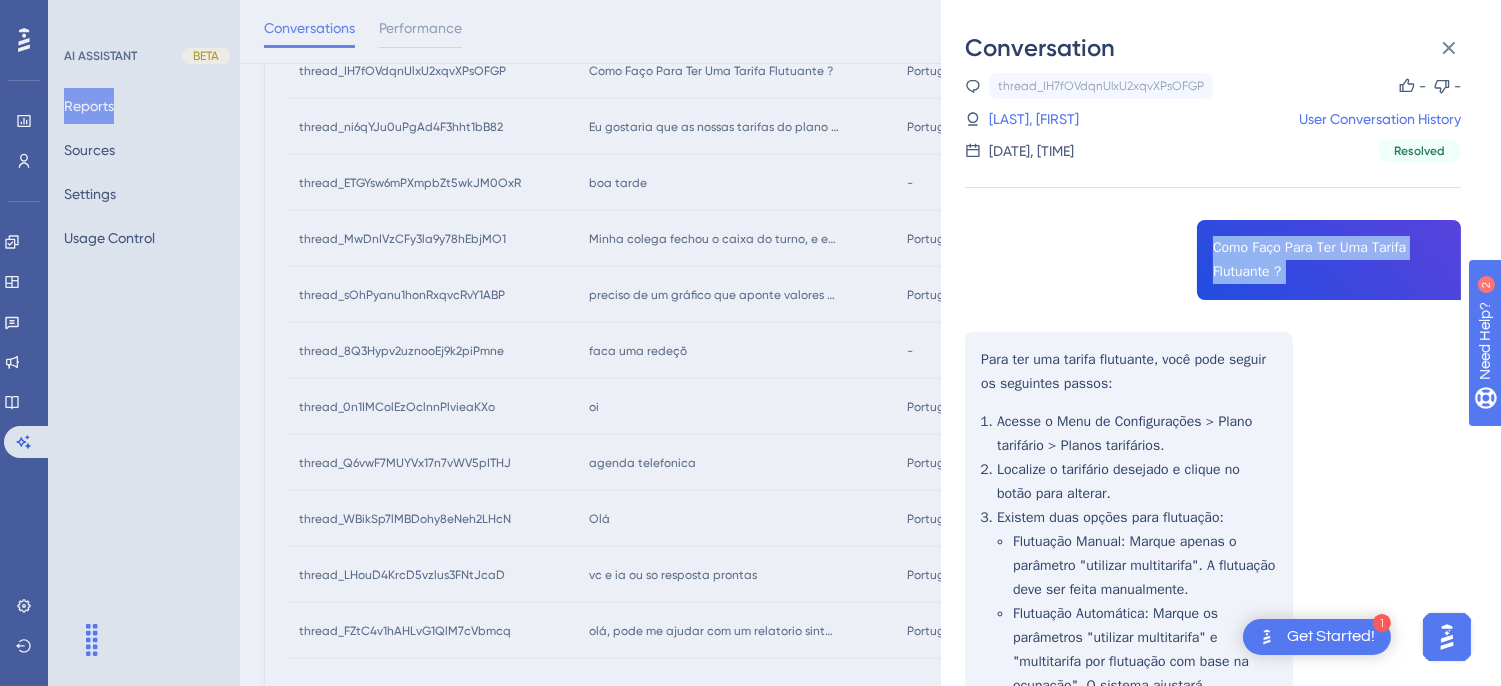 click on "thread_IH7fOVdqnUlxU2xqvXPsOFGP Copy - - 6_Silva, Ailton User Conversation History 4 ago. 2025,
14:09 Resolved Como Faço Para Ter Uma Tarifa Flutuante ? Para ter uma tarifa flutuante, você pode seguir os seguintes passos:
Acesse o Menu de Configurações > Plano tarifário > Planos tarifários.
Localize o tarifário desejado e clique no botão para alterar.
Existem duas opções para flutuação:
Flutuação Manual : Marque apenas o parâmetro "utilizar multitarifa". A flutuação deve ser feita manualmente.
Flutuação Automática : Marque os parâmetros "utilizar multitarifa" e "multitarifa por flutuação com base na ocupação". O sistema ajustará automaticamente o preço conforme a ocupação.
Após configurar, clique no botão verde para salvar." at bounding box center [1213, 499] 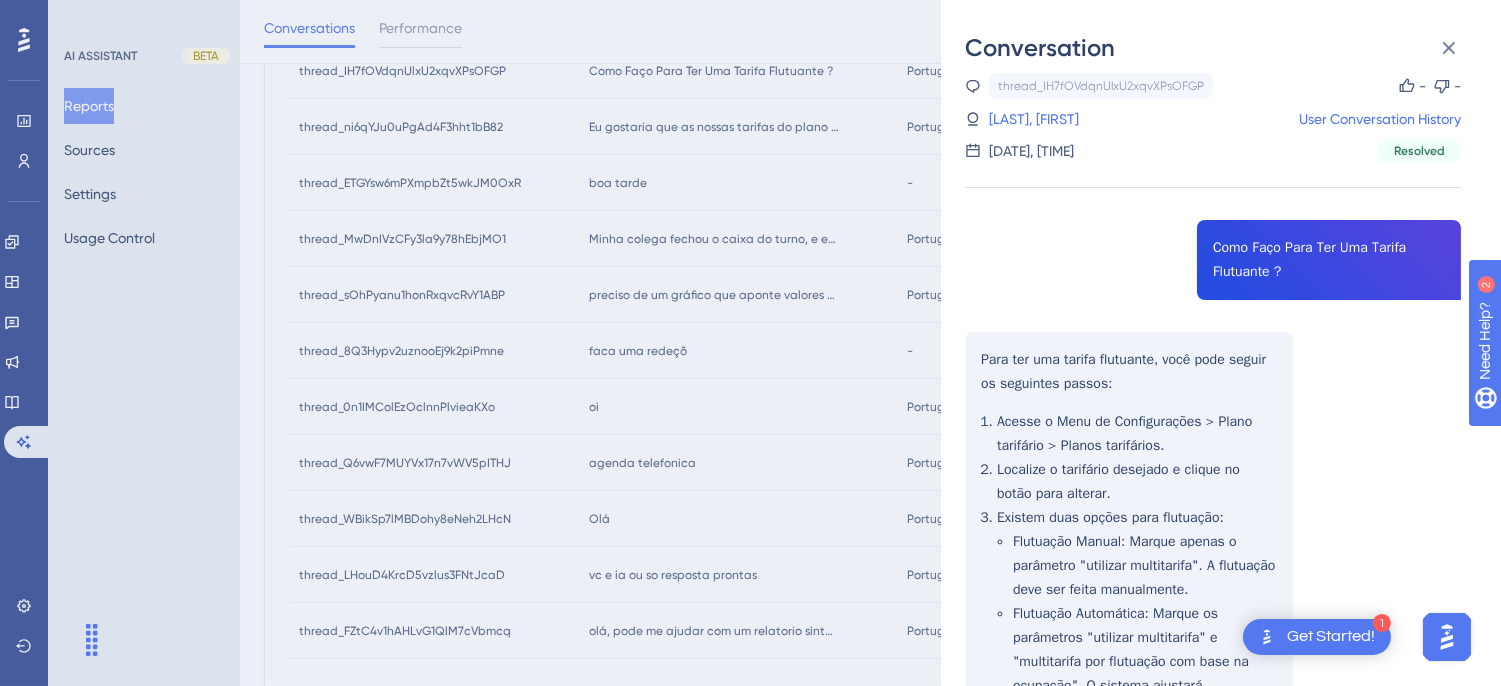 drag, startPoint x: 1014, startPoint y: 121, endPoint x: 1205, endPoint y: 393, distance: 332.36276 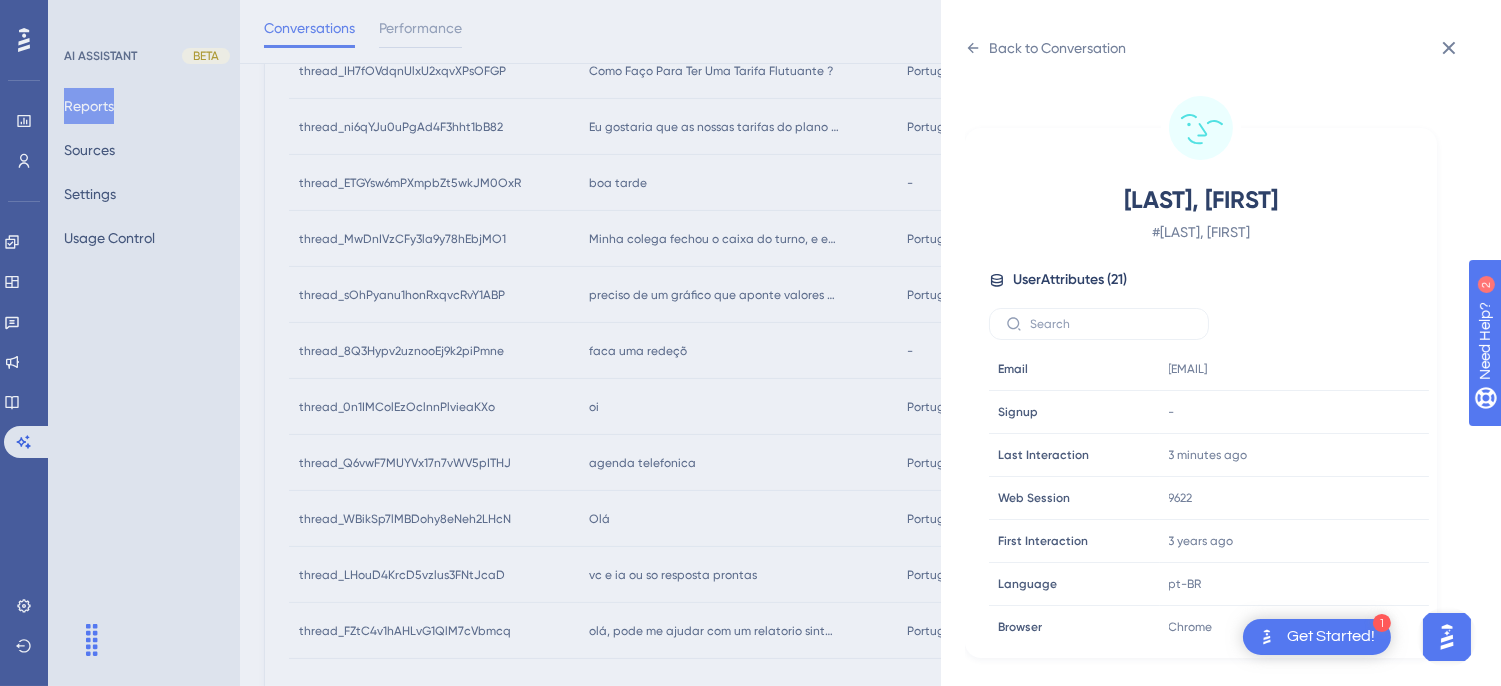 scroll, scrollTop: 0, scrollLeft: 0, axis: both 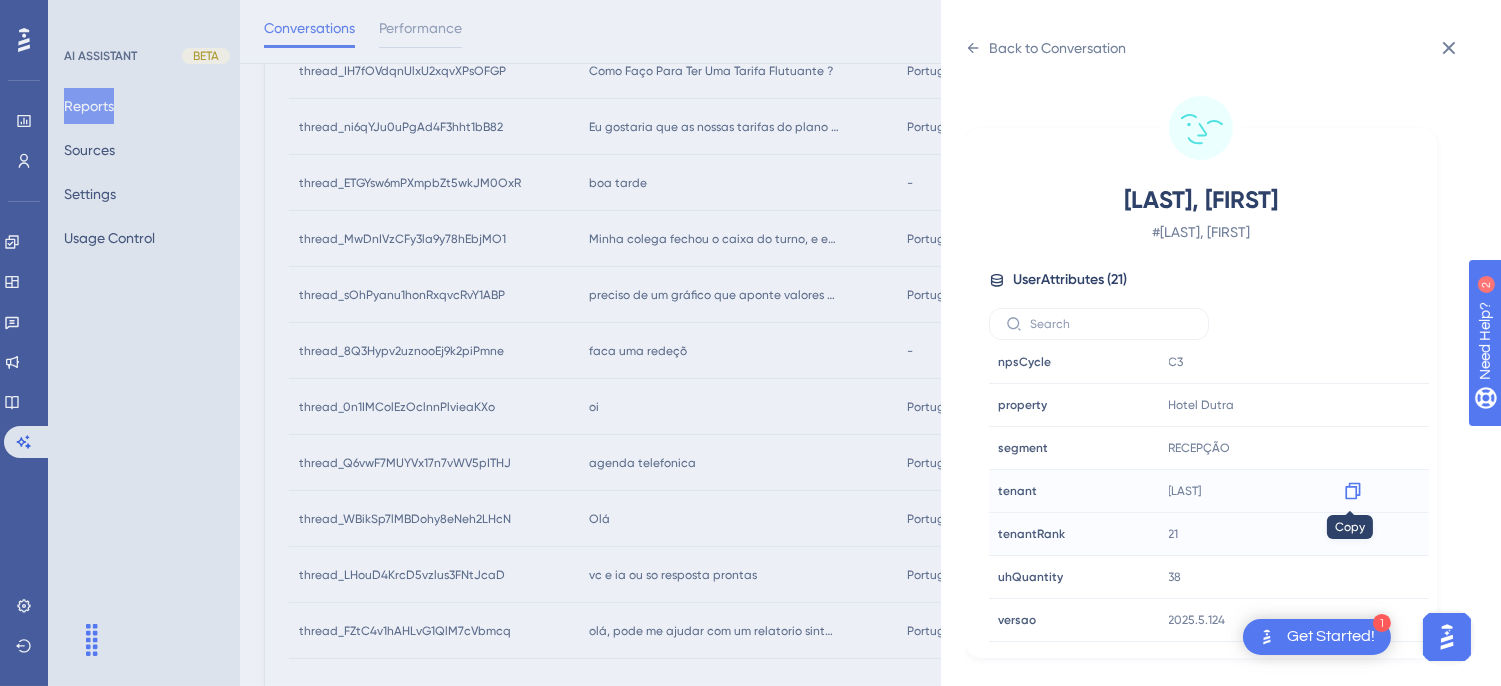 click 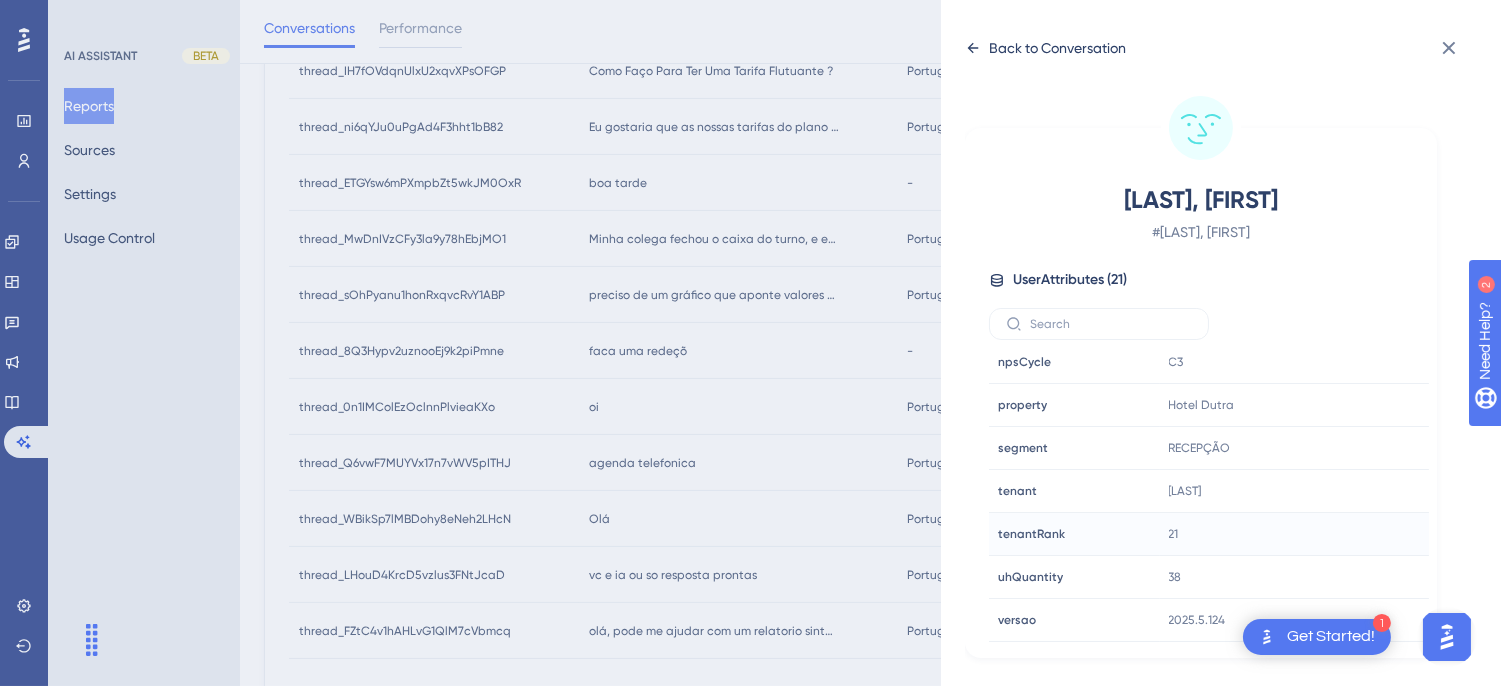 click 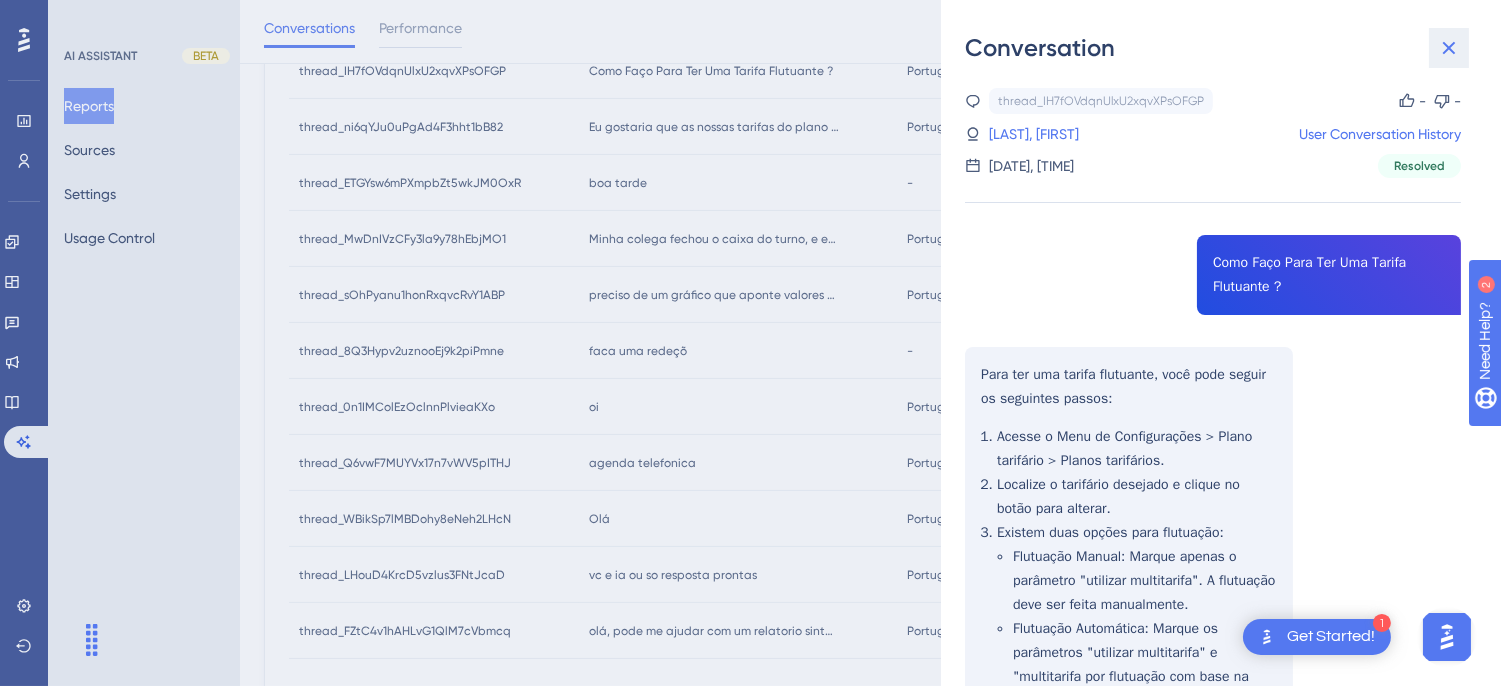 click 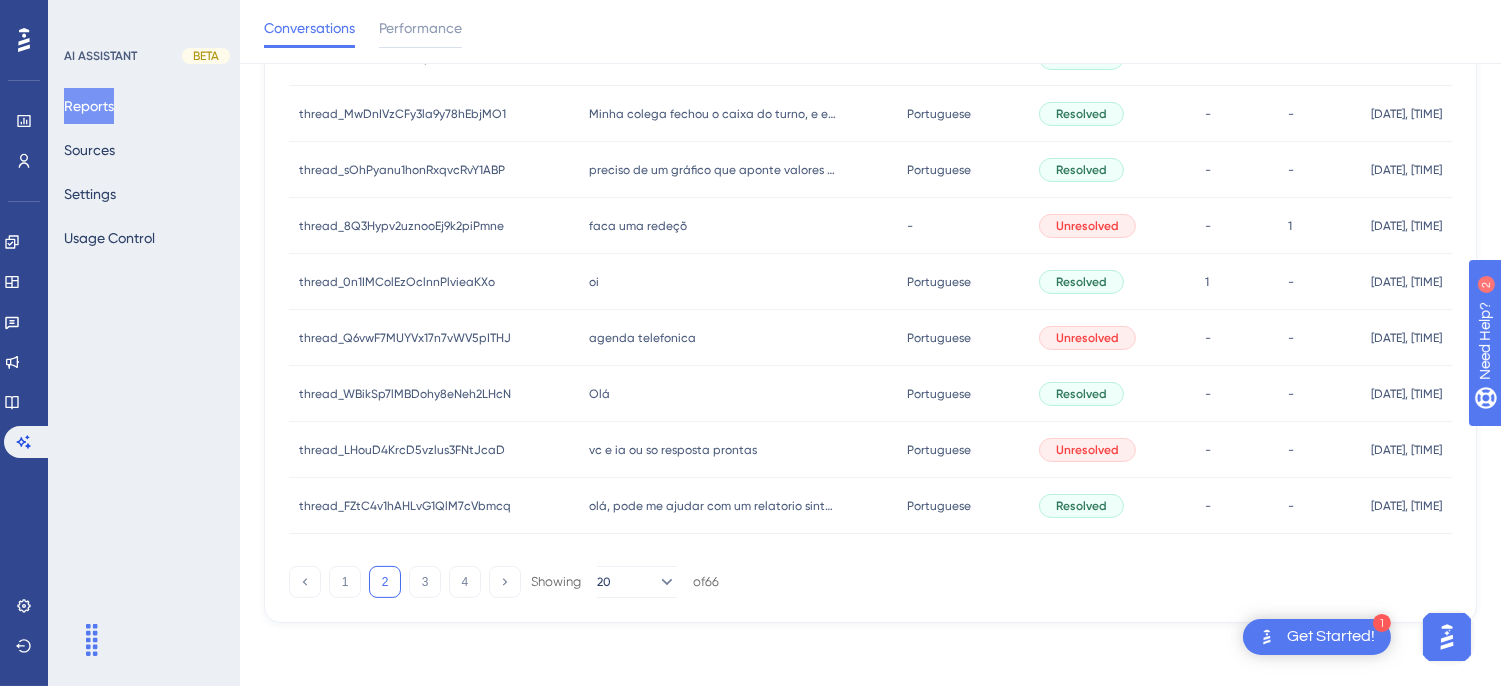 scroll, scrollTop: 526, scrollLeft: 0, axis: vertical 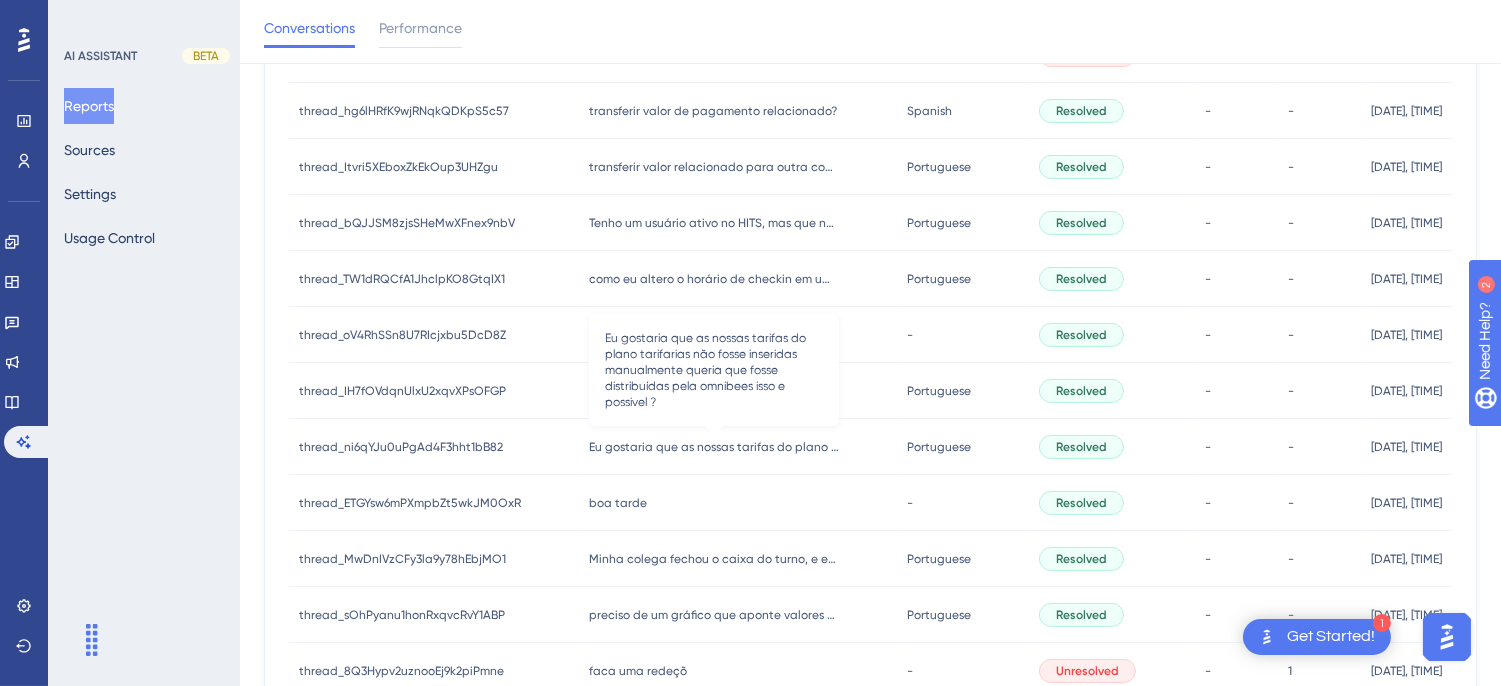 click on "Eu gostaria que as nossas tarifas do plano tarifarias não fosse inseridas manualmente queria que fosse distribuídas pela omnibees isso e possivel ?" at bounding box center (714, 447) 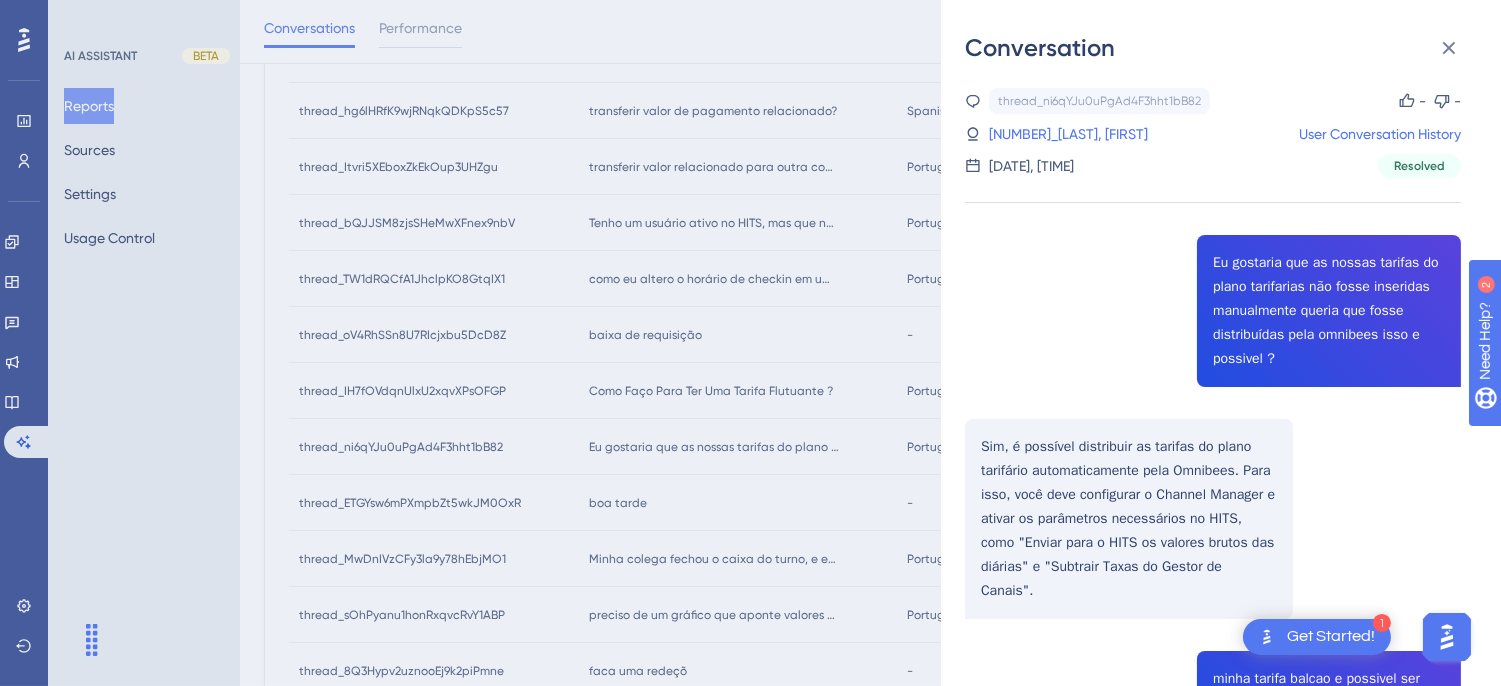 click on "thread_ni6qYJu0uPgAd4F3hht1bB82 Copy - - 29_Paes de Oliveira, Leonardo Anselmo User Conversation History 4 ago. 2025,
13:57 Resolved Eu gostaria que as nossas tarifas do plano tarifarias não fosse inseridas manualmente queria que fosse distribuídas pela omnibees isso e possivel ?  Sim, é possível distribuir as tarifas do plano tarifário automaticamente pela Omnibees. Para isso, você deve configurar o Channel Manager e ativar os parâmetros necessários no HITS, como "Enviar para o HITS os valores brutos das diárias" e "Subtrair Taxas do Gestor de Canais". minha tarifa balcao e possivel ser enviada da omnibees para o hits ? Sim, é possível enviar a tarifa balcão da Omnibees para o HITS. Para isso, você deve configurar o Channel Manager e ativar os parâmetros necessários, como "Enviar para o HITS os valores brutos das diárias" e "Subtrair Taxas do Gestor de Canais"." at bounding box center [1213, 588] 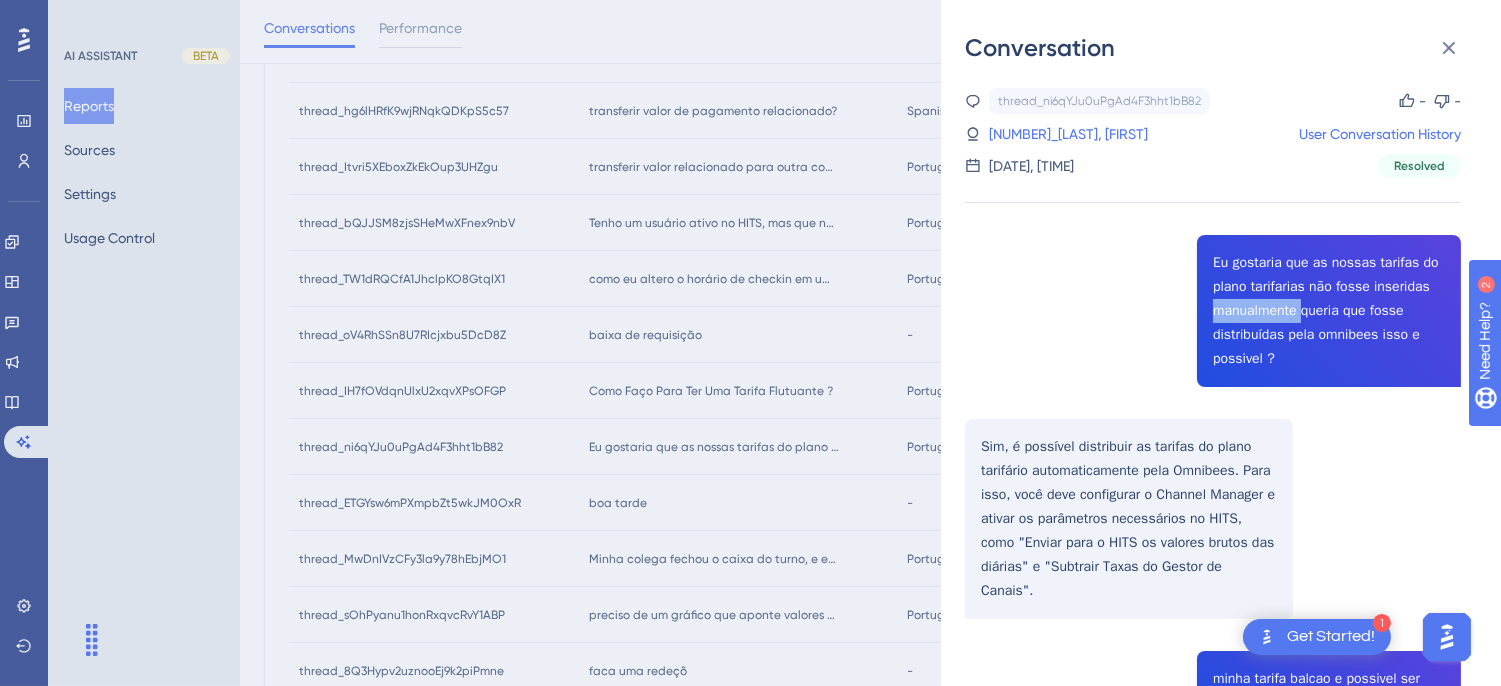 click on "thread_ni6qYJu0uPgAd4F3hht1bB82 Copy - - 29_Paes de Oliveira, Leonardo Anselmo User Conversation History 4 ago. 2025,
13:57 Resolved Eu gostaria que as nossas tarifas do plano tarifarias não fosse inseridas manualmente queria que fosse distribuídas pela omnibees isso e possivel ?  Sim, é possível distribuir as tarifas do plano tarifário automaticamente pela Omnibees. Para isso, você deve configurar o Channel Manager e ativar os parâmetros necessários no HITS, como "Enviar para o HITS os valores brutos das diárias" e "Subtrair Taxas do Gestor de Canais". minha tarifa balcao e possivel ser enviada da omnibees para o hits ? Sim, é possível enviar a tarifa balcão da Omnibees para o HITS. Para isso, você deve configurar o Channel Manager e ativar os parâmetros necessários, como "Enviar para o HITS os valores brutos das diárias" e "Subtrair Taxas do Gestor de Canais"." at bounding box center [1213, 588] 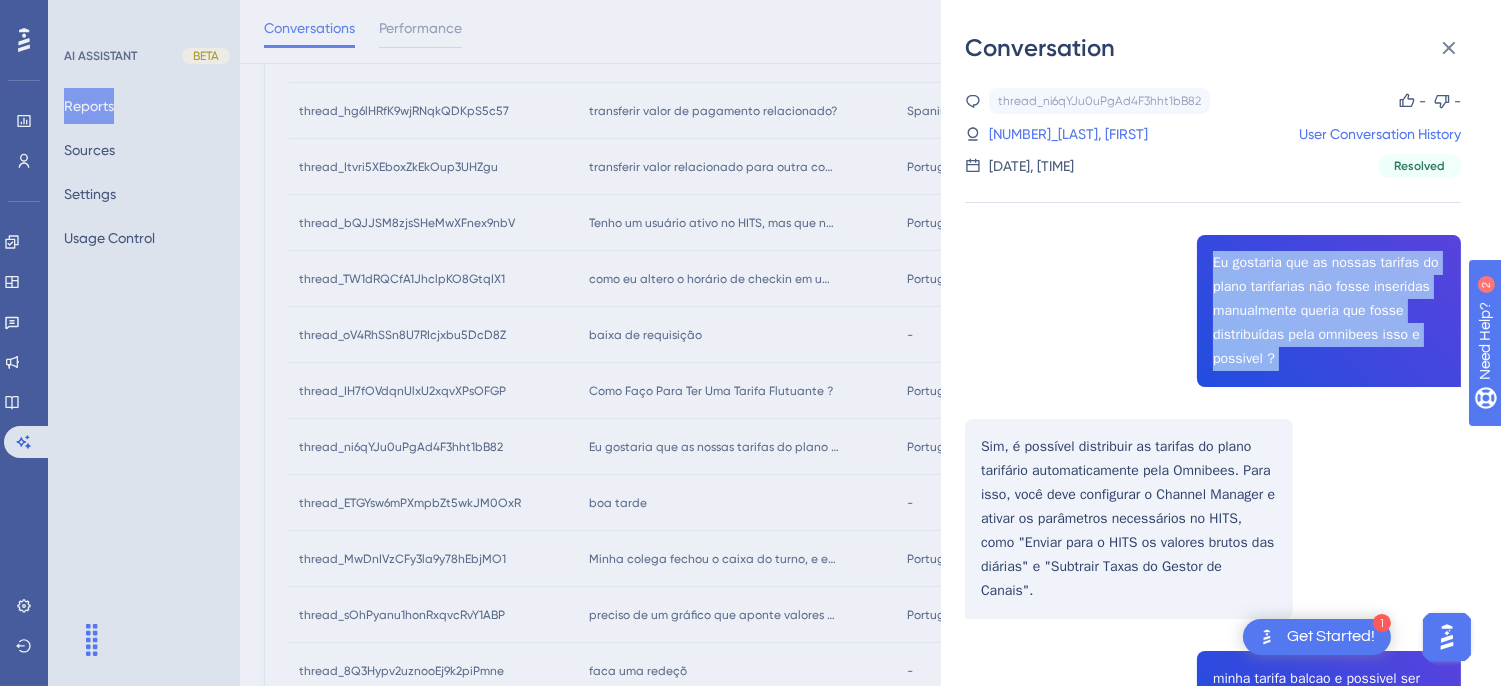 click on "thread_ni6qYJu0uPgAd4F3hht1bB82 Copy - - 29_Paes de Oliveira, Leonardo Anselmo User Conversation History 4 ago. 2025,
13:57 Resolved Eu gostaria que as nossas tarifas do plano tarifarias não fosse inseridas manualmente queria que fosse distribuídas pela omnibees isso e possivel ?  Sim, é possível distribuir as tarifas do plano tarifário automaticamente pela Omnibees. Para isso, você deve configurar o Channel Manager e ativar os parâmetros necessários no HITS, como "Enviar para o HITS os valores brutos das diárias" e "Subtrair Taxas do Gestor de Canais". minha tarifa balcao e possivel ser enviada da omnibees para o hits ? Sim, é possível enviar a tarifa balcão da Omnibees para o HITS. Para isso, você deve configurar o Channel Manager e ativar os parâmetros necessários, como "Enviar para o HITS os valores brutos das diárias" e "Subtrair Taxas do Gestor de Canais"." at bounding box center [1213, 588] 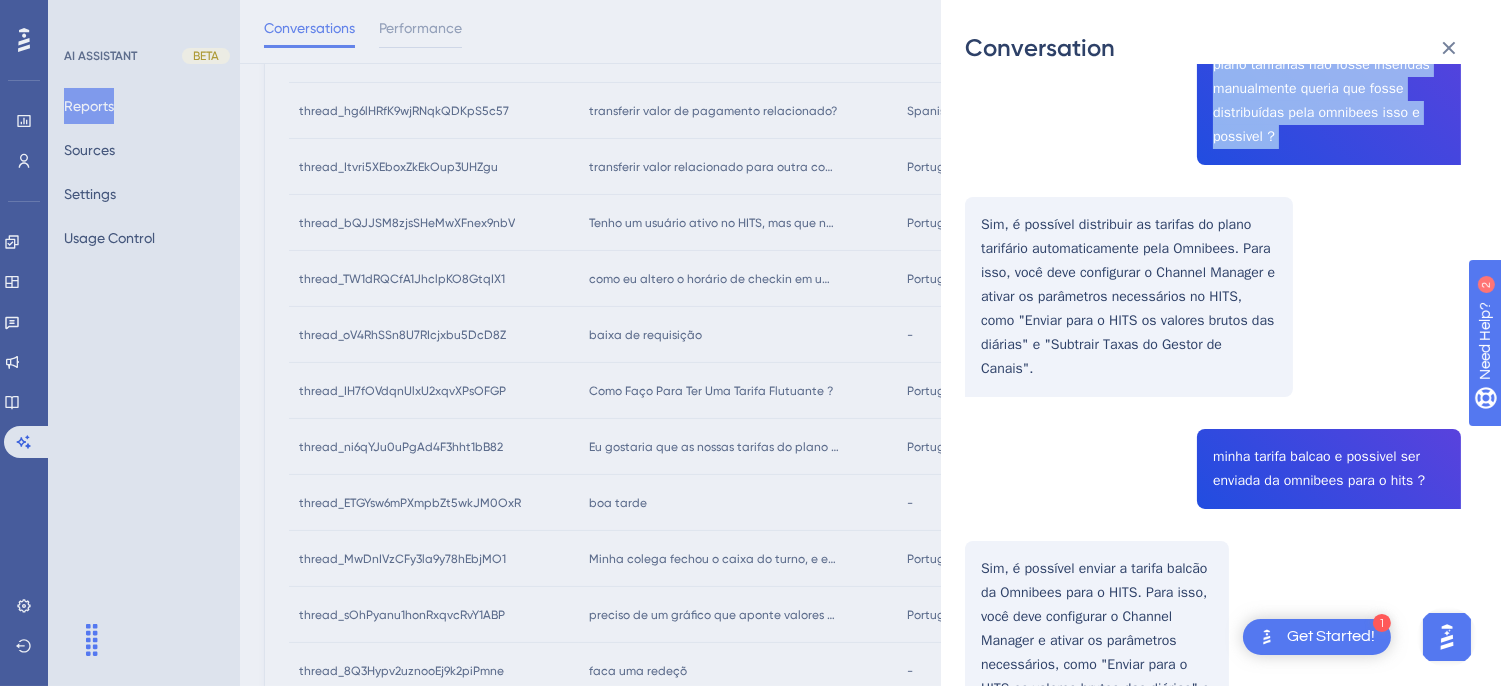 scroll, scrollTop: 337, scrollLeft: 0, axis: vertical 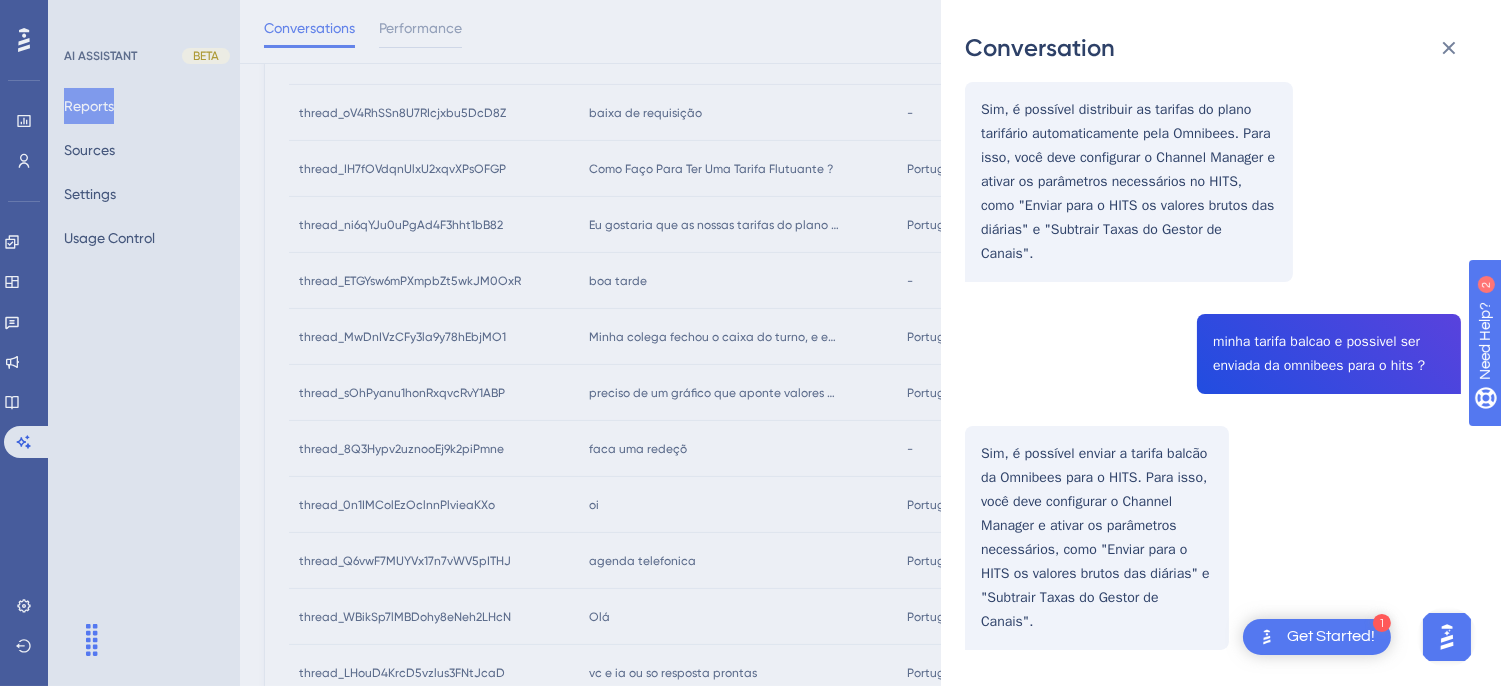 click on "thread_ni6qYJu0uPgAd4F3hht1bB82 Copy - - 29_Paes de Oliveira, Leonardo Anselmo User Conversation History 4 ago. 2025,
13:57 Resolved Eu gostaria que as nossas tarifas do plano tarifarias não fosse inseridas manualmente queria que fosse distribuídas pela omnibees isso e possivel ?  Sim, é possível distribuir as tarifas do plano tarifário automaticamente pela Omnibees. Para isso, você deve configurar o Channel Manager e ativar os parâmetros necessários no HITS, como "Enviar para o HITS os valores brutos das diárias" e "Subtrair Taxas do Gestor de Canais". minha tarifa balcao e possivel ser enviada da omnibees para o hits ? Sim, é possível enviar a tarifa balcão da Omnibees para o HITS. Para isso, você deve configurar o Channel Manager e ativar os parâmetros necessários, como "Enviar para o HITS os valores brutos das diárias" e "Subtrair Taxas do Gestor de Canais"." at bounding box center [1213, 251] 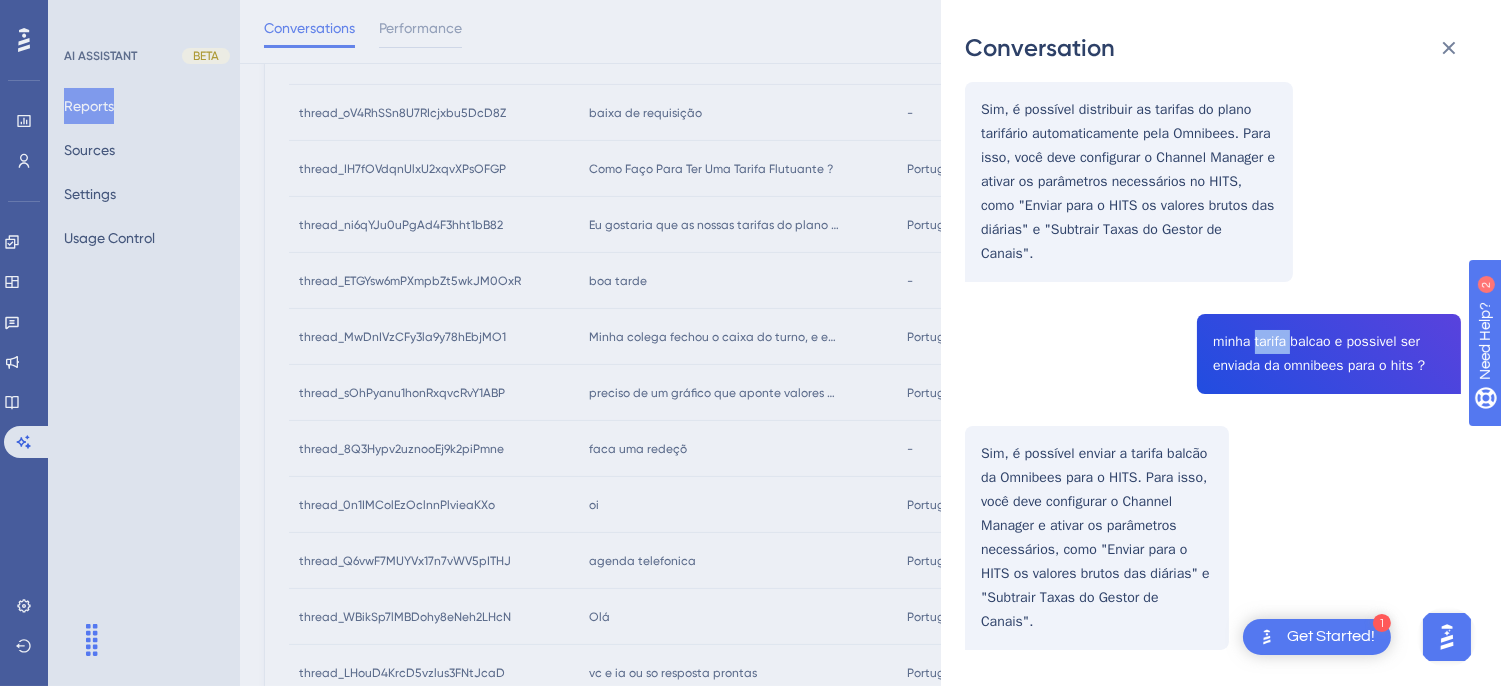 click on "thread_ni6qYJu0uPgAd4F3hht1bB82 Copy - - 29_Paes de Oliveira, Leonardo Anselmo User Conversation History 4 ago. 2025,
13:57 Resolved Eu gostaria que as nossas tarifas do plano tarifarias não fosse inseridas manualmente queria que fosse distribuídas pela omnibees isso e possivel ?  Sim, é possível distribuir as tarifas do plano tarifário automaticamente pela Omnibees. Para isso, você deve configurar o Channel Manager e ativar os parâmetros necessários no HITS, como "Enviar para o HITS os valores brutos das diárias" e "Subtrair Taxas do Gestor de Canais". minha tarifa balcao e possivel ser enviada da omnibees para o hits ? Sim, é possível enviar a tarifa balcão da Omnibees para o HITS. Para isso, você deve configurar o Channel Manager e ativar os parâmetros necessários, como "Enviar para o HITS os valores brutos das diárias" e "Subtrair Taxas do Gestor de Canais"." at bounding box center [1213, 251] 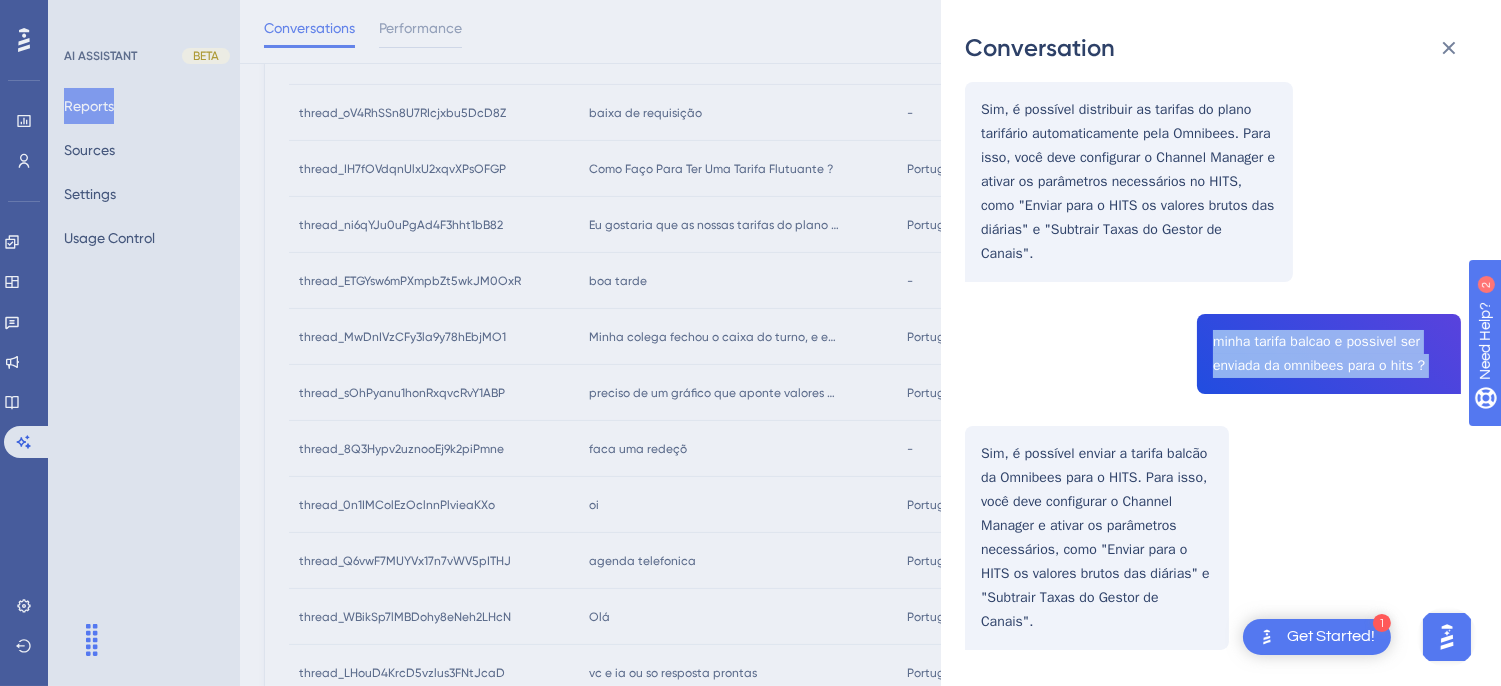 click on "thread_ni6qYJu0uPgAd4F3hht1bB82 Copy - - 29_Paes de Oliveira, Leonardo Anselmo User Conversation History 4 ago. 2025,
13:57 Resolved Eu gostaria que as nossas tarifas do plano tarifarias não fosse inseridas manualmente queria que fosse distribuídas pela omnibees isso e possivel ?  Sim, é possível distribuir as tarifas do plano tarifário automaticamente pela Omnibees. Para isso, você deve configurar o Channel Manager e ativar os parâmetros necessários no HITS, como "Enviar para o HITS os valores brutos das diárias" e "Subtrair Taxas do Gestor de Canais". minha tarifa balcao e possivel ser enviada da omnibees para o hits ? Sim, é possível enviar a tarifa balcão da Omnibees para o HITS. Para isso, você deve configurar o Channel Manager e ativar os parâmetros necessários, como "Enviar para o HITS os valores brutos das diárias" e "Subtrair Taxas do Gestor de Canais"." at bounding box center [1213, 251] 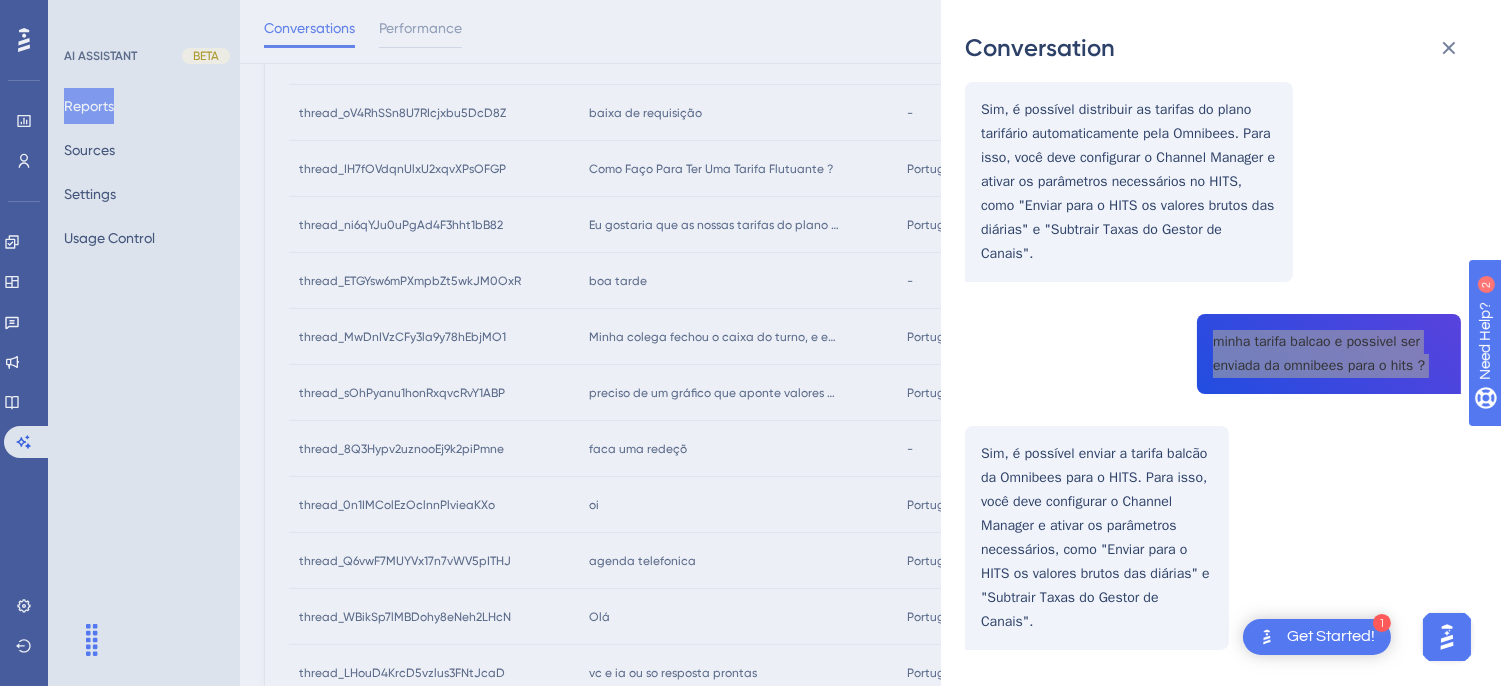 scroll, scrollTop: 304, scrollLeft: 0, axis: vertical 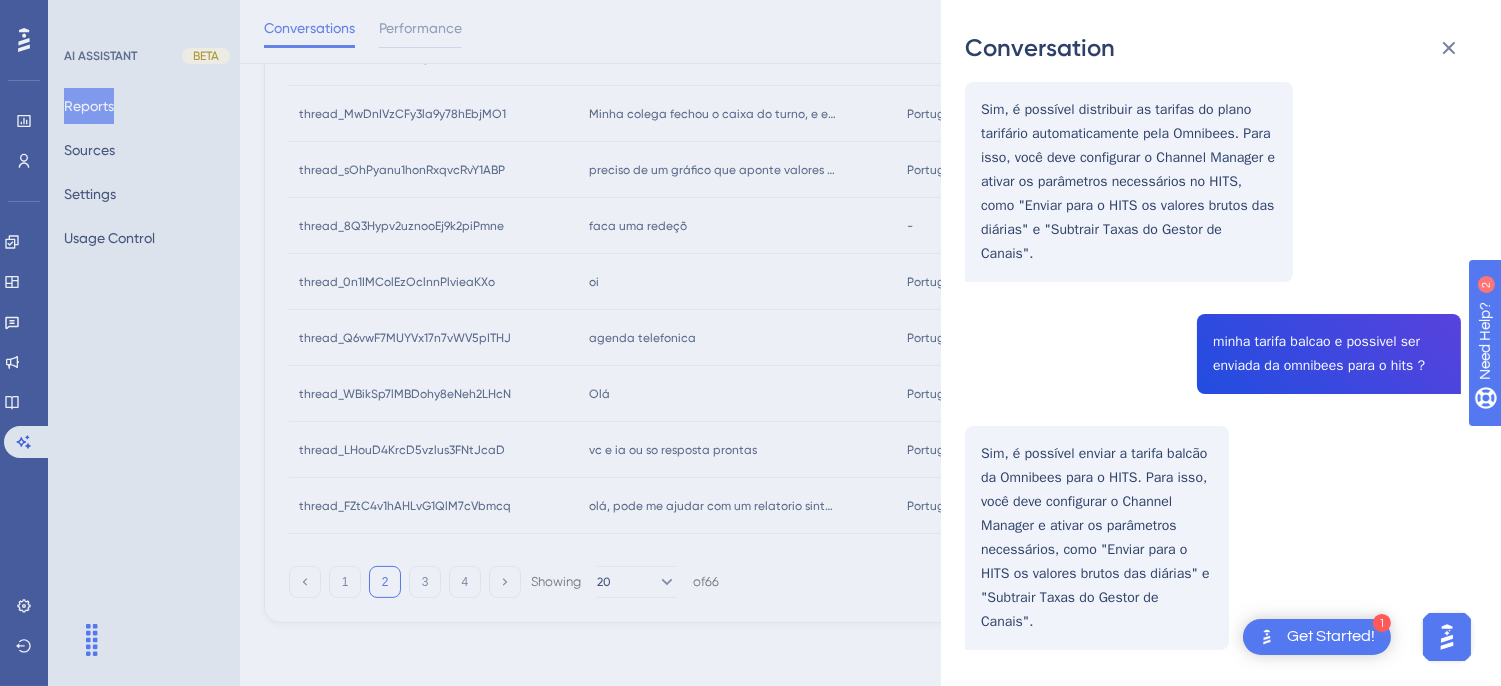 click on "thread_ni6qYJu0uPgAd4F3hht1bB82 Copy - - 29_Paes de Oliveira, Leonardo Anselmo User Conversation History 4 ago. 2025,
13:57 Resolved Eu gostaria que as nossas tarifas do plano tarifarias não fosse inseridas manualmente queria que fosse distribuídas pela omnibees isso e possivel ?  Sim, é possível distribuir as tarifas do plano tarifário automaticamente pela Omnibees. Para isso, você deve configurar o Channel Manager e ativar os parâmetros necessários no HITS, como "Enviar para o HITS os valores brutos das diárias" e "Subtrair Taxas do Gestor de Canais". minha tarifa balcao e possivel ser enviada da omnibees para o hits ? Sim, é possível enviar a tarifa balcão da Omnibees para o HITS. Para isso, você deve configurar o Channel Manager e ativar os parâmetros necessários, como "Enviar para o HITS os valores brutos das diárias" e "Subtrair Taxas do Gestor de Canais"." at bounding box center [1213, 251] 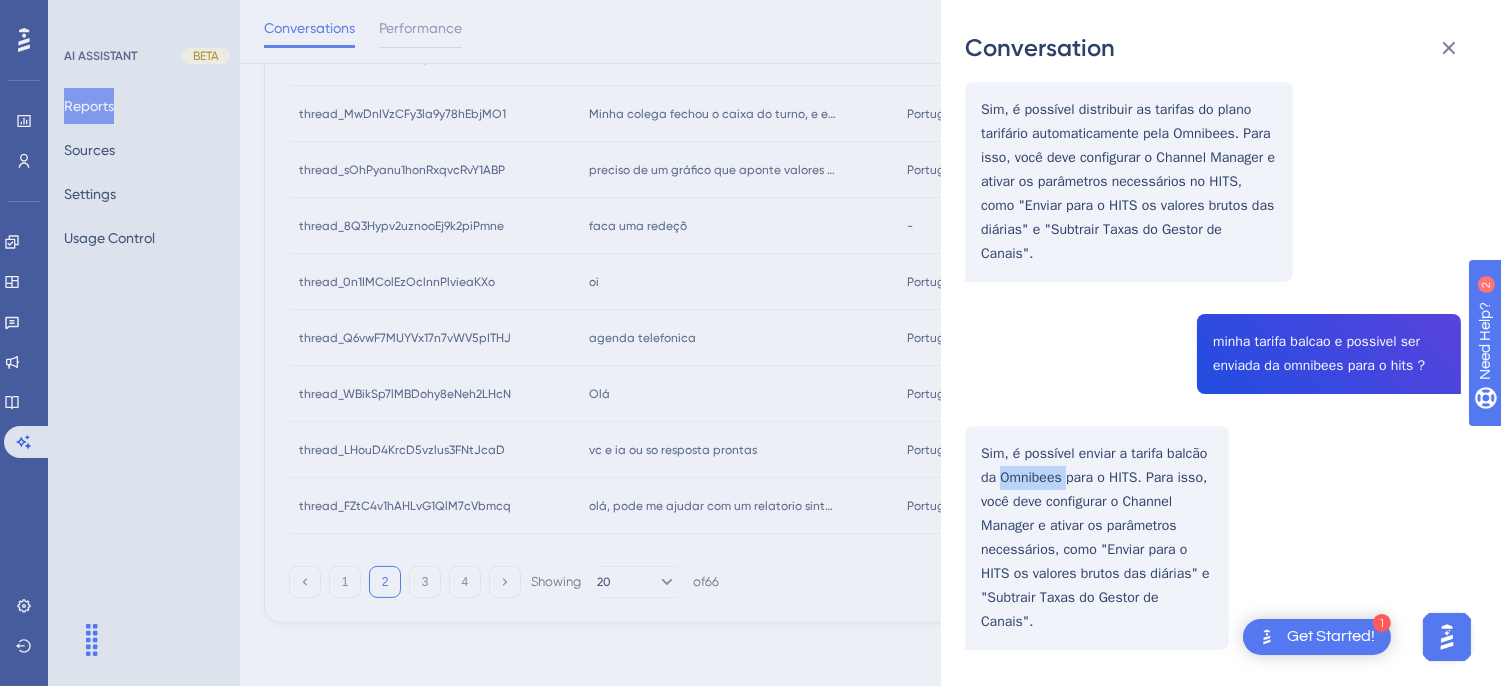 click on "thread_ni6qYJu0uPgAd4F3hht1bB82 Copy - - 29_Paes de Oliveira, Leonardo Anselmo User Conversation History 4 ago. 2025,
13:57 Resolved Eu gostaria que as nossas tarifas do plano tarifarias não fosse inseridas manualmente queria que fosse distribuídas pela omnibees isso e possivel ?  Sim, é possível distribuir as tarifas do plano tarifário automaticamente pela Omnibees. Para isso, você deve configurar o Channel Manager e ativar os parâmetros necessários no HITS, como "Enviar para o HITS os valores brutos das diárias" e "Subtrair Taxas do Gestor de Canais". minha tarifa balcao e possivel ser enviada da omnibees para o hits ? Sim, é possível enviar a tarifa balcão da Omnibees para o HITS. Para isso, você deve configurar o Channel Manager e ativar os parâmetros necessários, como "Enviar para o HITS os valores brutos das diárias" e "Subtrair Taxas do Gestor de Canais"." at bounding box center (1213, 251) 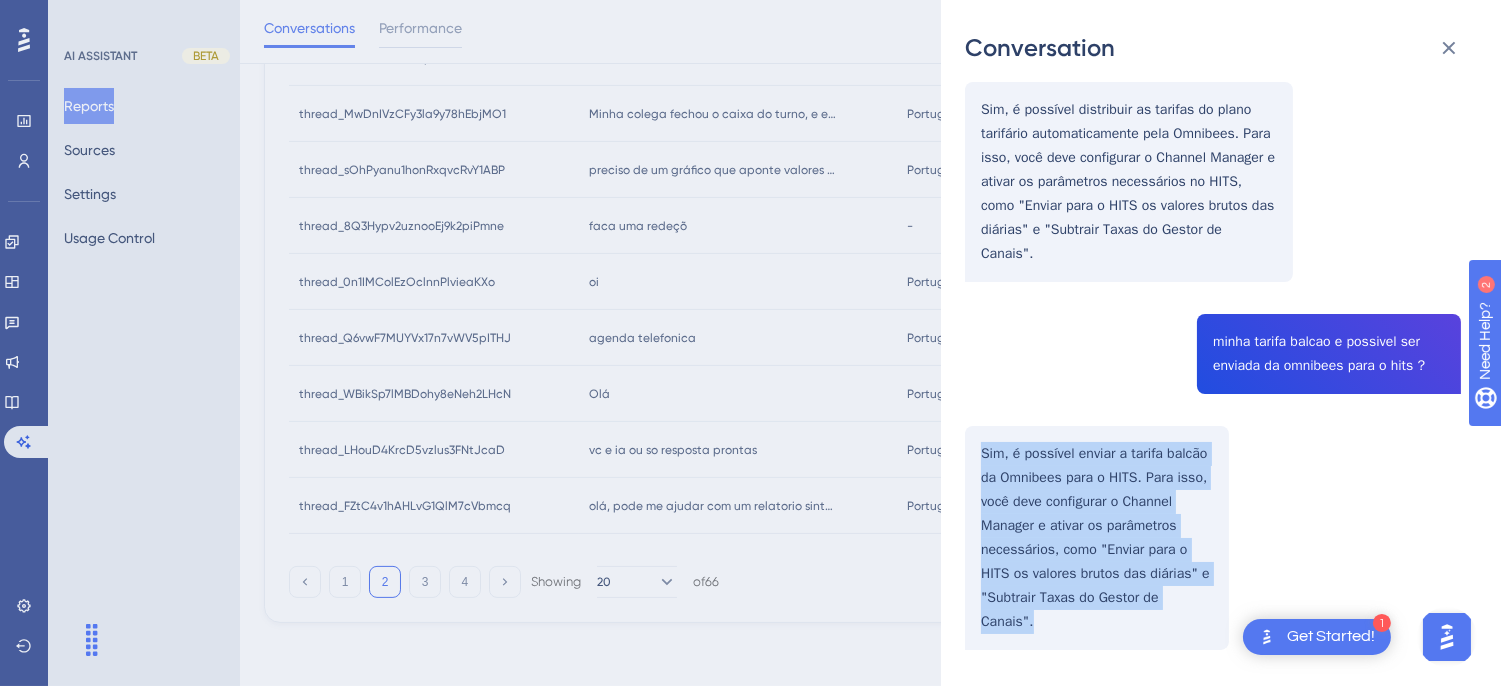 click on "thread_ni6qYJu0uPgAd4F3hht1bB82 Copy - - 29_Paes de Oliveira, Leonardo Anselmo User Conversation History 4 ago. 2025,
13:57 Resolved Eu gostaria que as nossas tarifas do plano tarifarias não fosse inseridas manualmente queria que fosse distribuídas pela omnibees isso e possivel ?  Sim, é possível distribuir as tarifas do plano tarifário automaticamente pela Omnibees. Para isso, você deve configurar o Channel Manager e ativar os parâmetros necessários no HITS, como "Enviar para o HITS os valores brutos das diárias" e "Subtrair Taxas do Gestor de Canais". minha tarifa balcao e possivel ser enviada da omnibees para o hits ? Sim, é possível enviar a tarifa balcão da Omnibees para o HITS. Para isso, você deve configurar o Channel Manager e ativar os parâmetros necessários, como "Enviar para o HITS os valores brutos das diárias" e "Subtrair Taxas do Gestor de Canais"." at bounding box center [1213, 251] 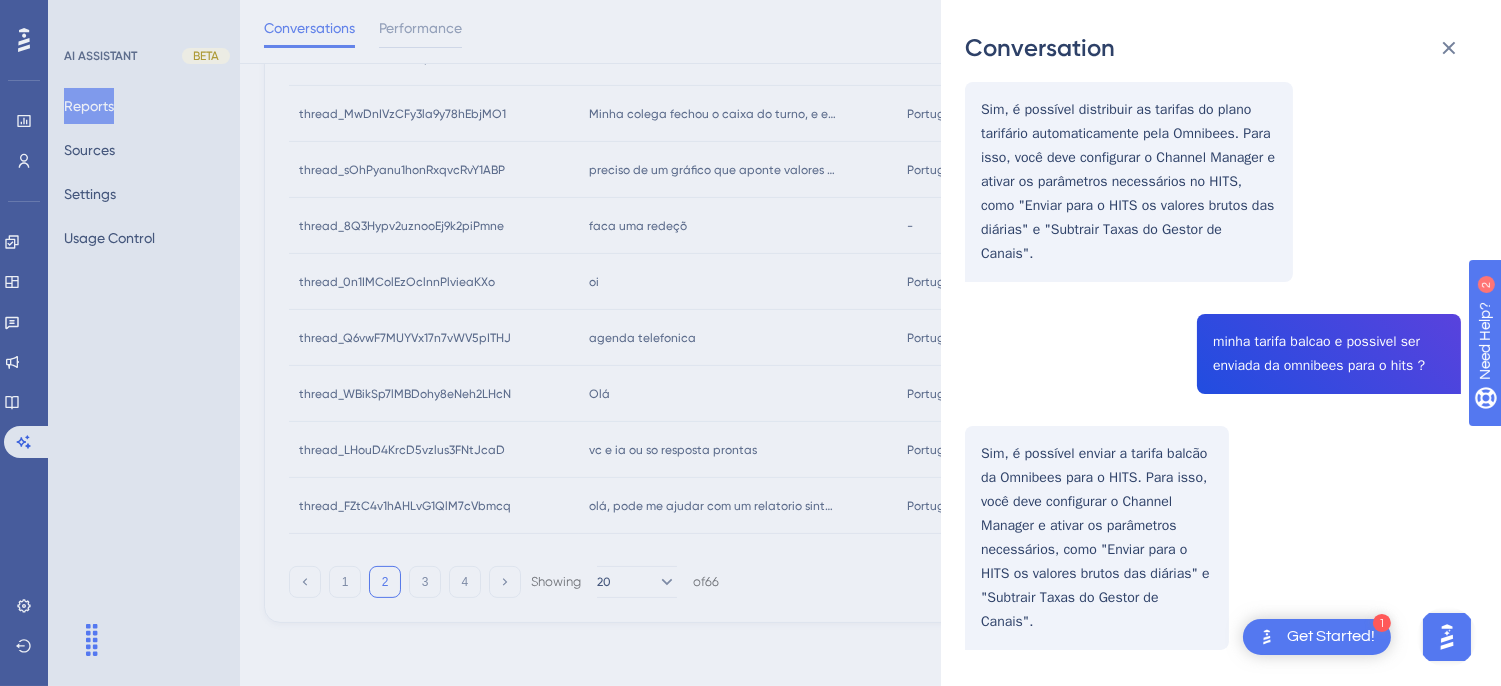 click on "thread_ni6qYJu0uPgAd4F3hht1bB82 Copy - - 29_Paes de Oliveira, Leonardo Anselmo User Conversation History 4 ago. 2025,
13:57 Resolved Eu gostaria que as nossas tarifas do plano tarifarias não fosse inseridas manualmente queria que fosse distribuídas pela omnibees isso e possivel ?  Sim, é possível distribuir as tarifas do plano tarifário automaticamente pela Omnibees. Para isso, você deve configurar o Channel Manager e ativar os parâmetros necessários no HITS, como "Enviar para o HITS os valores brutos das diárias" e "Subtrair Taxas do Gestor de Canais". minha tarifa balcao e possivel ser enviada da omnibees para o hits ? Sim, é possível enviar a tarifa balcão da Omnibees para o HITS. Para isso, você deve configurar o Channel Manager e ativar os parâmetros necessários, como "Enviar para o HITS os valores brutos das diárias" e "Subtrair Taxas do Gestor de Canais"." at bounding box center [1213, 251] 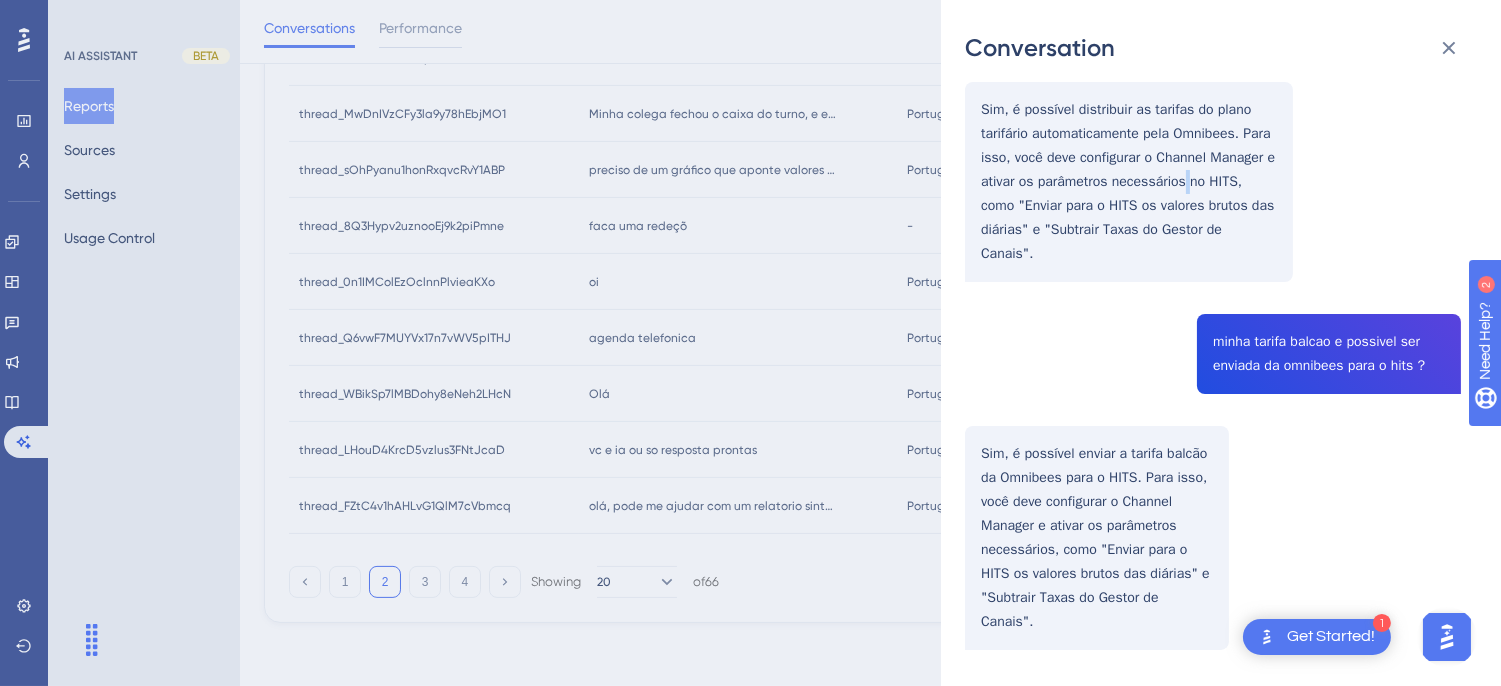 click on "thread_ni6qYJu0uPgAd4F3hht1bB82 Copy - - 29_Paes de Oliveira, Leonardo Anselmo User Conversation History 4 ago. 2025,
13:57 Resolved Eu gostaria que as nossas tarifas do plano tarifarias não fosse inseridas manualmente queria que fosse distribuídas pela omnibees isso e possivel ?  Sim, é possível distribuir as tarifas do plano tarifário automaticamente pela Omnibees. Para isso, você deve configurar o Channel Manager e ativar os parâmetros necessários no HITS, como "Enviar para o HITS os valores brutos das diárias" e "Subtrair Taxas do Gestor de Canais". minha tarifa balcao e possivel ser enviada da omnibees para o hits ? Sim, é possível enviar a tarifa balcão da Omnibees para o HITS. Para isso, você deve configurar o Channel Manager e ativar os parâmetros necessários, como "Enviar para o HITS os valores brutos das diárias" e "Subtrair Taxas do Gestor de Canais"." at bounding box center [1213, 251] 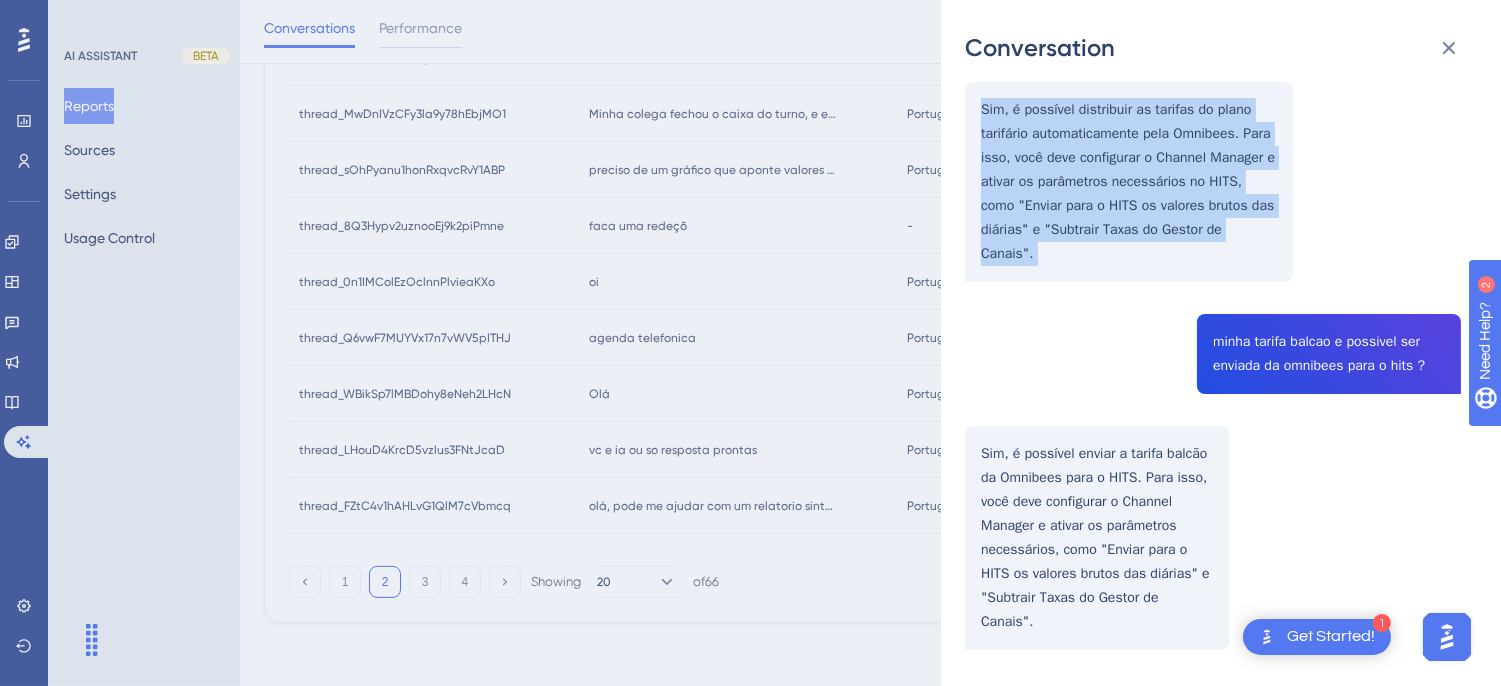 click on "thread_ni6qYJu0uPgAd4F3hht1bB82 Copy - - 29_Paes de Oliveira, Leonardo Anselmo User Conversation History 4 ago. 2025,
13:57 Resolved Eu gostaria que as nossas tarifas do plano tarifarias não fosse inseridas manualmente queria que fosse distribuídas pela omnibees isso e possivel ?  Sim, é possível distribuir as tarifas do plano tarifário automaticamente pela Omnibees. Para isso, você deve configurar o Channel Manager e ativar os parâmetros necessários no HITS, como "Enviar para o HITS os valores brutos das diárias" e "Subtrair Taxas do Gestor de Canais". minha tarifa balcao e possivel ser enviada da omnibees para o hits ? Sim, é possível enviar a tarifa balcão da Omnibees para o HITS. Para isso, você deve configurar o Channel Manager e ativar os parâmetros necessários, como "Enviar para o HITS os valores brutos das diárias" e "Subtrair Taxas do Gestor de Canais"." at bounding box center (1213, 251) 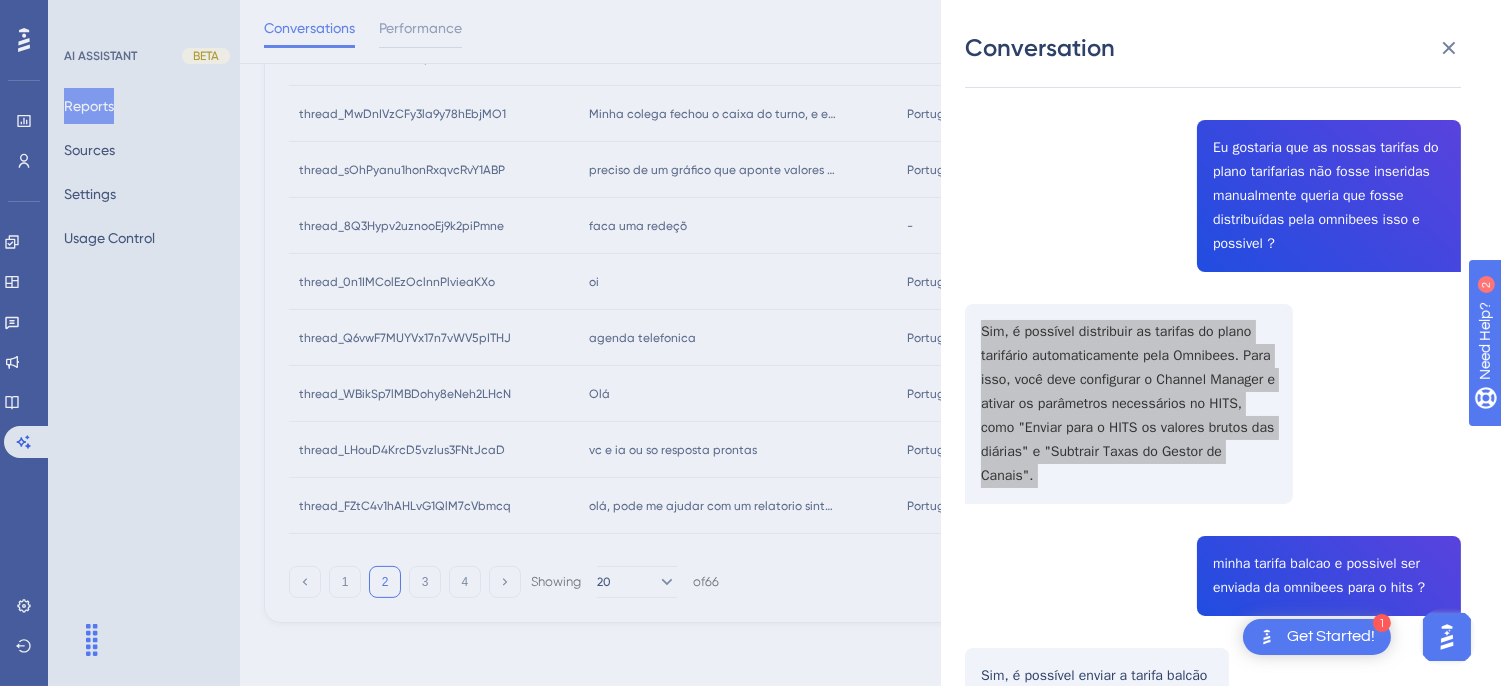 scroll, scrollTop: 0, scrollLeft: 0, axis: both 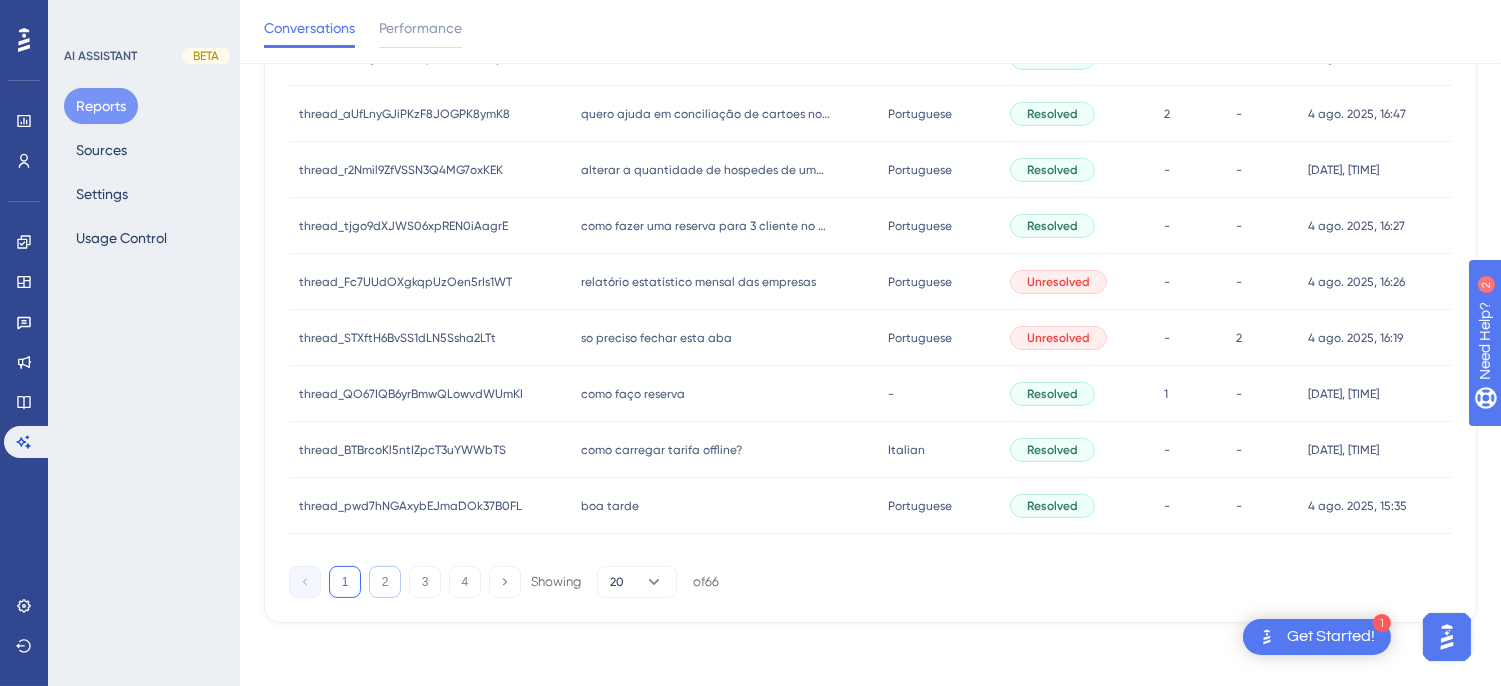 click on "2" at bounding box center [385, 582] 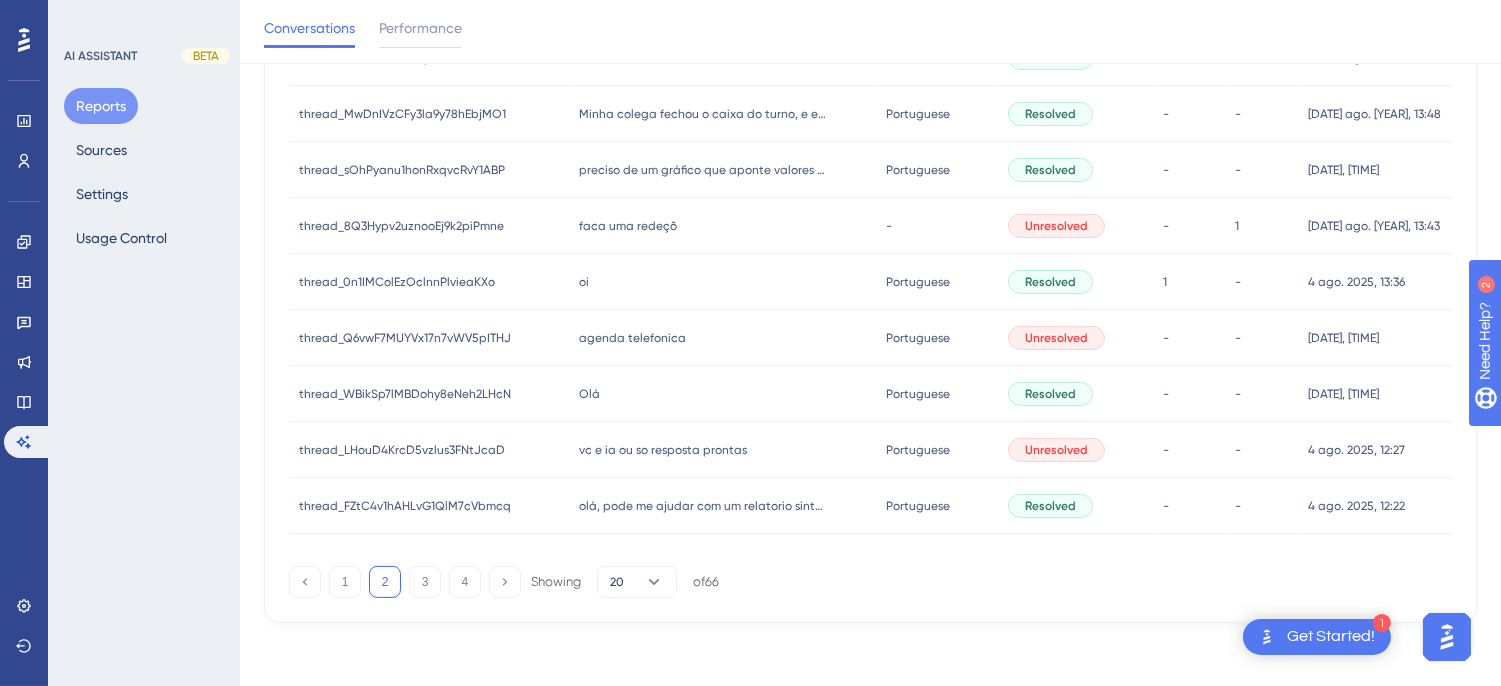scroll, scrollTop: 526, scrollLeft: 0, axis: vertical 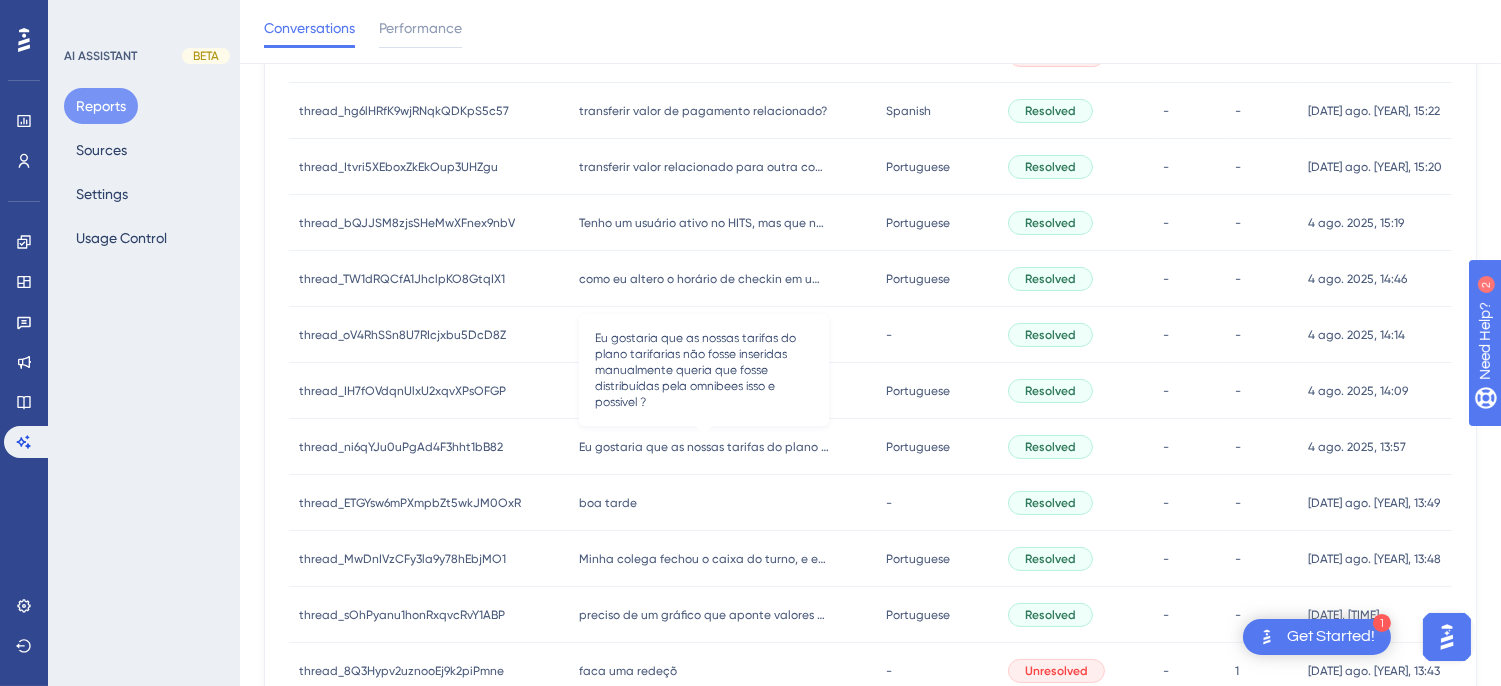 click on "Eu gostaria que as nossas tarifas do plano tarifarias não fosse inseridas manualmente queria que fosse distribuídas pela omnibees isso e possivel ?" at bounding box center (704, 447) 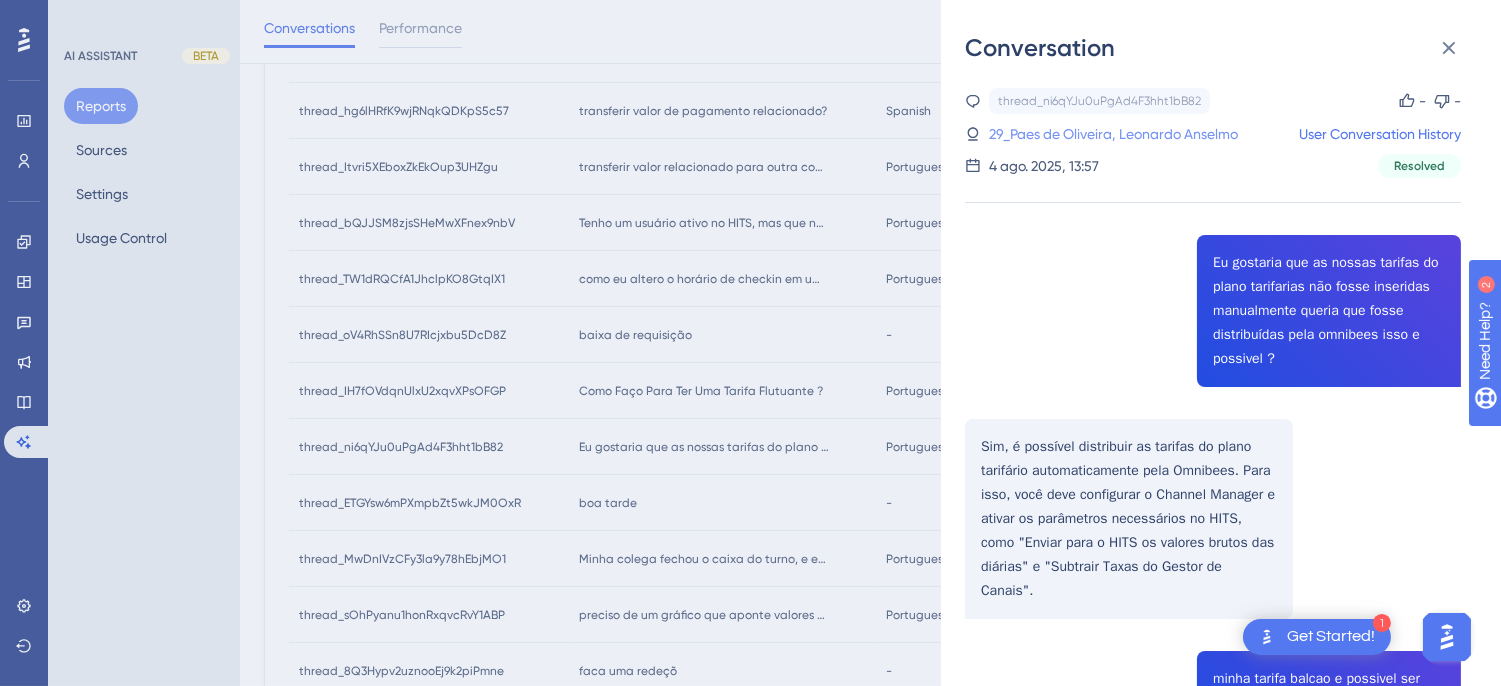 click on "29_Paes de Oliveira, Leonardo Anselmo" at bounding box center [1113, 134] 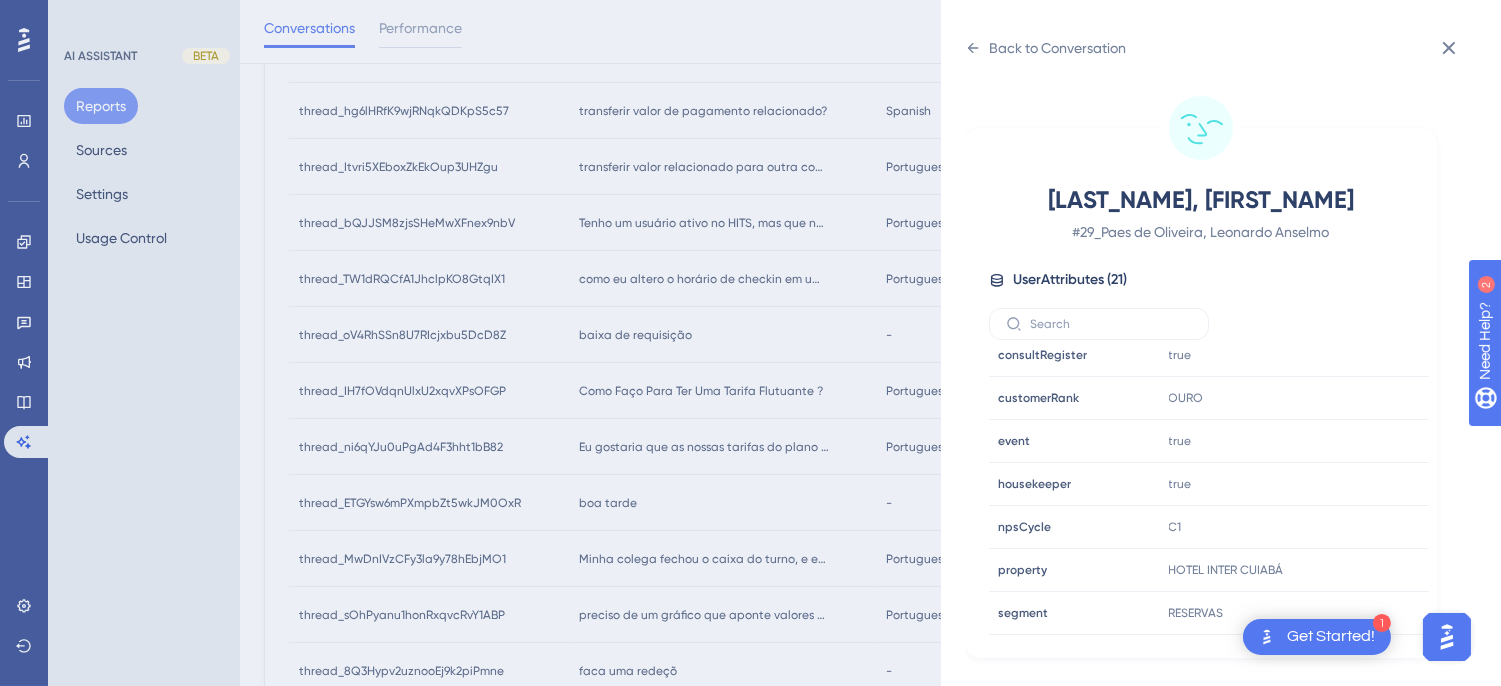 scroll, scrollTop: 610, scrollLeft: 0, axis: vertical 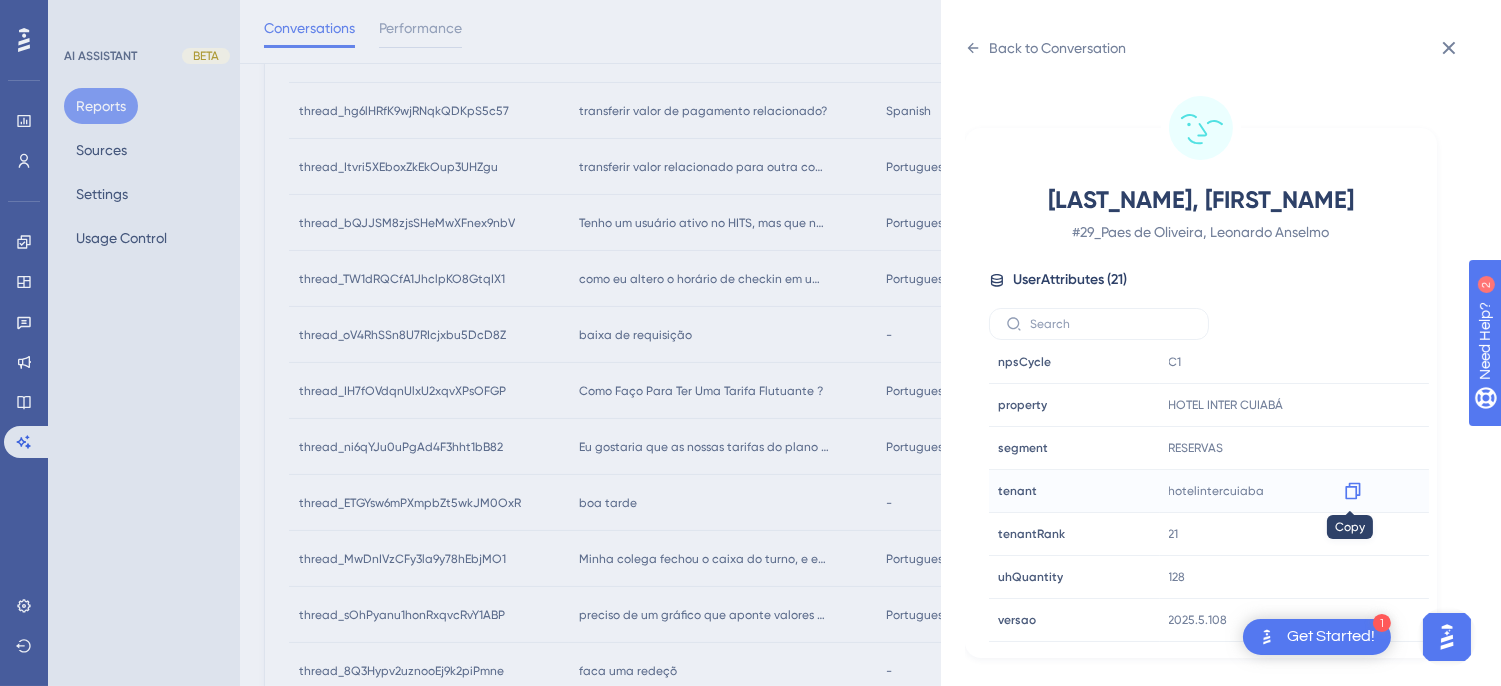 click 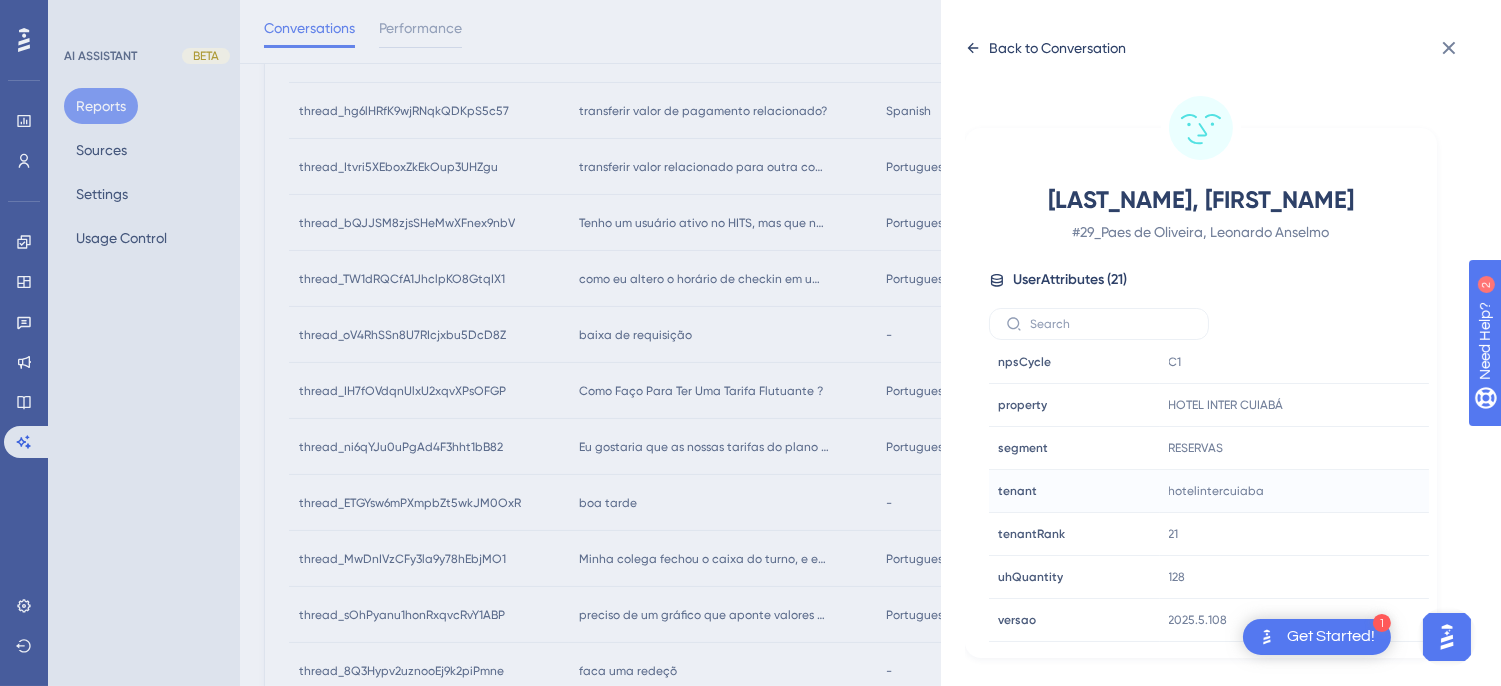click 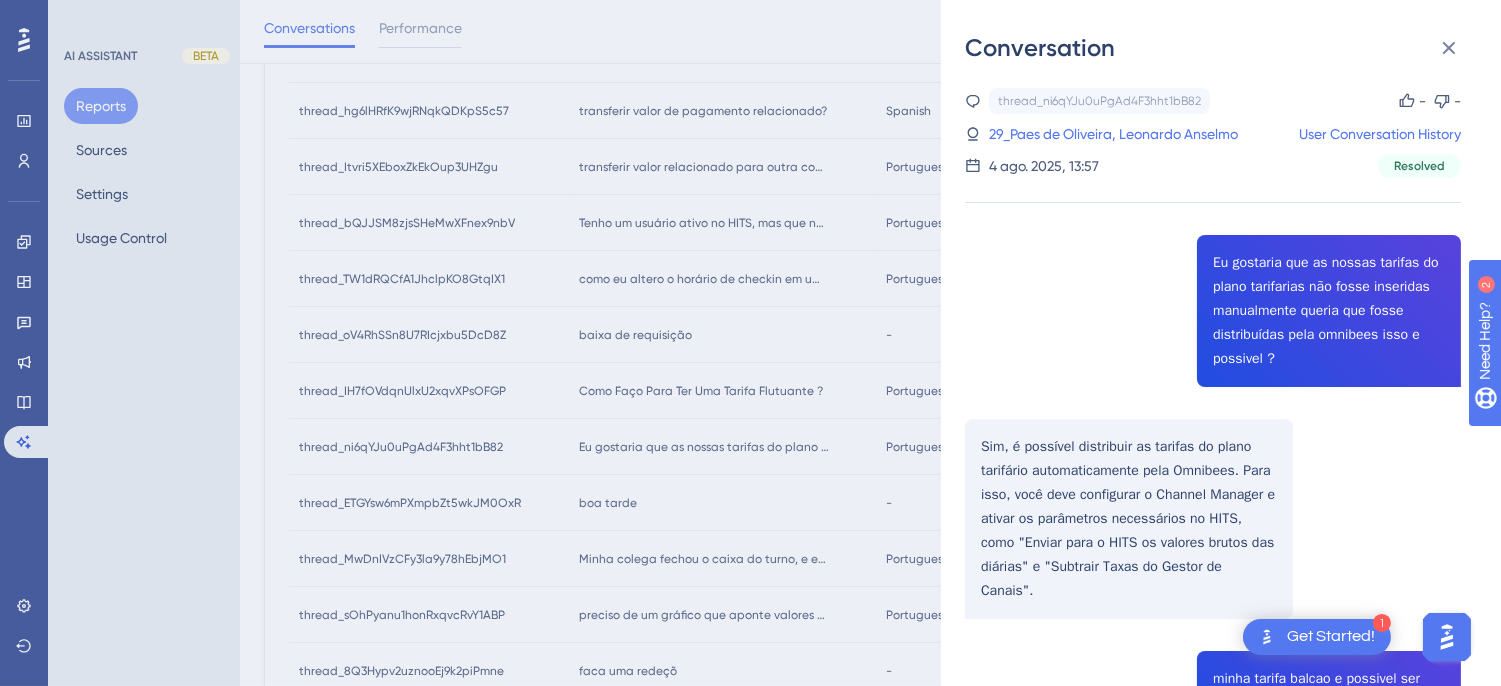 scroll, scrollTop: 337, scrollLeft: 0, axis: vertical 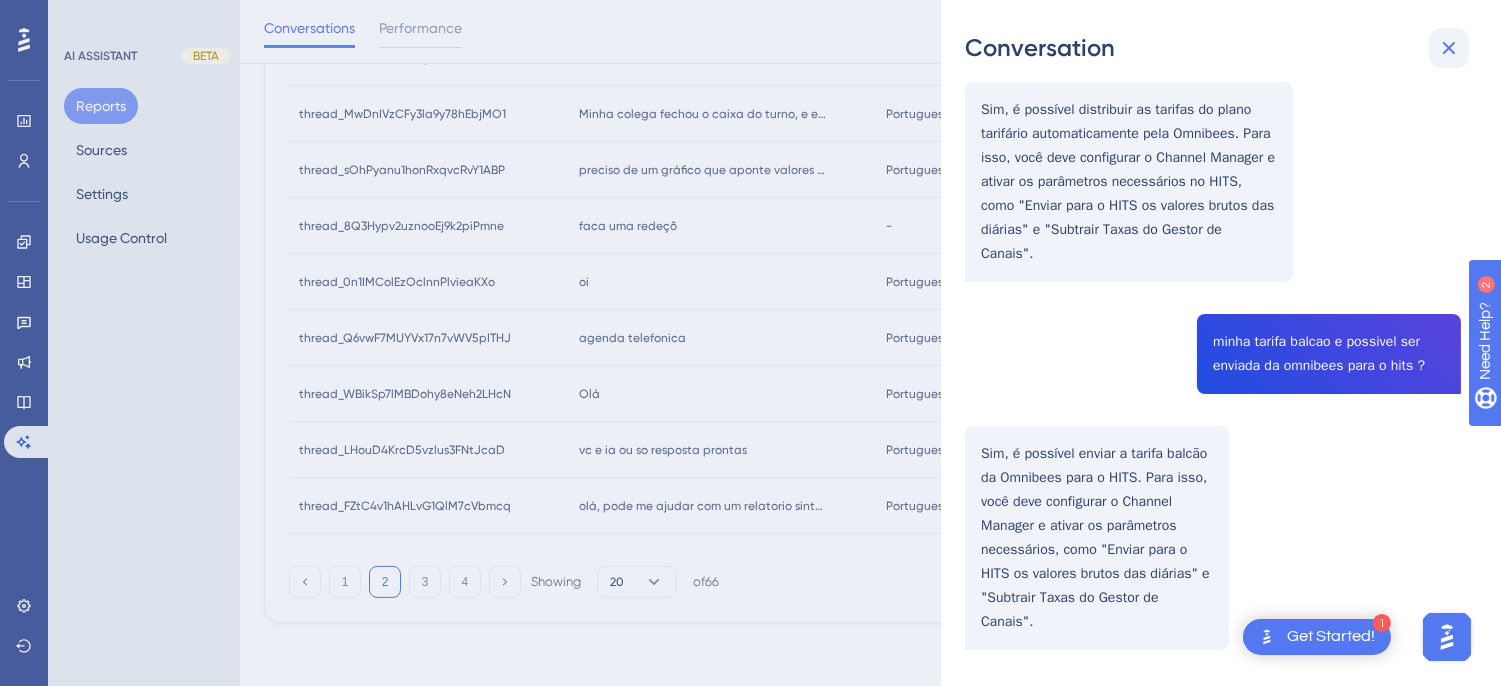 click 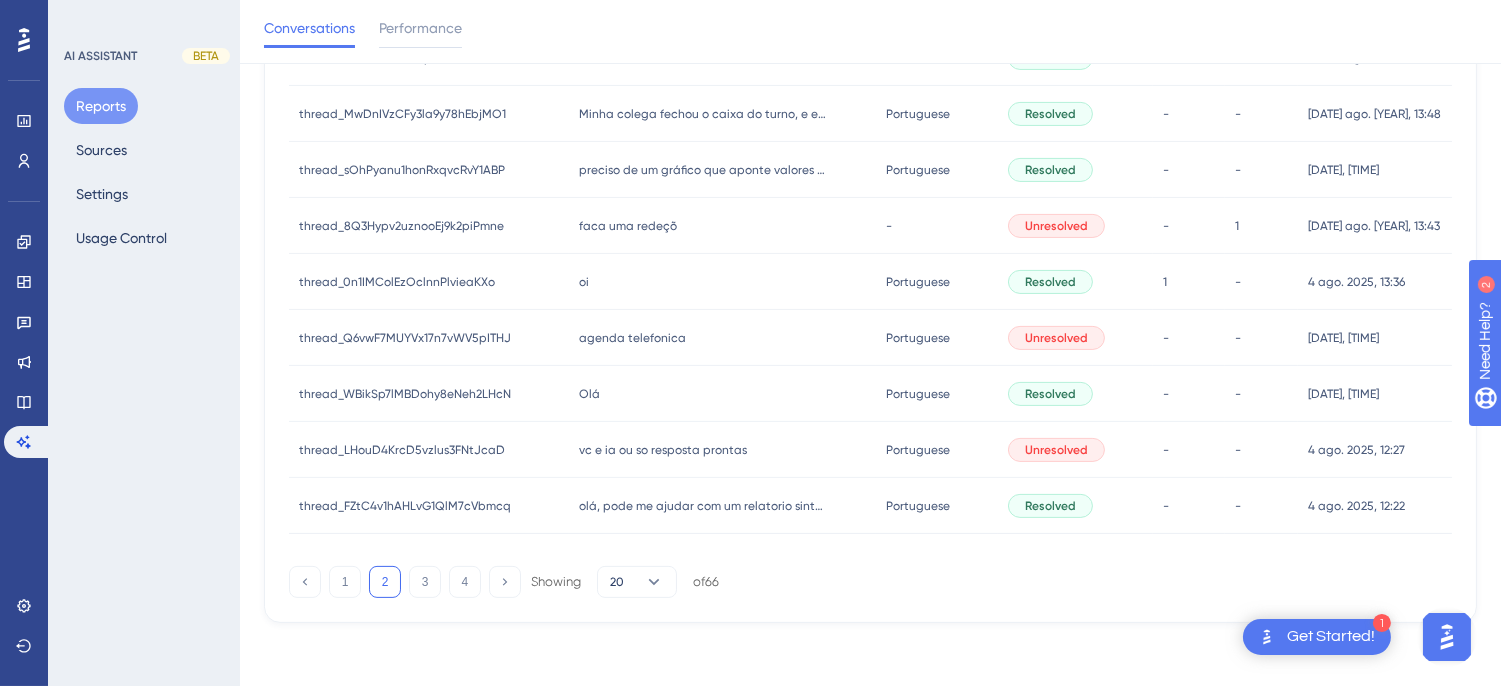 scroll, scrollTop: 748, scrollLeft: 0, axis: vertical 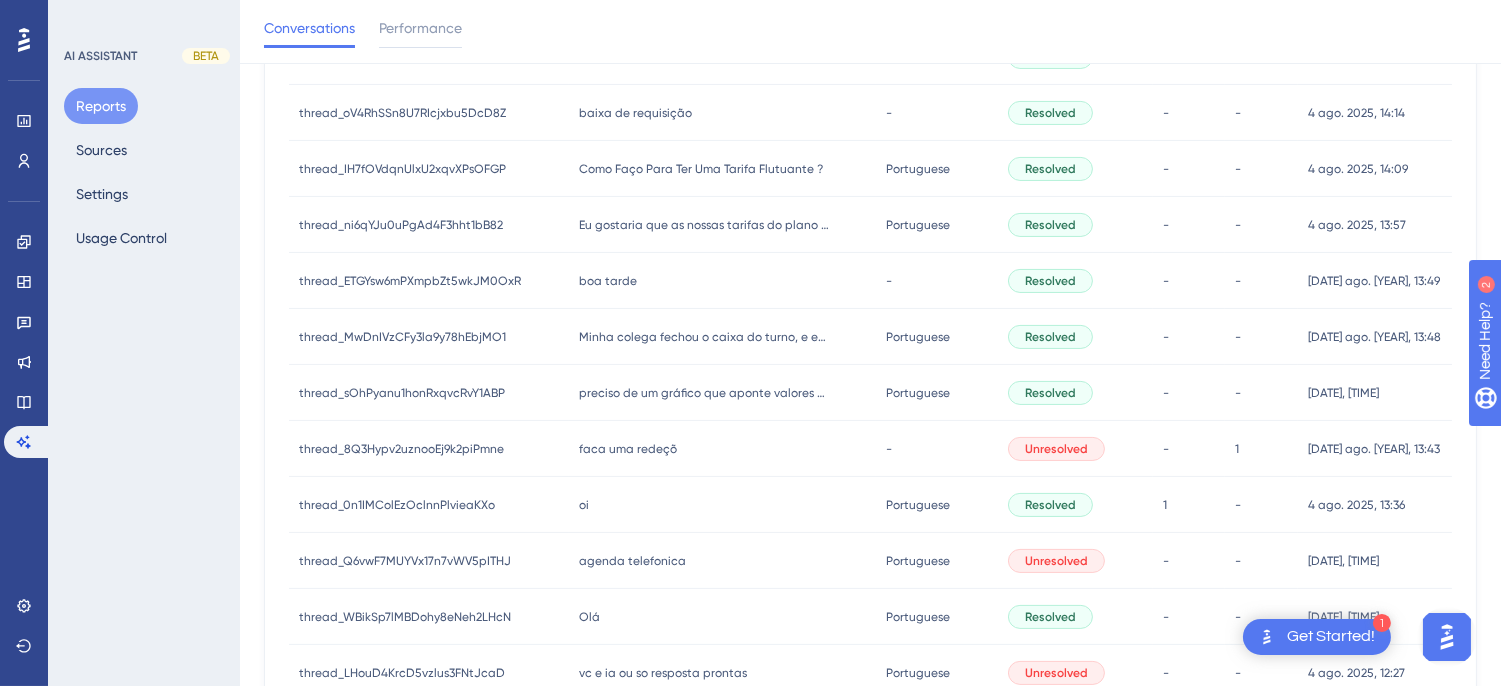 click on "boa tarde" at bounding box center (608, 281) 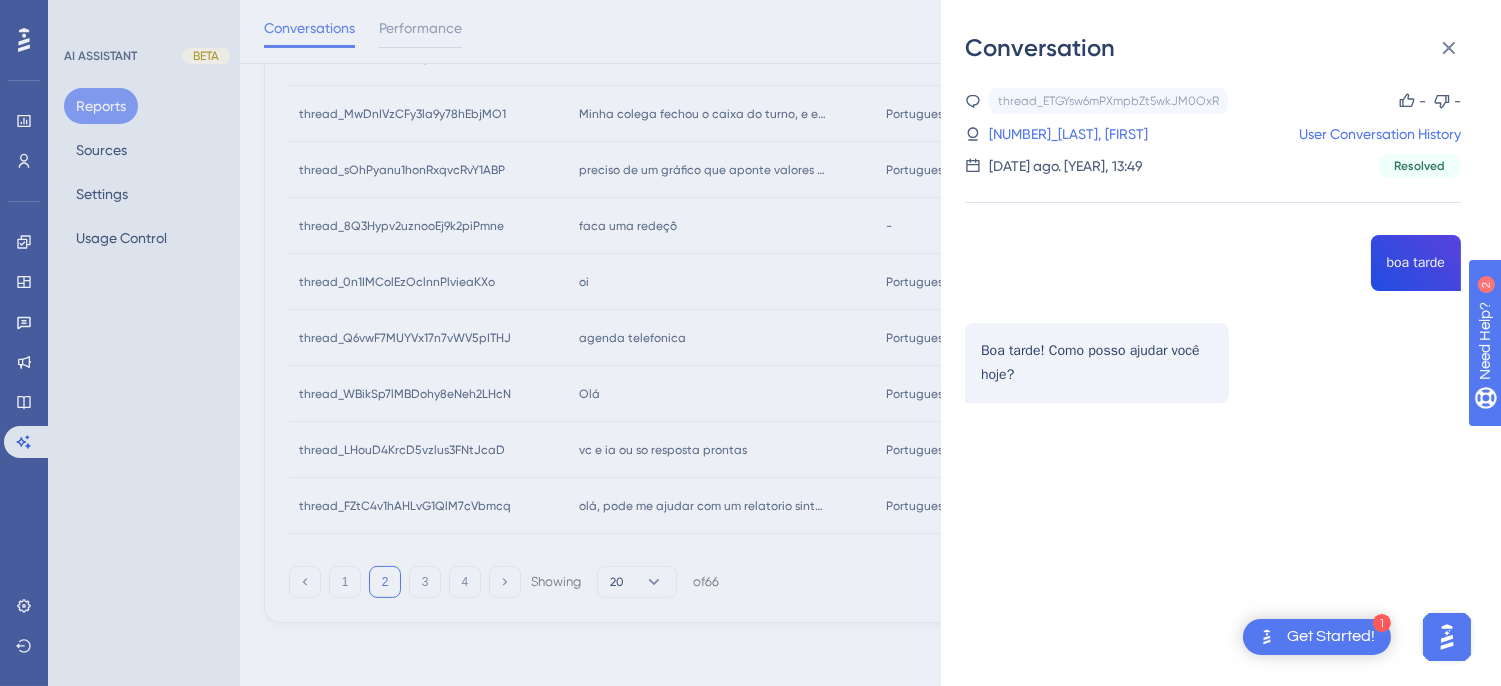 scroll, scrollTop: 748, scrollLeft: 0, axis: vertical 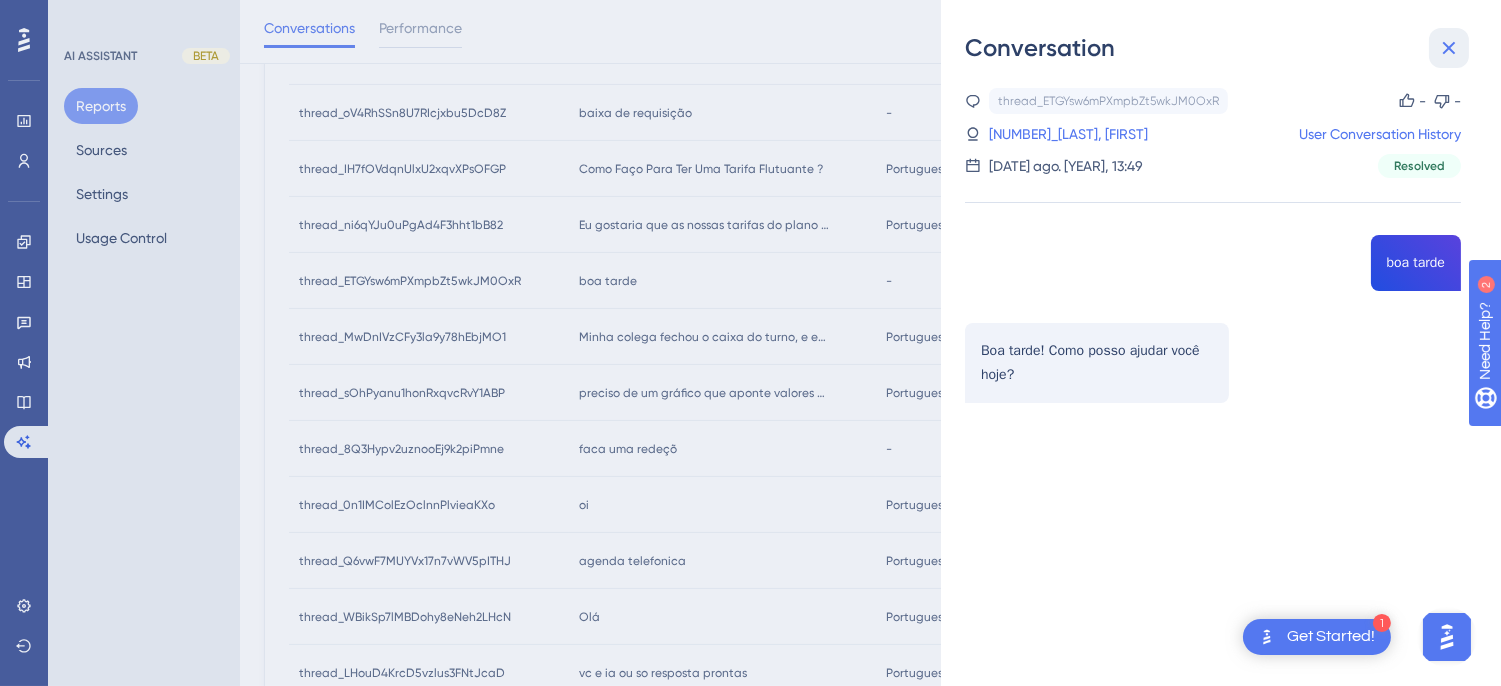 click 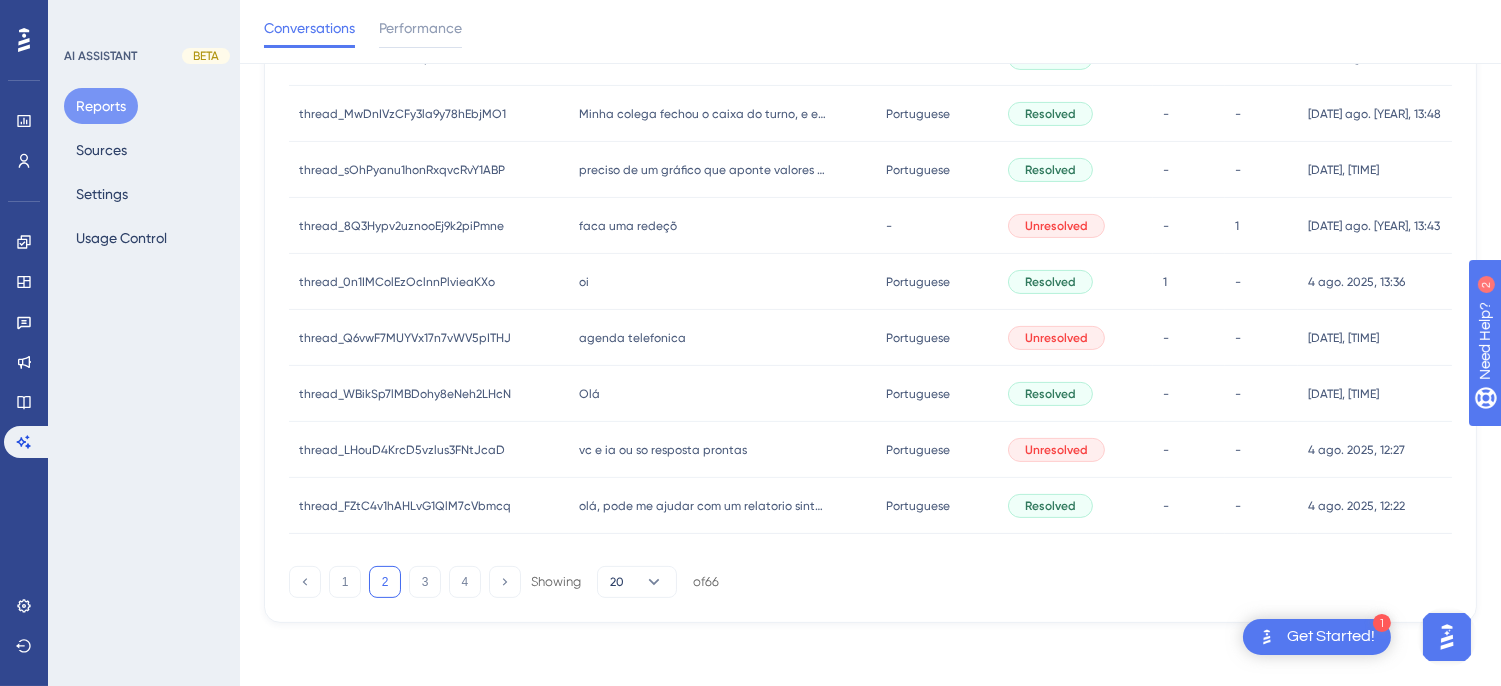 scroll, scrollTop: 748, scrollLeft: 0, axis: vertical 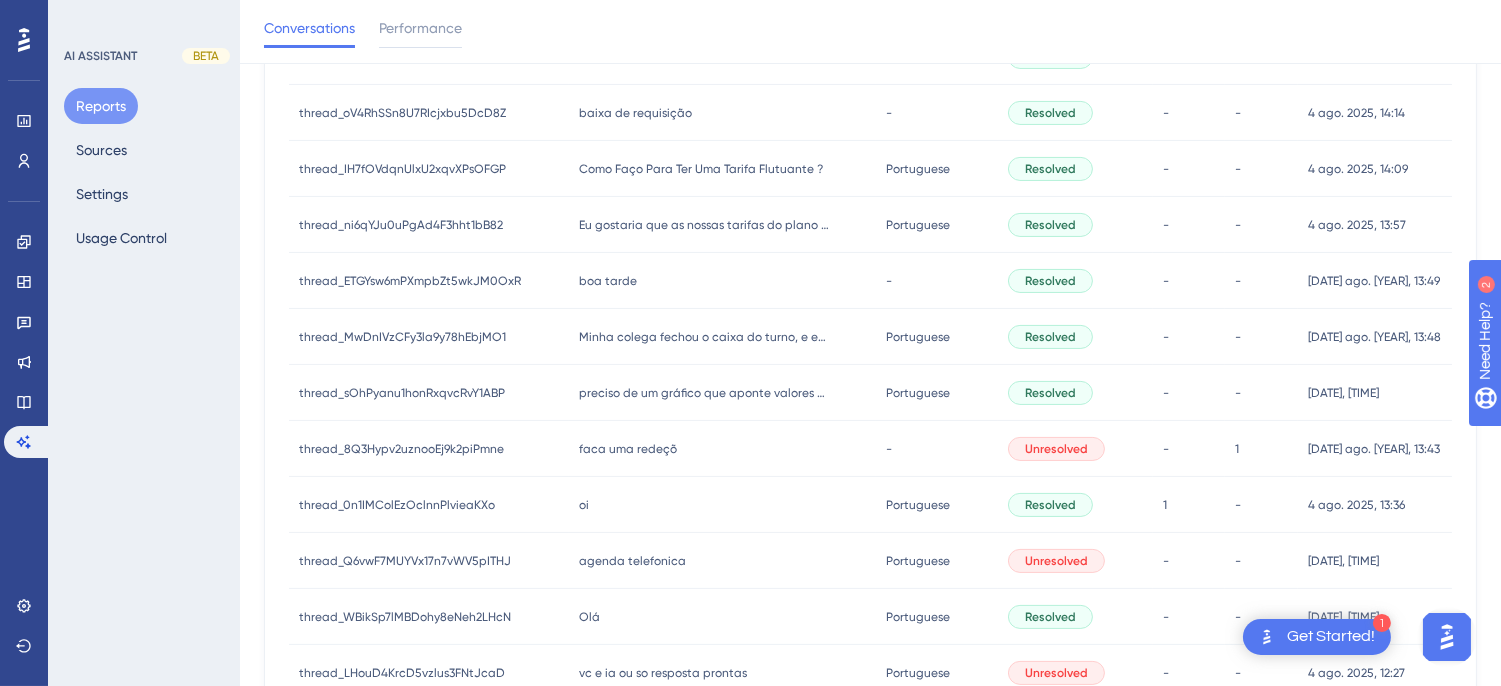 click on "boa tarde" at bounding box center (608, 281) 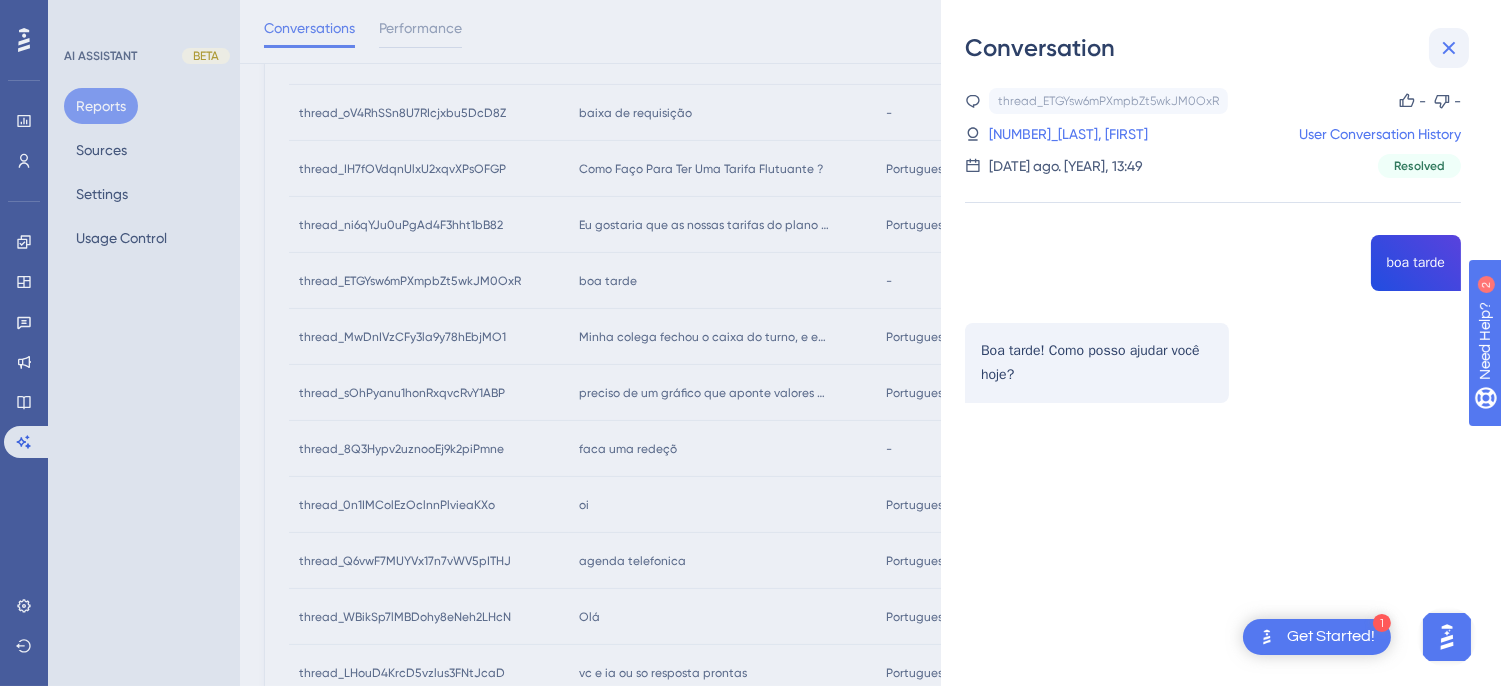 click at bounding box center [1449, 48] 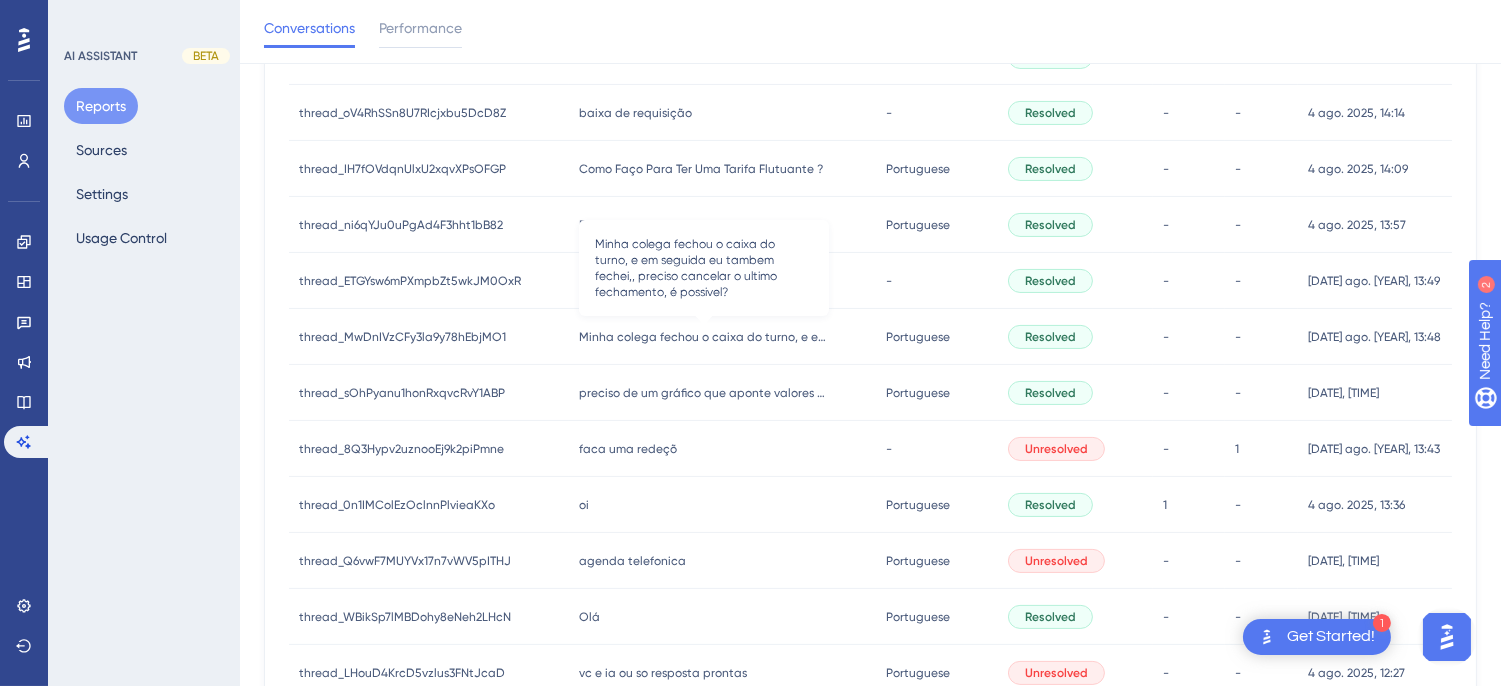click on "Minha colega fechou o caixa do turno, e em seguida eu tambem fechei,, preciso cancelar o ultimo fechamento, é possivel?" at bounding box center [704, 337] 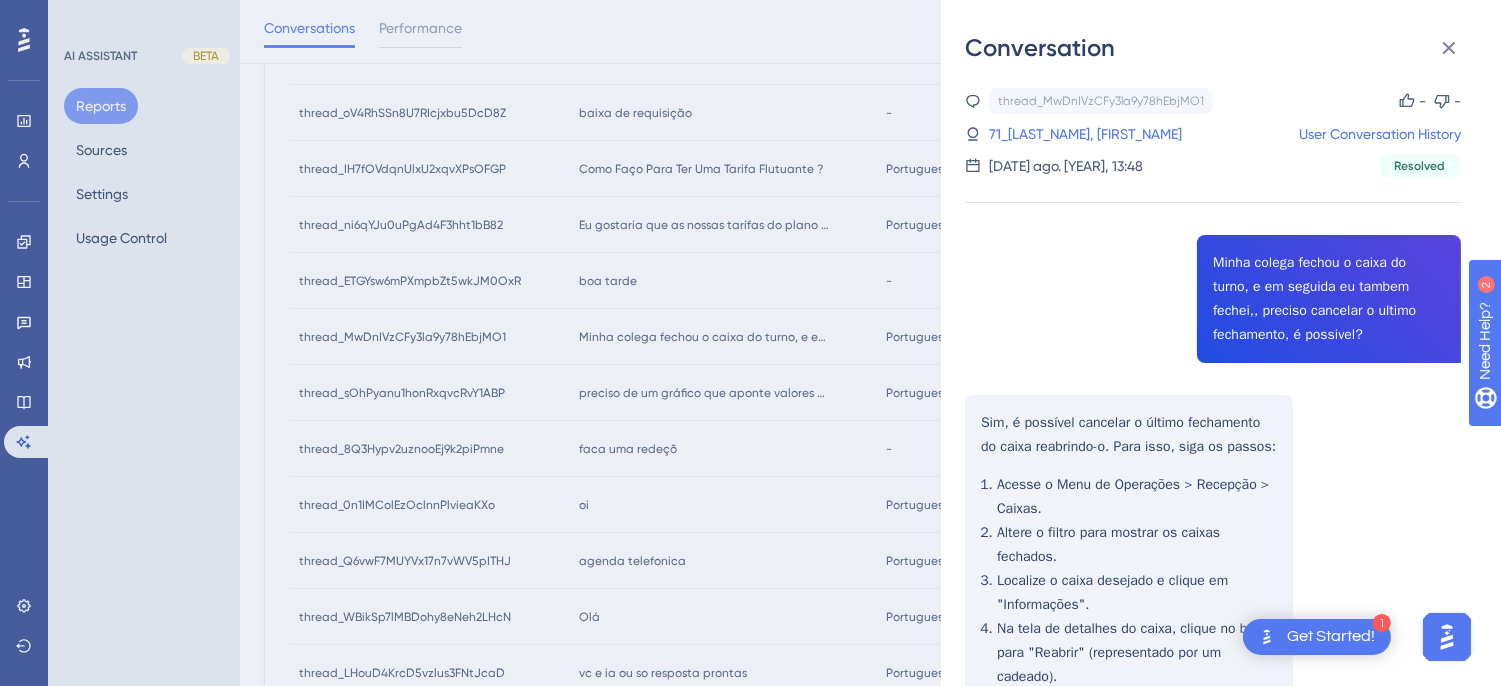 click on "thread_MwDnIVzCFy3la9y78hEbjMO1 Copy - - 71_Tome, Vitoria User Conversation History 4 ago. 2025,
13:48 Resolved Minha colega fechou o caixa do turno, e em seguida eu tambem fechei,, preciso cancelar o ultimo fechamento, é possivel? Sim, é possível cancelar o último fechamento do caixa reabrindo-o. Para isso, siga os passos:
Acesse o Menu de Operações > Recepção > Caixas.
Altere o filtro para mostrar os caixas fechados.
Localize o caixa desejado e clique em "Informações".
Na tela de detalhes do caixa, clique no botão para "Reabrir" (representado por um cadeado).
Após reabrir, você poderá realizar as correções necessárias.
reabrindo, os novos lançamentos ficaram nesse? Sim, ao reabrir o caixa, novos lançamentos serão registrados nesse caixa reaberto. Isso significa que qualquer operação realizada enquanto o caixa estiver reaberto será contabilizada nele. O caixa 2533 foi reaberto, mas. os novos lançamentos seguem indo para o caixa 2534" at bounding box center [1213, 2328] 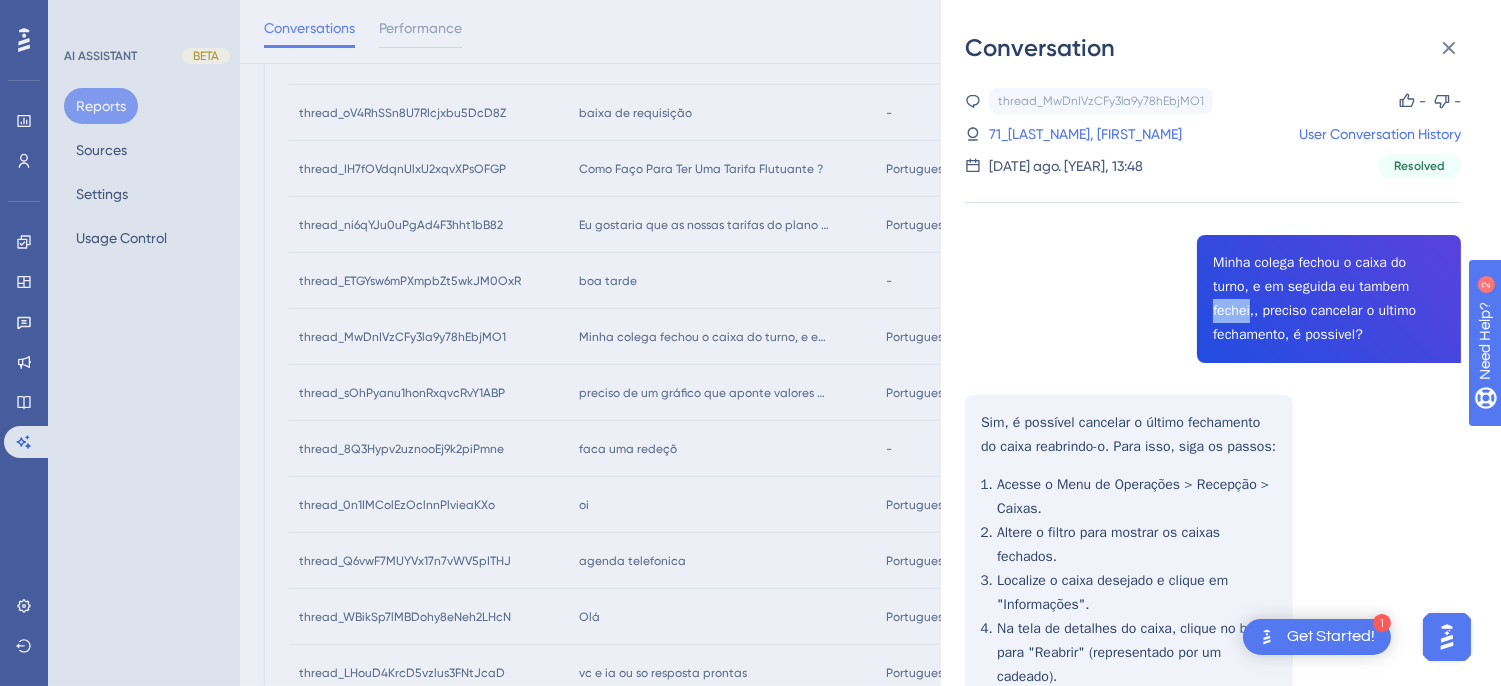 click on "thread_MwDnIVzCFy3la9y78hEbjMO1 Copy - - 71_Tome, Vitoria User Conversation History 4 ago. 2025,
13:48 Resolved Minha colega fechou o caixa do turno, e em seguida eu tambem fechei,, preciso cancelar o ultimo fechamento, é possivel? Sim, é possível cancelar o último fechamento do caixa reabrindo-o. Para isso, siga os passos:
Acesse o Menu de Operações > Recepção > Caixas.
Altere o filtro para mostrar os caixas fechados.
Localize o caixa desejado e clique em "Informações".
Na tela de detalhes do caixa, clique no botão para "Reabrir" (representado por um cadeado).
Após reabrir, você poderá realizar as correções necessárias.
reabrindo, os novos lançamentos ficaram nesse? Sim, ao reabrir o caixa, novos lançamentos serão registrados nesse caixa reaberto. Isso significa que qualquer operação realizada enquanto o caixa estiver reaberto será contabilizada nele. O caixa 2533 foi reaberto, mas. os novos lançamentos seguem indo para o caixa 2534" at bounding box center [1213, 2328] 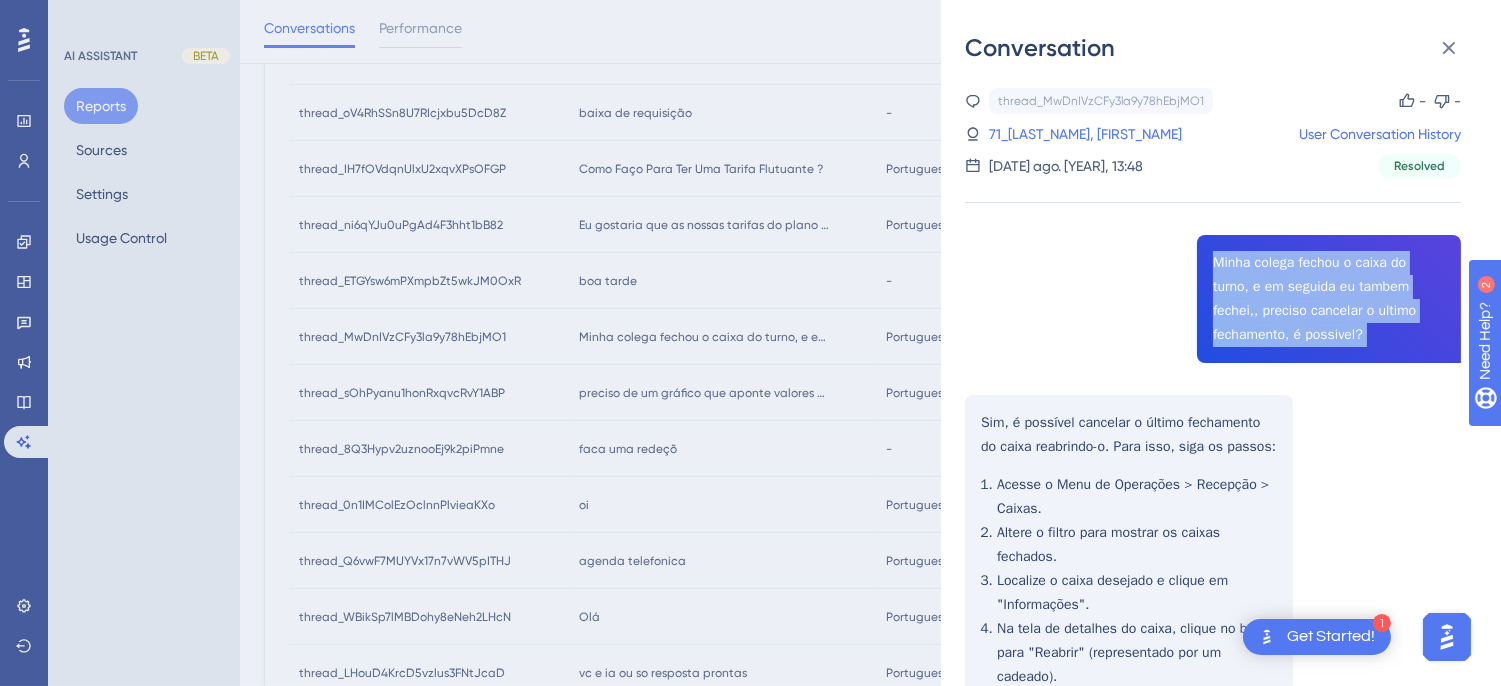 click on "thread_MwDnIVzCFy3la9y78hEbjMO1 Copy - - 71_Tome, Vitoria User Conversation History 4 ago. 2025,
13:48 Resolved Minha colega fechou o caixa do turno, e em seguida eu tambem fechei,, preciso cancelar o ultimo fechamento, é possivel? Sim, é possível cancelar o último fechamento do caixa reabrindo-o. Para isso, siga os passos:
Acesse o Menu de Operações > Recepção > Caixas.
Altere o filtro para mostrar os caixas fechados.
Localize o caixa desejado e clique em "Informações".
Na tela de detalhes do caixa, clique no botão para "Reabrir" (representado por um cadeado).
Após reabrir, você poderá realizar as correções necessárias.
reabrindo, os novos lançamentos ficaram nesse? Sim, ao reabrir o caixa, novos lançamentos serão registrados nesse caixa reaberto. Isso significa que qualquer operação realizada enquanto o caixa estiver reaberto será contabilizada nele. O caixa 2533 foi reaberto, mas. os novos lançamentos seguem indo para o caixa 2534" at bounding box center (1213, 2328) 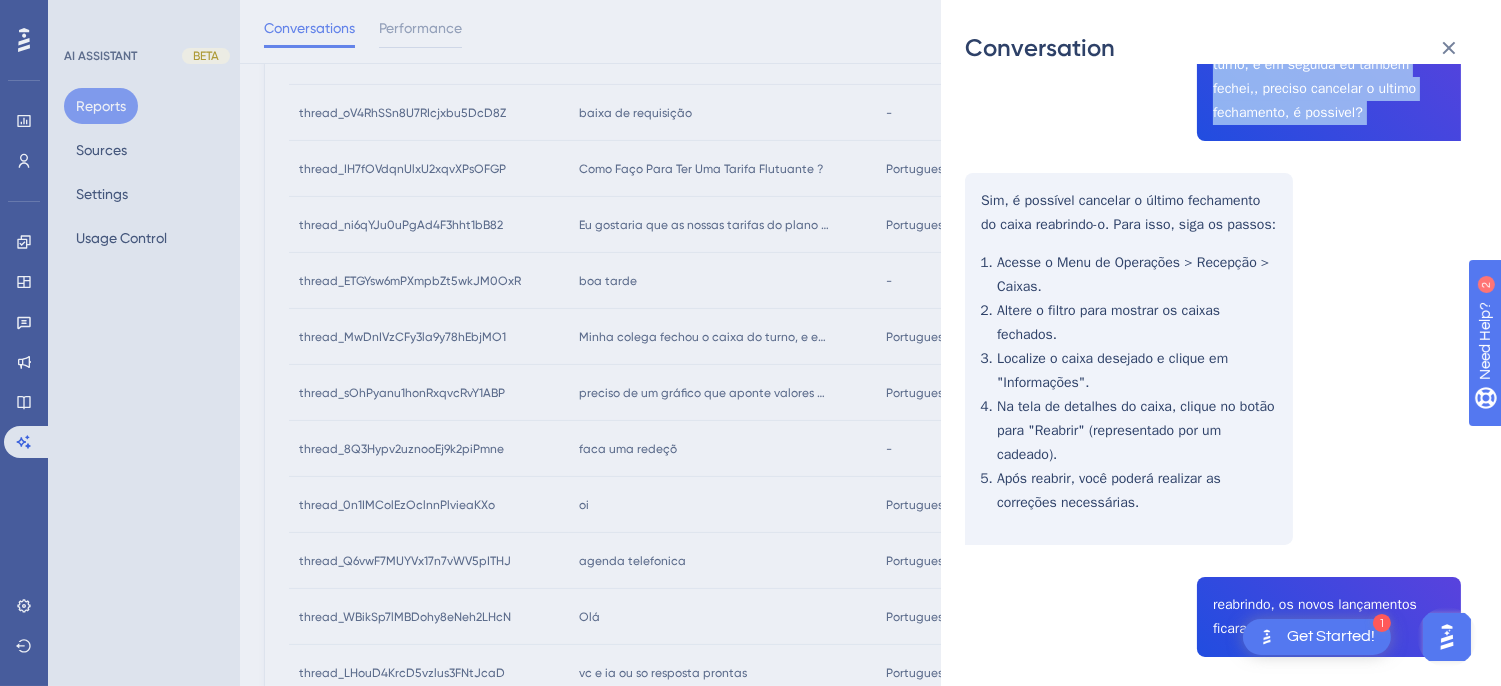 click on "Conversation thread_MwDnIVzCFy3la9y78hEbjMO1 Copy - - 71_Tome, Vitoria User Conversation History 4 ago. 2025,
13:48 Resolved Minha colega fechou o caixa do turno, e em seguida eu tambem fechei,, preciso cancelar o ultimo fechamento, é possivel? Sim, é possível cancelar o último fechamento do caixa reabrindo-o. Para isso, siga os passos:
Acesse o Menu de Operações > Recepção > Caixas.
Altere o filtro para mostrar os caixas fechados.
Localize o caixa desejado e clique em "Informações".
Na tela de detalhes do caixa, clique no botão para "Reabrir" (representado por um cadeado).
Após reabrir, você poderá realizar as correções necessárias.
reabrindo, os novos lançamentos ficaram nesse? Sim, ao reabrir o caixa, novos lançamentos serão registrados nesse caixa reaberto. Isso significa que qualquer operação realizada enquanto o caixa estiver reaberto será contabilizada nele. O caixa 2533 foi reaberto, mas. os novos lançamentos seguem indo para o caixa 2534" at bounding box center [1221, 343] 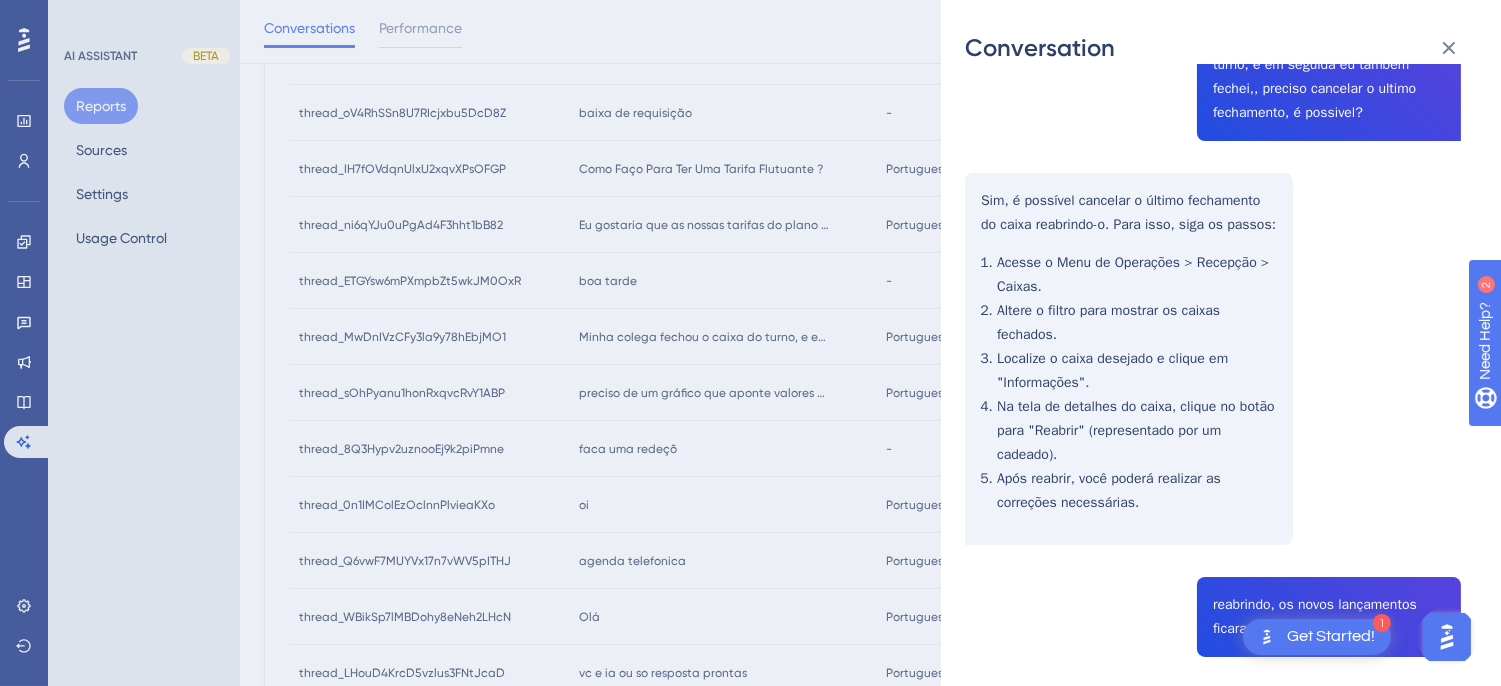 click on "thread_MwDnIVzCFy3la9y78hEbjMO1 Copy - - 71_Tome, Vitoria User Conversation History 4 ago. 2025,
13:48 Resolved Minha colega fechou o caixa do turno, e em seguida eu tambem fechei,, preciso cancelar o ultimo fechamento, é possivel? Sim, é possível cancelar o último fechamento do caixa reabrindo-o. Para isso, siga os passos:
Acesse o Menu de Operações > Recepção > Caixas.
Altere o filtro para mostrar os caixas fechados.
Localize o caixa desejado e clique em "Informações".
Na tela de detalhes do caixa, clique no botão para "Reabrir" (representado por um cadeado).
Após reabrir, você poderá realizar as correções necessárias.
reabrindo, os novos lançamentos ficaram nesse? Sim, ao reabrir o caixa, novos lançamentos serão registrados nesse caixa reaberto. Isso significa que qualquer operação realizada enquanto o caixa estiver reaberto será contabilizada nele. O caixa 2533 foi reaberto, mas. os novos lançamentos seguem indo para o caixa 2534" at bounding box center (1213, 2106) 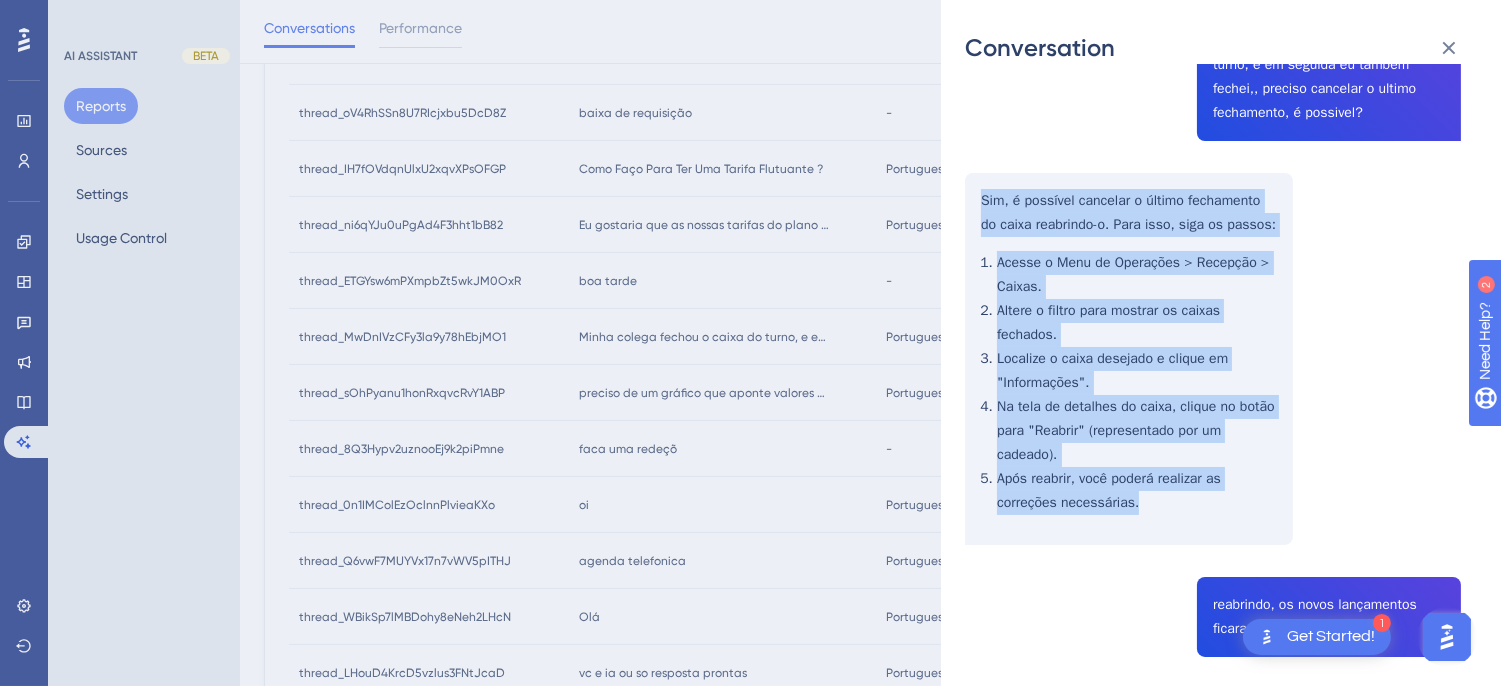 drag, startPoint x: 968, startPoint y: 198, endPoint x: 1194, endPoint y: 507, distance: 382.82764 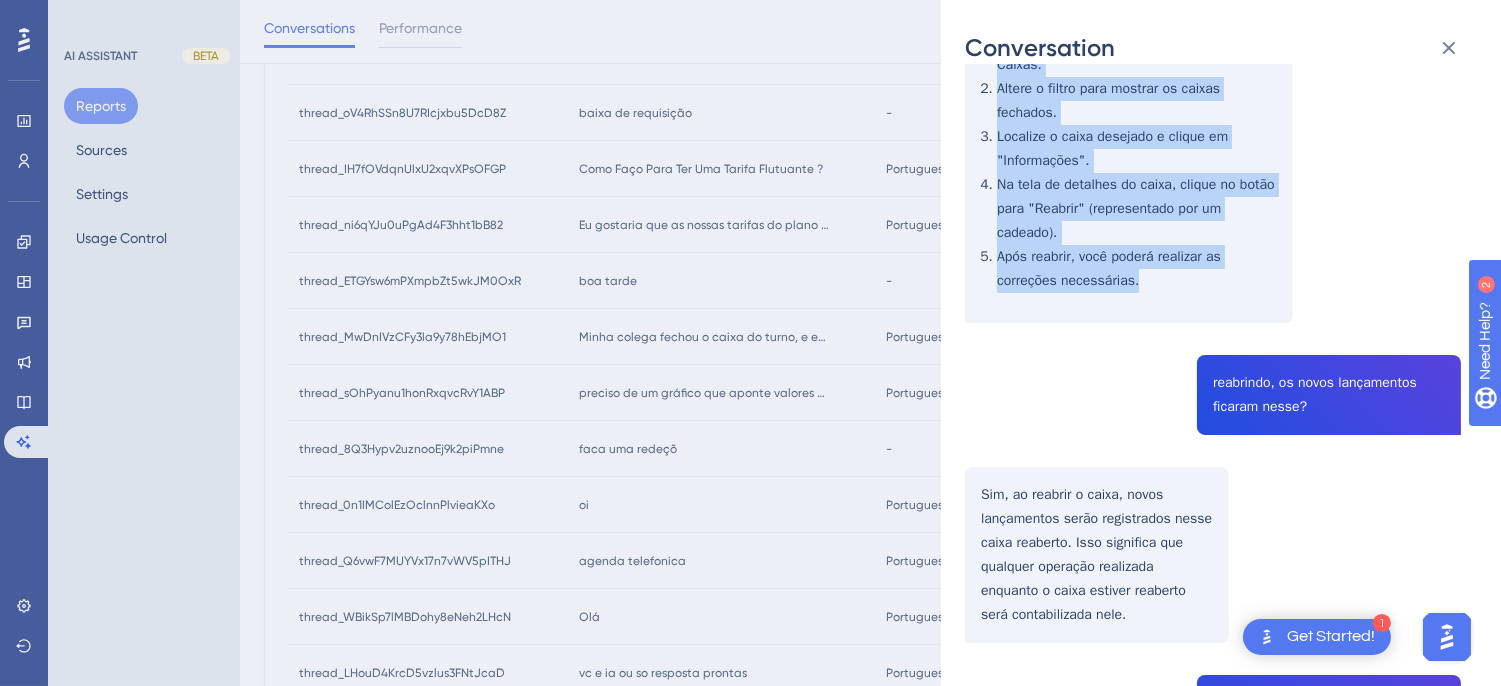 scroll, scrollTop: 666, scrollLeft: 0, axis: vertical 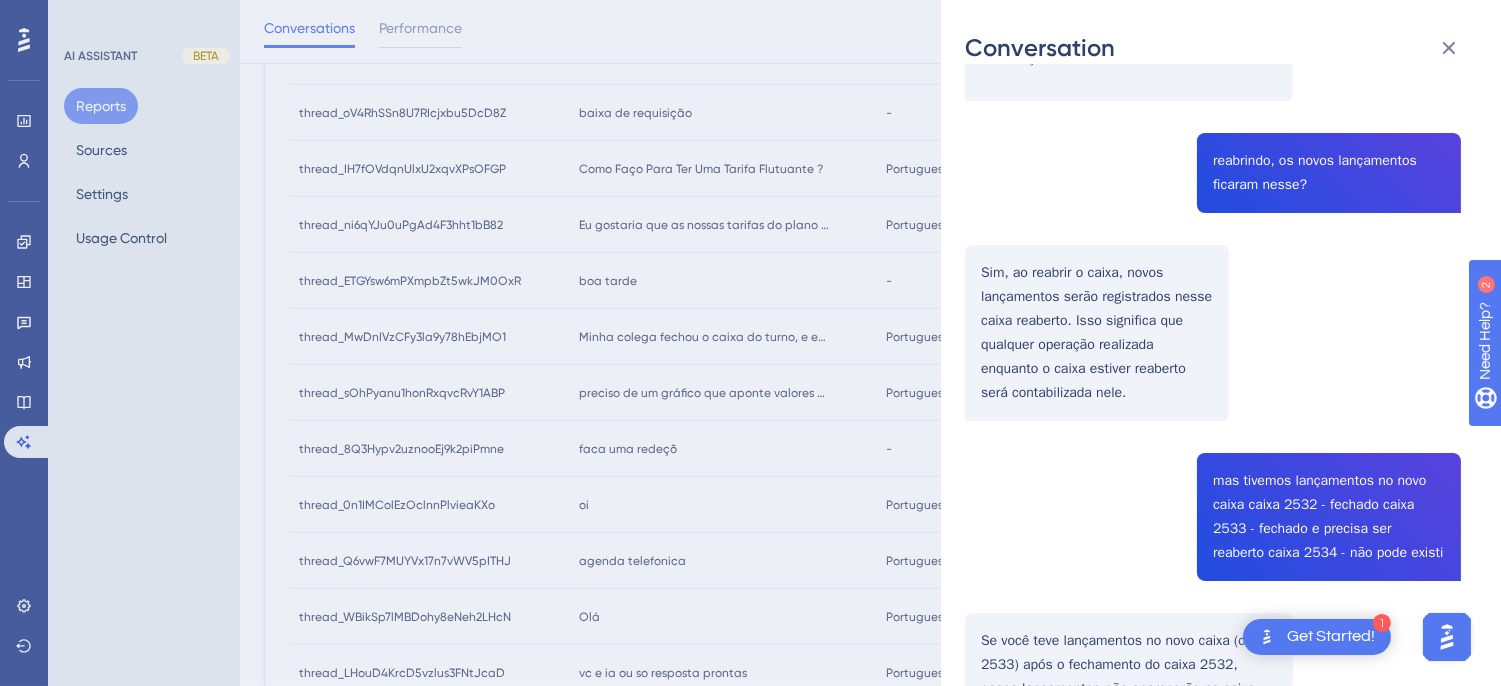 click on "thread_MwDnIVzCFy3la9y78hEbjMO1 Copy - - 71_Tome, Vitoria User Conversation History 4 ago. 2025,
13:48 Resolved Minha colega fechou o caixa do turno, e em seguida eu tambem fechei,, preciso cancelar o ultimo fechamento, é possivel? Sim, é possível cancelar o último fechamento do caixa reabrindo-o. Para isso, siga os passos:
Acesse o Menu de Operações > Recepção > Caixas.
Altere o filtro para mostrar os caixas fechados.
Localize o caixa desejado e clique em "Informações".
Na tela de detalhes do caixa, clique no botão para "Reabrir" (representado por um cadeado).
Após reabrir, você poderá realizar as correções necessárias.
reabrindo, os novos lançamentos ficaram nesse? Sim, ao reabrir o caixa, novos lançamentos serão registrados nesse caixa reaberto. Isso significa que qualquer operação realizada enquanto o caixa estiver reaberto será contabilizada nele. O caixa 2533 foi reaberto, mas. os novos lançamentos seguem indo para o caixa 2534" at bounding box center (1213, 1662) 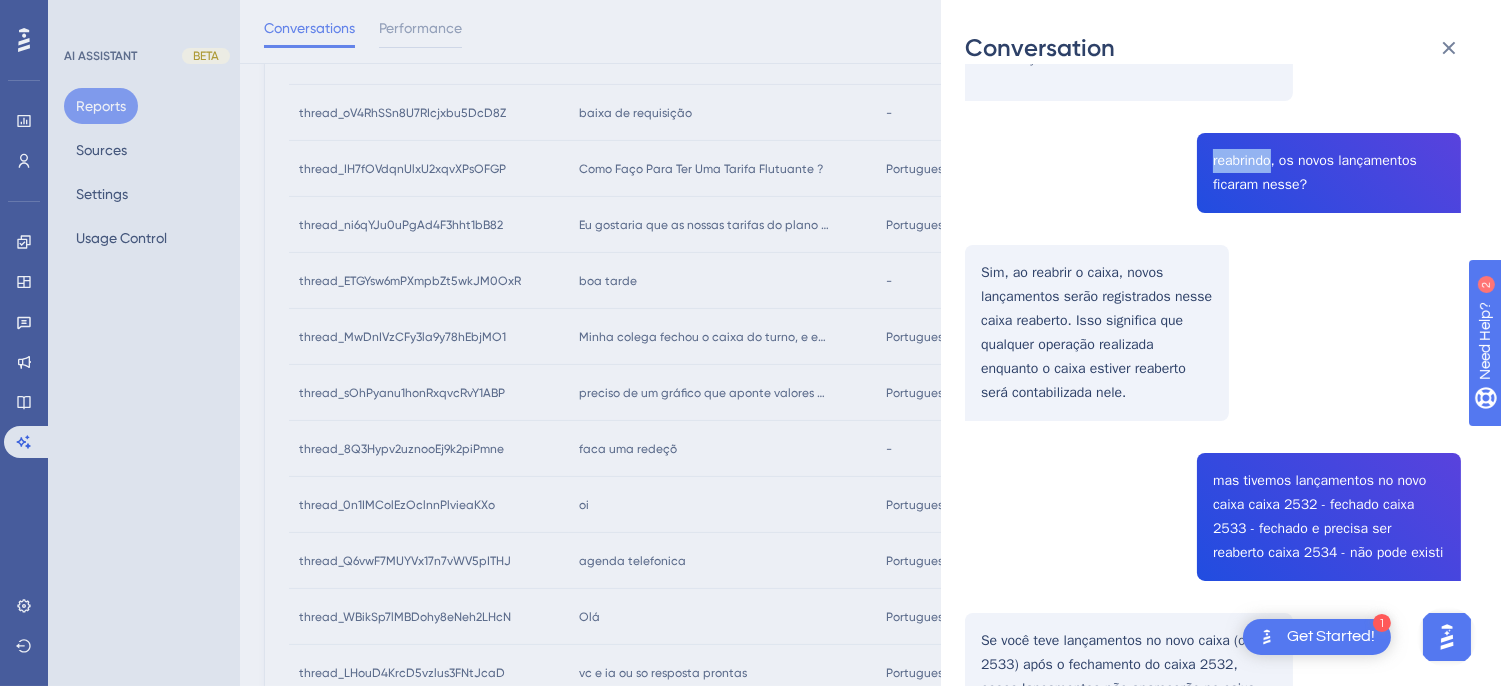 click on "thread_MwDnIVzCFy3la9y78hEbjMO1 Copy - - 71_Tome, Vitoria User Conversation History 4 ago. 2025,
13:48 Resolved Minha colega fechou o caixa do turno, e em seguida eu tambem fechei,, preciso cancelar o ultimo fechamento, é possivel? Sim, é possível cancelar o último fechamento do caixa reabrindo-o. Para isso, siga os passos:
Acesse o Menu de Operações > Recepção > Caixas.
Altere o filtro para mostrar os caixas fechados.
Localize o caixa desejado e clique em "Informações".
Na tela de detalhes do caixa, clique no botão para "Reabrir" (representado por um cadeado).
Após reabrir, você poderá realizar as correções necessárias.
reabrindo, os novos lançamentos ficaram nesse? Sim, ao reabrir o caixa, novos lançamentos serão registrados nesse caixa reaberto. Isso significa que qualquer operação realizada enquanto o caixa estiver reaberto será contabilizada nele. O caixa 2533 foi reaberto, mas. os novos lançamentos seguem indo para o caixa 2534" at bounding box center (1213, 1662) 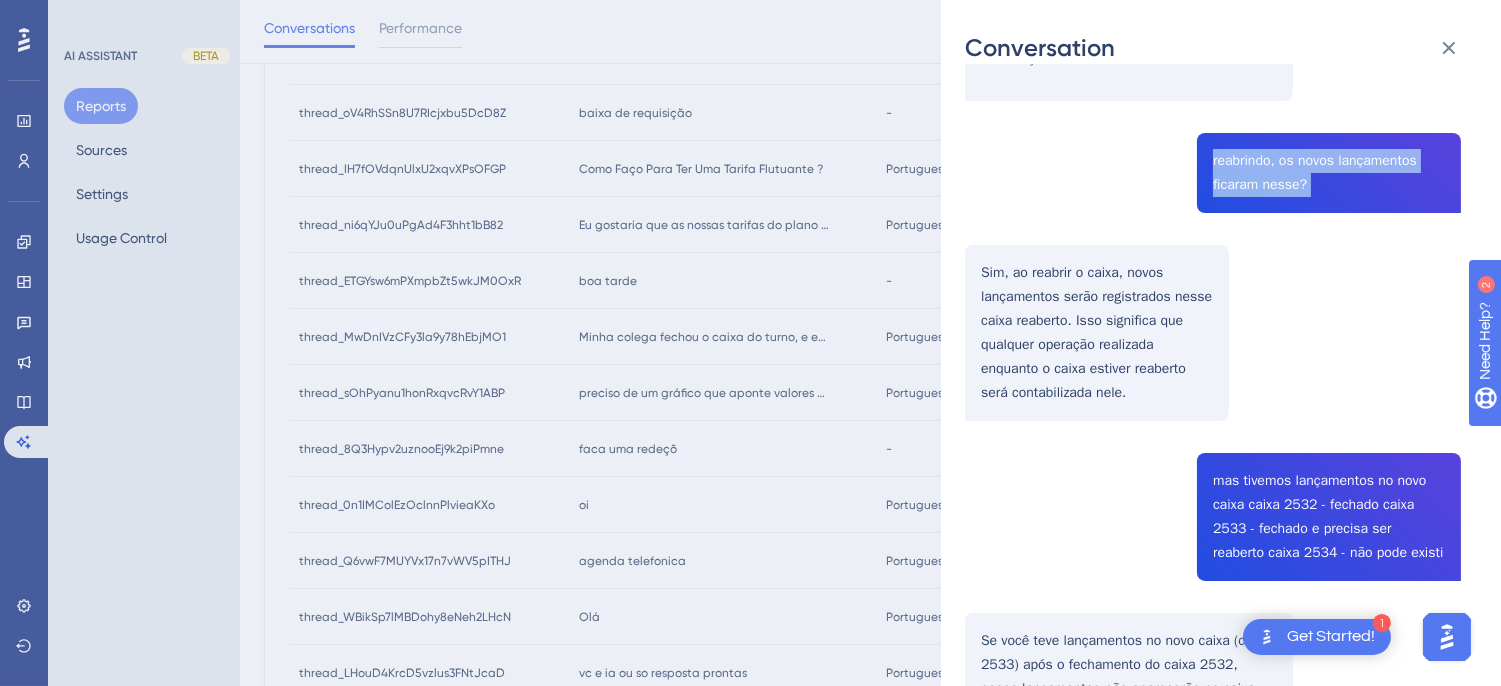 click on "thread_MwDnIVzCFy3la9y78hEbjMO1 Copy - - 71_Tome, Vitoria User Conversation History 4 ago. 2025,
13:48 Resolved Minha colega fechou o caixa do turno, e em seguida eu tambem fechei,, preciso cancelar o ultimo fechamento, é possivel? Sim, é possível cancelar o último fechamento do caixa reabrindo-o. Para isso, siga os passos:
Acesse o Menu de Operações > Recepção > Caixas.
Altere o filtro para mostrar os caixas fechados.
Localize o caixa desejado e clique em "Informações".
Na tela de detalhes do caixa, clique no botão para "Reabrir" (representado por um cadeado).
Após reabrir, você poderá realizar as correções necessárias.
reabrindo, os novos lançamentos ficaram nesse? Sim, ao reabrir o caixa, novos lançamentos serão registrados nesse caixa reaberto. Isso significa que qualquer operação realizada enquanto o caixa estiver reaberto será contabilizada nele. O caixa 2533 foi reaberto, mas. os novos lançamentos seguem indo para o caixa 2534" at bounding box center [1213, 1662] 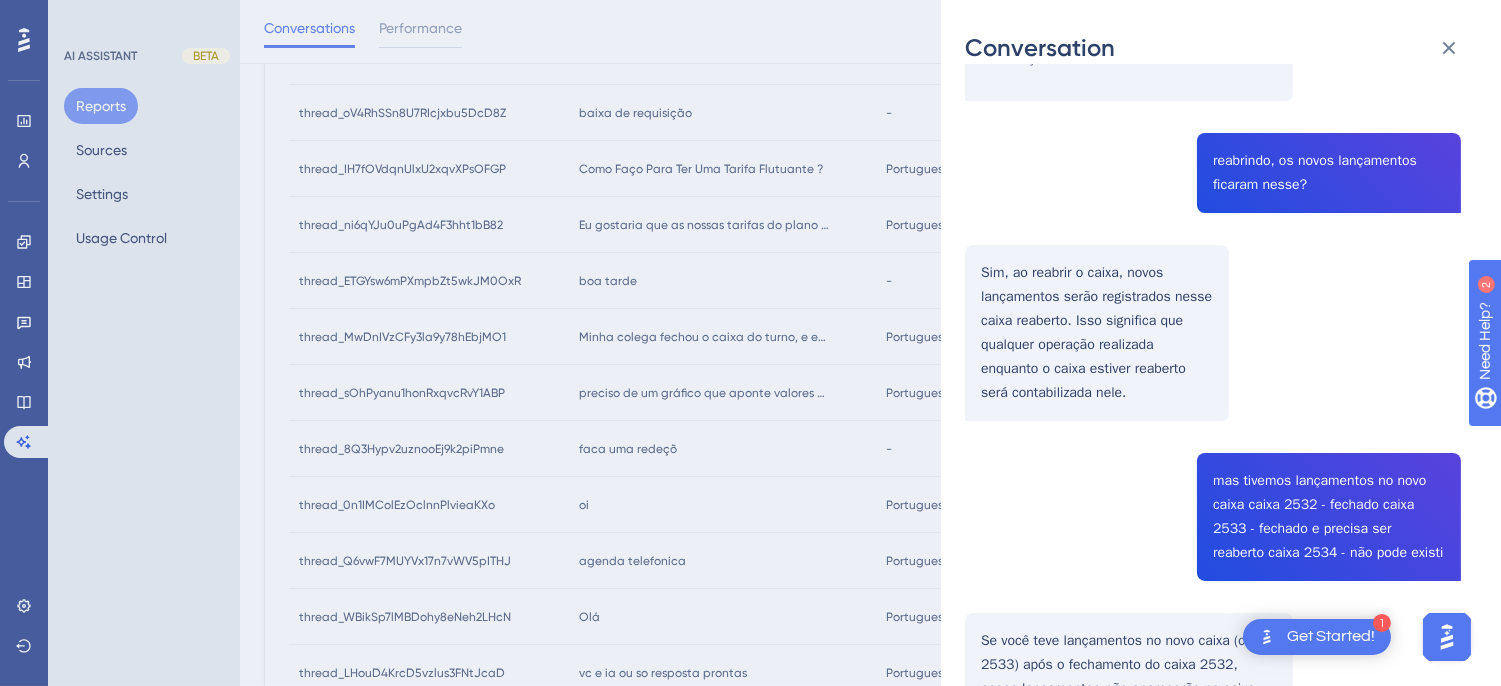 click on "thread_MwDnIVzCFy3la9y78hEbjMO1 Copy - - 71_Tome, Vitoria User Conversation History 4 ago. 2025,
13:48 Resolved Minha colega fechou o caixa do turno, e em seguida eu tambem fechei,, preciso cancelar o ultimo fechamento, é possivel? Sim, é possível cancelar o último fechamento do caixa reabrindo-o. Para isso, siga os passos:
Acesse o Menu de Operações > Recepção > Caixas.
Altere o filtro para mostrar os caixas fechados.
Localize o caixa desejado e clique em "Informações".
Na tela de detalhes do caixa, clique no botão para "Reabrir" (representado por um cadeado).
Após reabrir, você poderá realizar as correções necessárias.
reabrindo, os novos lançamentos ficaram nesse? Sim, ao reabrir o caixa, novos lançamentos serão registrados nesse caixa reaberto. Isso significa que qualquer operação realizada enquanto o caixa estiver reaberto será contabilizada nele. O caixa 2533 foi reaberto, mas. os novos lançamentos seguem indo para o caixa 2534" at bounding box center (1213, 1662) 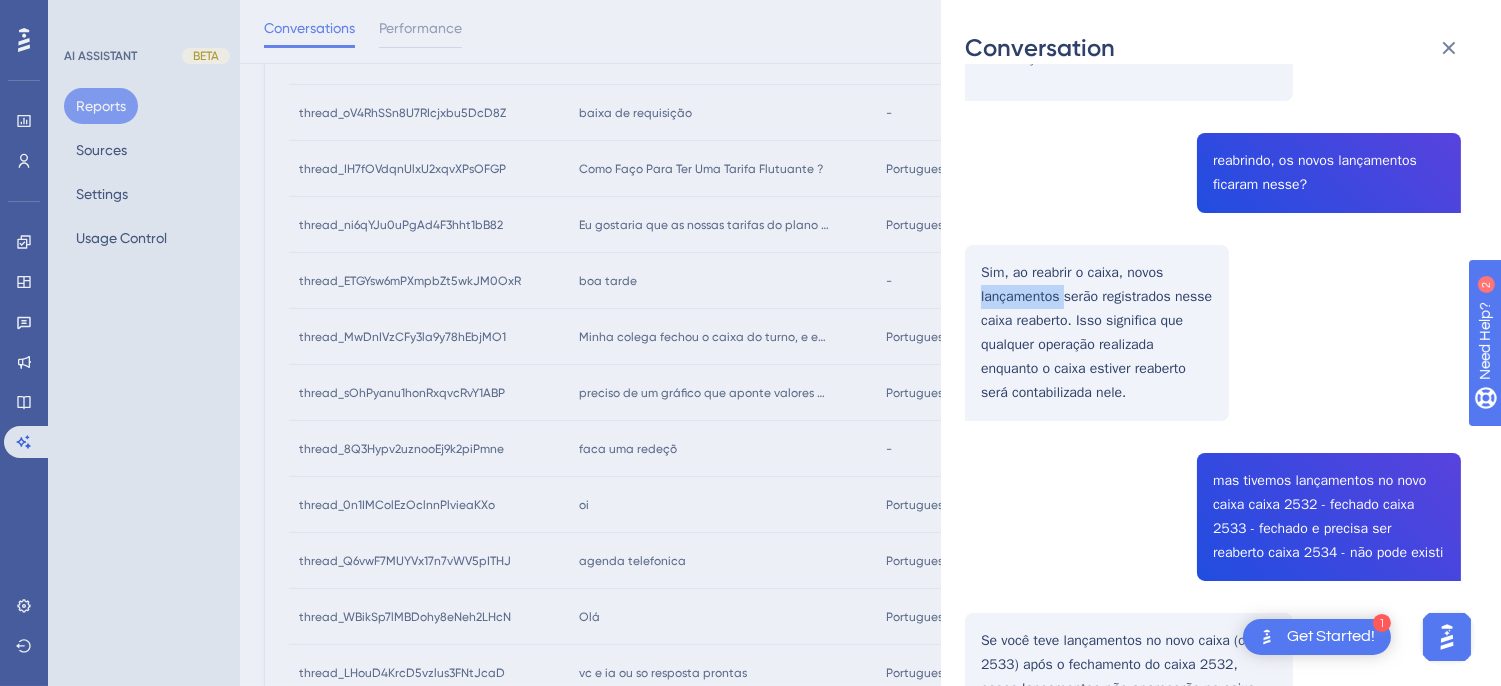 click on "thread_MwDnIVzCFy3la9y78hEbjMO1 Copy - - 71_Tome, Vitoria User Conversation History 4 ago. 2025,
13:48 Resolved Minha colega fechou o caixa do turno, e em seguida eu tambem fechei,, preciso cancelar o ultimo fechamento, é possivel? Sim, é possível cancelar o último fechamento do caixa reabrindo-o. Para isso, siga os passos:
Acesse o Menu de Operações > Recepção > Caixas.
Altere o filtro para mostrar os caixas fechados.
Localize o caixa desejado e clique em "Informações".
Na tela de detalhes do caixa, clique no botão para "Reabrir" (representado por um cadeado).
Após reabrir, você poderá realizar as correções necessárias.
reabrindo, os novos lançamentos ficaram nesse? Sim, ao reabrir o caixa, novos lançamentos serão registrados nesse caixa reaberto. Isso significa que qualquer operação realizada enquanto o caixa estiver reaberto será contabilizada nele. O caixa 2533 foi reaberto, mas. os novos lançamentos seguem indo para o caixa 2534" at bounding box center [1213, 1662] 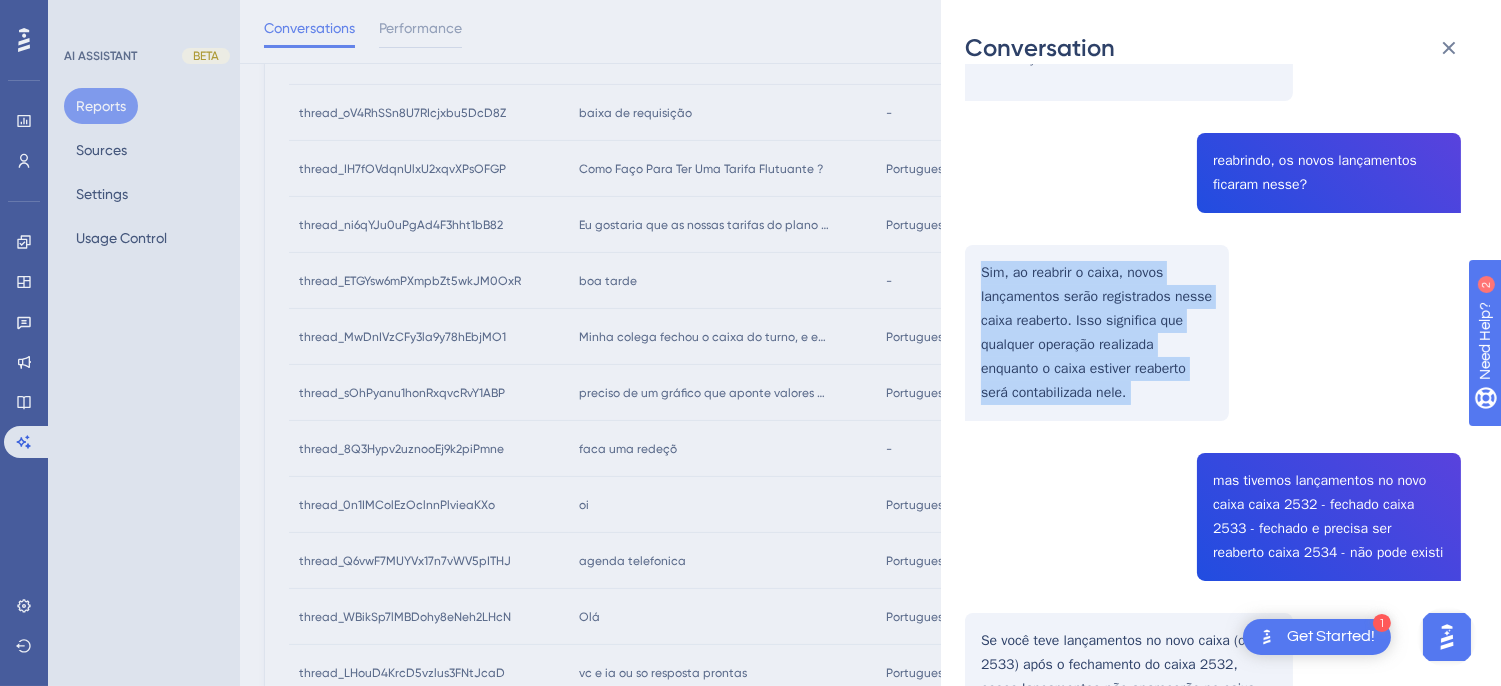 click on "thread_MwDnIVzCFy3la9y78hEbjMO1 Copy - - 71_Tome, Vitoria User Conversation History 4 ago. 2025,
13:48 Resolved Minha colega fechou o caixa do turno, e em seguida eu tambem fechei,, preciso cancelar o ultimo fechamento, é possivel? Sim, é possível cancelar o último fechamento do caixa reabrindo-o. Para isso, siga os passos:
Acesse o Menu de Operações > Recepção > Caixas.
Altere o filtro para mostrar os caixas fechados.
Localize o caixa desejado e clique em "Informações".
Na tela de detalhes do caixa, clique no botão para "Reabrir" (representado por um cadeado).
Após reabrir, você poderá realizar as correções necessárias.
reabrindo, os novos lançamentos ficaram nesse? Sim, ao reabrir o caixa, novos lançamentos serão registrados nesse caixa reaberto. Isso significa que qualquer operação realizada enquanto o caixa estiver reaberto será contabilizada nele. O caixa 2533 foi reaberto, mas. os novos lançamentos seguem indo para o caixa 2534" at bounding box center [1213, 1662] 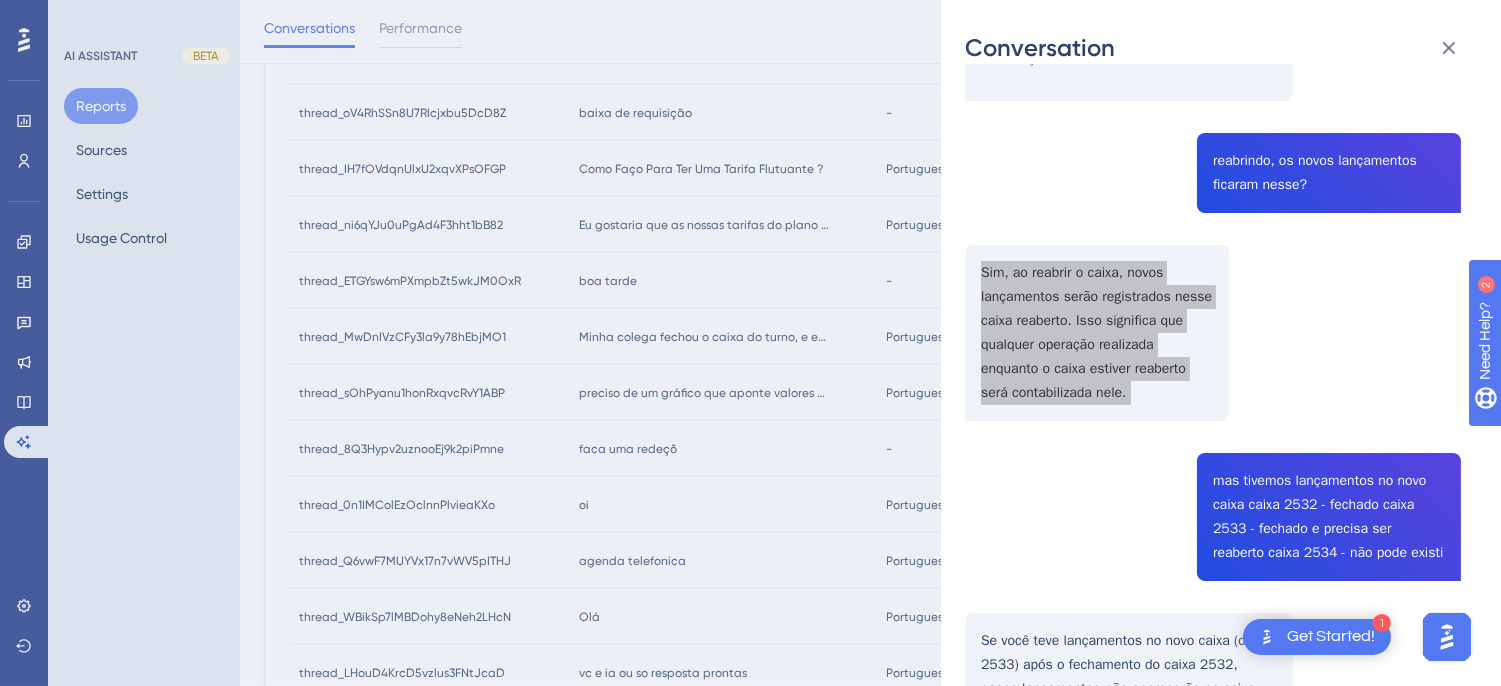 scroll, scrollTop: 888, scrollLeft: 0, axis: vertical 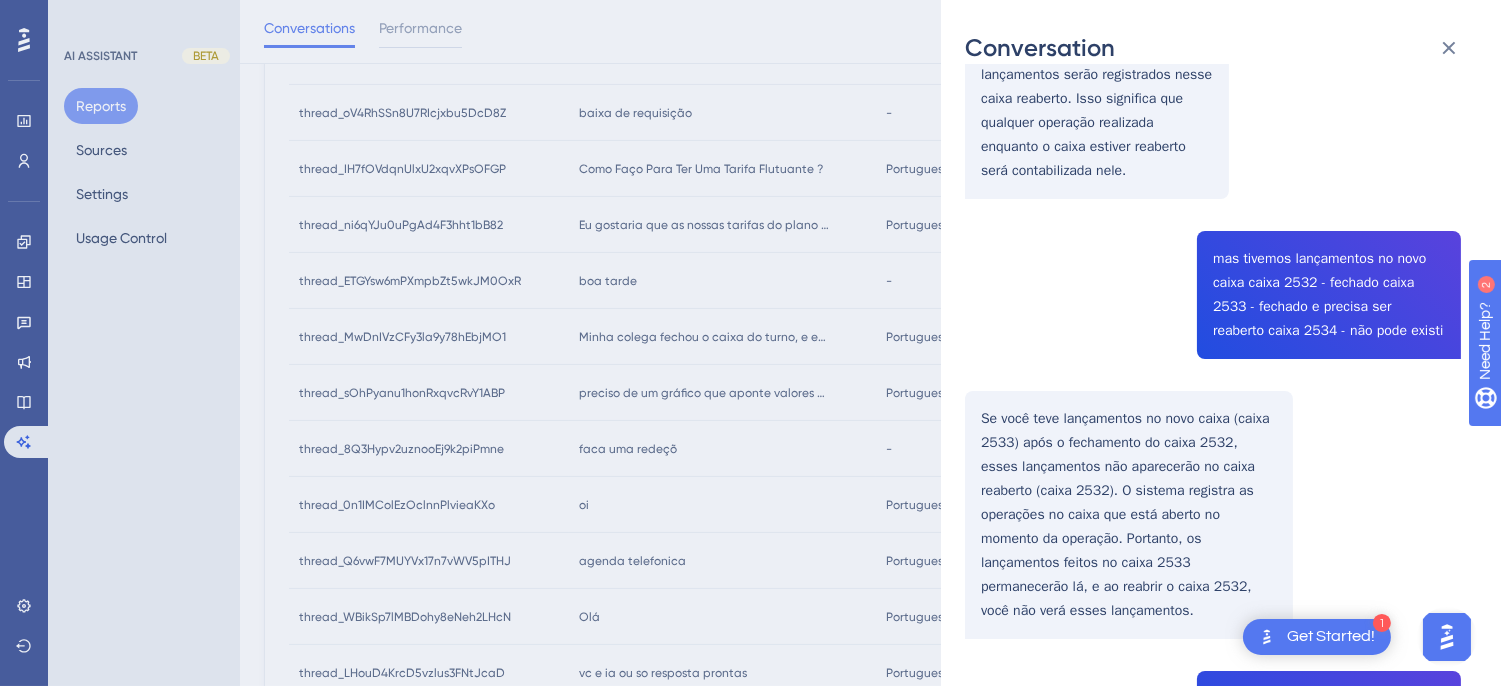 click on "thread_MwDnIVzCFy3la9y78hEbjMO1 Copy - - 71_Tome, Vitoria User Conversation History 4 ago. 2025,
13:48 Resolved Minha colega fechou o caixa do turno, e em seguida eu tambem fechei,, preciso cancelar o ultimo fechamento, é possivel? Sim, é possível cancelar o último fechamento do caixa reabrindo-o. Para isso, siga os passos:
Acesse o Menu de Operações > Recepção > Caixas.
Altere o filtro para mostrar os caixas fechados.
Localize o caixa desejado e clique em "Informações".
Na tela de detalhes do caixa, clique no botão para "Reabrir" (representado por um cadeado).
Após reabrir, você poderá realizar as correções necessárias.
reabrindo, os novos lançamentos ficaram nesse? Sim, ao reabrir o caixa, novos lançamentos serão registrados nesse caixa reaberto. Isso significa que qualquer operação realizada enquanto o caixa estiver reaberto será contabilizada nele. O caixa 2533 foi reaberto, mas. os novos lançamentos seguem indo para o caixa 2534" at bounding box center (1213, 1440) 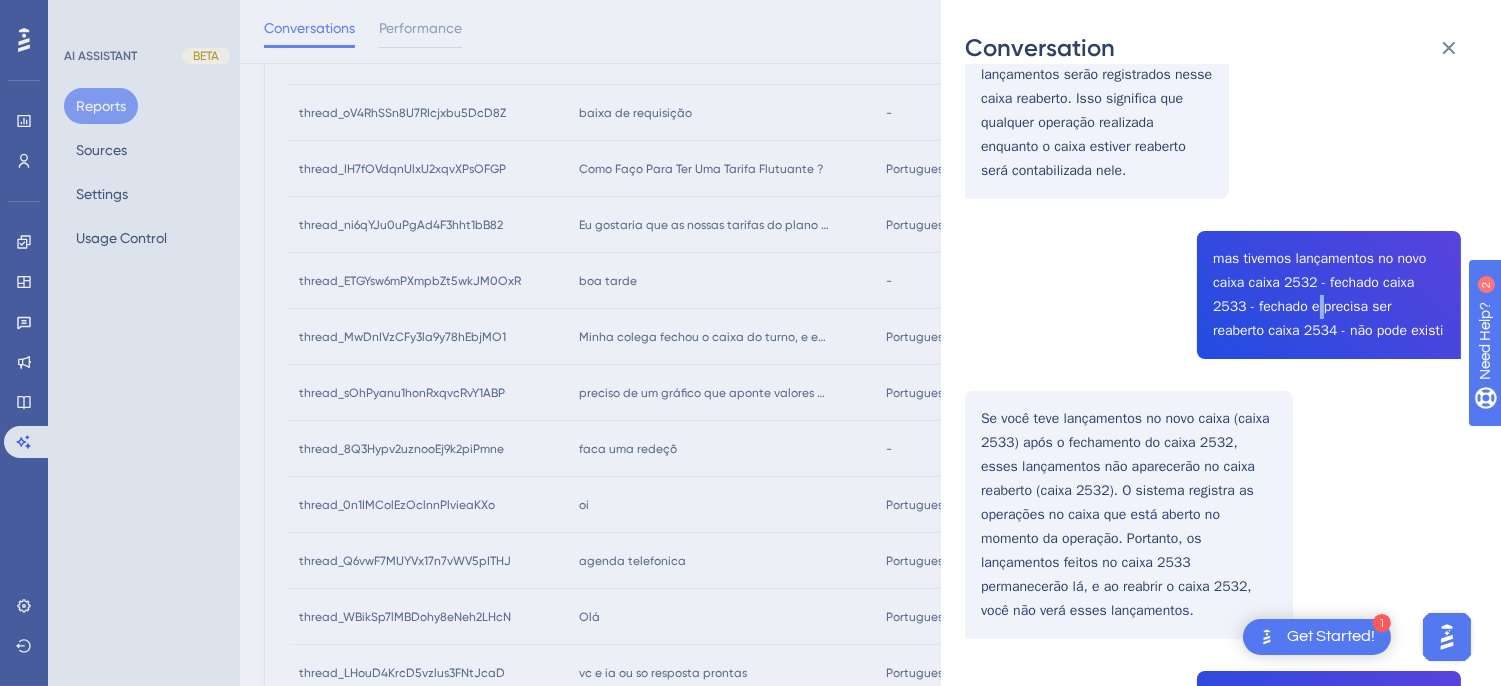 click on "thread_MwDnIVzCFy3la9y78hEbjMO1 Copy - - 71_Tome, Vitoria User Conversation History 4 ago. 2025,
13:48 Resolved Minha colega fechou o caixa do turno, e em seguida eu tambem fechei,, preciso cancelar o ultimo fechamento, é possivel? Sim, é possível cancelar o último fechamento do caixa reabrindo-o. Para isso, siga os passos:
Acesse o Menu de Operações > Recepção > Caixas.
Altere o filtro para mostrar os caixas fechados.
Localize o caixa desejado e clique em "Informações".
Na tela de detalhes do caixa, clique no botão para "Reabrir" (representado por um cadeado).
Após reabrir, você poderá realizar as correções necessárias.
reabrindo, os novos lançamentos ficaram nesse? Sim, ao reabrir o caixa, novos lançamentos serão registrados nesse caixa reaberto. Isso significa que qualquer operação realizada enquanto o caixa estiver reaberto será contabilizada nele. O caixa 2533 foi reaberto, mas. os novos lançamentos seguem indo para o caixa 2534" at bounding box center (1213, 1440) 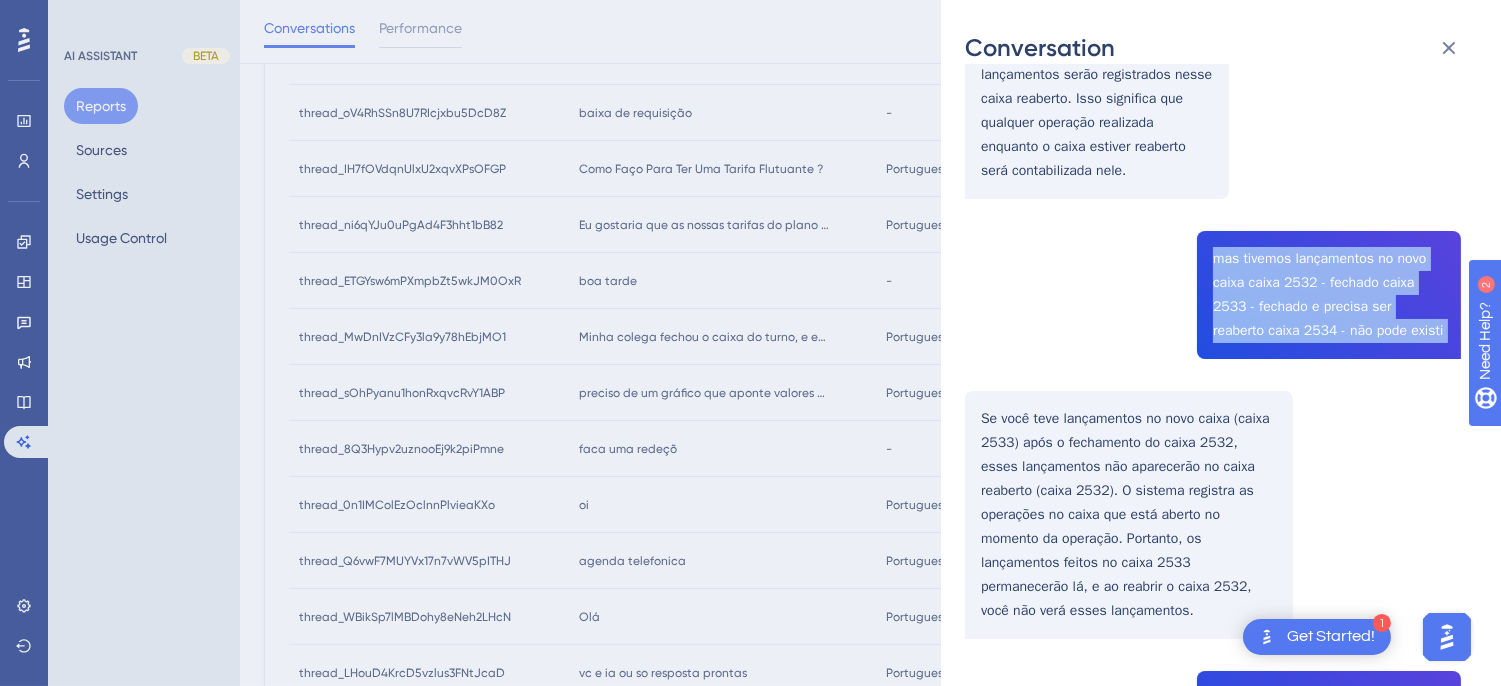 click on "thread_MwDnIVzCFy3la9y78hEbjMO1 Copy - - 71_Tome, Vitoria User Conversation History 4 ago. 2025,
13:48 Resolved Minha colega fechou o caixa do turno, e em seguida eu tambem fechei,, preciso cancelar o ultimo fechamento, é possivel? Sim, é possível cancelar o último fechamento do caixa reabrindo-o. Para isso, siga os passos:
Acesse o Menu de Operações > Recepção > Caixas.
Altere o filtro para mostrar os caixas fechados.
Localize o caixa desejado e clique em "Informações".
Na tela de detalhes do caixa, clique no botão para "Reabrir" (representado por um cadeado).
Após reabrir, você poderá realizar as correções necessárias.
reabrindo, os novos lançamentos ficaram nesse? Sim, ao reabrir o caixa, novos lançamentos serão registrados nesse caixa reaberto. Isso significa que qualquer operação realizada enquanto o caixa estiver reaberto será contabilizada nele. O caixa 2533 foi reaberto, mas. os novos lançamentos seguem indo para o caixa 2534" at bounding box center [1213, 1440] 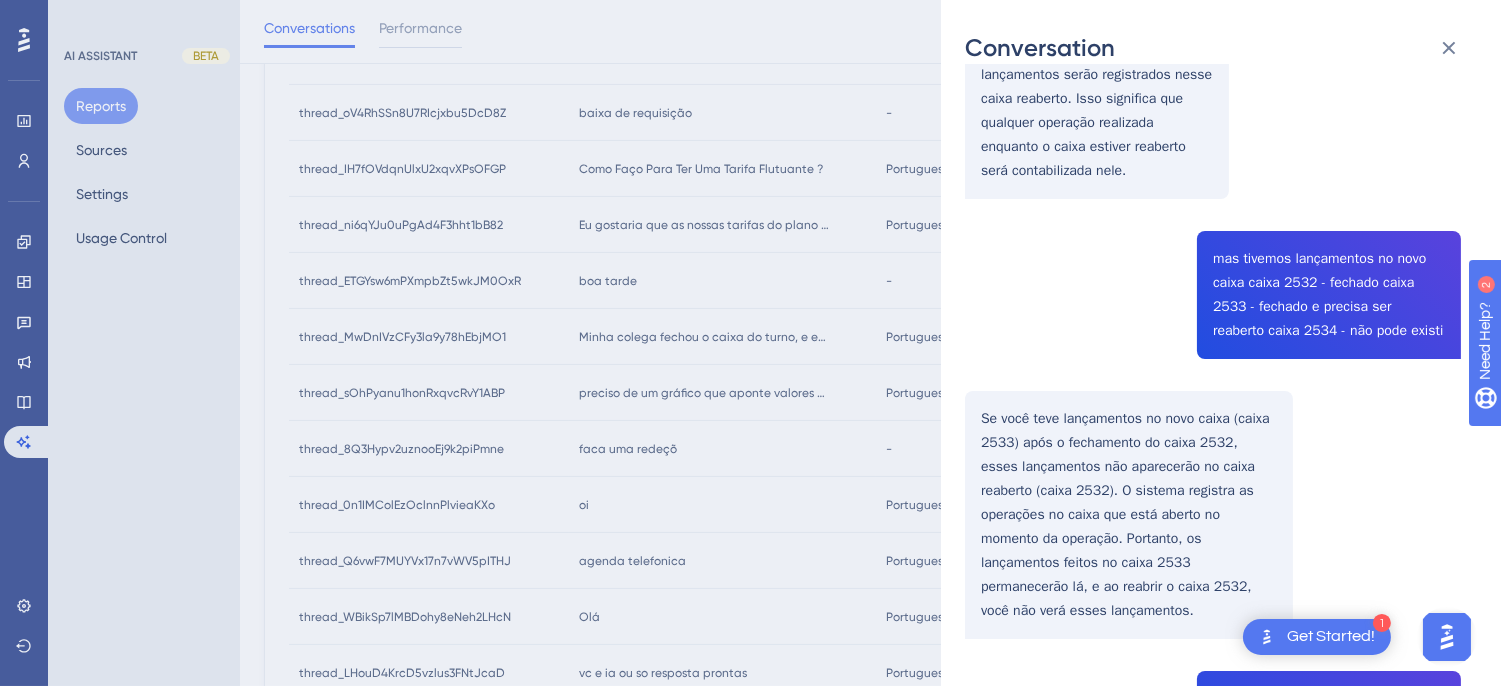 click on "thread_MwDnIVzCFy3la9y78hEbjMO1 Copy - - 71_Tome, Vitoria User Conversation History 4 ago. 2025,
13:48 Resolved Minha colega fechou o caixa do turno, e em seguida eu tambem fechei,, preciso cancelar o ultimo fechamento, é possivel? Sim, é possível cancelar o último fechamento do caixa reabrindo-o. Para isso, siga os passos:
Acesse o Menu de Operações > Recepção > Caixas.
Altere o filtro para mostrar os caixas fechados.
Localize o caixa desejado e clique em "Informações".
Na tela de detalhes do caixa, clique no botão para "Reabrir" (representado por um cadeado).
Após reabrir, você poderá realizar as correções necessárias.
reabrindo, os novos lançamentos ficaram nesse? Sim, ao reabrir o caixa, novos lançamentos serão registrados nesse caixa reaberto. Isso significa que qualquer operação realizada enquanto o caixa estiver reaberto será contabilizada nele. O caixa 2533 foi reaberto, mas. os novos lançamentos seguem indo para o caixa 2534" at bounding box center (1213, 1440) 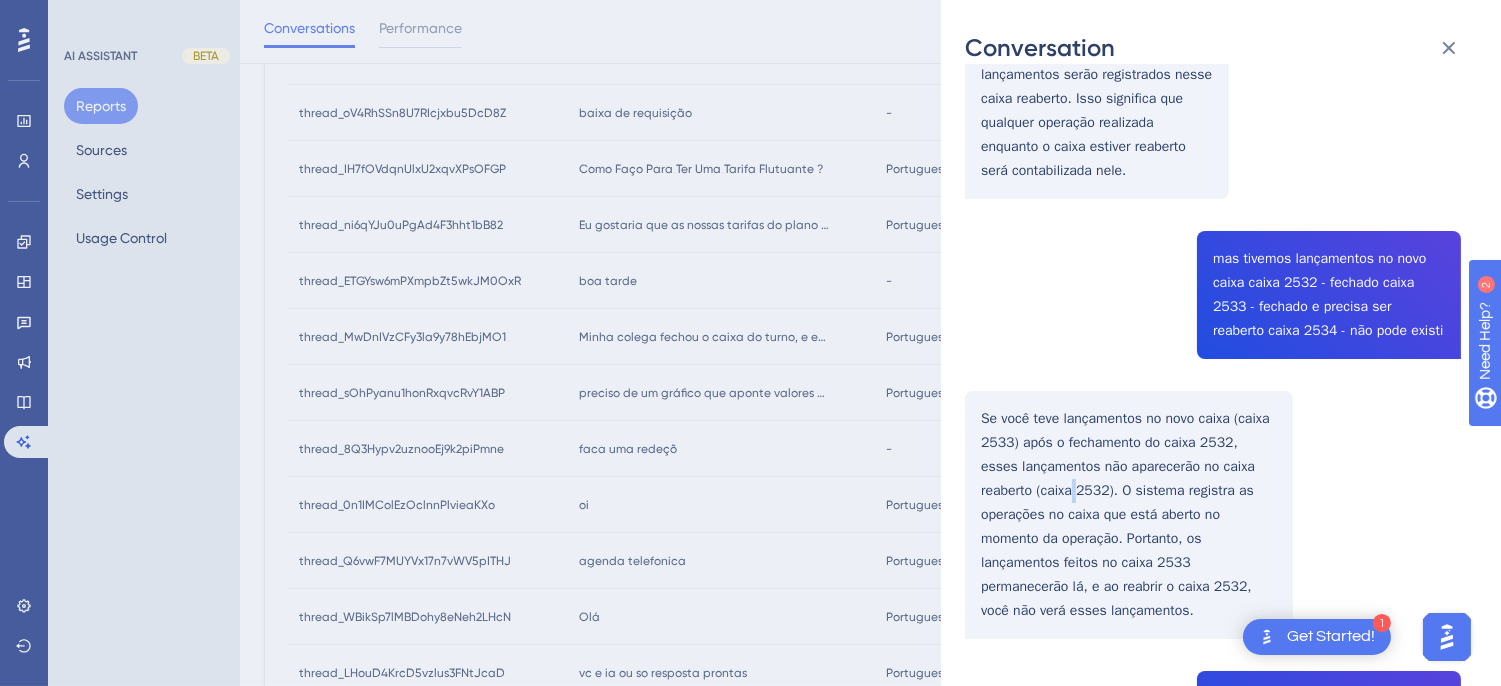click on "thread_MwDnIVzCFy3la9y78hEbjMO1 Copy - - 71_Tome, Vitoria User Conversation History 4 ago. 2025,
13:48 Resolved Minha colega fechou o caixa do turno, e em seguida eu tambem fechei,, preciso cancelar o ultimo fechamento, é possivel? Sim, é possível cancelar o último fechamento do caixa reabrindo-o. Para isso, siga os passos:
Acesse o Menu de Operações > Recepção > Caixas.
Altere o filtro para mostrar os caixas fechados.
Localize o caixa desejado e clique em "Informações".
Na tela de detalhes do caixa, clique no botão para "Reabrir" (representado por um cadeado).
Após reabrir, você poderá realizar as correções necessárias.
reabrindo, os novos lançamentos ficaram nesse? Sim, ao reabrir o caixa, novos lançamentos serão registrados nesse caixa reaberto. Isso significa que qualquer operação realizada enquanto o caixa estiver reaberto será contabilizada nele. O caixa 2533 foi reaberto, mas. os novos lançamentos seguem indo para o caixa 2534" at bounding box center [1213, 1440] 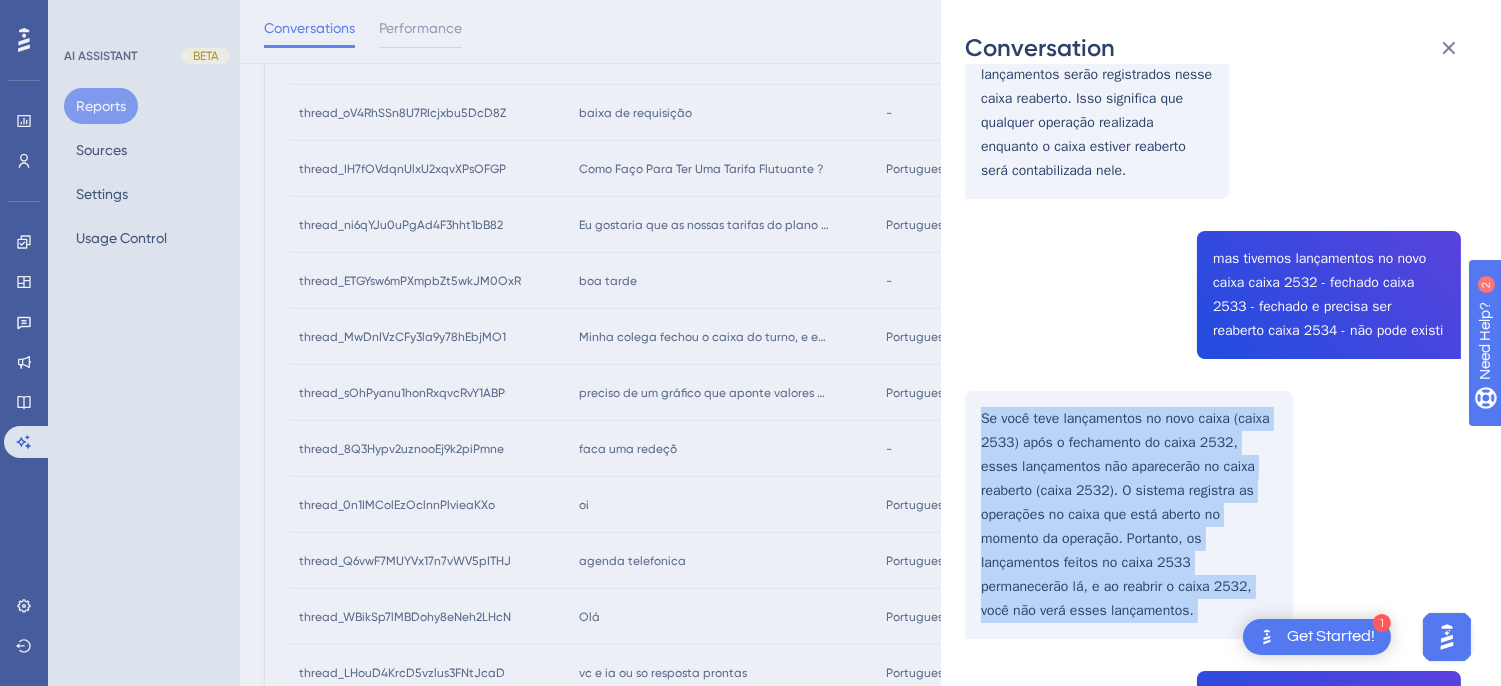 click on "thread_MwDnIVzCFy3la9y78hEbjMO1 Copy - - 71_Tome, Vitoria User Conversation History 4 ago. 2025,
13:48 Resolved Minha colega fechou o caixa do turno, e em seguida eu tambem fechei,, preciso cancelar o ultimo fechamento, é possivel? Sim, é possível cancelar o último fechamento do caixa reabrindo-o. Para isso, siga os passos:
Acesse o Menu de Operações > Recepção > Caixas.
Altere o filtro para mostrar os caixas fechados.
Localize o caixa desejado e clique em "Informações".
Na tela de detalhes do caixa, clique no botão para "Reabrir" (representado por um cadeado).
Após reabrir, você poderá realizar as correções necessárias.
reabrindo, os novos lançamentos ficaram nesse? Sim, ao reabrir o caixa, novos lançamentos serão registrados nesse caixa reaberto. Isso significa que qualquer operação realizada enquanto o caixa estiver reaberto será contabilizada nele. O caixa 2533 foi reaberto, mas. os novos lançamentos seguem indo para o caixa 2534" at bounding box center [1213, 1440] 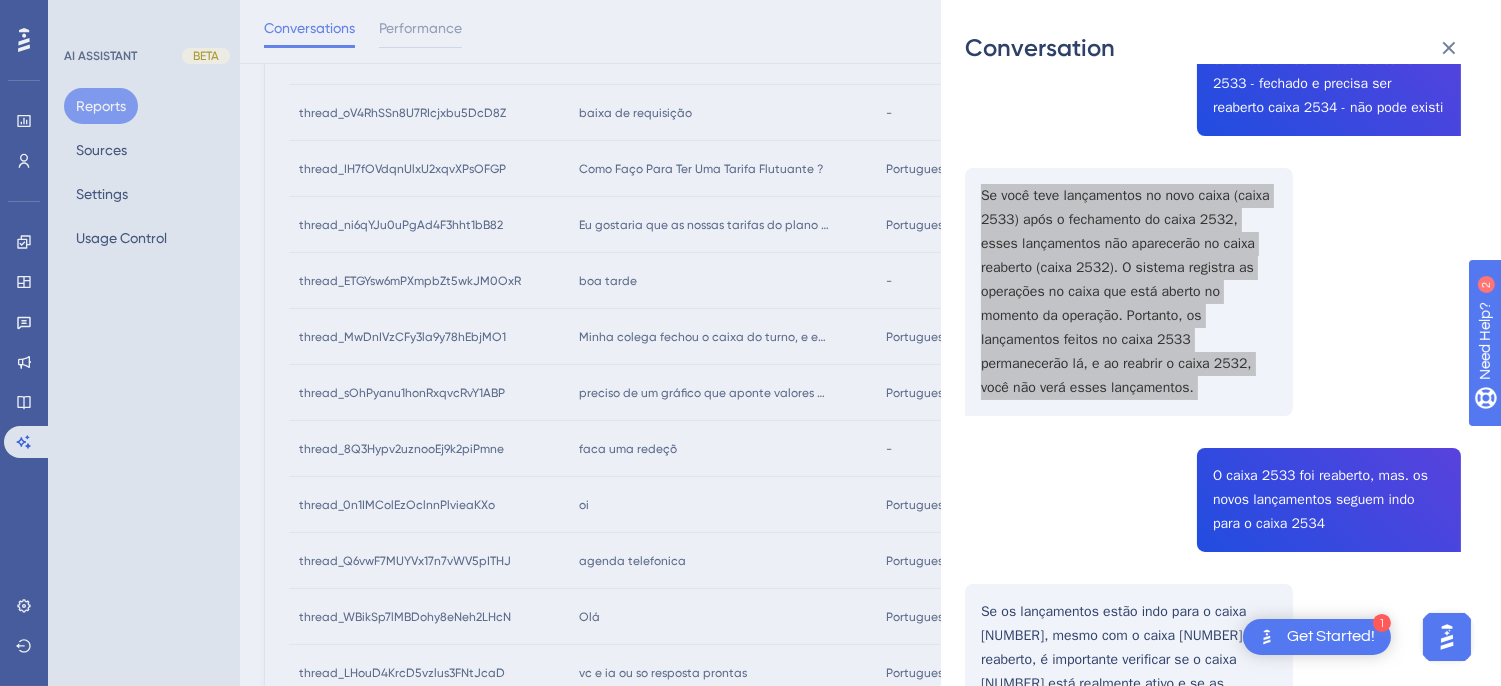 scroll, scrollTop: 1333, scrollLeft: 0, axis: vertical 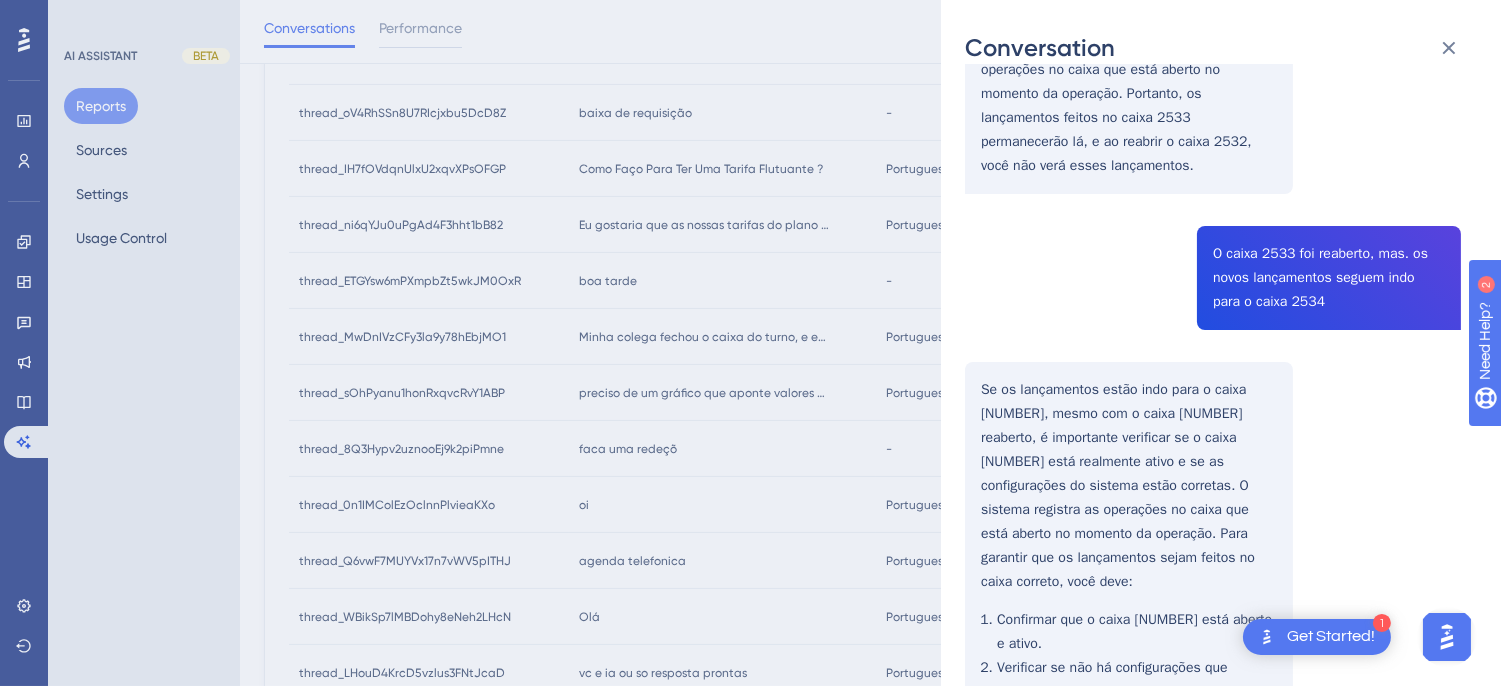click on "thread_MwDnIVzCFy3la9y78hEbjMO1 Copy - - 71_Tome, Vitoria User Conversation History 4 ago. 2025,
13:48 Resolved Minha colega fechou o caixa do turno, e em seguida eu tambem fechei,, preciso cancelar o ultimo fechamento, é possivel? Sim, é possível cancelar o último fechamento do caixa reabrindo-o. Para isso, siga os passos:
Acesse o Menu de Operações > Recepção > Caixas.
Altere o filtro para mostrar os caixas fechados.
Localize o caixa desejado e clique em "Informações".
Na tela de detalhes do caixa, clique no botão para "Reabrir" (representado por um cadeado).
Após reabrir, você poderá realizar as correções necessárias.
reabrindo, os novos lançamentos ficaram nesse? Sim, ao reabrir o caixa, novos lançamentos serão registrados nesse caixa reaberto. Isso significa que qualquer operação realizada enquanto o caixa estiver reaberto será contabilizada nele. O caixa 2533 foi reaberto, mas. os novos lançamentos seguem indo para o caixa 2534" at bounding box center [1213, 995] 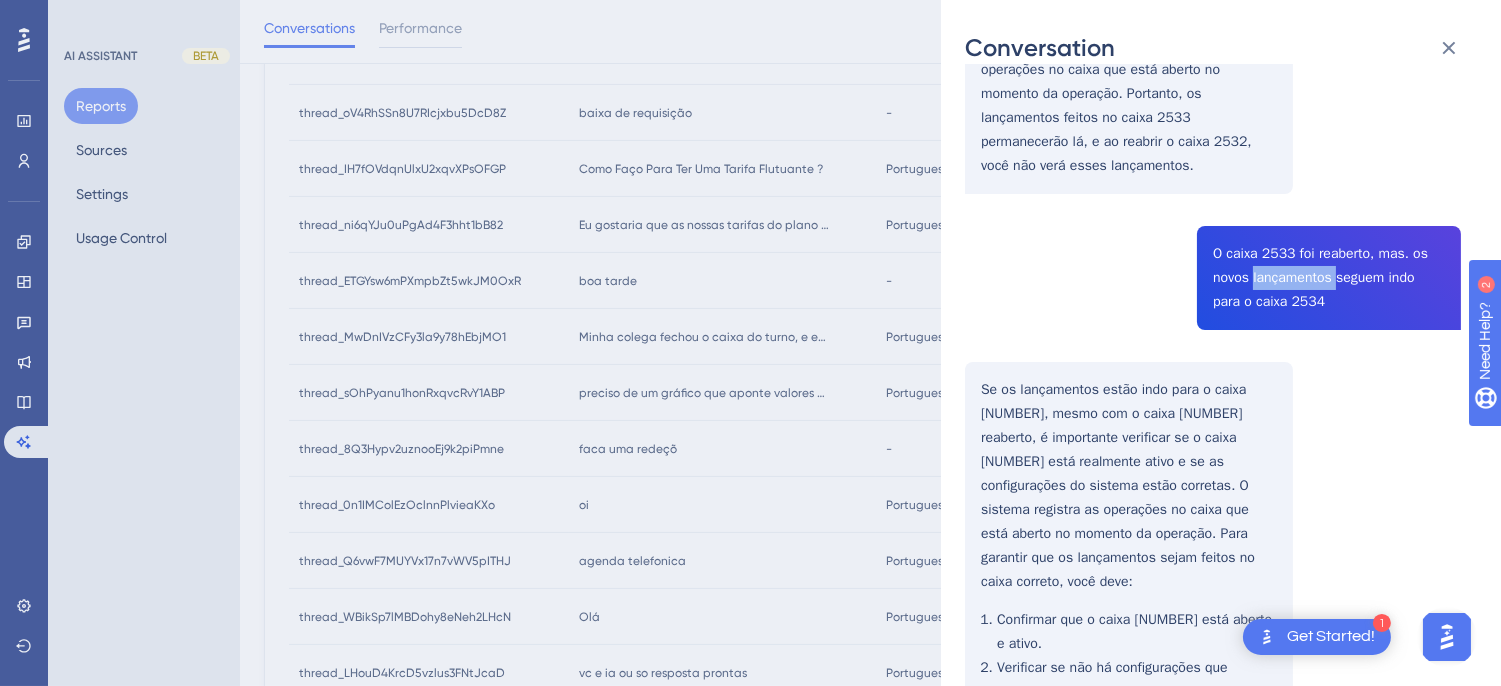 click on "thread_MwDnIVzCFy3la9y78hEbjMO1 Copy - - 71_Tome, Vitoria User Conversation History 4 ago. 2025,
13:48 Resolved Minha colega fechou o caixa do turno, e em seguida eu tambem fechei,, preciso cancelar o ultimo fechamento, é possivel? Sim, é possível cancelar o último fechamento do caixa reabrindo-o. Para isso, siga os passos:
Acesse o Menu de Operações > Recepção > Caixas.
Altere o filtro para mostrar os caixas fechados.
Localize o caixa desejado e clique em "Informações".
Na tela de detalhes do caixa, clique no botão para "Reabrir" (representado por um cadeado).
Após reabrir, você poderá realizar as correções necessárias.
reabrindo, os novos lançamentos ficaram nesse? Sim, ao reabrir o caixa, novos lançamentos serão registrados nesse caixa reaberto. Isso significa que qualquer operação realizada enquanto o caixa estiver reaberto será contabilizada nele. O caixa 2533 foi reaberto, mas. os novos lançamentos seguem indo para o caixa 2534" at bounding box center (1213, 995) 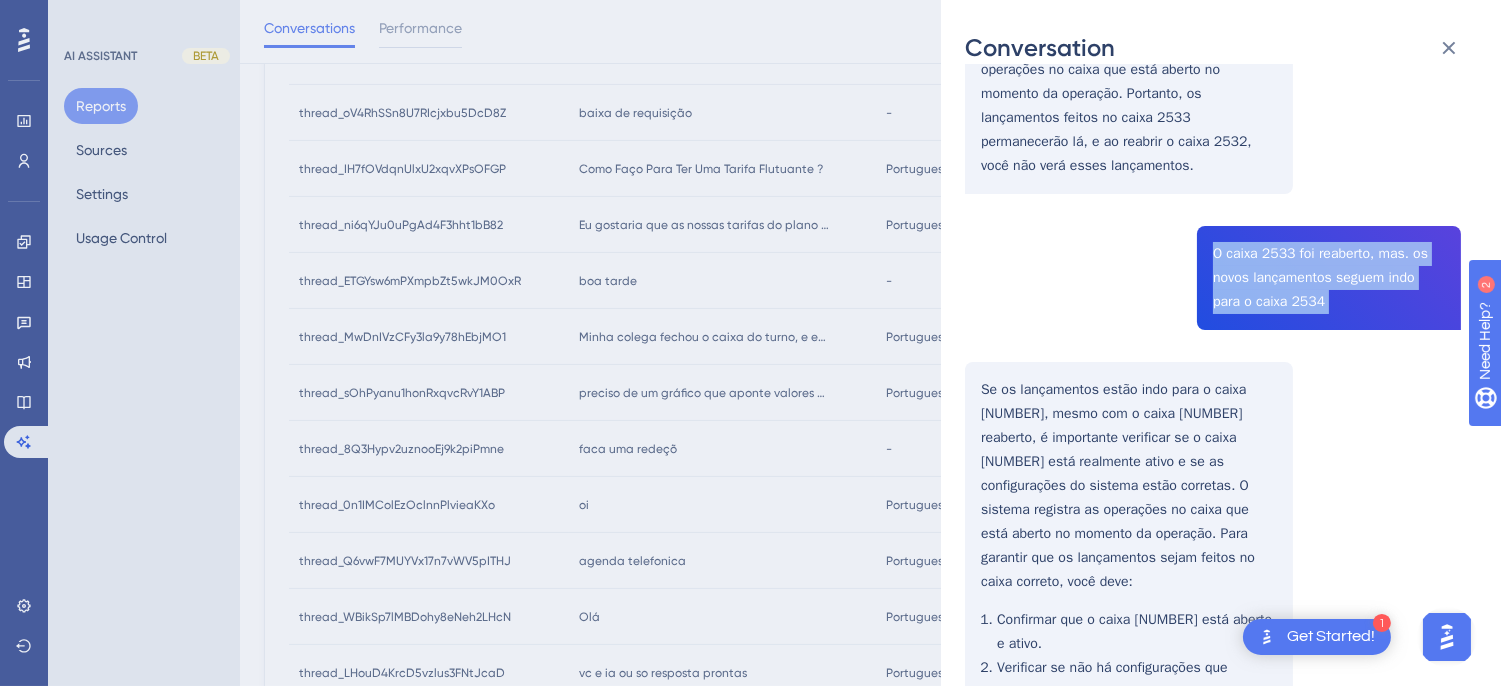 click on "thread_MwDnIVzCFy3la9y78hEbjMO1 Copy - - 71_Tome, Vitoria User Conversation History 4 ago. 2025,
13:48 Resolved Minha colega fechou o caixa do turno, e em seguida eu tambem fechei,, preciso cancelar o ultimo fechamento, é possivel? Sim, é possível cancelar o último fechamento do caixa reabrindo-o. Para isso, siga os passos:
Acesse o Menu de Operações > Recepção > Caixas.
Altere o filtro para mostrar os caixas fechados.
Localize o caixa desejado e clique em "Informações".
Na tela de detalhes do caixa, clique no botão para "Reabrir" (representado por um cadeado).
Após reabrir, você poderá realizar as correções necessárias.
reabrindo, os novos lançamentos ficaram nesse? Sim, ao reabrir o caixa, novos lançamentos serão registrados nesse caixa reaberto. Isso significa que qualquer operação realizada enquanto o caixa estiver reaberto será contabilizada nele. O caixa 2533 foi reaberto, mas. os novos lançamentos seguem indo para o caixa 2534" at bounding box center (1213, 995) 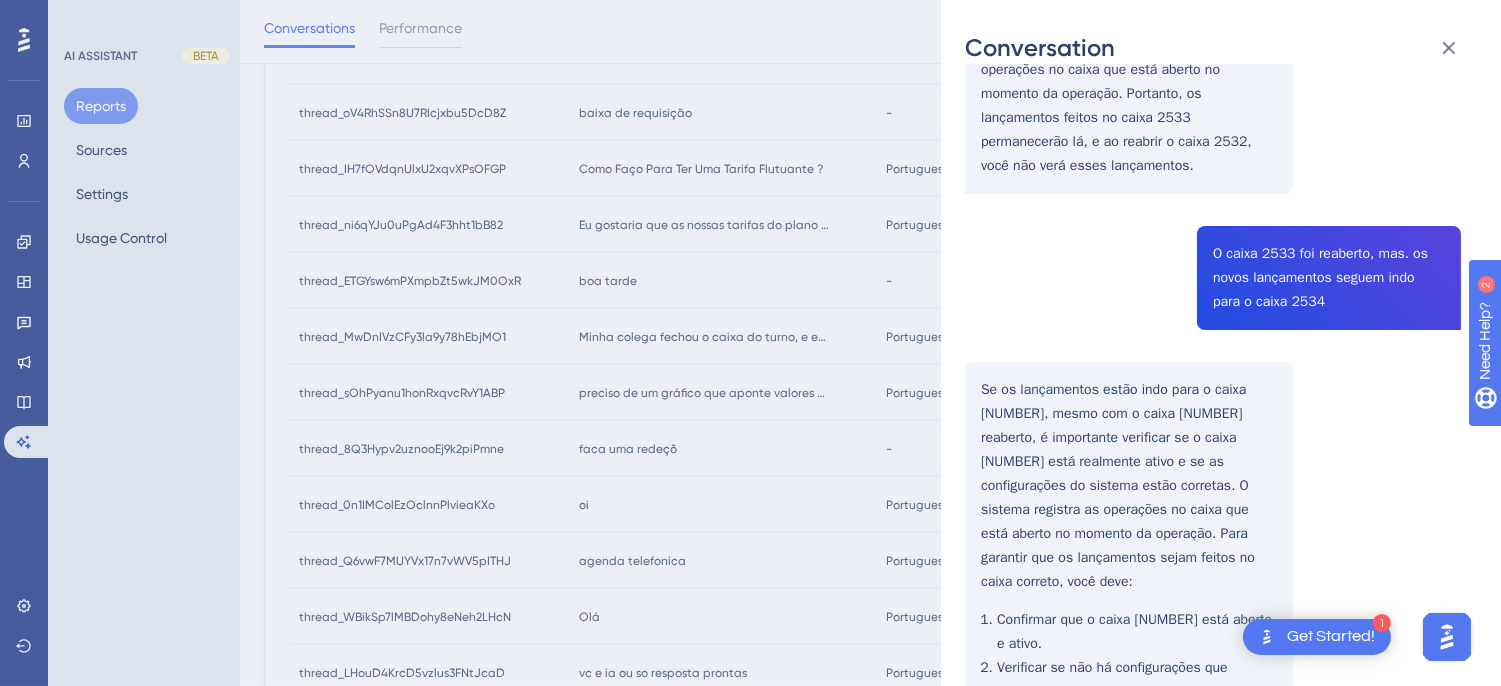 click on "thread_MwDnIVzCFy3la9y78hEbjMO1 Copy - - 71_Tome, Vitoria User Conversation History 4 ago. 2025,
13:48 Resolved Minha colega fechou o caixa do turno, e em seguida eu tambem fechei,, preciso cancelar o ultimo fechamento, é possivel? Sim, é possível cancelar o último fechamento do caixa reabrindo-o. Para isso, siga os passos:
Acesse o Menu de Operações > Recepção > Caixas.
Altere o filtro para mostrar os caixas fechados.
Localize o caixa desejado e clique em "Informações".
Na tela de detalhes do caixa, clique no botão para "Reabrir" (representado por um cadeado).
Após reabrir, você poderá realizar as correções necessárias.
reabrindo, os novos lançamentos ficaram nesse? Sim, ao reabrir o caixa, novos lançamentos serão registrados nesse caixa reaberto. Isso significa que qualquer operação realizada enquanto o caixa estiver reaberto será contabilizada nele. O caixa 2533 foi reaberto, mas. os novos lançamentos seguem indo para o caixa 2534" at bounding box center (1213, 995) 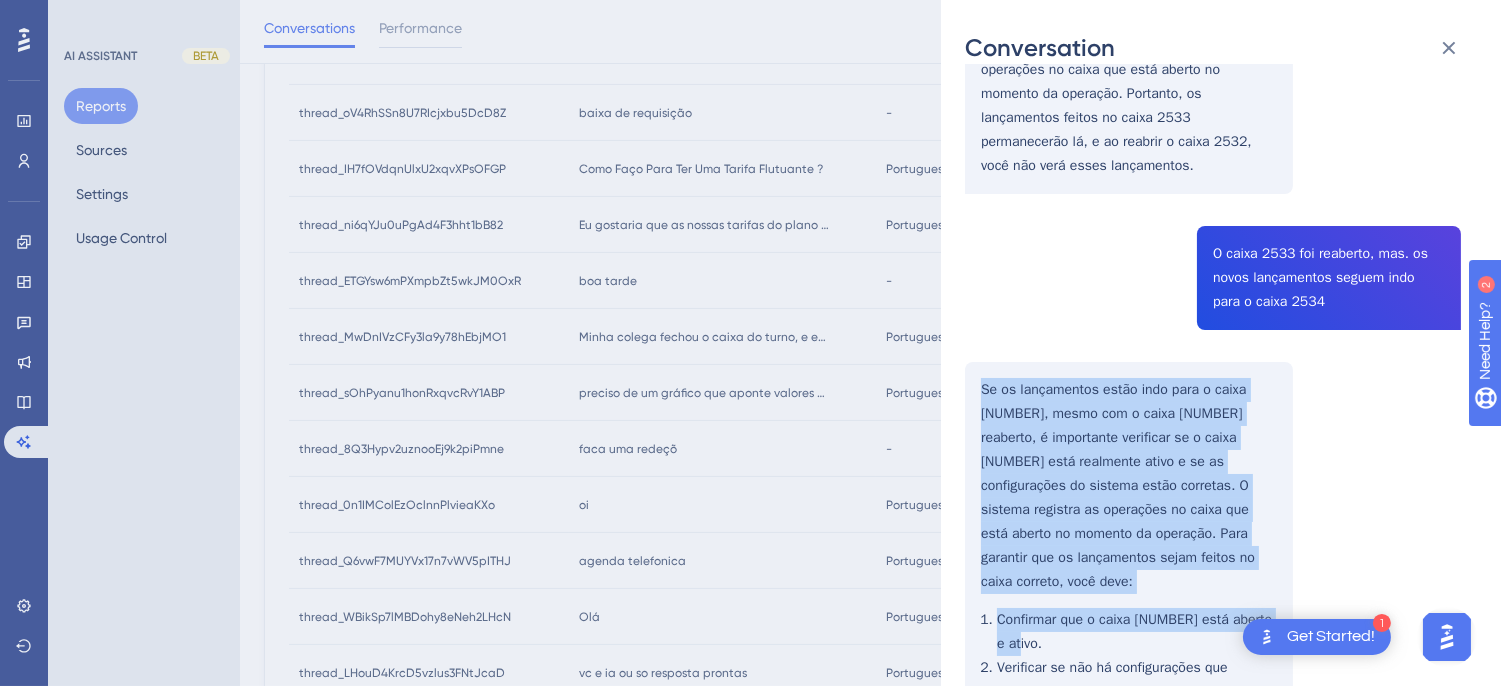 scroll, scrollTop: 1555, scrollLeft: 0, axis: vertical 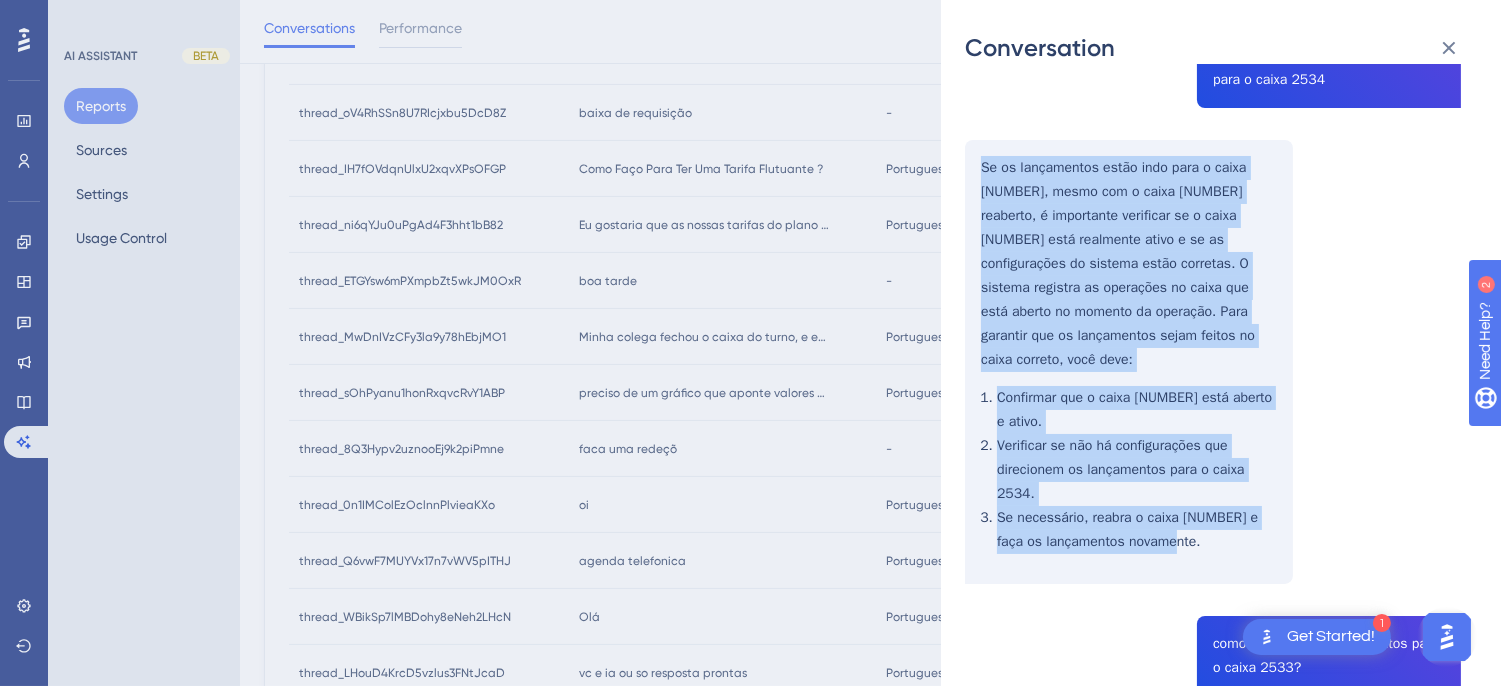 drag, startPoint x: 974, startPoint y: 356, endPoint x: 1117, endPoint y: 387, distance: 146.32156 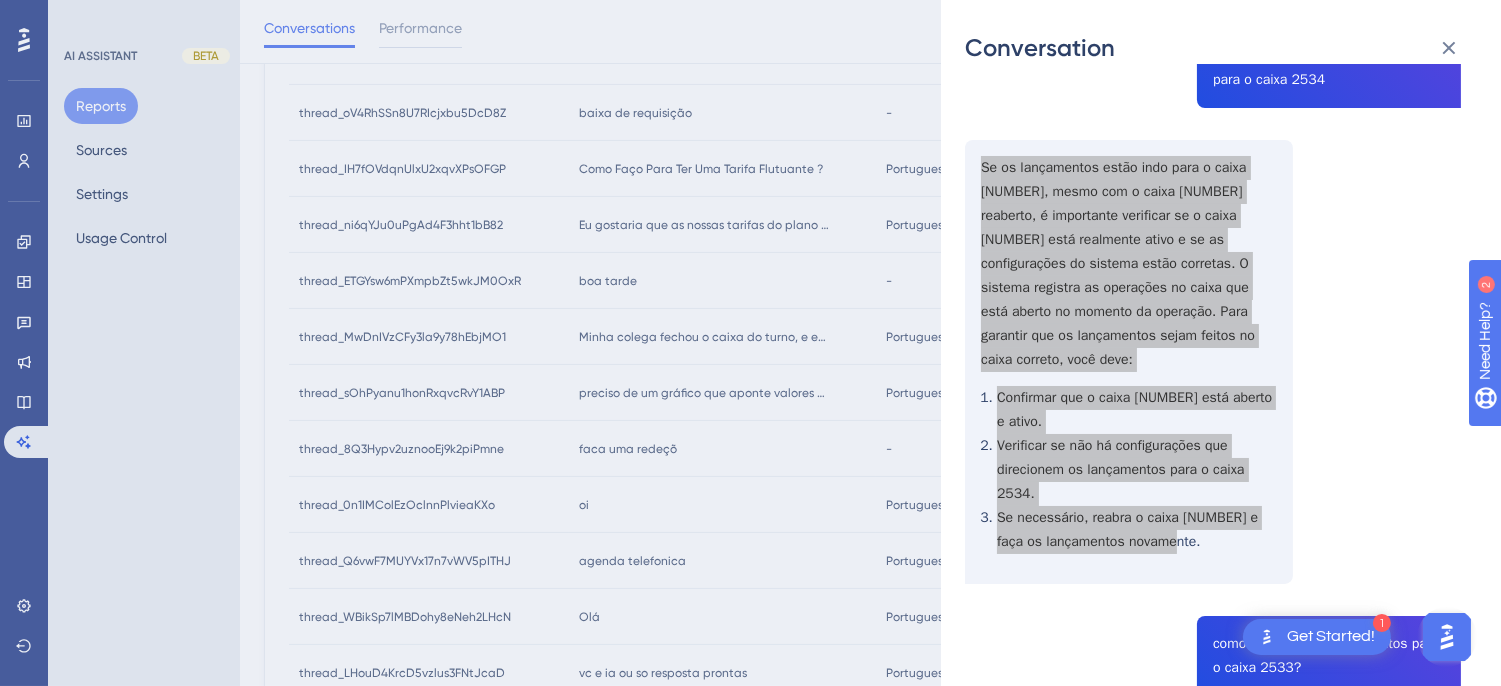 scroll, scrollTop: 1777, scrollLeft: 0, axis: vertical 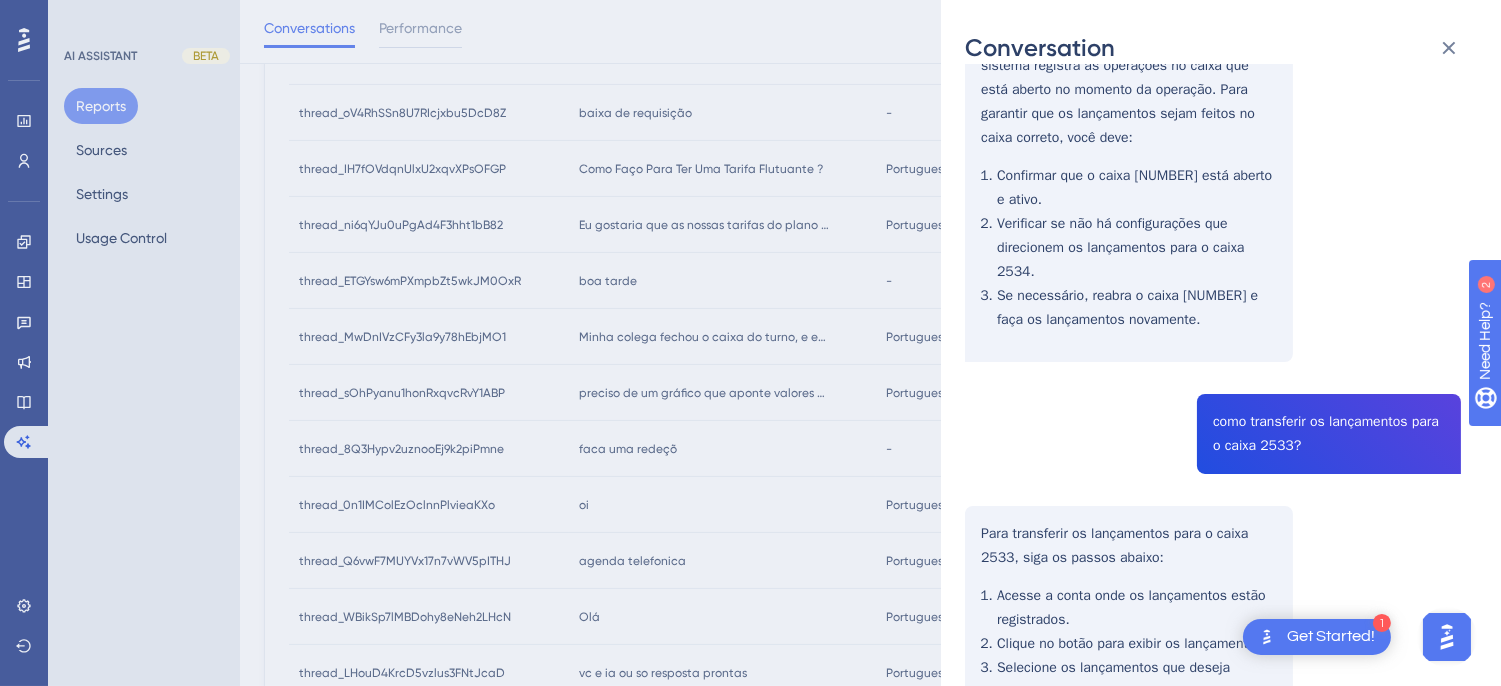 click on "thread_MwDnIVzCFy3la9y78hEbjMO1 Copy - - 71_Tome, Vitoria User Conversation History 4 ago. 2025,
13:48 Resolved Minha colega fechou o caixa do turno, e em seguida eu tambem fechei,, preciso cancelar o ultimo fechamento, é possivel? Sim, é possível cancelar o último fechamento do caixa reabrindo-o. Para isso, siga os passos:
Acesse o Menu de Operações > Recepção > Caixas.
Altere o filtro para mostrar os caixas fechados.
Localize o caixa desejado e clique em "Informações".
Na tela de detalhes do caixa, clique no botão para "Reabrir" (representado por um cadeado).
Após reabrir, você poderá realizar as correções necessárias.
reabrindo, os novos lançamentos ficaram nesse? Sim, ao reabrir o caixa, novos lançamentos serão registrados nesse caixa reaberto. Isso significa que qualquer operação realizada enquanto o caixa estiver reaberto será contabilizada nele. O caixa 2533 foi reaberto, mas. os novos lançamentos seguem indo para o caixa 2534" at bounding box center [1213, 551] 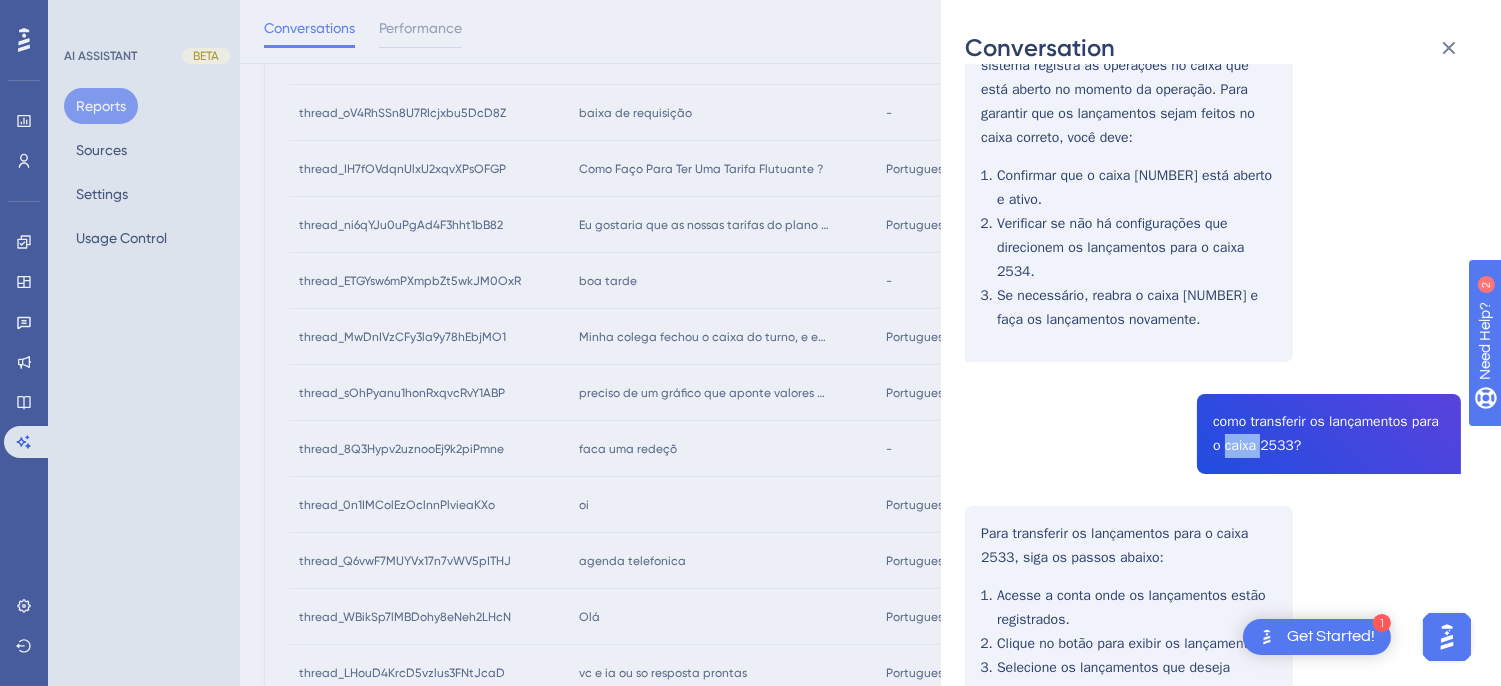 click on "thread_MwDnIVzCFy3la9y78hEbjMO1 Copy - - 71_Tome, Vitoria User Conversation History 4 ago. 2025,
13:48 Resolved Minha colega fechou o caixa do turno, e em seguida eu tambem fechei,, preciso cancelar o ultimo fechamento, é possivel? Sim, é possível cancelar o último fechamento do caixa reabrindo-o. Para isso, siga os passos:
Acesse o Menu de Operações > Recepção > Caixas.
Altere o filtro para mostrar os caixas fechados.
Localize o caixa desejado e clique em "Informações".
Na tela de detalhes do caixa, clique no botão para "Reabrir" (representado por um cadeado).
Após reabrir, você poderá realizar as correções necessárias.
reabrindo, os novos lançamentos ficaram nesse? Sim, ao reabrir o caixa, novos lançamentos serão registrados nesse caixa reaberto. Isso significa que qualquer operação realizada enquanto o caixa estiver reaberto será contabilizada nele. O caixa 2533 foi reaberto, mas. os novos lançamentos seguem indo para o caixa 2534" at bounding box center (1213, 551) 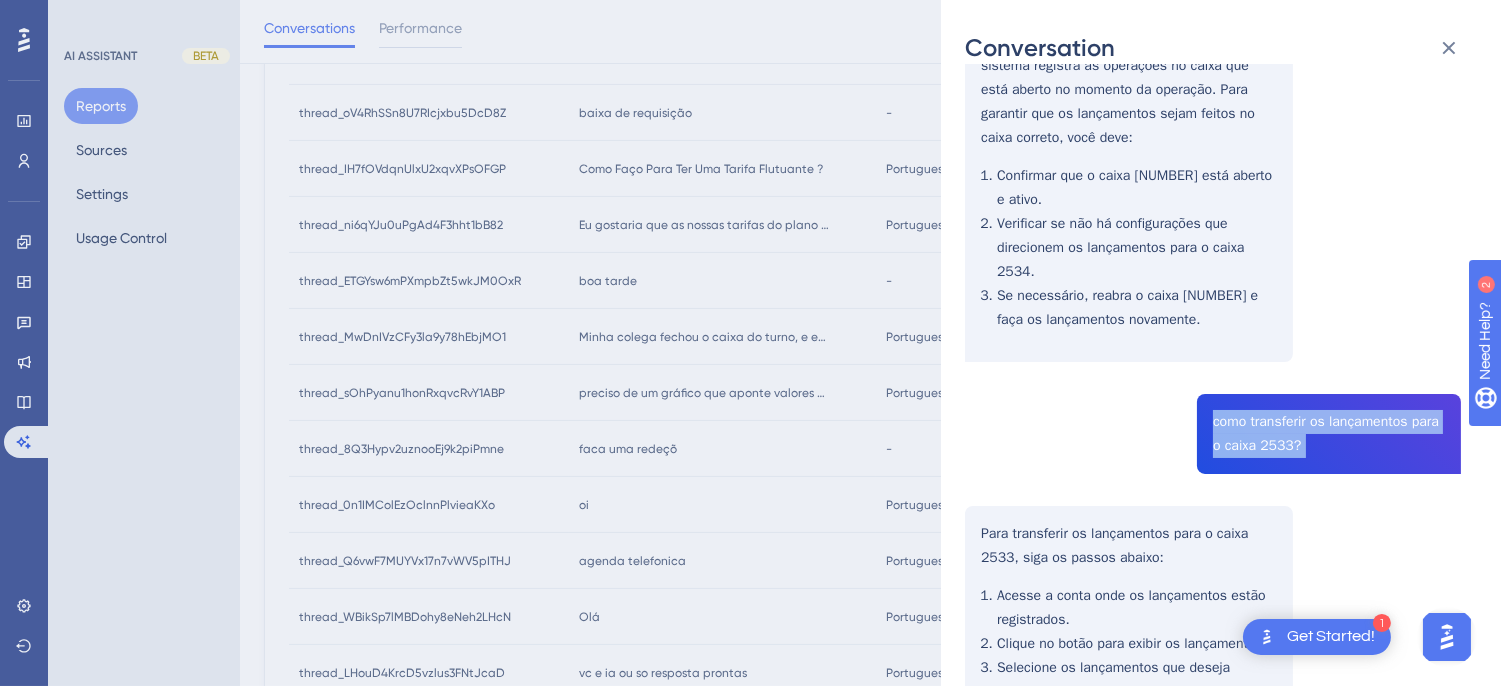 click on "thread_MwDnIVzCFy3la9y78hEbjMO1 Copy - - 71_Tome, Vitoria User Conversation History 4 ago. 2025,
13:48 Resolved Minha colega fechou o caixa do turno, e em seguida eu tambem fechei,, preciso cancelar o ultimo fechamento, é possivel? Sim, é possível cancelar o último fechamento do caixa reabrindo-o. Para isso, siga os passos:
Acesse o Menu de Operações > Recepção > Caixas.
Altere o filtro para mostrar os caixas fechados.
Localize o caixa desejado e clique em "Informações".
Na tela de detalhes do caixa, clique no botão para "Reabrir" (representado por um cadeado).
Após reabrir, você poderá realizar as correções necessárias.
reabrindo, os novos lançamentos ficaram nesse? Sim, ao reabrir o caixa, novos lançamentos serão registrados nesse caixa reaberto. Isso significa que qualquer operação realizada enquanto o caixa estiver reaberto será contabilizada nele. O caixa 2533 foi reaberto, mas. os novos lançamentos seguem indo para o caixa 2534" at bounding box center [1213, 551] 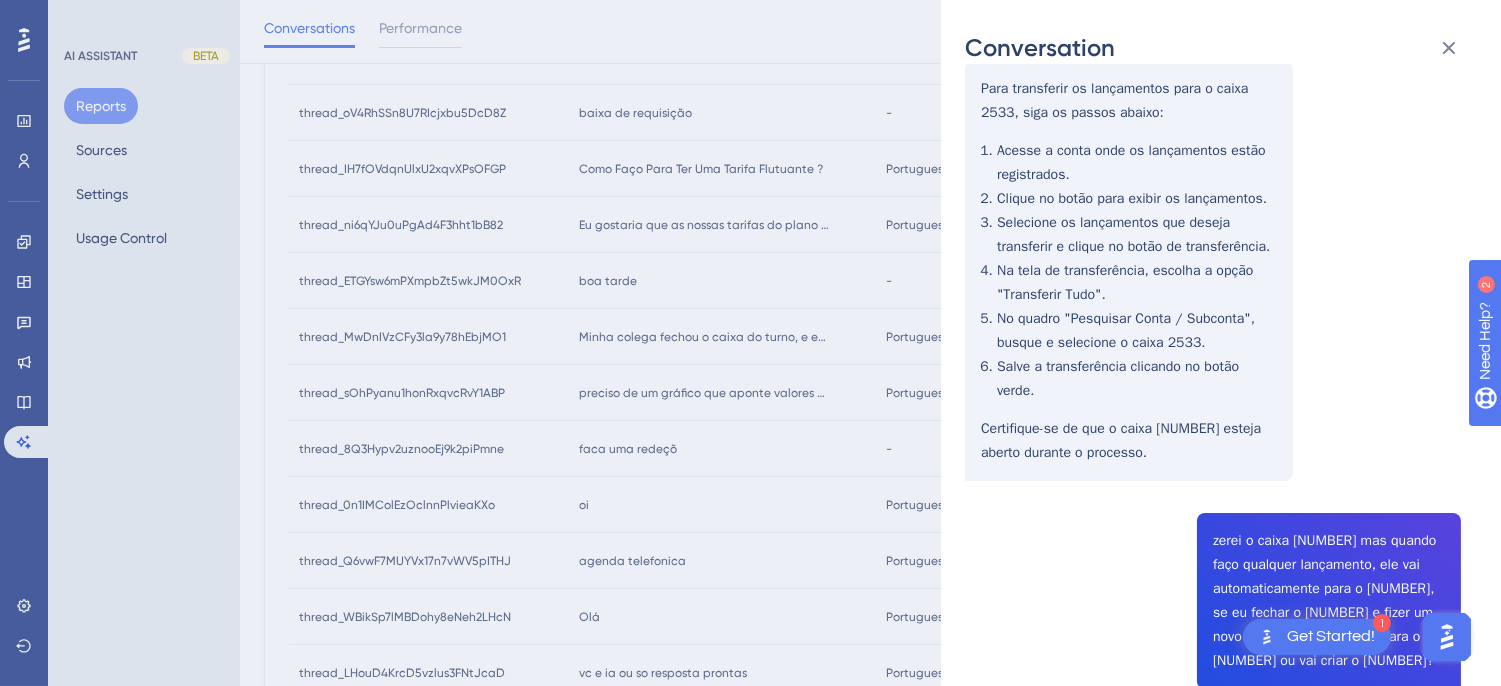 scroll, scrollTop: 2000, scrollLeft: 0, axis: vertical 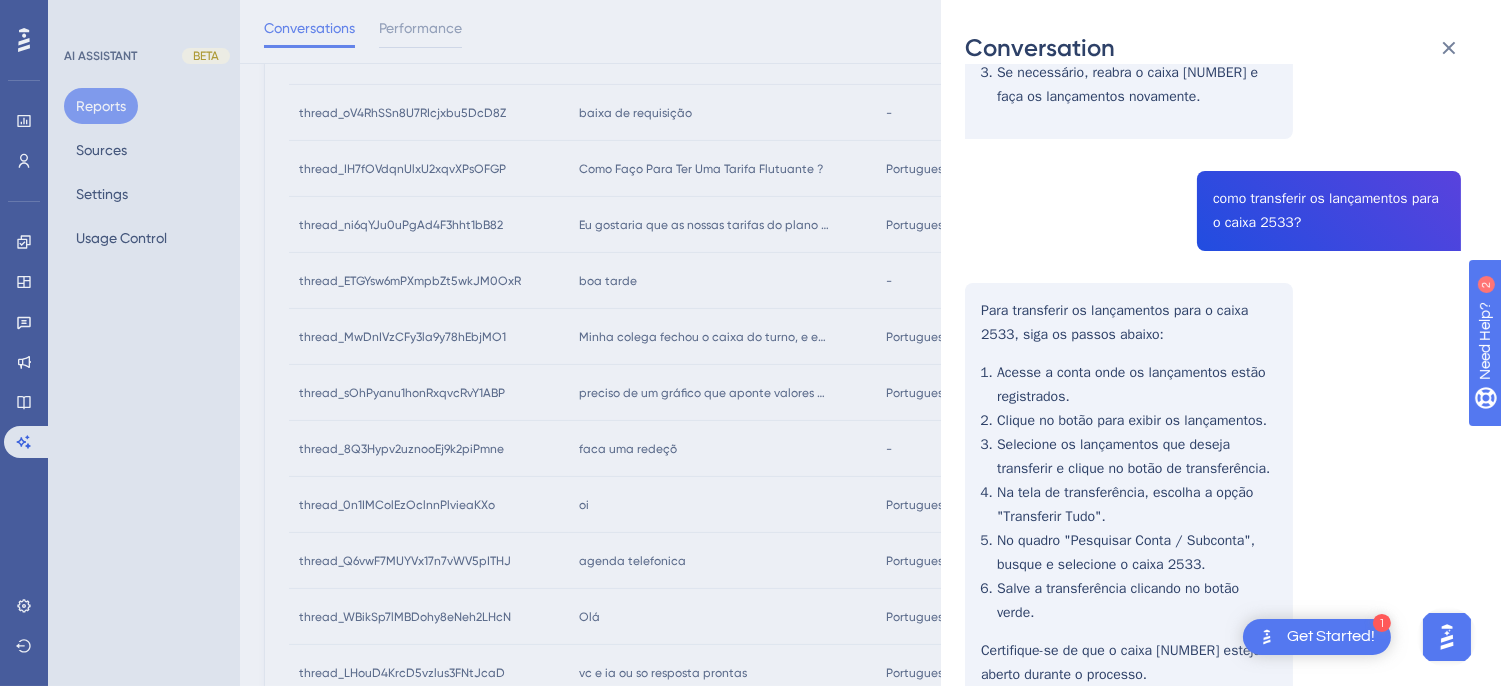 click on "thread_MwDnIVzCFy3la9y78hEbjMO1 Copy - - 71_Tome, Vitoria User Conversation History 4 ago. 2025,
13:48 Resolved Minha colega fechou o caixa do turno, e em seguida eu tambem fechei,, preciso cancelar o ultimo fechamento, é possivel? Sim, é possível cancelar o último fechamento do caixa reabrindo-o. Para isso, siga os passos:
Acesse o Menu de Operações > Recepção > Caixas.
Altere o filtro para mostrar os caixas fechados.
Localize o caixa desejado e clique em "Informações".
Na tela de detalhes do caixa, clique no botão para "Reabrir" (representado por um cadeado).
Após reabrir, você poderá realizar as correções necessárias.
reabrindo, os novos lançamentos ficaram nesse? Sim, ao reabrir o caixa, novos lançamentos serão registrados nesse caixa reaberto. Isso significa que qualquer operação realizada enquanto o caixa estiver reaberto será contabilizada nele. O caixa 2533 foi reaberto, mas. os novos lançamentos seguem indo para o caixa 2534" at bounding box center (1213, 328) 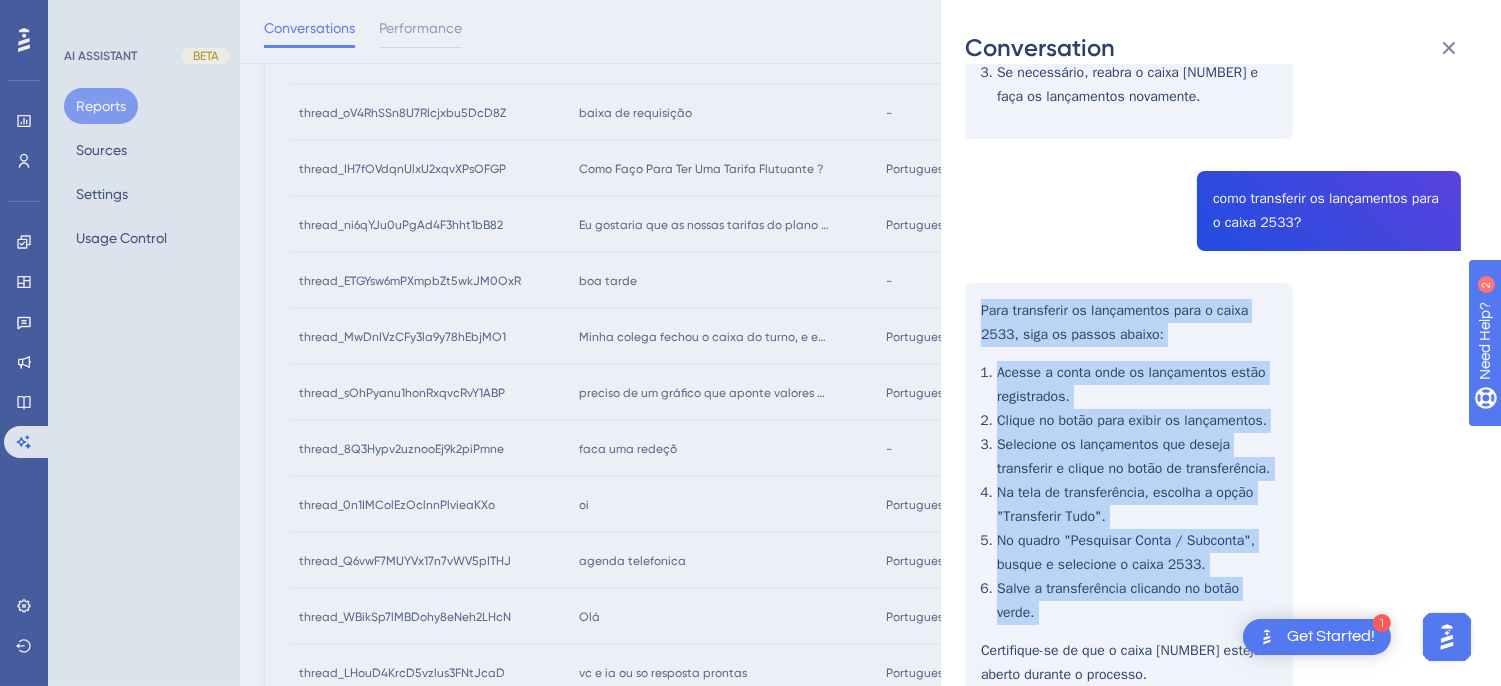 scroll, scrollTop: 2444, scrollLeft: 0, axis: vertical 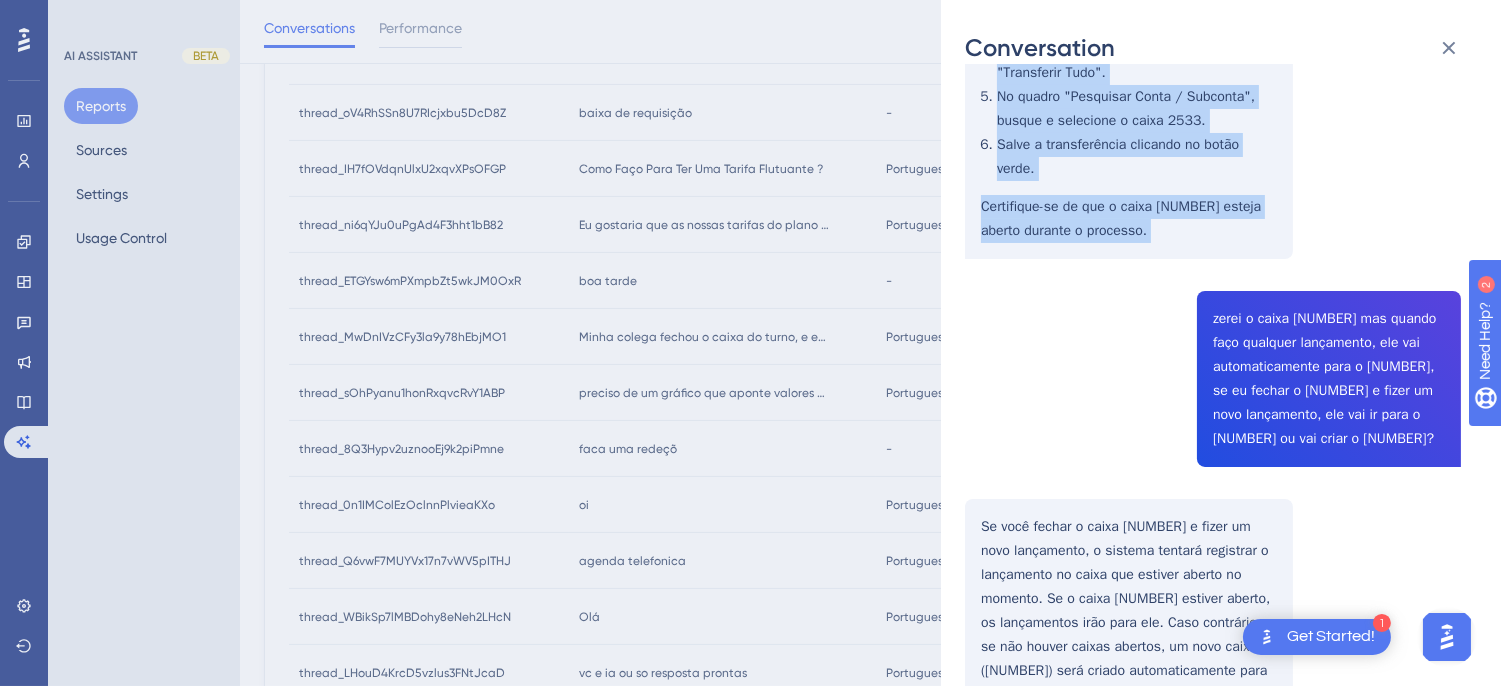 drag, startPoint x: 978, startPoint y: 282, endPoint x: 1051, endPoint y: 162, distance: 140.45996 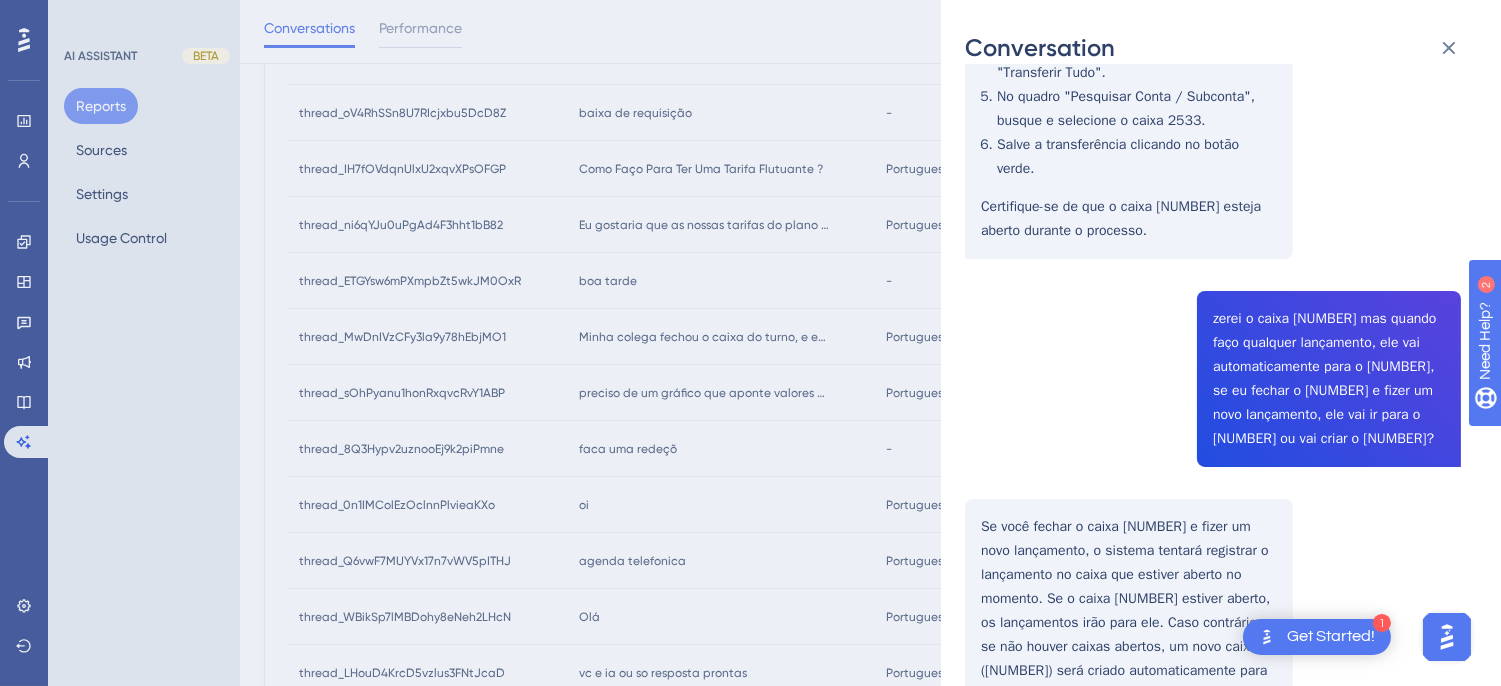 click on "thread_MwDnIVzCFy3la9y78hEbjMO1 Copy - - 71_Tome, Vitoria User Conversation History 4 ago. 2025,
13:48 Resolved Minha colega fechou o caixa do turno, e em seguida eu tambem fechei,, preciso cancelar o ultimo fechamento, é possivel? Sim, é possível cancelar o último fechamento do caixa reabrindo-o. Para isso, siga os passos:
Acesse o Menu de Operações > Recepção > Caixas.
Altere o filtro para mostrar os caixas fechados.
Localize o caixa desejado e clique em "Informações".
Na tela de detalhes do caixa, clique no botão para "Reabrir" (representado por um cadeado).
Após reabrir, você poderá realizar as correções necessárias.
reabrindo, os novos lançamentos ficaram nesse? Sim, ao reabrir o caixa, novos lançamentos serão registrados nesse caixa reaberto. Isso significa que qualquer operação realizada enquanto o caixa estiver reaberto será contabilizada nele. O caixa 2533 foi reaberto, mas. os novos lançamentos seguem indo para o caixa 2534" at bounding box center [1213, -116] 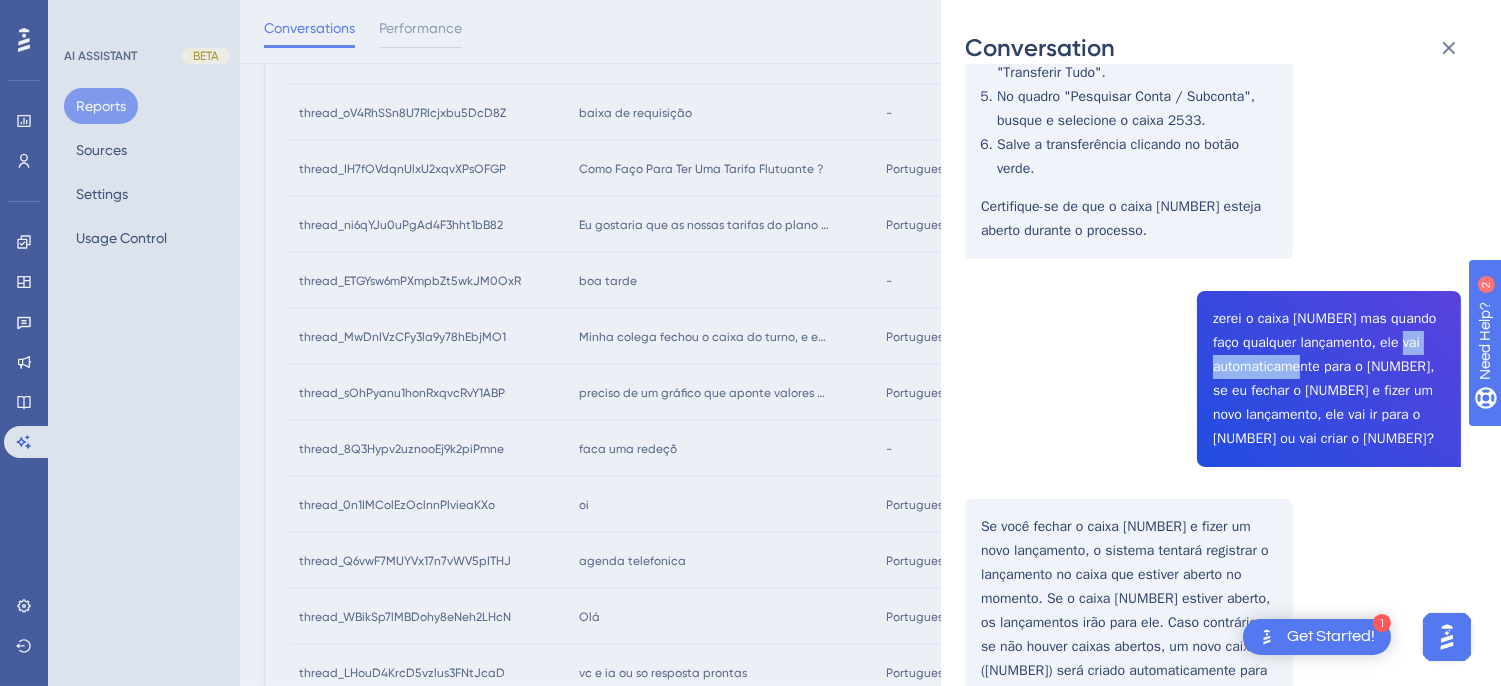 click on "thread_MwDnIVzCFy3la9y78hEbjMO1 Copy - - 71_Tome, Vitoria User Conversation History 4 ago. 2025,
13:48 Resolved Minha colega fechou o caixa do turno, e em seguida eu tambem fechei,, preciso cancelar o ultimo fechamento, é possivel? Sim, é possível cancelar o último fechamento do caixa reabrindo-o. Para isso, siga os passos:
Acesse o Menu de Operações > Recepção > Caixas.
Altere o filtro para mostrar os caixas fechados.
Localize o caixa desejado e clique em "Informações".
Na tela de detalhes do caixa, clique no botão para "Reabrir" (representado por um cadeado).
Após reabrir, você poderá realizar as correções necessárias.
reabrindo, os novos lançamentos ficaram nesse? Sim, ao reabrir o caixa, novos lançamentos serão registrados nesse caixa reaberto. Isso significa que qualquer operação realizada enquanto o caixa estiver reaberto será contabilizada nele. O caixa 2533 foi reaberto, mas. os novos lançamentos seguem indo para o caixa 2534" at bounding box center (1213, -116) 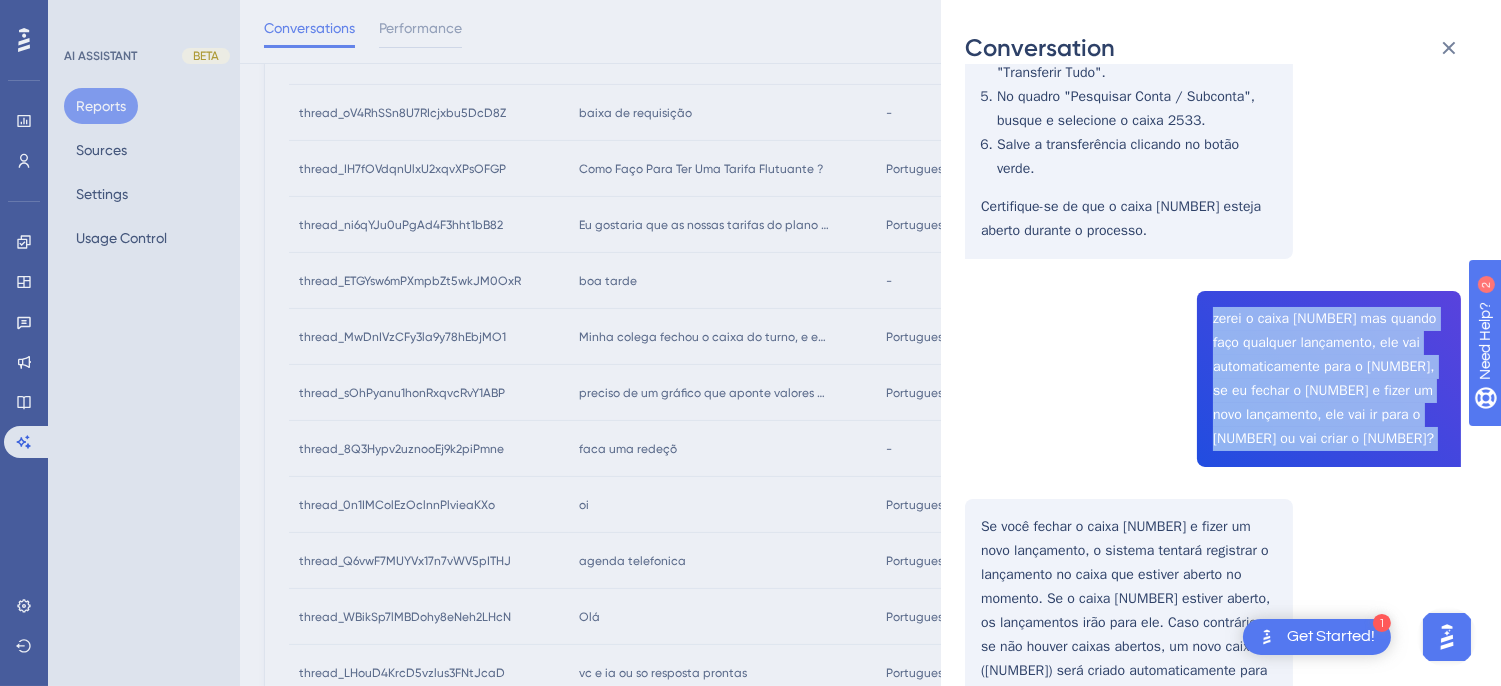 click on "thread_MwDnIVzCFy3la9y78hEbjMO1 Copy - - 71_Tome, Vitoria User Conversation History 4 ago. 2025,
13:48 Resolved Minha colega fechou o caixa do turno, e em seguida eu tambem fechei,, preciso cancelar o ultimo fechamento, é possivel? Sim, é possível cancelar o último fechamento do caixa reabrindo-o. Para isso, siga os passos:
Acesse o Menu de Operações > Recepção > Caixas.
Altere o filtro para mostrar os caixas fechados.
Localize o caixa desejado e clique em "Informações".
Na tela de detalhes do caixa, clique no botão para "Reabrir" (representado por um cadeado).
Após reabrir, você poderá realizar as correções necessárias.
reabrindo, os novos lançamentos ficaram nesse? Sim, ao reabrir o caixa, novos lançamentos serão registrados nesse caixa reaberto. Isso significa que qualquer operação realizada enquanto o caixa estiver reaberto será contabilizada nele. O caixa 2533 foi reaberto, mas. os novos lançamentos seguem indo para o caixa 2534" at bounding box center [1213, -116] 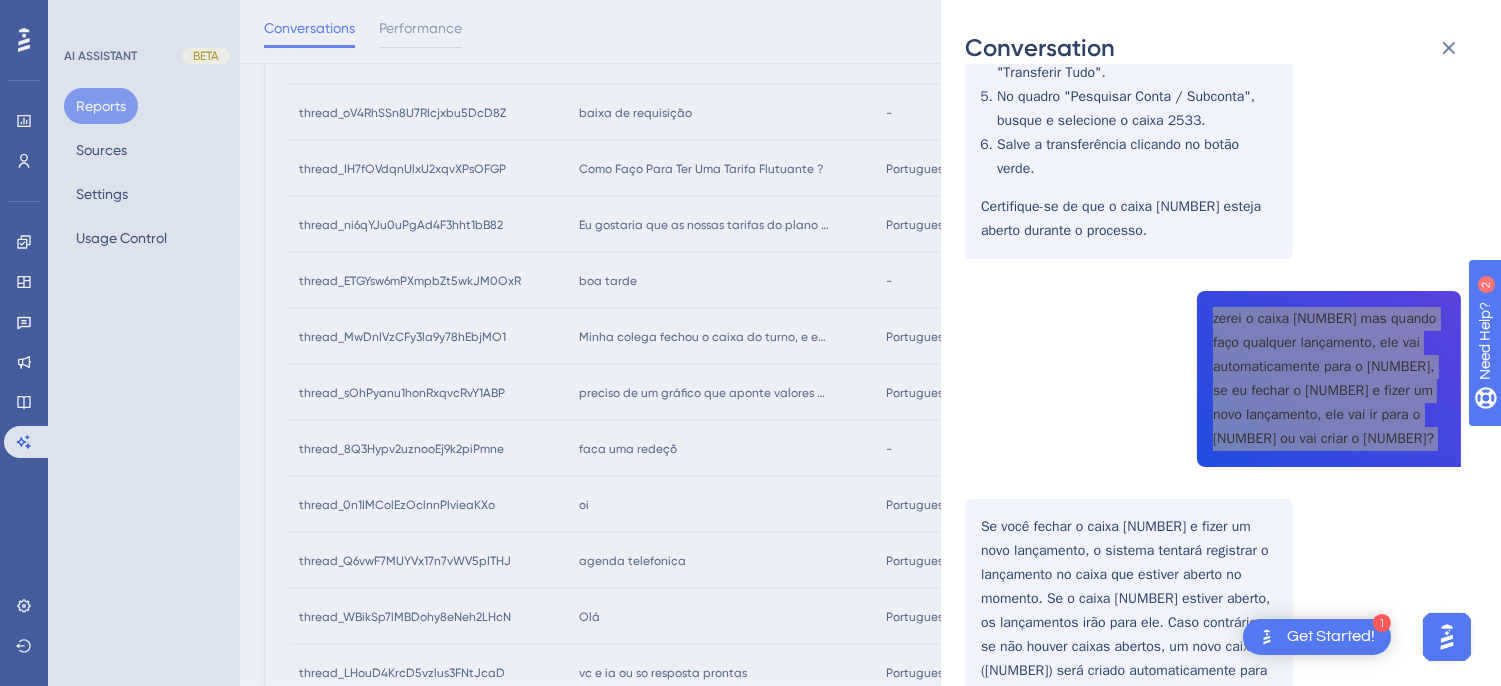 scroll, scrollTop: 2666, scrollLeft: 0, axis: vertical 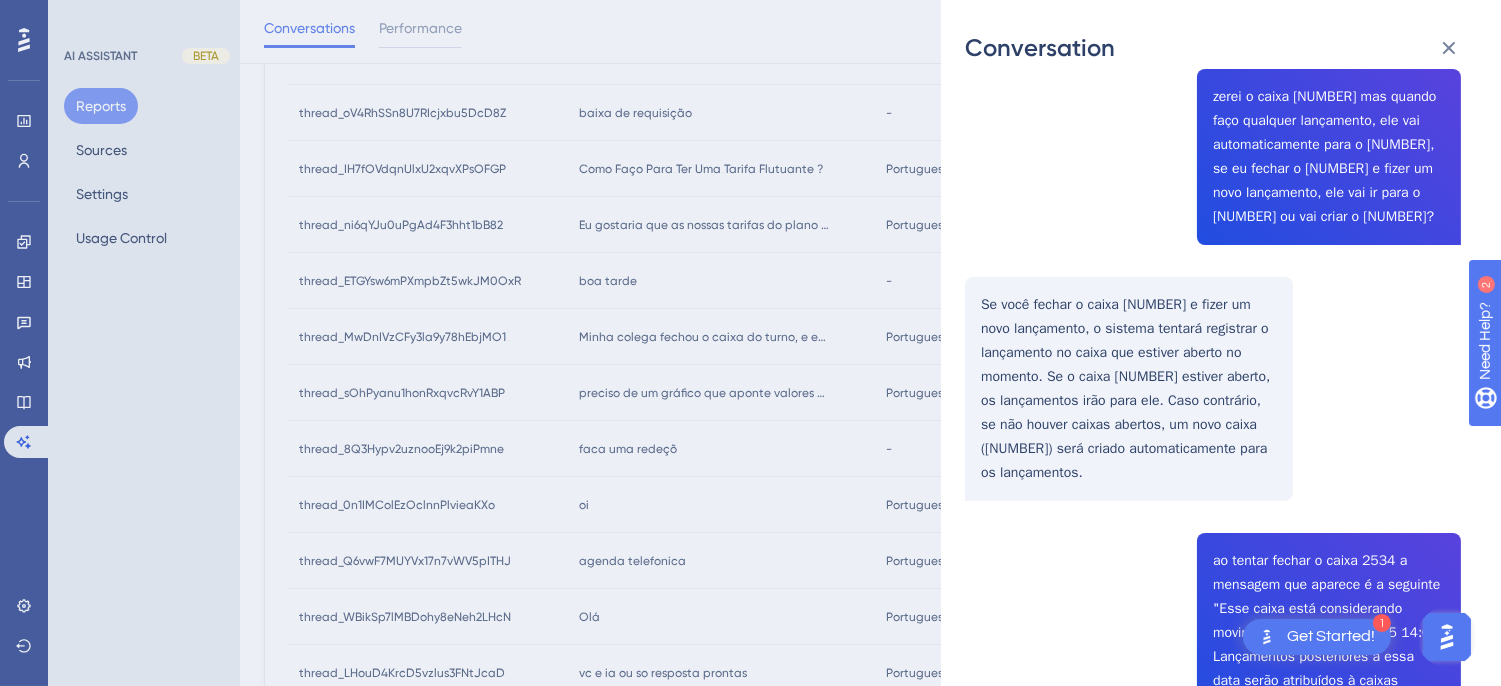 click on "thread_MwDnIVzCFy3la9y78hEbjMO1 Copy - - 71_Tome, Vitoria User Conversation History 4 ago. 2025,
13:48 Resolved Minha colega fechou o caixa do turno, e em seguida eu tambem fechei,, preciso cancelar o ultimo fechamento, é possivel? Sim, é possível cancelar o último fechamento do caixa reabrindo-o. Para isso, siga os passos:
Acesse o Menu de Operações > Recepção > Caixas.
Altere o filtro para mostrar os caixas fechados.
Localize o caixa desejado e clique em "Informações".
Na tela de detalhes do caixa, clique no botão para "Reabrir" (representado por um cadeado).
Após reabrir, você poderá realizar as correções necessárias.
reabrindo, os novos lançamentos ficaram nesse? Sim, ao reabrir o caixa, novos lançamentos serão registrados nesse caixa reaberto. Isso significa que qualquer operação realizada enquanto o caixa estiver reaberto será contabilizada nele. O caixa 2533 foi reaberto, mas. os novos lançamentos seguem indo para o caixa 2534" at bounding box center (1213, -338) 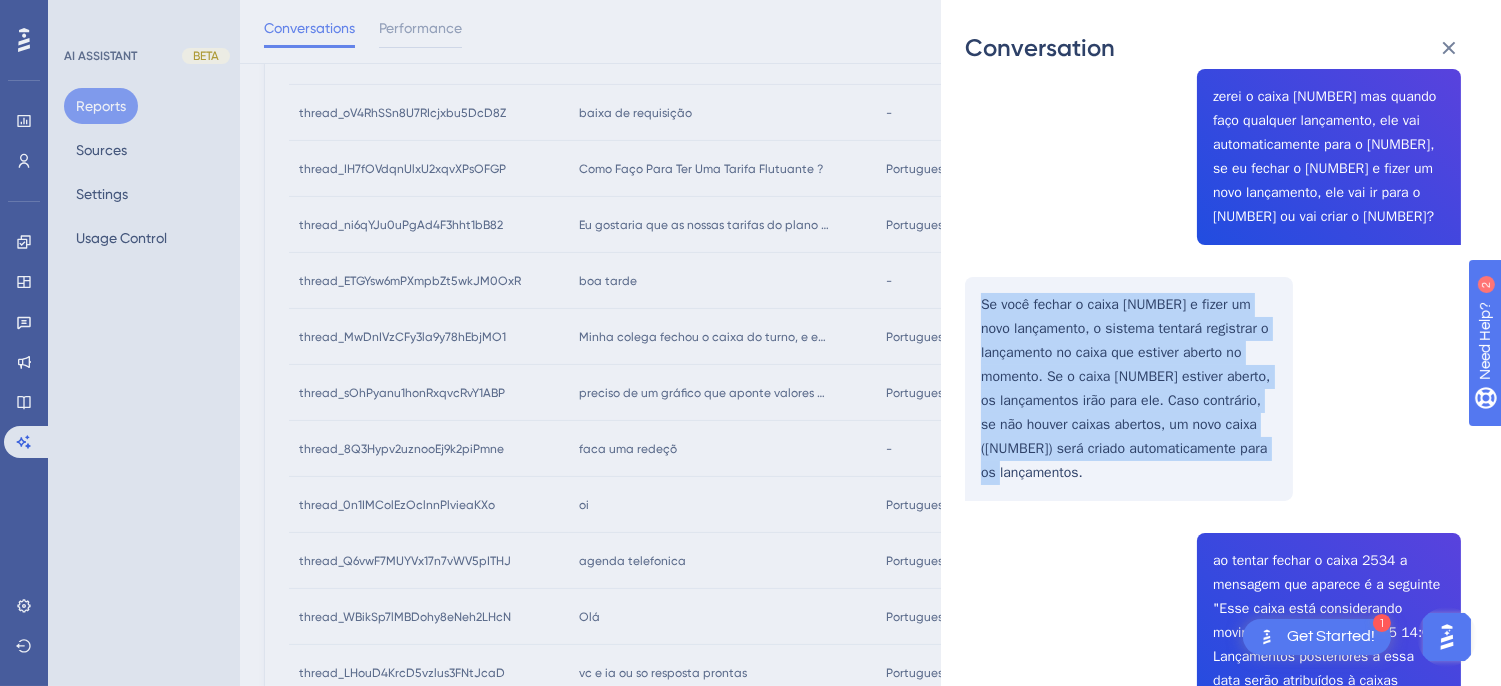 drag, startPoint x: 976, startPoint y: 275, endPoint x: 1090, endPoint y: 476, distance: 231.07791 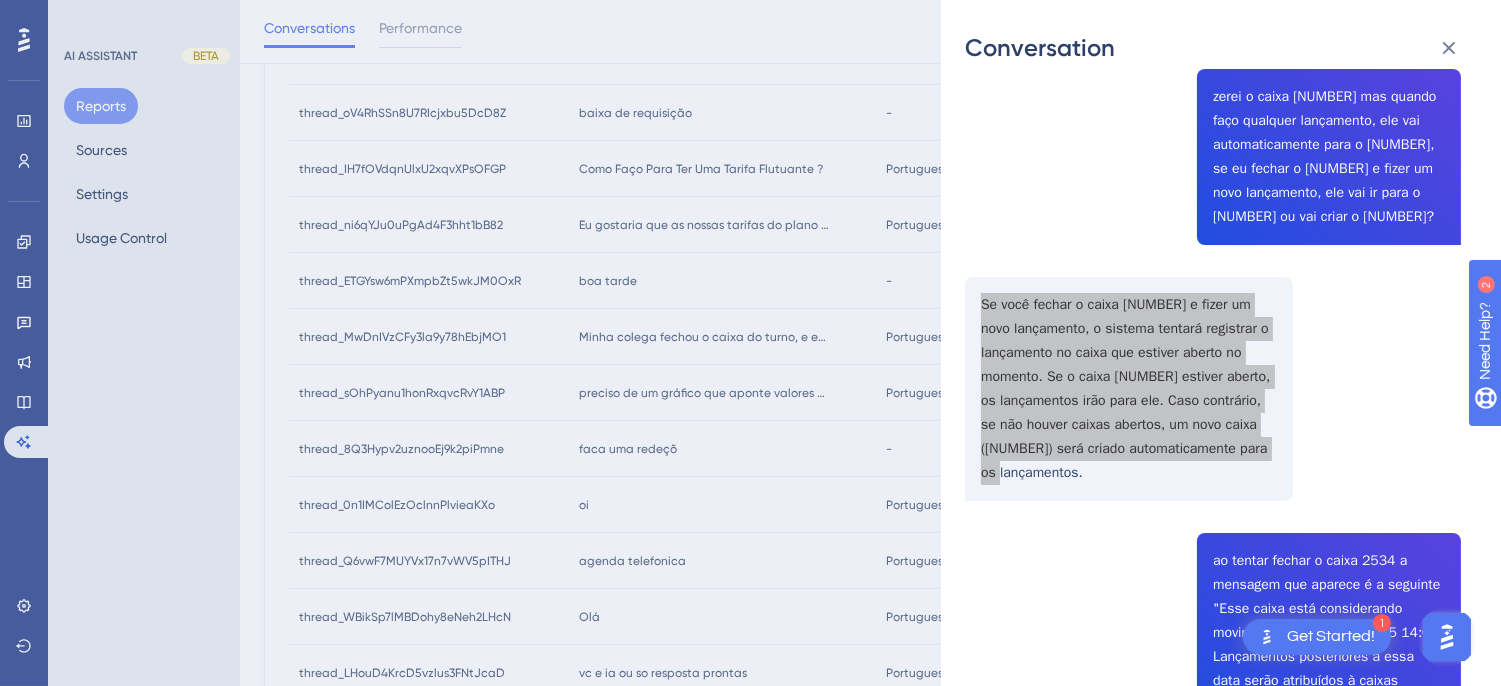 scroll, scrollTop: 2888, scrollLeft: 0, axis: vertical 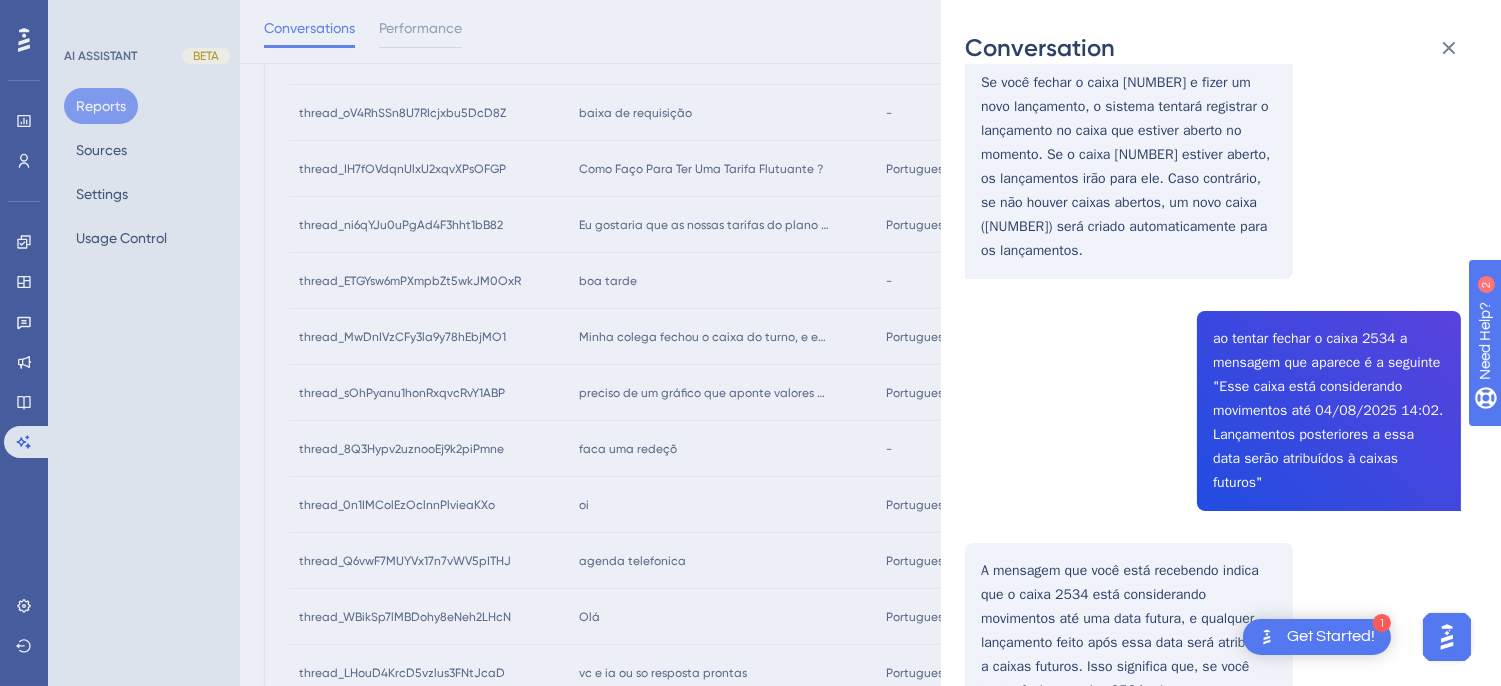 click on "thread_MwDnIVzCFy3la9y78hEbjMO1 Copy - - 71_Tome, Vitoria User Conversation History 4 ago. 2025,
13:48 Resolved Minha colega fechou o caixa do turno, e em seguida eu tambem fechei,, preciso cancelar o ultimo fechamento, é possivel? Sim, é possível cancelar o último fechamento do caixa reabrindo-o. Para isso, siga os passos:
Acesse o Menu de Operações > Recepção > Caixas.
Altere o filtro para mostrar os caixas fechados.
Localize o caixa desejado e clique em "Informações".
Na tela de detalhes do caixa, clique no botão para "Reabrir" (representado por um cadeado).
Após reabrir, você poderá realizar as correções necessárias.
reabrindo, os novos lançamentos ficaram nesse? Sim, ao reabrir o caixa, novos lançamentos serão registrados nesse caixa reaberto. Isso significa que qualquer operação realizada enquanto o caixa estiver reaberto será contabilizada nele. O caixa 2533 foi reaberto, mas. os novos lançamentos seguem indo para o caixa 2534" at bounding box center (1213, -560) 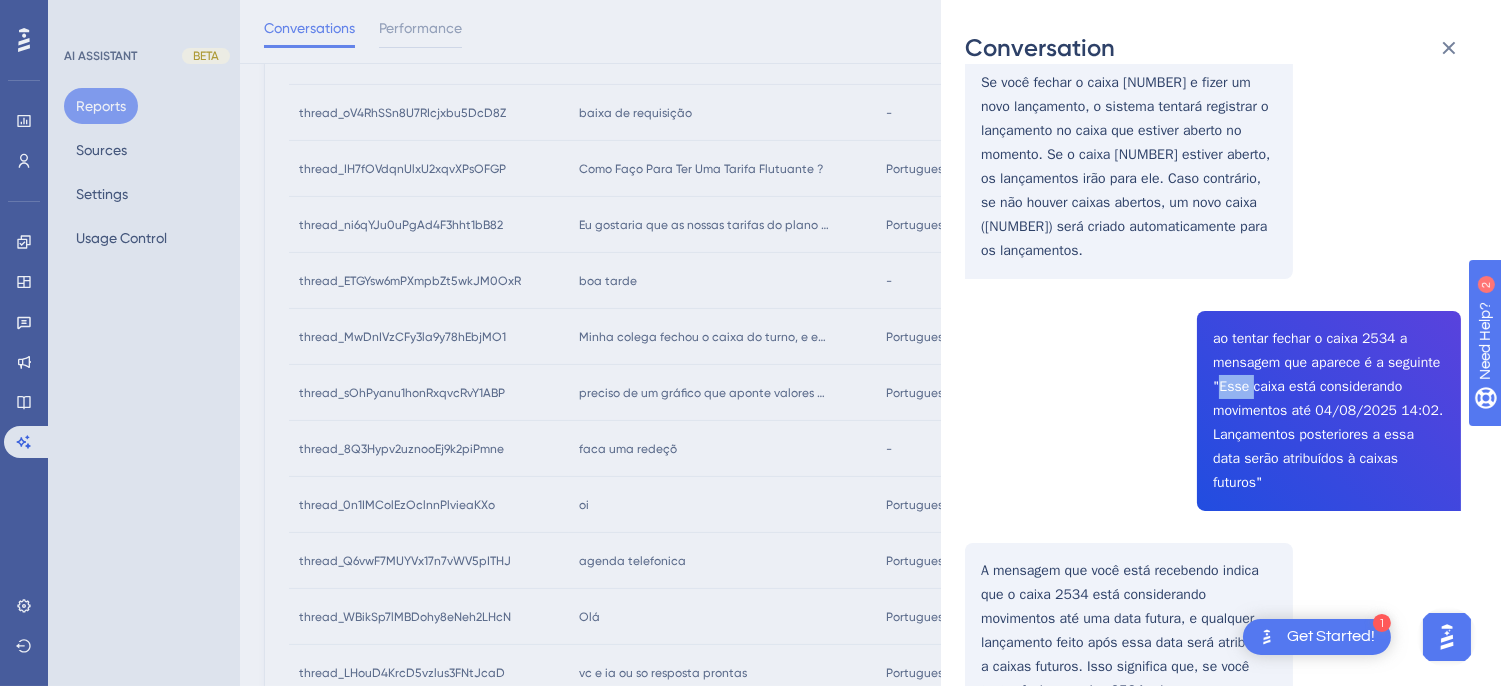 click on "thread_MwDnIVzCFy3la9y78hEbjMO1 Copy - - 71_Tome, Vitoria User Conversation History 4 ago. 2025,
13:48 Resolved Minha colega fechou o caixa do turno, e em seguida eu tambem fechei,, preciso cancelar o ultimo fechamento, é possivel? Sim, é possível cancelar o último fechamento do caixa reabrindo-o. Para isso, siga os passos:
Acesse o Menu de Operações > Recepção > Caixas.
Altere o filtro para mostrar os caixas fechados.
Localize o caixa desejado e clique em "Informações".
Na tela de detalhes do caixa, clique no botão para "Reabrir" (representado por um cadeado).
Após reabrir, você poderá realizar as correções necessárias.
reabrindo, os novos lançamentos ficaram nesse? Sim, ao reabrir o caixa, novos lançamentos serão registrados nesse caixa reaberto. Isso significa que qualquer operação realizada enquanto o caixa estiver reaberto será contabilizada nele. O caixa 2533 foi reaberto, mas. os novos lançamentos seguem indo para o caixa 2534" at bounding box center (1213, -560) 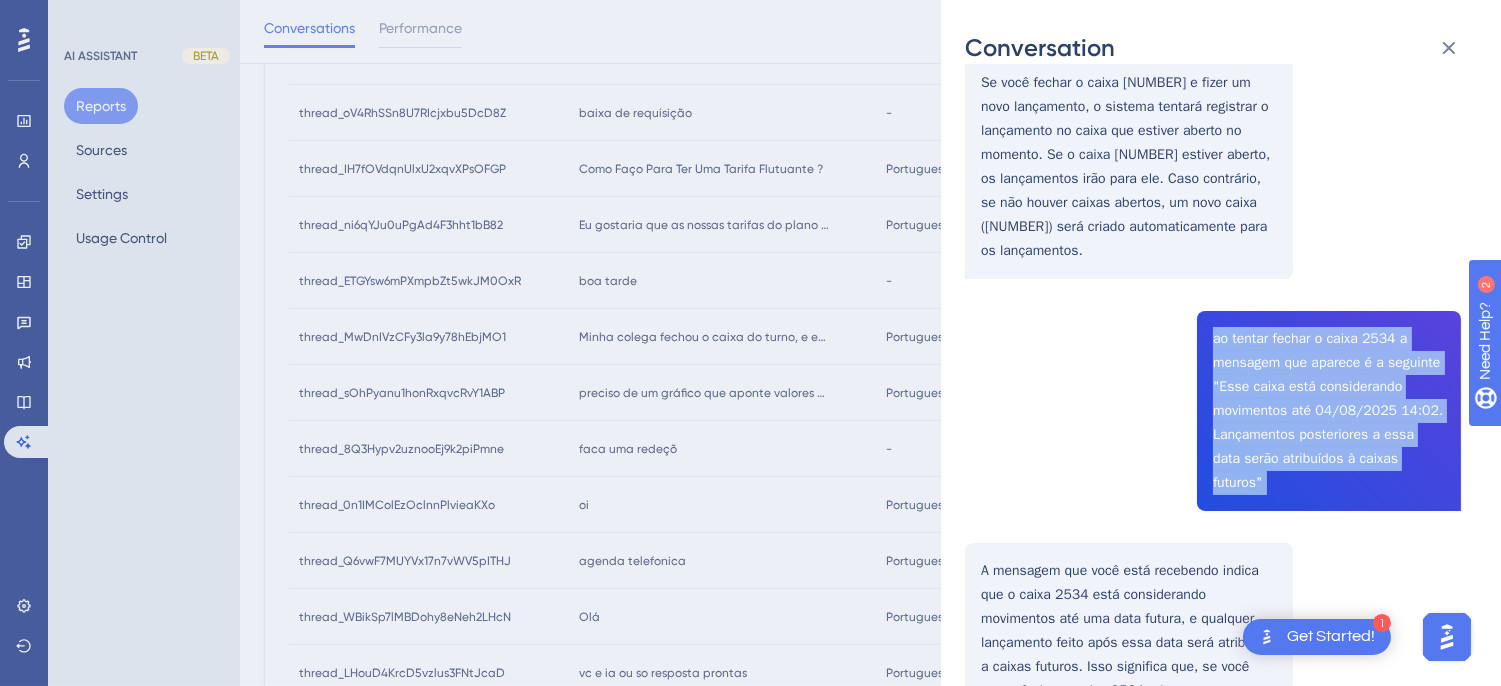 click on "thread_MwDnIVzCFy3la9y78hEbjMO1 Copy - - 71_Tome, Vitoria User Conversation History 4 ago. 2025,
13:48 Resolved Minha colega fechou o caixa do turno, e em seguida eu tambem fechei,, preciso cancelar o ultimo fechamento, é possivel? Sim, é possível cancelar o último fechamento do caixa reabrindo-o. Para isso, siga os passos:
Acesse o Menu de Operações > Recepção > Caixas.
Altere o filtro para mostrar os caixas fechados.
Localize o caixa desejado e clique em "Informações".
Na tela de detalhes do caixa, clique no botão para "Reabrir" (representado por um cadeado).
Após reabrir, você poderá realizar as correções necessárias.
reabrindo, os novos lançamentos ficaram nesse? Sim, ao reabrir o caixa, novos lançamentos serão registrados nesse caixa reaberto. Isso significa que qualquer operação realizada enquanto o caixa estiver reaberto será contabilizada nele. O caixa 2533 foi reaberto, mas. os novos lançamentos seguem indo para o caixa 2534" at bounding box center (1213, -560) 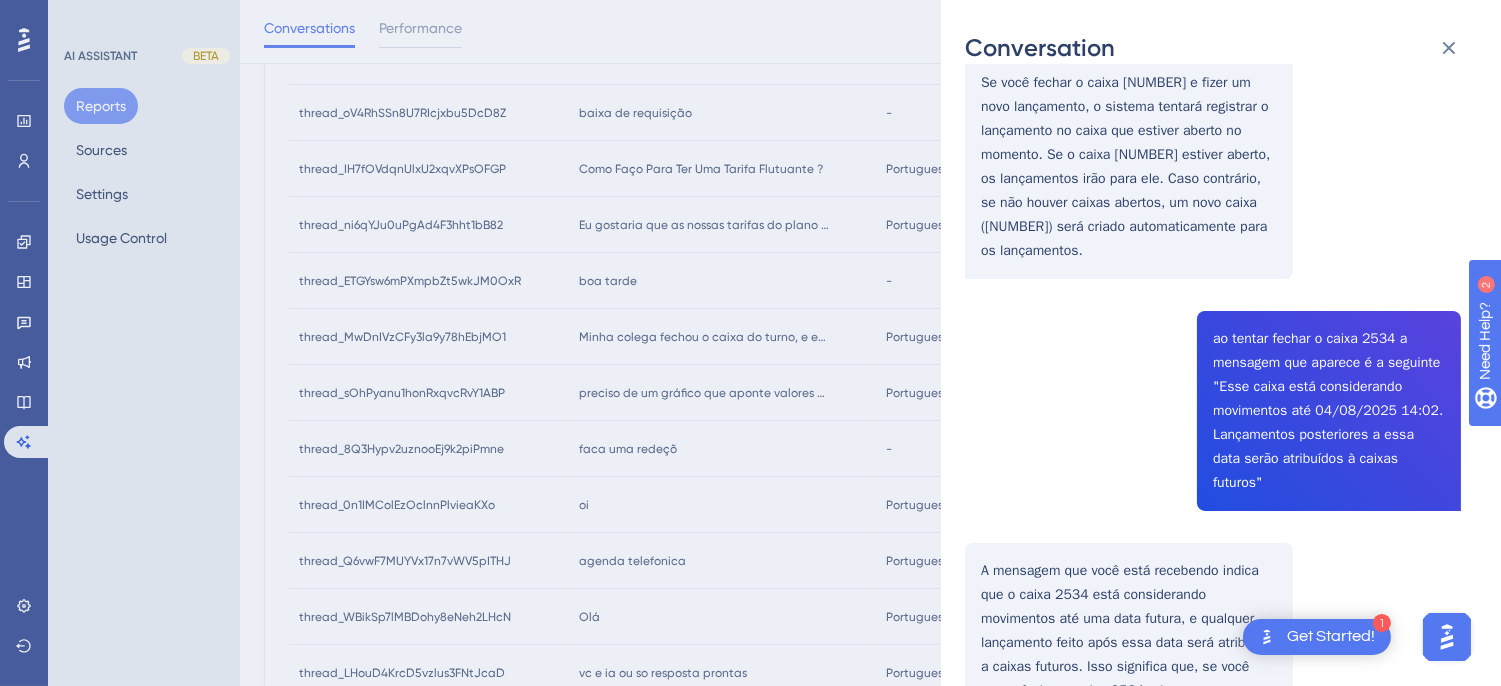 scroll, scrollTop: 3111, scrollLeft: 0, axis: vertical 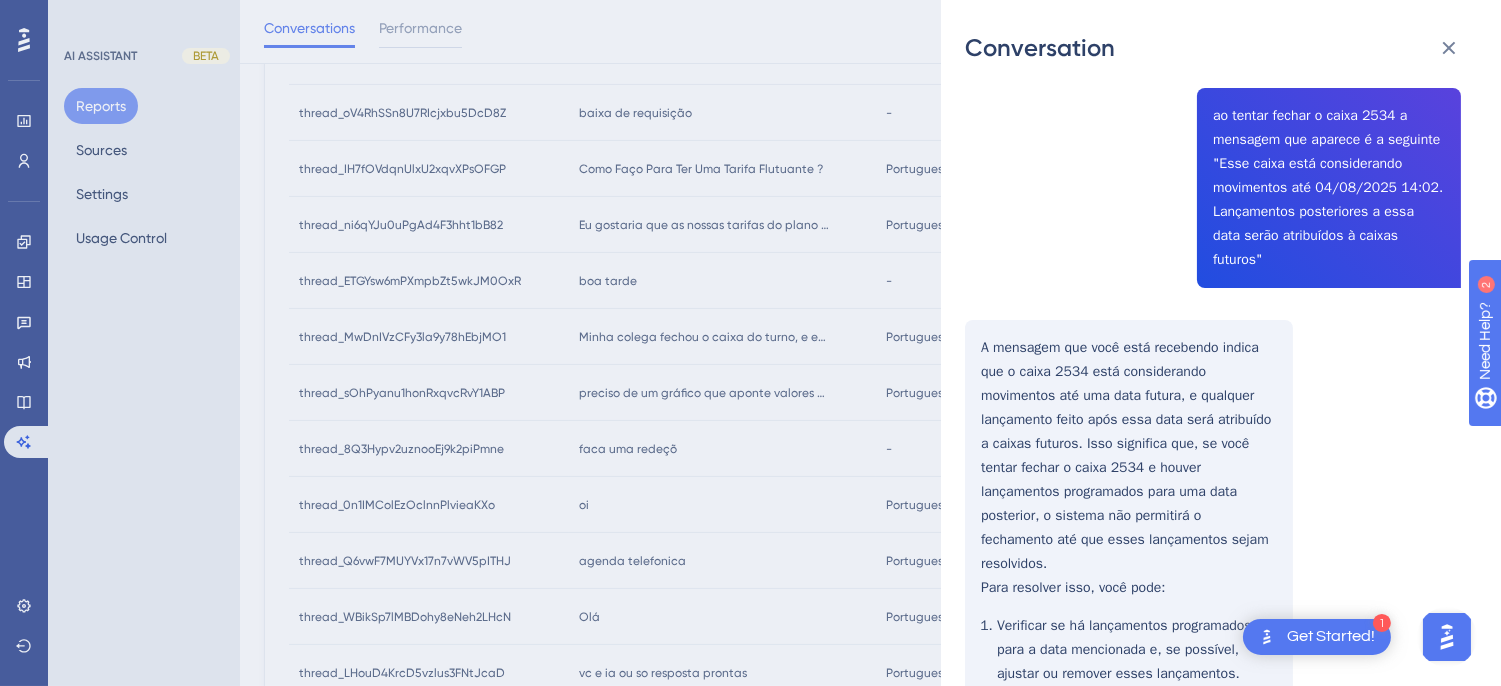 click on "thread_MwDnIVzCFy3la9y78hEbjMO1 Copy - - 71_Tome, Vitoria User Conversation History 4 ago. 2025,
13:48 Resolved Minha colega fechou o caixa do turno, e em seguida eu tambem fechei,, preciso cancelar o ultimo fechamento, é possivel? Sim, é possível cancelar o último fechamento do caixa reabrindo-o. Para isso, siga os passos:
Acesse o Menu de Operações > Recepção > Caixas.
Altere o filtro para mostrar os caixas fechados.
Localize o caixa desejado e clique em "Informações".
Na tela de detalhes do caixa, clique no botão para "Reabrir" (representado por um cadeado).
Após reabrir, você poderá realizar as correções necessárias.
reabrindo, os novos lançamentos ficaram nesse? Sim, ao reabrir o caixa, novos lançamentos serão registrados nesse caixa reaberto. Isso significa que qualquer operação realizada enquanto o caixa estiver reaberto será contabilizada nele. O caixa 2533 foi reaberto, mas. os novos lançamentos seguem indo para o caixa 2534" at bounding box center [1213, -783] 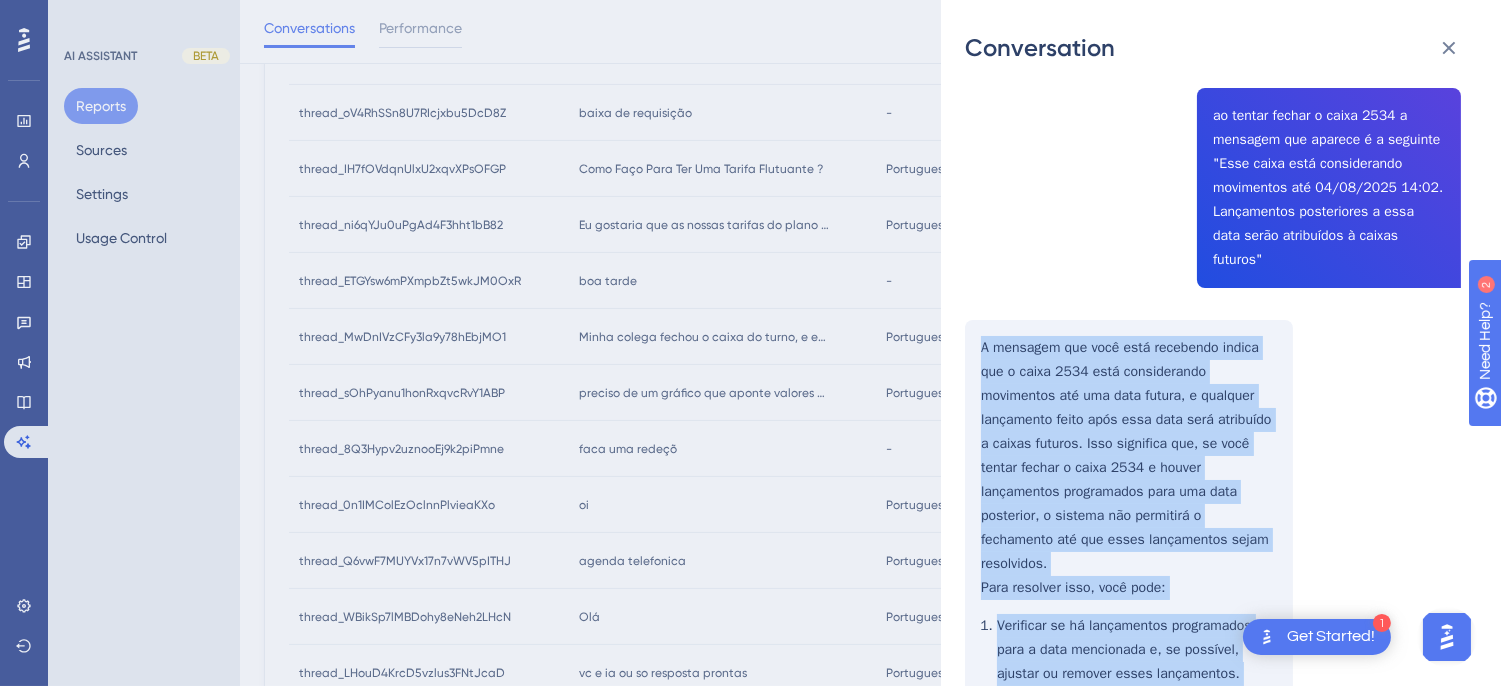 scroll, scrollTop: 3555, scrollLeft: 0, axis: vertical 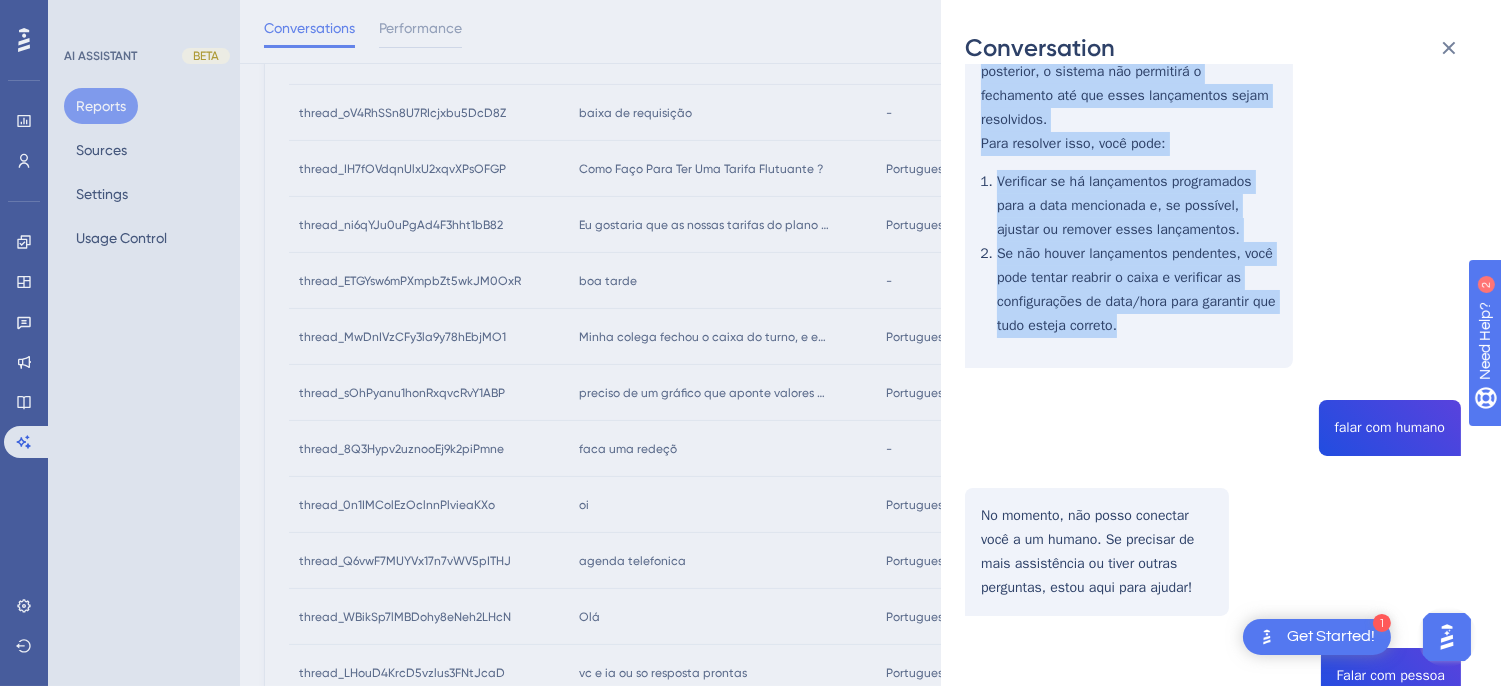 drag, startPoint x: 976, startPoint y: 296, endPoint x: 1152, endPoint y: 265, distance: 178.70926 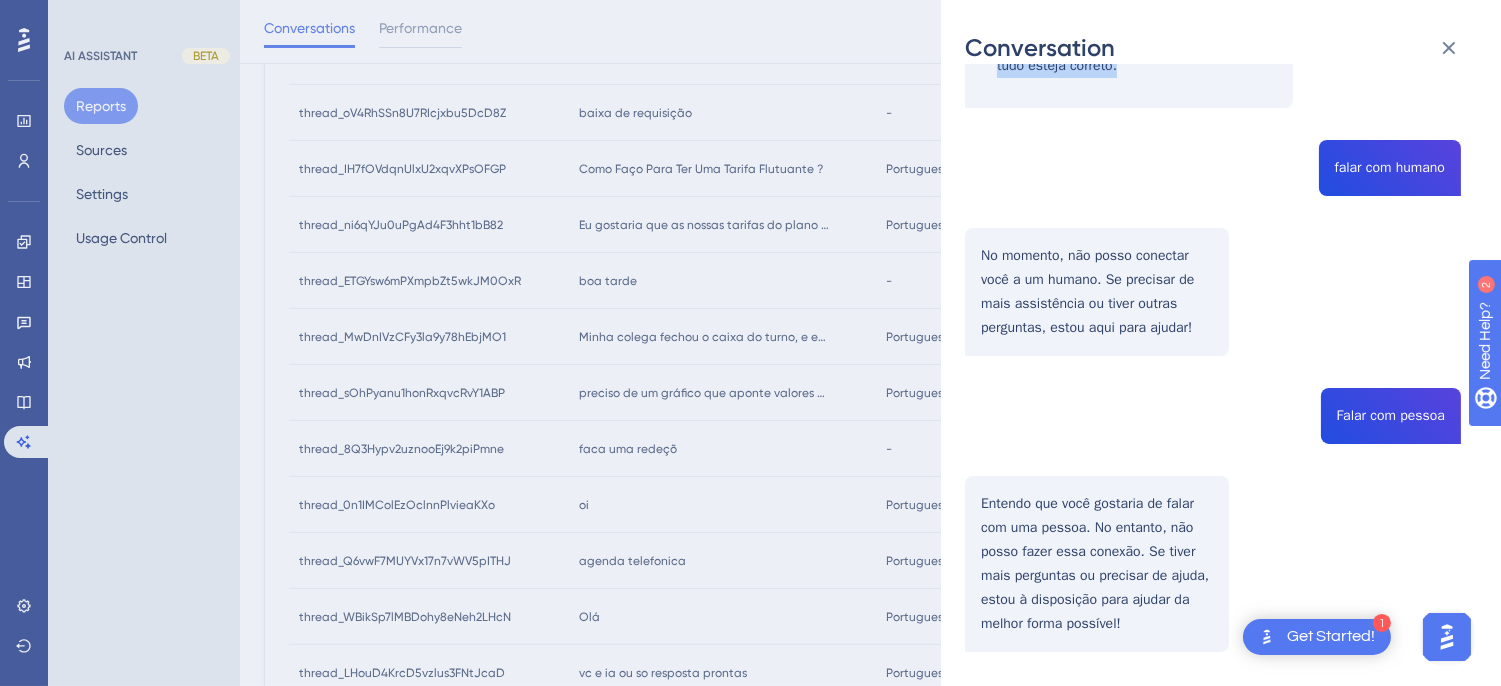 scroll, scrollTop: 3593, scrollLeft: 0, axis: vertical 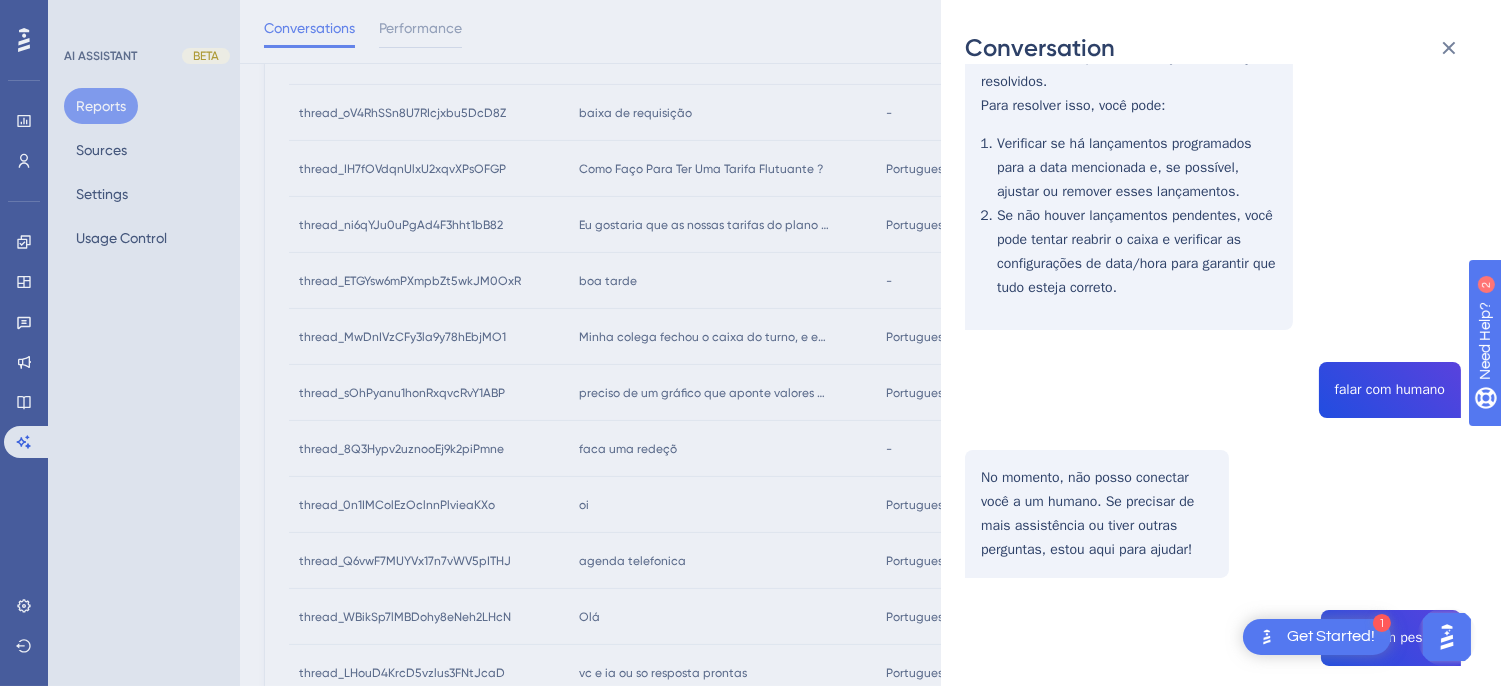 click on "thread_MwDnIVzCFy3la9y78hEbjMO1 Copy - - 71_Tome, Vitoria User Conversation History 4 ago. 2025,
13:48 Resolved Minha colega fechou o caixa do turno, e em seguida eu tambem fechei,, preciso cancelar o ultimo fechamento, é possivel? Sim, é possível cancelar o último fechamento do caixa reabrindo-o. Para isso, siga os passos:
Acesse o Menu de Operações > Recepção > Caixas.
Altere o filtro para mostrar os caixas fechados.
Localize o caixa desejado e clique em "Informações".
Na tela de detalhes do caixa, clique no botão para "Reabrir" (representado por um cadeado).
Após reabrir, você poderá realizar as correções necessárias.
reabrindo, os novos lançamentos ficaram nesse? Sim, ao reabrir o caixa, novos lançamentos serão registrados nesse caixa reaberto. Isso significa que qualquer operação realizada enquanto o caixa estiver reaberto será contabilizada nele. O caixa 2533 foi reaberto, mas. os novos lançamentos seguem indo para o caixa 2534" at bounding box center [1213, -1265] 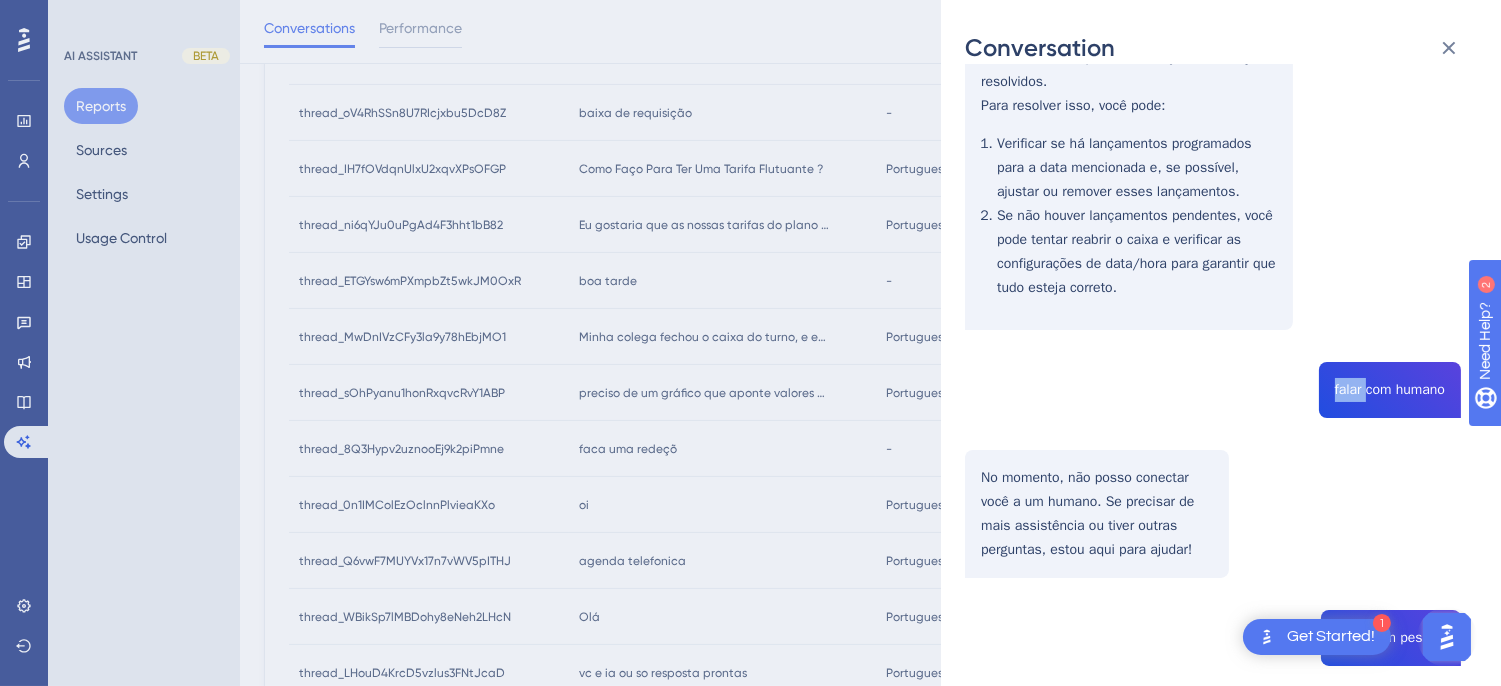 click on "thread_MwDnIVzCFy3la9y78hEbjMO1 Copy - - 71_Tome, Vitoria User Conversation History 4 ago. 2025,
13:48 Resolved Minha colega fechou o caixa do turno, e em seguida eu tambem fechei,, preciso cancelar o ultimo fechamento, é possivel? Sim, é possível cancelar o último fechamento do caixa reabrindo-o. Para isso, siga os passos:
Acesse o Menu de Operações > Recepção > Caixas.
Altere o filtro para mostrar os caixas fechados.
Localize o caixa desejado e clique em "Informações".
Na tela de detalhes do caixa, clique no botão para "Reabrir" (representado por um cadeado).
Após reabrir, você poderá realizar as correções necessárias.
reabrindo, os novos lançamentos ficaram nesse? Sim, ao reabrir o caixa, novos lançamentos serão registrados nesse caixa reaberto. Isso significa que qualquer operação realizada enquanto o caixa estiver reaberto será contabilizada nele. O caixa 2533 foi reaberto, mas. os novos lançamentos seguem indo para o caixa 2534" at bounding box center (1213, -1265) 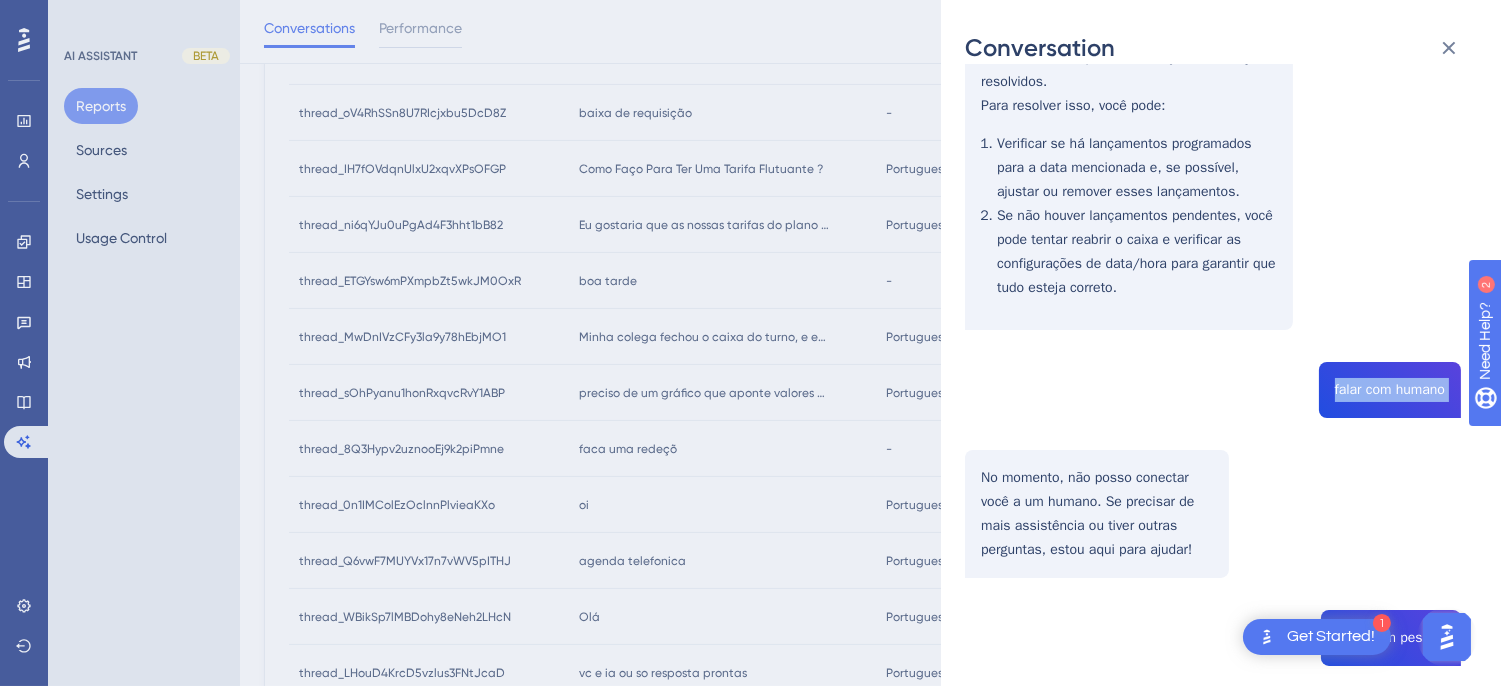 click on "thread_MwDnIVzCFy3la9y78hEbjMO1 Copy - - 71_Tome, Vitoria User Conversation History 4 ago. 2025,
13:48 Resolved Minha colega fechou o caixa do turno, e em seguida eu tambem fechei,, preciso cancelar o ultimo fechamento, é possivel? Sim, é possível cancelar o último fechamento do caixa reabrindo-o. Para isso, siga os passos:
Acesse o Menu de Operações > Recepção > Caixas.
Altere o filtro para mostrar os caixas fechados.
Localize o caixa desejado e clique em "Informações".
Na tela de detalhes do caixa, clique no botão para "Reabrir" (representado por um cadeado).
Após reabrir, você poderá realizar as correções necessárias.
reabrindo, os novos lançamentos ficaram nesse? Sim, ao reabrir o caixa, novos lançamentos serão registrados nesse caixa reaberto. Isso significa que qualquer operação realizada enquanto o caixa estiver reaberto será contabilizada nele. O caixa 2533 foi reaberto, mas. os novos lançamentos seguem indo para o caixa 2534" at bounding box center (1213, -1265) 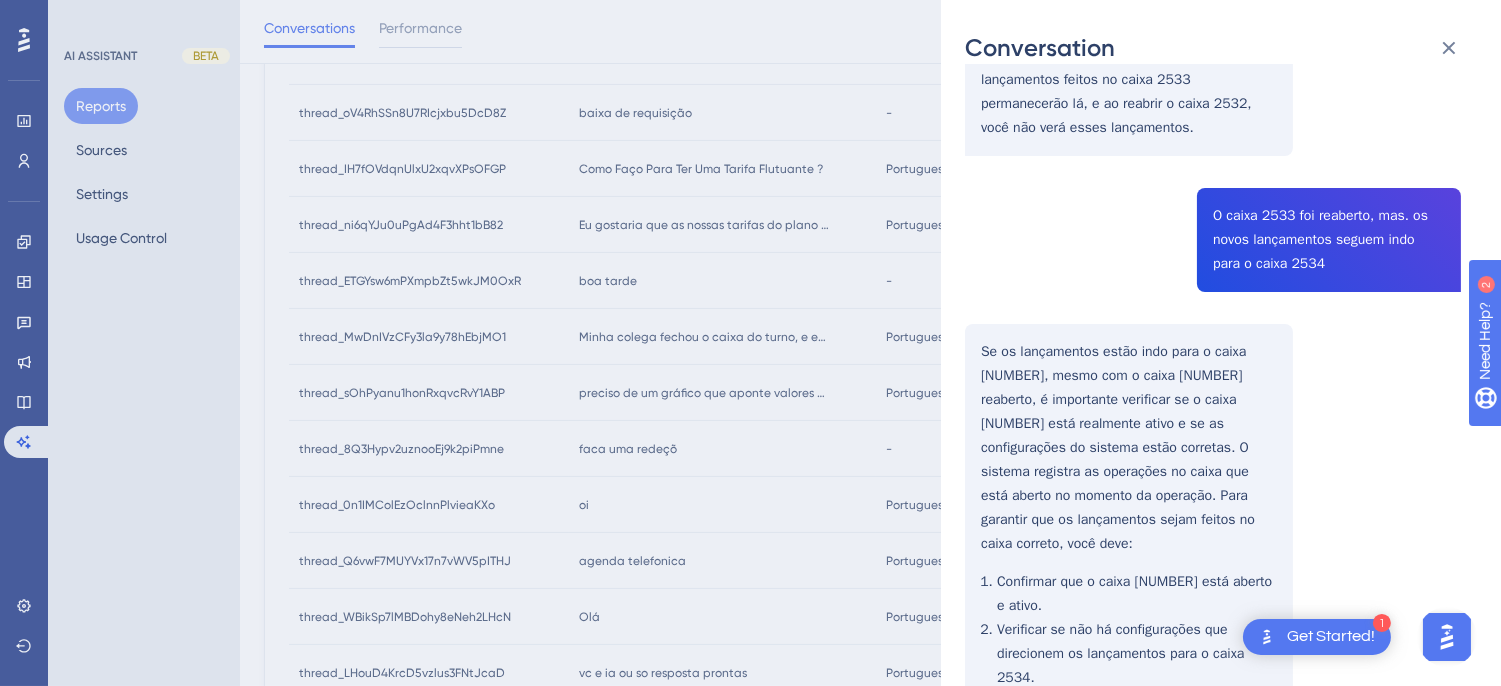 scroll, scrollTop: 37, scrollLeft: 0, axis: vertical 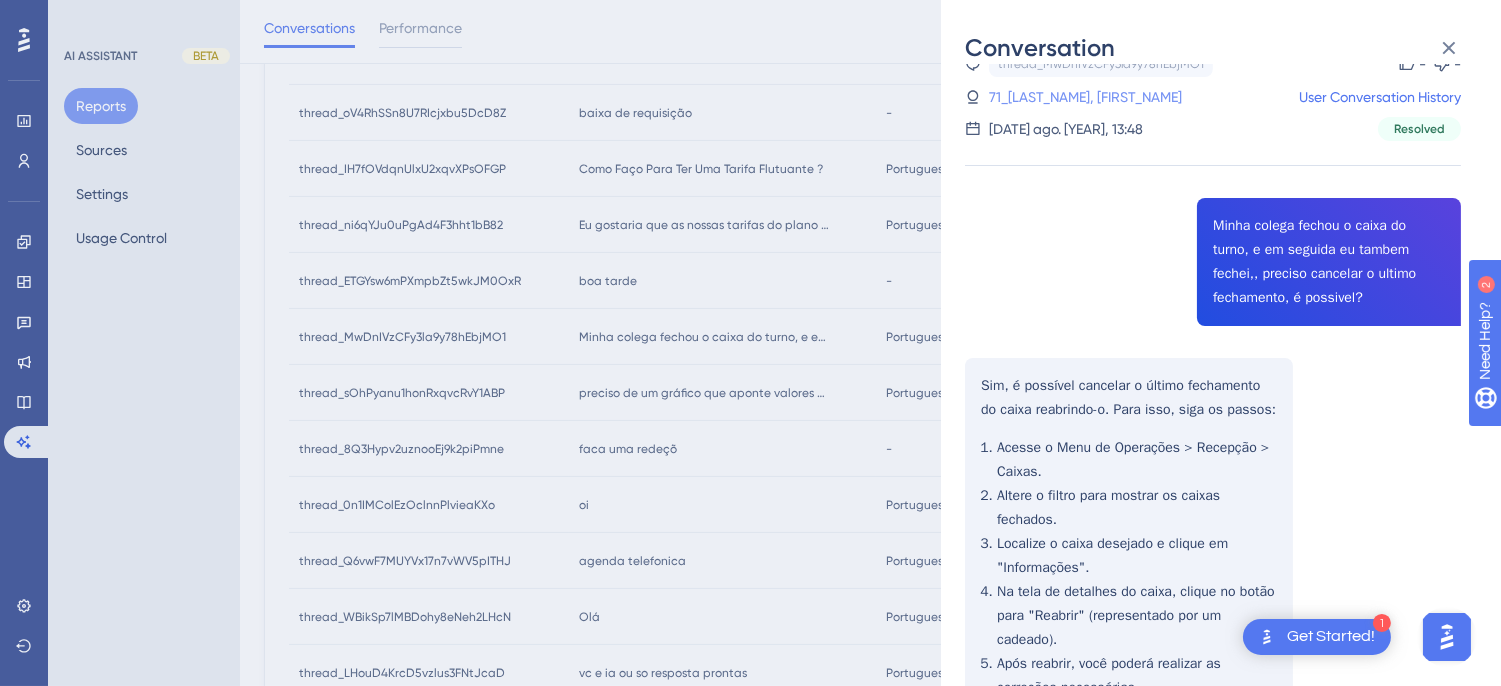 click on "71_Tome, Vitoria" at bounding box center [1085, 97] 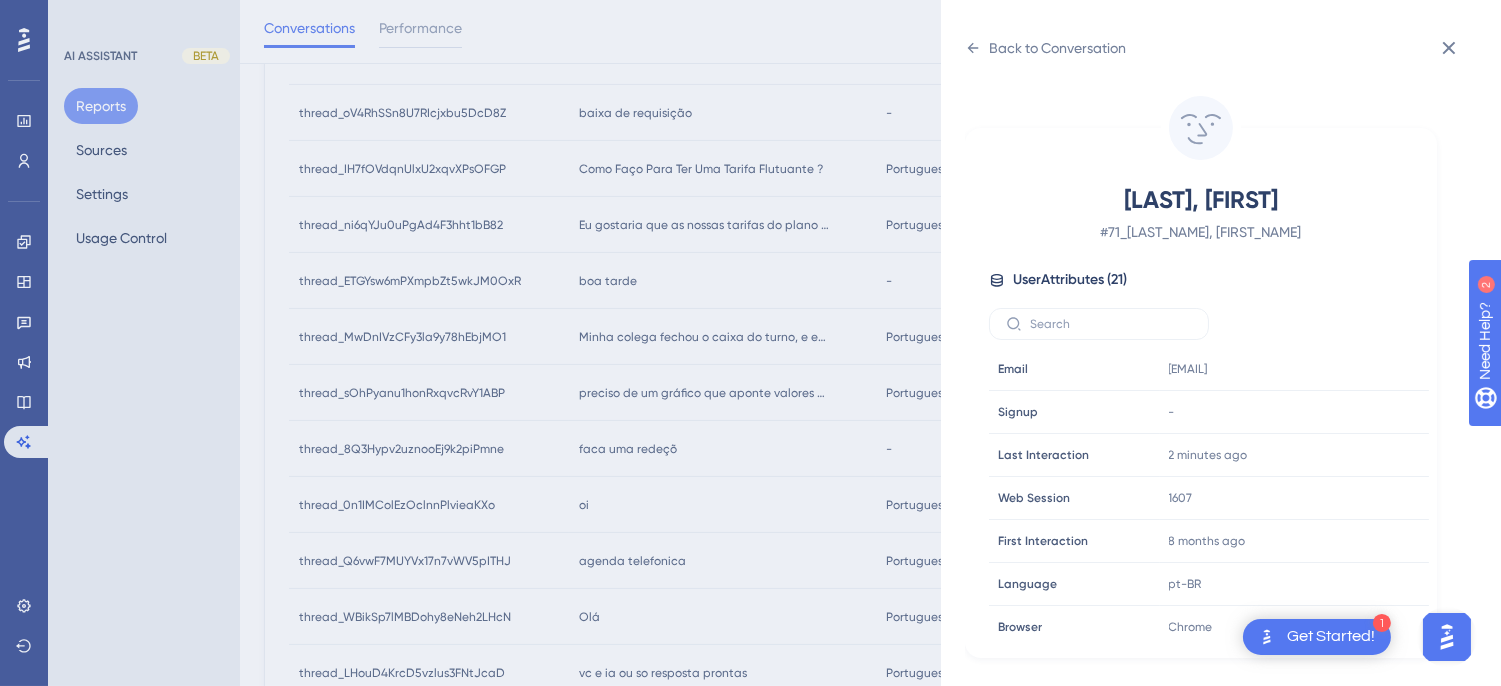 scroll, scrollTop: 0, scrollLeft: 0, axis: both 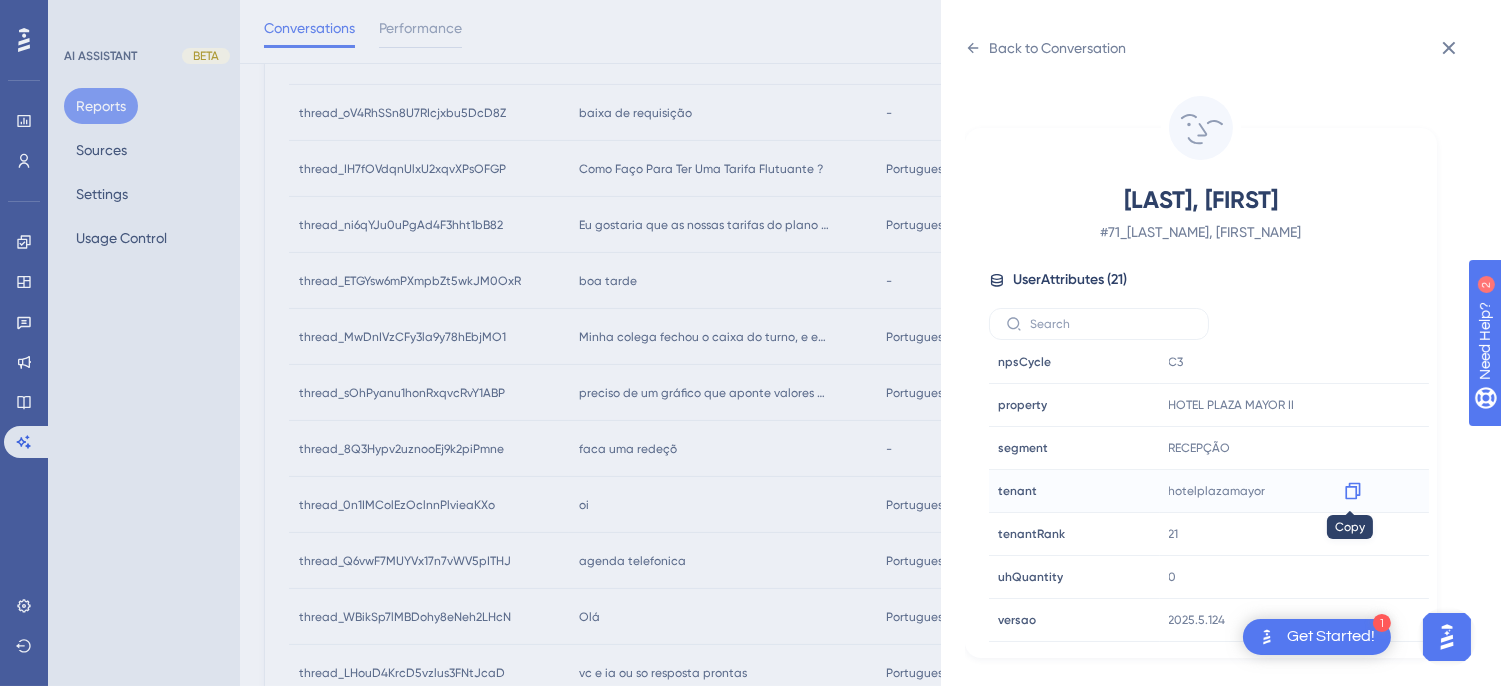 click 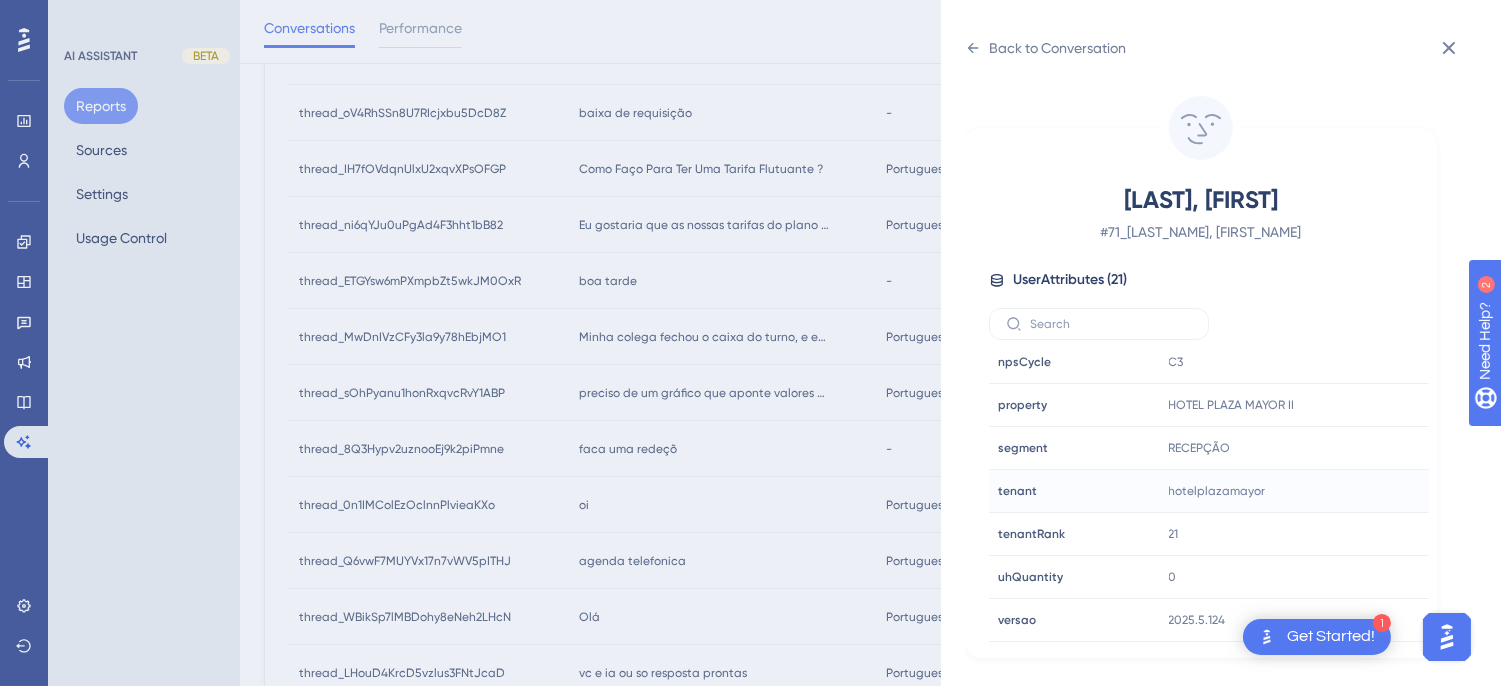 click on "Back to Conversation Tome, Vitoria #  71_Tome, Vitoria User  Attributes ( 21 ) Email Email laisvitoriab2022@gmail.com Signup Signup - Last Interaction Last Interaction 2 minutes ago 07 Aug 2025, 15:51 Web Session Web Session 1607 First Interaction First Interaction 8 months ago 29 Nov 2024, 07:38 Language Language pt-BR Browser Browser Chrome Device Device computer Operating System Operating System Windows cnpj cnpj 18461168000160 consultRegister consultRegister true customerRank customerRank BRONZE event event true housekeeper housekeeper true npsCycle npsCycle C3 property property HOTEL PLAZA MAYOR II segment segment RECEPÇÃO tenant tenant hotelplazamayor tenantRank tenantRank 21 uhQuantity uhQuantity 0 versao versao 2025.5.124" at bounding box center [1221, 343] 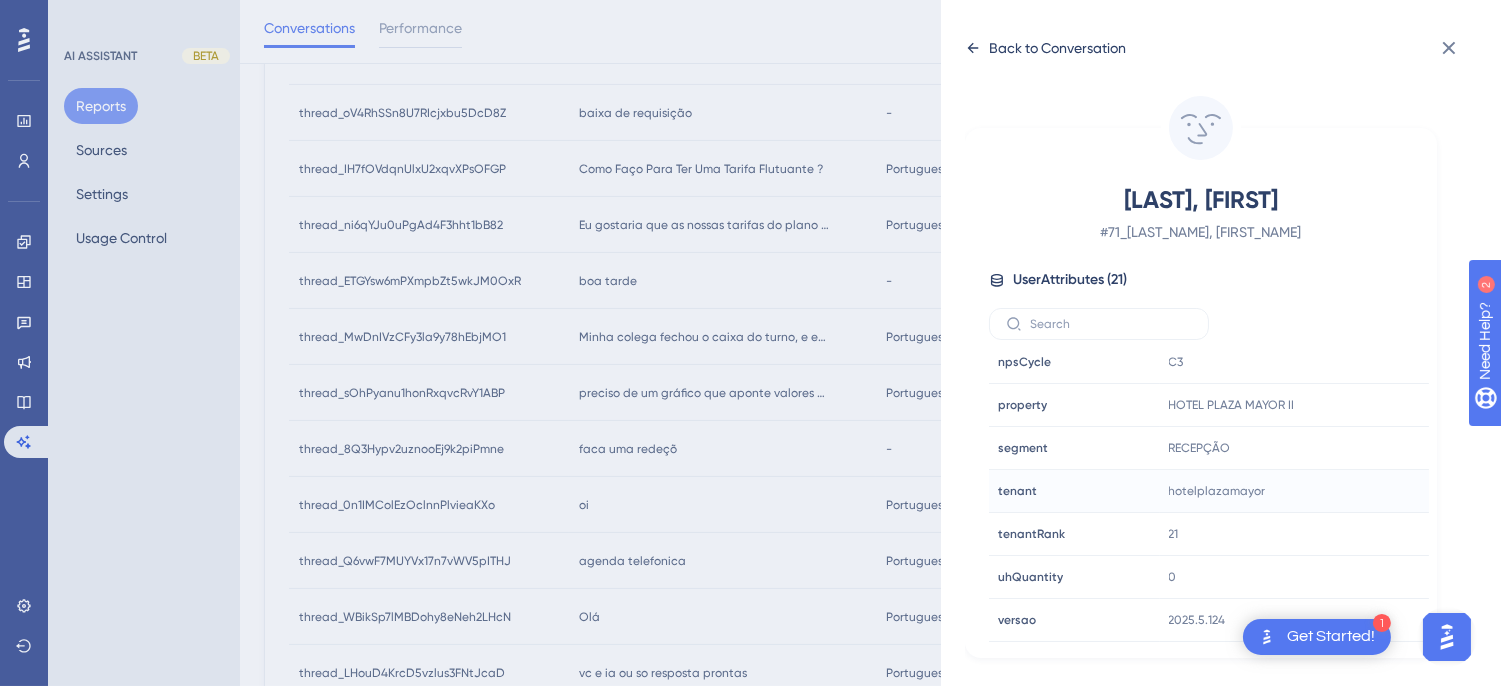 click on "Back to Conversation" at bounding box center (1045, 48) 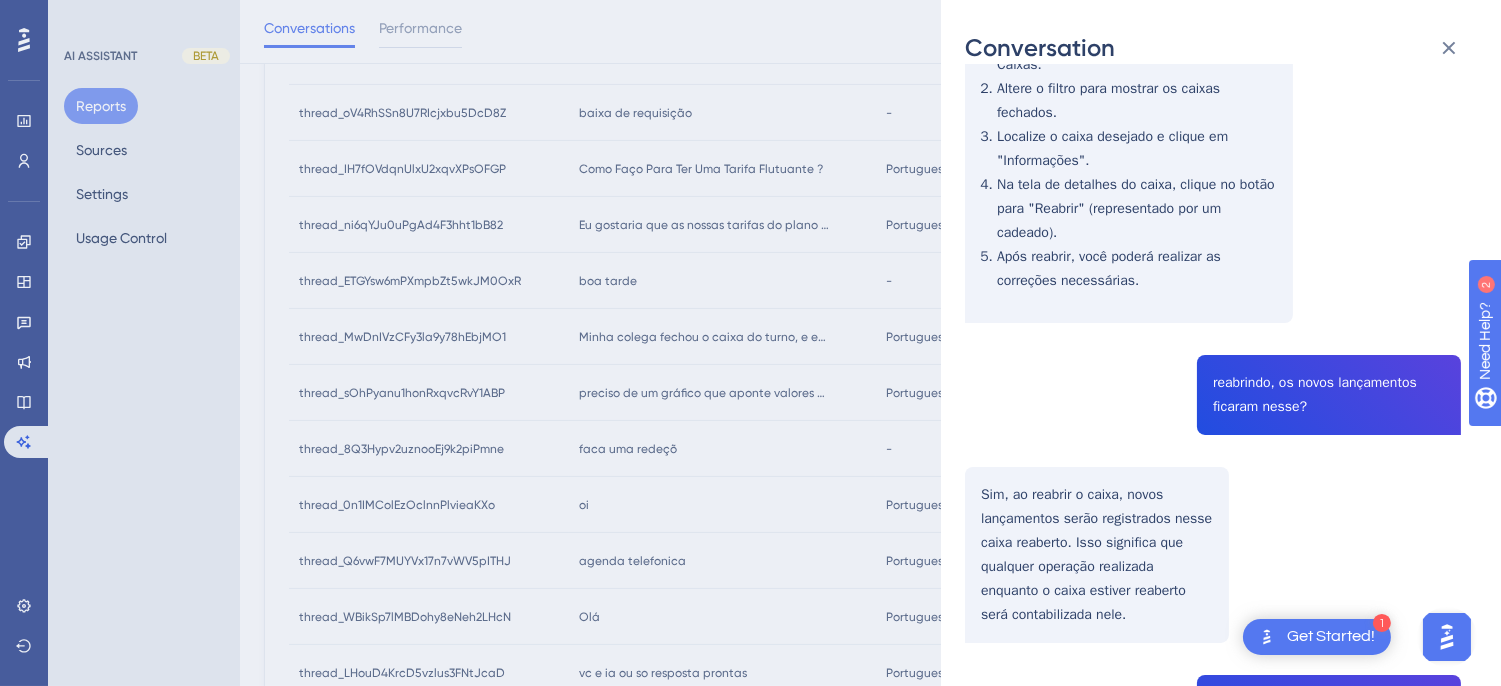 scroll, scrollTop: 888, scrollLeft: 0, axis: vertical 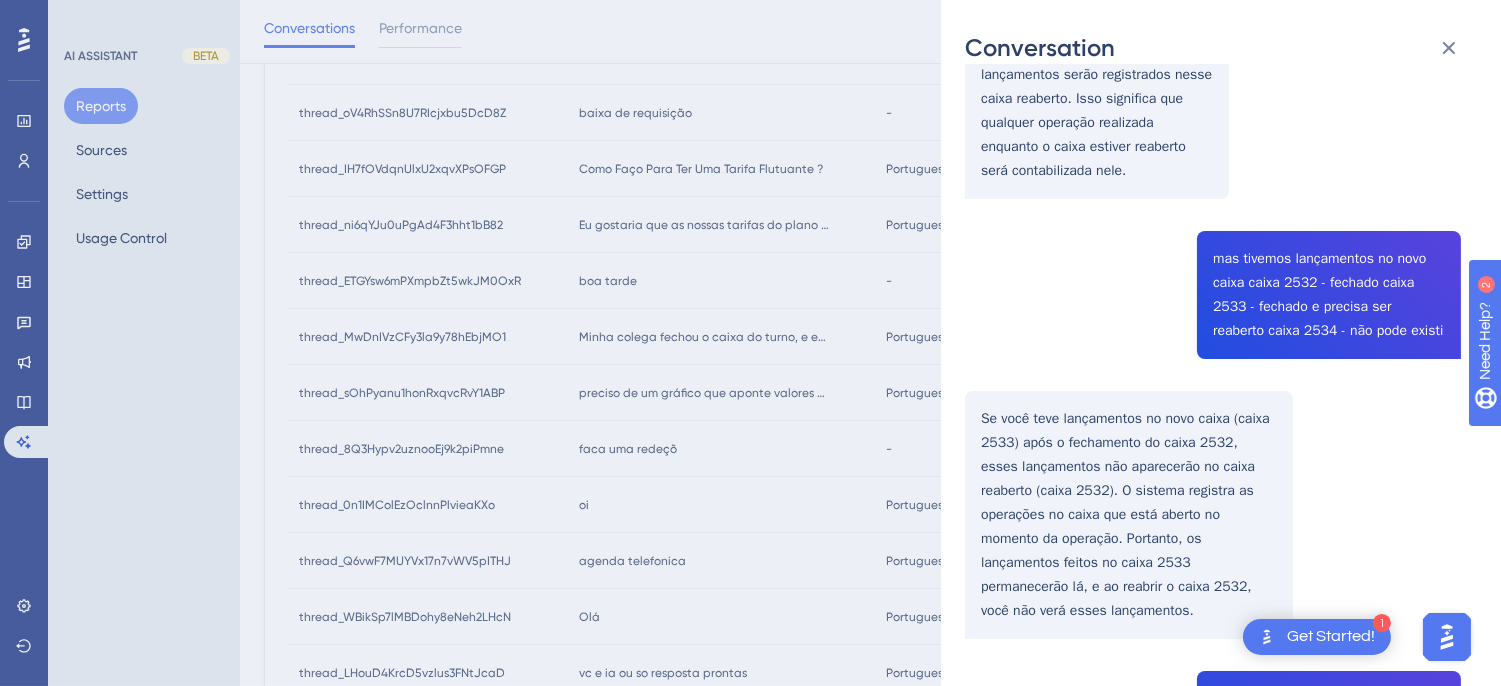 click on "thread_MwDnIVzCFy3la9y78hEbjMO1 Copy - - 71_Tome, Vitoria User Conversation History 4 ago. 2025,
13:48 Resolved Minha colega fechou o caixa do turno, e em seguida eu tambem fechei,, preciso cancelar o ultimo fechamento, é possivel? Sim, é possível cancelar o último fechamento do caixa reabrindo-o. Para isso, siga os passos:
Acesse o Menu de Operações > Recepção > Caixas.
Altere o filtro para mostrar os caixas fechados.
Localize o caixa desejado e clique em "Informações".
Na tela de detalhes do caixa, clique no botão para "Reabrir" (representado por um cadeado).
Após reabrir, você poderá realizar as correções necessárias.
reabrindo, os novos lançamentos ficaram nesse? Sim, ao reabrir o caixa, novos lançamentos serão registrados nesse caixa reaberto. Isso significa que qualquer operação realizada enquanto o caixa estiver reaberto será contabilizada nele. O caixa 2533 foi reaberto, mas. os novos lançamentos seguem indo para o caixa 2534" at bounding box center (1213, 1440) 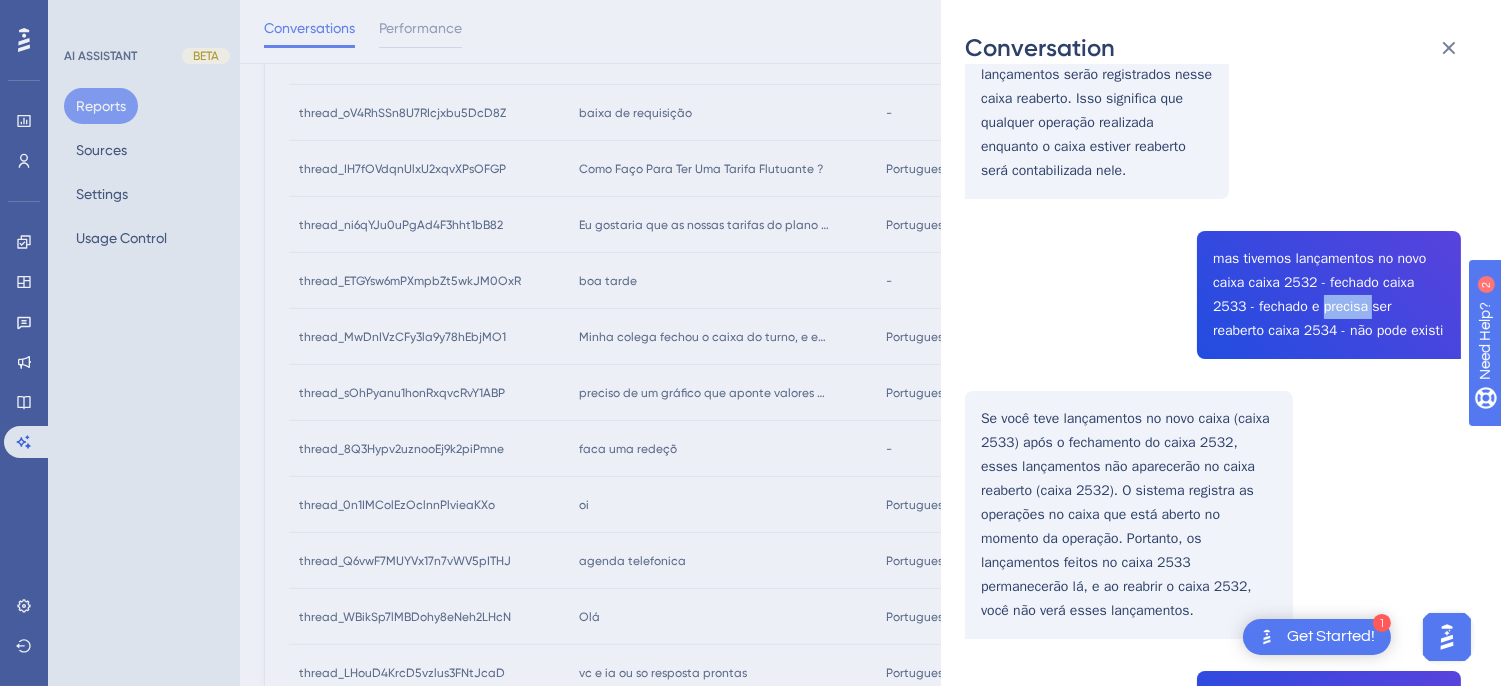 click on "thread_MwDnIVzCFy3la9y78hEbjMO1 Copy - - 71_Tome, Vitoria User Conversation History 4 ago. 2025,
13:48 Resolved Minha colega fechou o caixa do turno, e em seguida eu tambem fechei,, preciso cancelar o ultimo fechamento, é possivel? Sim, é possível cancelar o último fechamento do caixa reabrindo-o. Para isso, siga os passos:
Acesse o Menu de Operações > Recepção > Caixas.
Altere o filtro para mostrar os caixas fechados.
Localize o caixa desejado e clique em "Informações".
Na tela de detalhes do caixa, clique no botão para "Reabrir" (representado por um cadeado).
Após reabrir, você poderá realizar as correções necessárias.
reabrindo, os novos lançamentos ficaram nesse? Sim, ao reabrir o caixa, novos lançamentos serão registrados nesse caixa reaberto. Isso significa que qualquer operação realizada enquanto o caixa estiver reaberto será contabilizada nele. O caixa 2533 foi reaberto, mas. os novos lançamentos seguem indo para o caixa 2534" at bounding box center (1213, 1440) 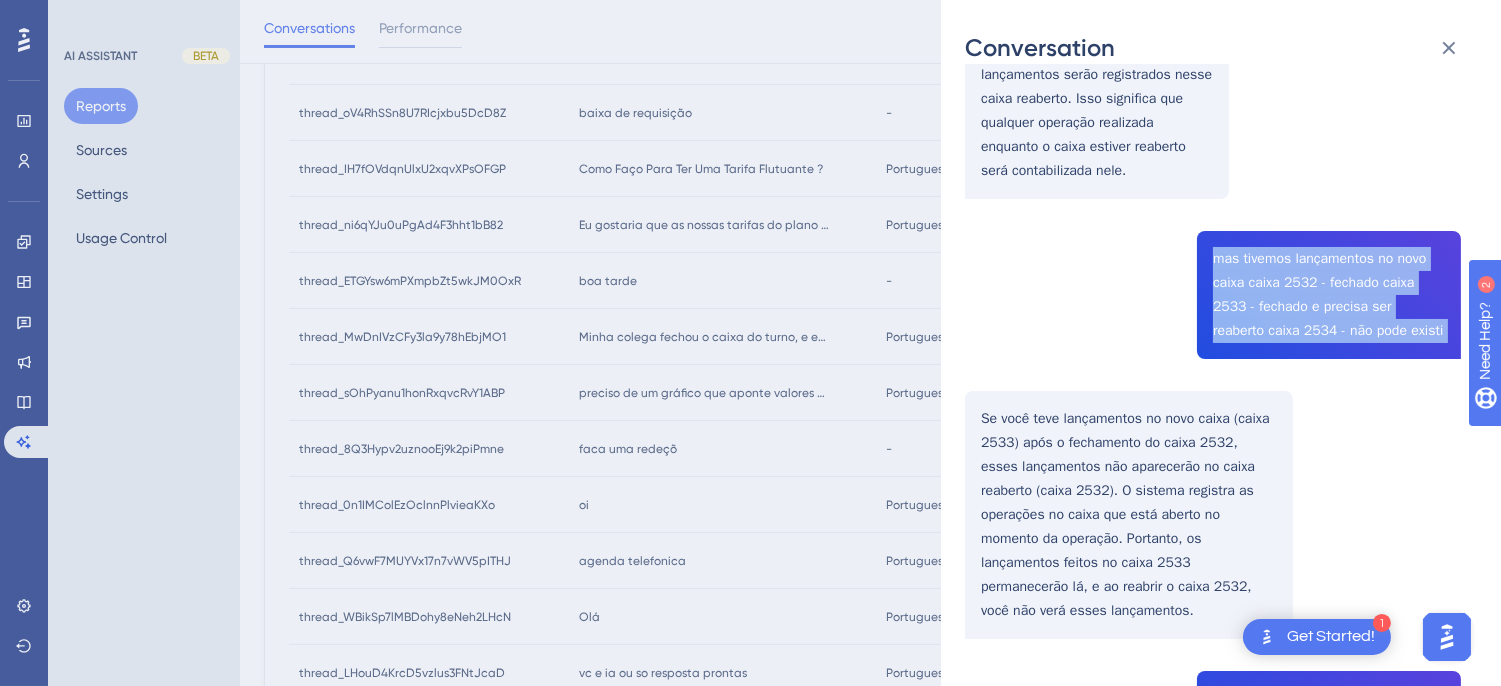 click on "thread_MwDnIVzCFy3la9y78hEbjMO1 Copy - - 71_Tome, Vitoria User Conversation History 4 ago. 2025,
13:48 Resolved Minha colega fechou o caixa do turno, e em seguida eu tambem fechei,, preciso cancelar o ultimo fechamento, é possivel? Sim, é possível cancelar o último fechamento do caixa reabrindo-o. Para isso, siga os passos:
Acesse o Menu de Operações > Recepção > Caixas.
Altere o filtro para mostrar os caixas fechados.
Localize o caixa desejado e clique em "Informações".
Na tela de detalhes do caixa, clique no botão para "Reabrir" (representado por um cadeado).
Após reabrir, você poderá realizar as correções necessárias.
reabrindo, os novos lançamentos ficaram nesse? Sim, ao reabrir o caixa, novos lançamentos serão registrados nesse caixa reaberto. Isso significa que qualquer operação realizada enquanto o caixa estiver reaberto será contabilizada nele. O caixa 2533 foi reaberto, mas. os novos lançamentos seguem indo para o caixa 2534" at bounding box center [1213, 1440] 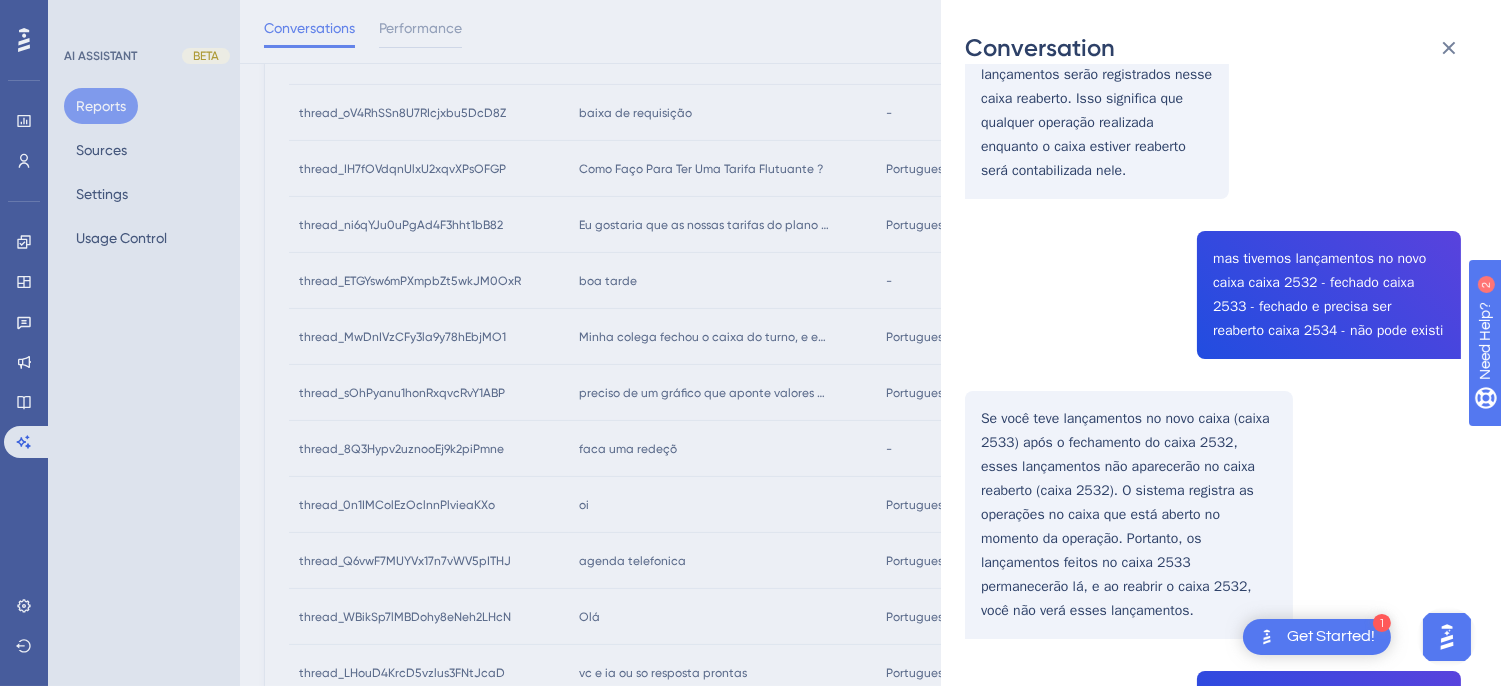 click on "Conversation thread_MwDnIVzCFy3la9y78hEbjMO1 Copy - - 71_Tome, Vitoria User Conversation History 4 ago. 2025,
13:48 Resolved Minha colega fechou o caixa do turno, e em seguida eu tambem fechei,, preciso cancelar o ultimo fechamento, é possivel? Sim, é possível cancelar o último fechamento do caixa reabrindo-o. Para isso, siga os passos:
Acesse o Menu de Operações > Recepção > Caixas.
Altere o filtro para mostrar os caixas fechados.
Localize o caixa desejado e clique em "Informações".
Na tela de detalhes do caixa, clique no botão para "Reabrir" (representado por um cadeado).
Após reabrir, você poderá realizar as correções necessárias.
reabrindo, os novos lançamentos ficaram nesse? Sim, ao reabrir o caixa, novos lançamentos serão registrados nesse caixa reaberto. Isso significa que qualquer operação realizada enquanto o caixa estiver reaberto será contabilizada nele. O caixa 2533 foi reaberto, mas. os novos lançamentos seguem indo para o caixa 2534" at bounding box center (1221, 343) 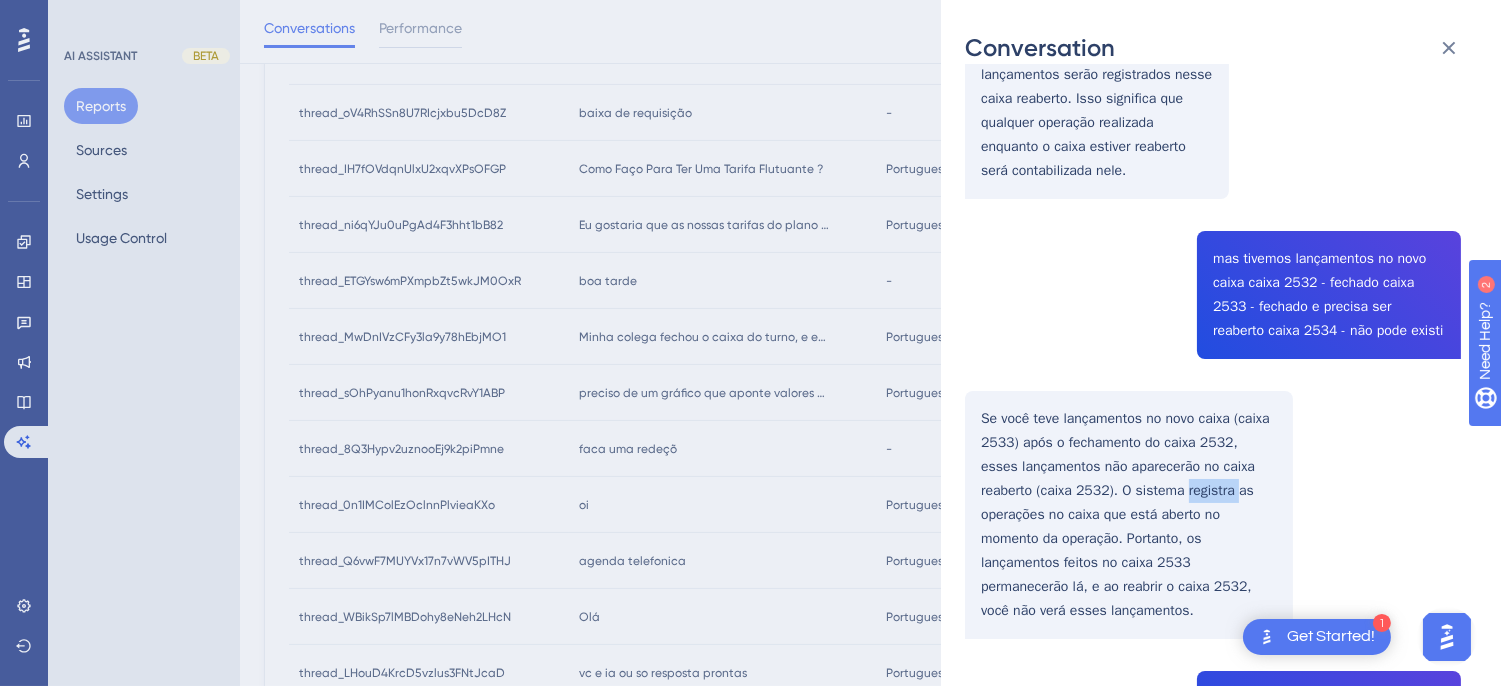 click on "thread_MwDnIVzCFy3la9y78hEbjMO1 Copy - - 71_Tome, Vitoria User Conversation History 4 ago. 2025,
13:48 Resolved Minha colega fechou o caixa do turno, e em seguida eu tambem fechei,, preciso cancelar o ultimo fechamento, é possivel? Sim, é possível cancelar o último fechamento do caixa reabrindo-o. Para isso, siga os passos:
Acesse o Menu de Operações > Recepção > Caixas.
Altere o filtro para mostrar os caixas fechados.
Localize o caixa desejado e clique em "Informações".
Na tela de detalhes do caixa, clique no botão para "Reabrir" (representado por um cadeado).
Após reabrir, você poderá realizar as correções necessárias.
reabrindo, os novos lançamentos ficaram nesse? Sim, ao reabrir o caixa, novos lançamentos serão registrados nesse caixa reaberto. Isso significa que qualquer operação realizada enquanto o caixa estiver reaberto será contabilizada nele. O caixa 2533 foi reaberto, mas. os novos lançamentos seguem indo para o caixa 2534" at bounding box center (1213, 1440) 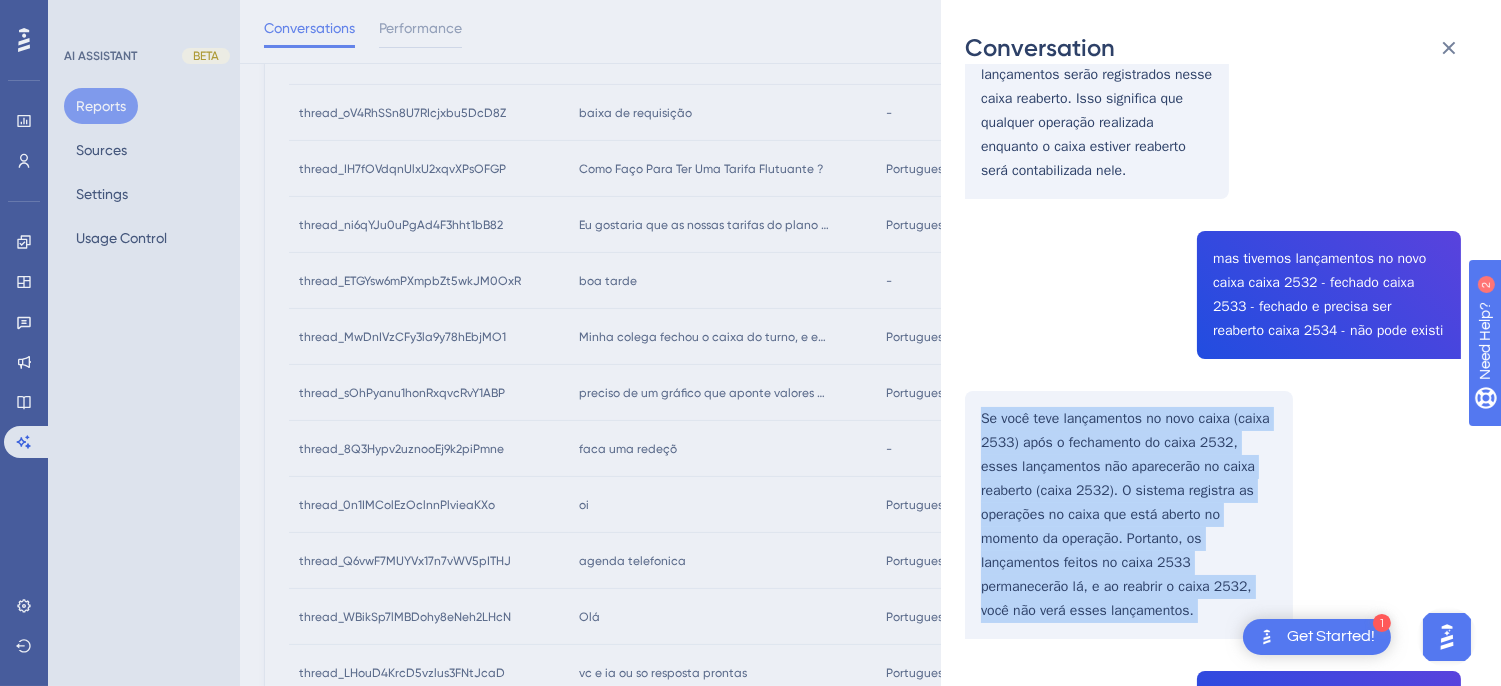 click on "thread_MwDnIVzCFy3la9y78hEbjMO1 Copy - - 71_Tome, Vitoria User Conversation History 4 ago. 2025,
13:48 Resolved Minha colega fechou o caixa do turno, e em seguida eu tambem fechei,, preciso cancelar o ultimo fechamento, é possivel? Sim, é possível cancelar o último fechamento do caixa reabrindo-o. Para isso, siga os passos:
Acesse o Menu de Operações > Recepção > Caixas.
Altere o filtro para mostrar os caixas fechados.
Localize o caixa desejado e clique em "Informações".
Na tela de detalhes do caixa, clique no botão para "Reabrir" (representado por um cadeado).
Após reabrir, você poderá realizar as correções necessárias.
reabrindo, os novos lançamentos ficaram nesse? Sim, ao reabrir o caixa, novos lançamentos serão registrados nesse caixa reaberto. Isso significa que qualquer operação realizada enquanto o caixa estiver reaberto será contabilizada nele. O caixa 2533 foi reaberto, mas. os novos lançamentos seguem indo para o caixa 2534" at bounding box center (1213, 1440) 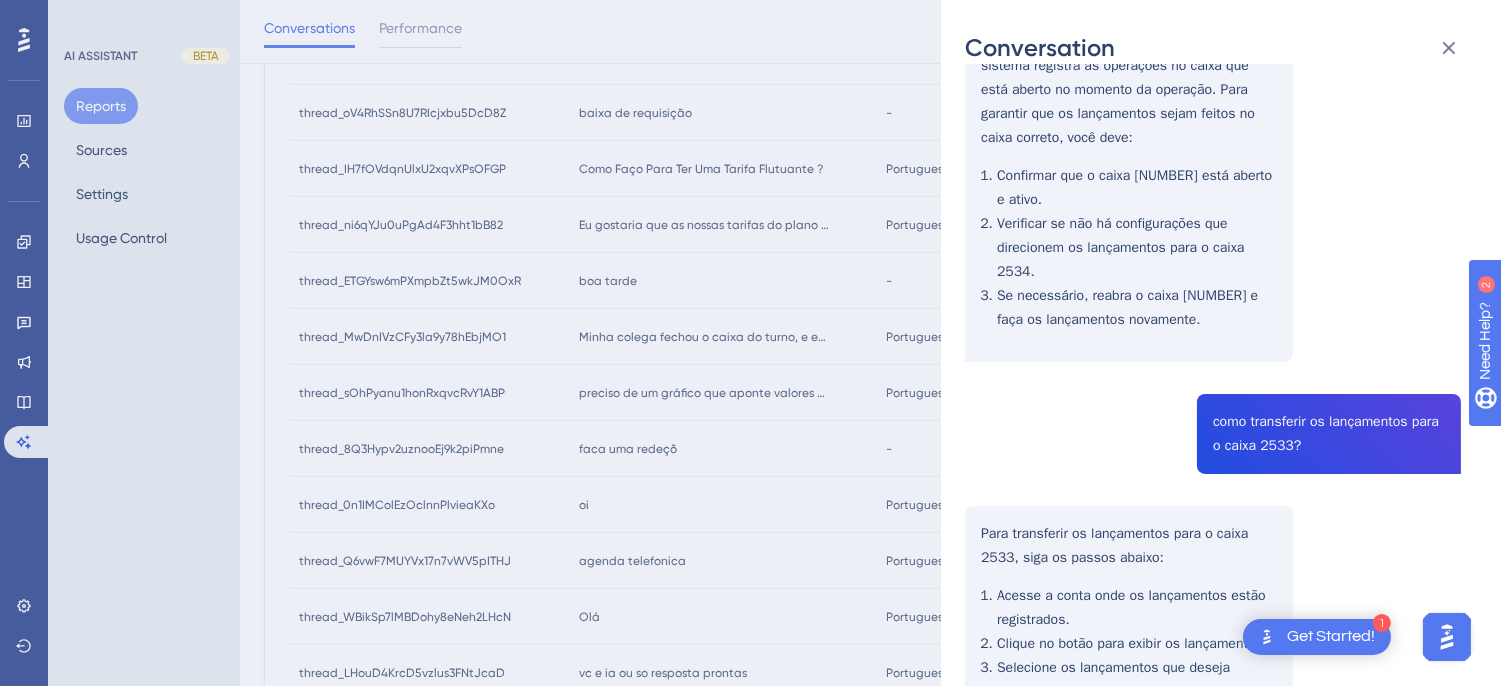 scroll, scrollTop: 2000, scrollLeft: 0, axis: vertical 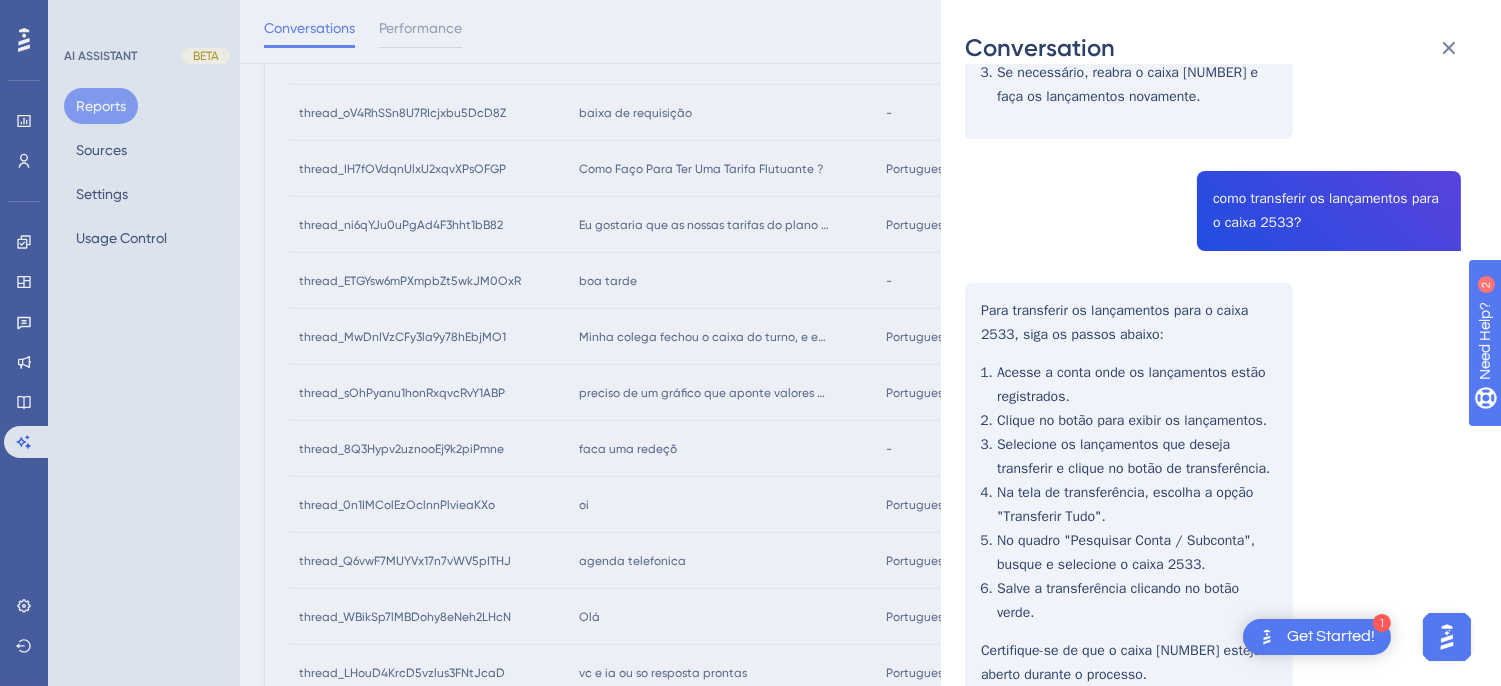 click on "thread_MwDnIVzCFy3la9y78hEbjMO1 Copy - - 71_Tome, Vitoria User Conversation History 4 ago. 2025,
13:48 Resolved Minha colega fechou o caixa do turno, e em seguida eu tambem fechei,, preciso cancelar o ultimo fechamento, é possivel? Sim, é possível cancelar o último fechamento do caixa reabrindo-o. Para isso, siga os passos:
Acesse o Menu de Operações > Recepção > Caixas.
Altere o filtro para mostrar os caixas fechados.
Localize o caixa desejado e clique em "Informações".
Na tela de detalhes do caixa, clique no botão para "Reabrir" (representado por um cadeado).
Após reabrir, você poderá realizar as correções necessárias.
reabrindo, os novos lançamentos ficaram nesse? Sim, ao reabrir o caixa, novos lançamentos serão registrados nesse caixa reaberto. Isso significa que qualquer operação realizada enquanto o caixa estiver reaberto será contabilizada nele. O caixa 2533 foi reaberto, mas. os novos lançamentos seguem indo para o caixa 2534" at bounding box center [1213, 328] 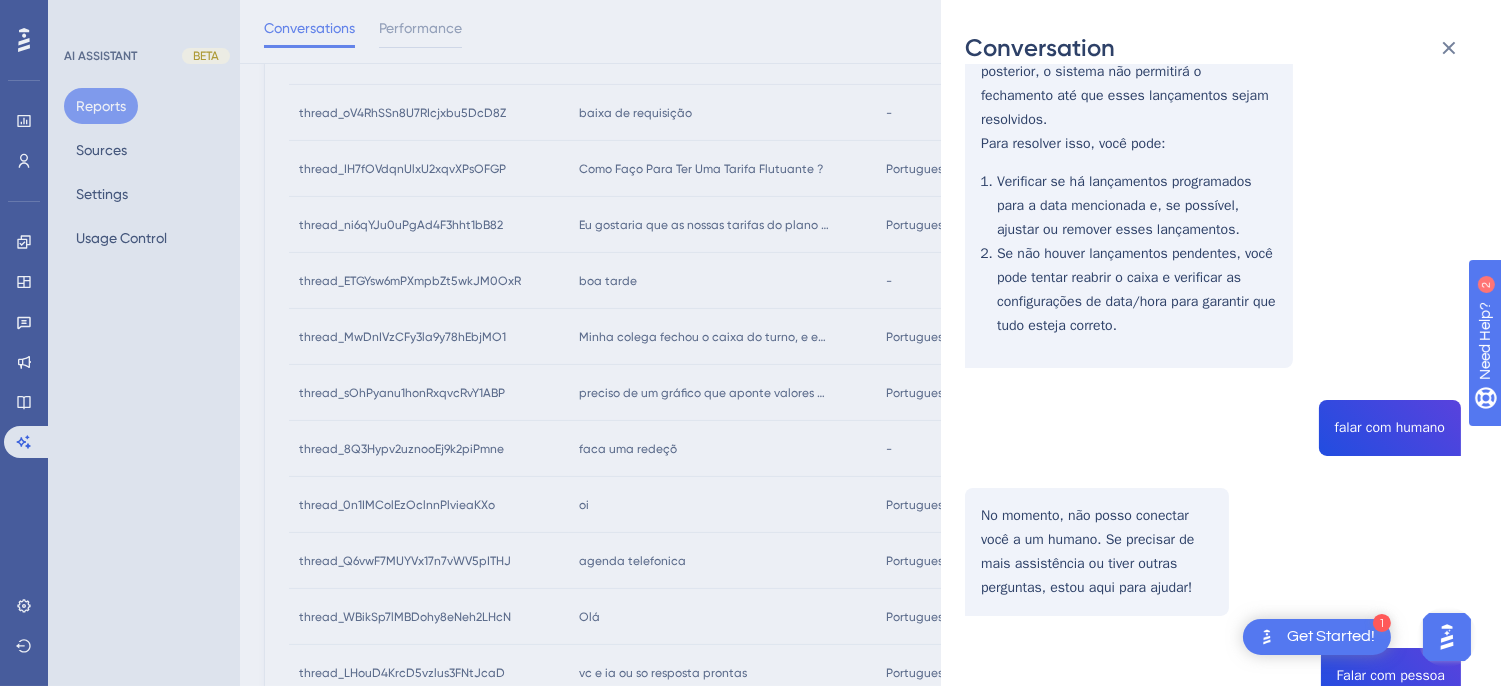 scroll, scrollTop: 3815, scrollLeft: 0, axis: vertical 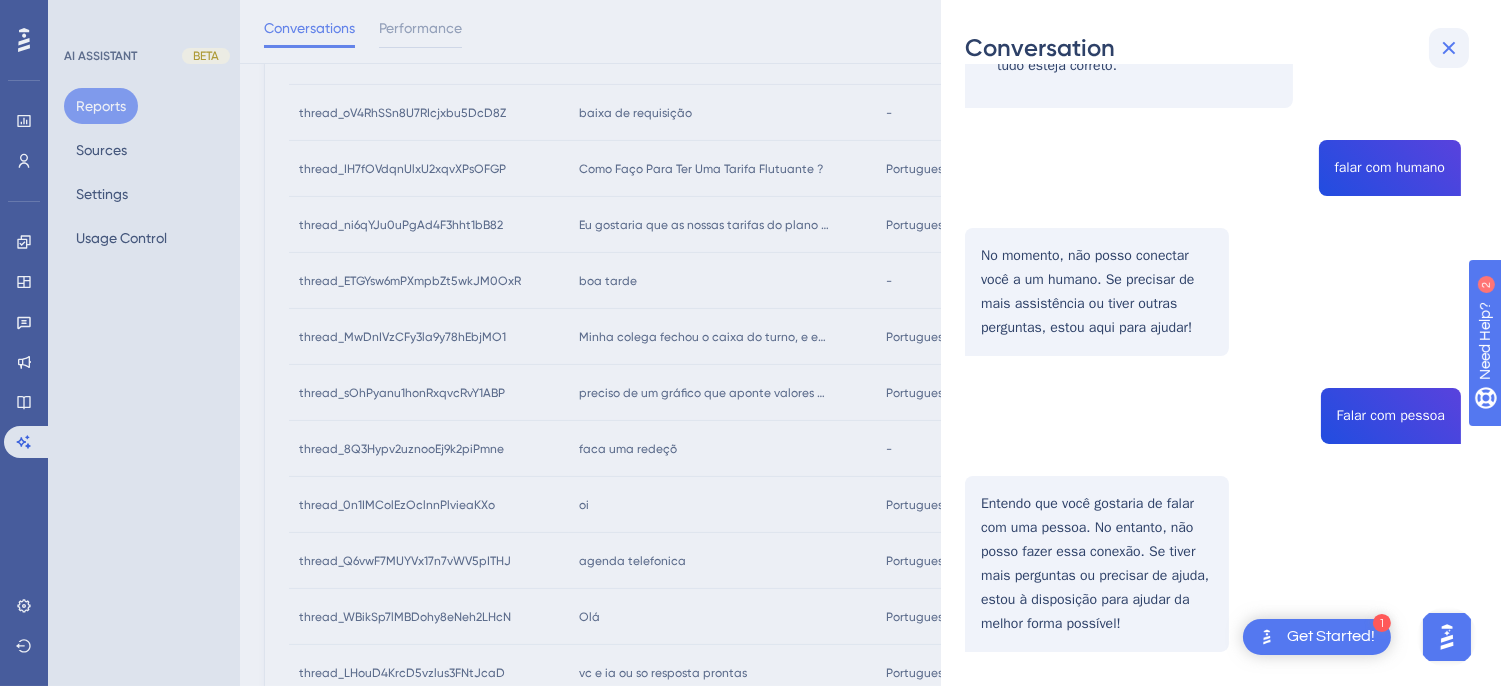 drag, startPoint x: 1454, startPoint y: 54, endPoint x: 1436, endPoint y: 115, distance: 63.600315 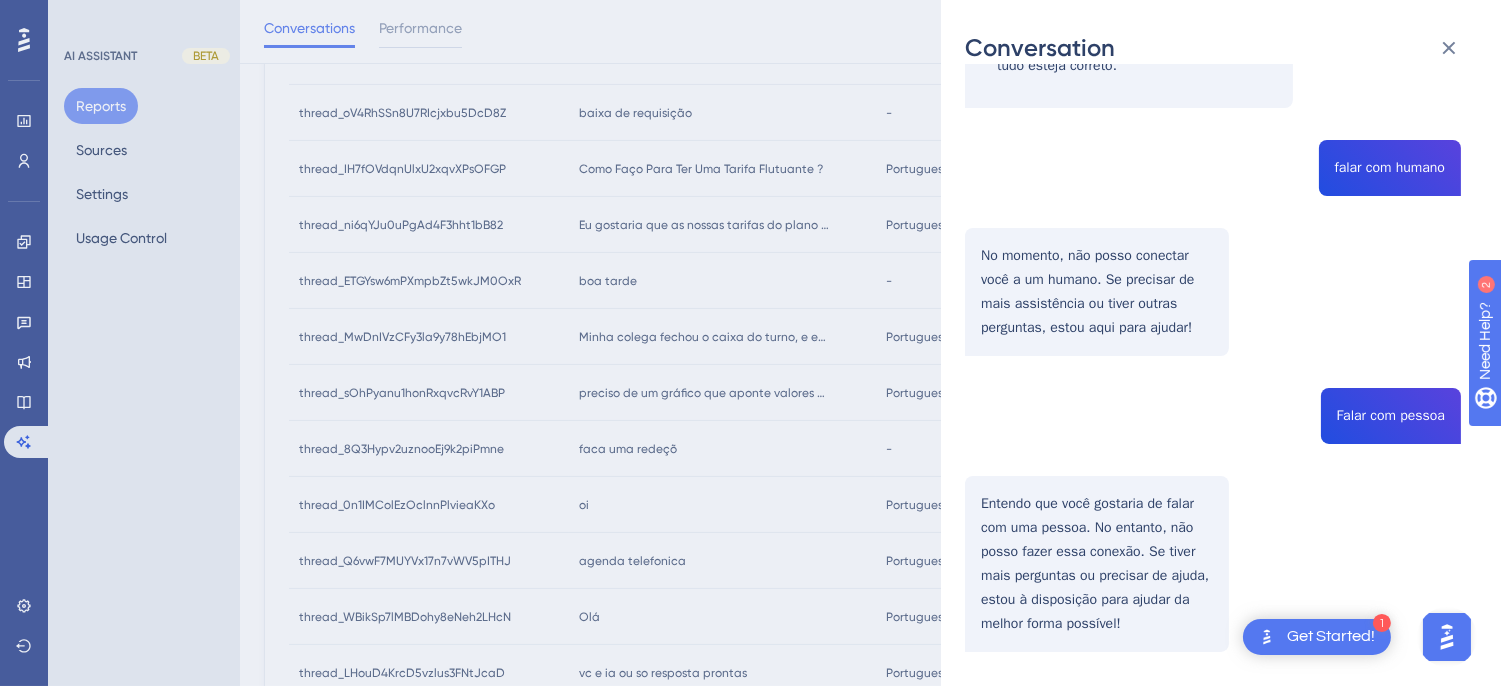 click 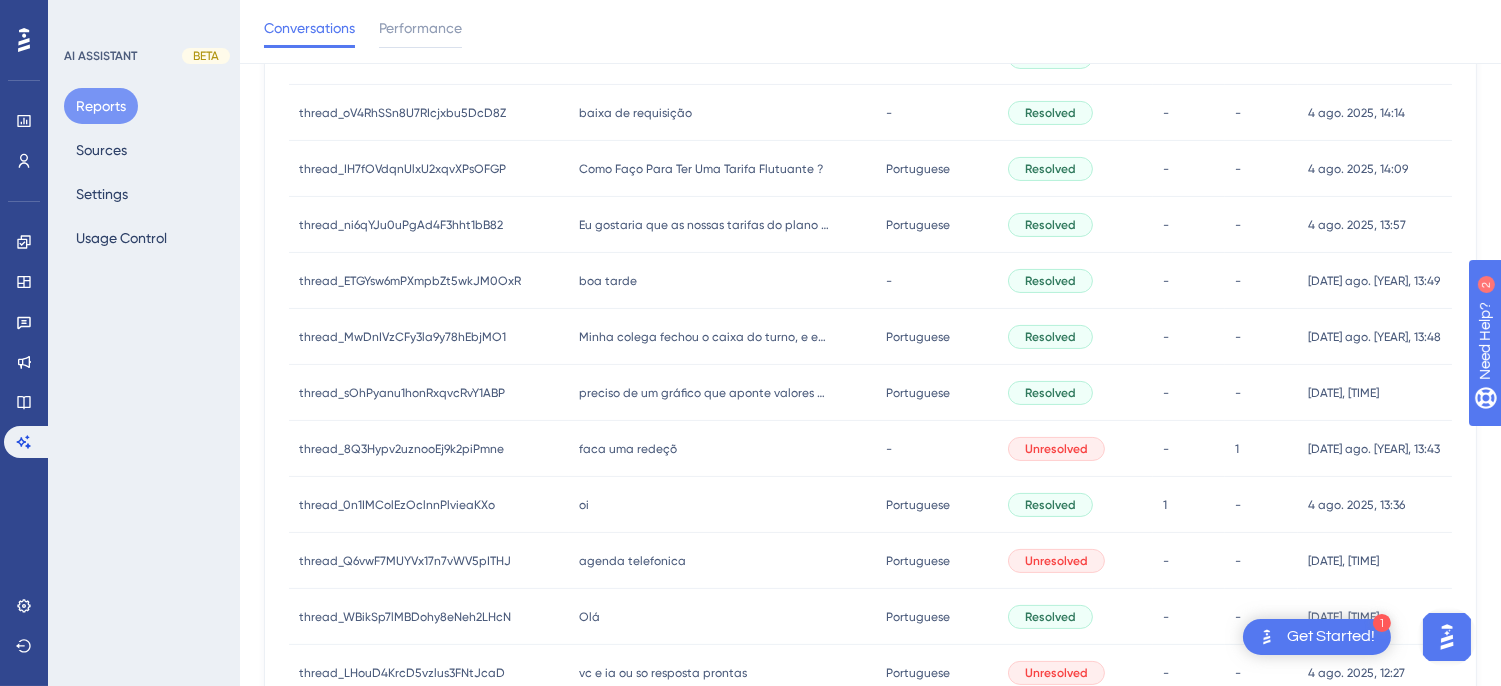 click on "preciso de um gráfico que aponte valores quantidades , produto" at bounding box center (704, 393) 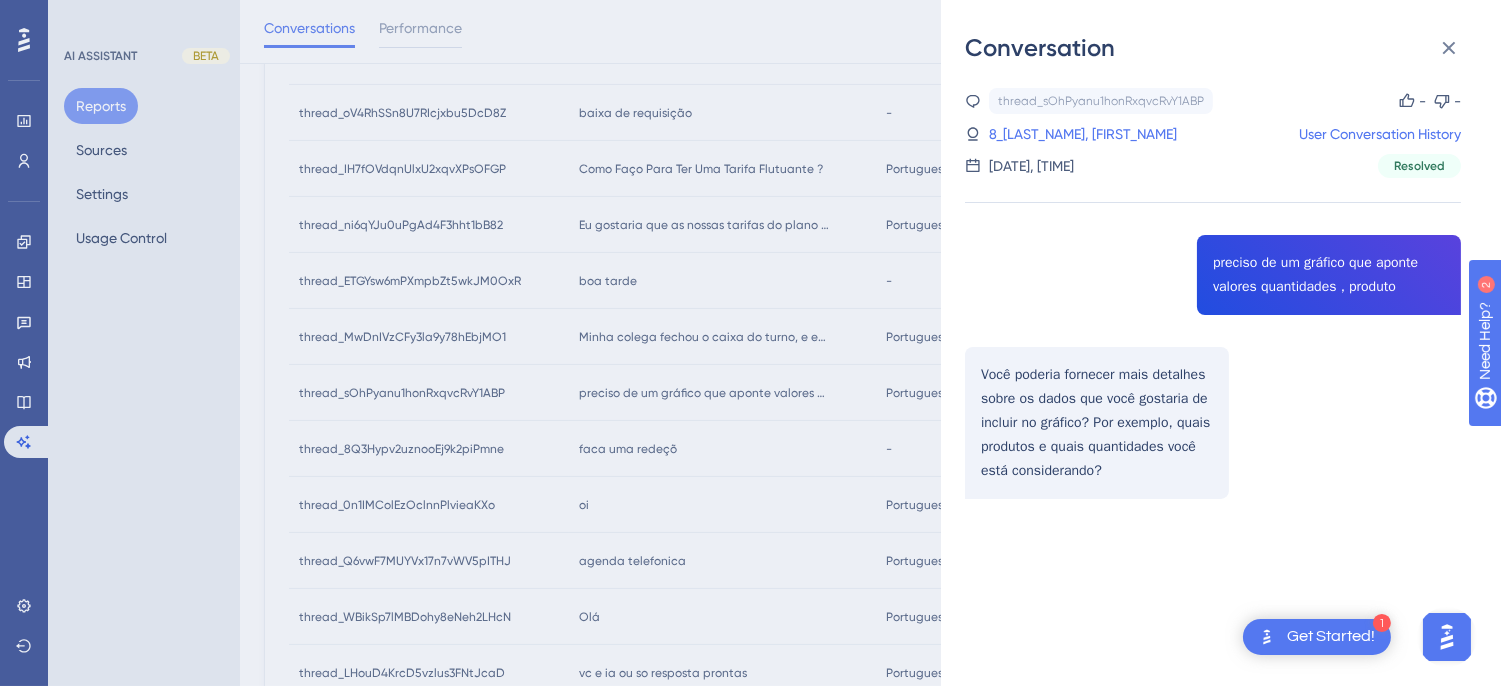 click on "thread_sOhPyanu1honRxqvcRvY1ABP Copy - - 8_Alves, Marilia User Conversation History 4 ago. 2025,
13:46 Resolved preciso de um gráfico que aponte valores quantidades , produto  Você poderia fornecer mais detalhes sobre os dados que você gostaria de incluir no gráfico? Por exemplo, quais produtos e quais quantidades você está considerando?" at bounding box center (1213, 344) 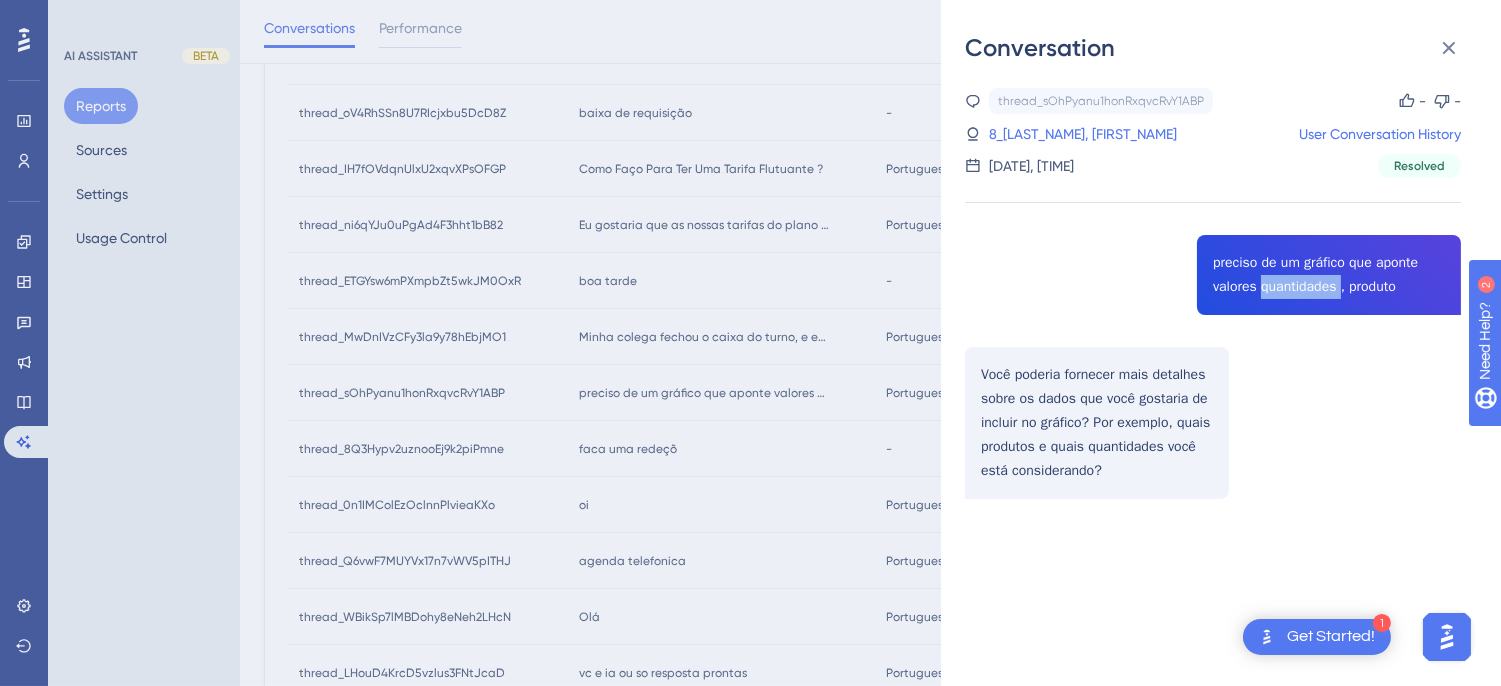 click on "thread_sOhPyanu1honRxqvcRvY1ABP Copy - - 8_Alves, Marilia User Conversation History 4 ago. 2025,
13:46 Resolved preciso de um gráfico que aponte valores quantidades , produto  Você poderia fornecer mais detalhes sobre os dados que você gostaria de incluir no gráfico? Por exemplo, quais produtos e quais quantidades você está considerando?" at bounding box center (1213, 344) 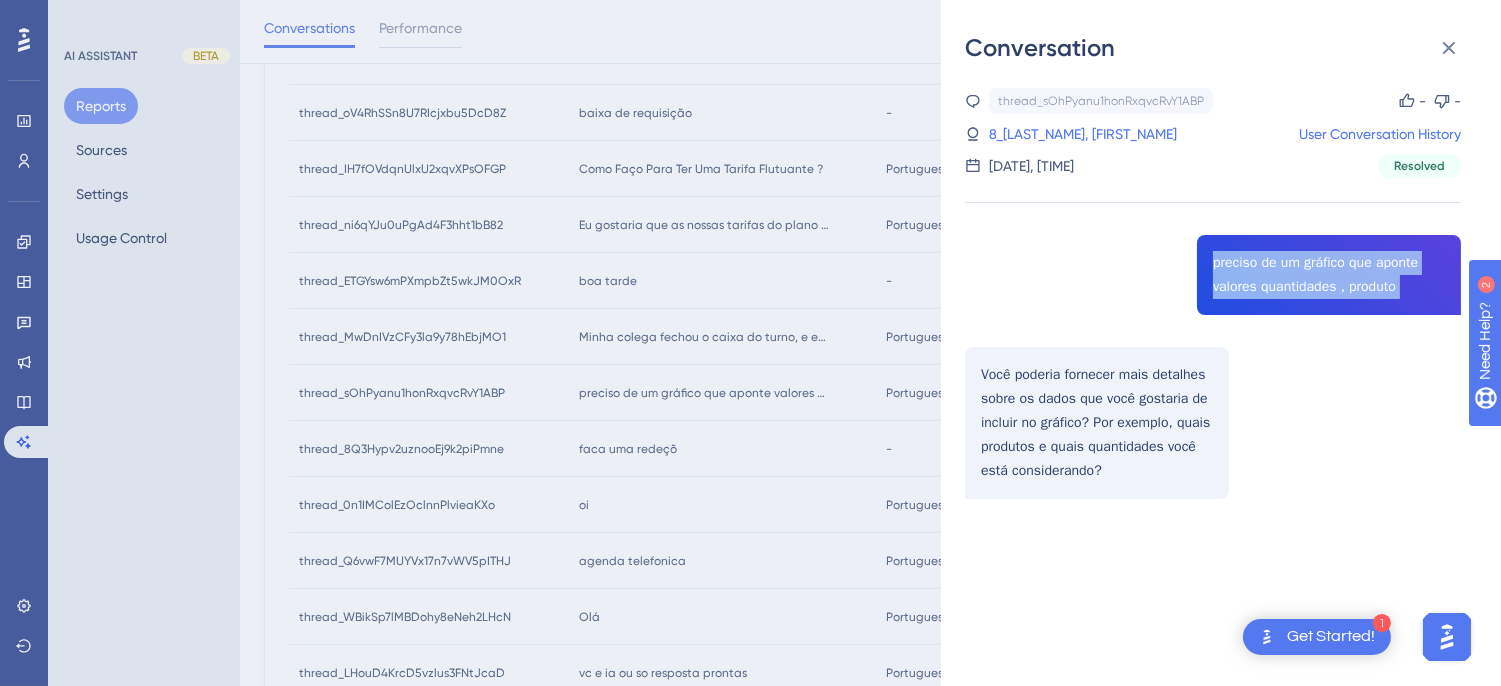 click on "thread_sOhPyanu1honRxqvcRvY1ABP Copy - - 8_Alves, Marilia User Conversation History 4 ago. 2025,
13:46 Resolved preciso de um gráfico que aponte valores quantidades , produto  Você poderia fornecer mais detalhes sobre os dados que você gostaria de incluir no gráfico? Por exemplo, quais produtos e quais quantidades você está considerando?" at bounding box center [1213, 344] 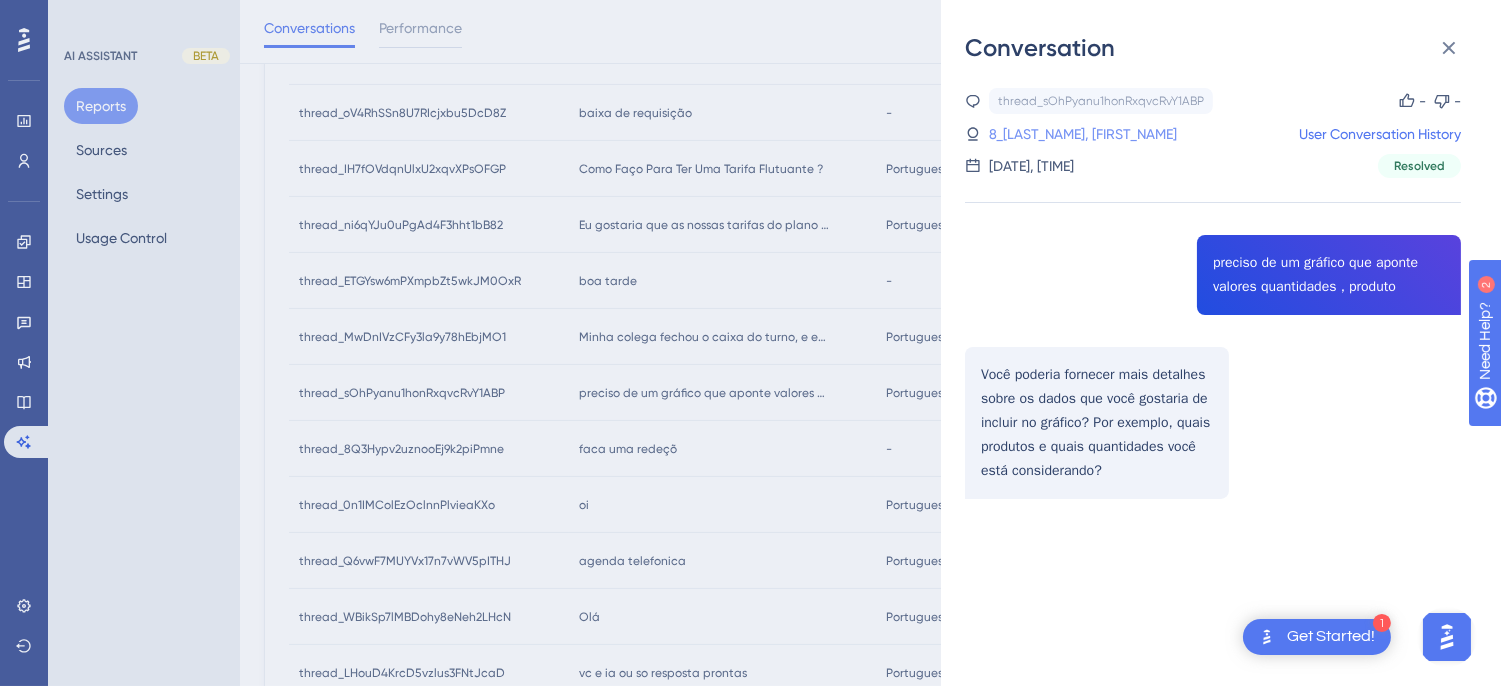 click on "8_Alves, Marilia" at bounding box center [1083, 134] 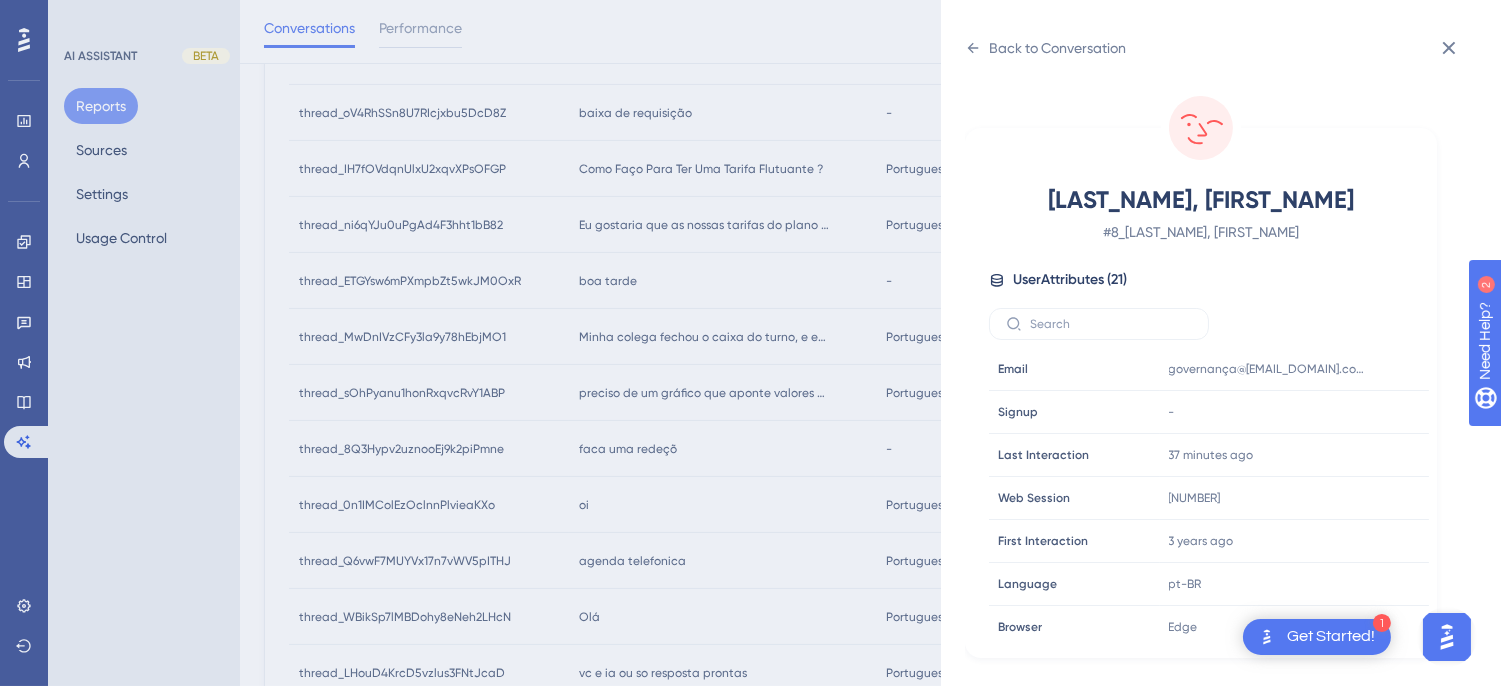 scroll, scrollTop: 610, scrollLeft: 0, axis: vertical 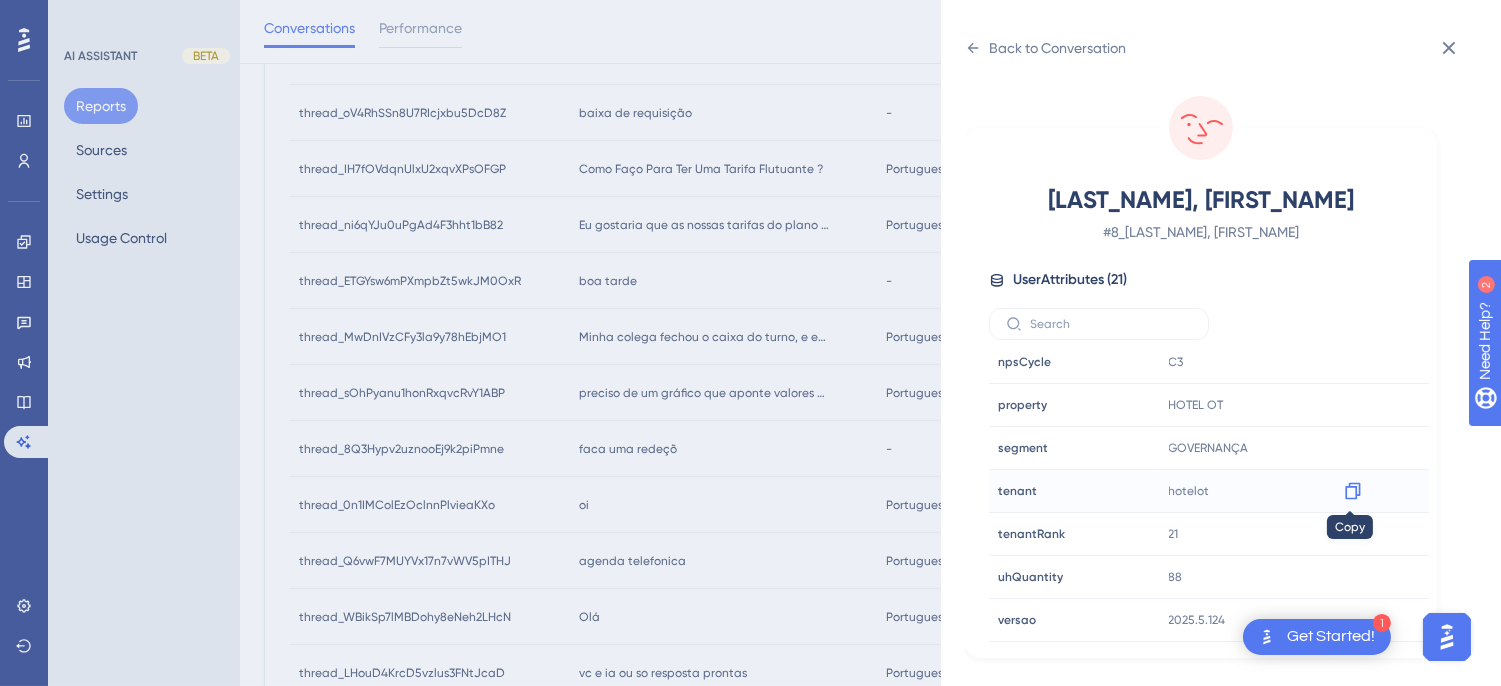 click 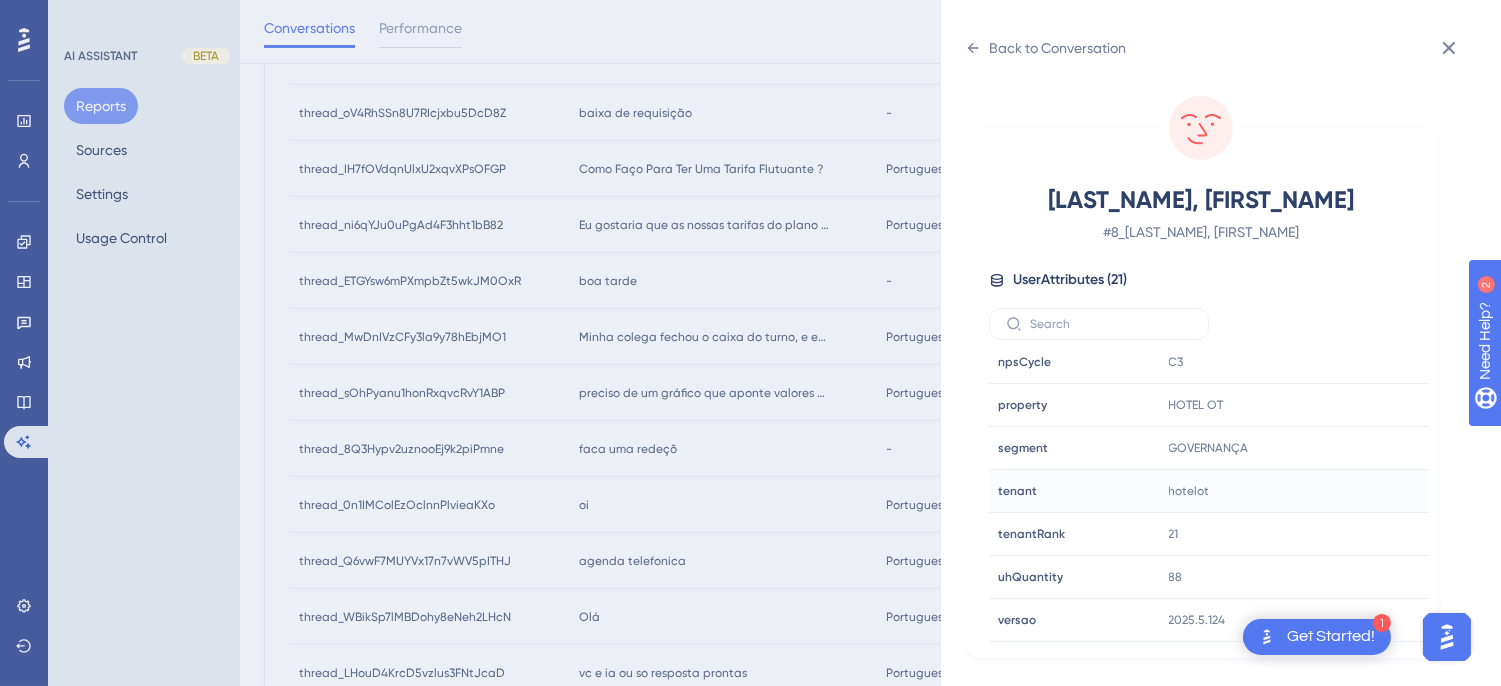 click on "Back to Conversation Alves, Marilia #  8_Alves, Marilia User  Attributes ( 21 ) Email Email governanca@hotelot.com.br Signup Signup - Last Interaction Last Interaction 38 minutes ago 07 Aug 2025, 15:40 Web Session Web Session 7520 First Interaction First Interaction 3 years ago 05 May 2022, 07:17 Language Language pt-BR Browser Browser Edge Device Device computer Operating System Operating System Windows cnpj cnpj 02331794000100 consultRegister consultRegister true customerRank customerRank OURO event event true housekeeper housekeeper false npsCycle npsCycle C3 property property HOTEL OT segment segment GOVERNANÇA tenant tenant hotelot tenantRank tenantRank 21 uhQuantity uhQuantity 88 versao versao 2025.5.124" at bounding box center (1221, 343) 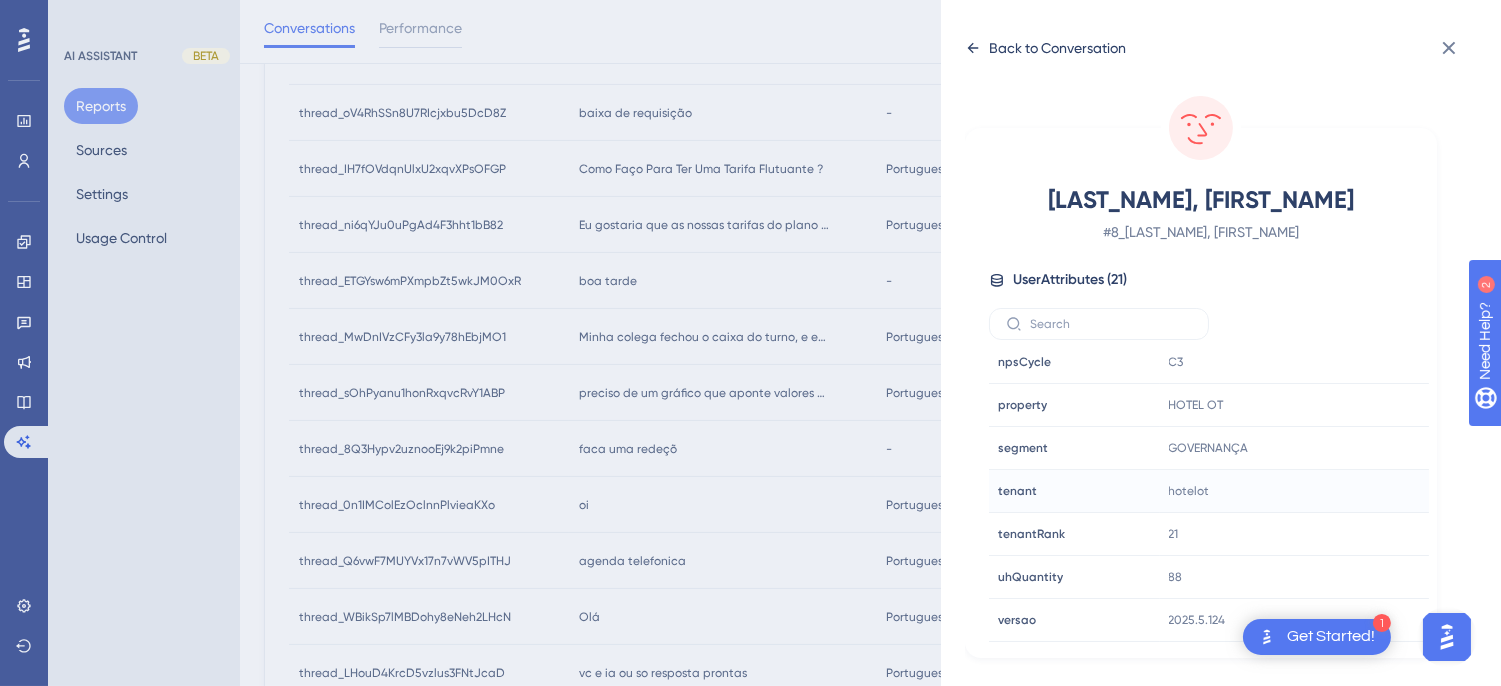 click 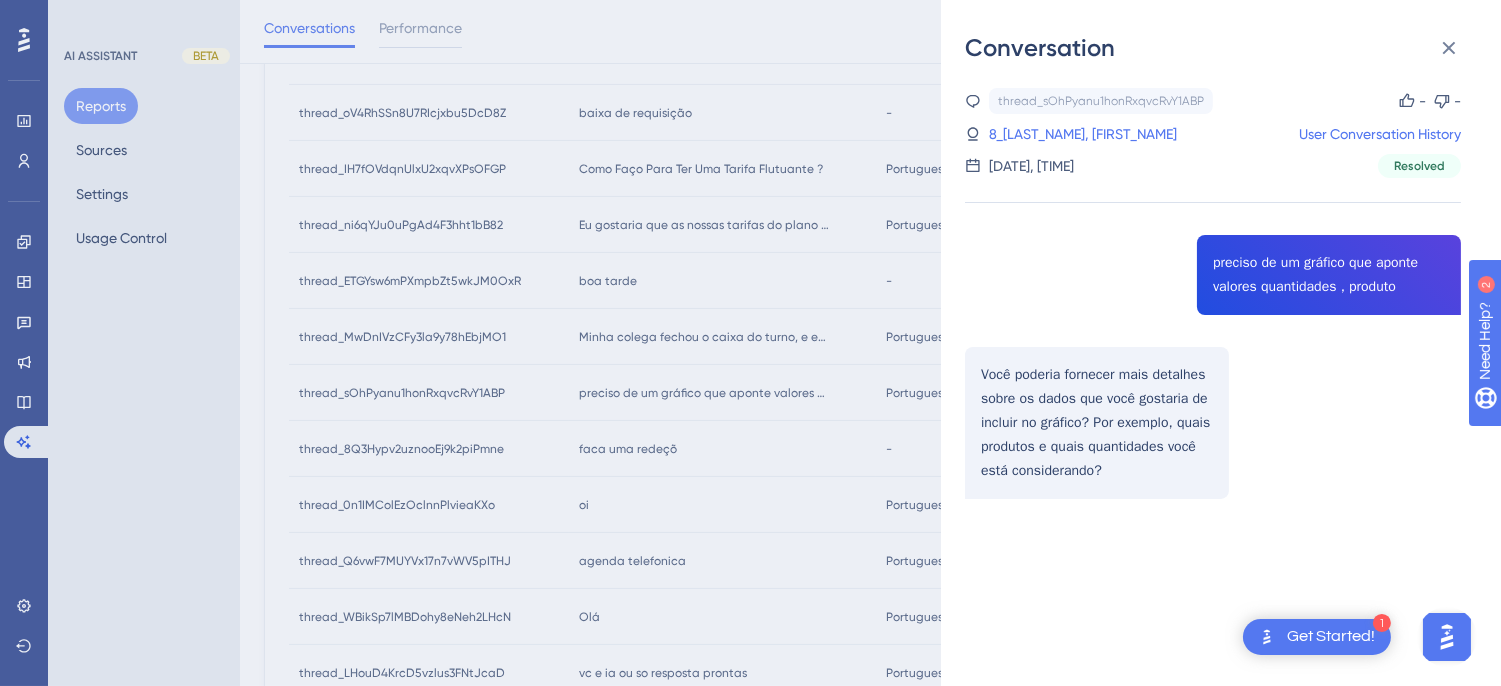 click on "thread_sOhPyanu1honRxqvcRvY1ABP Copy - - 8_Alves, Marilia User Conversation History 4 ago. 2025,
13:46 Resolved preciso de um gráfico que aponte valores quantidades , produto  Você poderia fornecer mais detalhes sobre os dados que você gostaria de incluir no gráfico? Por exemplo, quais produtos e quais quantidades você está considerando?" at bounding box center [1213, 344] 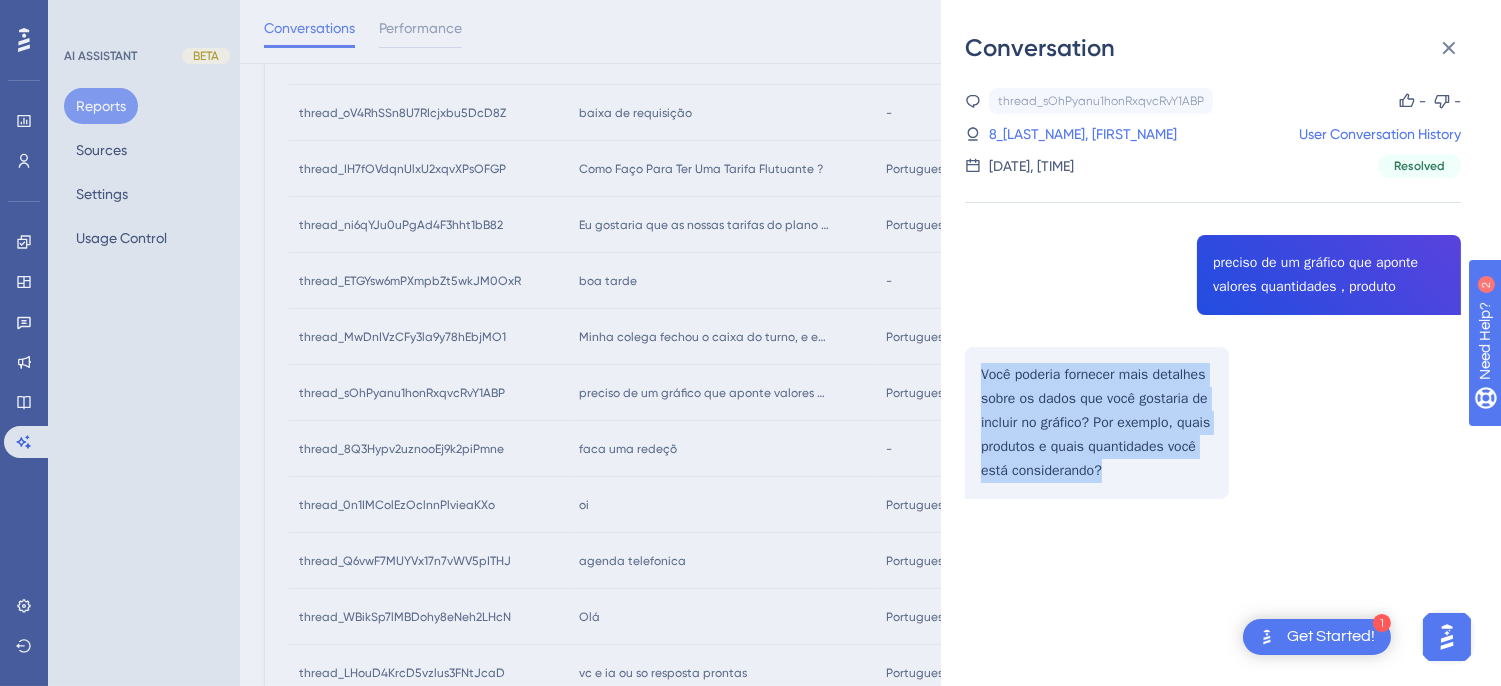 click on "thread_sOhPyanu1honRxqvcRvY1ABP Copy - - 8_Alves, Marilia User Conversation History 4 ago. 2025,
13:46 Resolved preciso de um gráfico que aponte valores quantidades , produto  Você poderia fornecer mais detalhes sobre os dados que você gostaria de incluir no gráfico? Por exemplo, quais produtos e quais quantidades você está considerando?" at bounding box center (1213, 344) 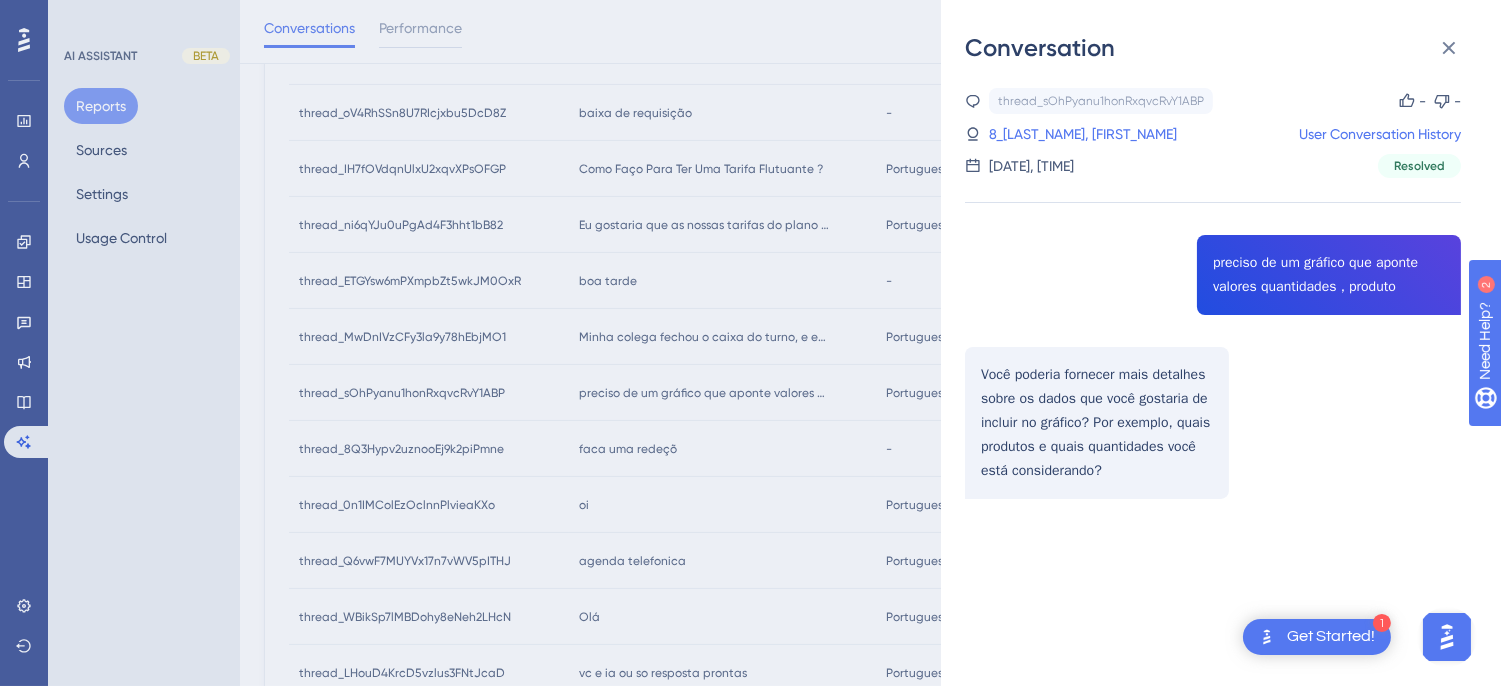 drag, startPoint x: 1107, startPoint y: 452, endPoint x: 773, endPoint y: 250, distance: 390.3332 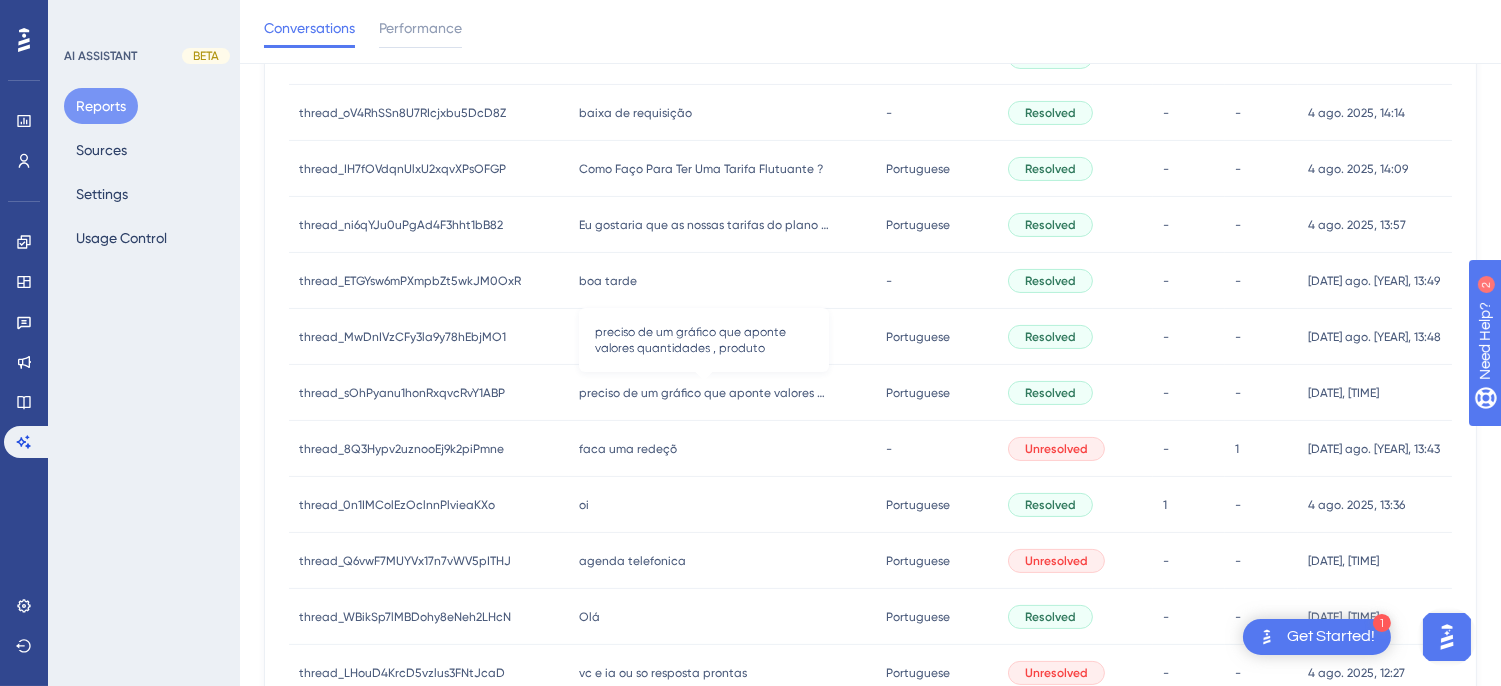 drag, startPoint x: 620, startPoint y: 388, endPoint x: 792, endPoint y: 384, distance: 172.04651 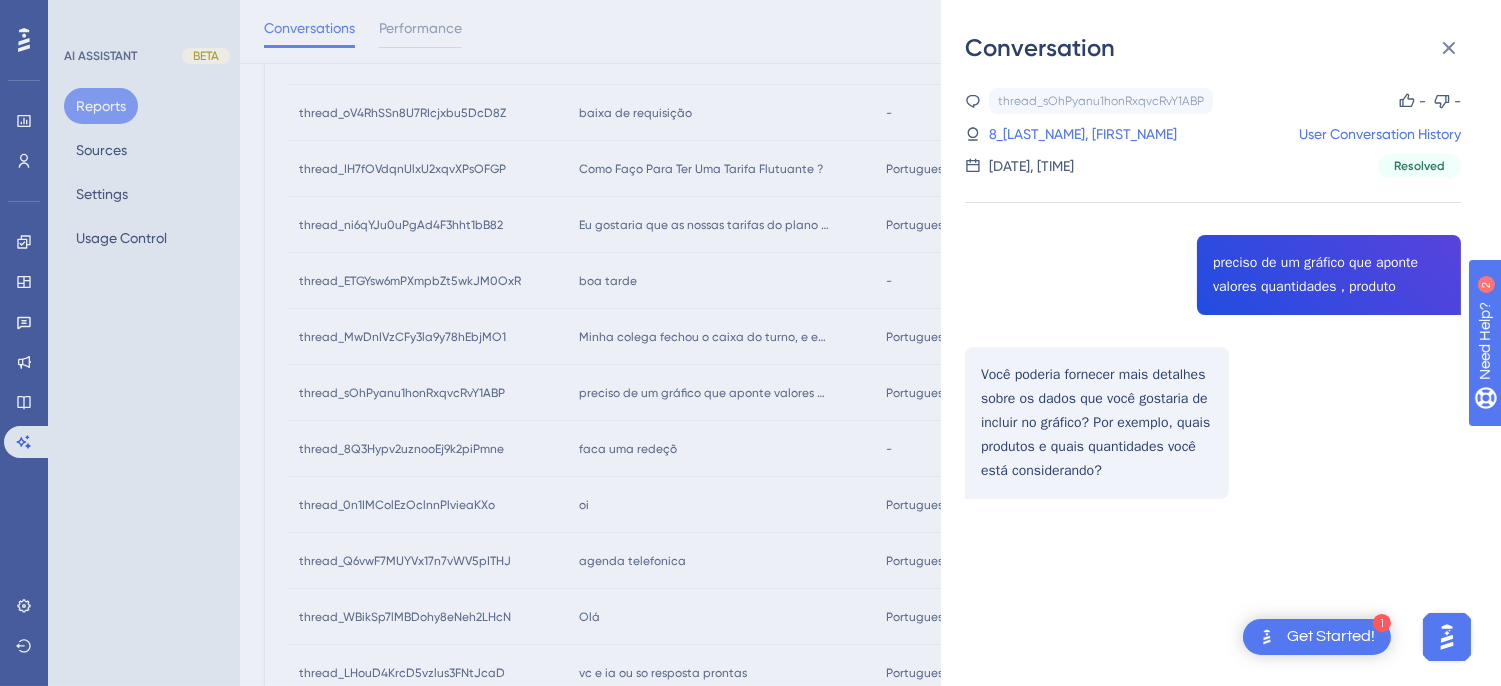 click on "thread_sOhPyanu1honRxqvcRvY1ABP Copy - - 8_Alves, Marilia User Conversation History 4 ago. 2025,
13:46 Resolved preciso de um gráfico que aponte valores quantidades , produto  Você poderia fornecer mais detalhes sobre os dados que você gostaria de incluir no gráfico? Por exemplo, quais produtos e quais quantidades você está considerando?" at bounding box center (1213, 344) 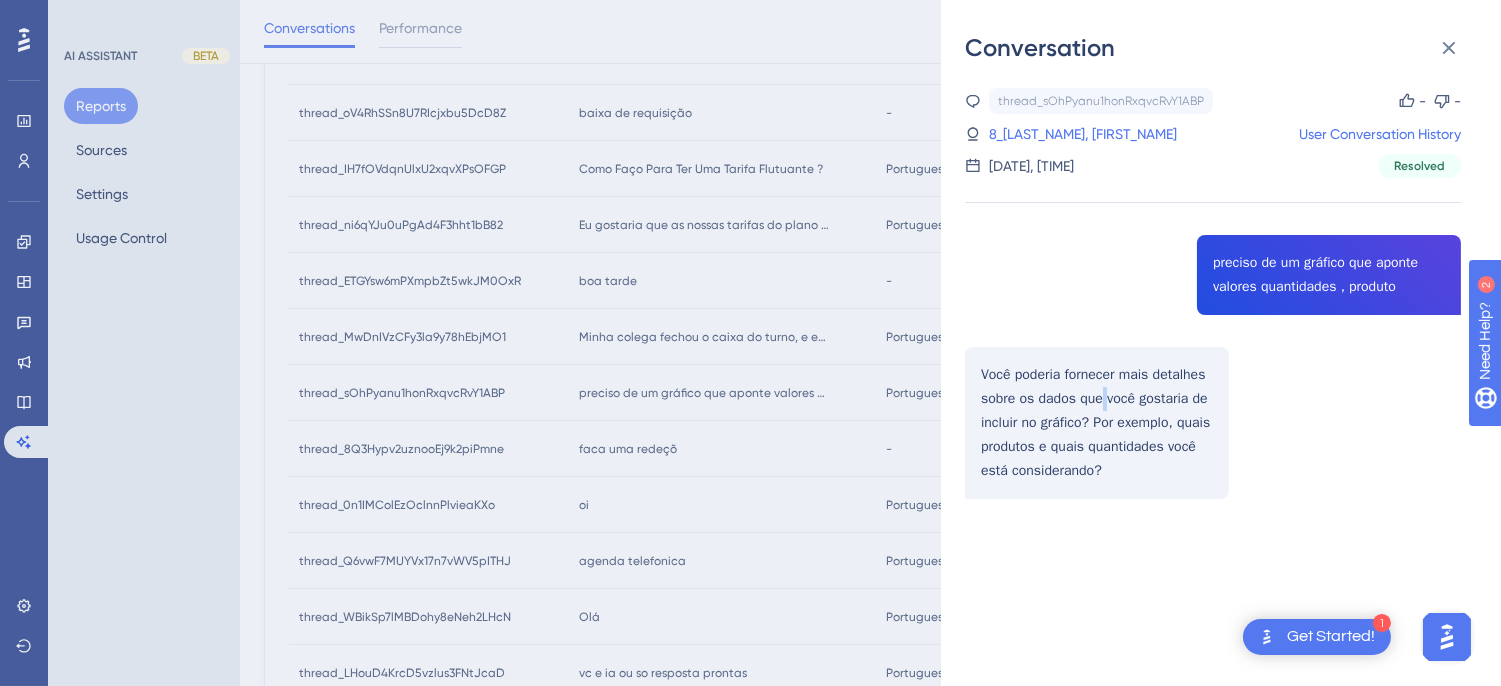 click on "thread_sOhPyanu1honRxqvcRvY1ABP Copy - - 8_Alves, Marilia User Conversation History 4 ago. 2025,
13:46 Resolved preciso de um gráfico que aponte valores quantidades , produto  Você poderia fornecer mais detalhes sobre os dados que você gostaria de incluir no gráfico? Por exemplo, quais produtos e quais quantidades você está considerando?" at bounding box center [1213, 344] 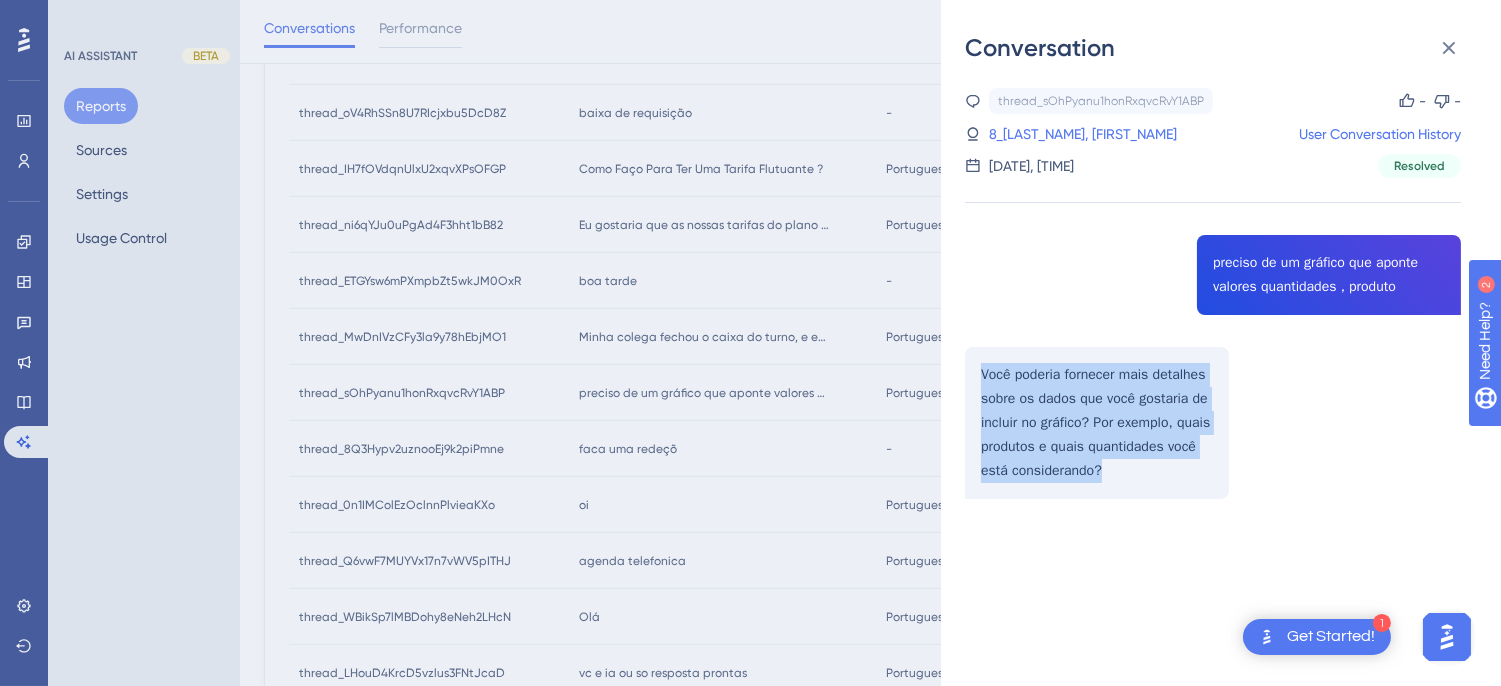 click on "thread_sOhPyanu1honRxqvcRvY1ABP Copy - - 8_Alves, Marilia User Conversation History 4 ago. 2025,
13:46 Resolved preciso de um gráfico que aponte valores quantidades , produto  Você poderia fornecer mais detalhes sobre os dados que você gostaria de incluir no gráfico? Por exemplo, quais produtos e quais quantidades você está considerando?" at bounding box center (1213, 344) 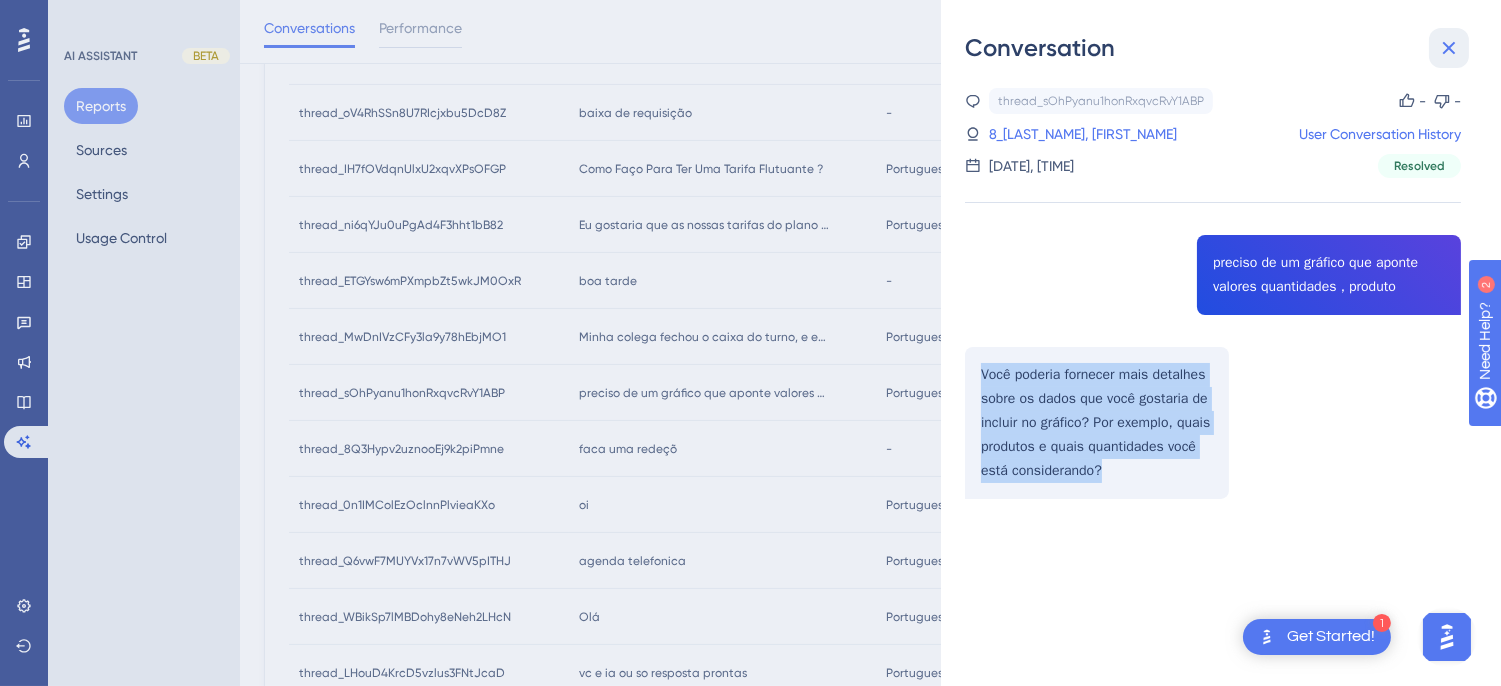 click 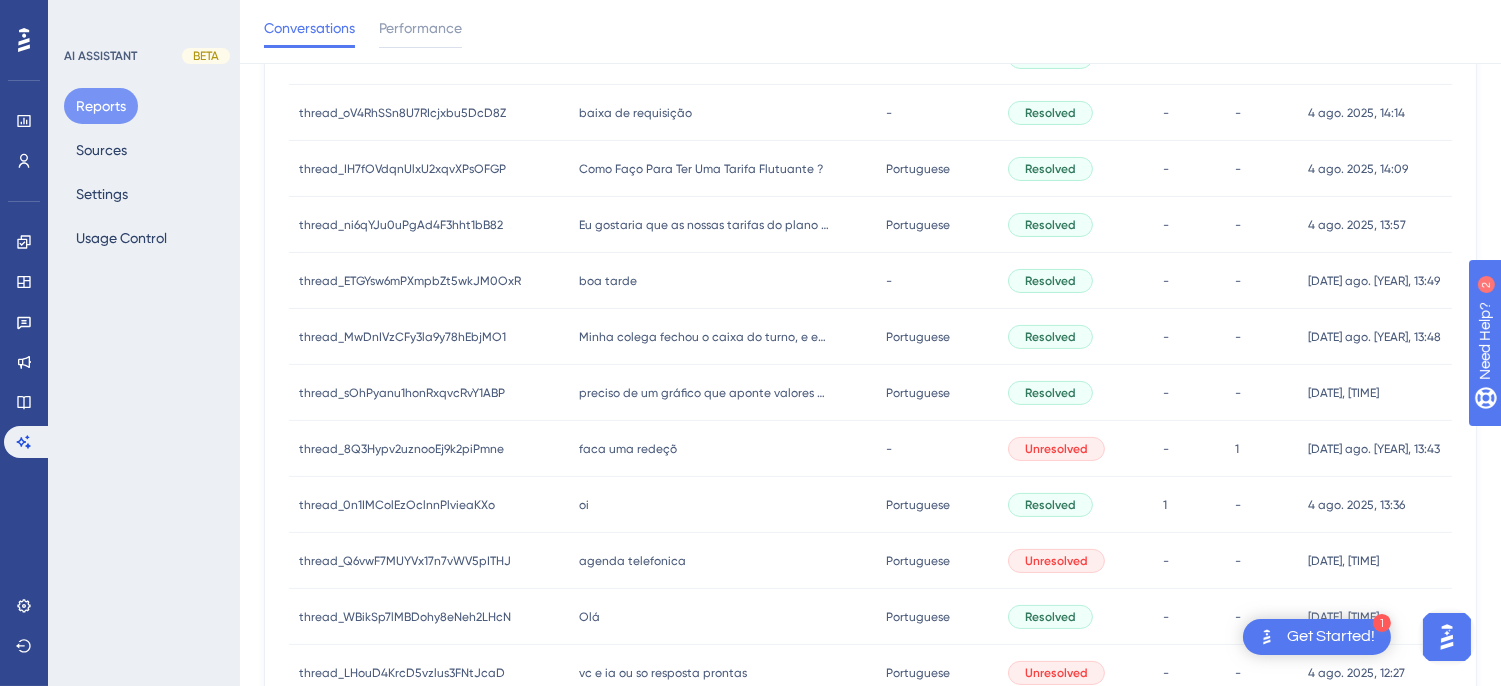 click on "faca uma redeçõ" at bounding box center (628, 449) 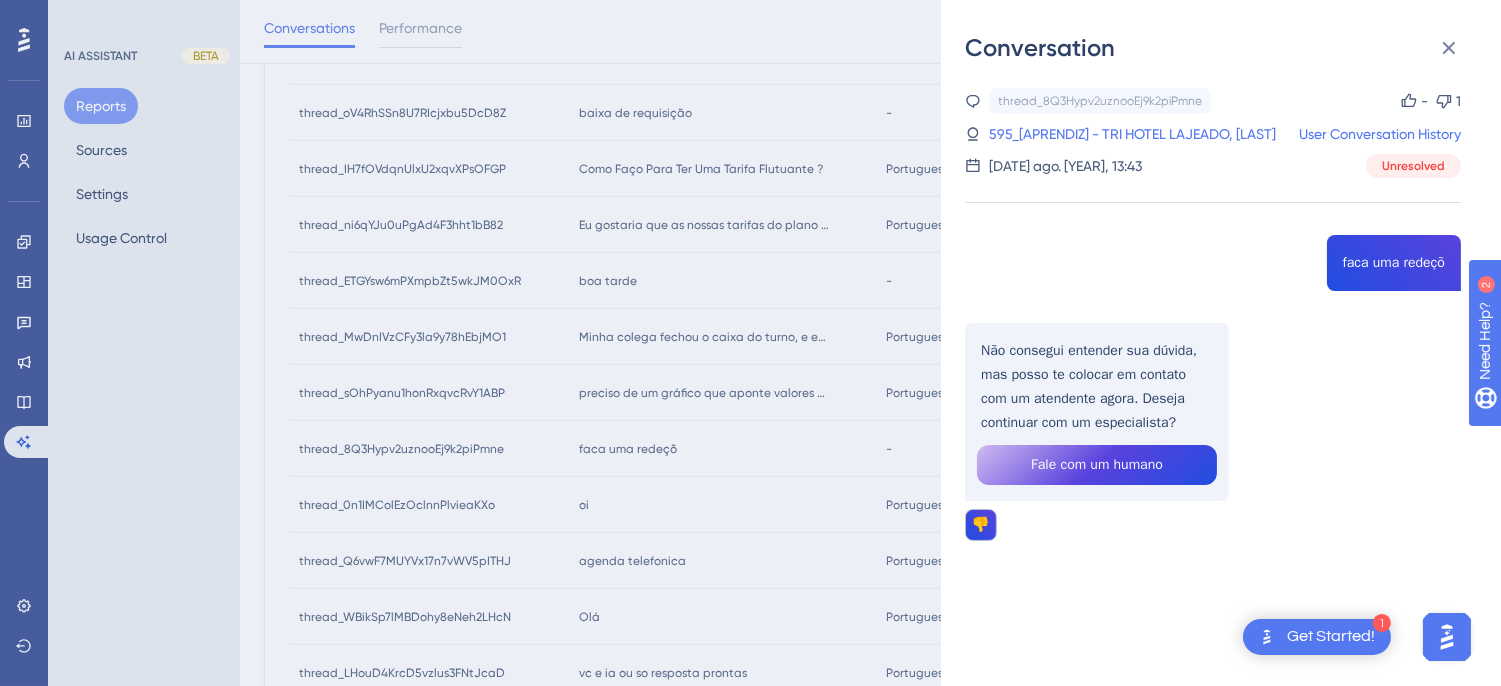 click on "thread_8Q3Hypv2uznooEj9k2piPmne Copy - 1 595_JOVEM APRENDIZ - TRI HOTEL LAJEADO, Larissa User Conversation History 4 ago. 2025,
13:43 Unresolved faca uma redeçõ  Não consegui entender sua dúvida, mas posso te colocar em contato com um atendente agora. Deseja continuar com um especialista? Fale com um humano 👎" at bounding box center [1213, 365] 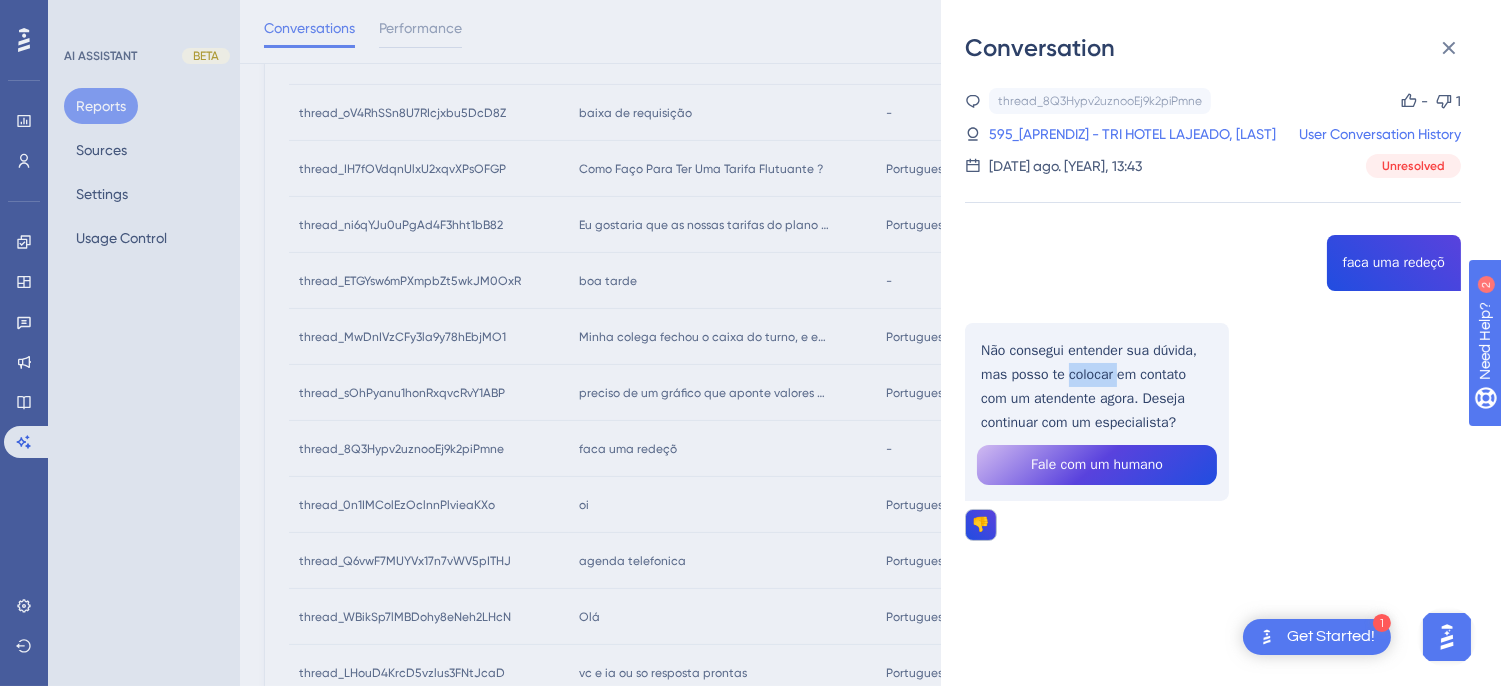 click on "thread_8Q3Hypv2uznooEj9k2piPmne Copy - 1 595_JOVEM APRENDIZ - TRI HOTEL LAJEADO, Larissa User Conversation History 4 ago. 2025,
13:43 Unresolved faca uma redeçõ  Não consegui entender sua dúvida, mas posso te colocar em contato com um atendente agora. Deseja continuar com um especialista? Fale com um humano 👎" at bounding box center (1213, 365) 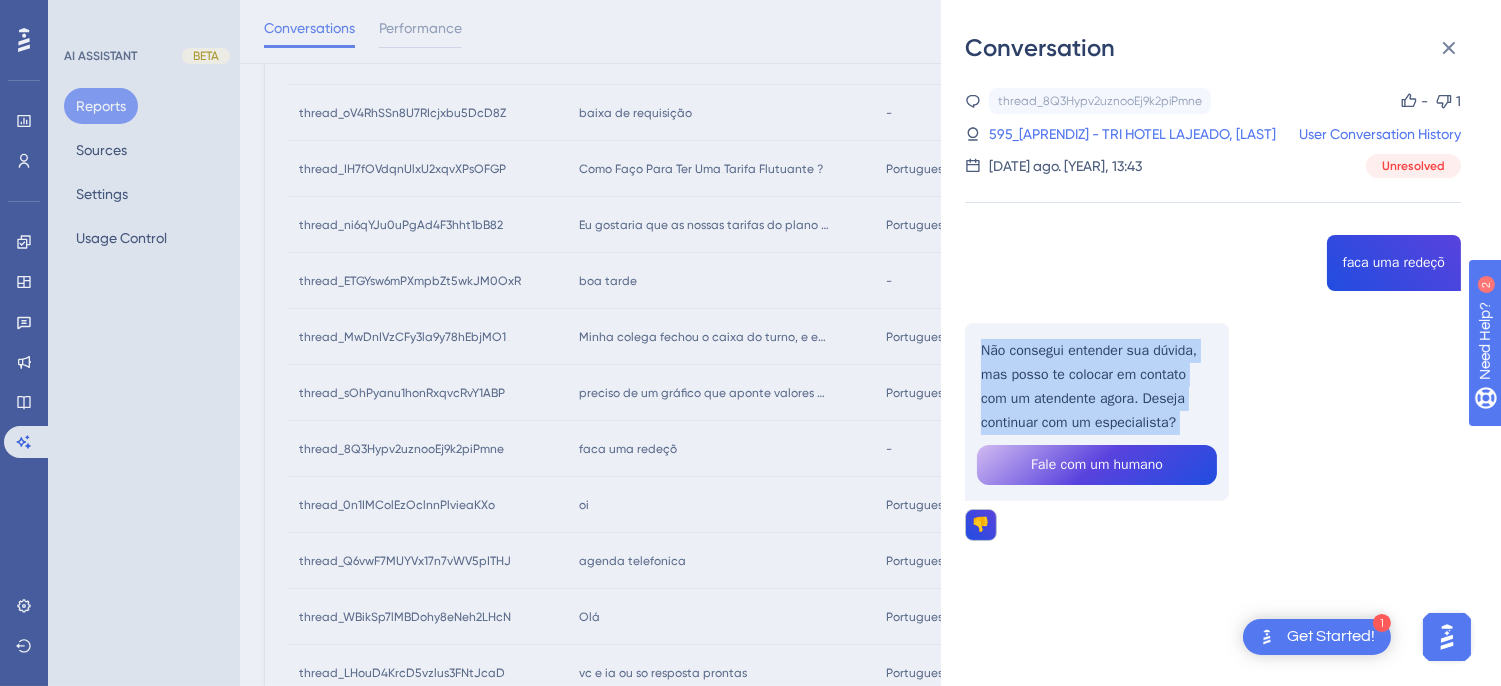 click on "thread_8Q3Hypv2uznooEj9k2piPmne Copy - 1 595_JOVEM APRENDIZ - TRI HOTEL LAJEADO, Larissa User Conversation History 4 ago. 2025,
13:43 Unresolved faca uma redeçõ  Não consegui entender sua dúvida, mas posso te colocar em contato com um atendente agora. Deseja continuar com um especialista? Fale com um humano 👎" at bounding box center [1213, 365] 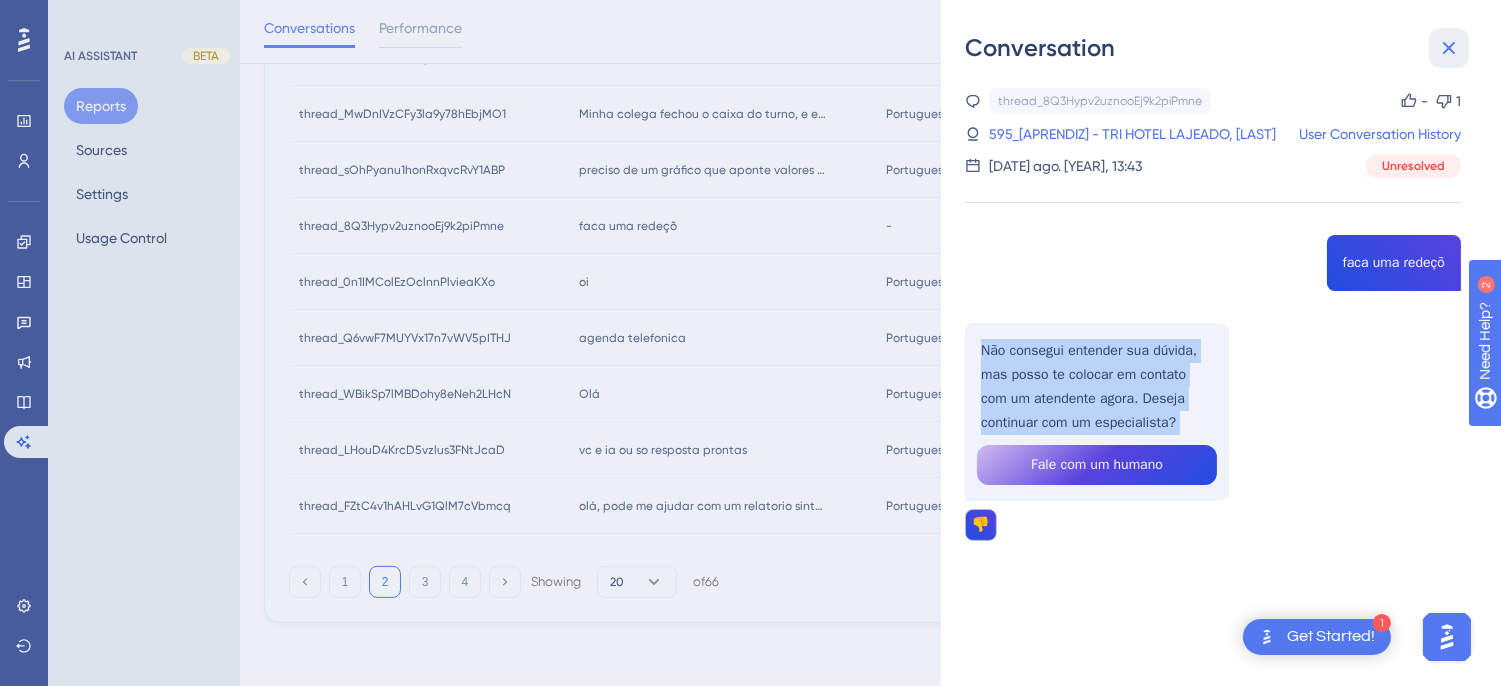 click at bounding box center (1449, 48) 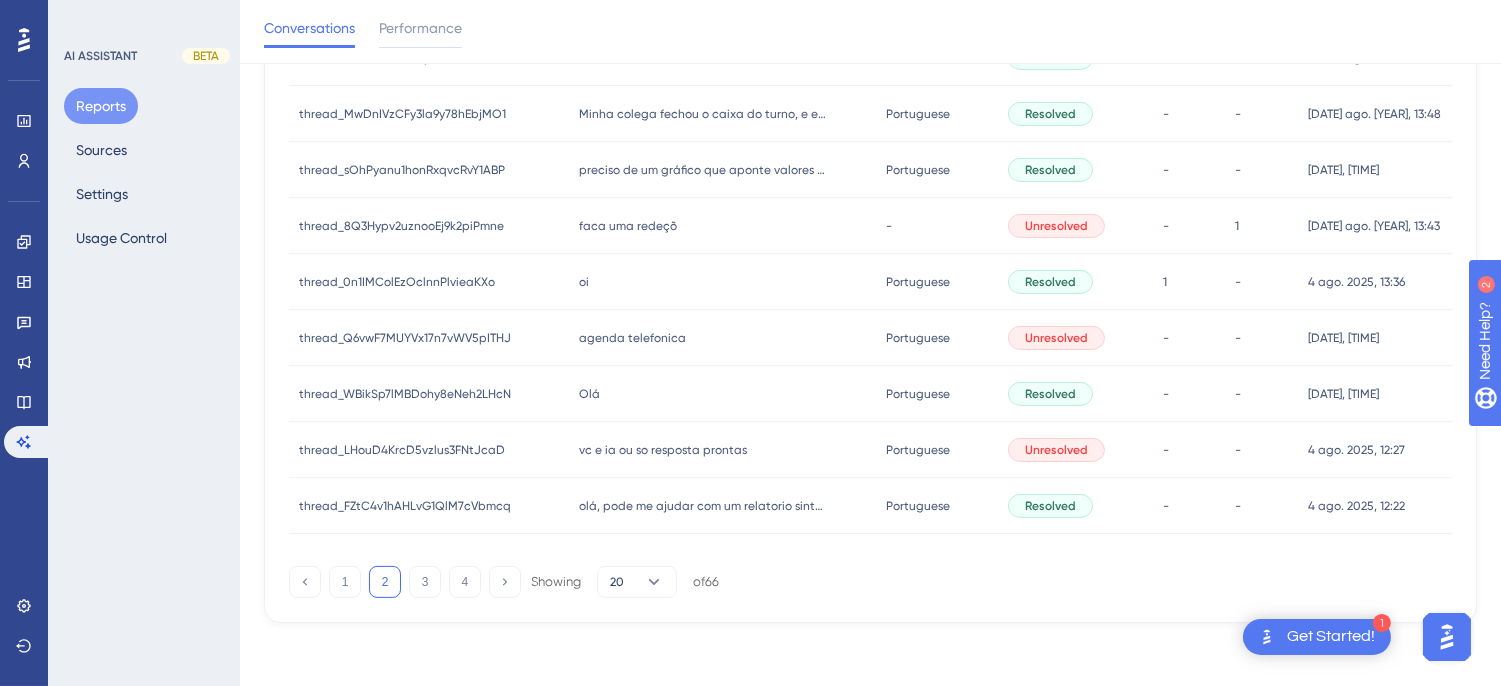 click on "oi oi" at bounding box center (723, 282) 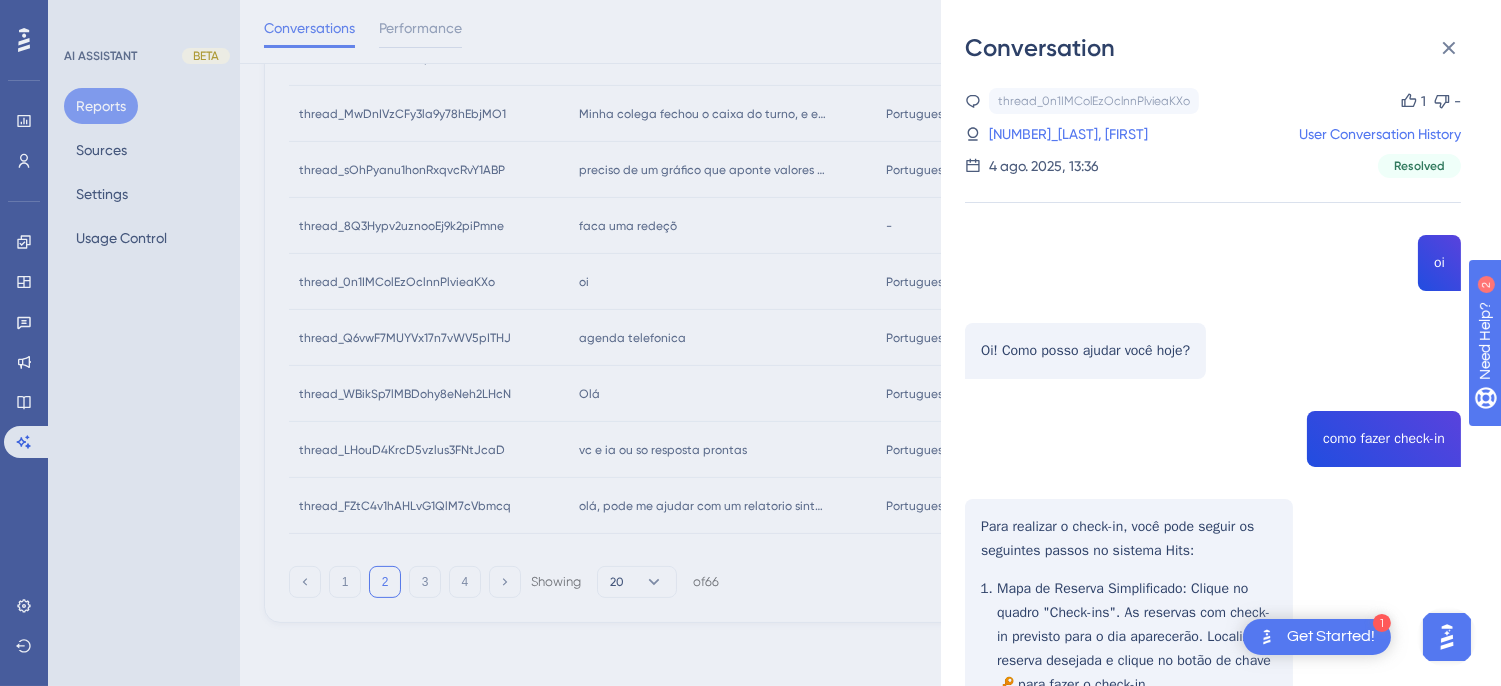 scroll, scrollTop: 222, scrollLeft: 0, axis: vertical 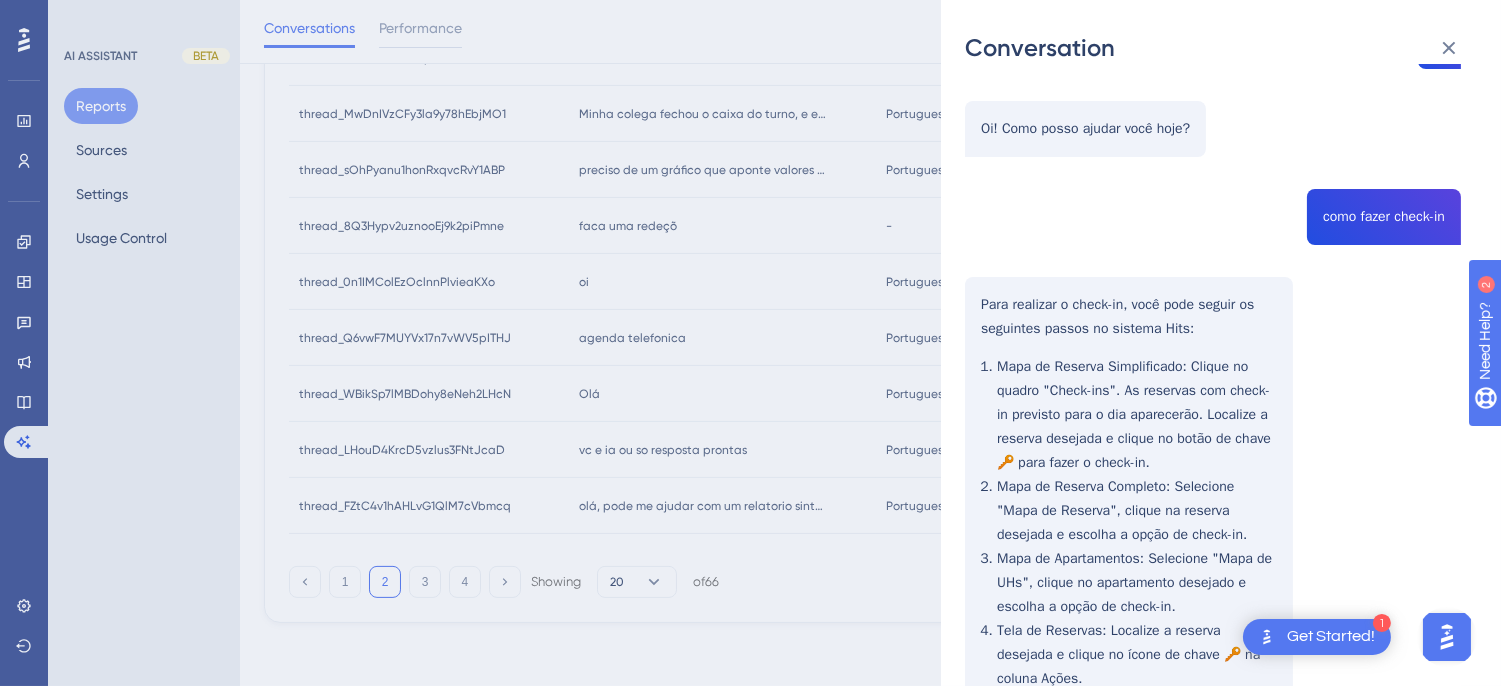 click on "thread_0n1IMColEzOclnnPlvieaKXo Copy 1 - 315_APRENDIZ, MENOR User Conversation History 4 ago. 2025,
13:36 Resolved oi Oi! Como posso ajudar você hoje? como fazer check-in Para realizar o check-in, você pode seguir os seguintes passos no sistema Hits:
Mapa de Reserva Simplificado : Clique no quadro "Check-ins". As reservas com check-in previsto para o dia aparecerão. Localize a reserva desejada e clique no botão de chave 🔑 para fazer o check-in.
Mapa de Reserva Completo : Selecione "Mapa de Reserva", clique na reserva desejada e escolha a opção de check-in.
Mapa de Apartamentos : Selecione "Mapa de UHs", clique no apartamento desejado e escolha a opção de check-in.
Tela de Reservas : Localize a reserva desejada e clique no ícone de chave 🔑 na coluna Ações.
Diretamente na Reserva : Acesse o card "Apartamentos Agrupados" e clique no ícone de chave 🔑 para realizar o check-in.
👎 preciso pedir os documentos do hóspede? 👍 tá não, obrigado 👍" at bounding box center (1213, 884) 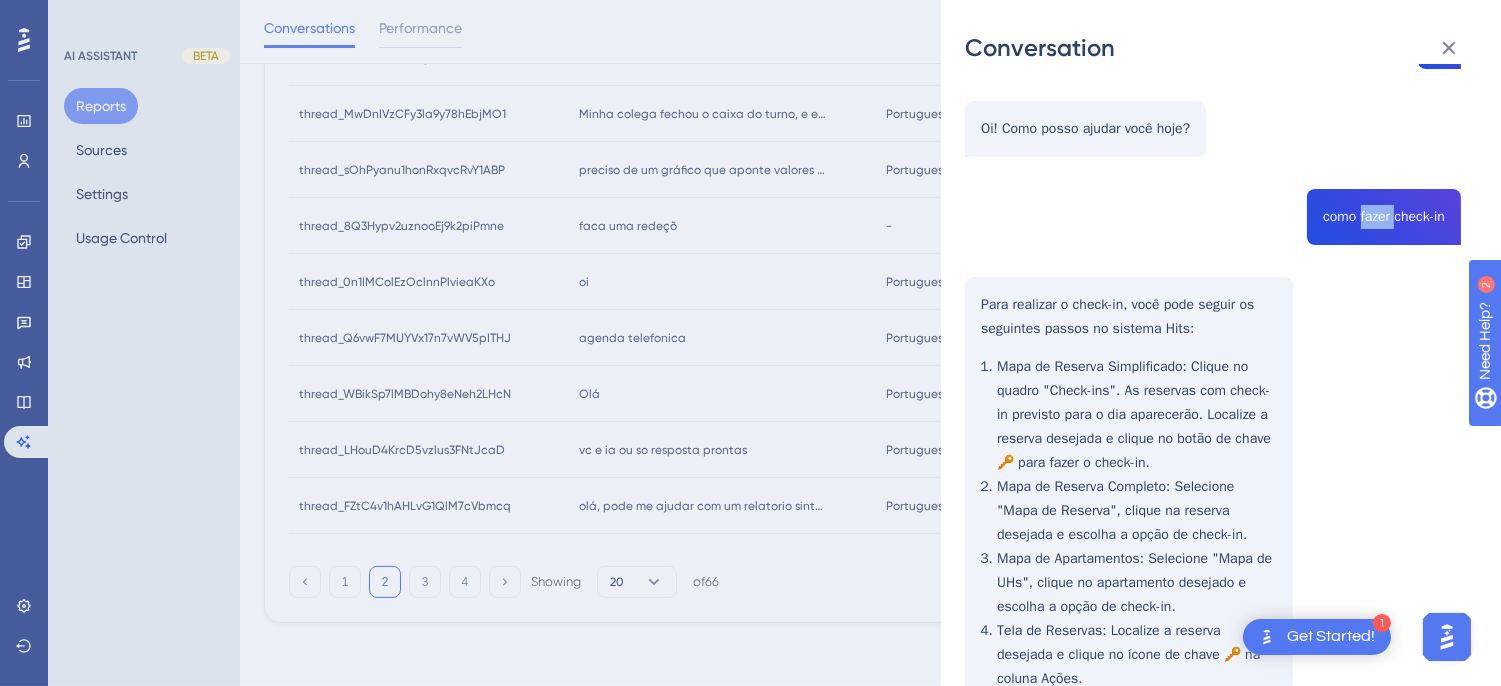 click on "thread_0n1IMColEzOclnnPlvieaKXo Copy 1 - 315_APRENDIZ, MENOR User Conversation History 4 ago. 2025,
13:36 Resolved oi Oi! Como posso ajudar você hoje? como fazer check-in Para realizar o check-in, você pode seguir os seguintes passos no sistema Hits:
Mapa de Reserva Simplificado : Clique no quadro "Check-ins". As reservas com check-in previsto para o dia aparecerão. Localize a reserva desejada e clique no botão de chave 🔑 para fazer o check-in.
Mapa de Reserva Completo : Selecione "Mapa de Reserva", clique na reserva desejada e escolha a opção de check-in.
Mapa de Apartamentos : Selecione "Mapa de UHs", clique no apartamento desejado e escolha a opção de check-in.
Tela de Reservas : Localize a reserva desejada e clique no ícone de chave 🔑 na coluna Ações.
Diretamente na Reserva : Acesse o card "Apartamentos Agrupados" e clique no ícone de chave 🔑 para realizar o check-in.
👎 preciso pedir os documentos do hóspede? 👍 tá não, obrigado 👍" at bounding box center [1213, 884] 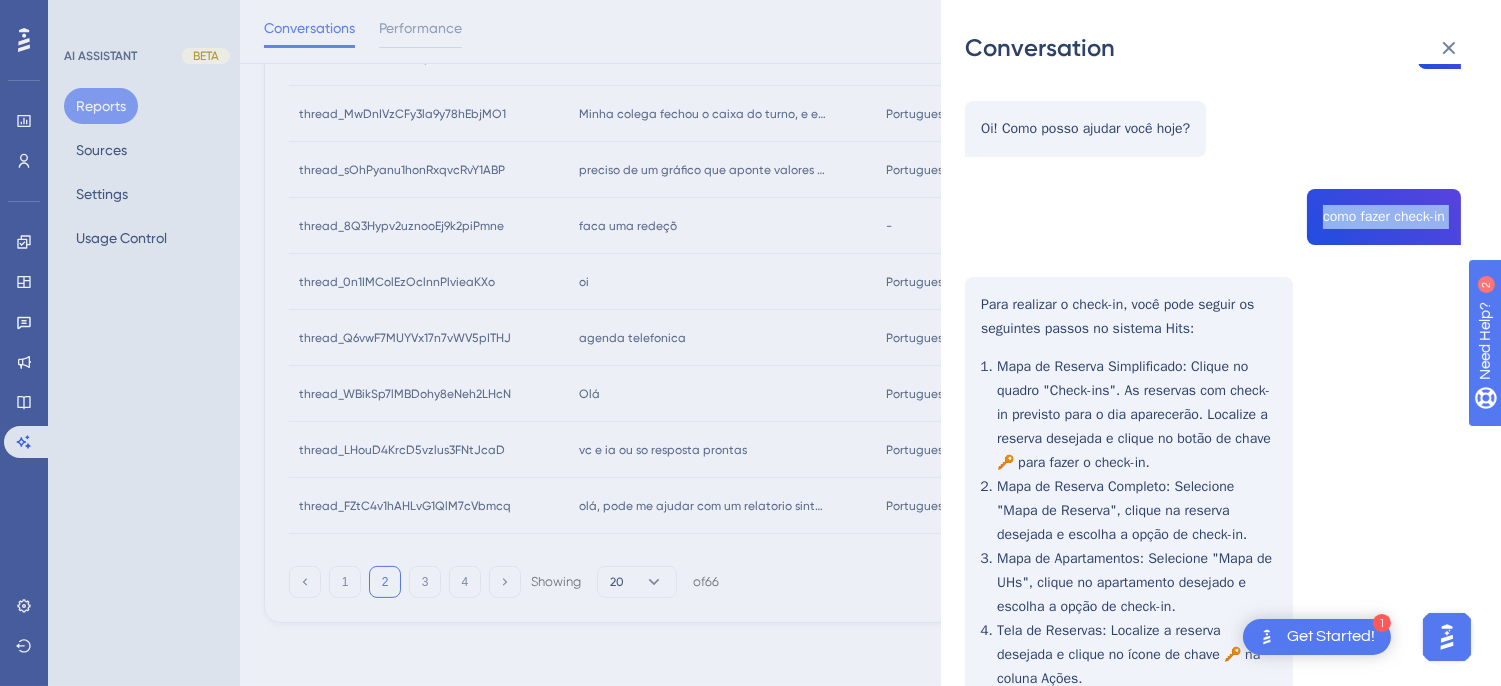 click on "thread_0n1IMColEzOclnnPlvieaKXo Copy 1 - 315_APRENDIZ, MENOR User Conversation History 4 ago. 2025,
13:36 Resolved oi Oi! Como posso ajudar você hoje? como fazer check-in Para realizar o check-in, você pode seguir os seguintes passos no sistema Hits:
Mapa de Reserva Simplificado : Clique no quadro "Check-ins". As reservas com check-in previsto para o dia aparecerão. Localize a reserva desejada e clique no botão de chave 🔑 para fazer o check-in.
Mapa de Reserva Completo : Selecione "Mapa de Reserva", clique na reserva desejada e escolha a opção de check-in.
Mapa de Apartamentos : Selecione "Mapa de UHs", clique no apartamento desejado e escolha a opção de check-in.
Tela de Reservas : Localize a reserva desejada e clique no ícone de chave 🔑 na coluna Ações.
Diretamente na Reserva : Acesse o card "Apartamentos Agrupados" e clique no ícone de chave 🔑 para realizar o check-in.
👎 preciso pedir os documentos do hóspede? 👍 tá não, obrigado 👍" at bounding box center (1213, 884) 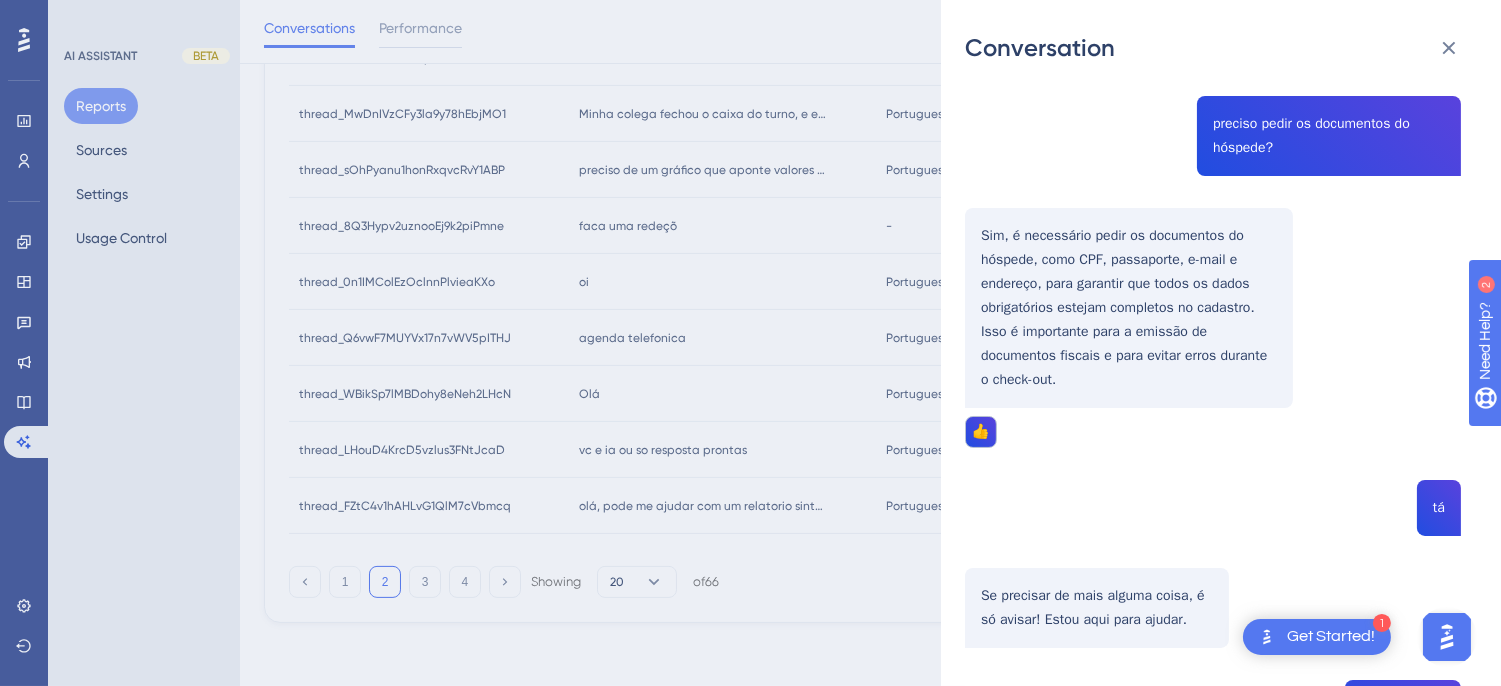 click on "thread_0n1IMColEzOclnnPlvieaKXo Copy 1 - 315_APRENDIZ, MENOR User Conversation History 4 ago. 2025,
13:36 Resolved oi Oi! Como posso ajudar você hoje? como fazer check-in Para realizar o check-in, você pode seguir os seguintes passos no sistema Hits:
Mapa de Reserva Simplificado : Clique no quadro "Check-ins". As reservas com check-in previsto para o dia aparecerão. Localize a reserva desejada e clique no botão de chave 🔑 para fazer o check-in.
Mapa de Reserva Completo : Selecione "Mapa de Reserva", clique na reserva desejada e escolha a opção de check-in.
Mapa de Apartamentos : Selecione "Mapa de UHs", clique no apartamento desejado e escolha a opção de check-in.
Tela de Reservas : Localize a reserva desejada e clique no ícone de chave 🔑 na coluna Ações.
Diretamente na Reserva : Acesse o card "Apartamentos Agrupados" e clique no ícone de chave 🔑 para realizar o check-in.
👎 preciso pedir os documentos do hóspede? 👍 tá não, obrigado 👍" at bounding box center (1213, -5) 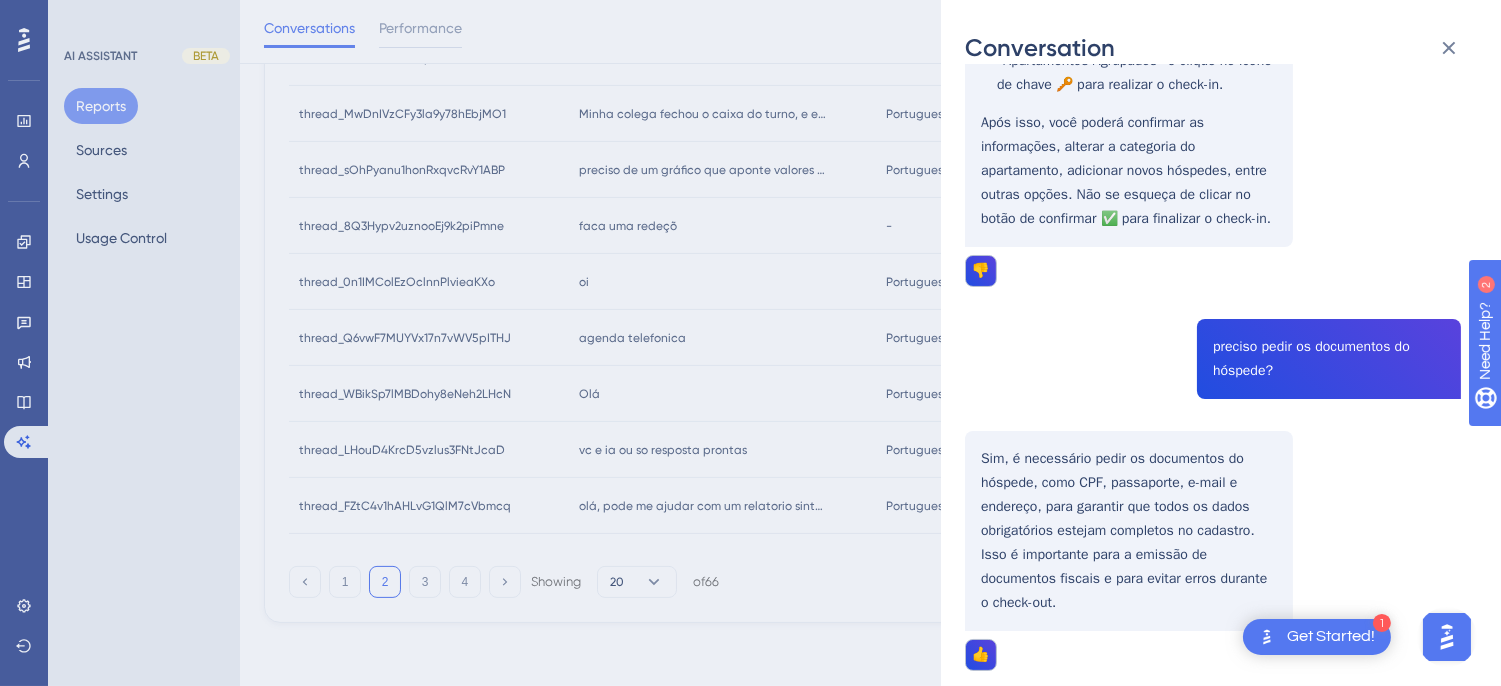 click on "thread_0n1IMColEzOclnnPlvieaKXo Copy 1 - 315_APRENDIZ, MENOR User Conversation History 4 ago. 2025,
13:36 Resolved oi Oi! Como posso ajudar você hoje? como fazer check-in Para realizar o check-in, você pode seguir os seguintes passos no sistema Hits:
Mapa de Reserva Simplificado : Clique no quadro "Check-ins". As reservas com check-in previsto para o dia aparecerão. Localize a reserva desejada e clique no botão de chave 🔑 para fazer o check-in.
Mapa de Reserva Completo : Selecione "Mapa de Reserva", clique na reserva desejada e escolha a opção de check-in.
Mapa de Apartamentos : Selecione "Mapa de UHs", clique no apartamento desejado e escolha a opção de check-in.
Tela de Reservas : Localize a reserva desejada e clique no ícone de chave 🔑 na coluna Ações.
Diretamente na Reserva : Acesse o card "Apartamentos Agrupados" e clique no ícone de chave 🔑 para realizar o check-in.
👎 preciso pedir os documentos do hóspede? 👍 tá não, obrigado 👍" at bounding box center [1213, 218] 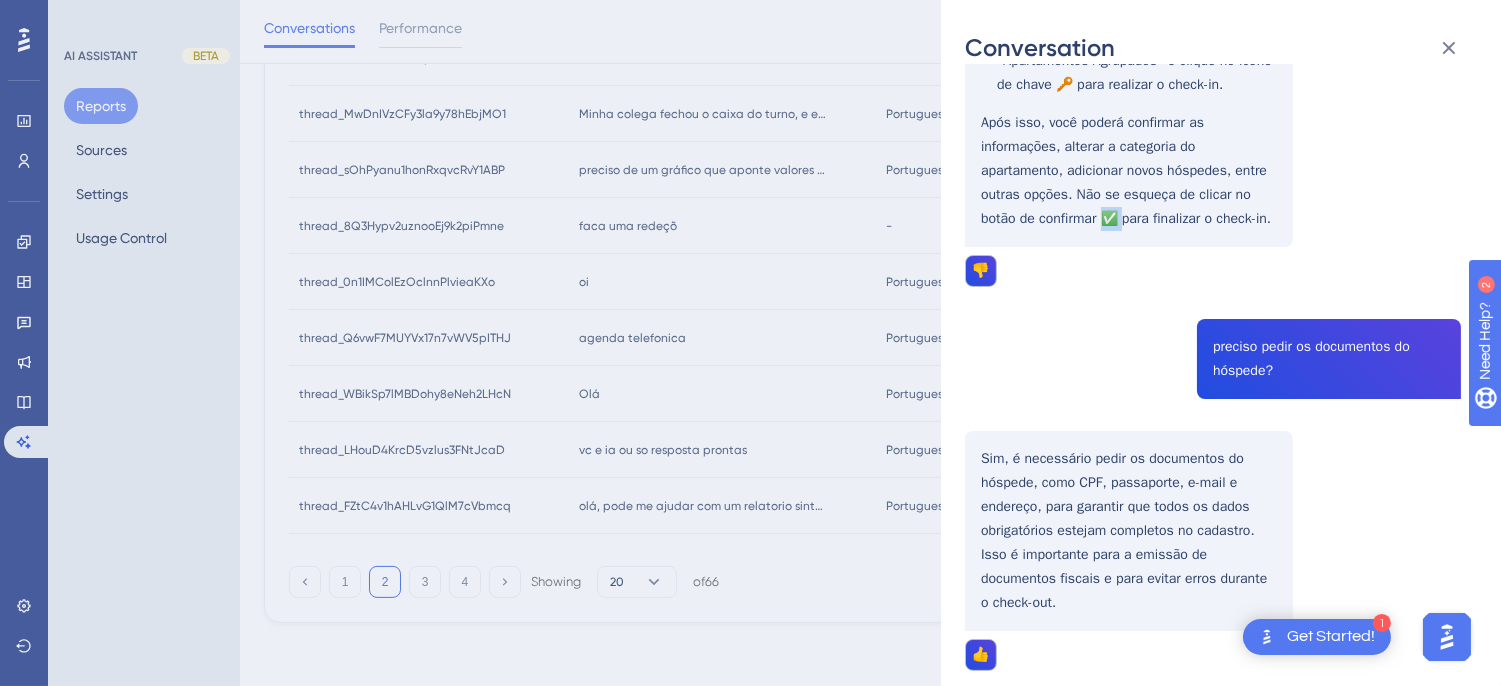 click on "thread_0n1IMColEzOclnnPlvieaKXo Copy 1 - 315_APRENDIZ, MENOR User Conversation History 4 ago. 2025,
13:36 Resolved oi Oi! Como posso ajudar você hoje? como fazer check-in Para realizar o check-in, você pode seguir os seguintes passos no sistema Hits:
Mapa de Reserva Simplificado : Clique no quadro "Check-ins". As reservas com check-in previsto para o dia aparecerão. Localize a reserva desejada e clique no botão de chave 🔑 para fazer o check-in.
Mapa de Reserva Completo : Selecione "Mapa de Reserva", clique na reserva desejada e escolha a opção de check-in.
Mapa de Apartamentos : Selecione "Mapa de UHs", clique no apartamento desejado e escolha a opção de check-in.
Tela de Reservas : Localize a reserva desejada e clique no ícone de chave 🔑 na coluna Ações.
Diretamente na Reserva : Acesse o card "Apartamentos Agrupados" e clique no ícone de chave 🔑 para realizar o check-in.
👎 preciso pedir os documentos do hóspede? 👍 tá não, obrigado 👍" at bounding box center (1213, 218) 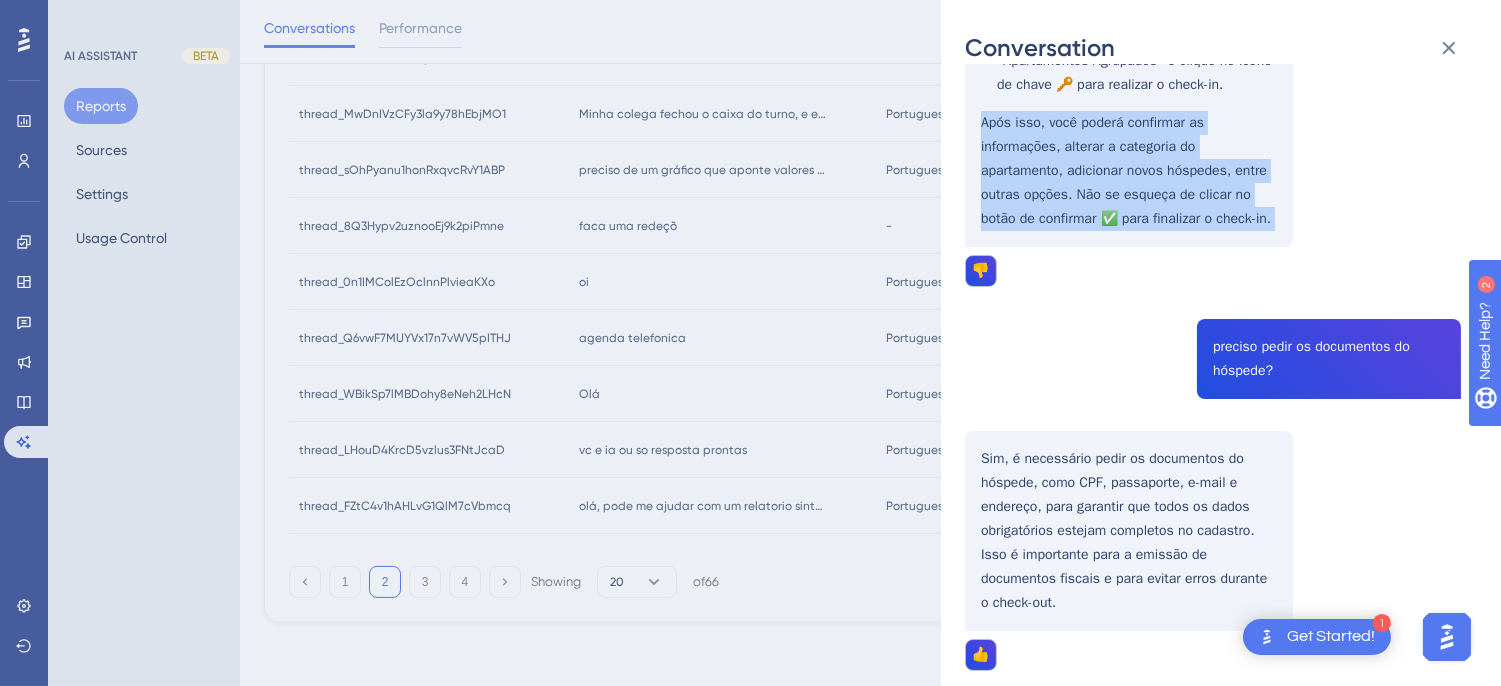 click on "thread_0n1IMColEzOclnnPlvieaKXo Copy 1 - 315_APRENDIZ, MENOR User Conversation History 4 ago. 2025,
13:36 Resolved oi Oi! Como posso ajudar você hoje? como fazer check-in Para realizar o check-in, você pode seguir os seguintes passos no sistema Hits:
Mapa de Reserva Simplificado : Clique no quadro "Check-ins". As reservas com check-in previsto para o dia aparecerão. Localize a reserva desejada e clique no botão de chave 🔑 para fazer o check-in.
Mapa de Reserva Completo : Selecione "Mapa de Reserva", clique na reserva desejada e escolha a opção de check-in.
Mapa de Apartamentos : Selecione "Mapa de UHs", clique no apartamento desejado e escolha a opção de check-in.
Tela de Reservas : Localize a reserva desejada e clique no ícone de chave 🔑 na coluna Ações.
Diretamente na Reserva : Acesse o card "Apartamentos Agrupados" e clique no ícone de chave 🔑 para realizar o check-in.
👎 preciso pedir os documentos do hóspede? 👍 tá não, obrigado 👍" at bounding box center (1213, 218) 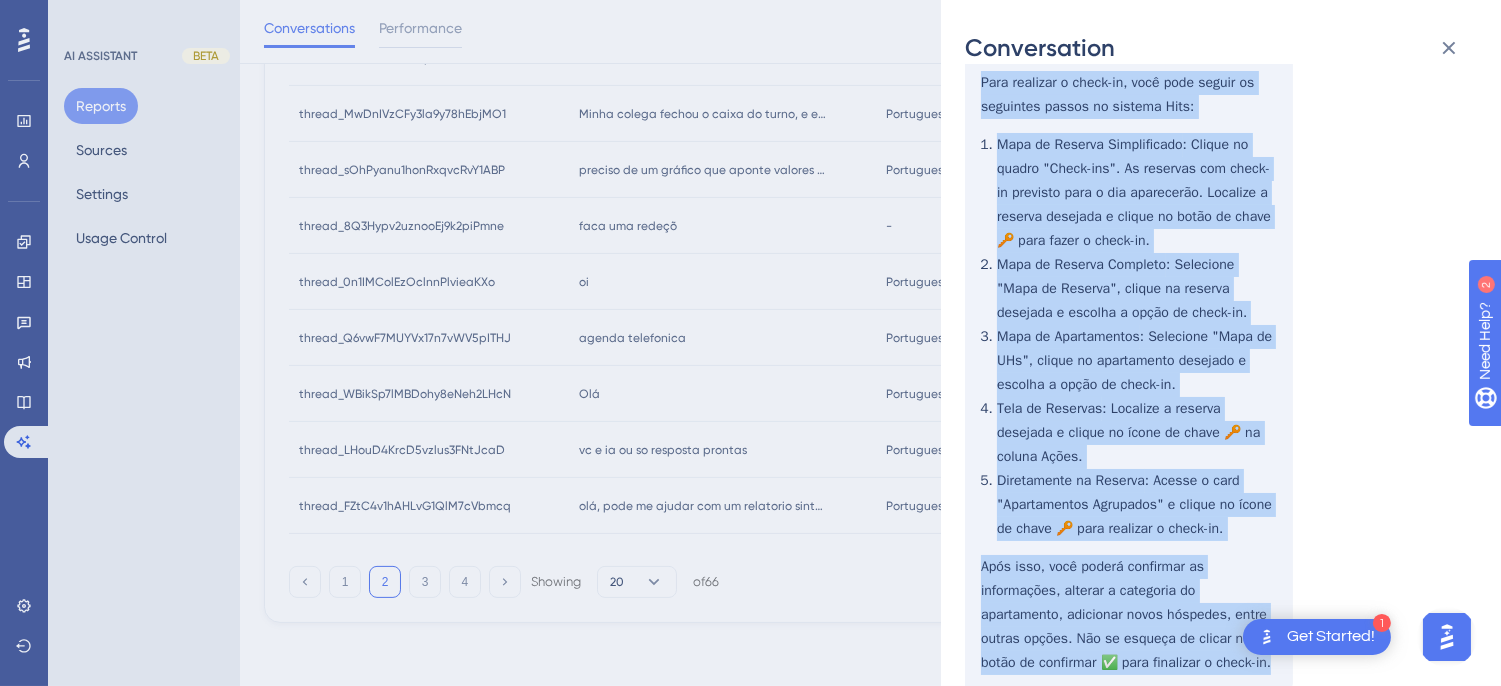 scroll, scrollTop: 222, scrollLeft: 0, axis: vertical 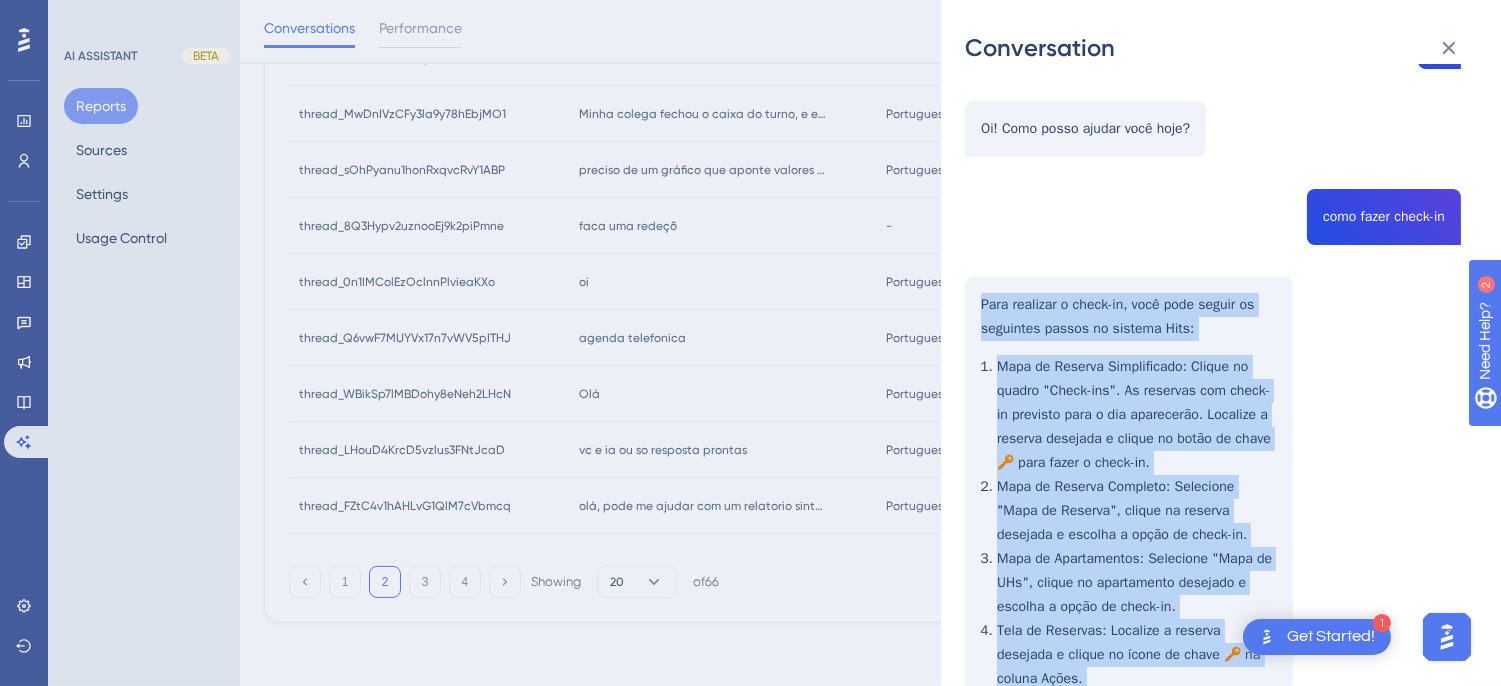 drag, startPoint x: 1280, startPoint y: 217, endPoint x: 978, endPoint y: 301, distance: 313.4645 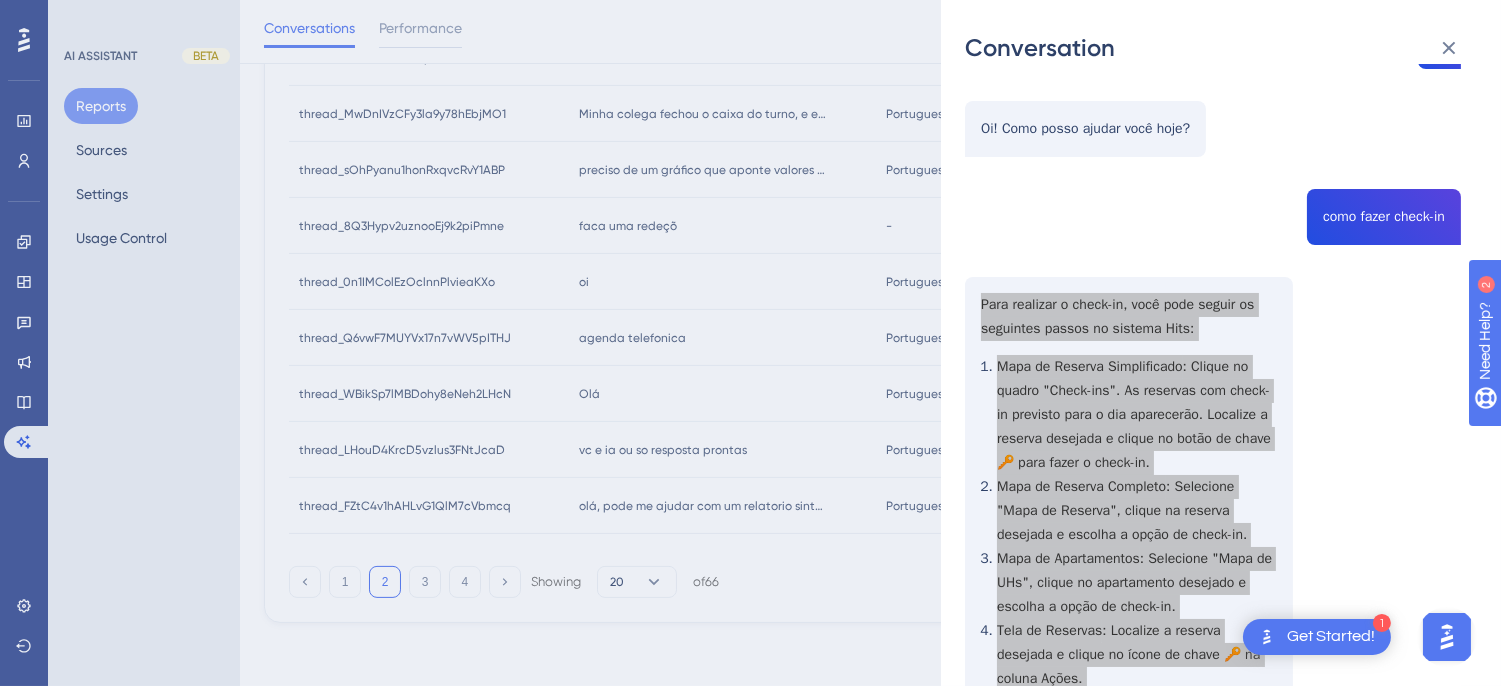 scroll, scrollTop: 526, scrollLeft: 0, axis: vertical 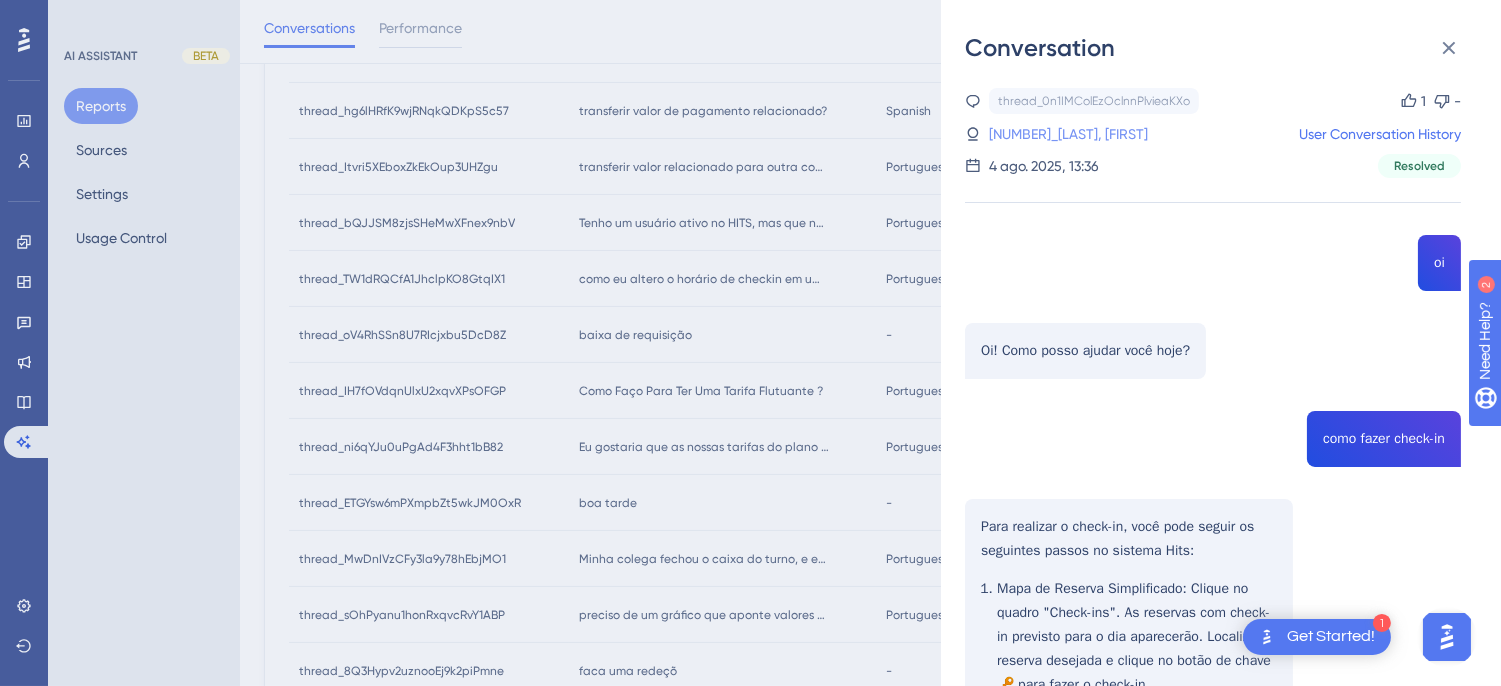 click on "315_APRENDIZ, MENOR" at bounding box center [1068, 134] 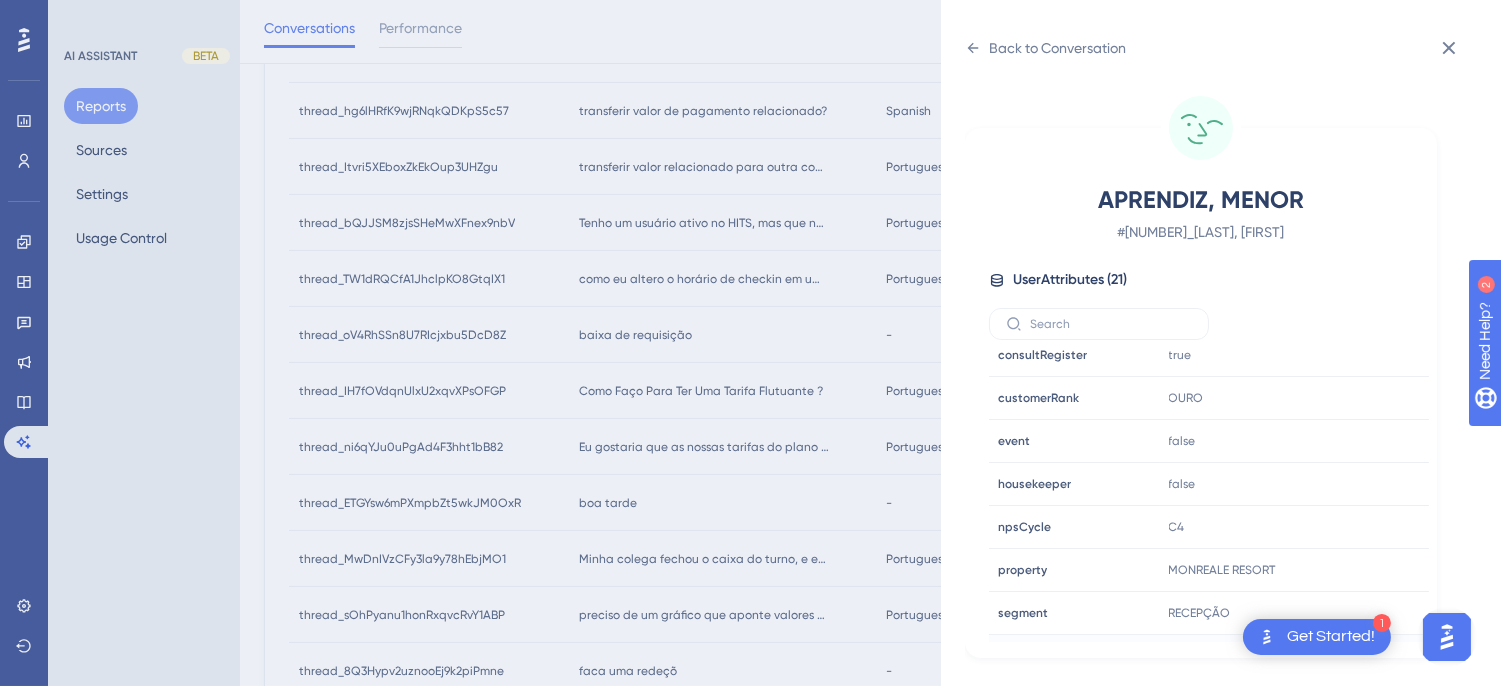 scroll, scrollTop: 610, scrollLeft: 0, axis: vertical 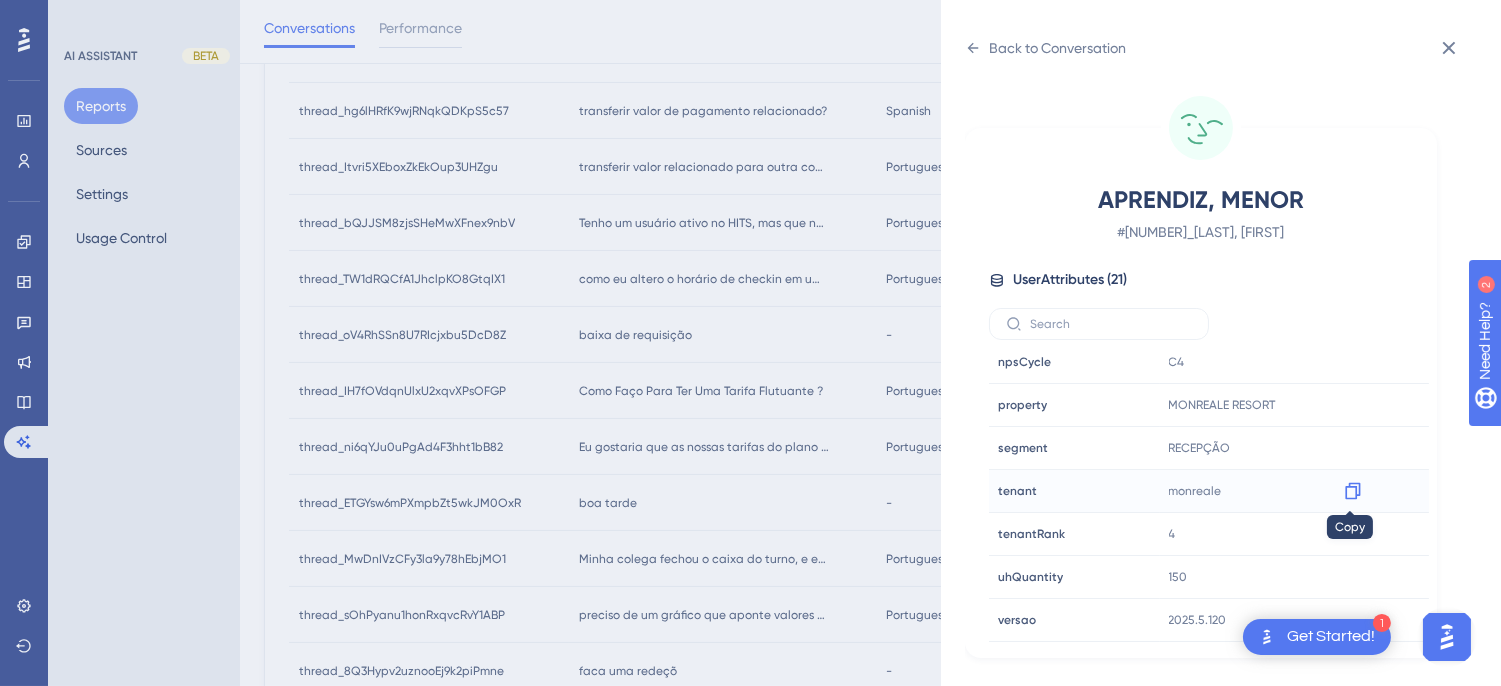 click 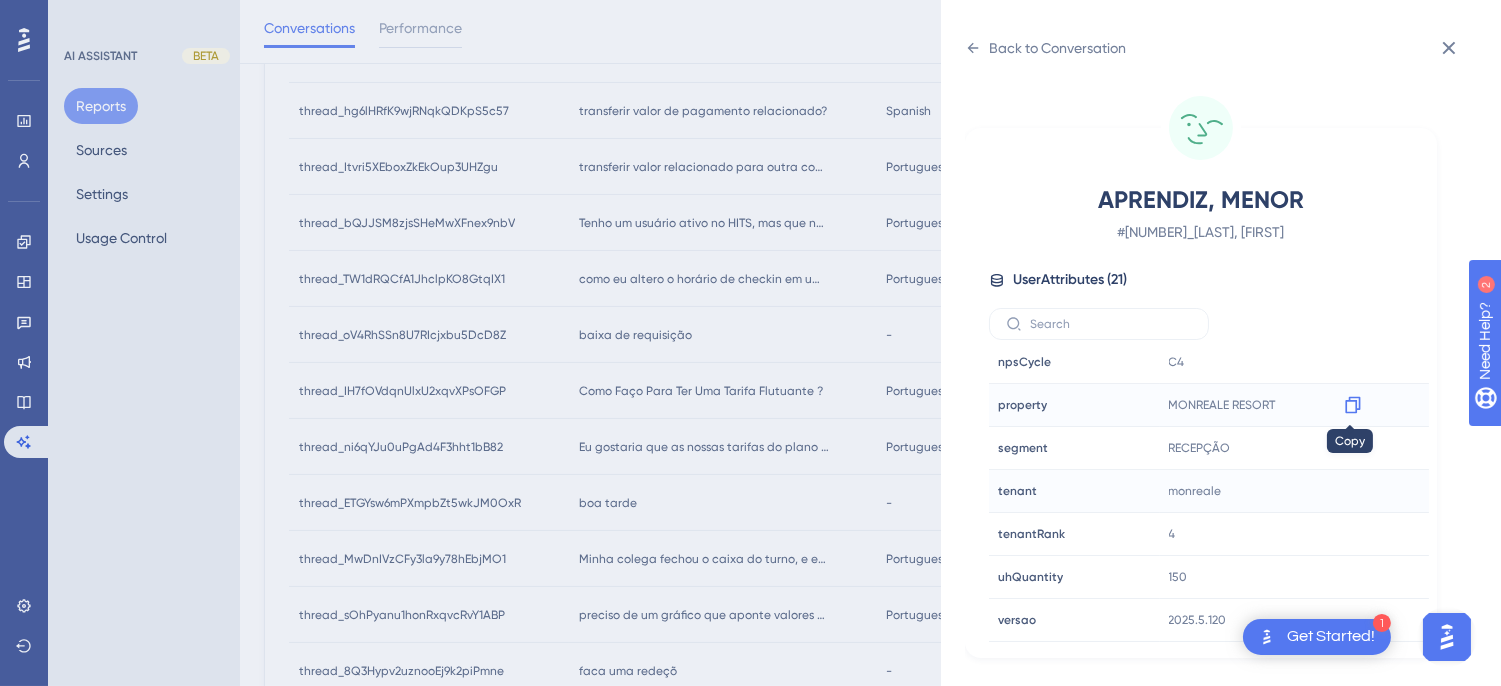click at bounding box center (1353, 405) 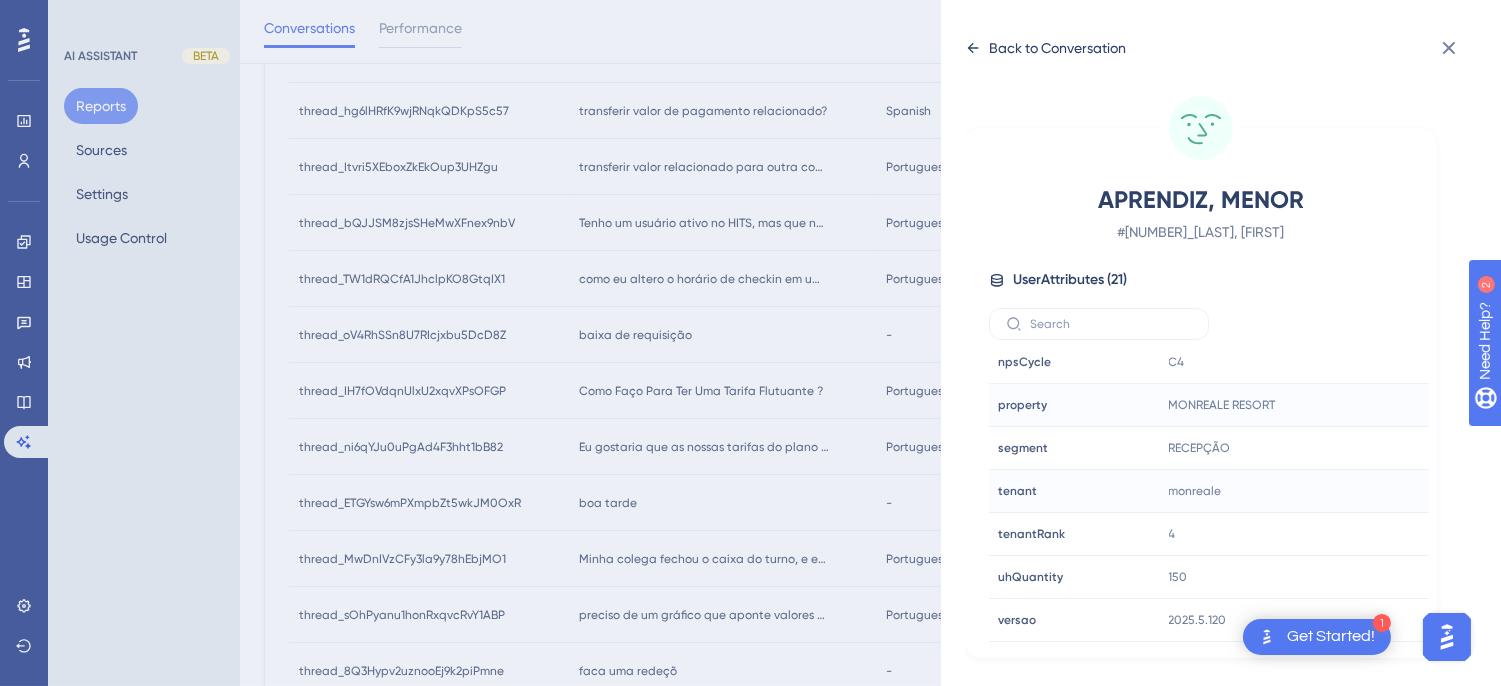 click 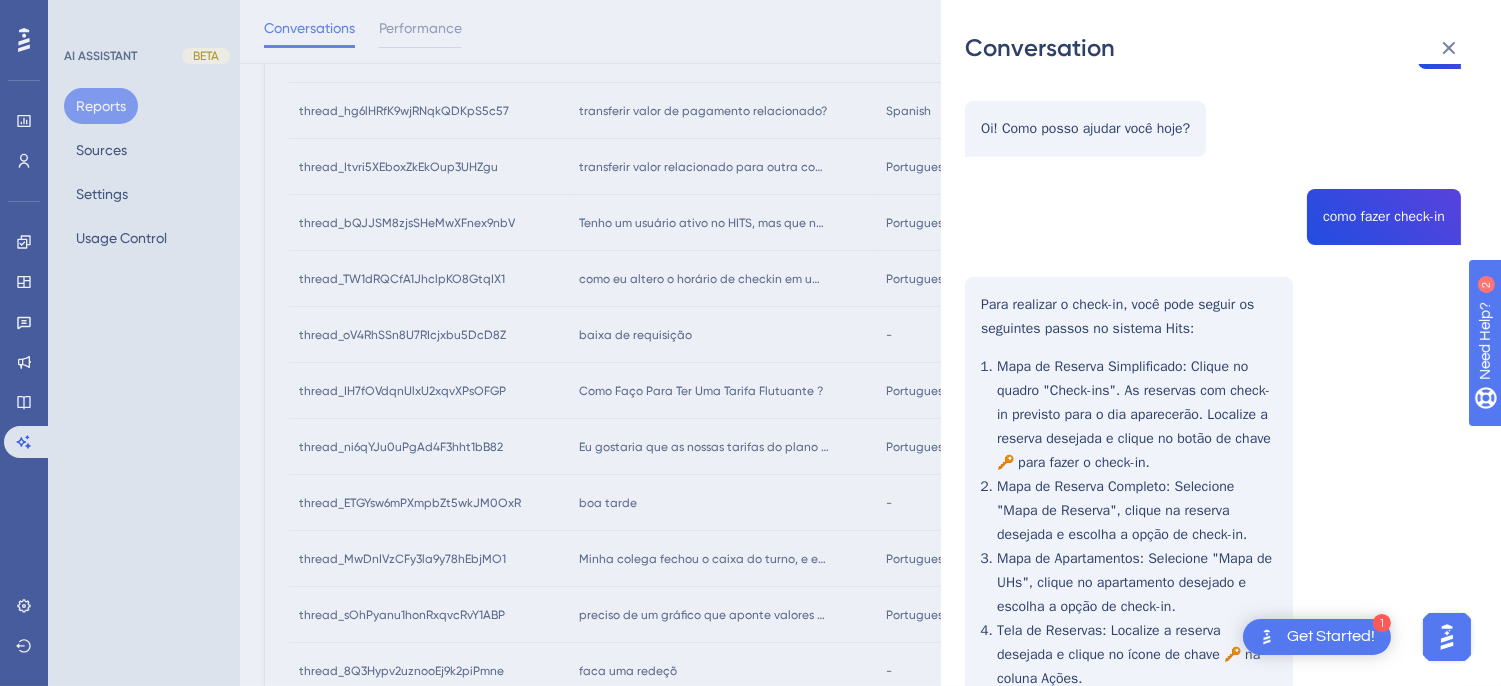 scroll, scrollTop: 888, scrollLeft: 0, axis: vertical 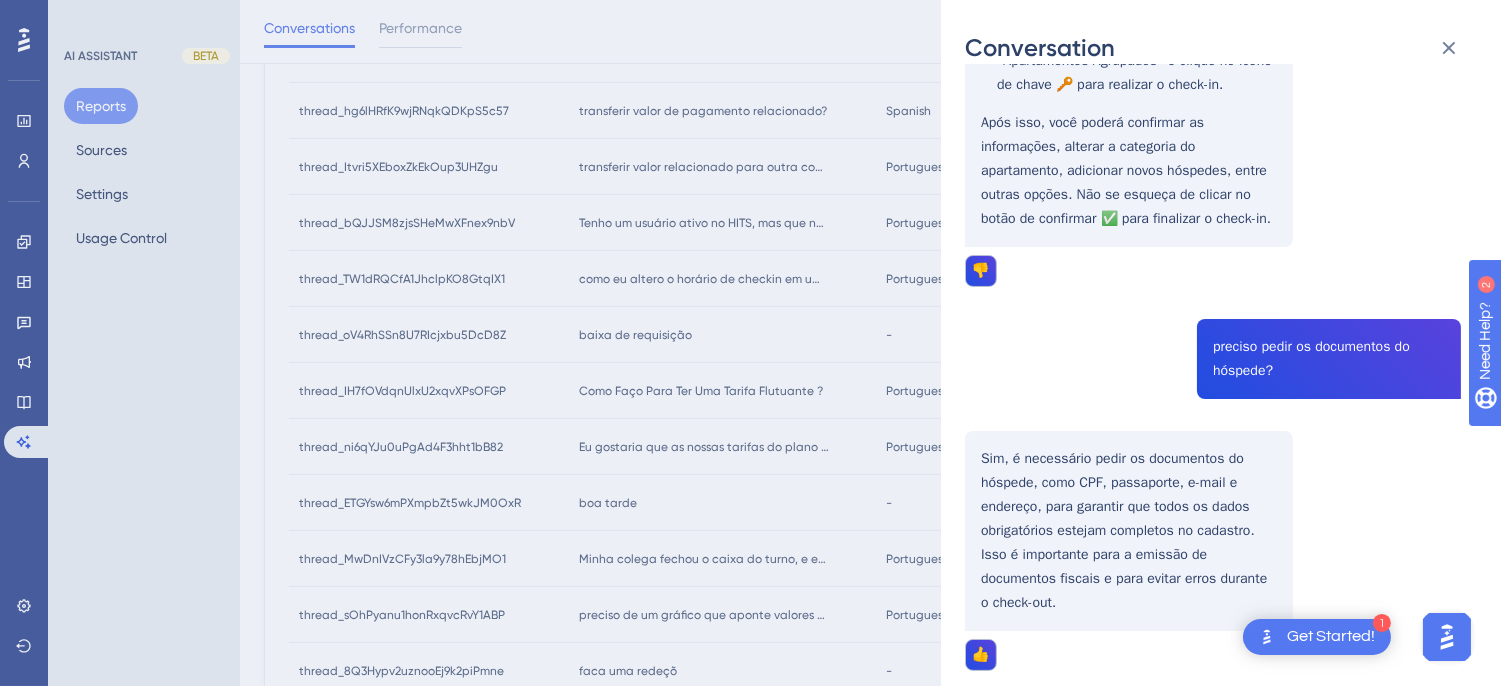 click on "thread_0n1IMColEzOclnnPlvieaKXo Copy 1 - 315_APRENDIZ, MENOR User Conversation History 4 ago. 2025,
13:36 Resolved oi Oi! Como posso ajudar você hoje? como fazer check-in Para realizar o check-in, você pode seguir os seguintes passos no sistema Hits:
Mapa de Reserva Simplificado : Clique no quadro "Check-ins". As reservas com check-in previsto para o dia aparecerão. Localize a reserva desejada e clique no botão de chave 🔑 para fazer o check-in.
Mapa de Reserva Completo : Selecione "Mapa de Reserva", clique na reserva desejada e escolha a opção de check-in.
Mapa de Apartamentos : Selecione "Mapa de UHs", clique no apartamento desejado e escolha a opção de check-in.
Tela de Reservas : Localize a reserva desejada e clique no ícone de chave 🔑 na coluna Ações.
Diretamente na Reserva : Acesse o card "Apartamentos Agrupados" e clique no ícone de chave 🔑 para realizar o check-in.
👎 preciso pedir os documentos do hóspede? 👍 tá não, obrigado 👍" at bounding box center (1213, 218) 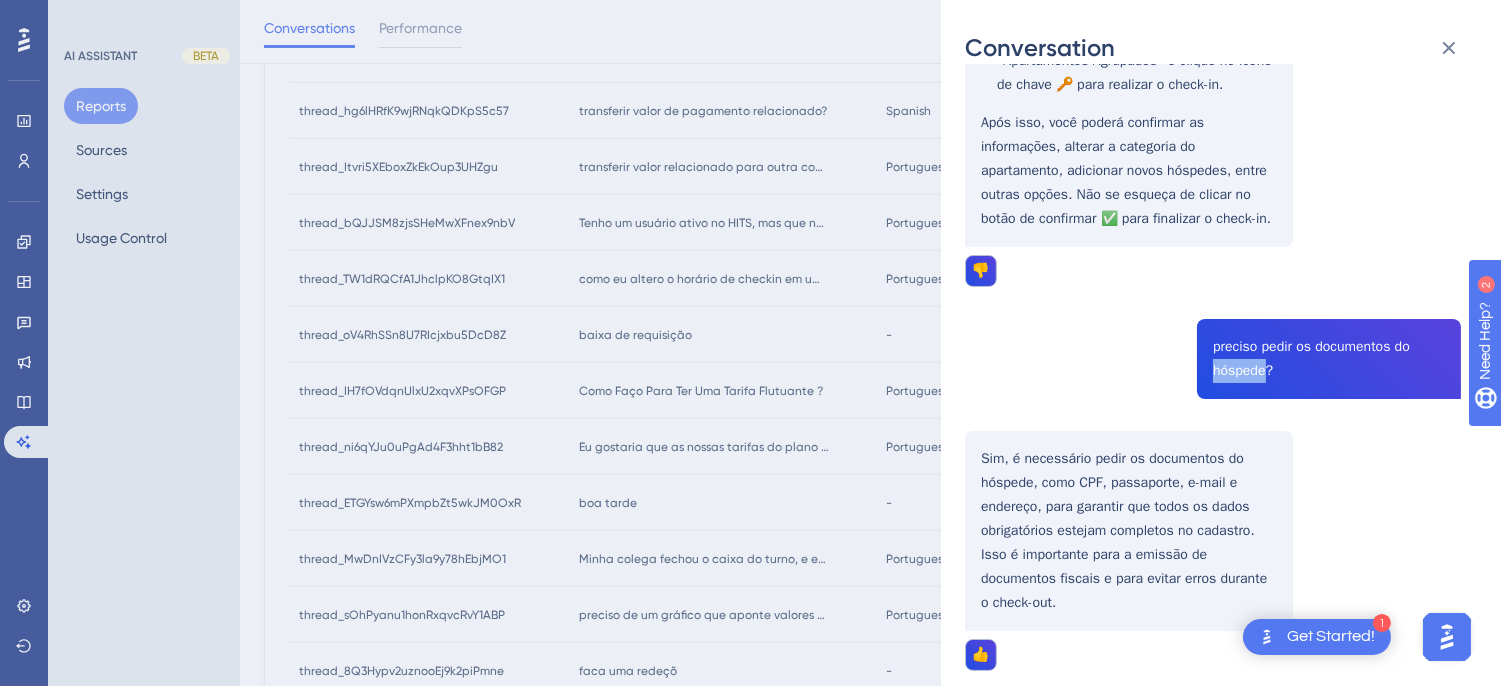 click on "thread_0n1IMColEzOclnnPlvieaKXo Copy 1 - 315_APRENDIZ, MENOR User Conversation History 4 ago. 2025,
13:36 Resolved oi Oi! Como posso ajudar você hoje? como fazer check-in Para realizar o check-in, você pode seguir os seguintes passos no sistema Hits:
Mapa de Reserva Simplificado : Clique no quadro "Check-ins". As reservas com check-in previsto para o dia aparecerão. Localize a reserva desejada e clique no botão de chave 🔑 para fazer o check-in.
Mapa de Reserva Completo : Selecione "Mapa de Reserva", clique na reserva desejada e escolha a opção de check-in.
Mapa de Apartamentos : Selecione "Mapa de UHs", clique no apartamento desejado e escolha a opção de check-in.
Tela de Reservas : Localize a reserva desejada e clique no ícone de chave 🔑 na coluna Ações.
Diretamente na Reserva : Acesse o card "Apartamentos Agrupados" e clique no ícone de chave 🔑 para realizar o check-in.
👎 preciso pedir os documentos do hóspede? 👍 tá não, obrigado 👍" at bounding box center (1213, 218) 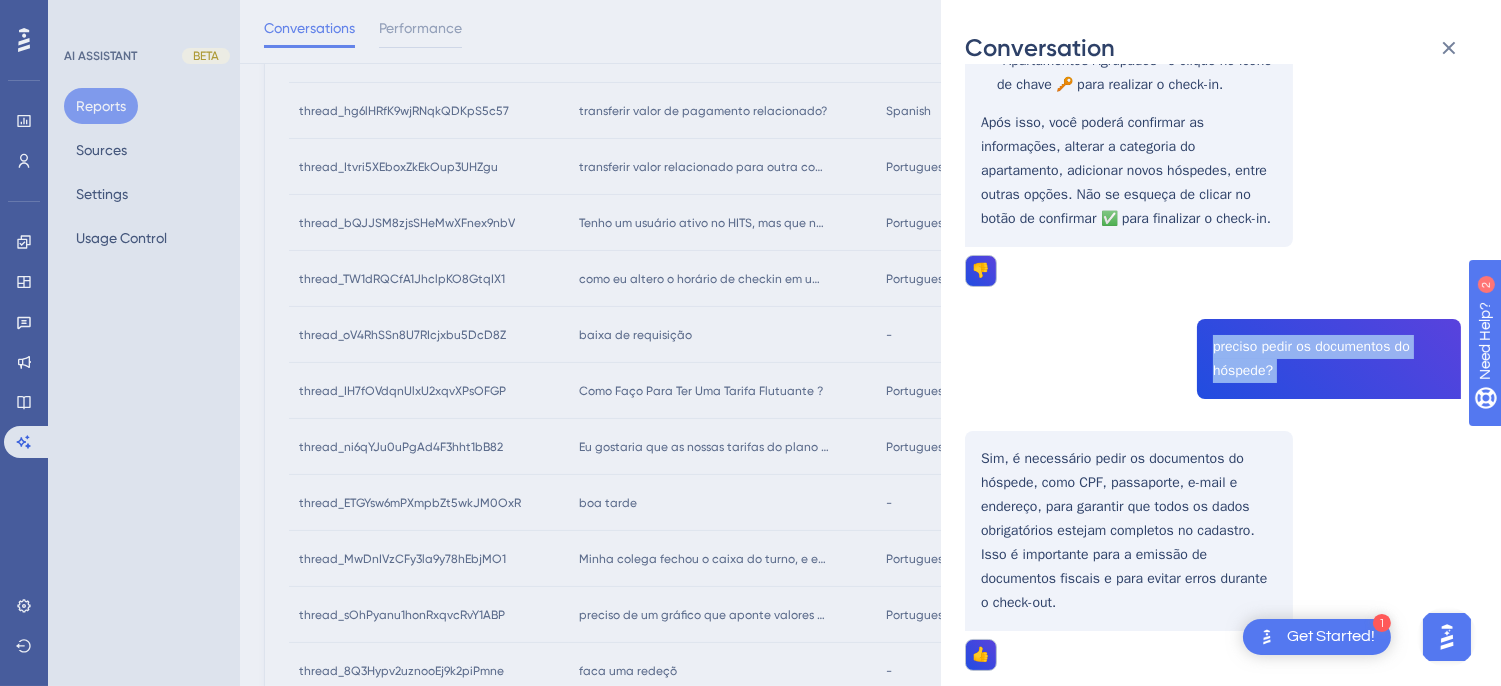 click on "thread_0n1IMColEzOclnnPlvieaKXo Copy 1 - 315_APRENDIZ, MENOR User Conversation History 4 ago. 2025,
13:36 Resolved oi Oi! Como posso ajudar você hoje? como fazer check-in Para realizar o check-in, você pode seguir os seguintes passos no sistema Hits:
Mapa de Reserva Simplificado : Clique no quadro "Check-ins". As reservas com check-in previsto para o dia aparecerão. Localize a reserva desejada e clique no botão de chave 🔑 para fazer o check-in.
Mapa de Reserva Completo : Selecione "Mapa de Reserva", clique na reserva desejada e escolha a opção de check-in.
Mapa de Apartamentos : Selecione "Mapa de UHs", clique no apartamento desejado e escolha a opção de check-in.
Tela de Reservas : Localize a reserva desejada e clique no ícone de chave 🔑 na coluna Ações.
Diretamente na Reserva : Acesse o card "Apartamentos Agrupados" e clique no ícone de chave 🔑 para realizar o check-in.
👎 preciso pedir os documentos do hóspede? 👍 tá não, obrigado 👍" at bounding box center [1213, 218] 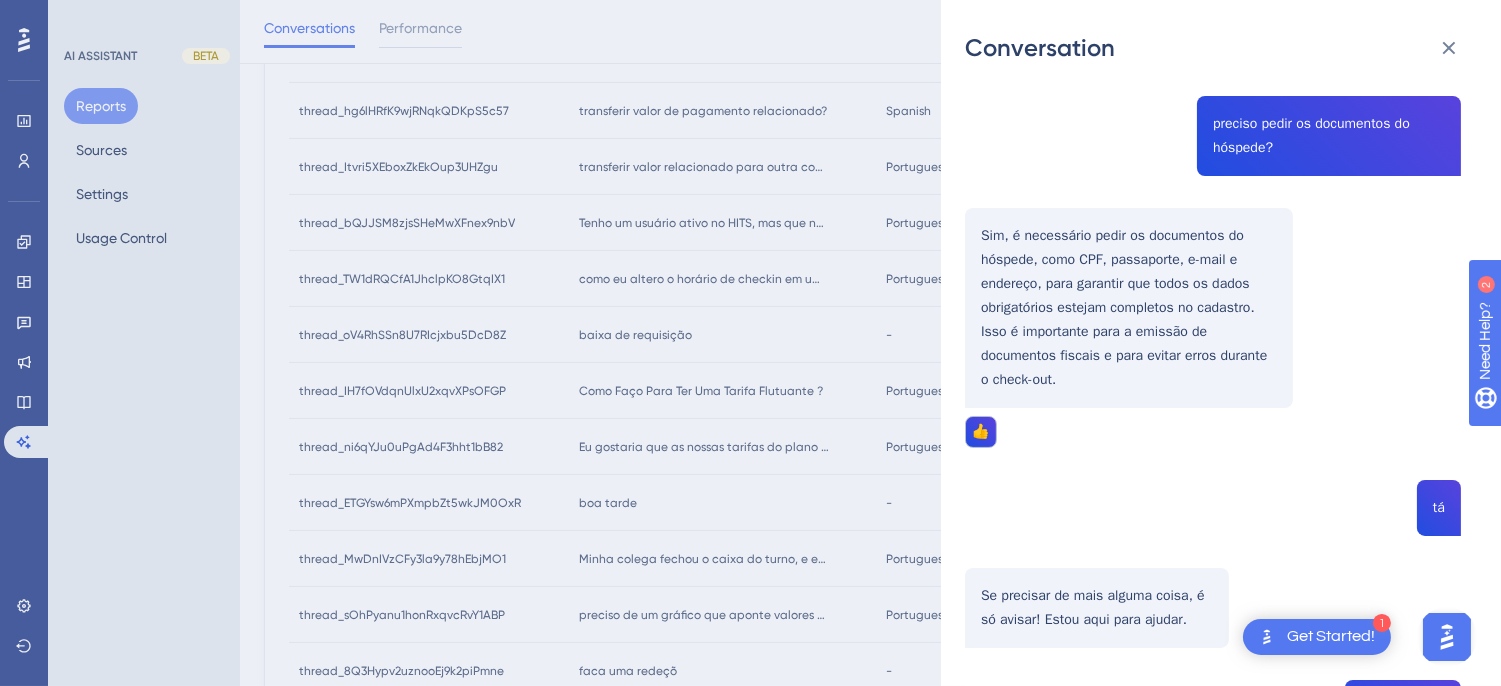 click on "thread_0n1IMColEzOclnnPlvieaKXo Copy 1 - 315_APRENDIZ, MENOR User Conversation History 4 ago. 2025,
13:36 Resolved oi Oi! Como posso ajudar você hoje? como fazer check-in Para realizar o check-in, você pode seguir os seguintes passos no sistema Hits:
Mapa de Reserva Simplificado : Clique no quadro "Check-ins". As reservas com check-in previsto para o dia aparecerão. Localize a reserva desejada e clique no botão de chave 🔑 para fazer o check-in.
Mapa de Reserva Completo : Selecione "Mapa de Reserva", clique na reserva desejada e escolha a opção de check-in.
Mapa de Apartamentos : Selecione "Mapa de UHs", clique no apartamento desejado e escolha a opção de check-in.
Tela de Reservas : Localize a reserva desejada e clique no ícone de chave 🔑 na coluna Ações.
Diretamente na Reserva : Acesse o card "Apartamentos Agrupados" e clique no ícone de chave 🔑 para realizar o check-in.
👎 preciso pedir os documentos do hóspede? 👍 tá não, obrigado 👍" at bounding box center (1213, -5) 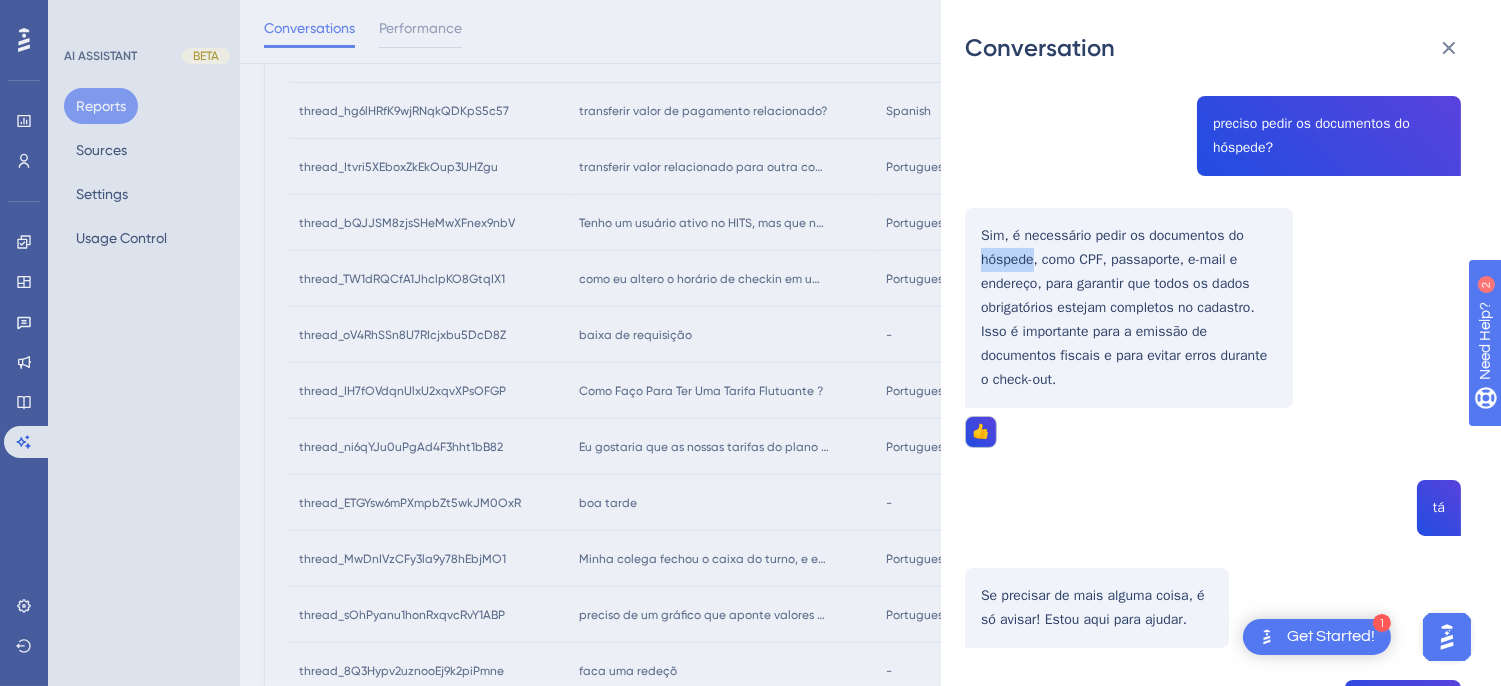 click on "thread_0n1IMColEzOclnnPlvieaKXo Copy 1 - 315_APRENDIZ, MENOR User Conversation History 4 ago. 2025,
13:36 Resolved oi Oi! Como posso ajudar você hoje? como fazer check-in Para realizar o check-in, você pode seguir os seguintes passos no sistema Hits:
Mapa de Reserva Simplificado : Clique no quadro "Check-ins". As reservas com check-in previsto para o dia aparecerão. Localize a reserva desejada e clique no botão de chave 🔑 para fazer o check-in.
Mapa de Reserva Completo : Selecione "Mapa de Reserva", clique na reserva desejada e escolha a opção de check-in.
Mapa de Apartamentos : Selecione "Mapa de UHs", clique no apartamento desejado e escolha a opção de check-in.
Tela de Reservas : Localize a reserva desejada e clique no ícone de chave 🔑 na coluna Ações.
Diretamente na Reserva : Acesse o card "Apartamentos Agrupados" e clique no ícone de chave 🔑 para realizar o check-in.
👎 preciso pedir os documentos do hóspede? 👍 tá não, obrigado 👍" at bounding box center [1213, -5] 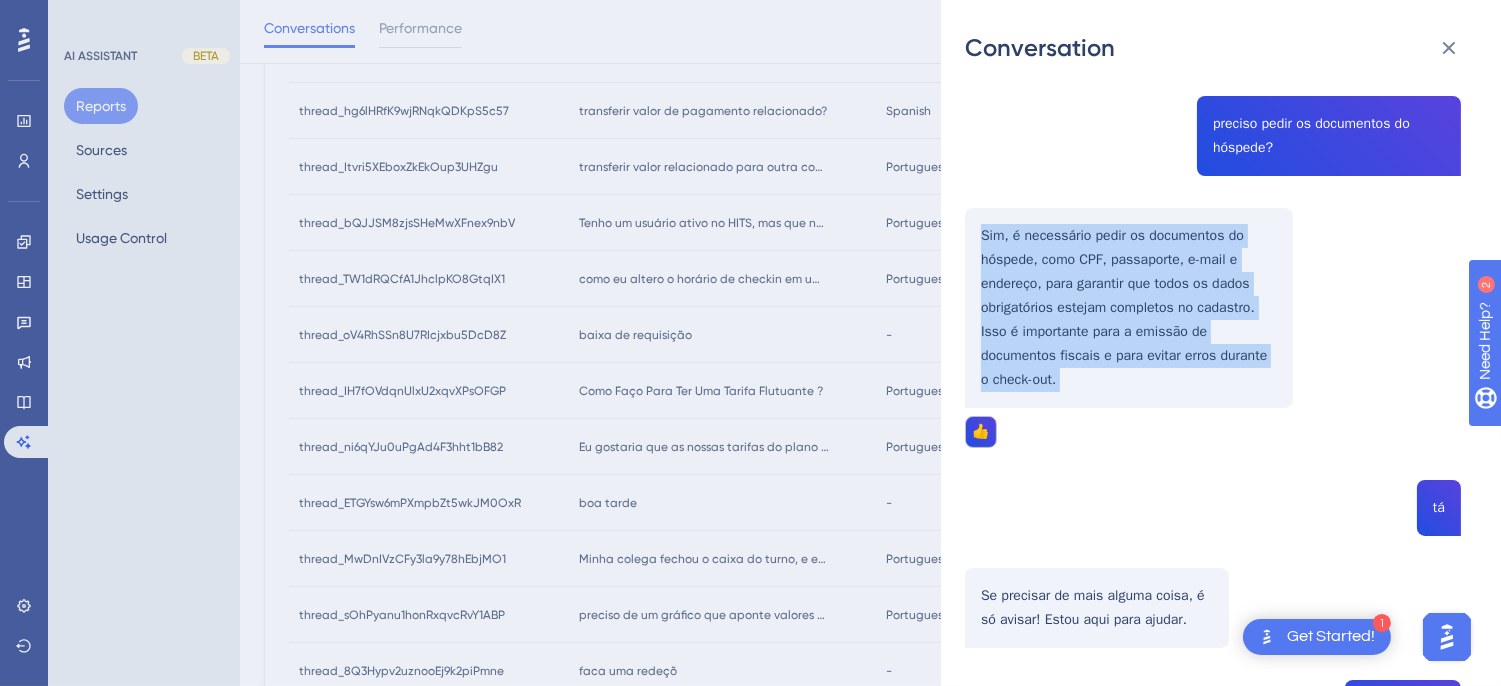 click on "thread_0n1IMColEzOclnnPlvieaKXo Copy 1 - 315_APRENDIZ, MENOR User Conversation History 4 ago. 2025,
13:36 Resolved oi Oi! Como posso ajudar você hoje? como fazer check-in Para realizar o check-in, você pode seguir os seguintes passos no sistema Hits:
Mapa de Reserva Simplificado : Clique no quadro "Check-ins". As reservas com check-in previsto para o dia aparecerão. Localize a reserva desejada e clique no botão de chave 🔑 para fazer o check-in.
Mapa de Reserva Completo : Selecione "Mapa de Reserva", clique na reserva desejada e escolha a opção de check-in.
Mapa de Apartamentos : Selecione "Mapa de UHs", clique no apartamento desejado e escolha a opção de check-in.
Tela de Reservas : Localize a reserva desejada e clique no ícone de chave 🔑 na coluna Ações.
Diretamente na Reserva : Acesse o card "Apartamentos Agrupados" e clique no ícone de chave 🔑 para realizar o check-in.
👎 preciso pedir os documentos do hóspede? 👍 tá não, obrigado 👍" at bounding box center (1213, -5) 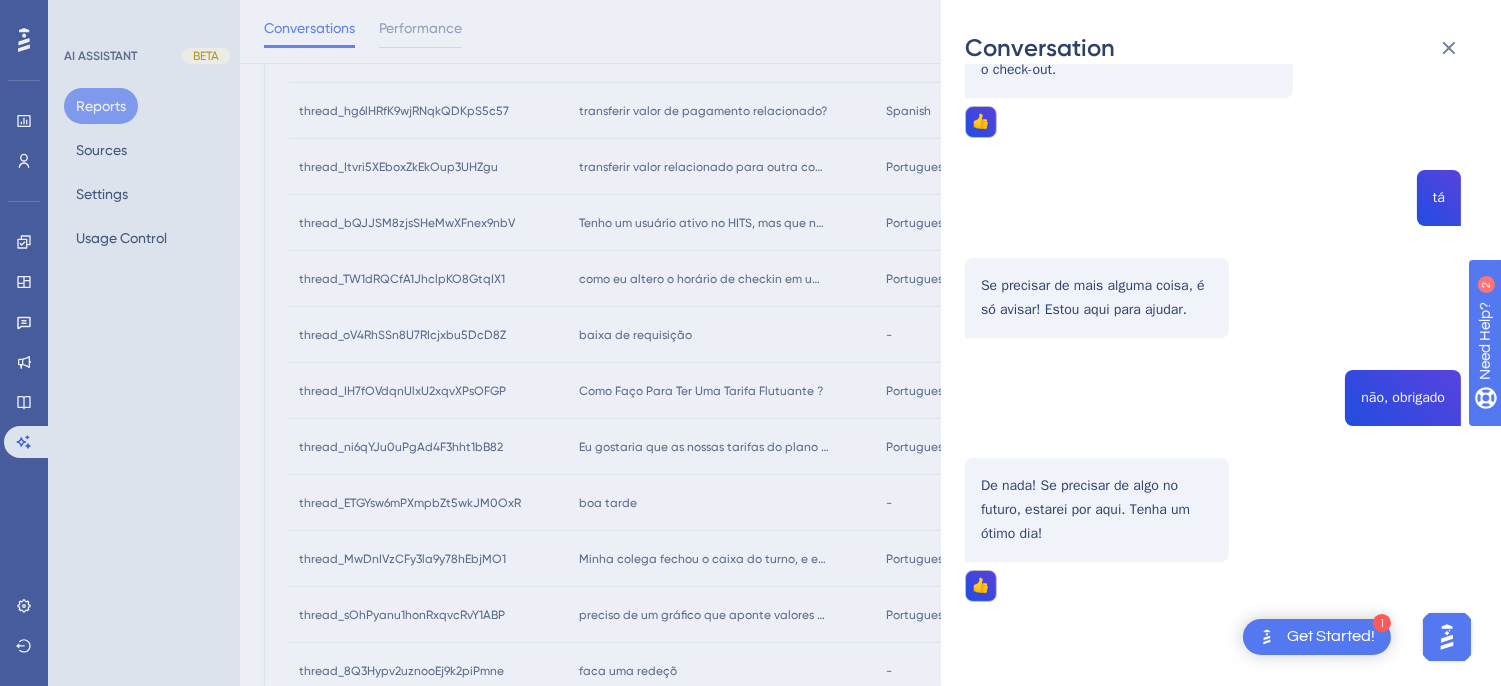 scroll, scrollTop: 1198, scrollLeft: 0, axis: vertical 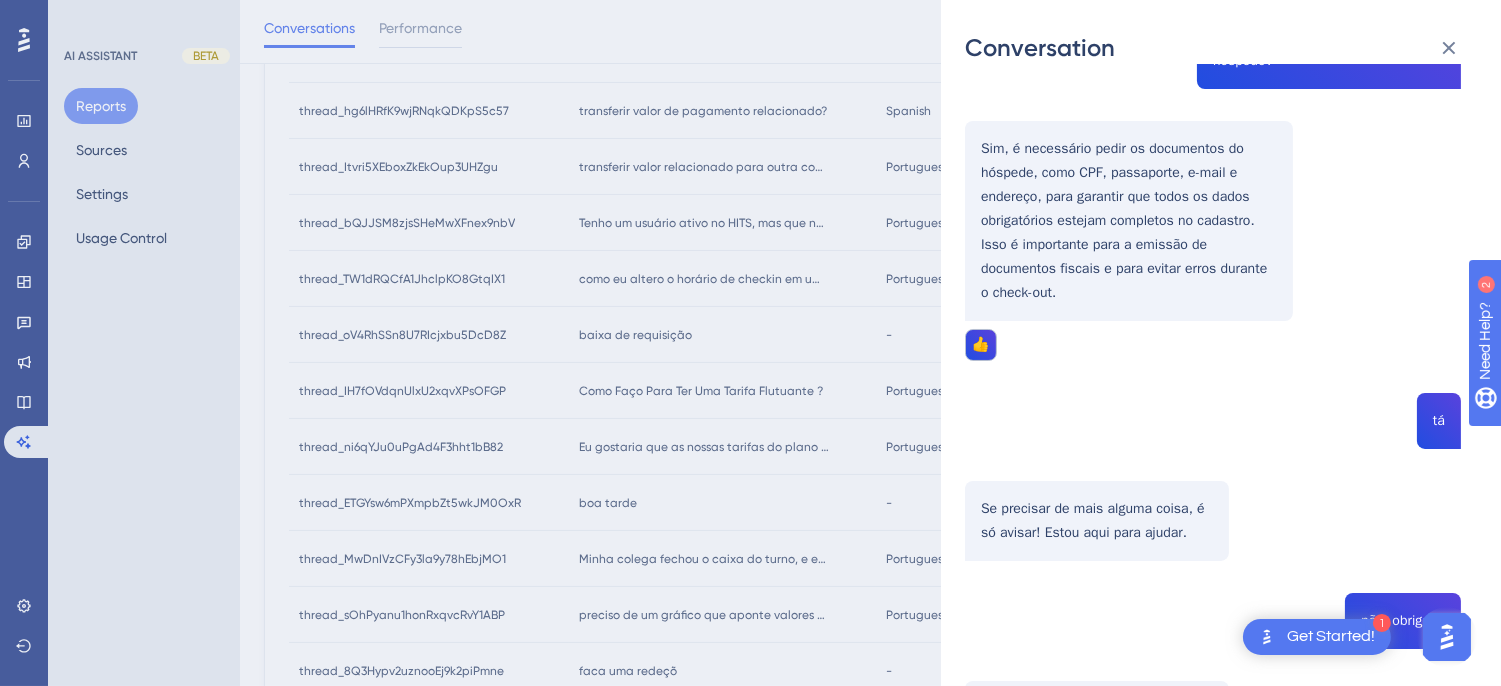 click on "thread_0n1IMColEzOclnnPlvieaKXo Copy 1 - 315_APRENDIZ, MENOR User Conversation History 4 ago. 2025,
13:36 Resolved oi Oi! Como posso ajudar você hoje? como fazer check-in Para realizar o check-in, você pode seguir os seguintes passos no sistema Hits:
Mapa de Reserva Simplificado : Clique no quadro "Check-ins". As reservas com check-in previsto para o dia aparecerão. Localize a reserva desejada e clique no botão de chave 🔑 para fazer o check-in.
Mapa de Reserva Completo : Selecione "Mapa de Reserva", clique na reserva desejada e escolha a opção de check-in.
Mapa de Apartamentos : Selecione "Mapa de UHs", clique no apartamento desejado e escolha a opção de check-in.
Tela de Reservas : Localize a reserva desejada e clique no ícone de chave 🔑 na coluna Ações.
Diretamente na Reserva : Acesse o card "Apartamentos Agrupados" e clique no ícone de chave 🔑 para realizar o check-in.
👎 preciso pedir os documentos do hóspede? 👍 tá não, obrigado 👍" at bounding box center [1213, -92] 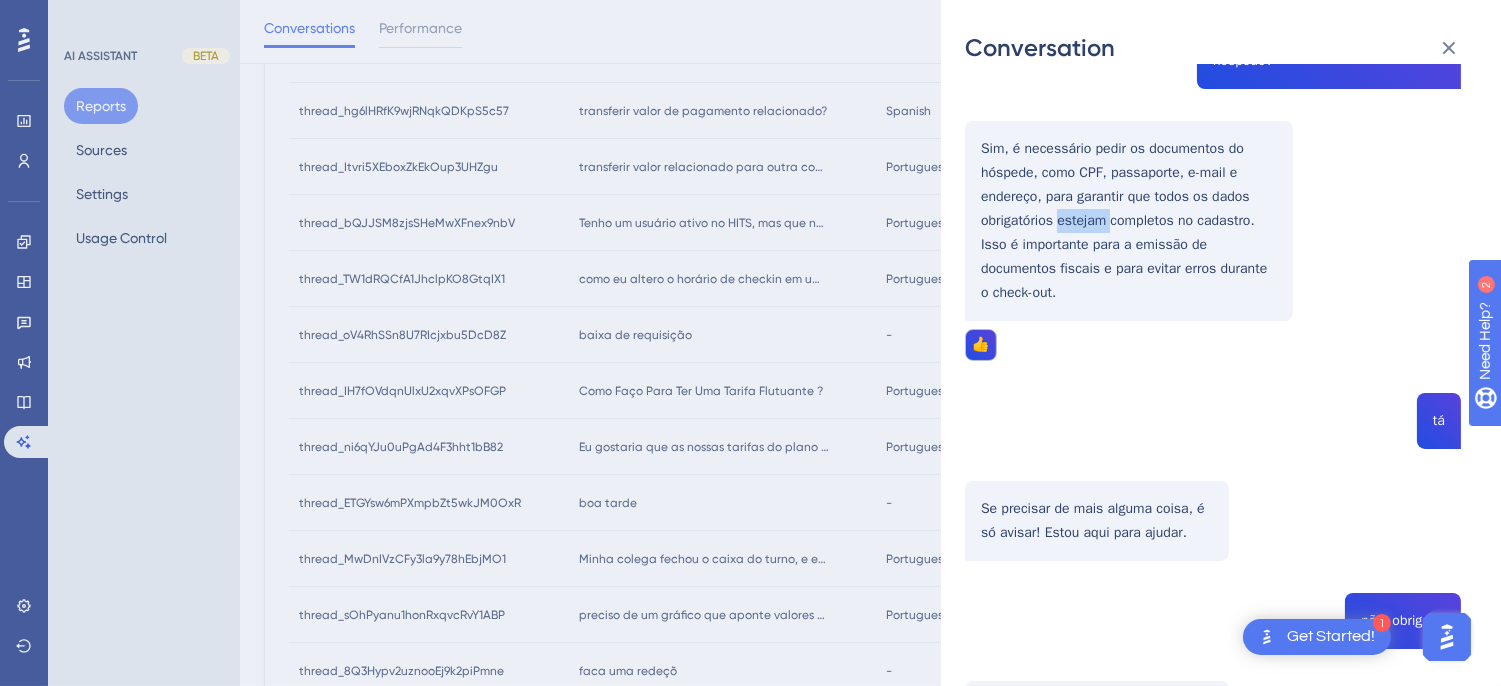 click on "thread_0n1IMColEzOclnnPlvieaKXo Copy 1 - 315_APRENDIZ, MENOR User Conversation History 4 ago. 2025,
13:36 Resolved oi Oi! Como posso ajudar você hoje? como fazer check-in Para realizar o check-in, você pode seguir os seguintes passos no sistema Hits:
Mapa de Reserva Simplificado : Clique no quadro "Check-ins". As reservas com check-in previsto para o dia aparecerão. Localize a reserva desejada e clique no botão de chave 🔑 para fazer o check-in.
Mapa de Reserva Completo : Selecione "Mapa de Reserva", clique na reserva desejada e escolha a opção de check-in.
Mapa de Apartamentos : Selecione "Mapa de UHs", clique no apartamento desejado e escolha a opção de check-in.
Tela de Reservas : Localize a reserva desejada e clique no ícone de chave 🔑 na coluna Ações.
Diretamente na Reserva : Acesse o card "Apartamentos Agrupados" e clique no ícone de chave 🔑 para realizar o check-in.
👎 preciso pedir os documentos do hóspede? 👍 tá não, obrigado 👍" at bounding box center (1213, -92) 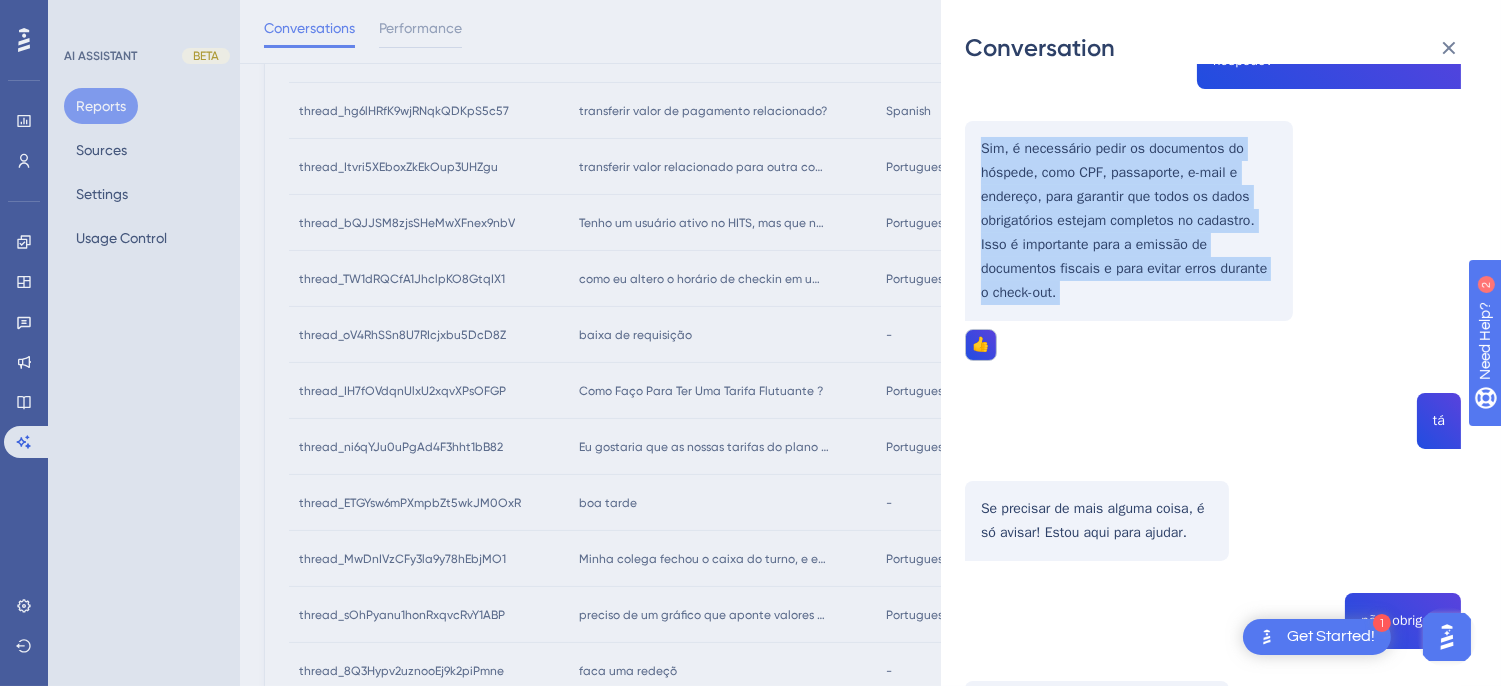 click on "thread_0n1IMColEzOclnnPlvieaKXo Copy 1 - 315_APRENDIZ, MENOR User Conversation History 4 ago. 2025,
13:36 Resolved oi Oi! Como posso ajudar você hoje? como fazer check-in Para realizar o check-in, você pode seguir os seguintes passos no sistema Hits:
Mapa de Reserva Simplificado : Clique no quadro "Check-ins". As reservas com check-in previsto para o dia aparecerão. Localize a reserva desejada e clique no botão de chave 🔑 para fazer o check-in.
Mapa de Reserva Completo : Selecione "Mapa de Reserva", clique na reserva desejada e escolha a opção de check-in.
Mapa de Apartamentos : Selecione "Mapa de UHs", clique no apartamento desejado e escolha a opção de check-in.
Tela de Reservas : Localize a reserva desejada e clique no ícone de chave 🔑 na coluna Ações.
Diretamente na Reserva : Acesse o card "Apartamentos Agrupados" e clique no ícone de chave 🔑 para realizar o check-in.
👎 preciso pedir os documentos do hóspede? 👍 tá não, obrigado 👍" at bounding box center [1213, -92] 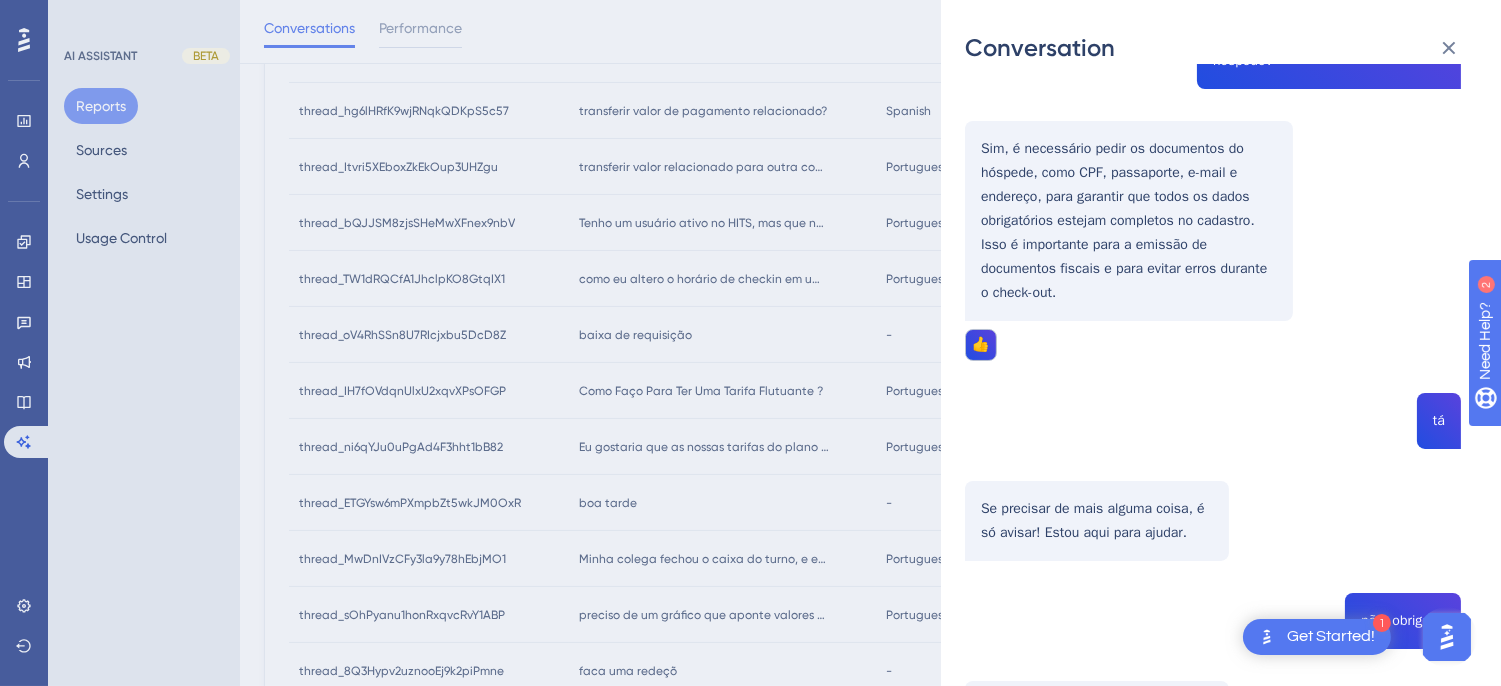 scroll, scrollTop: 1421, scrollLeft: 0, axis: vertical 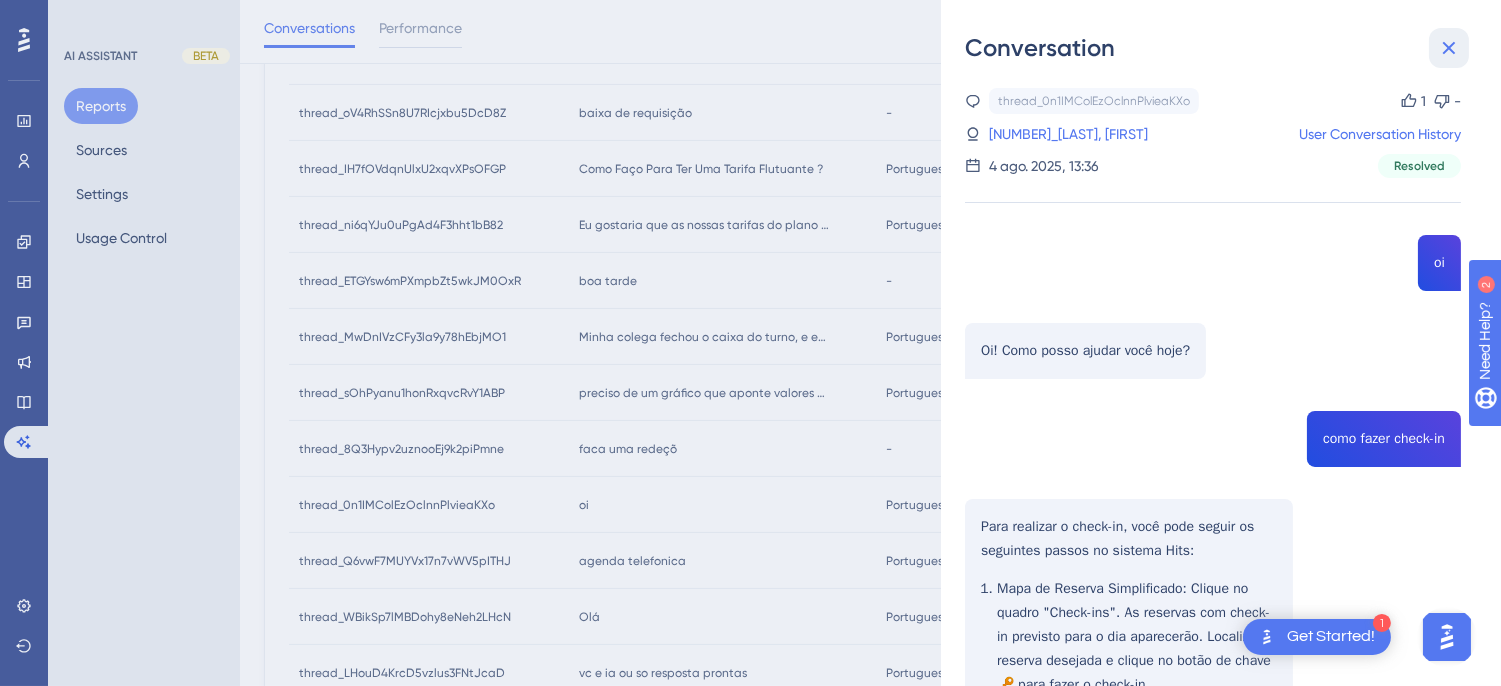 click at bounding box center [1449, 48] 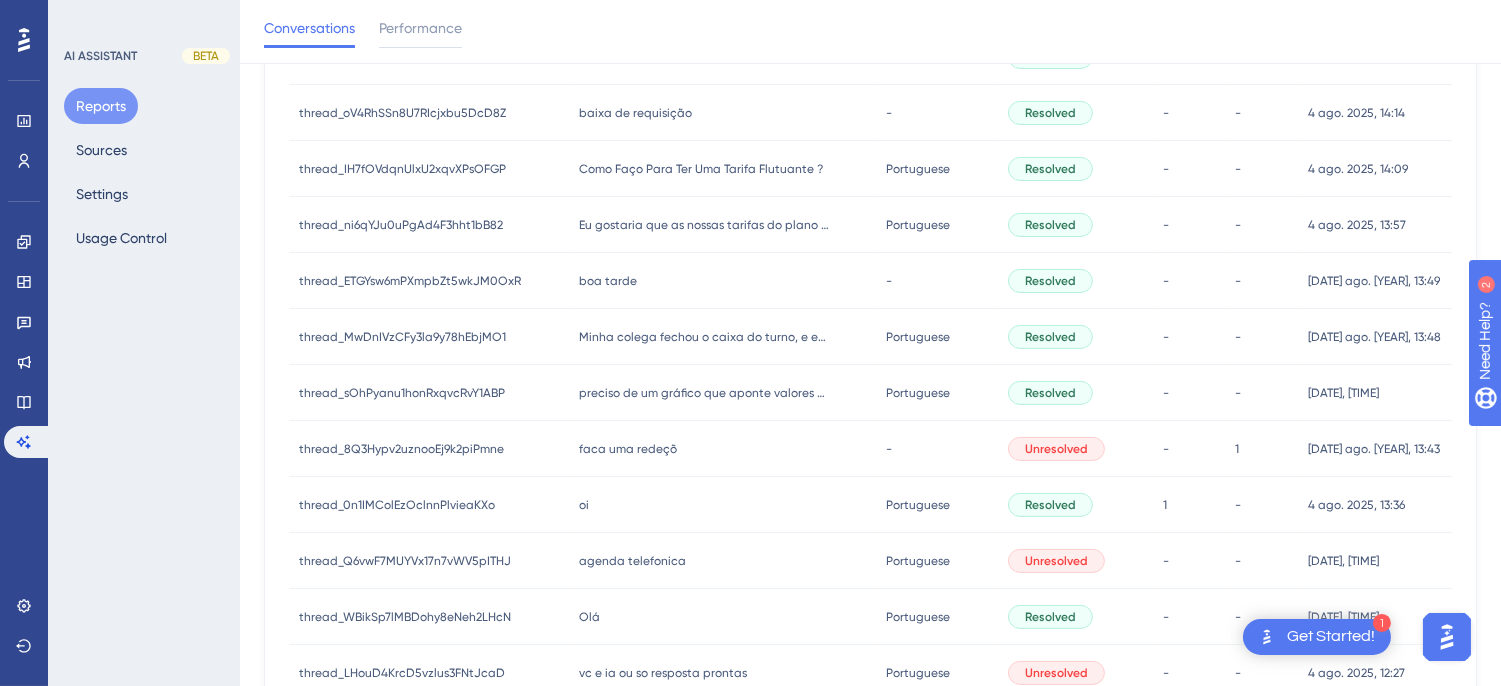click on "agenda telefonica" at bounding box center (632, 561) 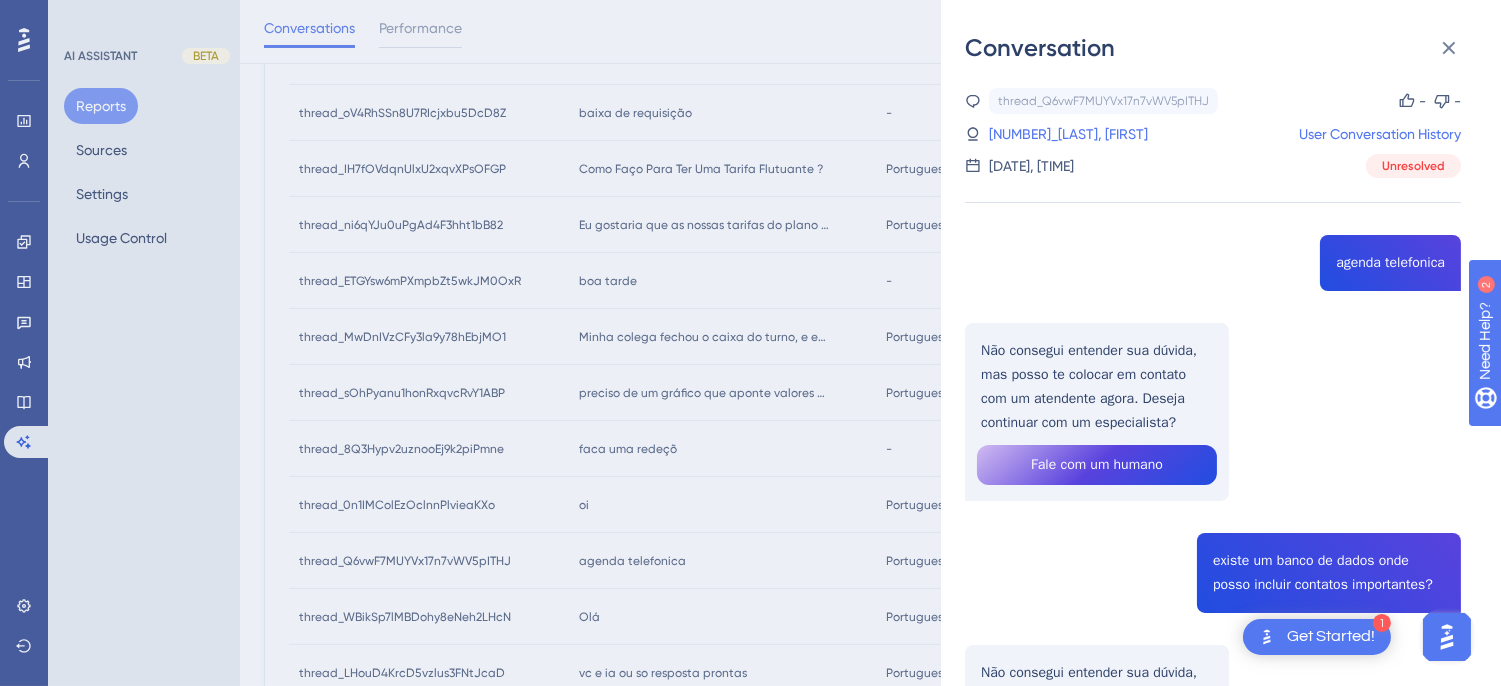 scroll, scrollTop: 222, scrollLeft: 0, axis: vertical 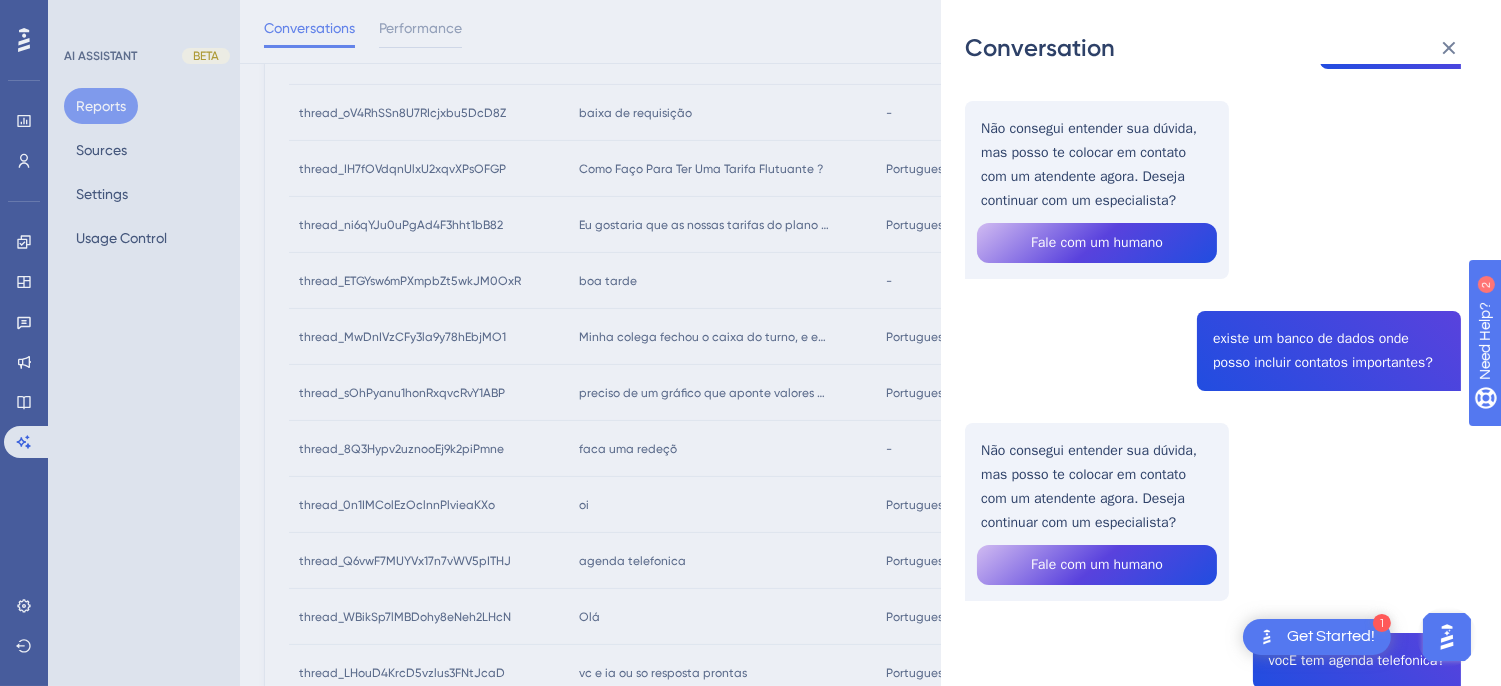 click on "thread_Q6vwF7MUYVx17n7vWV5pITHJ Copy - - 88_SILVA, REINALDO User Conversation History 4 ago. 2025,
13:22 Unresolved agenda telefonica Não consegui entender sua dúvida, mas posso te colocar em contato com um atendente agora. Deseja continuar com um especialista? Fale com um humano existe um banco de dados onde posso incluir contatos importantes? Não consegui entender sua dúvida, mas posso te colocar em contato com um atendente agora. Deseja continuar com um especialista? Fale com um humano vocÊ tem agenda telefonica? No, eu não tenho uma agenda telefônica. Se precisar de ajuda com algo mais, estou aqui!" at bounding box center [1213, 396] 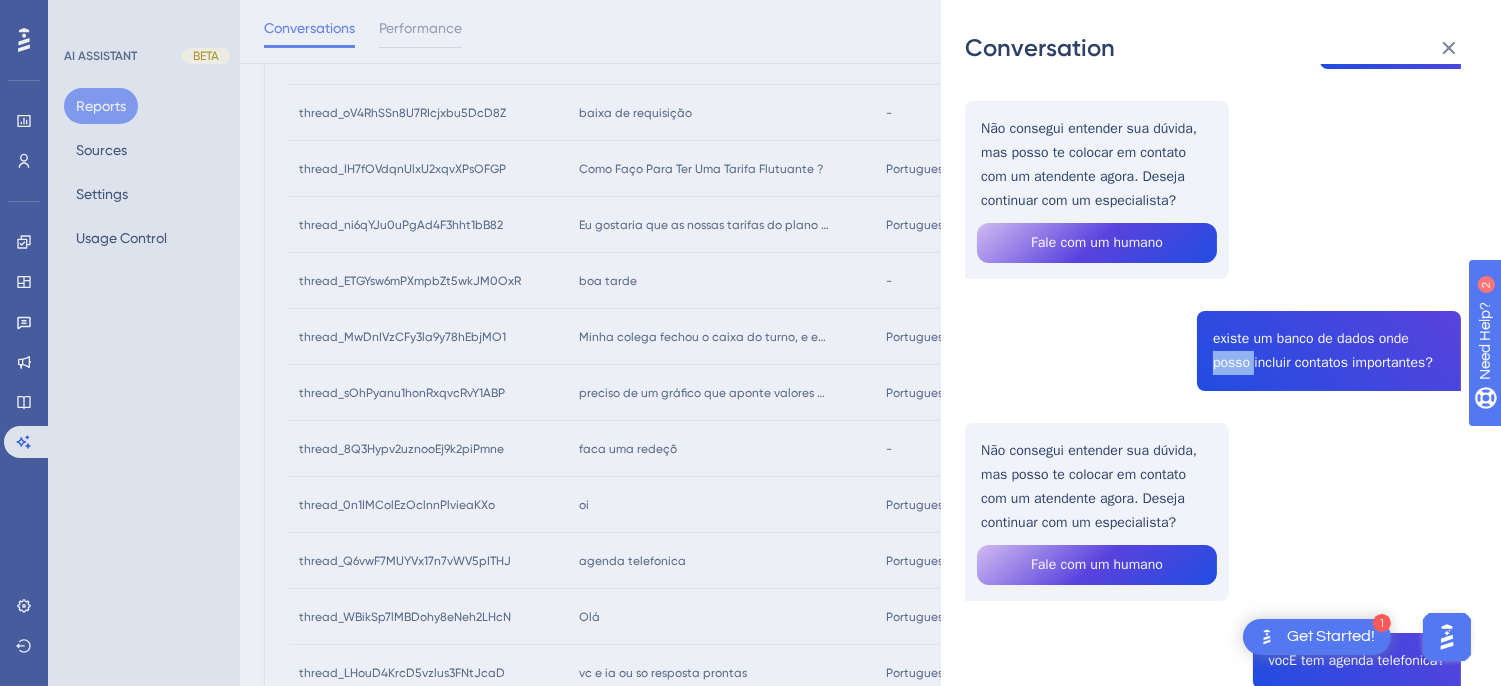 click on "thread_Q6vwF7MUYVx17n7vWV5pITHJ Copy - - 88_SILVA, REINALDO User Conversation History 4 ago. 2025,
13:22 Unresolved agenda telefonica Não consegui entender sua dúvida, mas posso te colocar em contato com um atendente agora. Deseja continuar com um especialista? Fale com um humano existe um banco de dados onde posso incluir contatos importantes? Não consegui entender sua dúvida, mas posso te colocar em contato com um atendente agora. Deseja continuar com um especialista? Fale com um humano vocÊ tem agenda telefonica? No, eu não tenho uma agenda telefônica. Se precisar de ajuda com algo mais, estou aqui!" at bounding box center (1213, 396) 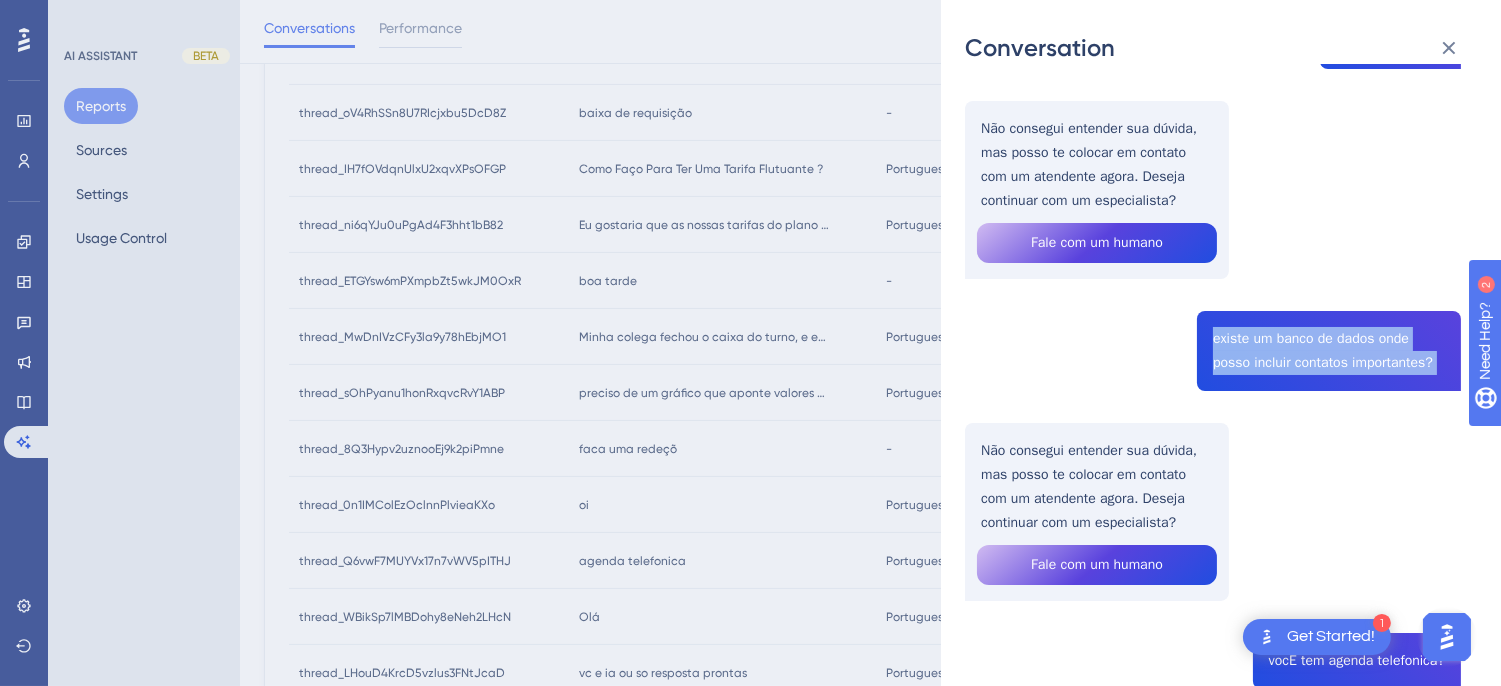 click on "thread_Q6vwF7MUYVx17n7vWV5pITHJ Copy - - 88_SILVA, REINALDO User Conversation History 4 ago. 2025,
13:22 Unresolved agenda telefonica Não consegui entender sua dúvida, mas posso te colocar em contato com um atendente agora. Deseja continuar com um especialista? Fale com um humano existe um banco de dados onde posso incluir contatos importantes? Não consegui entender sua dúvida, mas posso te colocar em contato com um atendente agora. Deseja continuar com um especialista? Fale com um humano vocÊ tem agenda telefonica? No, eu não tenho uma agenda telefônica. Se precisar de ajuda com algo mais, estou aqui!" at bounding box center (1213, 396) 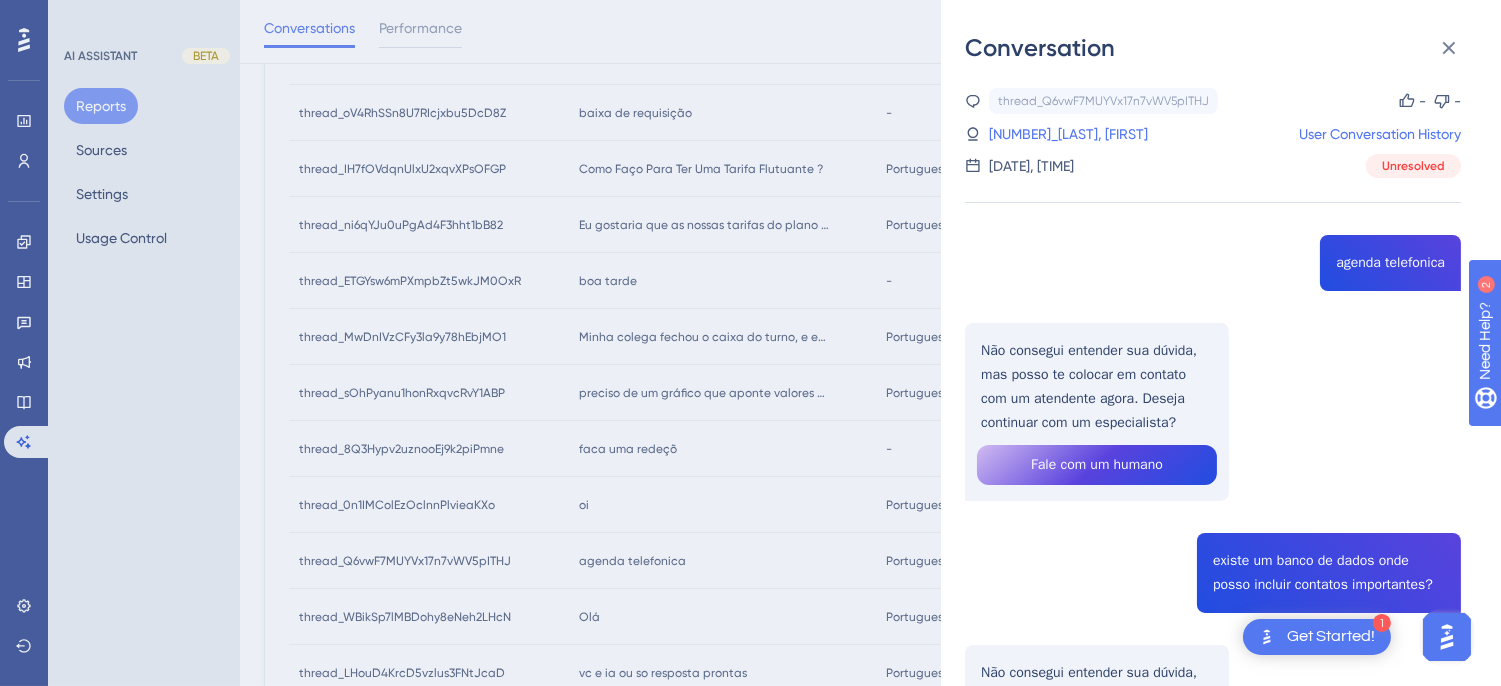click on "thread_Q6vwF7MUYVx17n7vWV5pITHJ Copy - - 88_SILVA, REINALDO User Conversation History 4 ago. 2025,
13:22 Unresolved agenda telefonica Não consegui entender sua dúvida, mas posso te colocar em contato com um atendente agora. Deseja continuar com um especialista? Fale com um humano existe um banco de dados onde posso incluir contatos importantes? Não consegui entender sua dúvida, mas posso te colocar em contato com um atendente agora. Deseja continuar com um especialista? Fale com um humano vocÊ tem agenda telefonica? No, eu não tenho uma agenda telefônica. Se precisar de ajuda com algo mais, estou aqui!" at bounding box center (1213, 618) 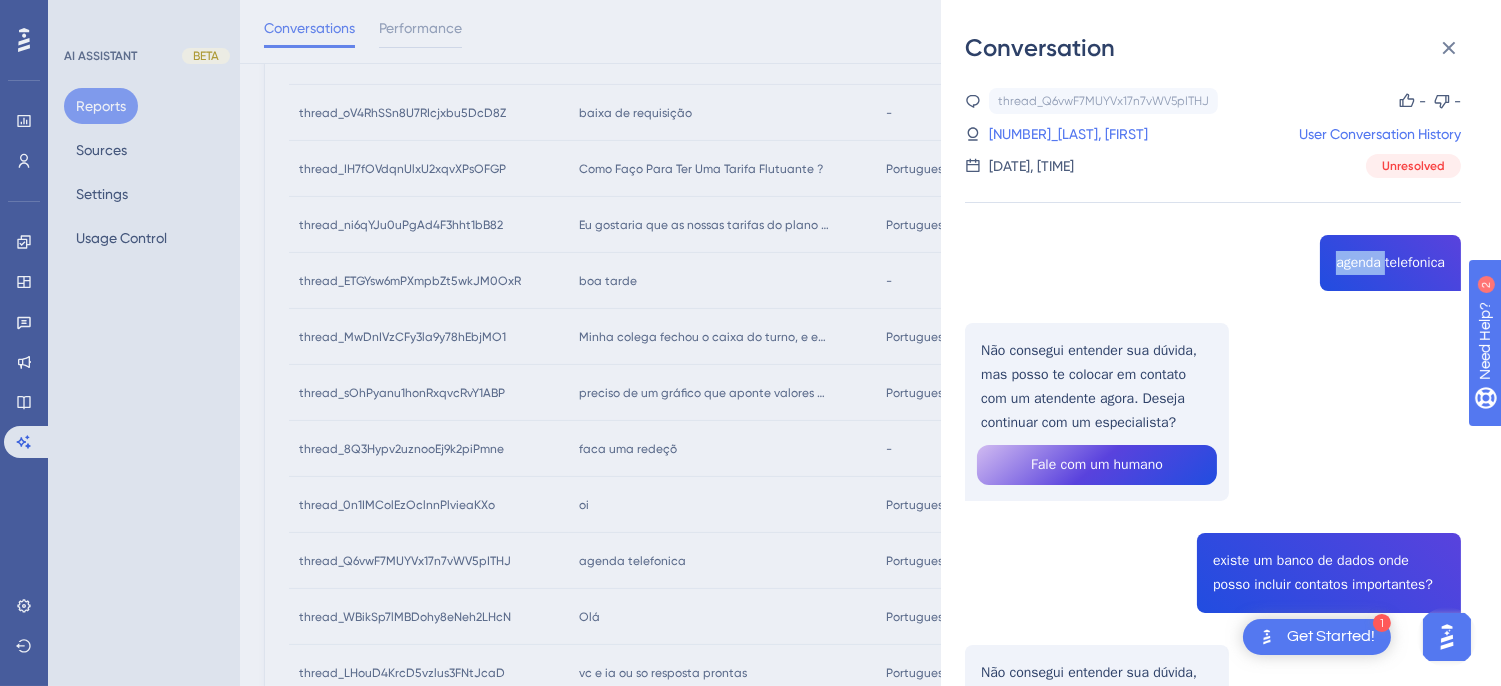 click on "thread_Q6vwF7MUYVx17n7vWV5pITHJ Copy - - 88_SILVA, REINALDO User Conversation History 4 ago. 2025,
13:22 Unresolved agenda telefonica Não consegui entender sua dúvida, mas posso te colocar em contato com um atendente agora. Deseja continuar com um especialista? Fale com um humano existe um banco de dados onde posso incluir contatos importantes? Não consegui entender sua dúvida, mas posso te colocar em contato com um atendente agora. Deseja continuar com um especialista? Fale com um humano vocÊ tem agenda telefonica? No, eu não tenho uma agenda telefônica. Se precisar de ajuda com algo mais, estou aqui!" at bounding box center [1213, 618] 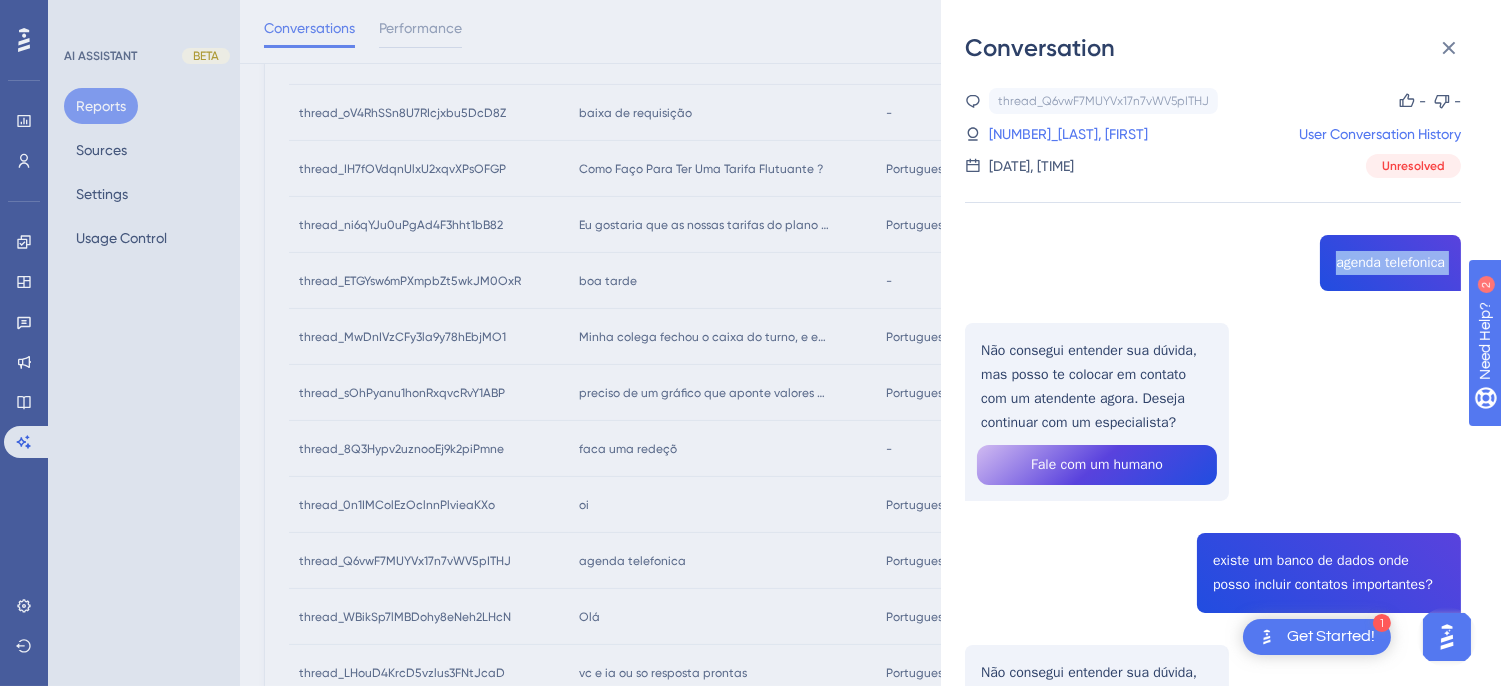 click on "thread_Q6vwF7MUYVx17n7vWV5pITHJ Copy - - 88_SILVA, REINALDO User Conversation History 4 ago. 2025,
13:22 Unresolved agenda telefonica Não consegui entender sua dúvida, mas posso te colocar em contato com um atendente agora. Deseja continuar com um especialista? Fale com um humano existe um banco de dados onde posso incluir contatos importantes? Não consegui entender sua dúvida, mas posso te colocar em contato com um atendente agora. Deseja continuar com um especialista? Fale com um humano vocÊ tem agenda telefonica? No, eu não tenho uma agenda telefônica. Se precisar de ajuda com algo mais, estou aqui!" at bounding box center [1213, 618] 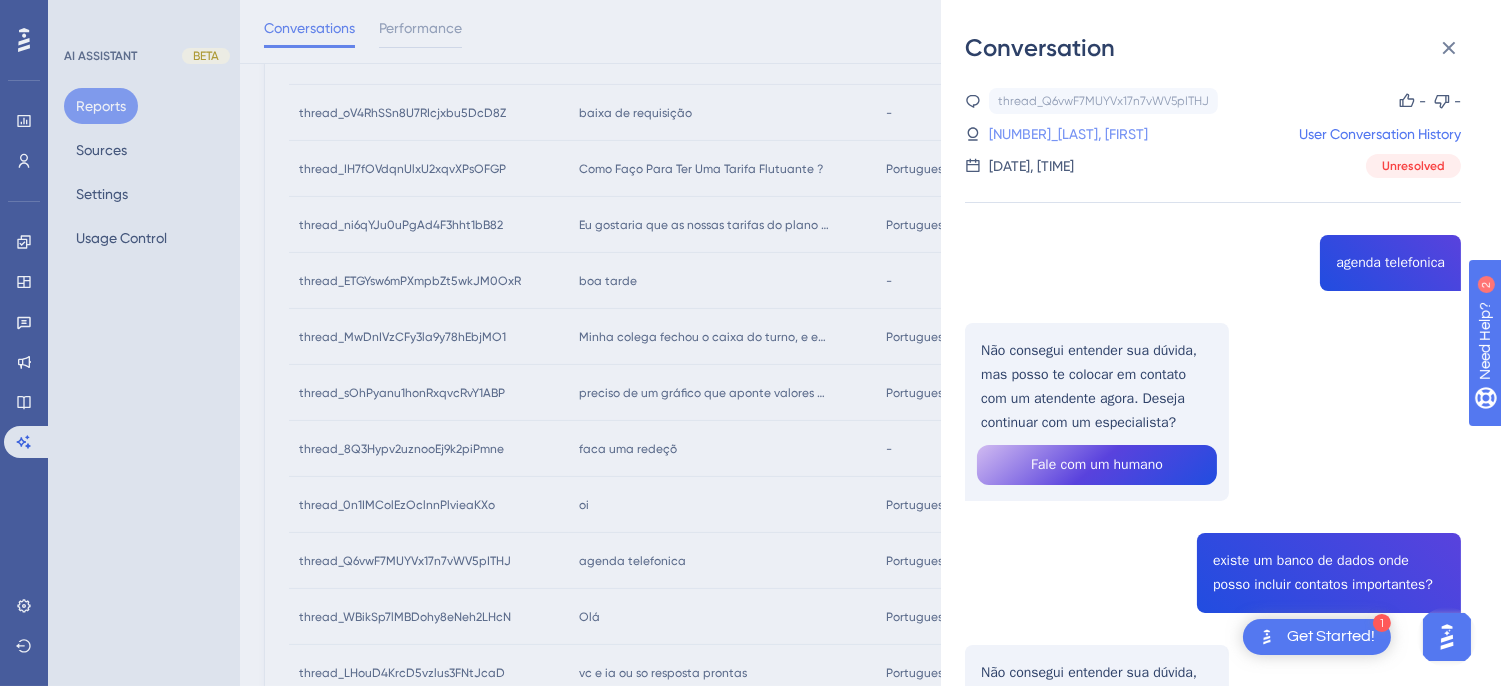 click on "88_SILVA, REINALDO" at bounding box center (1068, 134) 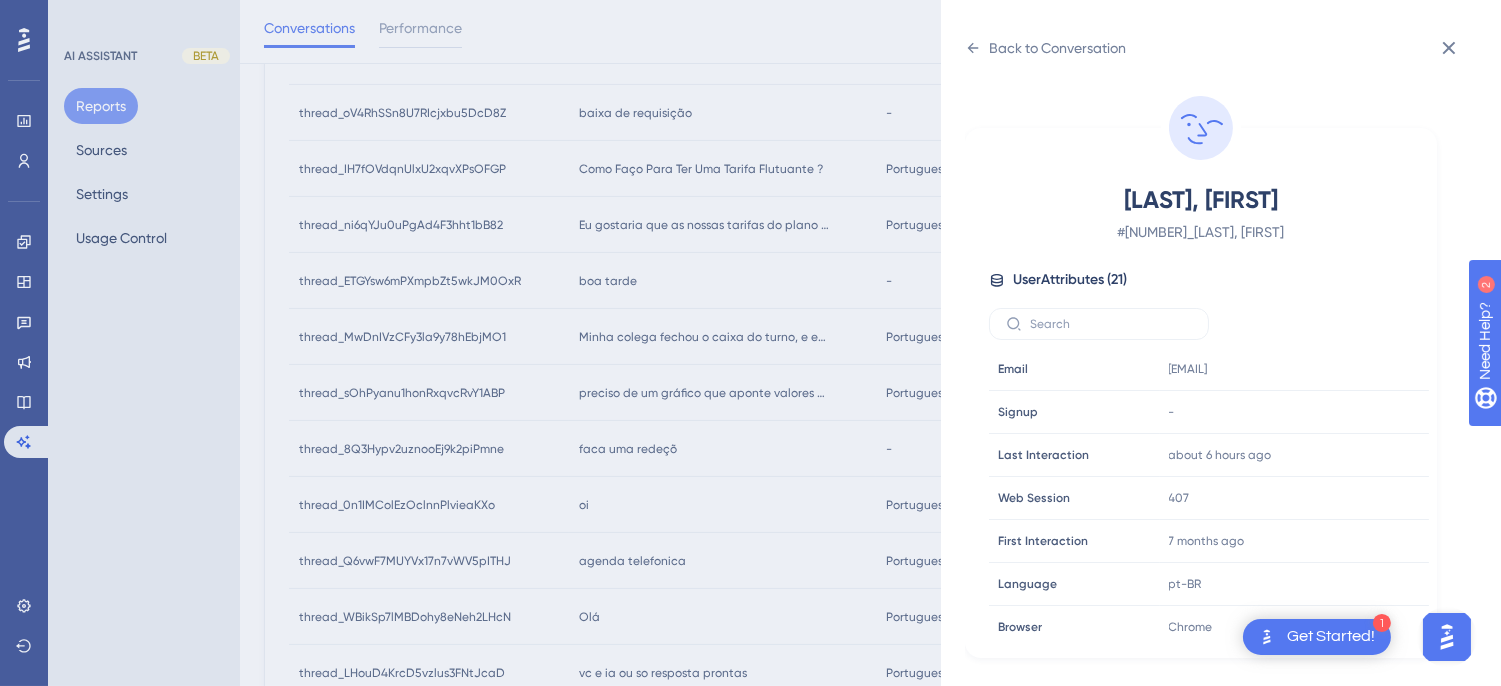 scroll, scrollTop: 610, scrollLeft: 0, axis: vertical 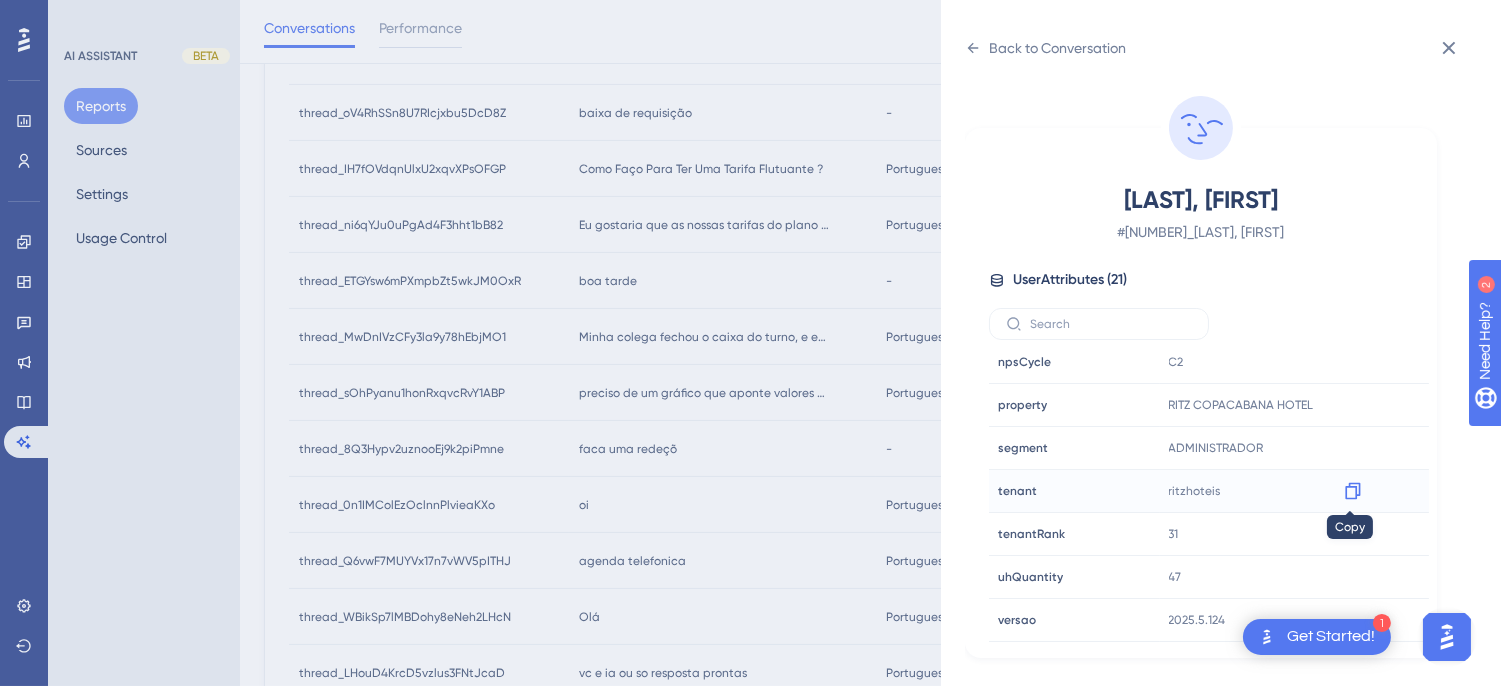 click 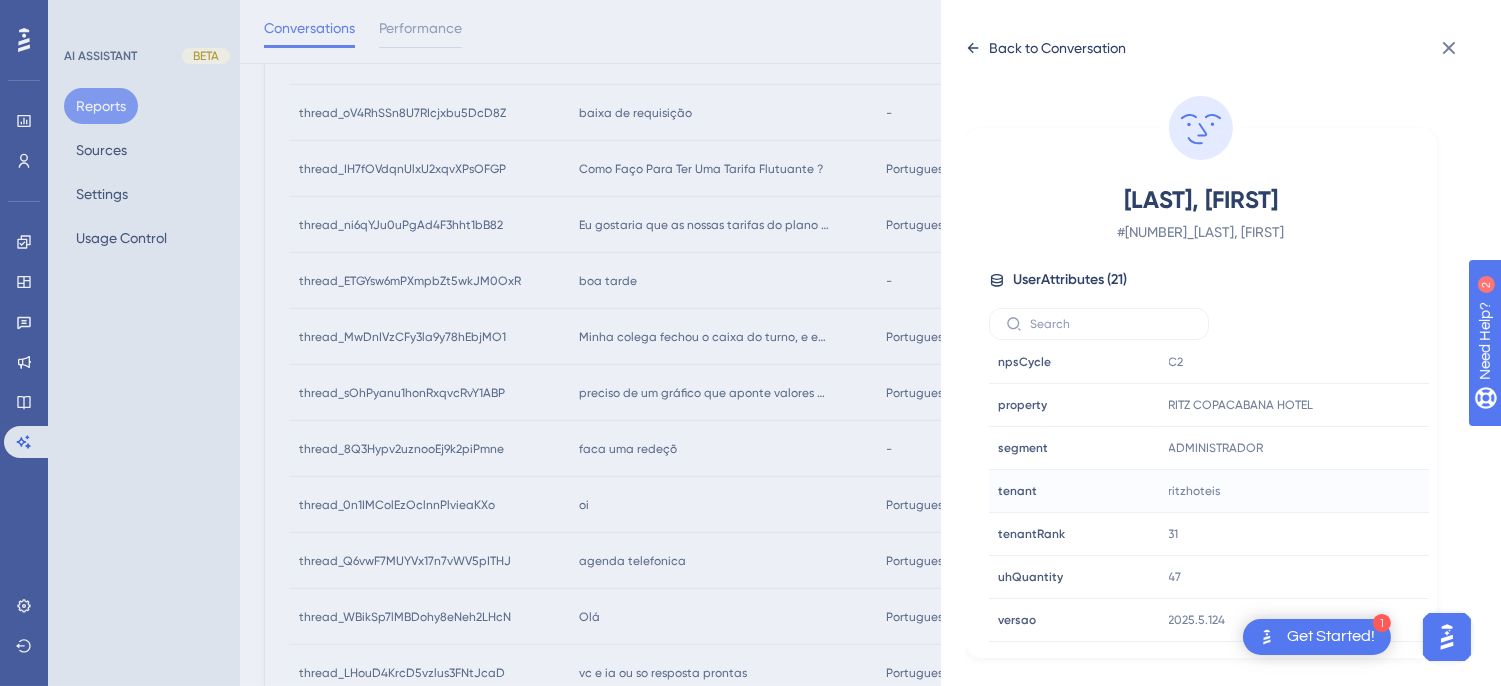 click 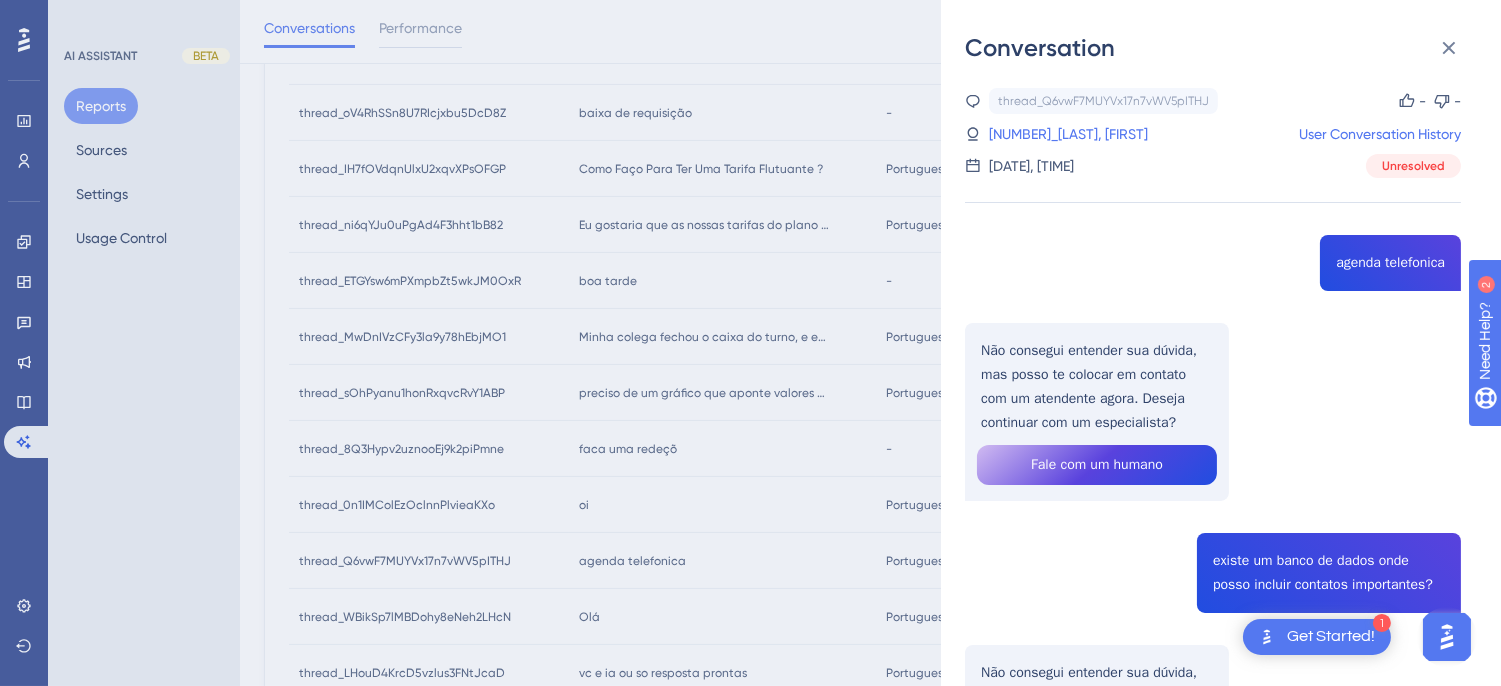 click on "thread_Q6vwF7MUYVx17n7vWV5pITHJ Copy - - 88_SILVA, REINALDO User Conversation History 4 ago. 2025,
13:22 Unresolved agenda telefonica Não consegui entender sua dúvida, mas posso te colocar em contato com um atendente agora. Deseja continuar com um especialista? Fale com um humano existe um banco de dados onde posso incluir contatos importantes? Não consegui entender sua dúvida, mas posso te colocar em contato com um atendente agora. Deseja continuar com um especialista? Fale com um humano vocÊ tem agenda telefonica? No, eu não tenho uma agenda telefônica. Se precisar de ajuda com algo mais, estou aqui!" at bounding box center (1213, 618) 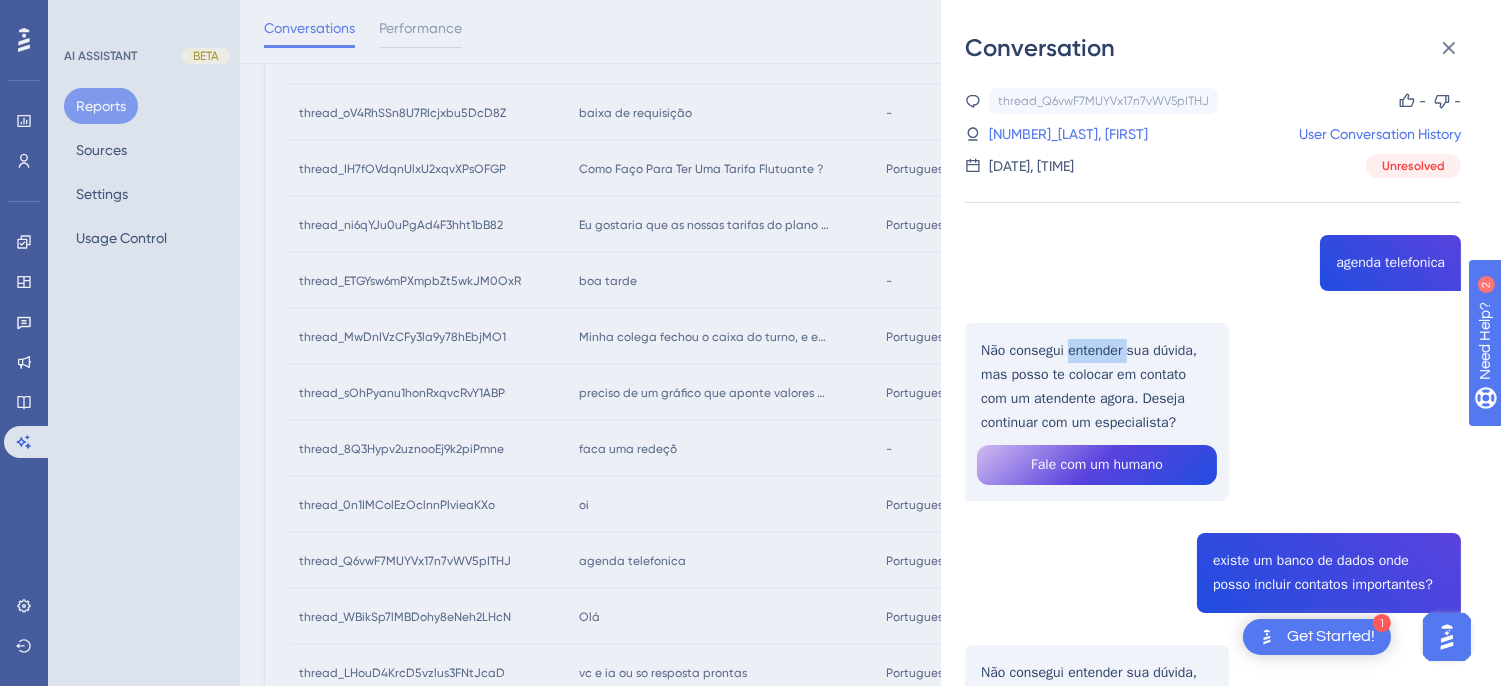 click on "thread_Q6vwF7MUYVx17n7vWV5pITHJ Copy - - 88_SILVA, REINALDO User Conversation History 4 ago. 2025,
13:22 Unresolved agenda telefonica Não consegui entender sua dúvida, mas posso te colocar em contato com um atendente agora. Deseja continuar com um especialista? Fale com um humano existe um banco de dados onde posso incluir contatos importantes? Não consegui entender sua dúvida, mas posso te colocar em contato com um atendente agora. Deseja continuar com um especialista? Fale com um humano vocÊ tem agenda telefonica? No, eu não tenho uma agenda telefônica. Se precisar de ajuda com algo mais, estou aqui!" at bounding box center (1213, 618) 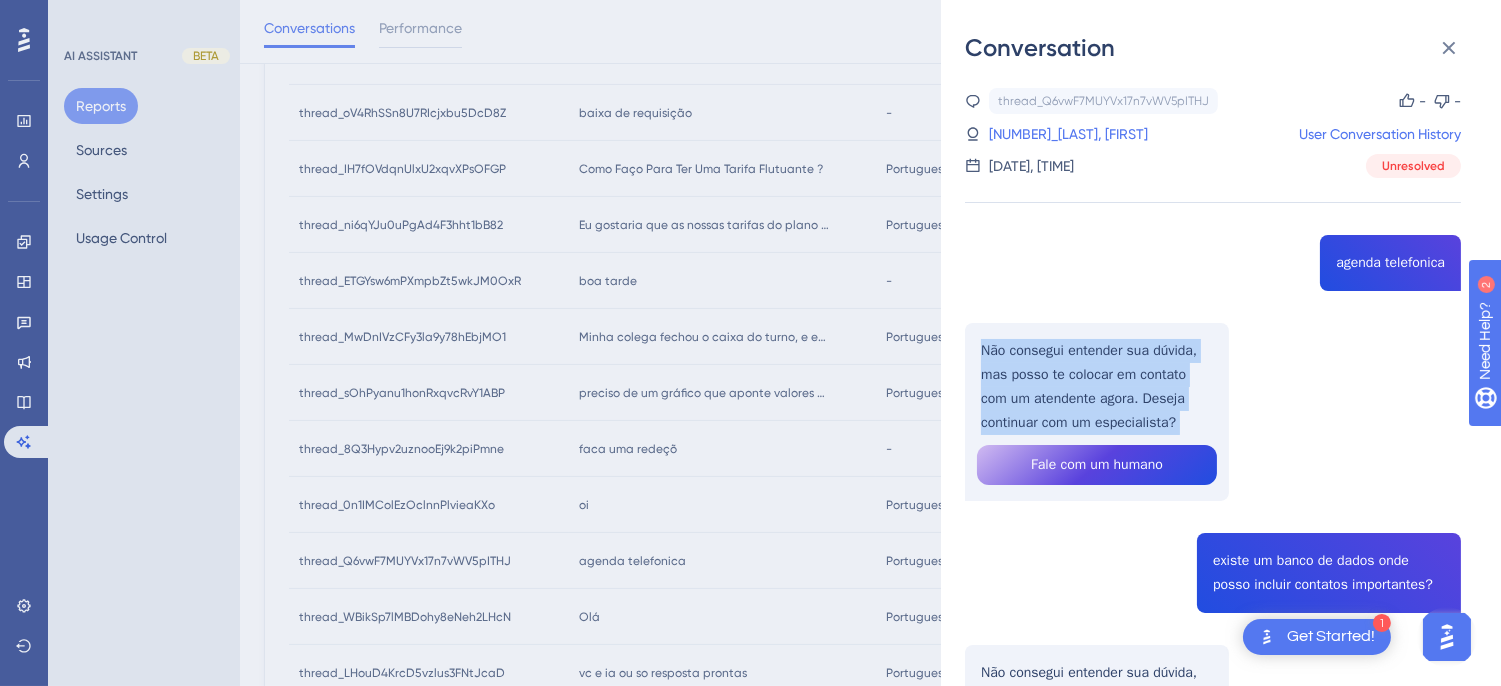 click on "thread_Q6vwF7MUYVx17n7vWV5pITHJ Copy - - 88_SILVA, REINALDO User Conversation History 4 ago. 2025,
13:22 Unresolved agenda telefonica Não consegui entender sua dúvida, mas posso te colocar em contato com um atendente agora. Deseja continuar com um especialista? Fale com um humano existe um banco de dados onde posso incluir contatos importantes? Não consegui entender sua dúvida, mas posso te colocar em contato com um atendente agora. Deseja continuar com um especialista? Fale com um humano vocÊ tem agenda telefonica? No, eu não tenho uma agenda telefônica. Se precisar de ajuda com algo mais, estou aqui!" at bounding box center [1213, 618] 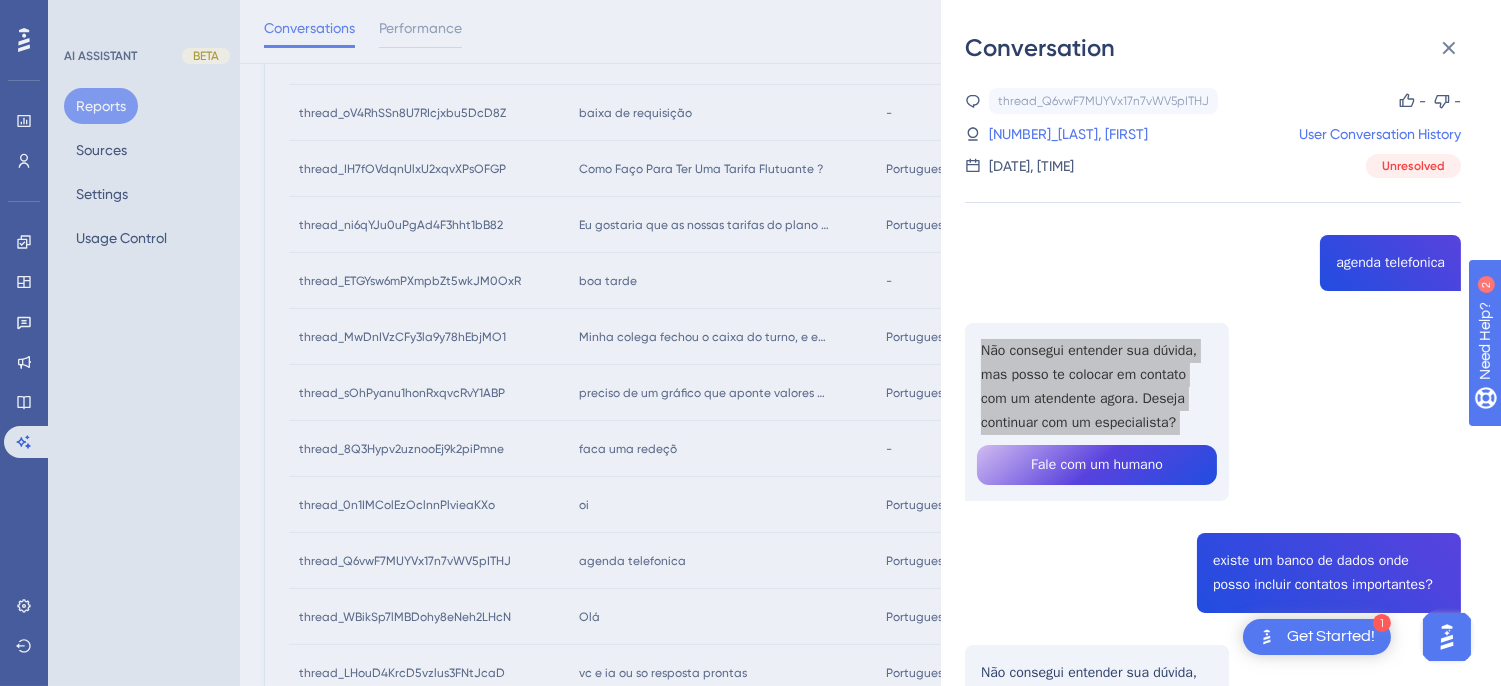 scroll, scrollTop: 222, scrollLeft: 0, axis: vertical 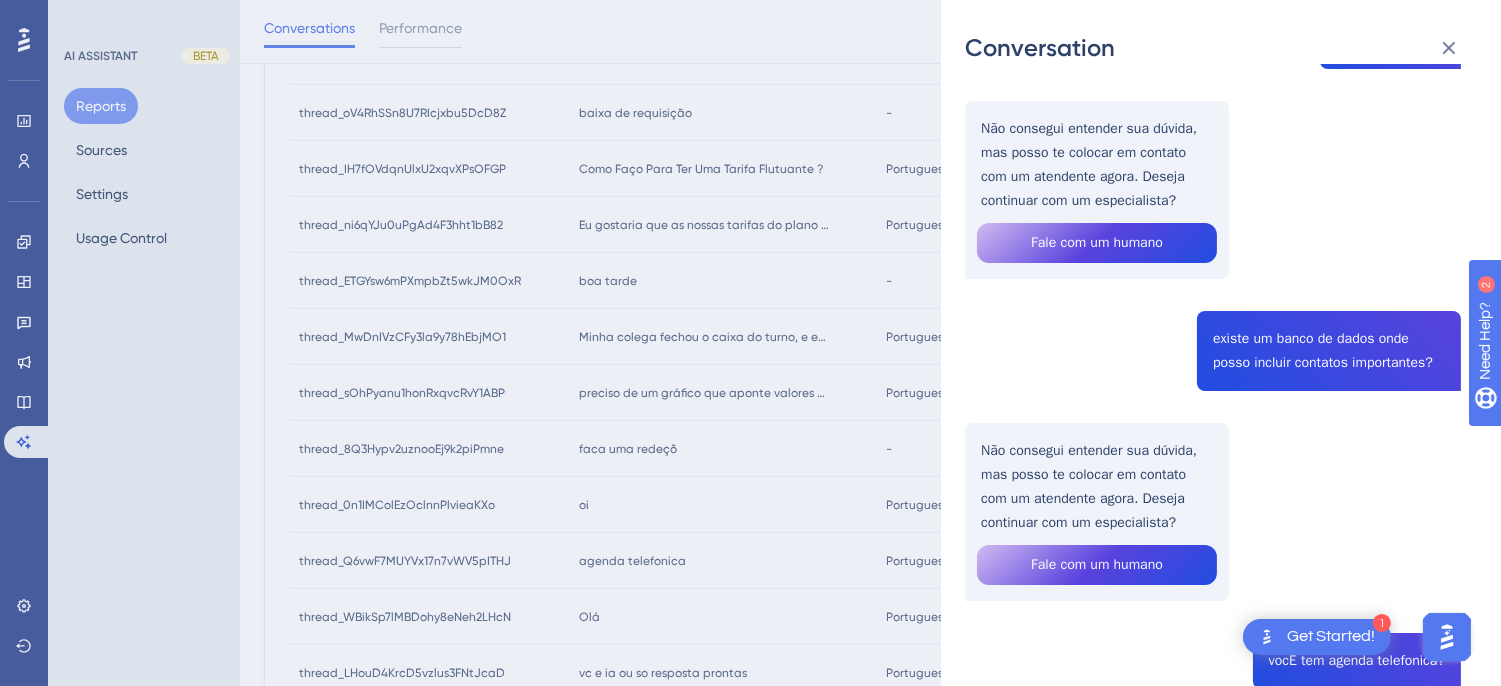 click on "thread_Q6vwF7MUYVx17n7vWV5pITHJ Copy - - 88_SILVA, REINALDO User Conversation History 4 ago. 2025,
13:22 Unresolved agenda telefonica Não consegui entender sua dúvida, mas posso te colocar em contato com um atendente agora. Deseja continuar com um especialista? Fale com um humano existe um banco de dados onde posso incluir contatos importantes? Não consegui entender sua dúvida, mas posso te colocar em contato com um atendente agora. Deseja continuar com um especialista? Fale com um humano vocÊ tem agenda telefonica? No, eu não tenho uma agenda telefônica. Se precisar de ajuda com algo mais, estou aqui!" at bounding box center [1213, 396] 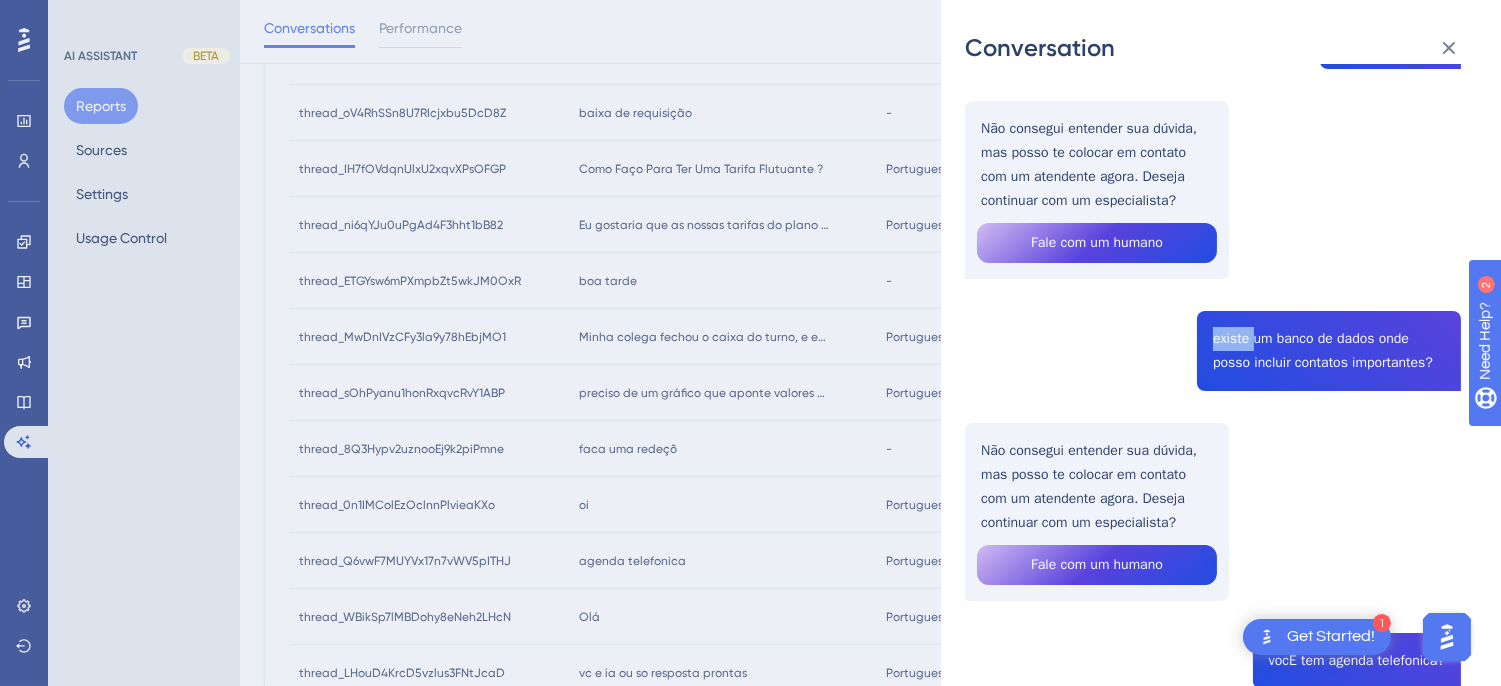 click on "thread_Q6vwF7MUYVx17n7vWV5pITHJ Copy - - 88_SILVA, REINALDO User Conversation History 4 ago. 2025,
13:22 Unresolved agenda telefonica Não consegui entender sua dúvida, mas posso te colocar em contato com um atendente agora. Deseja continuar com um especialista? Fale com um humano existe um banco de dados onde posso incluir contatos importantes? Não consegui entender sua dúvida, mas posso te colocar em contato com um atendente agora. Deseja continuar com um especialista? Fale com um humano vocÊ tem agenda telefonica? No, eu não tenho uma agenda telefônica. Se precisar de ajuda com algo mais, estou aqui!" at bounding box center (1213, 396) 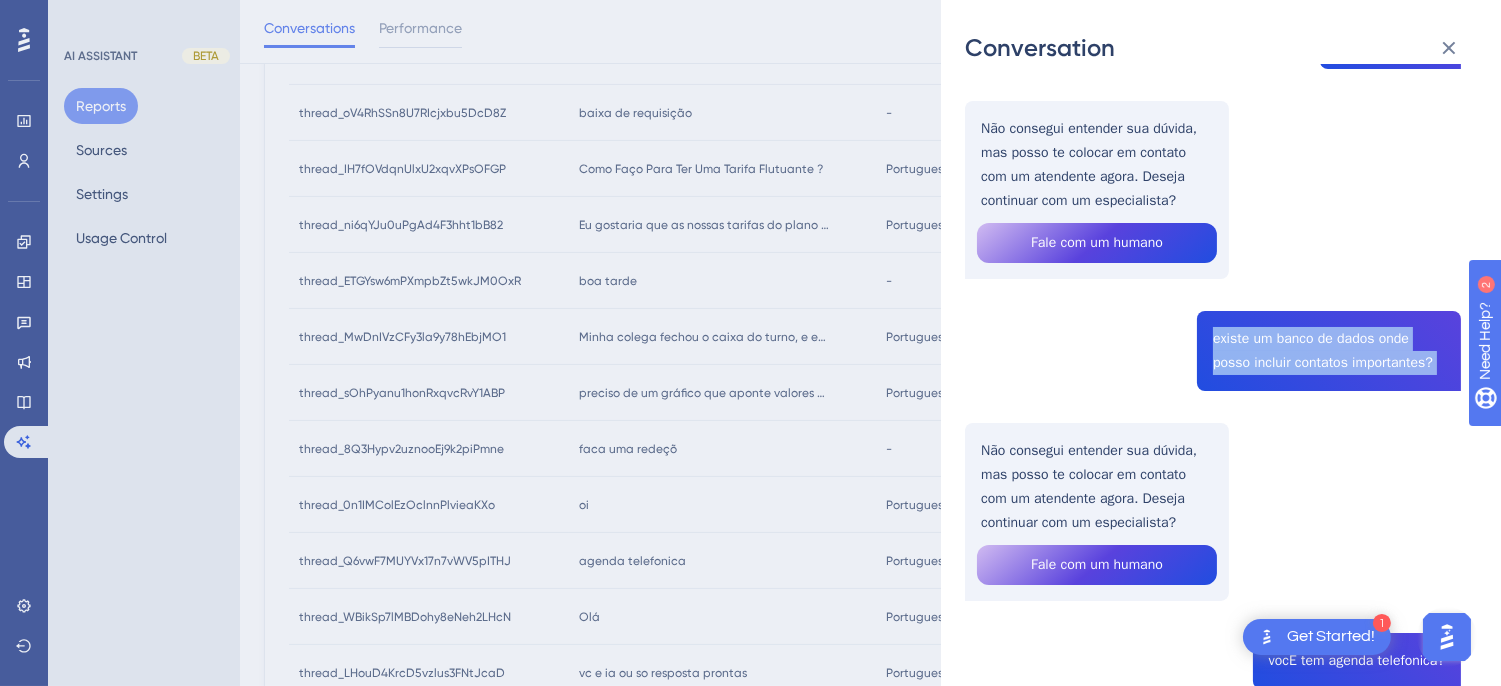 click on "thread_Q6vwF7MUYVx17n7vWV5pITHJ Copy - - 88_SILVA, REINALDO User Conversation History 4 ago. 2025,
13:22 Unresolved agenda telefonica Não consegui entender sua dúvida, mas posso te colocar em contato com um atendente agora. Deseja continuar com um especialista? Fale com um humano existe um banco de dados onde posso incluir contatos importantes? Não consegui entender sua dúvida, mas posso te colocar em contato com um atendente agora. Deseja continuar com um especialista? Fale com um humano vocÊ tem agenda telefonica? No, eu não tenho uma agenda telefônica. Se precisar de ajuda com algo mais, estou aqui!" at bounding box center (1213, 396) 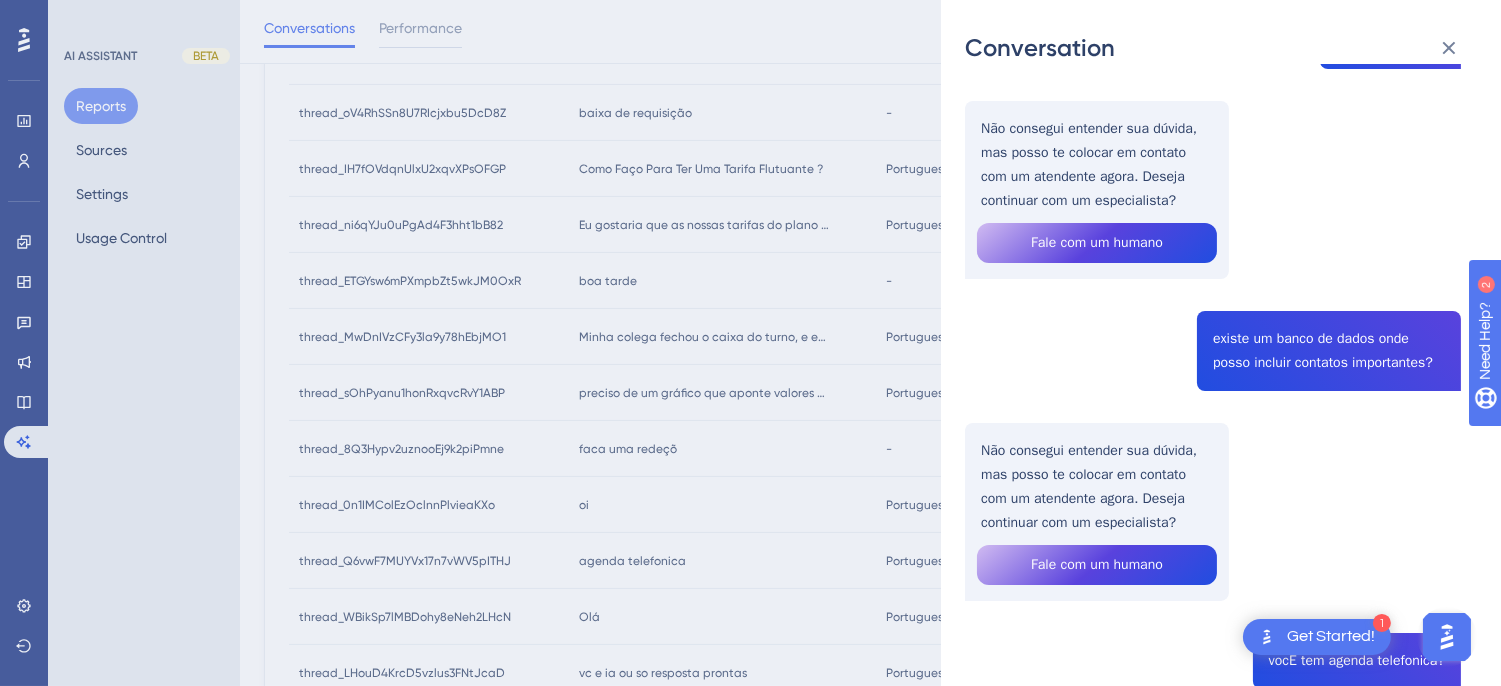 click on "thread_Q6vwF7MUYVx17n7vWV5pITHJ Copy - - 88_SILVA, REINALDO User Conversation History 4 ago. 2025,
13:22 Unresolved agenda telefonica Não consegui entender sua dúvida, mas posso te colocar em contato com um atendente agora. Deseja continuar com um especialista? Fale com um humano existe um banco de dados onde posso incluir contatos importantes? Não consegui entender sua dúvida, mas posso te colocar em contato com um atendente agora. Deseja continuar com um especialista? Fale com um humano vocÊ tem agenda telefonica? No, eu não tenho uma agenda telefônica. Se precisar de ajuda com algo mais, estou aqui!" at bounding box center [1213, 396] 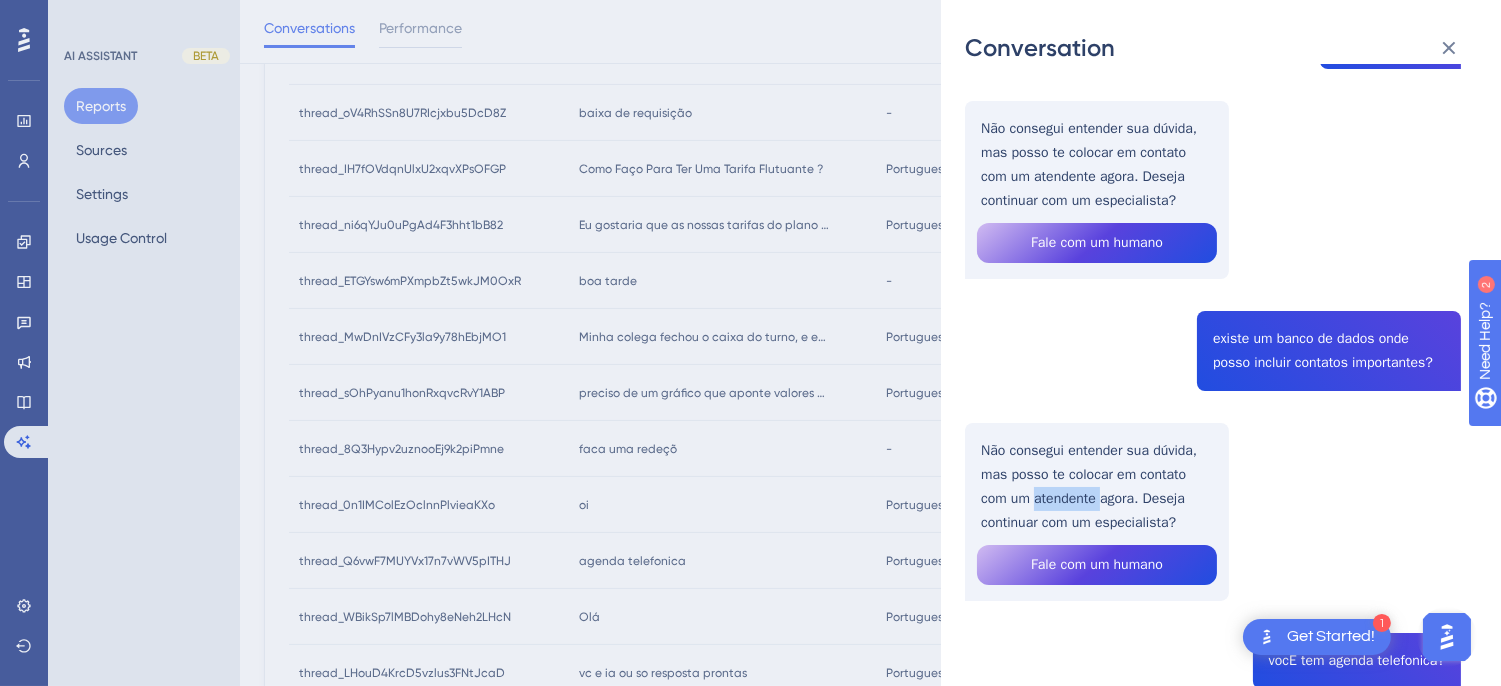 click on "thread_Q6vwF7MUYVx17n7vWV5pITHJ Copy - - 88_SILVA, REINALDO User Conversation History 4 ago. 2025,
13:22 Unresolved agenda telefonica Não consegui entender sua dúvida, mas posso te colocar em contato com um atendente agora. Deseja continuar com um especialista? Fale com um humano existe um banco de dados onde posso incluir contatos importantes? Não consegui entender sua dúvida, mas posso te colocar em contato com um atendente agora. Deseja continuar com um especialista? Fale com um humano vocÊ tem agenda telefonica? No, eu não tenho uma agenda telefônica. Se precisar de ajuda com algo mais, estou aqui!" at bounding box center [1213, 396] 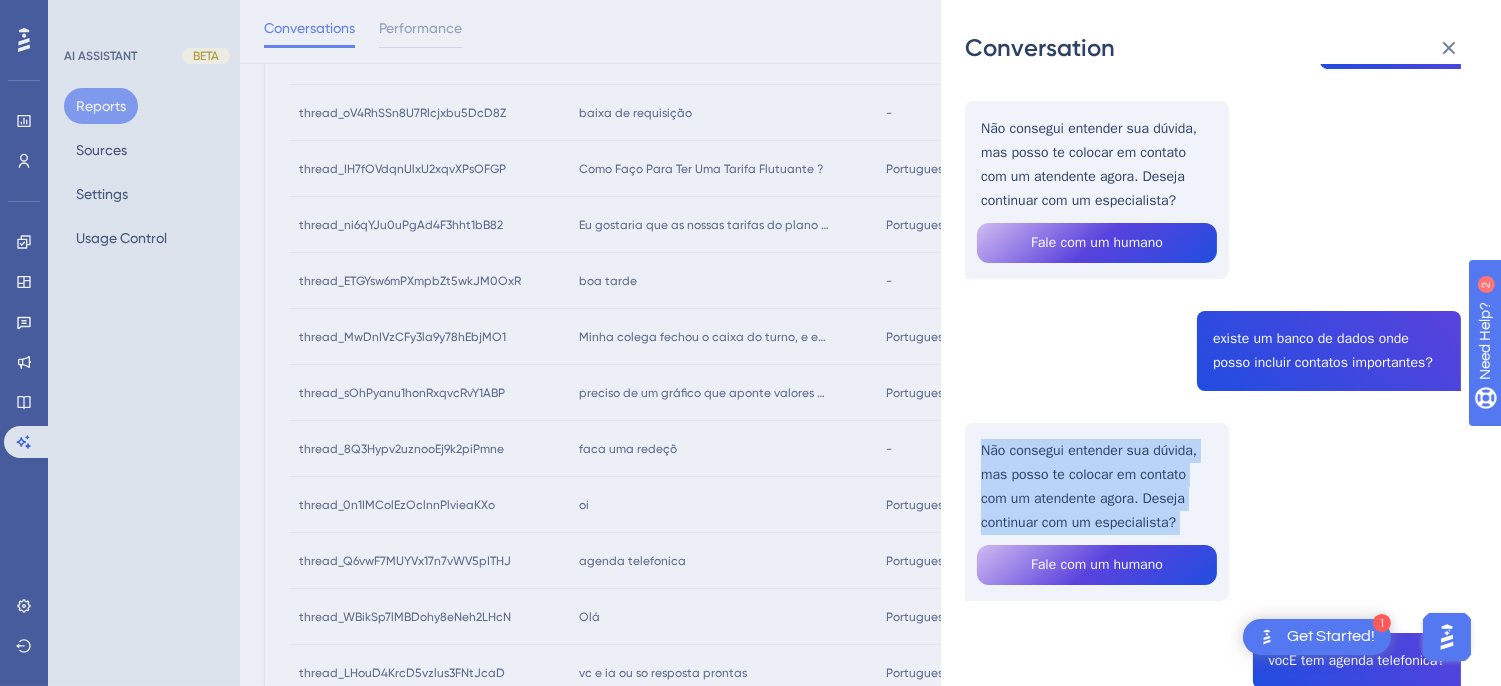 click on "thread_Q6vwF7MUYVx17n7vWV5pITHJ Copy - - 88_SILVA, REINALDO User Conversation History 4 ago. 2025,
13:22 Unresolved agenda telefonica Não consegui entender sua dúvida, mas posso te colocar em contato com um atendente agora. Deseja continuar com um especialista? Fale com um humano existe um banco de dados onde posso incluir contatos importantes? Não consegui entender sua dúvida, mas posso te colocar em contato com um atendente agora. Deseja continuar com um especialista? Fale com um humano vocÊ tem agenda telefonica? No, eu não tenho uma agenda telefônica. Se precisar de ajuda com algo mais, estou aqui!" at bounding box center [1213, 396] 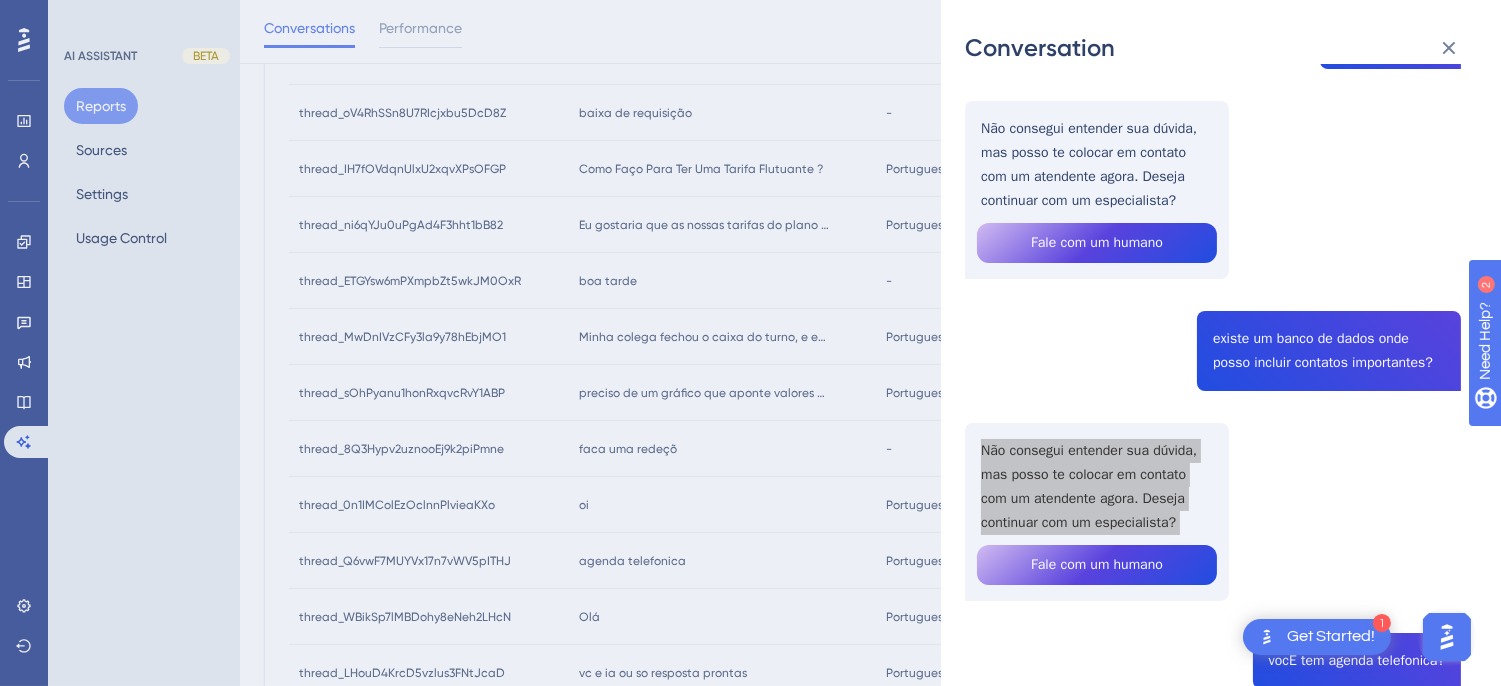 scroll, scrollTop: 445, scrollLeft: 0, axis: vertical 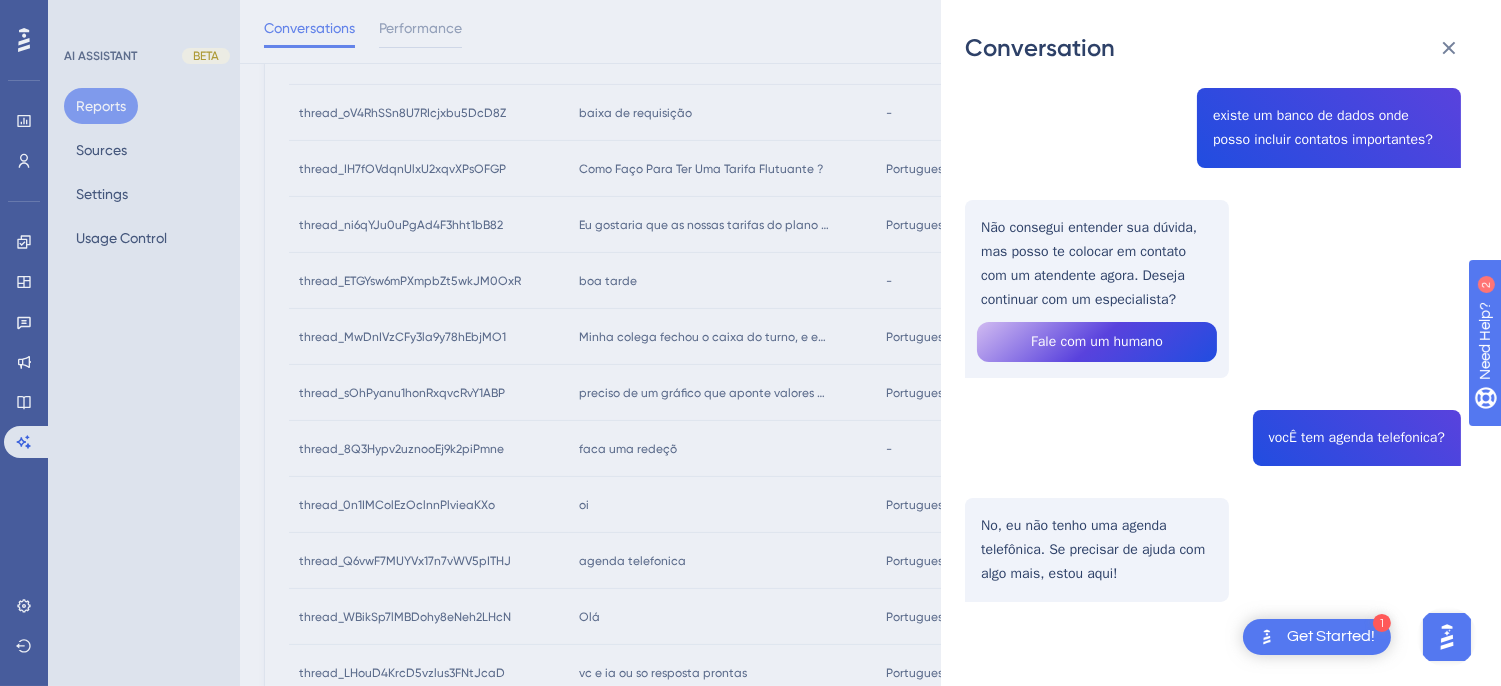 click on "thread_Q6vwF7MUYVx17n7vWV5pITHJ Copy - - 88_SILVA, REINALDO User Conversation History 4 ago. 2025,
13:22 Unresolved agenda telefonica Não consegui entender sua dúvida, mas posso te colocar em contato com um atendente agora. Deseja continuar com um especialista? Fale com um humano existe um banco de dados onde posso incluir contatos importantes? Não consegui entender sua dúvida, mas posso te colocar em contato com um atendente agora. Deseja continuar com um especialista? Fale com um humano vocÊ tem agenda telefonica? No, eu não tenho uma agenda telefônica. Se precisar de ajuda com algo mais, estou aqui!" at bounding box center [1213, 173] 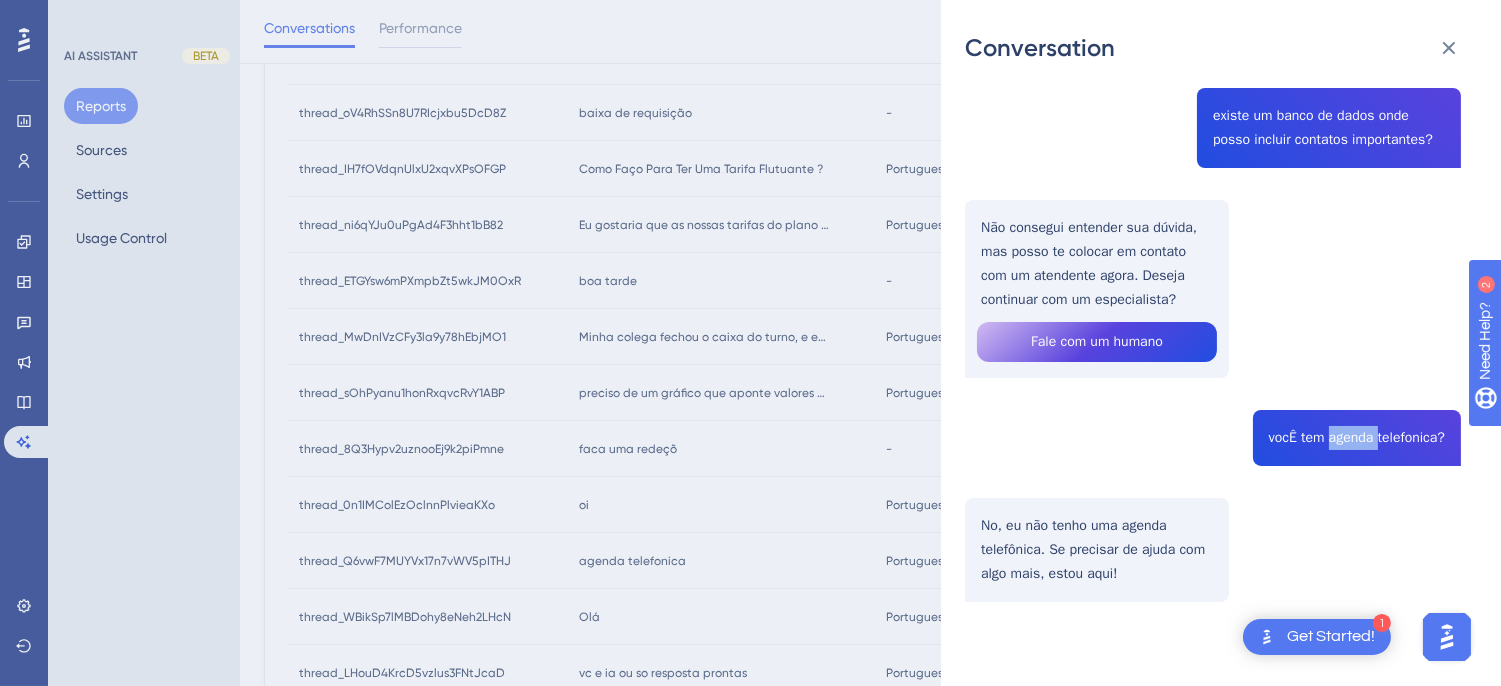 click on "thread_Q6vwF7MUYVx17n7vWV5pITHJ Copy - - 88_SILVA, REINALDO User Conversation History 4 ago. 2025,
13:22 Unresolved agenda telefonica Não consegui entender sua dúvida, mas posso te colocar em contato com um atendente agora. Deseja continuar com um especialista? Fale com um humano existe um banco de dados onde posso incluir contatos importantes? Não consegui entender sua dúvida, mas posso te colocar em contato com um atendente agora. Deseja continuar com um especialista? Fale com um humano vocÊ tem agenda telefonica? No, eu não tenho uma agenda telefônica. Se precisar de ajuda com algo mais, estou aqui!" at bounding box center (1213, 173) 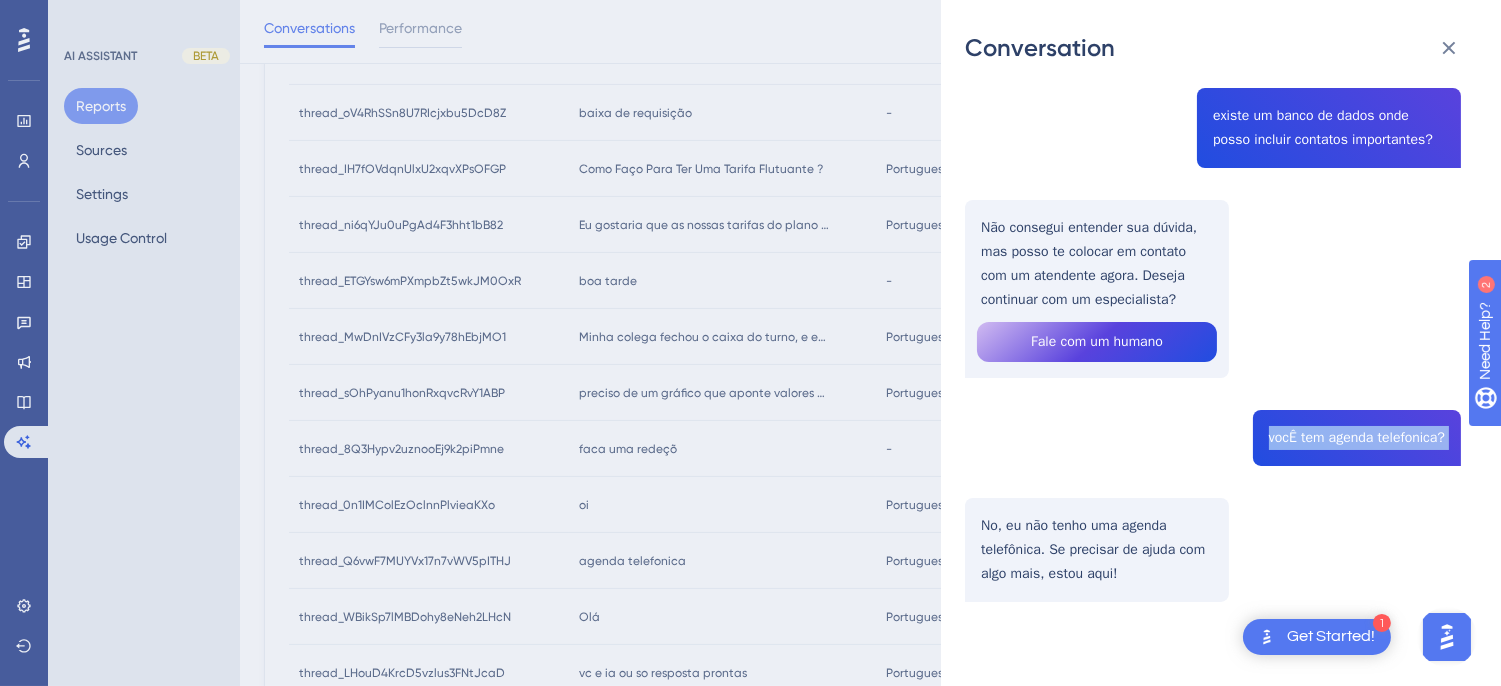 click on "thread_Q6vwF7MUYVx17n7vWV5pITHJ Copy - - 88_SILVA, REINALDO User Conversation History 4 ago. 2025,
13:22 Unresolved agenda telefonica Não consegui entender sua dúvida, mas posso te colocar em contato com um atendente agora. Deseja continuar com um especialista? Fale com um humano existe um banco de dados onde posso incluir contatos importantes? Não consegui entender sua dúvida, mas posso te colocar em contato com um atendente agora. Deseja continuar com um especialista? Fale com um humano vocÊ tem agenda telefonica? No, eu não tenho uma agenda telefônica. Se precisar de ajuda com algo mais, estou aqui!" at bounding box center (1213, 173) 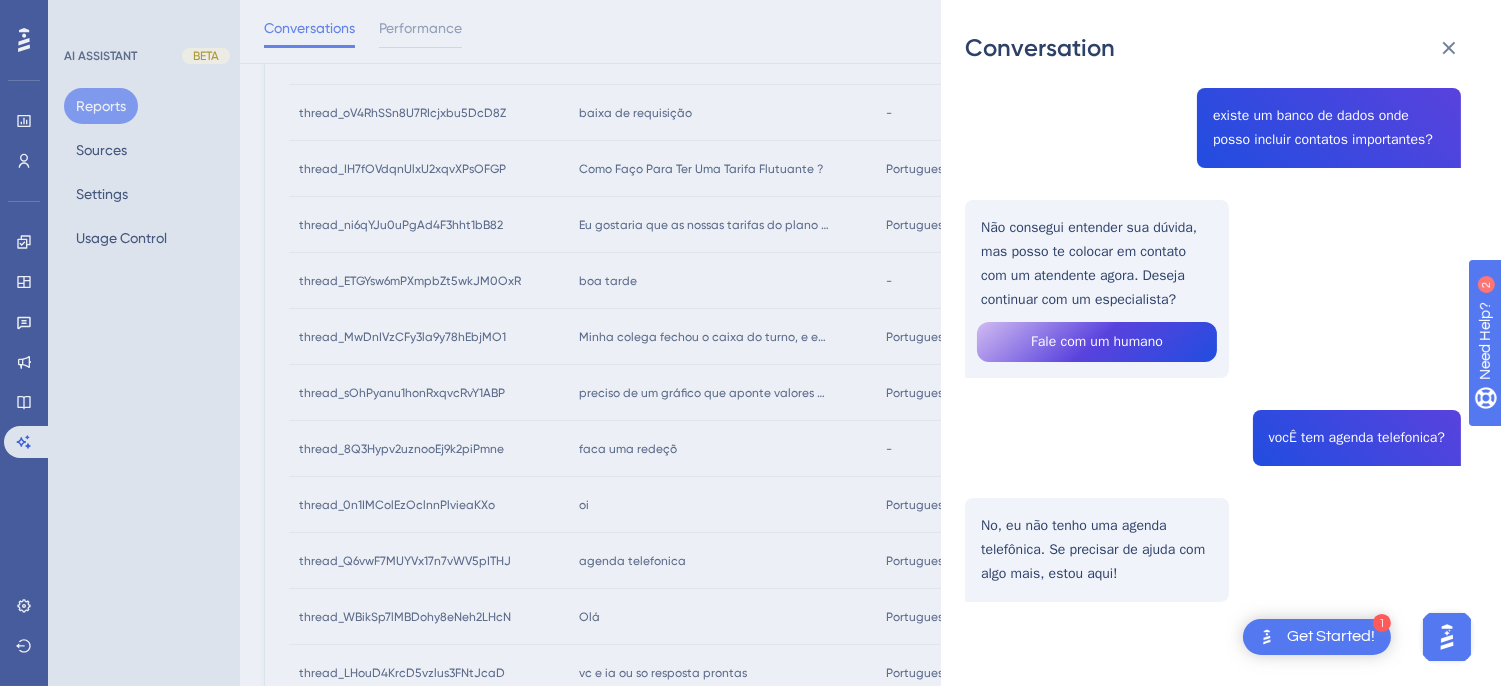 click on "thread_Q6vwF7MUYVx17n7vWV5pITHJ Copy - - 88_SILVA, REINALDO User Conversation History 4 ago. 2025,
13:22 Unresolved agenda telefonica Não consegui entender sua dúvida, mas posso te colocar em contato com um atendente agora. Deseja continuar com um especialista? Fale com um humano existe um banco de dados onde posso incluir contatos importantes? Não consegui entender sua dúvida, mas posso te colocar em contato com um atendente agora. Deseja continuar com um especialista? Fale com um humano vocÊ tem agenda telefonica? No, eu não tenho uma agenda telefônica. Se precisar de ajuda com algo mais, estou aqui!" at bounding box center (1213, 173) 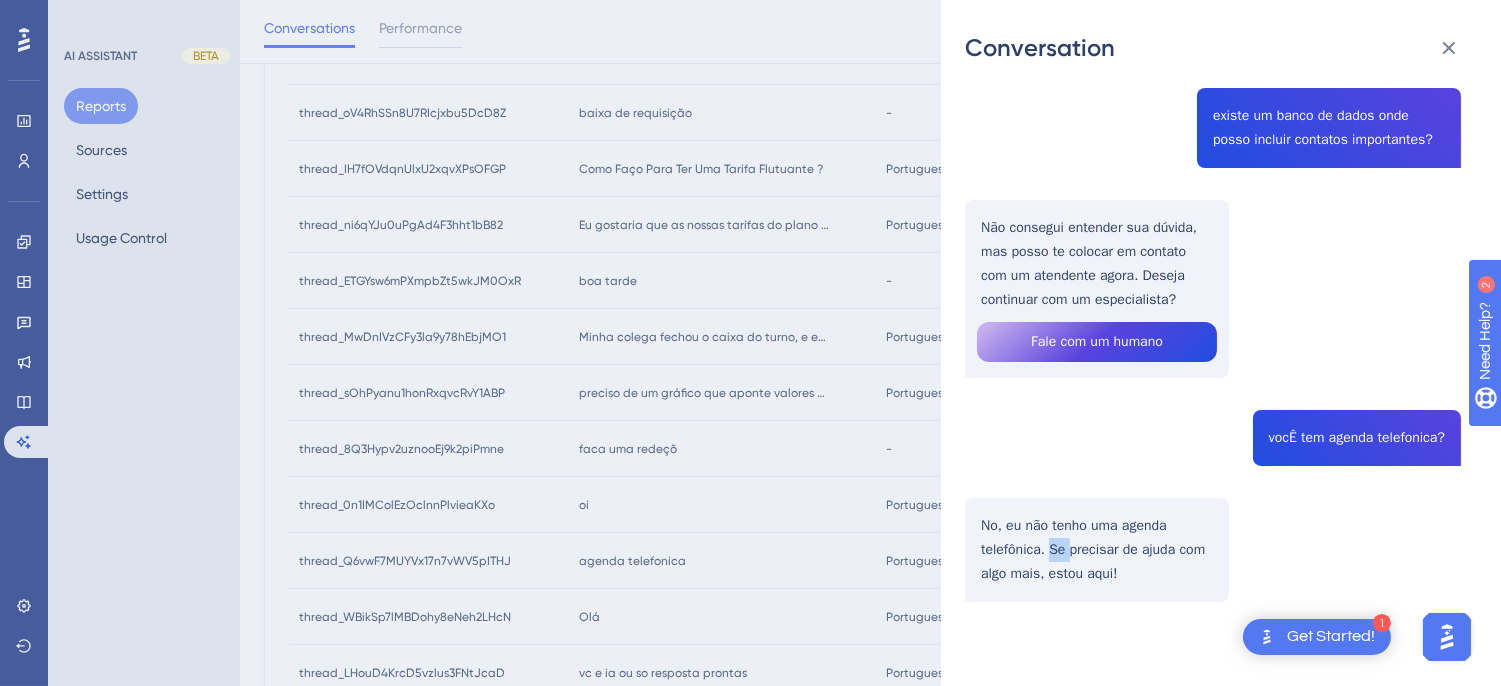 click on "thread_Q6vwF7MUYVx17n7vWV5pITHJ Copy - - 88_SILVA, REINALDO User Conversation History 4 ago. 2025,
13:22 Unresolved agenda telefonica Não consegui entender sua dúvida, mas posso te colocar em contato com um atendente agora. Deseja continuar com um especialista? Fale com um humano existe um banco de dados onde posso incluir contatos importantes? Não consegui entender sua dúvida, mas posso te colocar em contato com um atendente agora. Deseja continuar com um especialista? Fale com um humano vocÊ tem agenda telefonica? No, eu não tenho uma agenda telefônica. Se precisar de ajuda com algo mais, estou aqui!" at bounding box center [1213, 173] 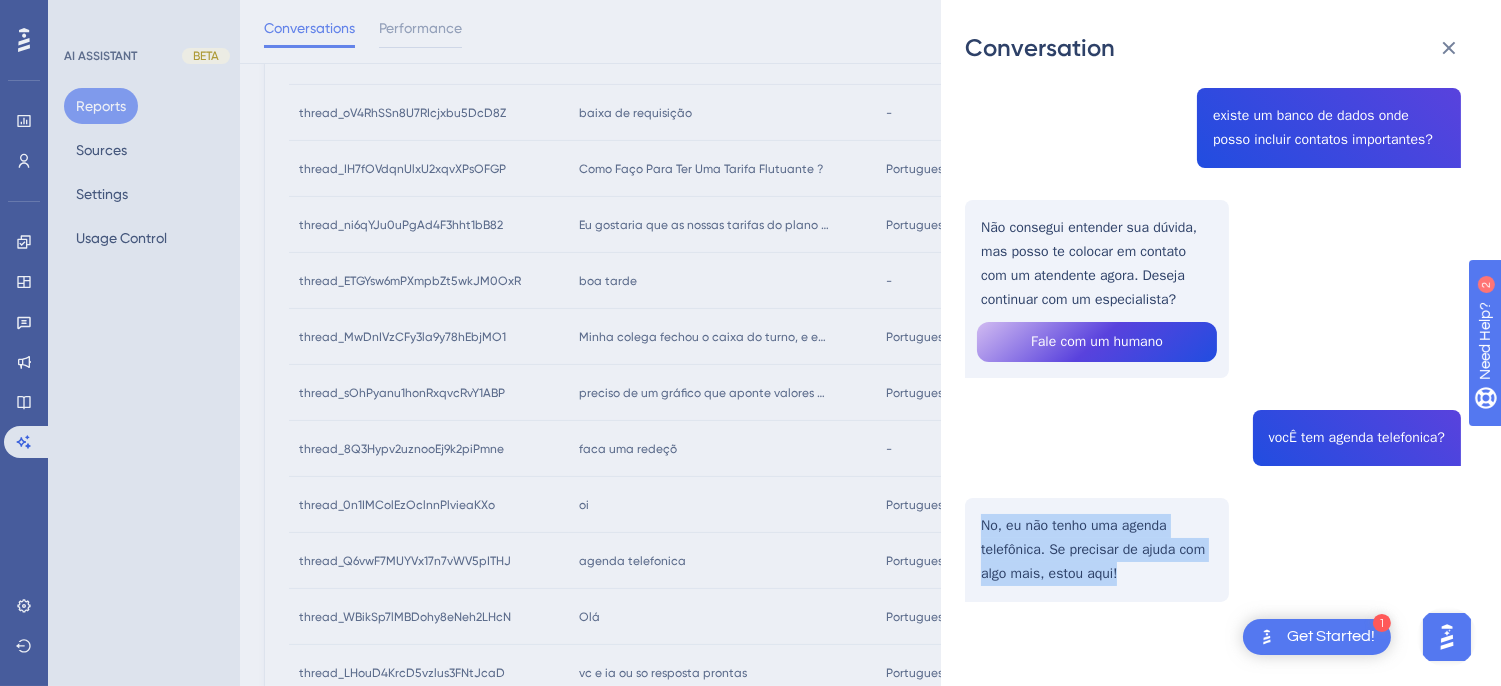click on "thread_Q6vwF7MUYVx17n7vWV5pITHJ Copy - - 88_SILVA, REINALDO User Conversation History 4 ago. 2025,
13:22 Unresolved agenda telefonica Não consegui entender sua dúvida, mas posso te colocar em contato com um atendente agora. Deseja continuar com um especialista? Fale com um humano existe um banco de dados onde posso incluir contatos importantes? Não consegui entender sua dúvida, mas posso te colocar em contato com um atendente agora. Deseja continuar com um especialista? Fale com um humano vocÊ tem agenda telefonica? No, eu não tenho uma agenda telefônica. Se precisar de ajuda com algo mais, estou aqui!" at bounding box center (1213, 173) 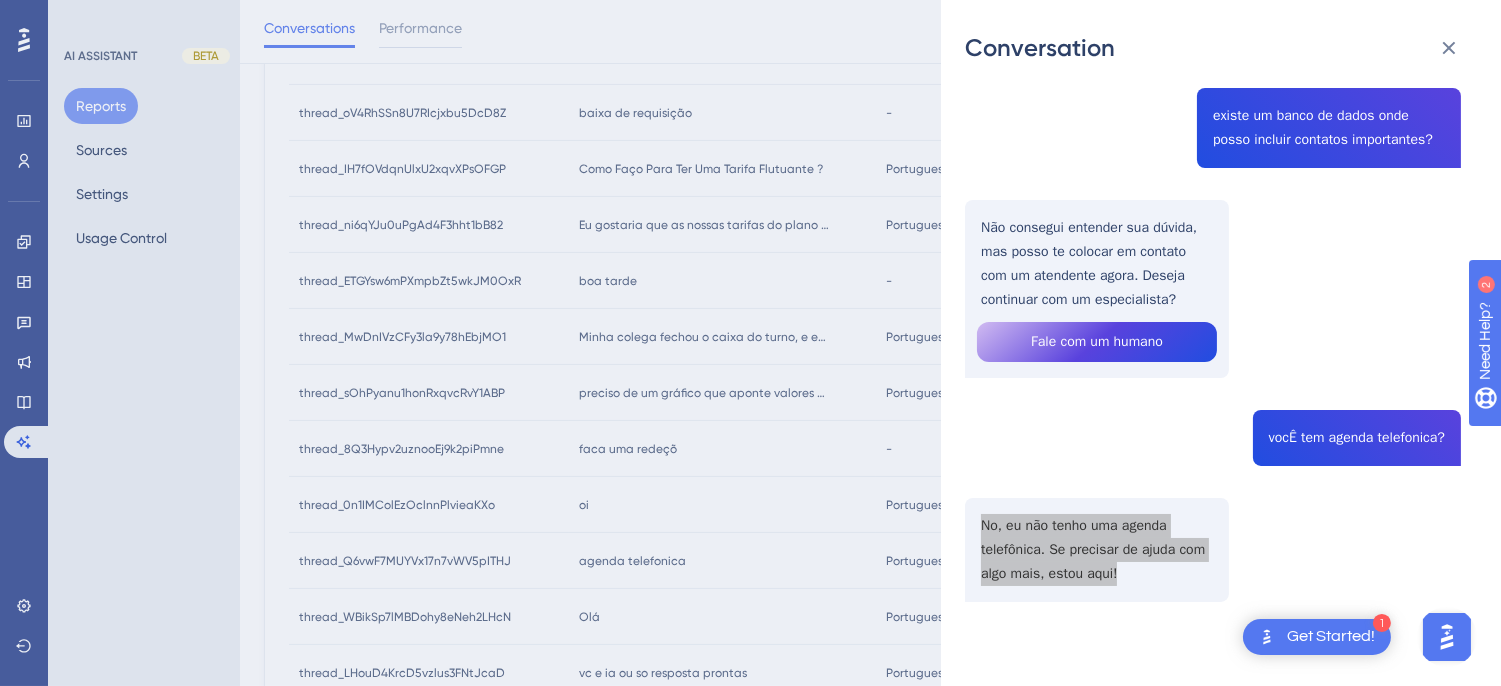 scroll, scrollTop: 0, scrollLeft: 0, axis: both 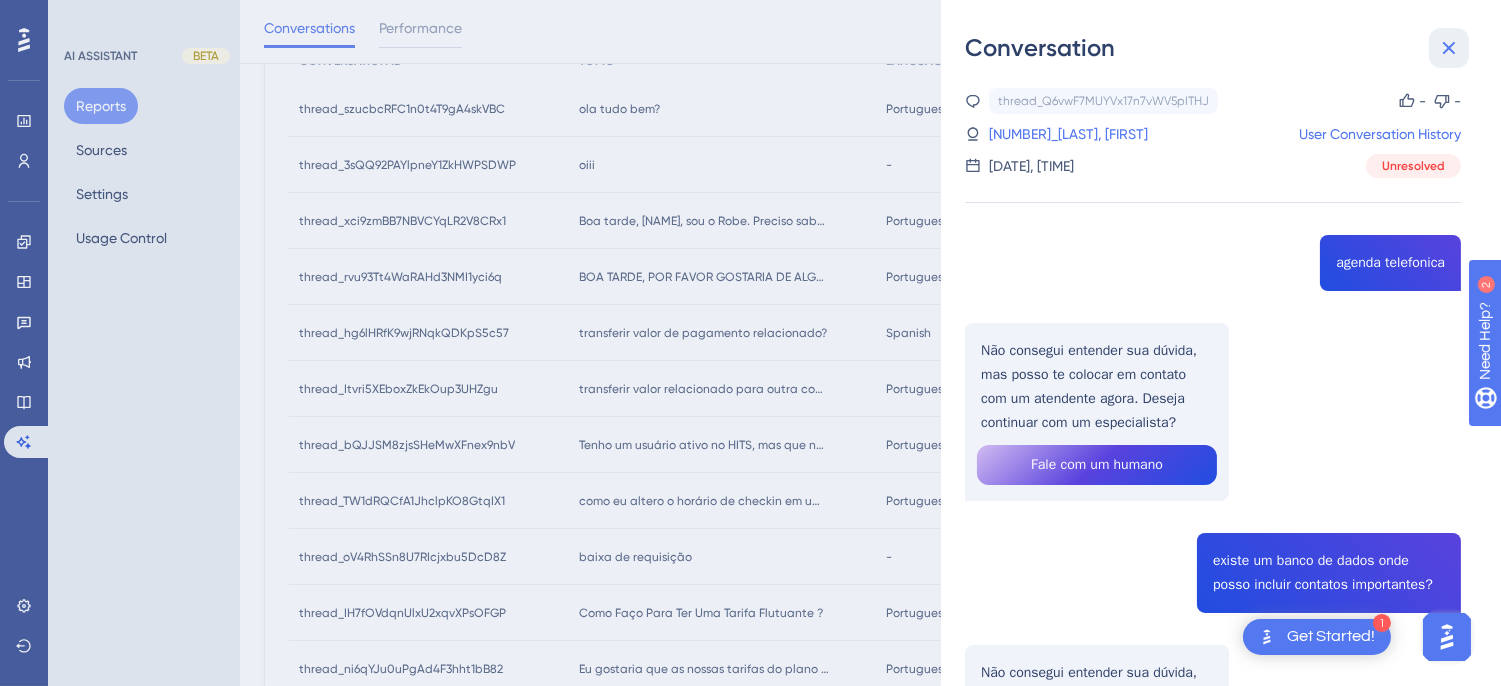drag, startPoint x: 1453, startPoint y: 51, endPoint x: 773, endPoint y: 381, distance: 755.8439 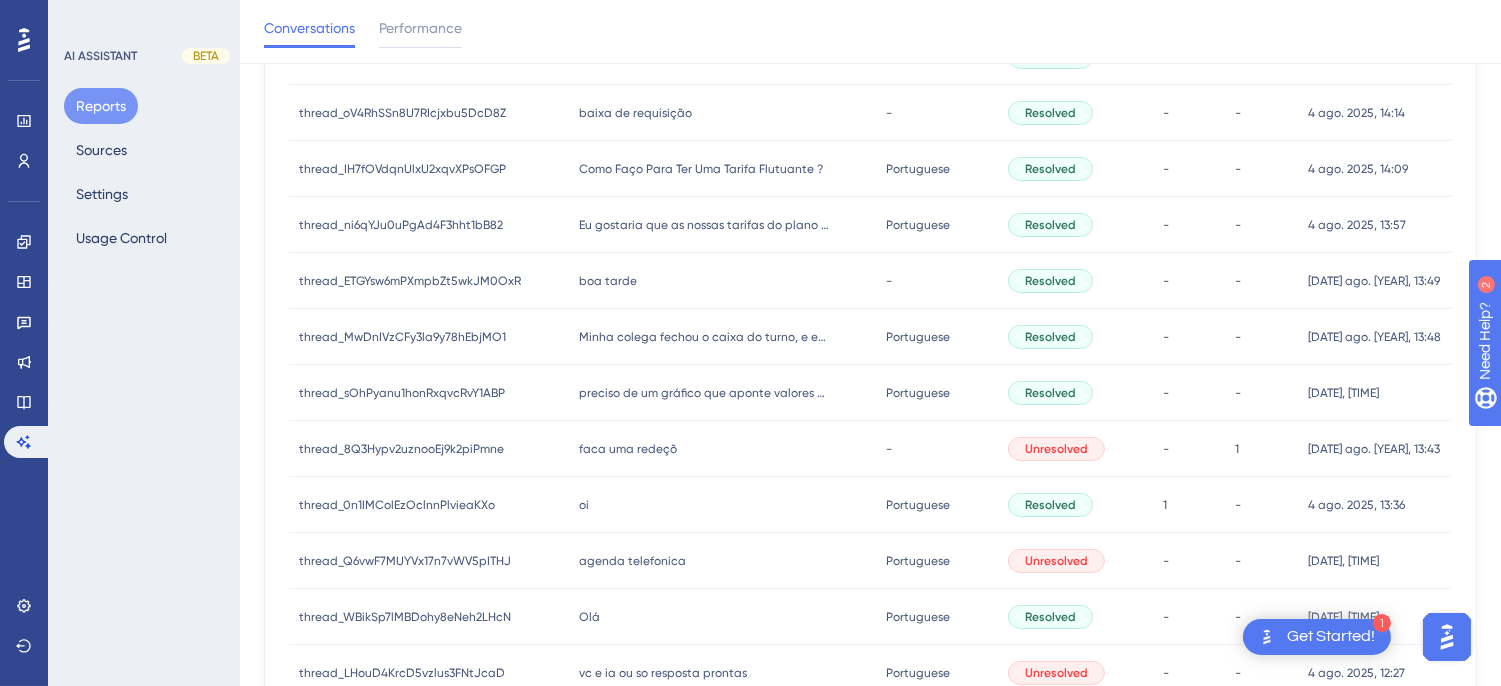 scroll, scrollTop: 971, scrollLeft: 0, axis: vertical 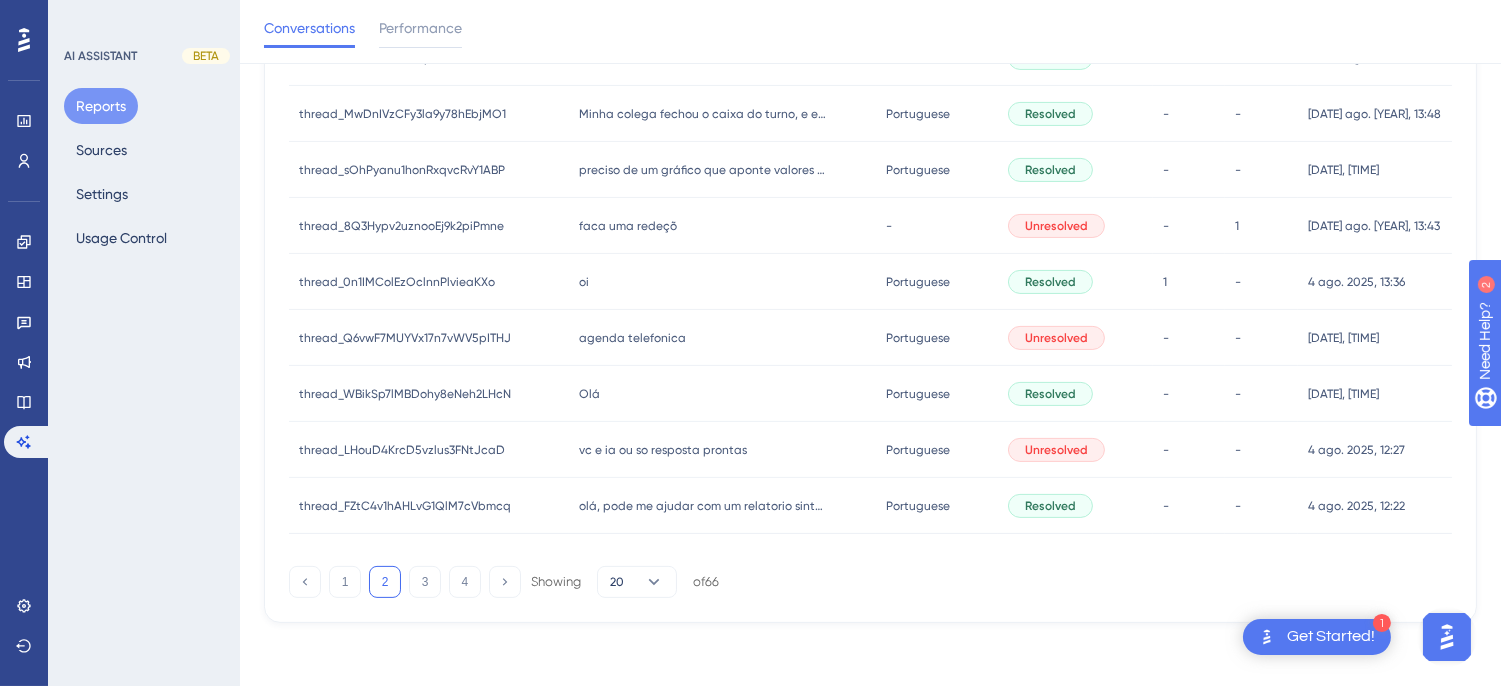 click on "Olá Olá" at bounding box center (723, 394) 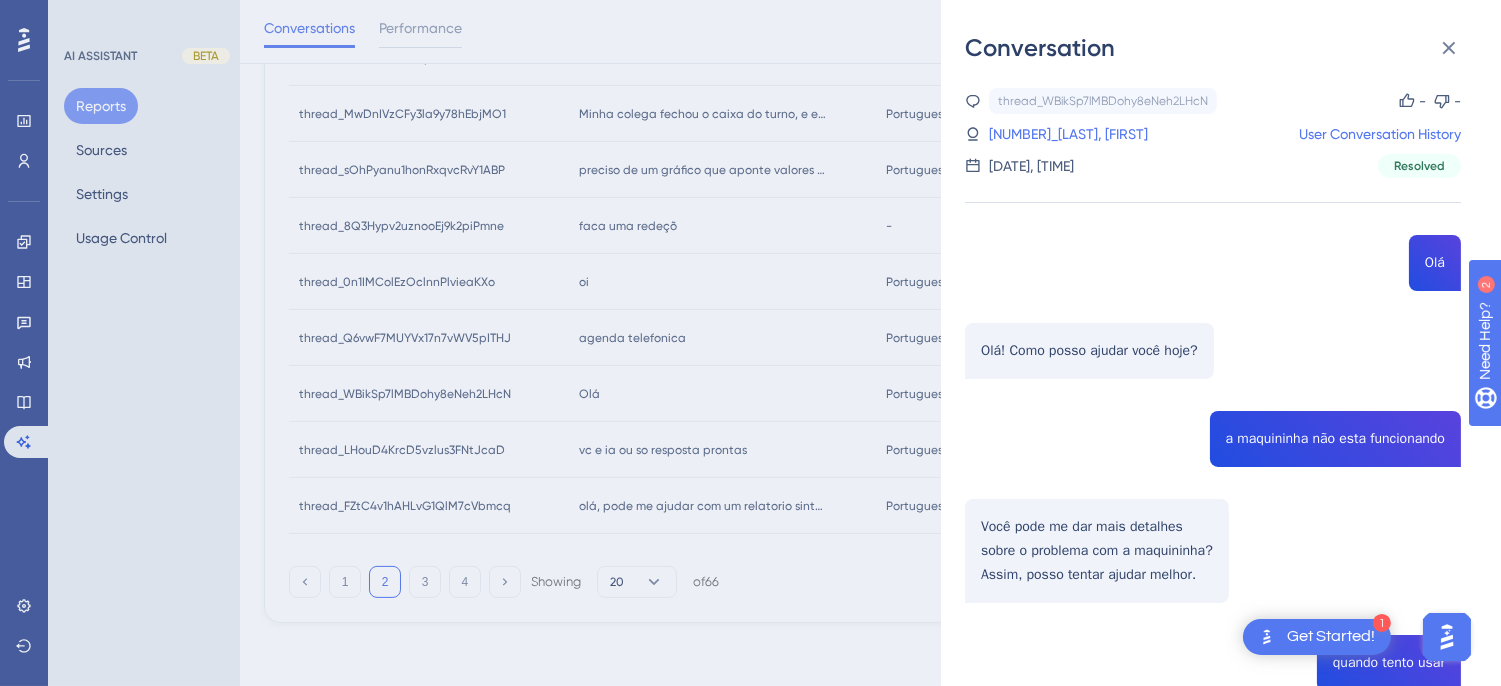 click on "thread_WBikSp7lMBDohy8eNeh2LHcN Copy - - 428_Machado, Helidi User Conversation History 4 ago. 2025,
12:59 Resolved Olá Olá! Como posso ajudar você hoje? a maquininha não esta funcionando  Você pode me dar mais detalhes sobre o problema com a maquininha? Assim, posso tentar ajudar melhor. quando tento usar O que acontece quando você tenta usar a maquininha? Há alguma mensagem de erro ou ela não liga? quando tento usar, ela fica carregando por um tempo muito longo, mais de 05 minutos, e depois cancela do nada Parece que a maquininha pode estar enfrentando um problema de conexão ou software. Você já tentou reiniciá-la ou verificar se há atualizações de software disponíveis? Sim, já reiciamos  Entendi. Você já verificou se a conexão com a internet está estável? Às vezes, uma conexão fraca pode causar esse tipo de problema. sim a internet esta ok, já reiniciamos, já tiramos da tomada e esse problema já tem uns dias
Capitais e regiões metropolitanas:  3004-9680
Demais regiões:" at bounding box center [1213, 1260] 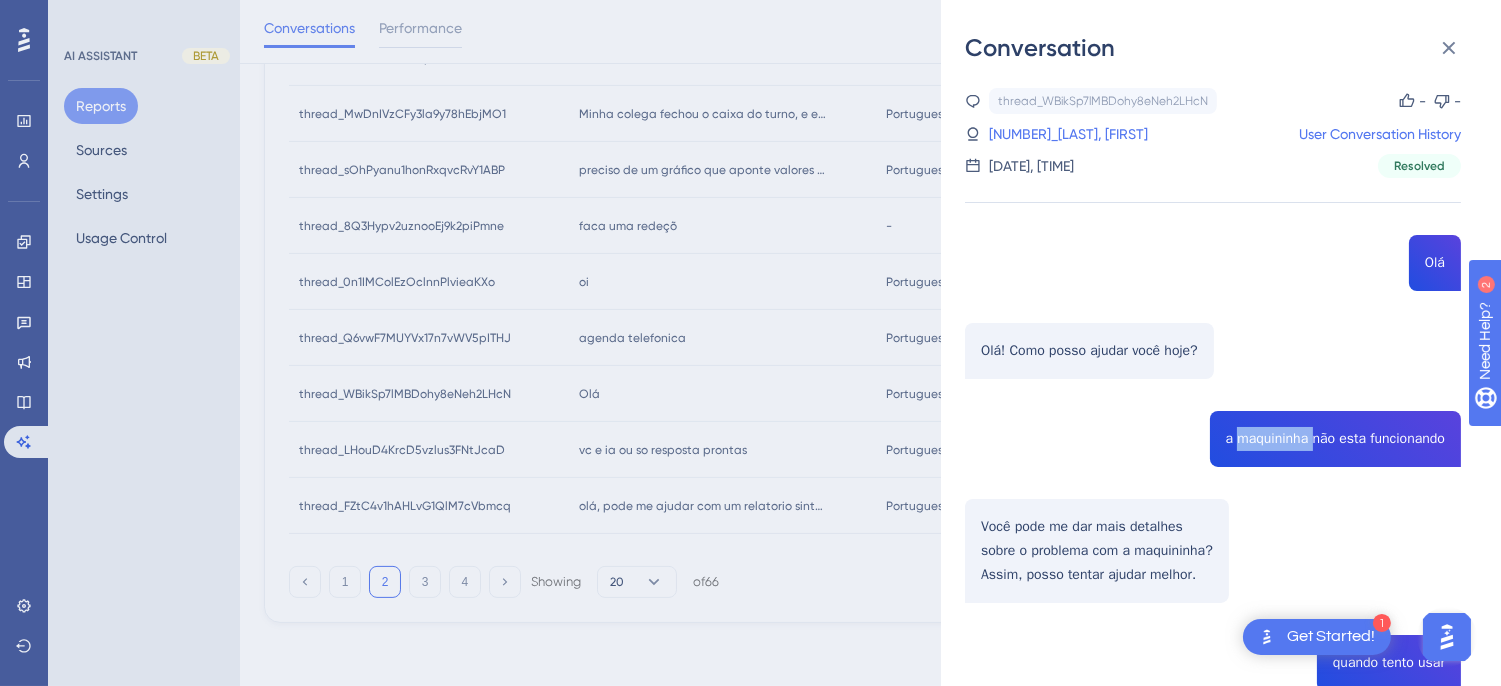 click on "thread_WBikSp7lMBDohy8eNeh2LHcN Copy - - 428_Machado, Helidi User Conversation History 4 ago. 2025,
12:59 Resolved Olá Olá! Como posso ajudar você hoje? a maquininha não esta funcionando  Você pode me dar mais detalhes sobre o problema com a maquininha? Assim, posso tentar ajudar melhor. quando tento usar O que acontece quando você tenta usar a maquininha? Há alguma mensagem de erro ou ela não liga? quando tento usar, ela fica carregando por um tempo muito longo, mais de 05 minutos, e depois cancela do nada Parece que a maquininha pode estar enfrentando um problema de conexão ou software. Você já tentou reiniciá-la ou verificar se há atualizações de software disponíveis? Sim, já reiciamos  Entendi. Você já verificou se a conexão com a internet está estável? Às vezes, uma conexão fraca pode causar esse tipo de problema. sim a internet esta ok, já reiniciamos, já tiramos da tomada e esse problema já tem uns dias
Capitais e regiões metropolitanas:  3004-9680
Demais regiões:" at bounding box center (1213, 1260) 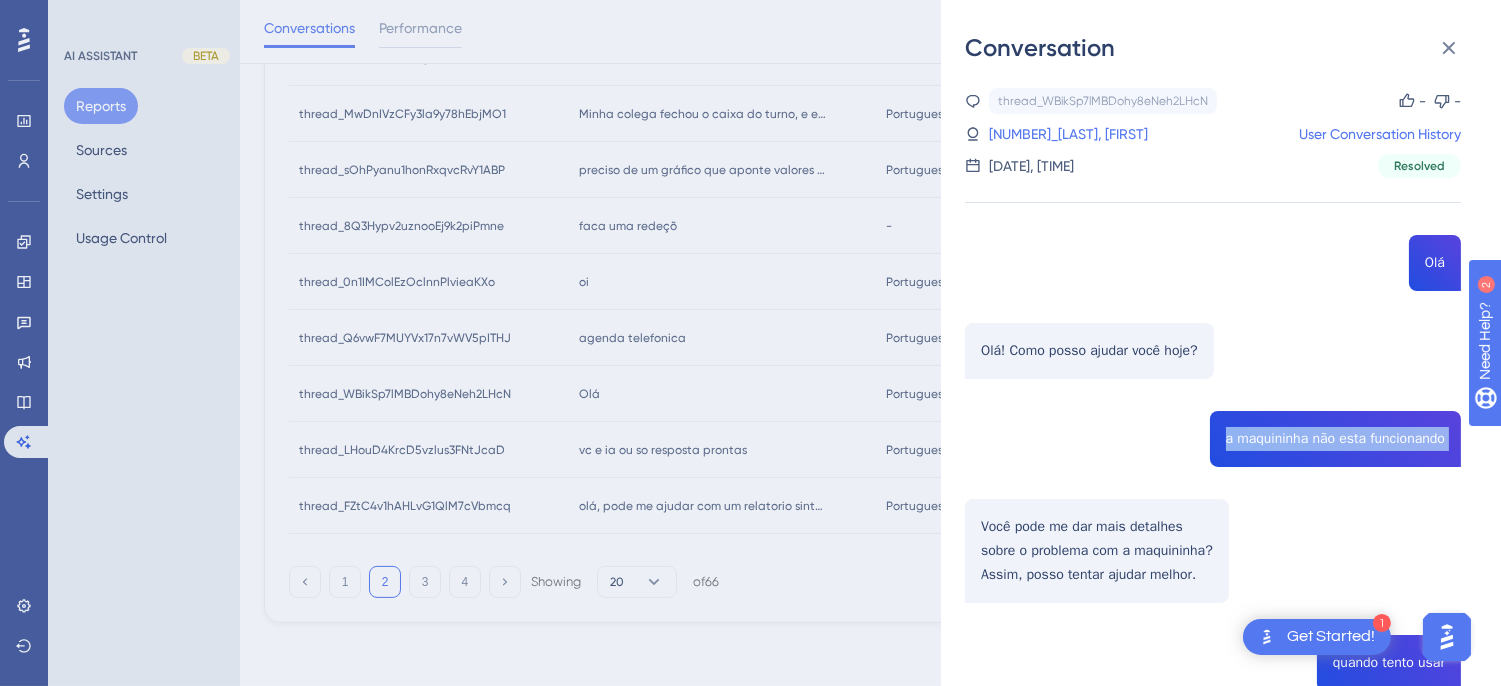 click on "thread_WBikSp7lMBDohy8eNeh2LHcN Copy - - 428_Machado, Helidi User Conversation History 4 ago. 2025,
12:59 Resolved Olá Olá! Como posso ajudar você hoje? a maquininha não esta funcionando  Você pode me dar mais detalhes sobre o problema com a maquininha? Assim, posso tentar ajudar melhor. quando tento usar O que acontece quando você tenta usar a maquininha? Há alguma mensagem de erro ou ela não liga? quando tento usar, ela fica carregando por um tempo muito longo, mais de 05 minutos, e depois cancela do nada Parece que a maquininha pode estar enfrentando um problema de conexão ou software. Você já tentou reiniciá-la ou verificar se há atualizações de software disponíveis? Sim, já reiciamos  Entendi. Você já verificou se a conexão com a internet está estável? Às vezes, uma conexão fraca pode causar esse tipo de problema. sim a internet esta ok, já reiniciamos, já tiramos da tomada e esse problema já tem uns dias
Capitais e regiões metropolitanas:  3004-9680
Demais regiões:" at bounding box center (1213, 1260) 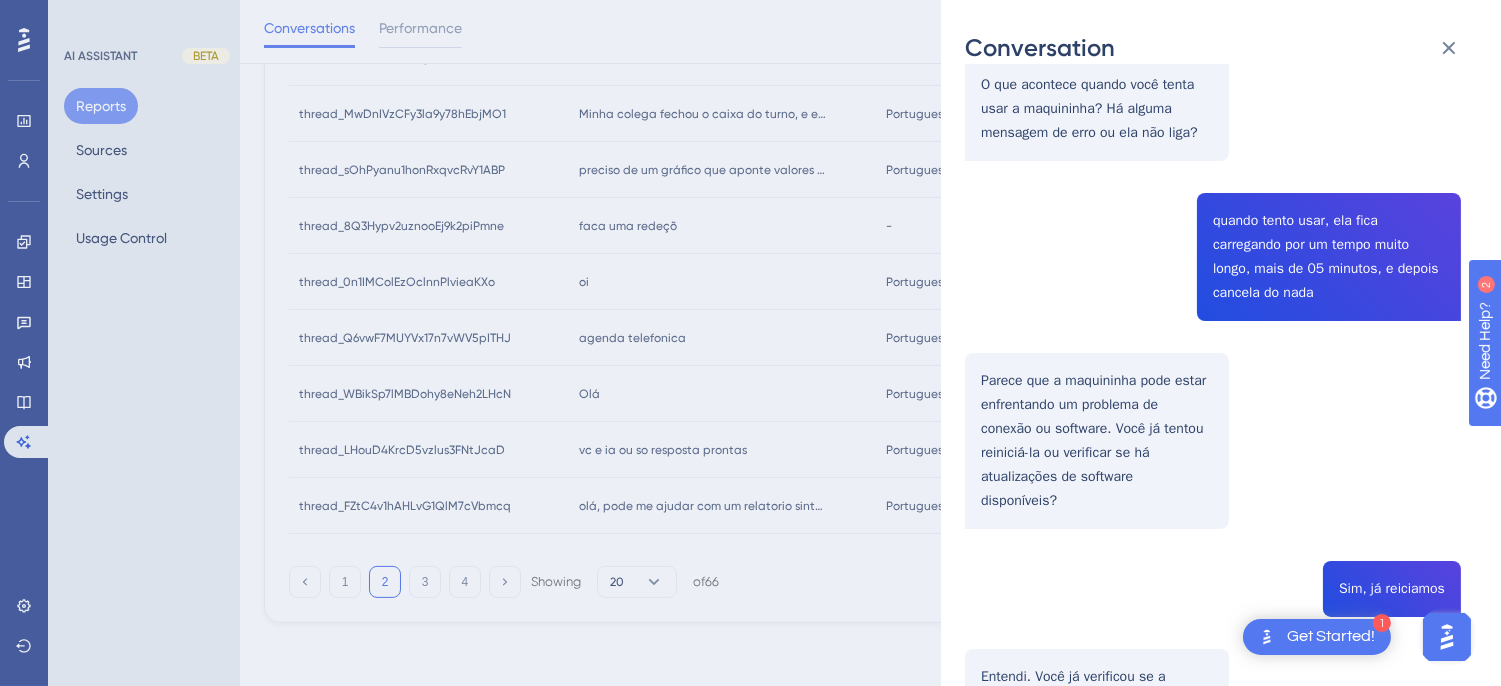 scroll, scrollTop: 0, scrollLeft: 0, axis: both 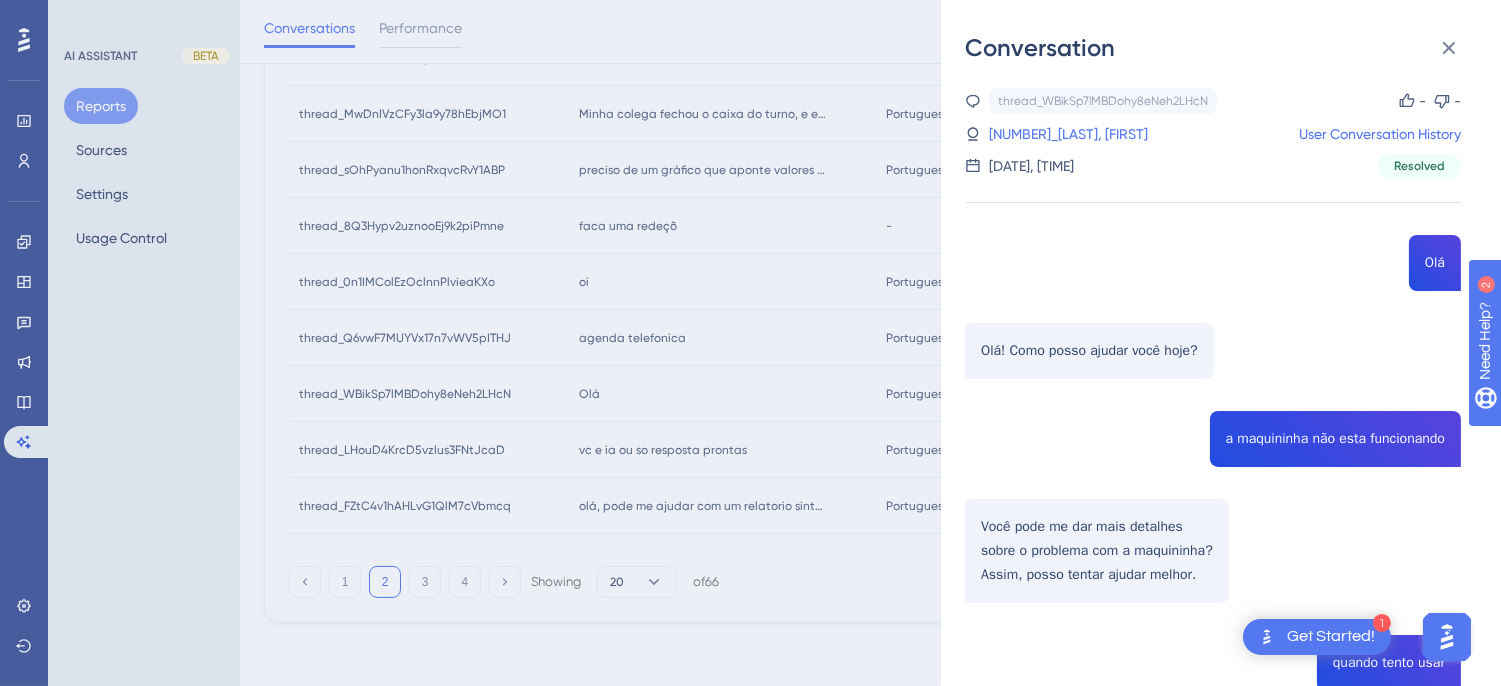 click on "thread_WBikSp7lMBDohy8eNeh2LHcN Copy - - 428_Machado, Helidi User Conversation History 4 ago. 2025,
12:59 Resolved Olá Olá! Como posso ajudar você hoje? a maquininha não esta funcionando  Você pode me dar mais detalhes sobre o problema com a maquininha? Assim, posso tentar ajudar melhor. quando tento usar O que acontece quando você tenta usar a maquininha? Há alguma mensagem de erro ou ela não liga? quando tento usar, ela fica carregando por um tempo muito longo, mais de 05 minutos, e depois cancela do nada Parece que a maquininha pode estar enfrentando um problema de conexão ou software. Você já tentou reiniciá-la ou verificar se há atualizações de software disponíveis? Sim, já reiciamos  Entendi. Você já verificou se a conexão com a internet está estável? Às vezes, uma conexão fraca pode causar esse tipo de problema. sim a internet esta ok, já reiniciamos, já tiramos da tomada e esse problema já tem uns dias
Capitais e regiões metropolitanas:  3004-9680
Demais regiões:" at bounding box center [1213, 1260] 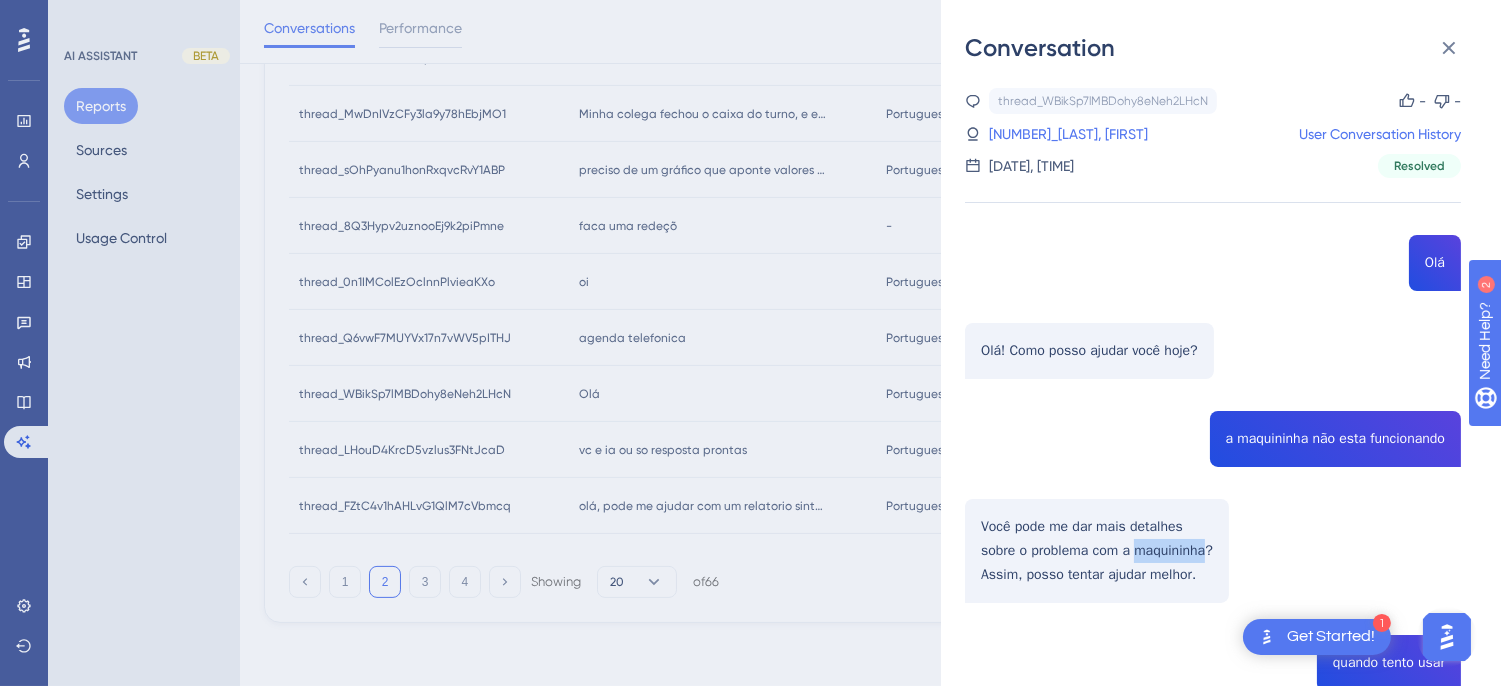 click on "thread_WBikSp7lMBDohy8eNeh2LHcN Copy - - 428_Machado, Helidi User Conversation History 4 ago. 2025,
12:59 Resolved Olá Olá! Como posso ajudar você hoje? a maquininha não esta funcionando  Você pode me dar mais detalhes sobre o problema com a maquininha? Assim, posso tentar ajudar melhor. quando tento usar O que acontece quando você tenta usar a maquininha? Há alguma mensagem de erro ou ela não liga? quando tento usar, ela fica carregando por um tempo muito longo, mais de 05 minutos, e depois cancela do nada Parece que a maquininha pode estar enfrentando um problema de conexão ou software. Você já tentou reiniciá-la ou verificar se há atualizações de software disponíveis? Sim, já reiciamos  Entendi. Você já verificou se a conexão com a internet está estável? Às vezes, uma conexão fraca pode causar esse tipo de problema. sim a internet esta ok, já reiniciamos, já tiramos da tomada e esse problema já tem uns dias
Capitais e regiões metropolitanas:  3004-9680
Demais regiões:" at bounding box center (1213, 1260) 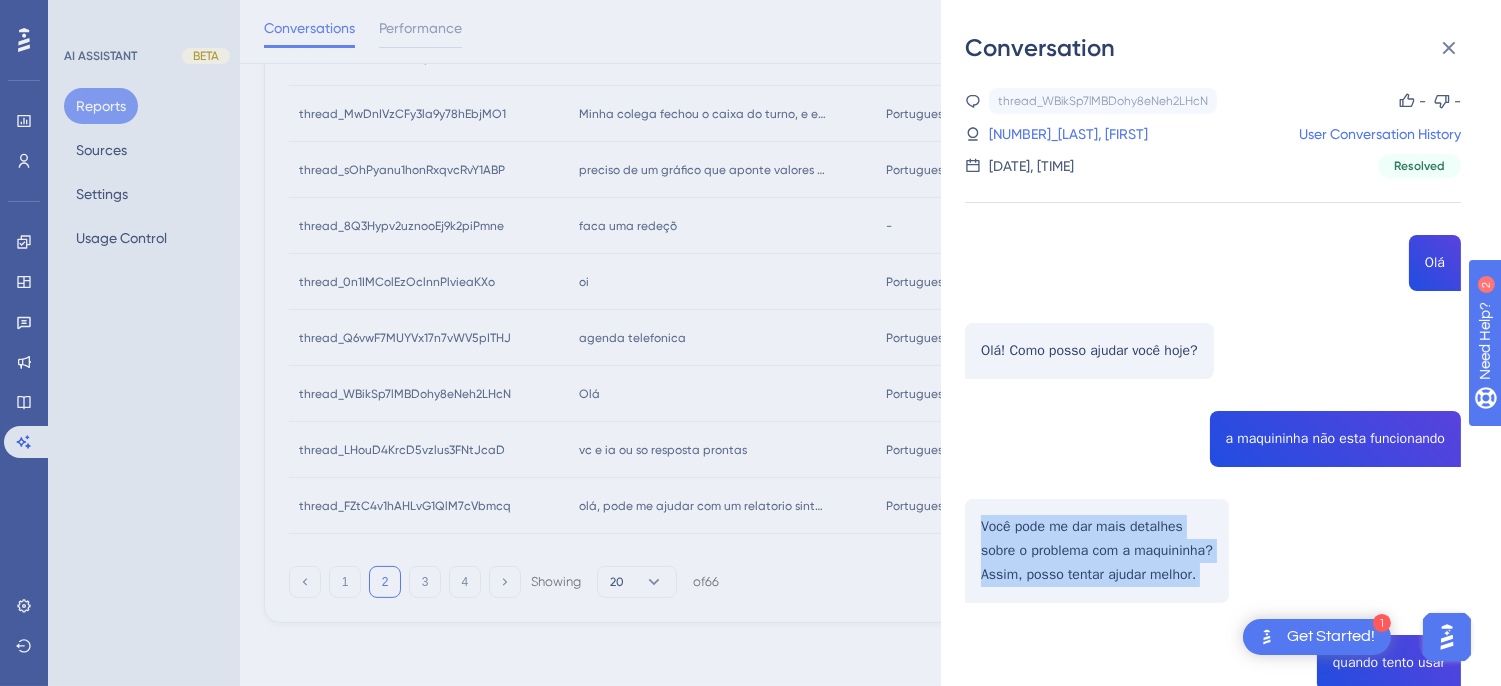click on "thread_WBikSp7lMBDohy8eNeh2LHcN Copy - - 428_Machado, Helidi User Conversation History 4 ago. 2025,
12:59 Resolved Olá Olá! Como posso ajudar você hoje? a maquininha não esta funcionando  Você pode me dar mais detalhes sobre o problema com a maquininha? Assim, posso tentar ajudar melhor. quando tento usar O que acontece quando você tenta usar a maquininha? Há alguma mensagem de erro ou ela não liga? quando tento usar, ela fica carregando por um tempo muito longo, mais de 05 minutos, e depois cancela do nada Parece que a maquininha pode estar enfrentando um problema de conexão ou software. Você já tentou reiniciá-la ou verificar se há atualizações de software disponíveis? Sim, já reiciamos  Entendi. Você já verificou se a conexão com a internet está estável? Às vezes, uma conexão fraca pode causar esse tipo de problema. sim a internet esta ok, já reiniciamos, já tiramos da tomada e esse problema já tem uns dias
Capitais e regiões metropolitanas:  3004-9680
Demais regiões:" at bounding box center [1213, 1260] 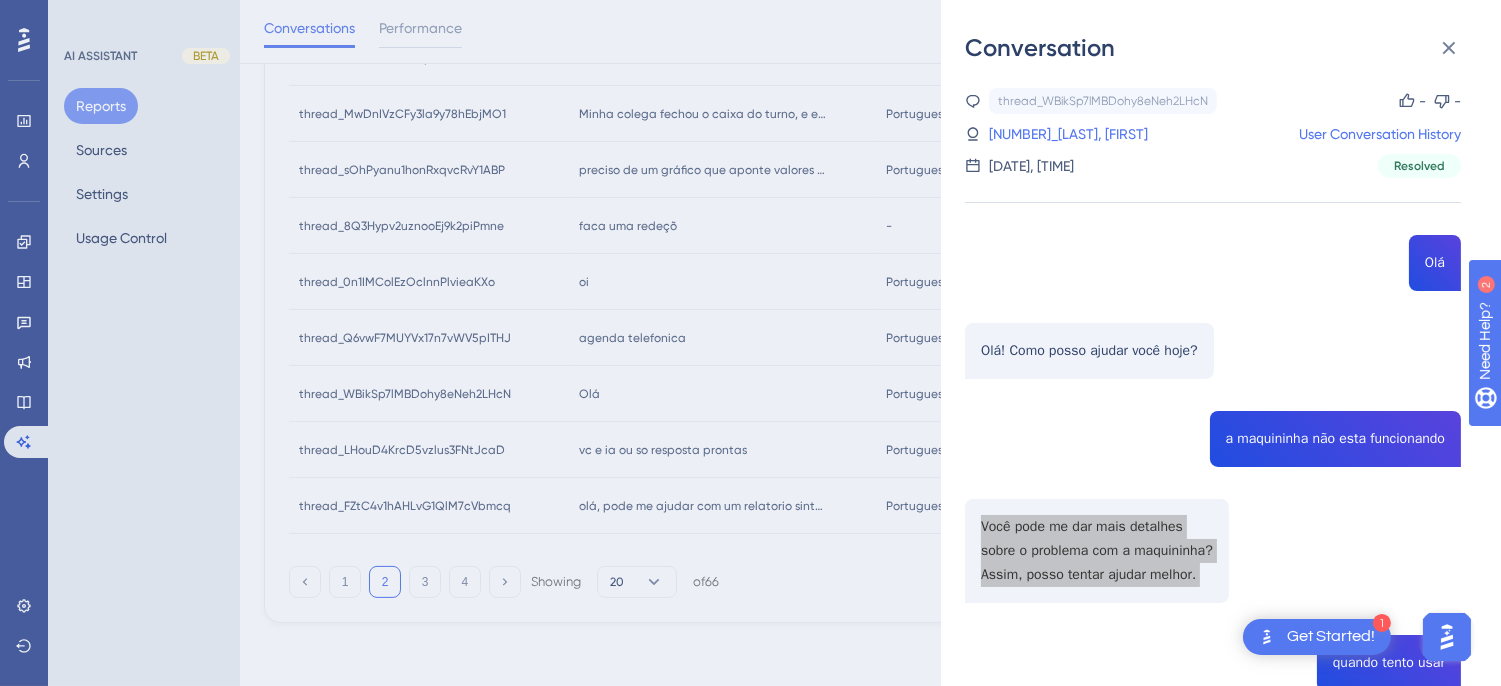 scroll, scrollTop: 444, scrollLeft: 0, axis: vertical 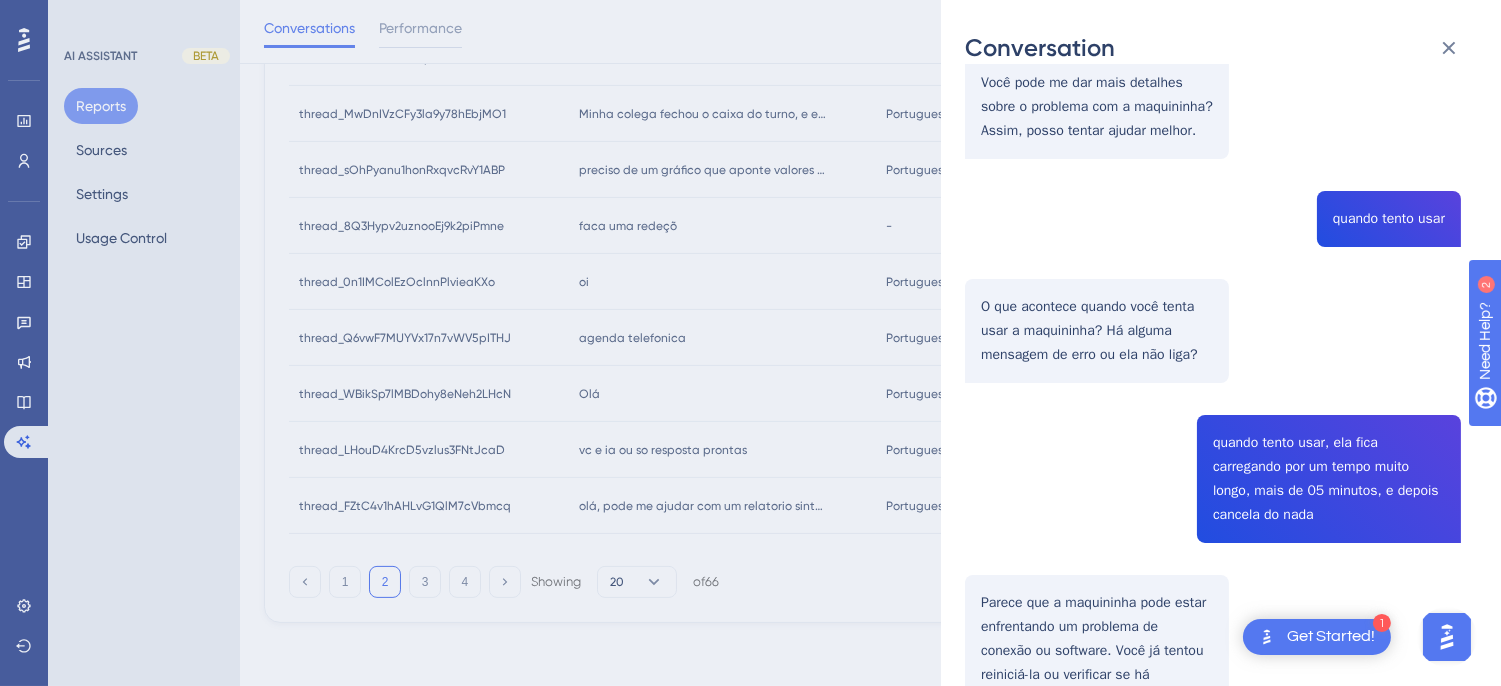 click on "thread_WBikSp7lMBDohy8eNeh2LHcN Copy - - 428_Machado, Helidi User Conversation History 4 ago. 2025,
12:59 Resolved Olá Olá! Como posso ajudar você hoje? a maquininha não esta funcionando  Você pode me dar mais detalhes sobre o problema com a maquininha? Assim, posso tentar ajudar melhor. quando tento usar O que acontece quando você tenta usar a maquininha? Há alguma mensagem de erro ou ela não liga? quando tento usar, ela fica carregando por um tempo muito longo, mais de 05 minutos, e depois cancela do nada Parece que a maquininha pode estar enfrentando um problema de conexão ou software. Você já tentou reiniciá-la ou verificar se há atualizações de software disponíveis? Sim, já reiciamos  Entendi. Você já verificou se a conexão com a internet está estável? Às vezes, uma conexão fraca pode causar esse tipo de problema. sim a internet esta ok, já reiniciamos, já tiramos da tomada e esse problema já tem uns dias
Capitais e regiões metropolitanas:  3004-9680
Demais regiões:" at bounding box center [1213, 816] 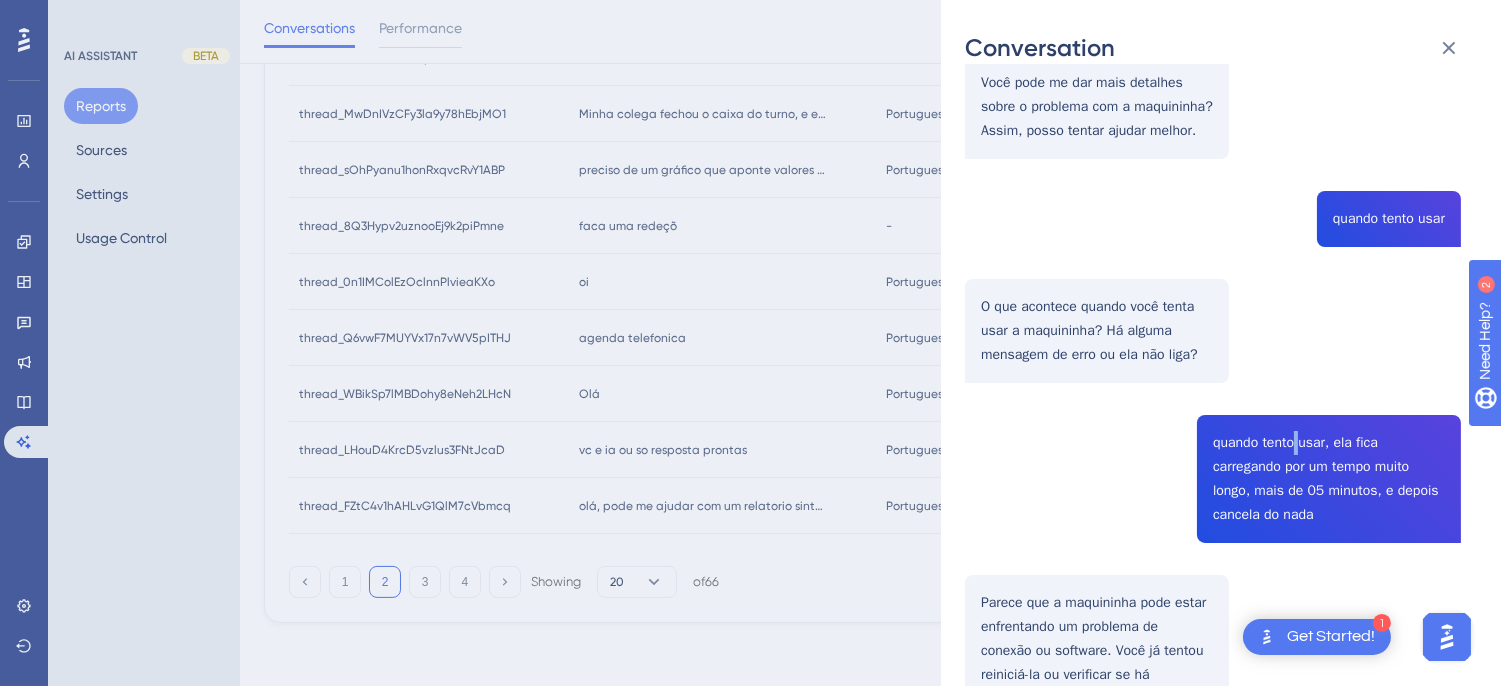 click on "thread_WBikSp7lMBDohy8eNeh2LHcN Copy - - 428_Machado, Helidi User Conversation History 4 ago. 2025,
12:59 Resolved Olá Olá! Como posso ajudar você hoje? a maquininha não esta funcionando  Você pode me dar mais detalhes sobre o problema com a maquininha? Assim, posso tentar ajudar melhor. quando tento usar O que acontece quando você tenta usar a maquininha? Há alguma mensagem de erro ou ela não liga? quando tento usar, ela fica carregando por um tempo muito longo, mais de 05 minutos, e depois cancela do nada Parece que a maquininha pode estar enfrentando um problema de conexão ou software. Você já tentou reiniciá-la ou verificar se há atualizações de software disponíveis? Sim, já reiciamos  Entendi. Você já verificou se a conexão com a internet está estável? Às vezes, uma conexão fraca pode causar esse tipo de problema. sim a internet esta ok, já reiniciamos, já tiramos da tomada e esse problema já tem uns dias
Capitais e regiões metropolitanas:  3004-9680
Demais regiões:" at bounding box center [1213, 816] 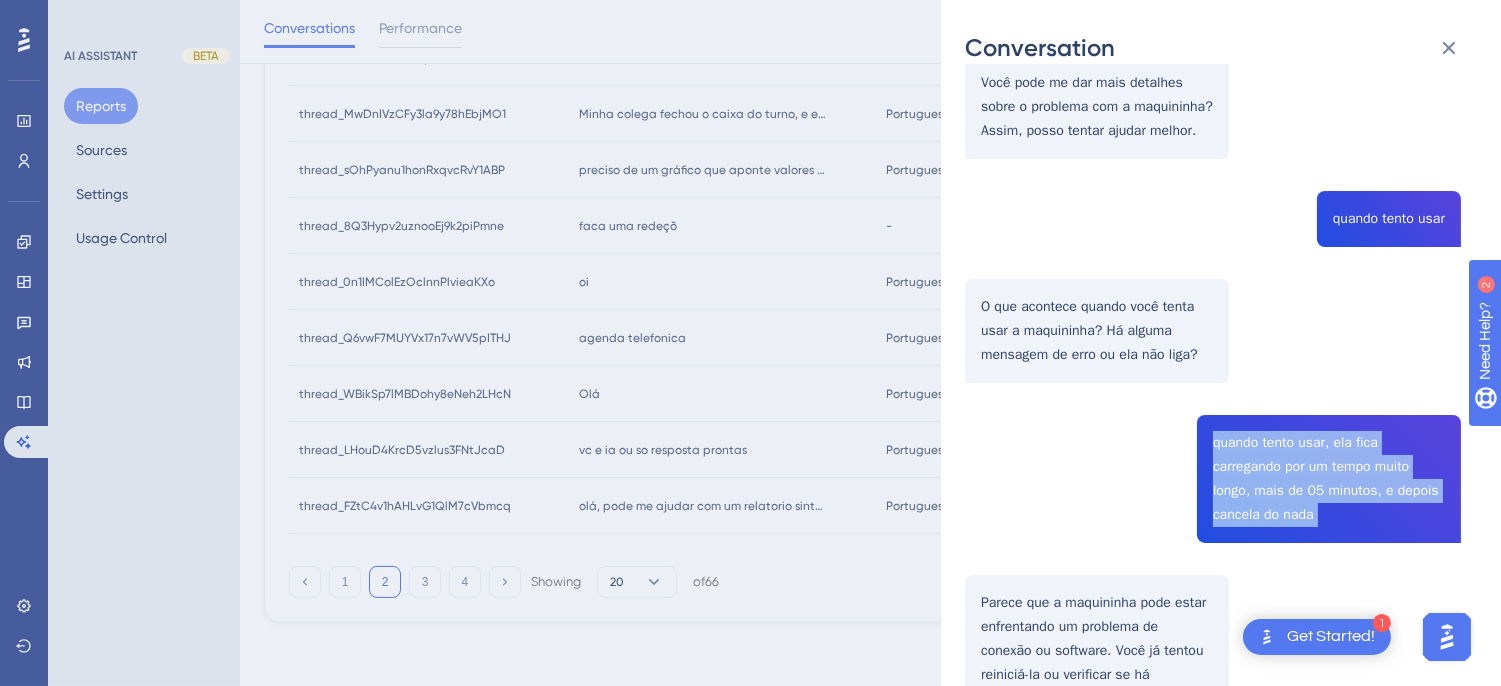 click on "thread_WBikSp7lMBDohy8eNeh2LHcN Copy - - 428_Machado, Helidi User Conversation History 4 ago. 2025,
12:59 Resolved Olá Olá! Como posso ajudar você hoje? a maquininha não esta funcionando  Você pode me dar mais detalhes sobre o problema com a maquininha? Assim, posso tentar ajudar melhor. quando tento usar O que acontece quando você tenta usar a maquininha? Há alguma mensagem de erro ou ela não liga? quando tento usar, ela fica carregando por um tempo muito longo, mais de 05 minutos, e depois cancela do nada Parece que a maquininha pode estar enfrentando um problema de conexão ou software. Você já tentou reiniciá-la ou verificar se há atualizações de software disponíveis? Sim, já reiciamos  Entendi. Você já verificou se a conexão com a internet está estável? Às vezes, uma conexão fraca pode causar esse tipo de problema. sim a internet esta ok, já reiniciamos, já tiramos da tomada e esse problema já tem uns dias
Capitais e regiões metropolitanas:  3004-9680
Demais regiões:" at bounding box center (1213, 816) 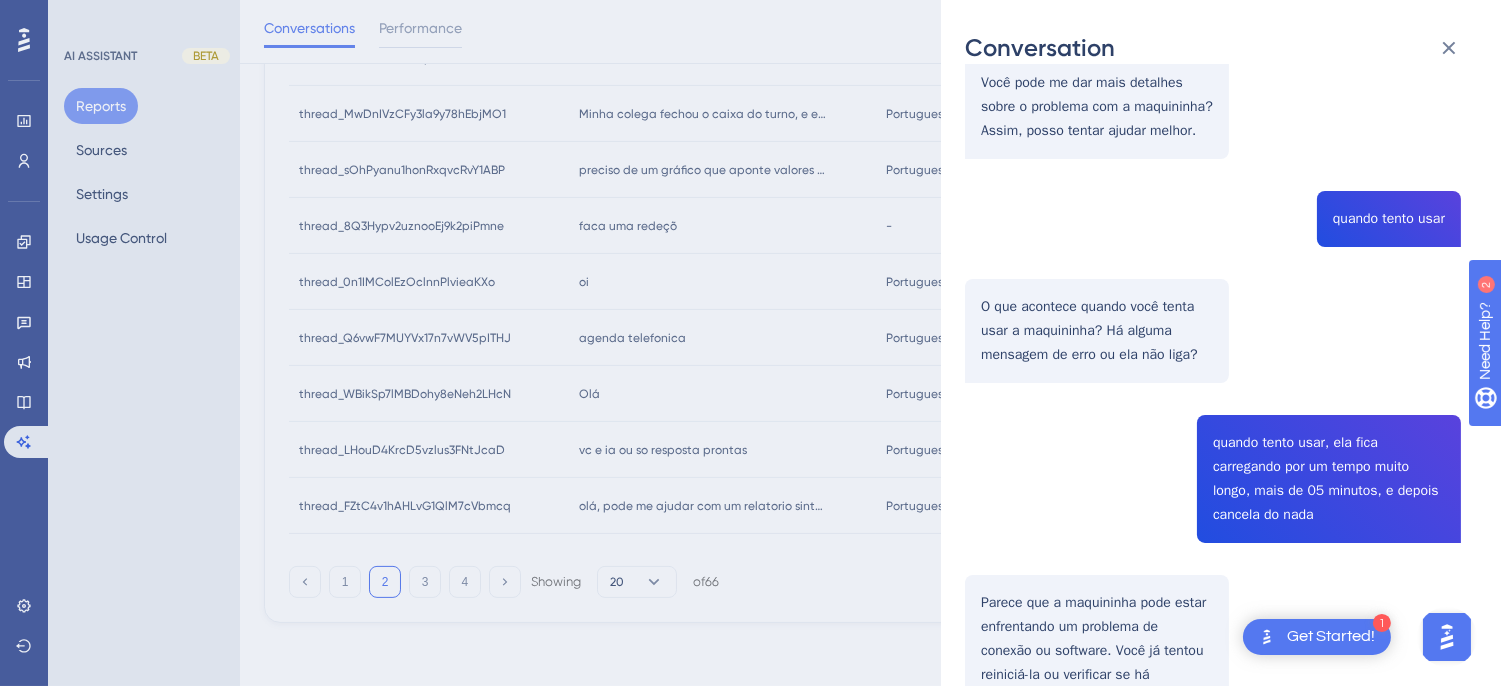 click on "thread_WBikSp7lMBDohy8eNeh2LHcN Copy - - 428_Machado, Helidi User Conversation History 4 ago. 2025,
12:59 Resolved Olá Olá! Como posso ajudar você hoje? a maquininha não esta funcionando  Você pode me dar mais detalhes sobre o problema com a maquininha? Assim, posso tentar ajudar melhor. quando tento usar O que acontece quando você tenta usar a maquininha? Há alguma mensagem de erro ou ela não liga? quando tento usar, ela fica carregando por um tempo muito longo, mais de 05 minutos, e depois cancela do nada Parece que a maquininha pode estar enfrentando um problema de conexão ou software. Você já tentou reiniciá-la ou verificar se há atualizações de software disponíveis? Sim, já reiciamos  Entendi. Você já verificou se a conexão com a internet está estável? Às vezes, uma conexão fraca pode causar esse tipo de problema. sim a internet esta ok, já reiniciamos, já tiramos da tomada e esse problema já tem uns dias
Capitais e regiões metropolitanas:  3004-9680
Demais regiões:" at bounding box center (1213, 816) 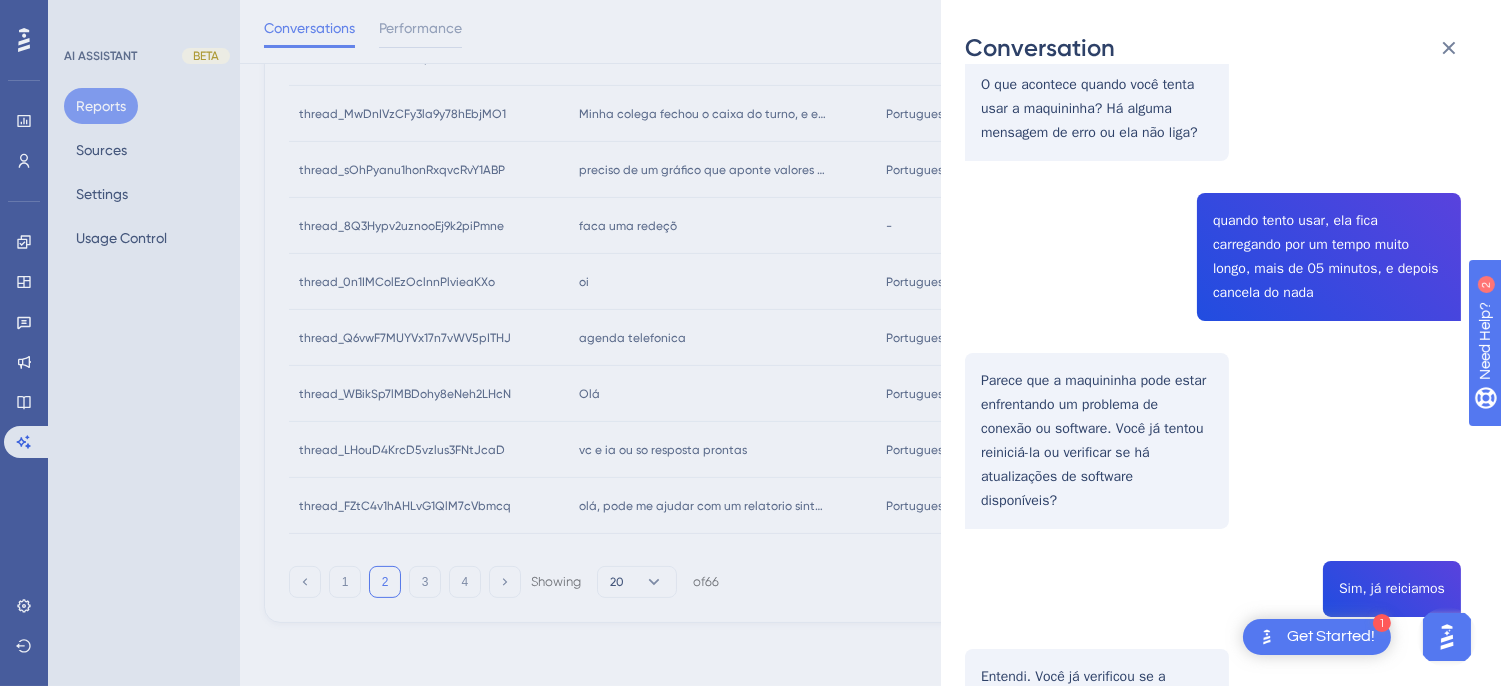 click on "thread_WBikSp7lMBDohy8eNeh2LHcN Copy - - 428_Machado, Helidi User Conversation History 4 ago. 2025,
12:59 Resolved Olá Olá! Como posso ajudar você hoje? a maquininha não esta funcionando  Você pode me dar mais detalhes sobre o problema com a maquininha? Assim, posso tentar ajudar melhor. quando tento usar O que acontece quando você tenta usar a maquininha? Há alguma mensagem de erro ou ela não liga? quando tento usar, ela fica carregando por um tempo muito longo, mais de 05 minutos, e depois cancela do nada Parece que a maquininha pode estar enfrentando um problema de conexão ou software. Você já tentou reiniciá-la ou verificar se há atualizações de software disponíveis? Sim, já reiciamos  Entendi. Você já verificou se a conexão com a internet está estável? Às vezes, uma conexão fraca pode causar esse tipo de problema. sim a internet esta ok, já reiniciamos, já tiramos da tomada e esse problema já tem uns dias
Capitais e regiões metropolitanas:  3004-9680
Demais regiões:" at bounding box center (1213, 594) 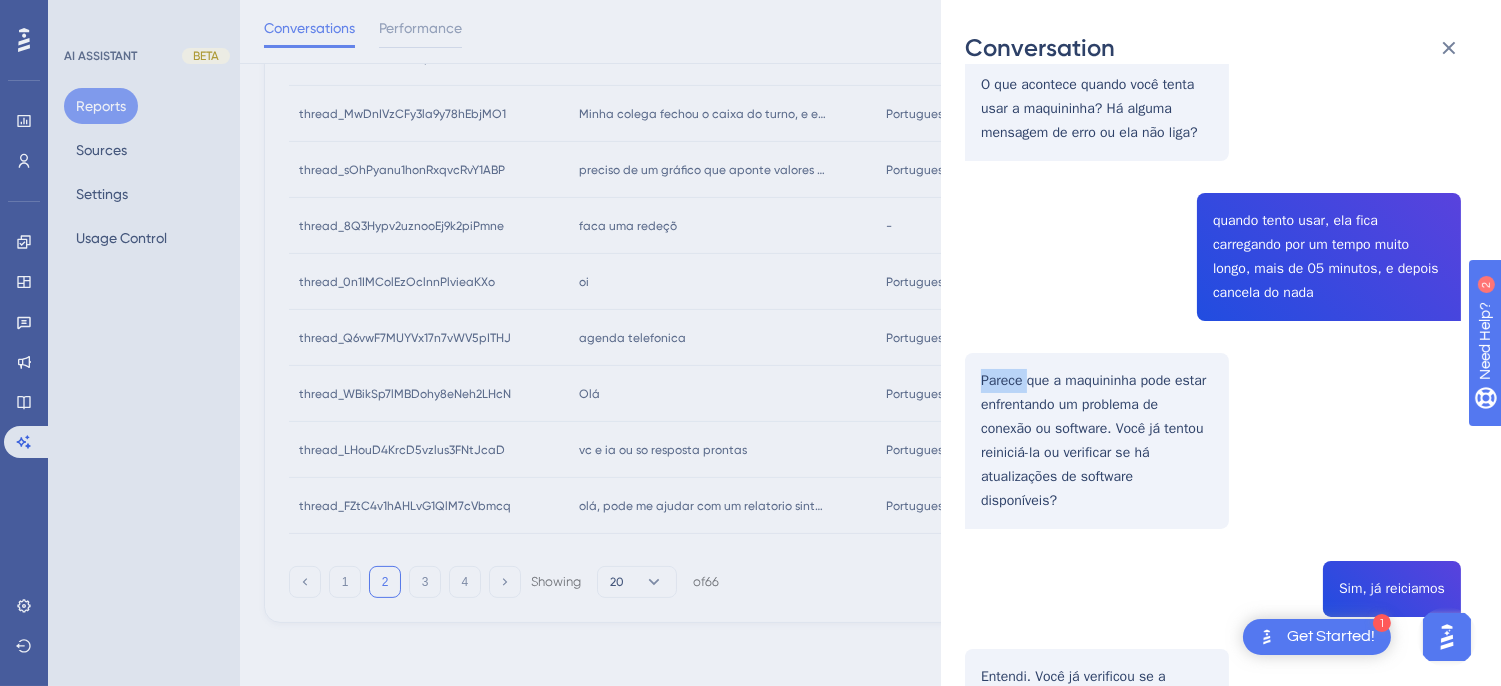 click on "thread_WBikSp7lMBDohy8eNeh2LHcN Copy - - 428_Machado, Helidi User Conversation History 4 ago. 2025,
12:59 Resolved Olá Olá! Como posso ajudar você hoje? a maquininha não esta funcionando  Você pode me dar mais detalhes sobre o problema com a maquininha? Assim, posso tentar ajudar melhor. quando tento usar O que acontece quando você tenta usar a maquininha? Há alguma mensagem de erro ou ela não liga? quando tento usar, ela fica carregando por um tempo muito longo, mais de 05 minutos, e depois cancela do nada Parece que a maquininha pode estar enfrentando um problema de conexão ou software. Você já tentou reiniciá-la ou verificar se há atualizações de software disponíveis? Sim, já reiciamos  Entendi. Você já verificou se a conexão com a internet está estável? Às vezes, uma conexão fraca pode causar esse tipo de problema. sim a internet esta ok, já reiniciamos, já tiramos da tomada e esse problema já tem uns dias
Capitais e regiões metropolitanas:  3004-9680
Demais regiões:" at bounding box center (1213, 594) 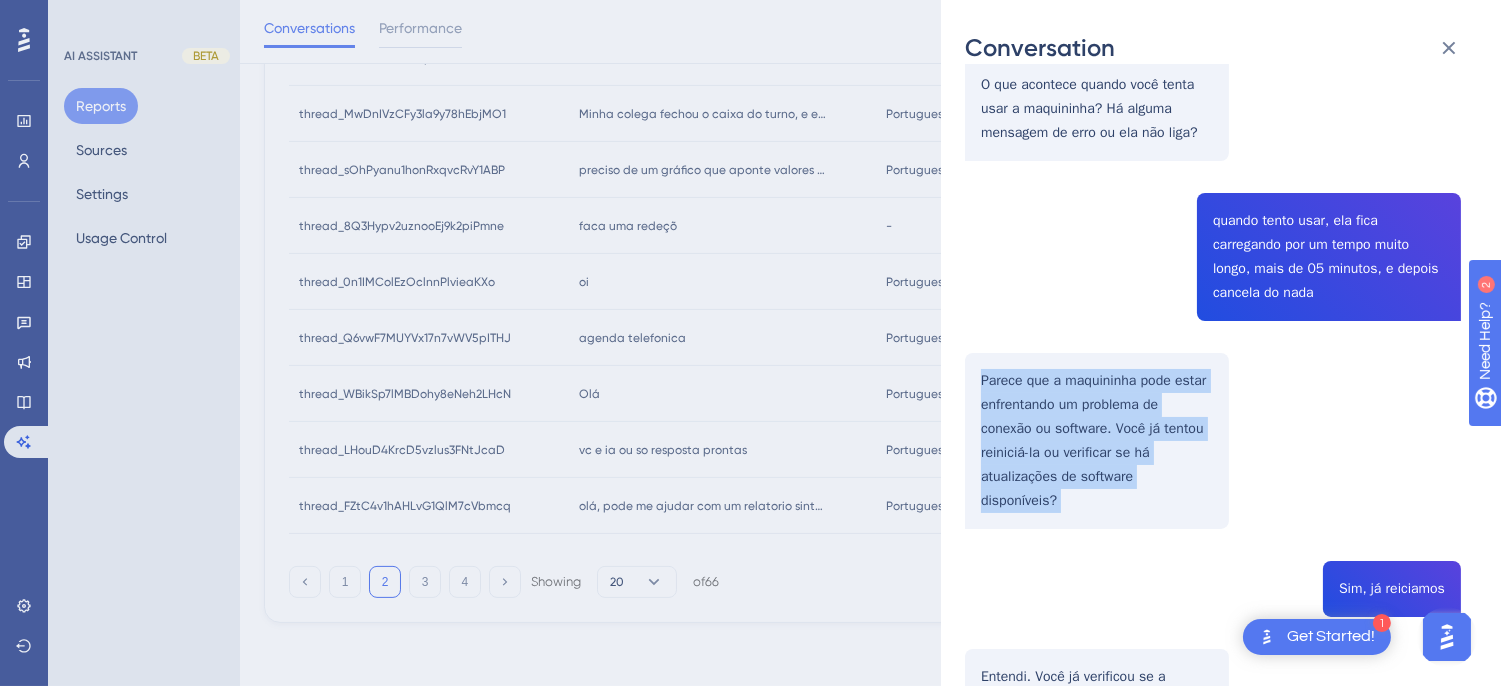 click on "thread_WBikSp7lMBDohy8eNeh2LHcN Copy - - 428_Machado, Helidi User Conversation History 4 ago. 2025,
12:59 Resolved Olá Olá! Como posso ajudar você hoje? a maquininha não esta funcionando  Você pode me dar mais detalhes sobre o problema com a maquininha? Assim, posso tentar ajudar melhor. quando tento usar O que acontece quando você tenta usar a maquininha? Há alguma mensagem de erro ou ela não liga? quando tento usar, ela fica carregando por um tempo muito longo, mais de 05 minutos, e depois cancela do nada Parece que a maquininha pode estar enfrentando um problema de conexão ou software. Você já tentou reiniciá-la ou verificar se há atualizações de software disponíveis? Sim, já reiciamos  Entendi. Você já verificou se a conexão com a internet está estável? Às vezes, uma conexão fraca pode causar esse tipo de problema. sim a internet esta ok, já reiniciamos, já tiramos da tomada e esse problema já tem uns dias
Capitais e regiões metropolitanas:  3004-9680
Demais regiões:" at bounding box center (1213, 594) 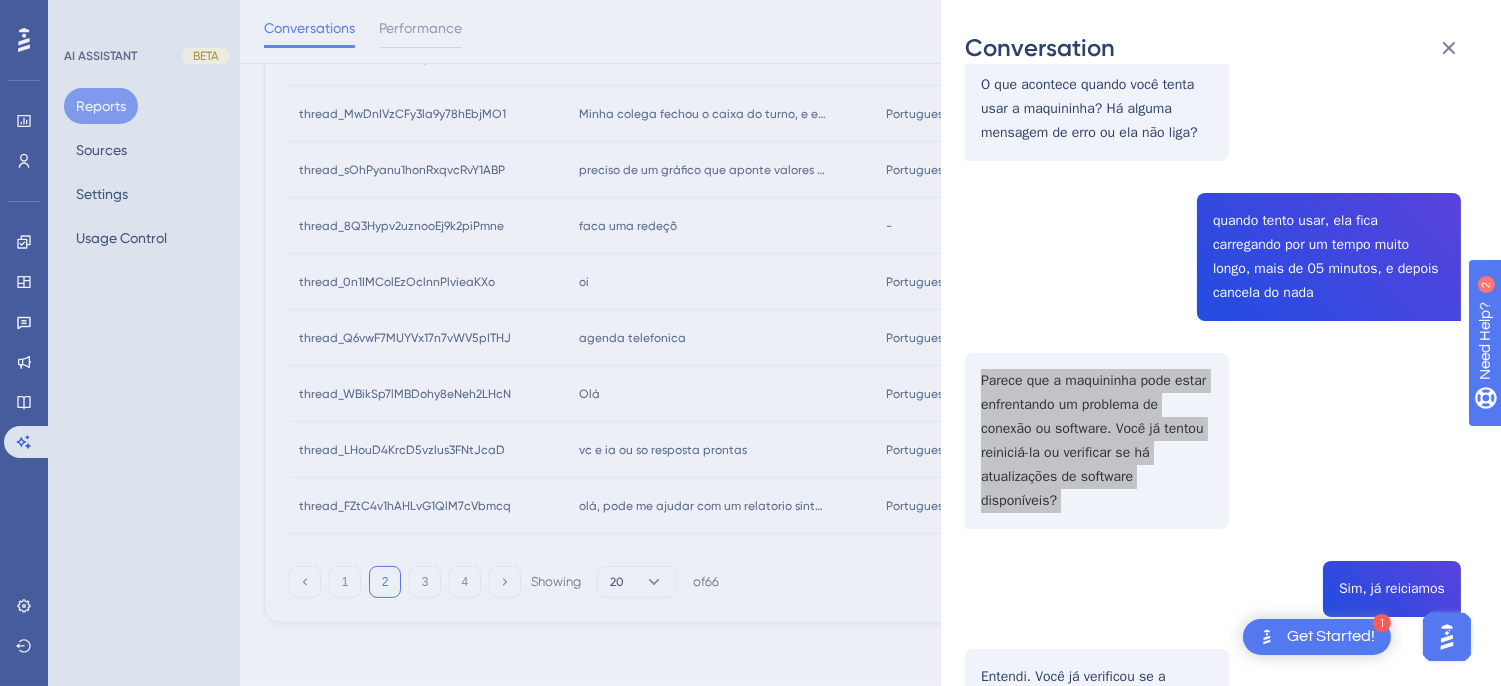 scroll, scrollTop: 888, scrollLeft: 0, axis: vertical 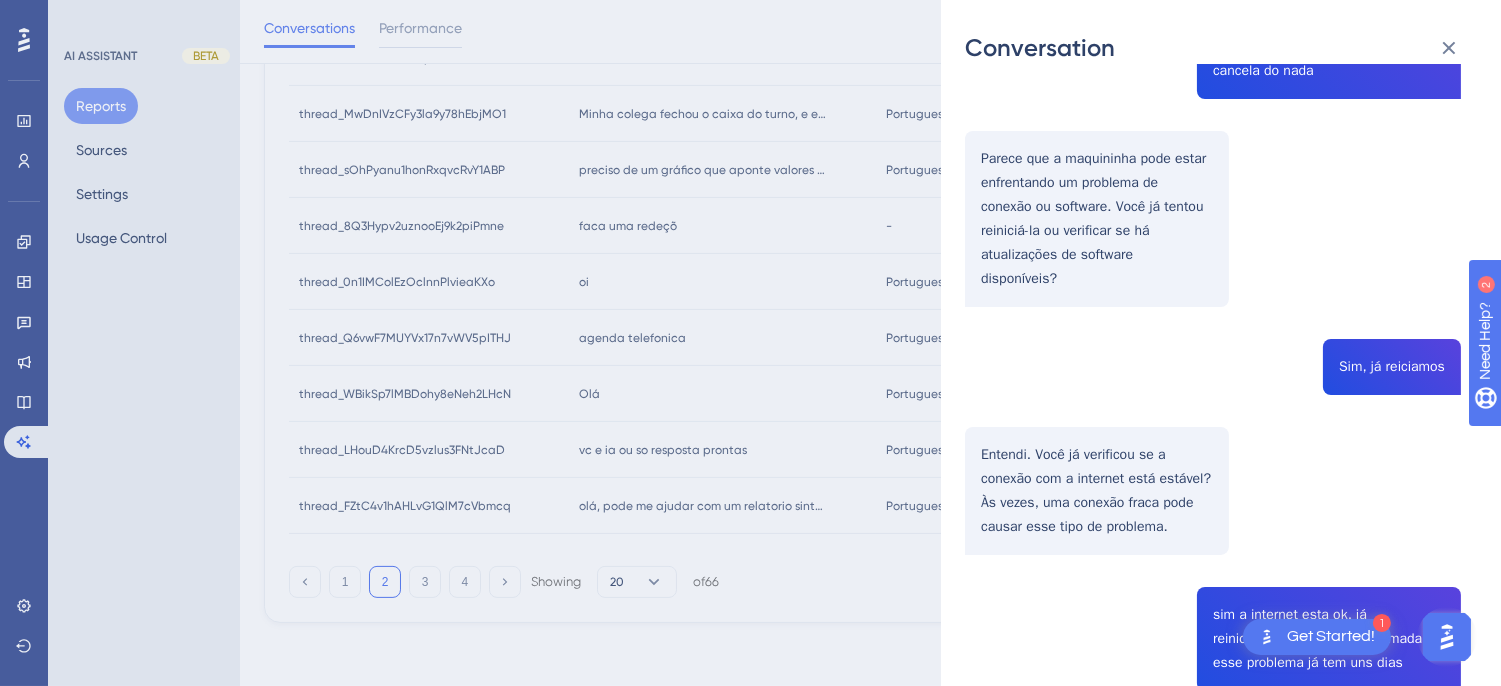 click on "thread_WBikSp7lMBDohy8eNeh2LHcN Copy - - 428_Machado, Helidi User Conversation History 4 ago. 2025,
12:59 Resolved Olá Olá! Como posso ajudar você hoje? a maquininha não esta funcionando  Você pode me dar mais detalhes sobre o problema com a maquininha? Assim, posso tentar ajudar melhor. quando tento usar O que acontece quando você tenta usar a maquininha? Há alguma mensagem de erro ou ela não liga? quando tento usar, ela fica carregando por um tempo muito longo, mais de 05 minutos, e depois cancela do nada Parece que a maquininha pode estar enfrentando um problema de conexão ou software. Você já tentou reiniciá-la ou verificar se há atualizações de software disponíveis? Sim, já reiciamos  Entendi. Você já verificou se a conexão com a internet está estável? Às vezes, uma conexão fraca pode causar esse tipo de problema. sim a internet esta ok, já reiniciamos, já tiramos da tomada e esse problema já tem uns dias
Capitais e regiões metropolitanas:  3004-9680
Demais regiões:" at bounding box center [1213, 372] 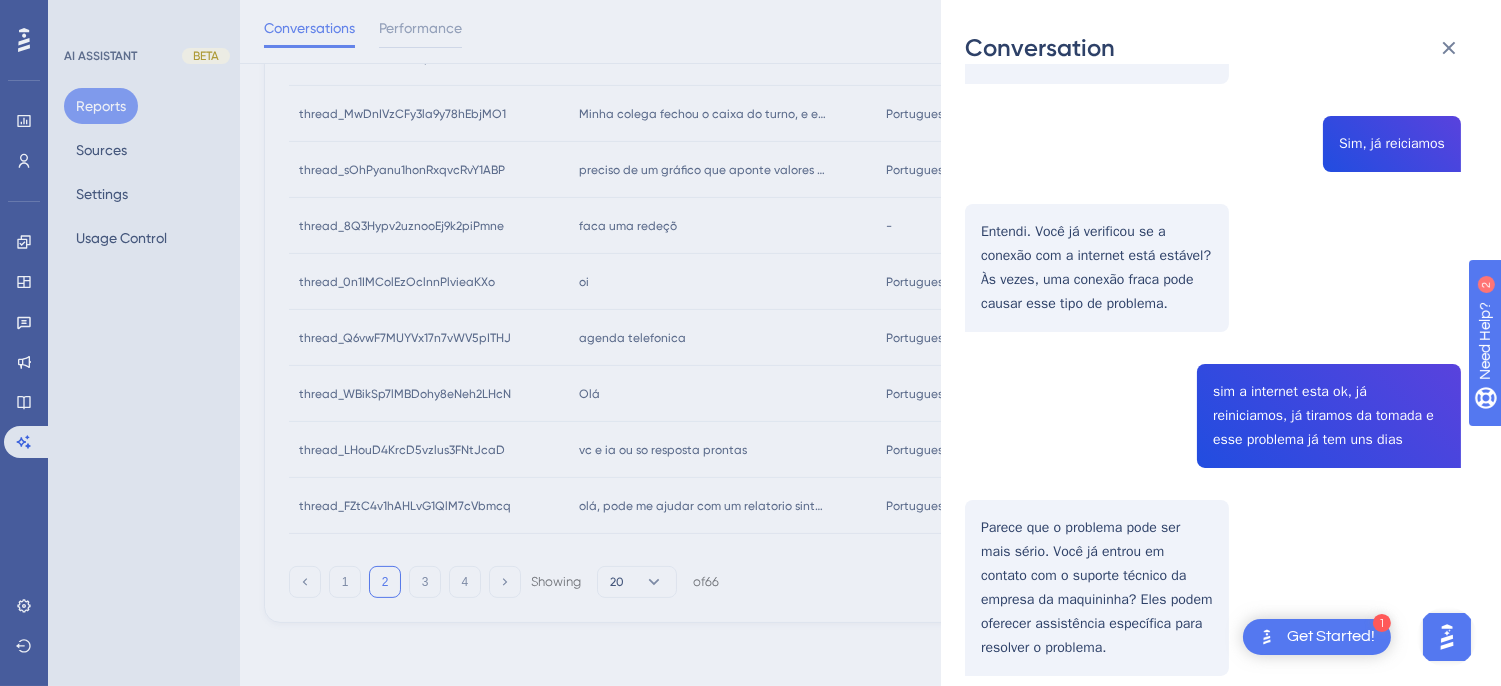 click on "thread_WBikSp7lMBDohy8eNeh2LHcN Copy - - 428_Machado, Helidi User Conversation History 4 ago. 2025,
12:59 Resolved Olá Olá! Como posso ajudar você hoje? a maquininha não esta funcionando  Você pode me dar mais detalhes sobre o problema com a maquininha? Assim, posso tentar ajudar melhor. quando tento usar O que acontece quando você tenta usar a maquininha? Há alguma mensagem de erro ou ela não liga? quando tento usar, ela fica carregando por um tempo muito longo, mais de 05 minutos, e depois cancela do nada Parece que a maquininha pode estar enfrentando um problema de conexão ou software. Você já tentou reiniciá-la ou verificar se há atualizações de software disponíveis? Sim, já reiciamos  Entendi. Você já verificou se a conexão com a internet está estável? Às vezes, uma conexão fraca pode causar esse tipo de problema. sim a internet esta ok, já reiniciamos, já tiramos da tomada e esse problema já tem uns dias
Capitais e regiões metropolitanas:  3004-9680
Demais regiões:" at bounding box center (1213, 149) 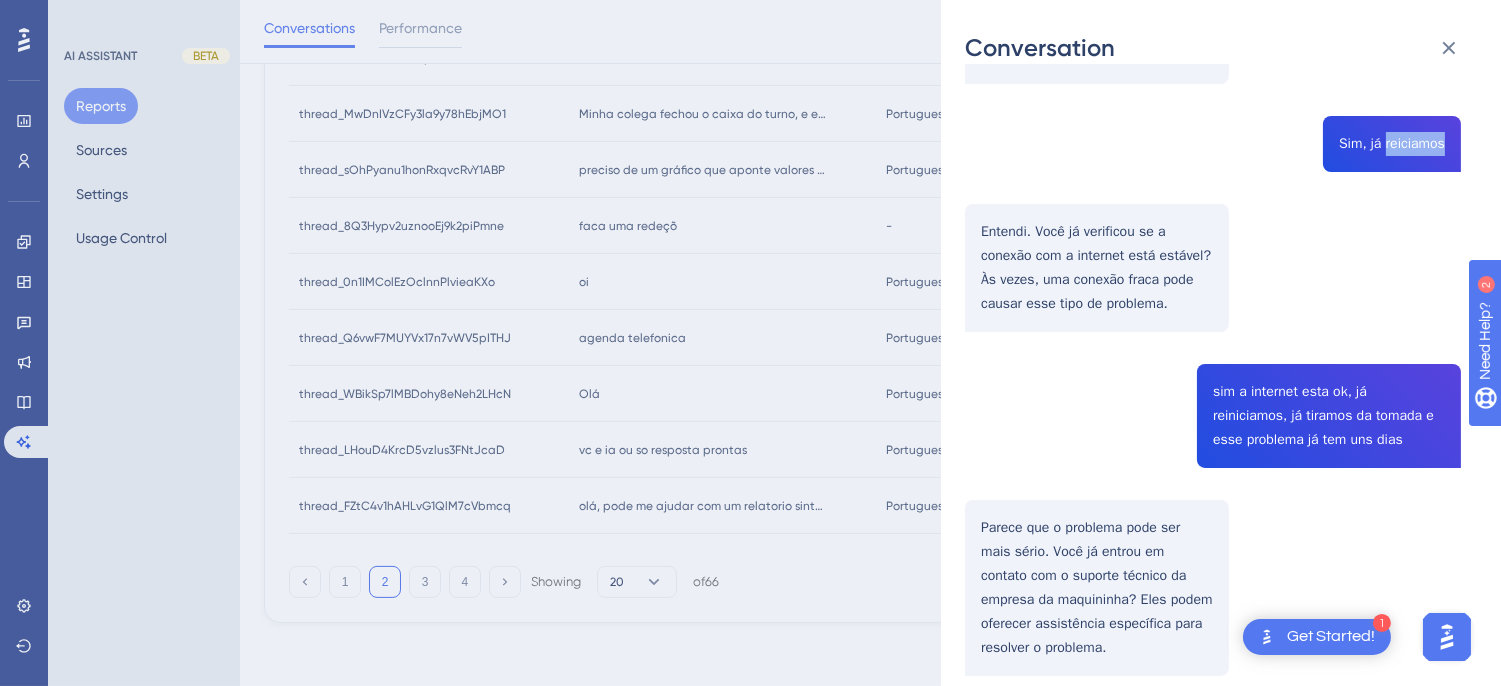 click on "thread_WBikSp7lMBDohy8eNeh2LHcN Copy - - 428_Machado, Helidi User Conversation History 4 ago. 2025,
12:59 Resolved Olá Olá! Como posso ajudar você hoje? a maquininha não esta funcionando  Você pode me dar mais detalhes sobre o problema com a maquininha? Assim, posso tentar ajudar melhor. quando tento usar O que acontece quando você tenta usar a maquininha? Há alguma mensagem de erro ou ela não liga? quando tento usar, ela fica carregando por um tempo muito longo, mais de 05 minutos, e depois cancela do nada Parece que a maquininha pode estar enfrentando um problema de conexão ou software. Você já tentou reiniciá-la ou verificar se há atualizações de software disponíveis? Sim, já reiciamos  Entendi. Você já verificou se a conexão com a internet está estável? Às vezes, uma conexão fraca pode causar esse tipo de problema. sim a internet esta ok, já reiniciamos, já tiramos da tomada e esse problema já tem uns dias
Capitais e regiões metropolitanas:  3004-9680
Demais regiões:" at bounding box center (1213, 149) 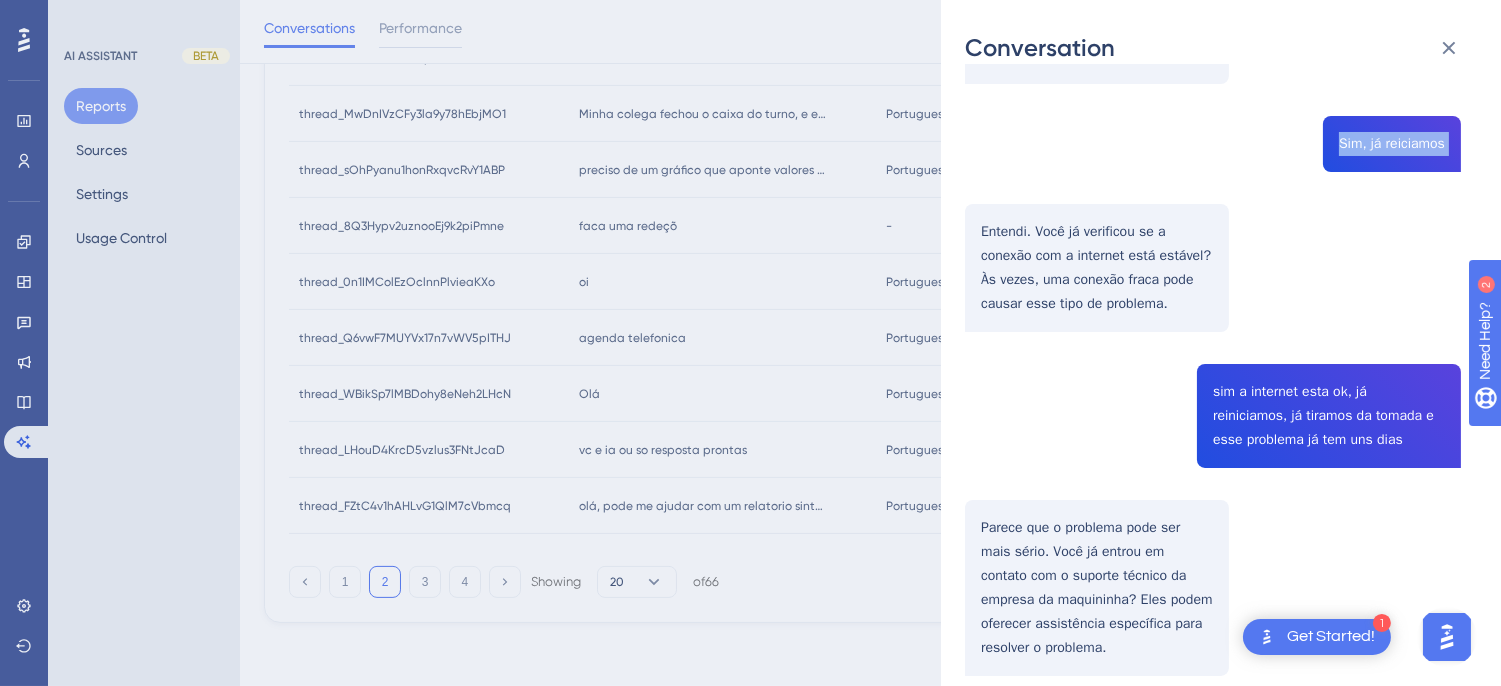 click on "thread_WBikSp7lMBDohy8eNeh2LHcN Copy - - 428_Machado, Helidi User Conversation History 4 ago. 2025,
12:59 Resolved Olá Olá! Como posso ajudar você hoje? a maquininha não esta funcionando  Você pode me dar mais detalhes sobre o problema com a maquininha? Assim, posso tentar ajudar melhor. quando tento usar O que acontece quando você tenta usar a maquininha? Há alguma mensagem de erro ou ela não liga? quando tento usar, ela fica carregando por um tempo muito longo, mais de 05 minutos, e depois cancela do nada Parece que a maquininha pode estar enfrentando um problema de conexão ou software. Você já tentou reiniciá-la ou verificar se há atualizações de software disponíveis? Sim, já reiciamos  Entendi. Você já verificou se a conexão com a internet está estável? Às vezes, uma conexão fraca pode causar esse tipo de problema. sim a internet esta ok, já reiniciamos, já tiramos da tomada e esse problema já tem uns dias
Capitais e regiões metropolitanas:  3004-9680
Demais regiões:" at bounding box center (1213, 149) 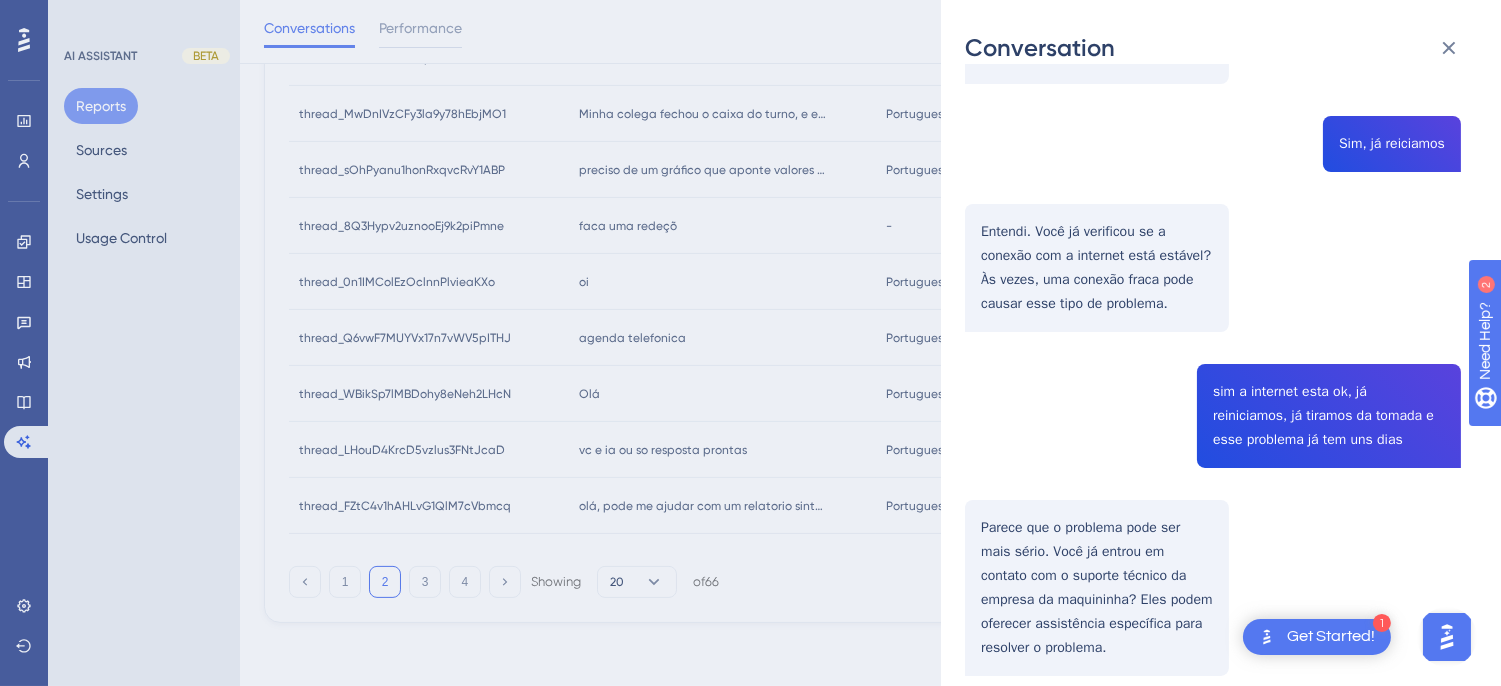 click on "thread_WBikSp7lMBDohy8eNeh2LHcN Copy - - 428_Machado, Helidi User Conversation History 4 ago. 2025,
12:59 Resolved Olá Olá! Como posso ajudar você hoje? a maquininha não esta funcionando  Você pode me dar mais detalhes sobre o problema com a maquininha? Assim, posso tentar ajudar melhor. quando tento usar O que acontece quando você tenta usar a maquininha? Há alguma mensagem de erro ou ela não liga? quando tento usar, ela fica carregando por um tempo muito longo, mais de 05 minutos, e depois cancela do nada Parece que a maquininha pode estar enfrentando um problema de conexão ou software. Você já tentou reiniciá-la ou verificar se há atualizações de software disponíveis? Sim, já reiciamos  Entendi. Você já verificou se a conexão com a internet está estável? Às vezes, uma conexão fraca pode causar esse tipo de problema. sim a internet esta ok, já reiniciamos, já tiramos da tomada e esse problema já tem uns dias
Capitais e regiões metropolitanas:  3004-9680
Demais regiões:" at bounding box center (1213, 149) 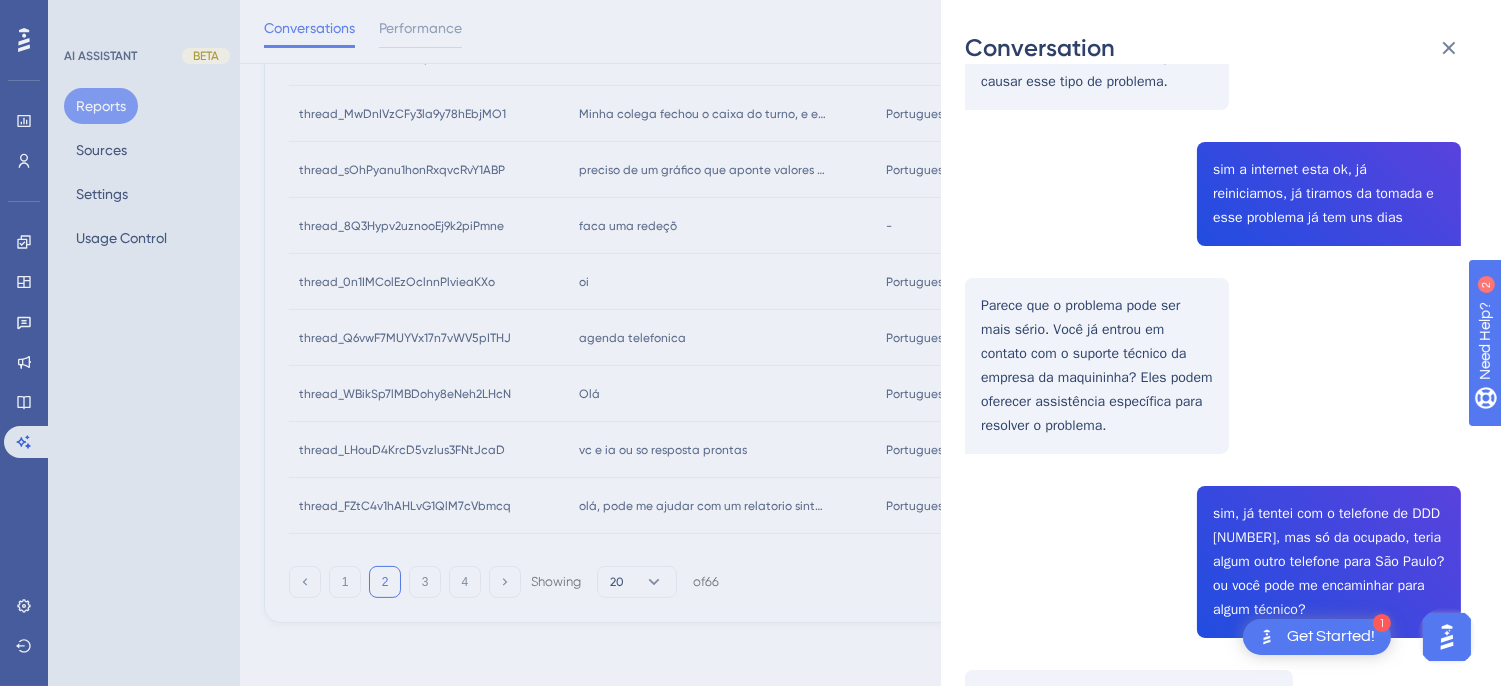 click on "thread_WBikSp7lMBDohy8eNeh2LHcN Copy - - 428_Machado, Helidi User Conversation History 4 ago. 2025,
12:59 Resolved Olá Olá! Como posso ajudar você hoje? a maquininha não esta funcionando  Você pode me dar mais detalhes sobre o problema com a maquininha? Assim, posso tentar ajudar melhor. quando tento usar O que acontece quando você tenta usar a maquininha? Há alguma mensagem de erro ou ela não liga? quando tento usar, ela fica carregando por um tempo muito longo, mais de 05 minutos, e depois cancela do nada Parece que a maquininha pode estar enfrentando um problema de conexão ou software. Você já tentou reiniciá-la ou verificar se há atualizações de software disponíveis? Sim, já reiciamos  Entendi. Você já verificou se a conexão com a internet está estável? Às vezes, uma conexão fraca pode causar esse tipo de problema. sim a internet esta ok, já reiniciamos, já tiramos da tomada e esse problema já tem uns dias
Capitais e regiões metropolitanas:  3004-9680
Demais regiões:" at bounding box center (1213, -73) 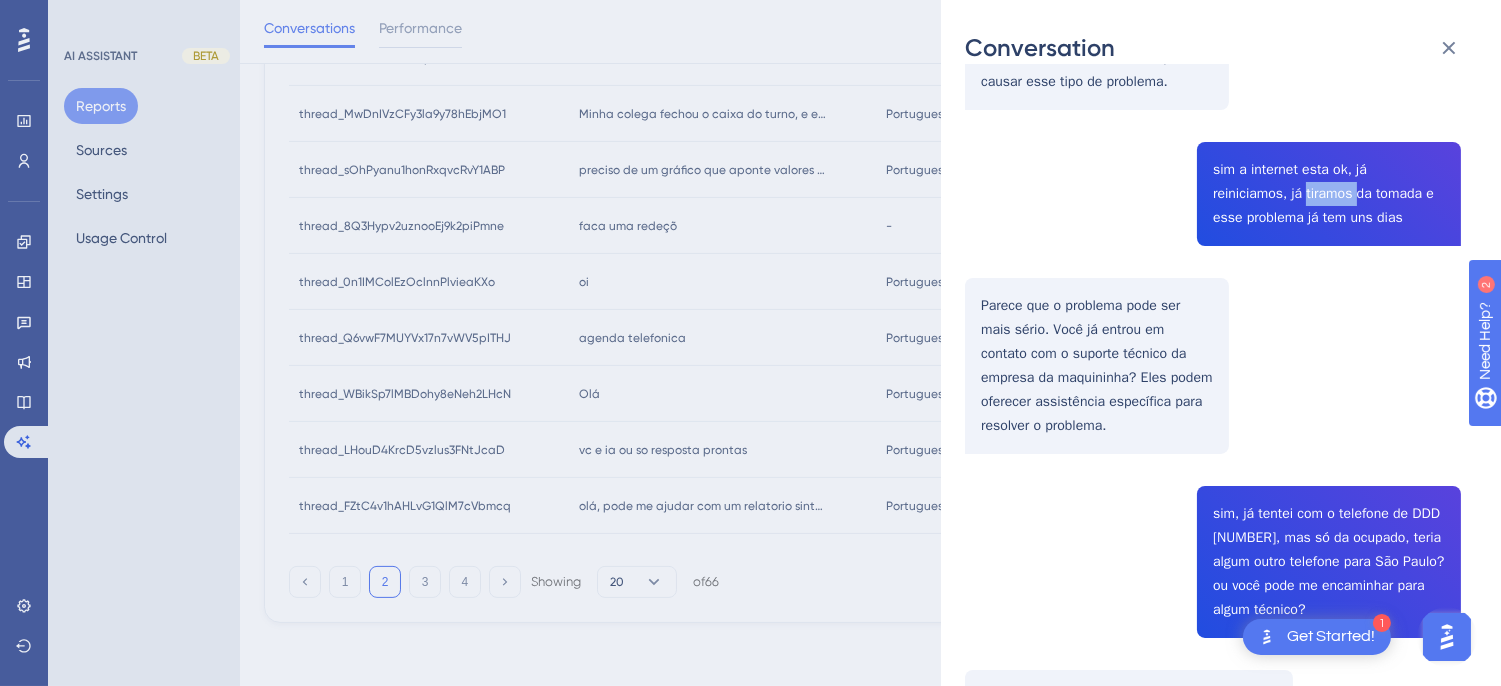 click on "thread_WBikSp7lMBDohy8eNeh2LHcN Copy - - 428_Machado, Helidi User Conversation History 4 ago. 2025,
12:59 Resolved Olá Olá! Como posso ajudar você hoje? a maquininha não esta funcionando  Você pode me dar mais detalhes sobre o problema com a maquininha? Assim, posso tentar ajudar melhor. quando tento usar O que acontece quando você tenta usar a maquininha? Há alguma mensagem de erro ou ela não liga? quando tento usar, ela fica carregando por um tempo muito longo, mais de 05 minutos, e depois cancela do nada Parece que a maquininha pode estar enfrentando um problema de conexão ou software. Você já tentou reiniciá-la ou verificar se há atualizações de software disponíveis? Sim, já reiciamos  Entendi. Você já verificou se a conexão com a internet está estável? Às vezes, uma conexão fraca pode causar esse tipo de problema. sim a internet esta ok, já reiniciamos, já tiramos da tomada e esse problema já tem uns dias
Capitais e regiões metropolitanas:  3004-9680
Demais regiões:" at bounding box center (1213, -73) 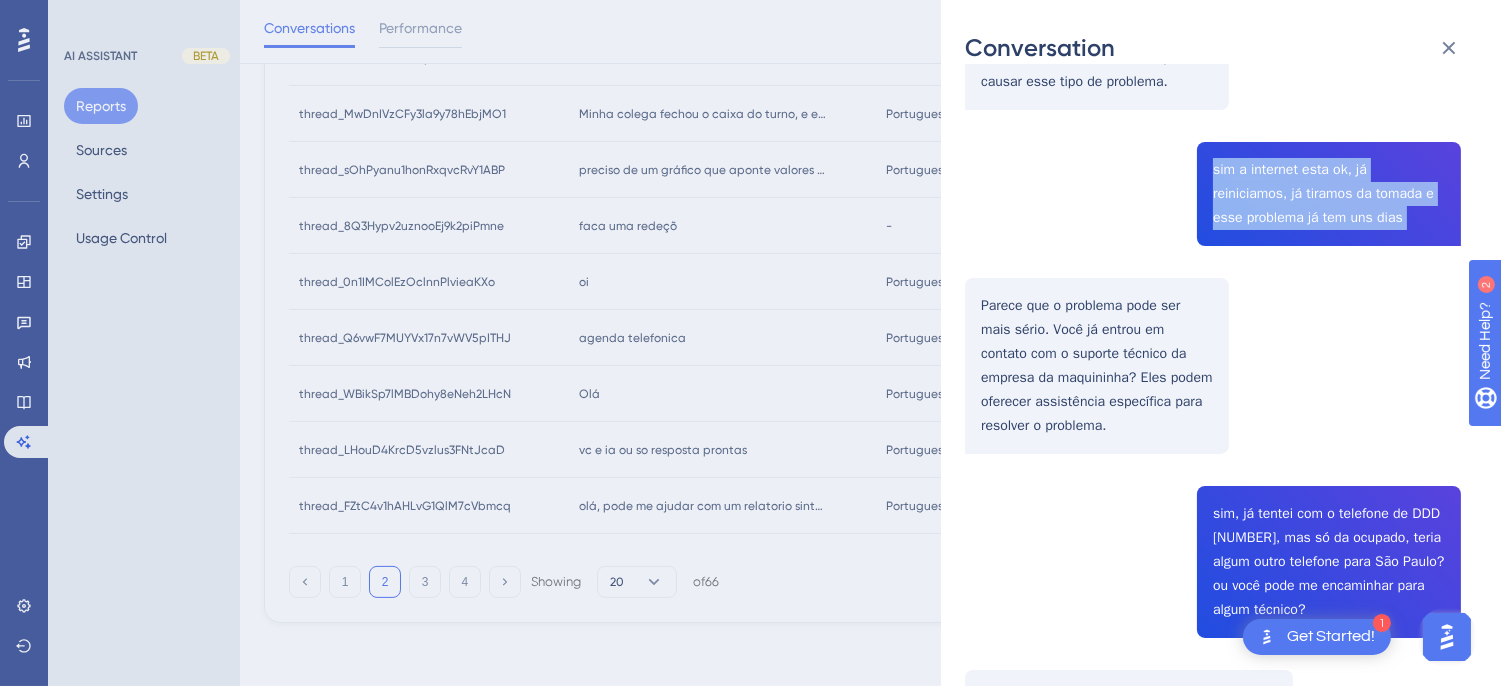 click on "thread_WBikSp7lMBDohy8eNeh2LHcN Copy - - 428_Machado, Helidi User Conversation History 4 ago. 2025,
12:59 Resolved Olá Olá! Como posso ajudar você hoje? a maquininha não esta funcionando  Você pode me dar mais detalhes sobre o problema com a maquininha? Assim, posso tentar ajudar melhor. quando tento usar O que acontece quando você tenta usar a maquininha? Há alguma mensagem de erro ou ela não liga? quando tento usar, ela fica carregando por um tempo muito longo, mais de 05 minutos, e depois cancela do nada Parece que a maquininha pode estar enfrentando um problema de conexão ou software. Você já tentou reiniciá-la ou verificar se há atualizações de software disponíveis? Sim, já reiciamos  Entendi. Você já verificou se a conexão com a internet está estável? Às vezes, uma conexão fraca pode causar esse tipo de problema. sim a internet esta ok, já reiniciamos, já tiramos da tomada e esse problema já tem uns dias
Capitais e regiões metropolitanas:  3004-9680
Demais regiões:" at bounding box center (1213, -73) 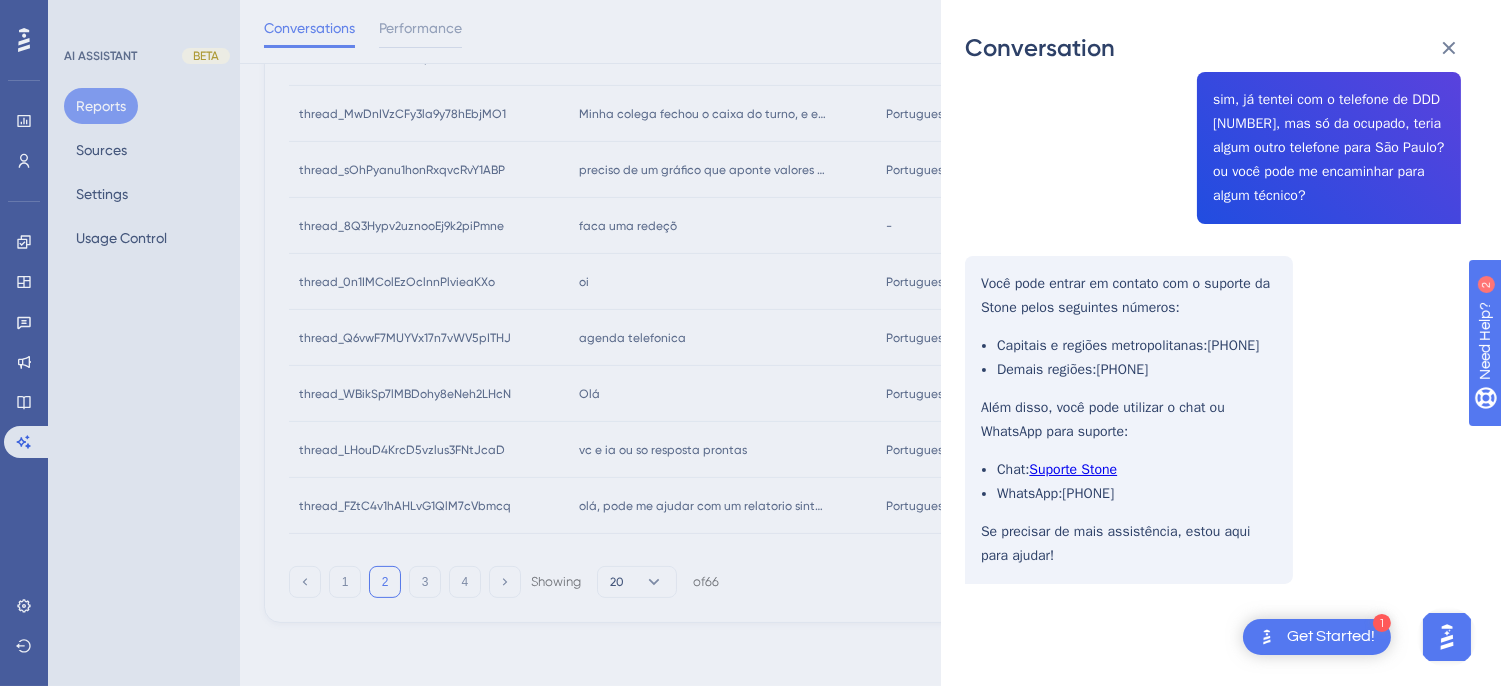 scroll, scrollTop: 1530, scrollLeft: 0, axis: vertical 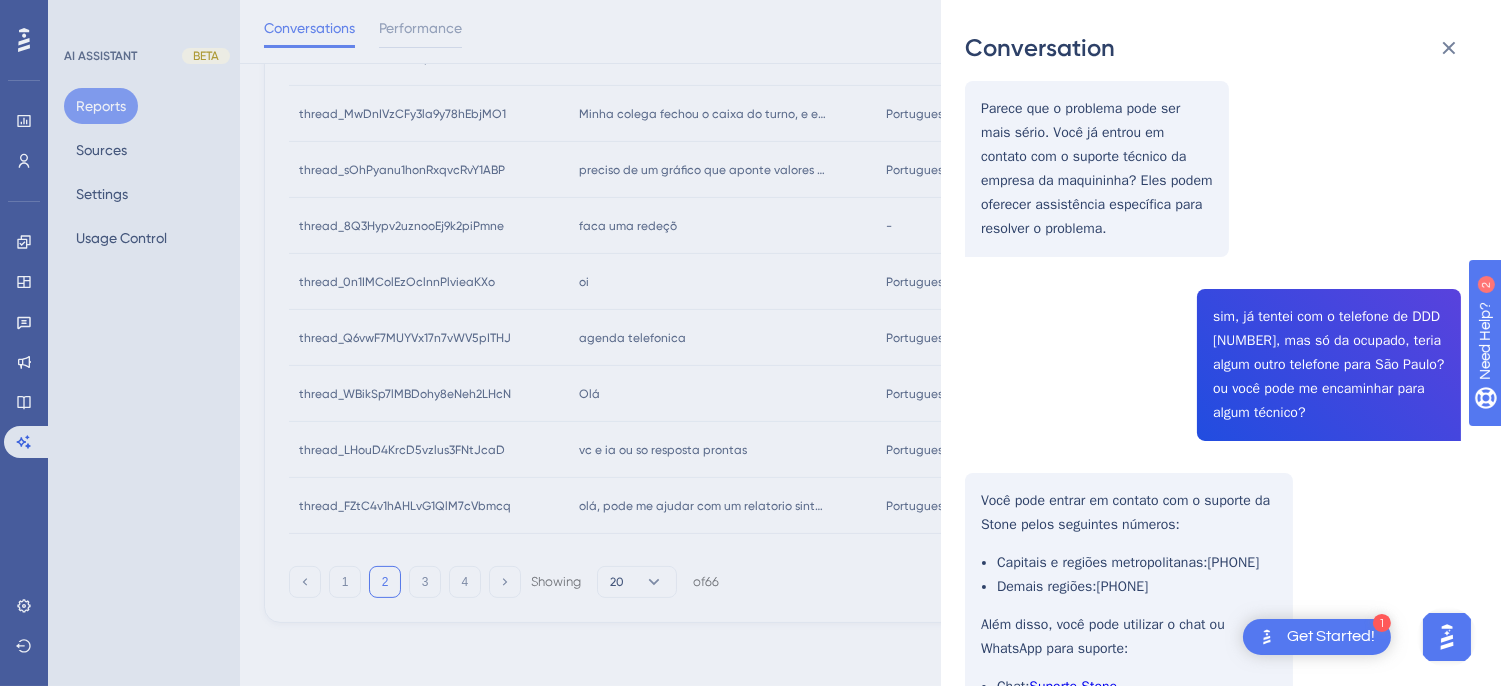 click on "thread_WBikSp7lMBDohy8eNeh2LHcN Copy - - 428_Machado, Helidi User Conversation History 4 ago. 2025,
12:59 Resolved Olá Olá! Como posso ajudar você hoje? a maquininha não esta funcionando  Você pode me dar mais detalhes sobre o problema com a maquininha? Assim, posso tentar ajudar melhor. quando tento usar O que acontece quando você tenta usar a maquininha? Há alguma mensagem de erro ou ela não liga? quando tento usar, ela fica carregando por um tempo muito longo, mais de 05 minutos, e depois cancela do nada Parece que a maquininha pode estar enfrentando um problema de conexão ou software. Você já tentou reiniciá-la ou verificar se há atualizações de software disponíveis? Sim, já reiciamos  Entendi. Você já verificou se a conexão com a internet está estável? Às vezes, uma conexão fraca pode causar esse tipo de problema. sim a internet esta ok, já reiniciamos, já tiramos da tomada e esse problema já tem uns dias
Capitais e regiões metropolitanas:  3004-9680
Demais regiões:" at bounding box center [1213, -270] 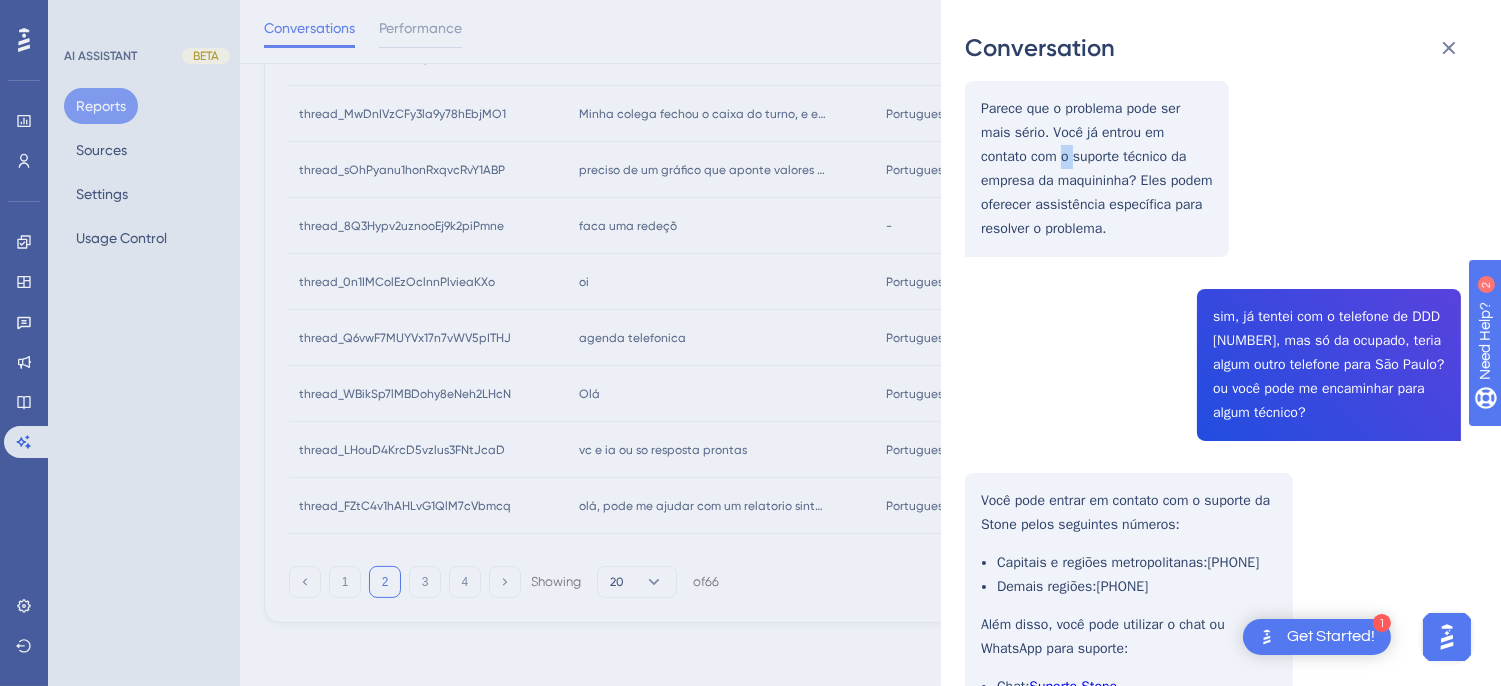 click on "thread_WBikSp7lMBDohy8eNeh2LHcN Copy - - 428_Machado, Helidi User Conversation History 4 ago. 2025,
12:59 Resolved Olá Olá! Como posso ajudar você hoje? a maquininha não esta funcionando  Você pode me dar mais detalhes sobre o problema com a maquininha? Assim, posso tentar ajudar melhor. quando tento usar O que acontece quando você tenta usar a maquininha? Há alguma mensagem de erro ou ela não liga? quando tento usar, ela fica carregando por um tempo muito longo, mais de 05 minutos, e depois cancela do nada Parece que a maquininha pode estar enfrentando um problema de conexão ou software. Você já tentou reiniciá-la ou verificar se há atualizações de software disponíveis? Sim, já reiciamos  Entendi. Você já verificou se a conexão com a internet está estável? Às vezes, uma conexão fraca pode causar esse tipo de problema. sim a internet esta ok, já reiniciamos, já tiramos da tomada e esse problema já tem uns dias
Capitais e regiões metropolitanas:  3004-9680
Demais regiões:" at bounding box center [1213, -270] 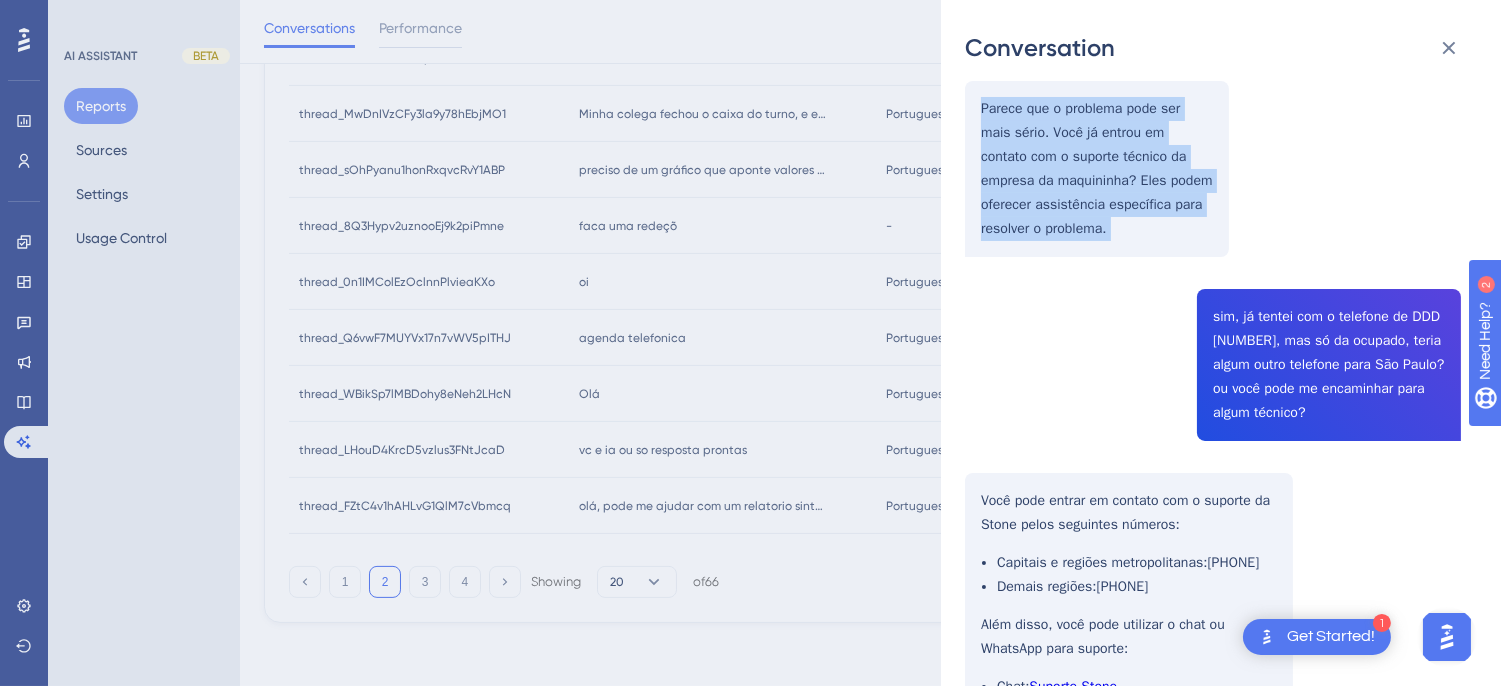 click on "thread_WBikSp7lMBDohy8eNeh2LHcN Copy - - 428_Machado, Helidi User Conversation History 4 ago. 2025,
12:59 Resolved Olá Olá! Como posso ajudar você hoje? a maquininha não esta funcionando  Você pode me dar mais detalhes sobre o problema com a maquininha? Assim, posso tentar ajudar melhor. quando tento usar O que acontece quando você tenta usar a maquininha? Há alguma mensagem de erro ou ela não liga? quando tento usar, ela fica carregando por um tempo muito longo, mais de 05 minutos, e depois cancela do nada Parece que a maquininha pode estar enfrentando um problema de conexão ou software. Você já tentou reiniciá-la ou verificar se há atualizações de software disponíveis? Sim, já reiciamos  Entendi. Você já verificou se a conexão com a internet está estável? Às vezes, uma conexão fraca pode causar esse tipo de problema. sim a internet esta ok, já reiniciamos, já tiramos da tomada e esse problema já tem uns dias
Capitais e regiões metropolitanas:  3004-9680
Demais regiões:" at bounding box center [1213, -270] 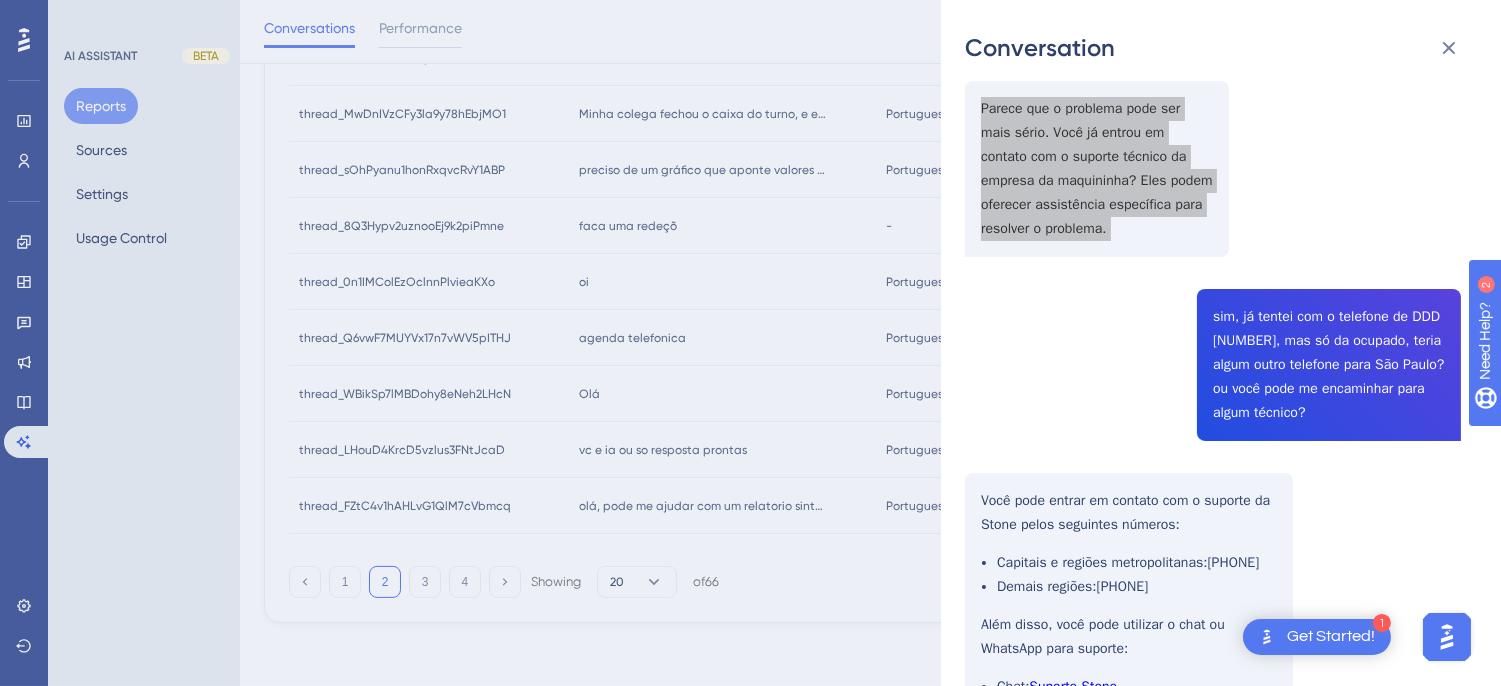 scroll, scrollTop: 1752, scrollLeft: 0, axis: vertical 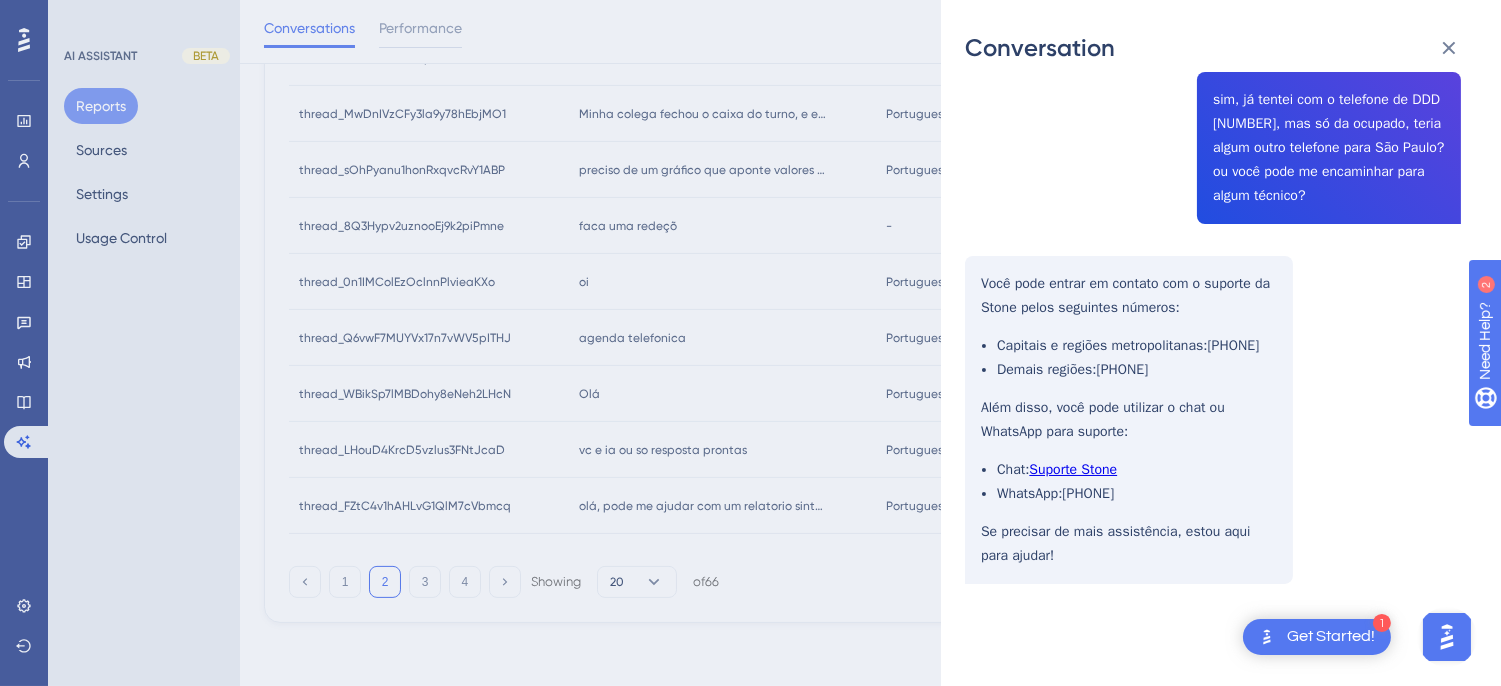 click on "thread_WBikSp7lMBDohy8eNeh2LHcN Copy - - 428_Machado, Helidi User Conversation History 4 ago. 2025,
12:59 Resolved Olá Olá! Como posso ajudar você hoje? a maquininha não esta funcionando  Você pode me dar mais detalhes sobre o problema com a maquininha? Assim, posso tentar ajudar melhor. quando tento usar O que acontece quando você tenta usar a maquininha? Há alguma mensagem de erro ou ela não liga? quando tento usar, ela fica carregando por um tempo muito longo, mais de 05 minutos, e depois cancela do nada Parece que a maquininha pode estar enfrentando um problema de conexão ou software. Você já tentou reiniciá-la ou verificar se há atualizações de software disponíveis? Sim, já reiciamos  Entendi. Você já verificou se a conexão com a internet está estável? Às vezes, uma conexão fraca pode causar esse tipo de problema. sim a internet esta ok, já reiniciamos, já tiramos da tomada e esse problema já tem uns dias
Capitais e regiões metropolitanas:  3004-9680
Demais regiões:" at bounding box center [1213, -487] 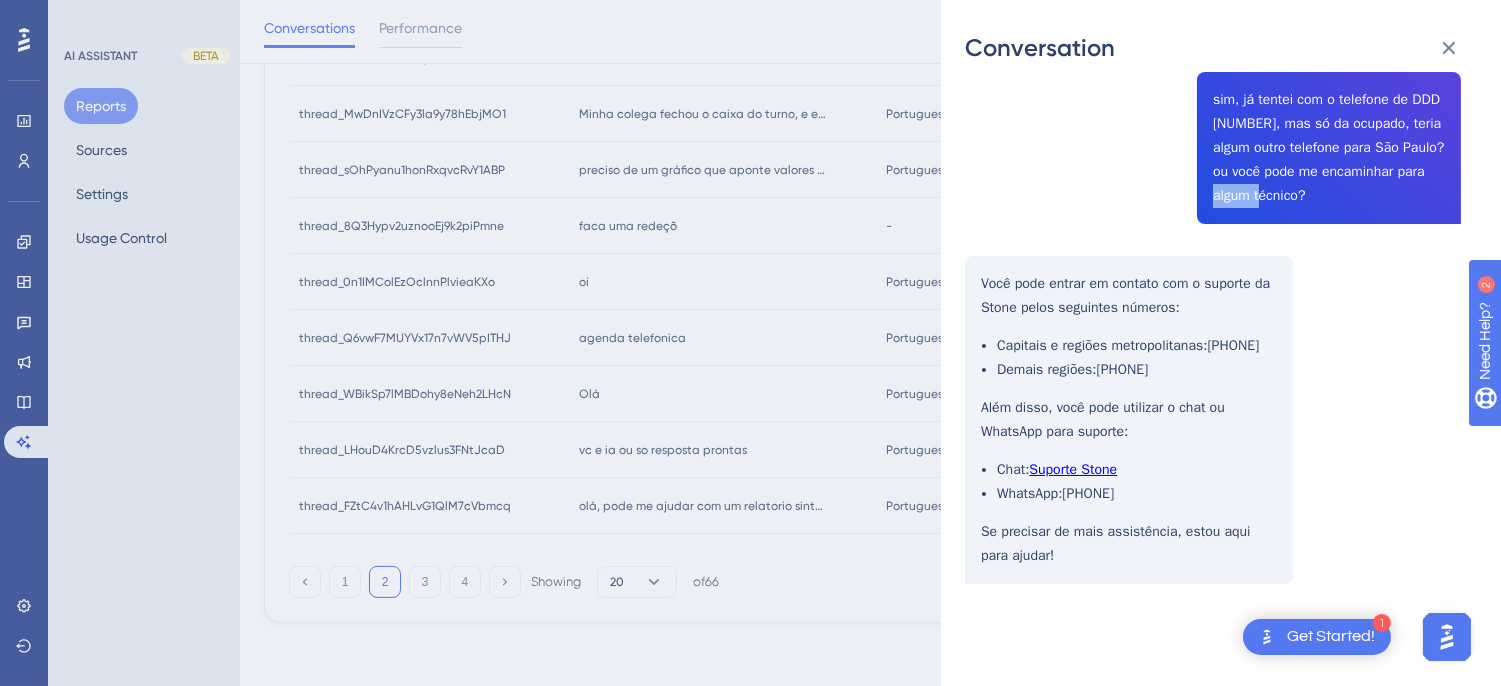 click on "thread_WBikSp7lMBDohy8eNeh2LHcN Copy - - 428_Machado, Helidi User Conversation History 4 ago. 2025,
12:59 Resolved Olá Olá! Como posso ajudar você hoje? a maquininha não esta funcionando  Você pode me dar mais detalhes sobre o problema com a maquininha? Assim, posso tentar ajudar melhor. quando tento usar O que acontece quando você tenta usar a maquininha? Há alguma mensagem de erro ou ela não liga? quando tento usar, ela fica carregando por um tempo muito longo, mais de 05 minutos, e depois cancela do nada Parece que a maquininha pode estar enfrentando um problema de conexão ou software. Você já tentou reiniciá-la ou verificar se há atualizações de software disponíveis? Sim, já reiciamos  Entendi. Você já verificou se a conexão com a internet está estável? Às vezes, uma conexão fraca pode causar esse tipo de problema. sim a internet esta ok, já reiniciamos, já tiramos da tomada e esse problema já tem uns dias
Capitais e regiões metropolitanas:  3004-9680
Demais regiões:" at bounding box center (1213, -487) 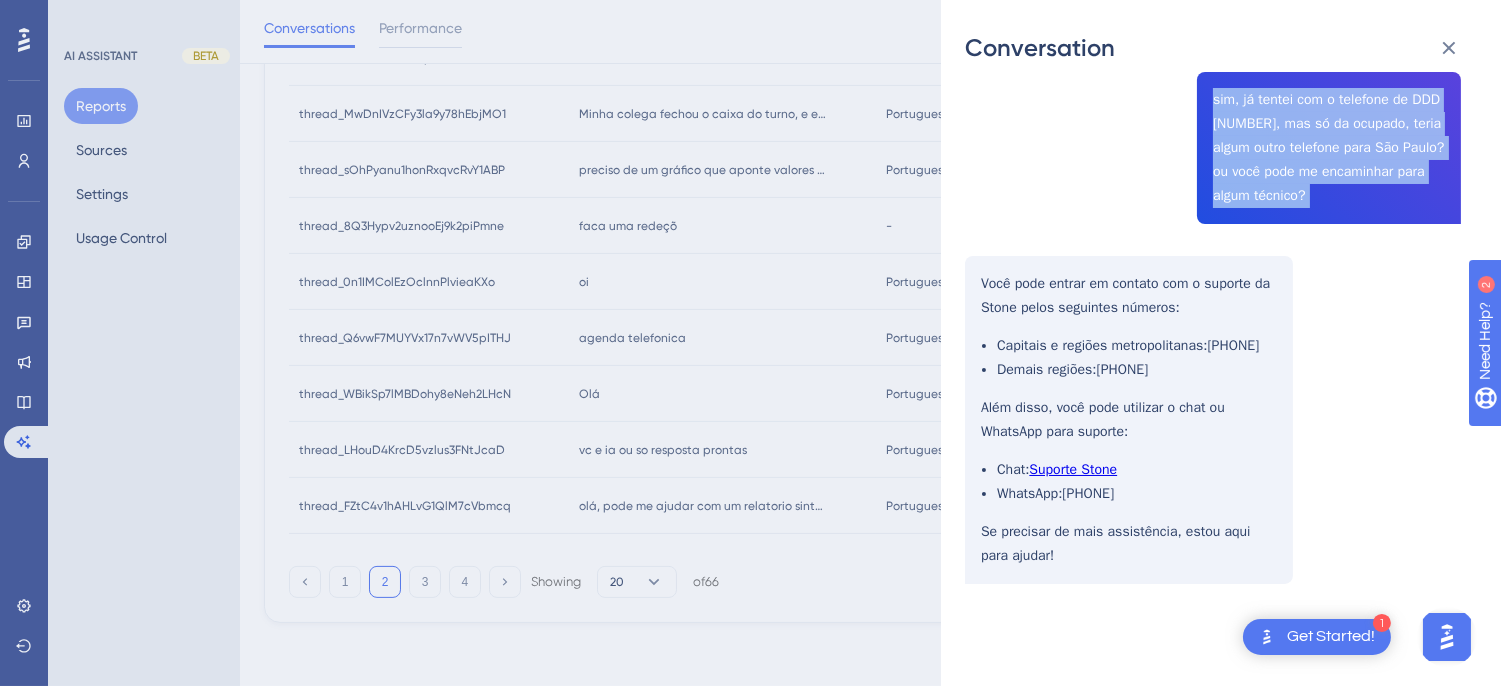 click on "thread_WBikSp7lMBDohy8eNeh2LHcN Copy - - 428_Machado, Helidi User Conversation History 4 ago. 2025,
12:59 Resolved Olá Olá! Como posso ajudar você hoje? a maquininha não esta funcionando  Você pode me dar mais detalhes sobre o problema com a maquininha? Assim, posso tentar ajudar melhor. quando tento usar O que acontece quando você tenta usar a maquininha? Há alguma mensagem de erro ou ela não liga? quando tento usar, ela fica carregando por um tempo muito longo, mais de 05 minutos, e depois cancela do nada Parece que a maquininha pode estar enfrentando um problema de conexão ou software. Você já tentou reiniciá-la ou verificar se há atualizações de software disponíveis? Sim, já reiciamos  Entendi. Você já verificou se a conexão com a internet está estável? Às vezes, uma conexão fraca pode causar esse tipo de problema. sim a internet esta ok, já reiniciamos, já tiramos da tomada e esse problema já tem uns dias
Capitais e regiões metropolitanas:  3004-9680
Demais regiões:" at bounding box center [1213, -487] 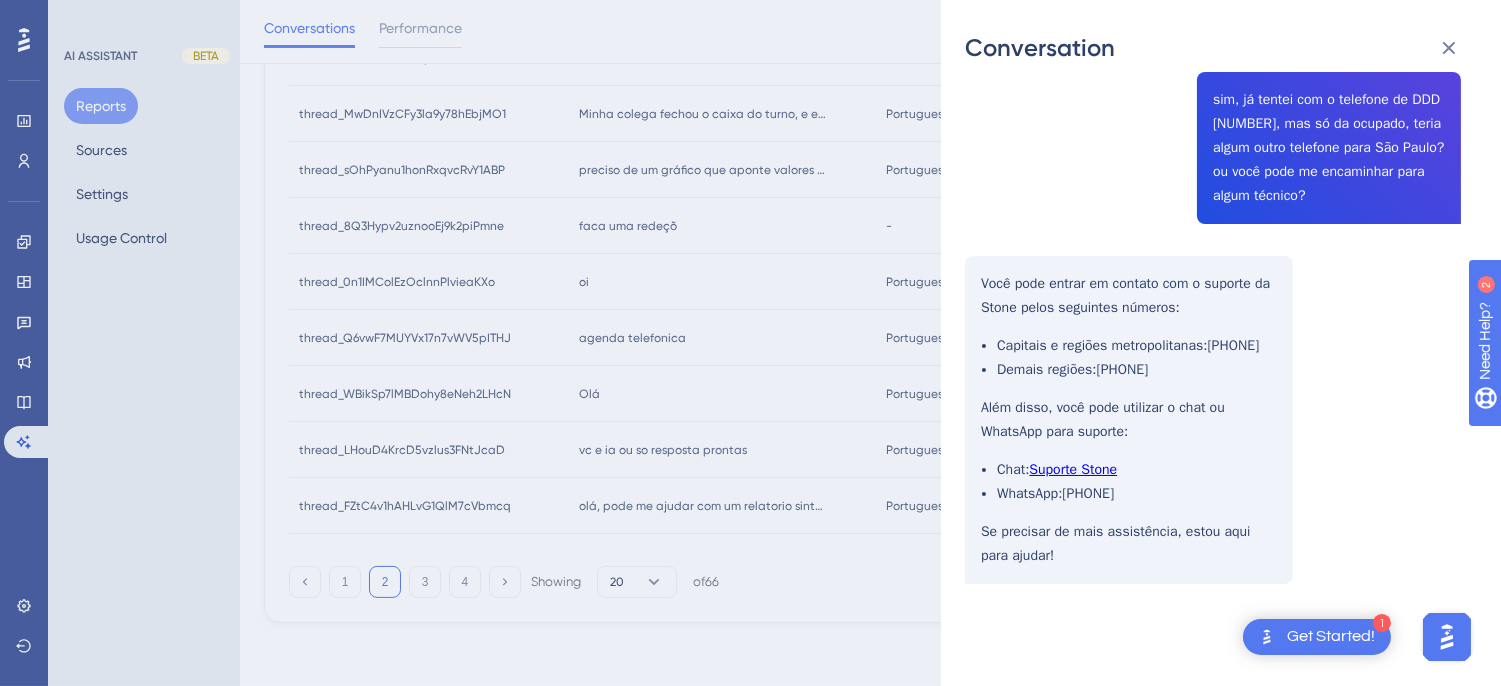 click on "thread_WBikSp7lMBDohy8eNeh2LHcN Copy - - 428_Machado, Helidi User Conversation History 4 ago. 2025,
12:59 Resolved Olá Olá! Como posso ajudar você hoje? a maquininha não esta funcionando  Você pode me dar mais detalhes sobre o problema com a maquininha? Assim, posso tentar ajudar melhor. quando tento usar O que acontece quando você tenta usar a maquininha? Há alguma mensagem de erro ou ela não liga? quando tento usar, ela fica carregando por um tempo muito longo, mais de 05 minutos, e depois cancela do nada Parece que a maquininha pode estar enfrentando um problema de conexão ou software. Você já tentou reiniciá-la ou verificar se há atualizações de software disponíveis? Sim, já reiciamos  Entendi. Você já verificou se a conexão com a internet está estável? Às vezes, uma conexão fraca pode causar esse tipo de problema. sim a internet esta ok, já reiniciamos, já tiramos da tomada e esse problema já tem uns dias
Capitais e regiões metropolitanas:  3004-9680
Demais regiões:" at bounding box center [1213, -487] 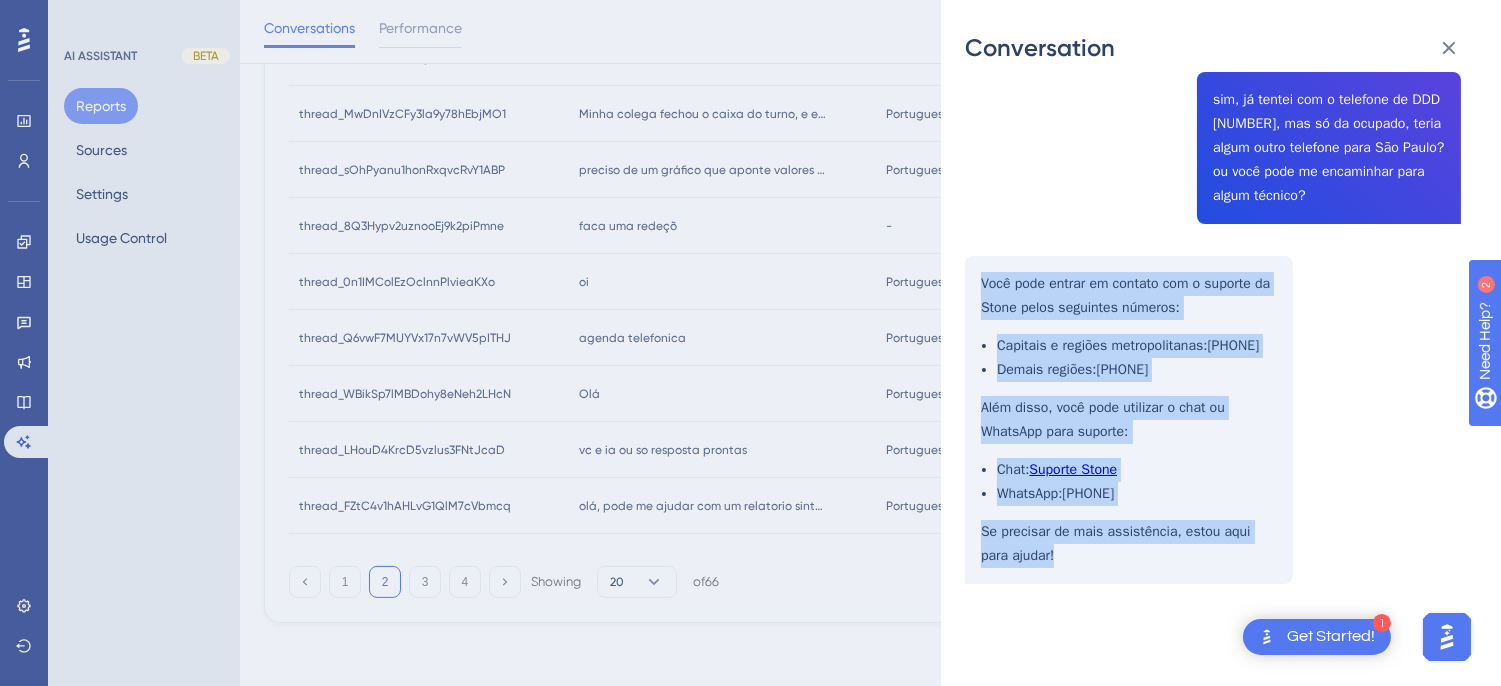 drag, startPoint x: 982, startPoint y: 271, endPoint x: 1074, endPoint y: 432, distance: 185.43193 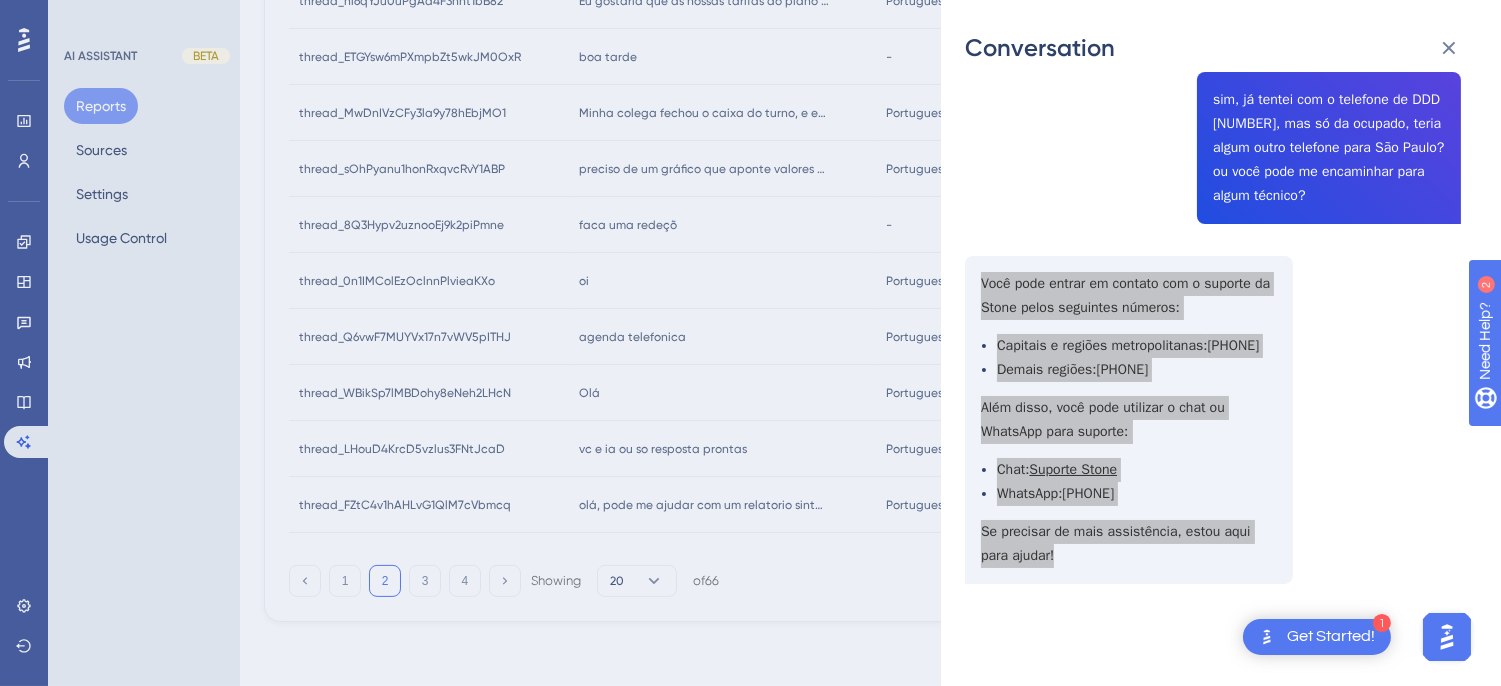 scroll, scrollTop: 0, scrollLeft: 0, axis: both 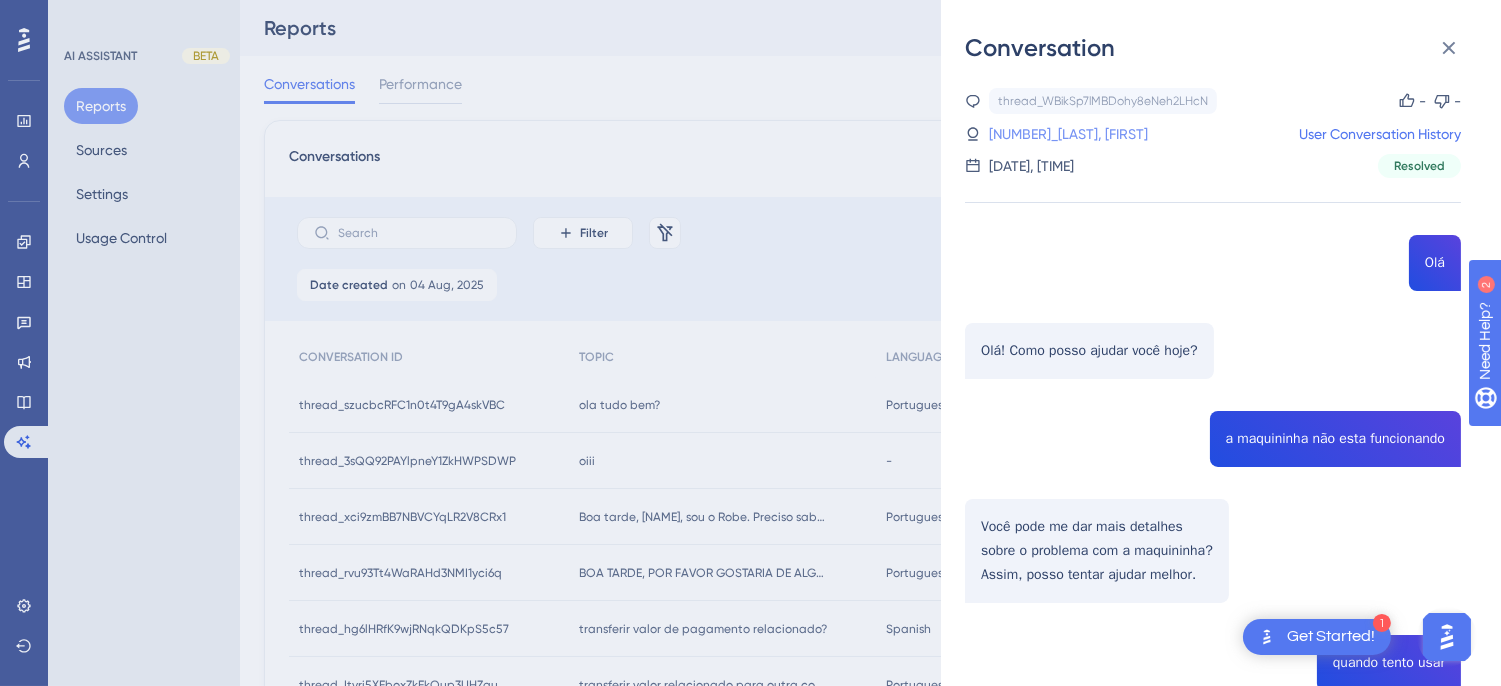 click on "428_Machado, Helidi" at bounding box center (1068, 134) 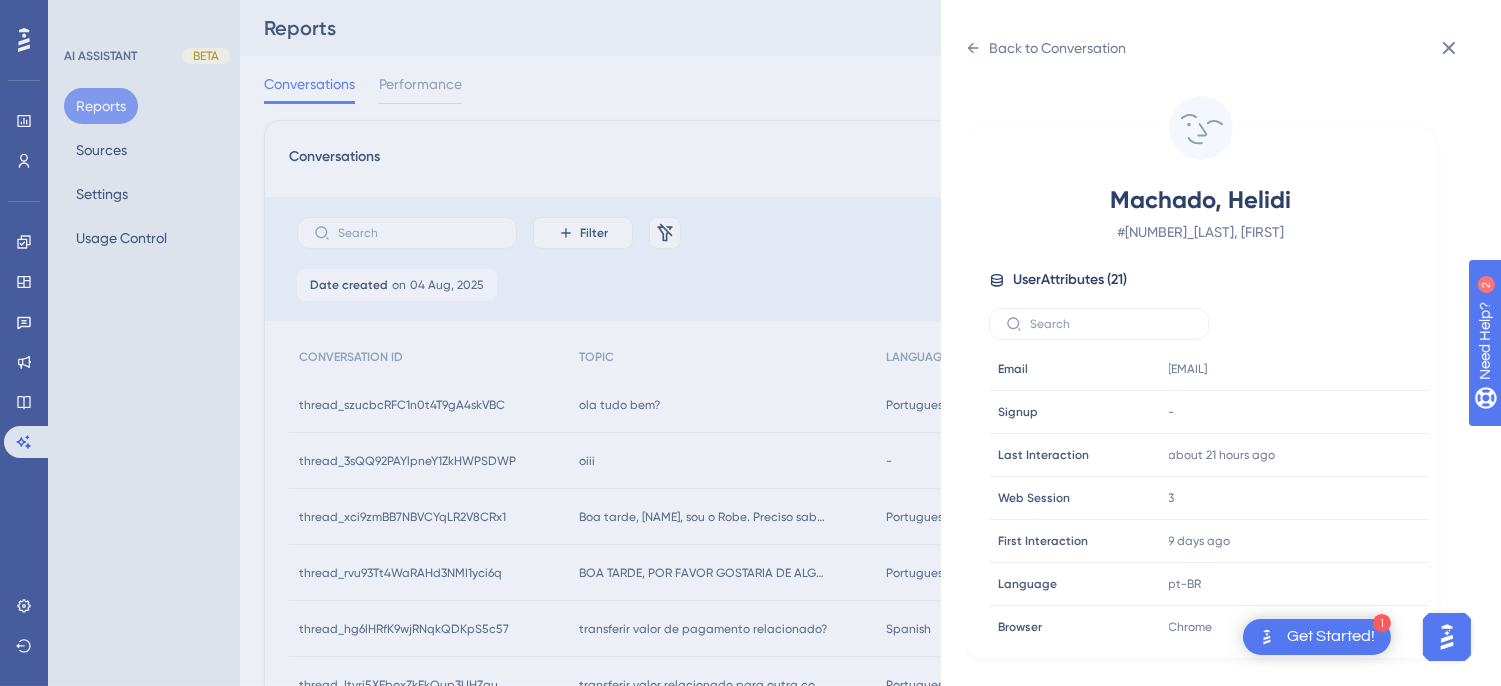 scroll, scrollTop: 610, scrollLeft: 0, axis: vertical 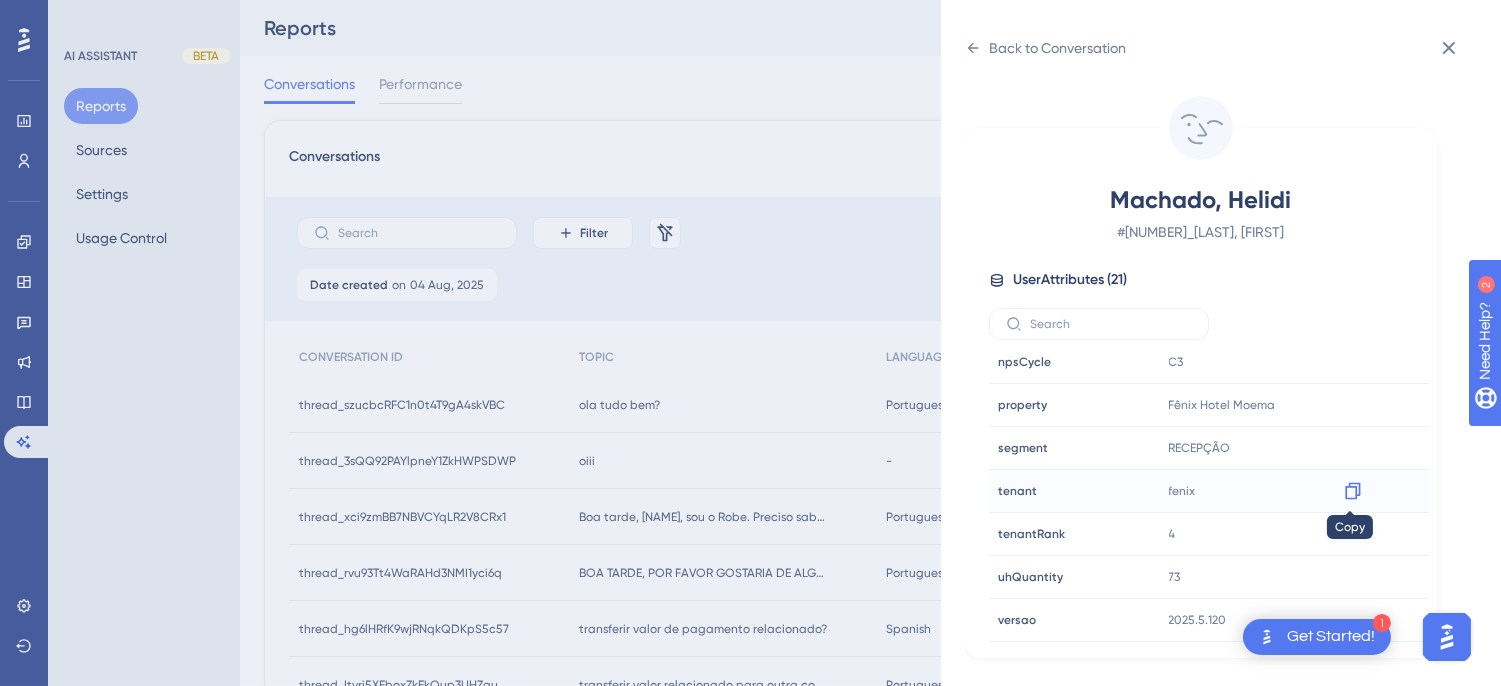 click 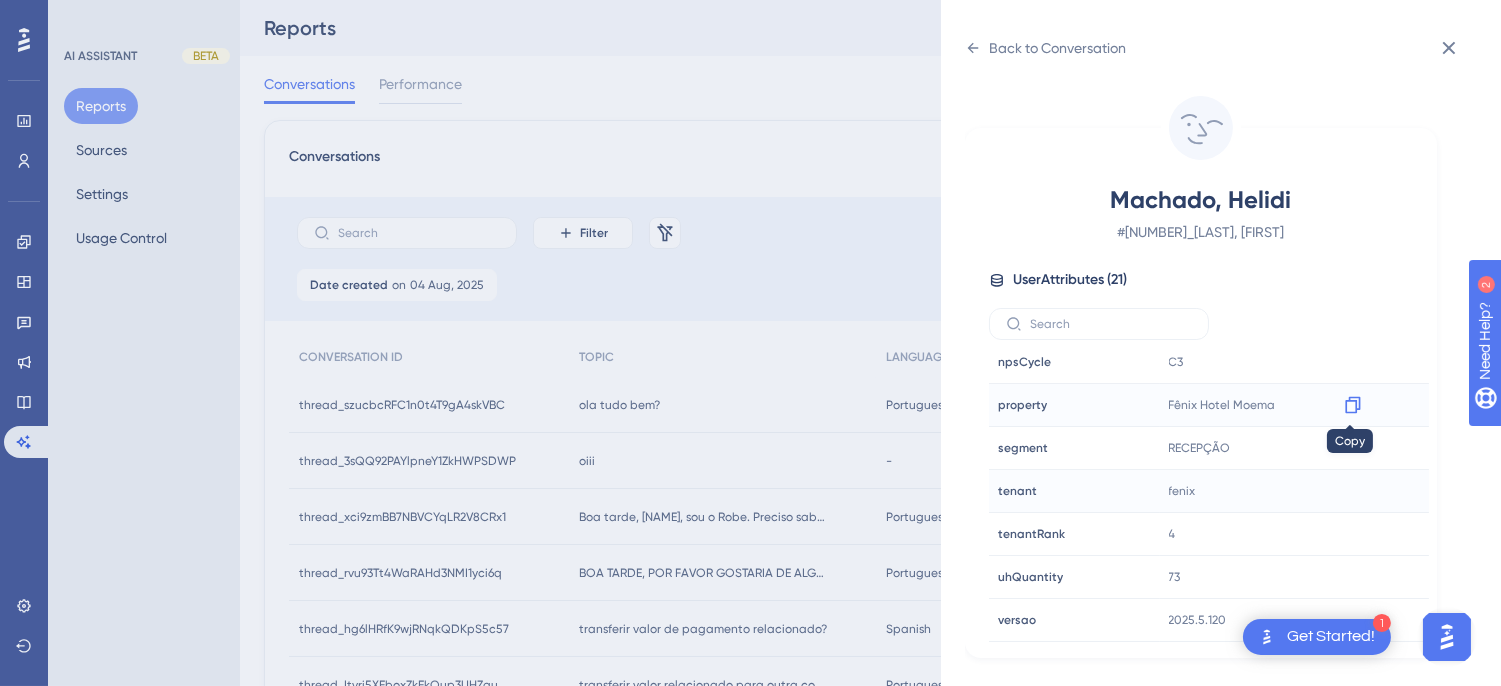 click 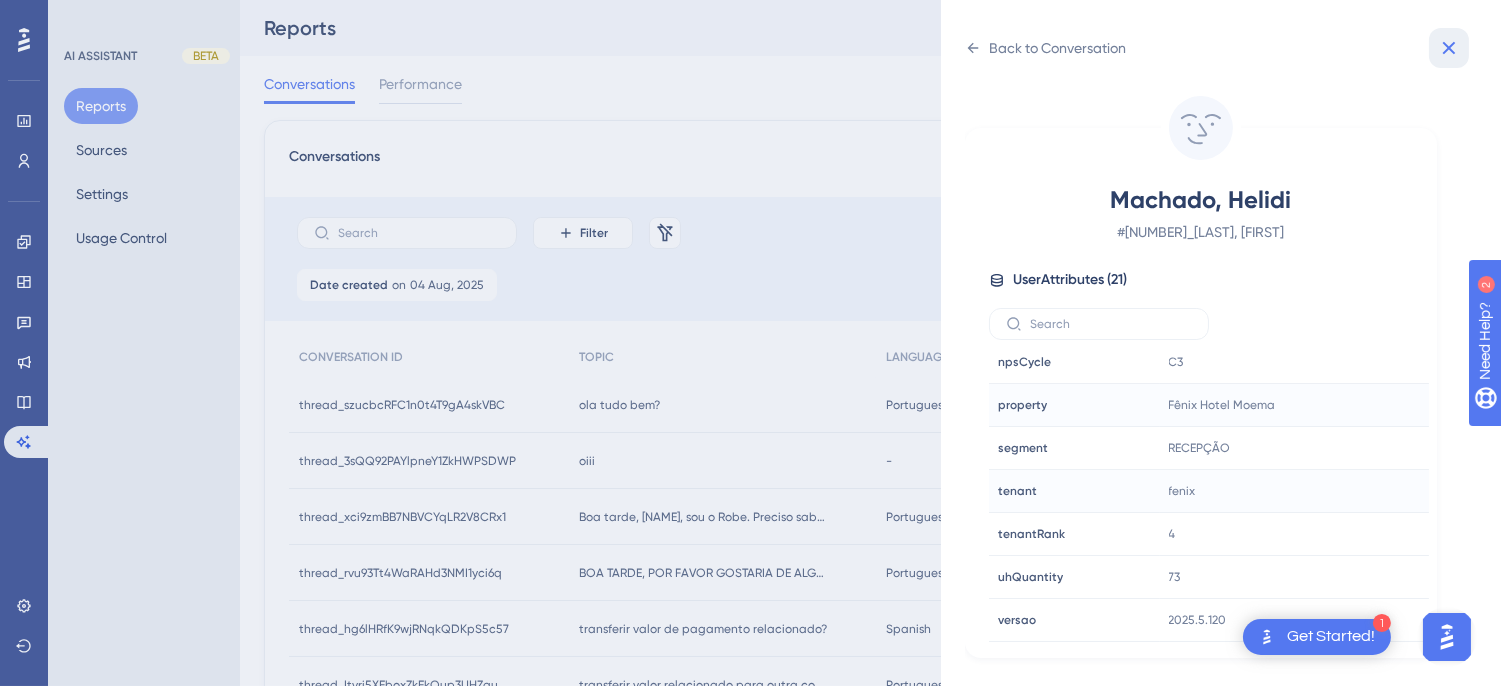 click 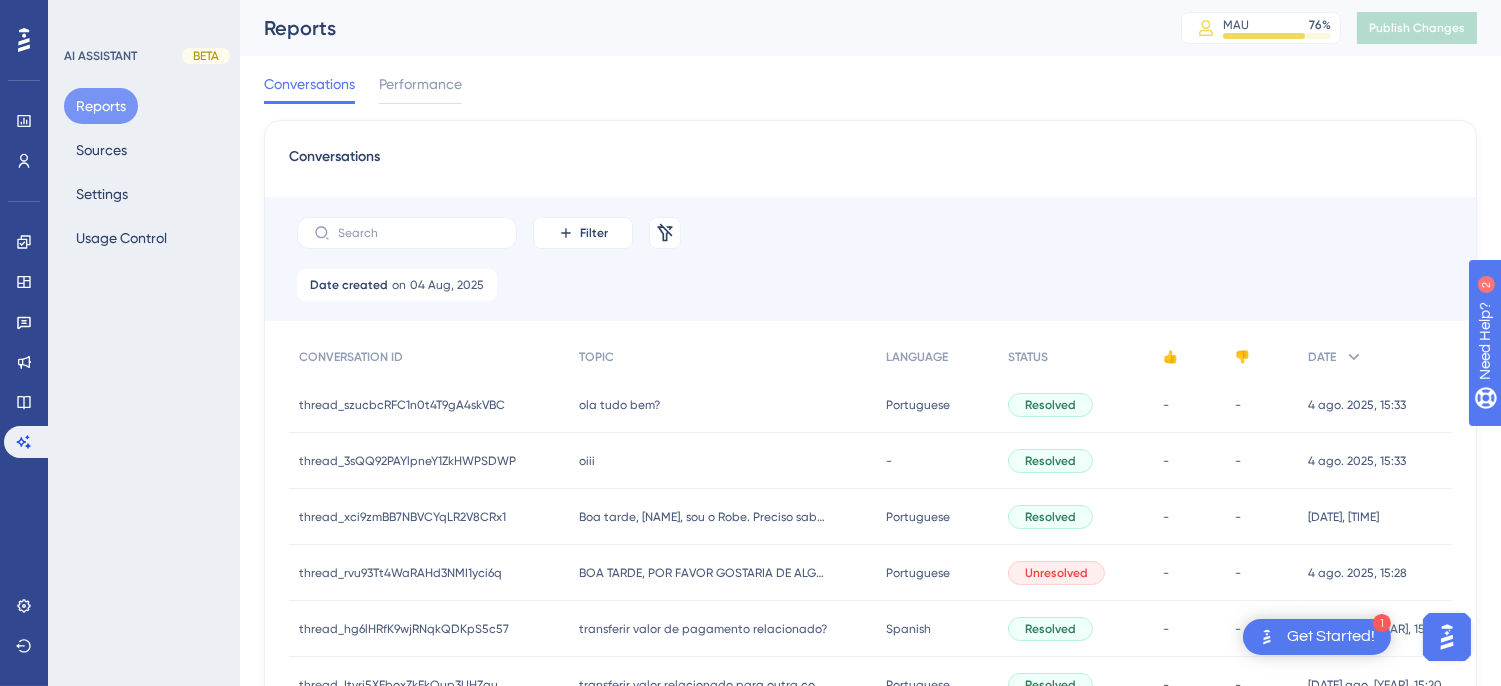 click on "ola tudo bem? ola tudo bem?" at bounding box center (723, 405) 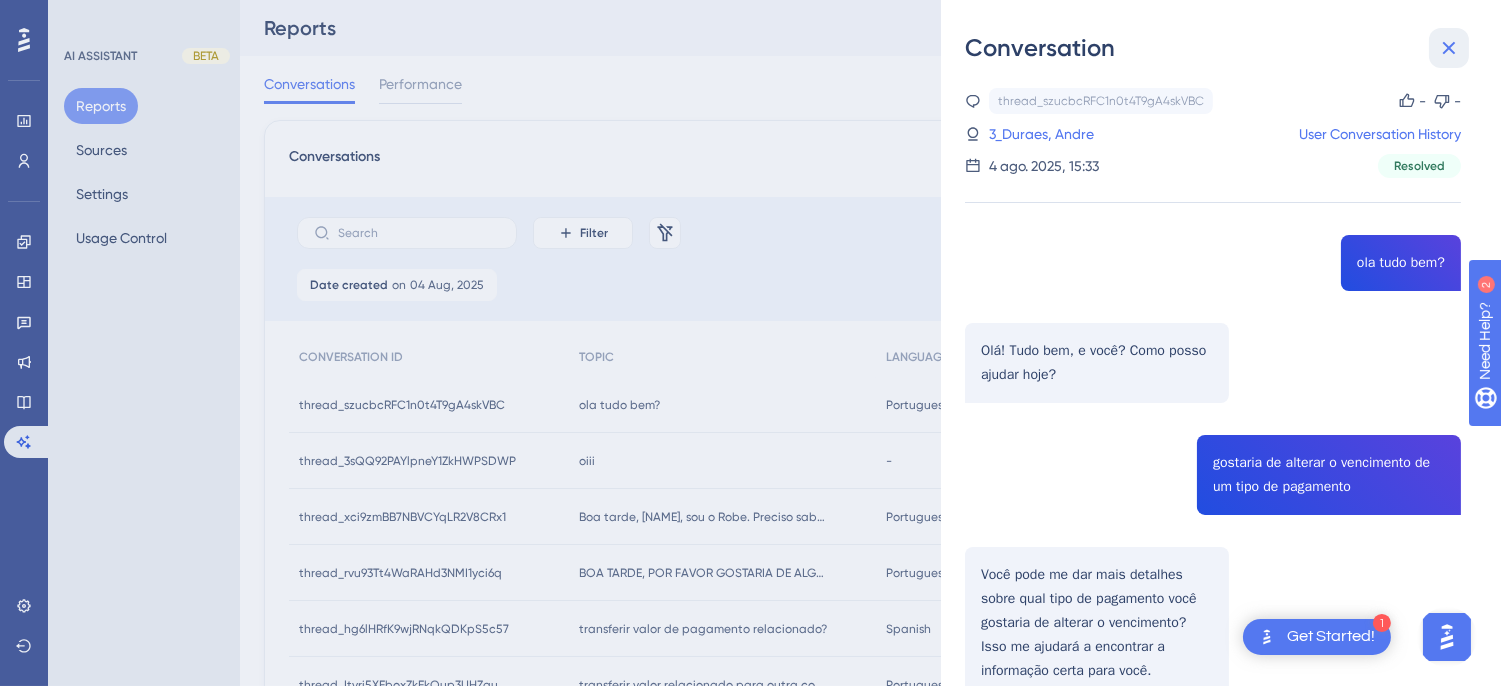 click 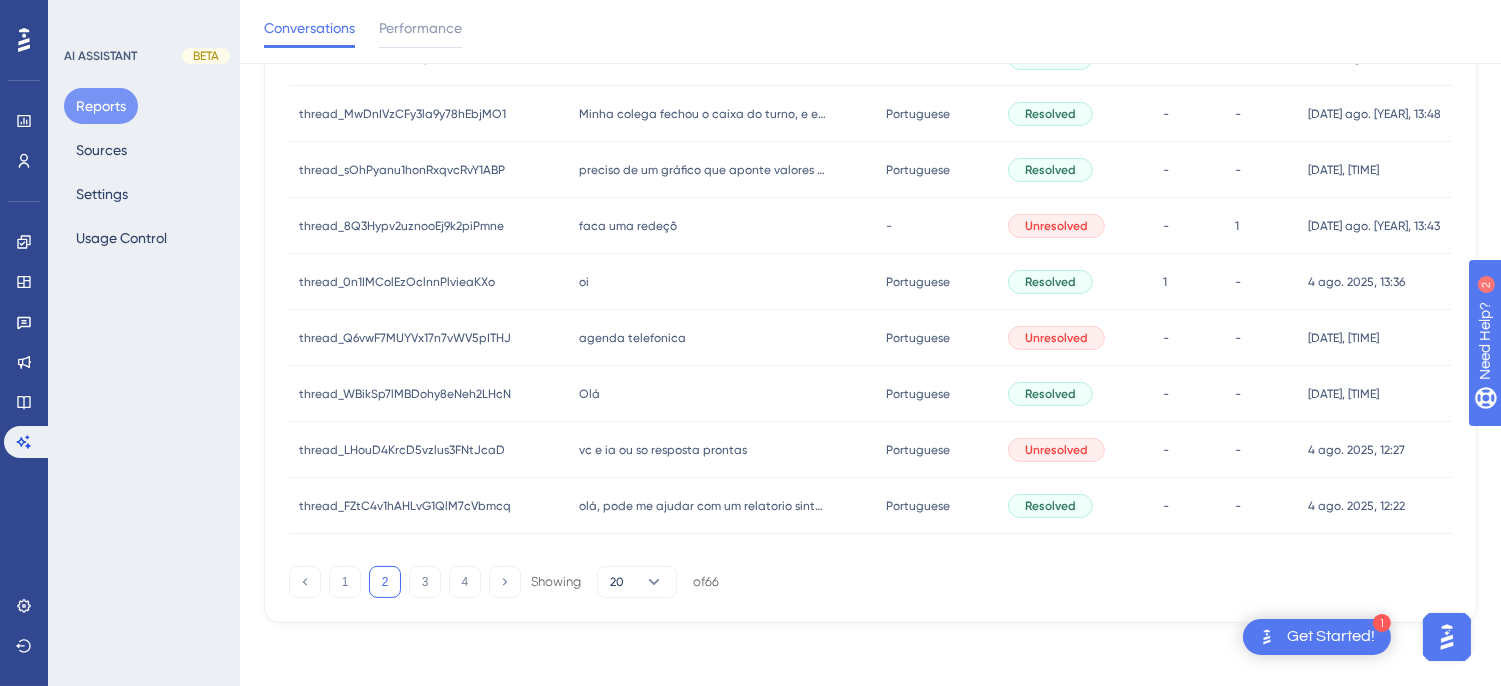 scroll, scrollTop: 0, scrollLeft: 0, axis: both 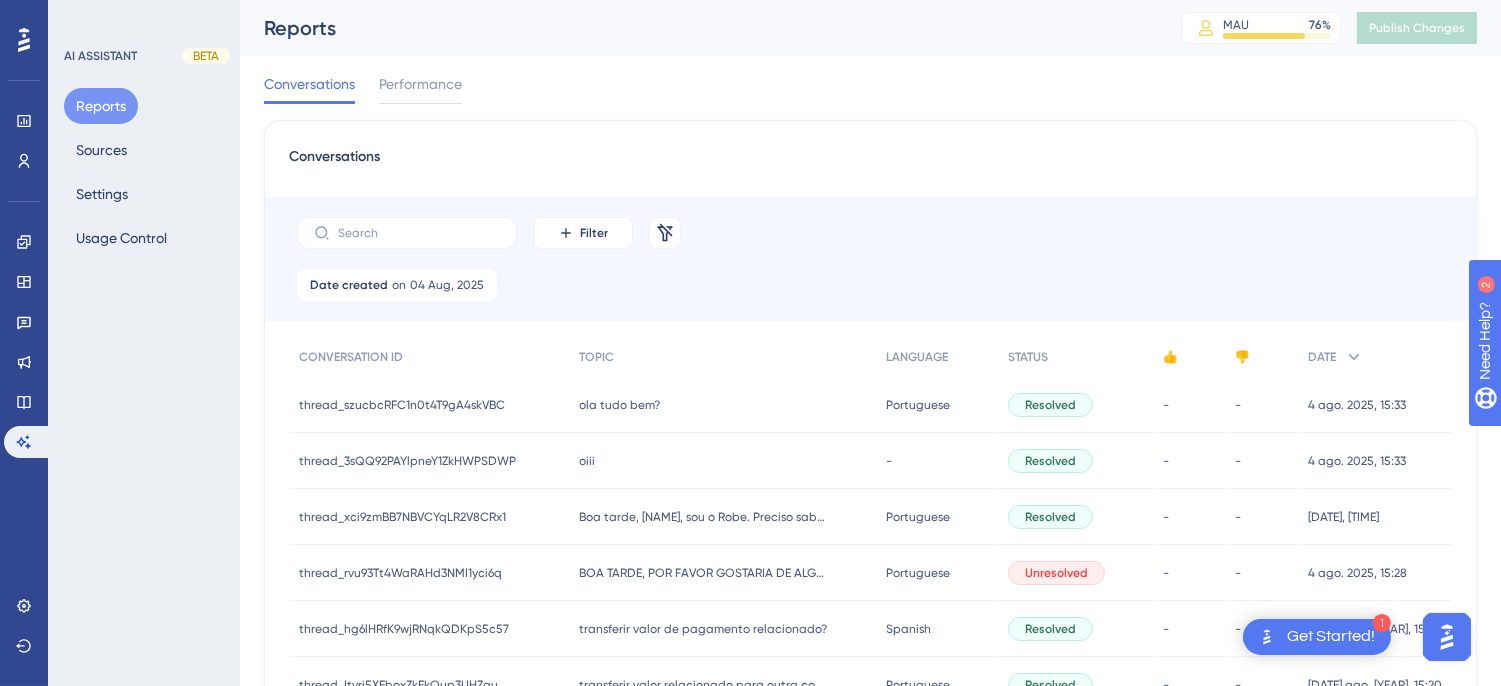 click on "ola tudo bem? ola tudo bem?" at bounding box center (723, 405) 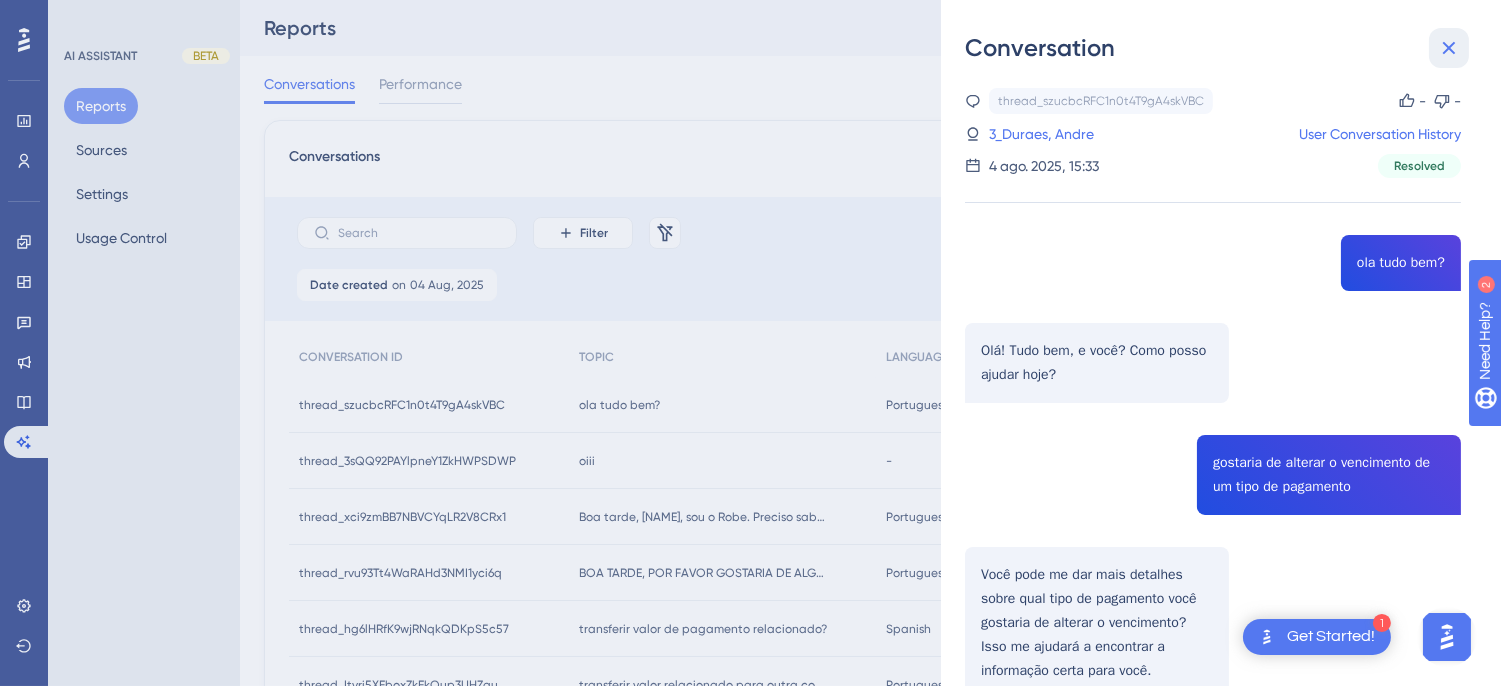 click at bounding box center (1449, 48) 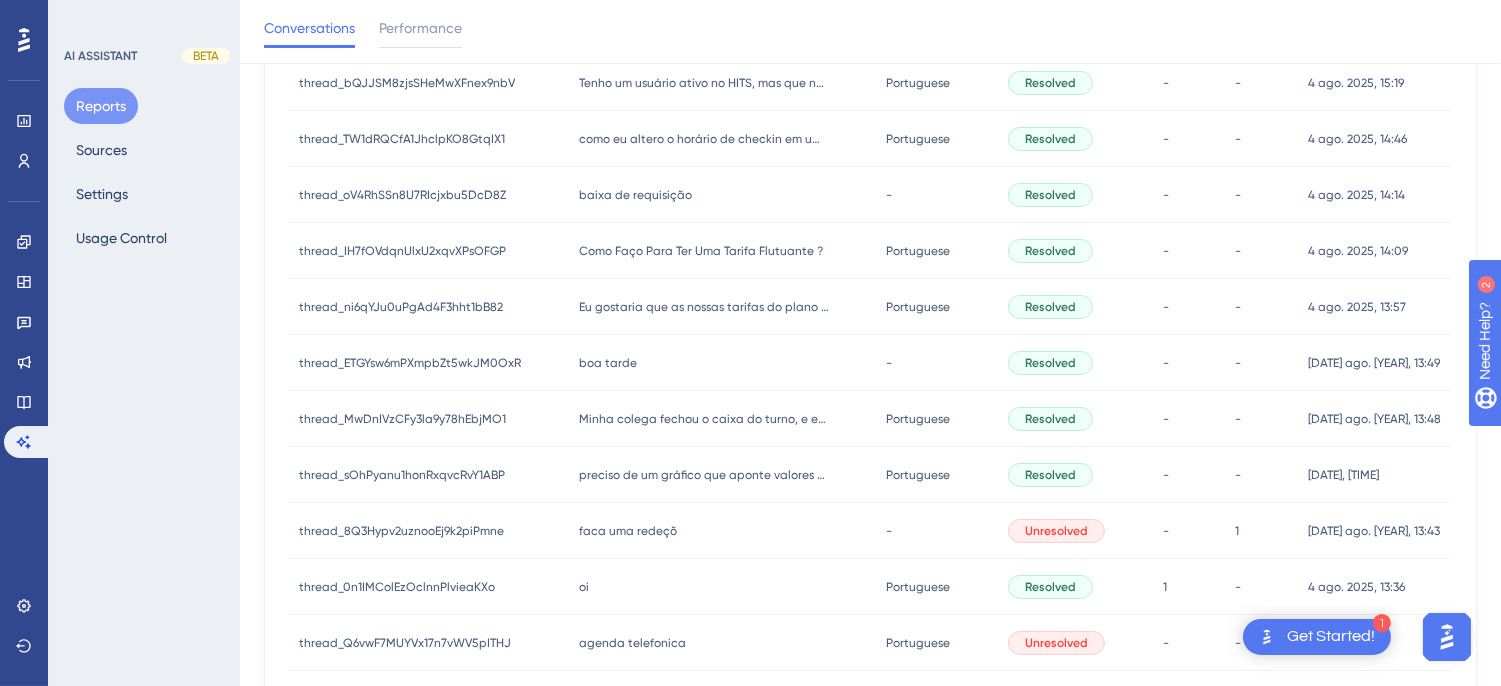 scroll, scrollTop: 971, scrollLeft: 0, axis: vertical 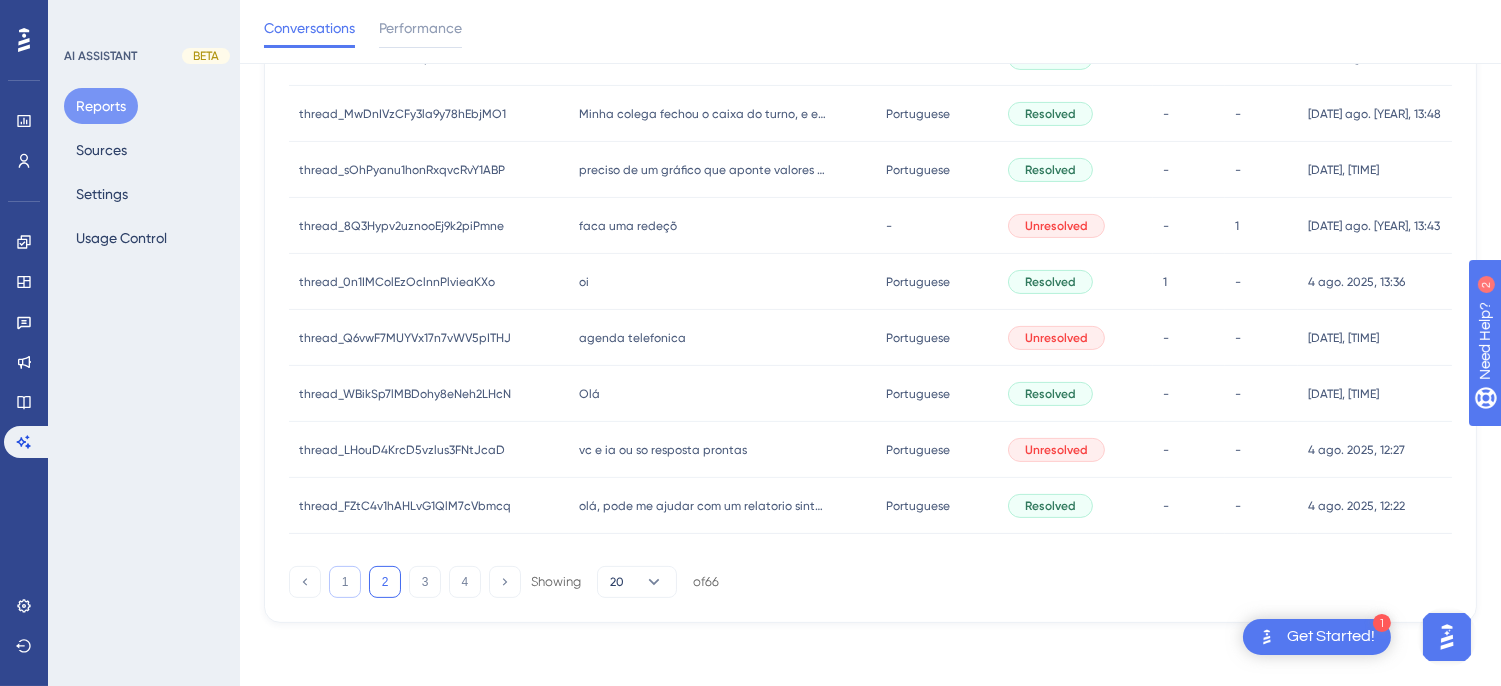 click on "1" at bounding box center [345, 582] 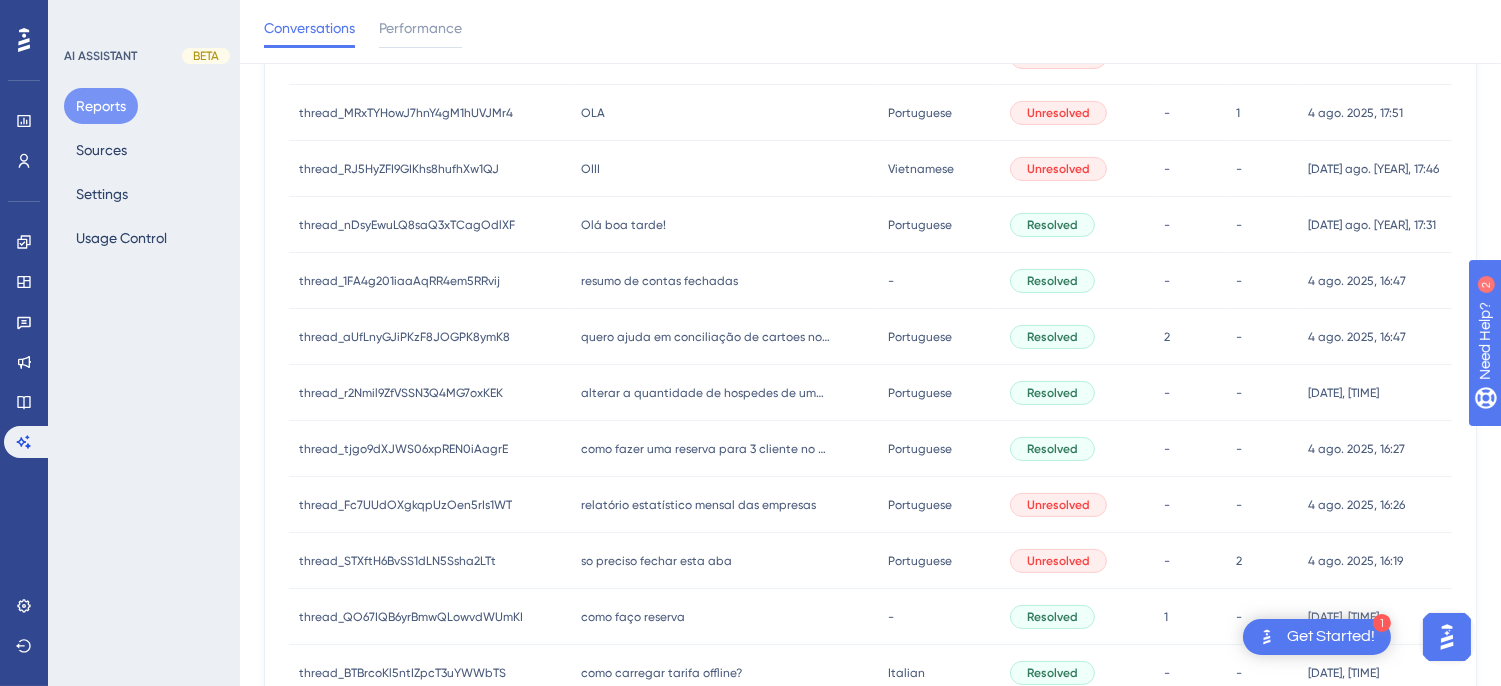 scroll, scrollTop: 971, scrollLeft: 0, axis: vertical 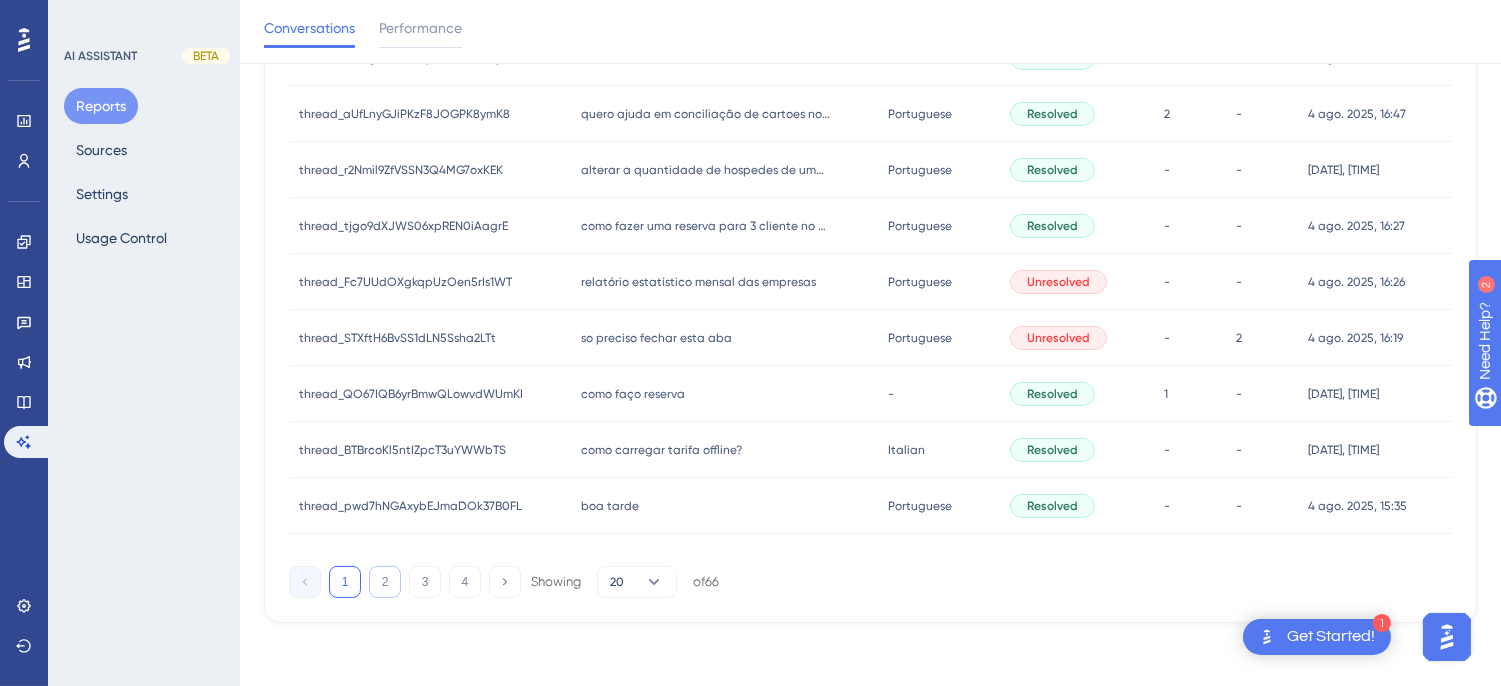 click on "2" at bounding box center (385, 582) 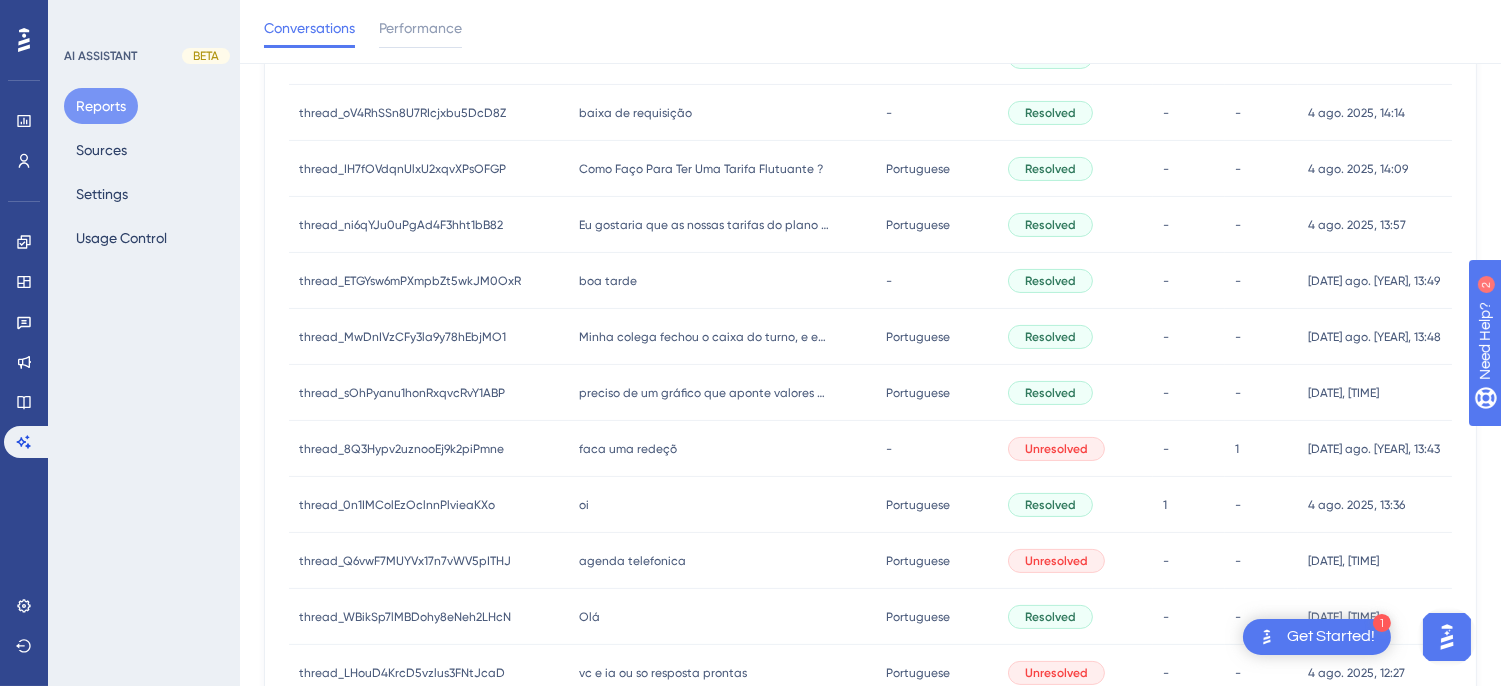 scroll, scrollTop: 971, scrollLeft: 0, axis: vertical 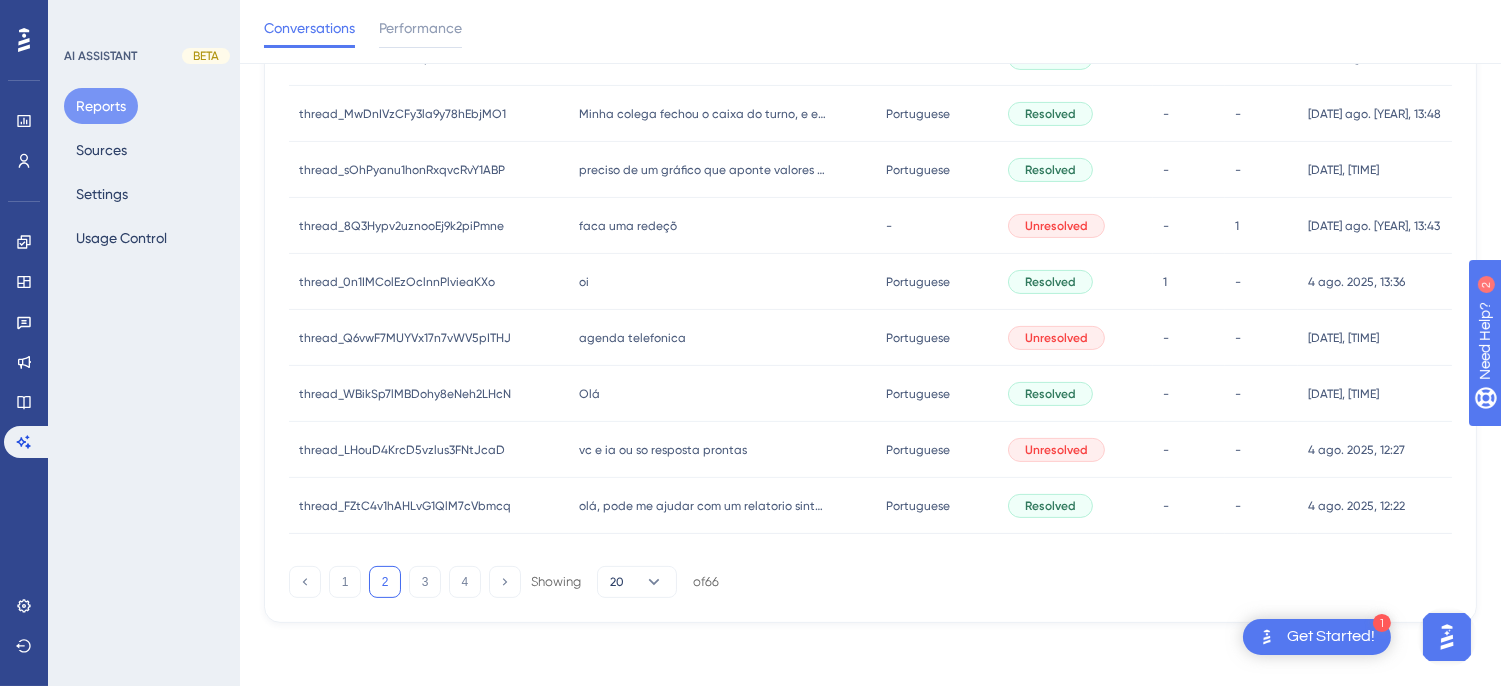 click on "vc e ia ou so resposta prontas vc e ia ou so resposta prontas" at bounding box center [723, 450] 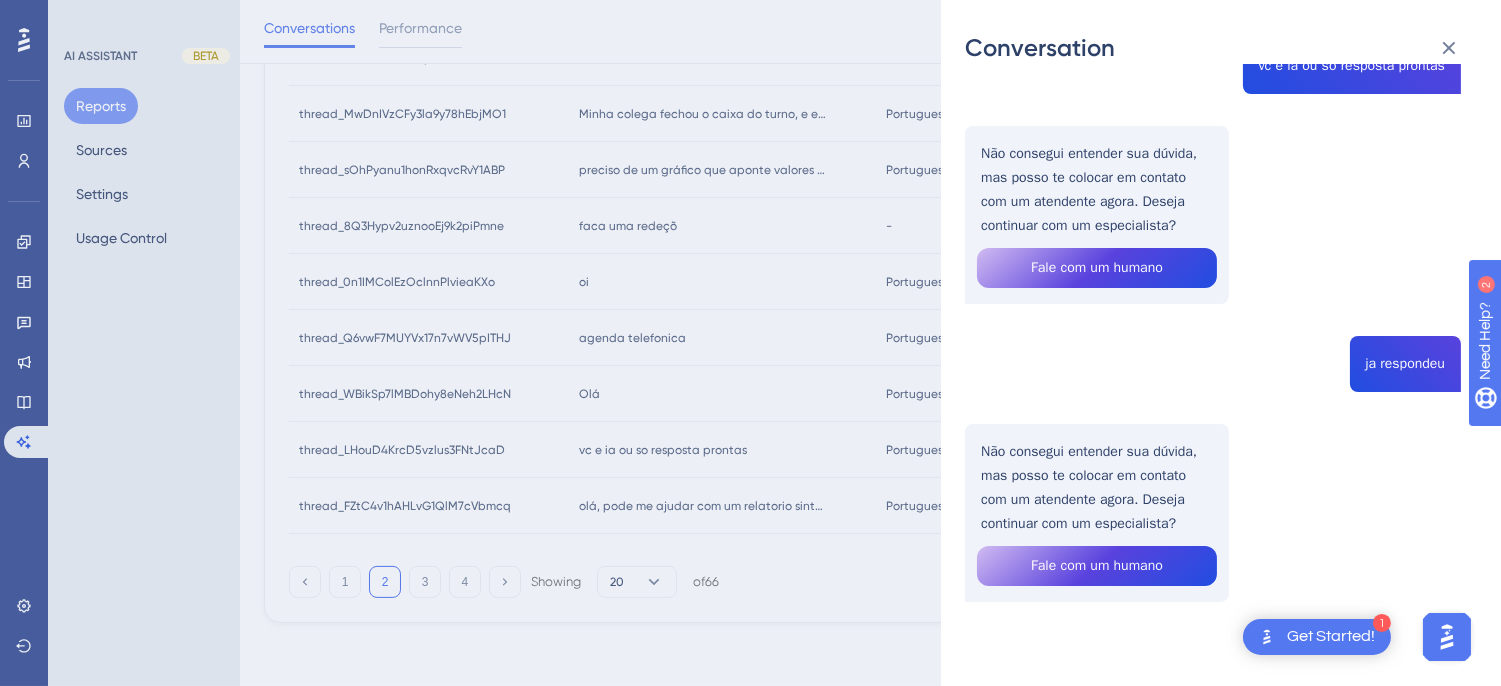 scroll, scrollTop: 0, scrollLeft: 0, axis: both 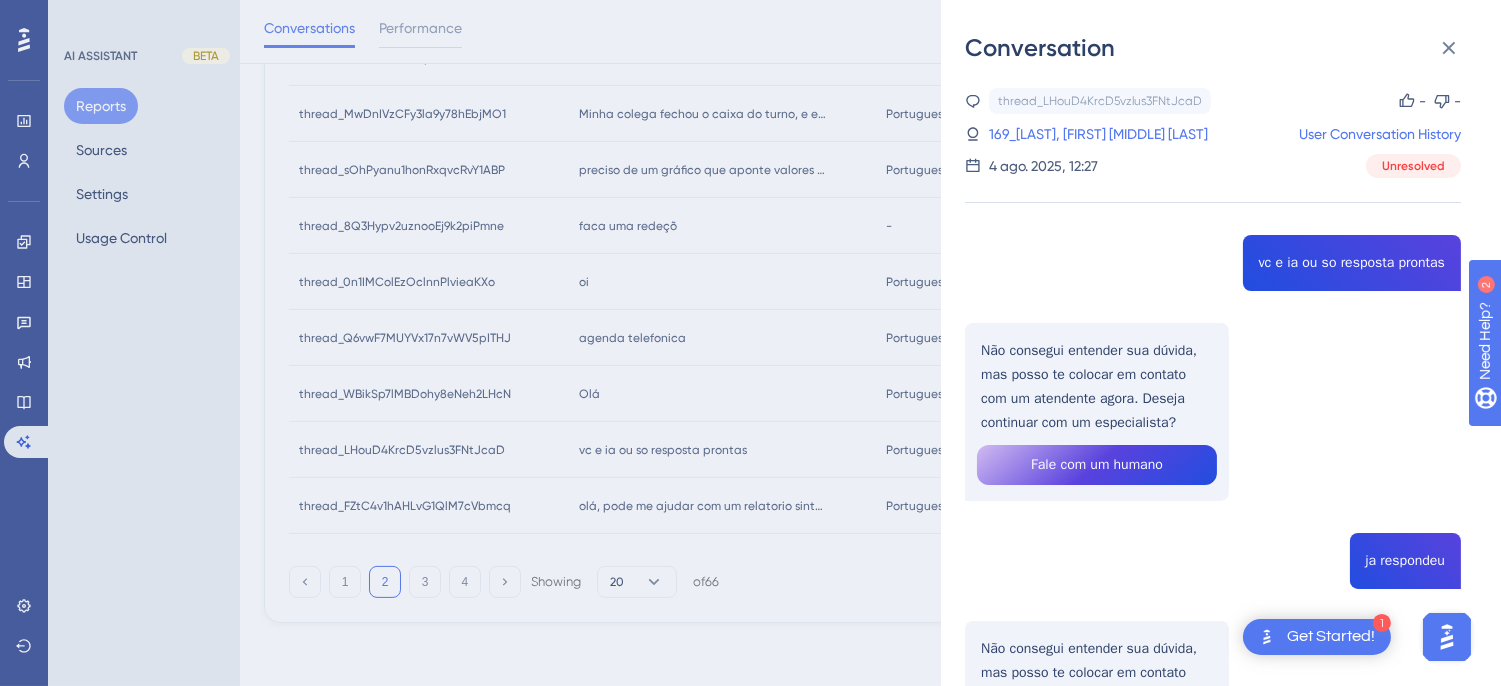 click on "thread_LHouD4KrcD5vzlus3FNtJcaD Copy - - 169_Souza, Igor Rodrigues Mendes de Souza User Conversation History 4 ago. 2025,
12:27 Unresolved vc e ia ou so resposta prontas Não consegui entender sua dúvida, mas posso te colocar em contato com um atendente agora. Deseja continuar com um especialista? Fale com um humano ja respondeu Não consegui entender sua dúvida, mas posso te colocar em contato com um atendente agora. Deseja continuar com um especialista? Fale com um humano" at bounding box center [1213, 494] 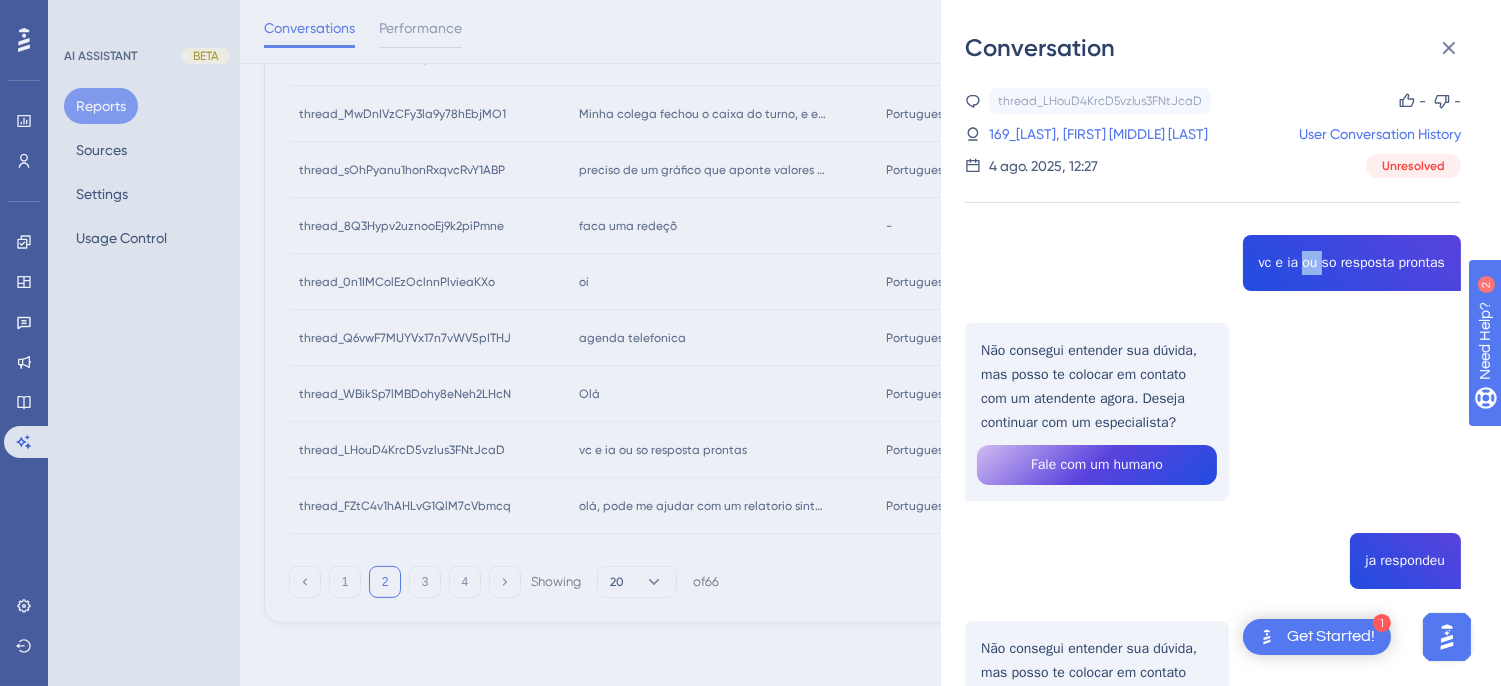 click on "thread_LHouD4KrcD5vzlus3FNtJcaD Copy - - 169_Souza, Igor Rodrigues Mendes de Souza User Conversation History 4 ago. 2025,
12:27 Unresolved vc e ia ou so resposta prontas Não consegui entender sua dúvida, mas posso te colocar em contato com um atendente agora. Deseja continuar com um especialista? Fale com um humano ja respondeu Não consegui entender sua dúvida, mas posso te colocar em contato com um atendente agora. Deseja continuar com um especialista? Fale com um humano" at bounding box center (1213, 494) 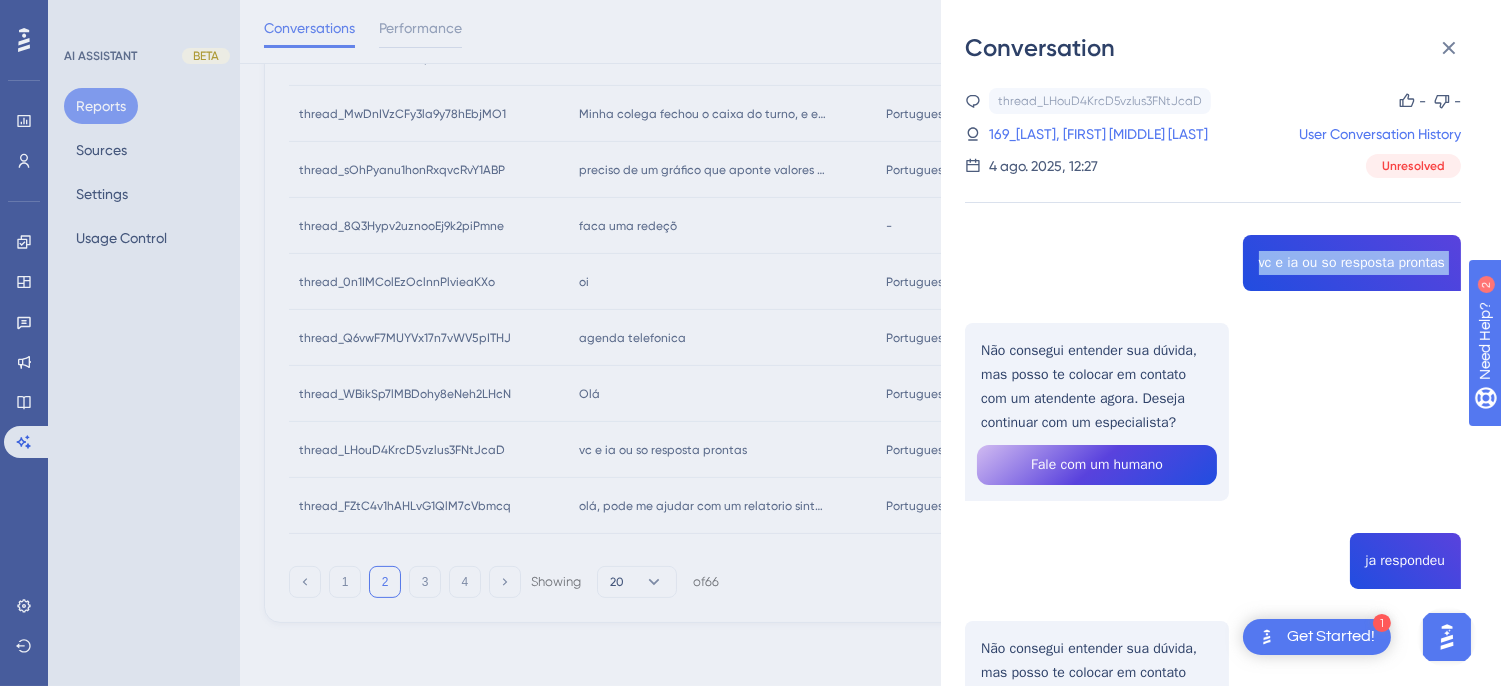 click on "thread_LHouD4KrcD5vzlus3FNtJcaD Copy - - 169_Souza, Igor Rodrigues Mendes de Souza User Conversation History 4 ago. 2025,
12:27 Unresolved vc e ia ou so resposta prontas Não consegui entender sua dúvida, mas posso te colocar em contato com um atendente agora. Deseja continuar com um especialista? Fale com um humano ja respondeu Não consegui entender sua dúvida, mas posso te colocar em contato com um atendente agora. Deseja continuar com um especialista? Fale com um humano" at bounding box center [1213, 494] 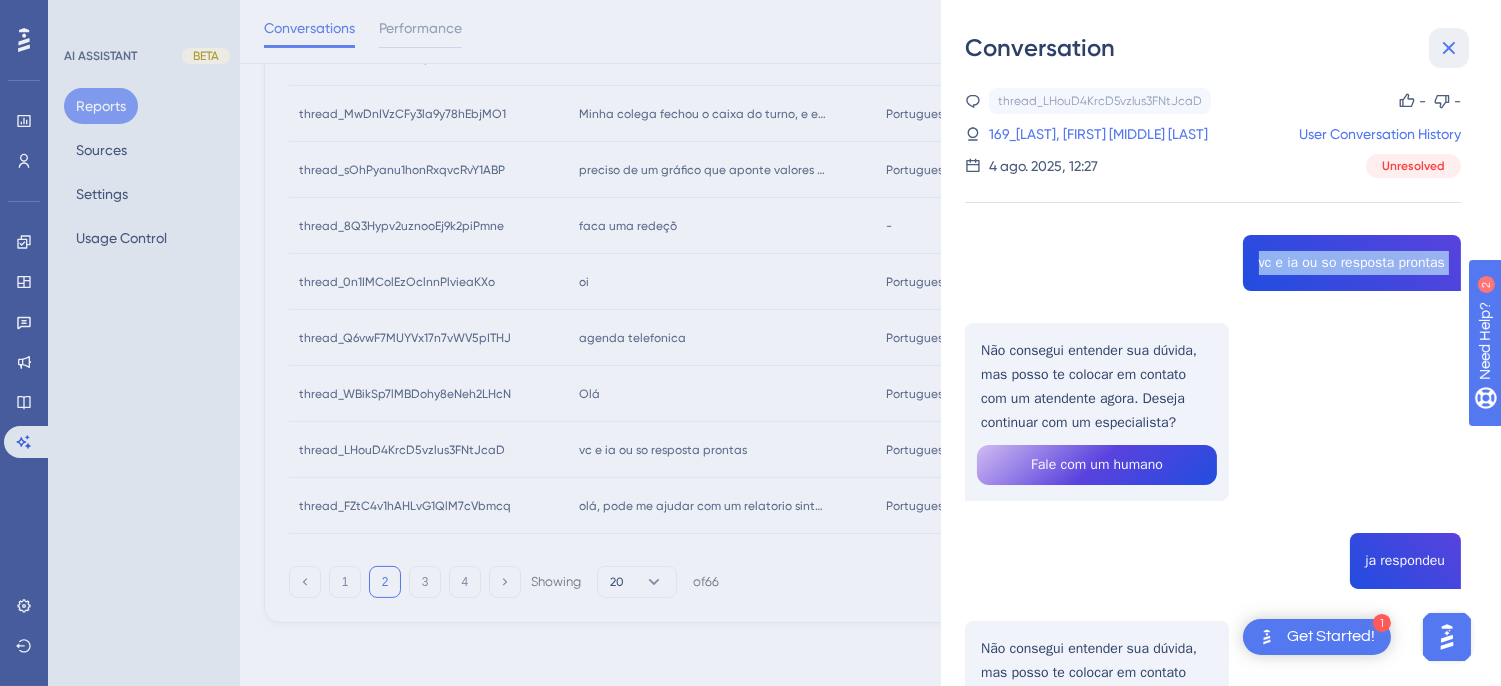 click 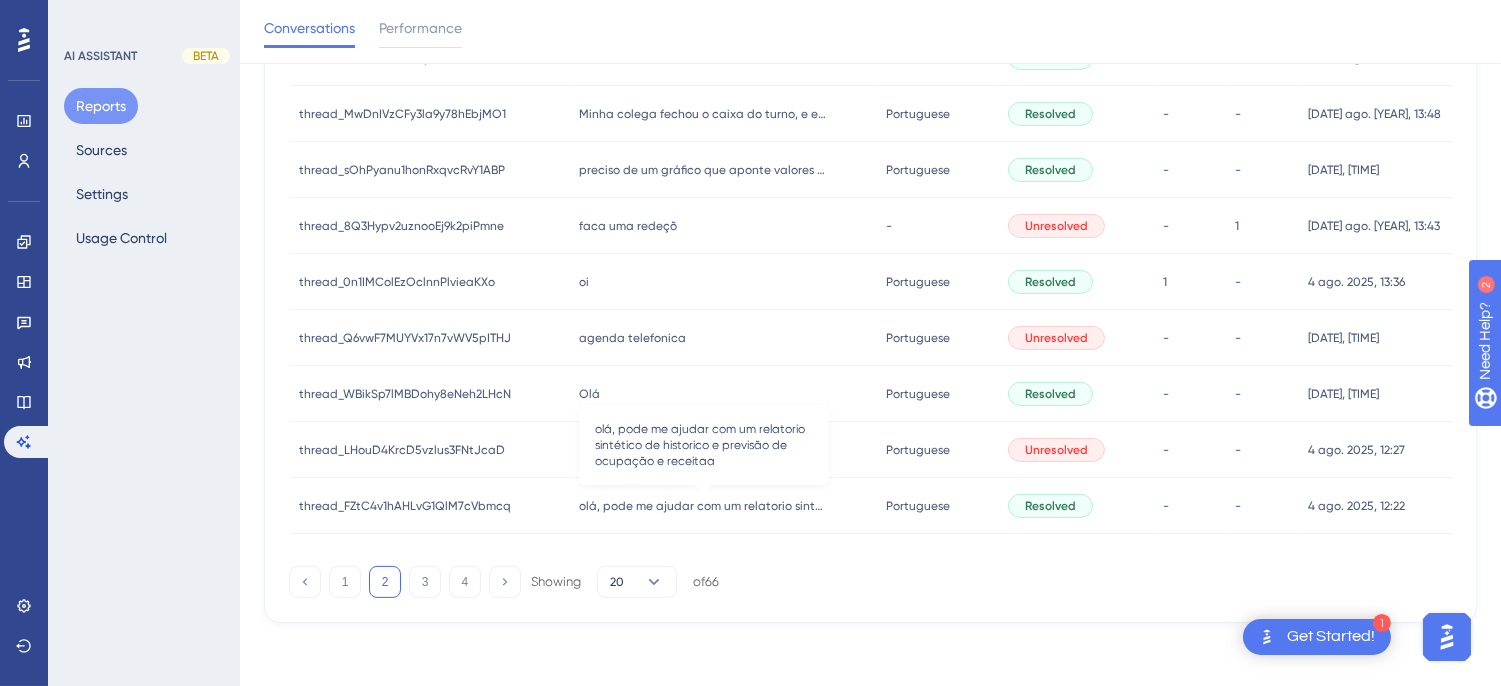 click on "olá, pode me ajudar com um relatorio sintético de historico e previsão de ocupação e receitaa" at bounding box center [704, 506] 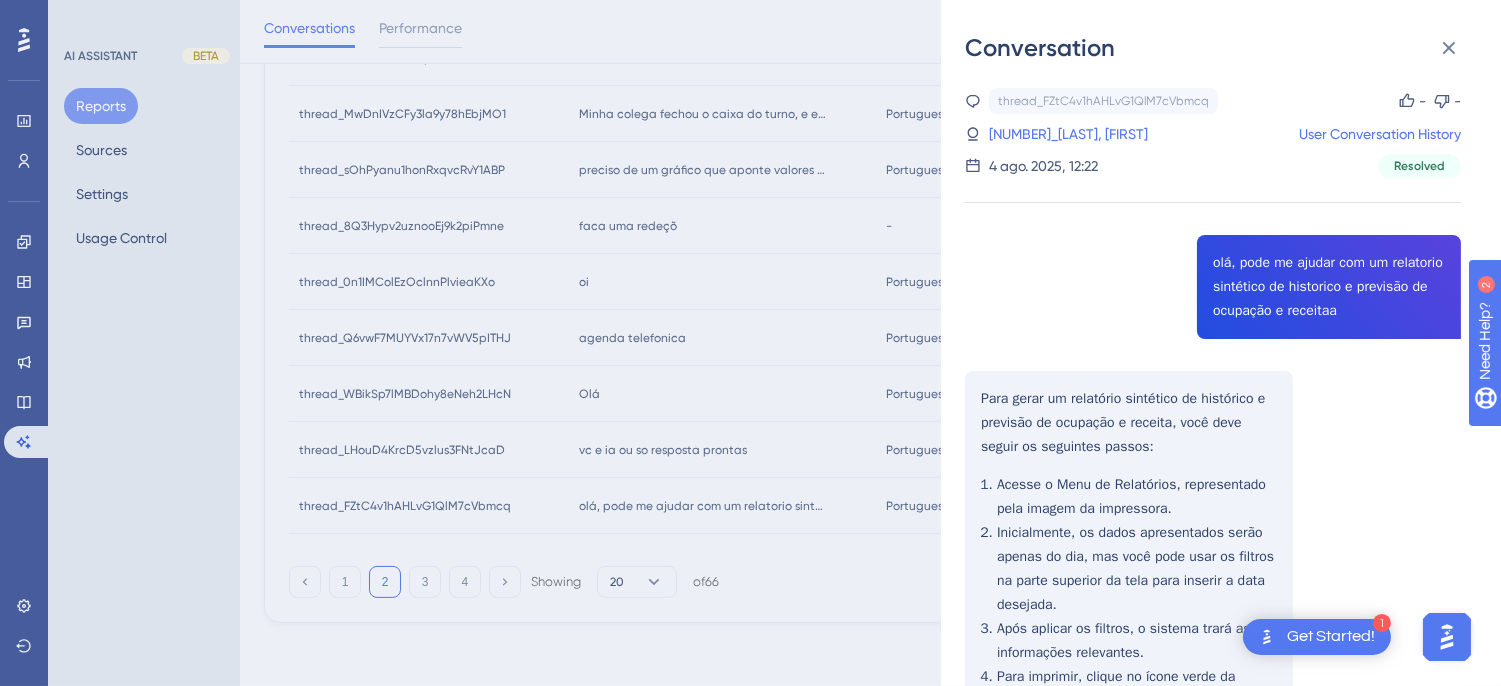 click on "thread_FZtC4v1hAHLvG1QlM7cVbmcq Copy - - 6_Mucci, Rosana User Conversation History 4 ago. 2025,
12:22 Resolved olá, pode me ajudar com um relatorio sintético de historico e previsão de ocupação e receitaa Para gerar um relatório sintético de histórico e previsão de ocupação e receita, você deve seguir os seguintes passos:
Acesse o Menu de Relatórios, representado pela imagem da impressora.
Inicialmente, os dados apresentados serão apenas do dia, mas você pode usar os filtros na parte superior da tela para inserir a data desejada.
Após aplicar os filtros, o sistema trará as informações relevantes.
Para imprimir, clique no ícone verde da impressora no canto inferior direito da tela.
As colunas do relatório incluem:
Data: Data da diária.
UH's: Quantidade de apartamentos existentes.
Ocupação: Percentual de ocupação do hotel.
Rec. Hósp.: Receitas de hospedagens.
A&B: Receitas de refeições.
RevPar: Receita por apartamento disponível." at bounding box center [1213, 1028] 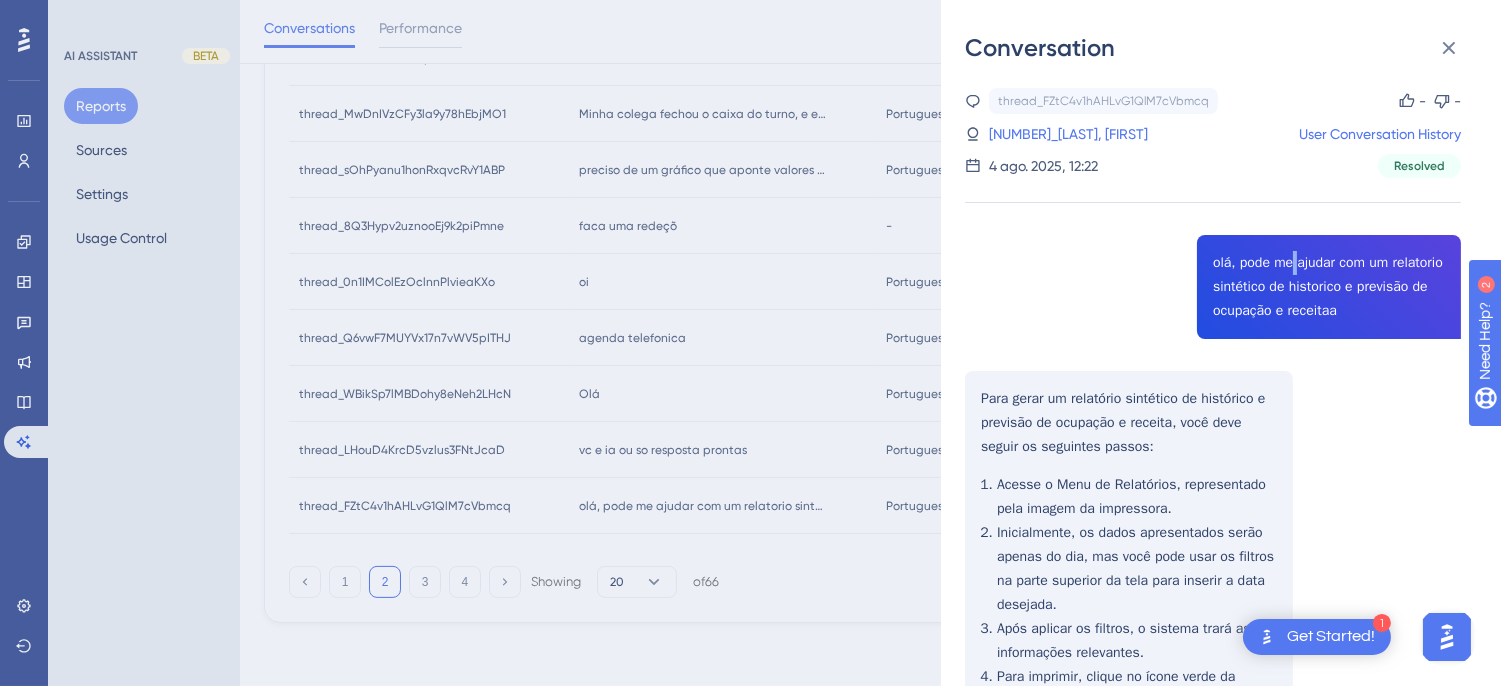 click on "thread_FZtC4v1hAHLvG1QlM7cVbmcq Copy - - 6_Mucci, Rosana User Conversation History 4 ago. 2025,
12:22 Resolved olá, pode me ajudar com um relatorio sintético de historico e previsão de ocupação e receitaa Para gerar um relatório sintético de histórico e previsão de ocupação e receita, você deve seguir os seguintes passos:
Acesse o Menu de Relatórios, representado pela imagem da impressora.
Inicialmente, os dados apresentados serão apenas do dia, mas você pode usar os filtros na parte superior da tela para inserir a data desejada.
Após aplicar os filtros, o sistema trará as informações relevantes.
Para imprimir, clique no ícone verde da impressora no canto inferior direito da tela.
As colunas do relatório incluem:
Data: Data da diária.
UH's: Quantidade de apartamentos existentes.
Ocupação: Percentual de ocupação do hotel.
Rec. Hósp.: Receitas de hospedagens.
A&B: Receitas de refeições.
RevPar: Receita por apartamento disponível." at bounding box center [1213, 1028] 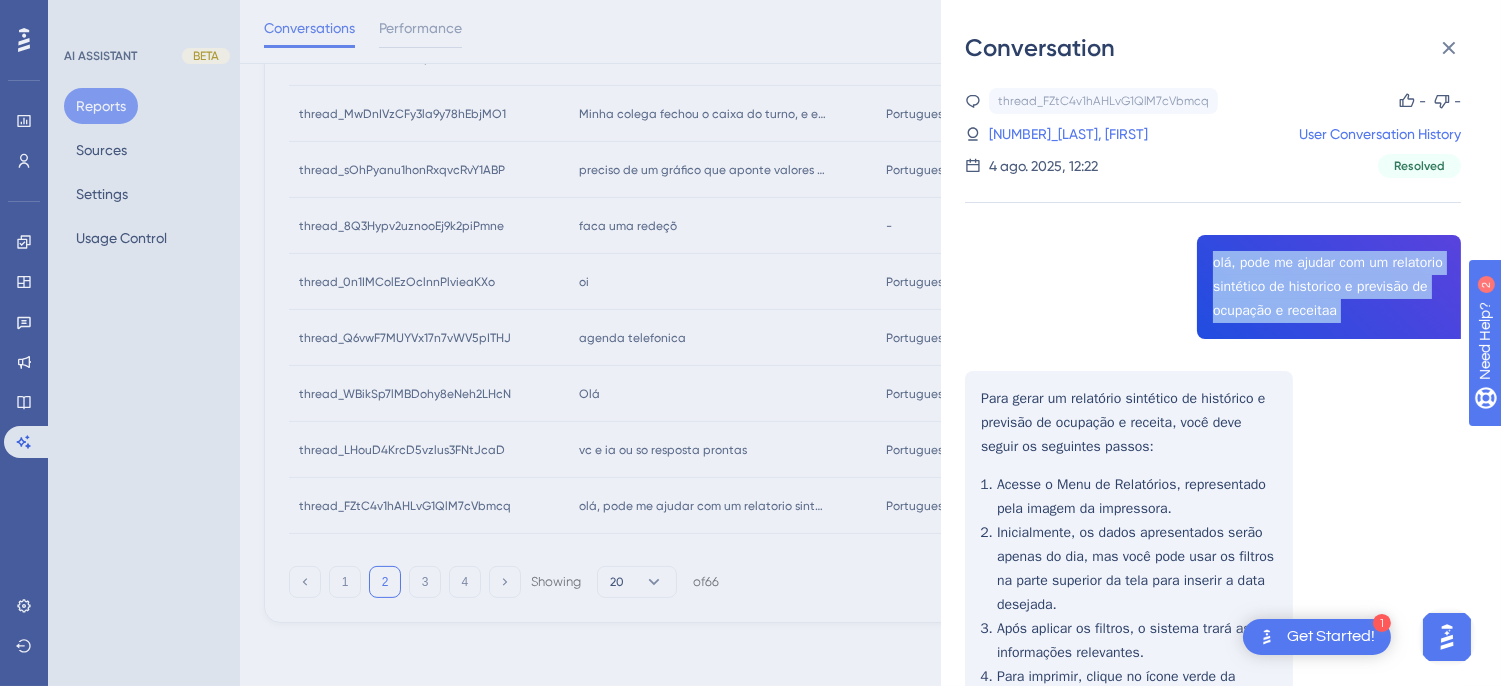click on "thread_FZtC4v1hAHLvG1QlM7cVbmcq Copy - - 6_Mucci, Rosana User Conversation History 4 ago. 2025,
12:22 Resolved olá, pode me ajudar com um relatorio sintético de historico e previsão de ocupação e receitaa Para gerar um relatório sintético de histórico e previsão de ocupação e receita, você deve seguir os seguintes passos:
Acesse o Menu de Relatórios, representado pela imagem da impressora.
Inicialmente, os dados apresentados serão apenas do dia, mas você pode usar os filtros na parte superior da tela para inserir a data desejada.
Após aplicar os filtros, o sistema trará as informações relevantes.
Para imprimir, clique no ícone verde da impressora no canto inferior direito da tela.
As colunas do relatório incluem:
Data: Data da diária.
UH's: Quantidade de apartamentos existentes.
Ocupação: Percentual de ocupação do hotel.
Rec. Hósp.: Receitas de hospedagens.
A&B: Receitas de refeições.
RevPar: Receita por apartamento disponível." at bounding box center [1213, 1028] 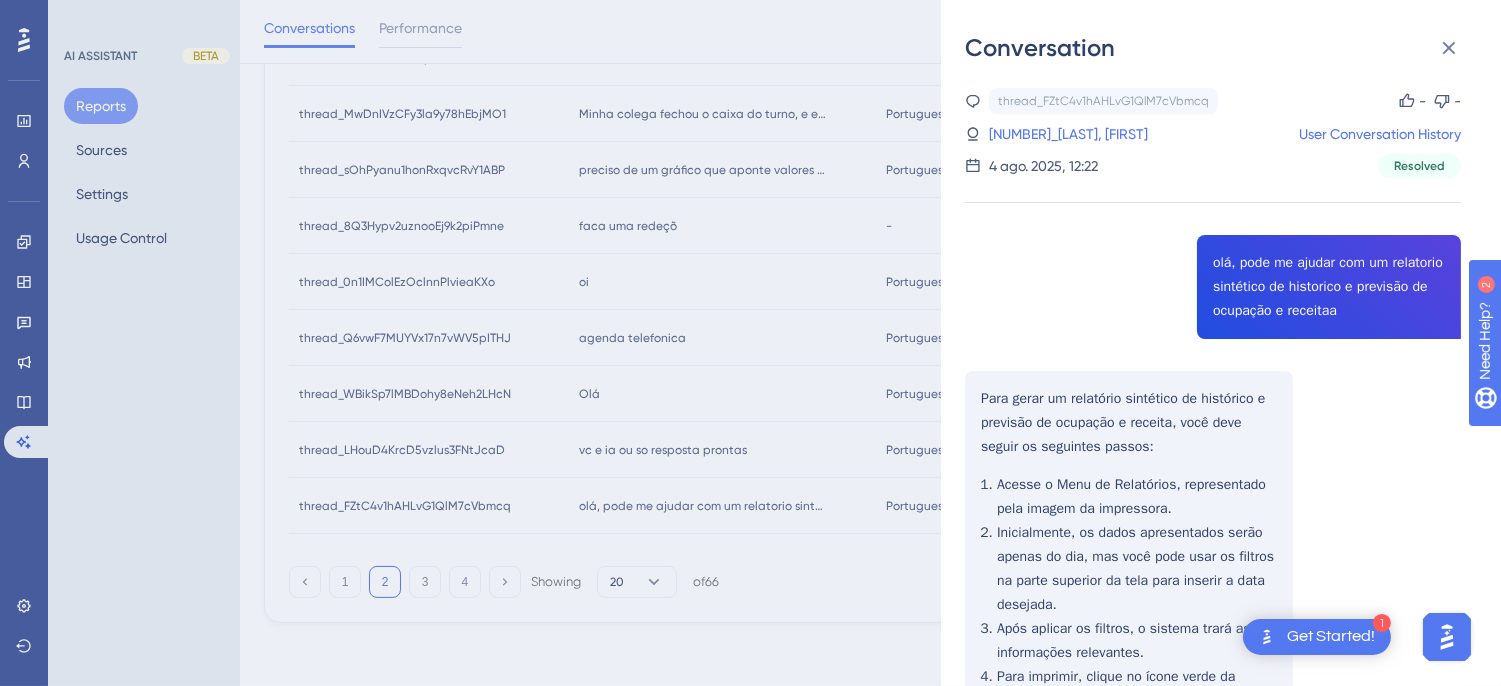 drag, startPoint x: 1286, startPoint y: 267, endPoint x: 1014, endPoint y: 186, distance: 283.8045 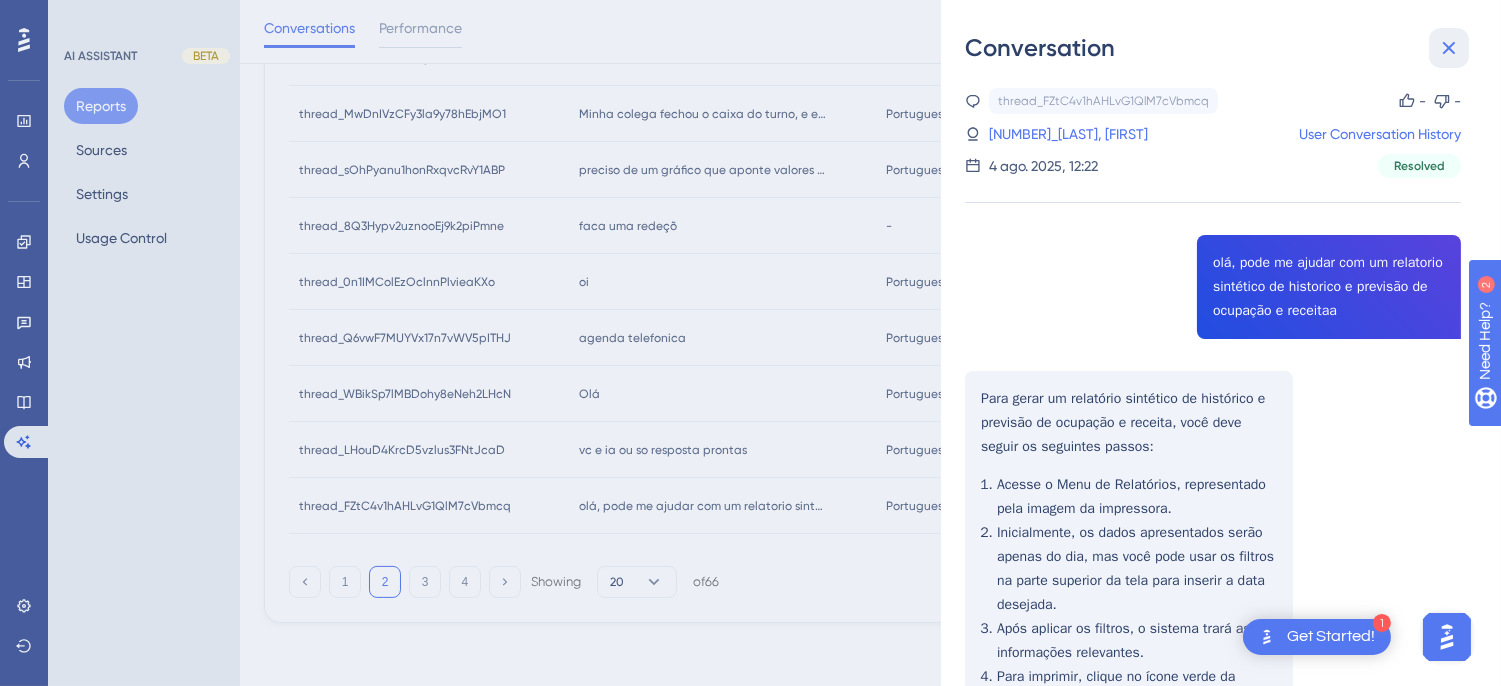 click 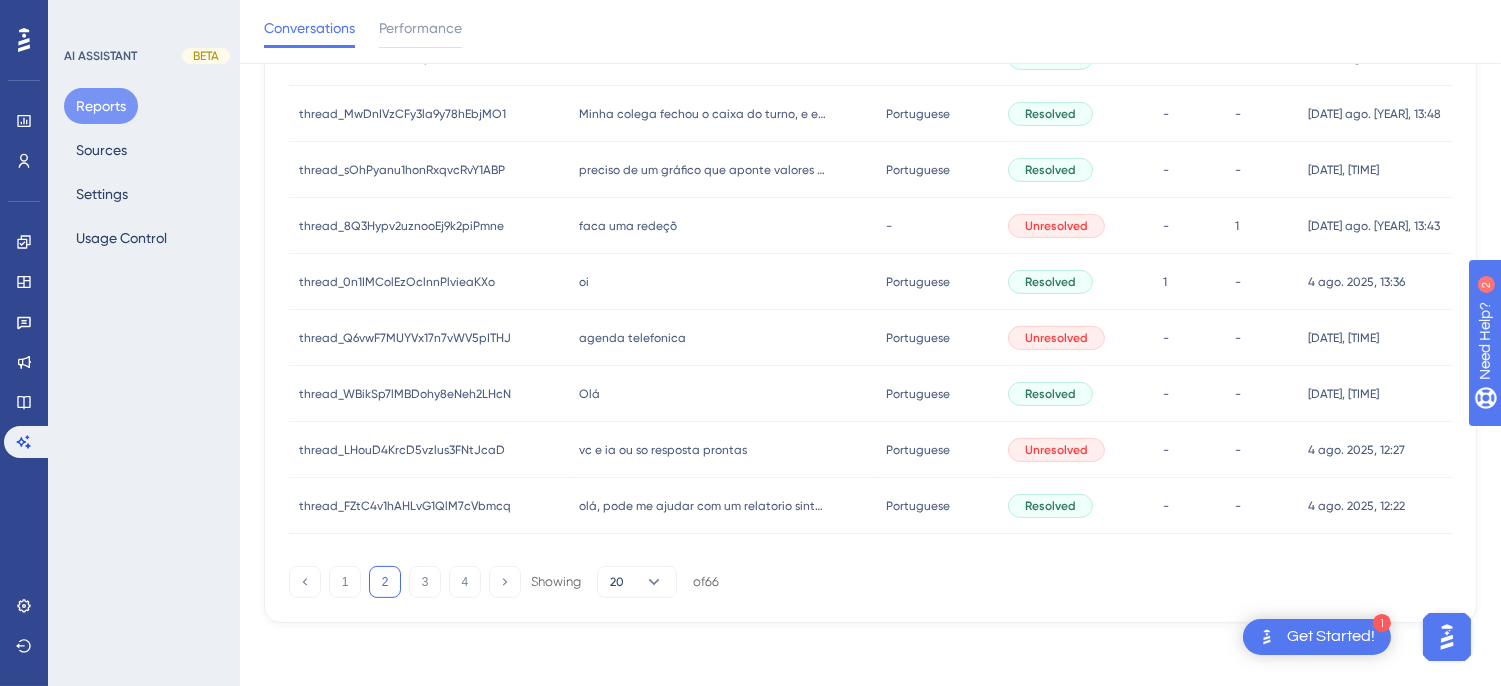 click on "Olá Olá" at bounding box center (723, 394) 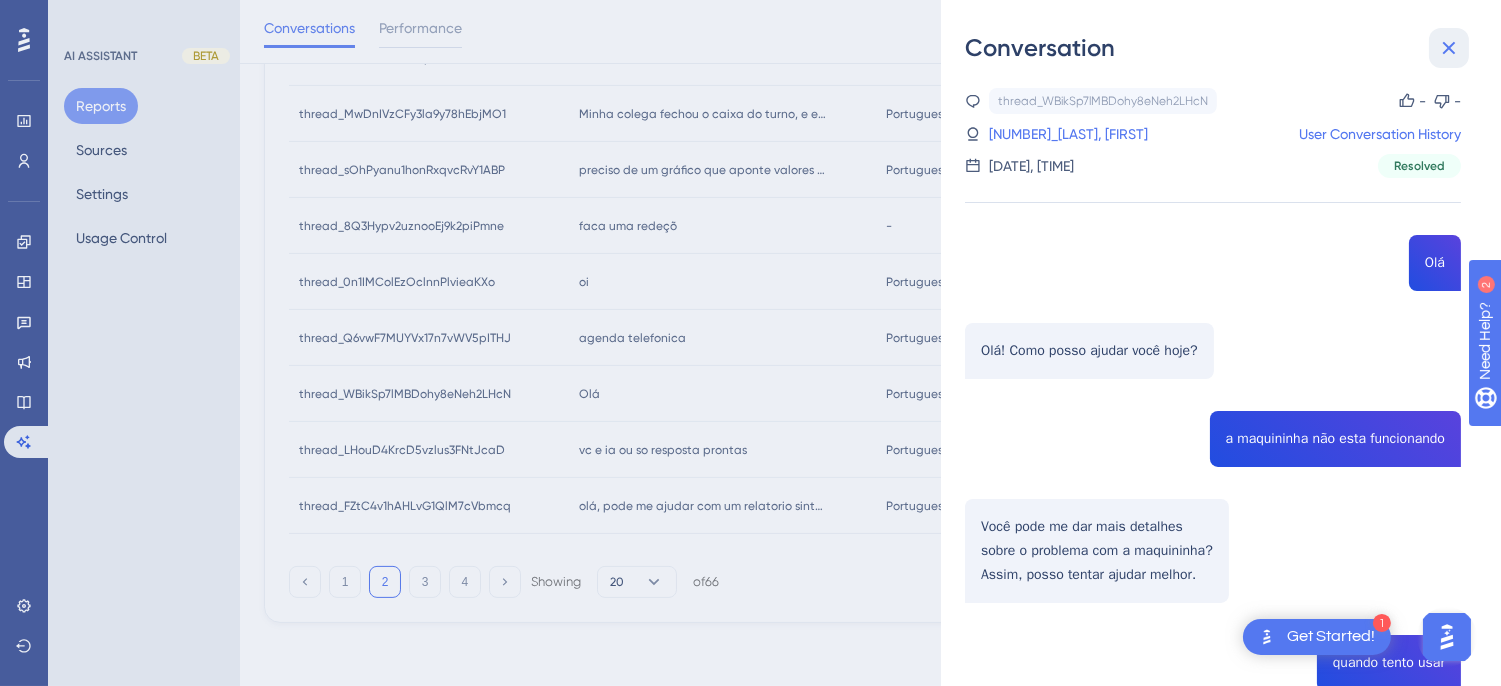click 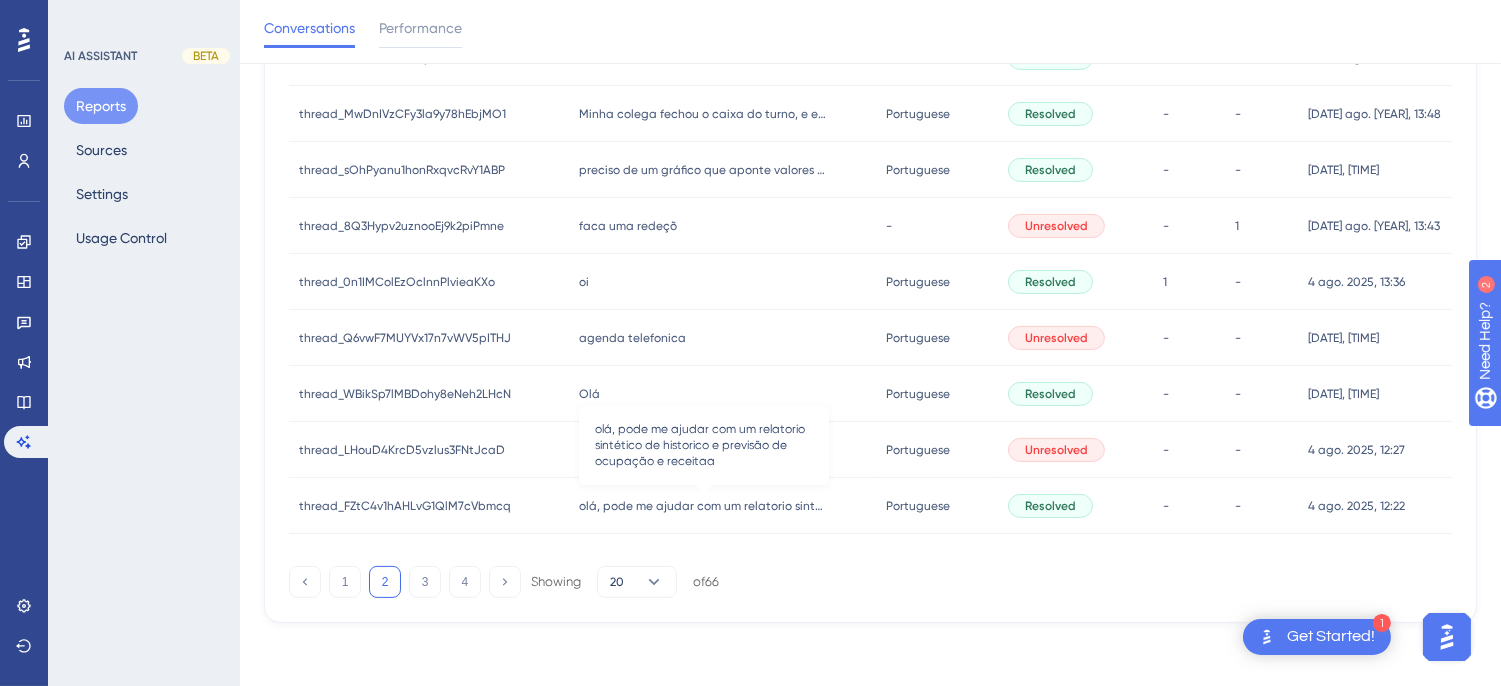 click on "olá, pode me ajudar com um relatorio sintético de historico e previsão de ocupação e receitaa" at bounding box center (704, 506) 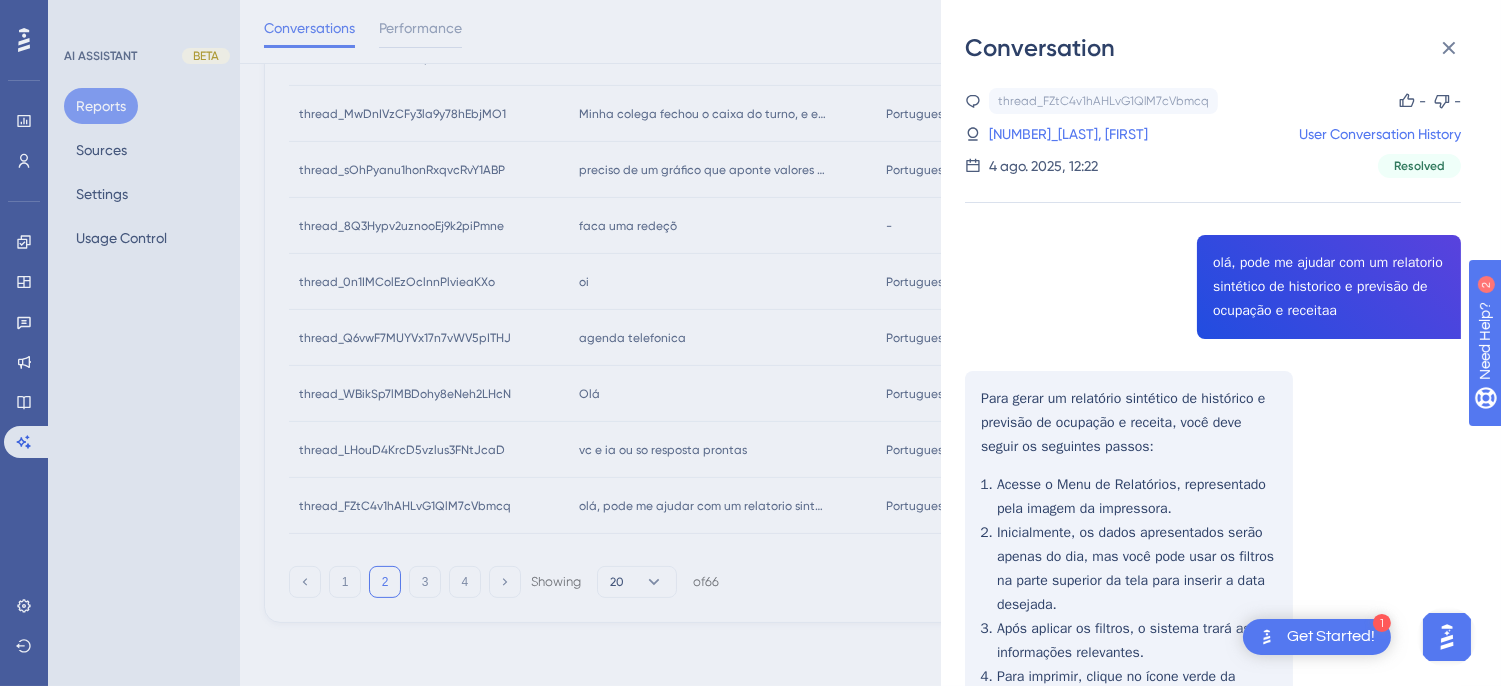 click on "thread_FZtC4v1hAHLvG1QlM7cVbmcq Copy - - 6_Mucci, Rosana User Conversation History 4 ago. 2025,
12:22 Resolved olá, pode me ajudar com um relatorio sintético de historico e previsão de ocupação e receitaa Para gerar um relatório sintético de histórico e previsão de ocupação e receita, você deve seguir os seguintes passos:
Acesse o Menu de Relatórios, representado pela imagem da impressora.
Inicialmente, os dados apresentados serão apenas do dia, mas você pode usar os filtros na parte superior da tela para inserir a data desejada.
Após aplicar os filtros, o sistema trará as informações relevantes.
Para imprimir, clique no ícone verde da impressora no canto inferior direito da tela.
As colunas do relatório incluem:
Data: Data da diária.
UH's: Quantidade de apartamentos existentes.
Ocupação: Percentual de ocupação do hotel.
Rec. Hósp.: Receitas de hospedagens.
A&B: Receitas de refeições.
RevPar: Receita por apartamento disponível." at bounding box center (1213, 1028) 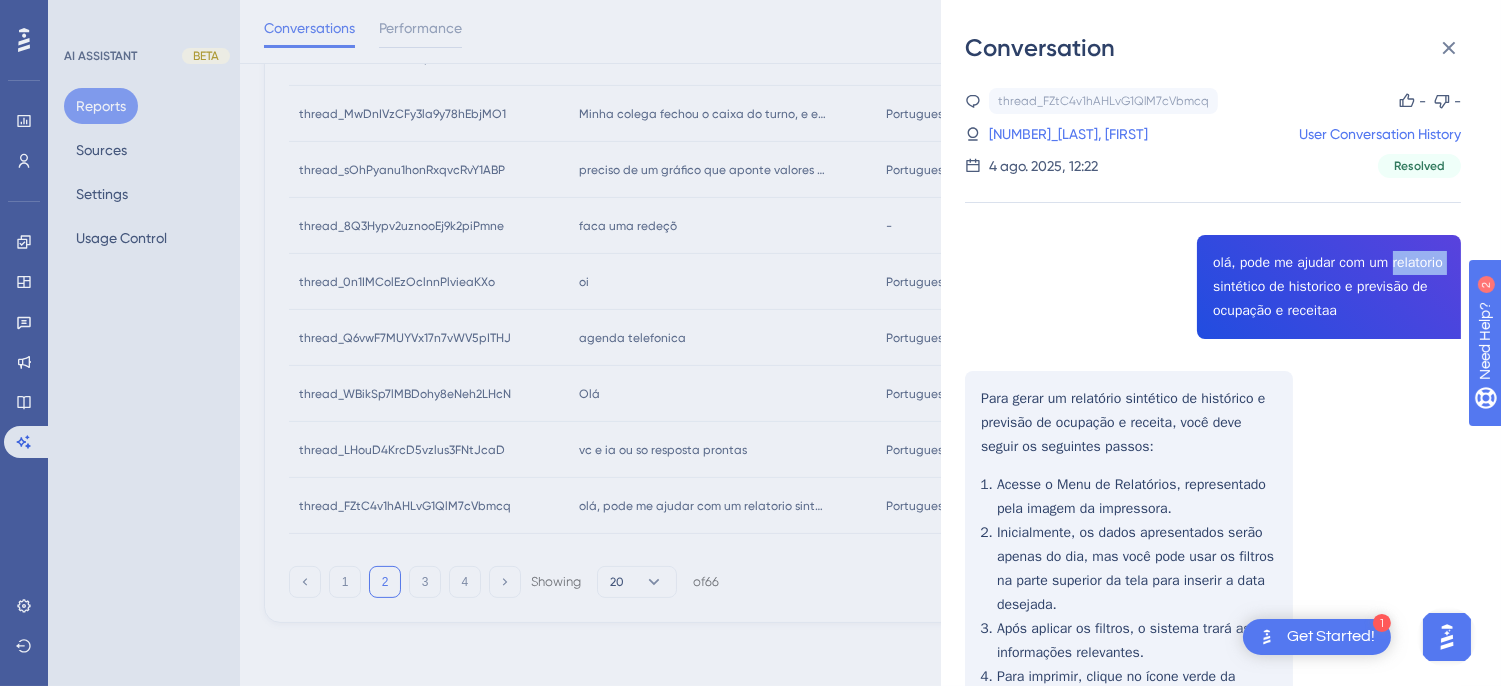click on "thread_FZtC4v1hAHLvG1QlM7cVbmcq Copy - - 6_Mucci, Rosana User Conversation History 4 ago. 2025,
12:22 Resolved olá, pode me ajudar com um relatorio sintético de historico e previsão de ocupação e receitaa Para gerar um relatório sintético de histórico e previsão de ocupação e receita, você deve seguir os seguintes passos:
Acesse o Menu de Relatórios, representado pela imagem da impressora.
Inicialmente, os dados apresentados serão apenas do dia, mas você pode usar os filtros na parte superior da tela para inserir a data desejada.
Após aplicar os filtros, o sistema trará as informações relevantes.
Para imprimir, clique no ícone verde da impressora no canto inferior direito da tela.
As colunas do relatório incluem:
Data: Data da diária.
UH's: Quantidade de apartamentos existentes.
Ocupação: Percentual de ocupação do hotel.
Rec. Hósp.: Receitas de hospedagens.
A&B: Receitas de refeições.
RevPar: Receita por apartamento disponível." at bounding box center (1213, 1028) 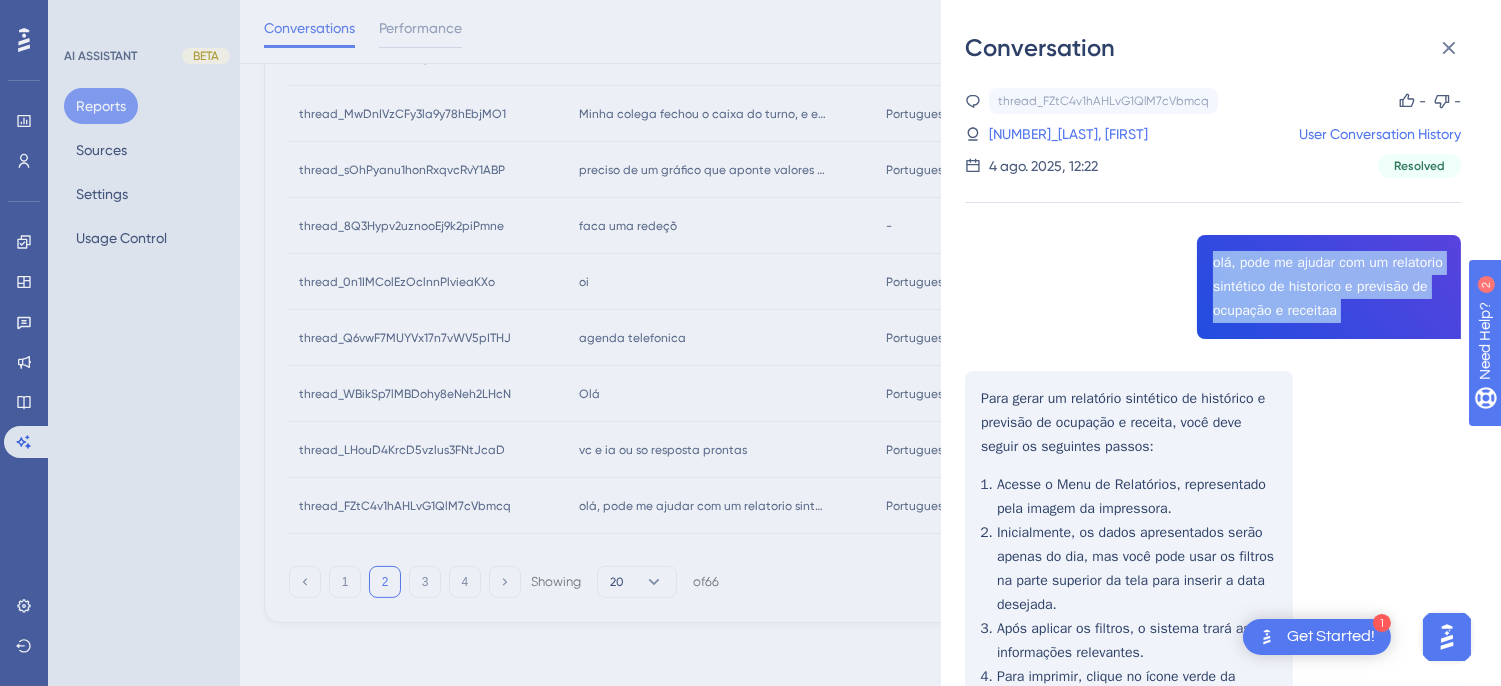 click on "thread_FZtC4v1hAHLvG1QlM7cVbmcq Copy - - 6_Mucci, Rosana User Conversation History 4 ago. 2025,
12:22 Resolved olá, pode me ajudar com um relatorio sintético de historico e previsão de ocupação e receitaa Para gerar um relatório sintético de histórico e previsão de ocupação e receita, você deve seguir os seguintes passos:
Acesse o Menu de Relatórios, representado pela imagem da impressora.
Inicialmente, os dados apresentados serão apenas do dia, mas você pode usar os filtros na parte superior da tela para inserir a data desejada.
Após aplicar os filtros, o sistema trará as informações relevantes.
Para imprimir, clique no ícone verde da impressora no canto inferior direito da tela.
As colunas do relatório incluem:
Data: Data da diária.
UH's: Quantidade de apartamentos existentes.
Ocupação: Percentual de ocupação do hotel.
Rec. Hósp.: Receitas de hospedagens.
A&B: Receitas de refeições.
RevPar: Receita por apartamento disponível." at bounding box center [1213, 1028] 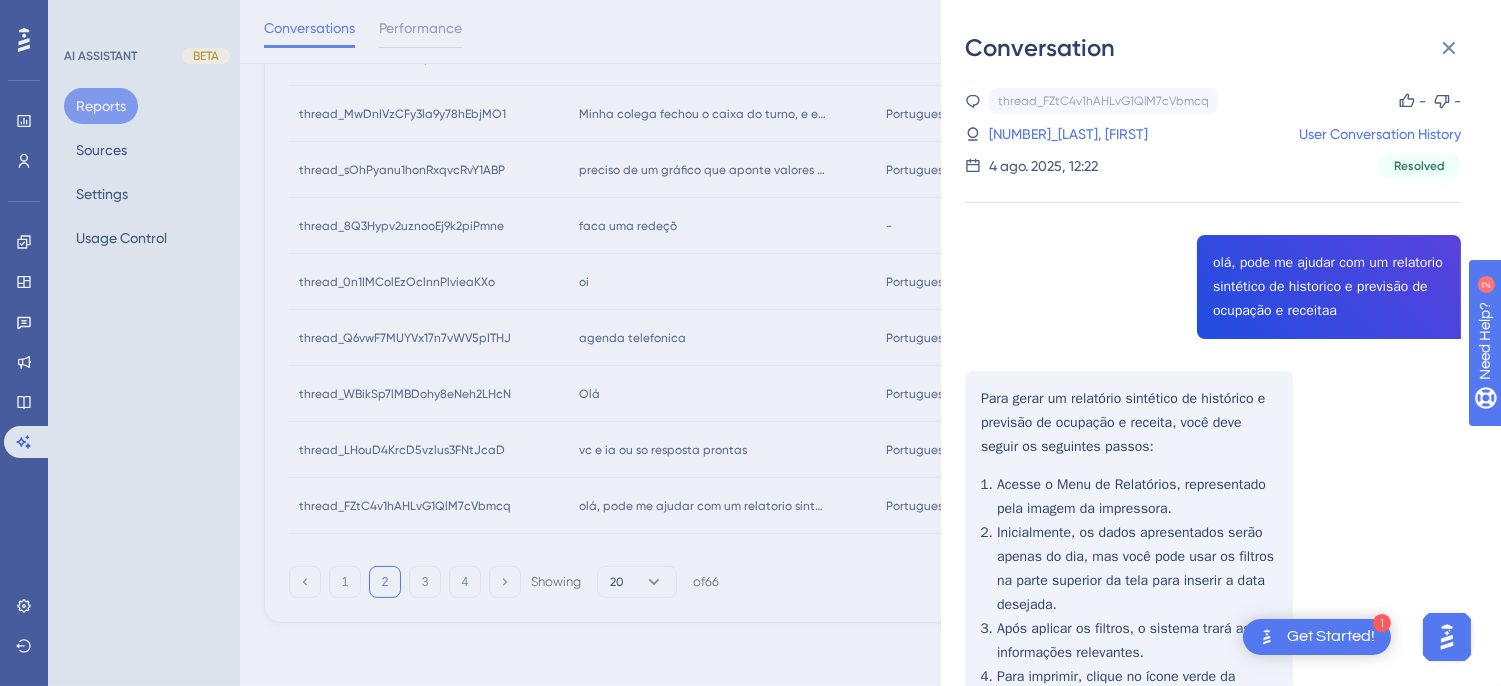 click on "thread_FZtC4v1hAHLvG1QlM7cVbmcq Copy - - 6_Mucci, Rosana User Conversation History 4 ago. 2025,
12:22 Resolved olá, pode me ajudar com um relatorio sintético de historico e previsão de ocupação e receitaa Para gerar um relatório sintético de histórico e previsão de ocupação e receita, você deve seguir os seguintes passos:
Acesse o Menu de Relatórios, representado pela imagem da impressora.
Inicialmente, os dados apresentados serão apenas do dia, mas você pode usar os filtros na parte superior da tela para inserir a data desejada.
Após aplicar os filtros, o sistema trará as informações relevantes.
Para imprimir, clique no ícone verde da impressora no canto inferior direito da tela.
As colunas do relatório incluem:
Data: Data da diária.
UH's: Quantidade de apartamentos existentes.
Ocupação: Percentual de ocupação do hotel.
Rec. Hósp.: Receitas de hospedagens.
A&B: Receitas de refeições.
RevPar: Receita por apartamento disponível." at bounding box center [1213, 1028] 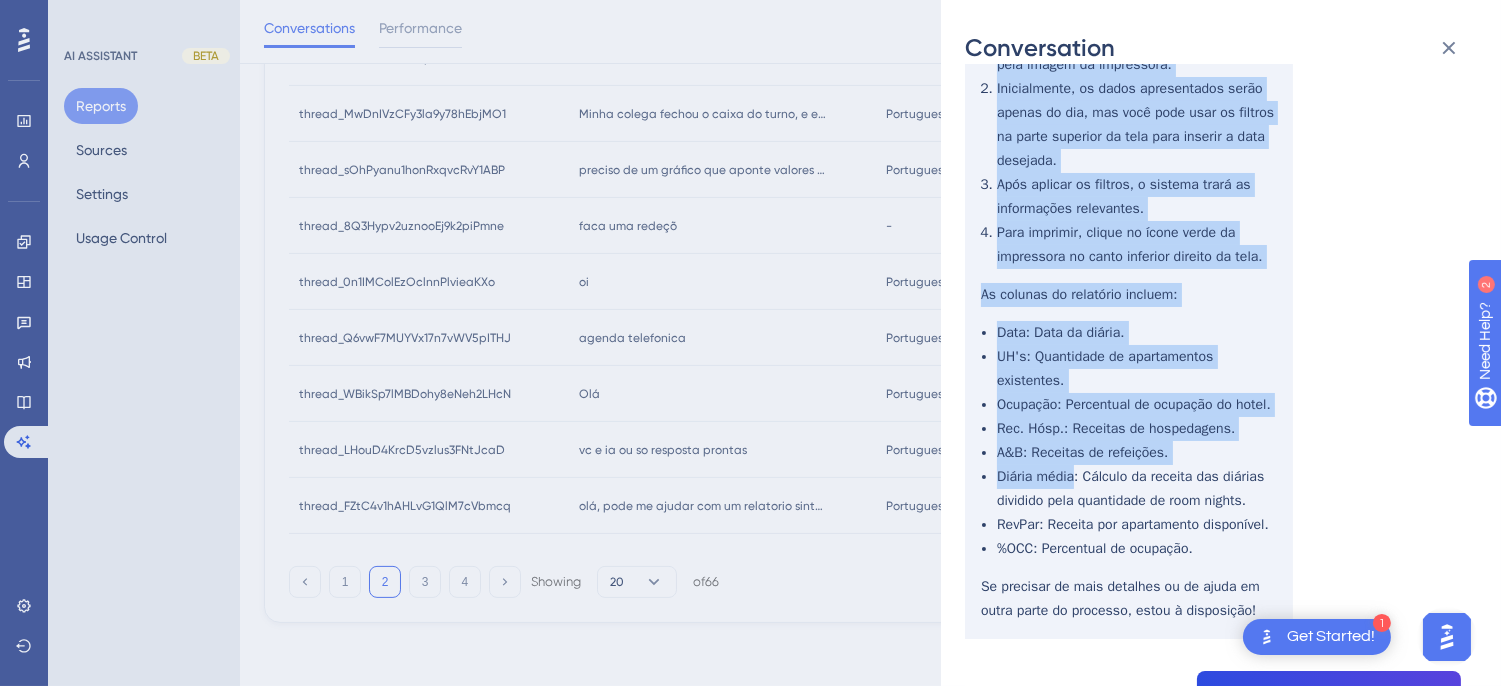 scroll, scrollTop: 666, scrollLeft: 0, axis: vertical 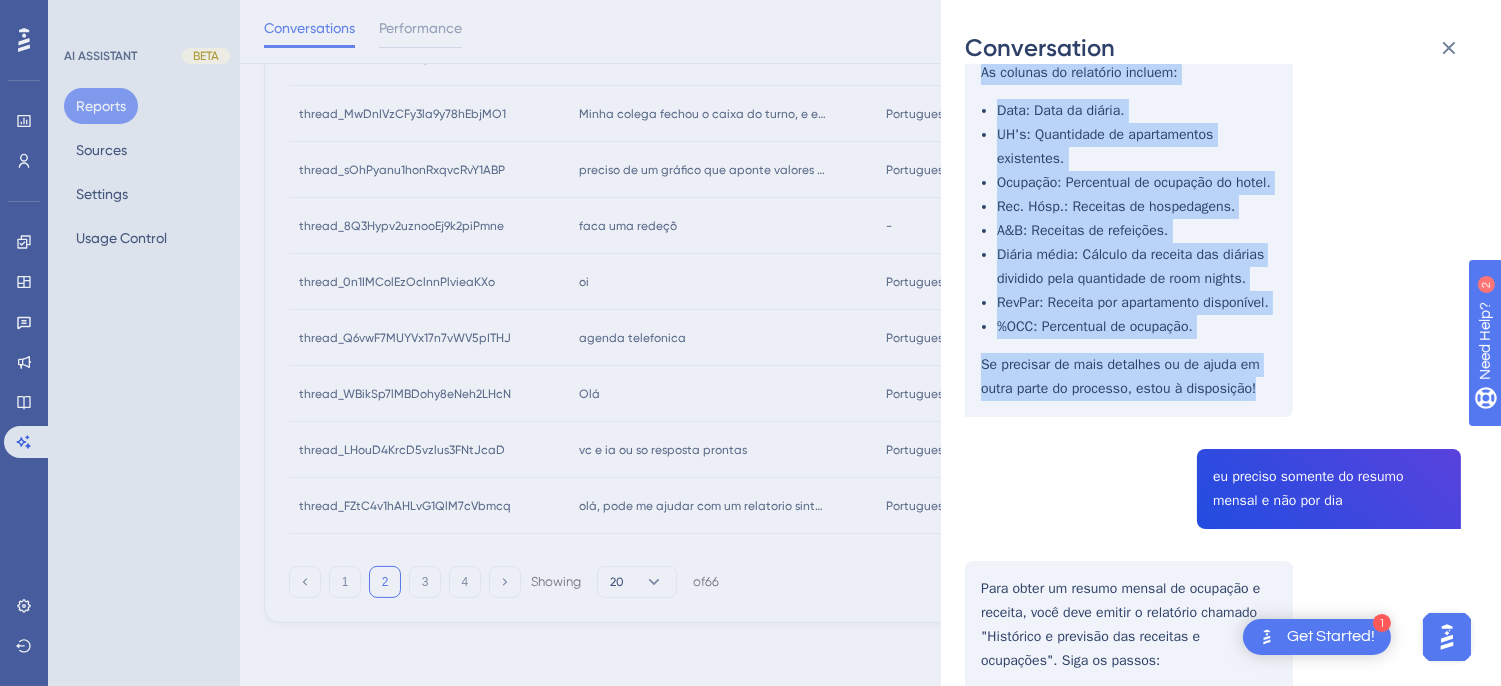 drag, startPoint x: 977, startPoint y: 394, endPoint x: 1242, endPoint y: 342, distance: 270.0537 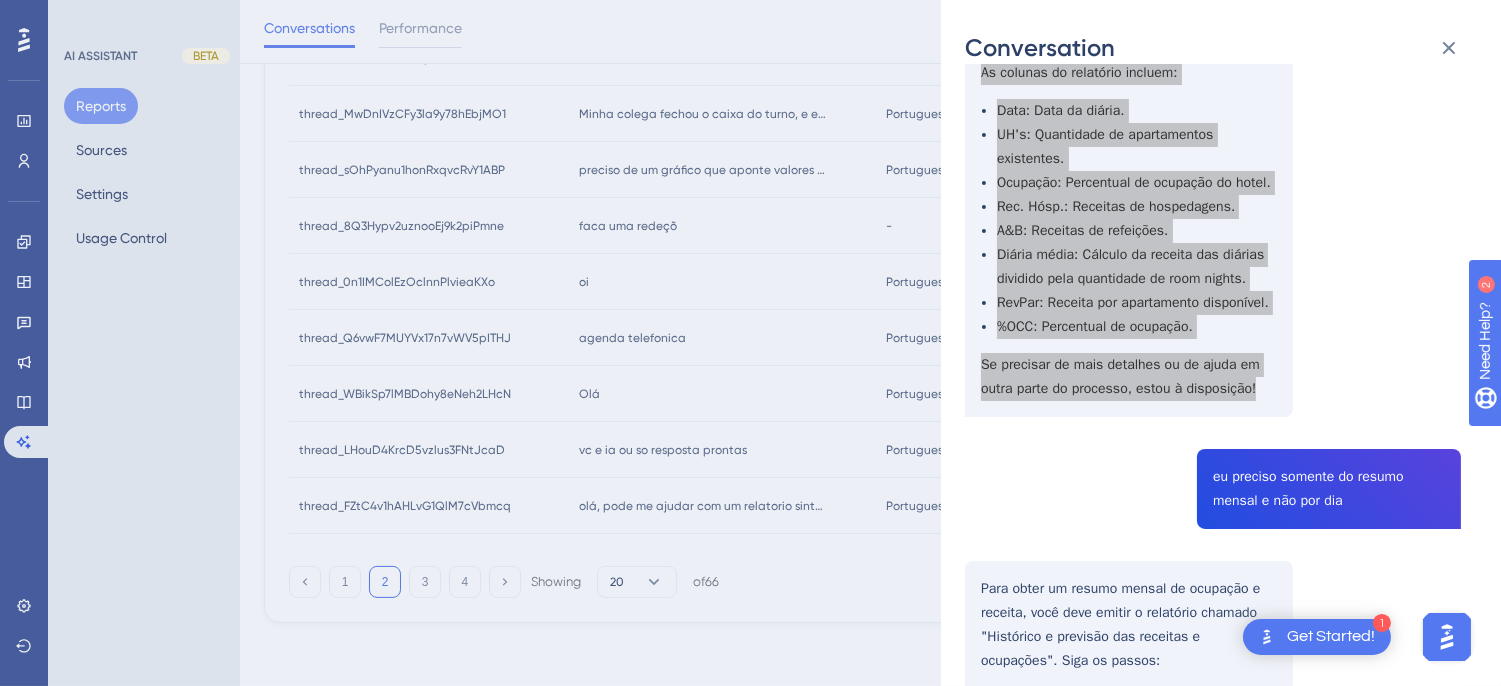 scroll, scrollTop: 0, scrollLeft: 0, axis: both 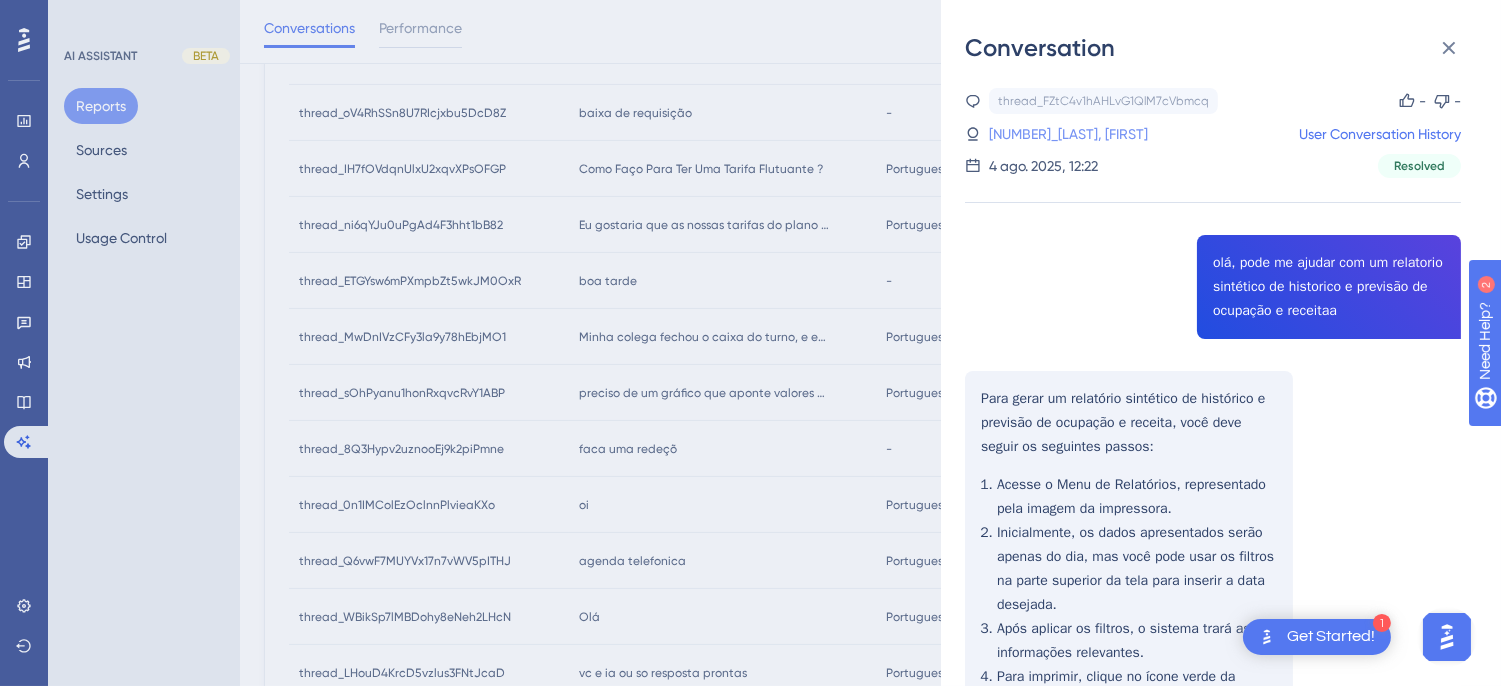 click on "[NUMBER]_[LAST_NAME], [FIRST_NAME]" at bounding box center (1068, 134) 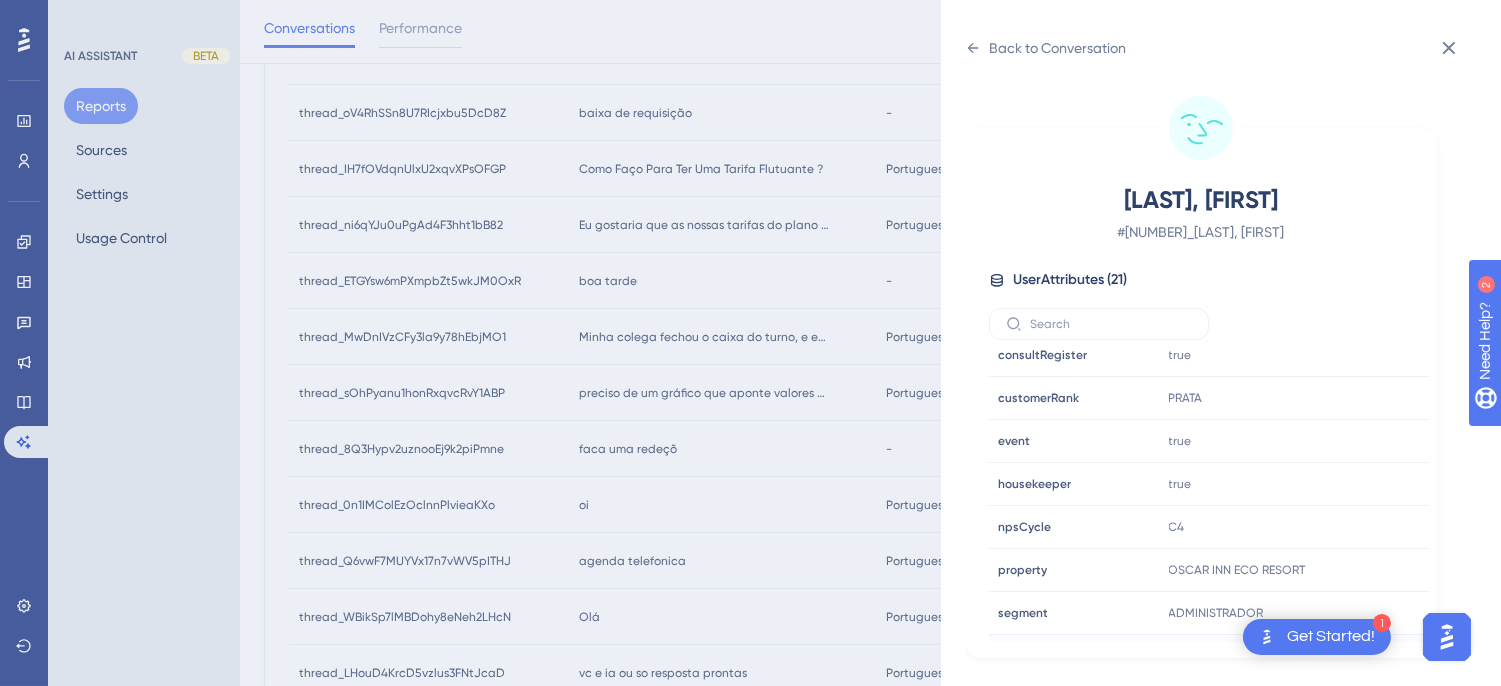 scroll, scrollTop: 610, scrollLeft: 0, axis: vertical 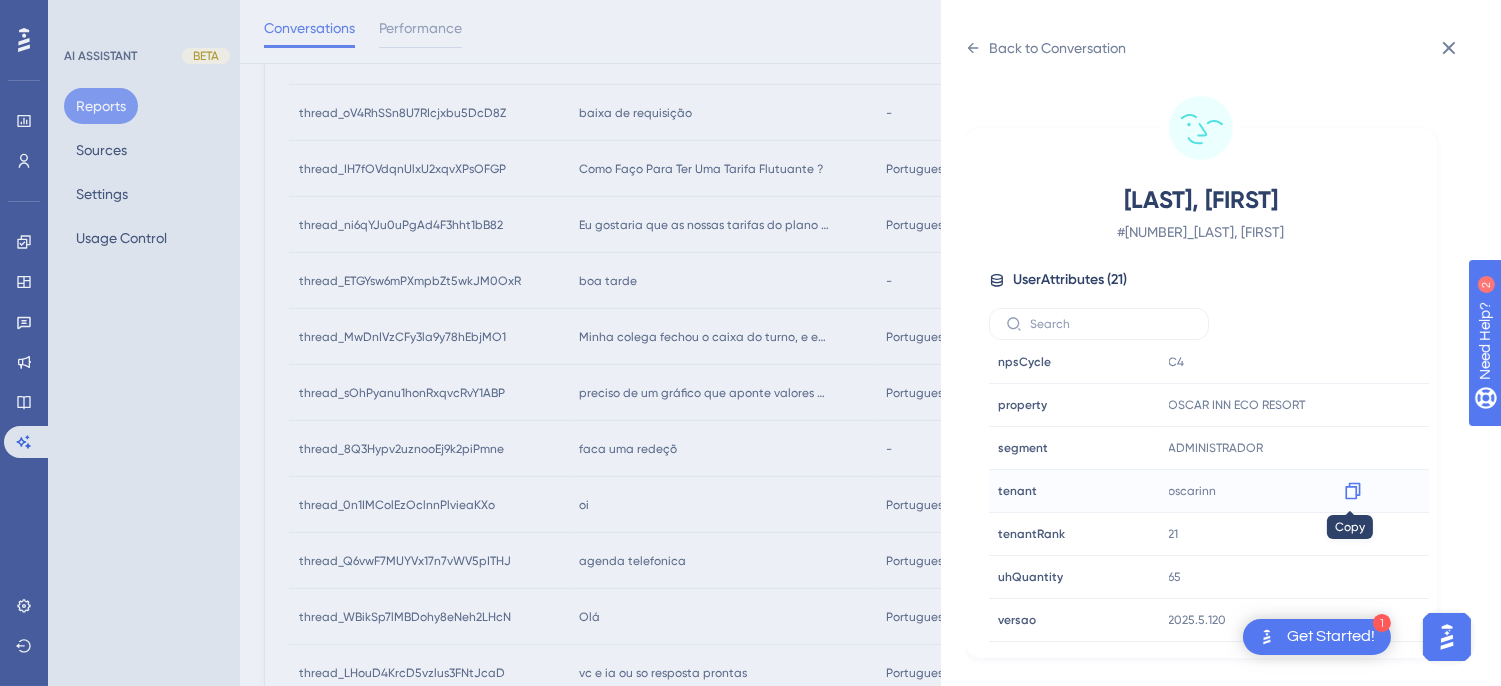 click 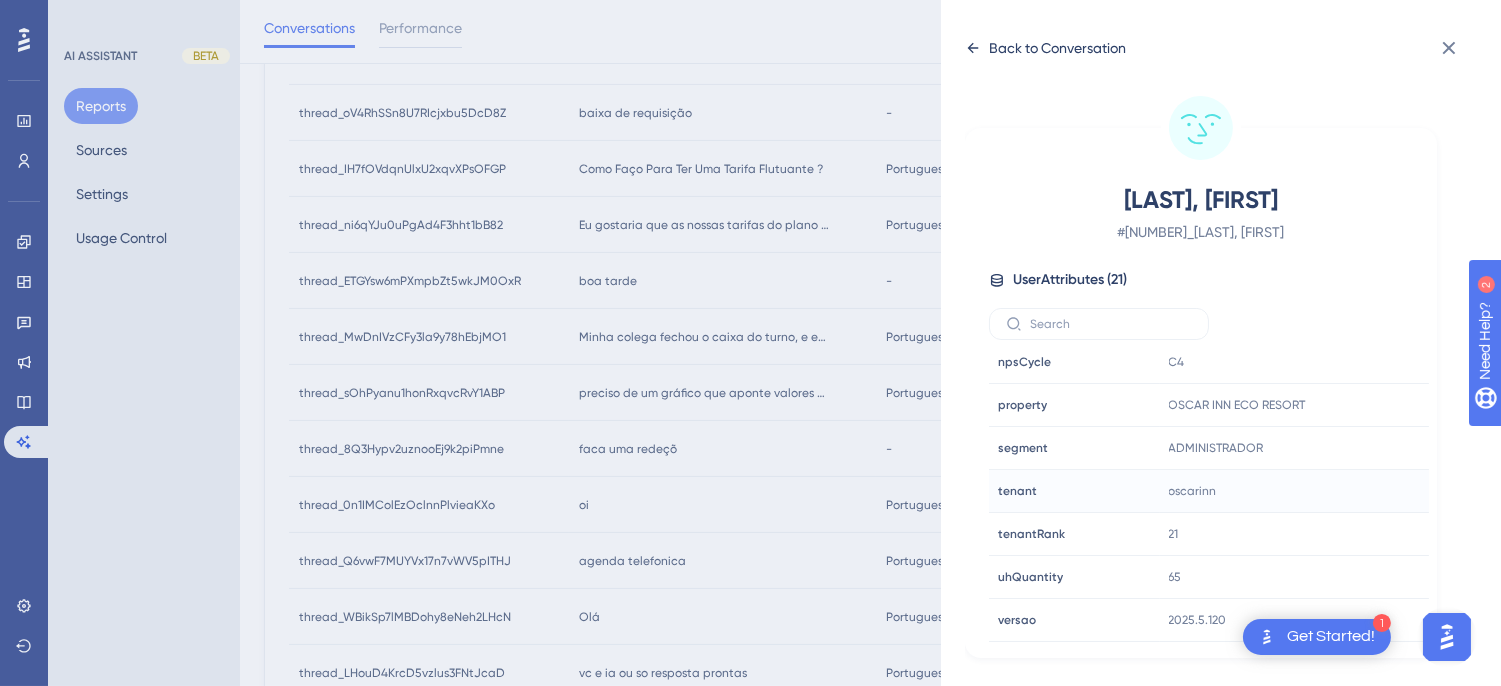 click 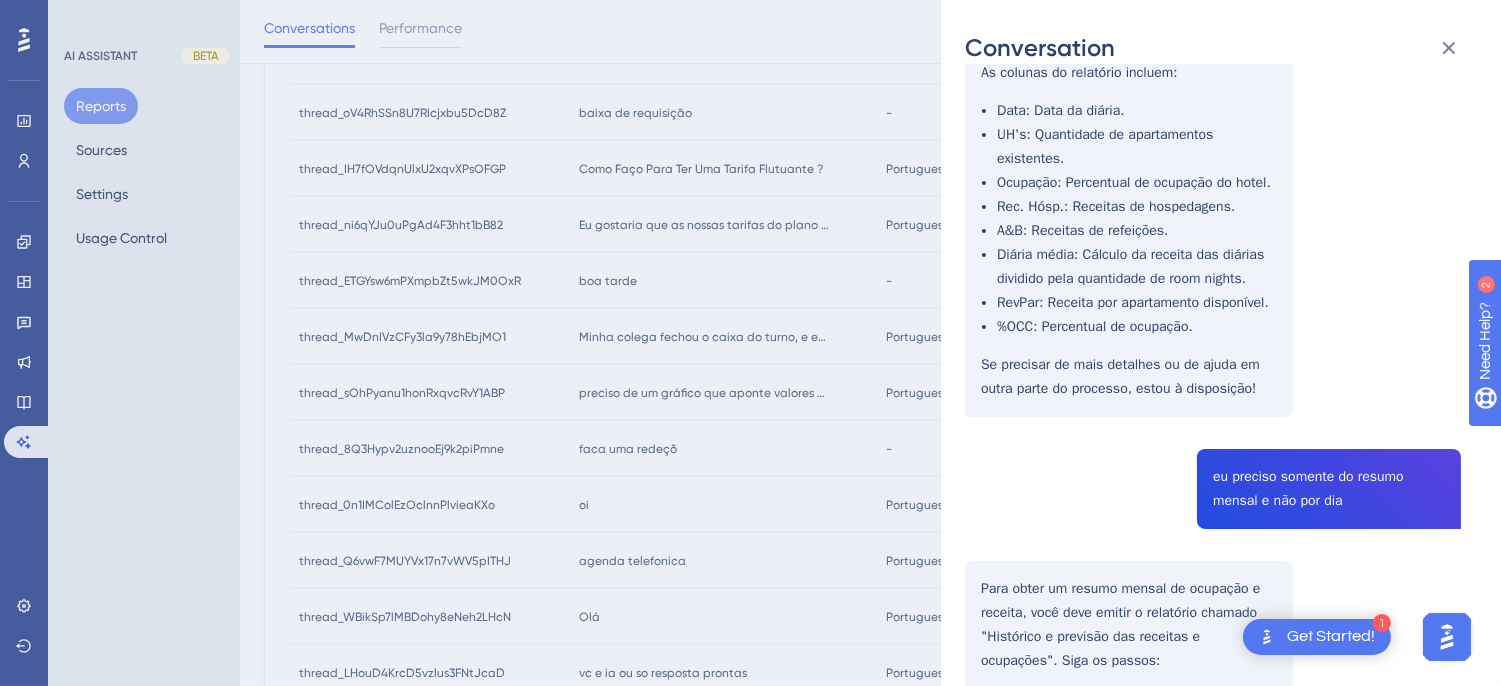 scroll, scrollTop: 888, scrollLeft: 0, axis: vertical 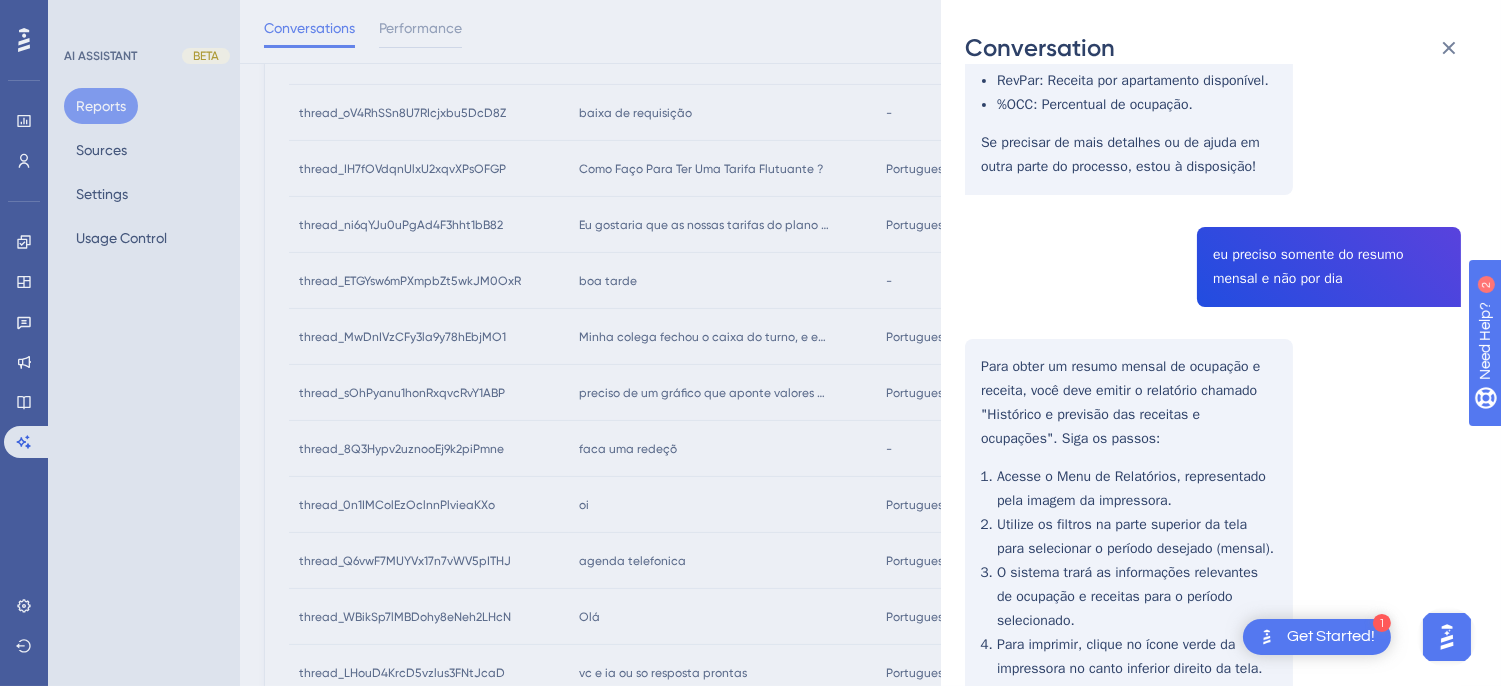 click on "thread_FZtC4v1hAHLvG1QlM7cVbmcq Copy - - 6_Mucci, Rosana User Conversation History 4 ago. 2025,
12:22 Resolved olá, pode me ajudar com um relatorio sintético de historico e previsão de ocupação e receitaa Para gerar um relatório sintético de histórico e previsão de ocupação e receita, você deve seguir os seguintes passos:
Acesse o Menu de Relatórios, representado pela imagem da impressora.
Inicialmente, os dados apresentados serão apenas do dia, mas você pode usar os filtros na parte superior da tela para inserir a data desejada.
Após aplicar os filtros, o sistema trará as informações relevantes.
Para imprimir, clique no ícone verde da impressora no canto inferior direito da tela.
As colunas do relatório incluem:
Data: Data da diária.
UH's: Quantidade de apartamentos existentes.
Ocupação: Percentual de ocupação do hotel.
Rec. Hósp.: Receitas de hospedagens.
A&B: Receitas de refeições.
RevPar: Receita por apartamento disponível." at bounding box center [1213, 140] 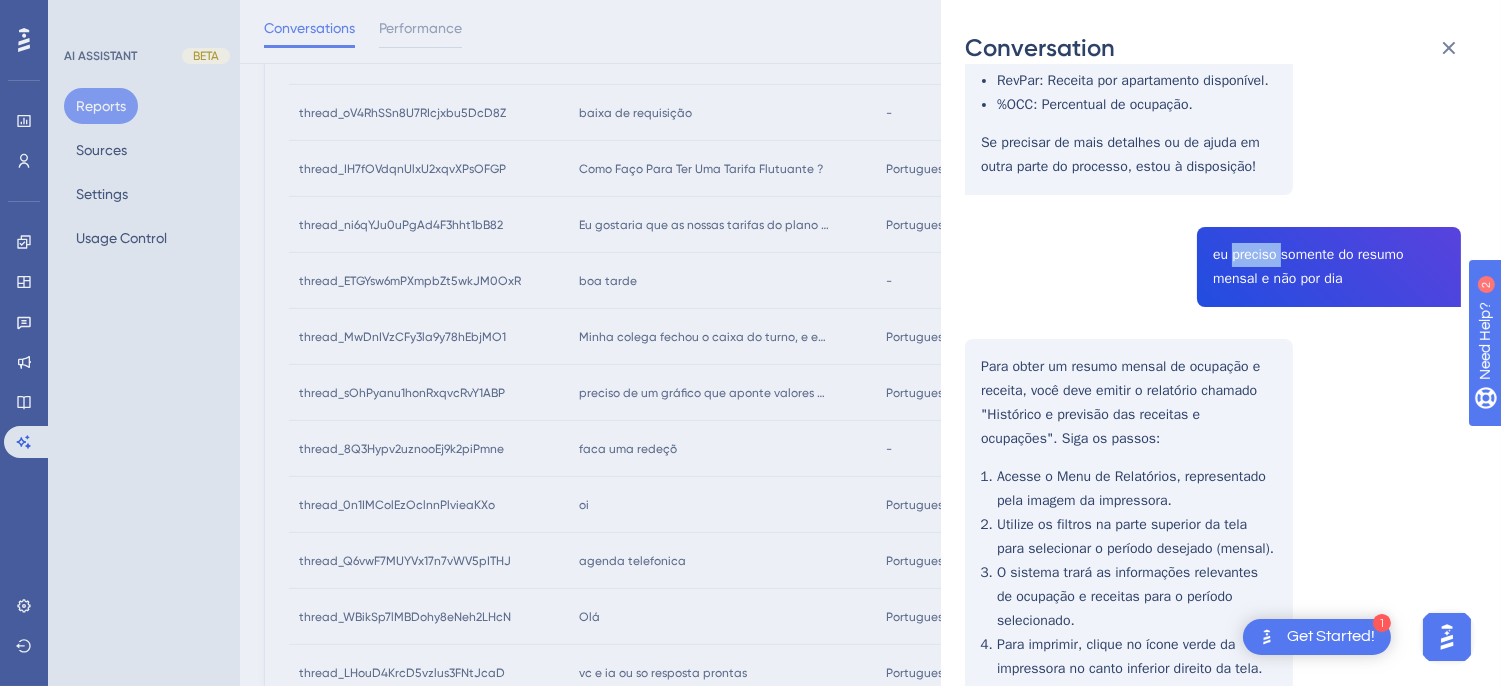 click on "thread_FZtC4v1hAHLvG1QlM7cVbmcq Copy - - 6_Mucci, Rosana User Conversation History 4 ago. 2025,
12:22 Resolved olá, pode me ajudar com um relatorio sintético de historico e previsão de ocupação e receitaa Para gerar um relatório sintético de histórico e previsão de ocupação e receita, você deve seguir os seguintes passos:
Acesse o Menu de Relatórios, representado pela imagem da impressora.
Inicialmente, os dados apresentados serão apenas do dia, mas você pode usar os filtros na parte superior da tela para inserir a data desejada.
Após aplicar os filtros, o sistema trará as informações relevantes.
Para imprimir, clique no ícone verde da impressora no canto inferior direito da tela.
As colunas do relatório incluem:
Data: Data da diária.
UH's: Quantidade de apartamentos existentes.
Ocupação: Percentual de ocupação do hotel.
Rec. Hósp.: Receitas de hospedagens.
A&B: Receitas de refeições.
RevPar: Receita por apartamento disponível." at bounding box center [1213, 140] 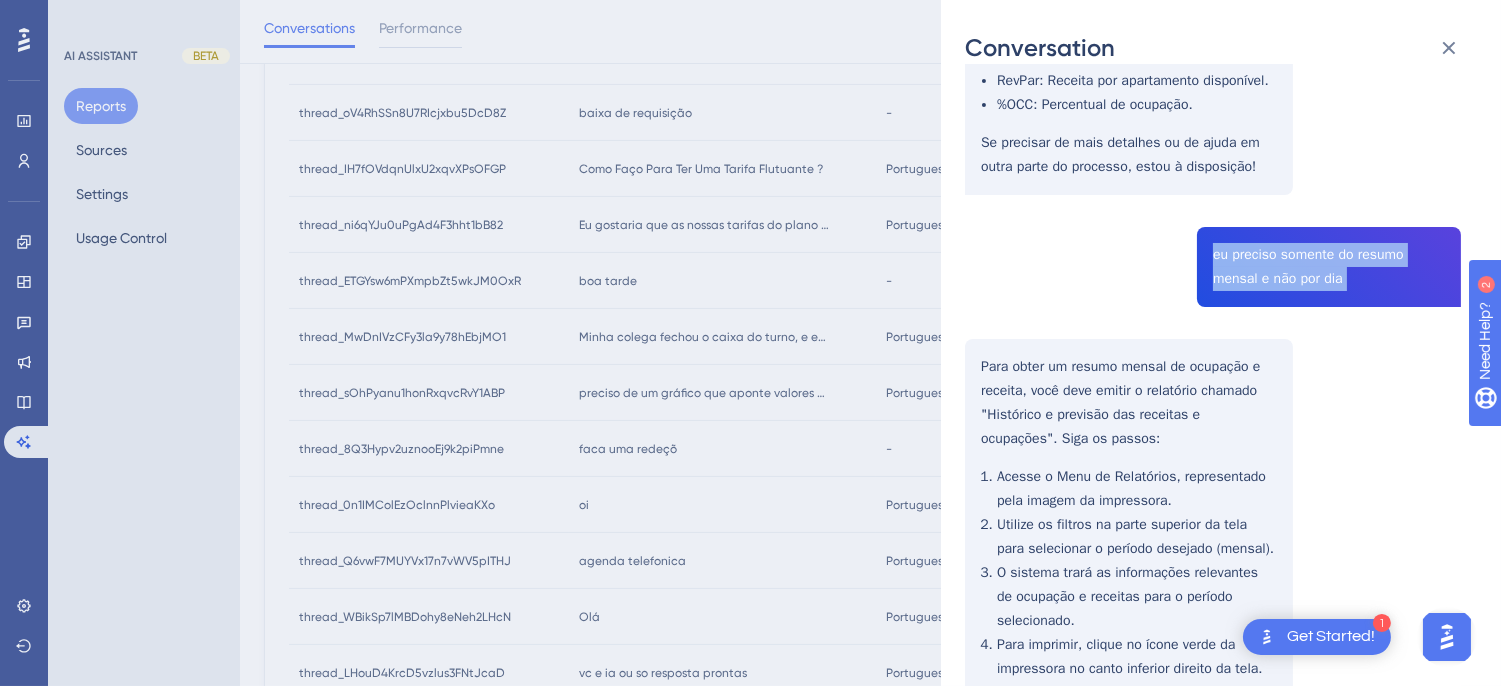 click on "thread_FZtC4v1hAHLvG1QlM7cVbmcq Copy - - 6_Mucci, Rosana User Conversation History 4 ago. 2025,
12:22 Resolved olá, pode me ajudar com um relatorio sintético de historico e previsão de ocupação e receitaa Para gerar um relatório sintético de histórico e previsão de ocupação e receita, você deve seguir os seguintes passos:
Acesse o Menu de Relatórios, representado pela imagem da impressora.
Inicialmente, os dados apresentados serão apenas do dia, mas você pode usar os filtros na parte superior da tela para inserir a data desejada.
Após aplicar os filtros, o sistema trará as informações relevantes.
Para imprimir, clique no ícone verde da impressora no canto inferior direito da tela.
As colunas do relatório incluem:
Data: Data da diária.
UH's: Quantidade de apartamentos existentes.
Ocupação: Percentual de ocupação do hotel.
Rec. Hósp.: Receitas de hospedagens.
A&B: Receitas de refeições.
RevPar: Receita por apartamento disponível." at bounding box center (1213, 140) 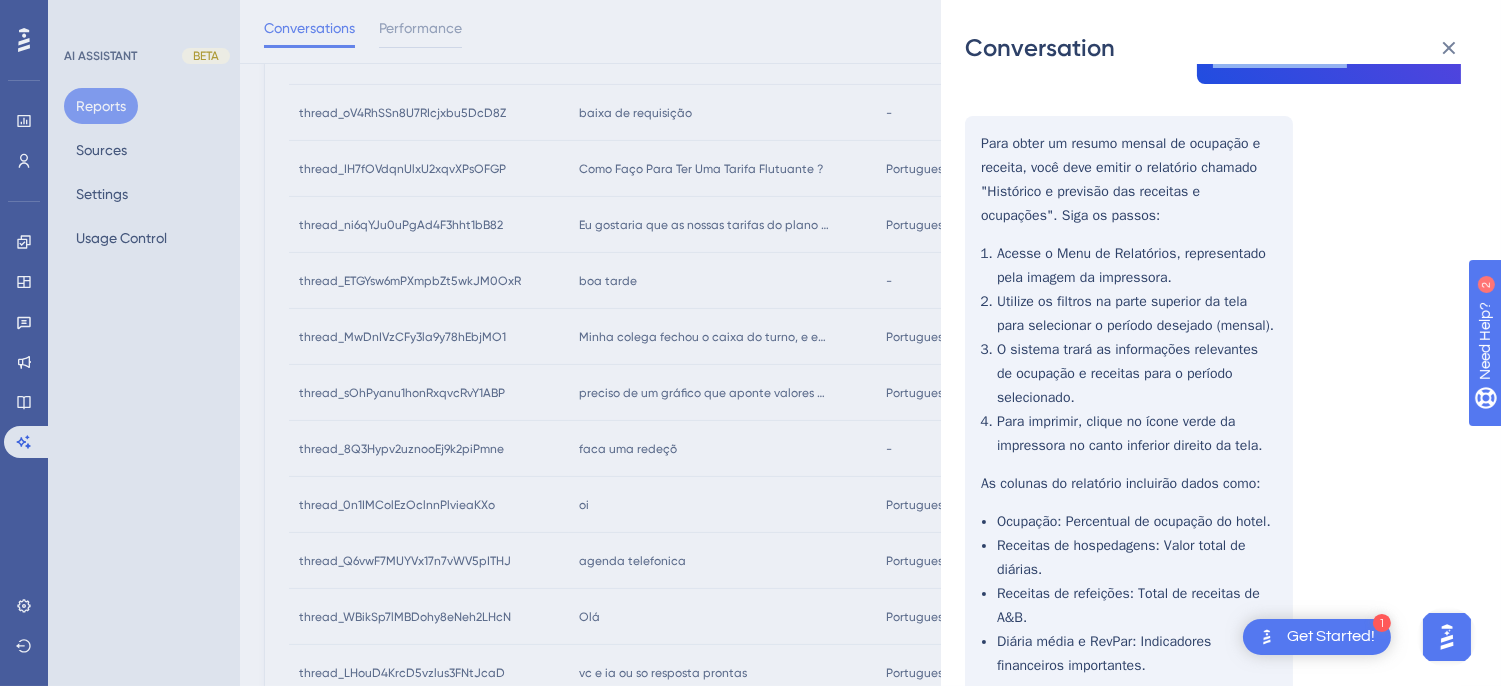 scroll, scrollTop: 1265, scrollLeft: 0, axis: vertical 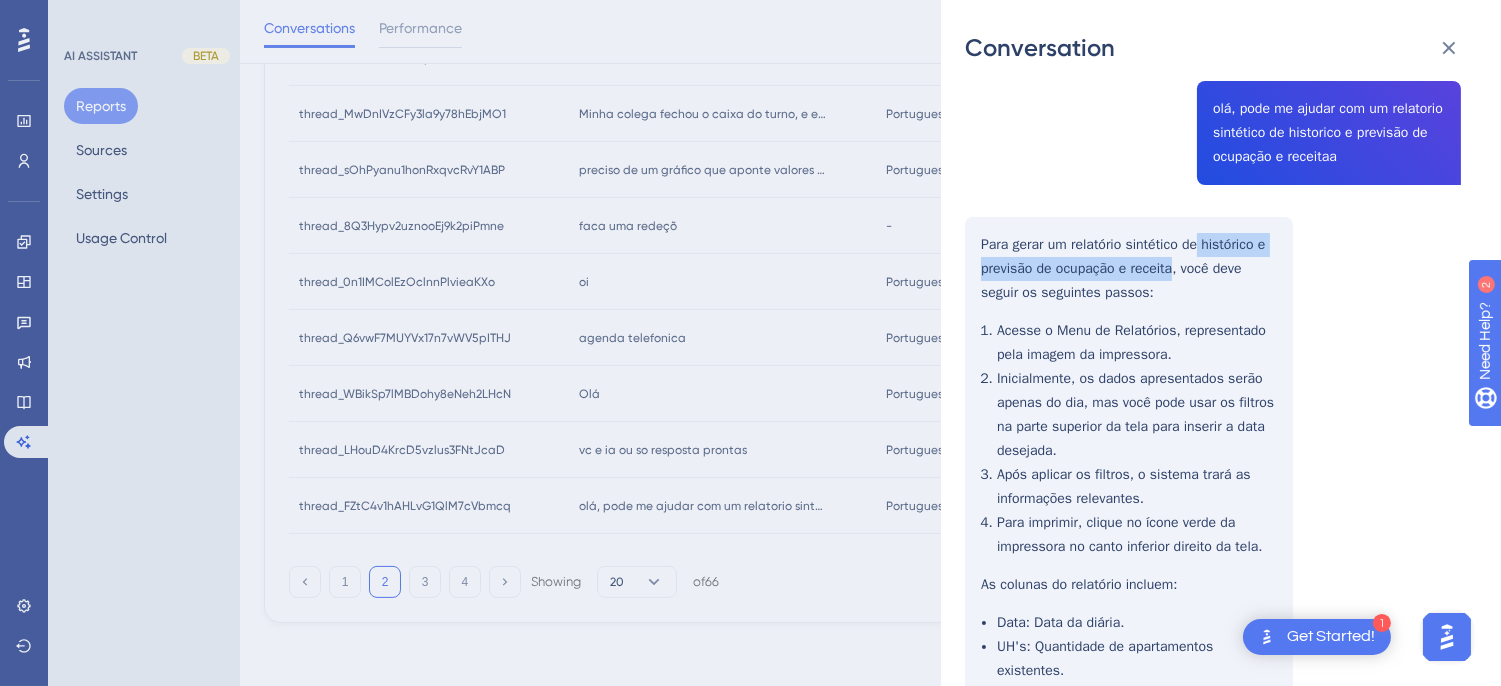 drag, startPoint x: 1200, startPoint y: 247, endPoint x: 1171, endPoint y: 275, distance: 40.311287 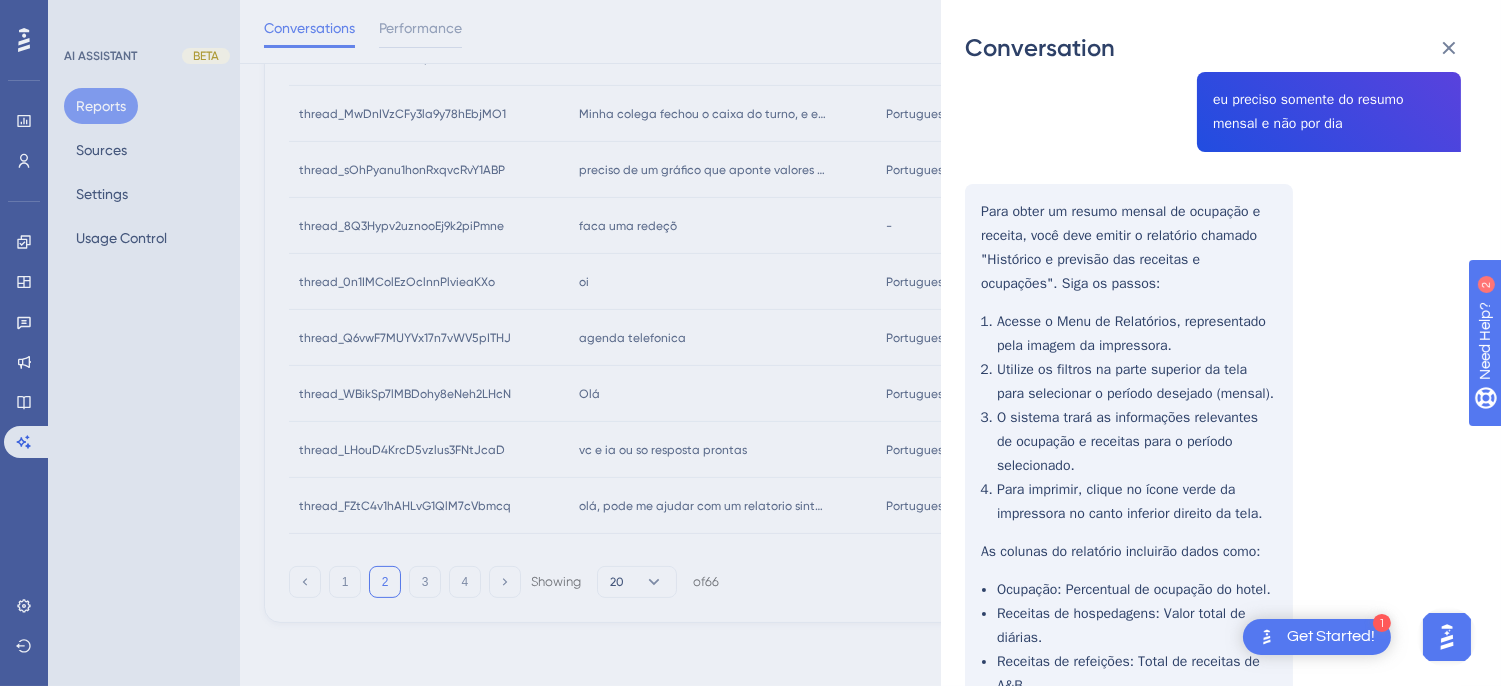 scroll, scrollTop: 1265, scrollLeft: 0, axis: vertical 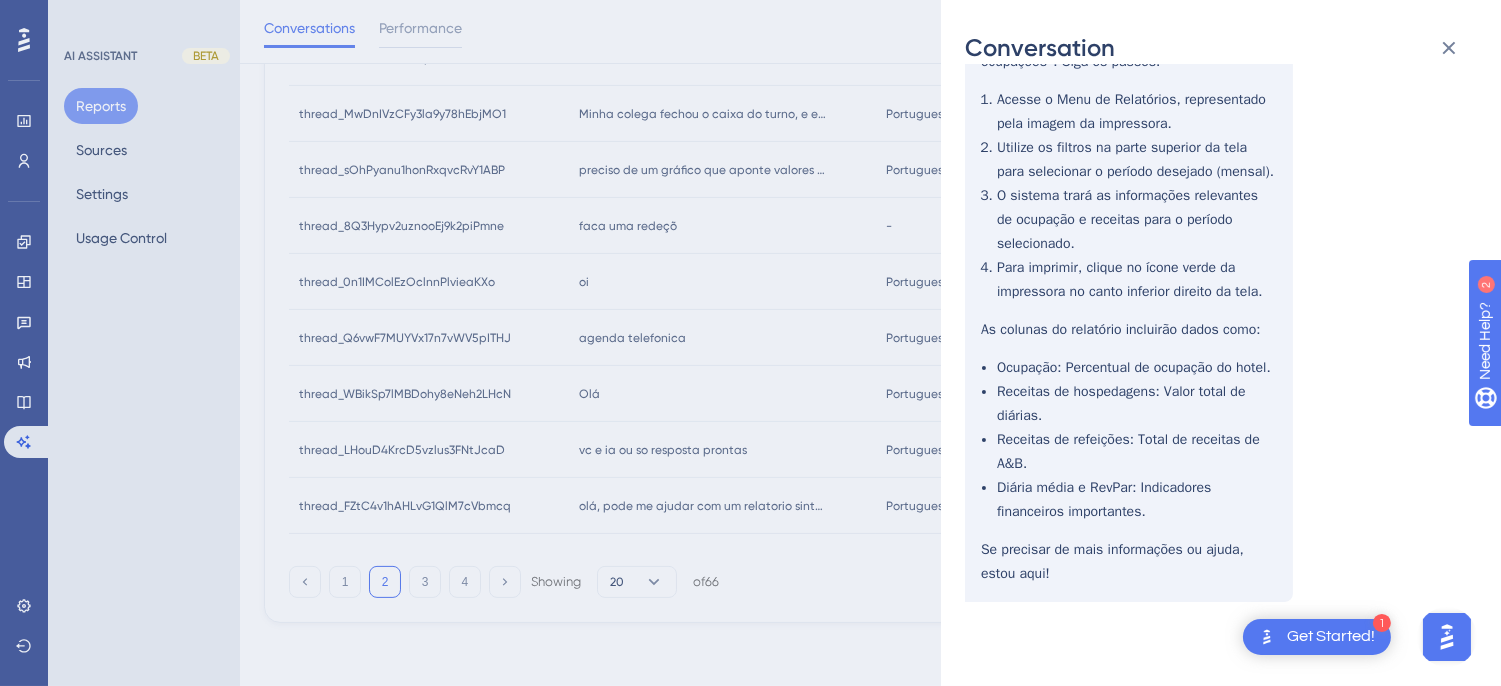 click on "thread_FZtC4v1hAHLvG1QlM7cVbmcq Copy - - 6_Mucci, Rosana User Conversation History 4 ago. 2025,
12:22 Resolved olá, pode me ajudar com um relatorio sintético de historico e previsão de ocupação e receitaa Para gerar um relatório sintético de histórico e previsão de ocupação e receita, você deve seguir os seguintes passos:
Acesse o Menu de Relatórios, representado pela imagem da impressora.
Inicialmente, os dados apresentados serão apenas do dia, mas você pode usar os filtros na parte superior da tela para inserir a data desejada.
Após aplicar os filtros, o sistema trará as informações relevantes.
Para imprimir, clique no ícone verde da impressora no canto inferior direito da tela.
As colunas do relatório incluem:
Data: Data da diária.
UH's: Quantidade de apartamentos existentes.
Ocupação: Percentual de ocupação do hotel.
Rec. Hósp.: Receitas de hospedagens.
A&B: Receitas de refeições.
RevPar: Receita por apartamento disponível." at bounding box center [1213, -237] 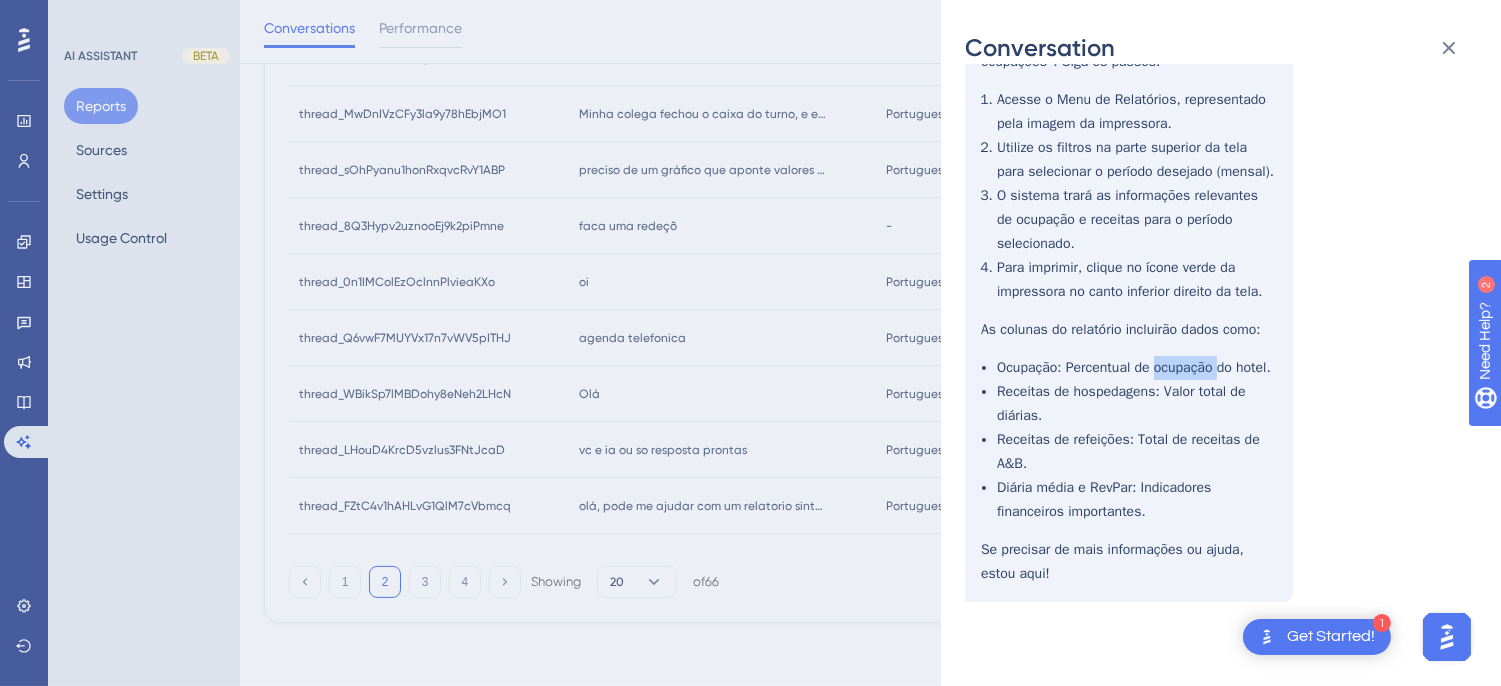 click on "thread_FZtC4v1hAHLvG1QlM7cVbmcq Copy - - 6_Mucci, Rosana User Conversation History 4 ago. 2025,
12:22 Resolved olá, pode me ajudar com um relatorio sintético de historico e previsão de ocupação e receitaa Para gerar um relatório sintético de histórico e previsão de ocupação e receita, você deve seguir os seguintes passos:
Acesse o Menu de Relatórios, representado pela imagem da impressora.
Inicialmente, os dados apresentados serão apenas do dia, mas você pode usar os filtros na parte superior da tela para inserir a data desejada.
Após aplicar os filtros, o sistema trará as informações relevantes.
Para imprimir, clique no ícone verde da impressora no canto inferior direito da tela.
As colunas do relatório incluem:
Data: Data da diária.
UH's: Quantidade de apartamentos existentes.
Ocupação: Percentual de ocupação do hotel.
Rec. Hósp.: Receitas de hospedagens.
A&B: Receitas de refeições.
RevPar: Receita por apartamento disponível." at bounding box center [1213, -237] 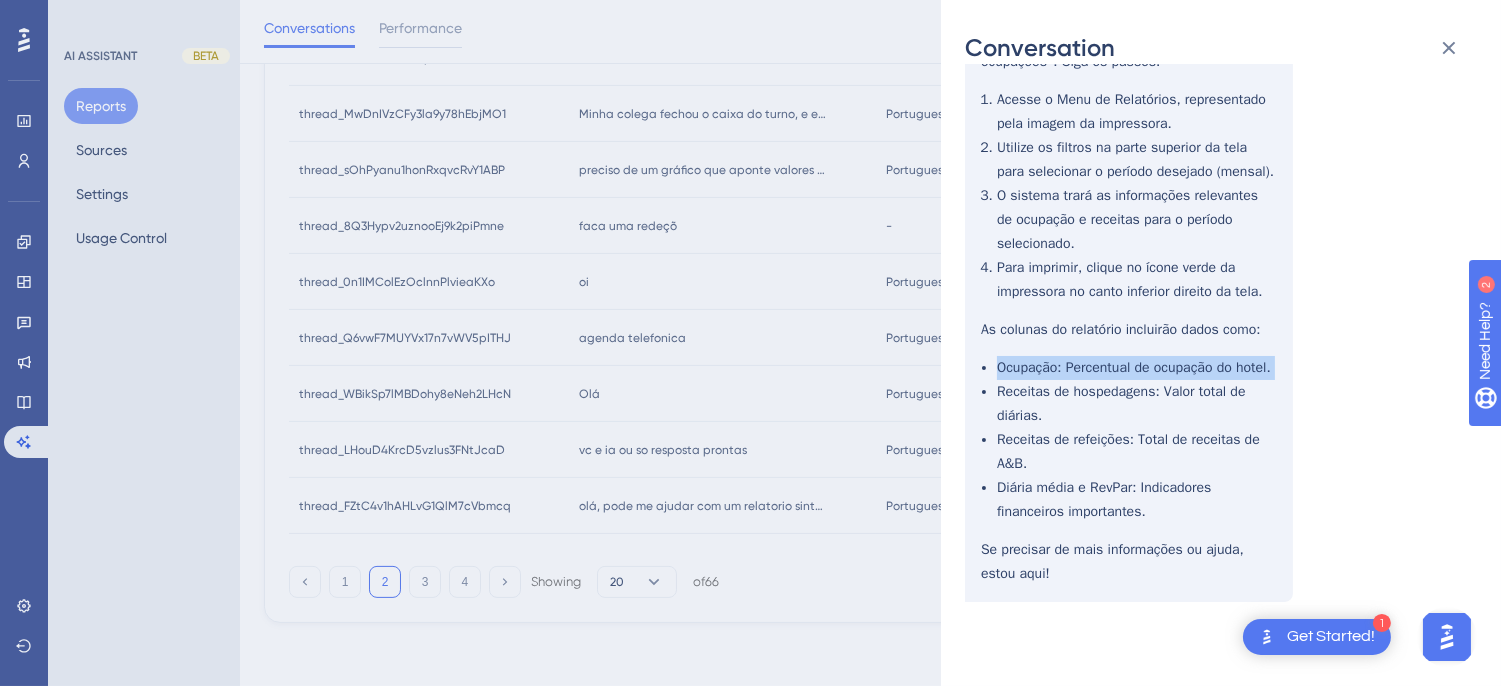 click on "thread_FZtC4v1hAHLvG1QlM7cVbmcq Copy - - 6_Mucci, Rosana User Conversation History 4 ago. 2025,
12:22 Resolved olá, pode me ajudar com um relatorio sintético de historico e previsão de ocupação e receitaa Para gerar um relatório sintético de histórico e previsão de ocupação e receita, você deve seguir os seguintes passos:
Acesse o Menu de Relatórios, representado pela imagem da impressora.
Inicialmente, os dados apresentados serão apenas do dia, mas você pode usar os filtros na parte superior da tela para inserir a data desejada.
Após aplicar os filtros, o sistema trará as informações relevantes.
Para imprimir, clique no ícone verde da impressora no canto inferior direito da tela.
As colunas do relatório incluem:
Data: Data da diária.
UH's: Quantidade de apartamentos existentes.
Ocupação: Percentual de ocupação do hotel.
Rec. Hósp.: Receitas de hospedagens.
A&B: Receitas de refeições.
RevPar: Receita por apartamento disponível." at bounding box center [1213, -237] 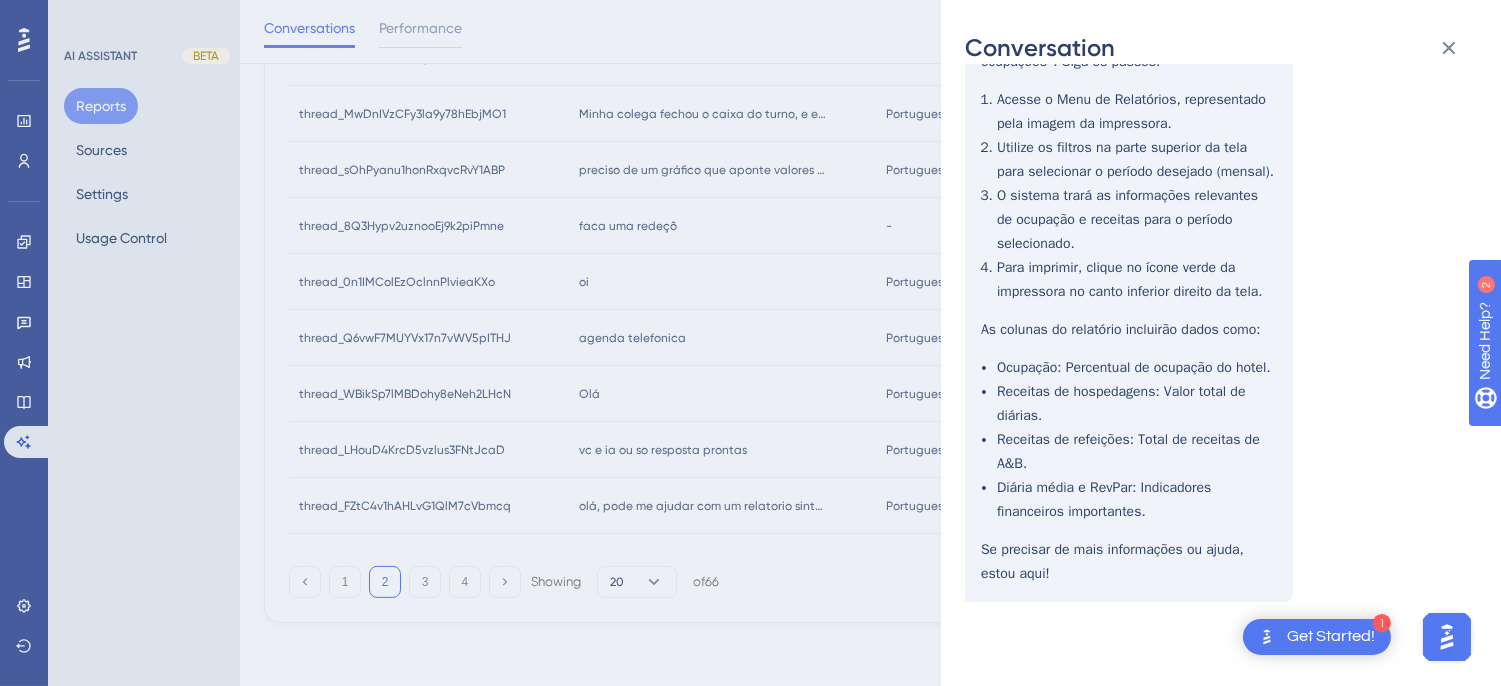 click on "thread_FZtC4v1hAHLvG1QlM7cVbmcq Copy - - 6_Mucci, Rosana User Conversation History 4 ago. 2025,
12:22 Resolved olá, pode me ajudar com um relatorio sintético de historico e previsão de ocupação e receitaa Para gerar um relatório sintético de histórico e previsão de ocupação e receita, você deve seguir os seguintes passos:
Acesse o Menu de Relatórios, representado pela imagem da impressora.
Inicialmente, os dados apresentados serão apenas do dia, mas você pode usar os filtros na parte superior da tela para inserir a data desejada.
Após aplicar os filtros, o sistema trará as informações relevantes.
Para imprimir, clique no ícone verde da impressora no canto inferior direito da tela.
As colunas do relatório incluem:
Data: Data da diária.
UH's: Quantidade de apartamentos existentes.
Ocupação: Percentual de ocupação do hotel.
Rec. Hósp.: Receitas de hospedagens.
A&B: Receitas de refeições.
RevPar: Receita por apartamento disponível." at bounding box center [1213, -237] 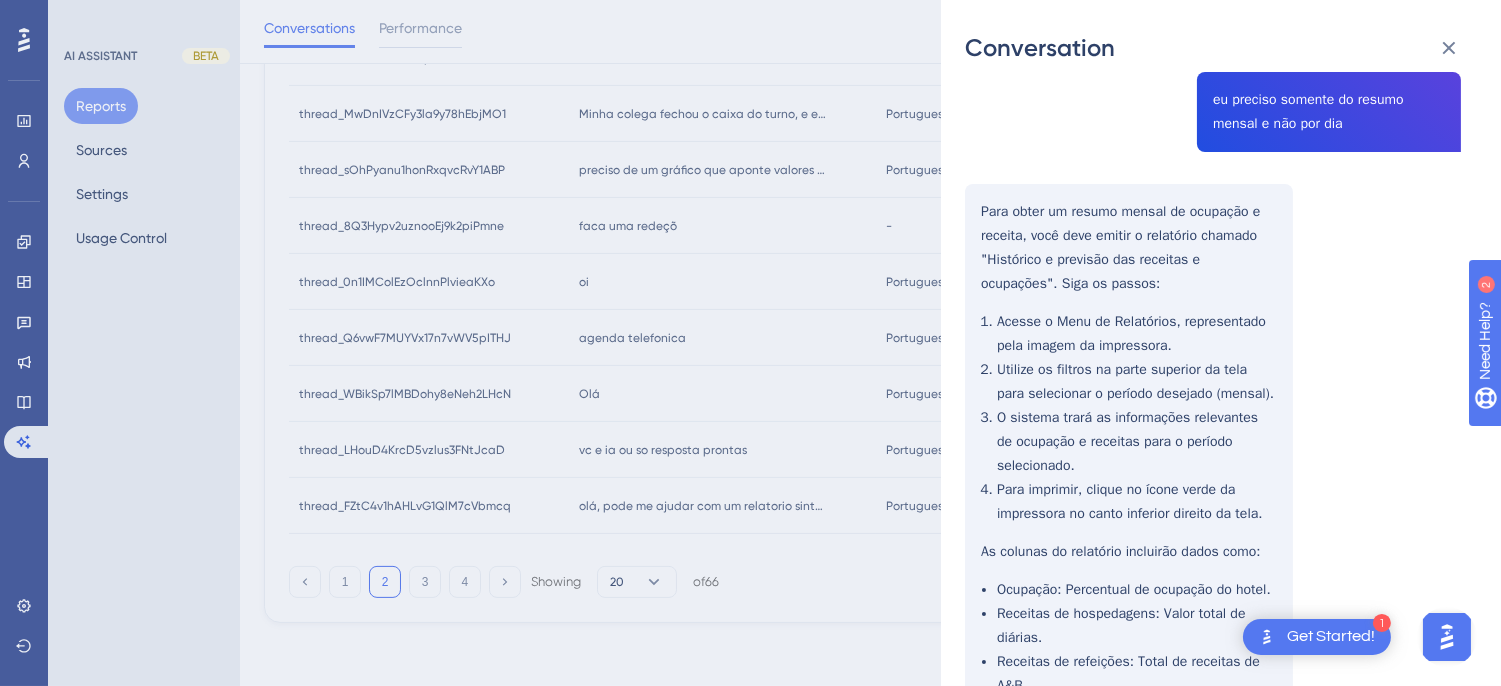 click on "thread_FZtC4v1hAHLvG1QlM7cVbmcq Copy - - 6_Mucci, Rosana User Conversation History 4 ago. 2025,
12:22 Resolved olá, pode me ajudar com um relatorio sintético de historico e previsão de ocupação e receitaa Para gerar um relatório sintético de histórico e previsão de ocupação e receita, você deve seguir os seguintes passos:
Acesse o Menu de Relatórios, representado pela imagem da impressora.
Inicialmente, os dados apresentados serão apenas do dia, mas você pode usar os filtros na parte superior da tela para inserir a data desejada.
Após aplicar os filtros, o sistema trará as informações relevantes.
Para imprimir, clique no ícone verde da impressora no canto inferior direito da tela.
As colunas do relatório incluem:
Data: Data da diária.
UH's: Quantidade de apartamentos existentes.
Ocupação: Percentual de ocupação do hotel.
Rec. Hósp.: Receitas de hospedagens.
A&B: Receitas de refeições.
RevPar: Receita por apartamento disponível." at bounding box center (1213, -15) 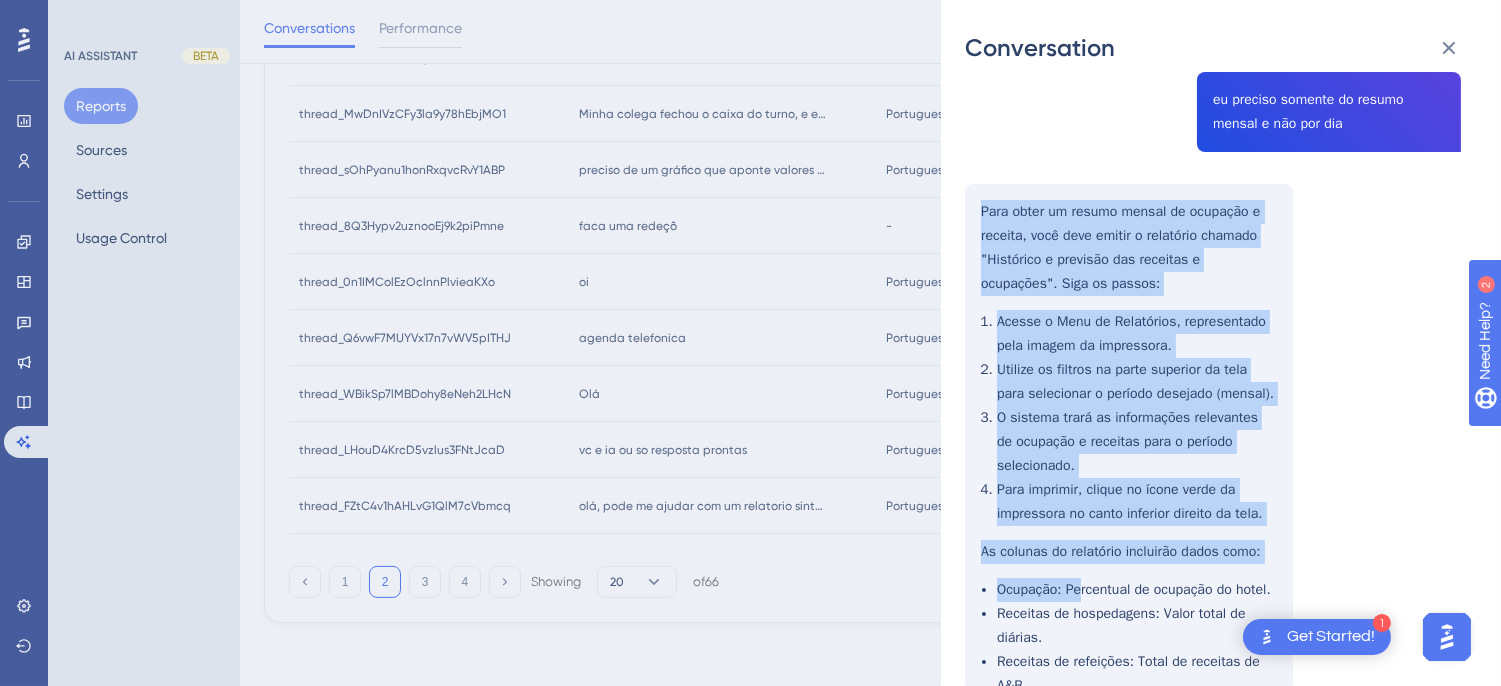 scroll, scrollTop: 1265, scrollLeft: 0, axis: vertical 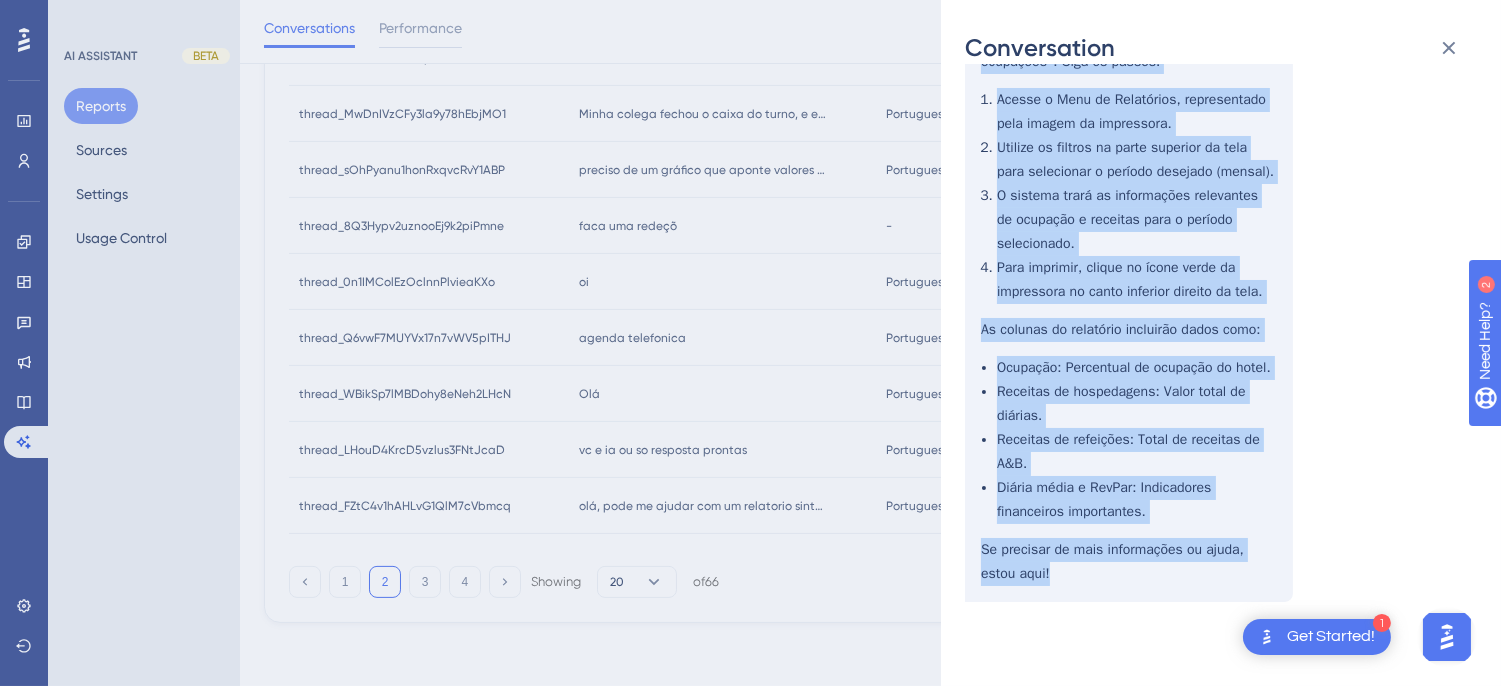 drag, startPoint x: 978, startPoint y: 212, endPoint x: 1117, endPoint y: 588, distance: 400.8703 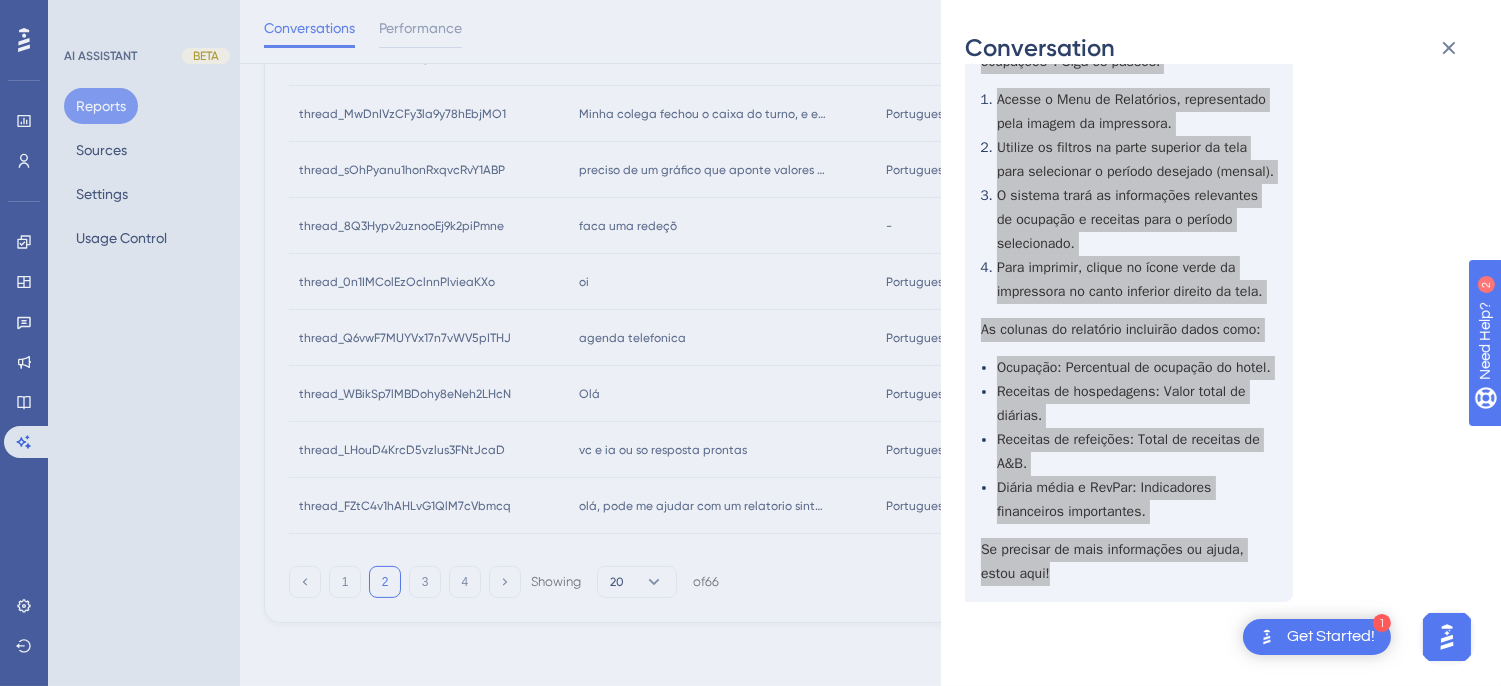 scroll, scrollTop: 821, scrollLeft: 0, axis: vertical 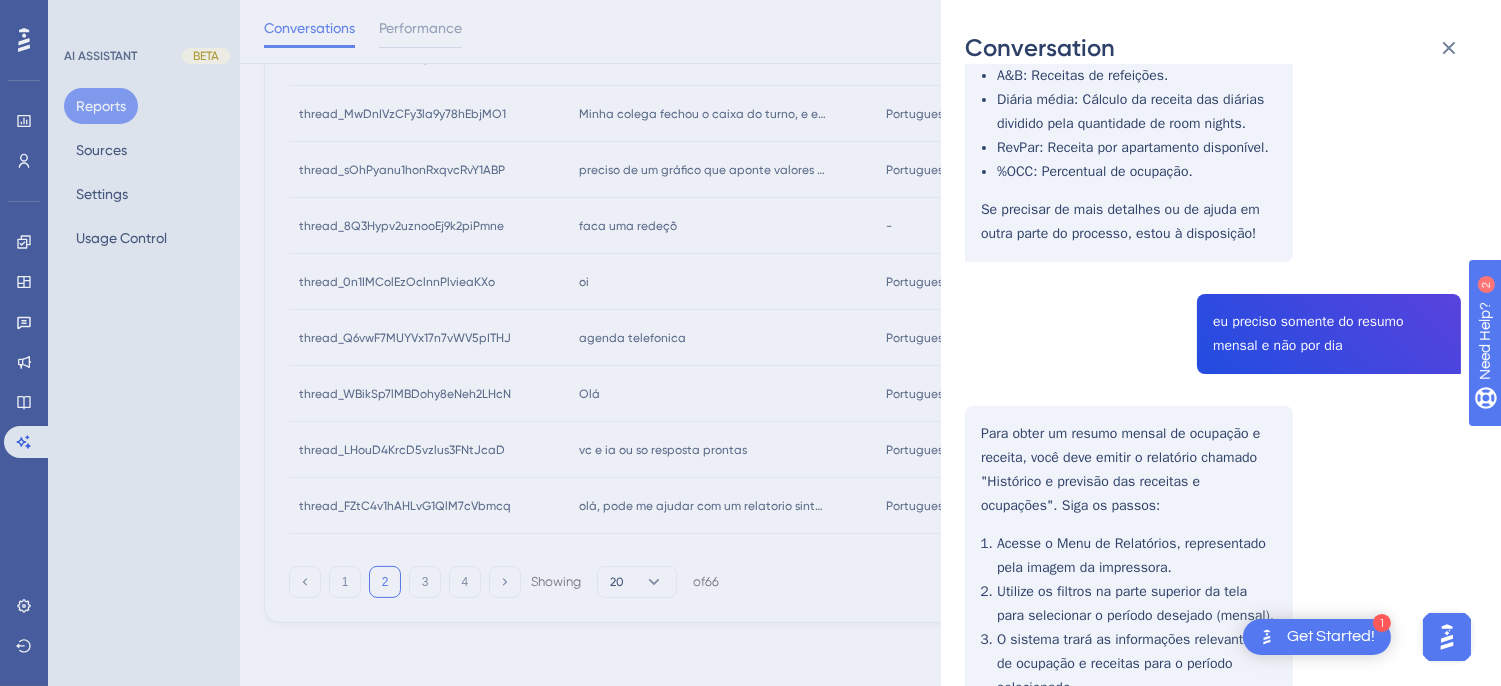 click on "thread_FZtC4v1hAHLvG1QlM7cVbmcq Copy - - 6_Mucci, Rosana User Conversation History 4 ago. 2025,
12:22 Resolved olá, pode me ajudar com um relatorio sintético de historico e previsão de ocupação e receitaa Para gerar um relatório sintético de histórico e previsão de ocupação e receita, você deve seguir os seguintes passos:
Acesse o Menu de Relatórios, representado pela imagem da impressora.
Inicialmente, os dados apresentados serão apenas do dia, mas você pode usar os filtros na parte superior da tela para inserir a data desejada.
Após aplicar os filtros, o sistema trará as informações relevantes.
Para imprimir, clique no ícone verde da impressora no canto inferior direito da tela.
As colunas do relatório incluem:
Data: Data da diária.
UH's: Quantidade de apartamentos existentes.
Ocupação: Percentual de ocupação do hotel.
Rec. Hósp.: Receitas de hospedagens.
A&B: Receitas de refeições.
RevPar: Receita por apartamento disponível." at bounding box center [1213, 207] 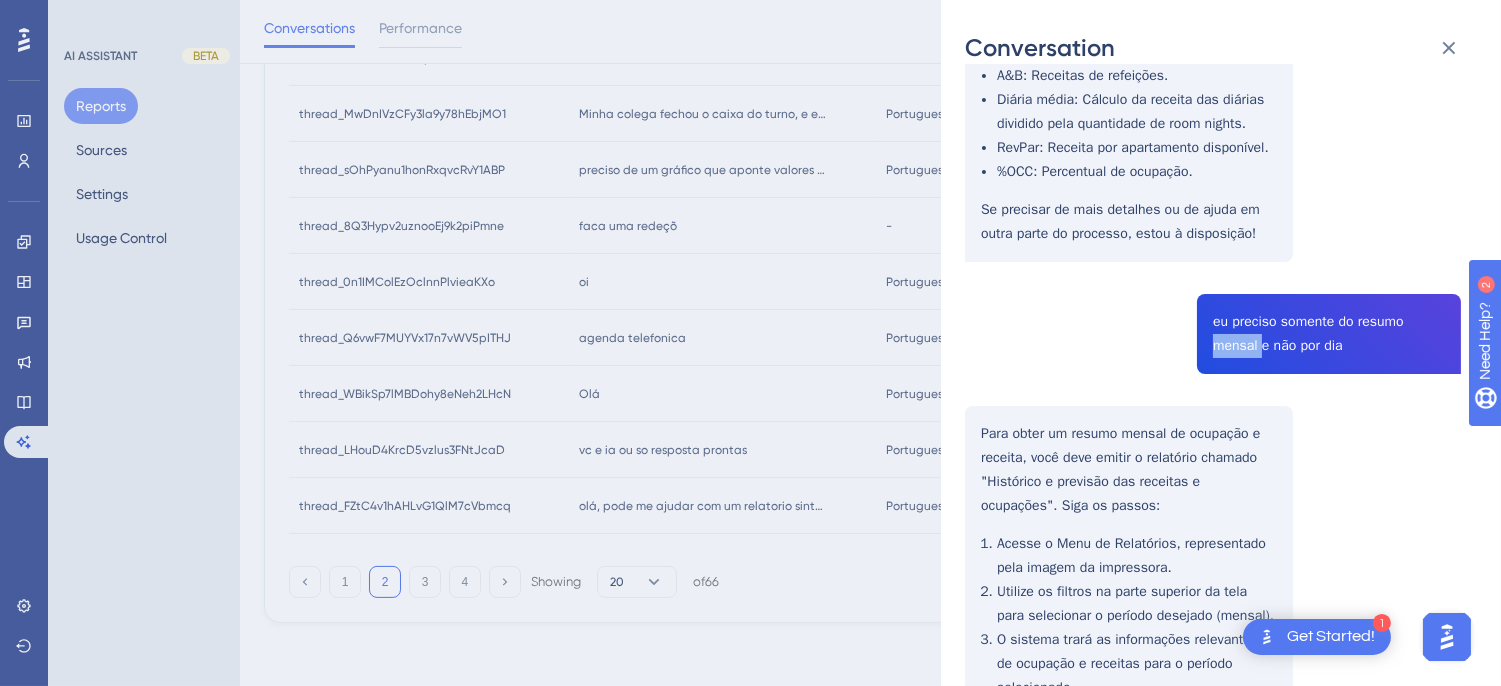click on "thread_FZtC4v1hAHLvG1QlM7cVbmcq Copy - - 6_Mucci, Rosana User Conversation History 4 ago. 2025,
12:22 Resolved olá, pode me ajudar com um relatorio sintético de historico e previsão de ocupação e receitaa Para gerar um relatório sintético de histórico e previsão de ocupação e receita, você deve seguir os seguintes passos:
Acesse o Menu de Relatórios, representado pela imagem da impressora.
Inicialmente, os dados apresentados serão apenas do dia, mas você pode usar os filtros na parte superior da tela para inserir a data desejada.
Após aplicar os filtros, o sistema trará as informações relevantes.
Para imprimir, clique no ícone verde da impressora no canto inferior direito da tela.
As colunas do relatório incluem:
Data: Data da diária.
UH's: Quantidade de apartamentos existentes.
Ocupação: Percentual de ocupação do hotel.
Rec. Hósp.: Receitas de hospedagens.
A&B: Receitas de refeições.
RevPar: Receita por apartamento disponível." at bounding box center [1213, 207] 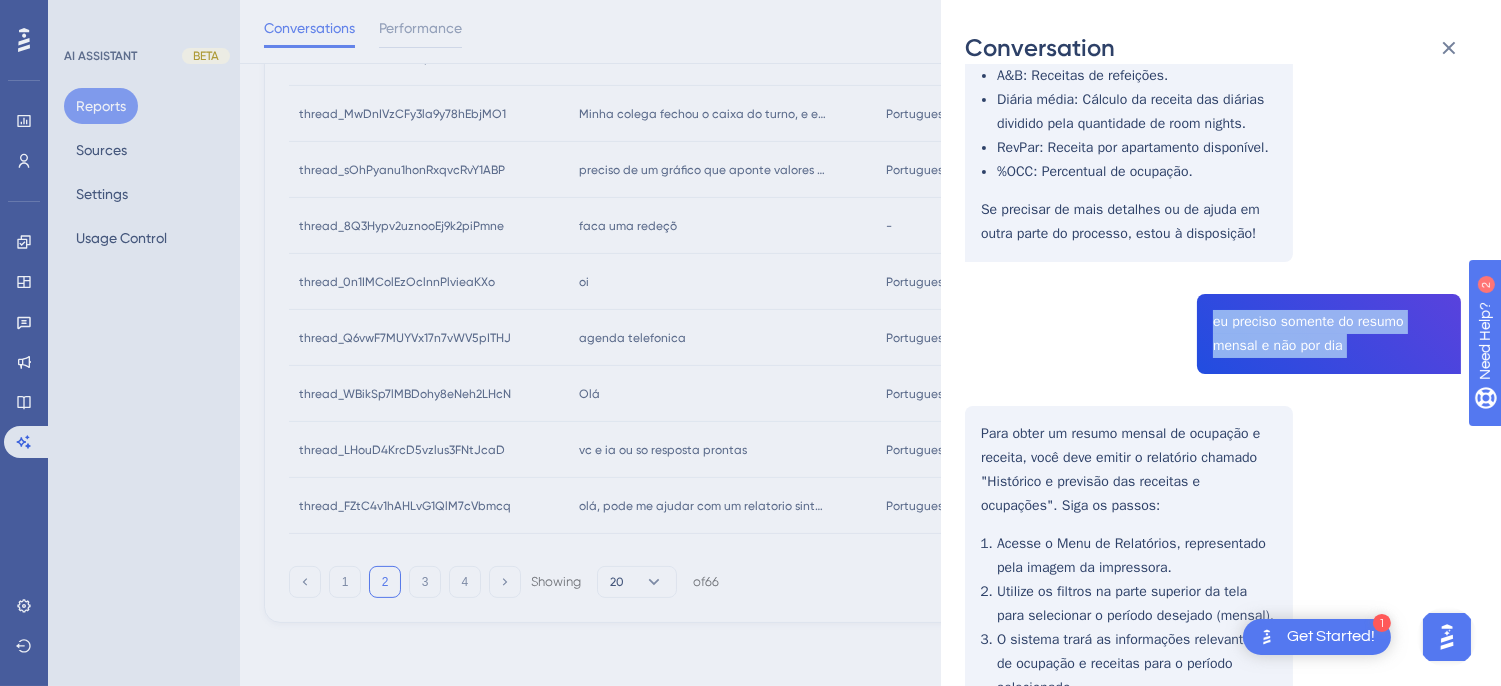 click on "thread_FZtC4v1hAHLvG1QlM7cVbmcq Copy - - 6_Mucci, Rosana User Conversation History 4 ago. 2025,
12:22 Resolved olá, pode me ajudar com um relatorio sintético de historico e previsão de ocupação e receitaa Para gerar um relatório sintético de histórico e previsão de ocupação e receita, você deve seguir os seguintes passos:
Acesse o Menu de Relatórios, representado pela imagem da impressora.
Inicialmente, os dados apresentados serão apenas do dia, mas você pode usar os filtros na parte superior da tela para inserir a data desejada.
Após aplicar os filtros, o sistema trará as informações relevantes.
Para imprimir, clique no ícone verde da impressora no canto inferior direito da tela.
As colunas do relatório incluem:
Data: Data da diária.
UH's: Quantidade de apartamentos existentes.
Ocupação: Percentual de ocupação do hotel.
Rec. Hósp.: Receitas de hospedagens.
A&B: Receitas de refeições.
RevPar: Receita por apartamento disponível." at bounding box center (1213, 207) 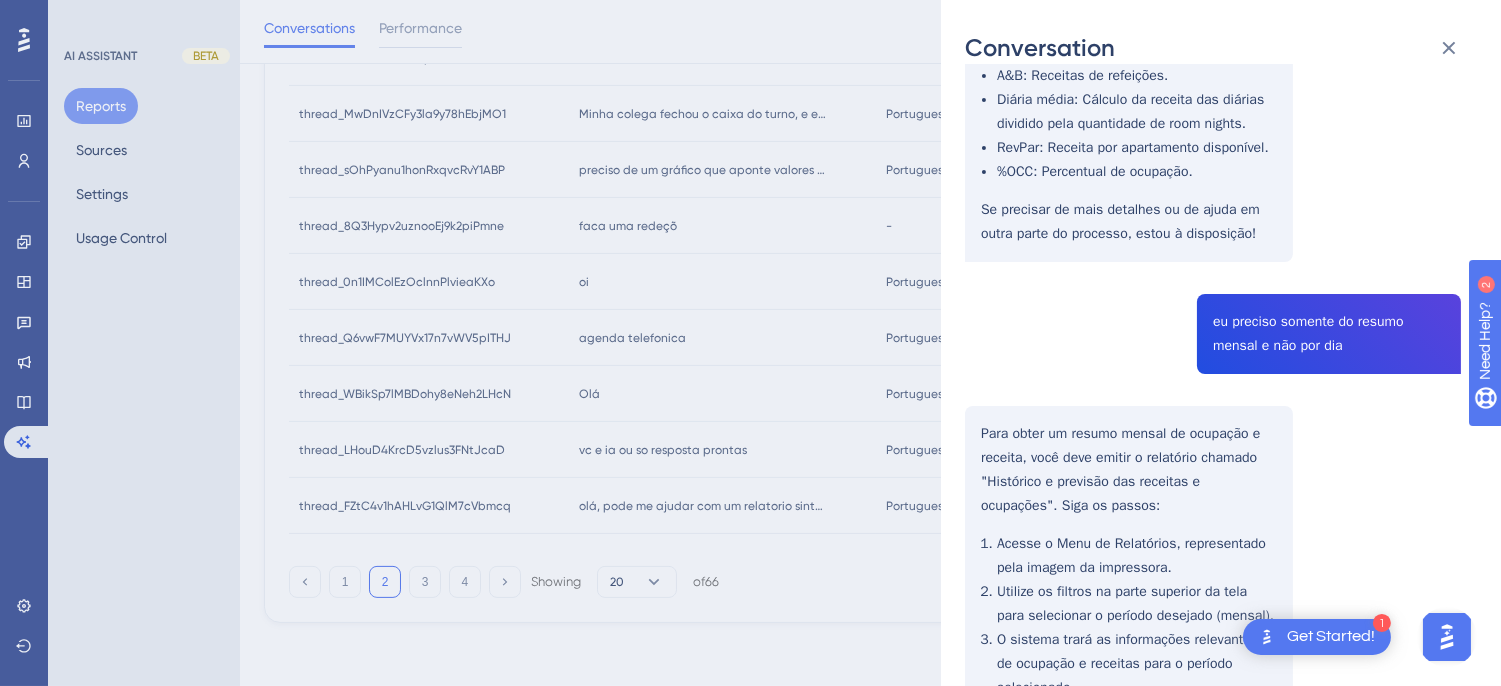 scroll, scrollTop: 1043, scrollLeft: 0, axis: vertical 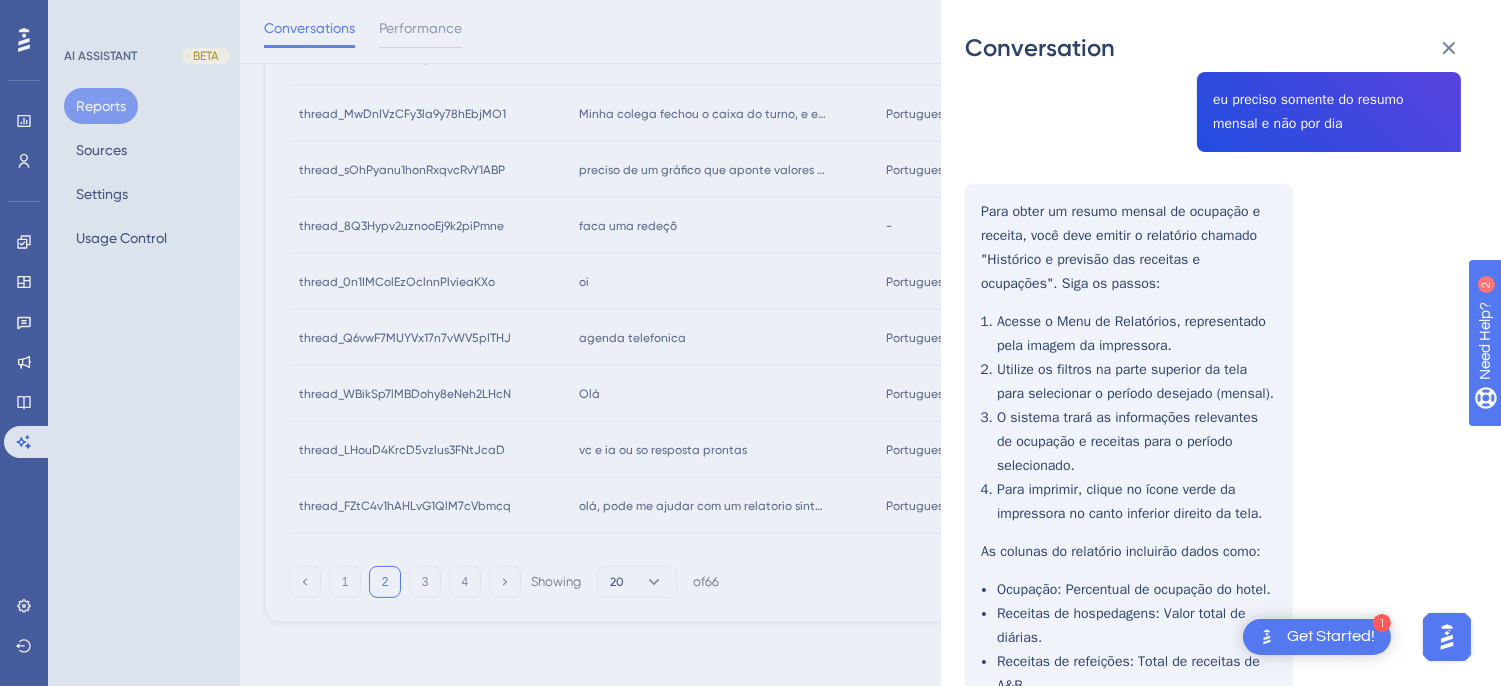 click on "thread_FZtC4v1hAHLvG1QlM7cVbmcq Copy - - 6_Mucci, Rosana User Conversation History 4 ago. 2025,
12:22 Resolved olá, pode me ajudar com um relatorio sintético de historico e previsão de ocupação e receitaa Para gerar um relatório sintético de histórico e previsão de ocupação e receita, você deve seguir os seguintes passos:
Acesse o Menu de Relatórios, representado pela imagem da impressora.
Inicialmente, os dados apresentados serão apenas do dia, mas você pode usar os filtros na parte superior da tela para inserir a data desejada.
Após aplicar os filtros, o sistema trará as informações relevantes.
Para imprimir, clique no ícone verde da impressora no canto inferior direito da tela.
As colunas do relatório incluem:
Data: Data da diária.
UH's: Quantidade de apartamentos existentes.
Ocupação: Percentual de ocupação do hotel.
Rec. Hósp.: Receitas de hospedagens.
A&B: Receitas de refeições.
RevPar: Receita por apartamento disponível." at bounding box center [1213, -15] 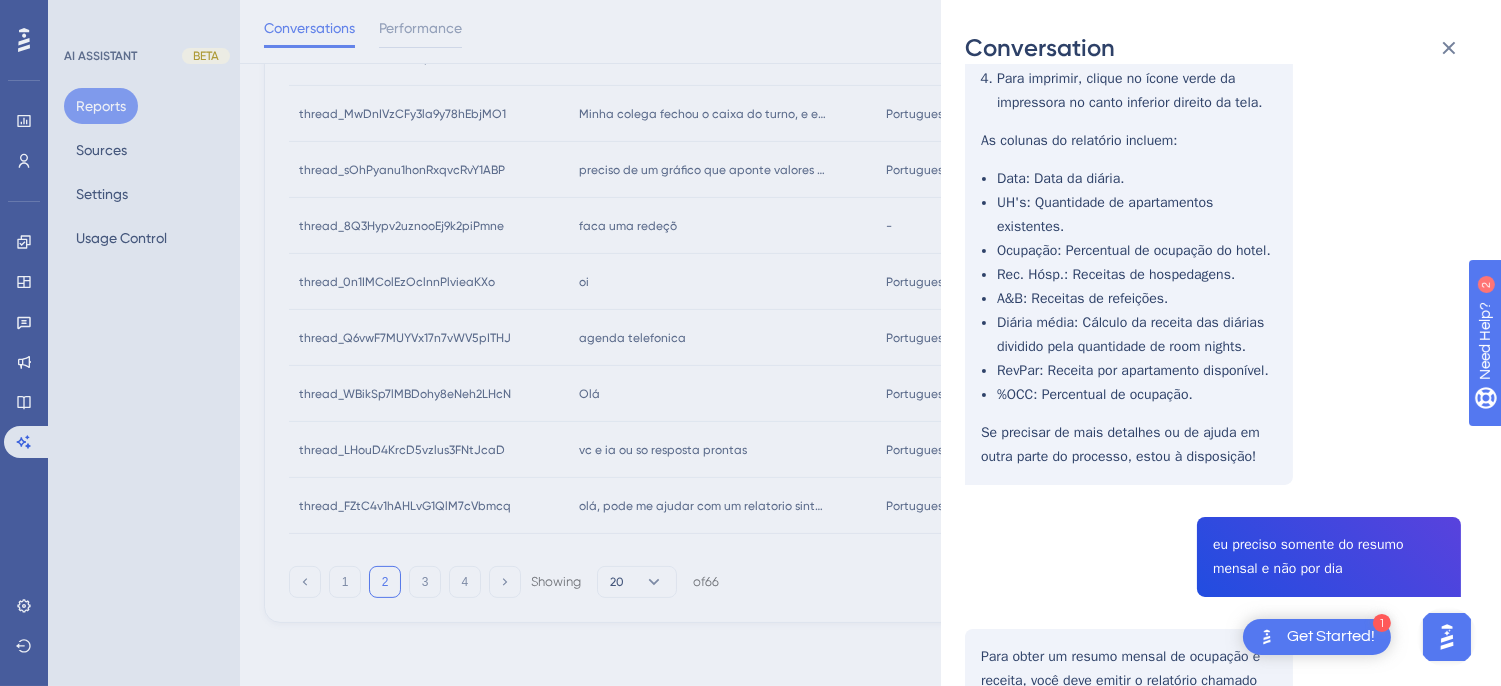 scroll, scrollTop: 0, scrollLeft: 0, axis: both 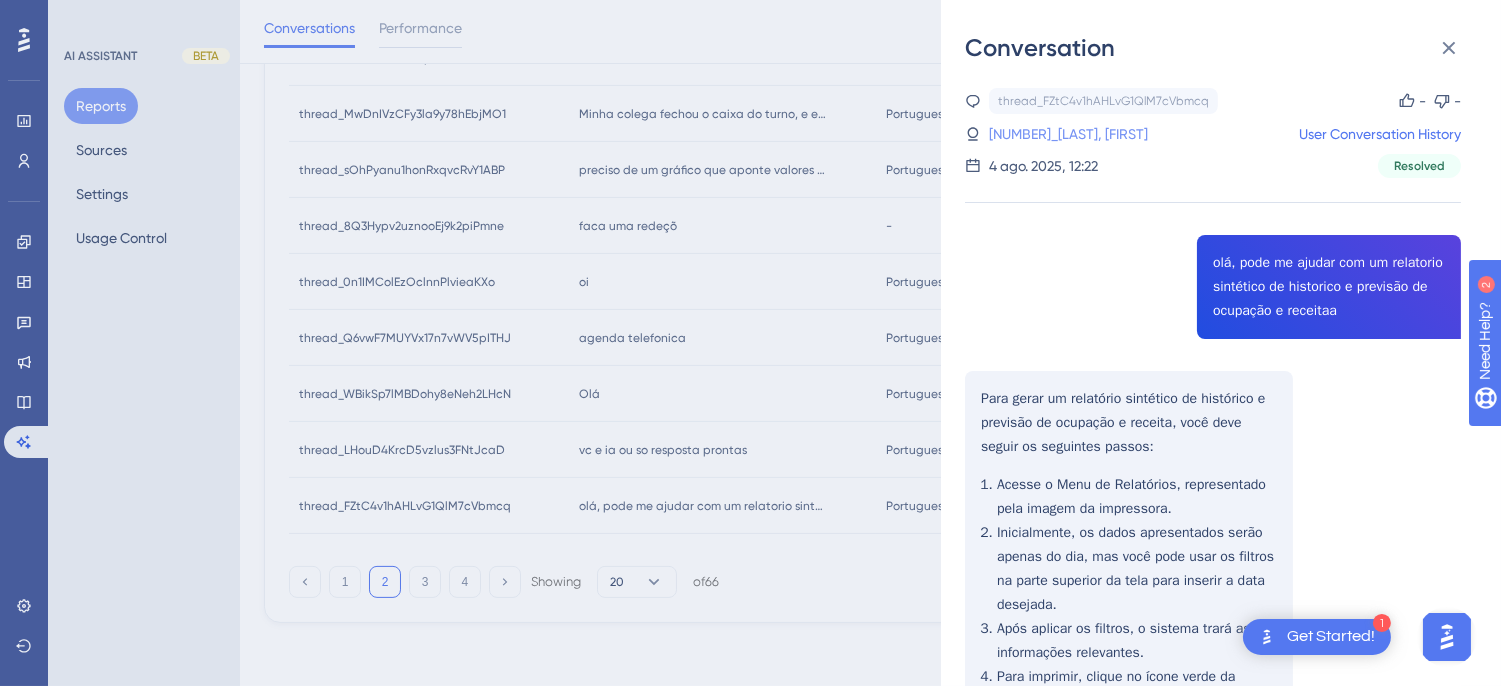 click on "[NUMBER]_[LAST_NAME], [FIRST_NAME]" at bounding box center (1068, 134) 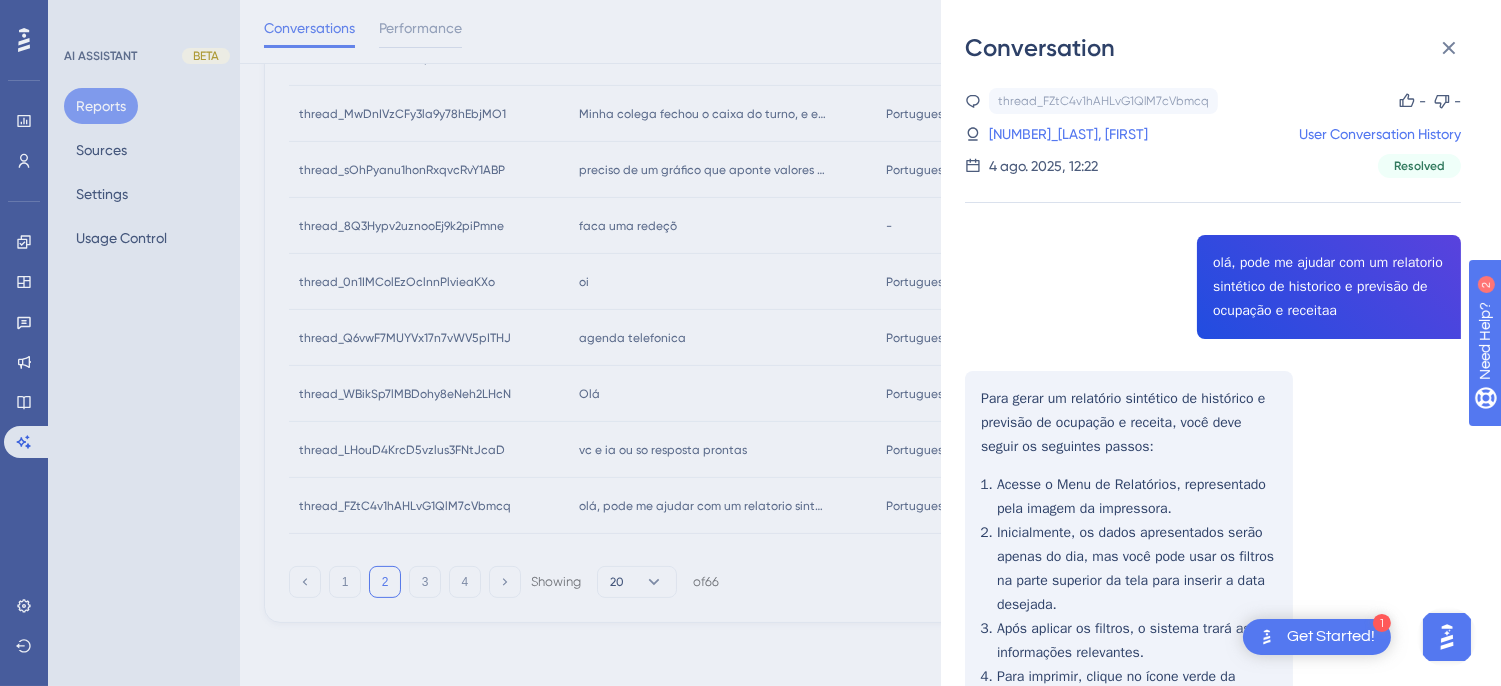 scroll, scrollTop: 0, scrollLeft: 0, axis: both 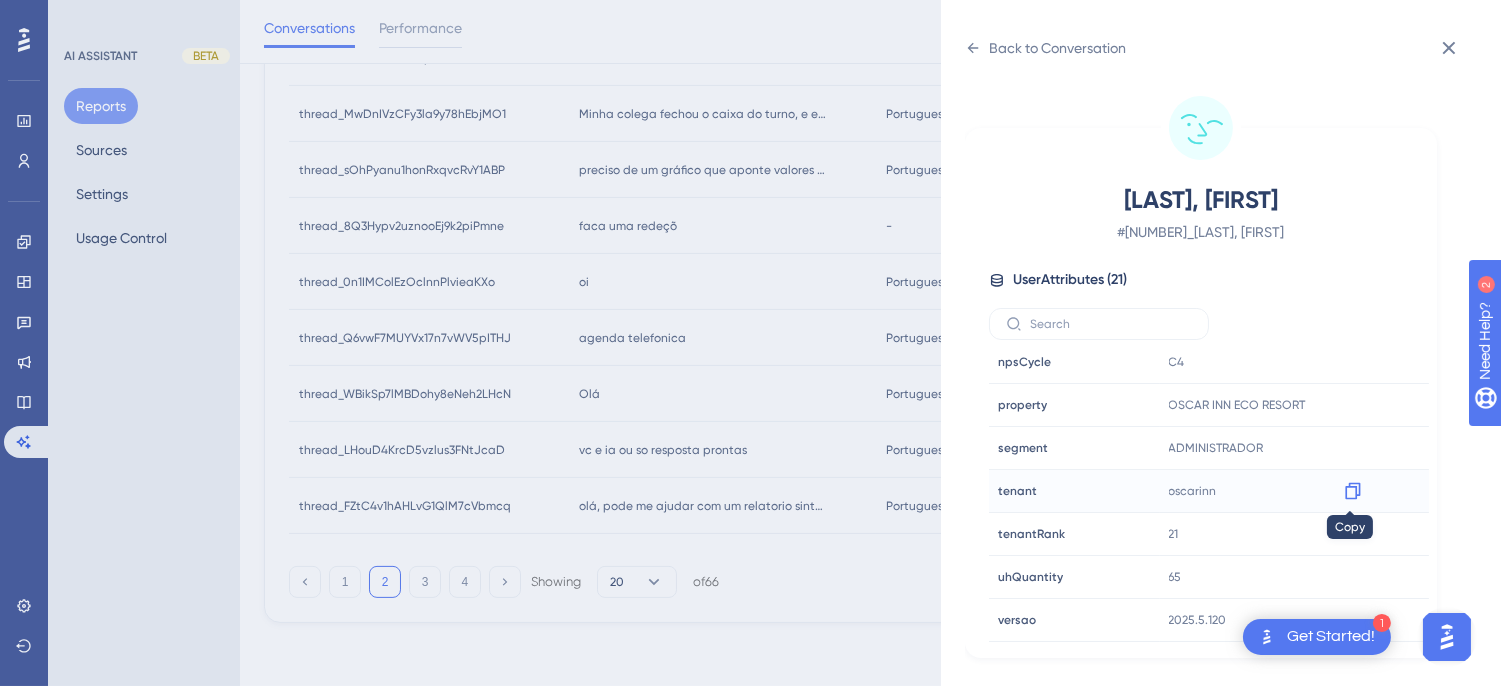 click 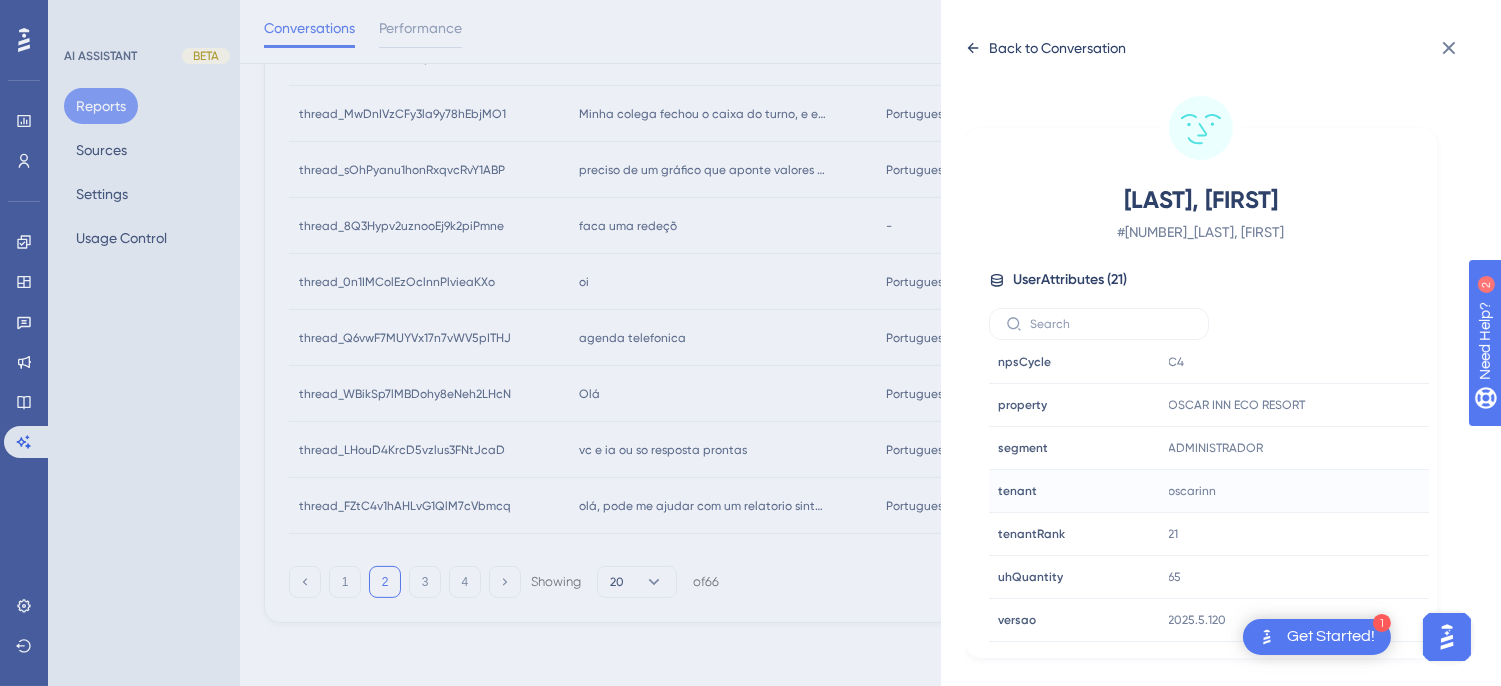 click 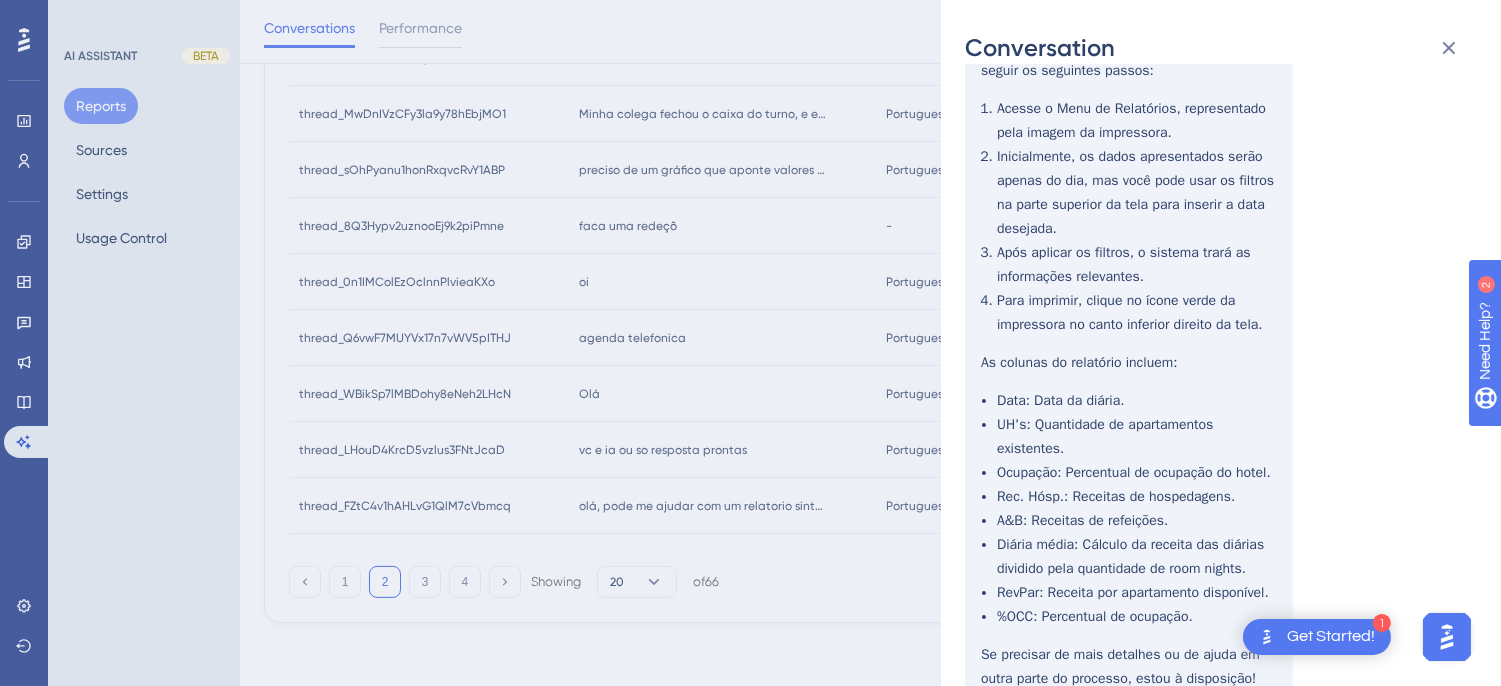 scroll, scrollTop: 0, scrollLeft: 0, axis: both 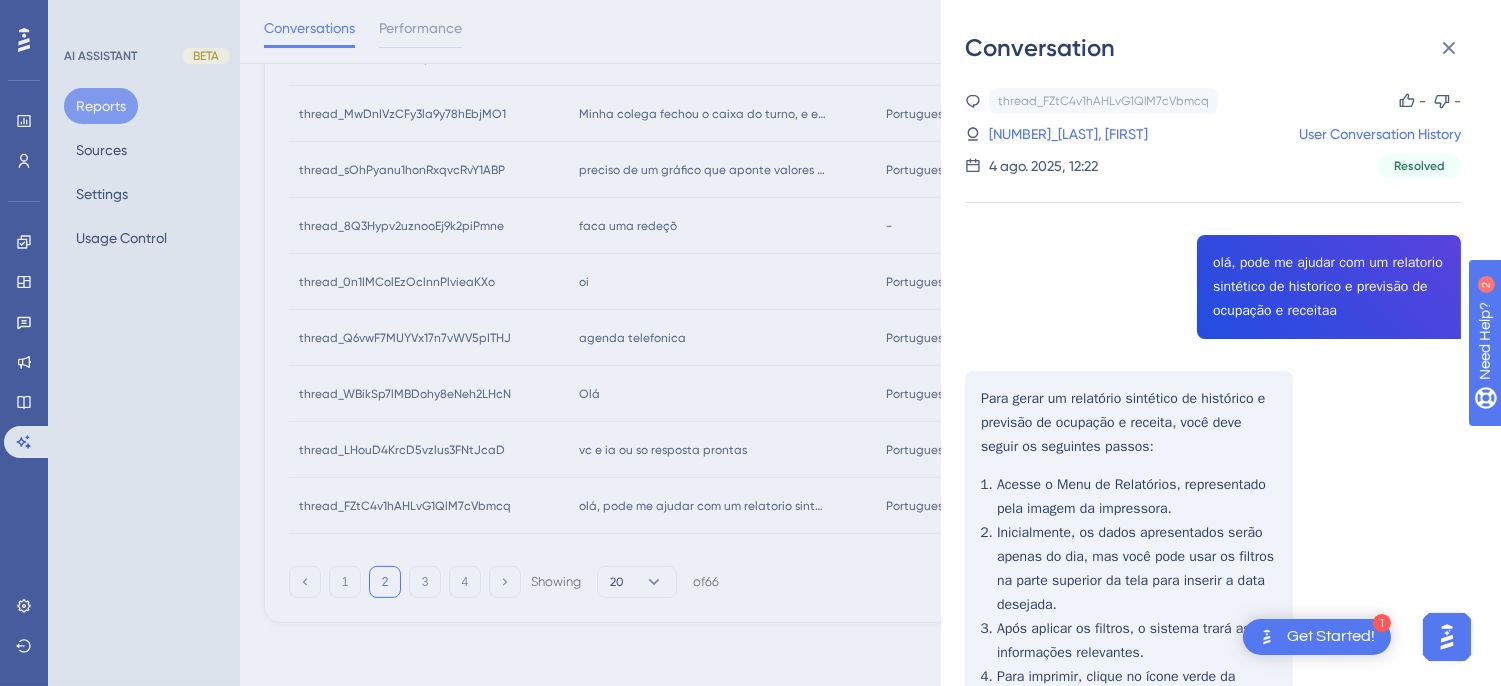 click on "Conversation thread_FZtC4v1hAHLvG1QlM7cVbmcq Copy - - 6_Mucci, Rosana User Conversation History 4 ago. 2025,
12:22 Resolved olá, pode me ajudar com um relatorio sintético de historico e previsão de ocupação e receitaa Para gerar um relatório sintético de histórico e previsão de ocupação e receita, você deve seguir os seguintes passos:
Acesse o Menu de Relatórios, representado pela imagem da impressora.
Inicialmente, os dados apresentados serão apenas do dia, mas você pode usar os filtros na parte superior da tela para inserir a data desejada.
Após aplicar os filtros, o sistema trará as informações relevantes.
Para imprimir, clique no ícone verde da impressora no canto inferior direito da tela.
As colunas do relatório incluem:
Data: Data da diária.
UH's: Quantidade de apartamentos existentes.
Ocupação: Percentual de ocupação do hotel.
Rec. Hósp.: Receitas de hospedagens.
A&B: Receitas de refeições.
RevPar: Receita por apartamento disponível." at bounding box center [1221, 343] 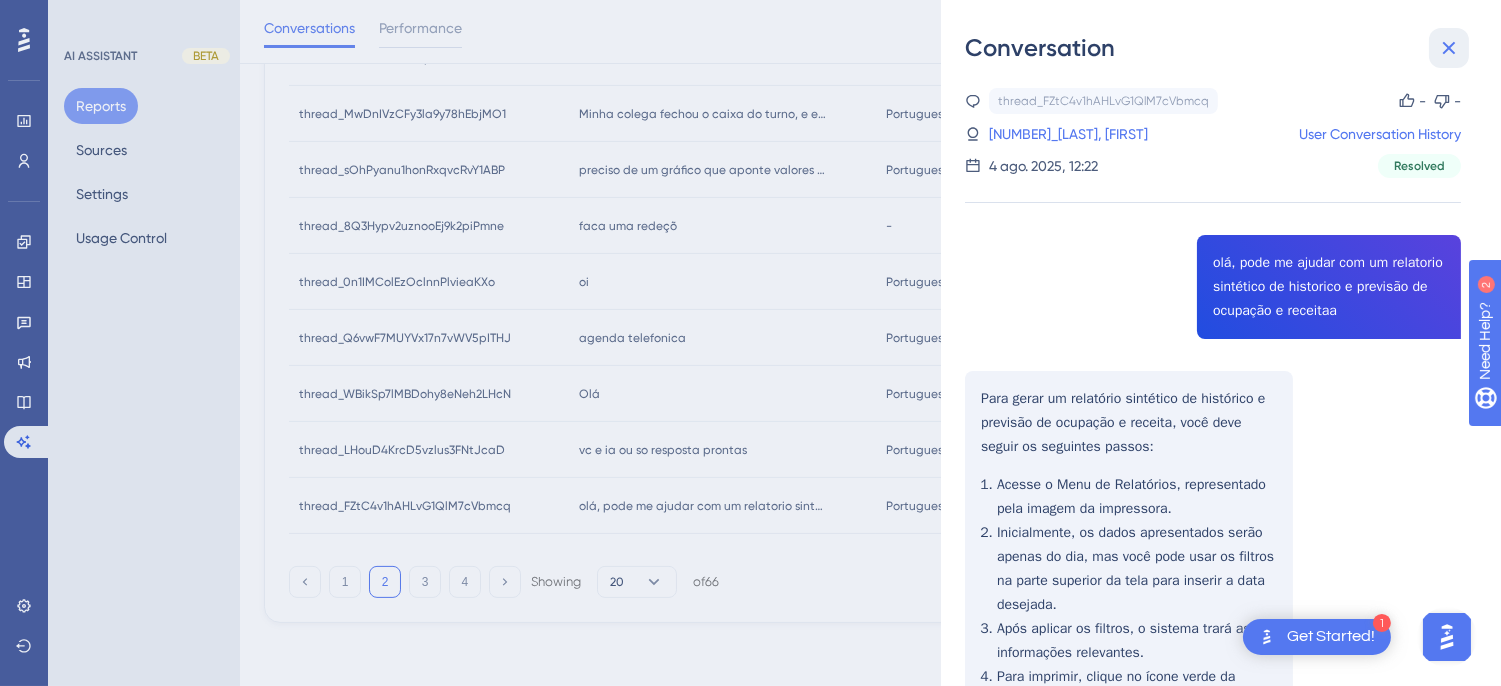 click 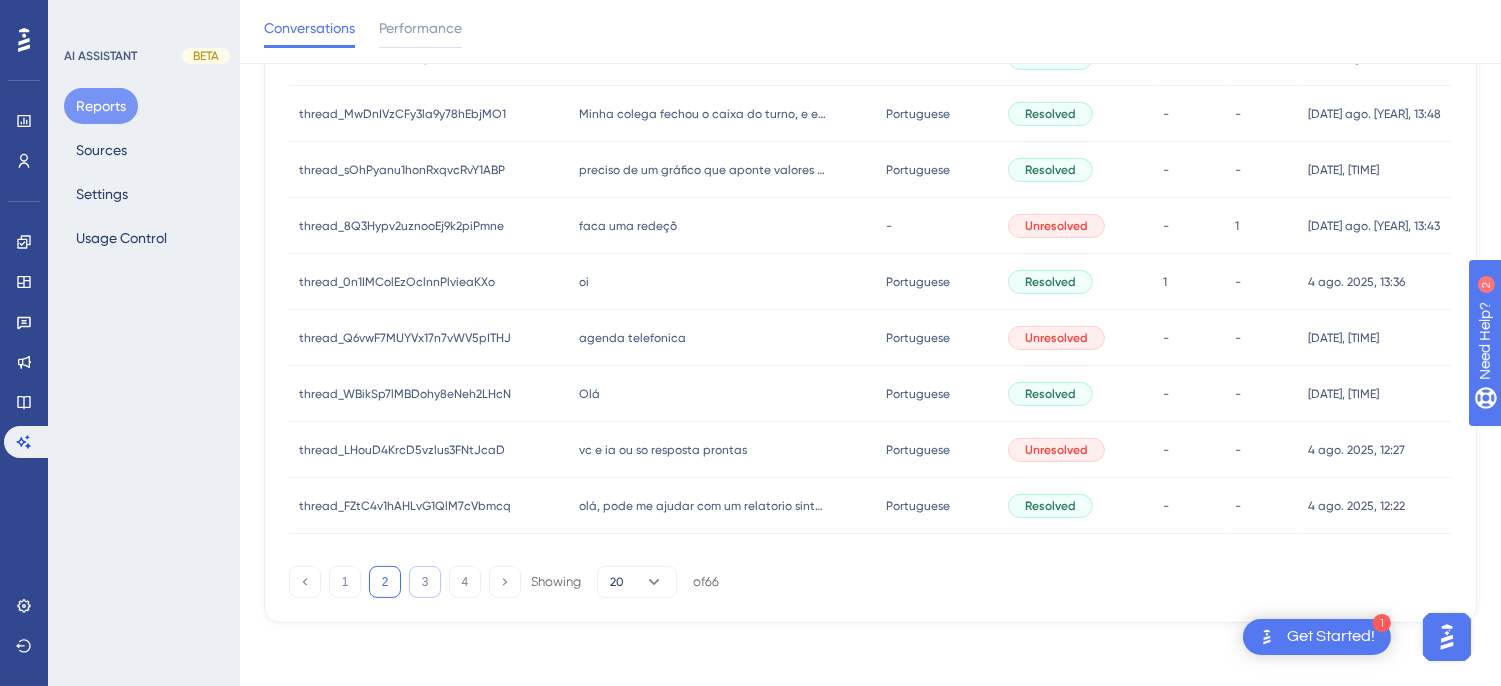 click on "3" at bounding box center [425, 582] 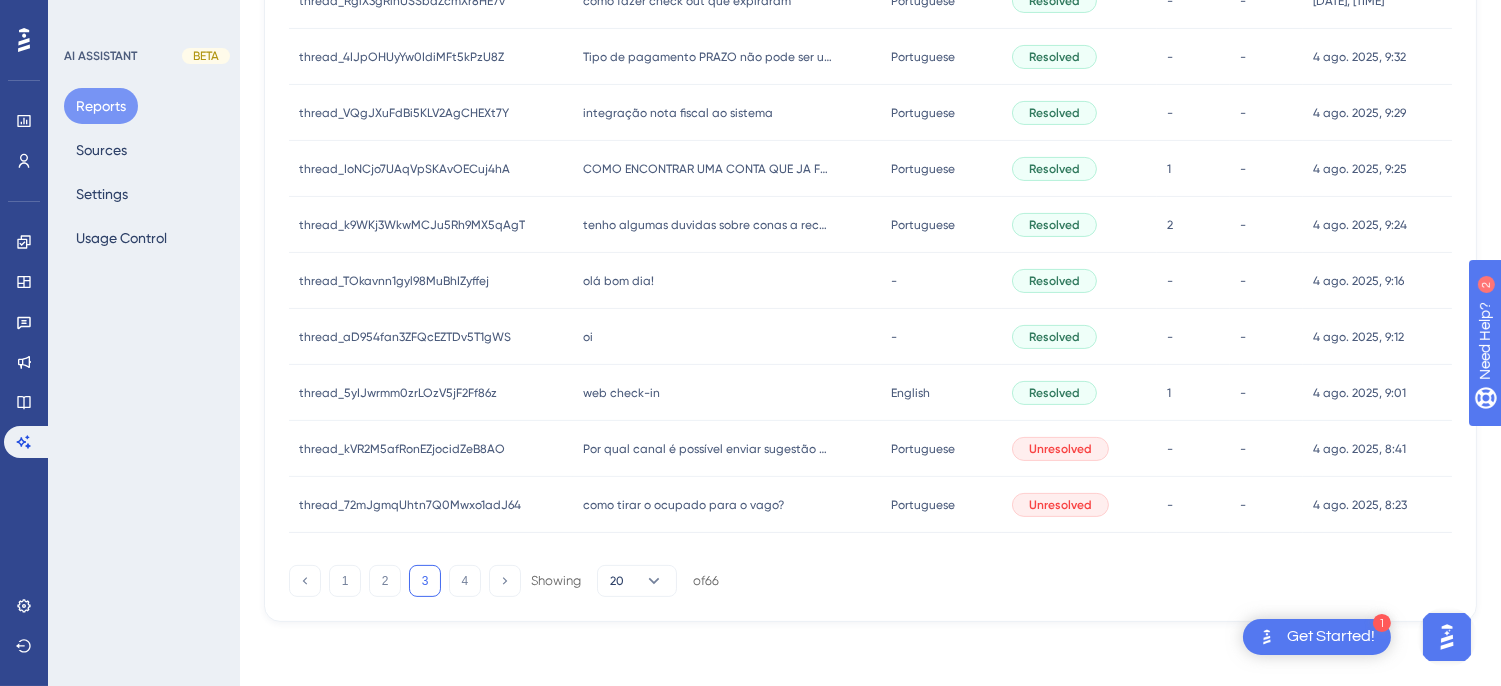 scroll, scrollTop: 0, scrollLeft: 0, axis: both 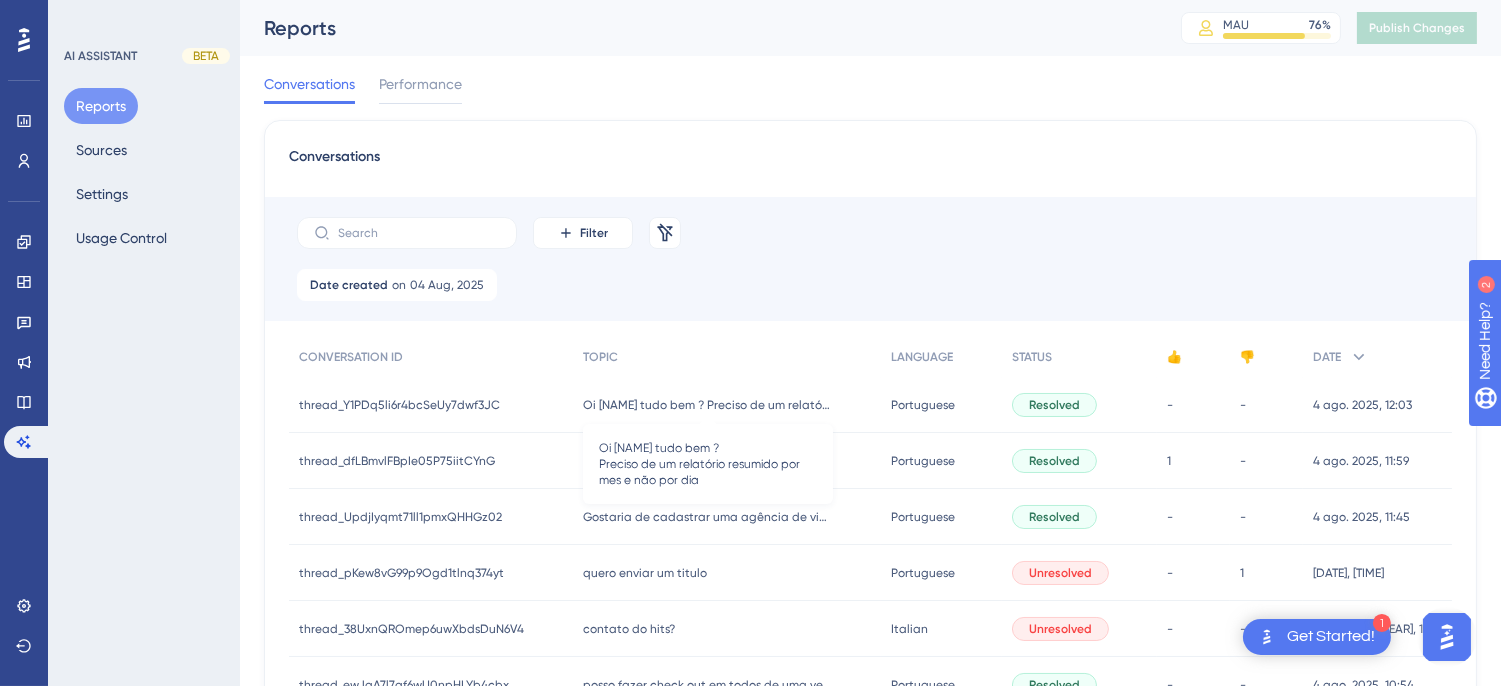 click on "Oi Hiara tudo bem ?
Preciso de um relatório resumido por mes e não por dia" at bounding box center (708, 405) 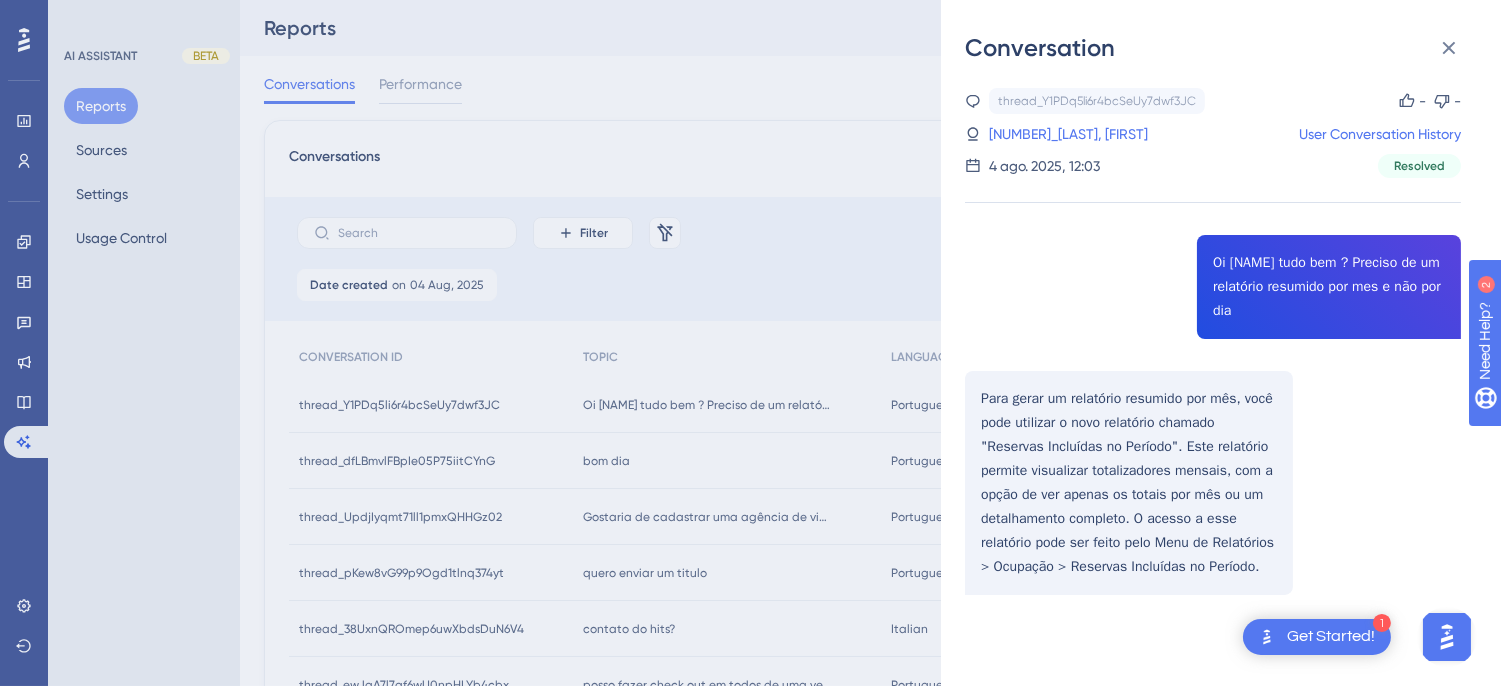 click on "thread_Y1PDq5li6r4bcSeUy7dwf3JC Copy - - 6_Mucci, Rosana User Conversation History 4 ago. 2025,
12:03 Resolved Oi Hiara tudo bem ?
Preciso de um relatório resumido por mes e não por dia Para gerar um relatório resumido por mês, você pode utilizar o novo relatório chamado "Reservas Incluídas no Período". Este relatório permite visualizar totalizadores mensais, com a opção de ver apenas os totais por mês ou um detalhamento completo. O acesso a esse relatório pode ser feito pelo Menu de Relatórios > Ocupação > Reservas Incluídas no Período." at bounding box center (1213, 392) 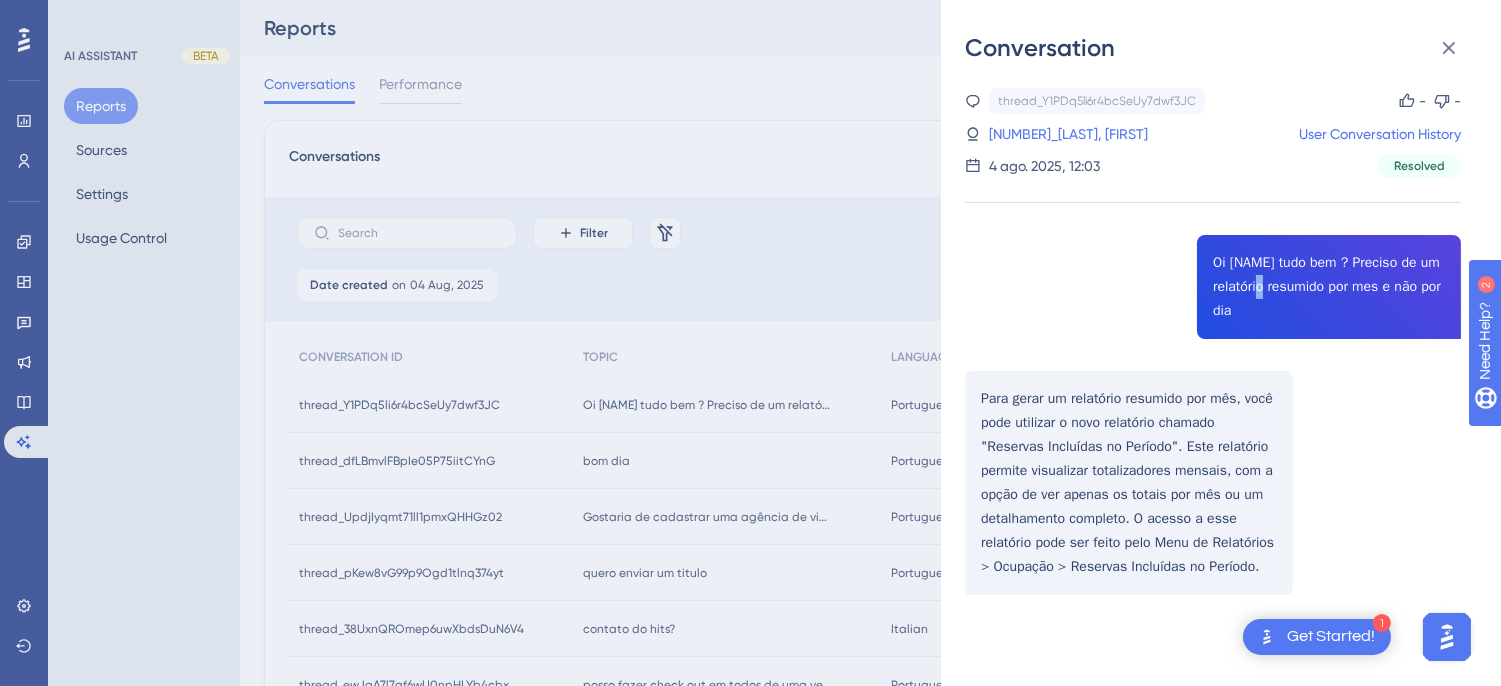 click on "thread_Y1PDq5li6r4bcSeUy7dwf3JC Copy - - 6_Mucci, Rosana User Conversation History 4 ago. 2025,
12:03 Resolved Oi Hiara tudo bem ?
Preciso de um relatório resumido por mes e não por dia Para gerar um relatório resumido por mês, você pode utilizar o novo relatório chamado "Reservas Incluídas no Período". Este relatório permite visualizar totalizadores mensais, com a opção de ver apenas os totais por mês ou um detalhamento completo. O acesso a esse relatório pode ser feito pelo Menu de Relatórios > Ocupação > Reservas Incluídas no Período." at bounding box center (1213, 392) 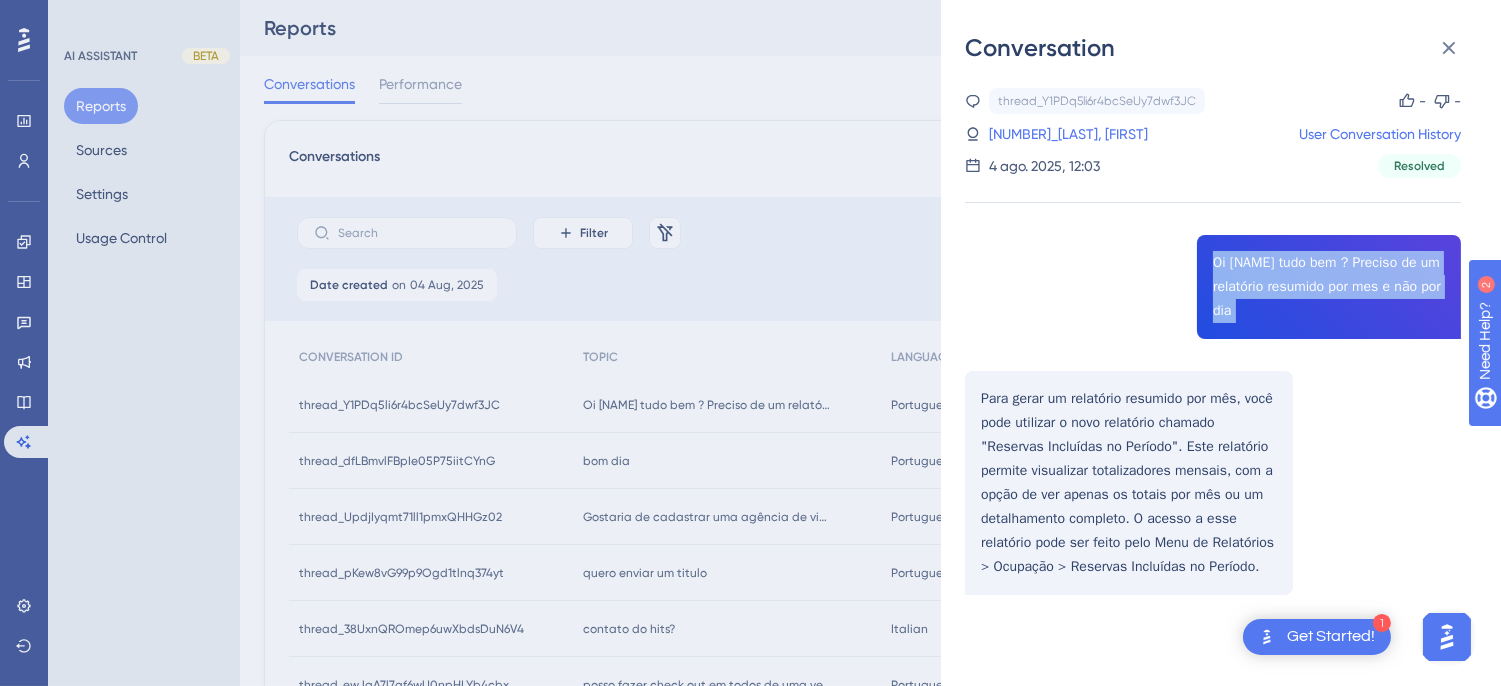 click on "thread_Y1PDq5li6r4bcSeUy7dwf3JC Copy - - 6_Mucci, Rosana User Conversation History 4 ago. 2025,
12:03 Resolved Oi Hiara tudo bem ?
Preciso de um relatório resumido por mes e não por dia Para gerar um relatório resumido por mês, você pode utilizar o novo relatório chamado "Reservas Incluídas no Período". Este relatório permite visualizar totalizadores mensais, com a opção de ver apenas os totais por mês ou um detalhamento completo. O acesso a esse relatório pode ser feito pelo Menu de Relatórios > Ocupação > Reservas Incluídas no Período." at bounding box center (1213, 392) 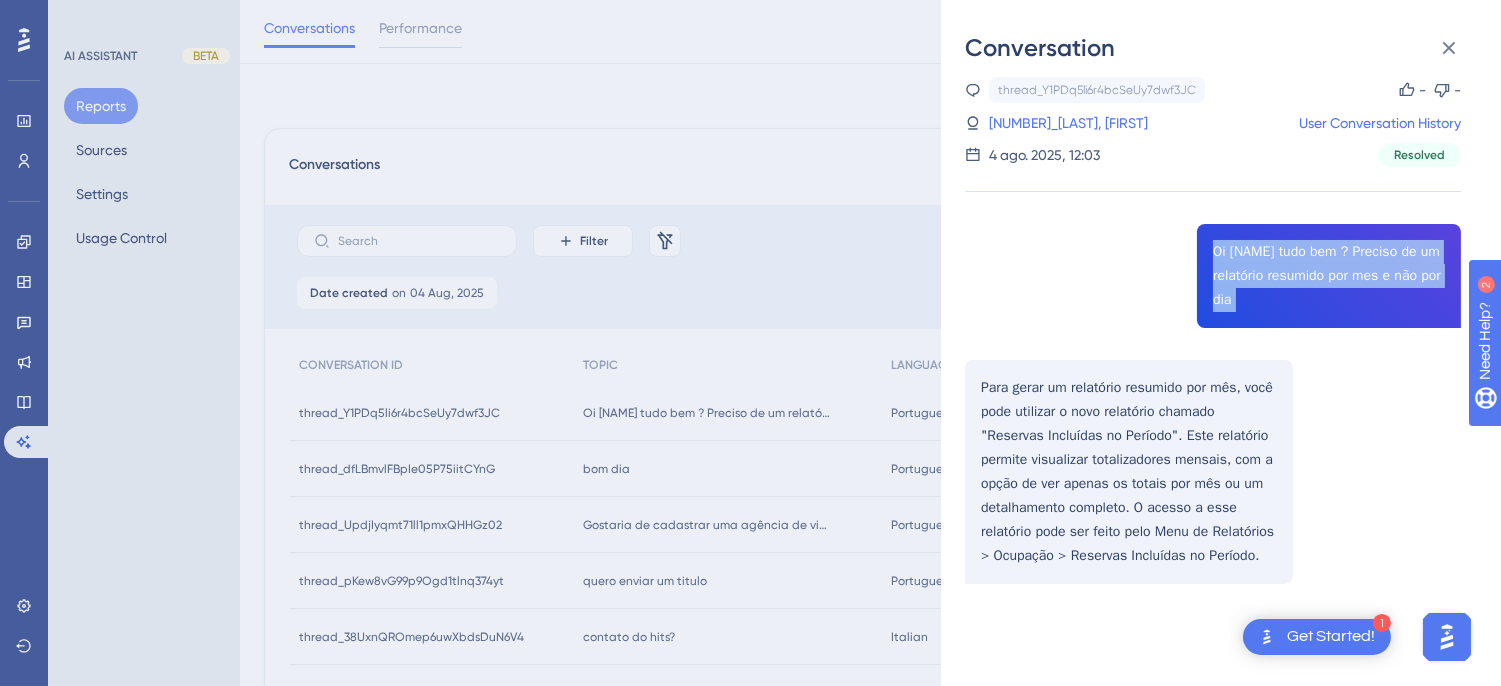 scroll, scrollTop: 222, scrollLeft: 0, axis: vertical 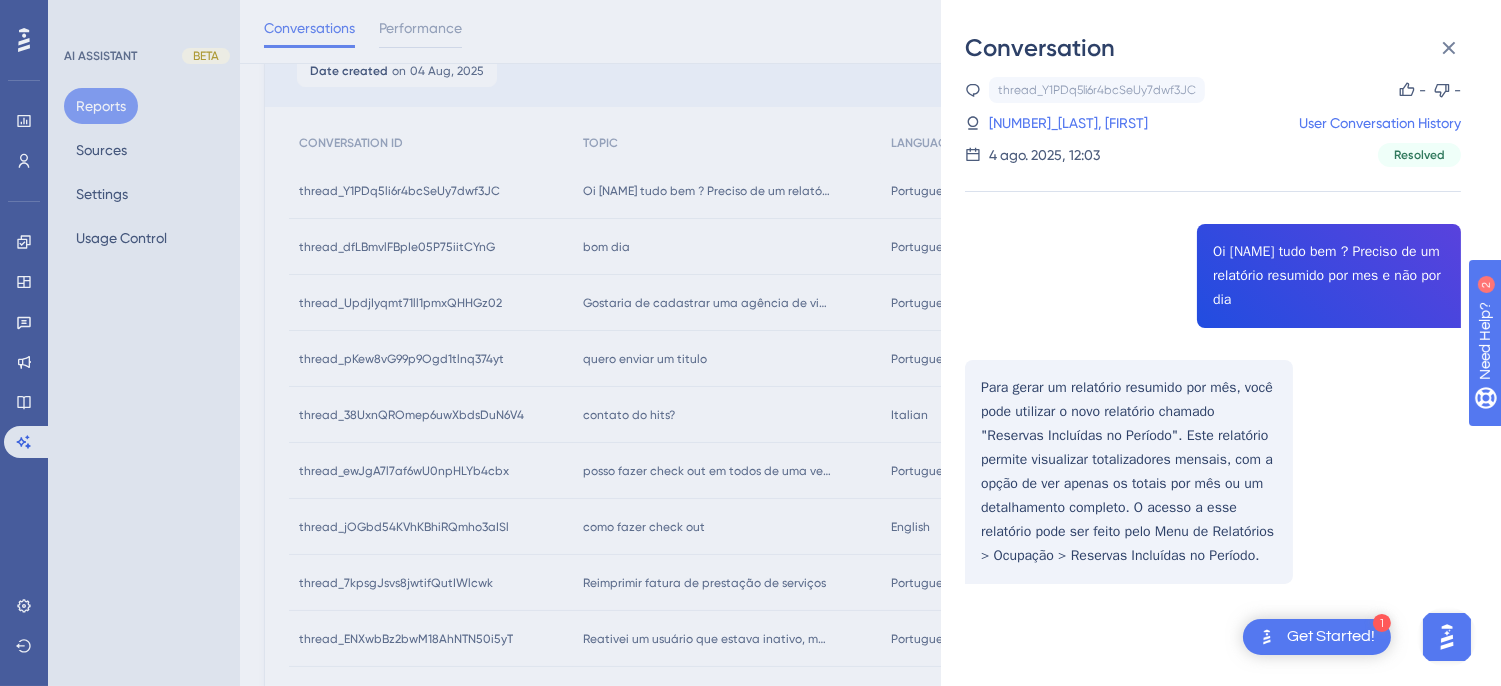 click on "thread_Y1PDq5li6r4bcSeUy7dwf3JC Copy - - 6_Mucci, Rosana User Conversation History 4 ago. 2025,
12:03 Resolved Oi Hiara tudo bem ?
Preciso de um relatório resumido por mes e não por dia Para gerar um relatório resumido por mês, você pode utilizar o novo relatório chamado "Reservas Incluídas no Período". Este relatório permite visualizar totalizadores mensais, com a opção de ver apenas os totais por mês ou um detalhamento completo. O acesso a esse relatório pode ser feito pelo Menu de Relatórios > Ocupação > Reservas Incluídas no Período." at bounding box center [1213, 381] 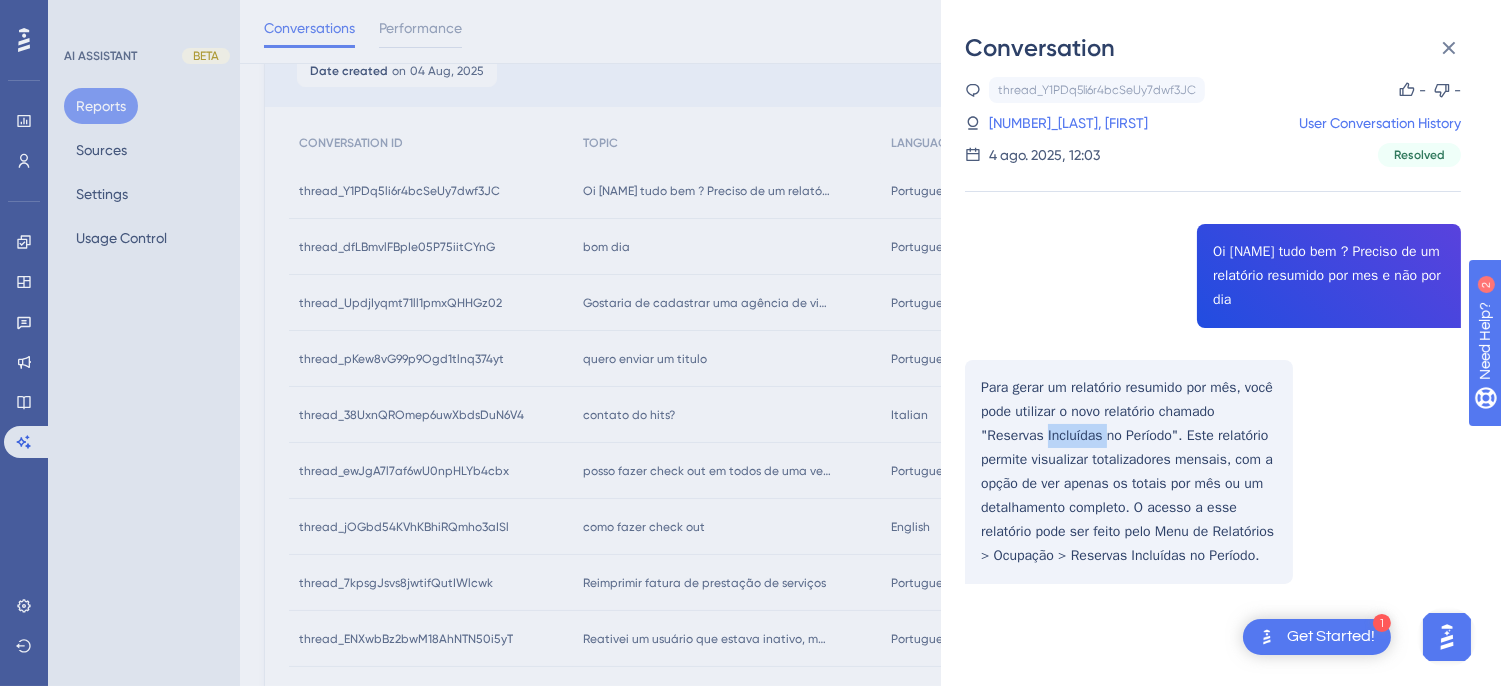 click on "thread_Y1PDq5li6r4bcSeUy7dwf3JC Copy - - 6_Mucci, Rosana User Conversation History 4 ago. 2025,
12:03 Resolved Oi Hiara tudo bem ?
Preciso de um relatório resumido por mes e não por dia Para gerar um relatório resumido por mês, você pode utilizar o novo relatório chamado "Reservas Incluídas no Período". Este relatório permite visualizar totalizadores mensais, com a opção de ver apenas os totais por mês ou um detalhamento completo. O acesso a esse relatório pode ser feito pelo Menu de Relatórios > Ocupação > Reservas Incluídas no Período." at bounding box center (1213, 381) 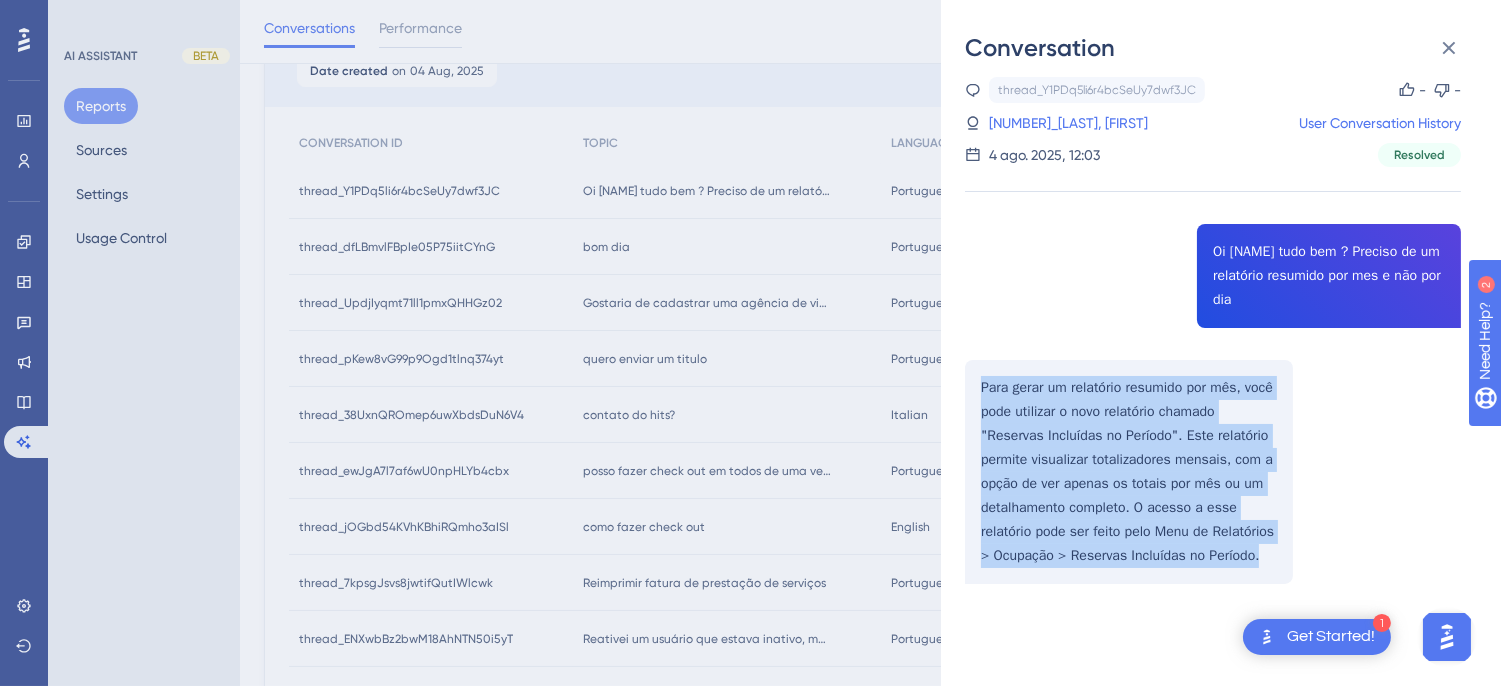 click on "thread_Y1PDq5li6r4bcSeUy7dwf3JC Copy - - 6_Mucci, Rosana User Conversation History 4 ago. 2025,
12:03 Resolved Oi Hiara tudo bem ?
Preciso de um relatório resumido por mes e não por dia Para gerar um relatório resumido por mês, você pode utilizar o novo relatório chamado "Reservas Incluídas no Período". Este relatório permite visualizar totalizadores mensais, com a opção de ver apenas os totais por mês ou um detalhamento completo. O acesso a esse relatório pode ser feito pelo Menu de Relatórios > Ocupação > Reservas Incluídas no Período." at bounding box center (1213, 381) 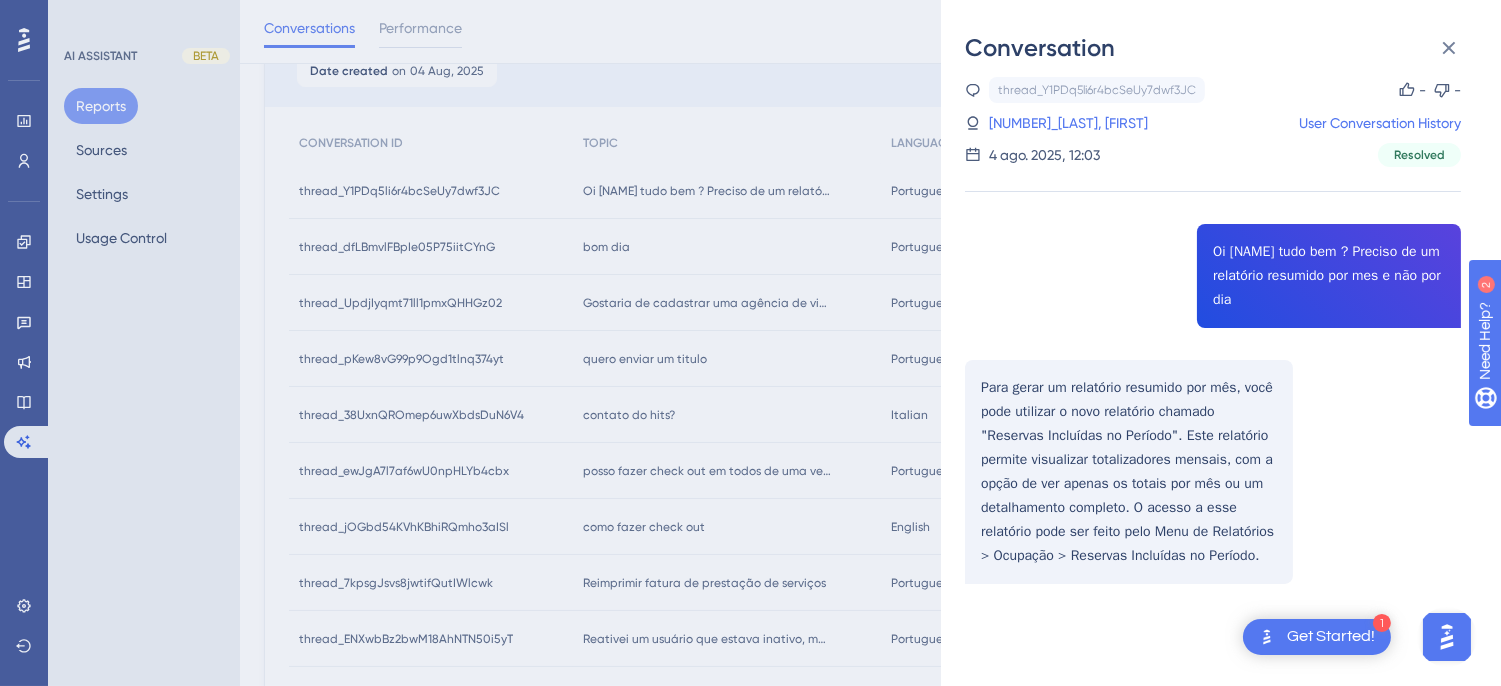 drag, startPoint x: 1050, startPoint y: 403, endPoint x: 1163, endPoint y: 310, distance: 146.34889 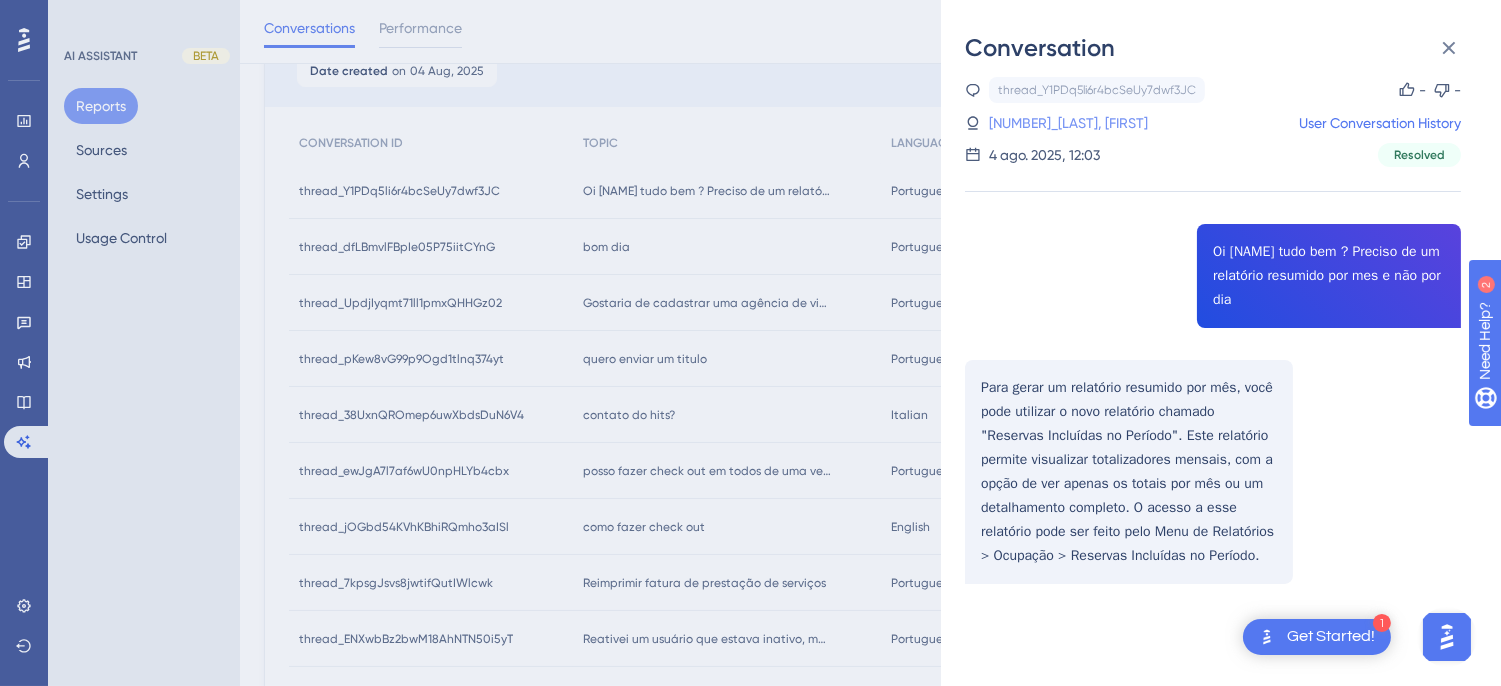 click on "[NUMBER]_[LAST_NAME], [FIRST_NAME]" at bounding box center (1068, 123) 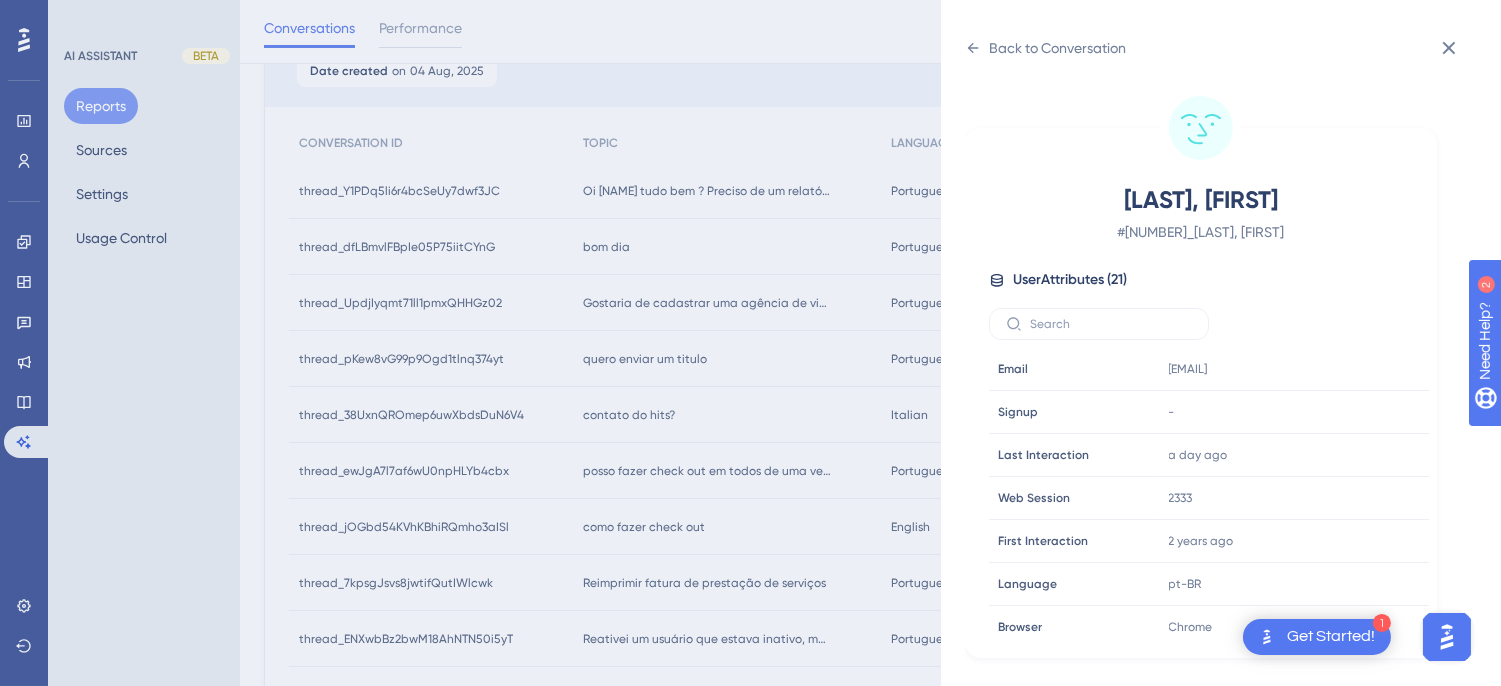 scroll, scrollTop: 0, scrollLeft: 0, axis: both 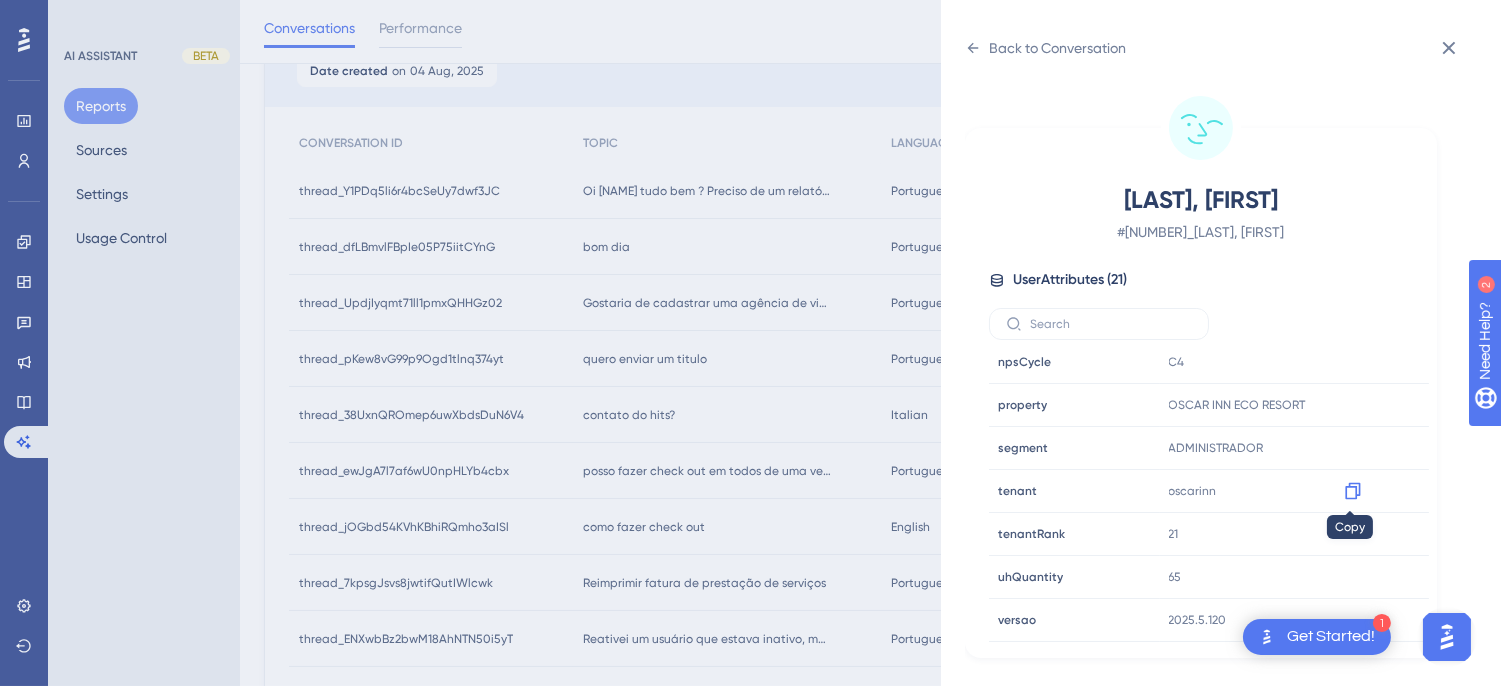 drag, startPoint x: 1342, startPoint y: 492, endPoint x: 1488, endPoint y: 525, distance: 149.683 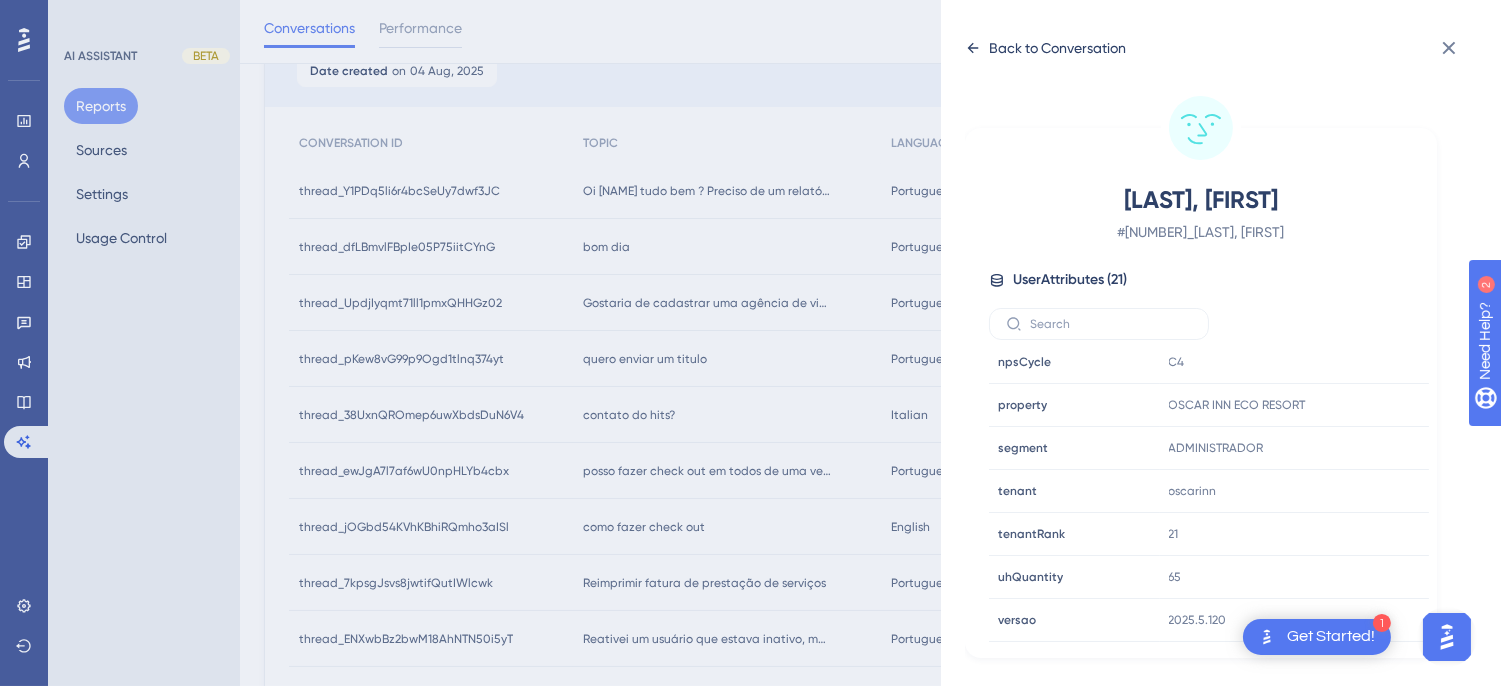click 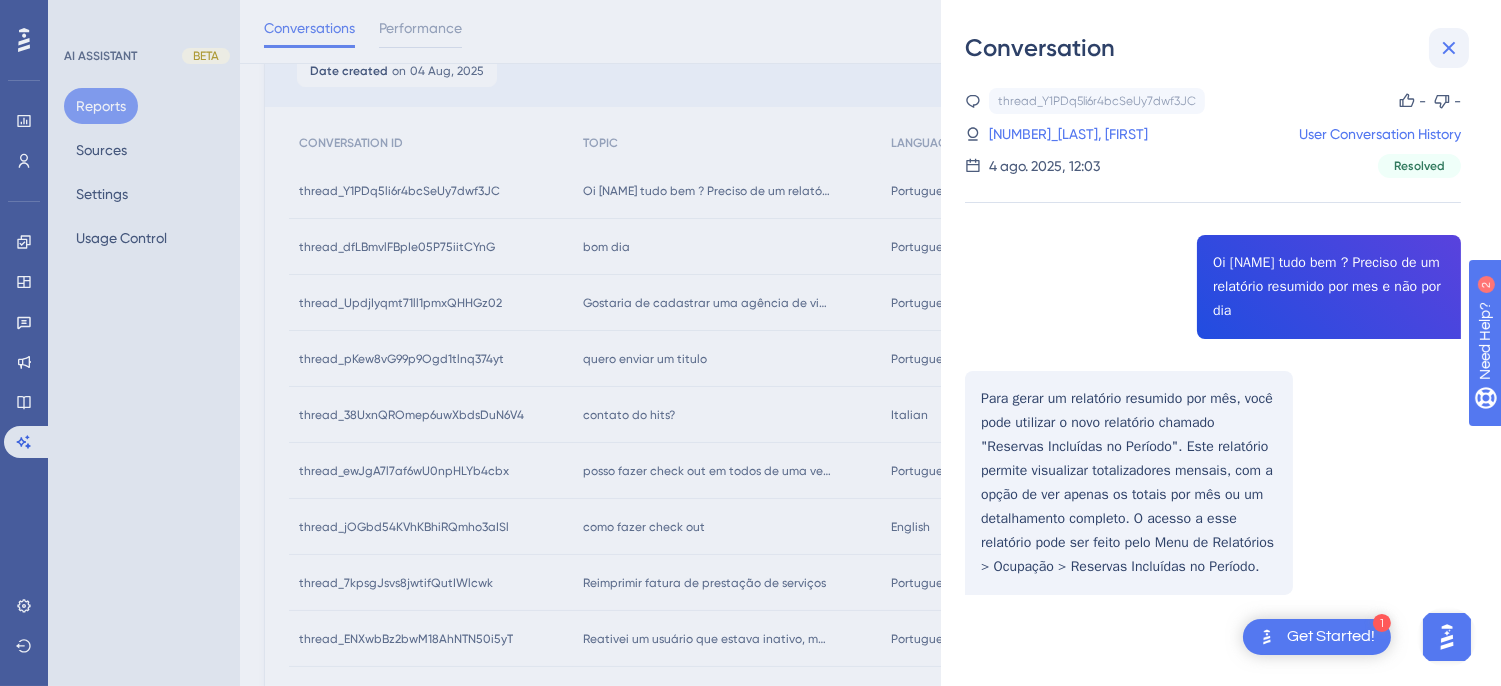 click at bounding box center (1449, 48) 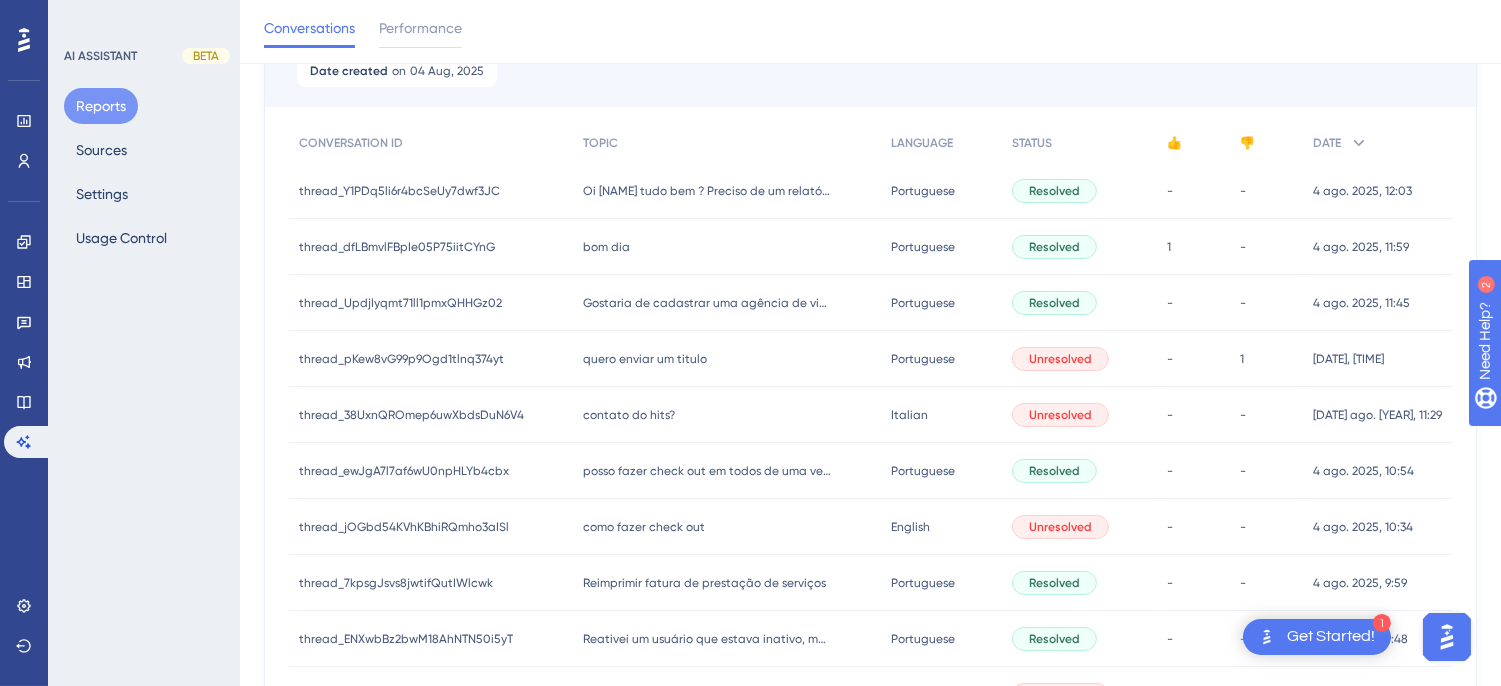 click on "bom dia bom dia" at bounding box center [727, 247] 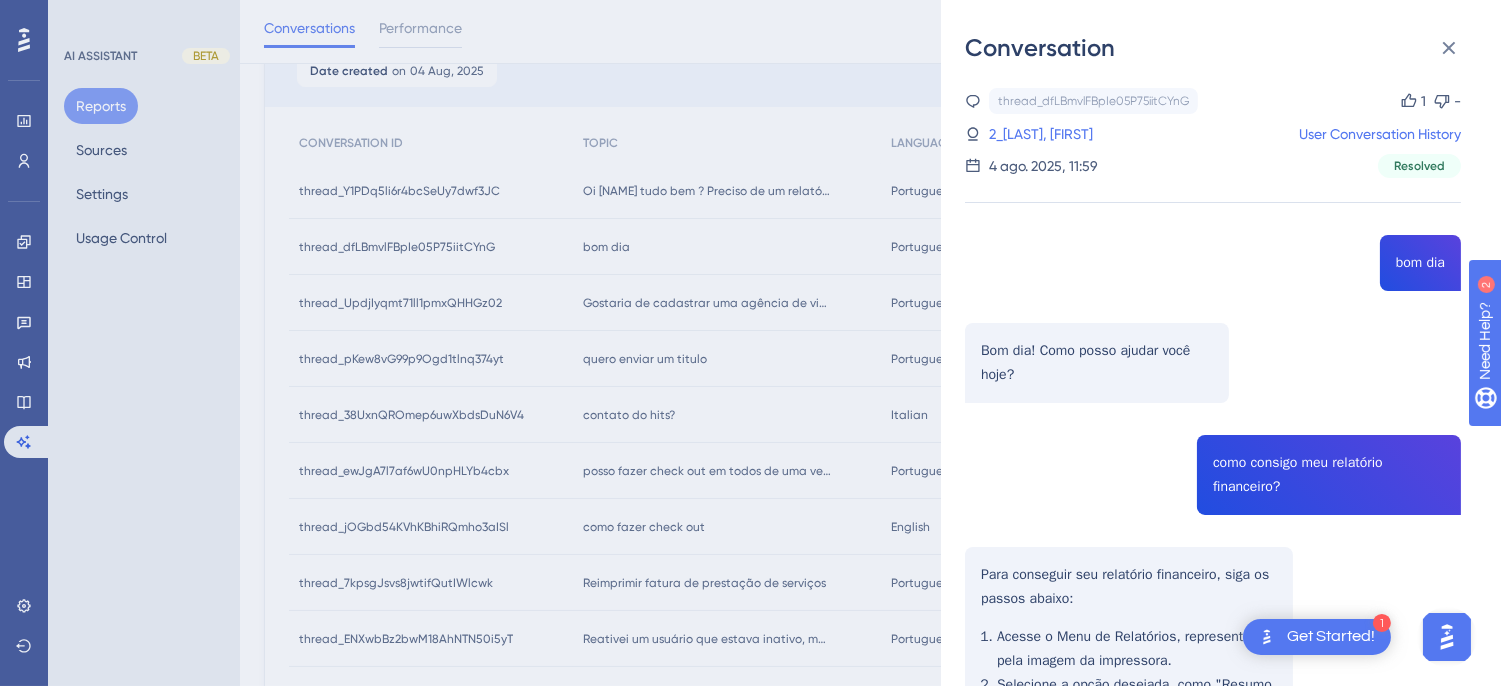 click on "thread_dfLBmvlFBpIe05P75iitCYnG Copy 1 - 2_Augusto, Antônio   User Conversation History 4 ago. 2025,
11:59 Resolved bom dia Bom dia! Como posso ajudar você hoje? como consigo meu relatório financeiro? Para conseguir seu relatório financeiro, siga os passos abaixo:
Acesse o Menu de Relatórios, representado pela imagem da impressora.
Selecione a opção desejada, como "Resumo financeiro de contas fechadas" ou "Pagamentos Efetuados".
Insira o período que deseja analisar e o e-mail onde deseja receber o relatório.
Após a execução, você receberá um link por e-mail para baixar o arquivo com a extensão .xlsx.
Se precisar de mais detalhes sobre algum tipo específico de relatório, é só avisar! 👍" at bounding box center (1213, 586) 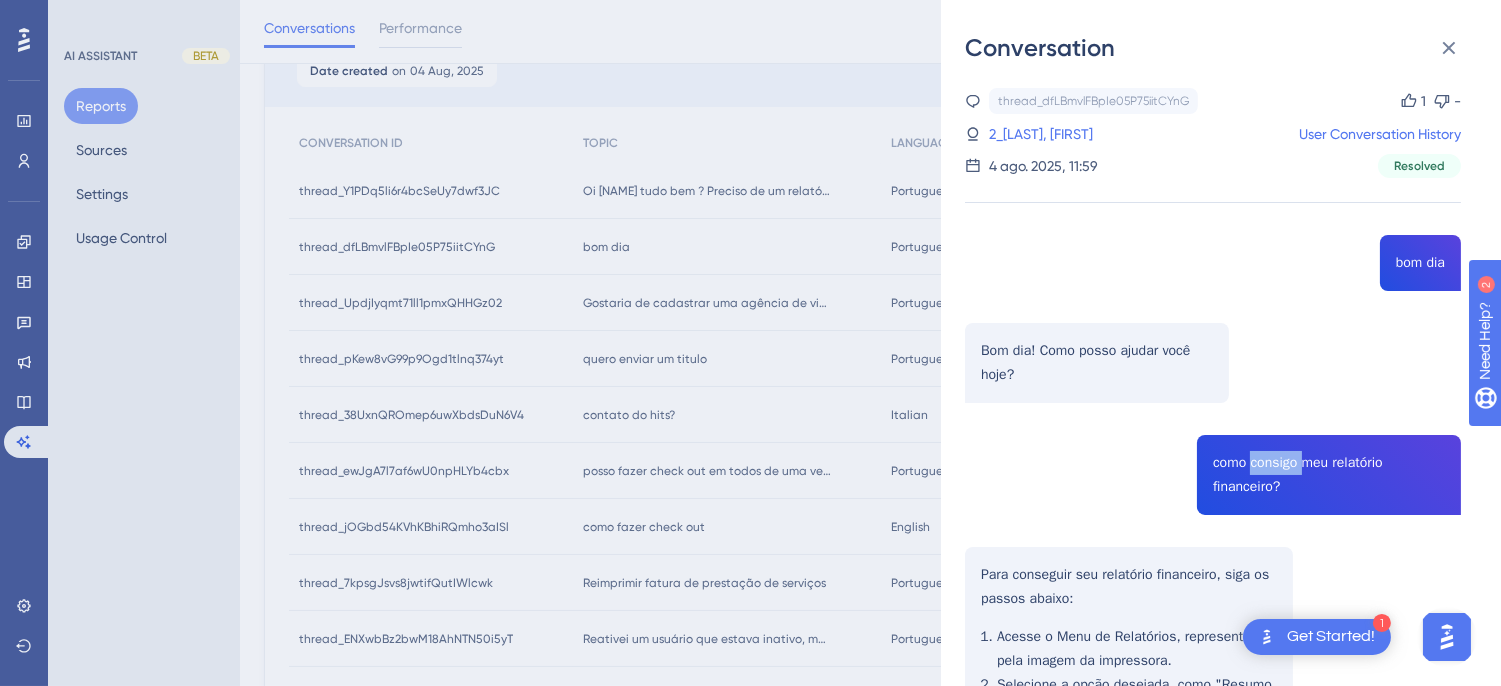 click on "thread_dfLBmvlFBpIe05P75iitCYnG Copy 1 - 2_Augusto, Antônio   User Conversation History 4 ago. 2025,
11:59 Resolved bom dia Bom dia! Como posso ajudar você hoje? como consigo meu relatório financeiro? Para conseguir seu relatório financeiro, siga os passos abaixo:
Acesse o Menu de Relatórios, representado pela imagem da impressora.
Selecione a opção desejada, como "Resumo financeiro de contas fechadas" ou "Pagamentos Efetuados".
Insira o período que deseja analisar e o e-mail onde deseja receber o relatório.
Após a execução, você receberá um link por e-mail para baixar o arquivo com a extensão .xlsx.
Se precisar de mais detalhes sobre algum tipo específico de relatório, é só avisar! 👍" at bounding box center [1213, 586] 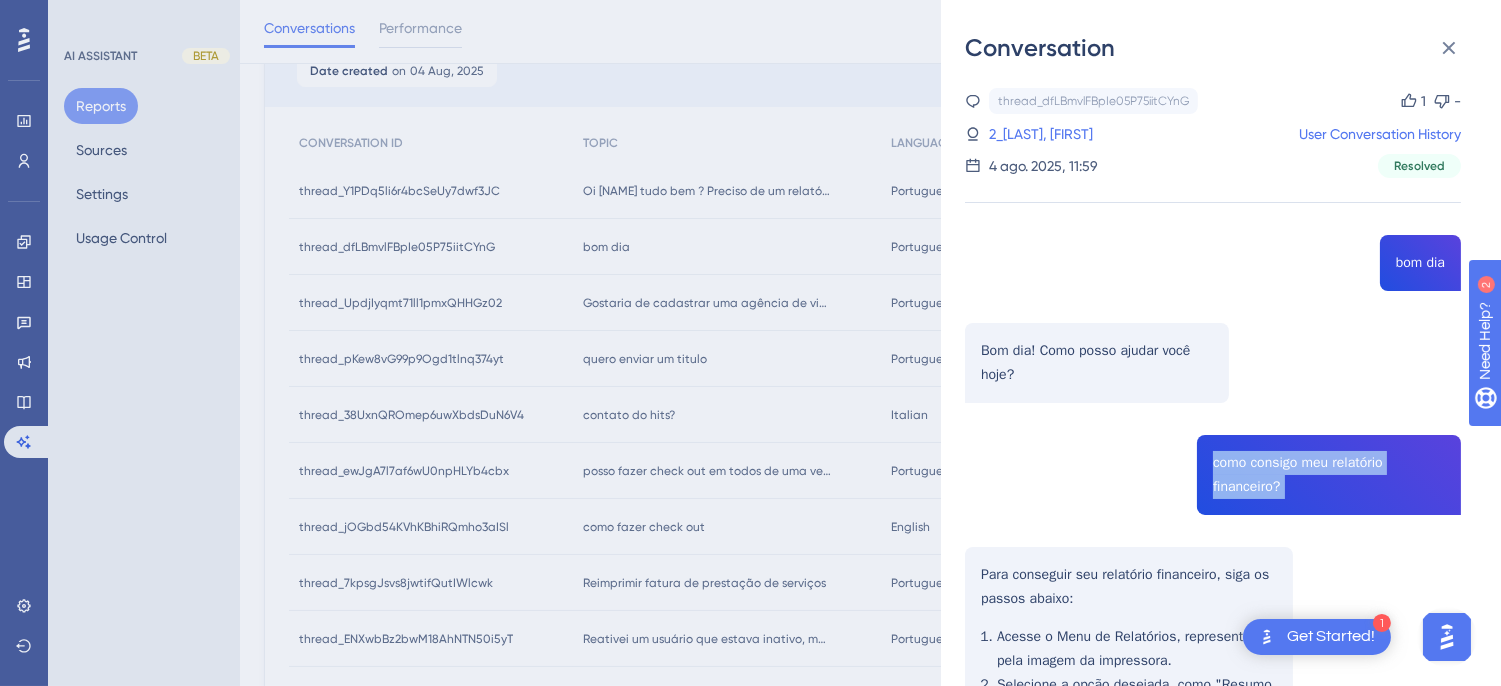 click on "thread_dfLBmvlFBpIe05P75iitCYnG Copy 1 - 2_Augusto, Antônio   User Conversation History 4 ago. 2025,
11:59 Resolved bom dia Bom dia! Como posso ajudar você hoje? como consigo meu relatório financeiro? Para conseguir seu relatório financeiro, siga os passos abaixo:
Acesse o Menu de Relatórios, representado pela imagem da impressora.
Selecione a opção desejada, como "Resumo financeiro de contas fechadas" ou "Pagamentos Efetuados".
Insira o período que deseja analisar e o e-mail onde deseja receber o relatório.
Após a execução, você receberá um link por e-mail para baixar o arquivo com a extensão .xlsx.
Se precisar de mais detalhes sobre algum tipo específico de relatório, é só avisar! 👍" at bounding box center (1213, 586) 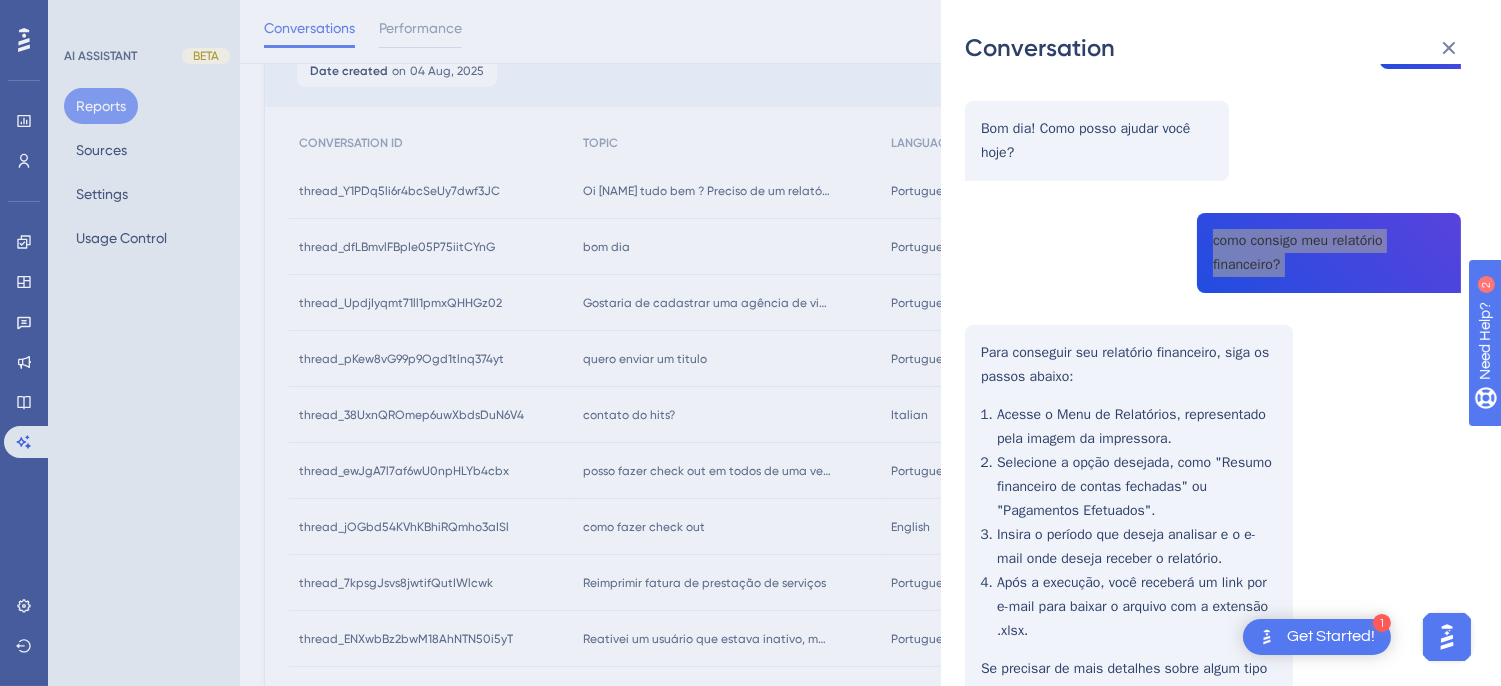 scroll, scrollTop: 381, scrollLeft: 0, axis: vertical 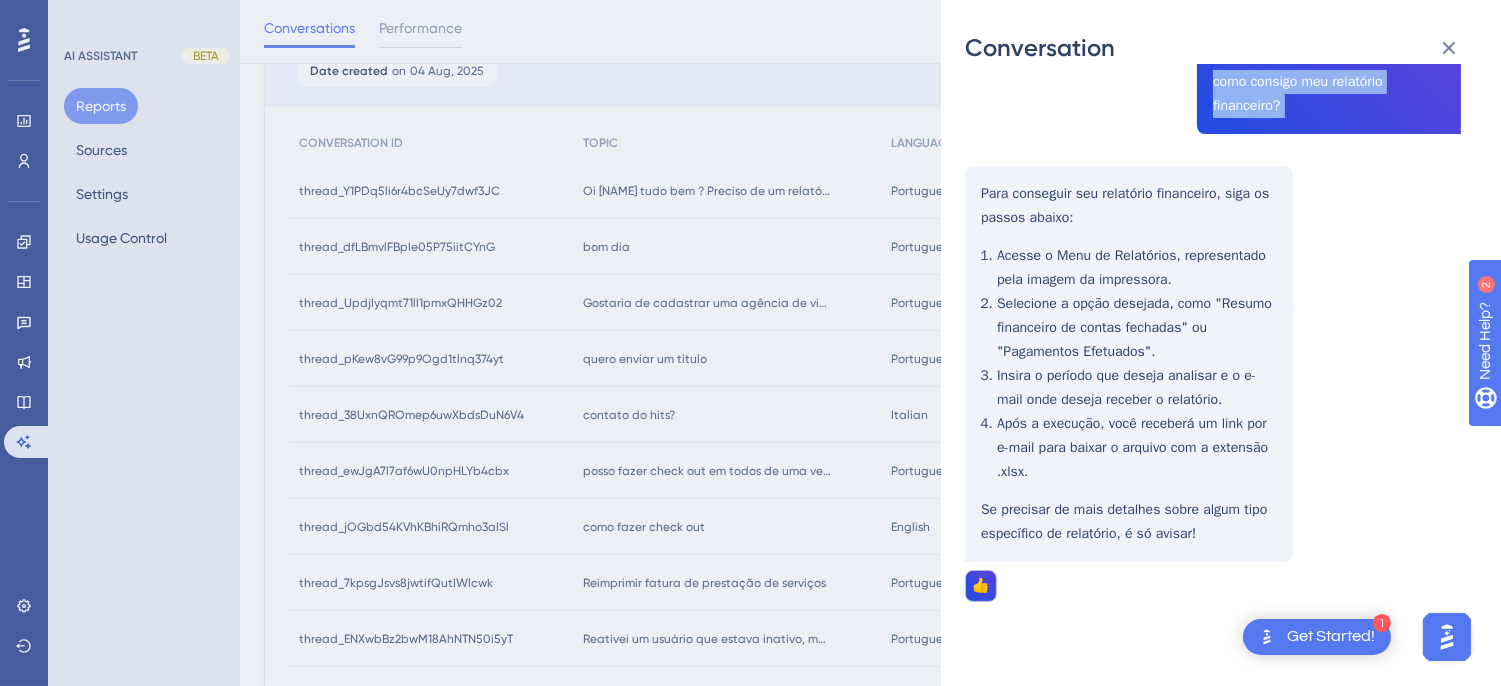click on "thread_dfLBmvlFBpIe05P75iitCYnG Copy 1 - 2_Augusto, Antônio   User Conversation History 4 ago. 2025,
11:59 Resolved bom dia Bom dia! Como posso ajudar você hoje? como consigo meu relatório financeiro? Para conseguir seu relatório financeiro, siga os passos abaixo:
Acesse o Menu de Relatórios, representado pela imagem da impressora.
Selecione a opção desejada, como "Resumo financeiro de contas fechadas" ou "Pagamentos Efetuados".
Insira o período que deseja analisar e o e-mail onde deseja receber o relatório.
Após a execução, você receberá um link por e-mail para baixar o arquivo com a extensão .xlsx.
Se precisar de mais detalhes sobre algum tipo específico de relatório, é só avisar! 👍" at bounding box center [1213, 205] 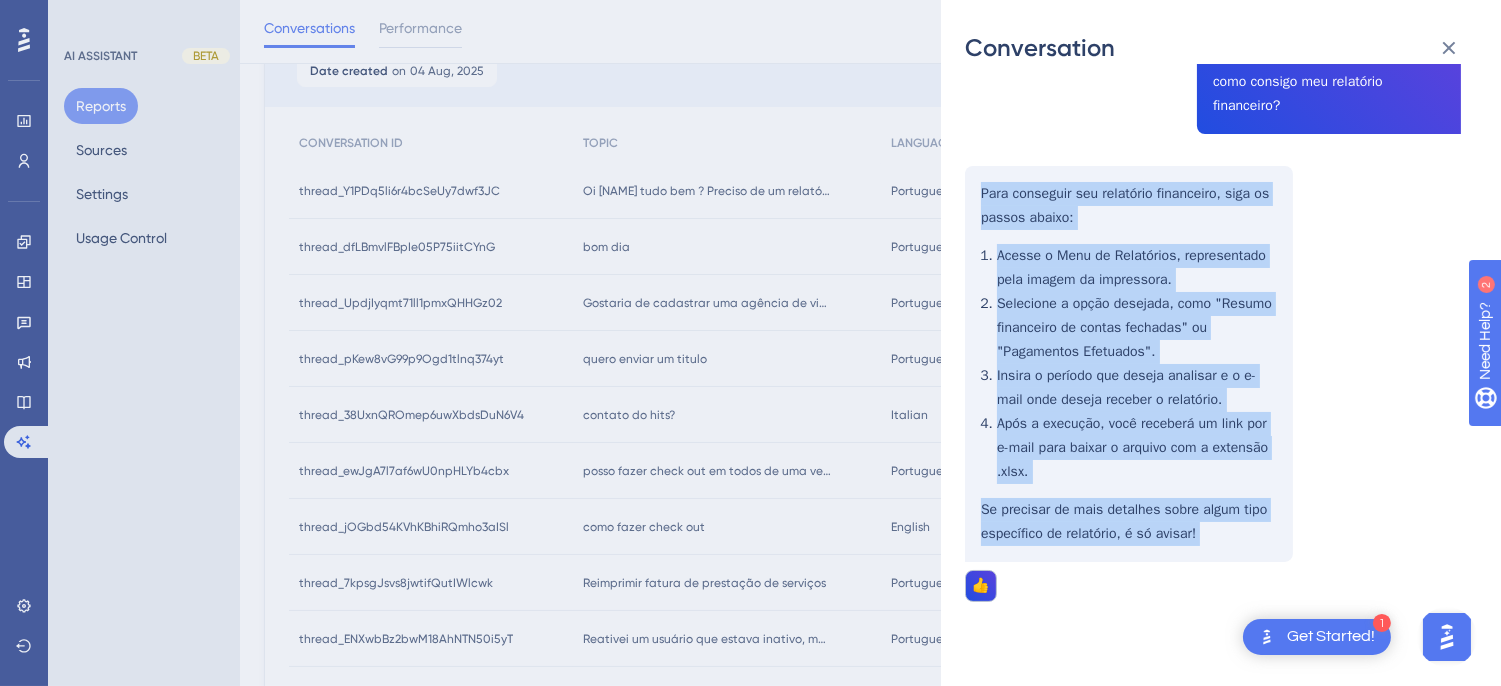 drag, startPoint x: 978, startPoint y: 190, endPoint x: 1101, endPoint y: 298, distance: 163.68567 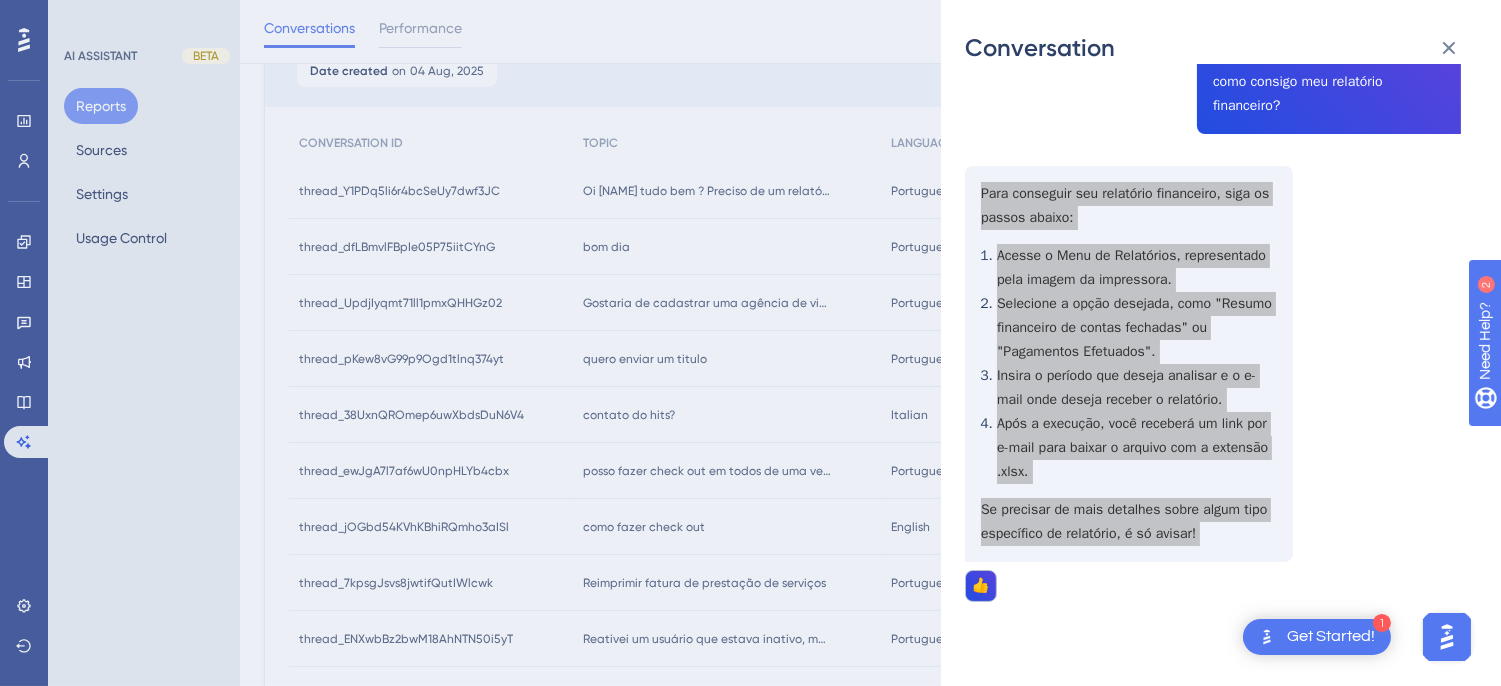 scroll, scrollTop: 0, scrollLeft: 0, axis: both 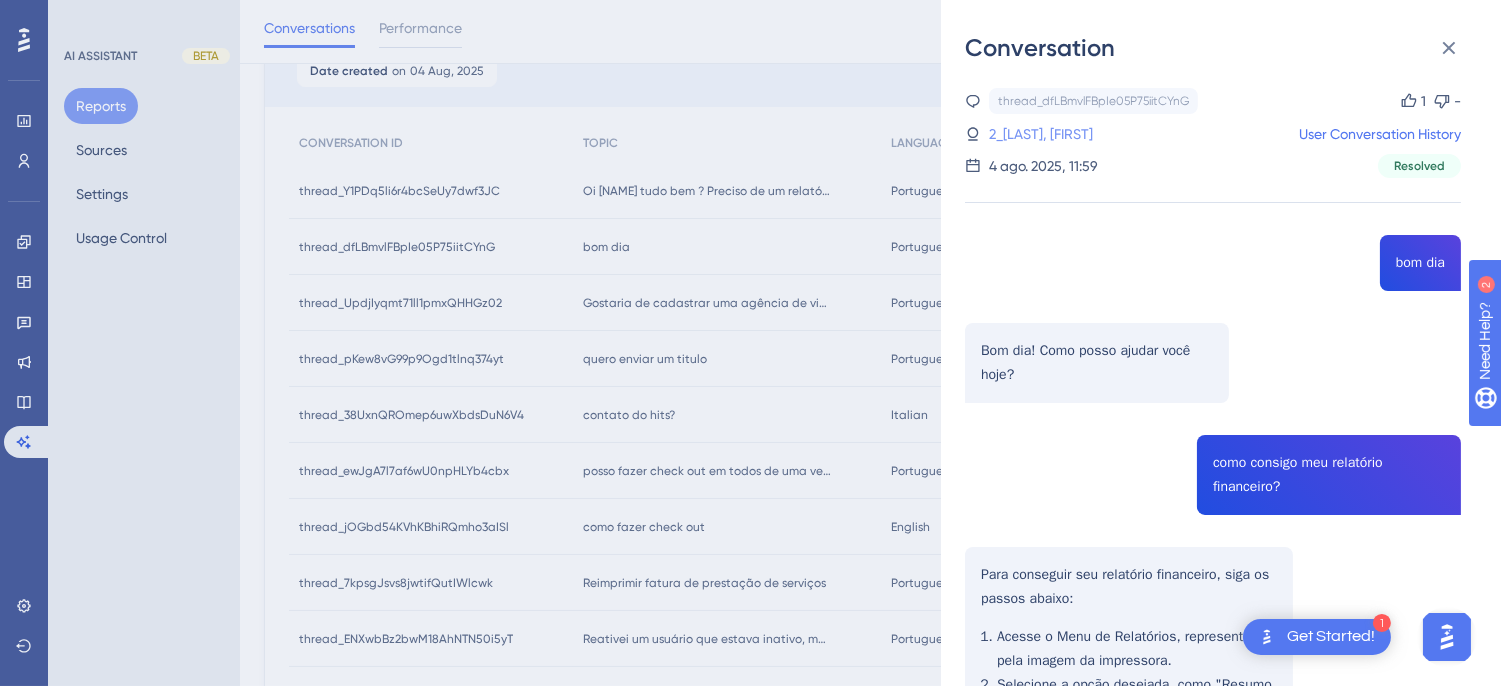 click on "2_[LAST], [FIRST]" at bounding box center [1041, 134] 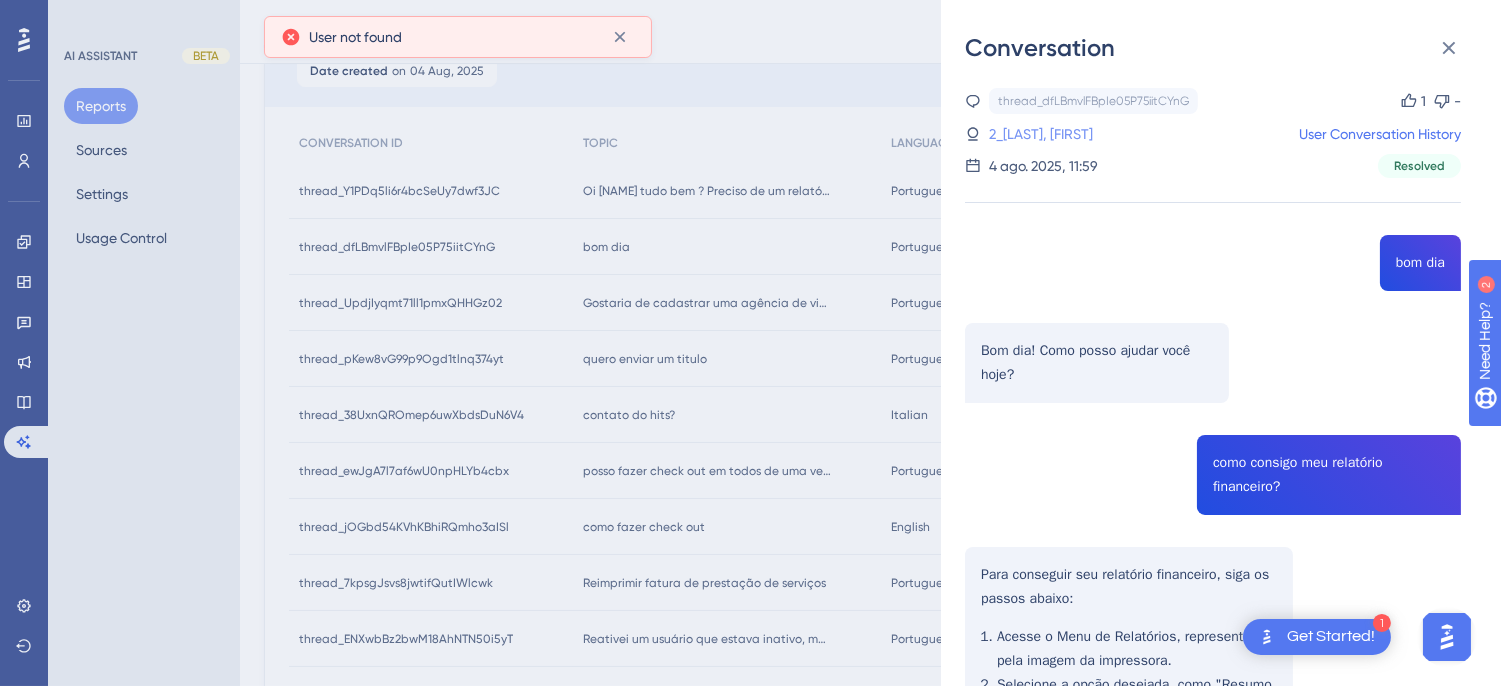 click on "2_[LAST], [FIRST]" at bounding box center [1041, 134] 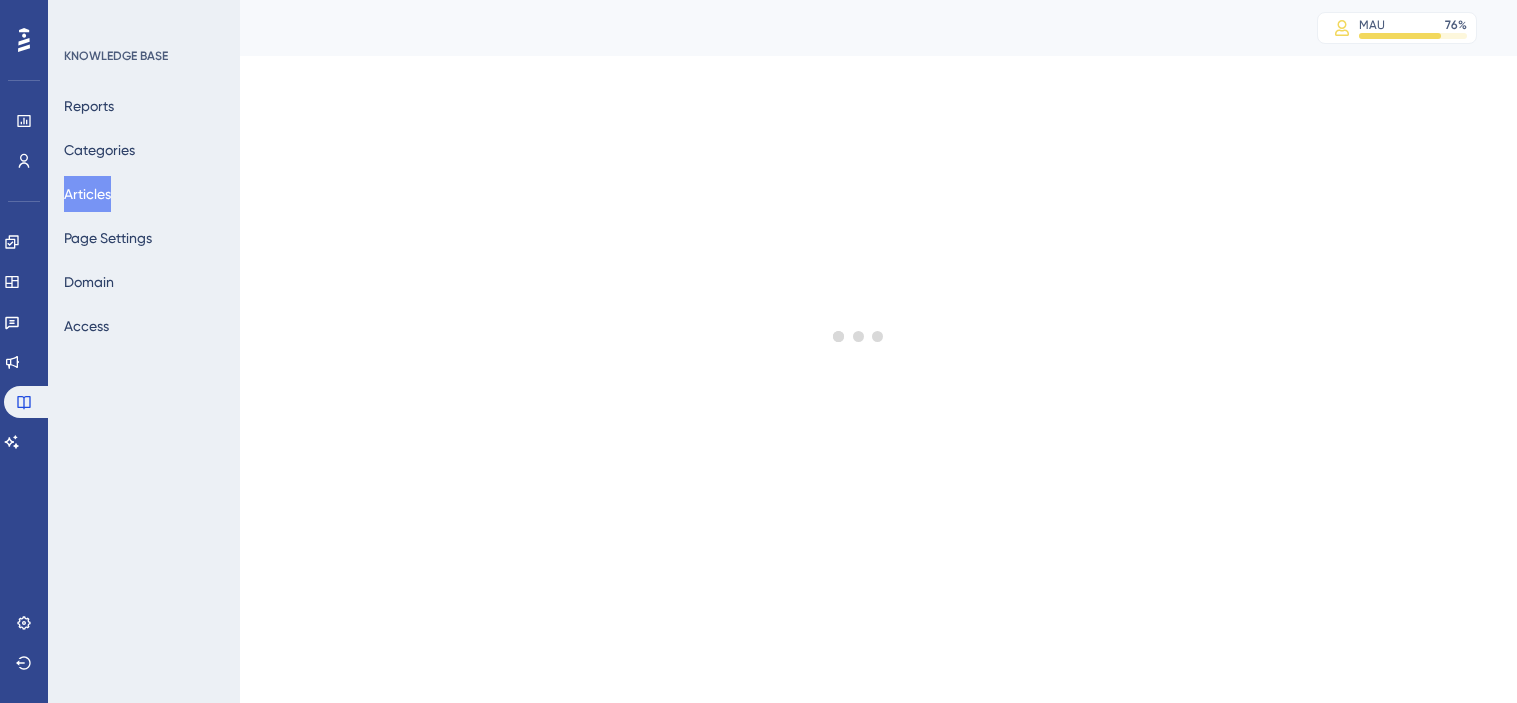 scroll, scrollTop: 0, scrollLeft: 0, axis: both 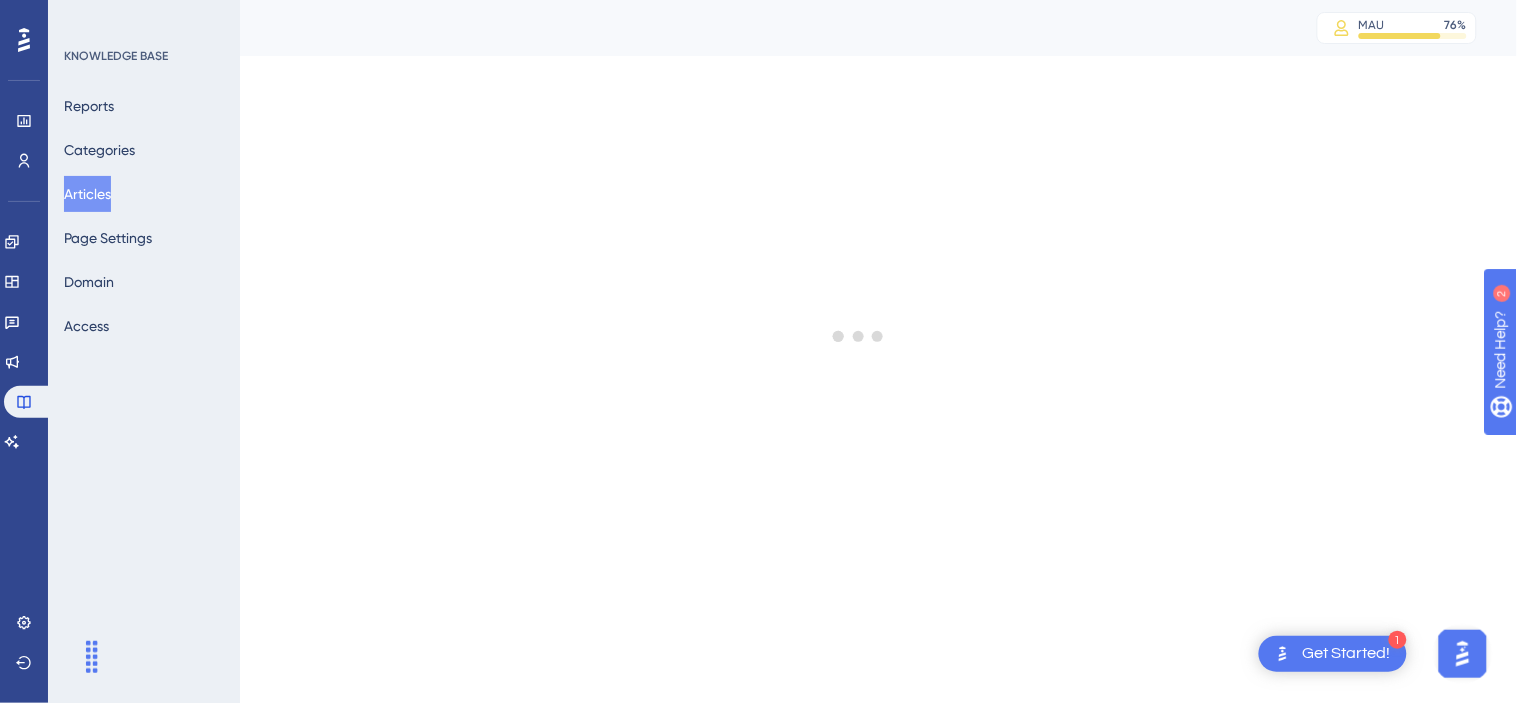click at bounding box center (858, 335) 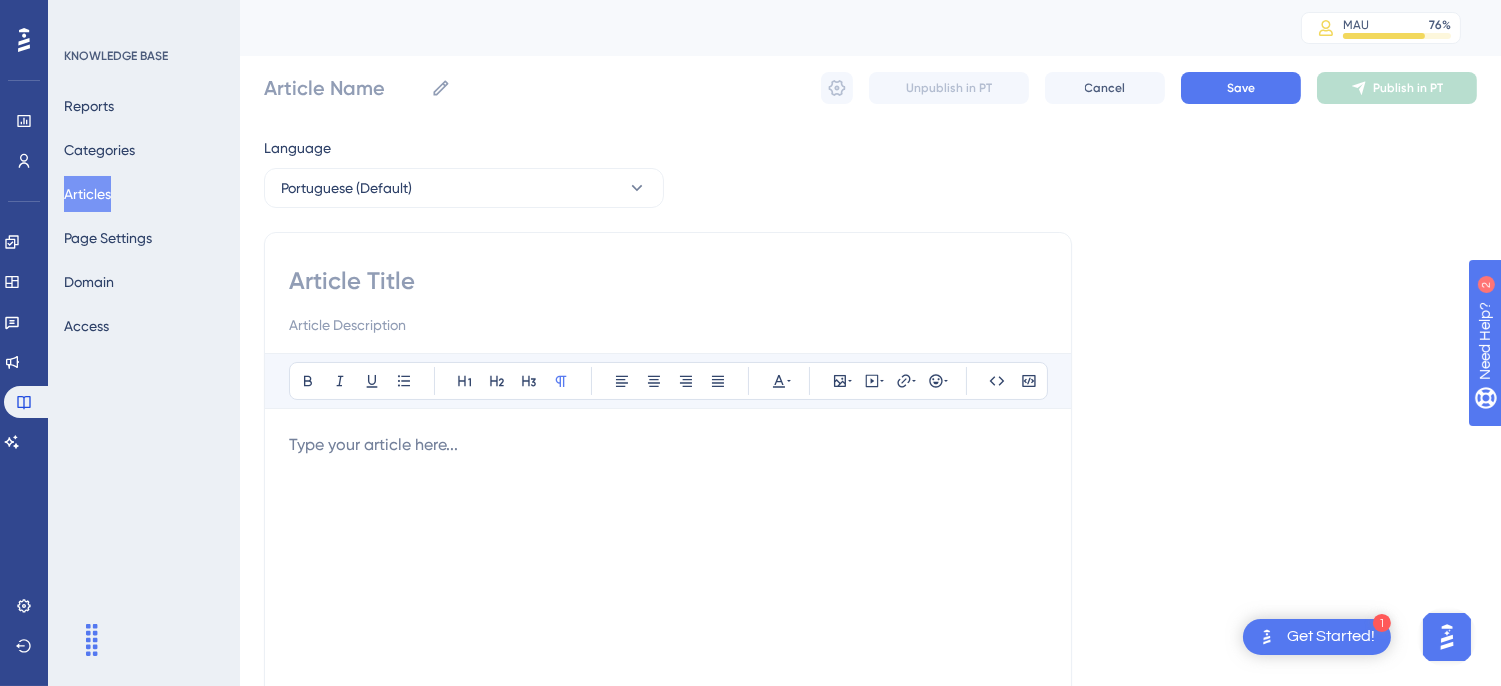 click on "Articles" at bounding box center (87, 194) 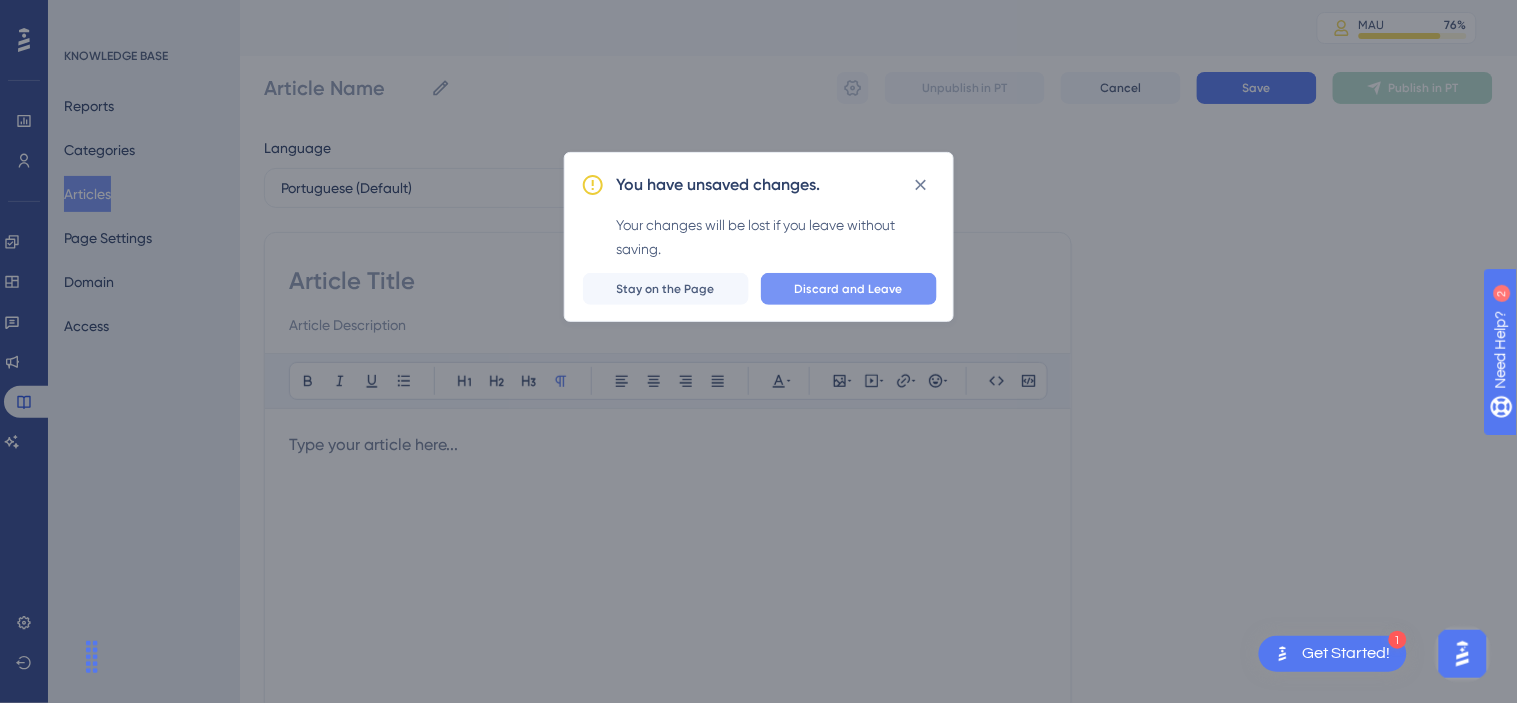 click on "Discard and Leave" at bounding box center (849, 289) 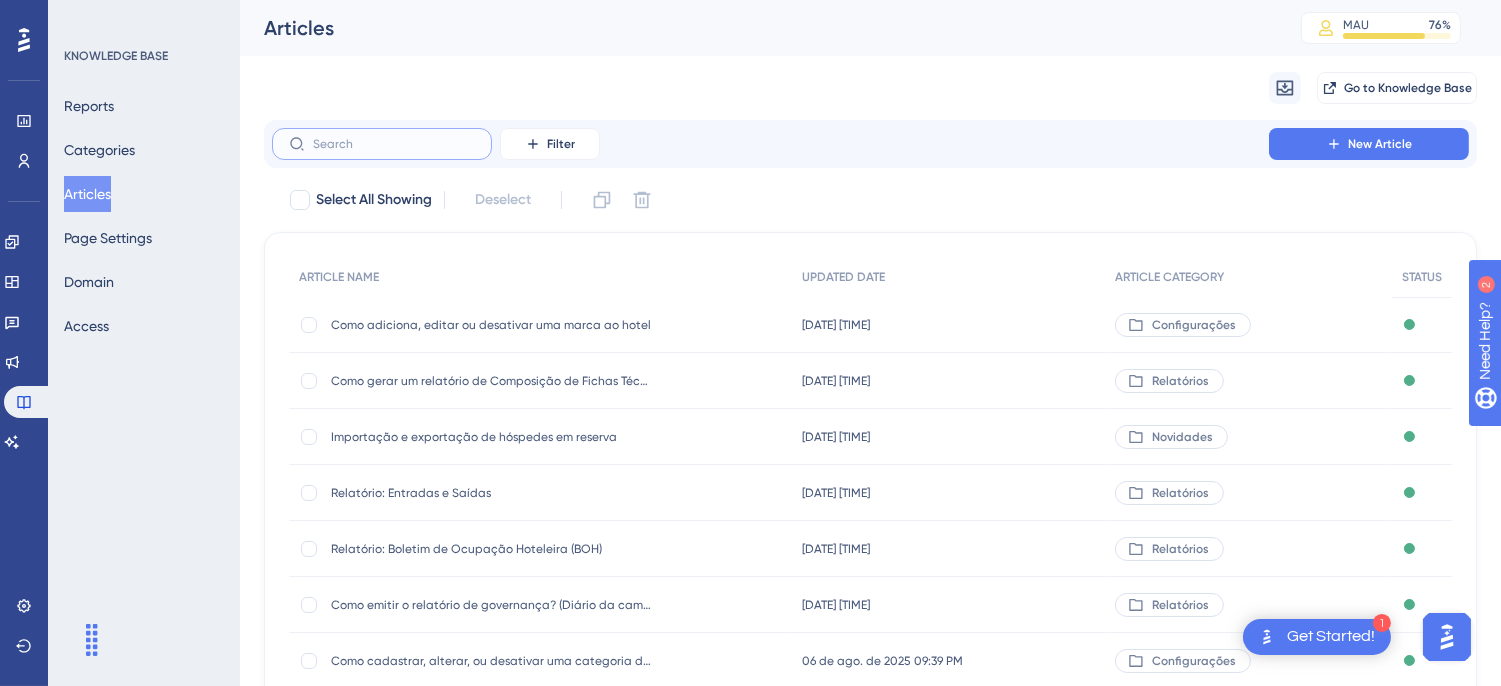 click at bounding box center (394, 144) 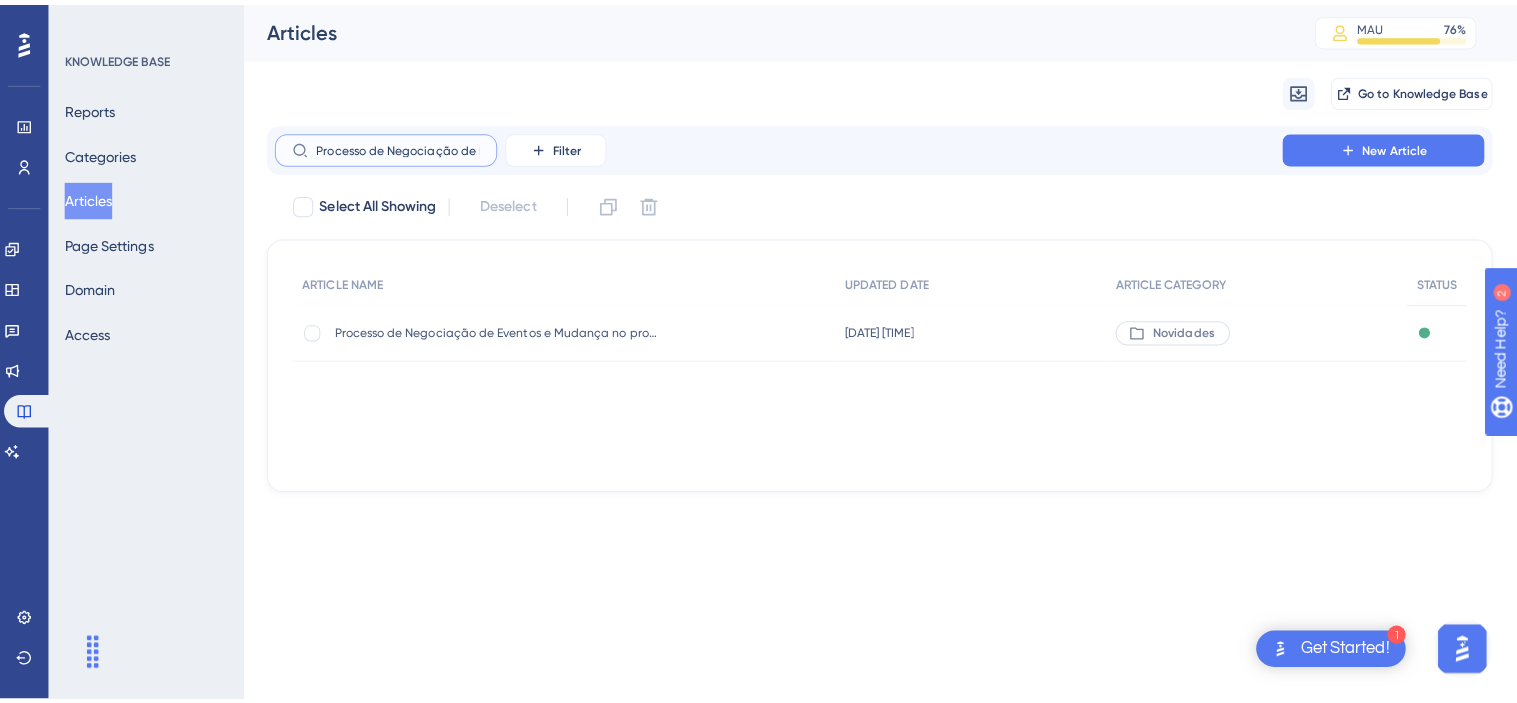 scroll, scrollTop: 0, scrollLeft: 323, axis: horizontal 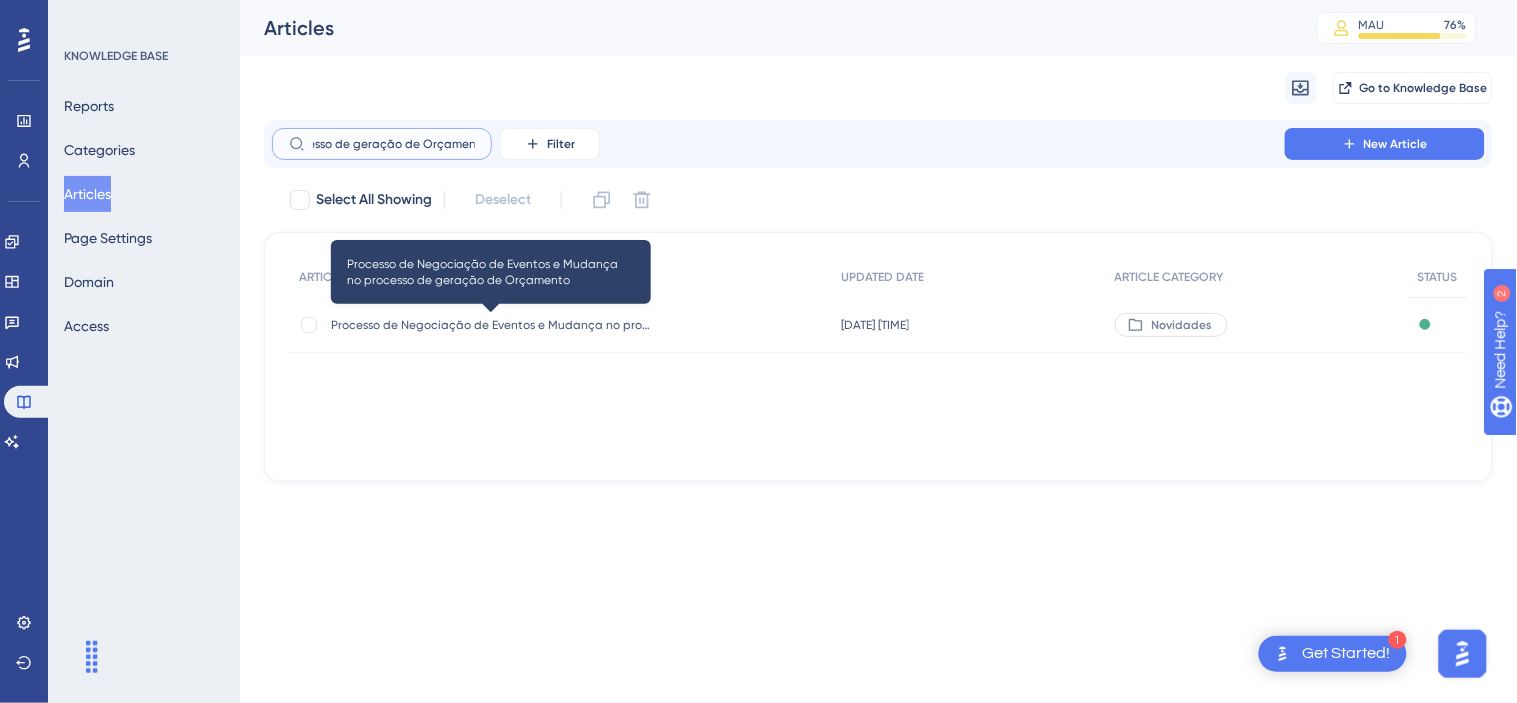 type on "Processo de Negociação de Eventos e Mudança no processo de geração de Orçamento" 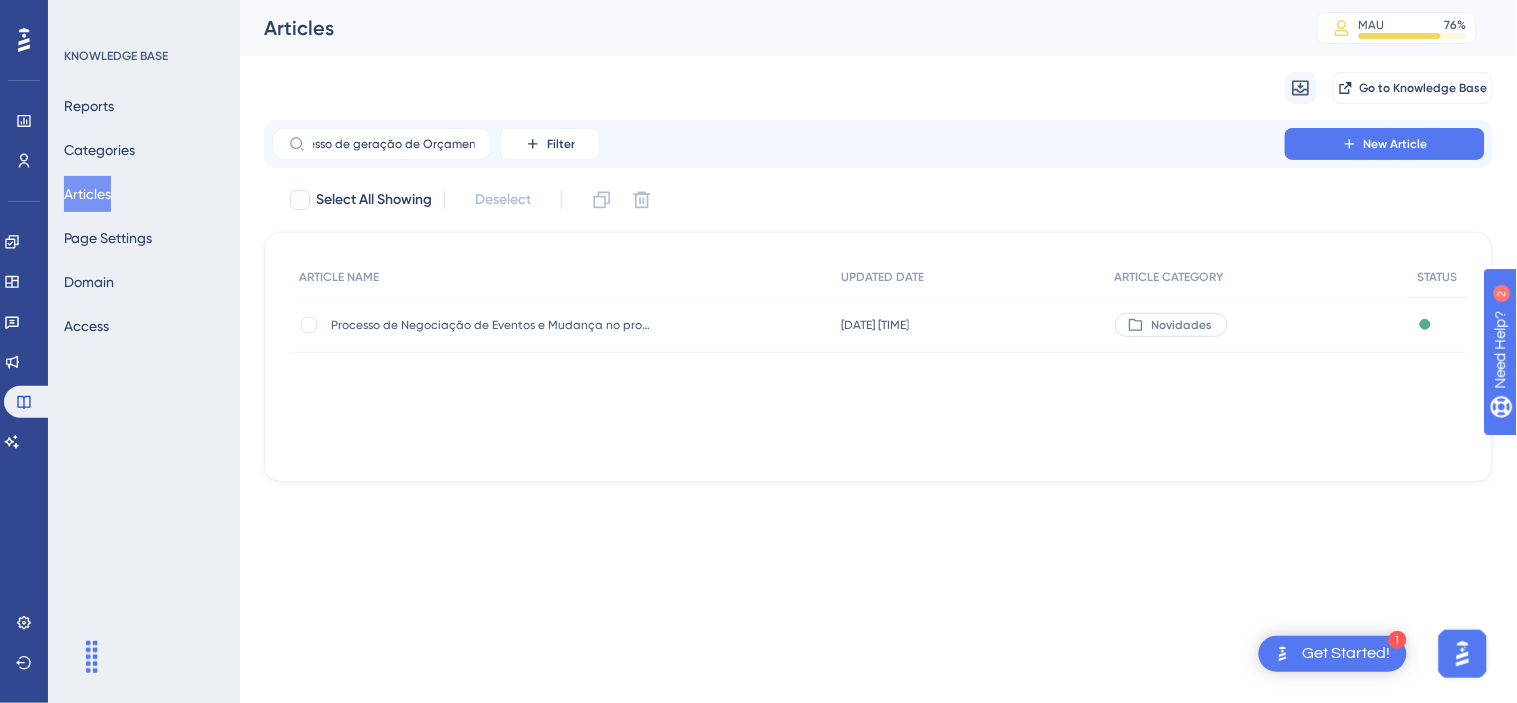 click on "Processo de Negociação de Eventos e Mudança no processo de geração de Orçamento Processo de Negociação de Eventos e Mudança no processo de geração de Orçamento" at bounding box center (491, 325) 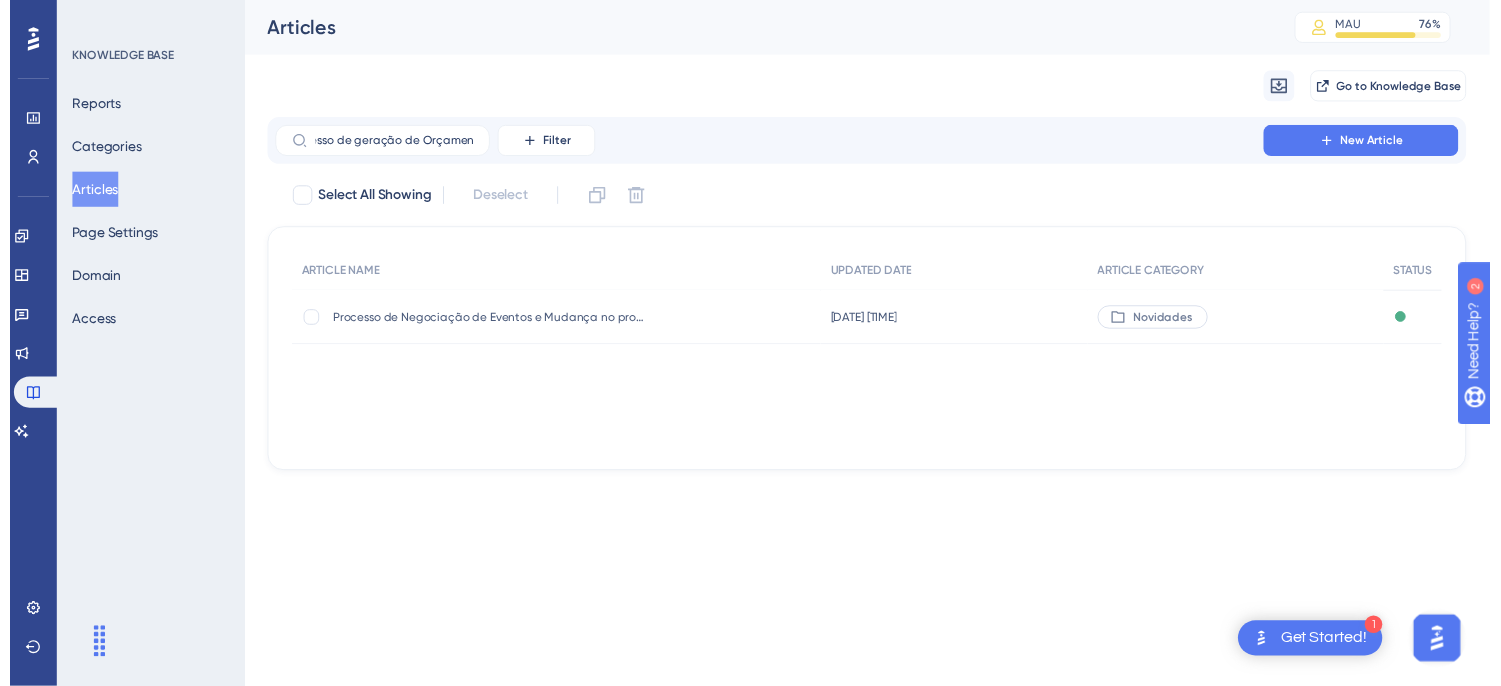 scroll, scrollTop: 0, scrollLeft: 0, axis: both 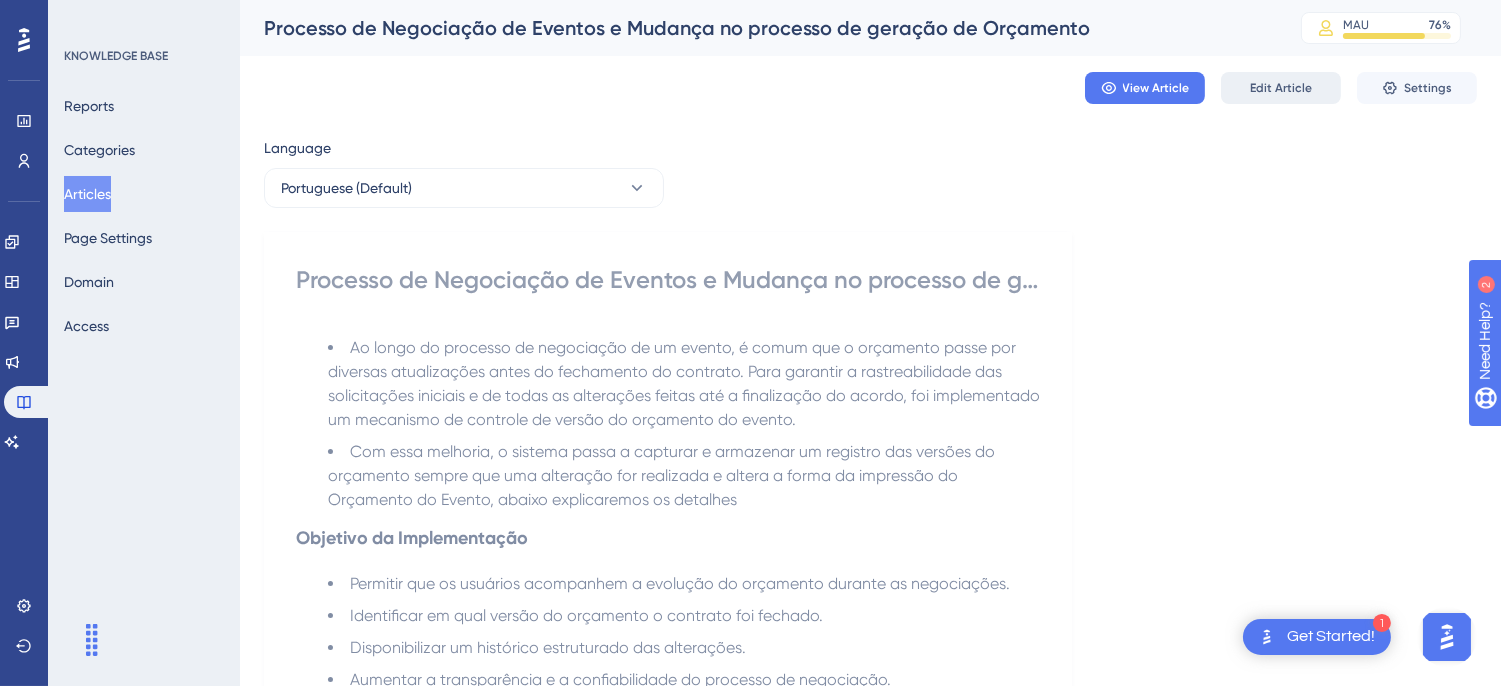 click on "Edit Article" at bounding box center (1281, 88) 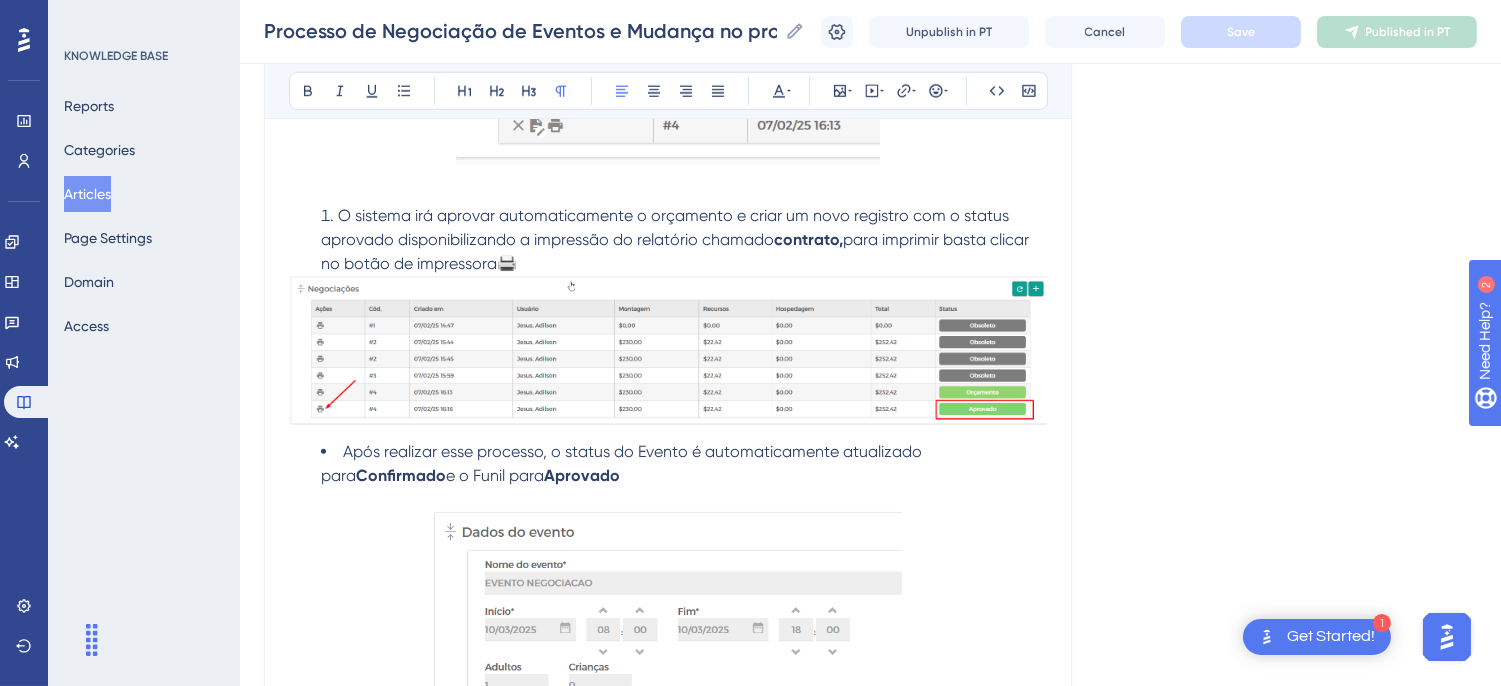 scroll, scrollTop: 4221, scrollLeft: 0, axis: vertical 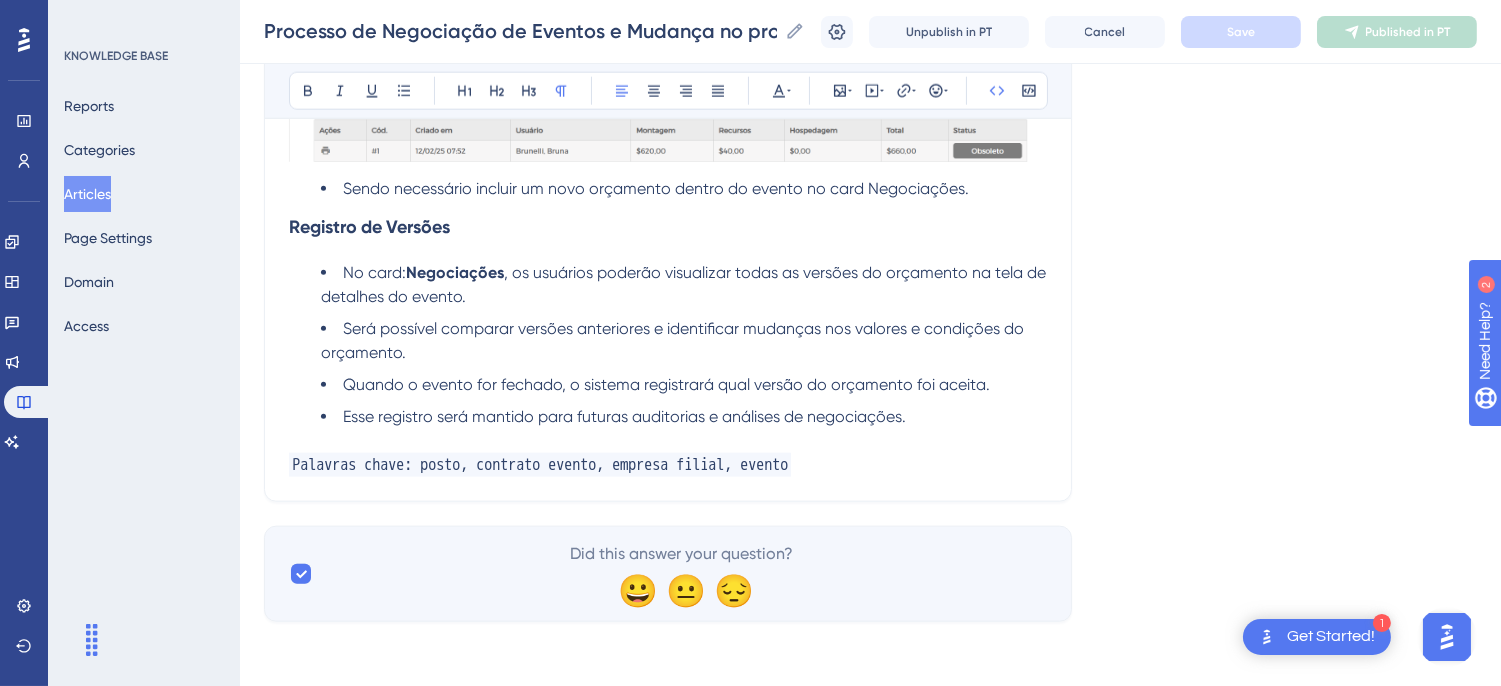 click on "Palavras chave: posto, contrato evento, empresa filial, evento" at bounding box center [668, 465] 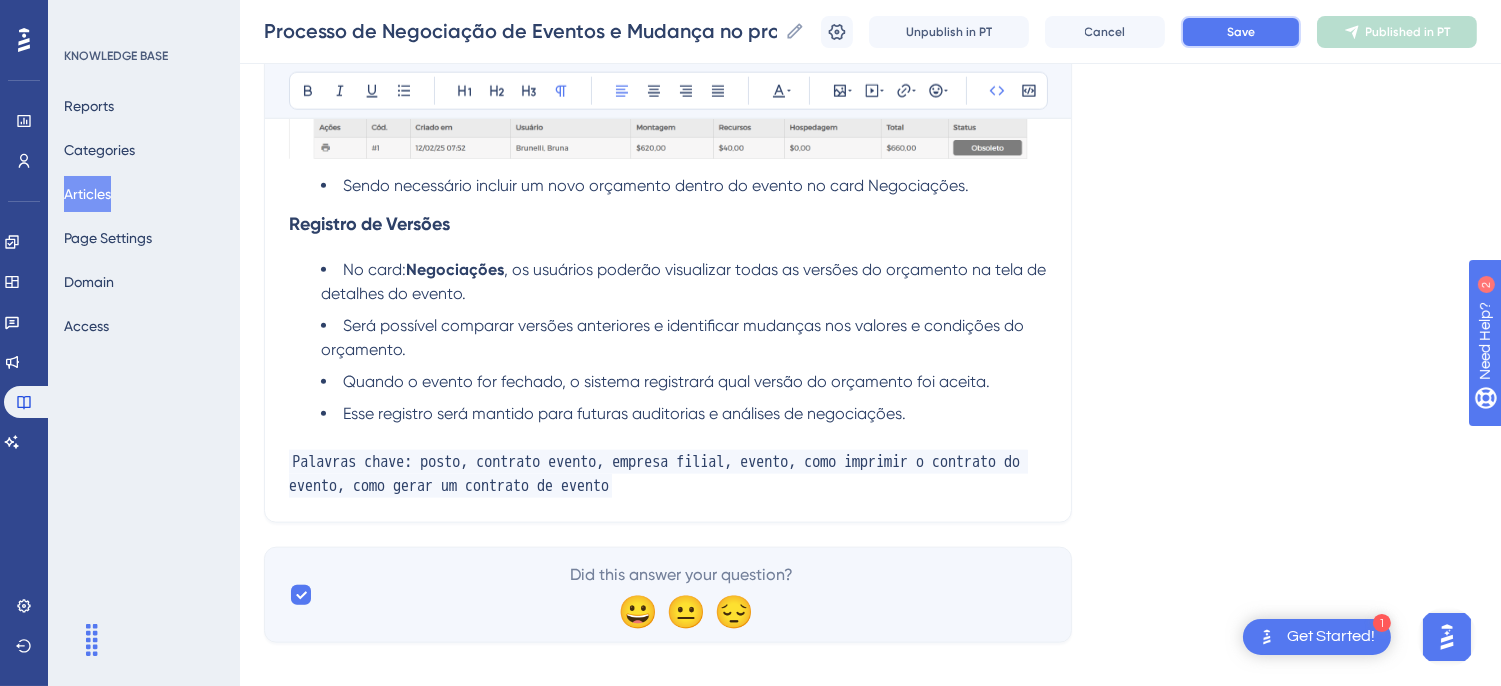 click on "Save" at bounding box center (1241, 32) 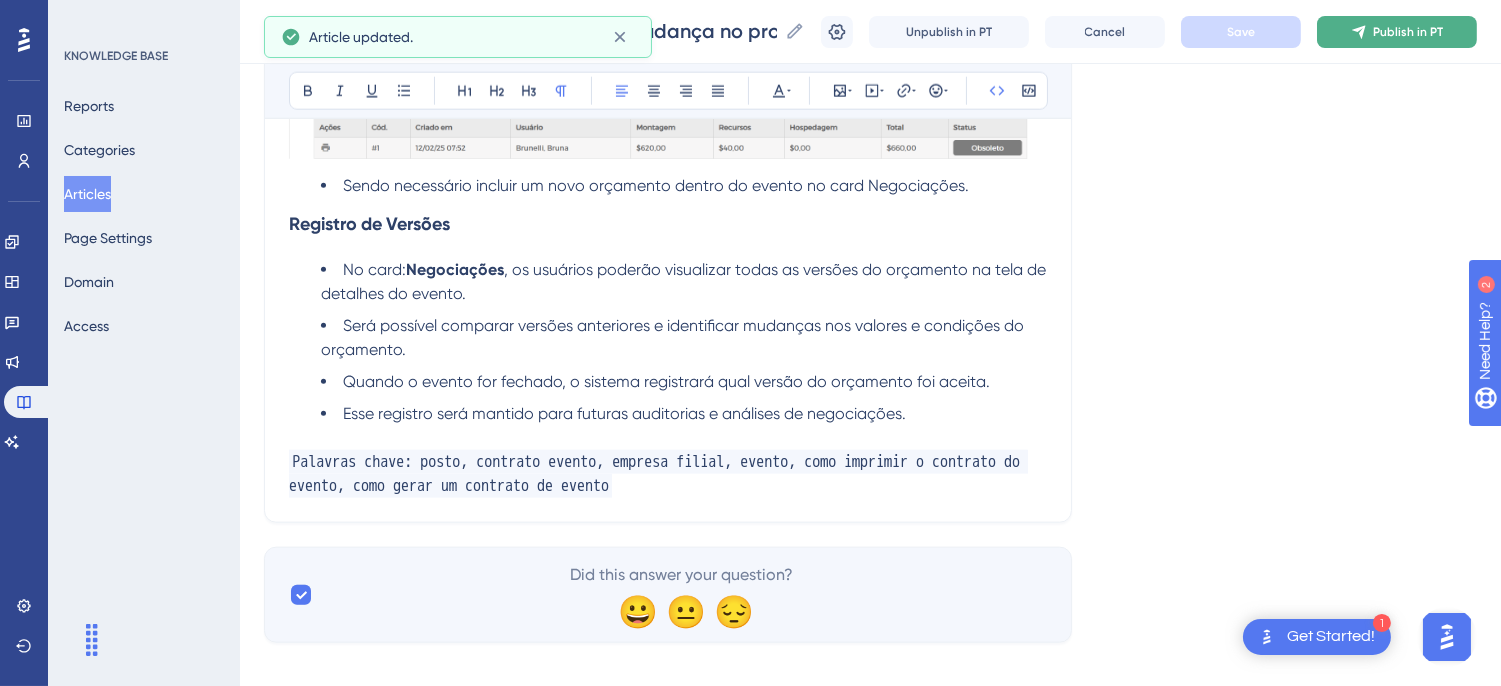 click 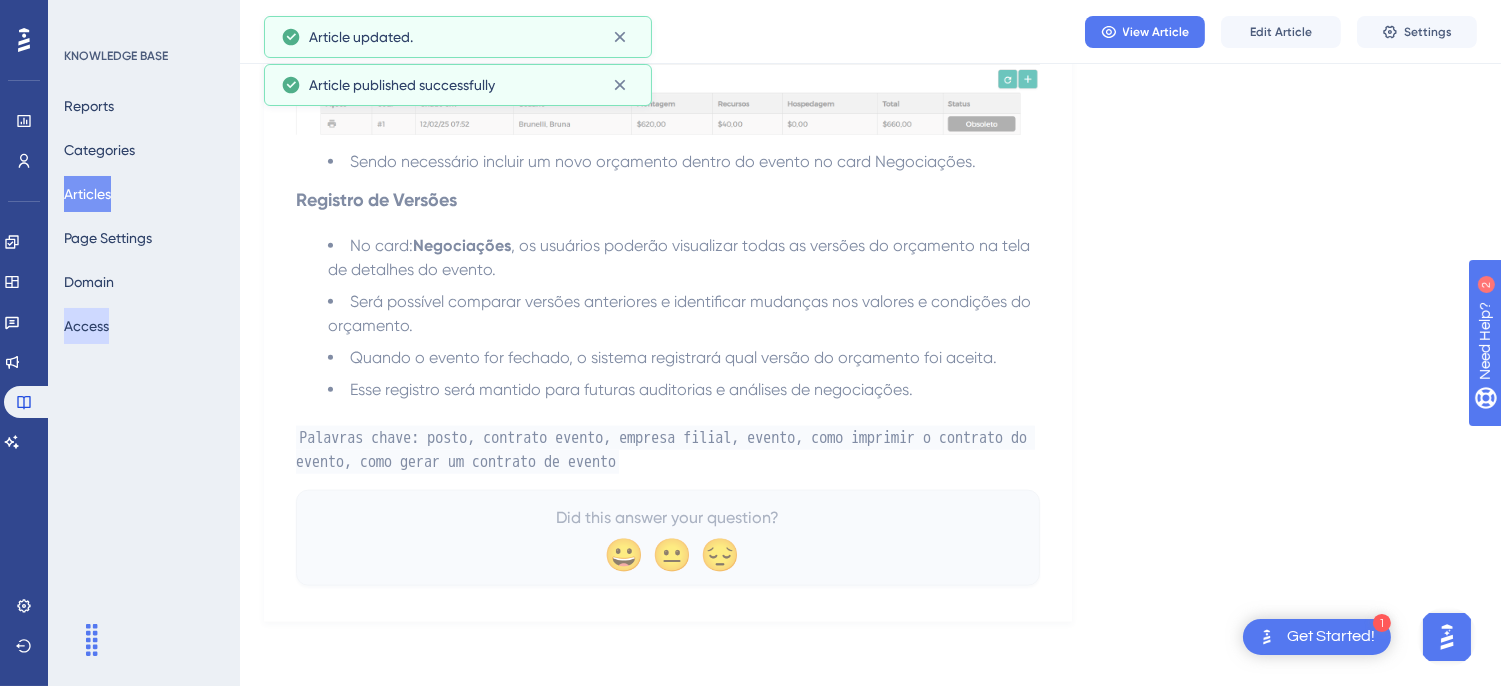 scroll, scrollTop: 4131, scrollLeft: 0, axis: vertical 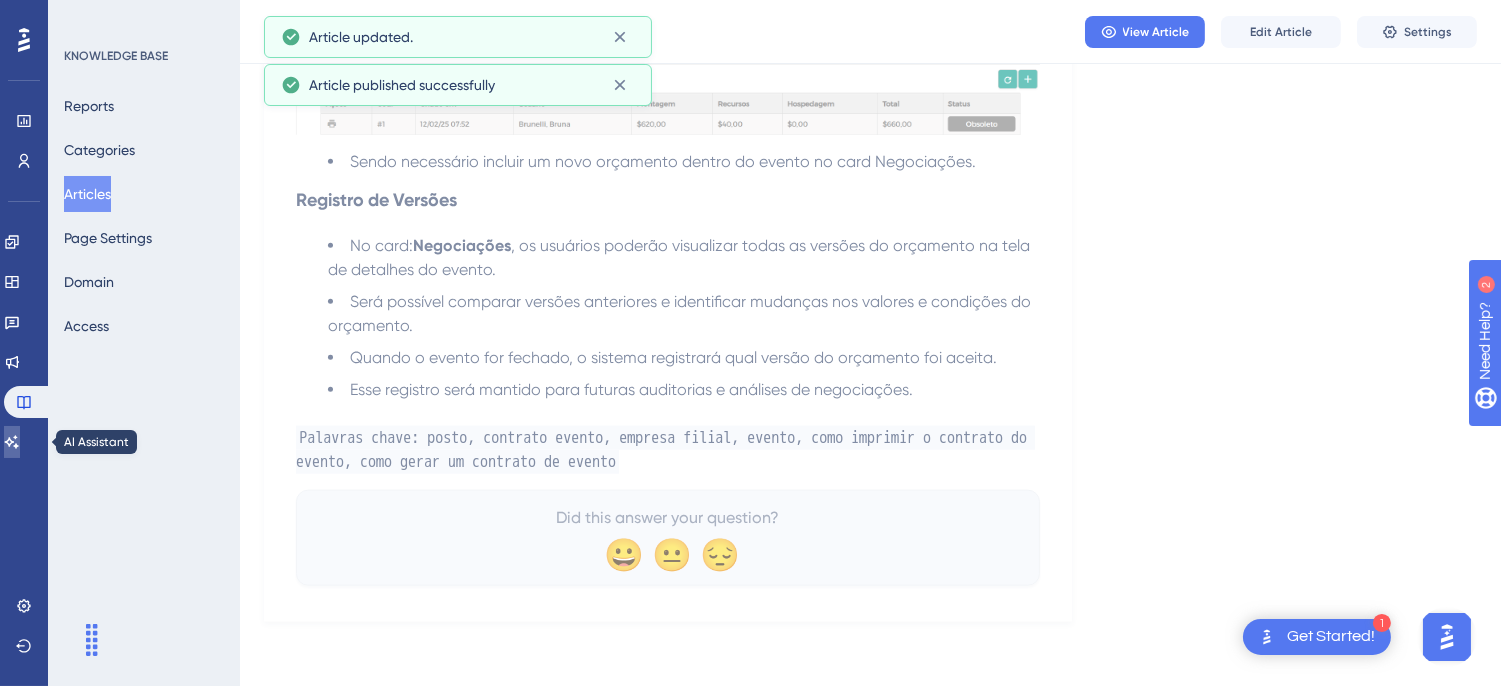 click at bounding box center (12, 442) 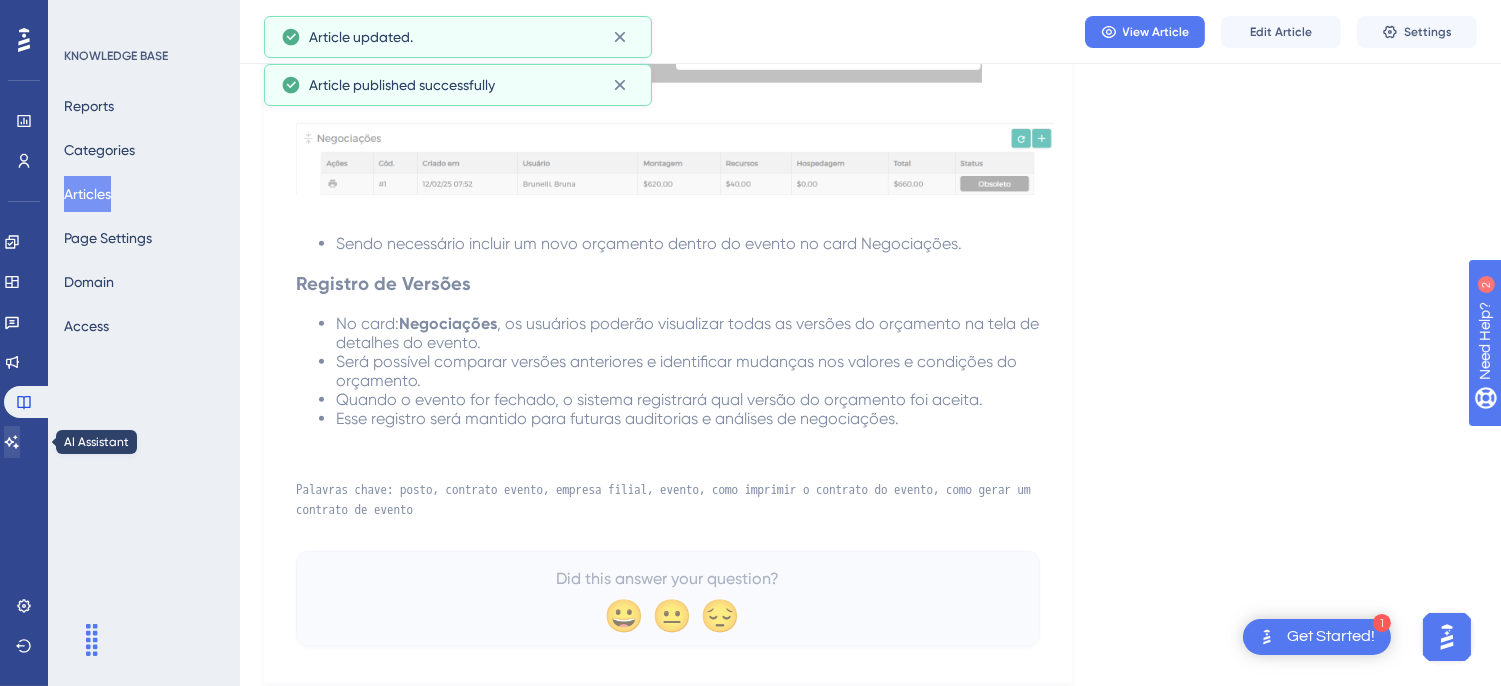 scroll, scrollTop: 0, scrollLeft: 0, axis: both 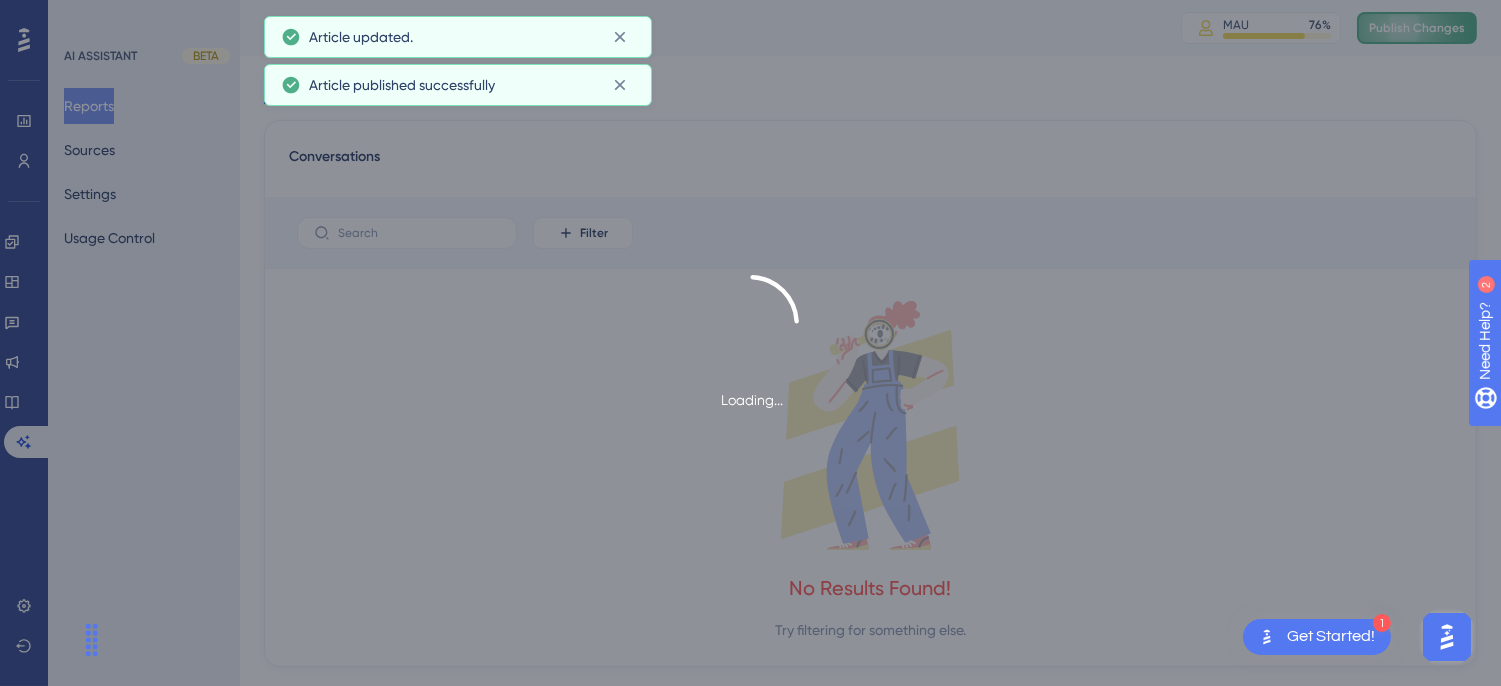 click on "Loading..." at bounding box center (750, 343) 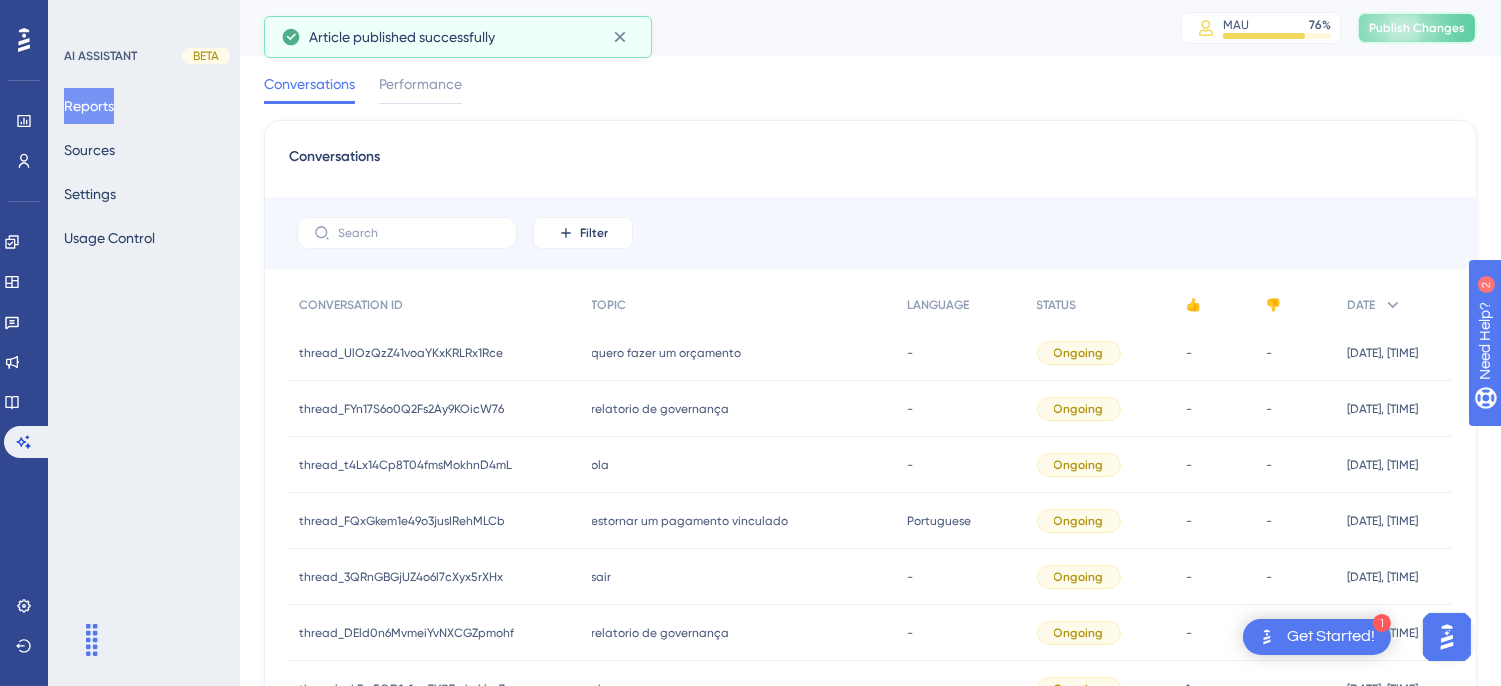 click on "Publish Changes" at bounding box center (1417, 28) 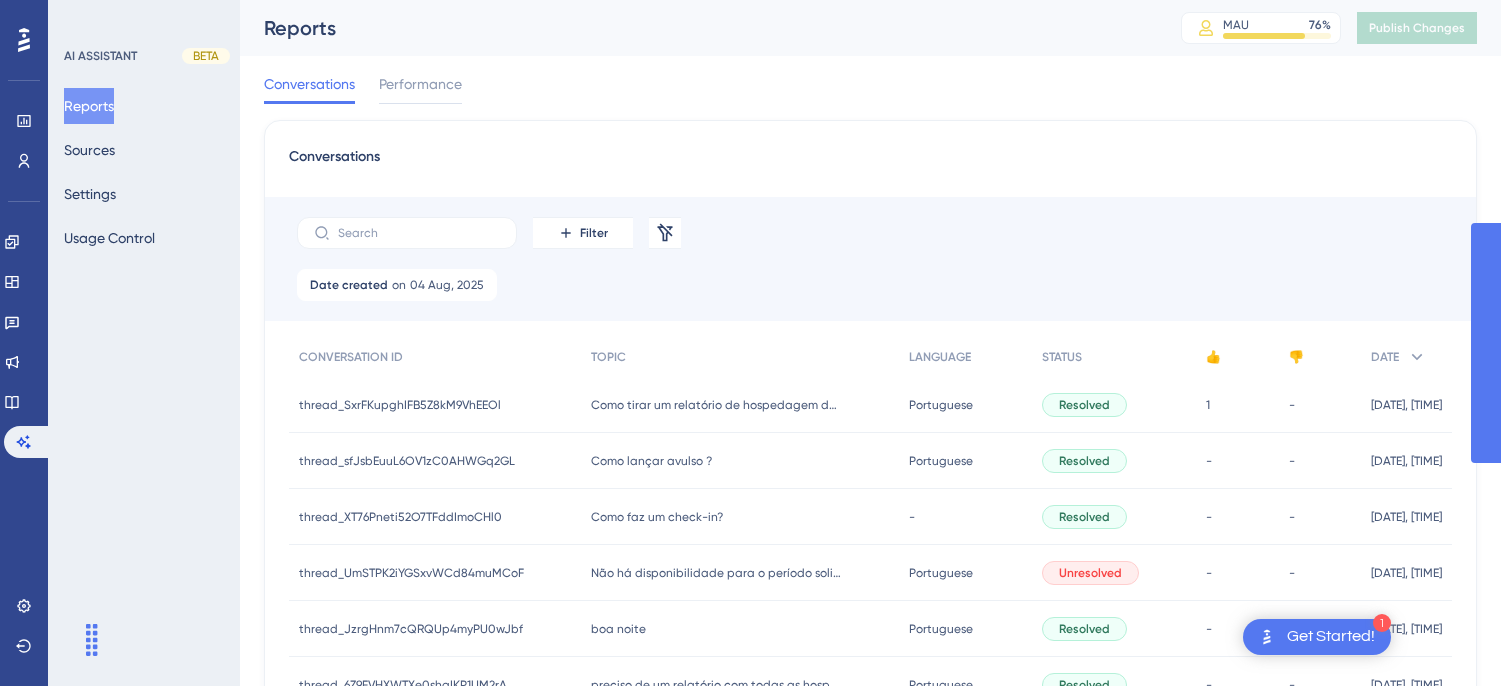 scroll, scrollTop: 0, scrollLeft: 0, axis: both 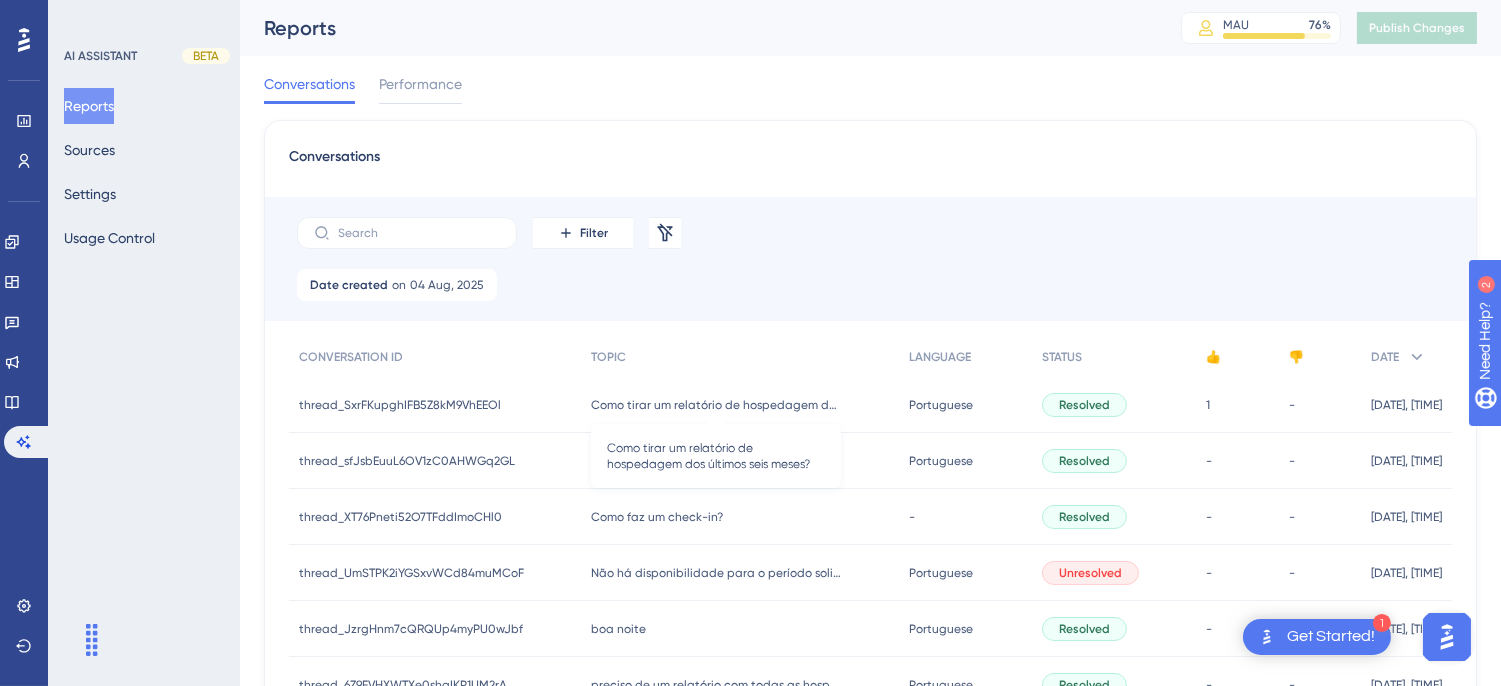 click on "Como tirar um relatório de hospedagem dos últimos seis meses?" at bounding box center [716, 405] 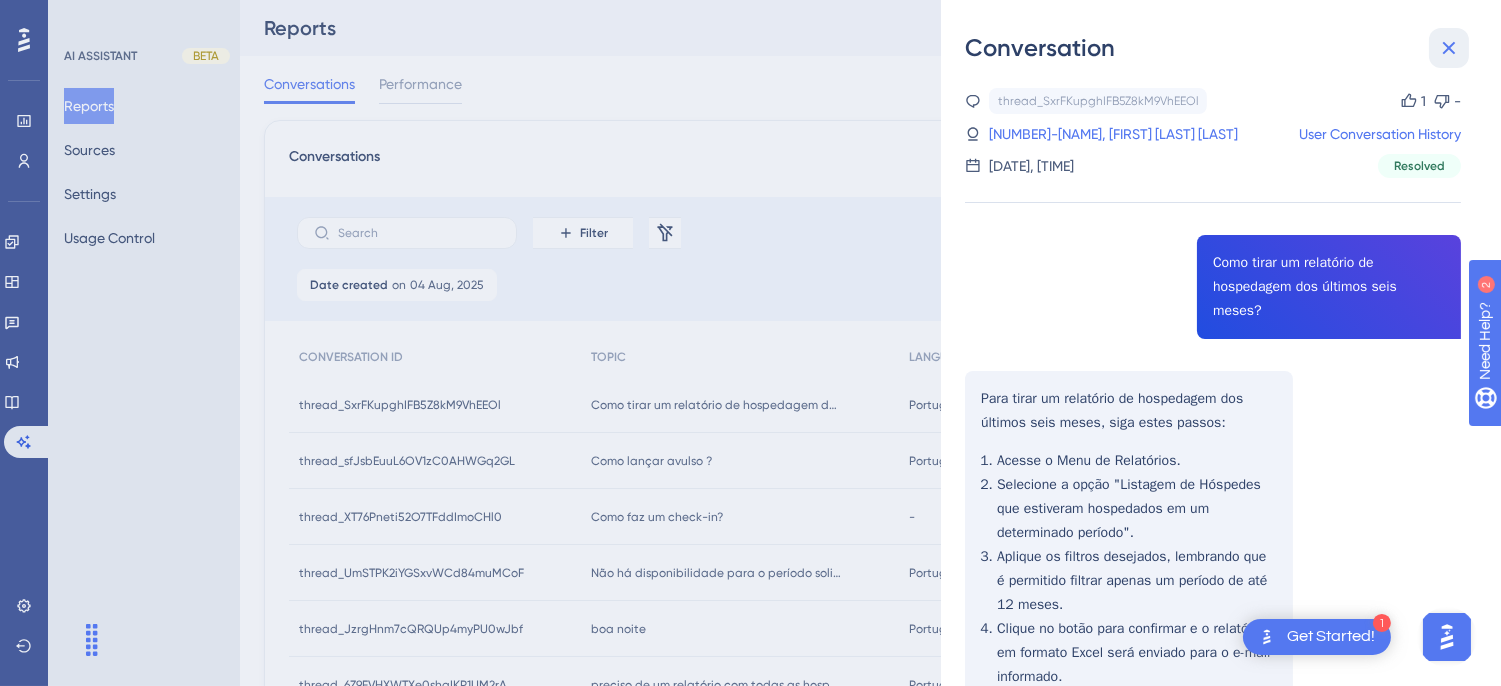 click 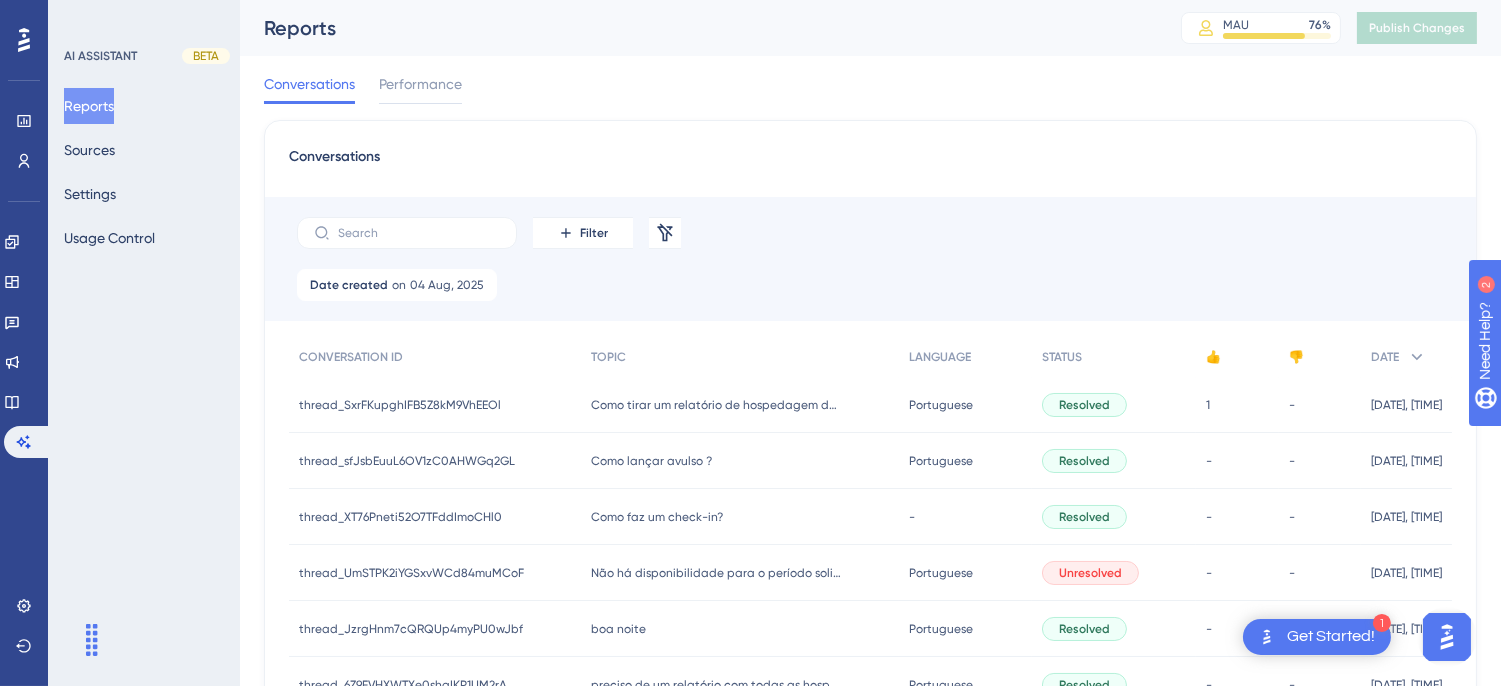 scroll, scrollTop: 971, scrollLeft: 0, axis: vertical 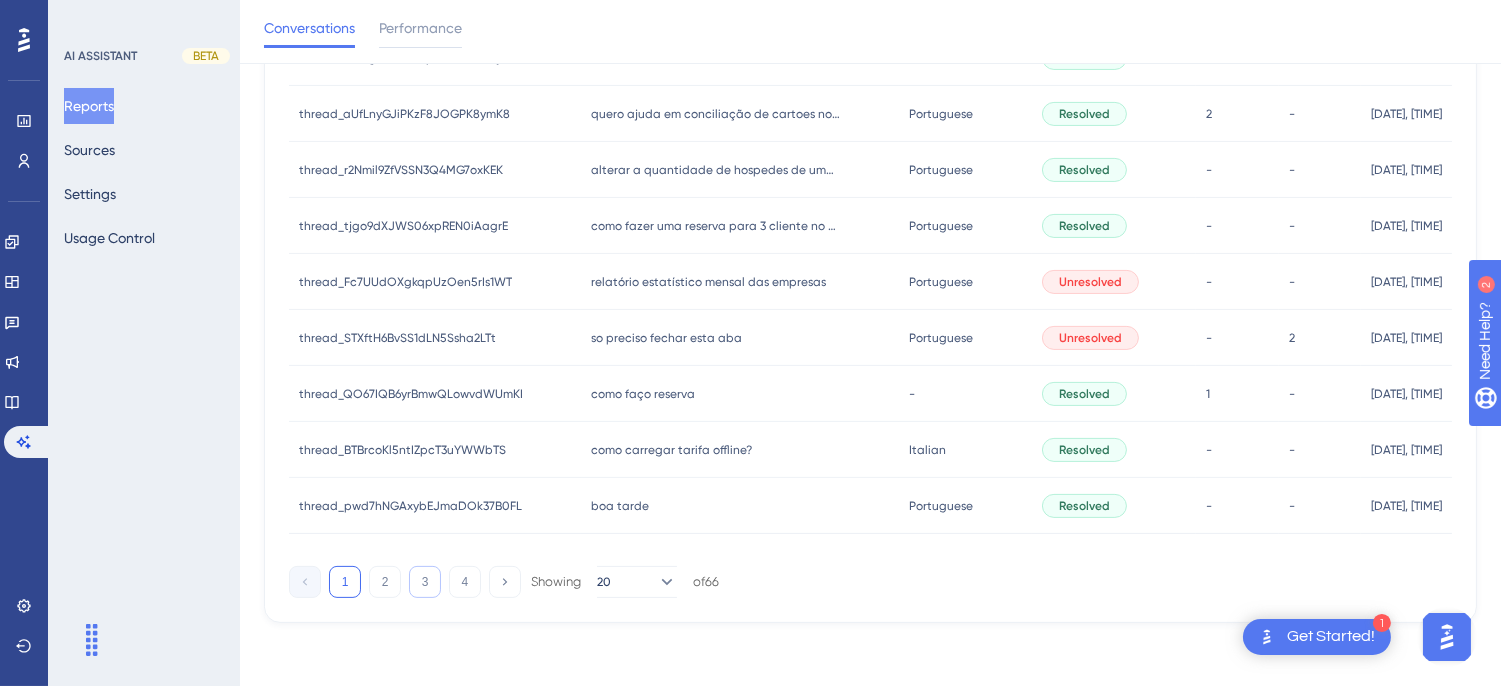 click on "3" at bounding box center [425, 582] 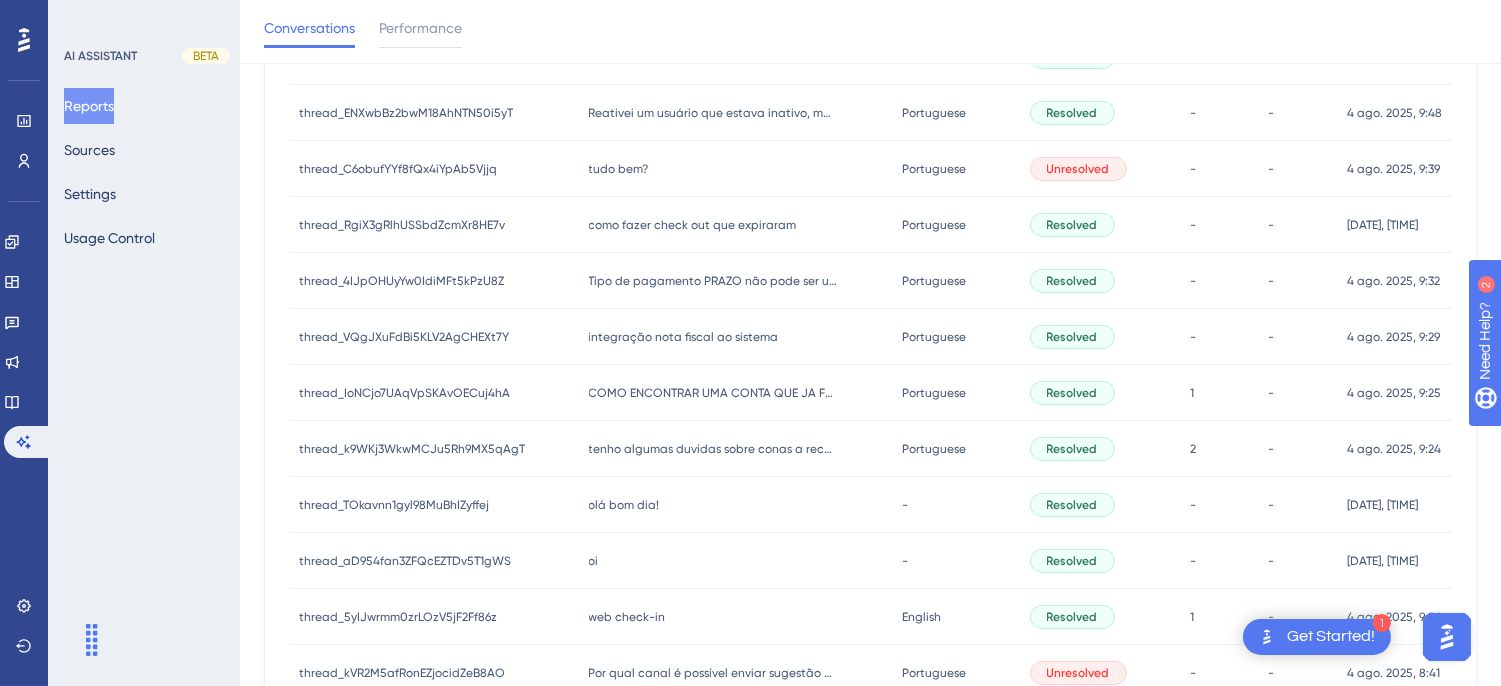 scroll, scrollTop: 0, scrollLeft: 0, axis: both 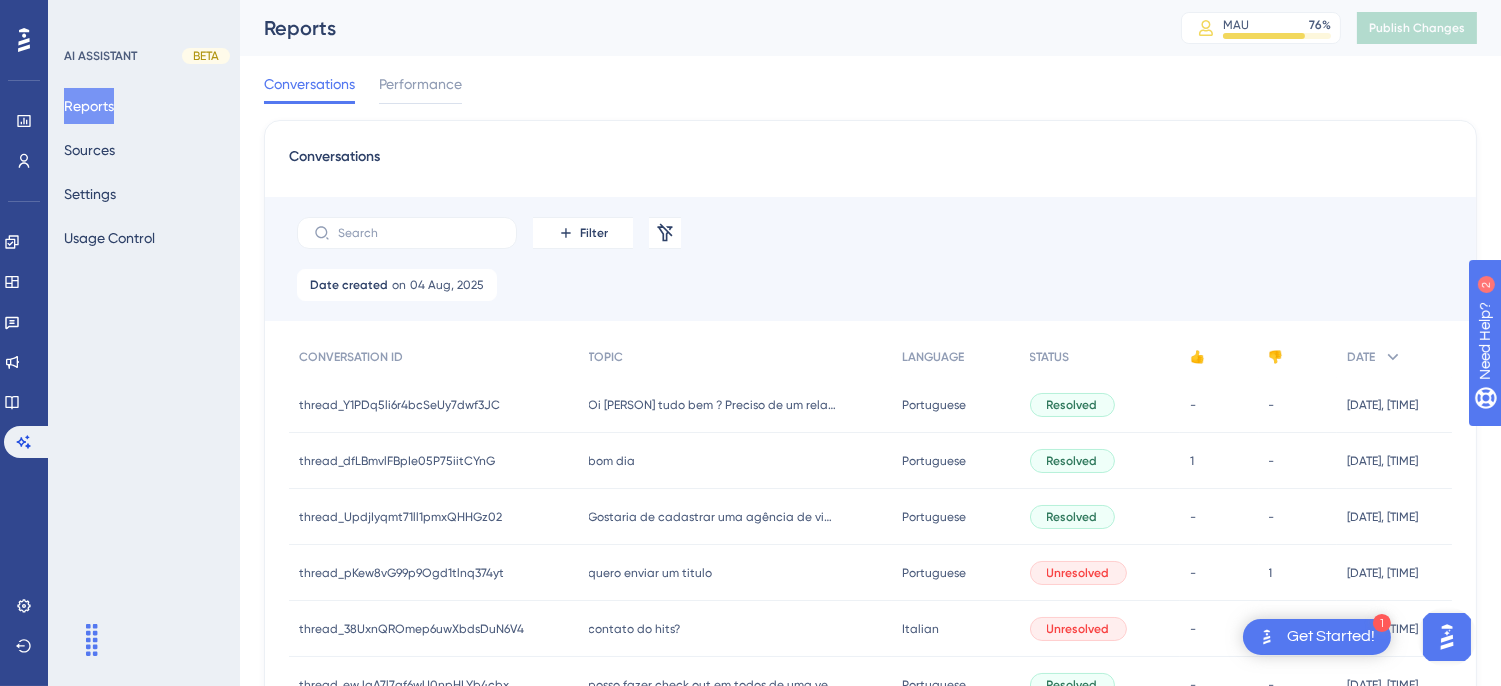 click on "Oi Hiara tudo bem ?
Preciso de um relatório resumido por mes e não por dia Oi Hiara tudo bem ?
Preciso de um relatório resumido por mes e não por dia" at bounding box center [736, 405] 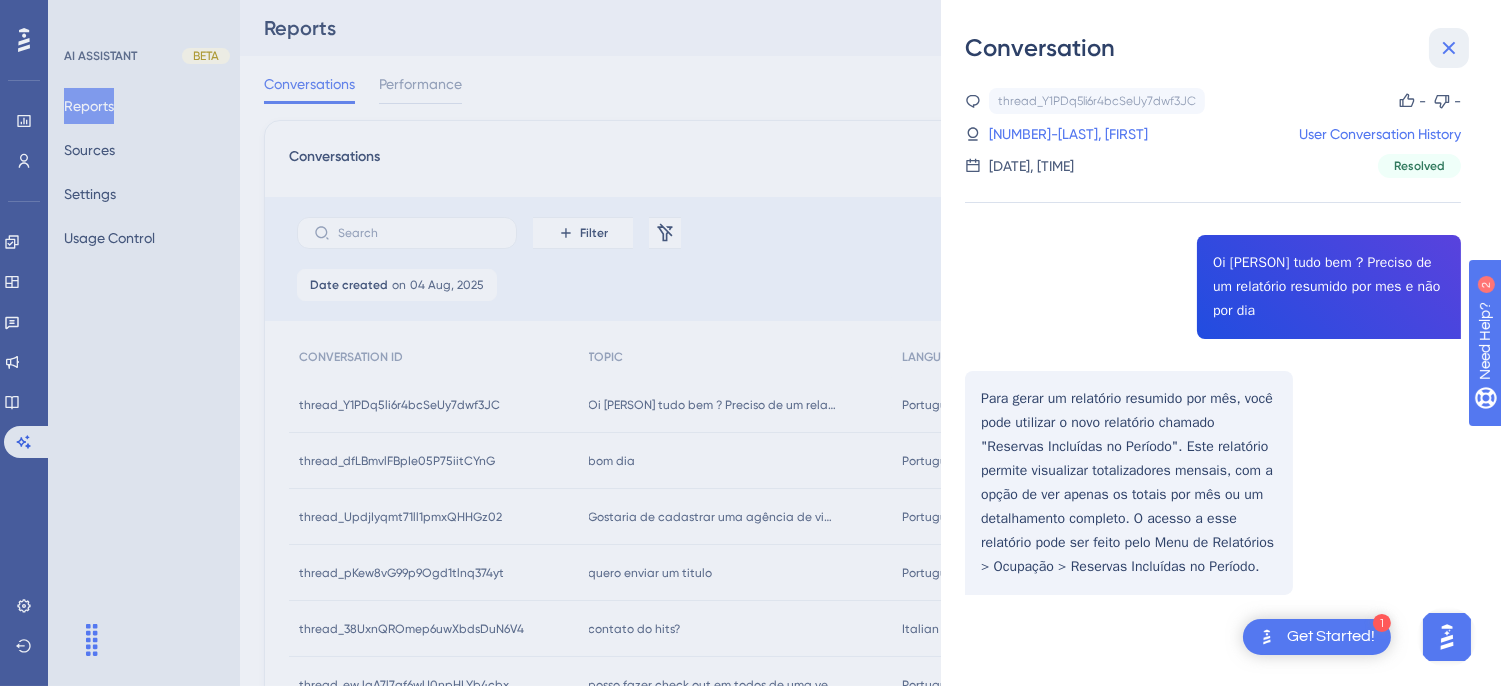 click at bounding box center (1449, 48) 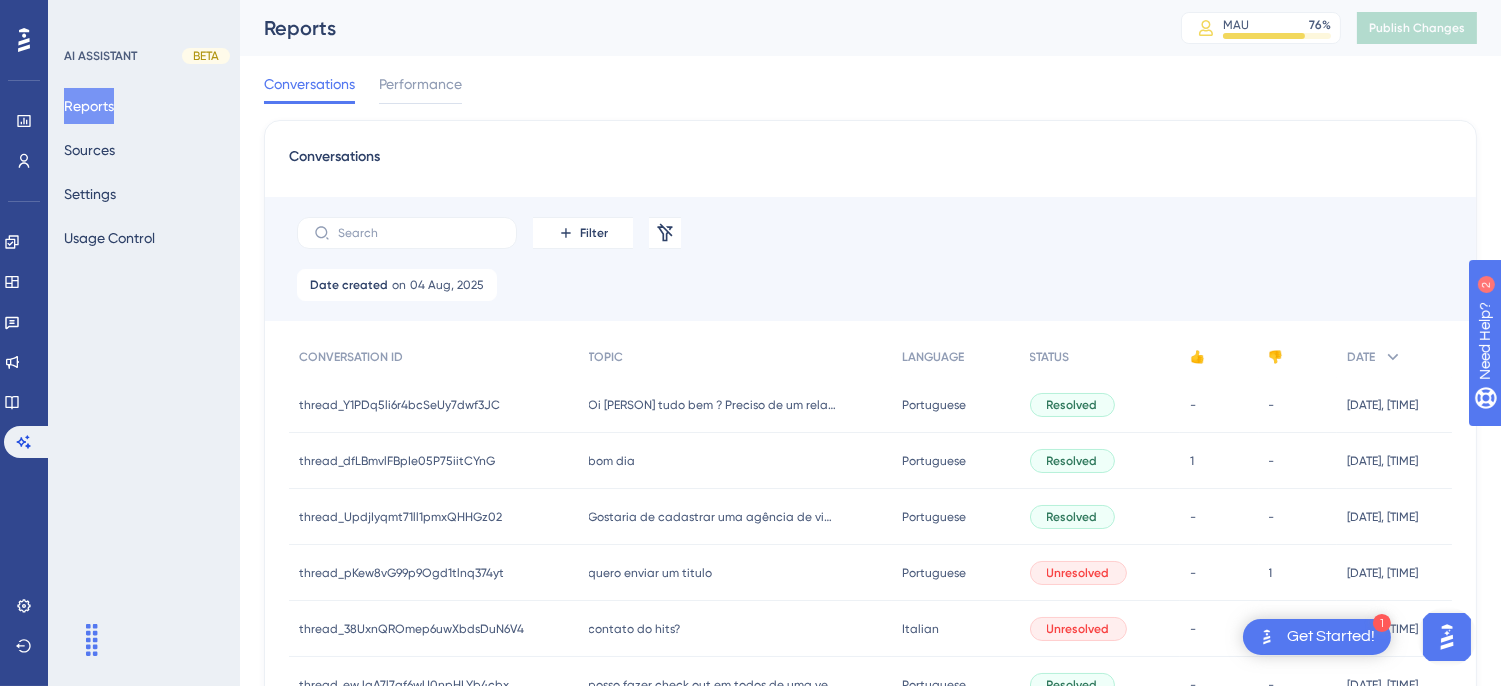 scroll, scrollTop: 222, scrollLeft: 0, axis: vertical 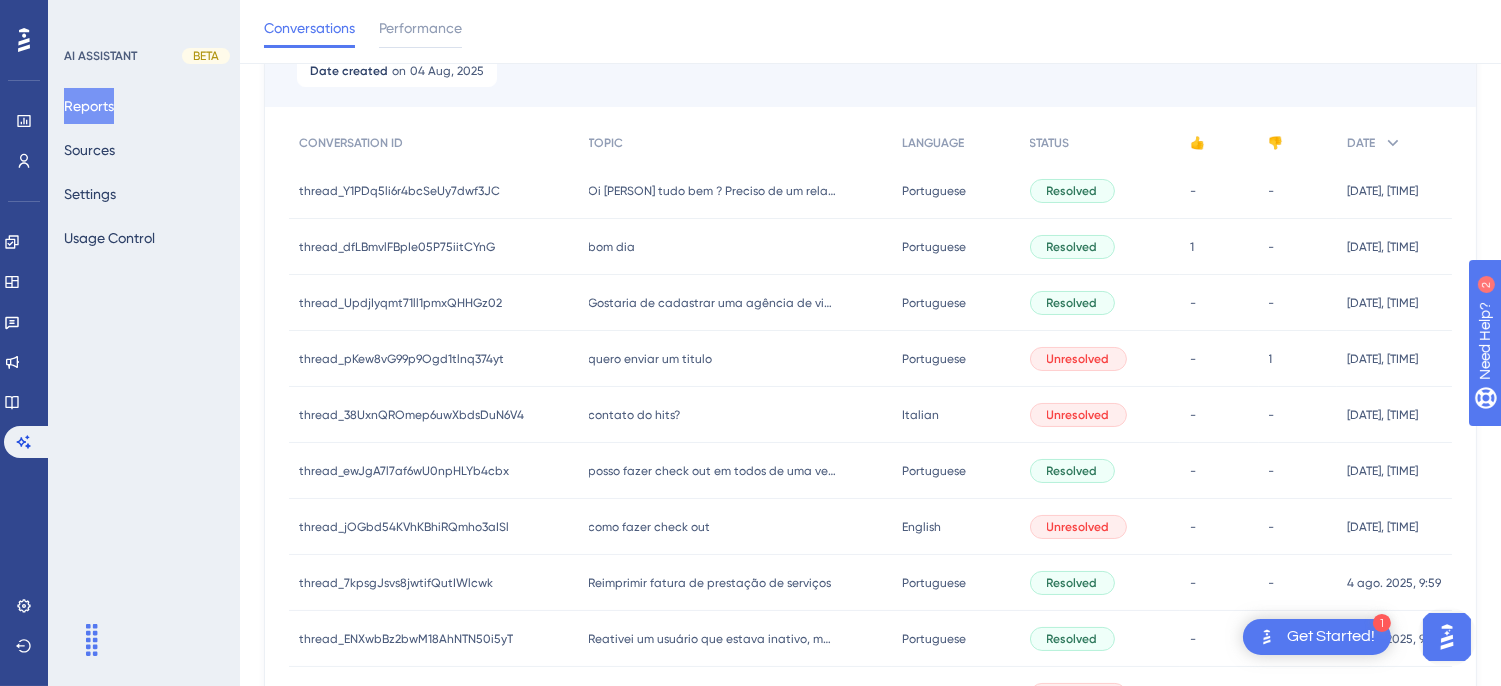 click on "bom dia bom dia" at bounding box center (736, 247) 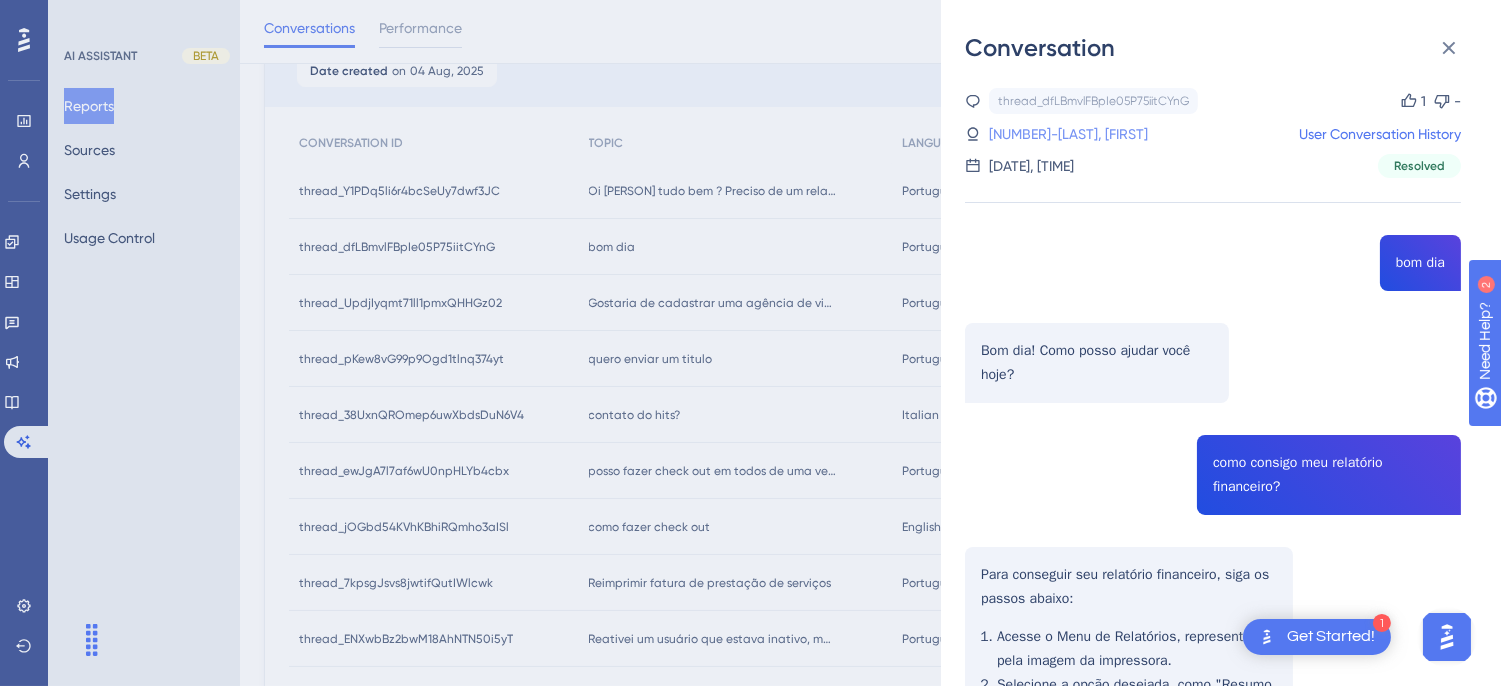 click on "2_[LAST], [FIRST]" at bounding box center (1068, 134) 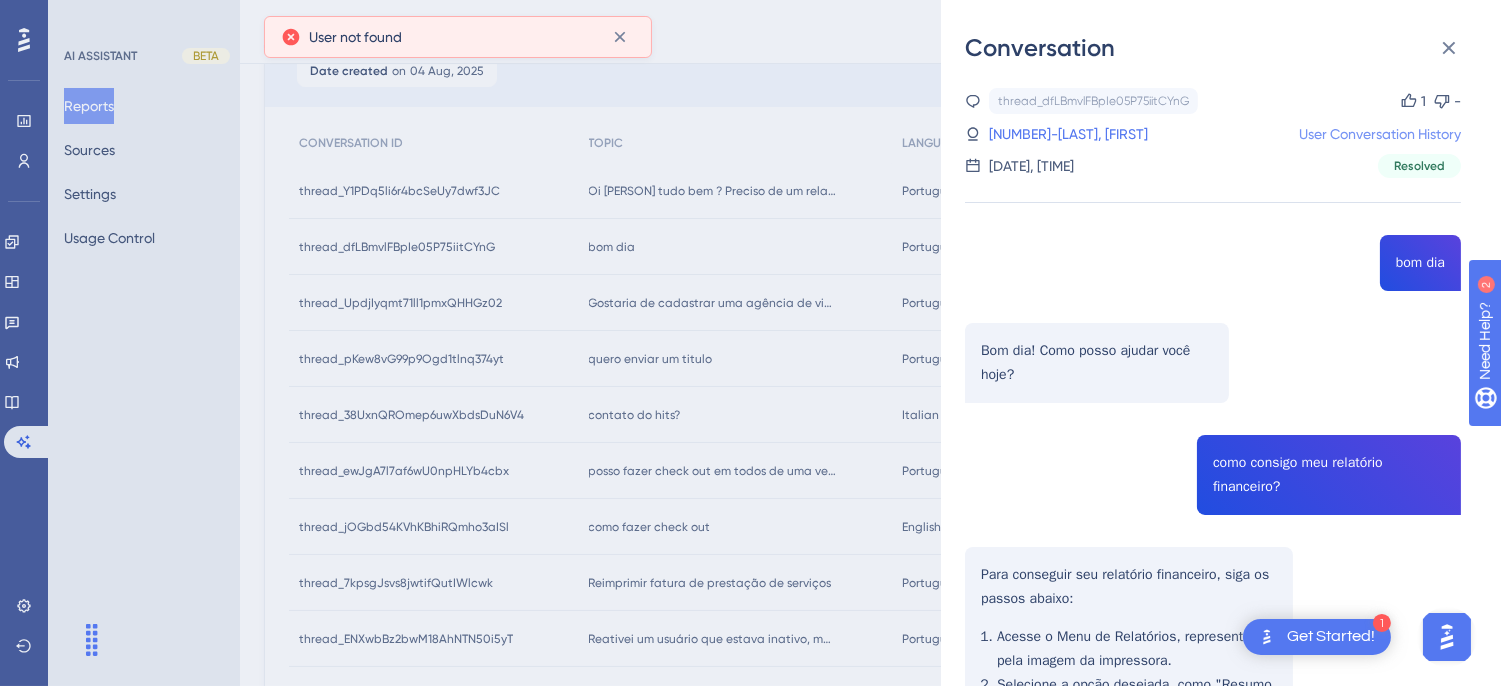 click on "User Conversation History" at bounding box center (1380, 134) 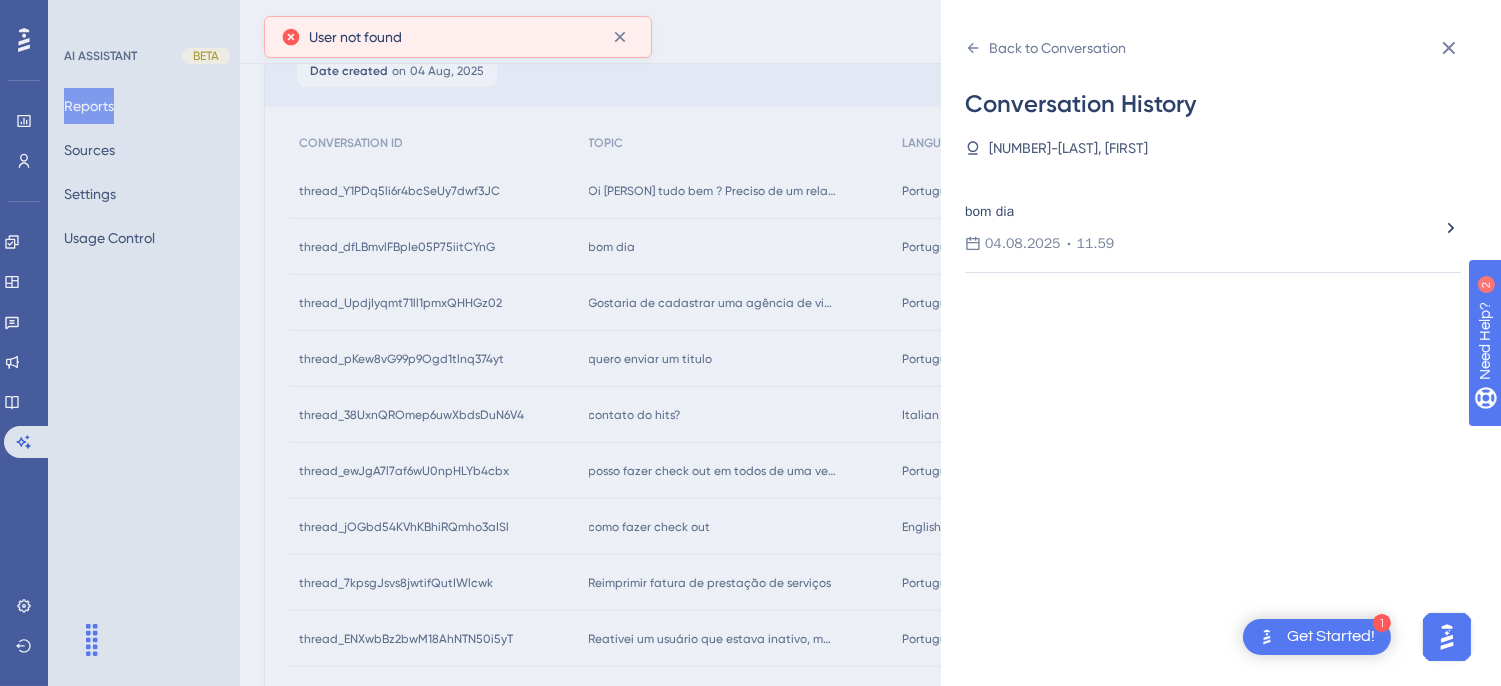 click on "2_[LAST], [FIRST]" at bounding box center (1068, 148) 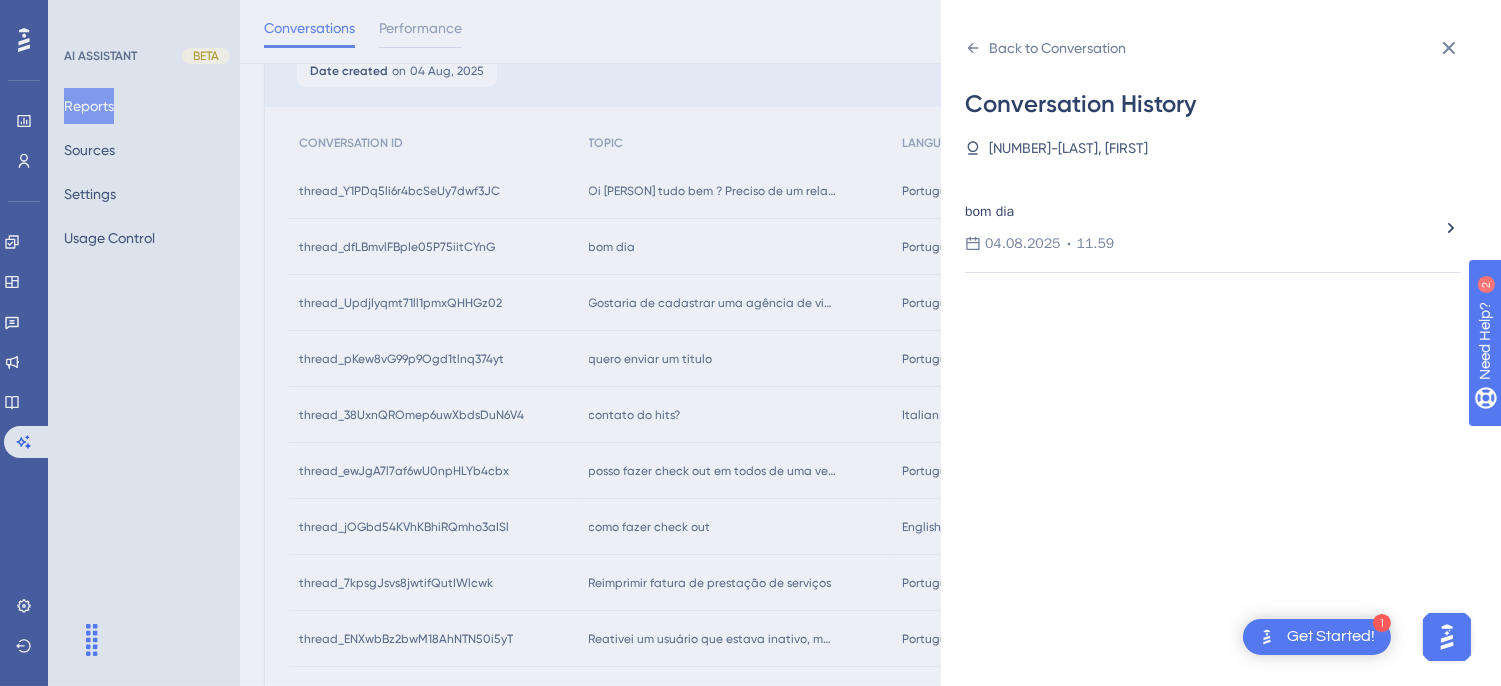 click on "2_[LAST], [FIRST]" at bounding box center (1068, 148) 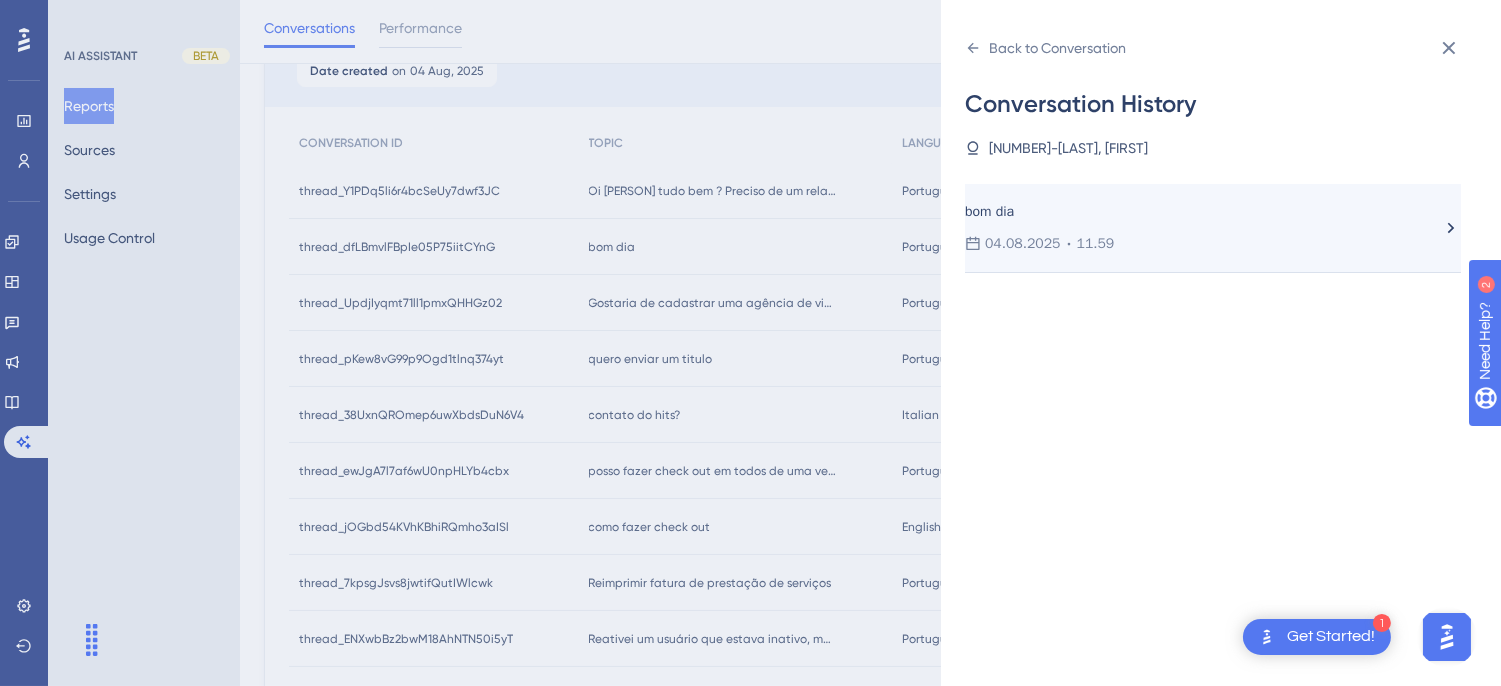 click on "04.08.2025" at bounding box center [1023, 244] 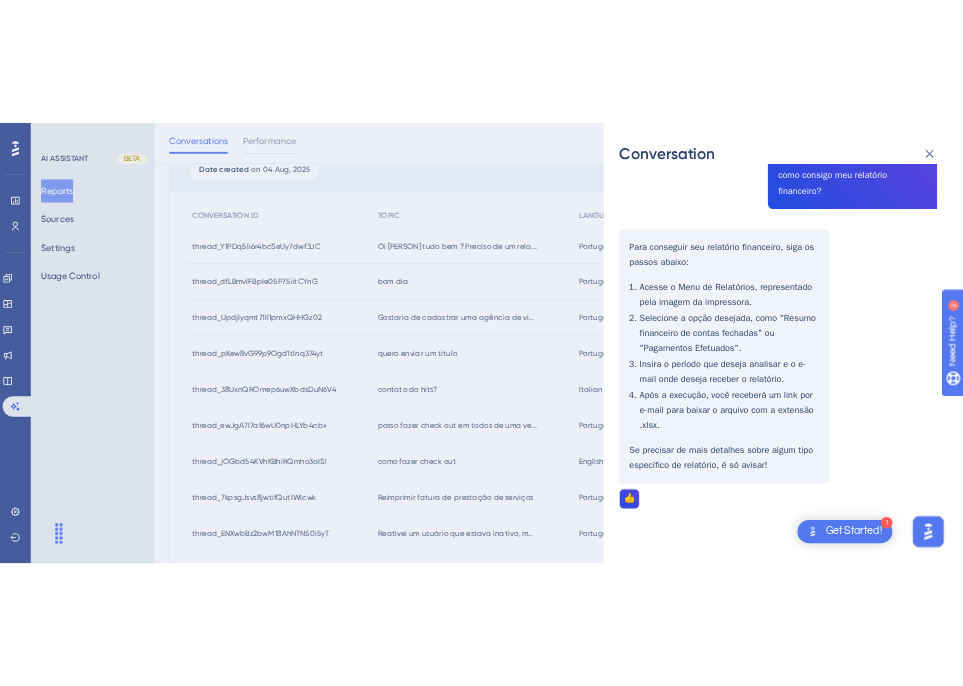 scroll, scrollTop: 0, scrollLeft: 0, axis: both 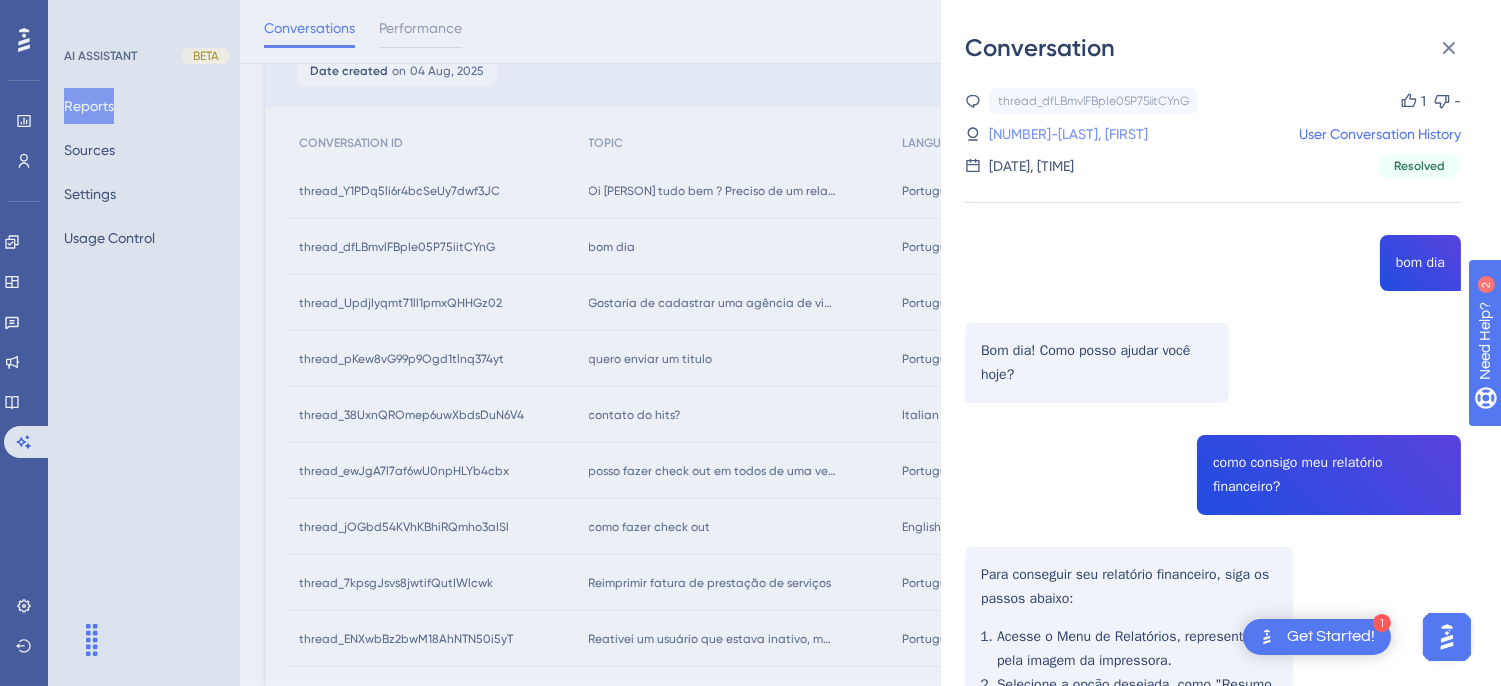 click on "2_Augusto, Antônio" at bounding box center [1068, 134] 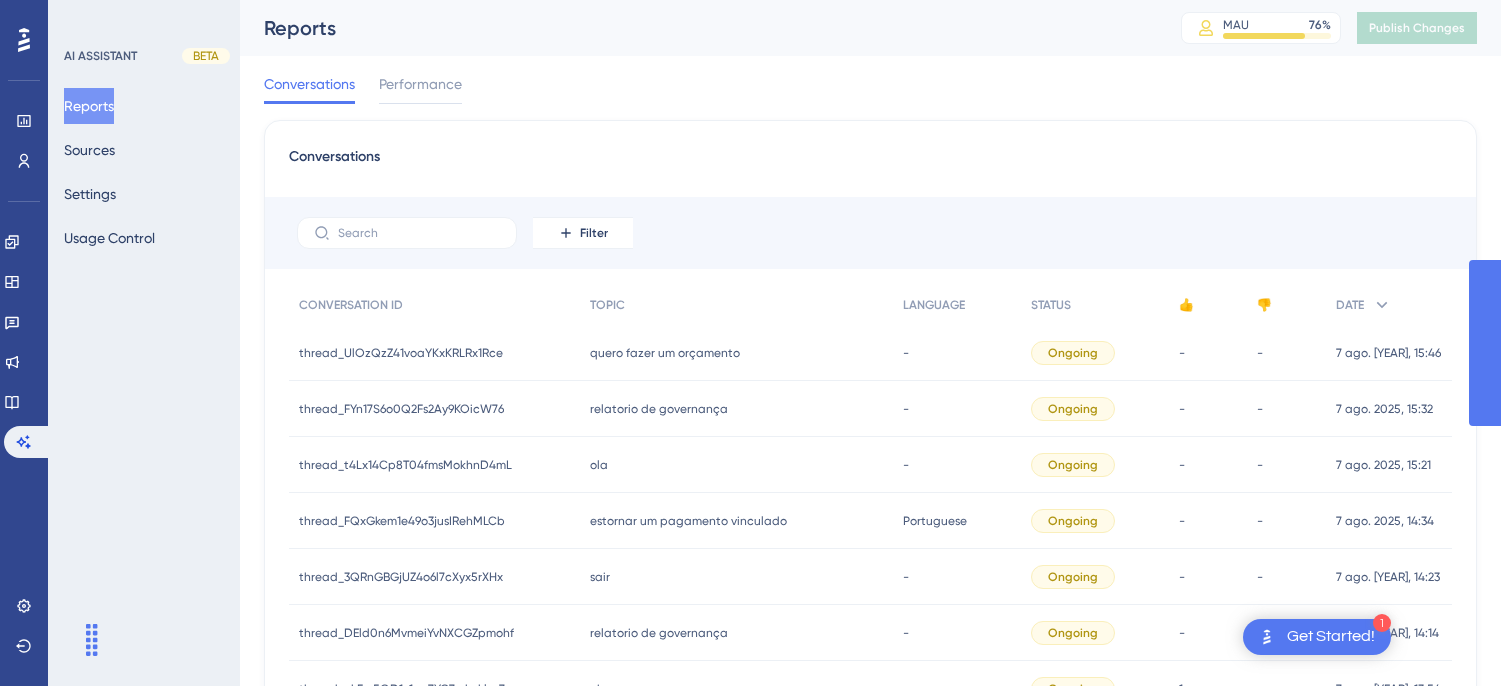 scroll, scrollTop: 0, scrollLeft: 0, axis: both 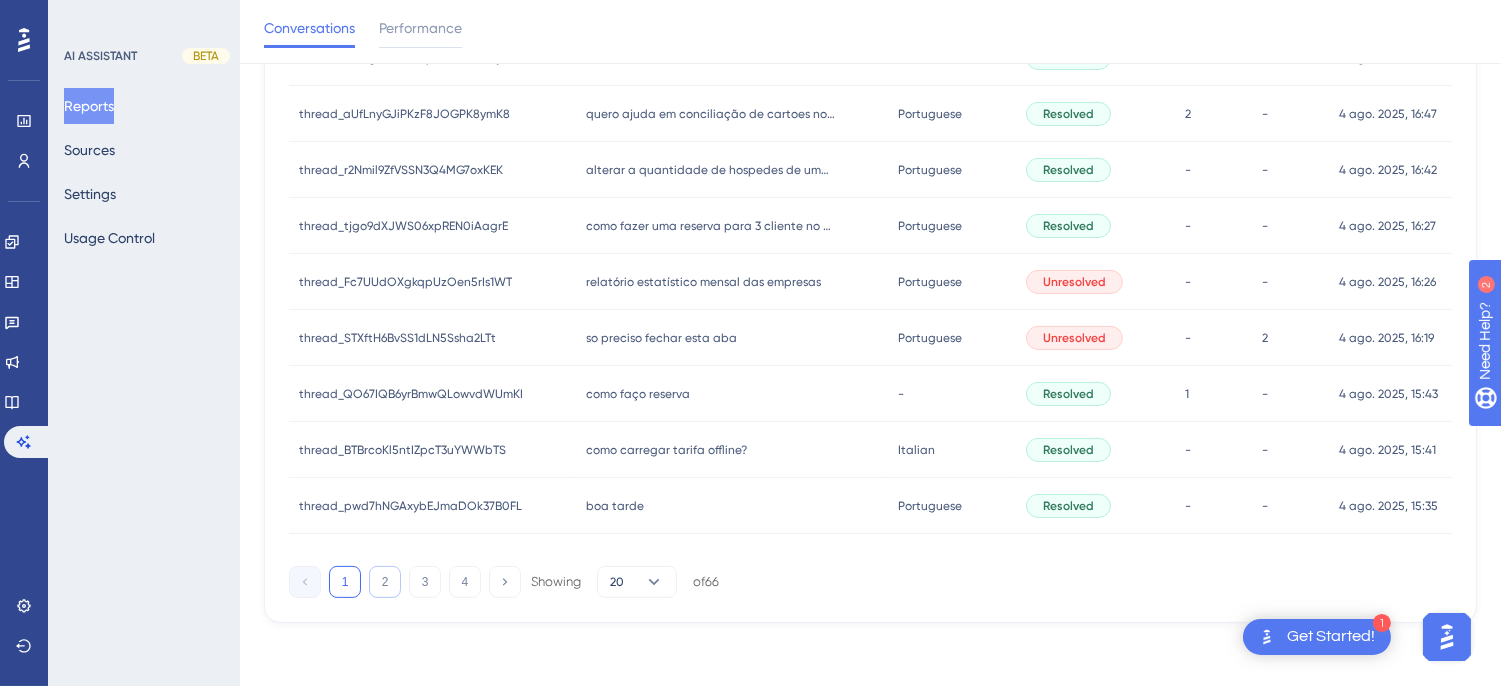 click on "2" at bounding box center (385, 582) 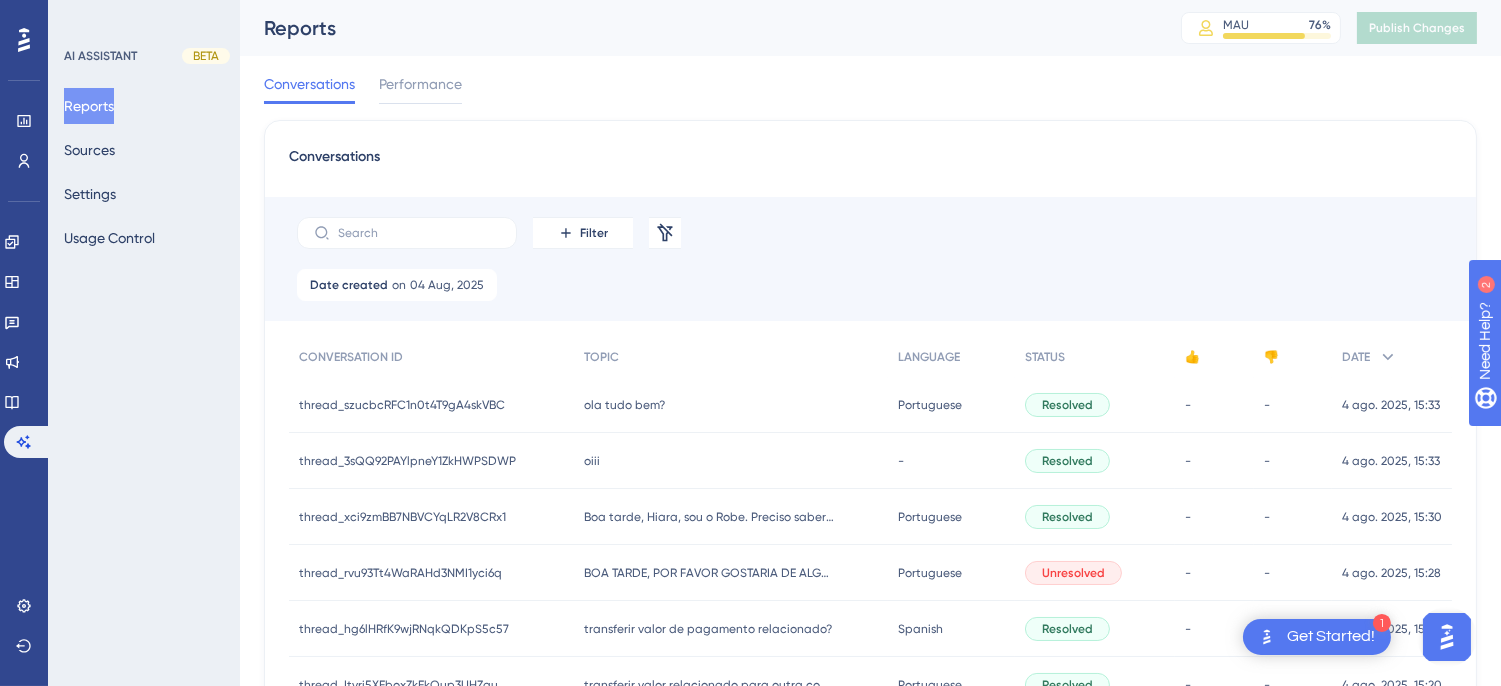 scroll, scrollTop: 971, scrollLeft: 0, axis: vertical 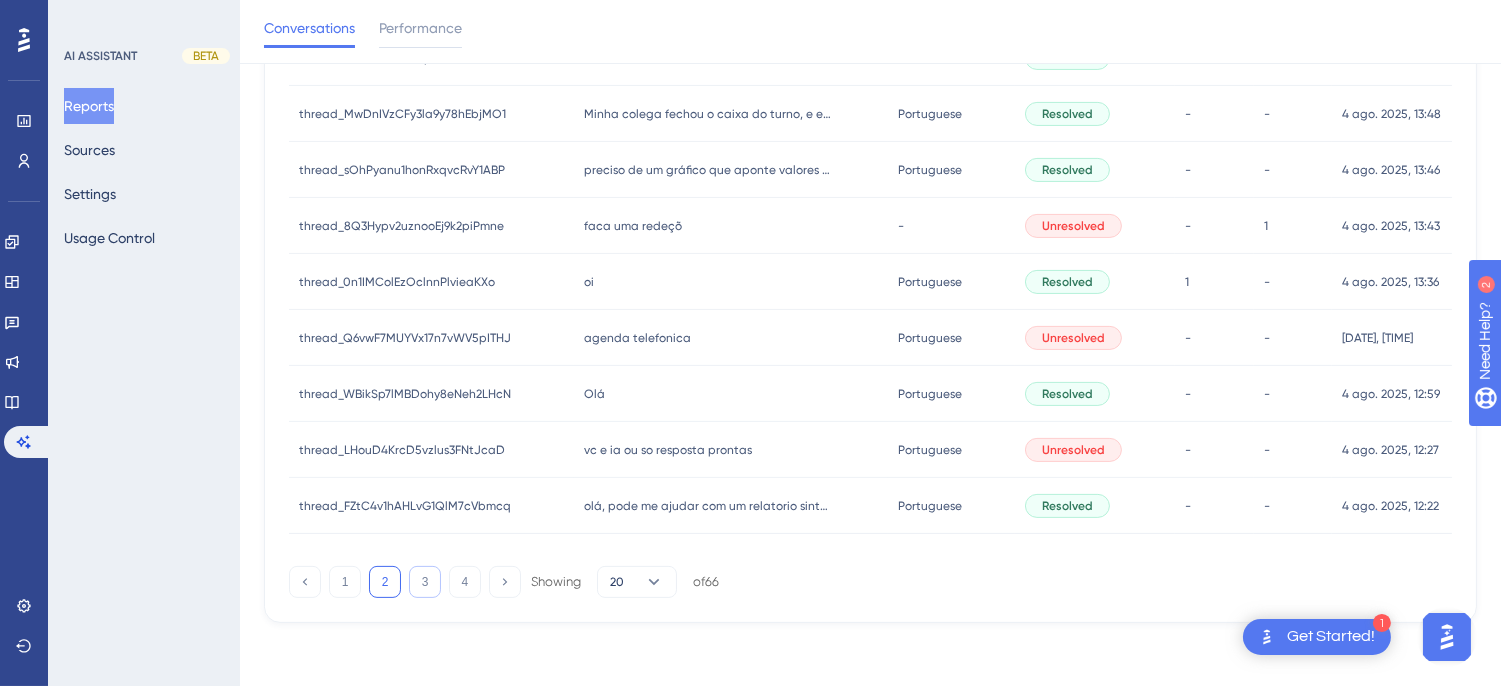 click on "3" at bounding box center [425, 582] 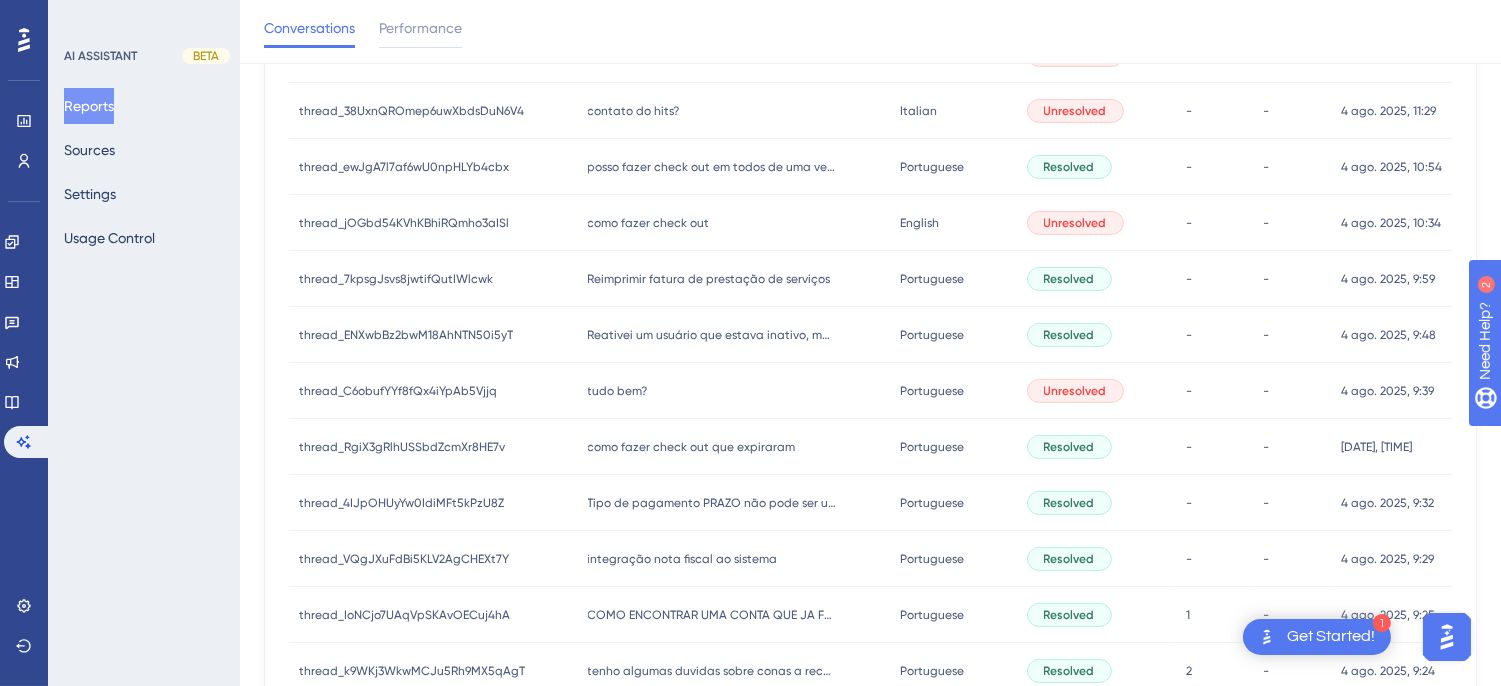 scroll, scrollTop: 82, scrollLeft: 0, axis: vertical 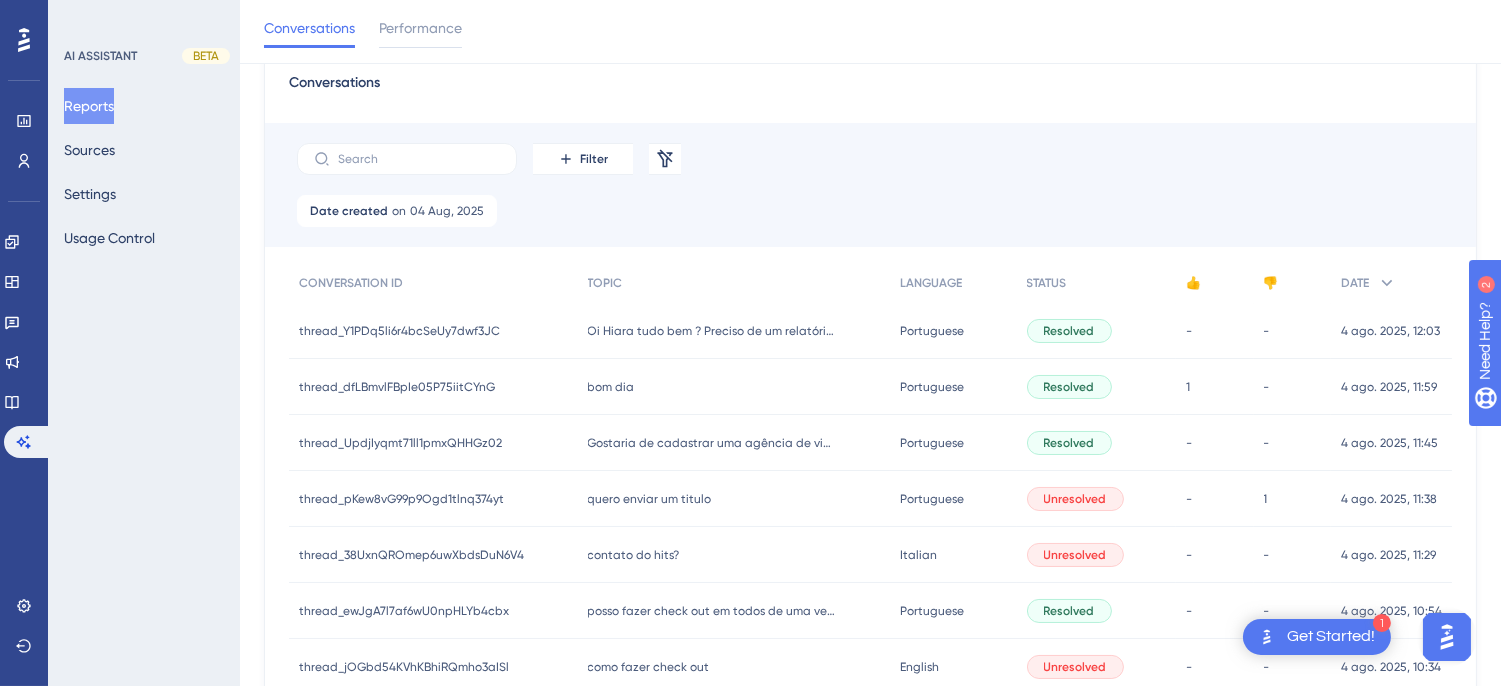 click on "bom dia bom dia" at bounding box center [734, 387] 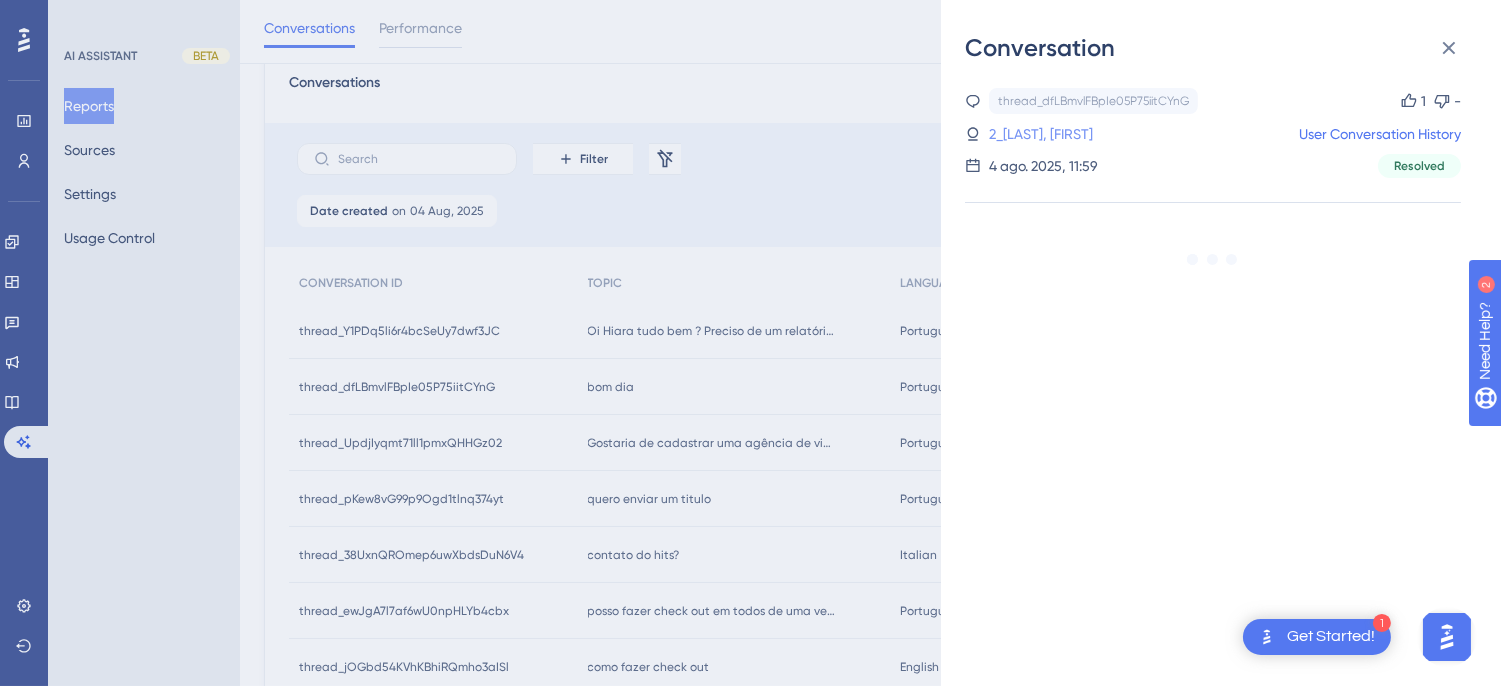 click on "2_[LAST], [FIRST]" at bounding box center [1041, 134] 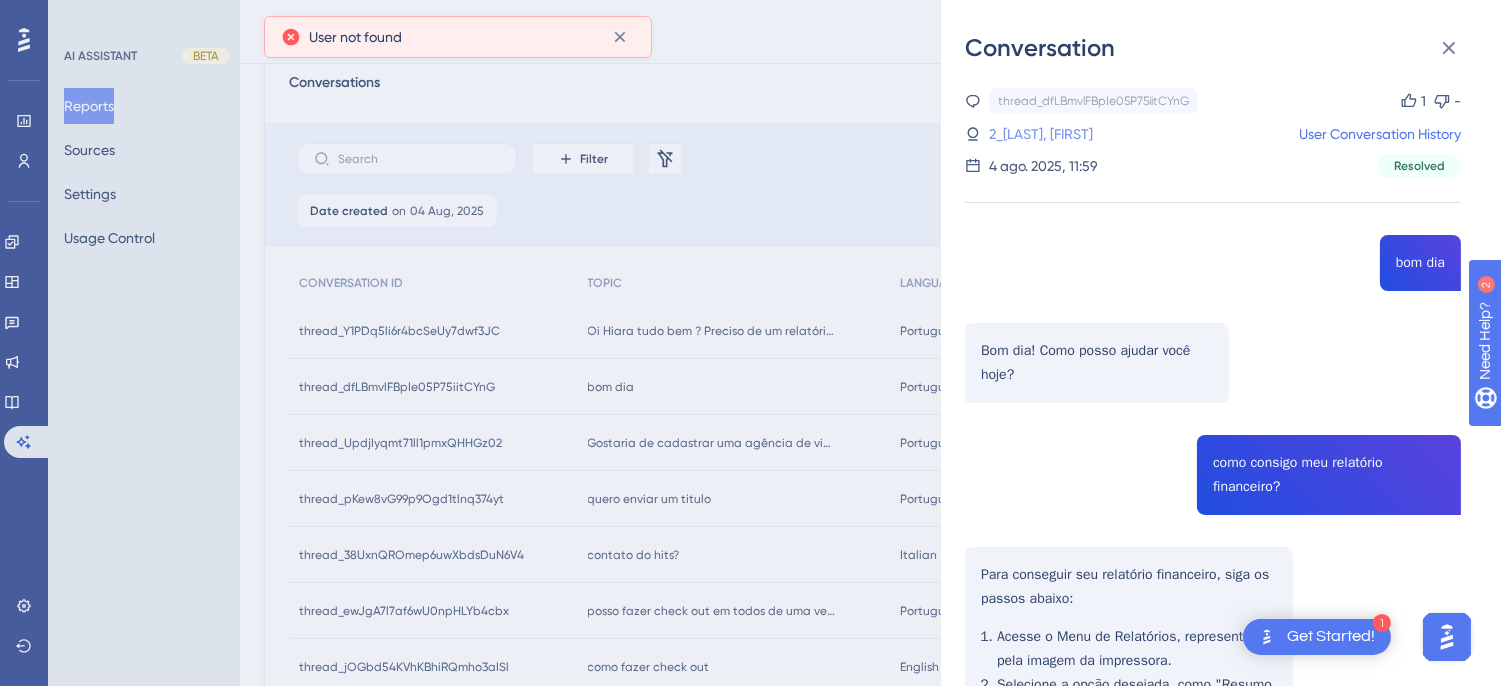 click on "2_[LAST], [FIRST]" at bounding box center [1041, 134] 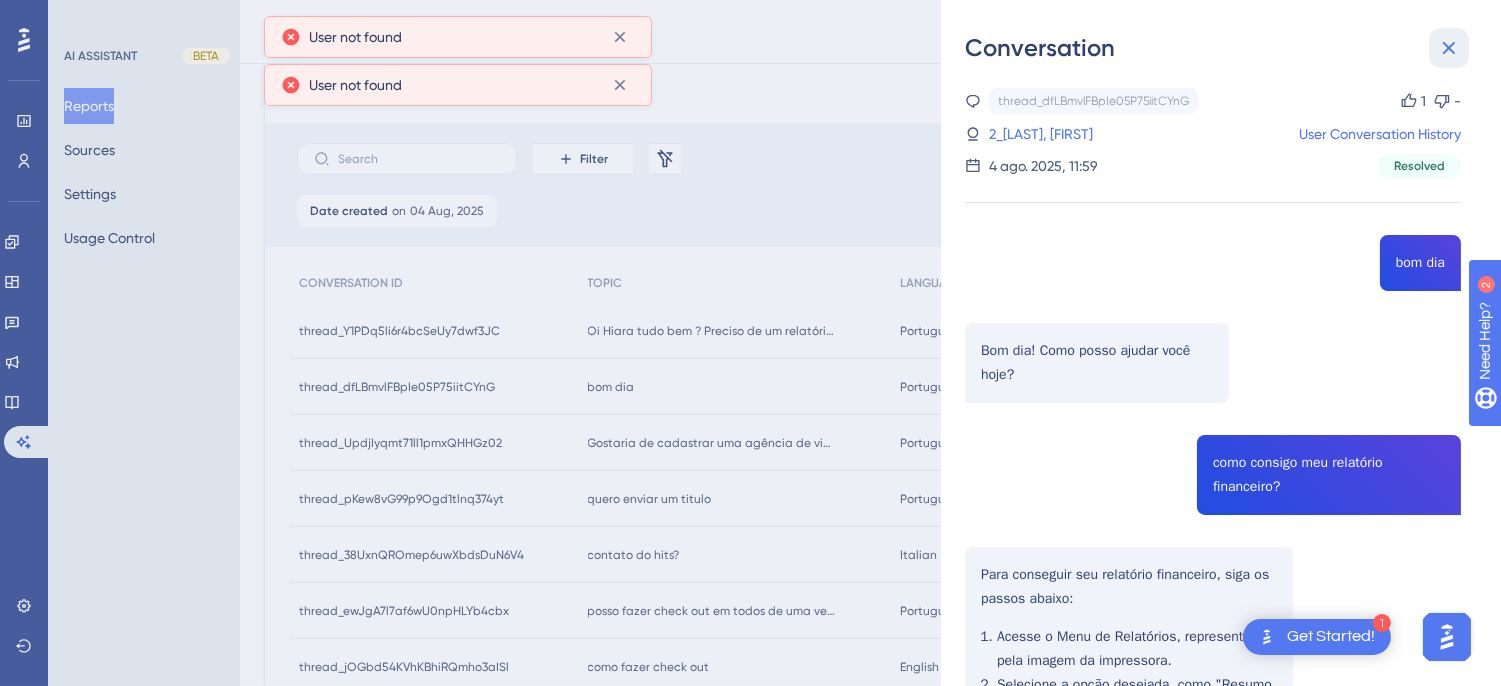 click 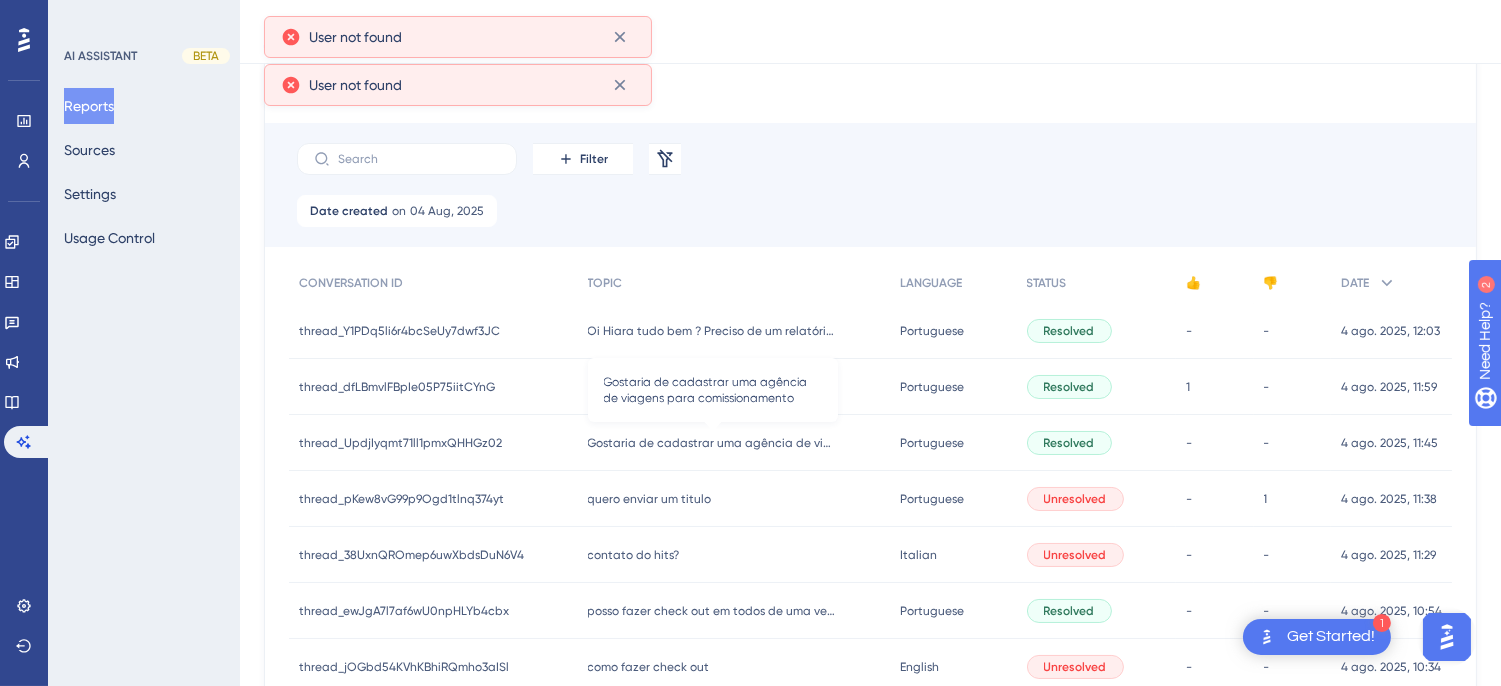 click on "Gostaria de cadastrar uma agência de viagens para comissionamento" at bounding box center (713, 443) 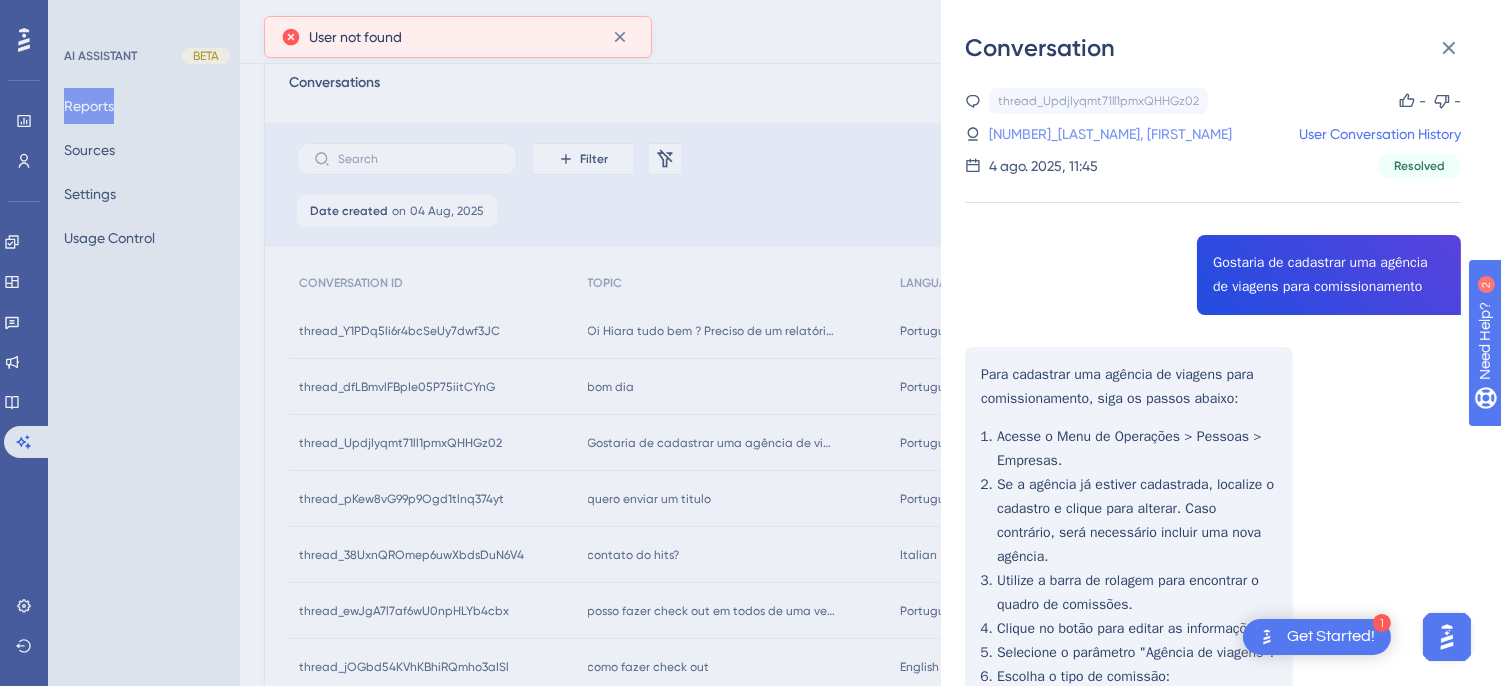 click on "[NUMBER]_[LAST_NAME], [FIRST_NAME]" at bounding box center (1110, 134) 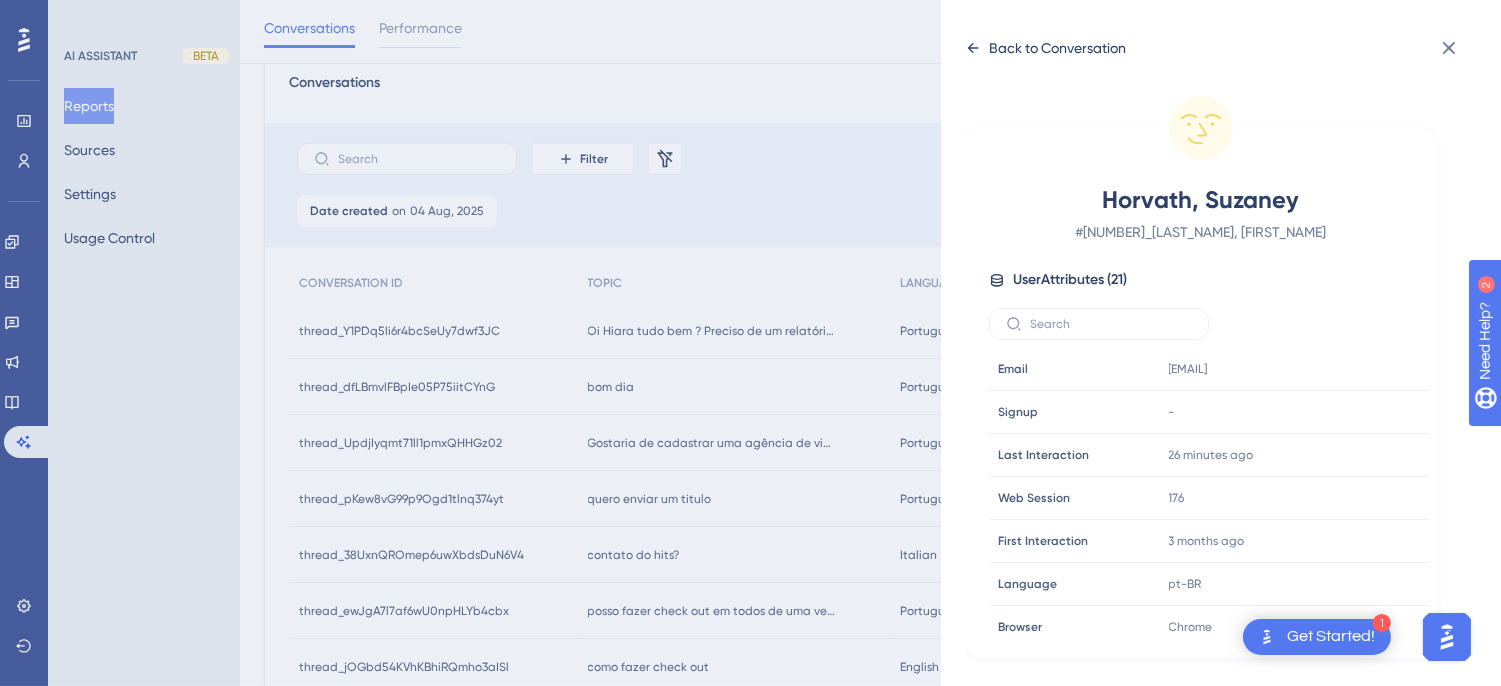 click 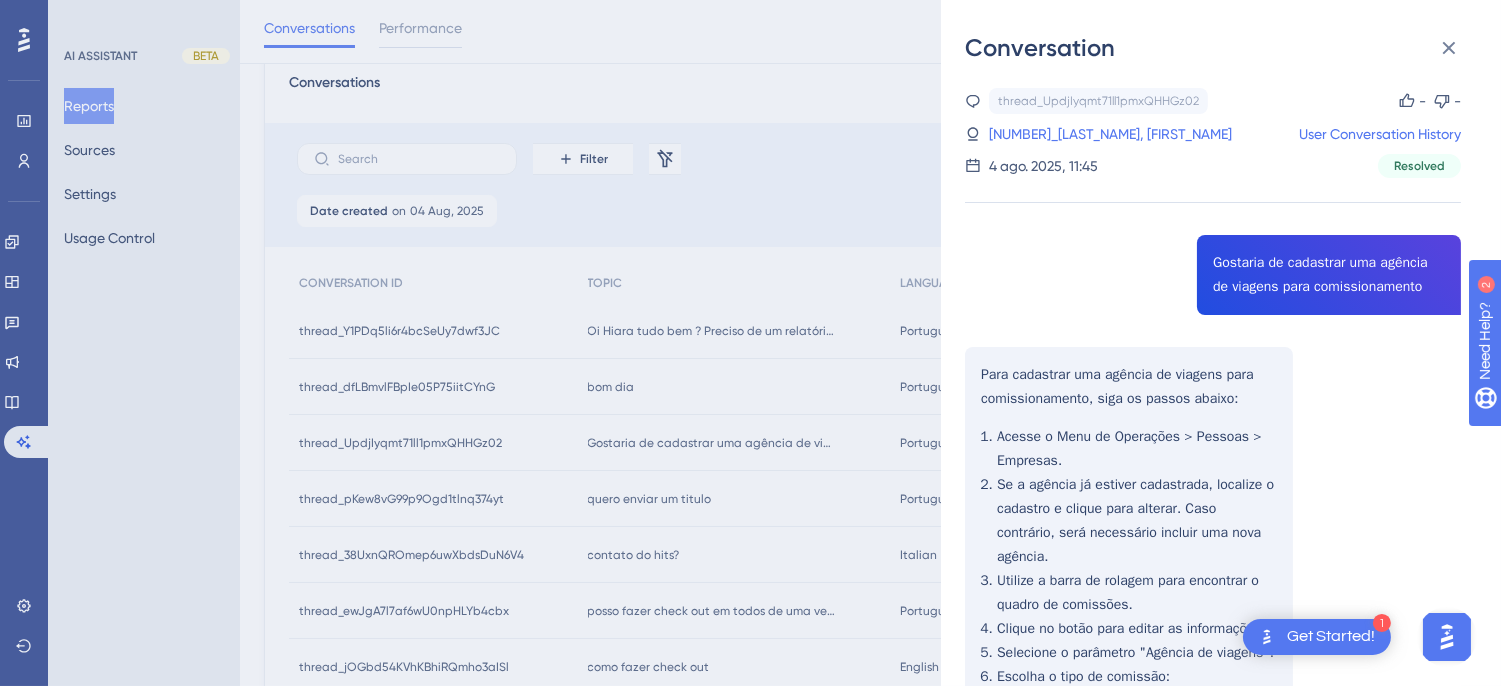 click on "Conversation thread_UpdjIyqmt71ll1pmxQHHGz02 Copy - - 159_[LAST], [FIRST] User Conversation History 4 ago. 2025,
11:45 Resolved Gostaria de cadastrar uma agência de viagens para comissionamento Para cadastrar uma agência de viagens para comissionamento, siga os passos abaixo:
Acesse o Menu de Operações > Pessoas > Empresas.
Se a agência já estiver cadastrada, localize o cadastro e clique para alterar. Caso contrário, será necessário incluir uma nova agência.
Utilize a barra de rolagem para encontrar o quadro de comissões.
Clique no botão para editar as informações.
Selecione o parâmetro "Agência de viagens".
Escolha o tipo de comissão:
Percentual: o valor será calculado a partir do percentual informado.
Valor por Adulto x Diária: um valor fixo por diária multiplicado pela quantidade de adultos.
Insira o percentual ou valor fixo da comissão.
Clique no botão verde para confirmar." at bounding box center (750, 343) 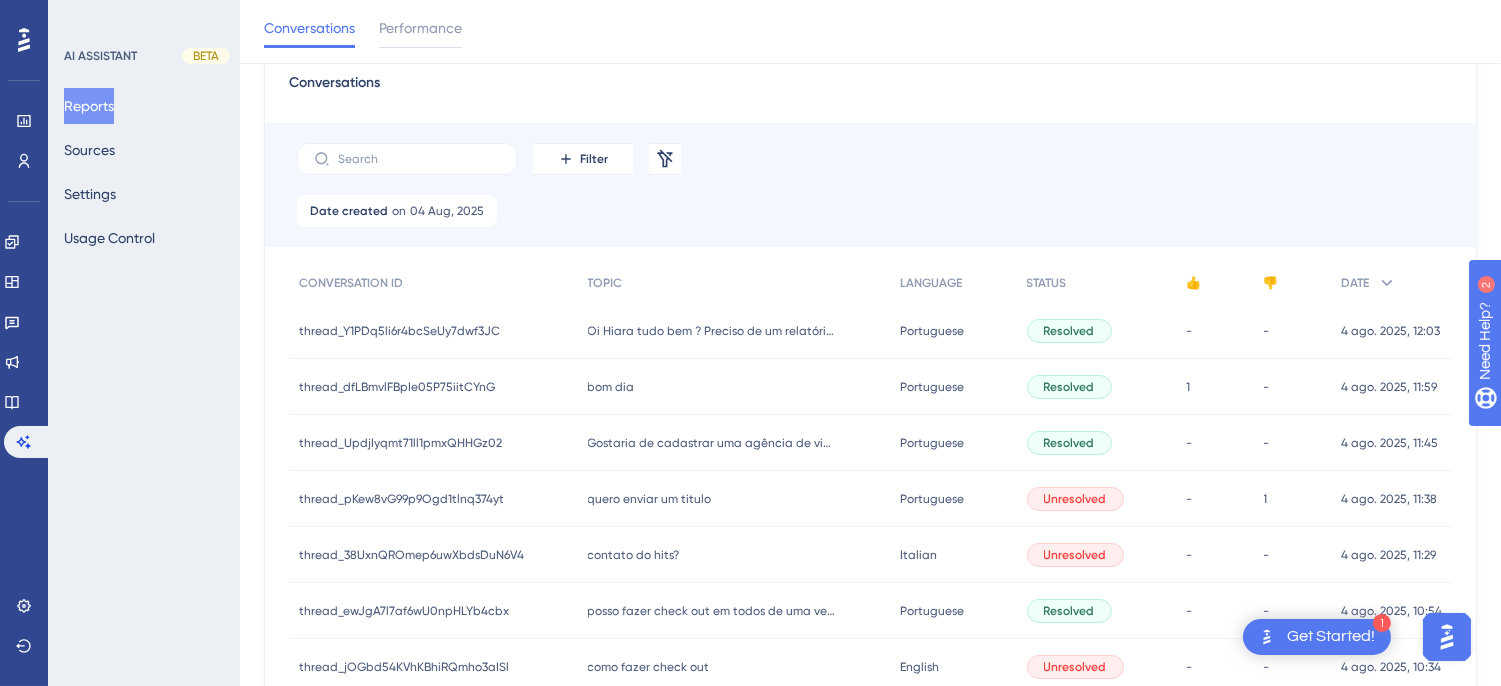 click on "bom dia" at bounding box center [611, 387] 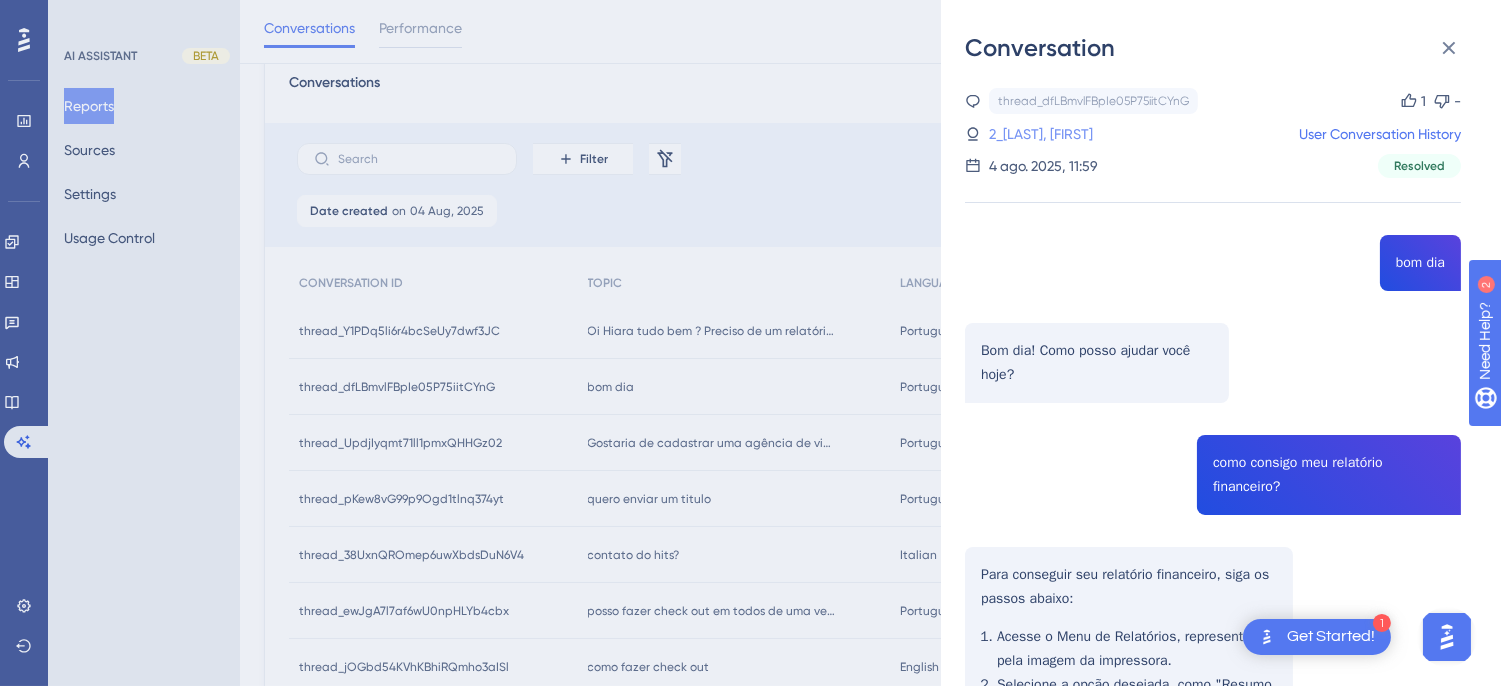 click on "2_[LAST], [FIRST]" at bounding box center (1041, 134) 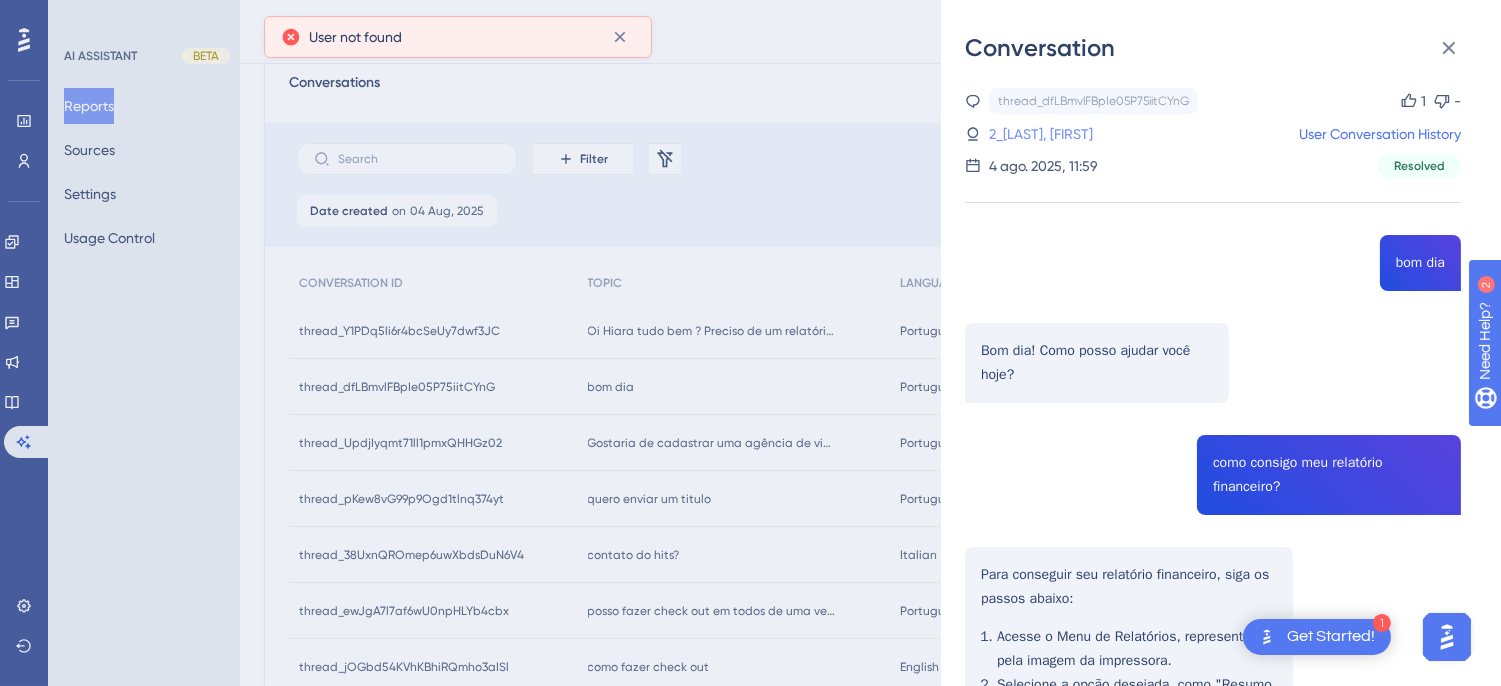 click on "2_[LAST], [FIRST]" at bounding box center (1041, 134) 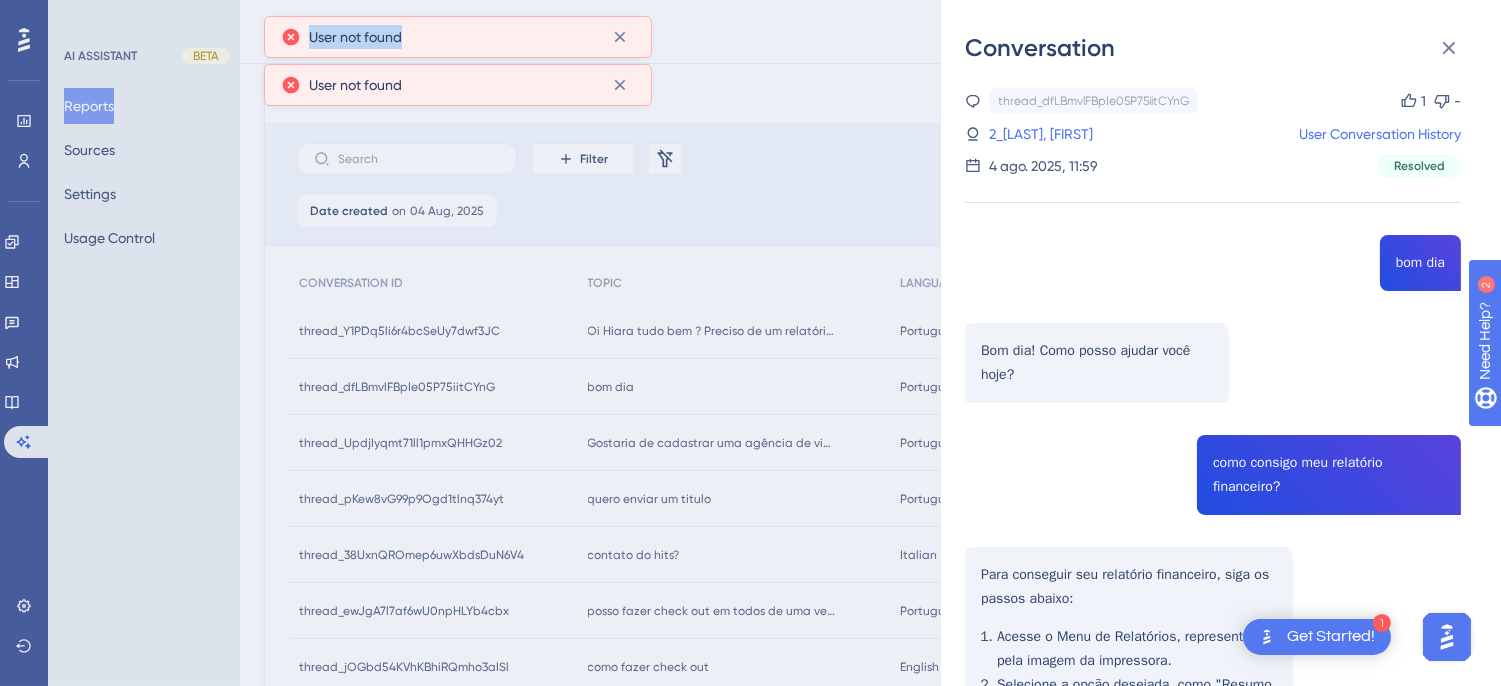 drag, startPoint x: 421, startPoint y: 37, endPoint x: 308, endPoint y: 43, distance: 113.15918 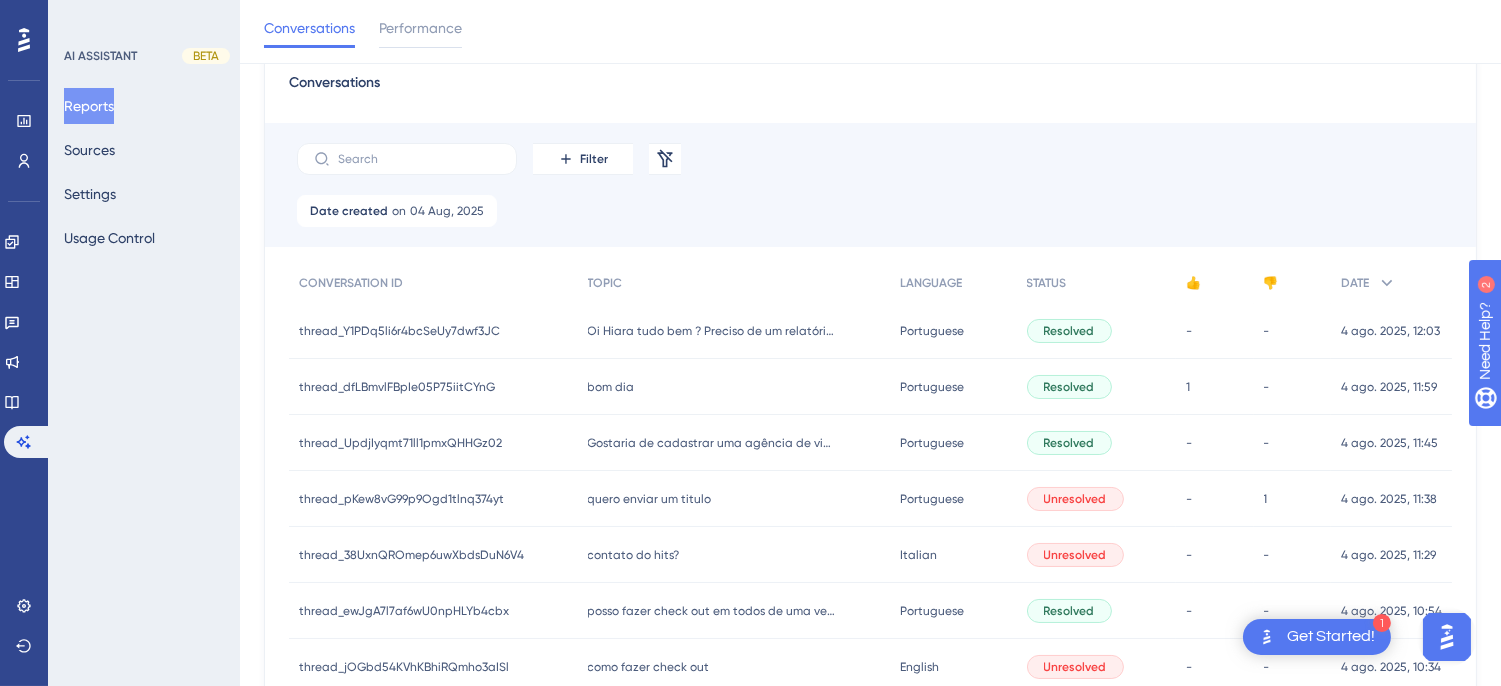 click on "bom dia bom dia" at bounding box center [734, 387] 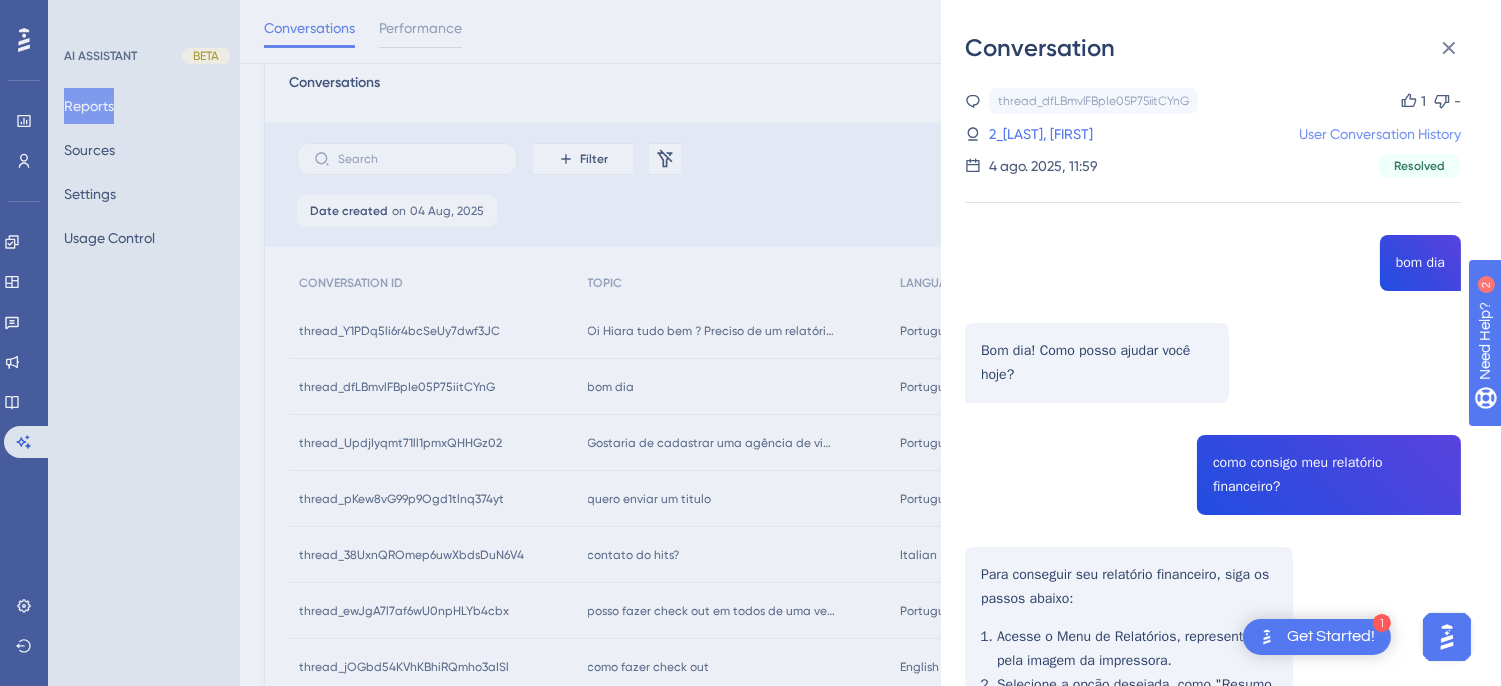 click on "User Conversation History" at bounding box center [1380, 134] 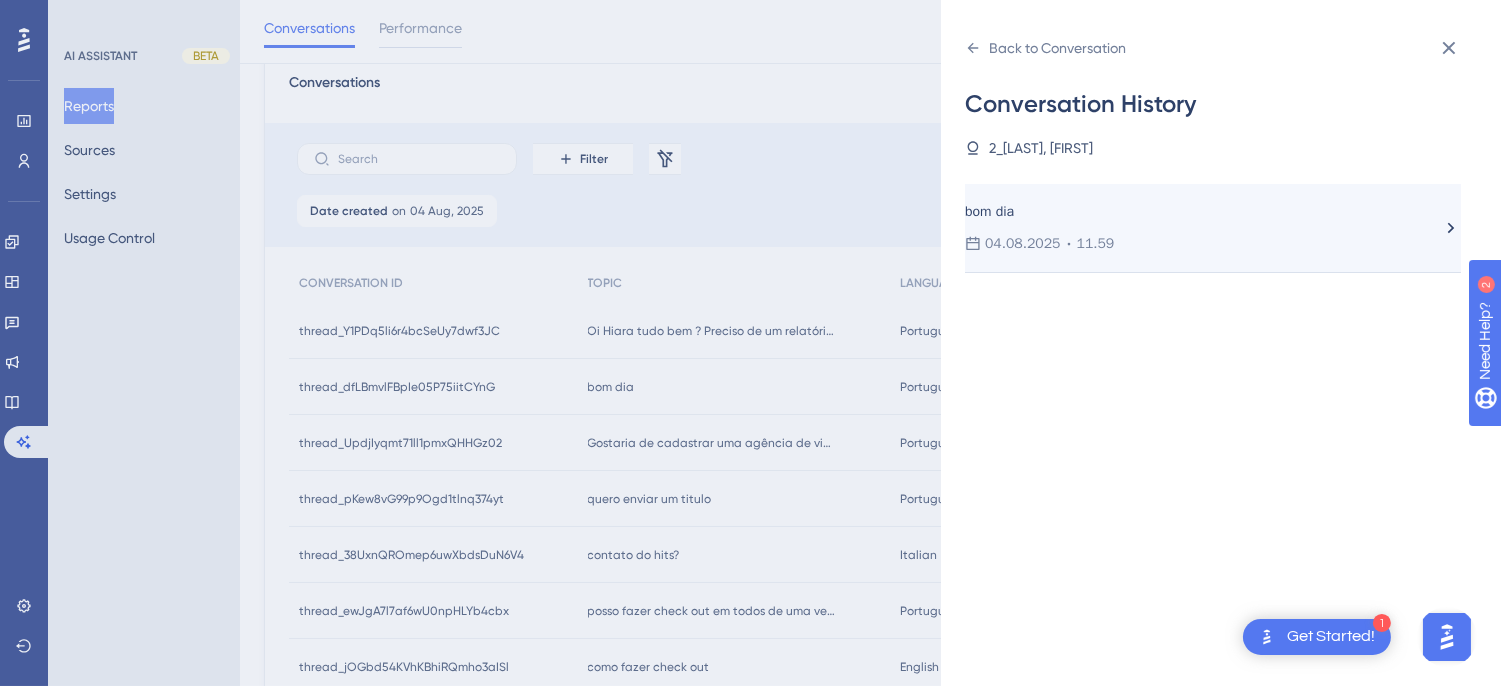 click on "bom dia 04.08.2025 11.59" at bounding box center (1213, 236) 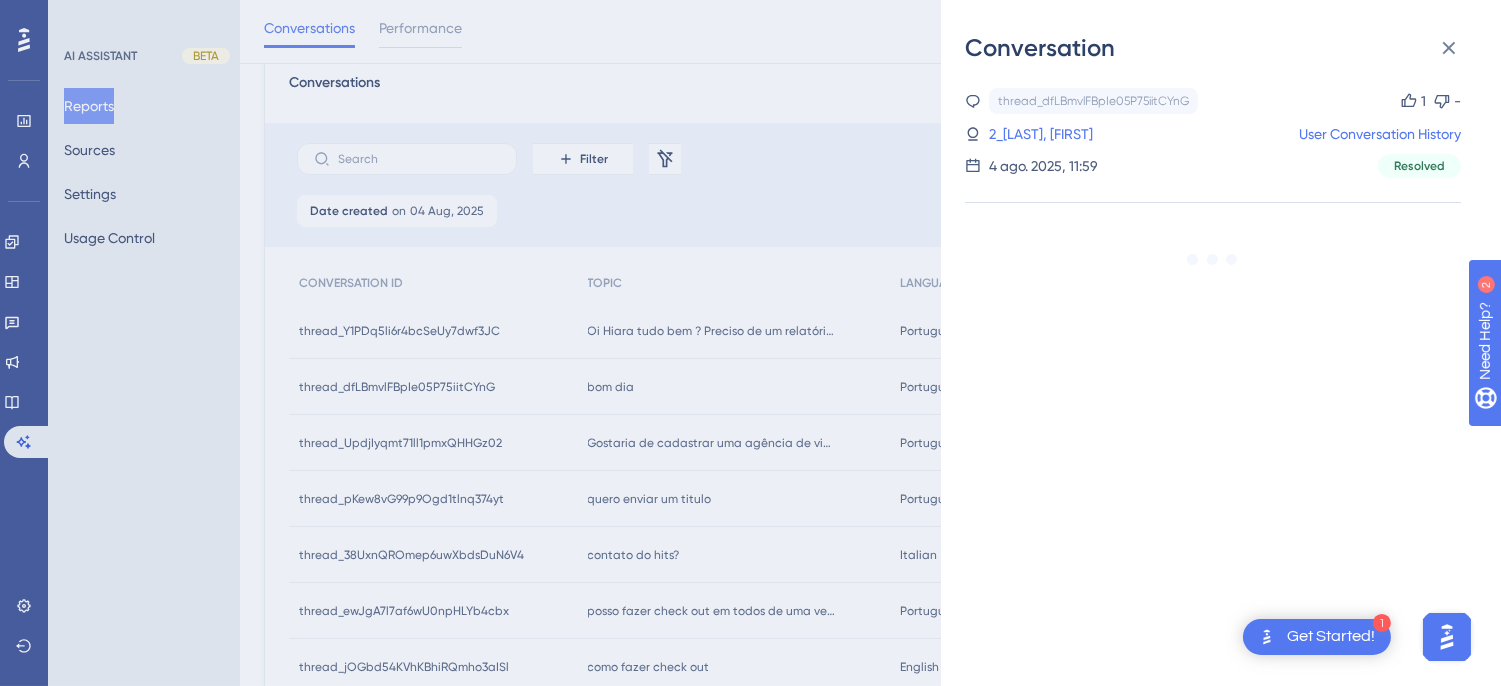 scroll, scrollTop: 748, scrollLeft: 0, axis: vertical 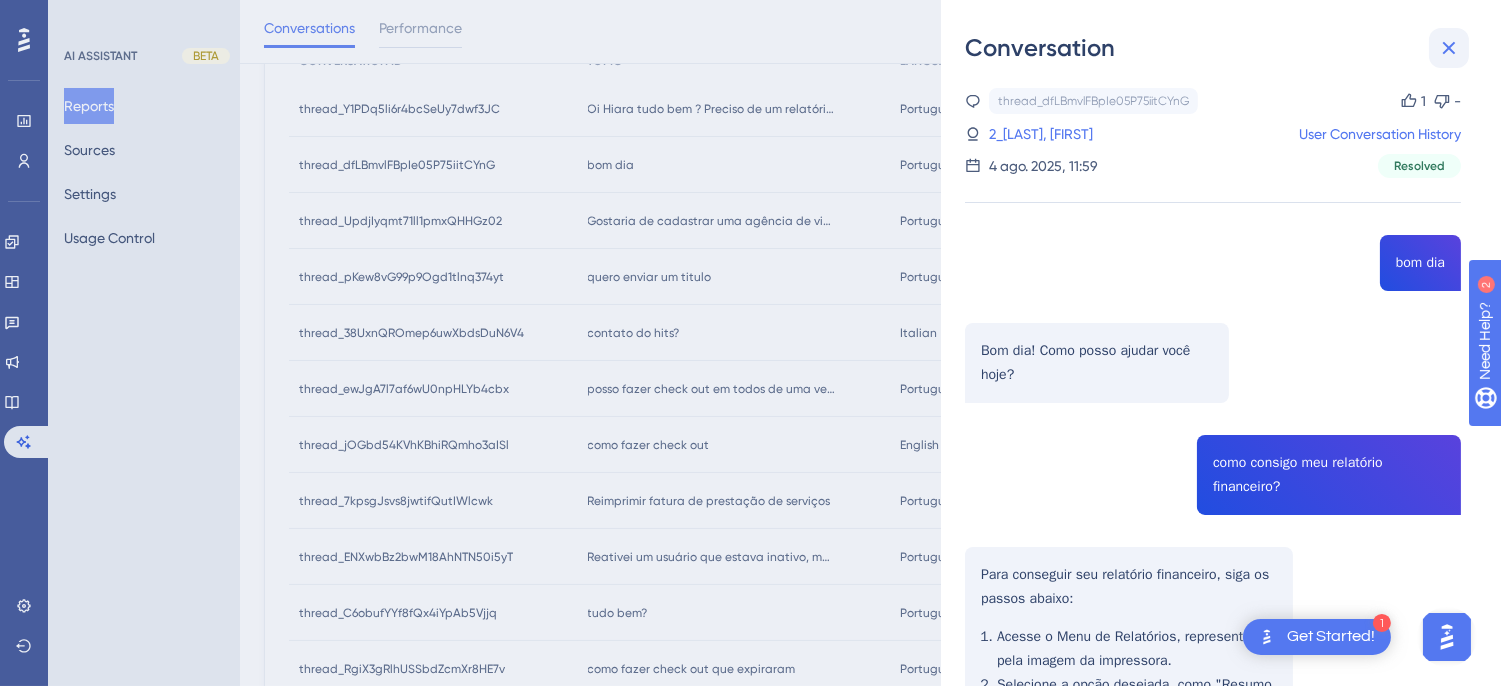 click at bounding box center (1449, 48) 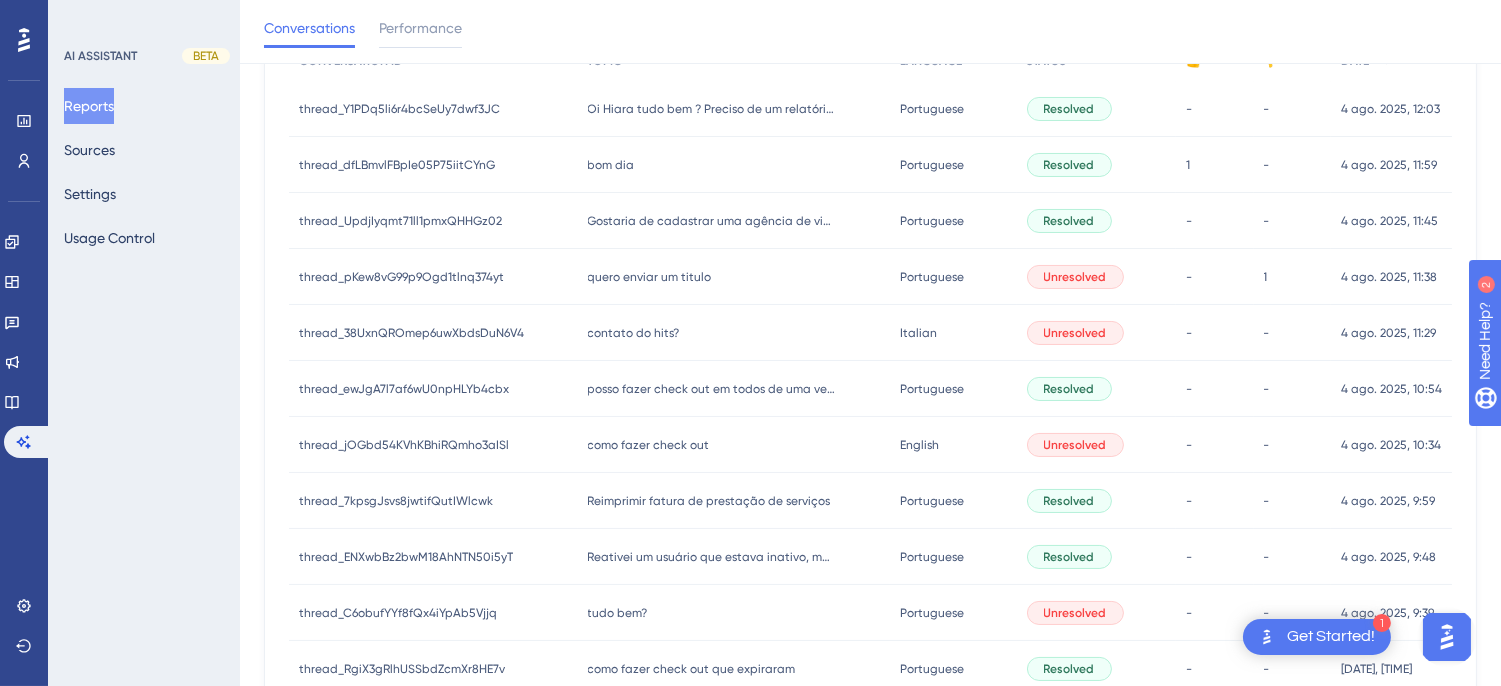 scroll, scrollTop: 0, scrollLeft: 0, axis: both 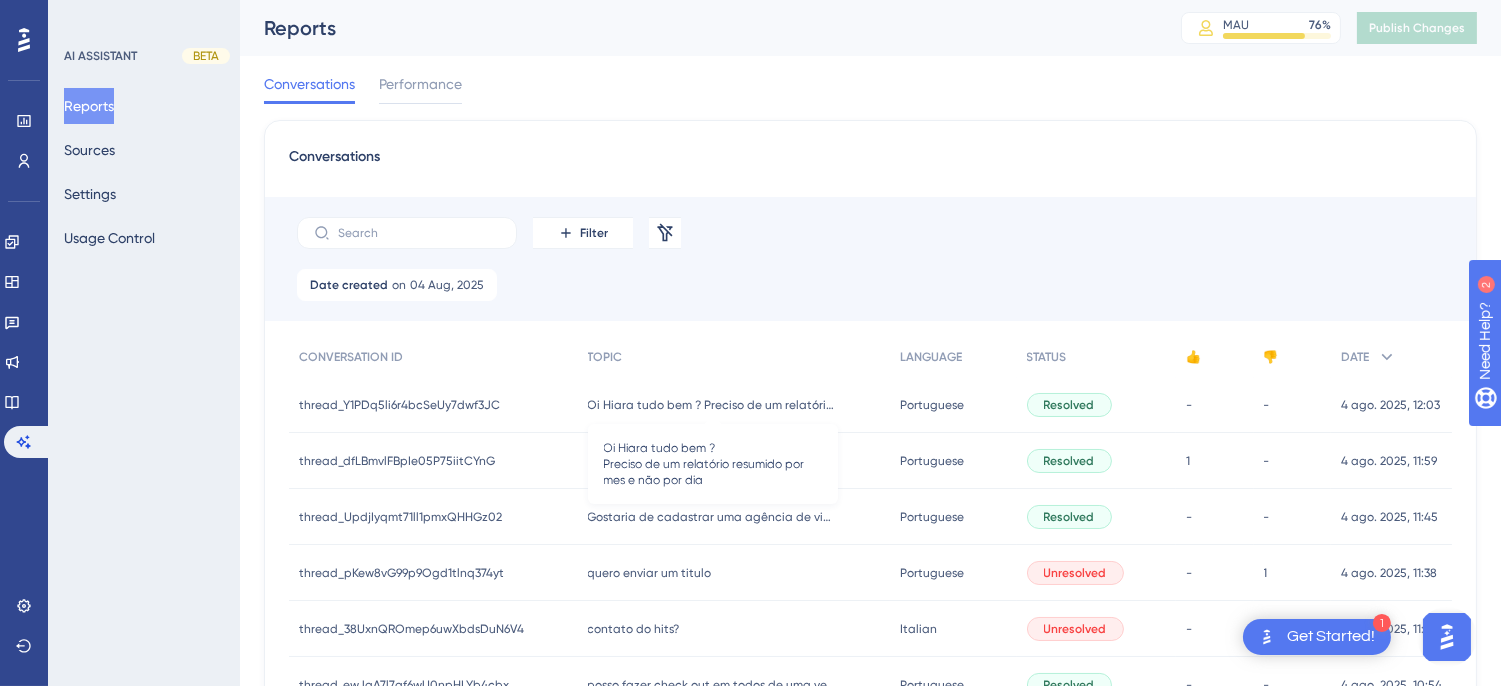 click on "Oi Hiara tudo bem ?
Preciso de um relatório resumido por mes e não por dia" at bounding box center (713, 405) 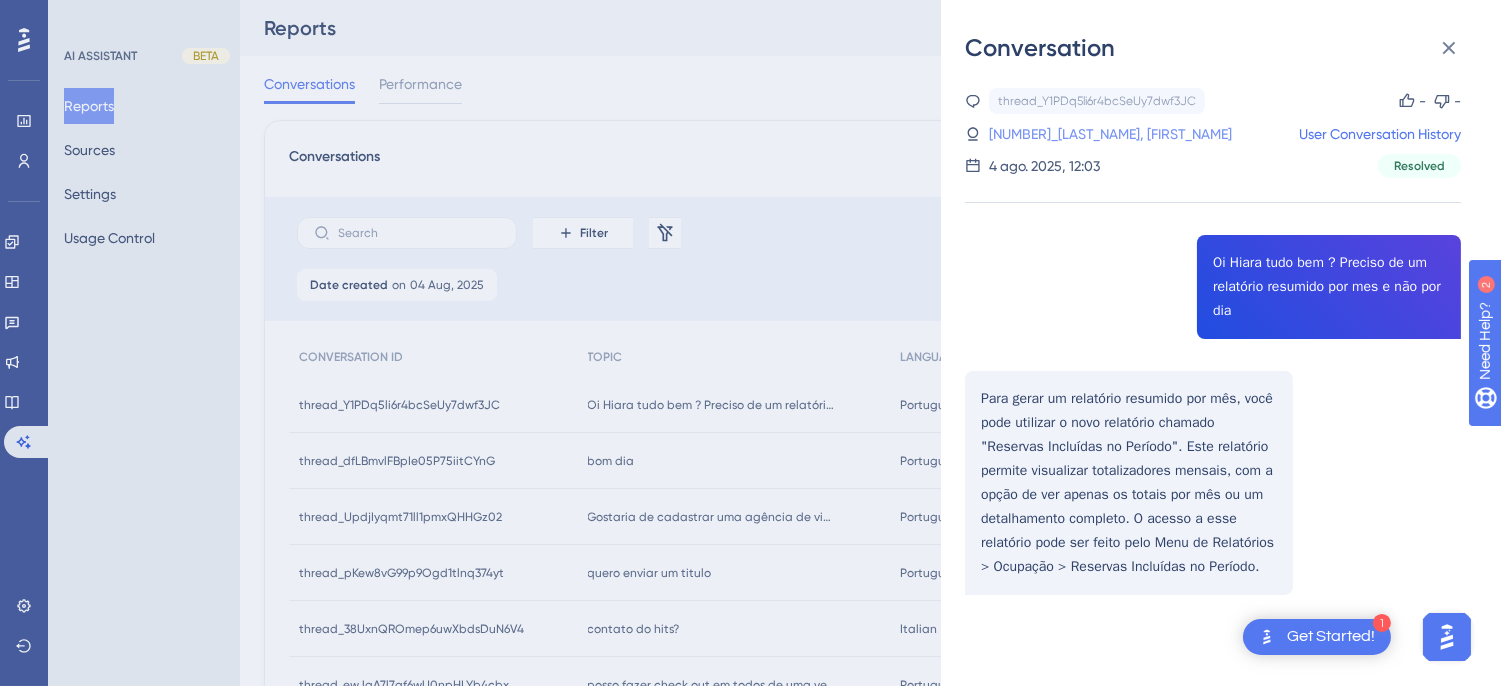 click on "[NUMBER]_[LAST_NAME], [FIRST_NAME]" at bounding box center [1110, 134] 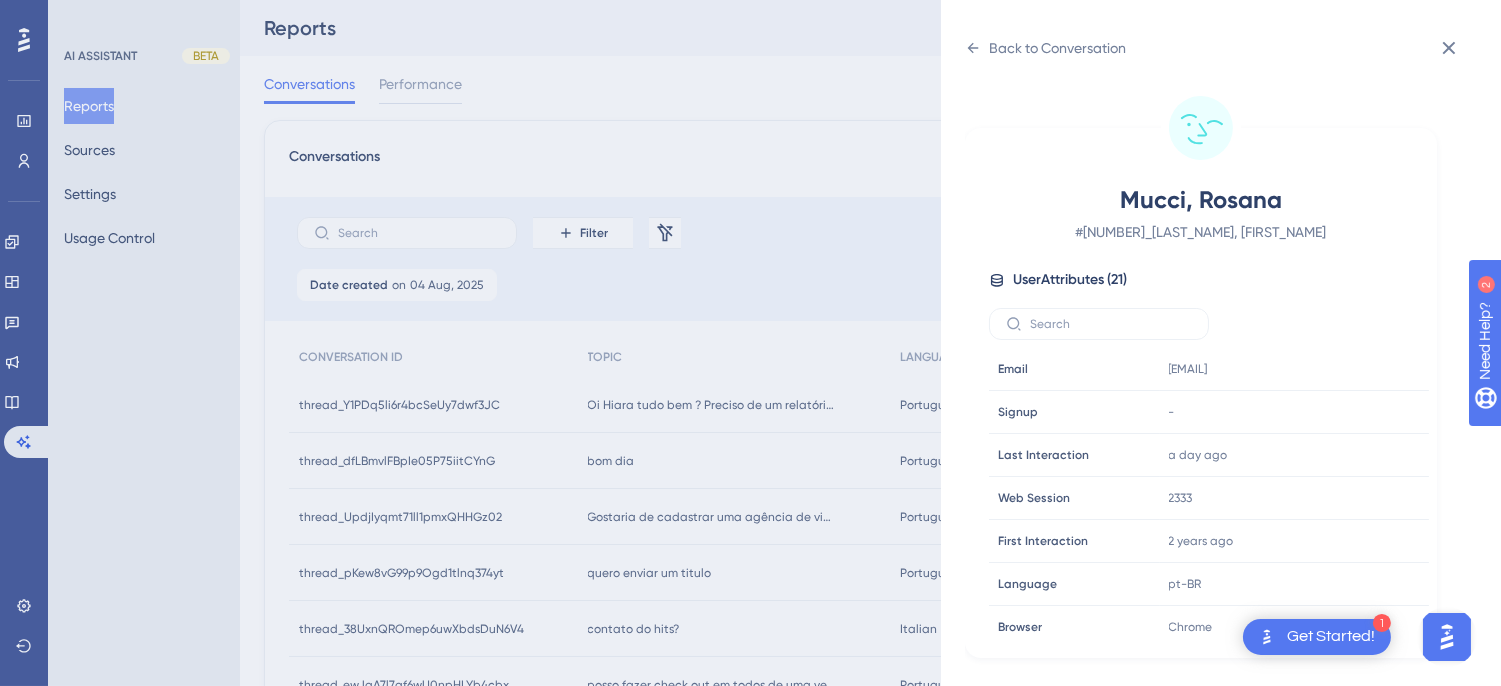 scroll, scrollTop: 610, scrollLeft: 0, axis: vertical 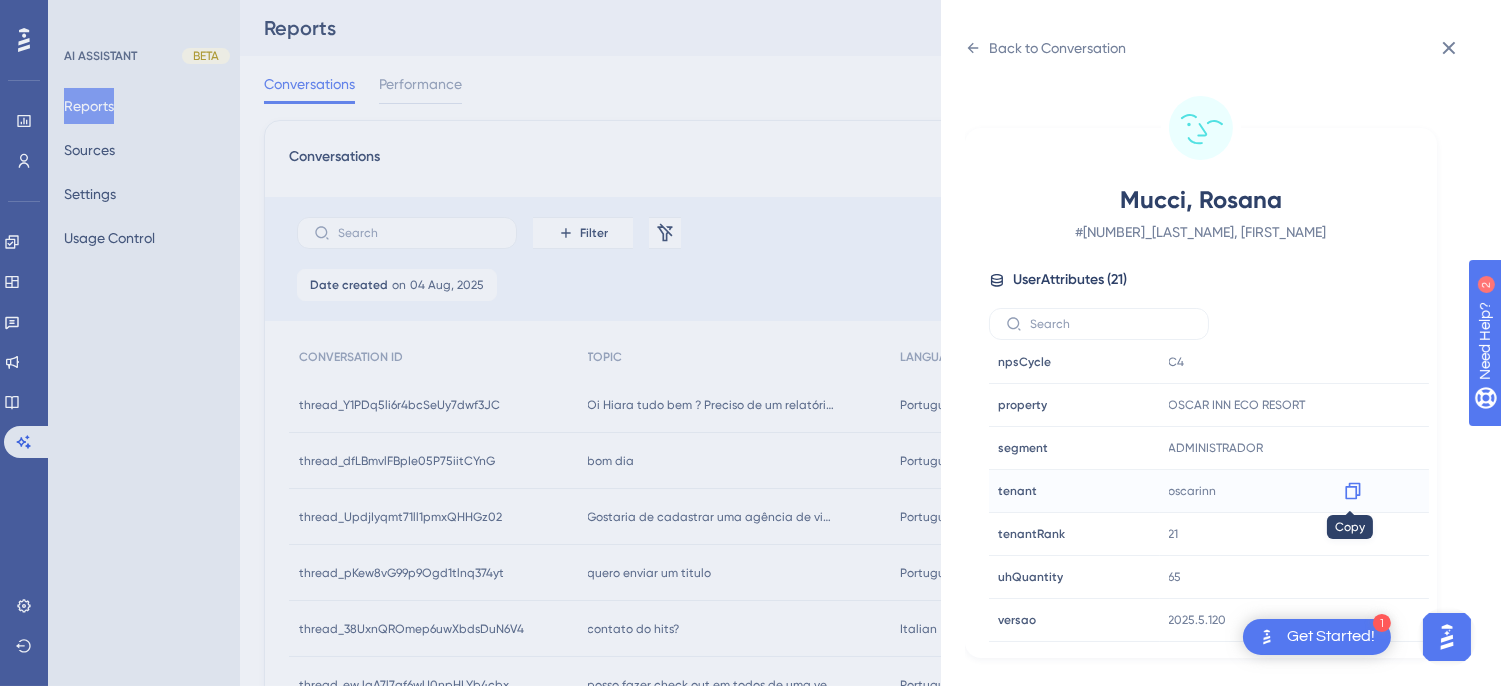 click at bounding box center (1353, 491) 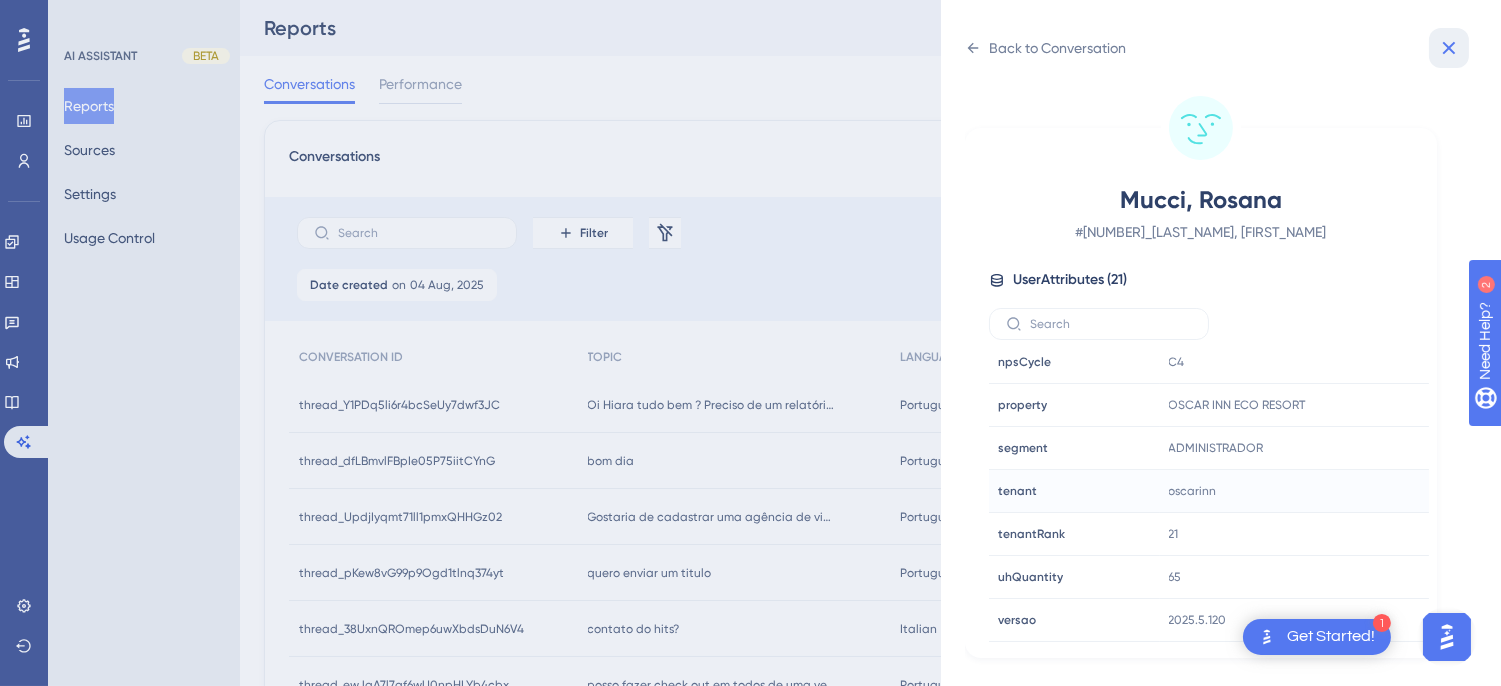 drag, startPoint x: 1450, startPoint y: 45, endPoint x: 823, endPoint y: 193, distance: 644.2305 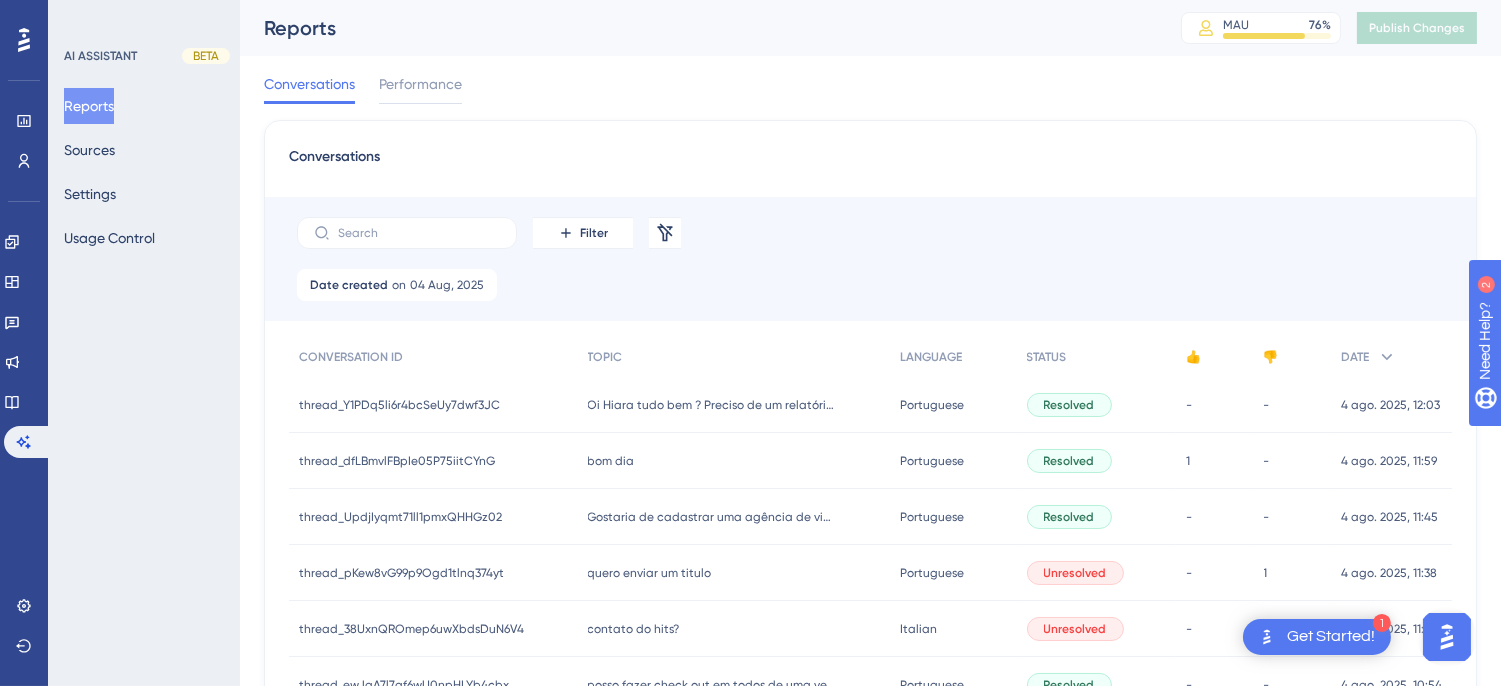 click on "Gostaria de cadastrar uma agência de viagens para comissionamento Gostaria de cadastrar uma agência de viagens para comissionamento" at bounding box center [734, 517] 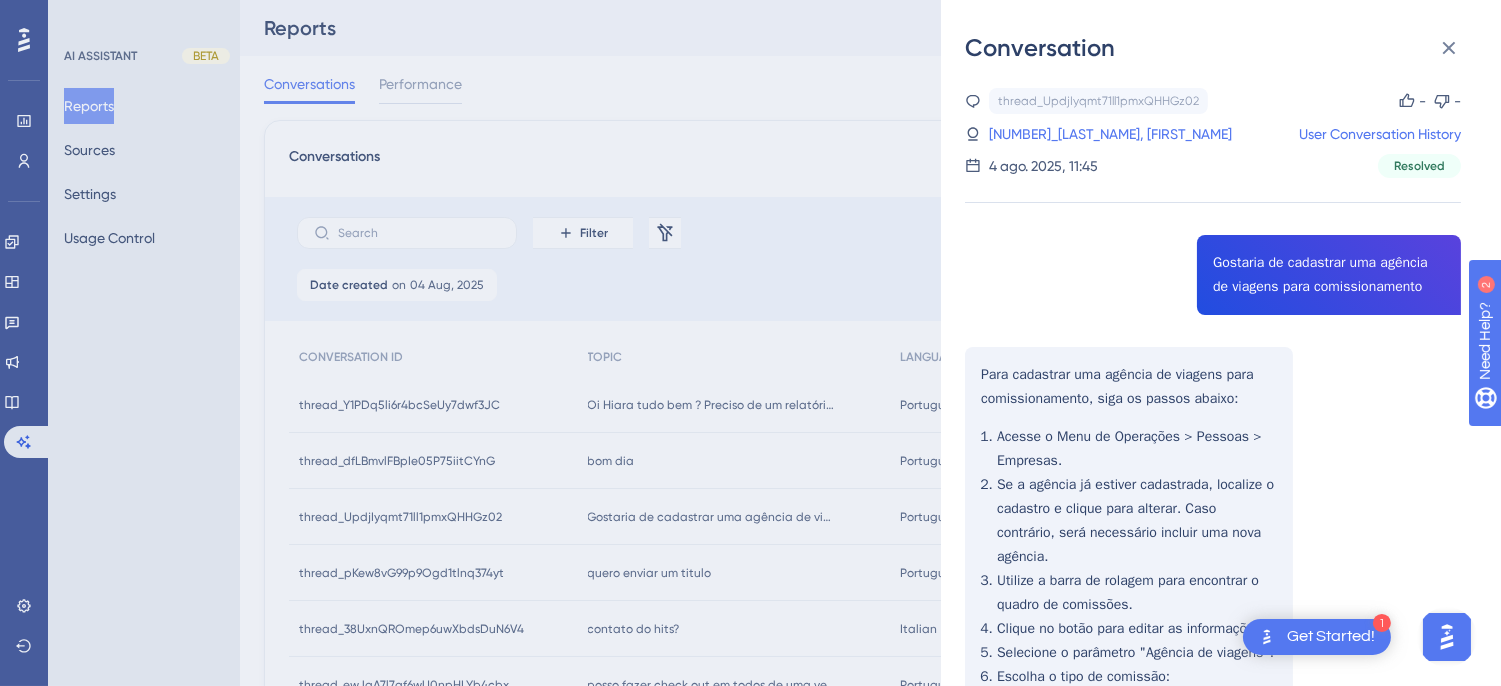 click on "thread_UpdjIyqmt71ll1pmxQHHGz02 Copy - - 159_Horvath, Suzaney User Conversation History [DATE], [TIME] Resolved Gostaria de cadastrar uma agência de viagens para comissionamento Para cadastrar uma agência de viagens para comissionamento, siga os passos abaixo:
Acesse o Menu de Operações > Pessoas > Empresas.
Se a agência já estiver cadastrada, localize o cadastro e clique para alterar. Caso contrário, será necessário incluir uma nova agência.
Utilize a barra de rolagem para encontrar o quadro de comissões.
Clique no botão para editar as informações.
Selecione o parâmetro "Agência de viagens".
Escolha o tipo de comissão:
Percentual: o valor será calculado a partir do percentual informado.
Valor por Adulto x Diária: um valor fixo por diária multiplicado pela quantidade de adultos.
Insira o percentual ou valor fixo da comissão.
Clique no botão verde para confirmar." at bounding box center [1213, 574] 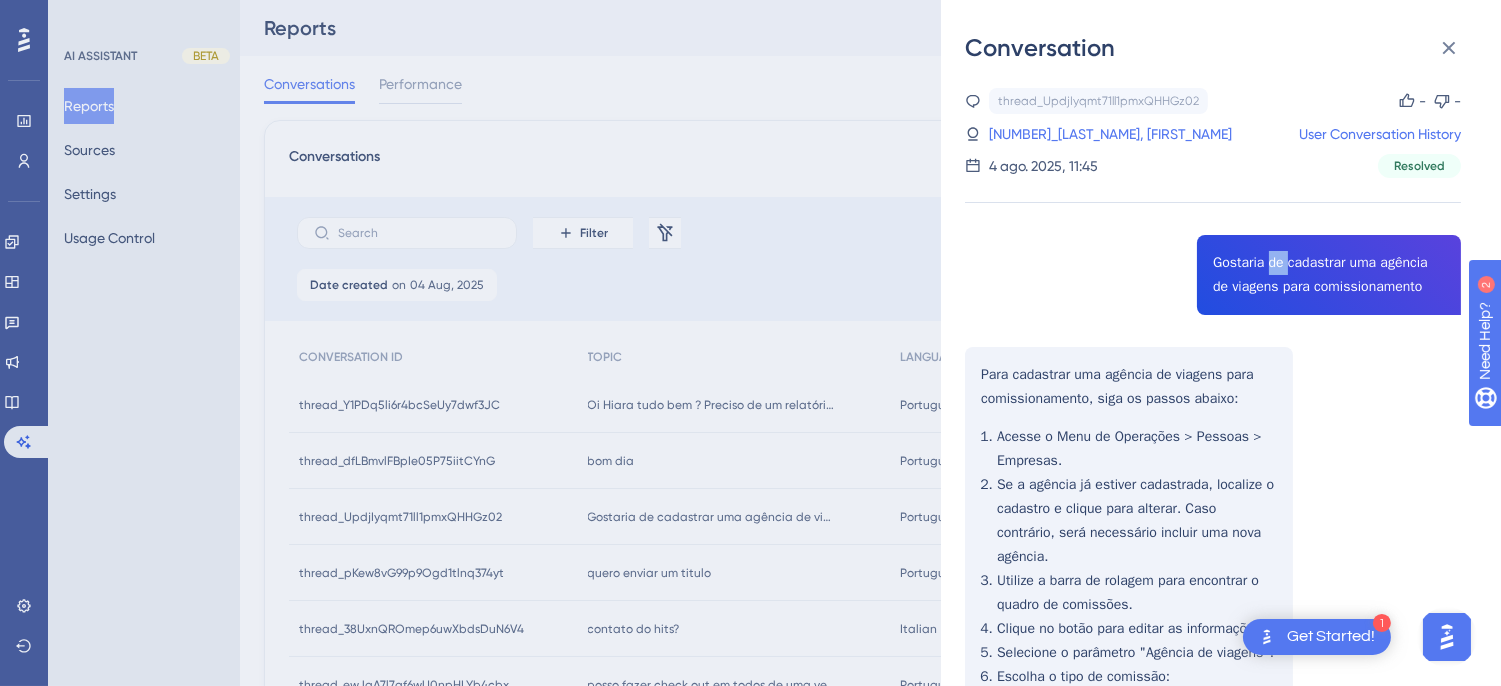 click on "thread_UpdjIyqmt71ll1pmxQHHGz02 Copy - - 159_Horvath, Suzaney User Conversation History [DATE], [TIME] Resolved Gostaria de cadastrar uma agência de viagens para comissionamento Para cadastrar uma agência de viagens para comissionamento, siga os passos abaixo:
Acesse o Menu de Operações > Pessoas > Empresas.
Se a agência já estiver cadastrada, localize o cadastro e clique para alterar. Caso contrário, será necessário incluir uma nova agência.
Utilize a barra de rolagem para encontrar o quadro de comissões.
Clique no botão para editar as informações.
Selecione o parâmetro "Agência de viagens".
Escolha o tipo de comissão:
Percentual: o valor será calculado a partir do percentual informado.
Valor por Adulto x Diária: um valor fixo por diária multiplicado pela quantidade de adultos.
Insira o percentual ou valor fixo da comissão.
Clique no botão verde para confirmar." at bounding box center (1213, 574) 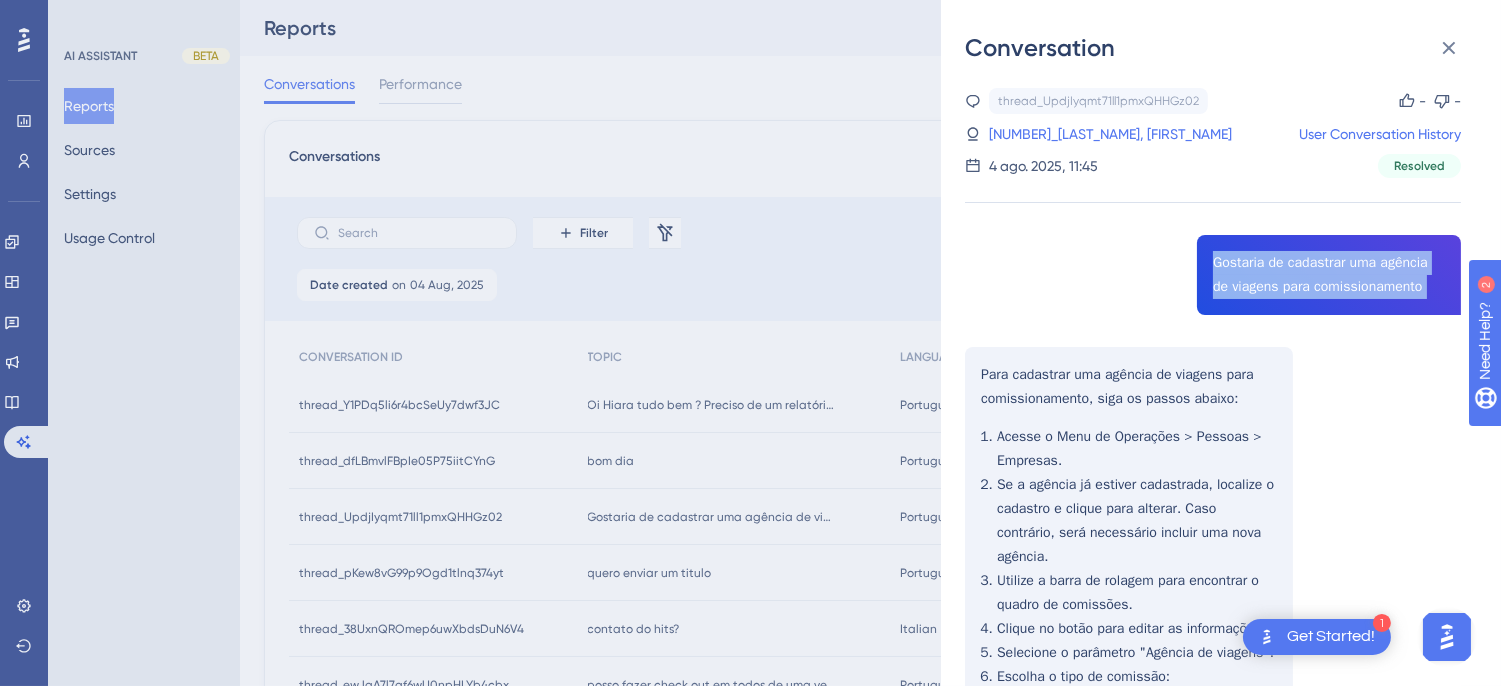 click on "thread_UpdjIyqmt71ll1pmxQHHGz02 Copy - - 159_Horvath, Suzaney User Conversation History [DATE], [TIME] Resolved Gostaria de cadastrar uma agência de viagens para comissionamento Para cadastrar uma agência de viagens para comissionamento, siga os passos abaixo:
Acesse o Menu de Operações > Pessoas > Empresas.
Se a agência já estiver cadastrada, localize o cadastro e clique para alterar. Caso contrário, será necessário incluir uma nova agência.
Utilize a barra de rolagem para encontrar o quadro de comissões.
Clique no botão para editar as informações.
Selecione o parâmetro "Agência de viagens".
Escolha o tipo de comissão:
Percentual: o valor será calculado a partir do percentual informado.
Valor por Adulto x Diária: um valor fixo por diária multiplicado pela quantidade de adultos.
Insira o percentual ou valor fixo da comissão.
Clique no botão verde para confirmar." at bounding box center (1213, 574) 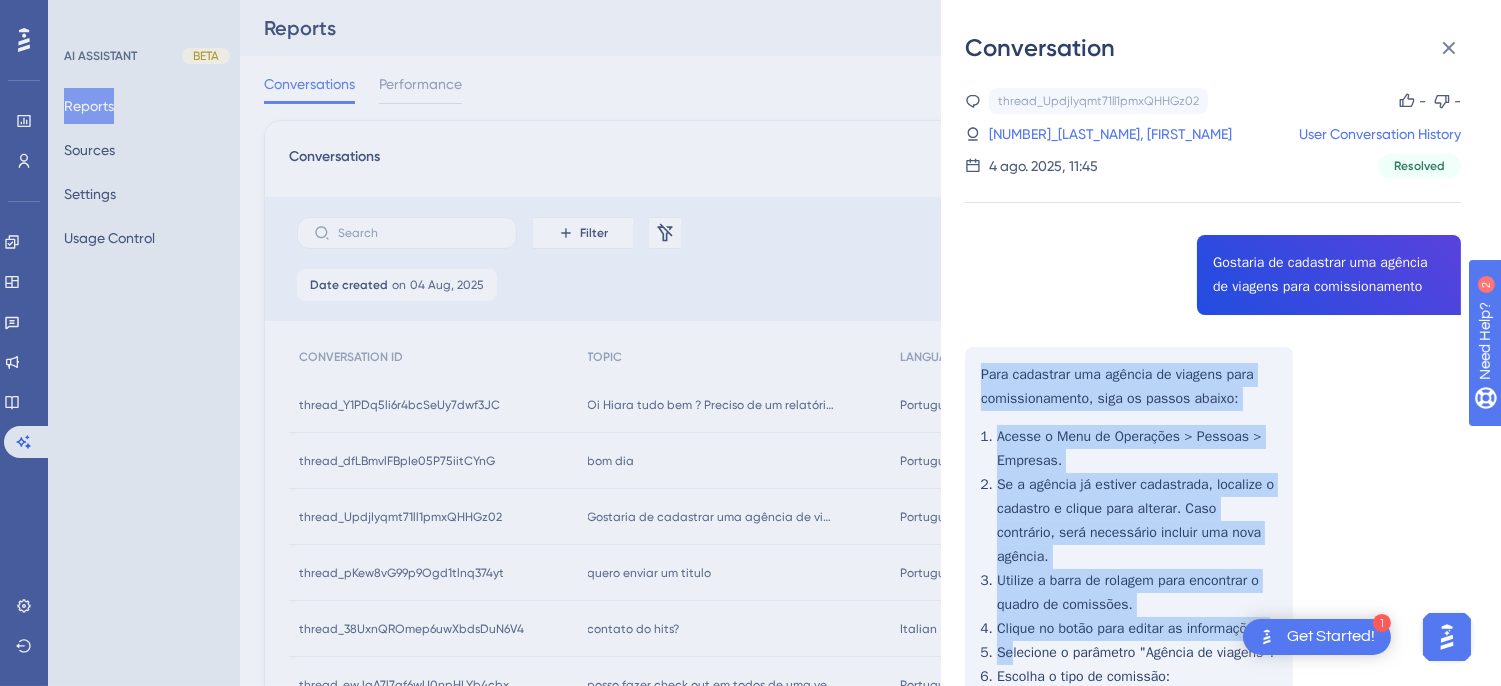 scroll, scrollTop: 333, scrollLeft: 0, axis: vertical 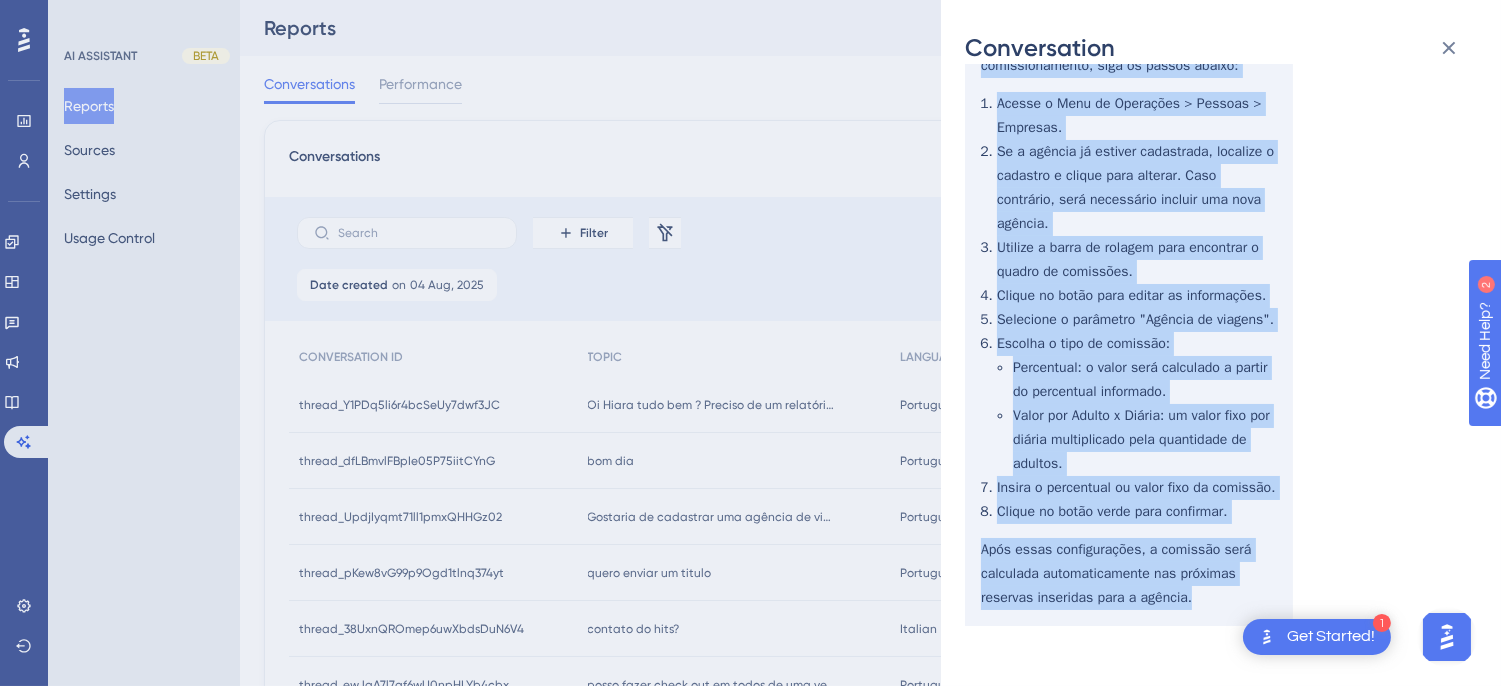 drag, startPoint x: 981, startPoint y: 374, endPoint x: 1053, endPoint y: 246, distance: 146.86047 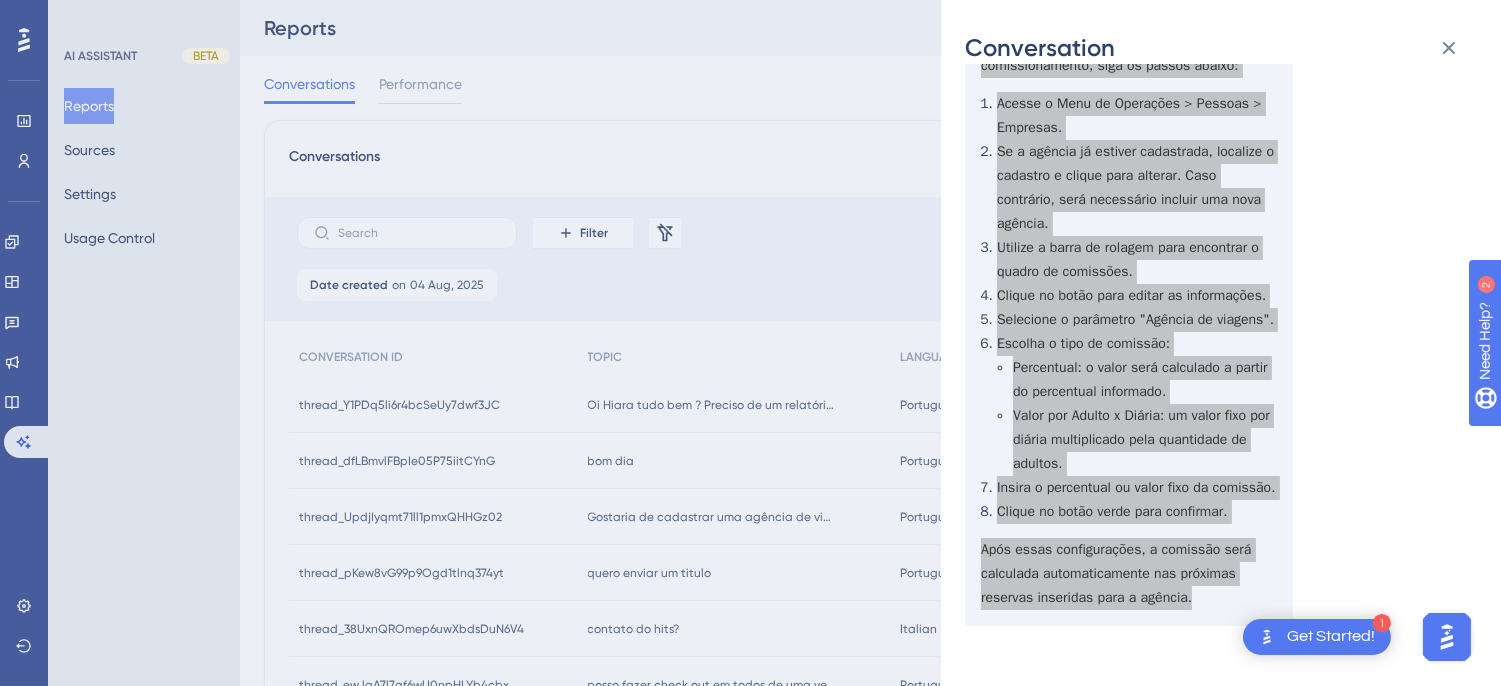 scroll, scrollTop: 0, scrollLeft: 0, axis: both 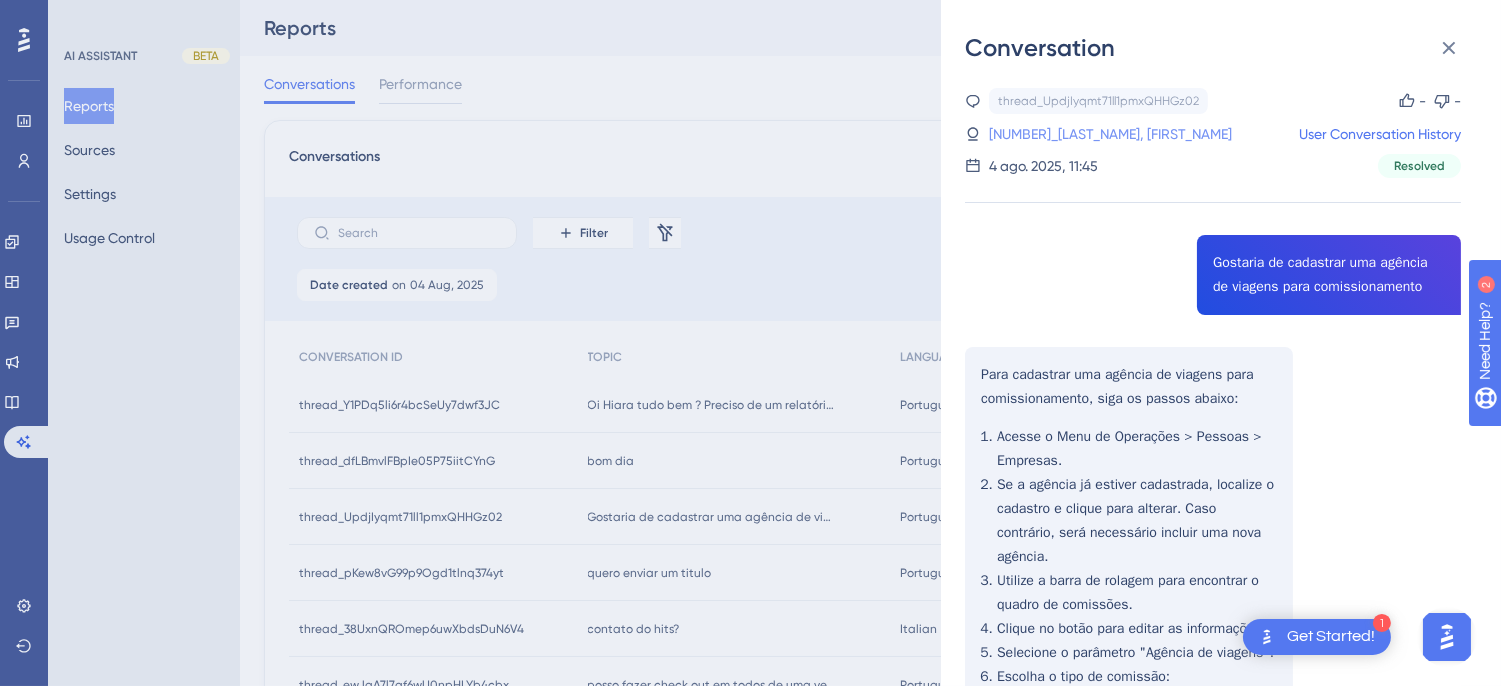 click on "[NUMBER]_[LAST_NAME], [FIRST_NAME]" at bounding box center (1110, 134) 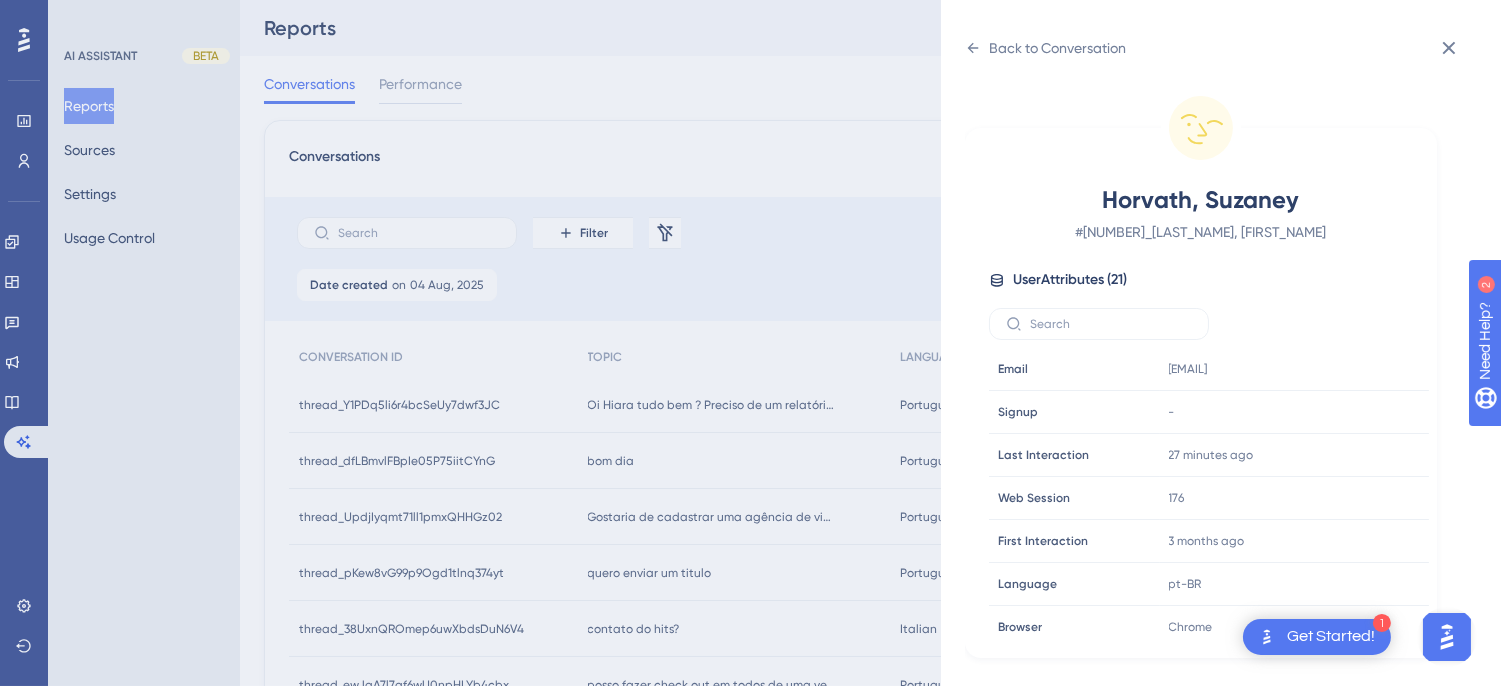scroll, scrollTop: 610, scrollLeft: 0, axis: vertical 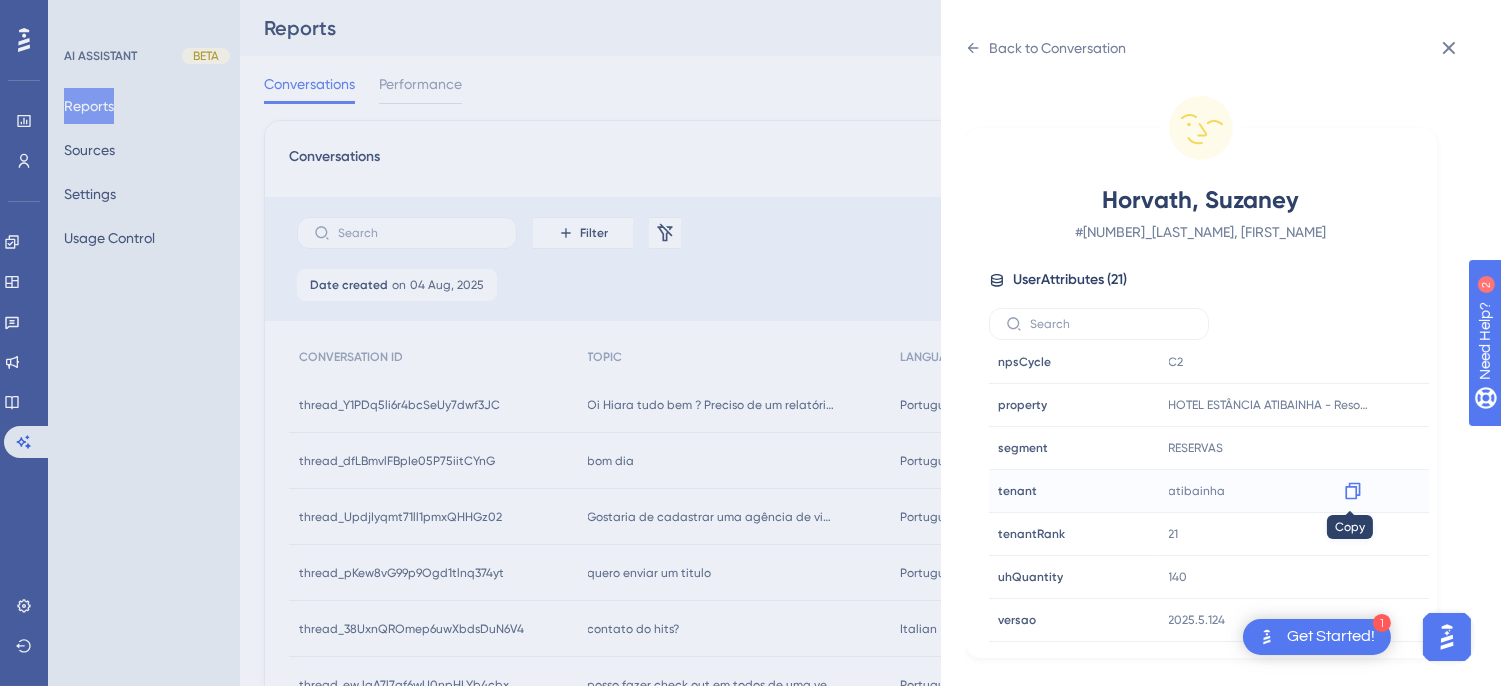 click 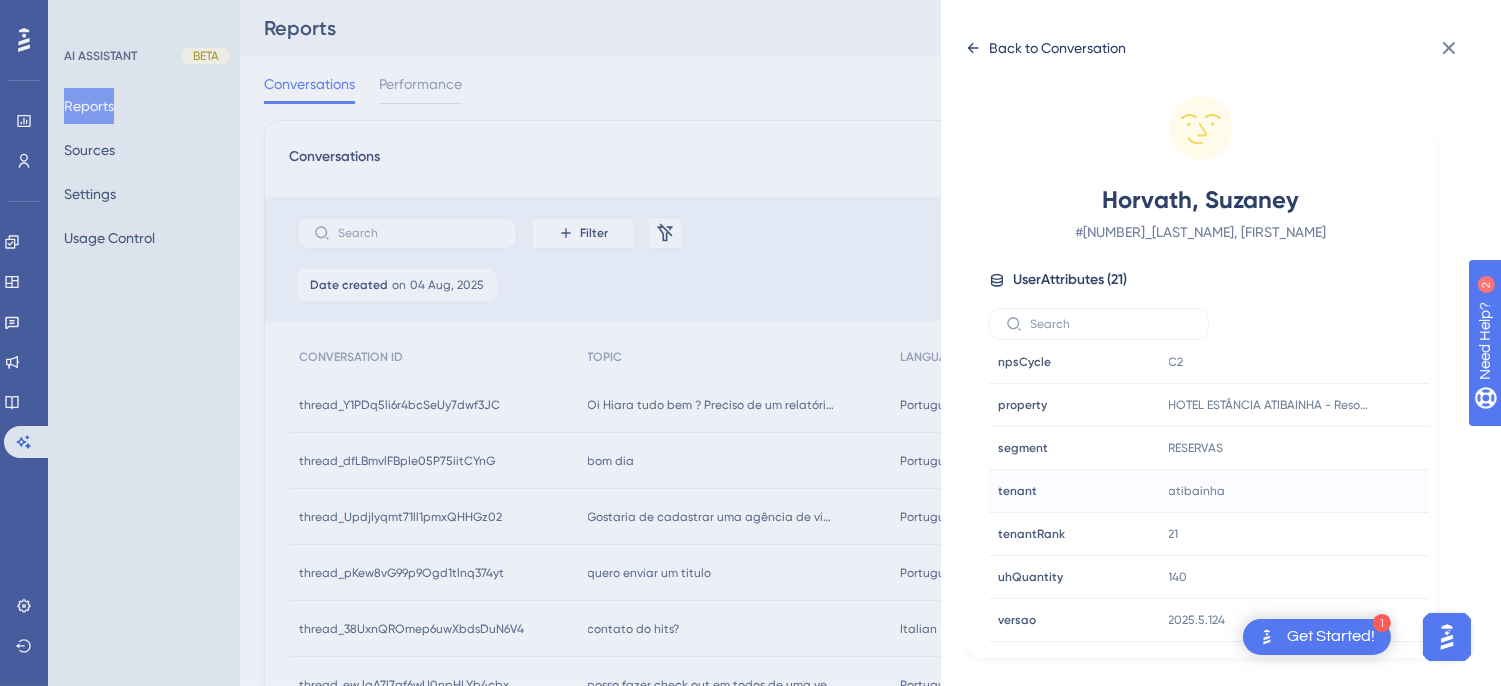click 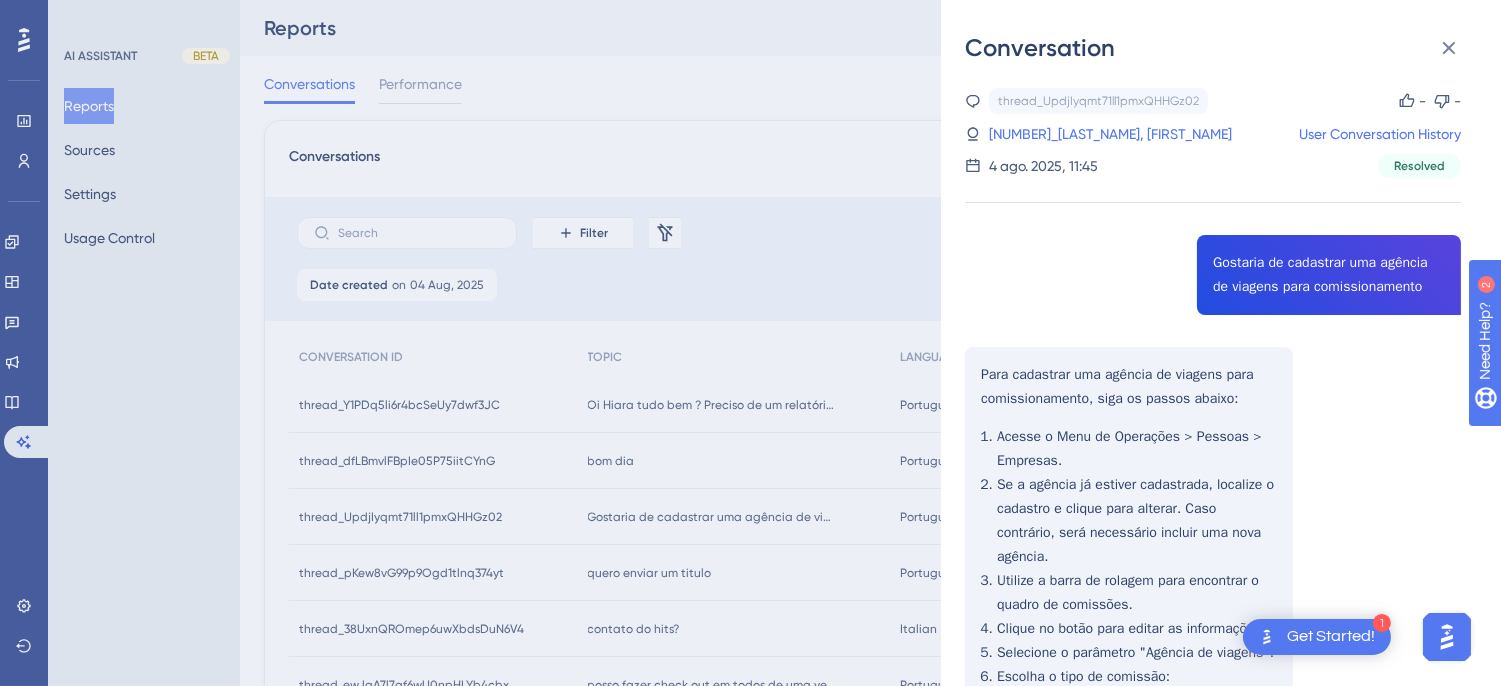 scroll, scrollTop: 333, scrollLeft: 0, axis: vertical 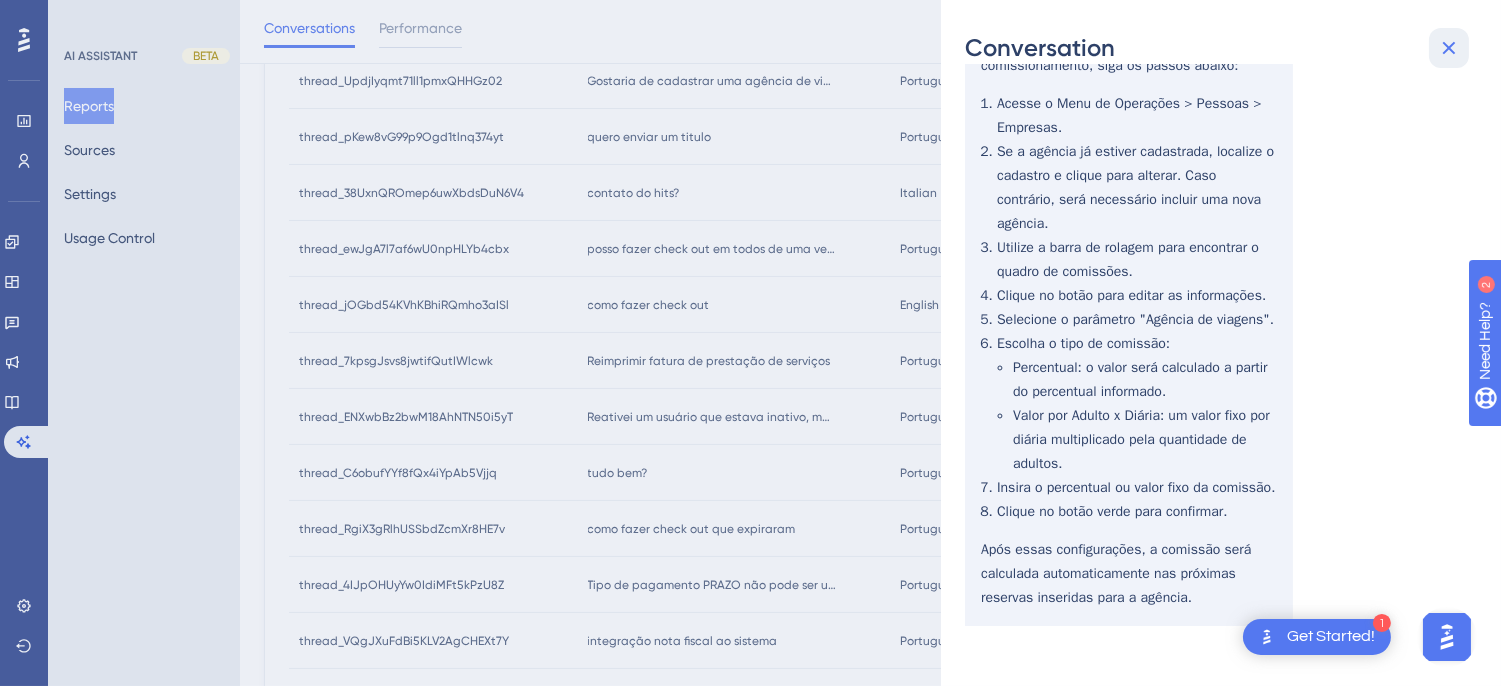 click 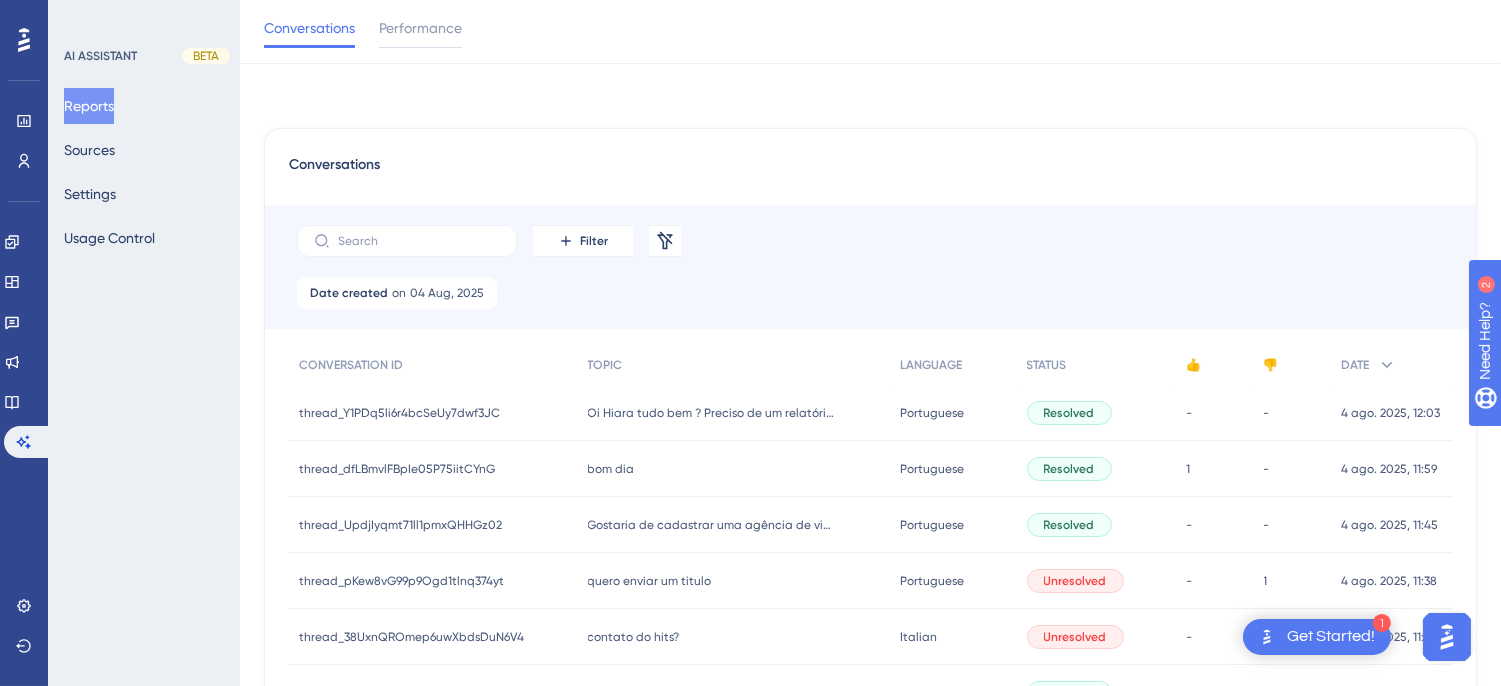 scroll, scrollTop: 444, scrollLeft: 0, axis: vertical 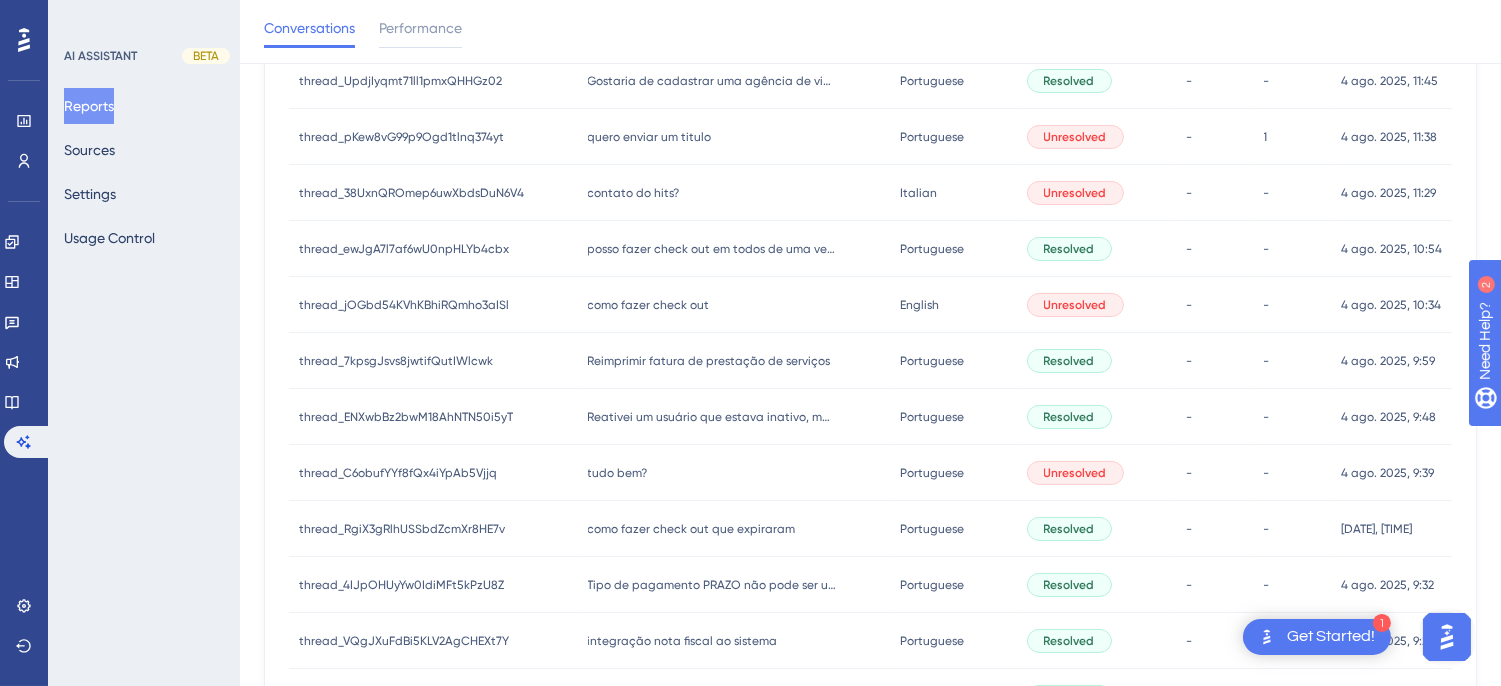 click on "quero enviar um titulo" at bounding box center [650, 137] 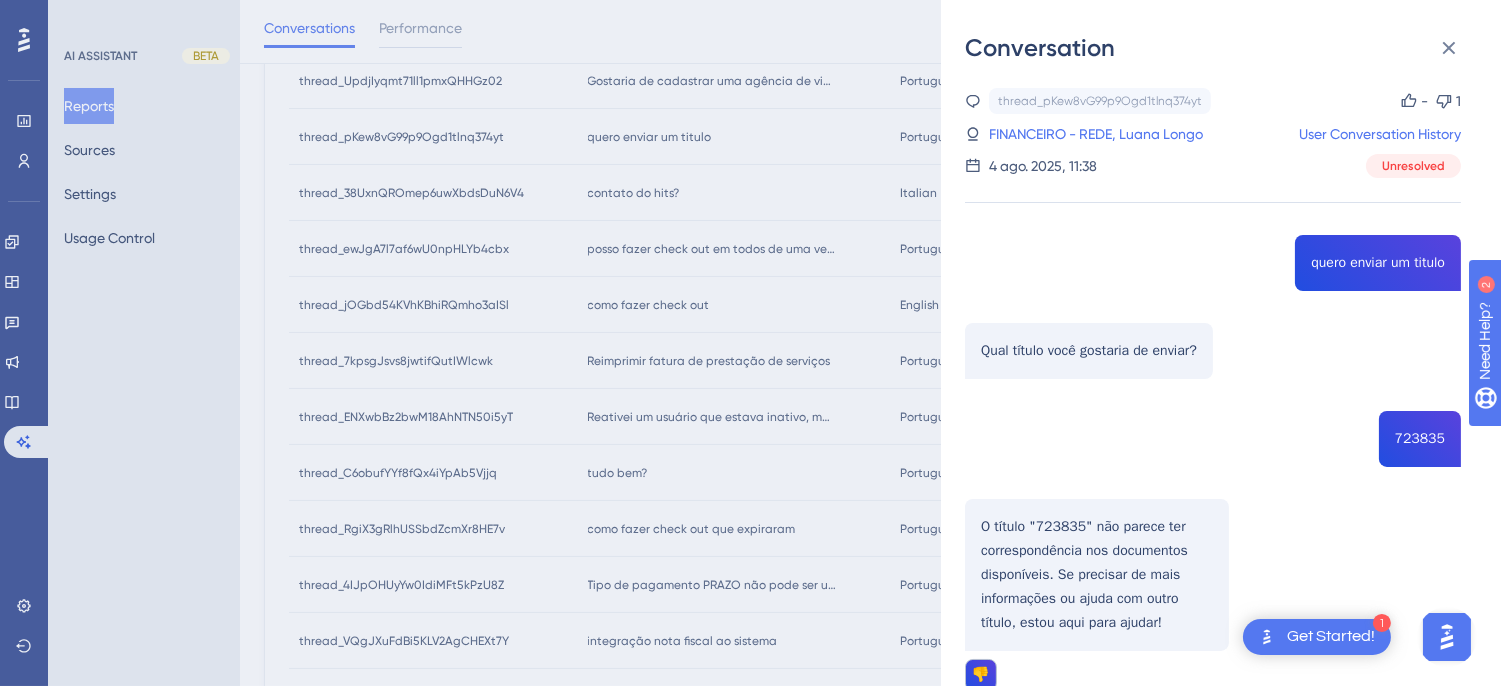 click on "FINANCEIRO - REDE, Luana Longo User Conversation History 4 ago. 2025,
11:38 Unresolved quero enviar um titulo  Qual título você gostaria de enviar? 723835 O título "723835" não parece ter correspondência nos documentos disponíveis. Se precisar de mais informações ou ajuda com outro título, estou aqui para ajudar! 👎 preciso enviar esse número de pagamento  Qual é o número de pagamento que você precisa enviar? 723835 Para localizar um pagamento lançado no HITS, siga estes passos:
Acesse a Omie.
Clique no painel "Finanças".
No menu suspenso "Contas a Receber", clique em "Exibir Todas".
Você pode pesquisar pelo número do pagamento, entre outros critérios.
O número do pagamento do HITS aparece em todos os relatórios financeiros do HITS e pode ser utilizado para facilitar a busca na Omie.
Se precisar de mais informações, estou aqui para ajudar!" at bounding box center [1213, 810] 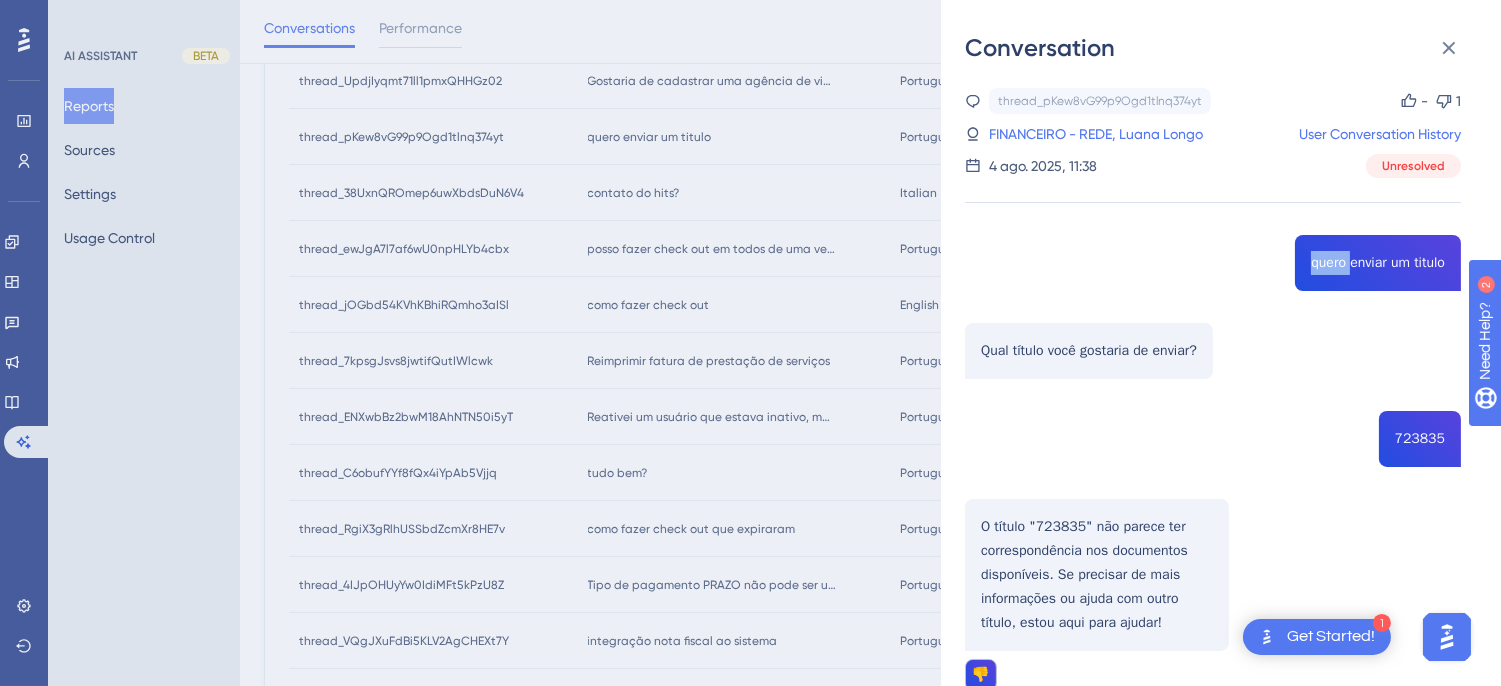 click on "FINANCEIRO - REDE, Luana Longo User Conversation History 4 ago. 2025,
11:38 Unresolved quero enviar um titulo  Qual título você gostaria de enviar? 723835 O título "723835" não parece ter correspondência nos documentos disponíveis. Se precisar de mais informações ou ajuda com outro título, estou aqui para ajudar! 👎 preciso enviar esse número de pagamento  Qual é o número de pagamento que você precisa enviar? 723835 Para localizar um pagamento lançado no HITS, siga estes passos:
Acesse a Omie.
Clique no painel "Finanças".
No menu suspenso "Contas a Receber", clique em "Exibir Todas".
Você pode pesquisar pelo número do pagamento, entre outros critérios.
O número do pagamento do HITS aparece em todos os relatórios financeiros do HITS e pode ser utilizado para facilitar a busca na Omie.
Se precisar de mais informações, estou aqui para ajudar!" at bounding box center [1213, 810] 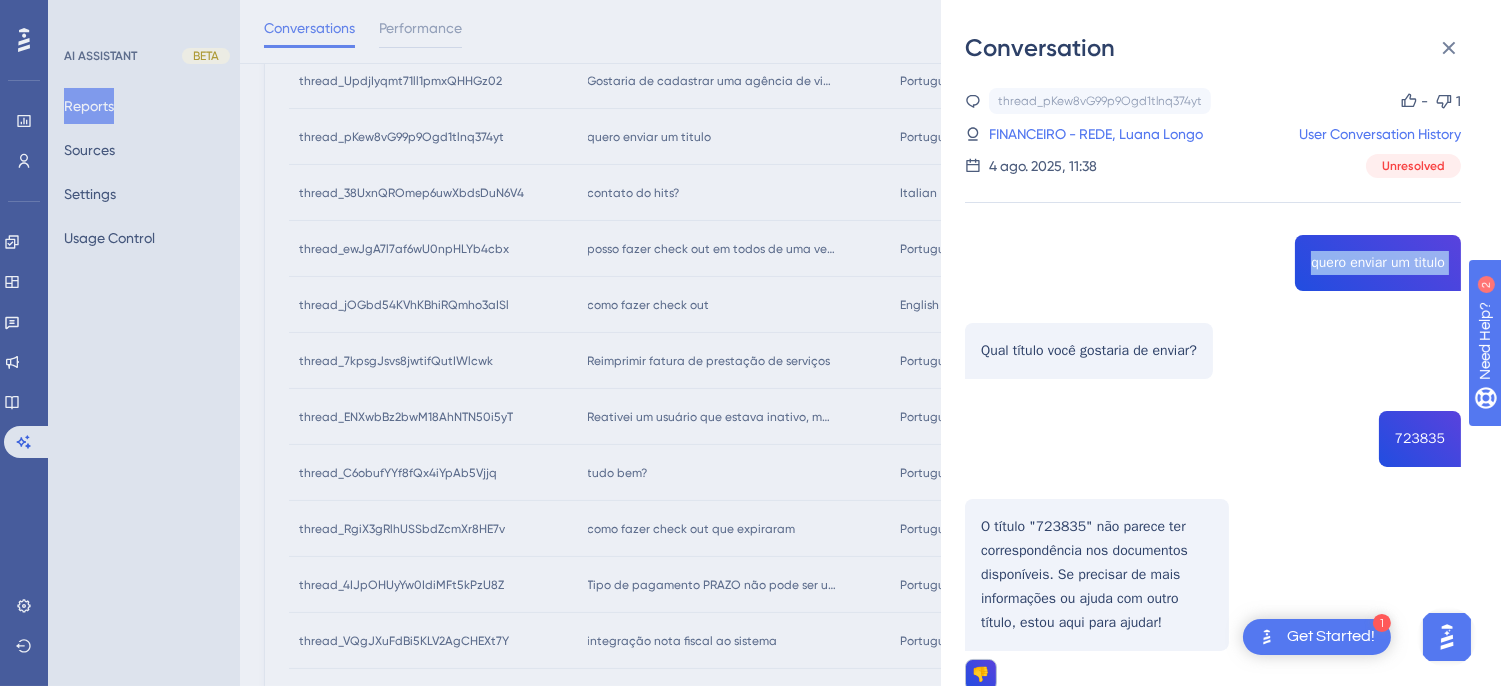 click on "FINANCEIRO - REDE, Luana Longo User Conversation History 4 ago. 2025,
11:38 Unresolved quero enviar um titulo  Qual título você gostaria de enviar? 723835 O título "723835" não parece ter correspondência nos documentos disponíveis. Se precisar de mais informações ou ajuda com outro título, estou aqui para ajudar! 👎 preciso enviar esse número de pagamento  Qual é o número de pagamento que você precisa enviar? 723835 Para localizar um pagamento lançado no HITS, siga estes passos:
Acesse a Omie.
Clique no painel "Finanças".
No menu suspenso "Contas a Receber", clique em "Exibir Todas".
Você pode pesquisar pelo número do pagamento, entre outros critérios.
O número do pagamento do HITS aparece em todos os relatórios financeiros do HITS e pode ser utilizado para facilitar a busca na Omie.
Se precisar de mais informações, estou aqui para ajudar!" at bounding box center (1213, 810) 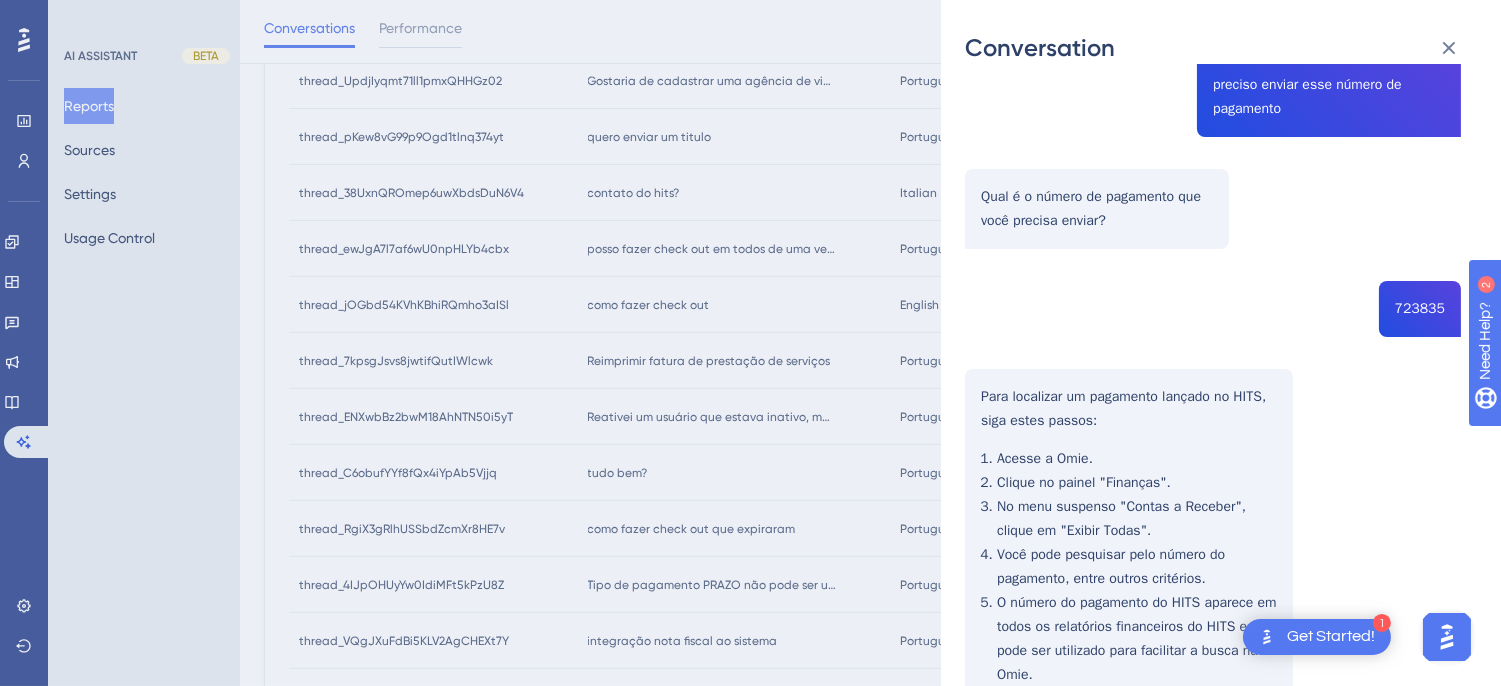 scroll, scrollTop: 828, scrollLeft: 0, axis: vertical 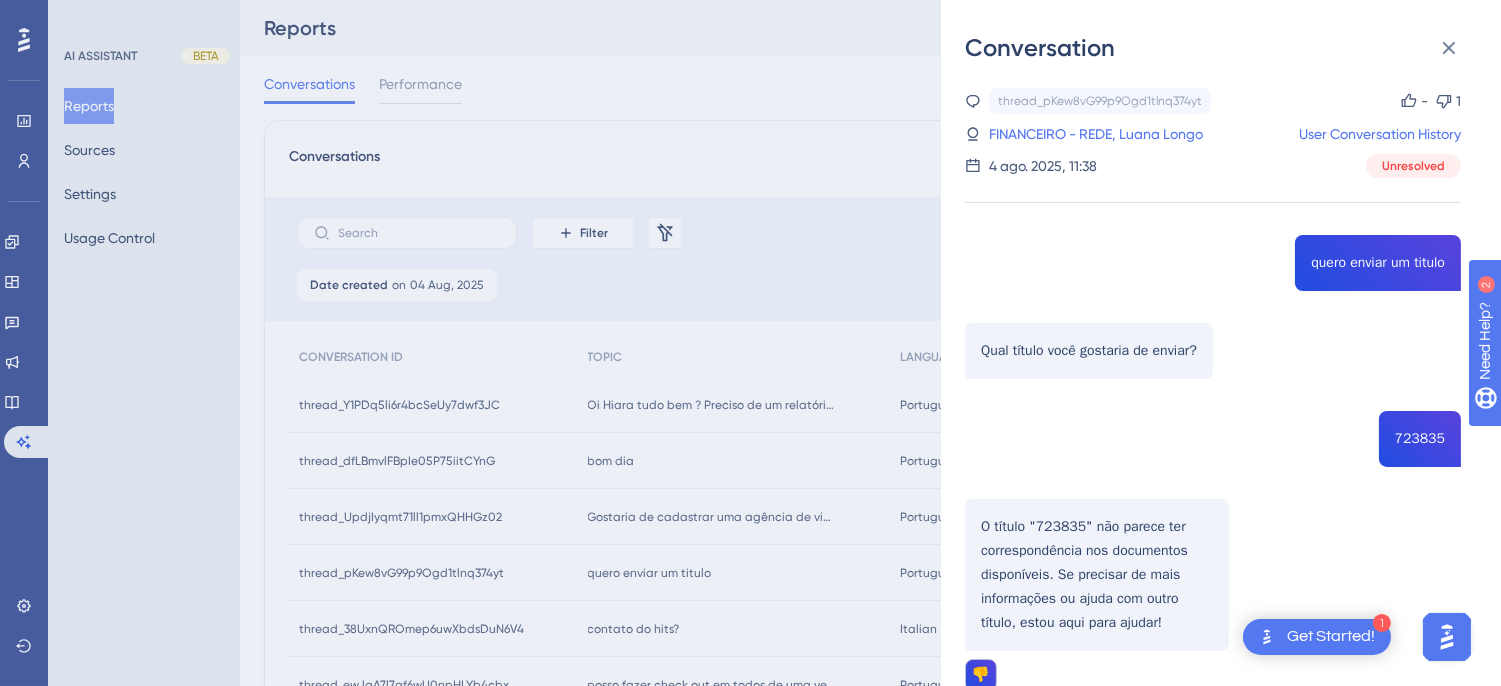 click on "FINANCEIRO - REDE, Luana Longo User Conversation History 4 ago. 2025,
11:38 Unresolved quero enviar um titulo  Qual título você gostaria de enviar? 723835 O título "723835" não parece ter correspondência nos documentos disponíveis. Se precisar de mais informações ou ajuda com outro título, estou aqui para ajudar! 👎 preciso enviar esse número de pagamento  Qual é o número de pagamento que você precisa enviar? 723835 Para localizar um pagamento lançado no HITS, siga estes passos:
Acesse a Omie.
Clique no painel "Finanças".
No menu suspenso "Contas a Receber", clique em "Exibir Todas".
Você pode pesquisar pelo número do pagamento, entre outros critérios.
O número do pagamento do HITS aparece em todos os relatórios financeiros do HITS e pode ser utilizado para facilitar a busca na Omie.
Se precisar de mais informações, estou aqui para ajudar!" at bounding box center (1213, 810) 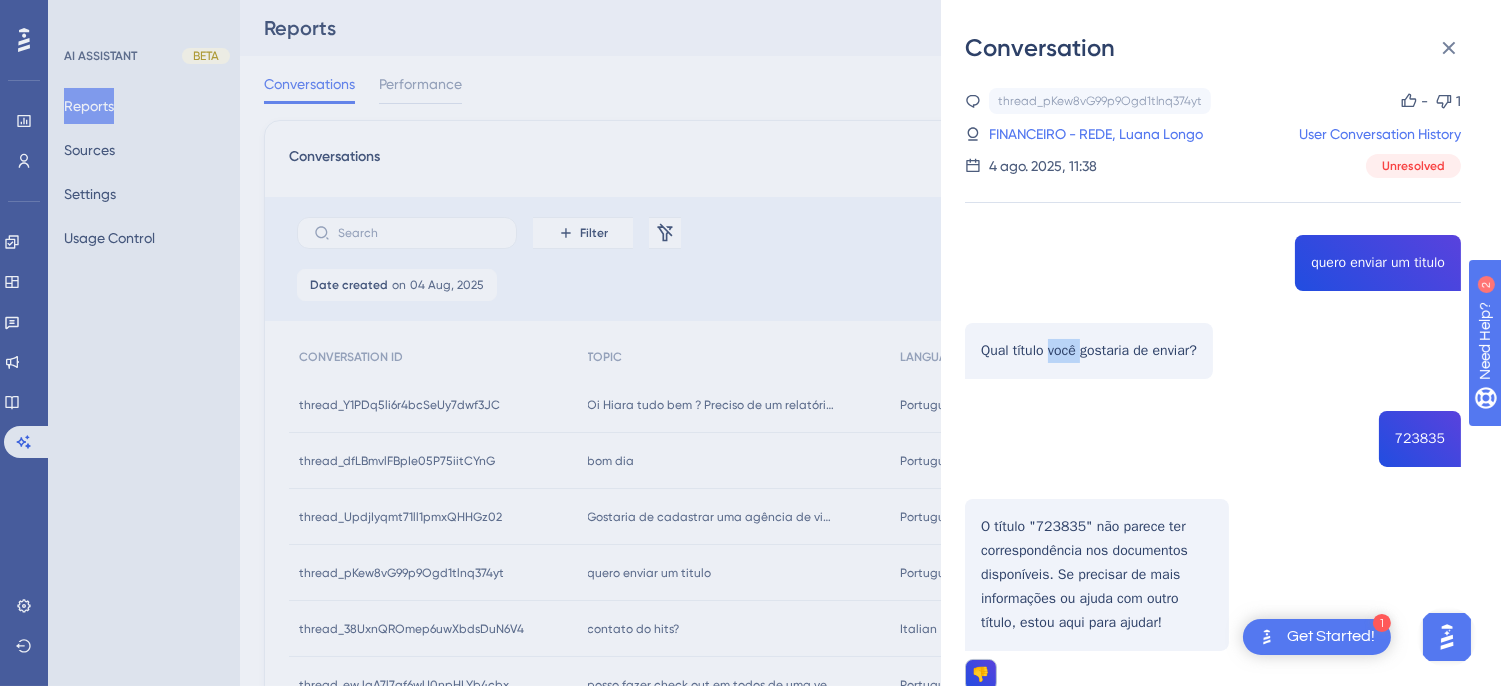 click on "FINANCEIRO - REDE, Luana Longo User Conversation History 4 ago. 2025,
11:38 Unresolved quero enviar um titulo  Qual título você gostaria de enviar? 723835 O título "723835" não parece ter correspondência nos documentos disponíveis. Se precisar de mais informações ou ajuda com outro título, estou aqui para ajudar! 👎 preciso enviar esse número de pagamento  Qual é o número de pagamento que você precisa enviar? 723835 Para localizar um pagamento lançado no HITS, siga estes passos:
Acesse a Omie.
Clique no painel "Finanças".
No menu suspenso "Contas a Receber", clique em "Exibir Todas".
Você pode pesquisar pelo número do pagamento, entre outros critérios.
O número do pagamento do HITS aparece em todos os relatórios financeiros do HITS e pode ser utilizado para facilitar a busca na Omie.
Se precisar de mais informações, estou aqui para ajudar!" at bounding box center (1213, 810) 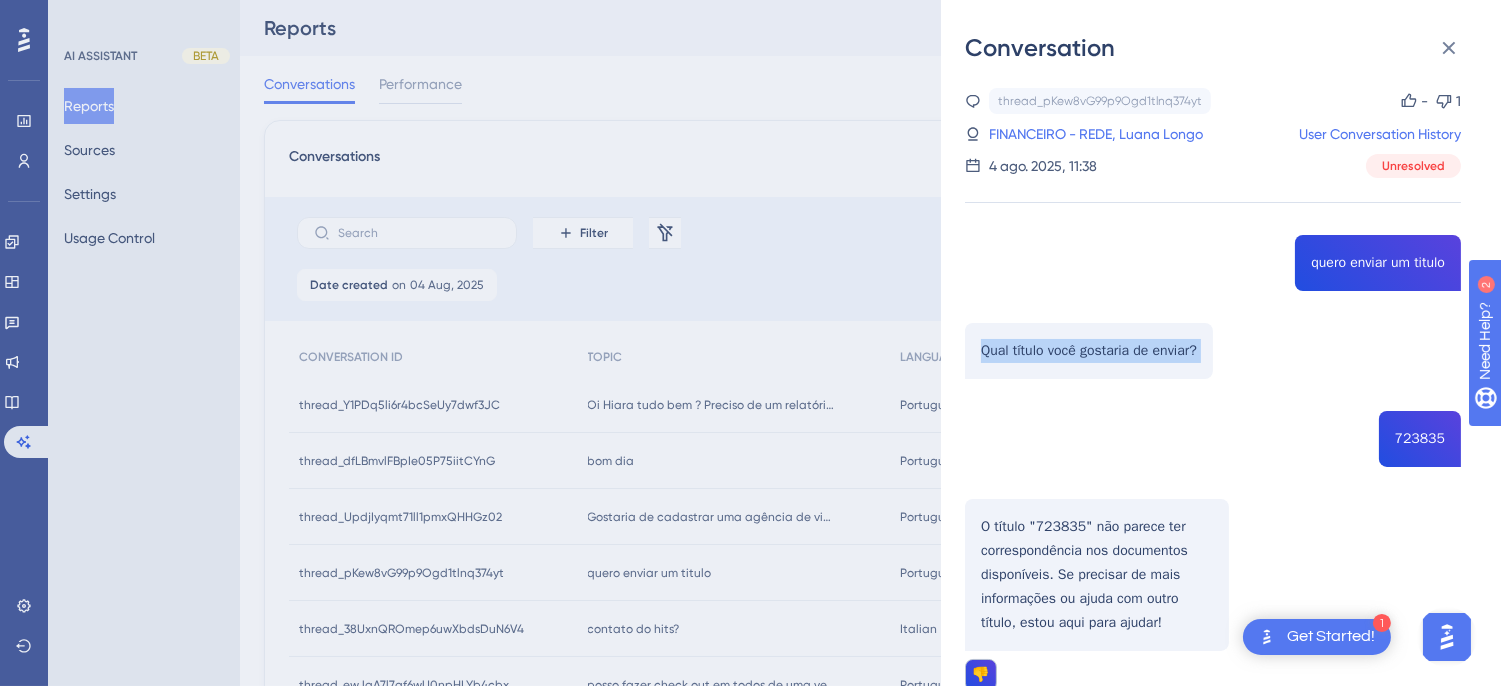click on "FINANCEIRO - REDE, Luana Longo User Conversation History 4 ago. 2025,
11:38 Unresolved quero enviar um titulo  Qual título você gostaria de enviar? 723835 O título "723835" não parece ter correspondência nos documentos disponíveis. Se precisar de mais informações ou ajuda com outro título, estou aqui para ajudar! 👎 preciso enviar esse número de pagamento  Qual é o número de pagamento que você precisa enviar? 723835 Para localizar um pagamento lançado no HITS, siga estes passos:
Acesse a Omie.
Clique no painel "Finanças".
No menu suspenso "Contas a Receber", clique em "Exibir Todas".
Você pode pesquisar pelo número do pagamento, entre outros critérios.
O número do pagamento do HITS aparece em todos os relatórios financeiros do HITS e pode ser utilizado para facilitar a busca na Omie.
Se precisar de mais informações, estou aqui para ajudar!" at bounding box center [1213, 810] 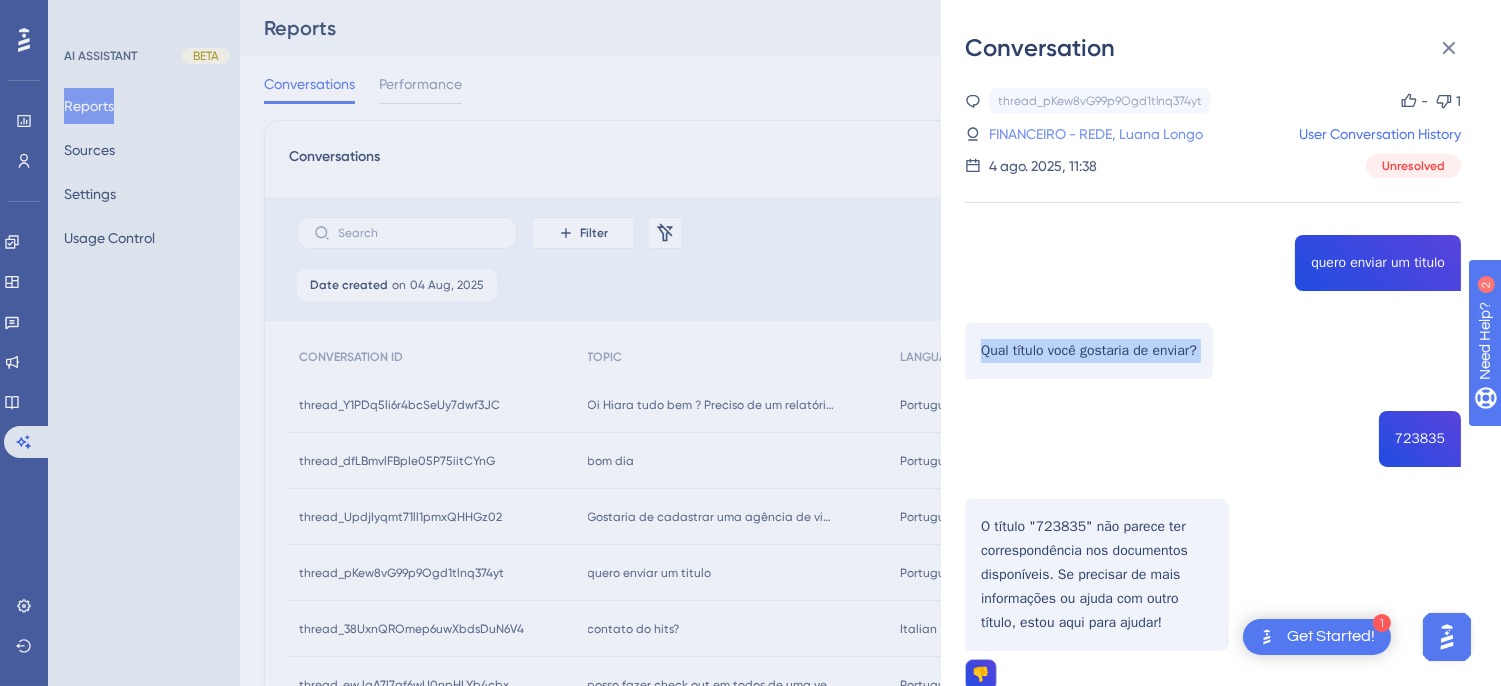 drag, startPoint x: 1044, startPoint y: 113, endPoint x: 1044, endPoint y: 131, distance: 18 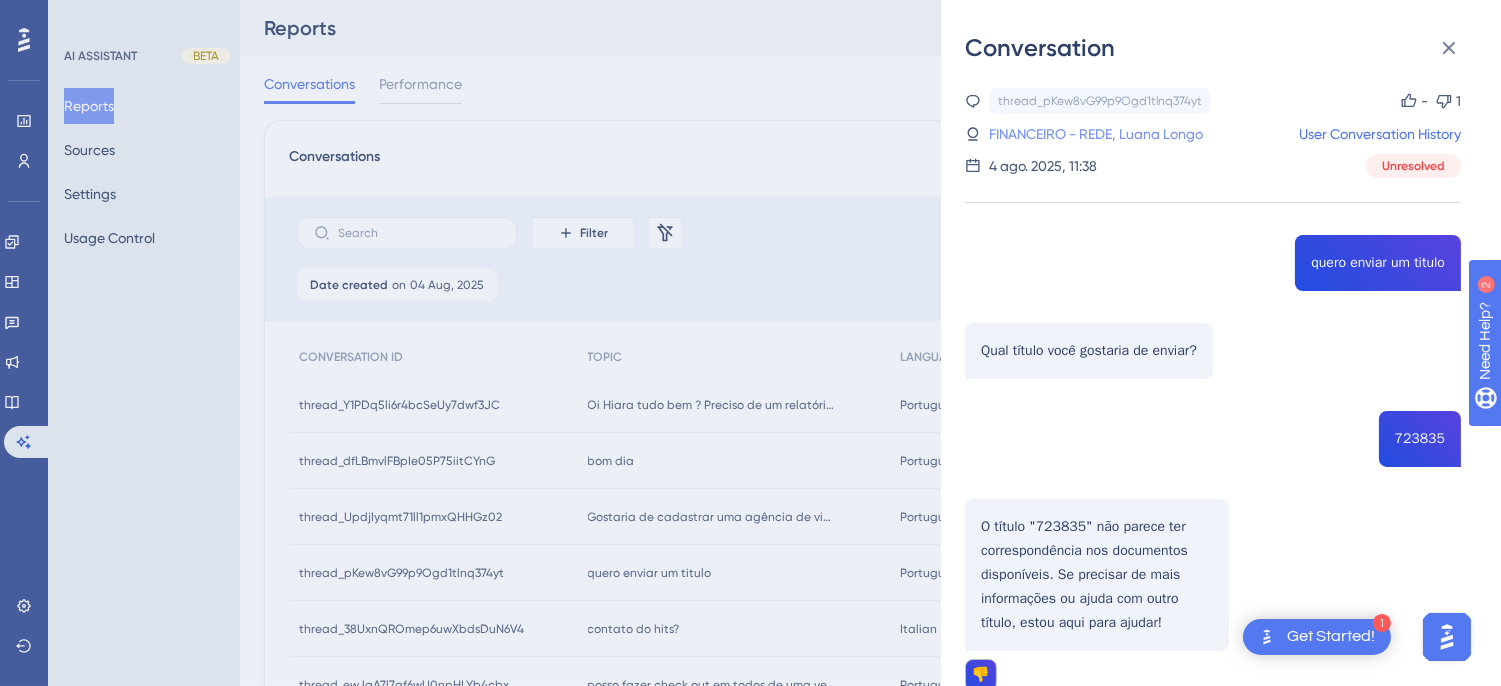 click on "FINANCEIRO - REDE, Luana Longo" at bounding box center [1096, 134] 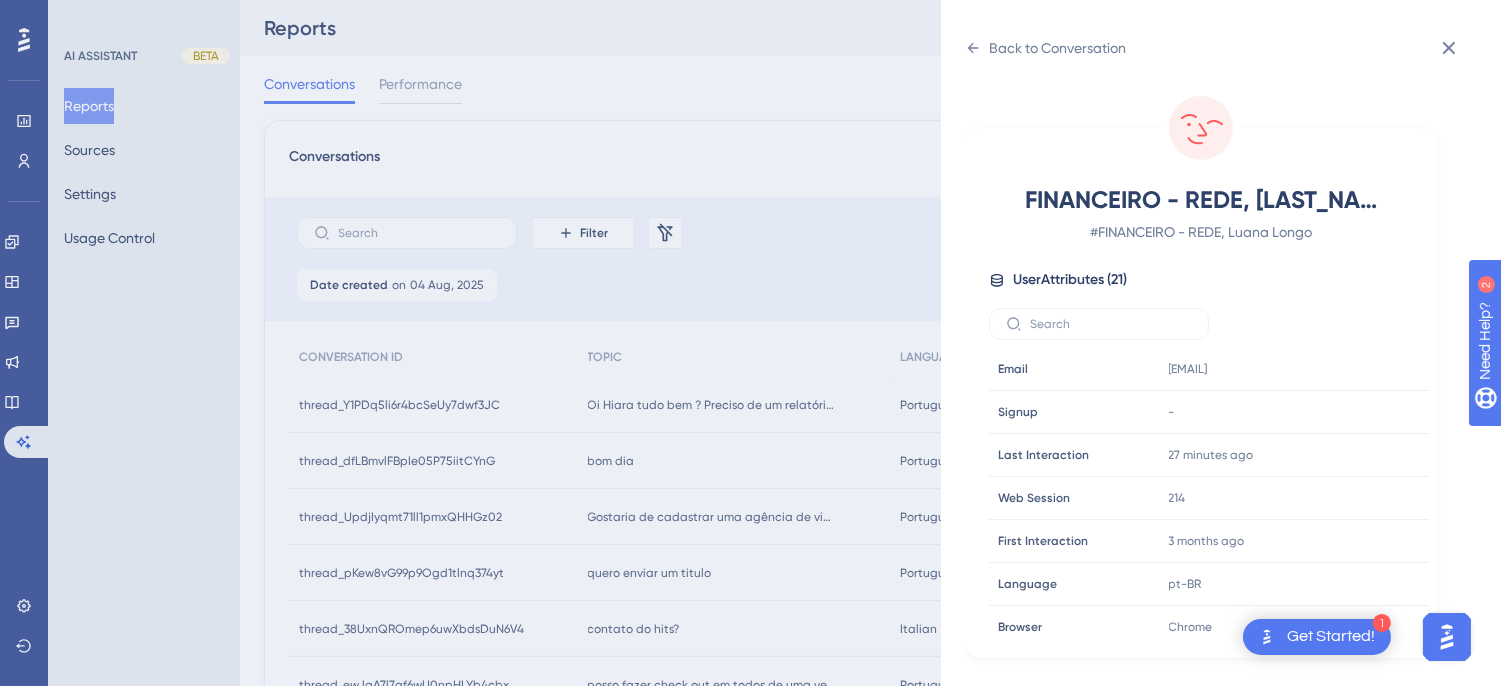 scroll, scrollTop: 610, scrollLeft: 0, axis: vertical 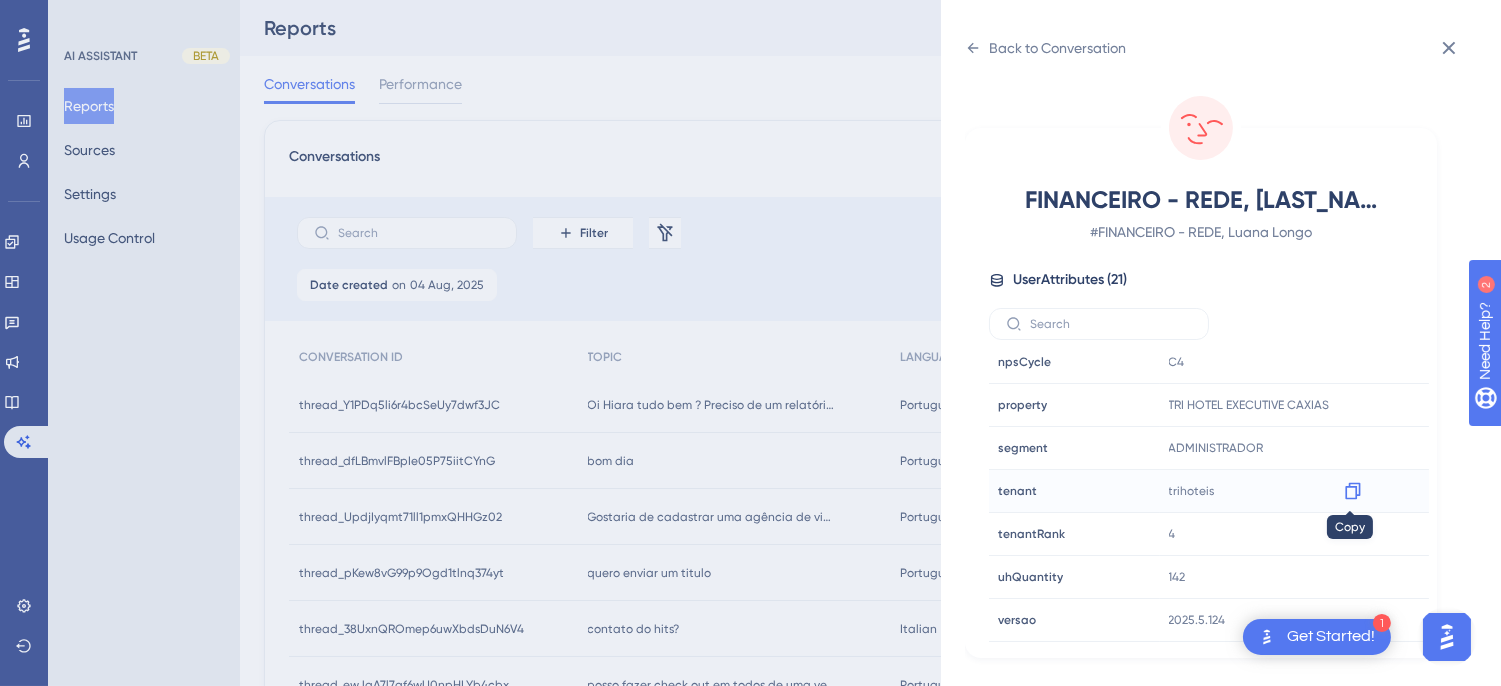 click 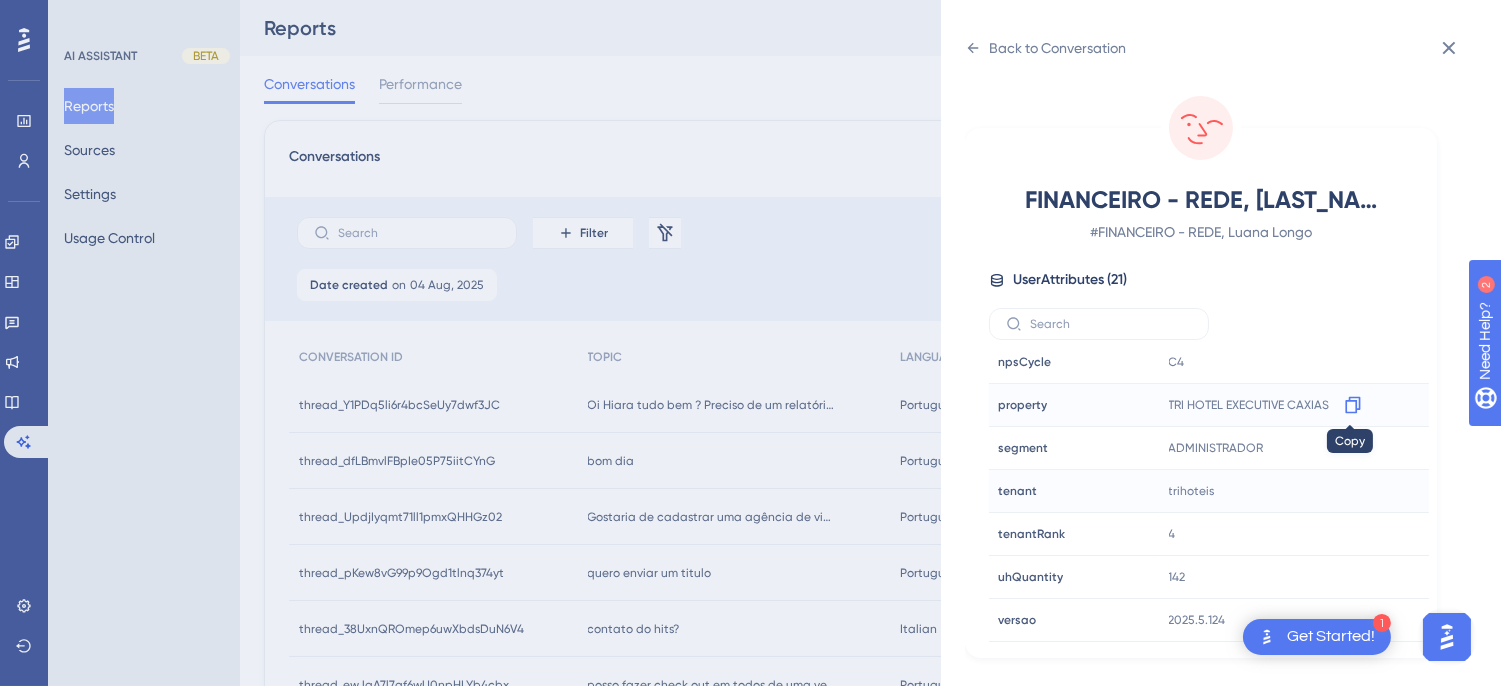 click 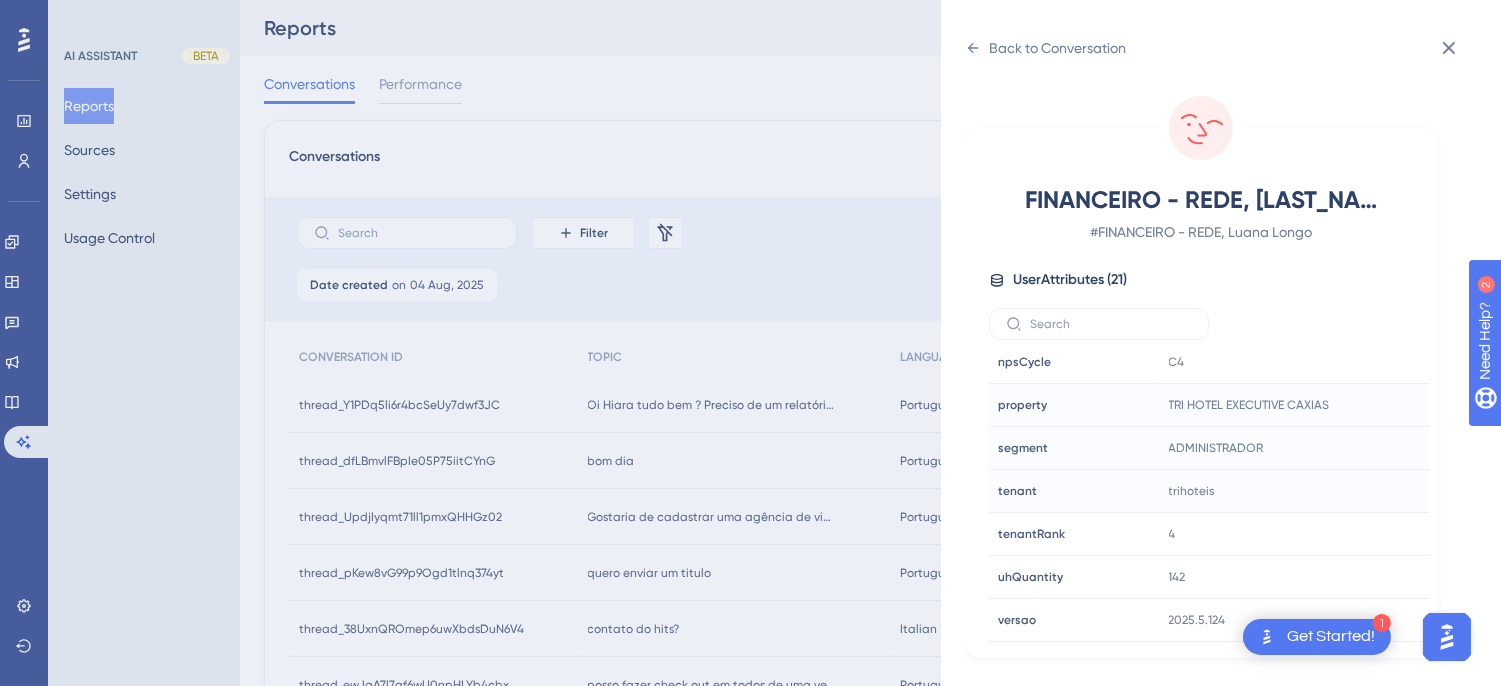 scroll, scrollTop: 444, scrollLeft: 0, axis: vertical 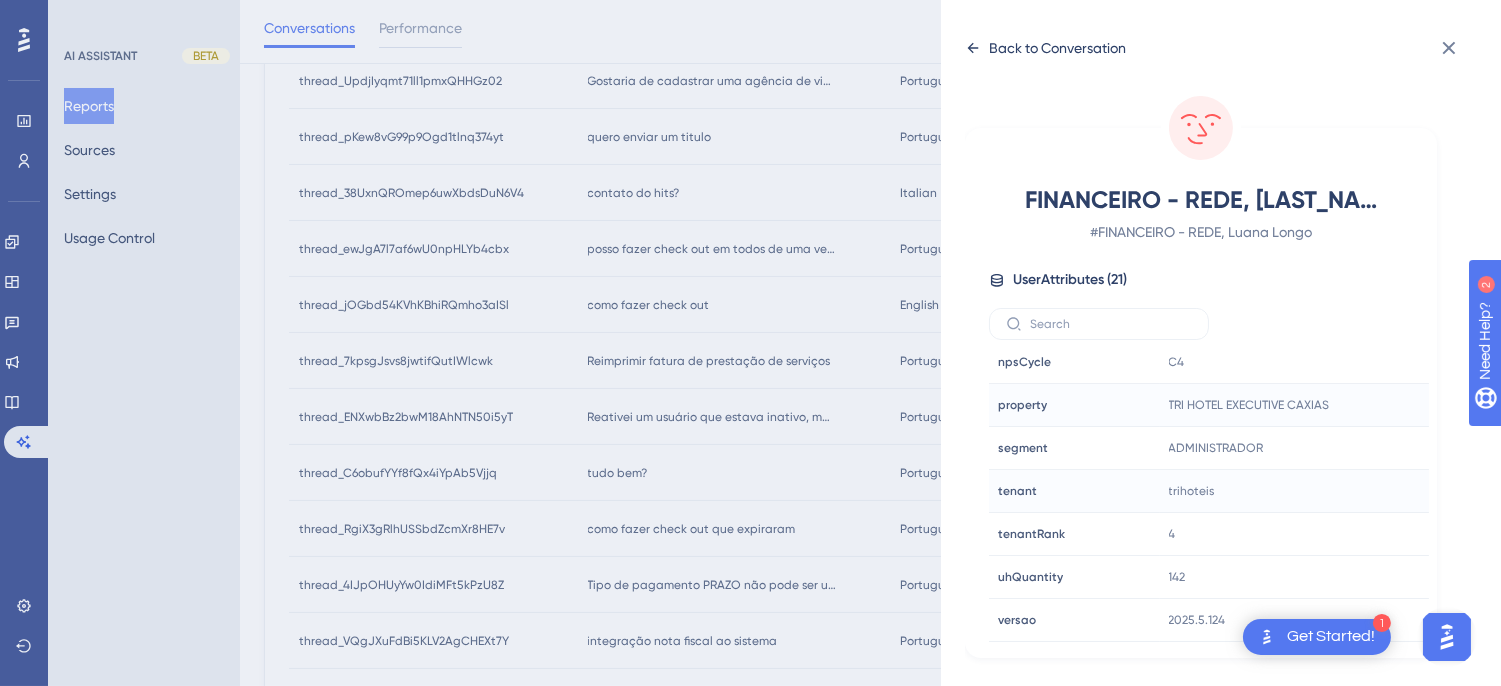 click on "Back to Conversation" at bounding box center [1045, 48] 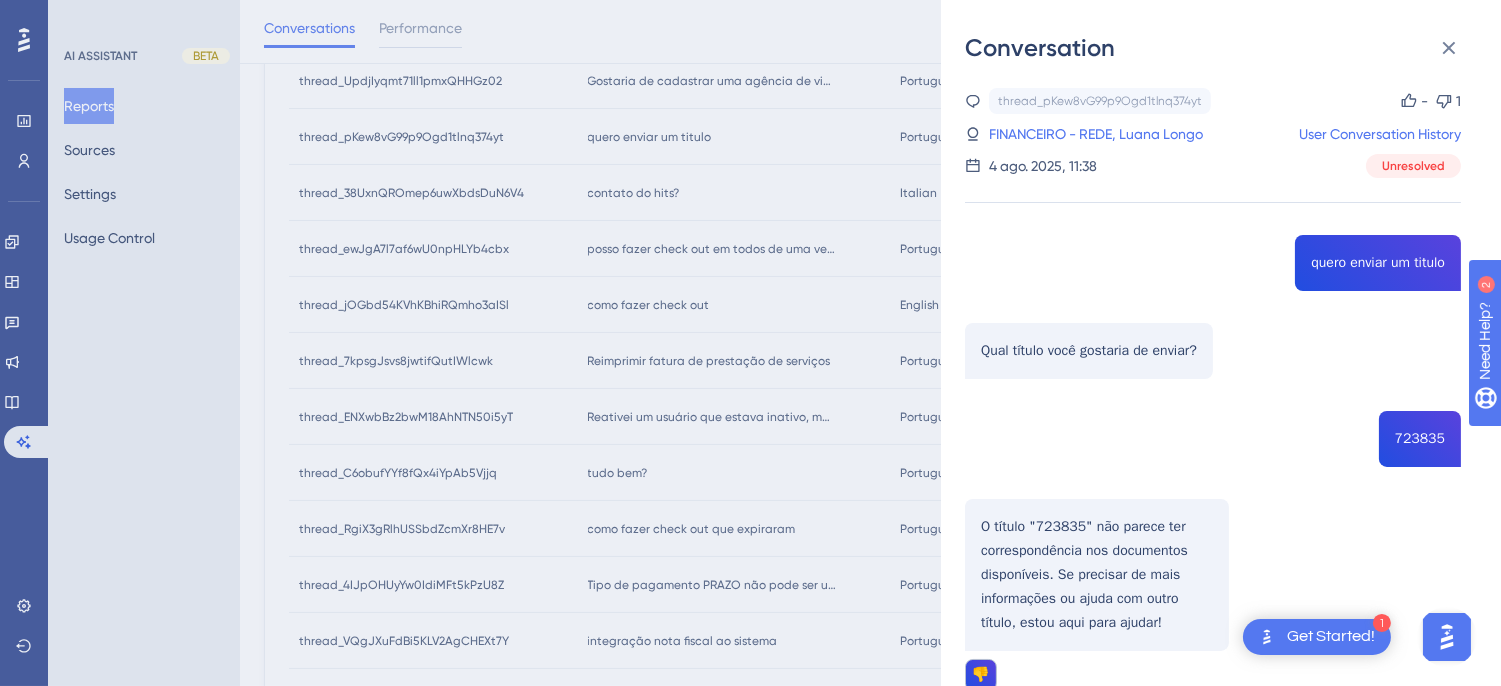 scroll, scrollTop: 222, scrollLeft: 0, axis: vertical 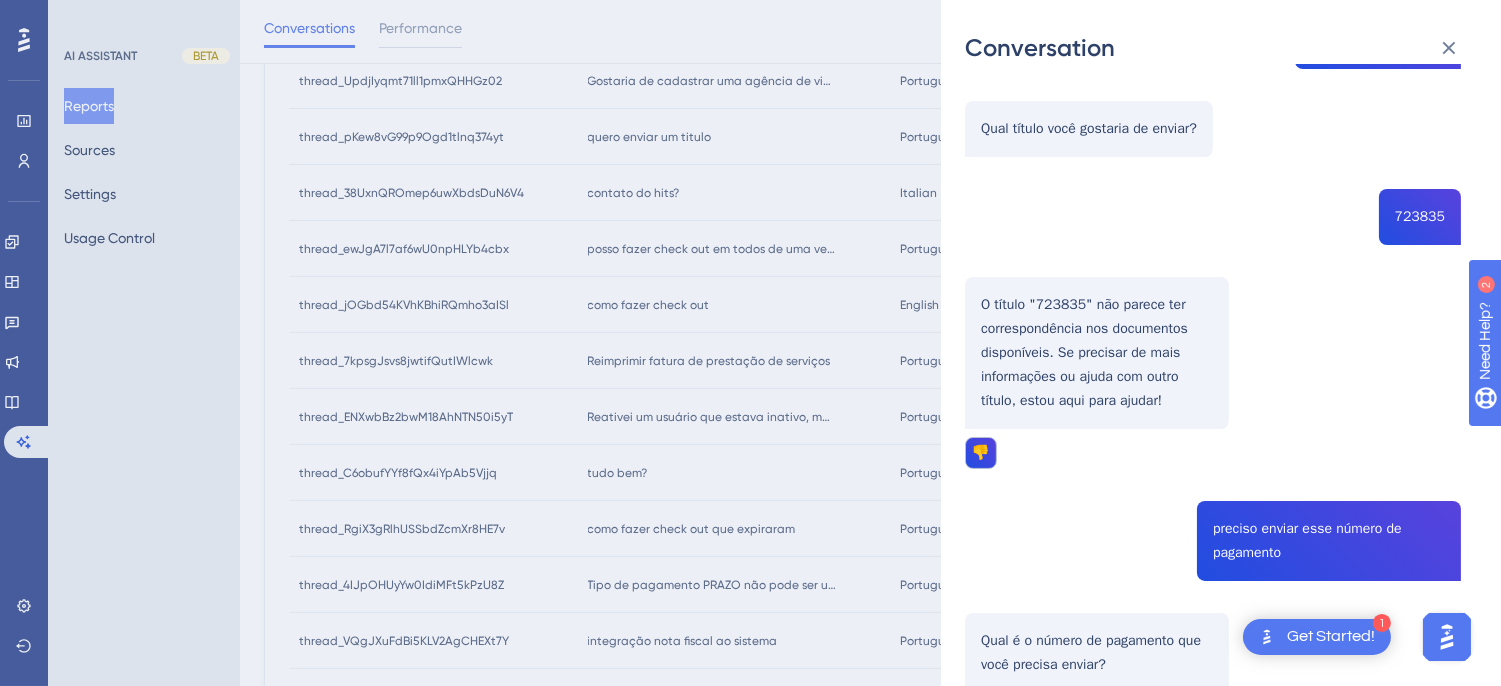 click on "FINANCEIRO - REDE, Luana Longo User Conversation History 4 ago. 2025,
11:38 Unresolved quero enviar um titulo  Qual título você gostaria de enviar? 723835 O título "723835" não parece ter correspondência nos documentos disponíveis. Se precisar de mais informações ou ajuda com outro título, estou aqui para ajudar! 👎 preciso enviar esse número de pagamento  Qual é o número de pagamento que você precisa enviar? 723835 Para localizar um pagamento lançado no HITS, siga estes passos:
Acesse a Omie.
Clique no painel "Finanças".
No menu suspenso "Contas a Receber", clique em "Exibir Todas".
Você pode pesquisar pelo número do pagamento, entre outros critérios.
O número do pagamento do HITS aparece em todos os relatórios financeiros do HITS e pode ser utilizado para facilitar a busca na Omie.
Se precisar de mais informações, estou aqui para ajudar!" at bounding box center (1213, 588) 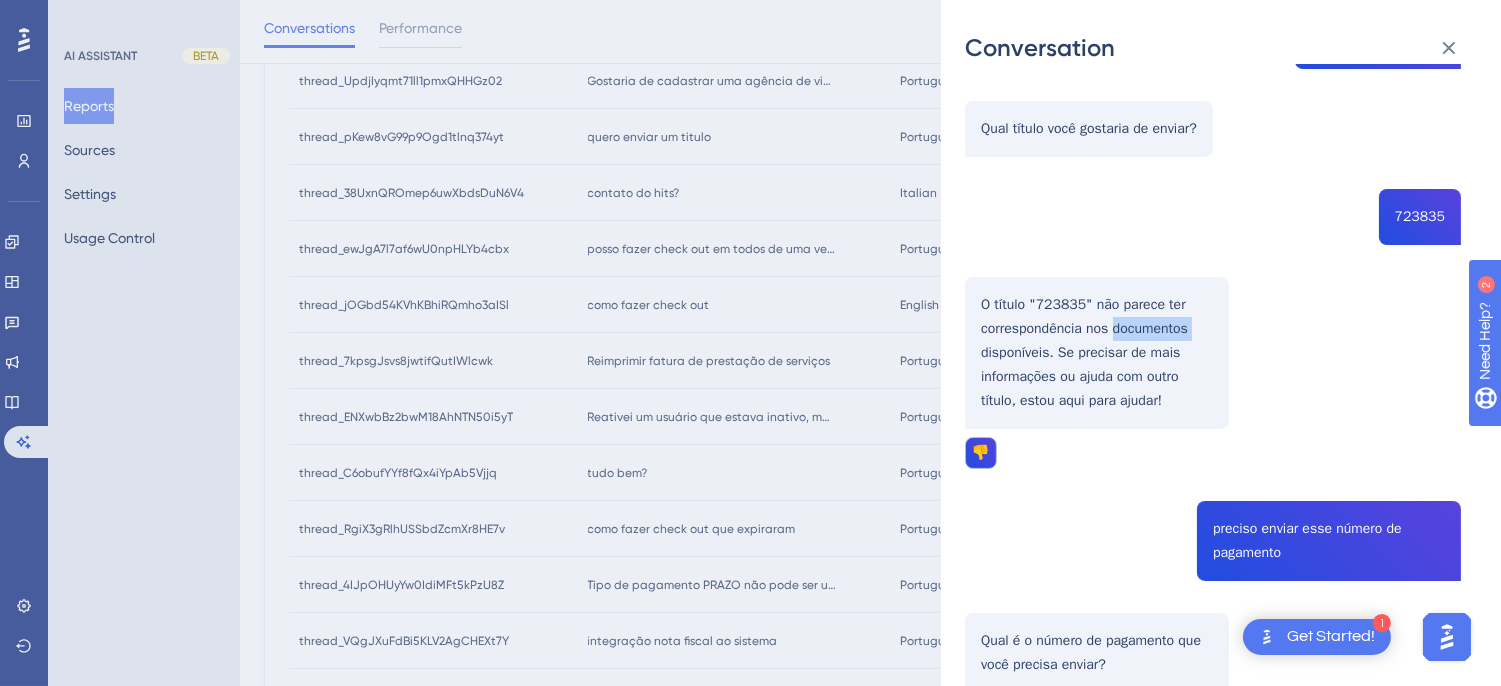 click on "FINANCEIRO - REDE, Luana Longo User Conversation History 4 ago. 2025,
11:38 Unresolved quero enviar um titulo  Qual título você gostaria de enviar? 723835 O título "723835" não parece ter correspondência nos documentos disponíveis. Se precisar de mais informações ou ajuda com outro título, estou aqui para ajudar! 👎 preciso enviar esse número de pagamento  Qual é o número de pagamento que você precisa enviar? 723835 Para localizar um pagamento lançado no HITS, siga estes passos:
Acesse a Omie.
Clique no painel "Finanças".
No menu suspenso "Contas a Receber", clique em "Exibir Todas".
Você pode pesquisar pelo número do pagamento, entre outros critérios.
O número do pagamento do HITS aparece em todos os relatórios financeiros do HITS e pode ser utilizado para facilitar a busca na Omie.
Se precisar de mais informações, estou aqui para ajudar!" at bounding box center (1213, 588) 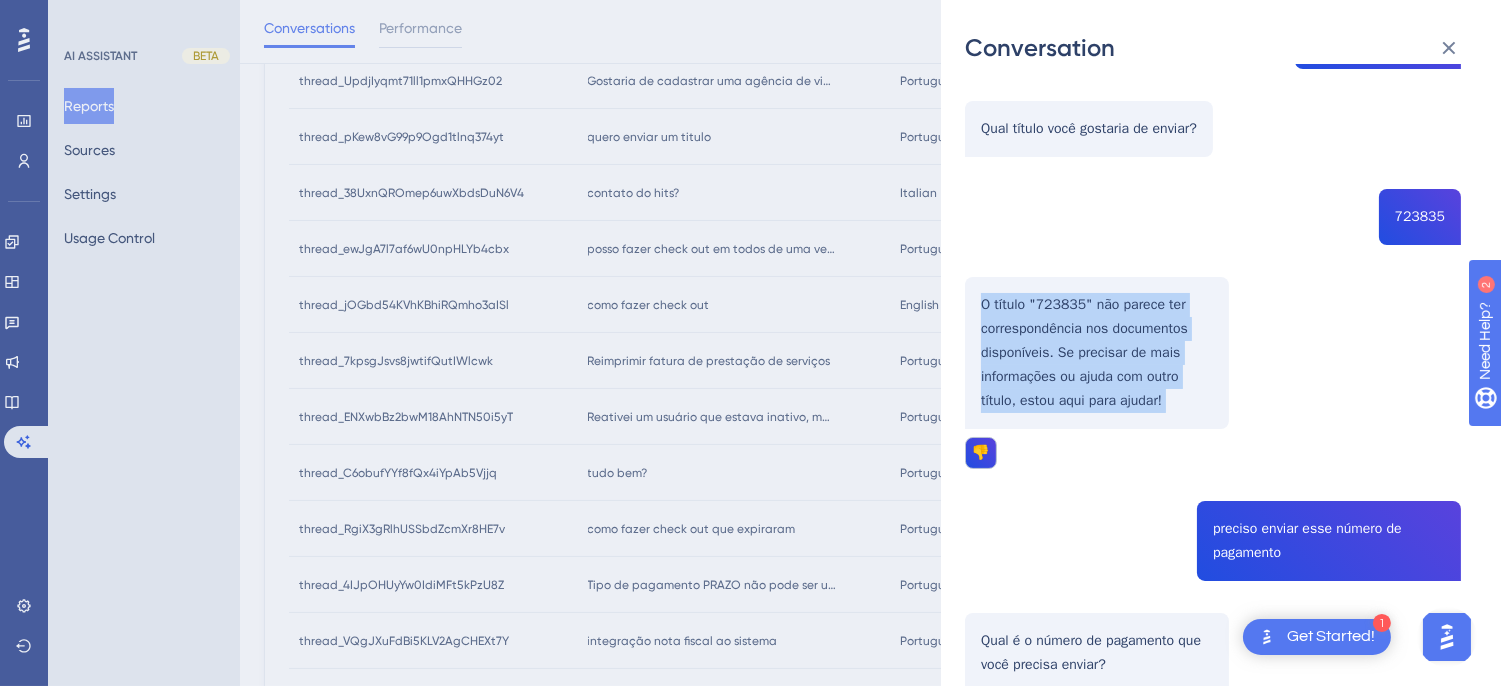 click on "FINANCEIRO - REDE, Luana Longo User Conversation History 4 ago. 2025,
11:38 Unresolved quero enviar um titulo  Qual título você gostaria de enviar? 723835 O título "723835" não parece ter correspondência nos documentos disponíveis. Se precisar de mais informações ou ajuda com outro título, estou aqui para ajudar! 👎 preciso enviar esse número de pagamento  Qual é o número de pagamento que você precisa enviar? 723835 Para localizar um pagamento lançado no HITS, siga estes passos:
Acesse a Omie.
Clique no painel "Finanças".
No menu suspenso "Contas a Receber", clique em "Exibir Todas".
Você pode pesquisar pelo número do pagamento, entre outros critérios.
O número do pagamento do HITS aparece em todos os relatórios financeiros do HITS e pode ser utilizado para facilitar a busca na Omie.
Se precisar de mais informações, estou aqui para ajudar!" at bounding box center (1213, 588) 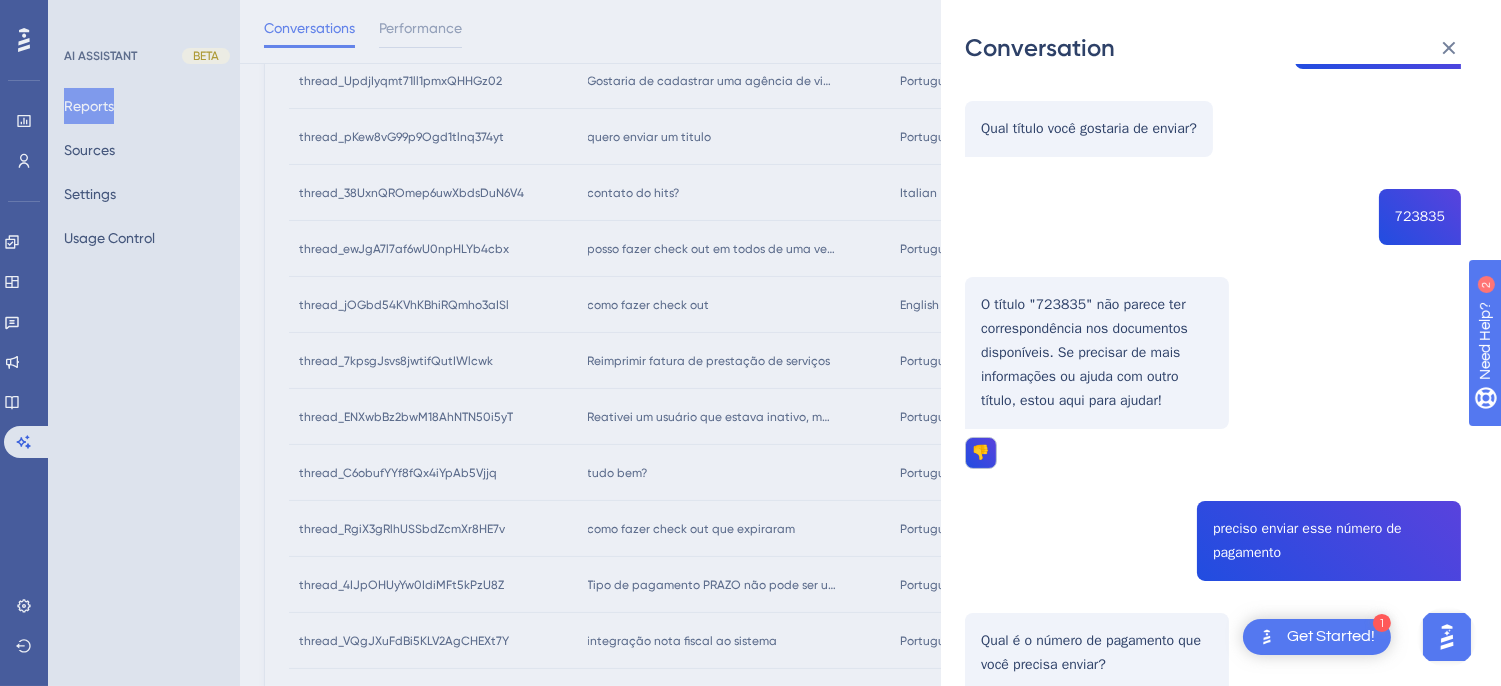 drag, startPoint x: 1116, startPoint y: 340, endPoint x: 1042, endPoint y: 122, distance: 230.21729 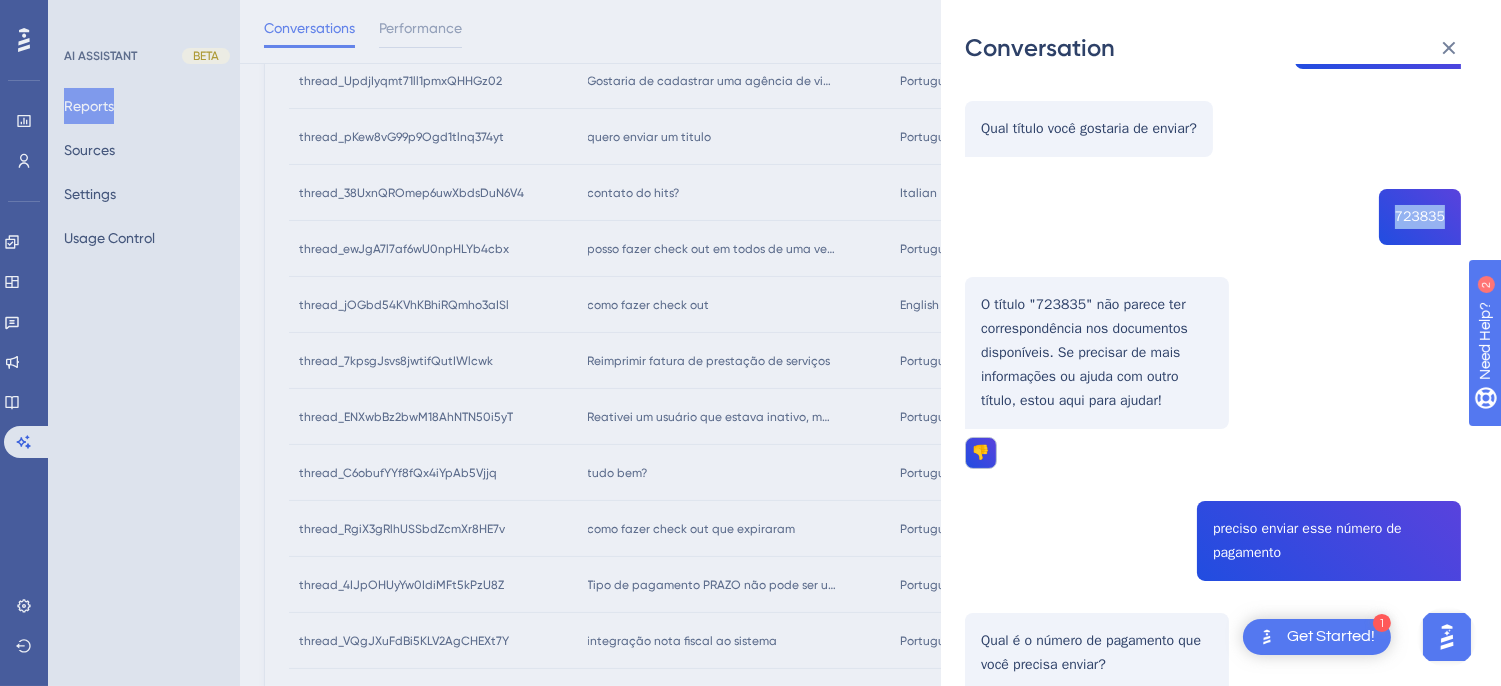 click on "FINANCEIRO - REDE, Luana Longo User Conversation History 4 ago. 2025,
11:38 Unresolved quero enviar um titulo  Qual título você gostaria de enviar? 723835 O título "723835" não parece ter correspondência nos documentos disponíveis. Se precisar de mais informações ou ajuda com outro título, estou aqui para ajudar! 👎 preciso enviar esse número de pagamento  Qual é o número de pagamento que você precisa enviar? 723835 Para localizar um pagamento lançado no HITS, siga estes passos:
Acesse a Omie.
Clique no painel "Finanças".
No menu suspenso "Contas a Receber", clique em "Exibir Todas".
Você pode pesquisar pelo número do pagamento, entre outros critérios.
O número do pagamento do HITS aparece em todos os relatórios financeiros do HITS e pode ser utilizado para facilitar a busca na Omie.
Se precisar de mais informações, estou aqui para ajudar!" at bounding box center [1213, 588] 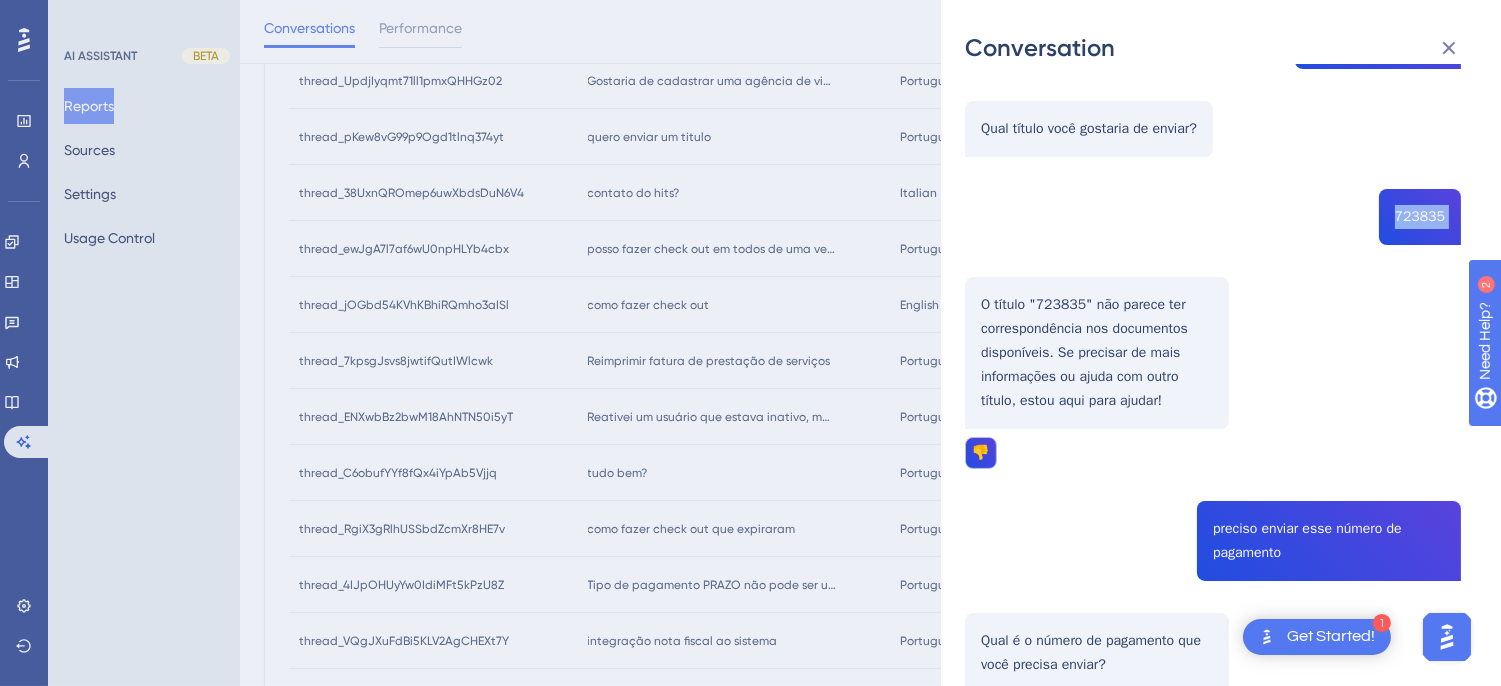 click on "FINANCEIRO - REDE, Luana Longo User Conversation History 4 ago. 2025,
11:38 Unresolved quero enviar um titulo  Qual título você gostaria de enviar? 723835 O título "723835" não parece ter correspondência nos documentos disponíveis. Se precisar de mais informações ou ajuda com outro título, estou aqui para ajudar! 👎 preciso enviar esse número de pagamento  Qual é o número de pagamento que você precisa enviar? 723835 Para localizar um pagamento lançado no HITS, siga estes passos:
Acesse a Omie.
Clique no painel "Finanças".
No menu suspenso "Contas a Receber", clique em "Exibir Todas".
Você pode pesquisar pelo número do pagamento, entre outros critérios.
O número do pagamento do HITS aparece em todos os relatórios financeiros do HITS e pode ser utilizado para facilitar a busca na Omie.
Se precisar de mais informações, estou aqui para ajudar!" at bounding box center (1213, 588) 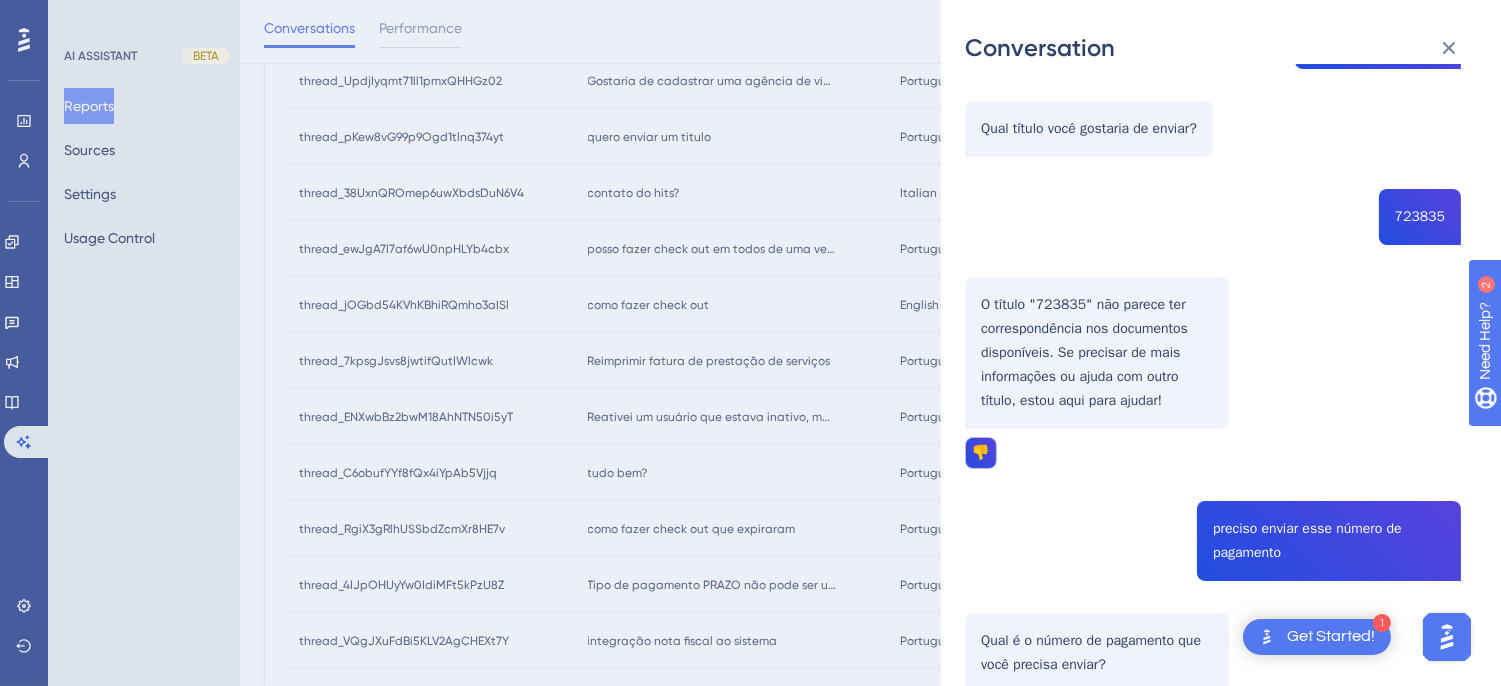 click on "FINANCEIRO - REDE, Luana Longo User Conversation History 4 ago. 2025,
11:38 Unresolved quero enviar um titulo  Qual título você gostaria de enviar? 723835 O título "723835" não parece ter correspondência nos documentos disponíveis. Se precisar de mais informações ou ajuda com outro título, estou aqui para ajudar! 👎 preciso enviar esse número de pagamento  Qual é o número de pagamento que você precisa enviar? 723835 Para localizar um pagamento lançado no HITS, siga estes passos:
Acesse a Omie.
Clique no painel "Finanças".
No menu suspenso "Contas a Receber", clique em "Exibir Todas".
Você pode pesquisar pelo número do pagamento, entre outros critérios.
O número do pagamento do HITS aparece em todos os relatórios financeiros do HITS e pode ser utilizado para facilitar a busca na Omie.
Se precisar de mais informações, estou aqui para ajudar!" at bounding box center [1213, 588] 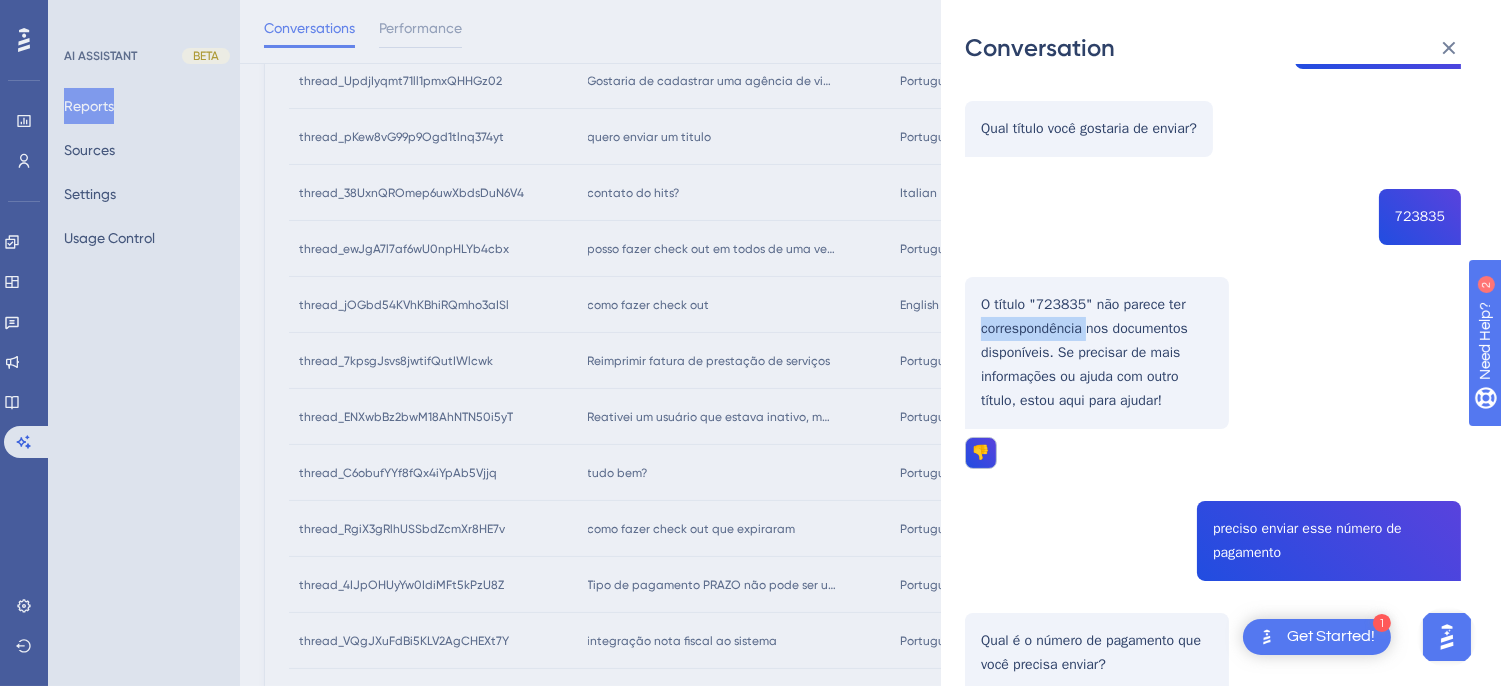 click on "FINANCEIRO - REDE, Luana Longo User Conversation History 4 ago. 2025,
11:38 Unresolved quero enviar um titulo  Qual título você gostaria de enviar? 723835 O título "723835" não parece ter correspondência nos documentos disponíveis. Se precisar de mais informações ou ajuda com outro título, estou aqui para ajudar! 👎 preciso enviar esse número de pagamento  Qual é o número de pagamento que você precisa enviar? 723835 Para localizar um pagamento lançado no HITS, siga estes passos:
Acesse a Omie.
Clique no painel "Finanças".
No menu suspenso "Contas a Receber", clique em "Exibir Todas".
Você pode pesquisar pelo número do pagamento, entre outros critérios.
O número do pagamento do HITS aparece em todos os relatórios financeiros do HITS e pode ser utilizado para facilitar a busca na Omie.
Se precisar de mais informações, estou aqui para ajudar!" at bounding box center (1213, 588) 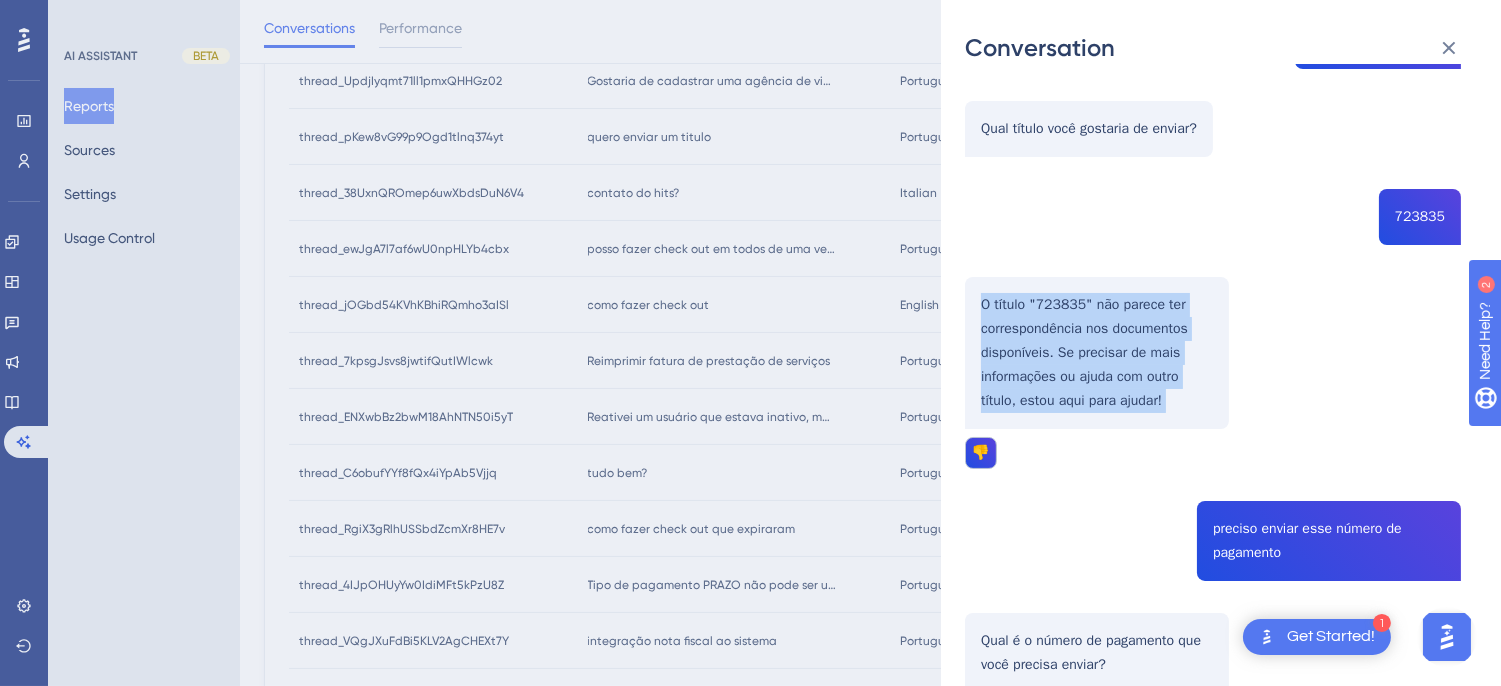 click on "FINANCEIRO - REDE, Luana Longo User Conversation History 4 ago. 2025,
11:38 Unresolved quero enviar um titulo  Qual título você gostaria de enviar? 723835 O título "723835" não parece ter correspondência nos documentos disponíveis. Se precisar de mais informações ou ajuda com outro título, estou aqui para ajudar! 👎 preciso enviar esse número de pagamento  Qual é o número de pagamento que você precisa enviar? 723835 Para localizar um pagamento lançado no HITS, siga estes passos:
Acesse a Omie.
Clique no painel "Finanças".
No menu suspenso "Contas a Receber", clique em "Exibir Todas".
Você pode pesquisar pelo número do pagamento, entre outros critérios.
O número do pagamento do HITS aparece em todos os relatórios financeiros do HITS e pode ser utilizado para facilitar a busca na Omie.
Se precisar de mais informações, estou aqui para ajudar!" at bounding box center [1213, 588] 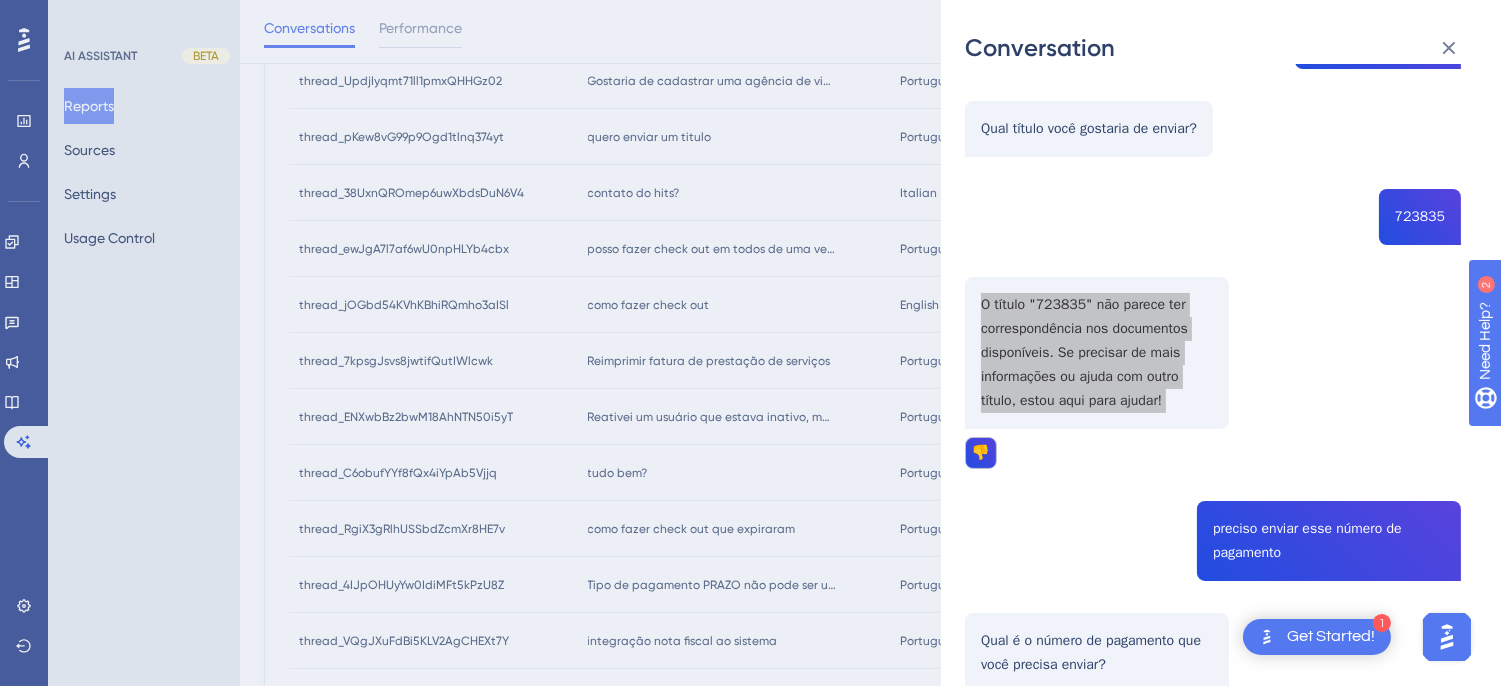 scroll, scrollTop: 444, scrollLeft: 0, axis: vertical 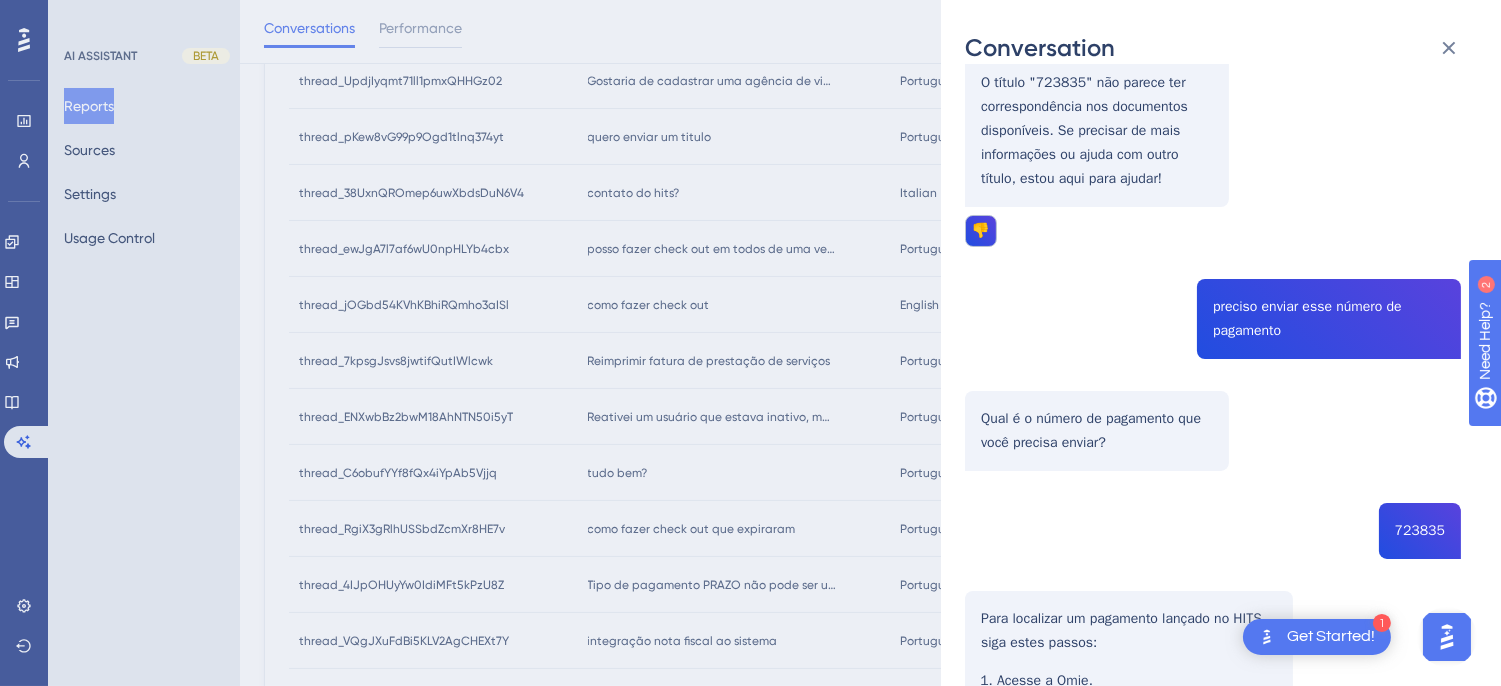 click on "FINANCEIRO - REDE, Luana Longo User Conversation History 4 ago. 2025,
11:38 Unresolved quero enviar um titulo  Qual título você gostaria de enviar? 723835 O título "723835" não parece ter correspondência nos documentos disponíveis. Se precisar de mais informações ou ajuda com outro título, estou aqui para ajudar! 👎 preciso enviar esse número de pagamento  Qual é o número de pagamento que você precisa enviar? 723835 Para localizar um pagamento lançado no HITS, siga estes passos:
Acesse a Omie.
Clique no painel "Finanças".
No menu suspenso "Contas a Receber", clique em "Exibir Todas".
Você pode pesquisar pelo número do pagamento, entre outros critérios.
O número do pagamento do HITS aparece em todos os relatórios financeiros do HITS e pode ser utilizado para facilitar a busca na Omie.
Se precisar de mais informações, estou aqui para ajudar!" at bounding box center [1213, 366] 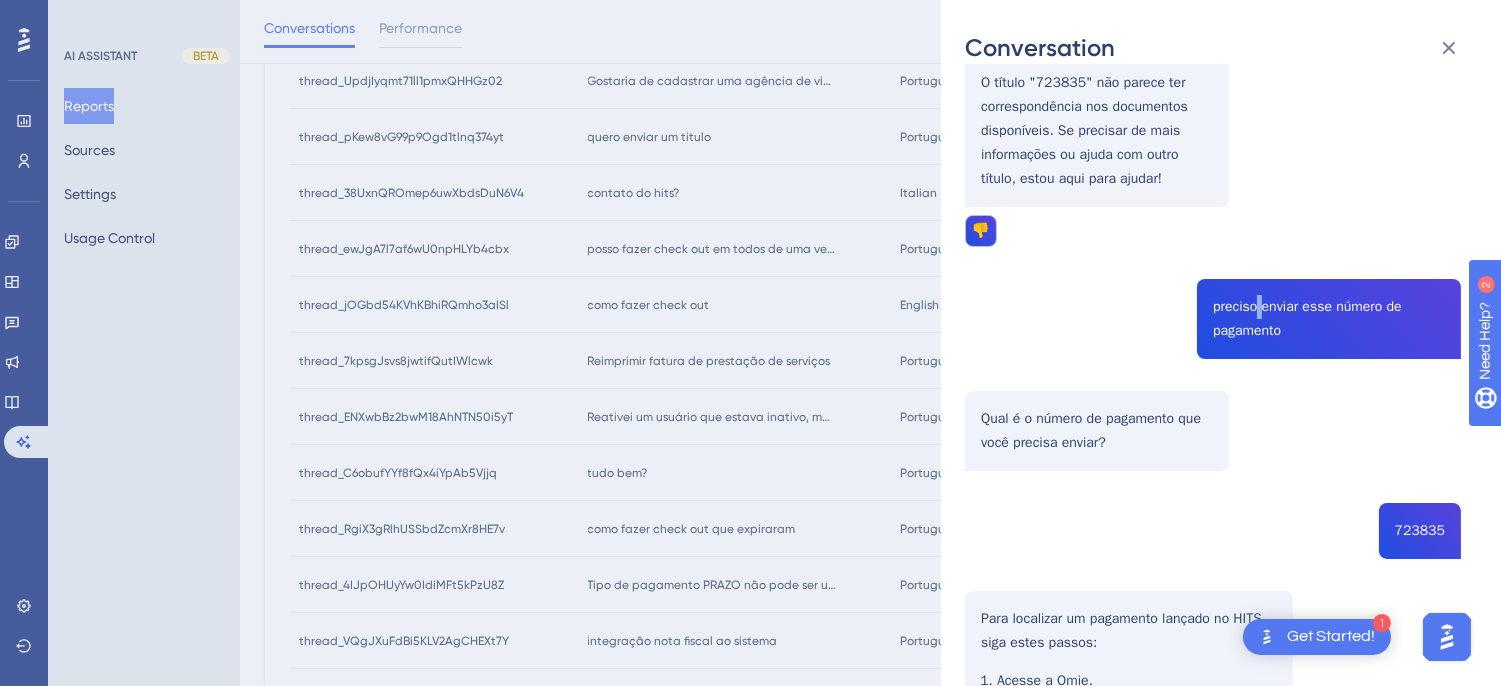 click on "FINANCEIRO - REDE, Luana Longo User Conversation History 4 ago. 2025,
11:38 Unresolved quero enviar um titulo  Qual título você gostaria de enviar? 723835 O título "723835" não parece ter correspondência nos documentos disponíveis. Se precisar de mais informações ou ajuda com outro título, estou aqui para ajudar! 👎 preciso enviar esse número de pagamento  Qual é o número de pagamento que você precisa enviar? 723835 Para localizar um pagamento lançado no HITS, siga estes passos:
Acesse a Omie.
Clique no painel "Finanças".
No menu suspenso "Contas a Receber", clique em "Exibir Todas".
Você pode pesquisar pelo número do pagamento, entre outros critérios.
O número do pagamento do HITS aparece em todos os relatórios financeiros do HITS e pode ser utilizado para facilitar a busca na Omie.
Se precisar de mais informações, estou aqui para ajudar!" at bounding box center (1213, 366) 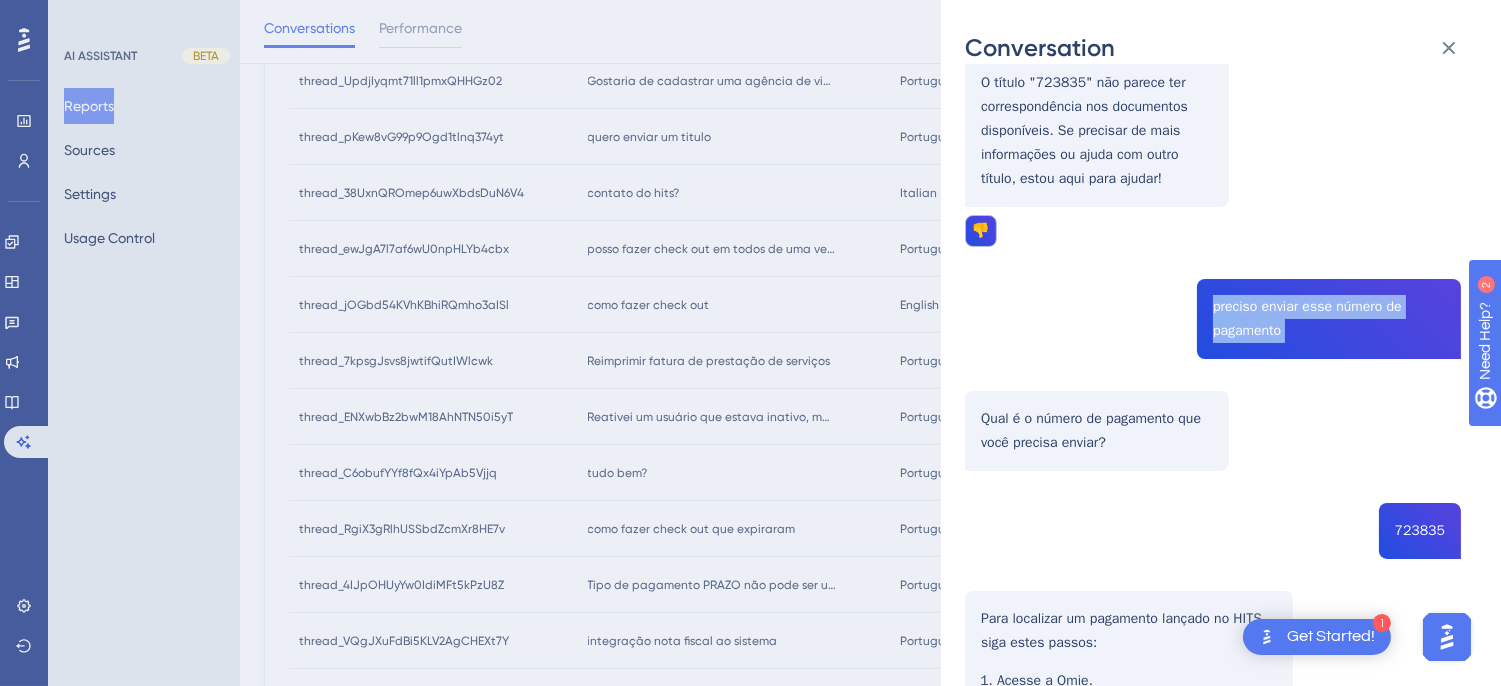 click on "FINANCEIRO - REDE, Luana Longo User Conversation History 4 ago. 2025,
11:38 Unresolved quero enviar um titulo  Qual título você gostaria de enviar? 723835 O título "723835" não parece ter correspondência nos documentos disponíveis. Se precisar de mais informações ou ajuda com outro título, estou aqui para ajudar! 👎 preciso enviar esse número de pagamento  Qual é o número de pagamento que você precisa enviar? 723835 Para localizar um pagamento lançado no HITS, siga estes passos:
Acesse a Omie.
Clique no painel "Finanças".
No menu suspenso "Contas a Receber", clique em "Exibir Todas".
Você pode pesquisar pelo número do pagamento, entre outros critérios.
O número do pagamento do HITS aparece em todos os relatórios financeiros do HITS e pode ser utilizado para facilitar a busca na Omie.
Se precisar de mais informações, estou aqui para ajudar!" at bounding box center (1213, 366) 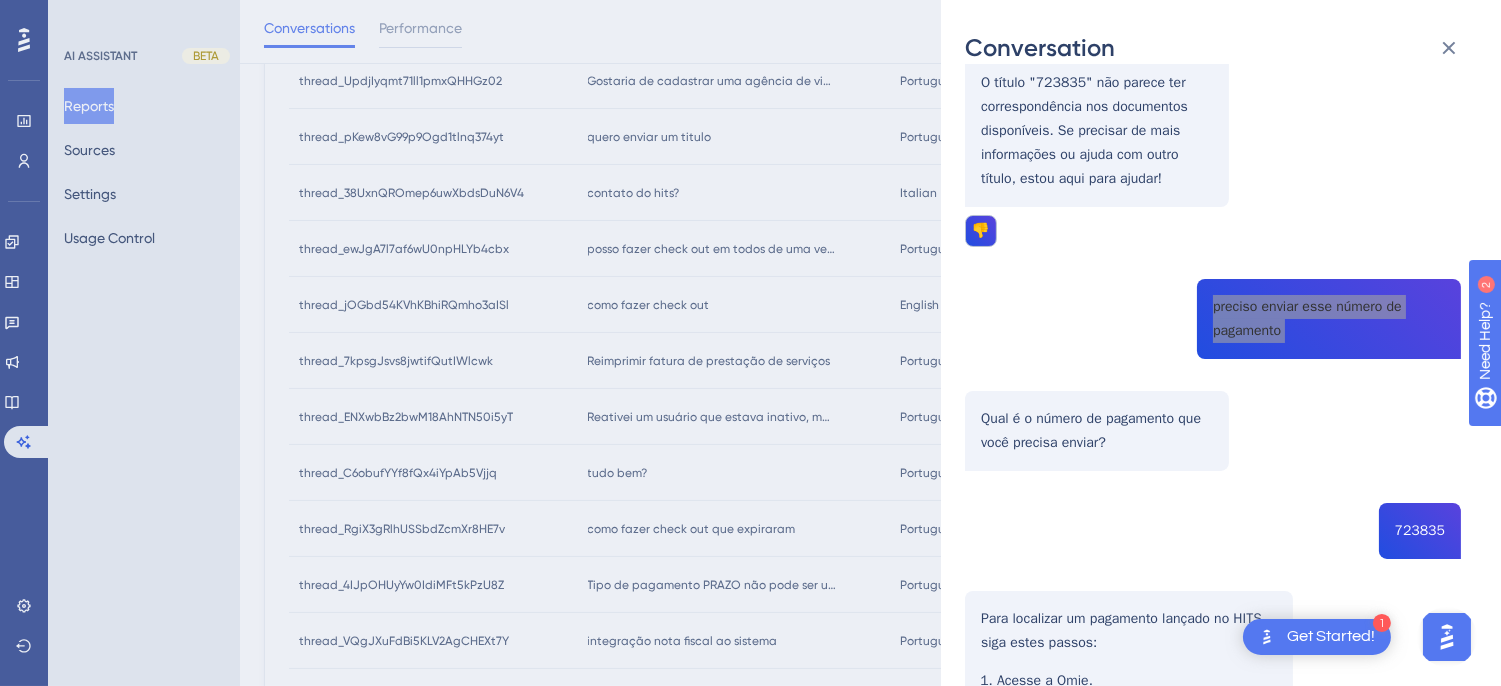 scroll, scrollTop: 666, scrollLeft: 0, axis: vertical 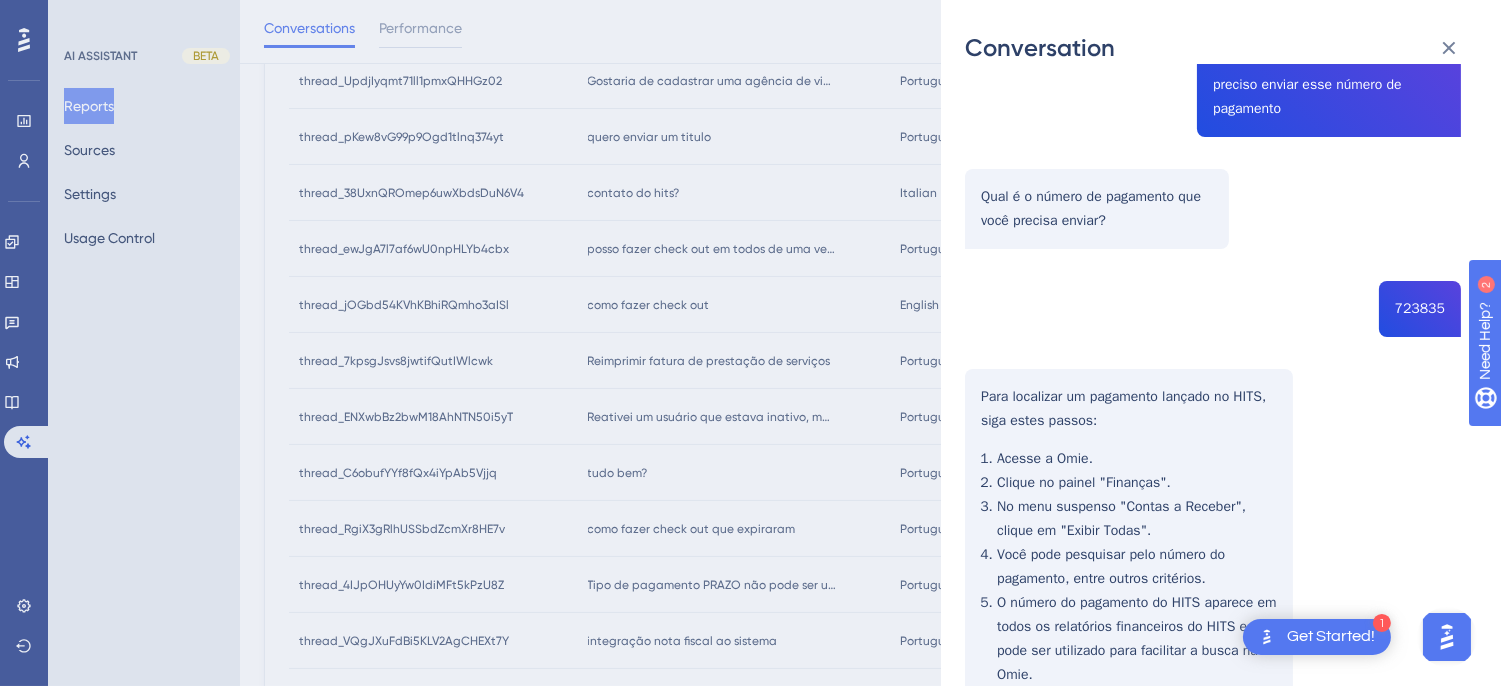 click on "FINANCEIRO - REDE, Luana Longo User Conversation History 4 ago. 2025,
11:38 Unresolved quero enviar um titulo  Qual título você gostaria de enviar? 723835 O título "723835" não parece ter correspondência nos documentos disponíveis. Se precisar de mais informações ou ajuda com outro título, estou aqui para ajudar! 👎 preciso enviar esse número de pagamento  Qual é o número de pagamento que você precisa enviar? 723835 Para localizar um pagamento lançado no HITS, siga estes passos:
Acesse a Omie.
Clique no painel "Finanças".
No menu suspenso "Contas a Receber", clique em "Exibir Todas".
Você pode pesquisar pelo número do pagamento, entre outros critérios.
O número do pagamento do HITS aparece em todos os relatórios financeiros do HITS e pode ser utilizado para facilitar a busca na Omie.
Se precisar de mais informações, estou aqui para ajudar!" at bounding box center (1213, 144) 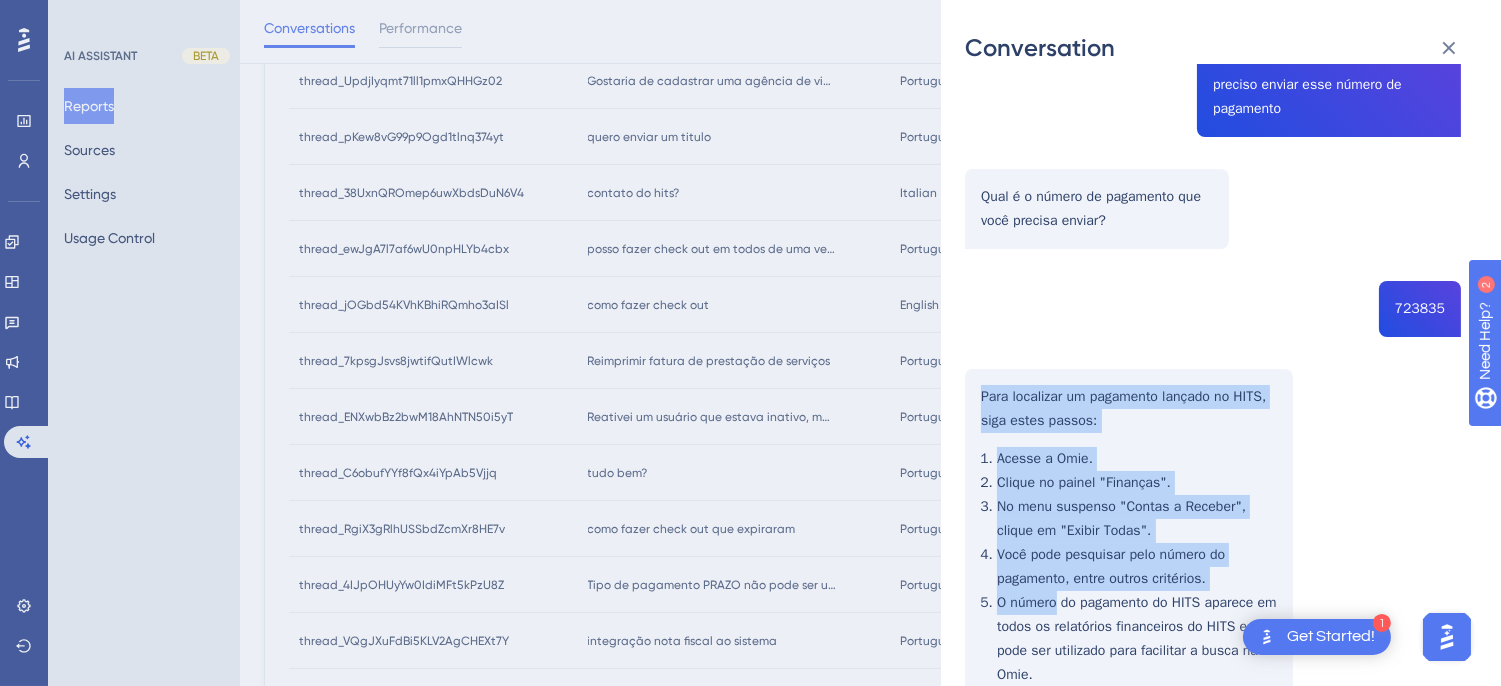 scroll, scrollTop: 828, scrollLeft: 0, axis: vertical 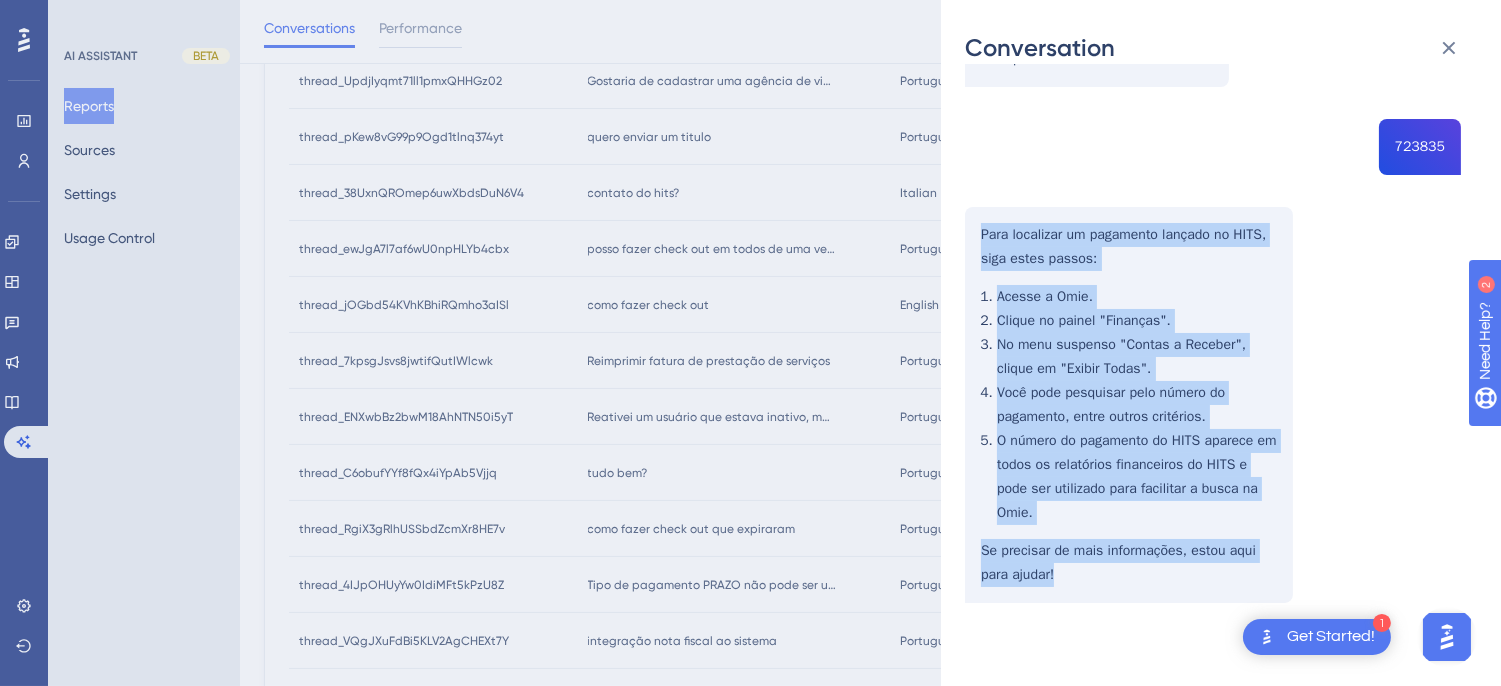 drag, startPoint x: 977, startPoint y: 396, endPoint x: 1112, endPoint y: 540, distance: 197.3854 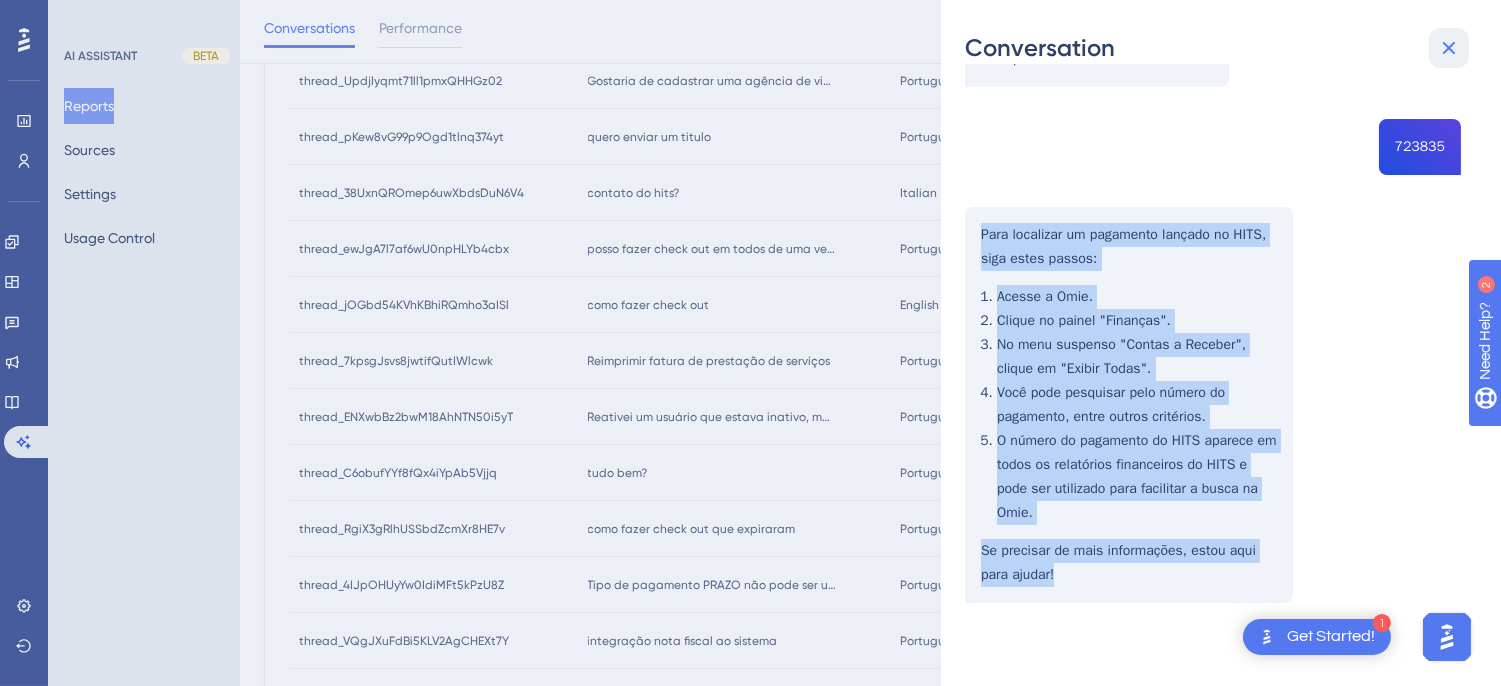 drag, startPoint x: 1445, startPoint y: 52, endPoint x: 788, endPoint y: 318, distance: 708.80536 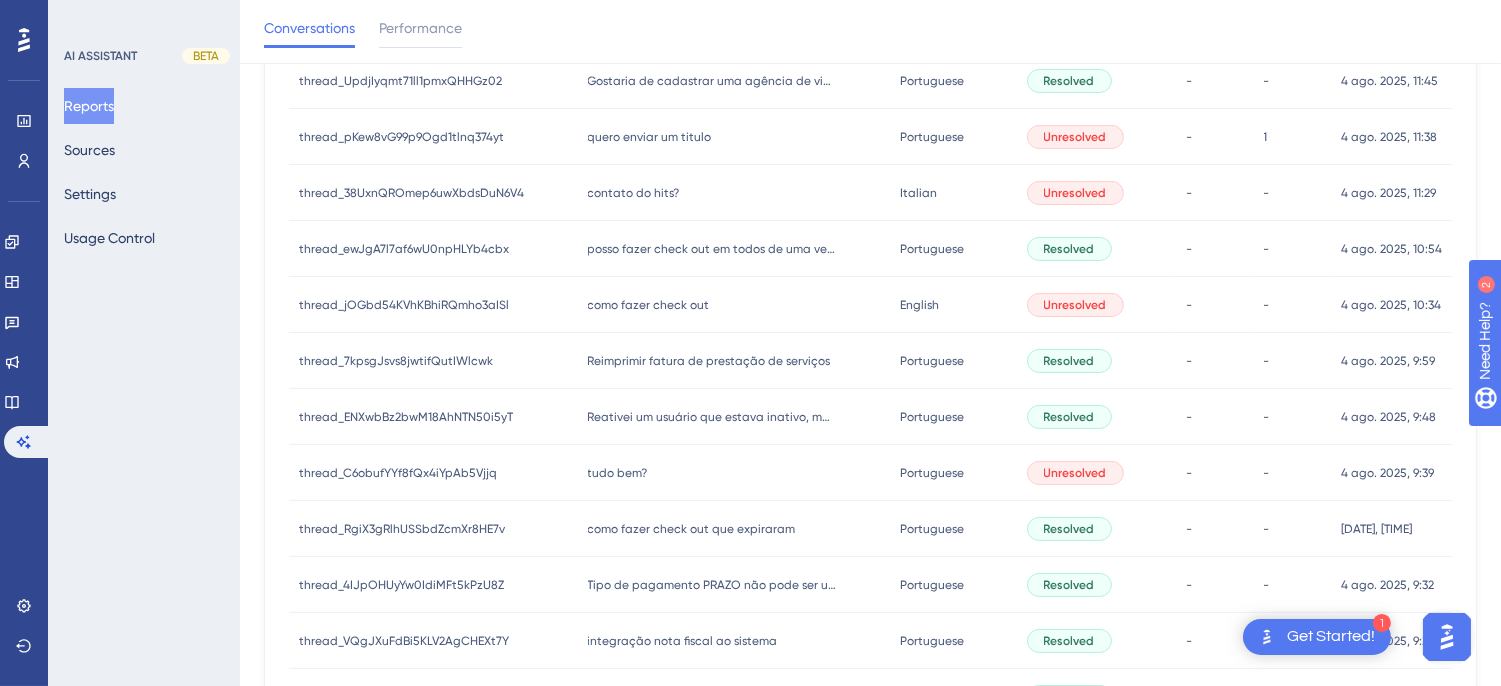 click on "contato do hits? contato do hits?" at bounding box center [734, 193] 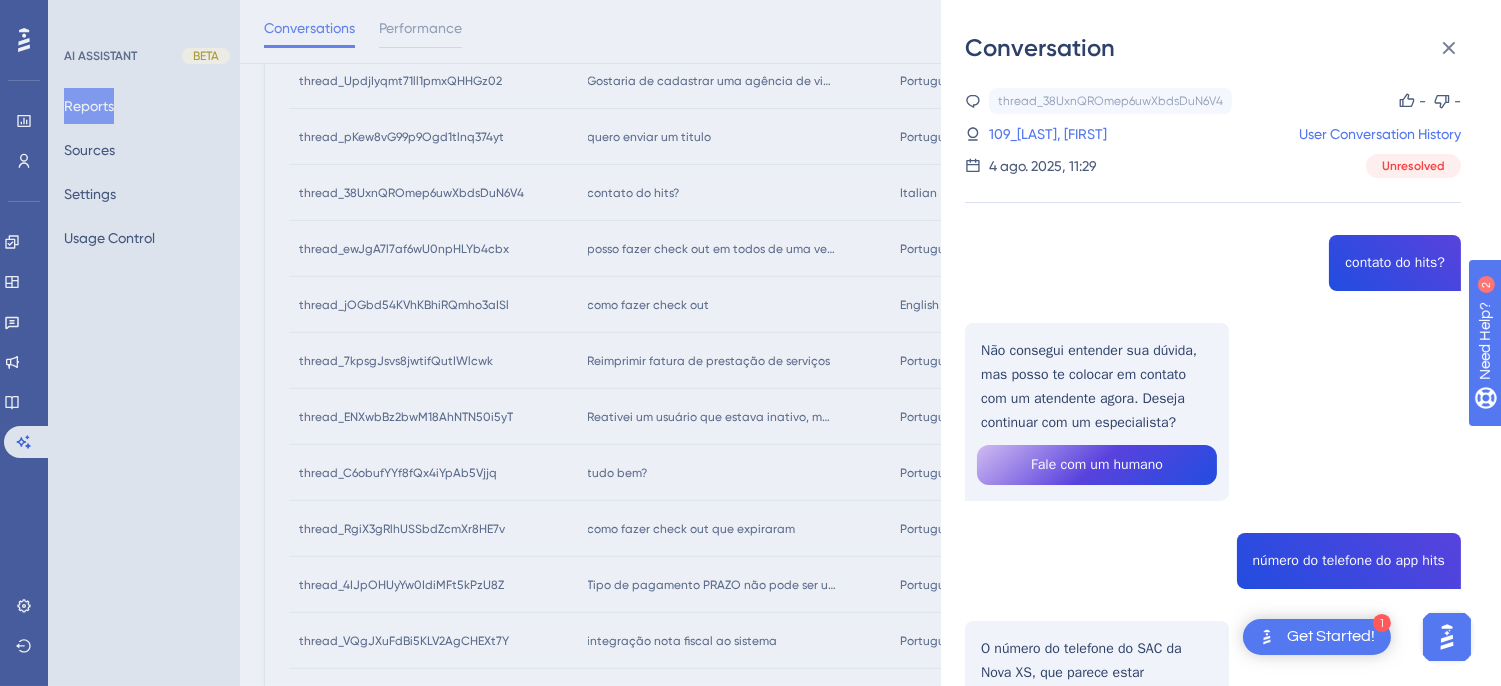 click on "Morais, Sabrina User Conversation History 4 ago. 2025,
11:29 Unresolved contato do hits? Não consegui entender sua dúvida, mas posso te colocar em contato com um atendente agora. Deseja continuar com um especialista? Fale com um humano número do telefone do app hits O número do telefone do SAC da Nova XS, que parece estar relacionado ao app Hits, é [PHONE]." at bounding box center (1213, 469) 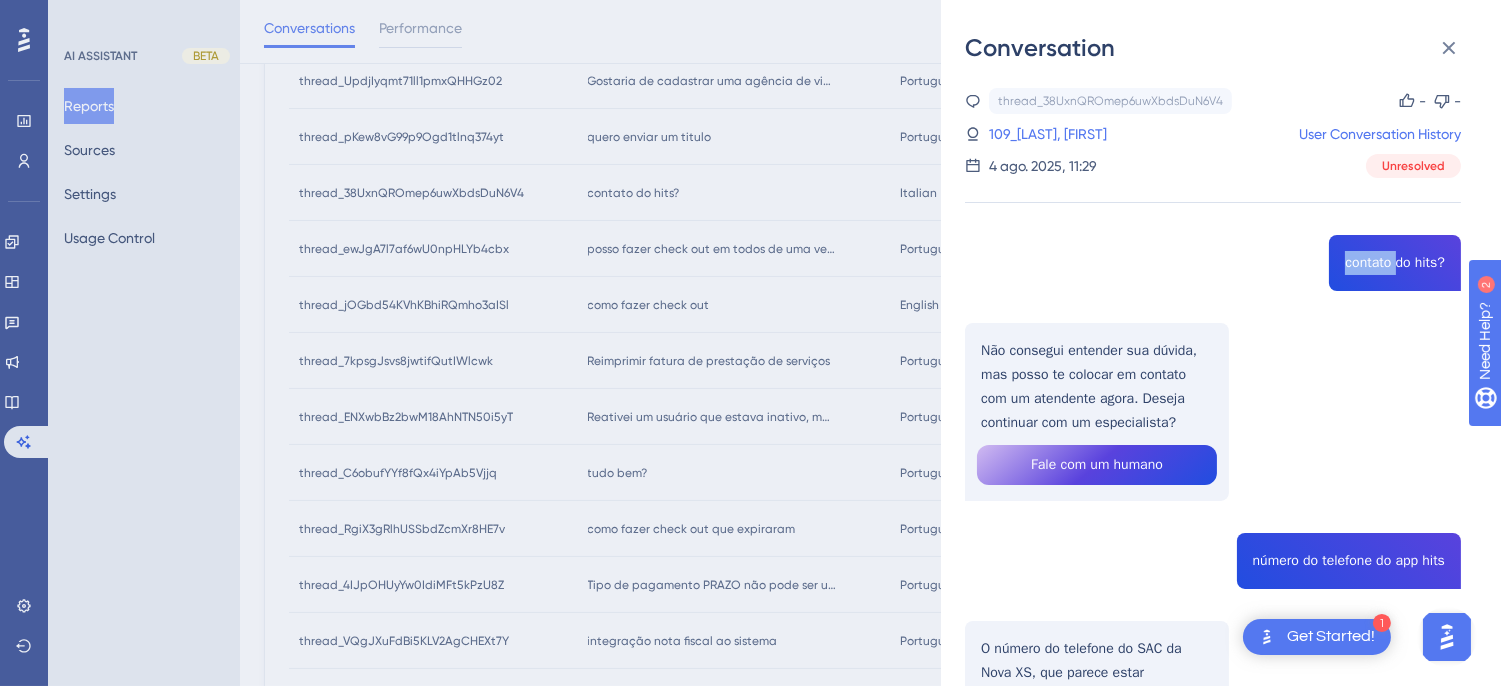 click on "Morais, Sabrina User Conversation History 4 ago. 2025,
11:29 Unresolved contato do hits? Não consegui entender sua dúvida, mas posso te colocar em contato com um atendente agora. Deseja continuar com um especialista? Fale com um humano número do telefone do app hits O número do telefone do SAC da Nova XS, que parece estar relacionado ao app Hits, é [PHONE]." at bounding box center [1213, 469] 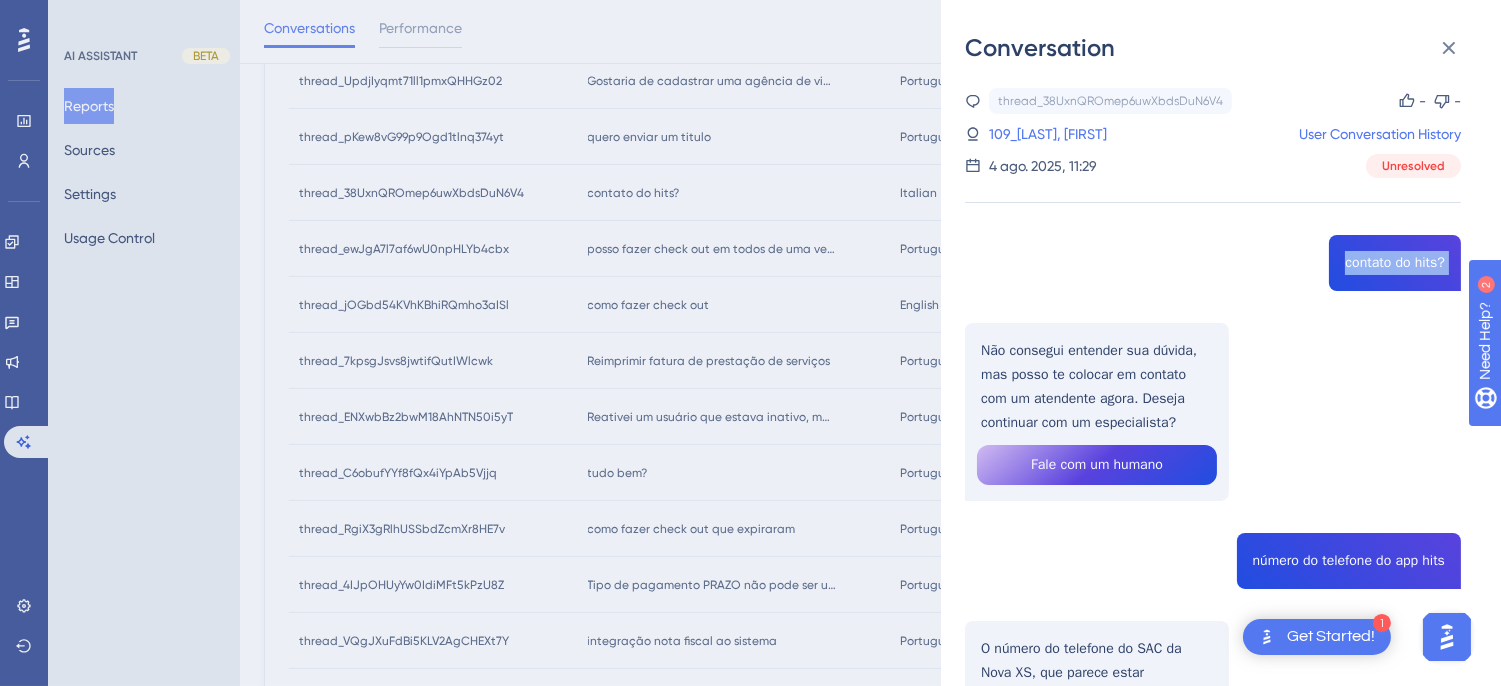 click on "Morais, Sabrina User Conversation History 4 ago. 2025,
11:29 Unresolved contato do hits? Não consegui entender sua dúvida, mas posso te colocar em contato com um atendente agora. Deseja continuar com um especialista? Fale com um humano número do telefone do app hits O número do telefone do SAC da Nova XS, que parece estar relacionado ao app Hits, é [PHONE]." at bounding box center (1213, 469) 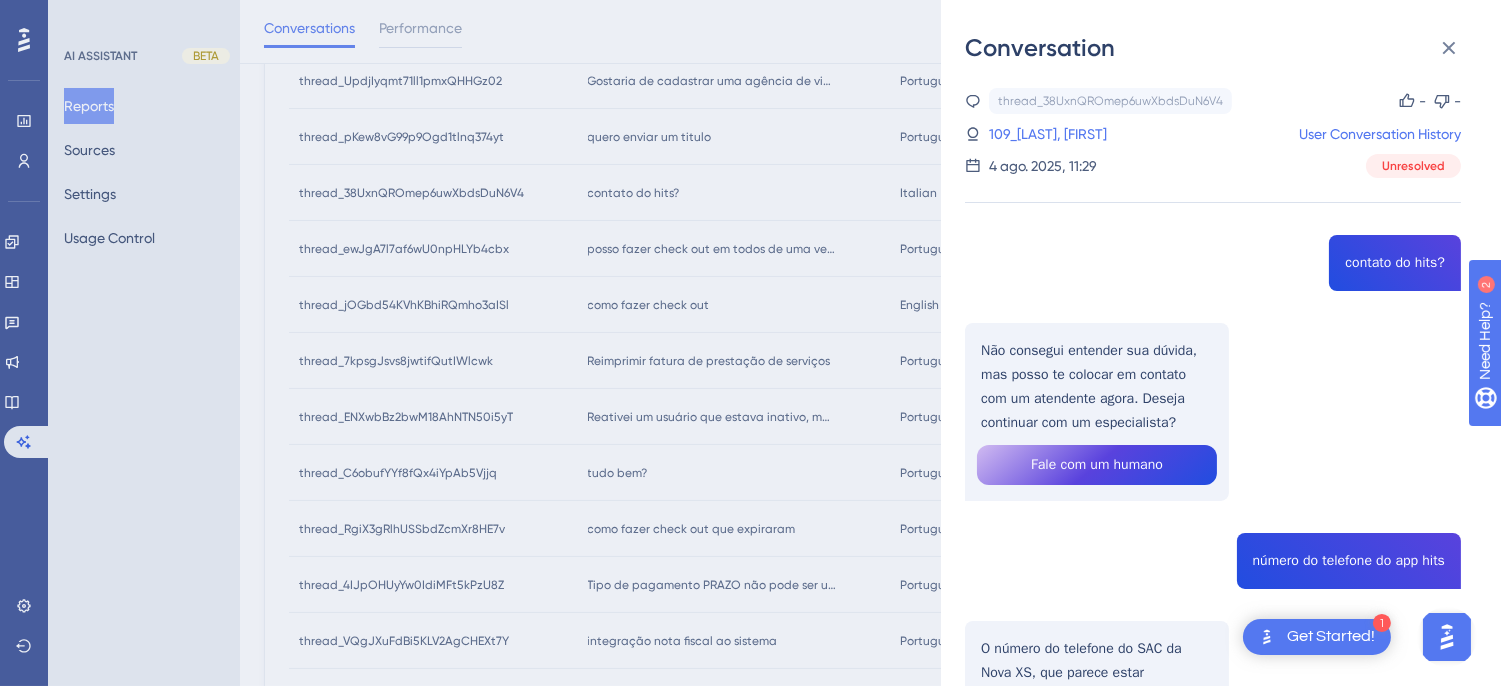 click on "Morais, Sabrina User Conversation History 4 ago. 2025,
11:29 Unresolved contato do hits? Não consegui entender sua dúvida, mas posso te colocar em contato com um atendente agora. Deseja continuar com um especialista? Fale com um humano número do telefone do app hits O número do telefone do SAC da Nova XS, que parece estar relacionado ao app Hits, é [PHONE]." at bounding box center [1213, 469] 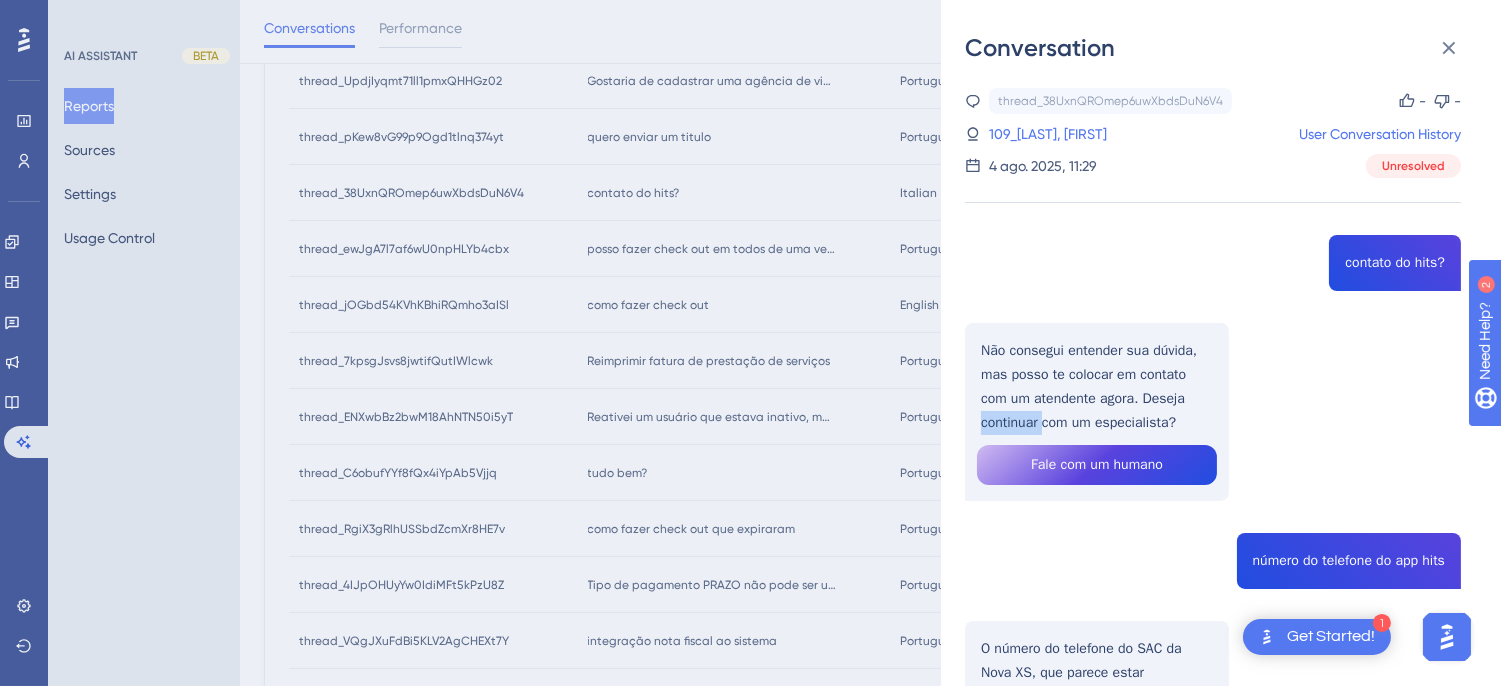 click on "Morais, Sabrina User Conversation History 4 ago. 2025,
11:29 Unresolved contato do hits? Não consegui entender sua dúvida, mas posso te colocar em contato com um atendente agora. Deseja continuar com um especialista? Fale com um humano número do telefone do app hits O número do telefone do SAC da Nova XS, que parece estar relacionado ao app Hits, é [PHONE]." at bounding box center [1213, 469] 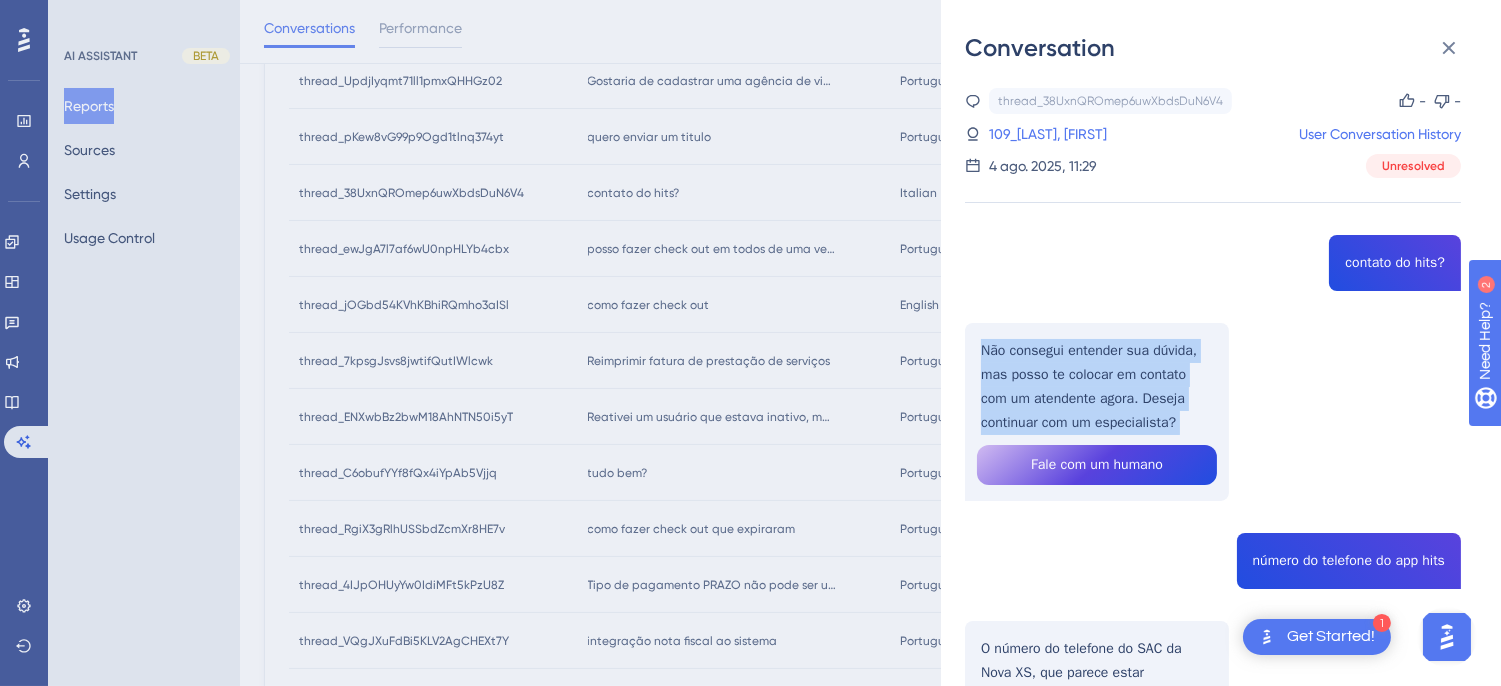 click on "Morais, Sabrina User Conversation History 4 ago. 2025,
11:29 Unresolved contato do hits? Não consegui entender sua dúvida, mas posso te colocar em contato com um atendente agora. Deseja continuar com um especialista? Fale com um humano número do telefone do app hits O número do telefone do SAC da Nova XS, que parece estar relacionado ao app Hits, é [PHONE]." at bounding box center (1213, 469) 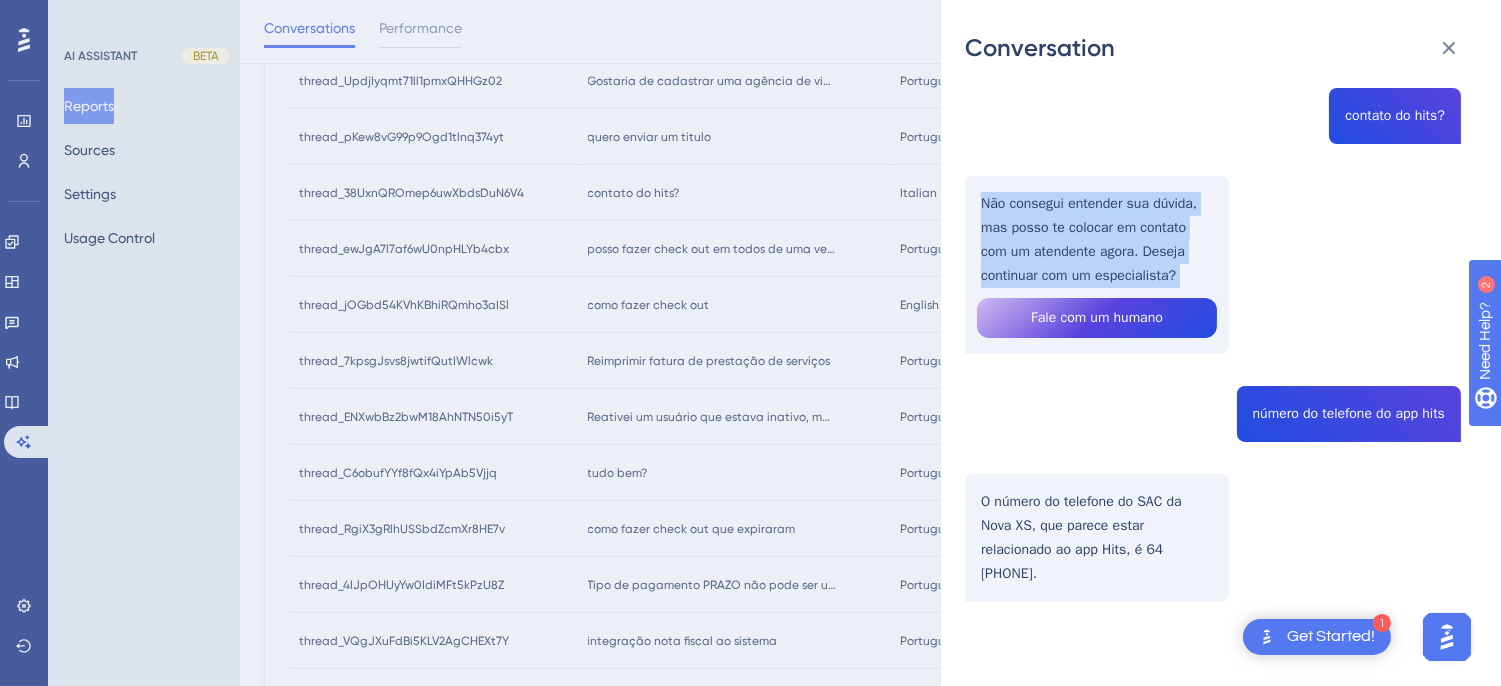 copy on "Não consegui entender sua dúvida, mas posso te colocar em contato com um atendente agora. Deseja continuar com um especialista?" 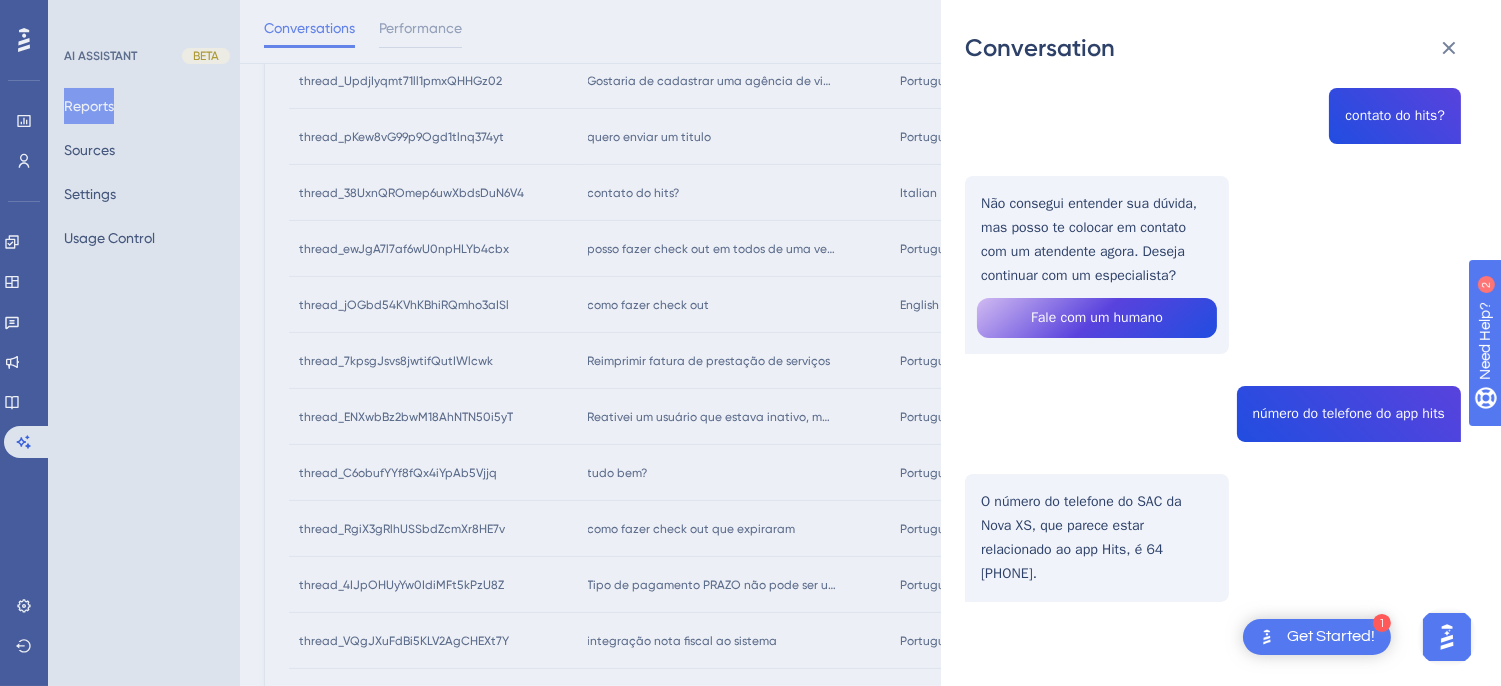 click on "Morais, Sabrina User Conversation History 4 ago. 2025,
11:29 Unresolved contato do hits? Não consegui entender sua dúvida, mas posso te colocar em contato com um atendente agora. Deseja continuar com um especialista? Fale com um humano número do telefone do app hits O número do telefone do SAC da Nova XS, que parece estar relacionado ao app Hits, é [PHONE]." at bounding box center (1213, 322) 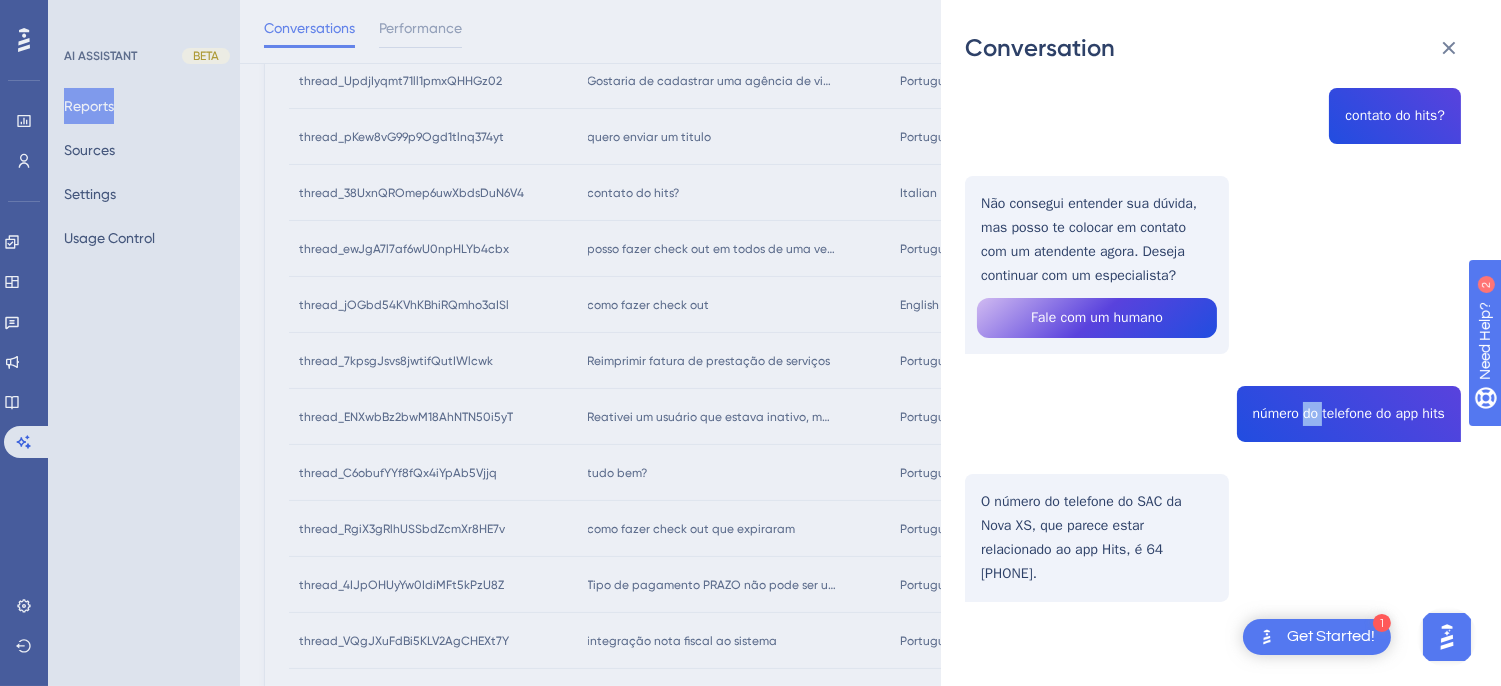 click on "Morais, Sabrina User Conversation History 4 ago. 2025,
11:29 Unresolved contato do hits? Não consegui entender sua dúvida, mas posso te colocar em contato com um atendente agora. Deseja continuar com um especialista? Fale com um humano número do telefone do app hits O número do telefone do SAC da Nova XS, que parece estar relacionado ao app Hits, é [PHONE]." at bounding box center [1213, 322] 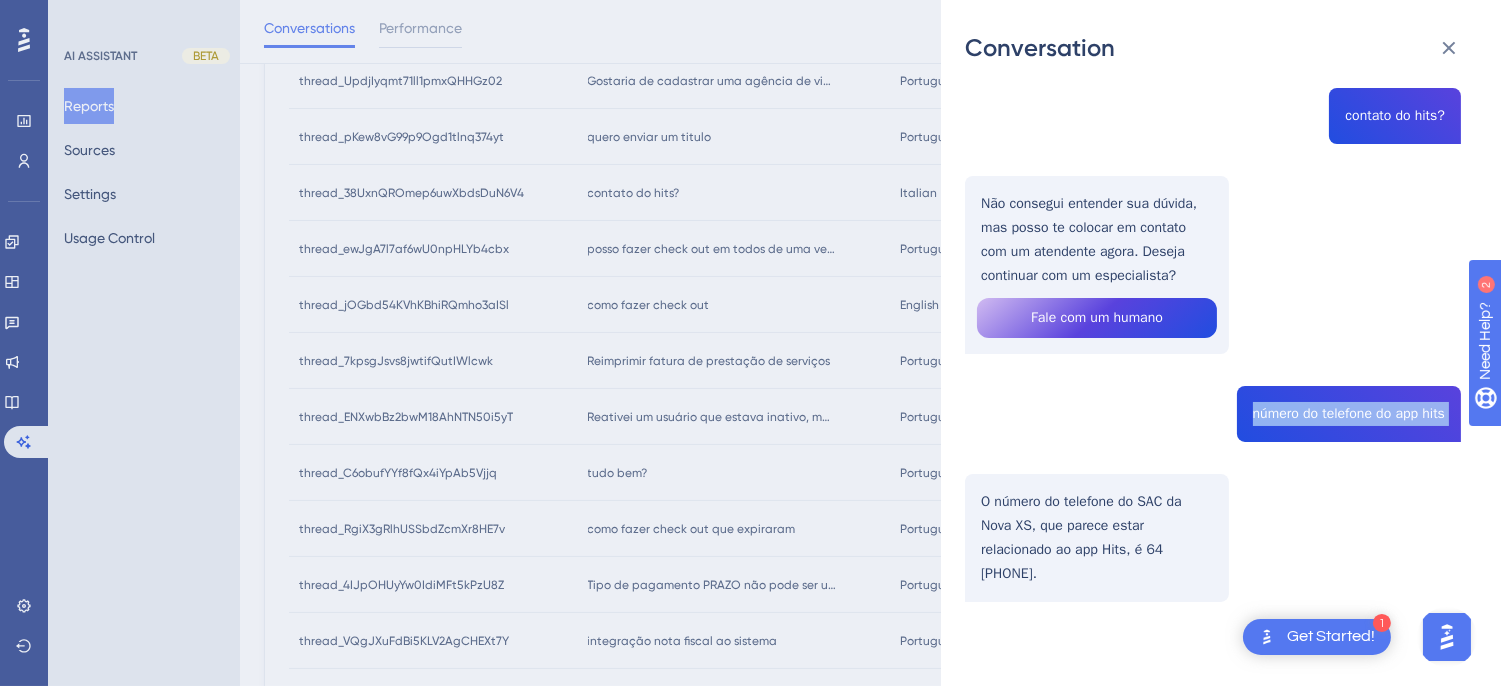 click on "Morais, Sabrina User Conversation History 4 ago. 2025,
11:29 Unresolved contato do hits? Não consegui entender sua dúvida, mas posso te colocar em contato com um atendente agora. Deseja continuar com um especialista? Fale com um humano número do telefone do app hits O número do telefone do SAC da Nova XS, que parece estar relacionado ao app Hits, é [PHONE]." at bounding box center [1213, 322] 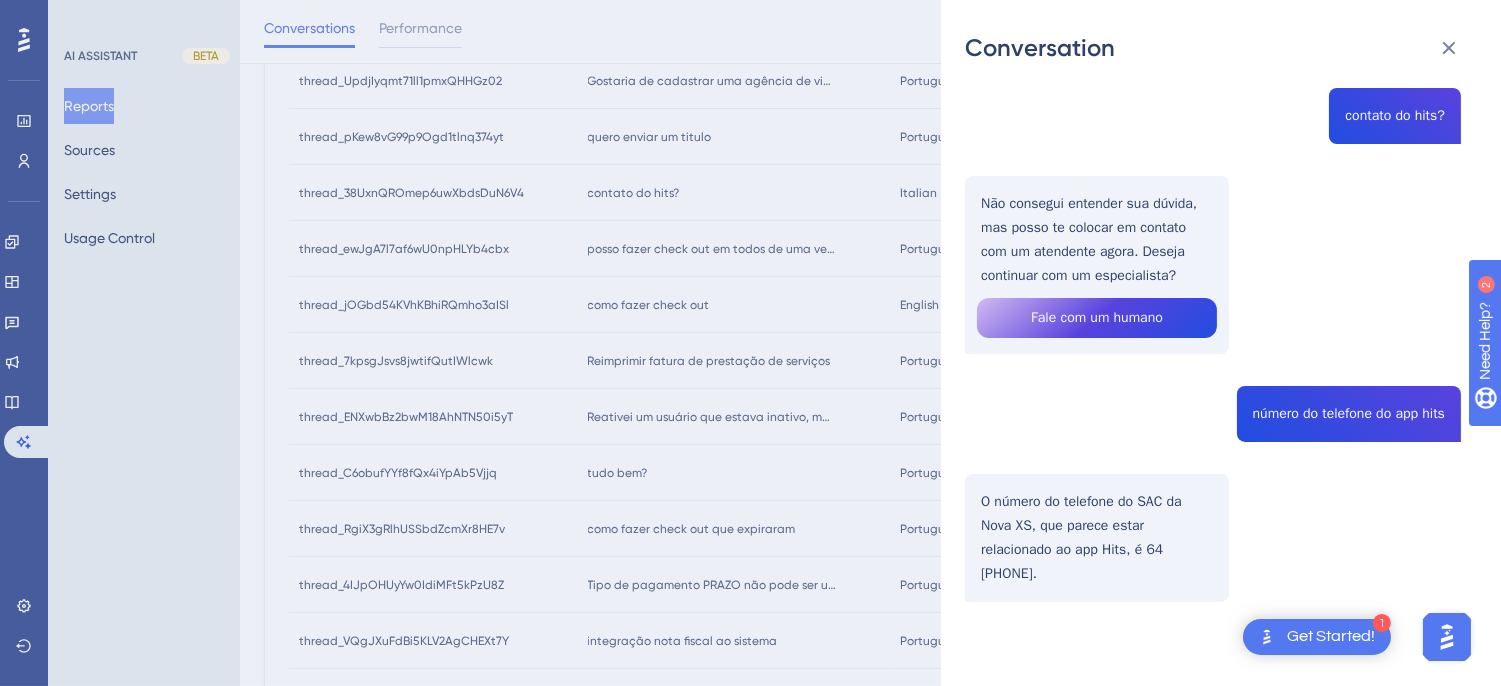 click on "Morais, Sabrina User Conversation History 4 ago. 2025,
11:29 Unresolved contato do hits? Não consegui entender sua dúvida, mas posso te colocar em contato com um atendente agora. Deseja continuar com um especialista? Fale com um humano número do telefone do app hits O número do telefone do SAC da Nova XS, que parece estar relacionado ao app Hits, é [PHONE]." at bounding box center (1213, 322) 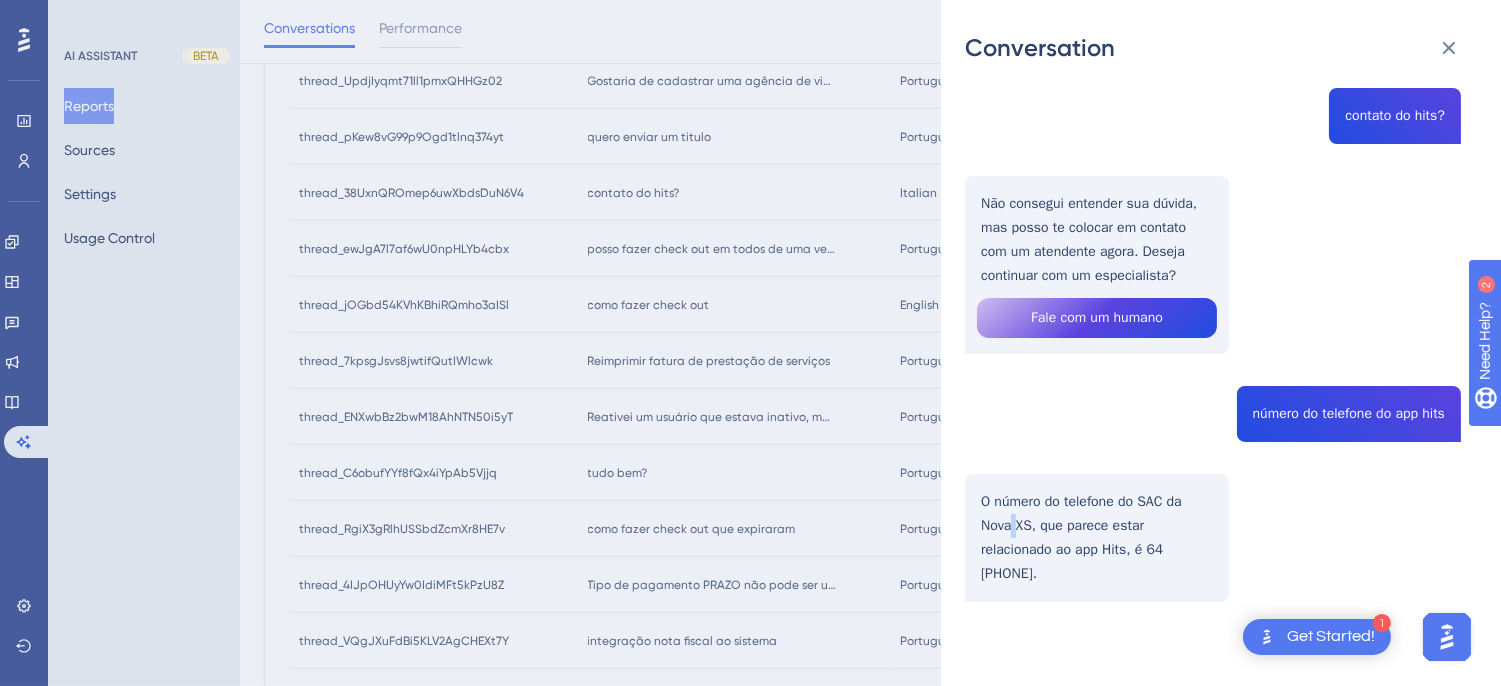 click on "Morais, Sabrina User Conversation History 4 ago. 2025,
11:29 Unresolved contato do hits? Não consegui entender sua dúvida, mas posso te colocar em contato com um atendente agora. Deseja continuar com um especialista? Fale com um humano número do telefone do app hits O número do telefone do SAC da Nova XS, que parece estar relacionado ao app Hits, é [PHONE]." at bounding box center [1213, 322] 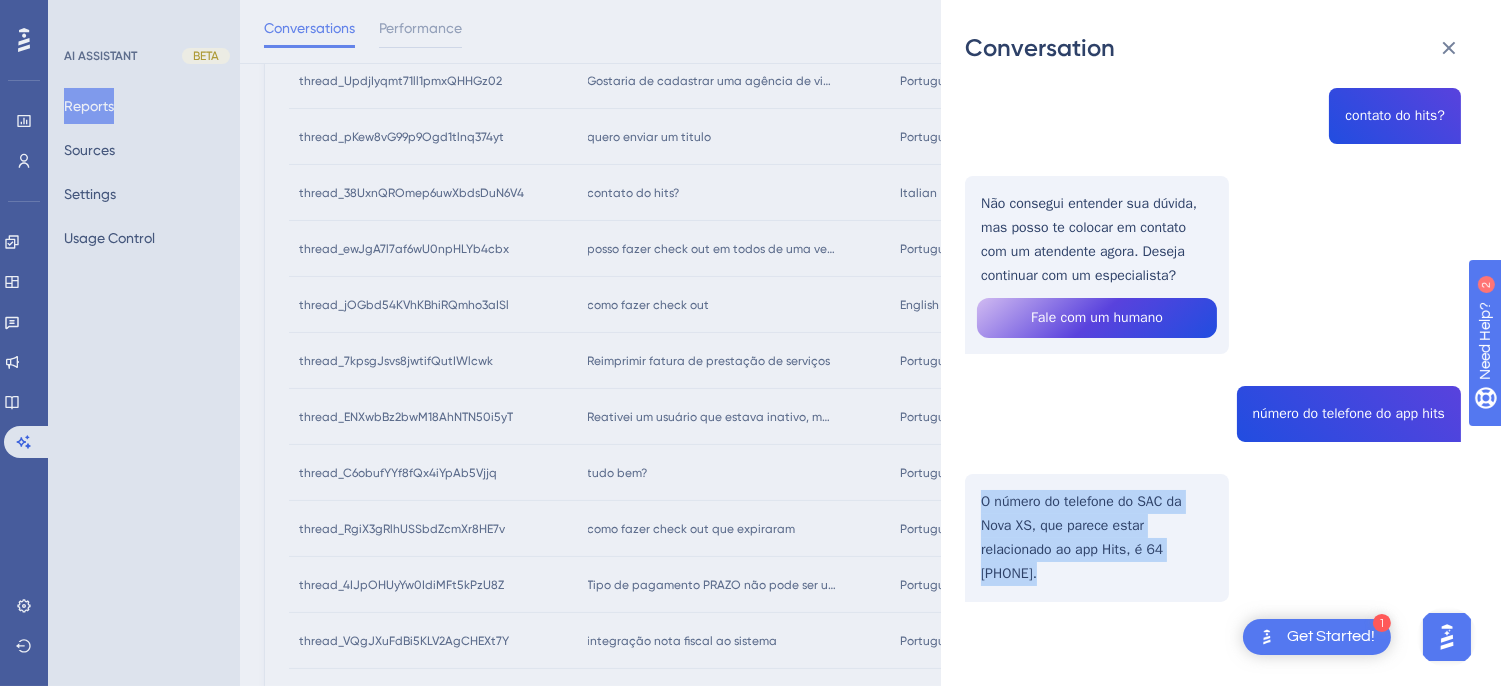 click on "Morais, Sabrina User Conversation History 4 ago. 2025,
11:29 Unresolved contato do hits? Não consegui entender sua dúvida, mas posso te colocar em contato com um atendente agora. Deseja continuar com um especialista? Fale com um humano número do telefone do app hits O número do telefone do SAC da Nova XS, que parece estar relacionado ao app Hits, é [PHONE]." at bounding box center (1213, 322) 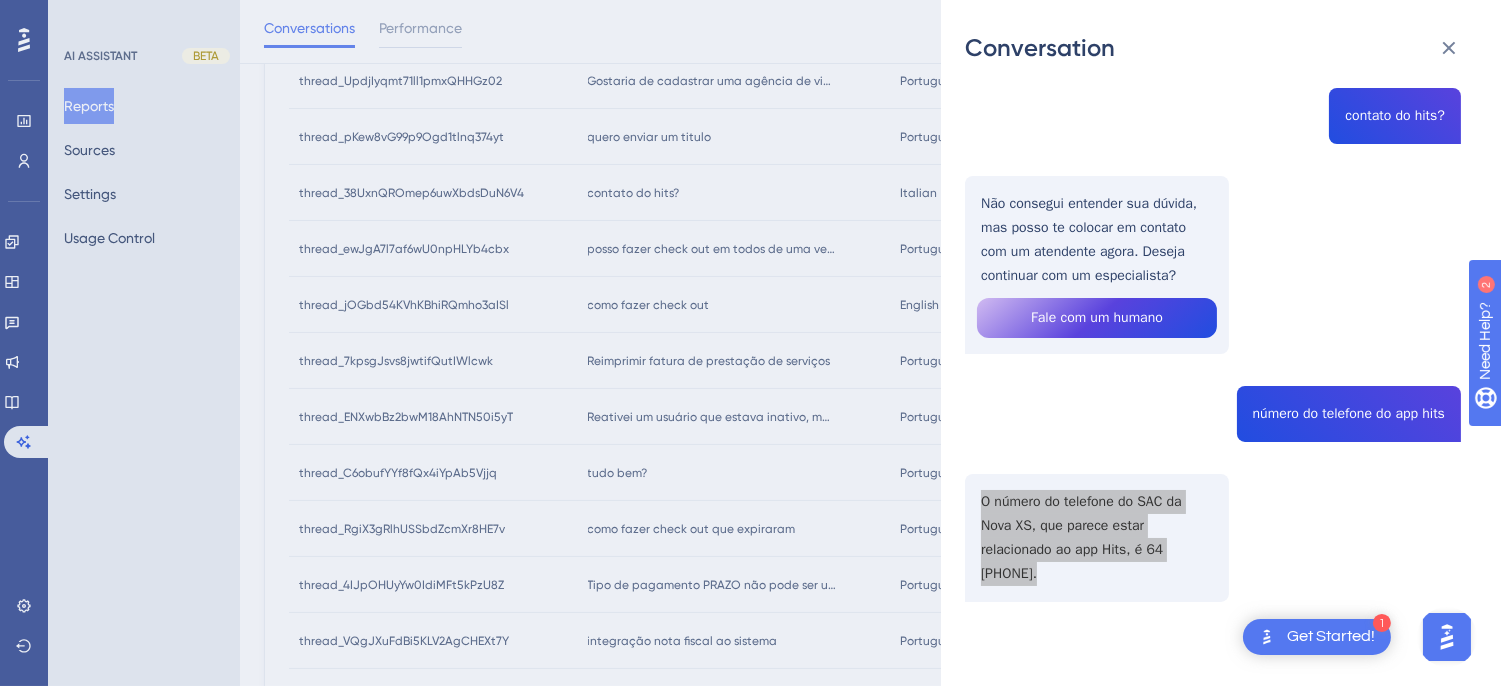 scroll, scrollTop: 0, scrollLeft: 0, axis: both 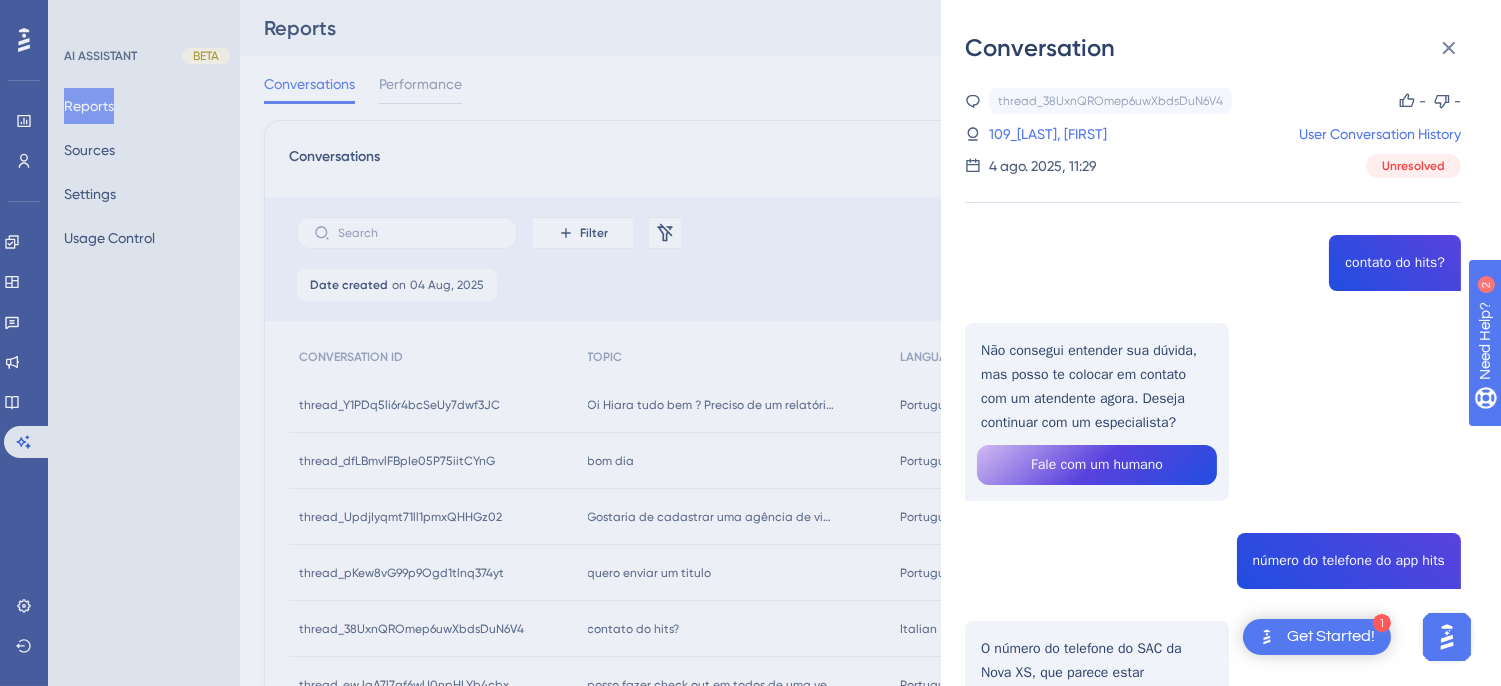 drag, startPoint x: 1048, startPoint y: 130, endPoint x: 1112, endPoint y: 171, distance: 76.00658 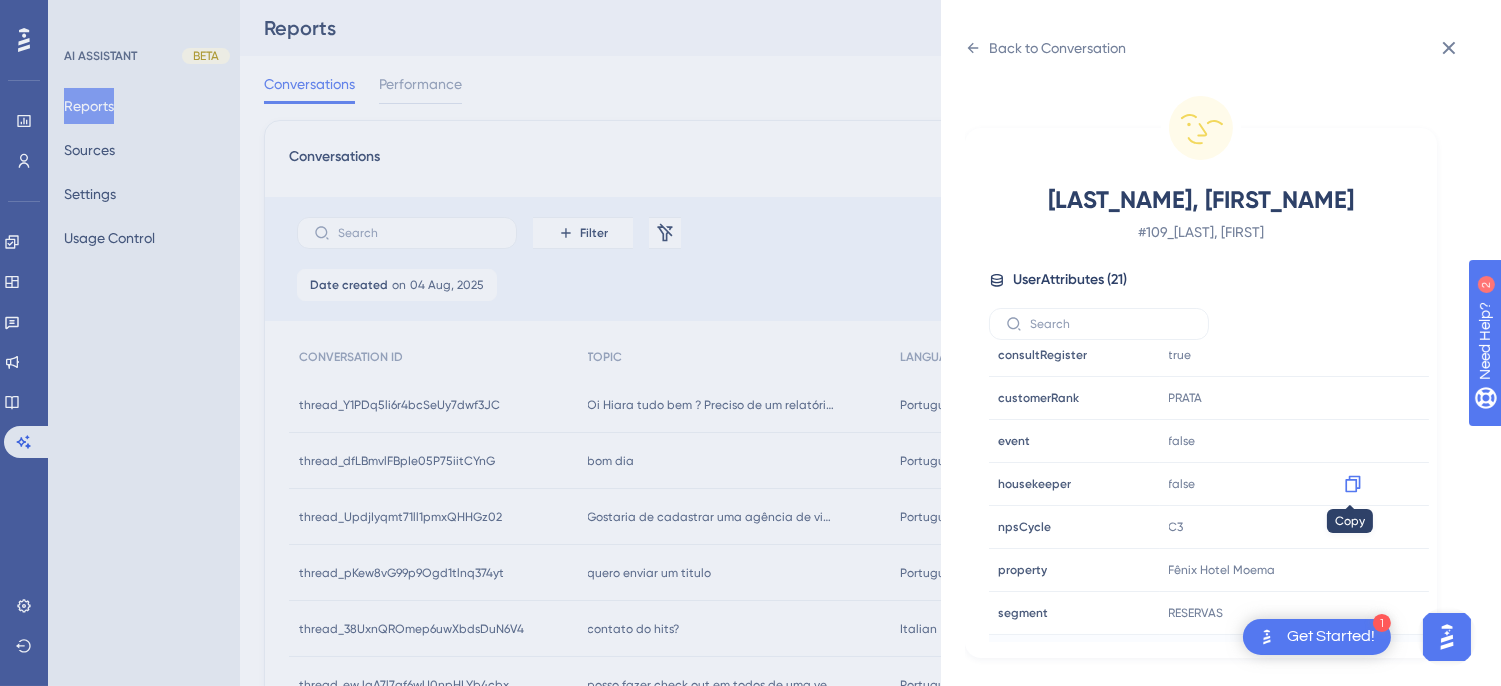 scroll, scrollTop: 610, scrollLeft: 0, axis: vertical 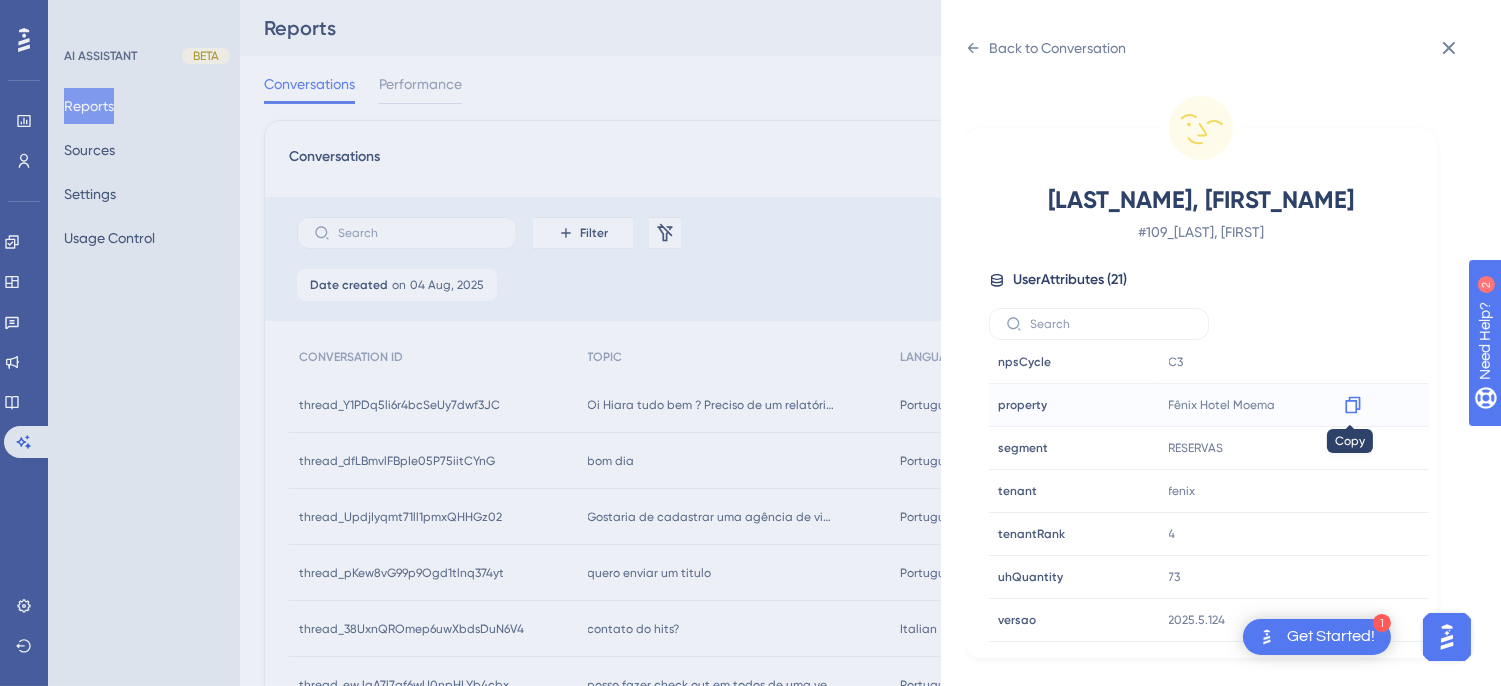 click 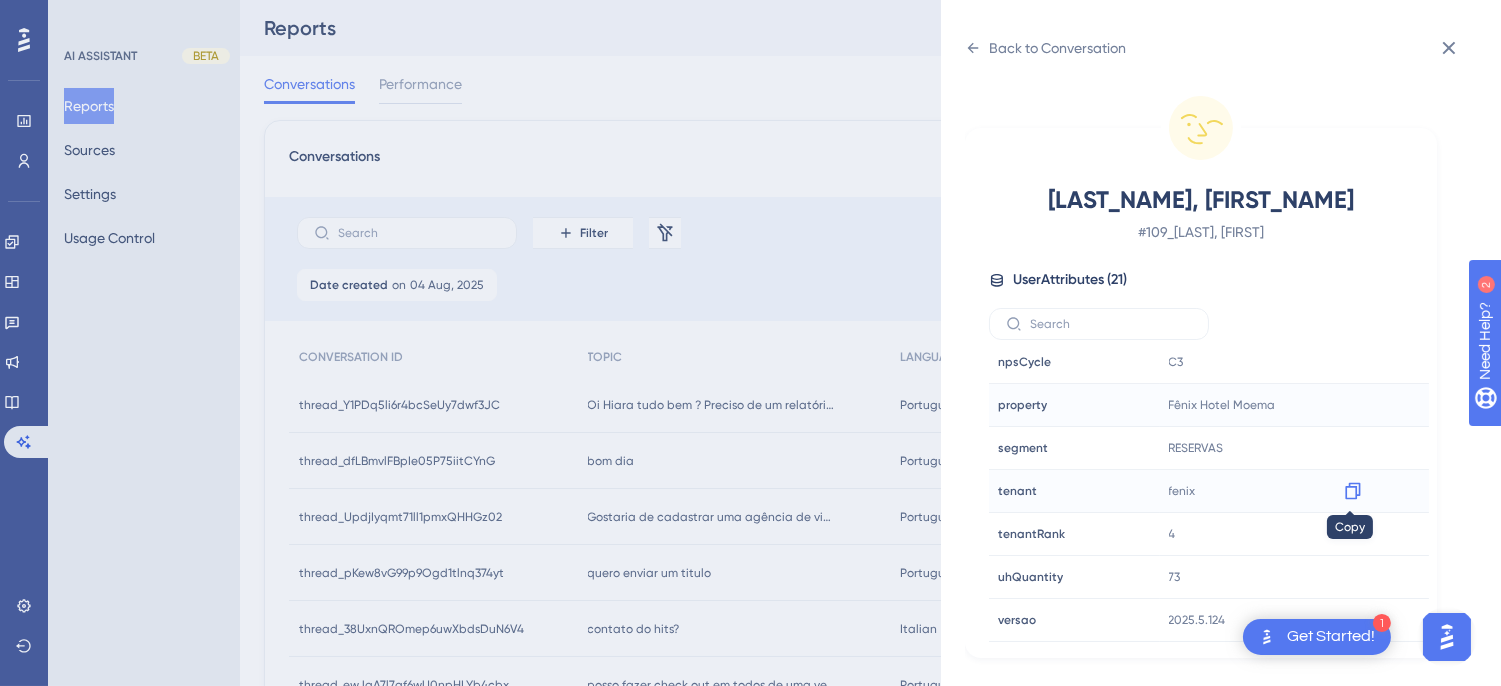 click 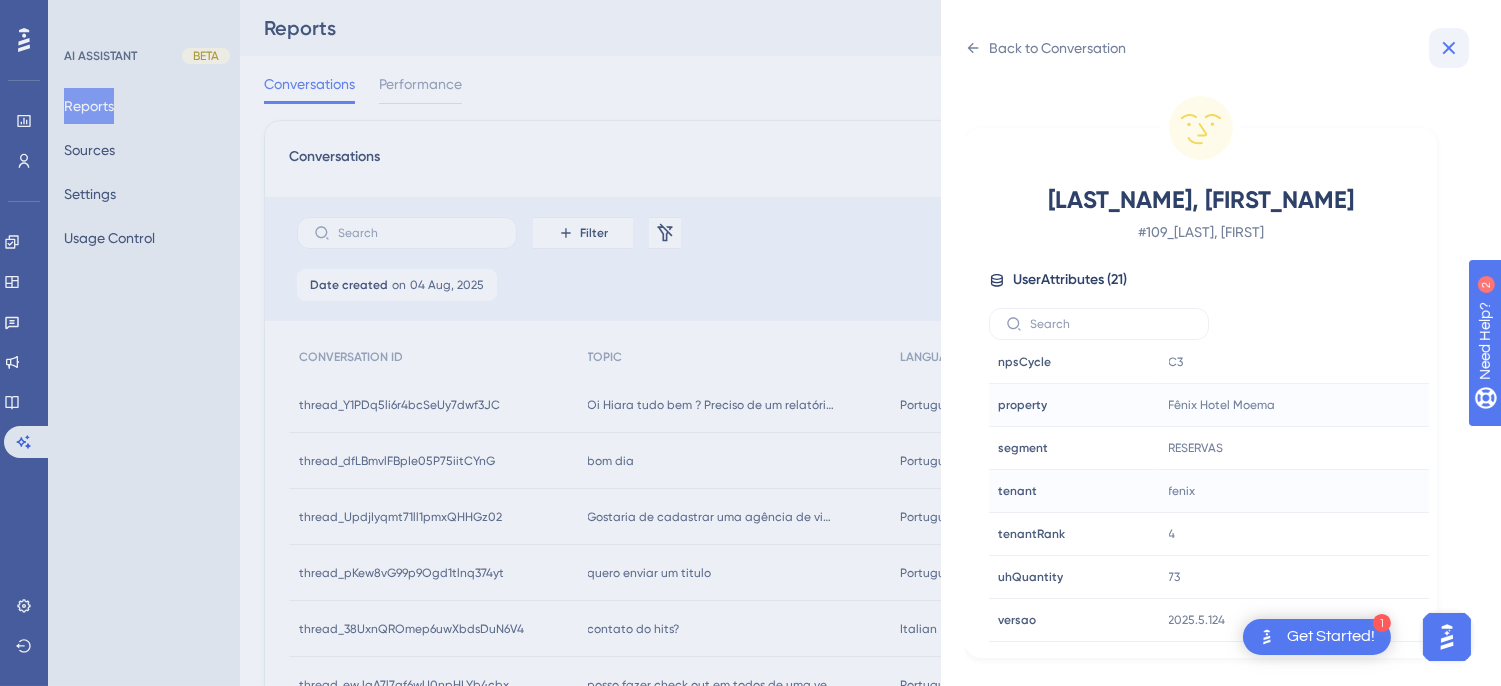 click 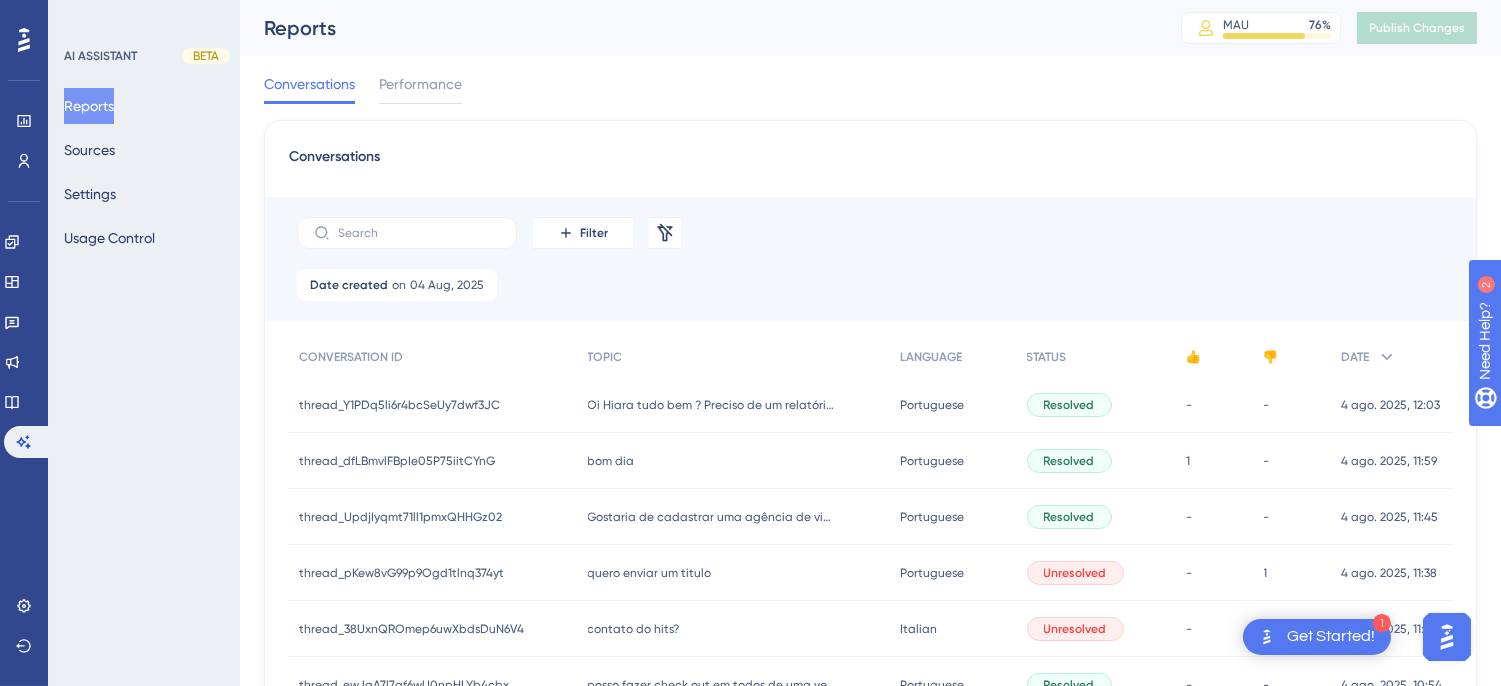 scroll, scrollTop: 222, scrollLeft: 0, axis: vertical 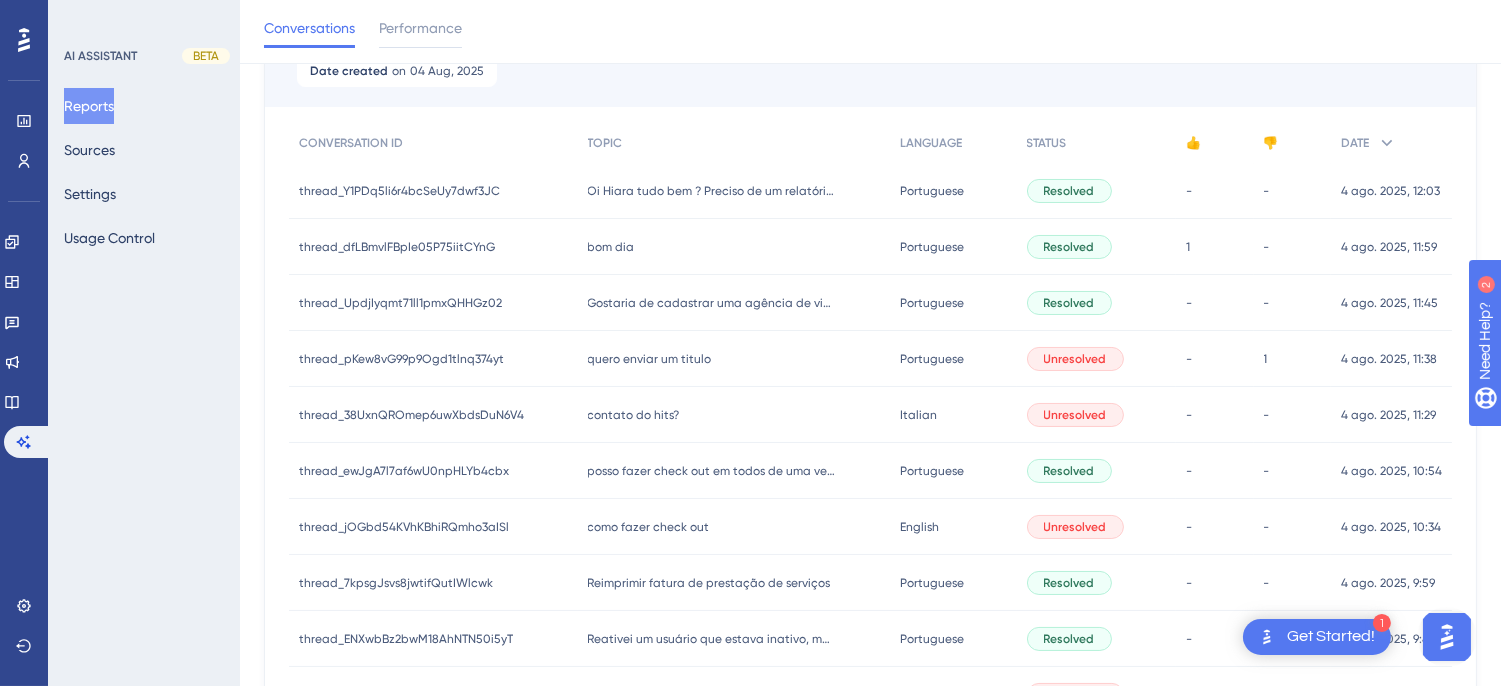 click on "quero enviar um titulo" at bounding box center [650, 359] 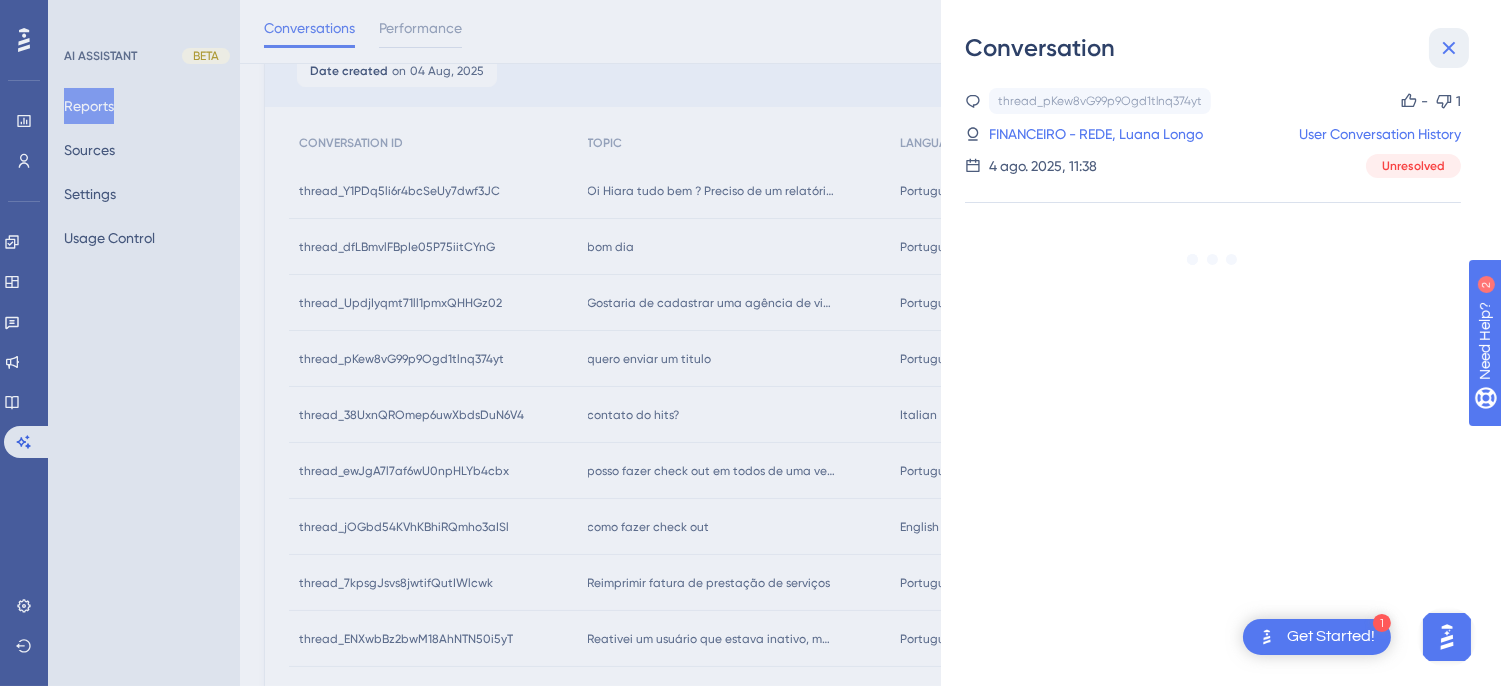 click 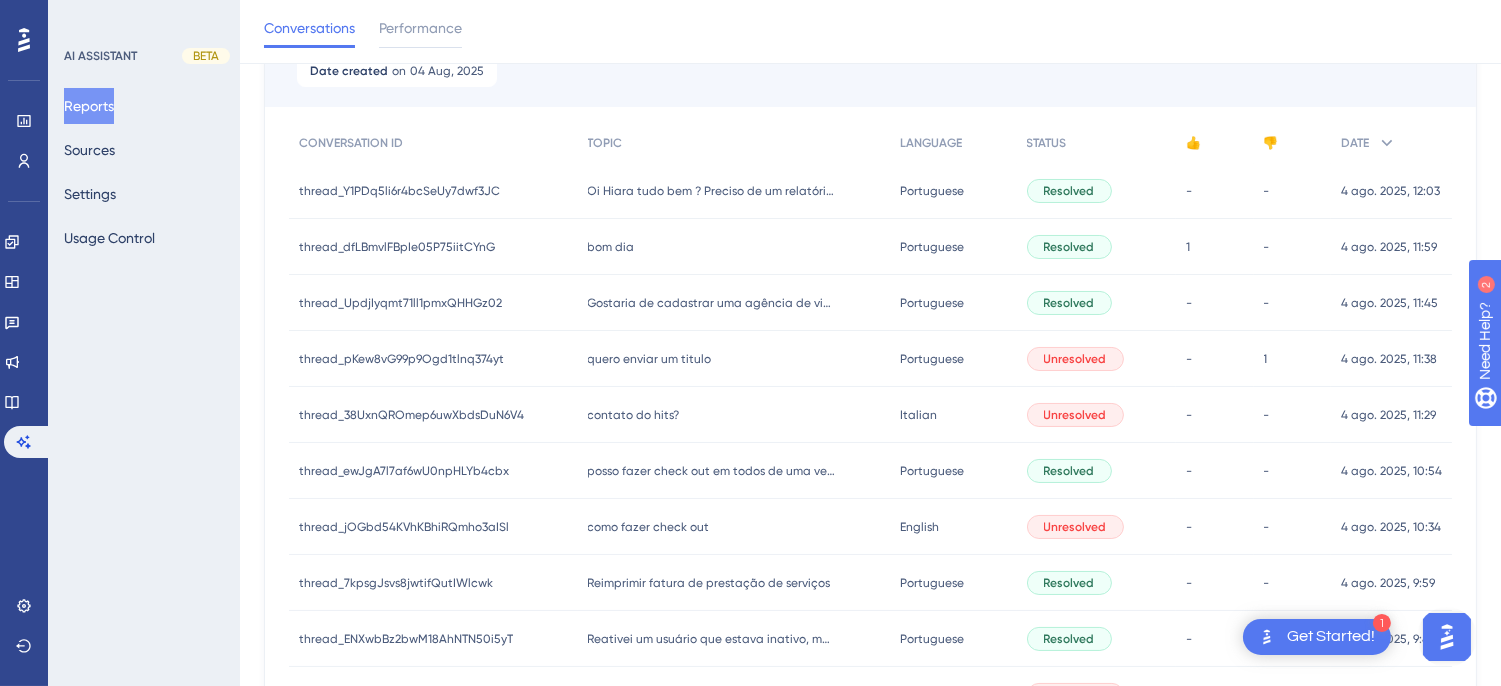 click on "contato do hits? contato do hits?" at bounding box center (734, 415) 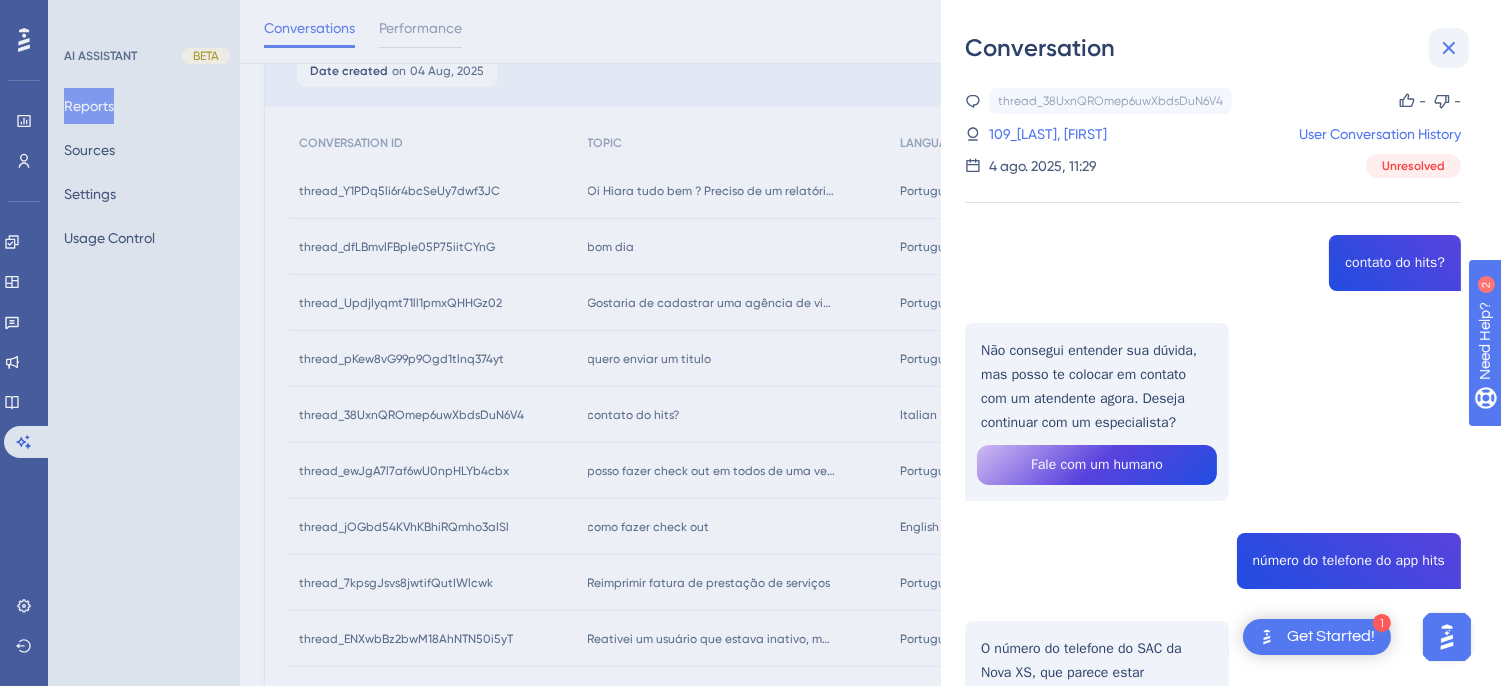click 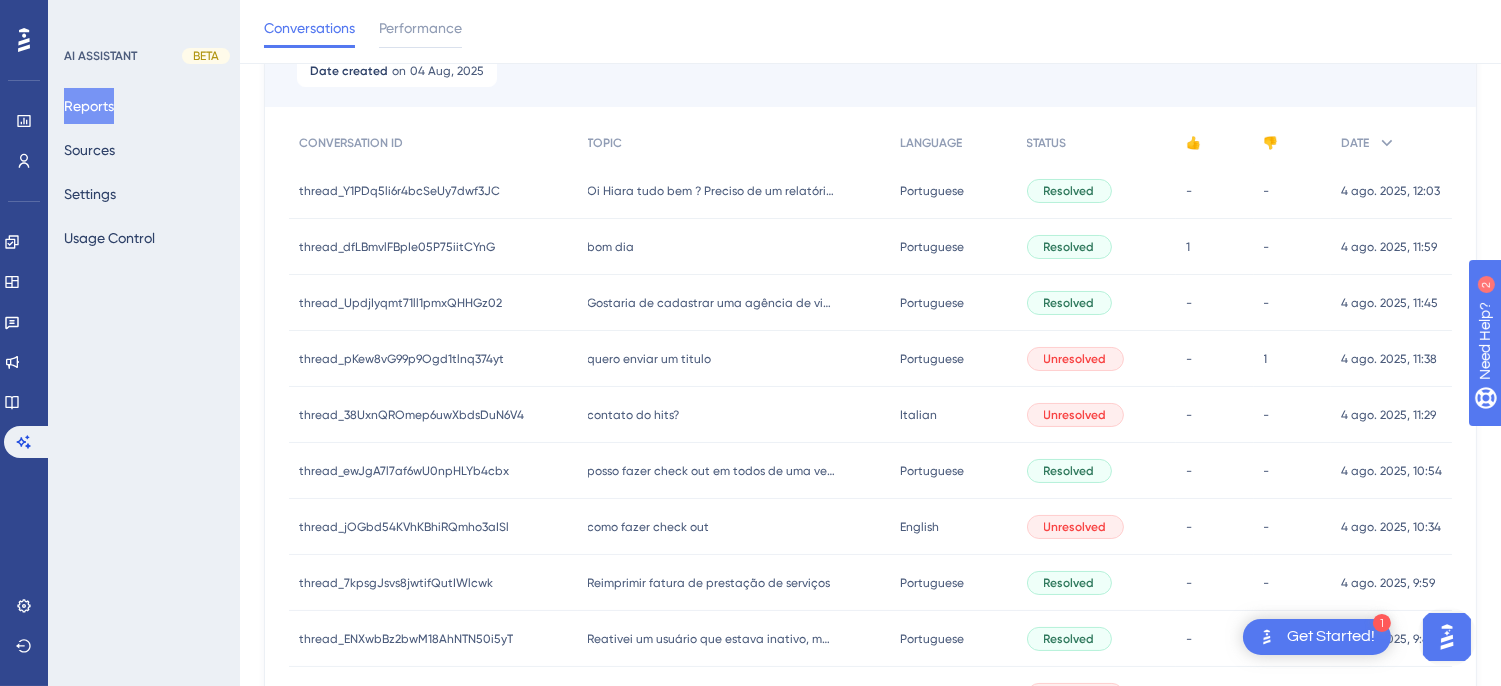 click on "posso fazer check out em todos de uma veZ?" at bounding box center [713, 471] 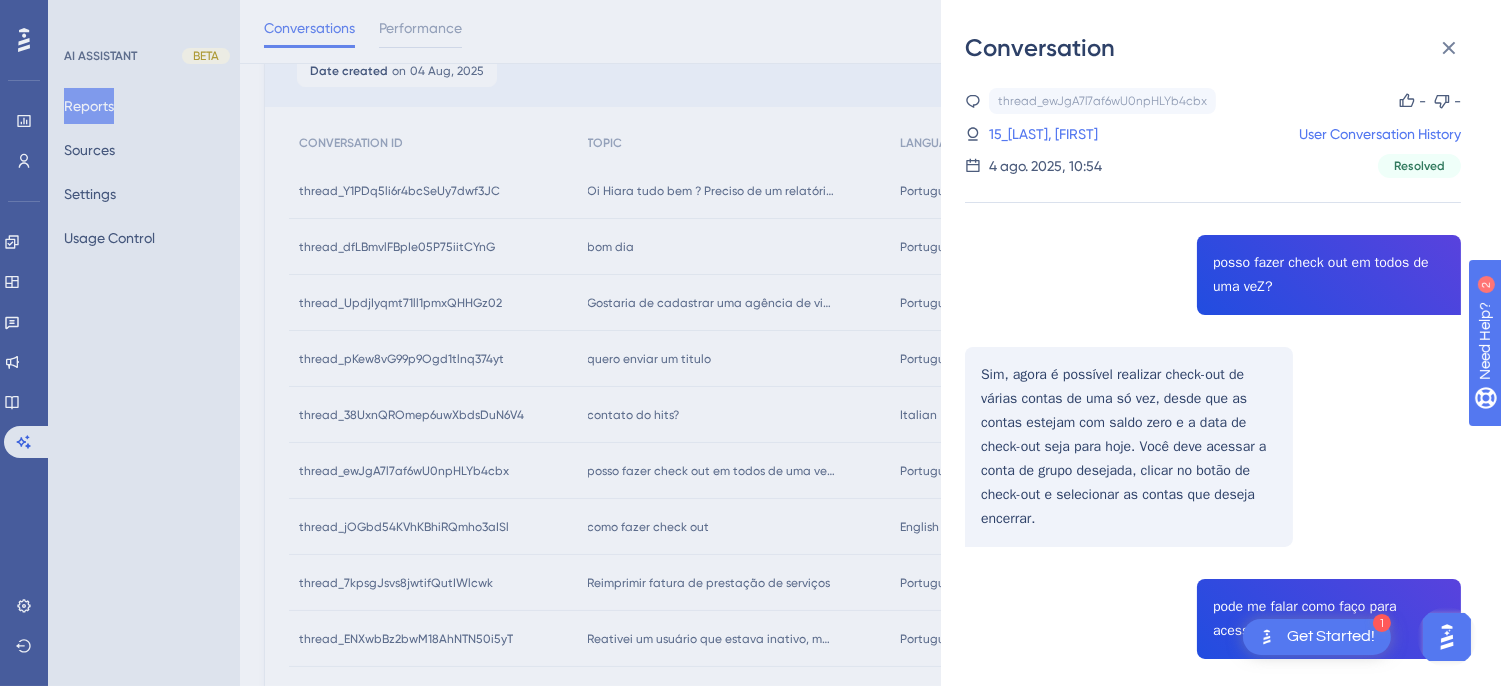 click on "Luiz, Atualpa User Conversation History 4 ago. 2025,
10:54 Resolved posso fazer check out em todos de uma veZ? Sim, agora é possível realizar check-out de várias contas de uma só vez, desde que as contas estejam com saldo zero e a data de check-out seja para hoje. Você deve acessar a conta de grupo desejada, clicar no botão de check-out e selecionar as contas que deseja encerrar. pode me falar como faço para acessar conta de grupo? Para acessar a conta de grupo, siga os passos abaixo:
Acesse o Menu de Configurações.
Vá para Acesso > Grupos de Usuário.
Localize o grupo desejado e clique no botão de lápis para editar.
Se você não conseguir visualizar a tela, pode ser que seu usuário não tenha permissão de visualização. Nesse caso, solicite a um usuário com as permissões adequadas que ajuste seu acesso." at bounding box center [1213, 602] 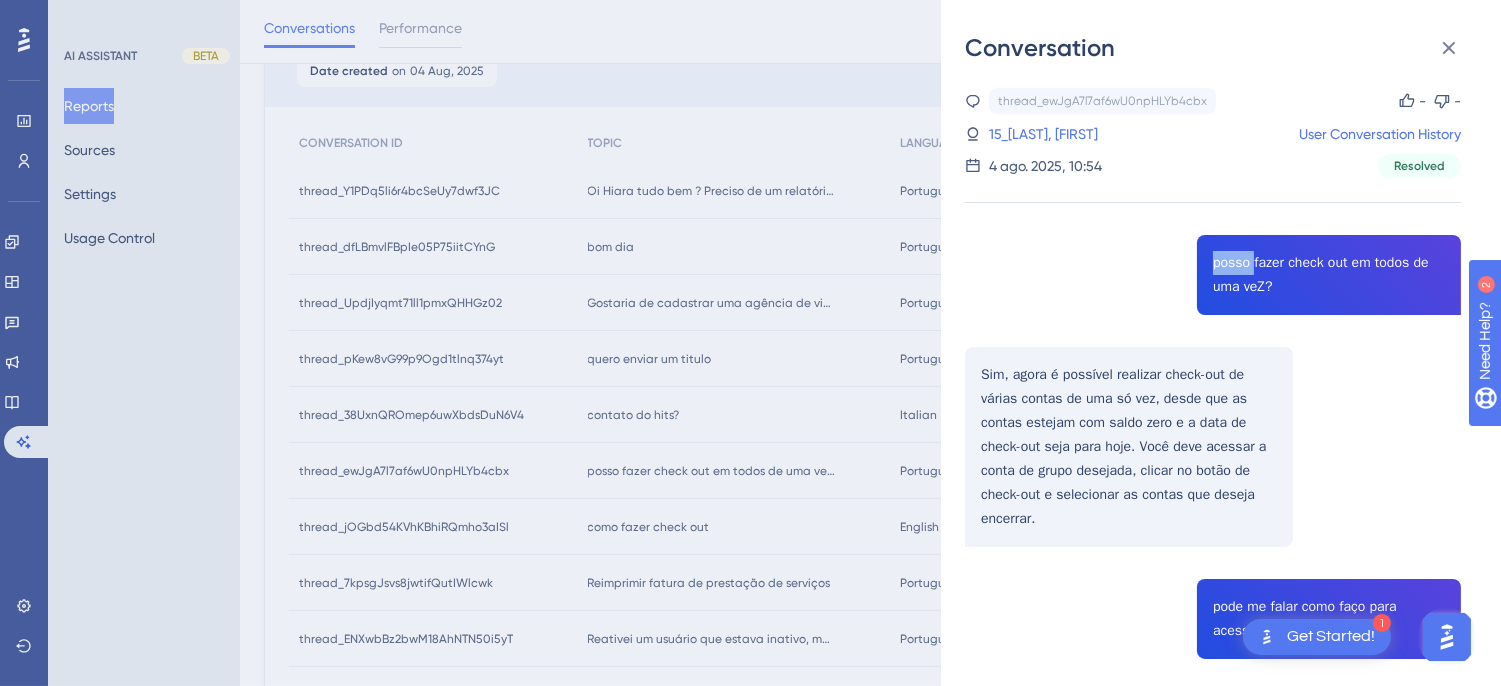 click on "Luiz, Atualpa User Conversation History 4 ago. 2025,
10:54 Resolved posso fazer check out em todos de uma veZ? Sim, agora é possível realizar check-out de várias contas de uma só vez, desde que as contas estejam com saldo zero e a data de check-out seja para hoje. Você deve acessar a conta de grupo desejada, clicar no botão de check-out e selecionar as contas que deseja encerrar. pode me falar como faço para acessar conta de grupo? Para acessar a conta de grupo, siga os passos abaixo:
Acesse o Menu de Configurações.
Vá para Acesso > Grupos de Usuário.
Localize o grupo desejado e clique no botão de lápis para editar.
Se você não conseguir visualizar a tela, pode ser que seu usuário não tenha permissão de visualização. Nesse caso, solicite a um usuário com as permissões adequadas que ajuste seu acesso." at bounding box center (1213, 602) 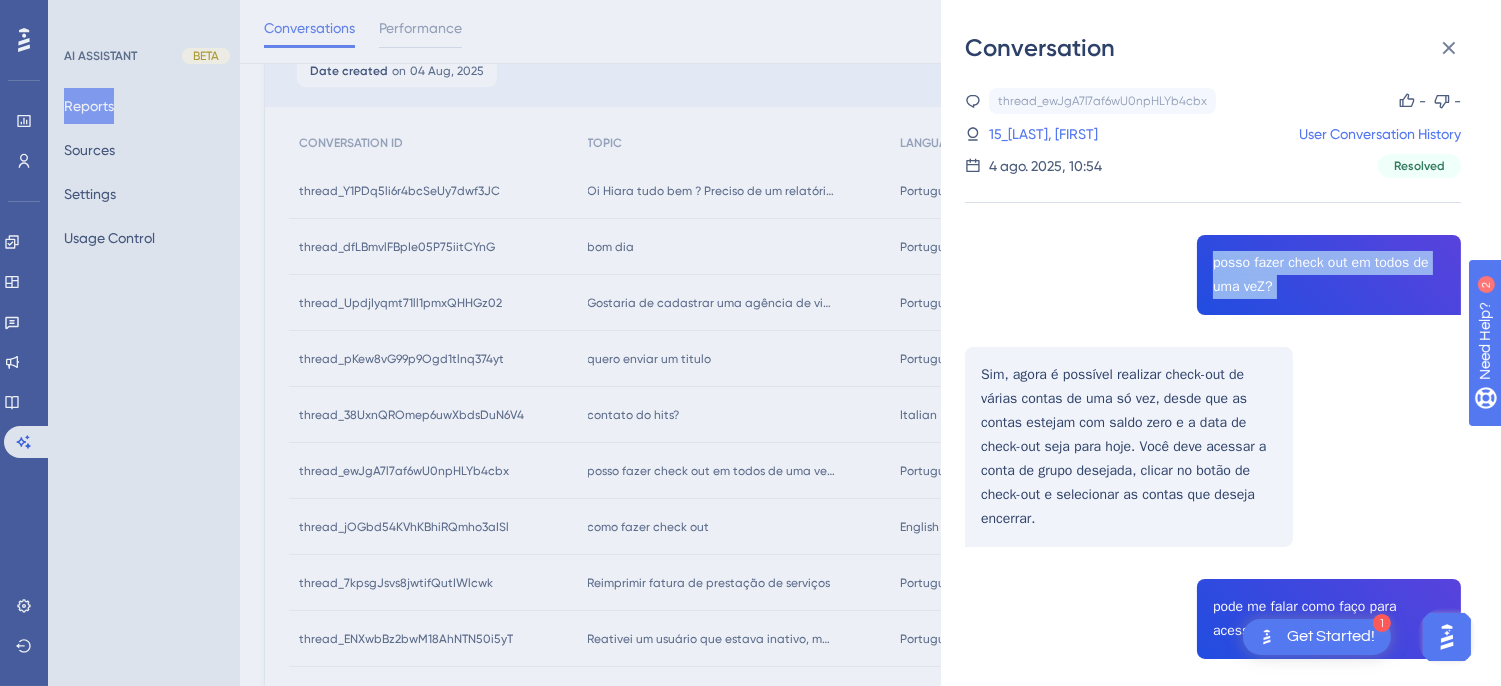 click on "Luiz, Atualpa User Conversation History 4 ago. 2025,
10:54 Resolved posso fazer check out em todos de uma veZ? Sim, agora é possível realizar check-out de várias contas de uma só vez, desde que as contas estejam com saldo zero e a data de check-out seja para hoje. Você deve acessar a conta de grupo desejada, clicar no botão de check-out e selecionar as contas que deseja encerrar. pode me falar como faço para acessar conta de grupo? Para acessar a conta de grupo, siga os passos abaixo:
Acesse o Menu de Configurações.
Vá para Acesso > Grupos de Usuário.
Localize o grupo desejado e clique no botão de lápis para editar.
Se você não conseguir visualizar a tela, pode ser que seu usuário não tenha permissão de visualização. Nesse caso, solicite a um usuário com as permissões adequadas que ajuste seu acesso." at bounding box center [1213, 602] 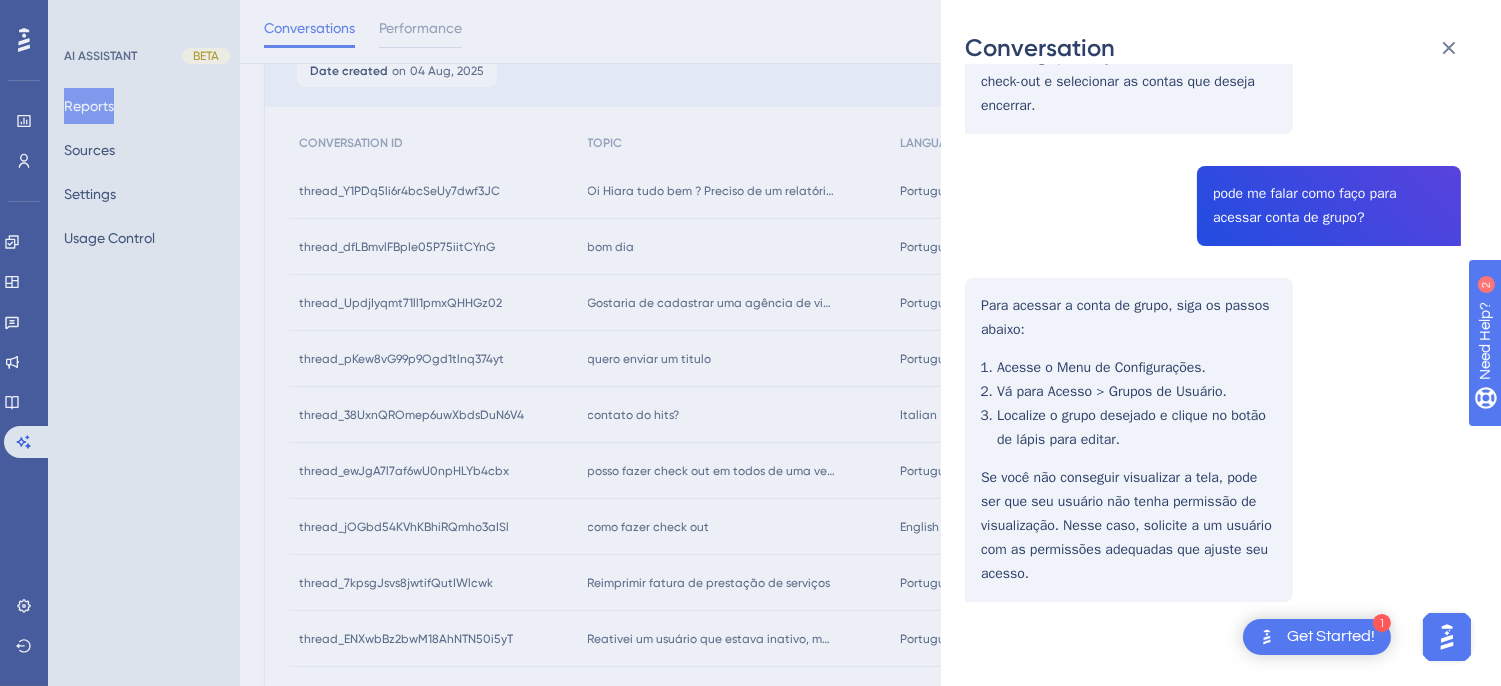 scroll, scrollTop: 0, scrollLeft: 0, axis: both 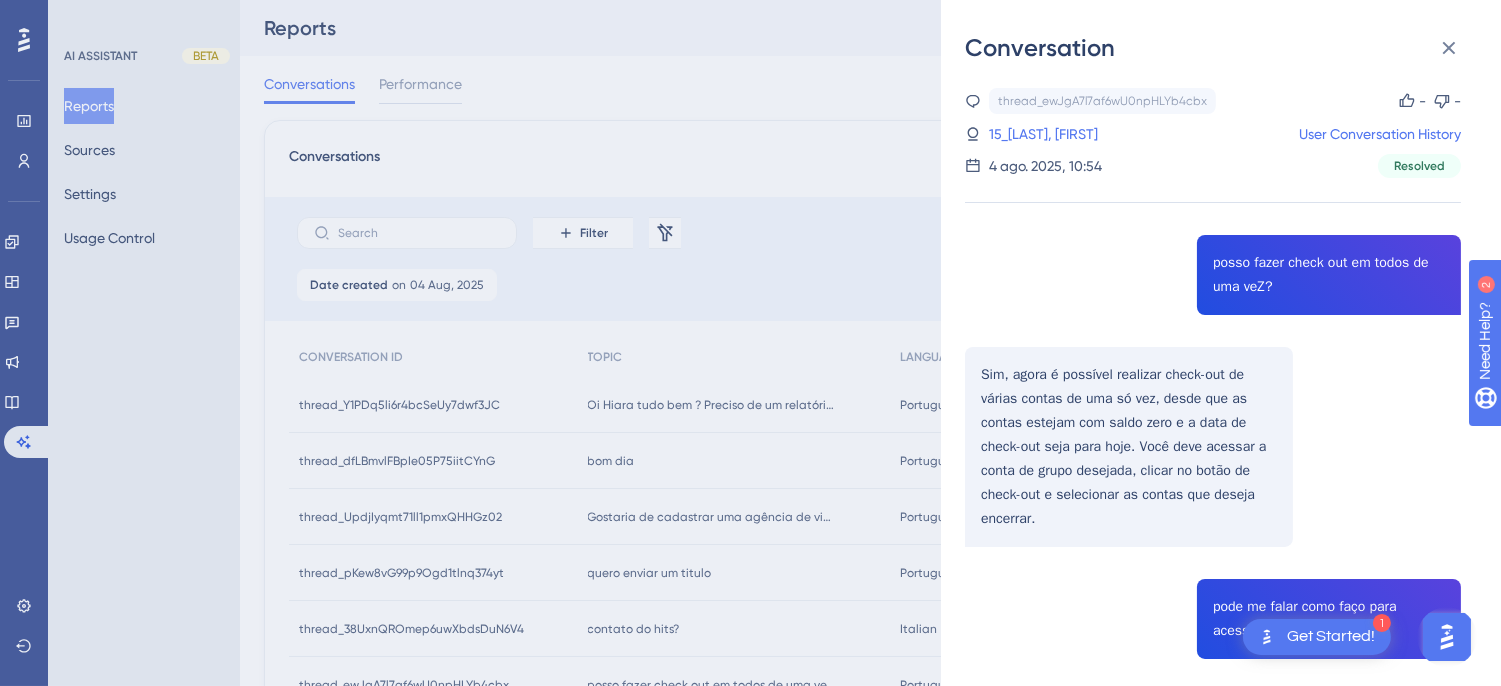 click on "Luiz, Atualpa User Conversation History 4 ago. 2025,
10:54 Resolved posso fazer check out em todos de uma veZ? Sim, agora é possível realizar check-out de várias contas de uma só vez, desde que as contas estejam com saldo zero e a data de check-out seja para hoje. Você deve acessar a conta de grupo desejada, clicar no botão de check-out e selecionar as contas que deseja encerrar. pode me falar como faço para acessar conta de grupo? Para acessar a conta de grupo, siga os passos abaixo:
Acesse o Menu de Configurações.
Vá para Acesso > Grupos de Usuário.
Localize o grupo desejado e clique no botão de lápis para editar.
Se você não conseguir visualizar a tela, pode ser que seu usuário não tenha permissão de visualização. Nesse caso, solicite a um usuário com as permissões adequadas que ajuste seu acesso." at bounding box center (1213, 602) 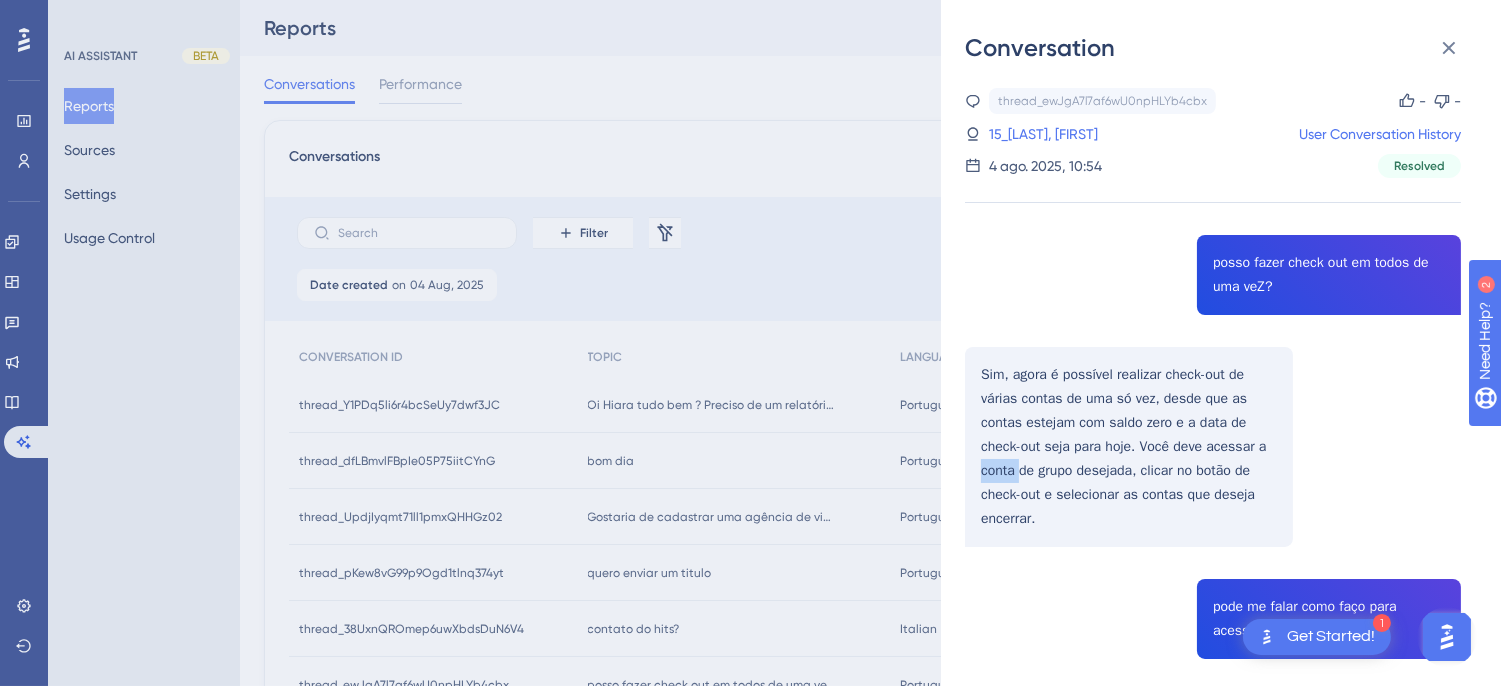 click on "Luiz, Atualpa User Conversation History 4 ago. 2025,
10:54 Resolved posso fazer check out em todos de uma veZ? Sim, agora é possível realizar check-out de várias contas de uma só vez, desde que as contas estejam com saldo zero e a data de check-out seja para hoje. Você deve acessar a conta de grupo desejada, clicar no botão de check-out e selecionar as contas que deseja encerrar. pode me falar como faço para acessar conta de grupo? Para acessar a conta de grupo, siga os passos abaixo:
Acesse o Menu de Configurações.
Vá para Acesso > Grupos de Usuário.
Localize o grupo desejado e clique no botão de lápis para editar.
Se você não conseguir visualizar a tela, pode ser que seu usuário não tenha permissão de visualização. Nesse caso, solicite a um usuário com as permissões adequadas que ajuste seu acesso." at bounding box center [1213, 602] 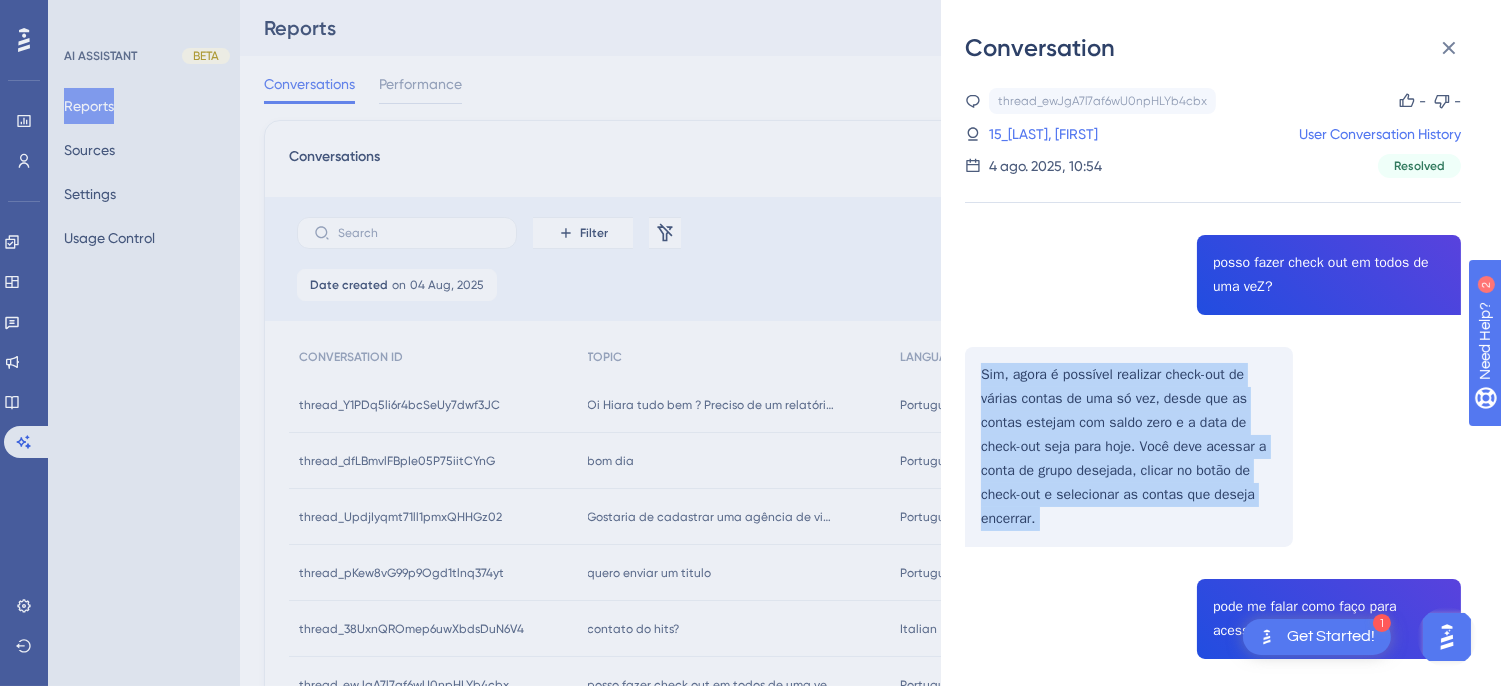 click on "Luiz, Atualpa User Conversation History 4 ago. 2025,
10:54 Resolved posso fazer check out em todos de uma veZ? Sim, agora é possível realizar check-out de várias contas de uma só vez, desde que as contas estejam com saldo zero e a data de check-out seja para hoje. Você deve acessar a conta de grupo desejada, clicar no botão de check-out e selecionar as contas que deseja encerrar. pode me falar como faço para acessar conta de grupo? Para acessar a conta de grupo, siga os passos abaixo:
Acesse o Menu de Configurações.
Vá para Acesso > Grupos de Usuário.
Localize o grupo desejado e clique no botão de lápis para editar.
Se você não conseguir visualizar a tela, pode ser que seu usuário não tenha permissão de visualização. Nesse caso, solicite a um usuário com as permissões adequadas que ajuste seu acesso." at bounding box center (1213, 602) 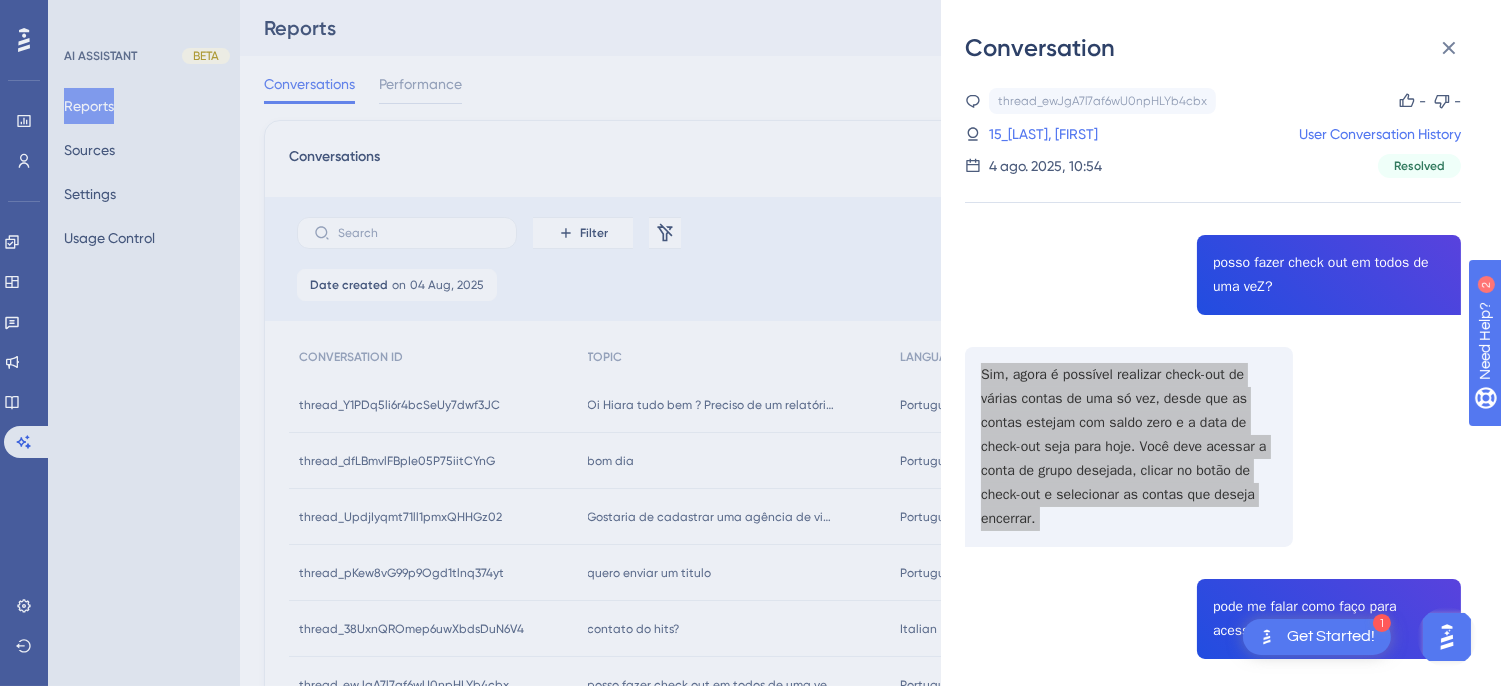 scroll, scrollTop: 222, scrollLeft: 0, axis: vertical 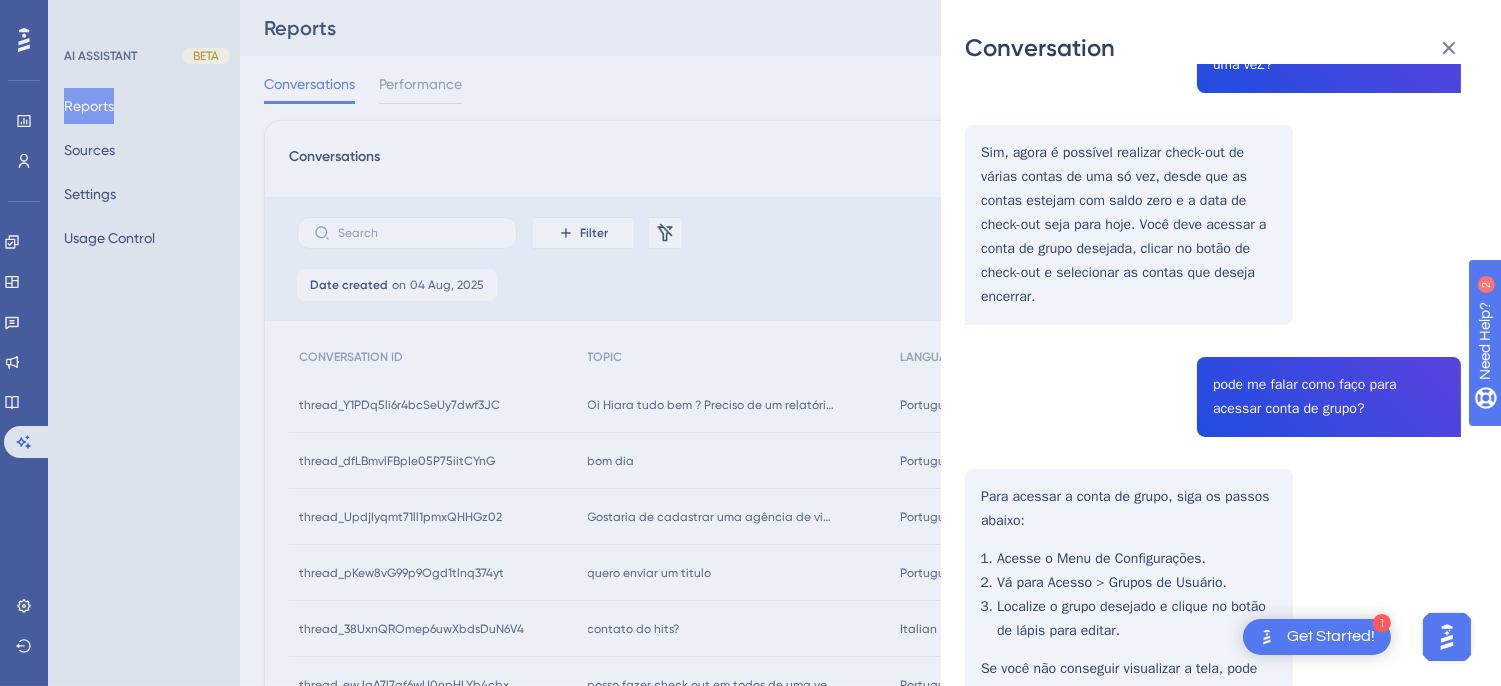 click on "Luiz, Atualpa User Conversation History 4 ago. 2025,
10:54 Resolved posso fazer check out em todos de uma veZ? Sim, agora é possível realizar check-out de várias contas de uma só vez, desde que as contas estejam com saldo zero e a data de check-out seja para hoje. Você deve acessar a conta de grupo desejada, clicar no botão de check-out e selecionar as contas que deseja encerrar. pode me falar como faço para acessar conta de grupo? Para acessar a conta de grupo, siga os passos abaixo:
Acesse o Menu de Configurações.
Vá para Acesso > Grupos de Usuário.
Localize o grupo desejado e clique no botão de lápis para editar.
Se você não conseguir visualizar a tela, pode ser que seu usuário não tenha permissão de visualização. Nesse caso, solicite a um usuário com as permissões adequadas que ajuste seu acesso." at bounding box center [1213, 380] 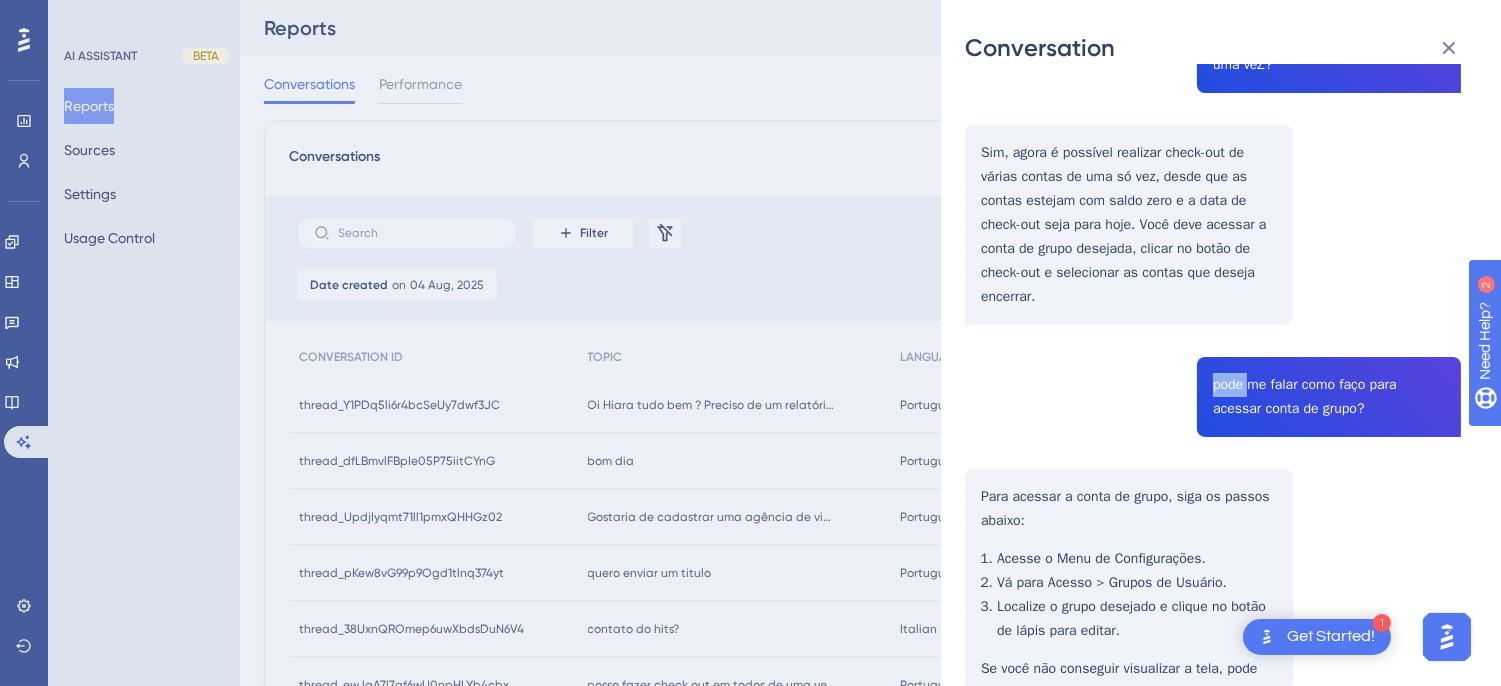 click on "Luiz, Atualpa User Conversation History 4 ago. 2025,
10:54 Resolved posso fazer check out em todos de uma veZ? Sim, agora é possível realizar check-out de várias contas de uma só vez, desde que as contas estejam com saldo zero e a data de check-out seja para hoje. Você deve acessar a conta de grupo desejada, clicar no botão de check-out e selecionar as contas que deseja encerrar. pode me falar como faço para acessar conta de grupo? Para acessar a conta de grupo, siga os passos abaixo:
Acesse o Menu de Configurações.
Vá para Acesso > Grupos de Usuário.
Localize o grupo desejado e clique no botão de lápis para editar.
Se você não conseguir visualizar a tela, pode ser que seu usuário não tenha permissão de visualização. Nesse caso, solicite a um usuário com as permissões adequadas que ajuste seu acesso." at bounding box center (1213, 380) 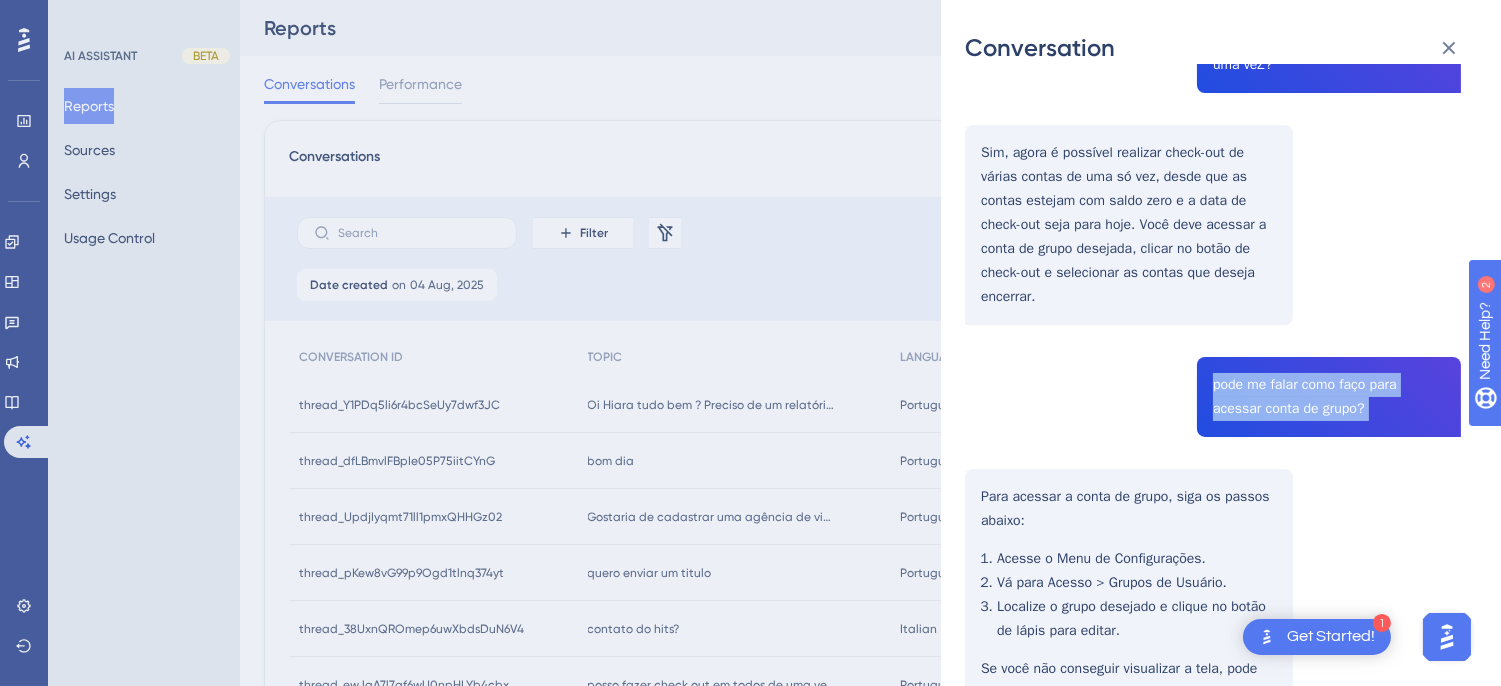 click on "Luiz, Atualpa User Conversation History 4 ago. 2025,
10:54 Resolved posso fazer check out em todos de uma veZ? Sim, agora é possível realizar check-out de várias contas de uma só vez, desde que as contas estejam com saldo zero e a data de check-out seja para hoje. Você deve acessar a conta de grupo desejada, clicar no botão de check-out e selecionar as contas que deseja encerrar. pode me falar como faço para acessar conta de grupo? Para acessar a conta de grupo, siga os passos abaixo:
Acesse o Menu de Configurações.
Vá para Acesso > Grupos de Usuário.
Localize o grupo desejado e clique no botão de lápis para editar.
Se você não conseguir visualizar a tela, pode ser que seu usuário não tenha permissão de visualização. Nesse caso, solicite a um usuário com as permissões adequadas que ajuste seu acesso." at bounding box center [1213, 380] 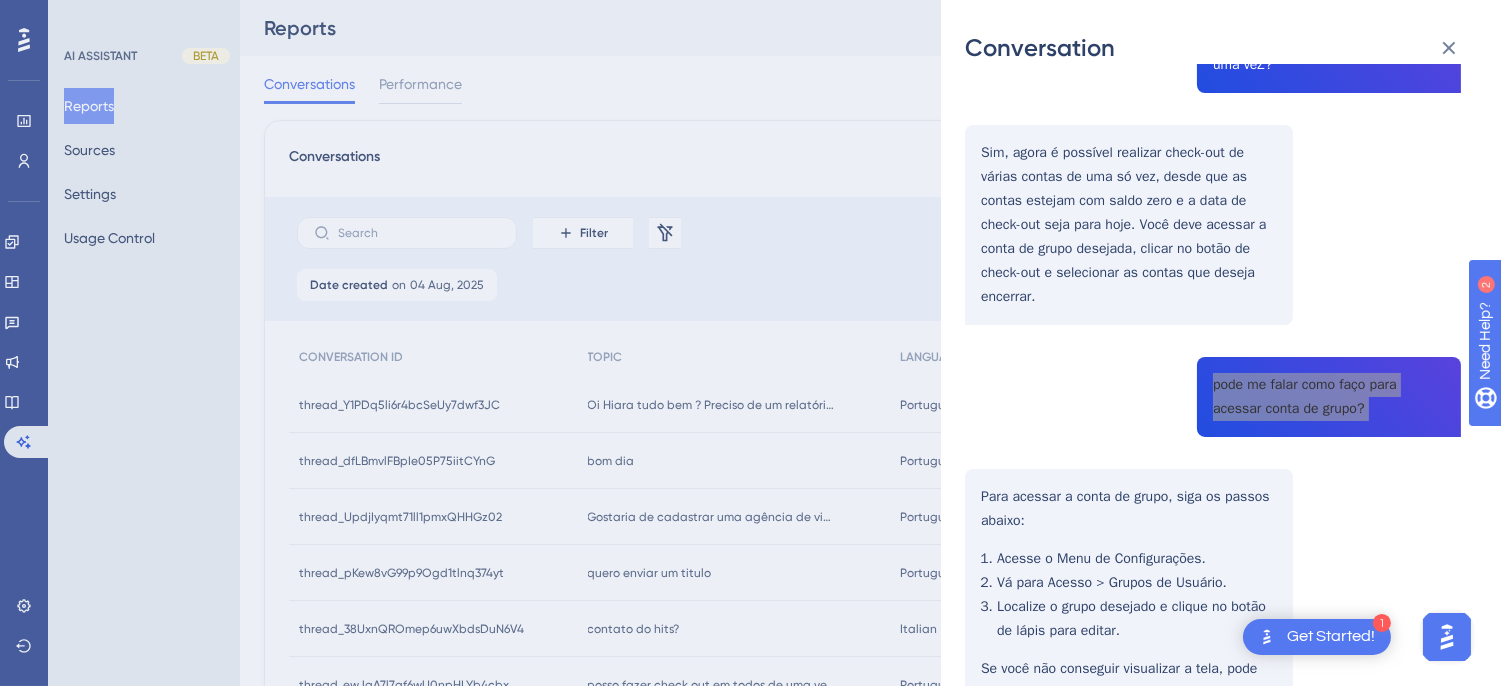 scroll, scrollTop: 0, scrollLeft: 0, axis: both 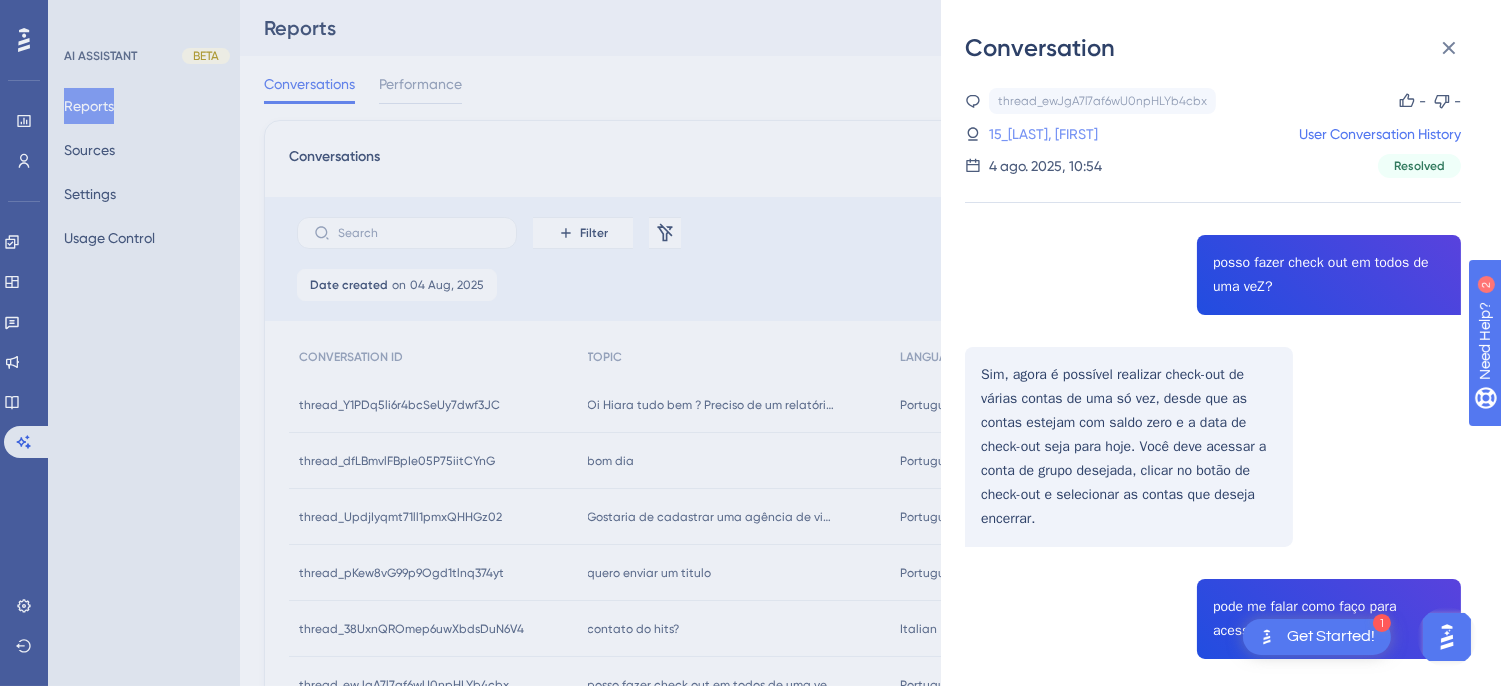 click on "15_[LAST], [FIRST]" at bounding box center [1043, 134] 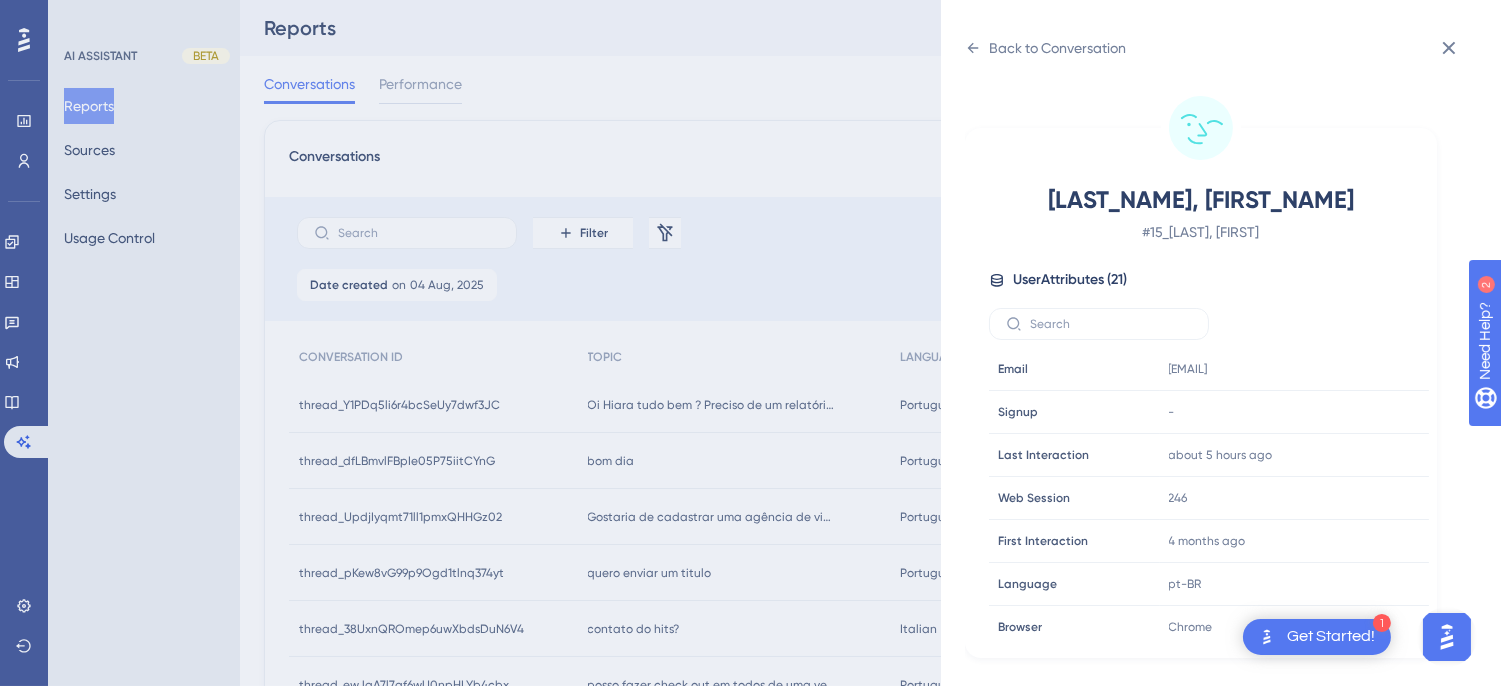 scroll, scrollTop: 666, scrollLeft: 0, axis: vertical 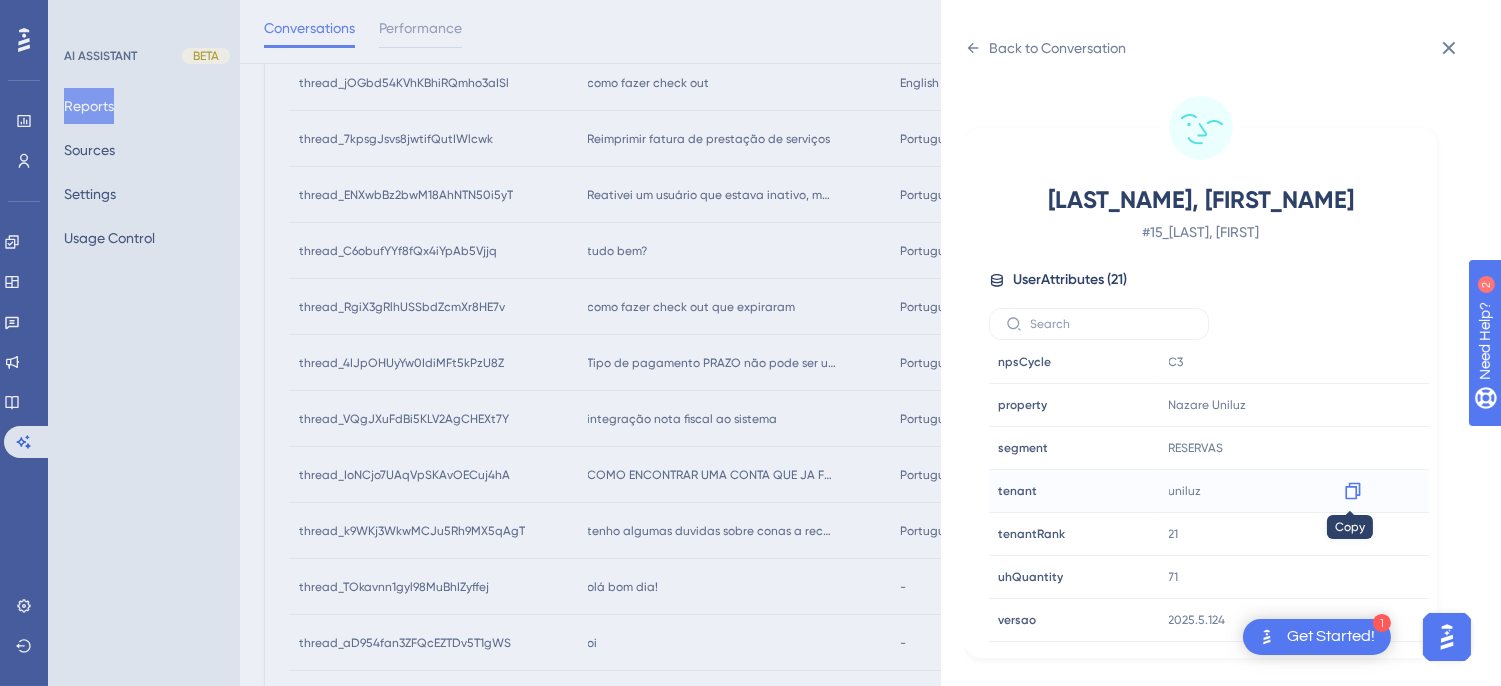 click 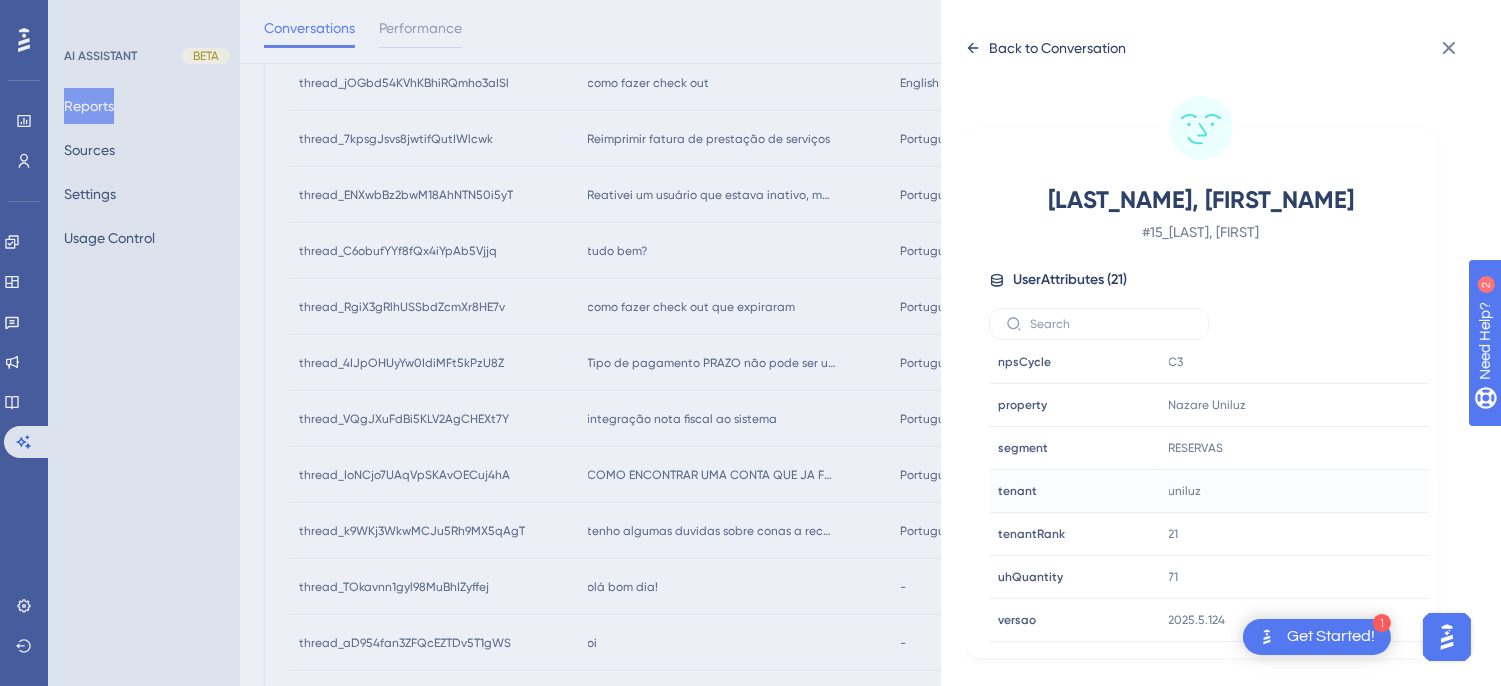 click 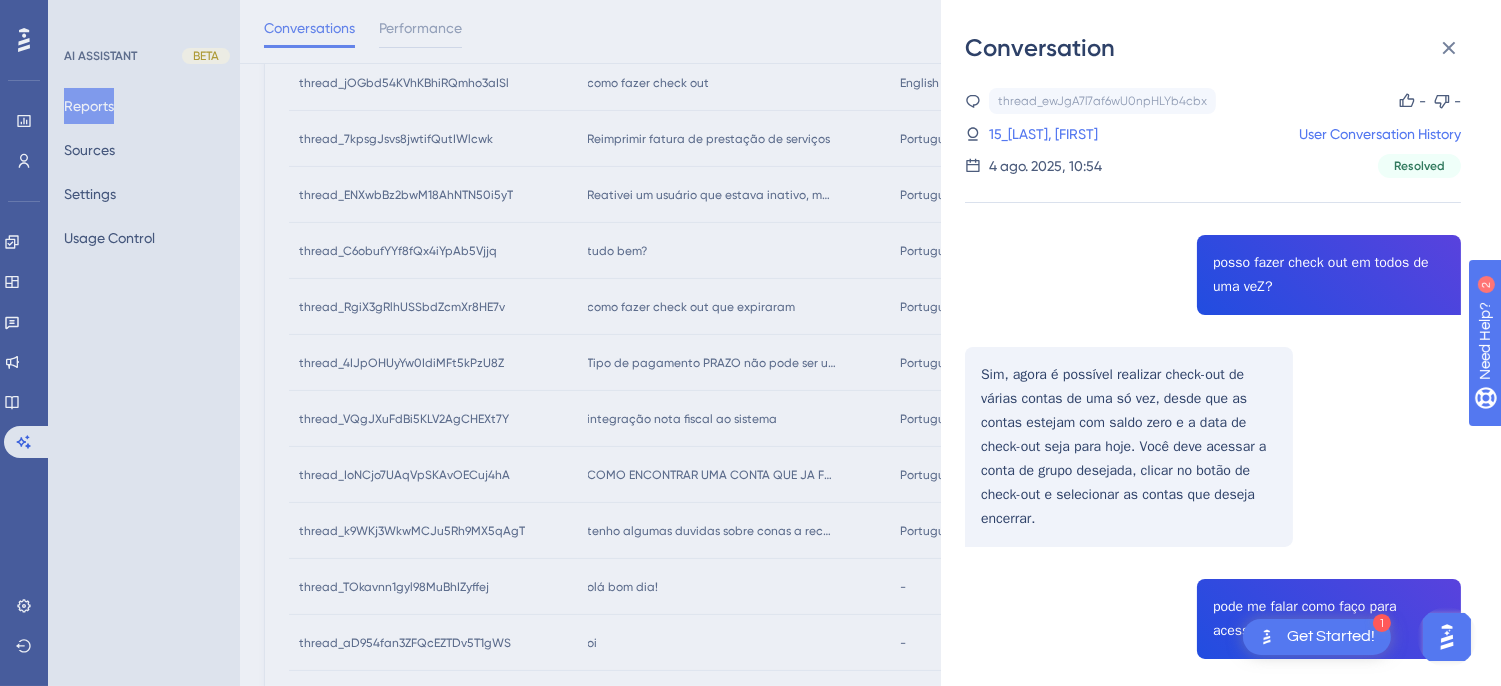 scroll, scrollTop: 413, scrollLeft: 0, axis: vertical 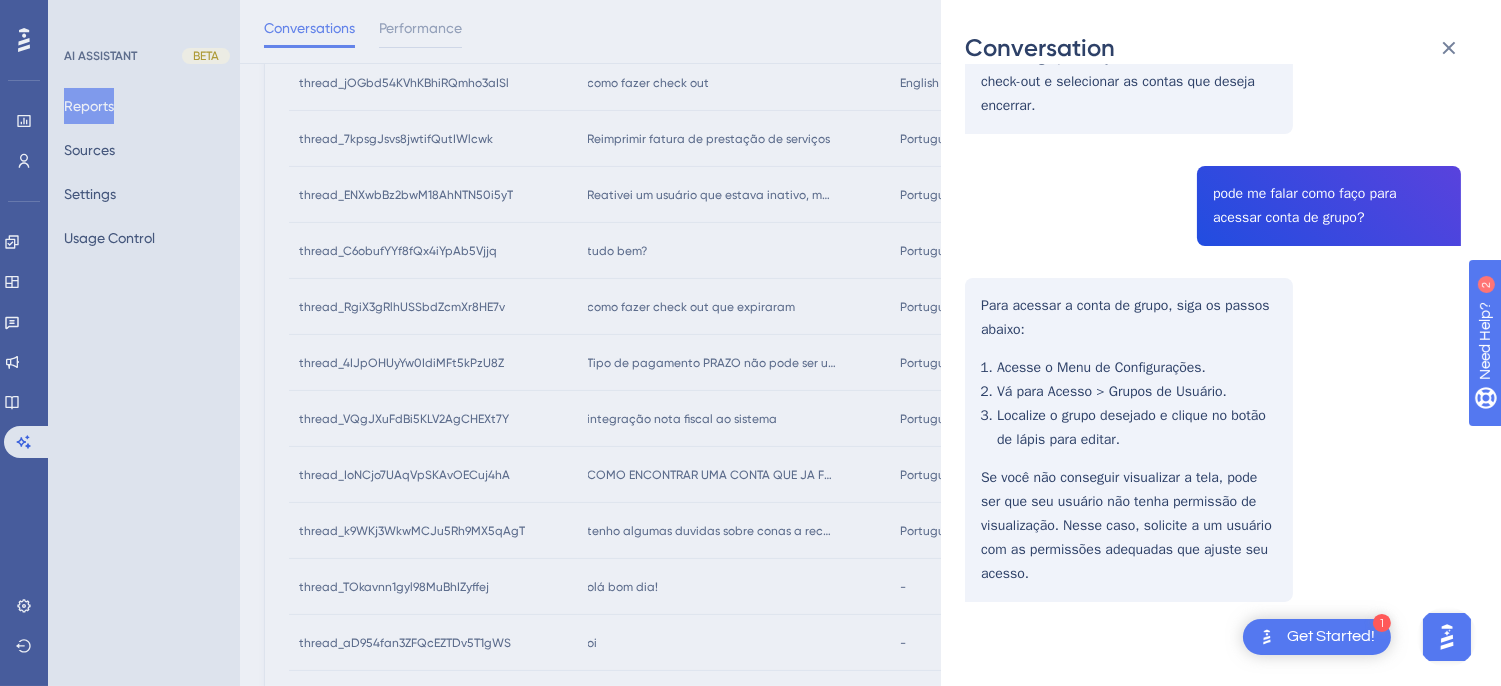 click on "Luiz, Atualpa User Conversation History 4 ago. 2025,
10:54 Resolved posso fazer check out em todos de uma veZ? Sim, agora é possível realizar check-out de várias contas de uma só vez, desde que as contas estejam com saldo zero e a data de check-out seja para hoje. Você deve acessar a conta de grupo desejada, clicar no botão de check-out e selecionar as contas que deseja encerrar. pode me falar como faço para acessar conta de grupo? Para acessar a conta de grupo, siga os passos abaixo:
Acesse o Menu de Configurações.
Vá para Acesso > Grupos de Usuário.
Localize o grupo desejado e clique no botão de lápis para editar.
Se você não conseguir visualizar a tela, pode ser que seu usuário não tenha permissão de visualização. Nesse caso, solicite a um usuário com as permissões adequadas que ajuste seu acesso." at bounding box center [1213, 189] 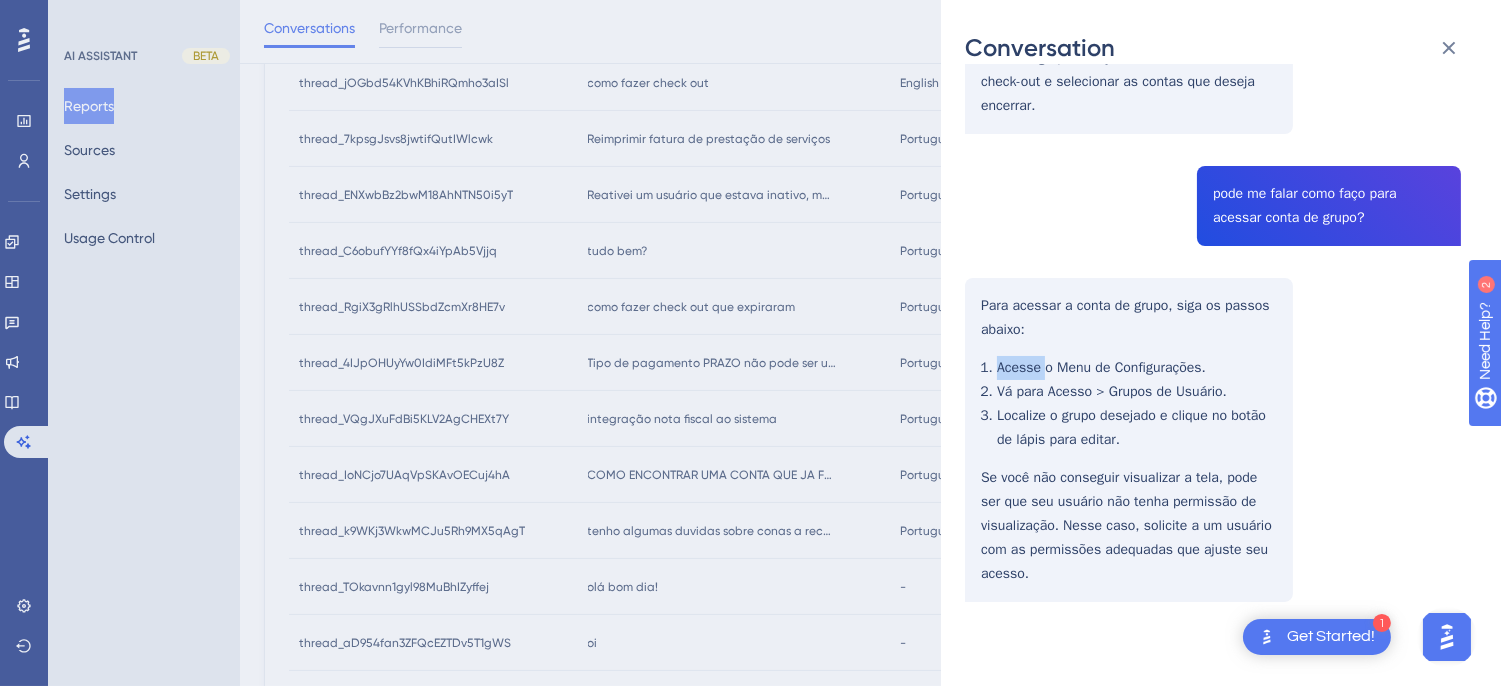 click on "Luiz, Atualpa User Conversation History 4 ago. 2025,
10:54 Resolved posso fazer check out em todos de uma veZ? Sim, agora é possível realizar check-out de várias contas de uma só vez, desde que as contas estejam com saldo zero e a data de check-out seja para hoje. Você deve acessar a conta de grupo desejada, clicar no botão de check-out e selecionar as contas que deseja encerrar. pode me falar como faço para acessar conta de grupo? Para acessar a conta de grupo, siga os passos abaixo:
Acesse o Menu de Configurações.
Vá para Acesso > Grupos de Usuário.
Localize o grupo desejado e clique no botão de lápis para editar.
Se você não conseguir visualizar a tela, pode ser que seu usuário não tenha permissão de visualização. Nesse caso, solicite a um usuário com as permissões adequadas que ajuste seu acesso." at bounding box center [1213, 189] 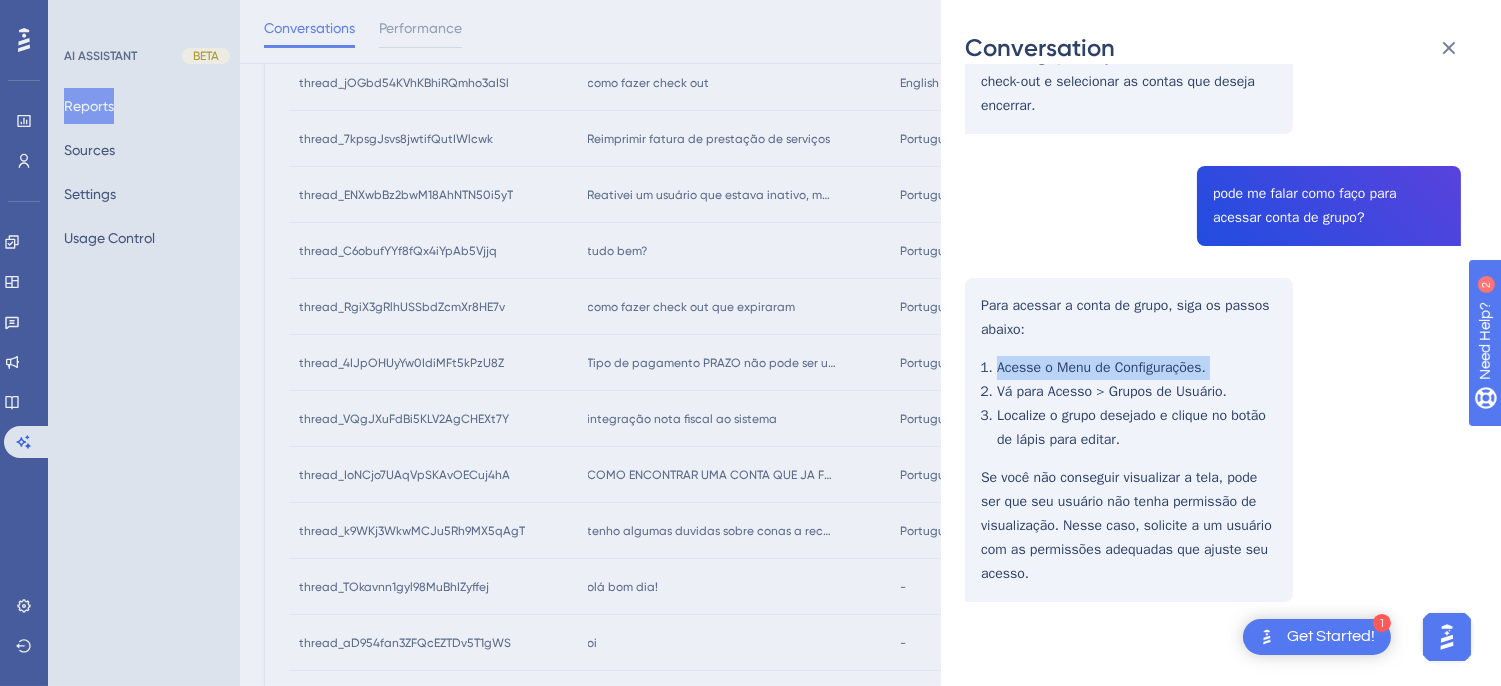 click on "Luiz, Atualpa User Conversation History 4 ago. 2025,
10:54 Resolved posso fazer check out em todos de uma veZ? Sim, agora é possível realizar check-out de várias contas de uma só vez, desde que as contas estejam com saldo zero e a data de check-out seja para hoje. Você deve acessar a conta de grupo desejada, clicar no botão de check-out e selecionar as contas que deseja encerrar. pode me falar como faço para acessar conta de grupo? Para acessar a conta de grupo, siga os passos abaixo:
Acesse o Menu de Configurações.
Vá para Acesso > Grupos de Usuário.
Localize o grupo desejado e clique no botão de lápis para editar.
Se você não conseguir visualizar a tela, pode ser que seu usuário não tenha permissão de visualização. Nesse caso, solicite a um usuário com as permissões adequadas que ajuste seu acesso." at bounding box center (1213, 189) 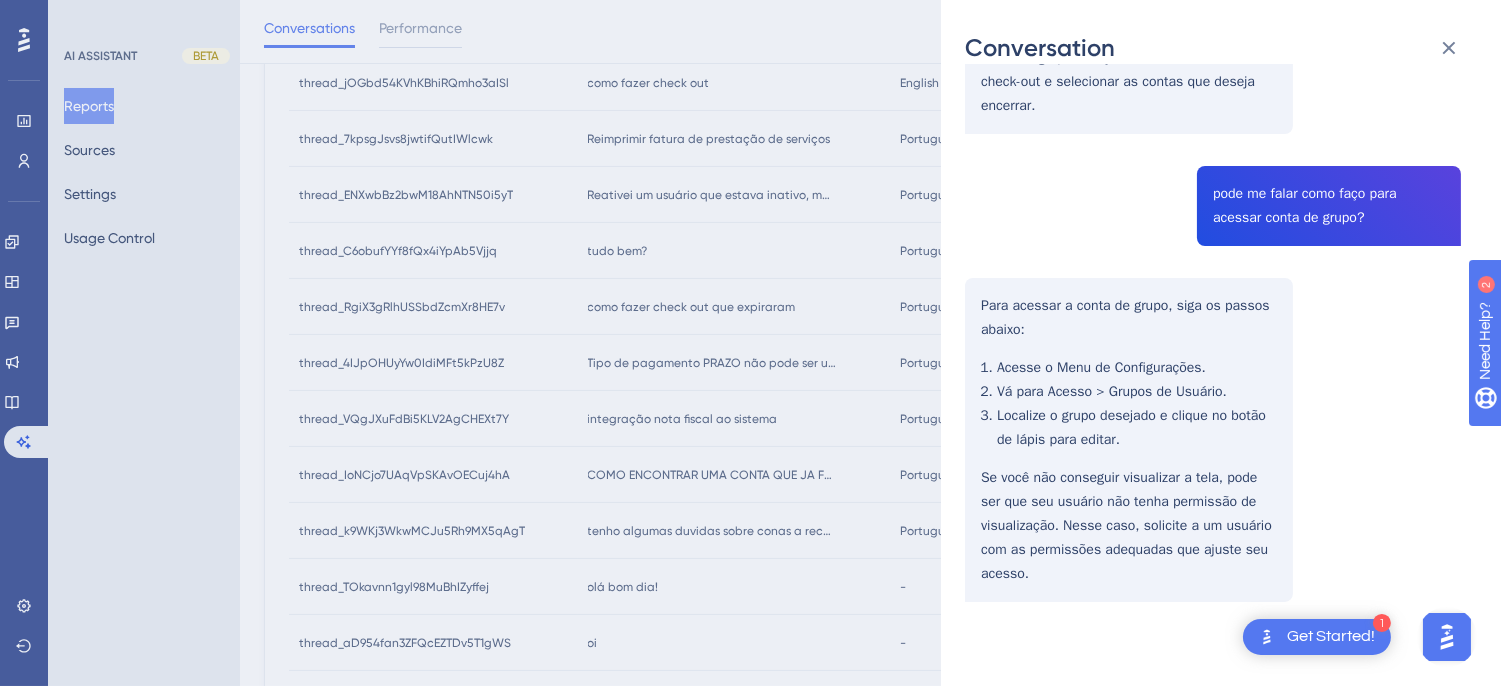 click on "Luiz, Atualpa User Conversation History 4 ago. 2025,
10:54 Resolved posso fazer check out em todos de uma veZ? Sim, agora é possível realizar check-out de várias contas de uma só vez, desde que as contas estejam com saldo zero e a data de check-out seja para hoje. Você deve acessar a conta de grupo desejada, clicar no botão de check-out e selecionar as contas que deseja encerrar. pode me falar como faço para acessar conta de grupo? Para acessar a conta de grupo, siga os passos abaixo:
Acesse o Menu de Configurações.
Vá para Acesso > Grupos de Usuário.
Localize o grupo desejado e clique no botão de lápis para editar.
Se você não conseguir visualizar a tela, pode ser que seu usuário não tenha permissão de visualização. Nesse caso, solicite a um usuário com as permissões adequadas que ajuste seu acesso." at bounding box center [1213, 189] 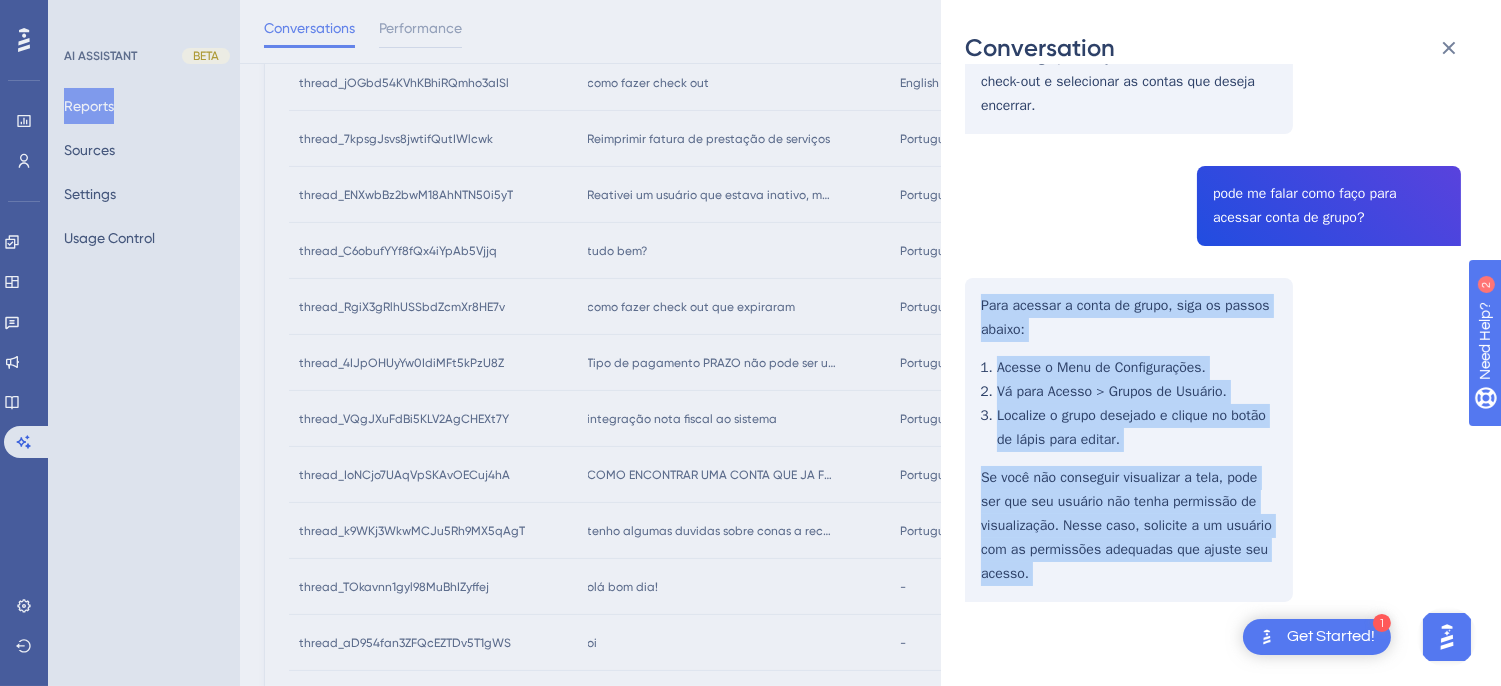 drag, startPoint x: 981, startPoint y: 300, endPoint x: 1082, endPoint y: 632, distance: 347.02304 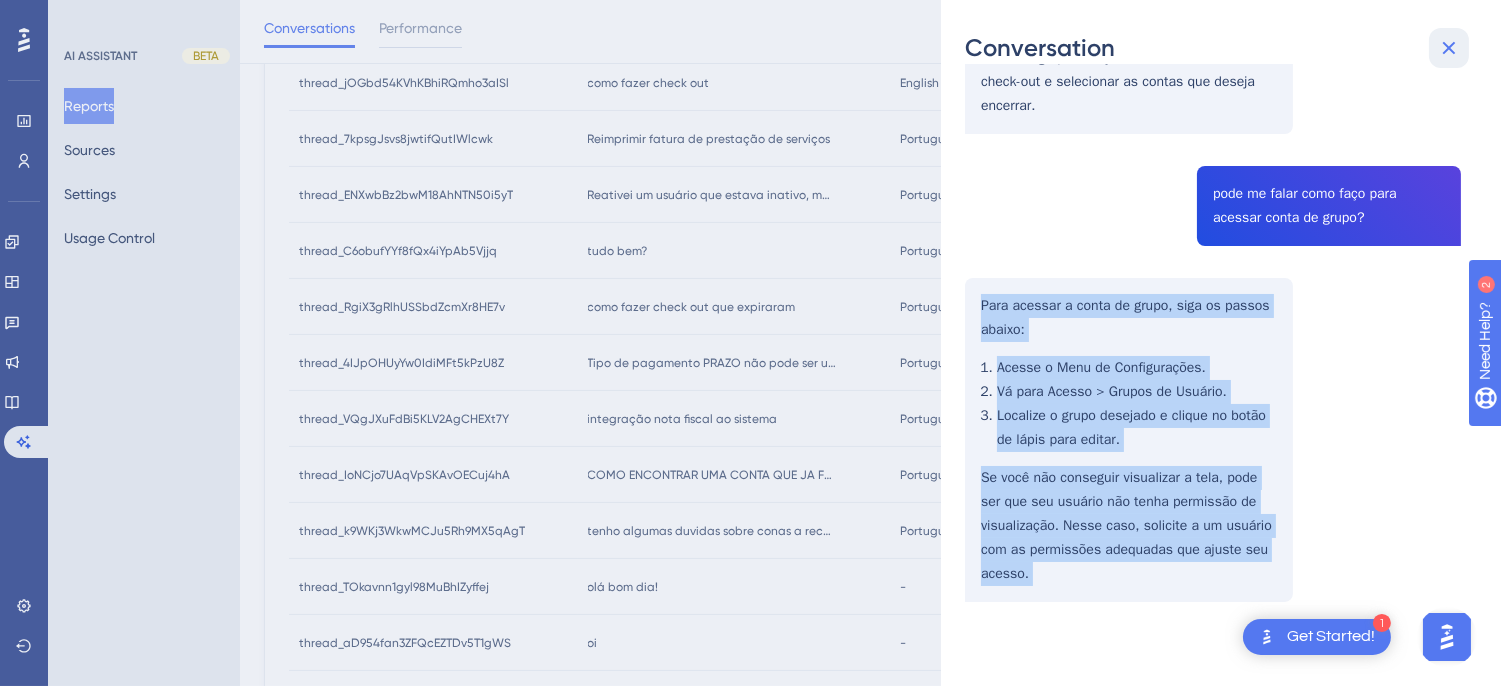 click at bounding box center [1449, 48] 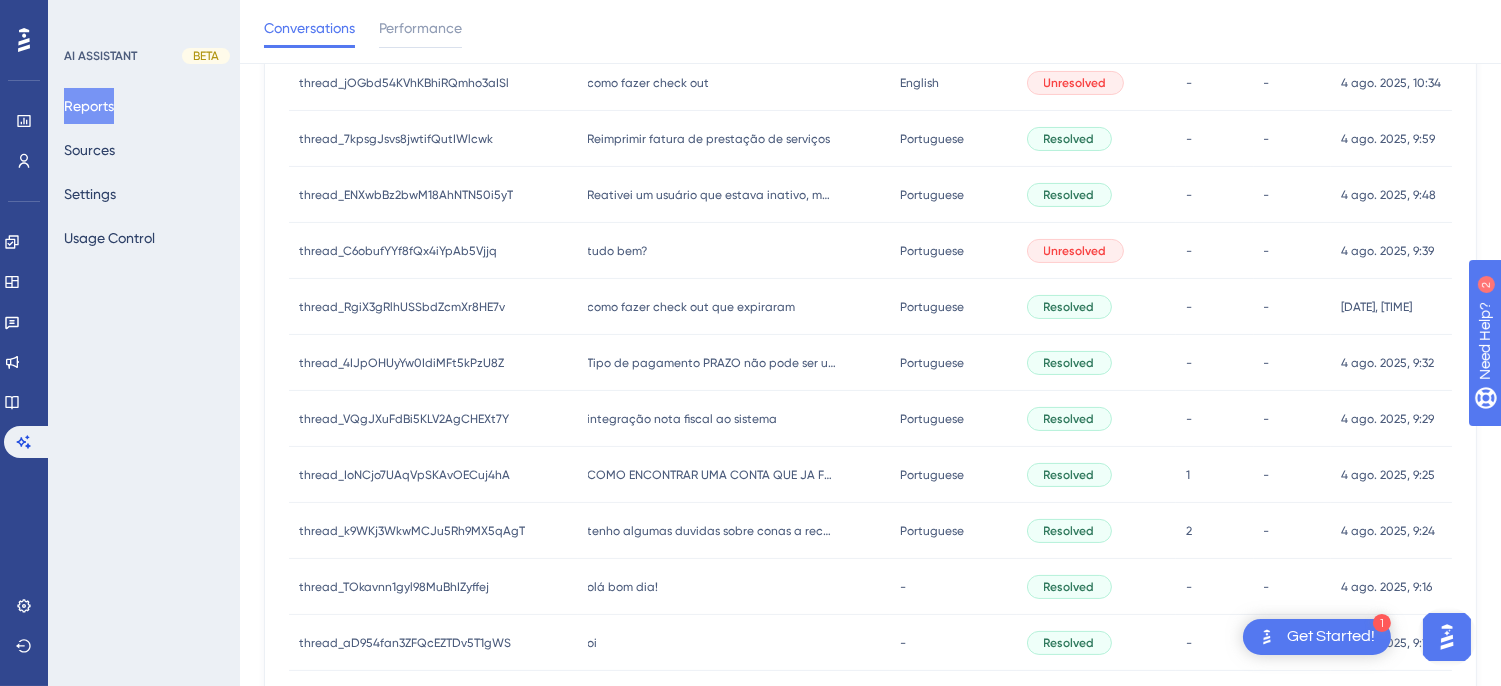 scroll, scrollTop: 444, scrollLeft: 0, axis: vertical 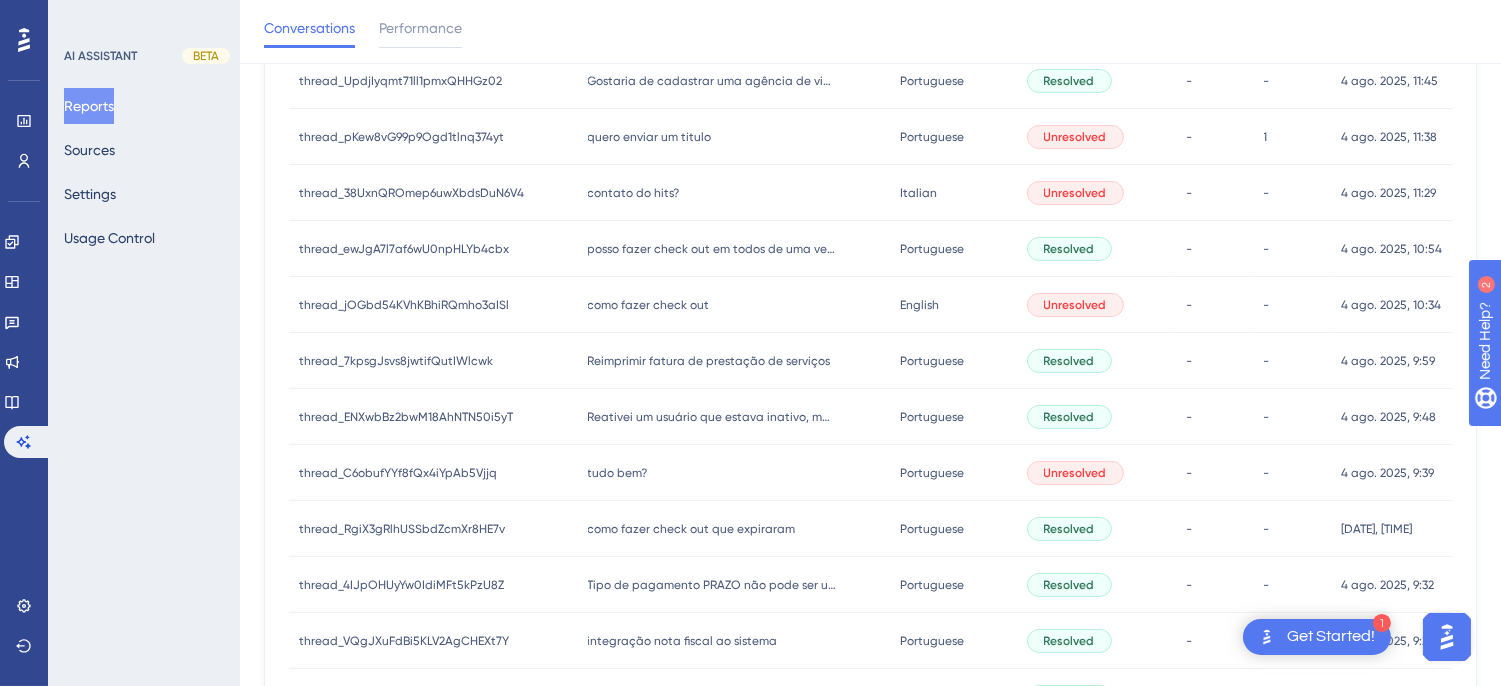 click on "como fazer check out como fazer check out" at bounding box center (734, 305) 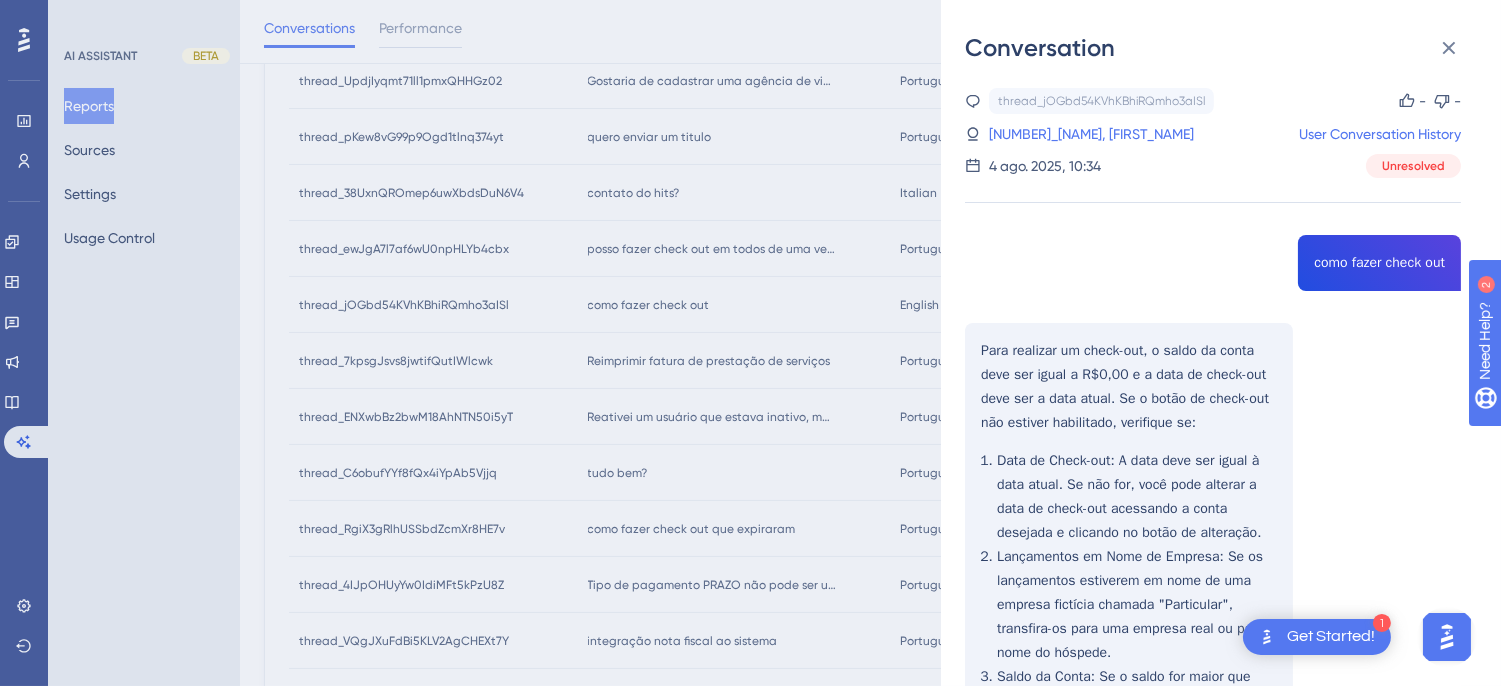 click on "recepcao, Cicero Gilvan User Conversation History 4 ago. 2025,
10:34 Unresolved como fazer check out Para realizar um check-out, o saldo da conta deve ser igual a R$0,00 e a data de check-out deve ser a data atual. Se o botão de check-out não estiver habilitado, verifique se:
Data de Check-out : A data deve ser igual à data atual. Se não for, você pode alterar a data de check-out acessando a conta desejada e clicando no botão de alteração.
Lançamentos em Nome de Empresa : Se os lançamentos estiverem em nome de uma empresa fictícia chamada "Particular", transfira-os para uma empresa real ou para o nome do hóspede.
Saldo da Conta : Se o saldo for maior que R$0,00, você deve realizar um pagamento na conta.
Desvincular Conta do Apartamento : Se necessário, desvincule a conta do apartamento para que não influencie na ocupação do hotel.
Se precisar de mais detalhes ou ajuda, estou aqui! fim Fale com um humano fechar  Fale com um humano" at bounding box center [1213, 848] 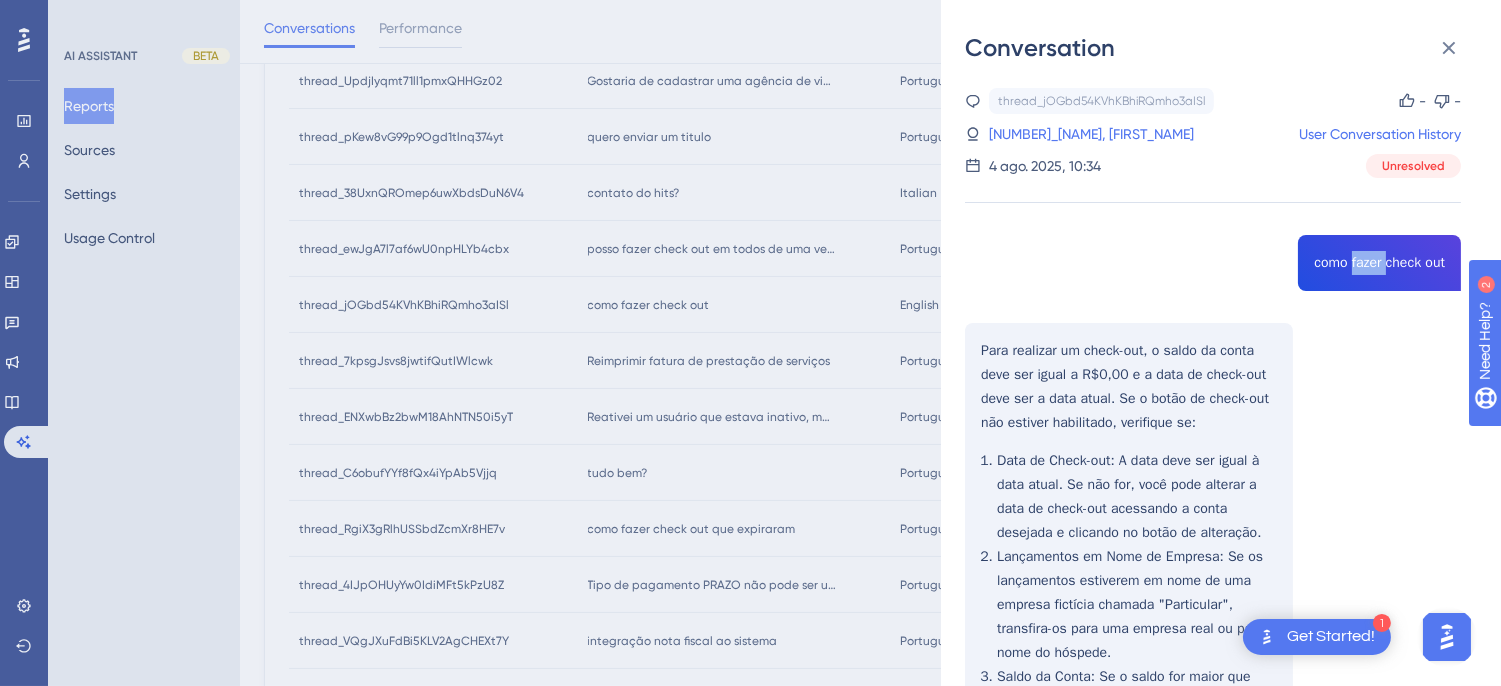 click on "recepcao, Cicero Gilvan User Conversation History 4 ago. 2025,
10:34 Unresolved como fazer check out Para realizar um check-out, o saldo da conta deve ser igual a R$0,00 e a data de check-out deve ser a data atual. Se o botão de check-out não estiver habilitado, verifique se:
Data de Check-out : A data deve ser igual à data atual. Se não for, você pode alterar a data de check-out acessando a conta desejada e clicando no botão de alteração.
Lançamentos em Nome de Empresa : Se os lançamentos estiverem em nome de uma empresa fictícia chamada "Particular", transfira-os para uma empresa real ou para o nome do hóspede.
Saldo da Conta : Se o saldo for maior que R$0,00, você deve realizar um pagamento na conta.
Desvincular Conta do Apartamento : Se necessário, desvincule a conta do apartamento para que não influencie na ocupação do hotel.
Se precisar de mais detalhes ou ajuda, estou aqui! fim Fale com um humano fechar  Fale com um humano" at bounding box center (1213, 848) 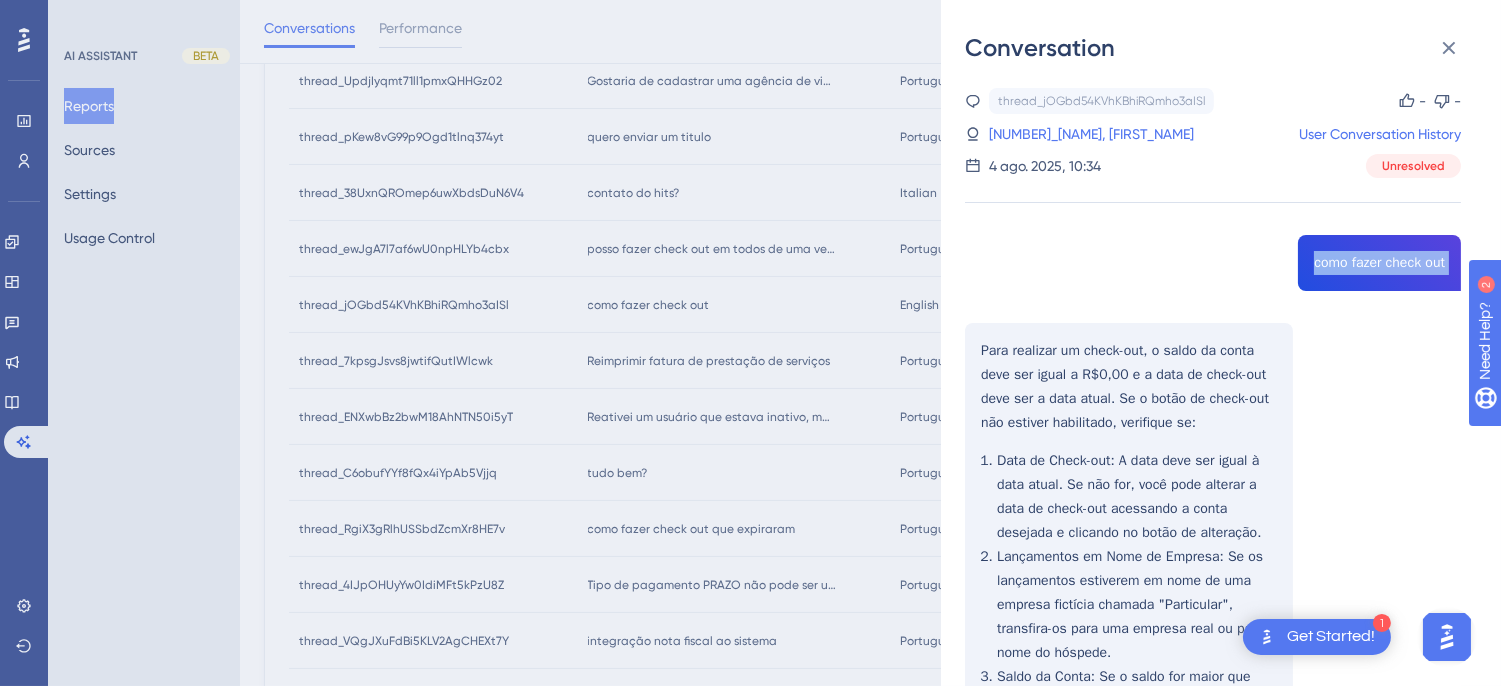 click on "recepcao, Cicero Gilvan User Conversation History 4 ago. 2025,
10:34 Unresolved como fazer check out Para realizar um check-out, o saldo da conta deve ser igual a R$0,00 e a data de check-out deve ser a data atual. Se o botão de check-out não estiver habilitado, verifique se:
Data de Check-out : A data deve ser igual à data atual. Se não for, você pode alterar a data de check-out acessando a conta desejada e clicando no botão de alteração.
Lançamentos em Nome de Empresa : Se os lançamentos estiverem em nome de uma empresa fictícia chamada "Particular", transfira-os para uma empresa real ou para o nome do hóspede.
Saldo da Conta : Se o saldo for maior que R$0,00, você deve realizar um pagamento na conta.
Desvincular Conta do Apartamento : Se necessário, desvincule a conta do apartamento para que não influencie na ocupação do hotel.
Se precisar de mais detalhes ou ajuda, estou aqui! fim Fale com um humano fechar  Fale com um humano" at bounding box center (1213, 848) 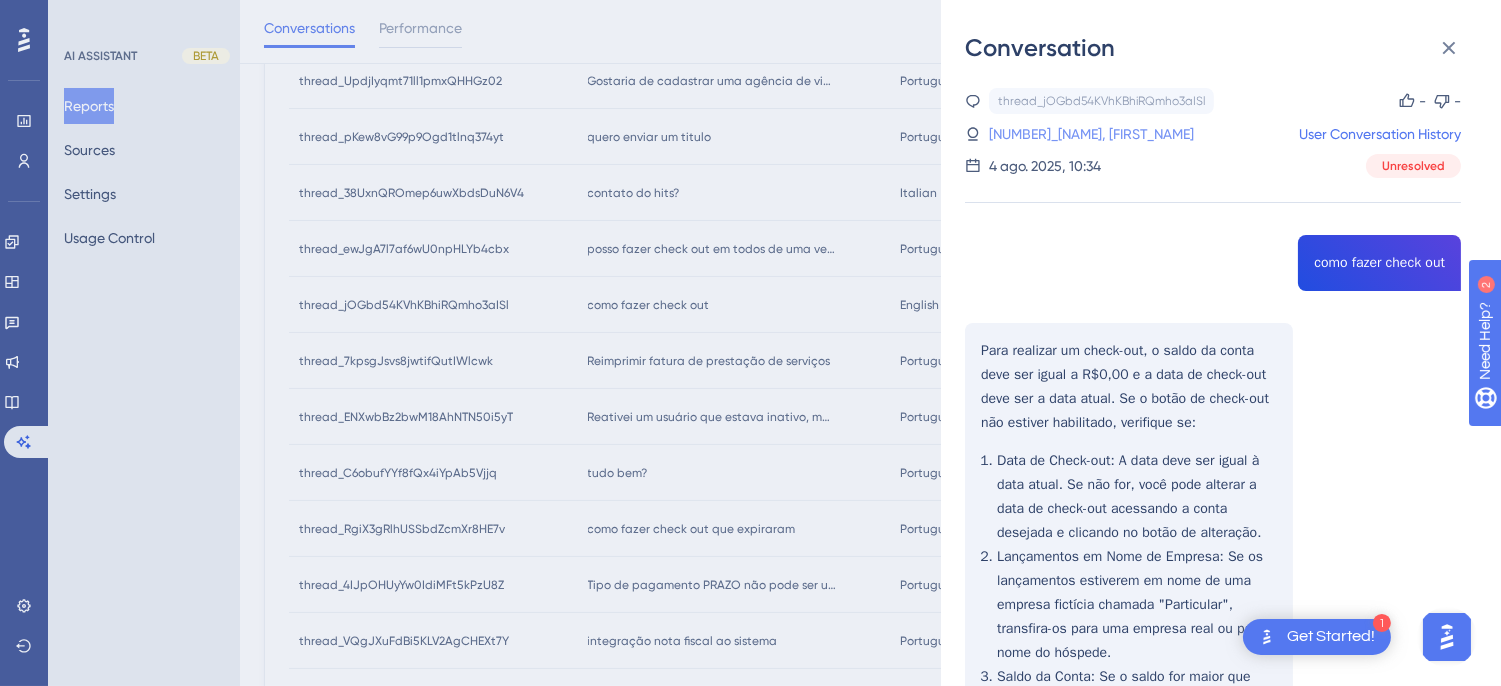 click on "[NUMBER]_[NAME], [FIRST_NAME]" at bounding box center [1091, 134] 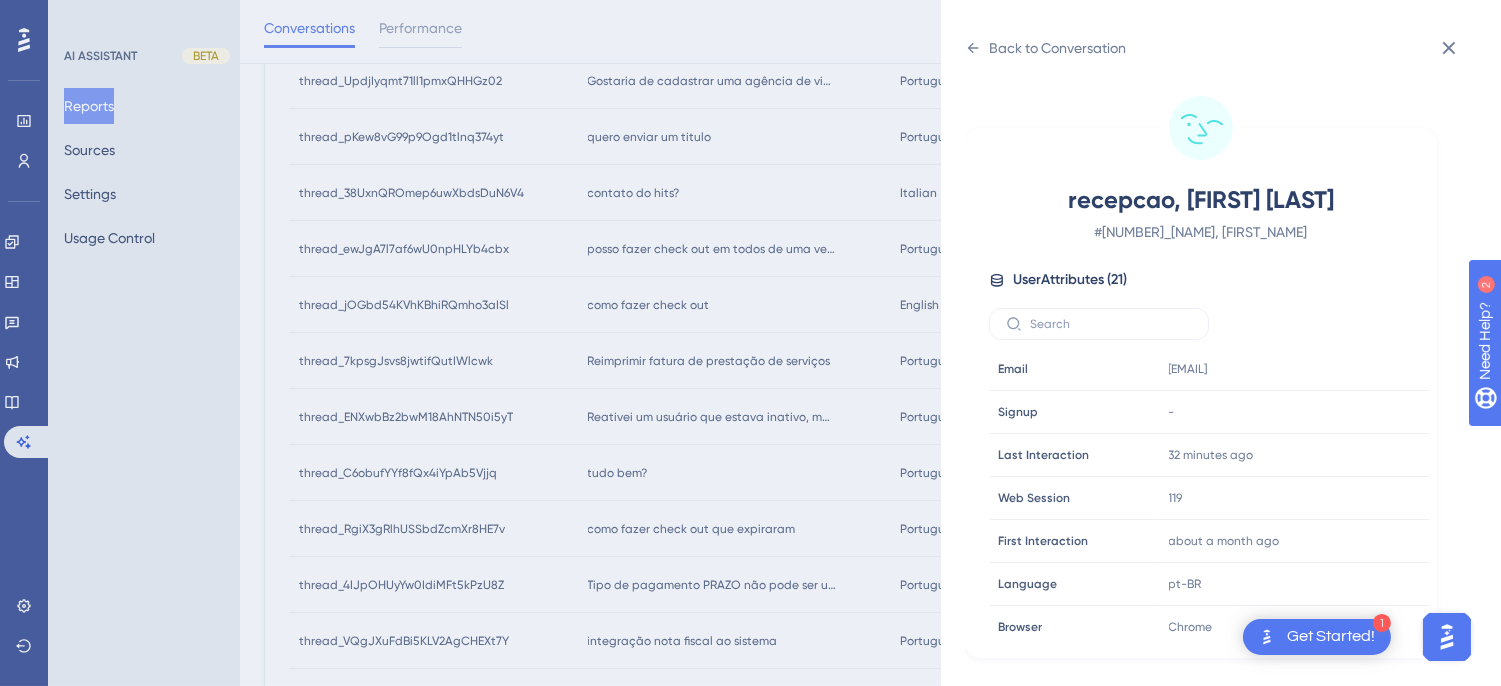 scroll, scrollTop: 610, scrollLeft: 0, axis: vertical 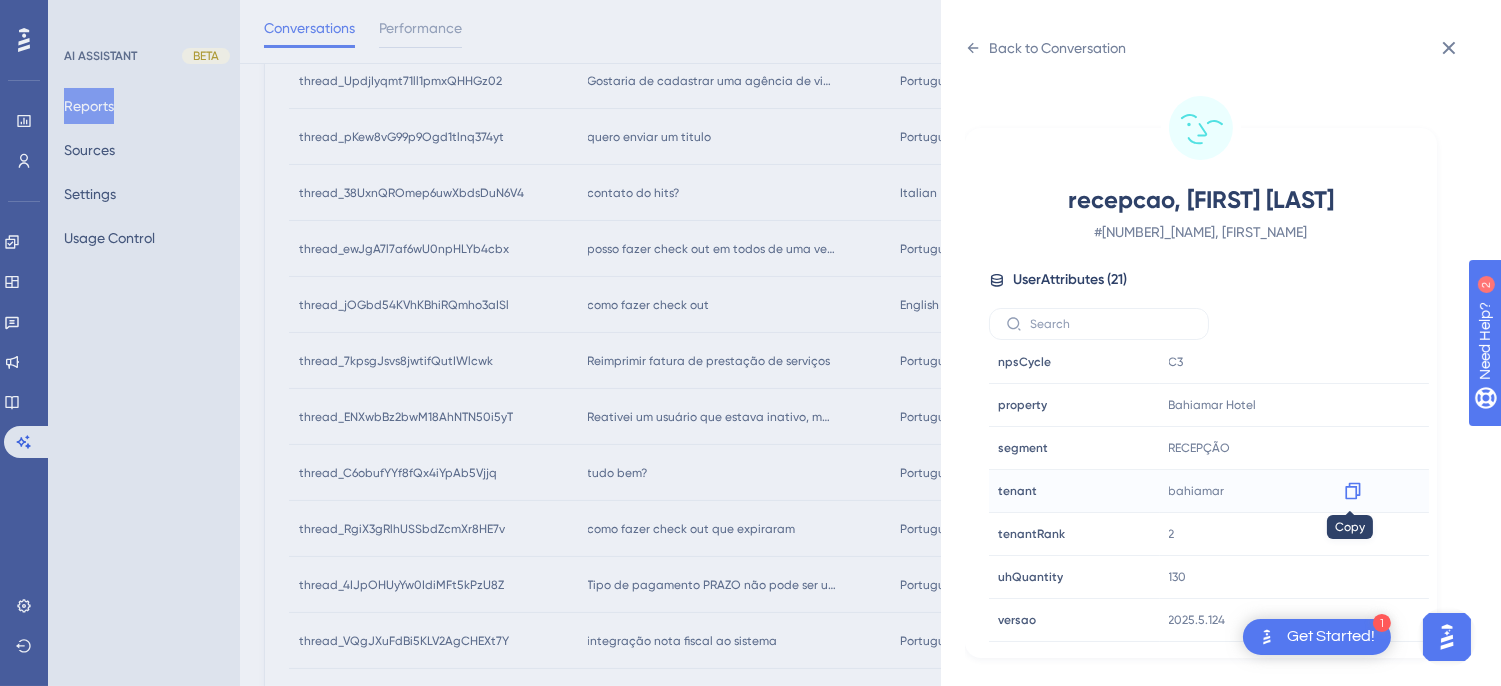 click 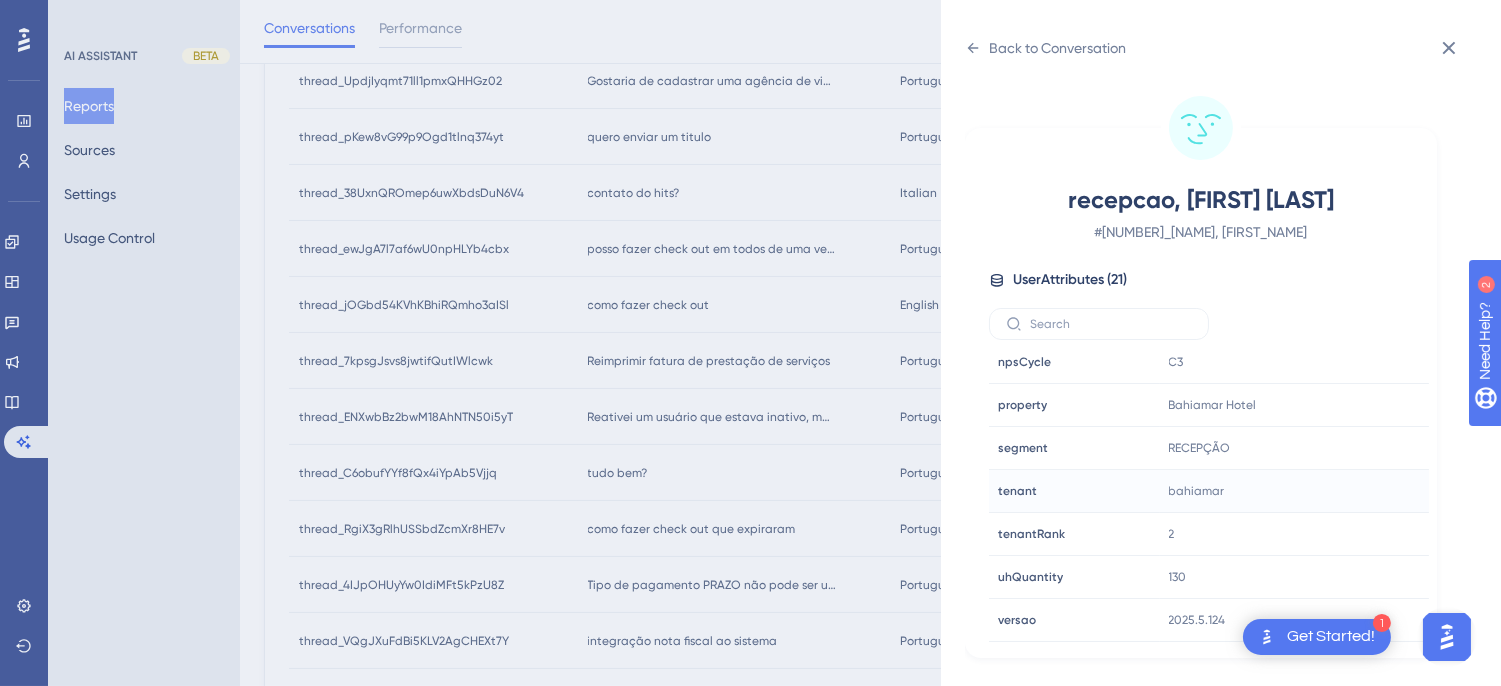 drag, startPoint x: 972, startPoint y: 38, endPoint x: 976, endPoint y: 83, distance: 45.17743 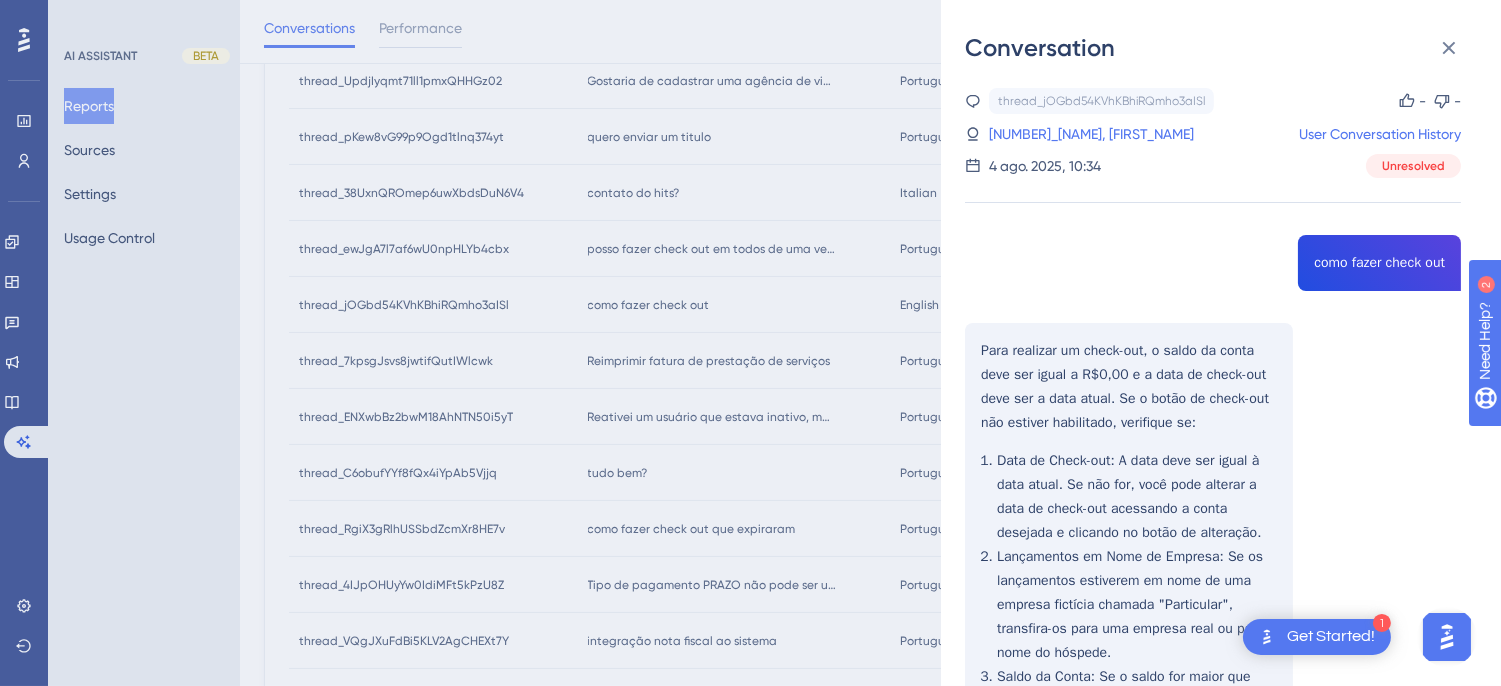 click on "recepcao, Cicero Gilvan User Conversation History 4 ago. 2025,
10:34 Unresolved como fazer check out Para realizar um check-out, o saldo da conta deve ser igual a R$0,00 e a data de check-out deve ser a data atual. Se o botão de check-out não estiver habilitado, verifique se:
Data de Check-out : A data deve ser igual à data atual. Se não for, você pode alterar a data de check-out acessando a conta desejada e clicando no botão de alteração.
Lançamentos em Nome de Empresa : Se os lançamentos estiverem em nome de uma empresa fictícia chamada "Particular", transfira-os para uma empresa real ou para o nome do hóspede.
Saldo da Conta : Se o saldo for maior que R$0,00, você deve realizar um pagamento na conta.
Desvincular Conta do Apartamento : Se necessário, desvincule a conta do apartamento para que não influencie na ocupação do hotel.
Se precisar de mais detalhes ou ajuda, estou aqui! fim Fale com um humano fechar  Fale com um humano" at bounding box center [1213, 848] 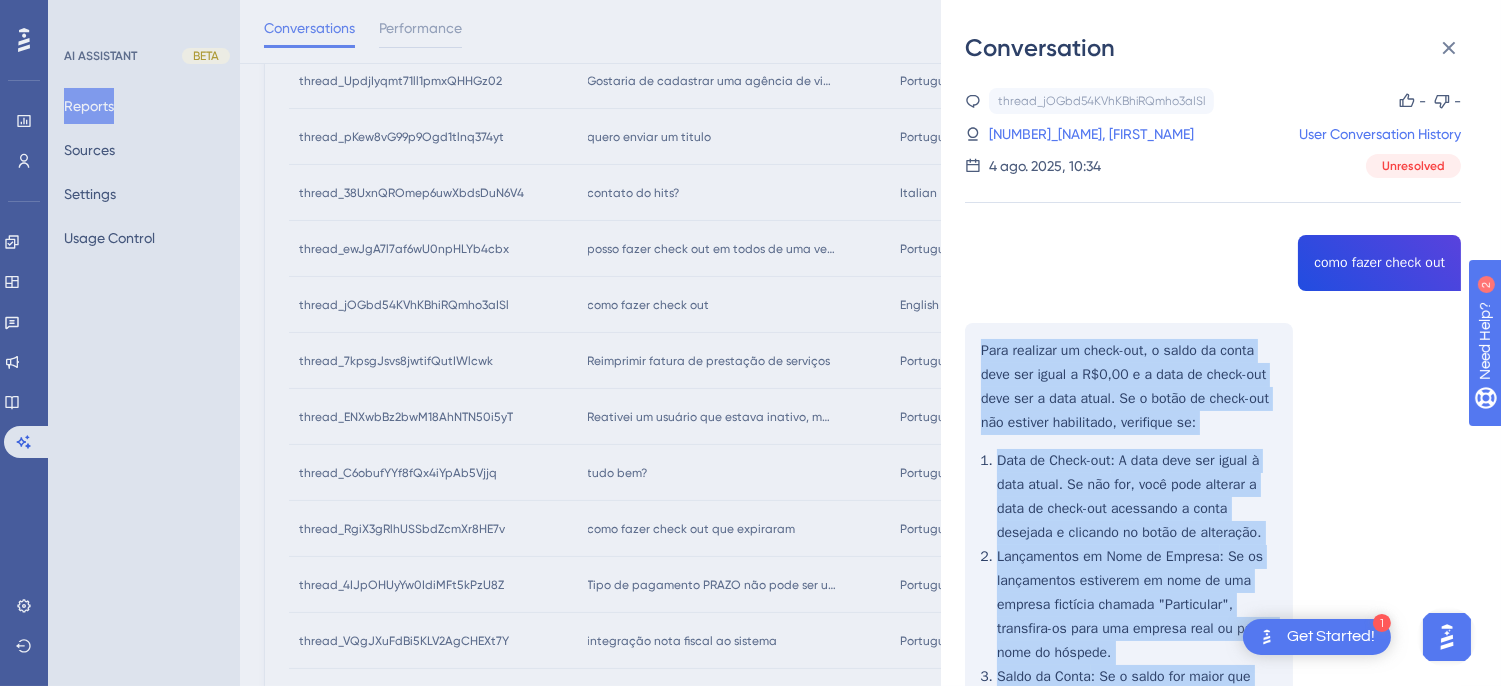 scroll, scrollTop: 666, scrollLeft: 0, axis: vertical 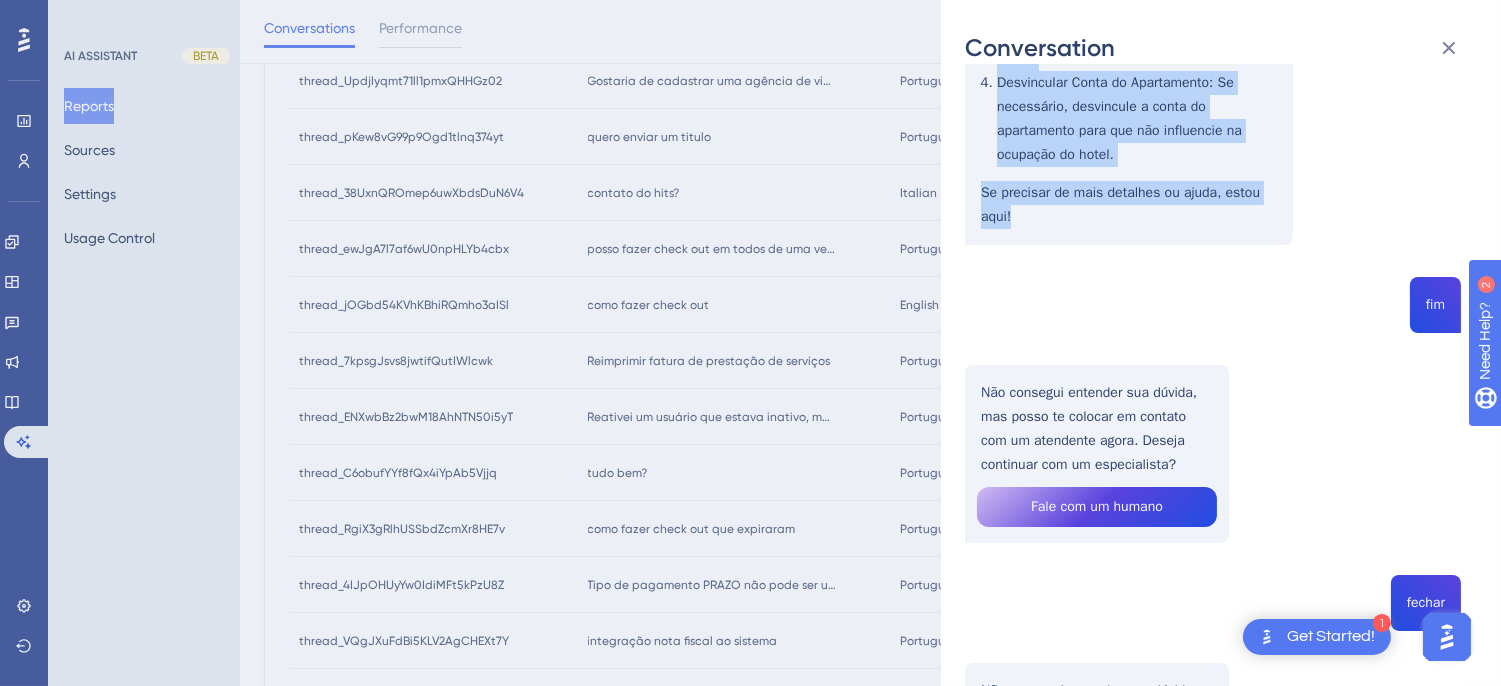 drag, startPoint x: 980, startPoint y: 341, endPoint x: 1112, endPoint y: 238, distance: 167.43059 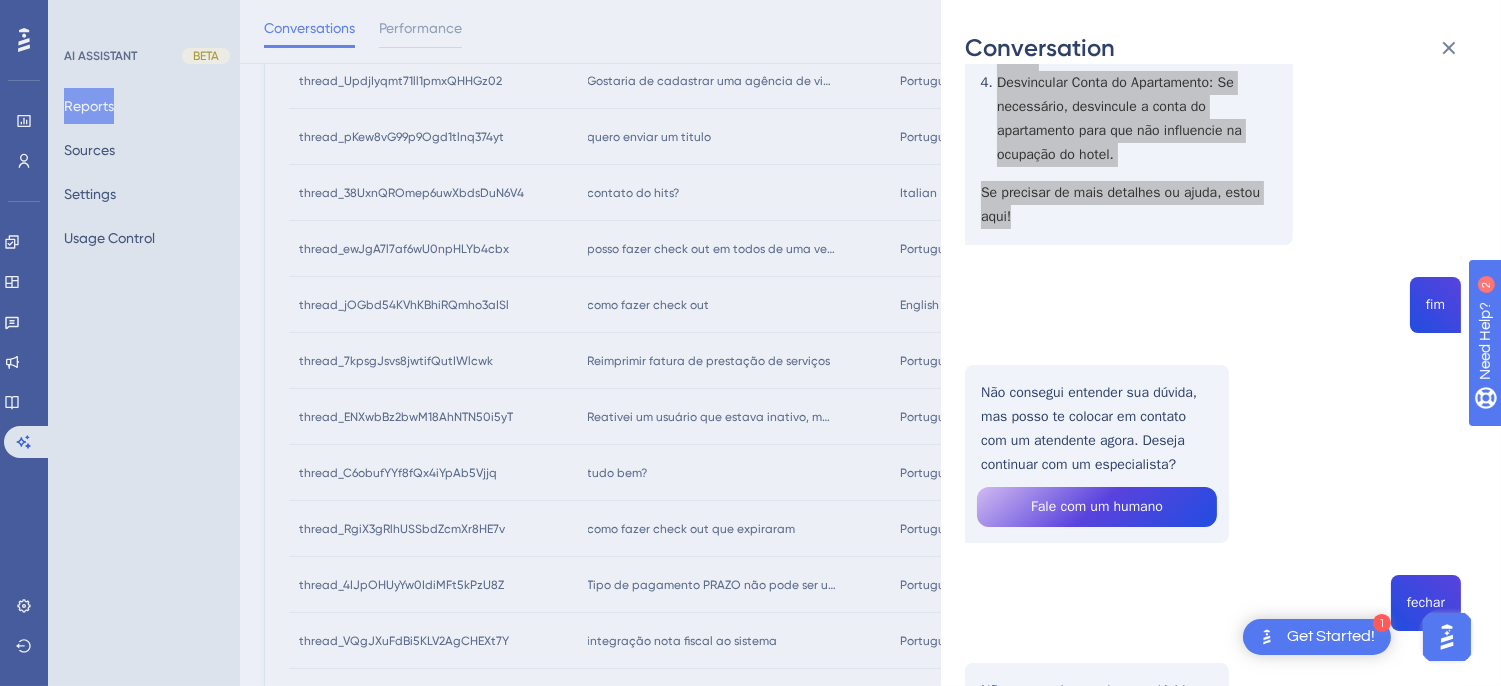 scroll, scrollTop: 444, scrollLeft: 0, axis: vertical 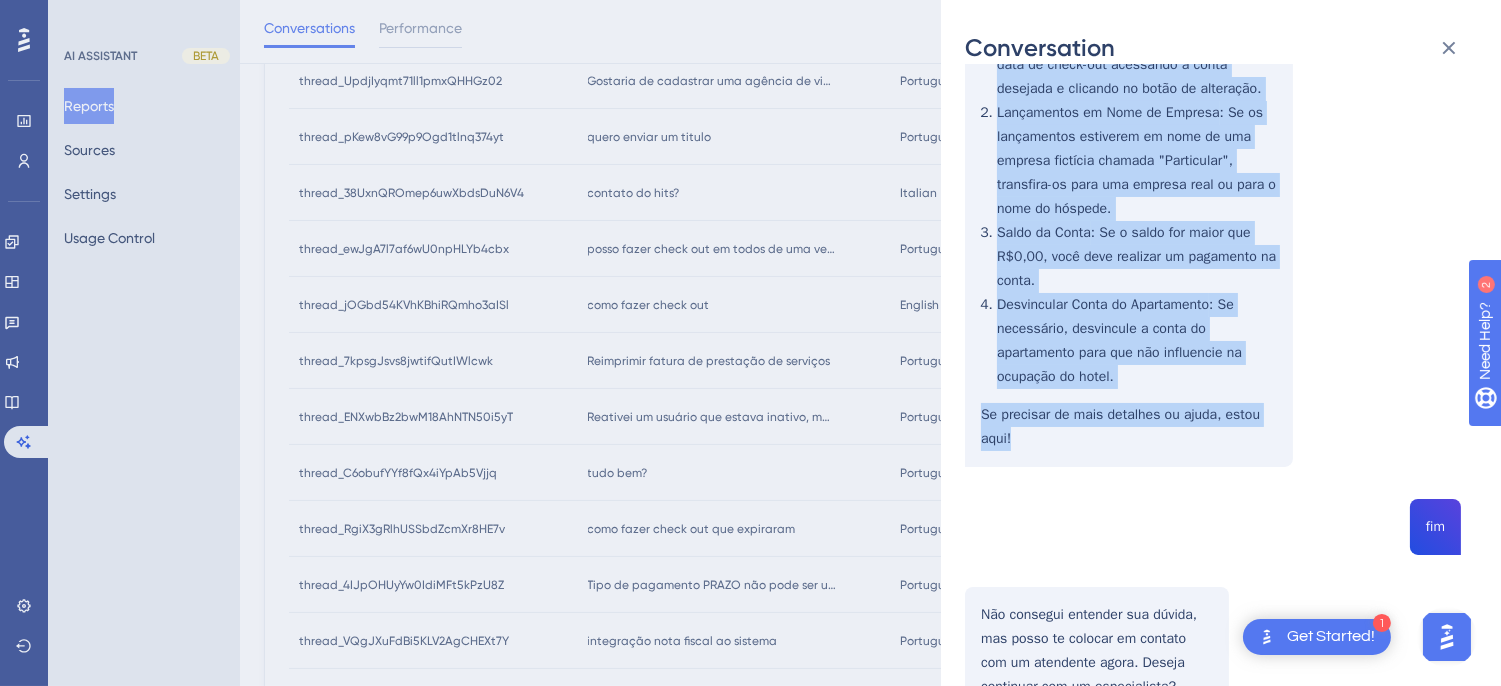 click on "recepcao, Cicero Gilvan User Conversation History 4 ago. 2025,
10:34 Unresolved como fazer check out Para realizar um check-out, o saldo da conta deve ser igual a R$0,00 e a data de check-out deve ser a data atual. Se o botão de check-out não estiver habilitado, verifique se:
Data de Check-out : A data deve ser igual à data atual. Se não for, você pode alterar a data de check-out acessando a conta desejada e clicando no botão de alteração.
Lançamentos em Nome de Empresa : Se os lançamentos estiverem em nome de uma empresa fictícia chamada "Particular", transfira-os para uma empresa real ou para o nome do hóspede.
Saldo da Conta : Se o saldo for maior que R$0,00, você deve realizar um pagamento na conta.
Desvincular Conta do Apartamento : Se necessário, desvincule a conta do apartamento para que não influencie na ocupação do hotel.
Se precisar de mais detalhes ou ajuda, estou aqui! fim Fale com um humano fechar  Fale com um humano" at bounding box center (1213, 404) 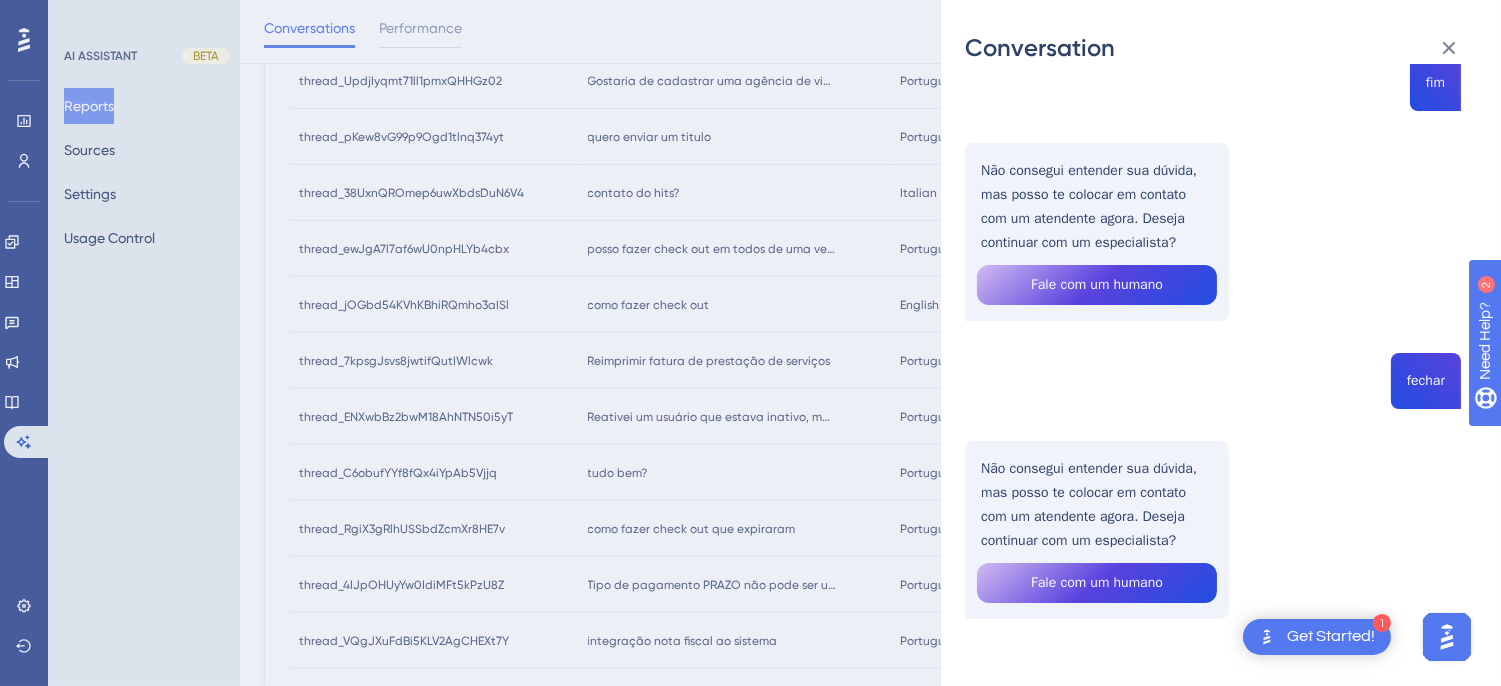 scroll, scrollTop: 905, scrollLeft: 0, axis: vertical 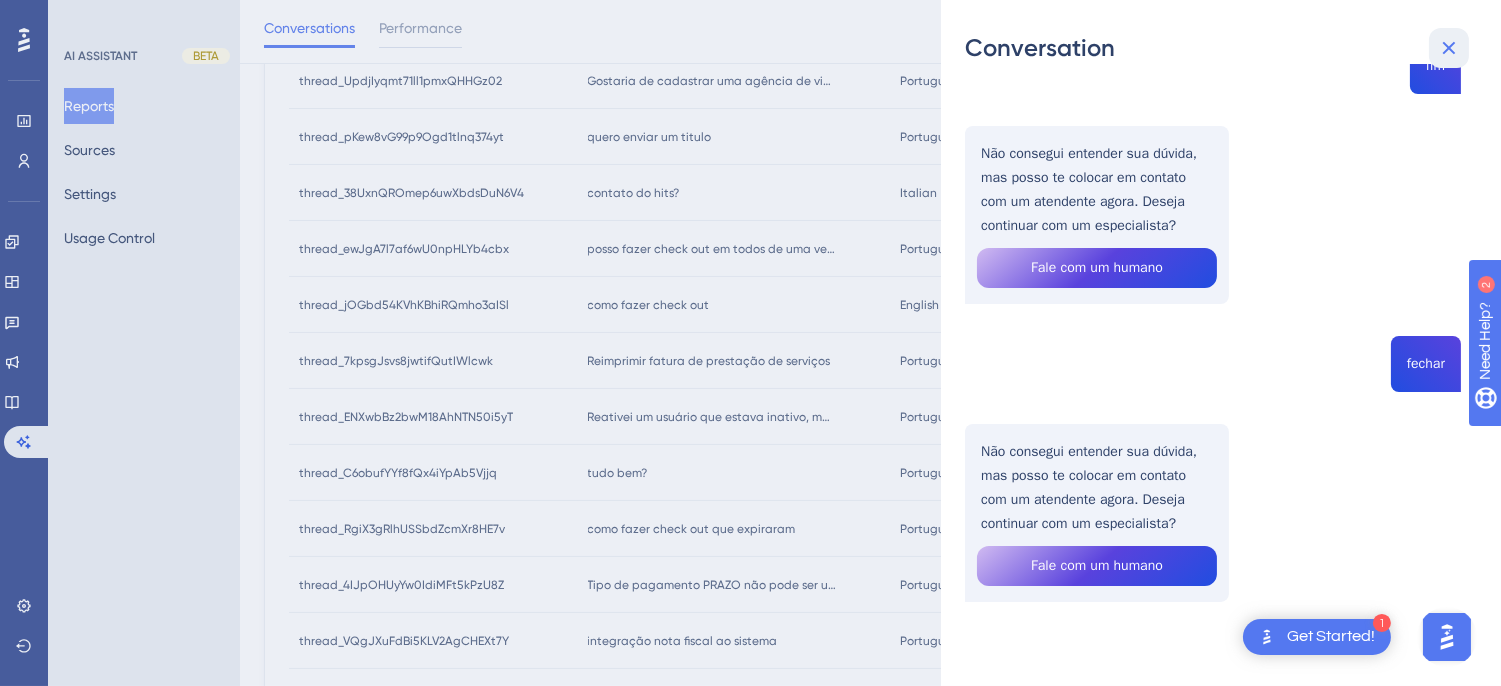 click 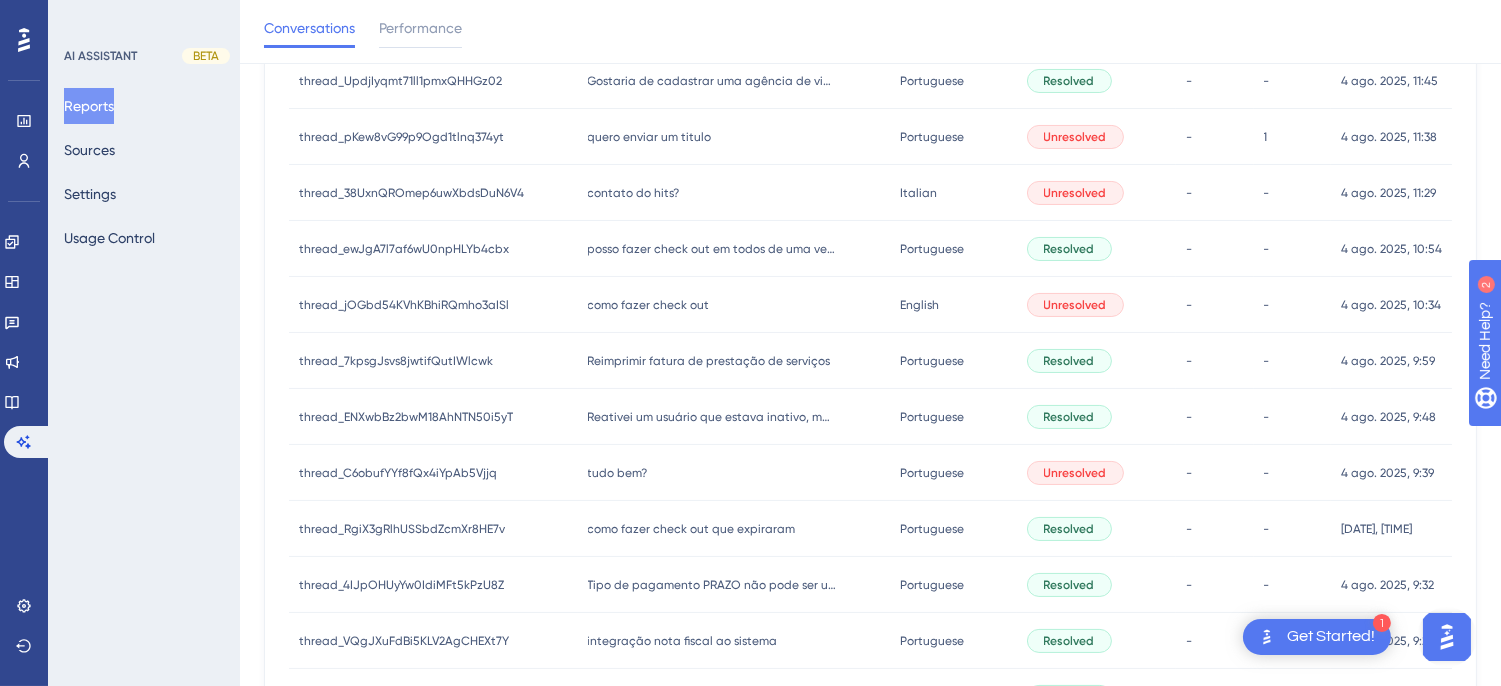 click on "Reimprimir fatura de prestação de serviços Reimprimir fatura de prestação de serviços" at bounding box center (734, 361) 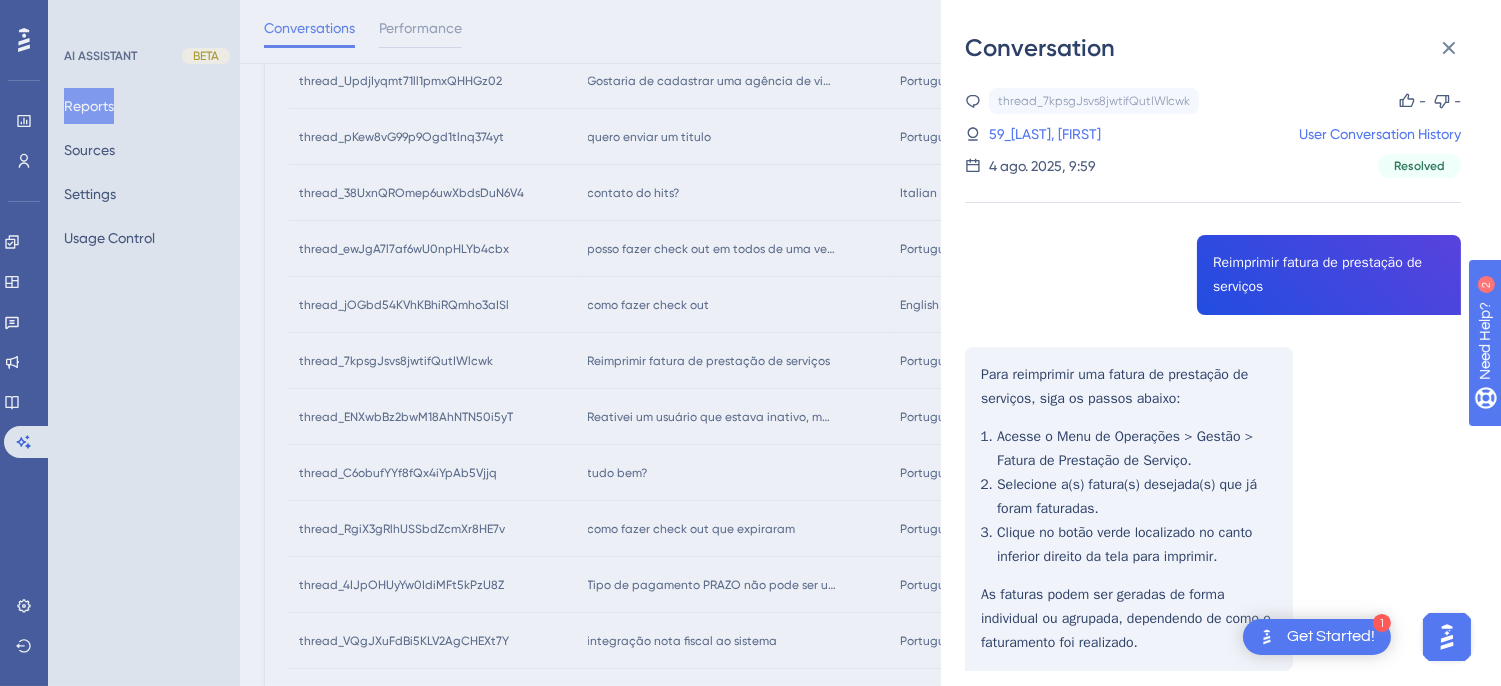 click on "thread_7kpsgJsvs8jwtifQutIWlcwk Copy - - 59_Bertoni, Ciro User Conversation History [DATE], [TIME] Resolved Reimprimir fatura de prestação de serviços Para reimprimir uma fatura de prestação de serviços, siga os passos abaixo:
Acesse o Menu de Operações > Gestão > Fatura de Prestação de Serviço.
Selecione a(s) fatura(s) desejada(s) que já foram faturadas.
Clique no botão verde localizado no canto inferior direito da tela para imprimir.
As faturas podem ser geradas de forma individual ou agrupada, dependendo de como o faturamento foi realizado." at bounding box center (1213, 430) 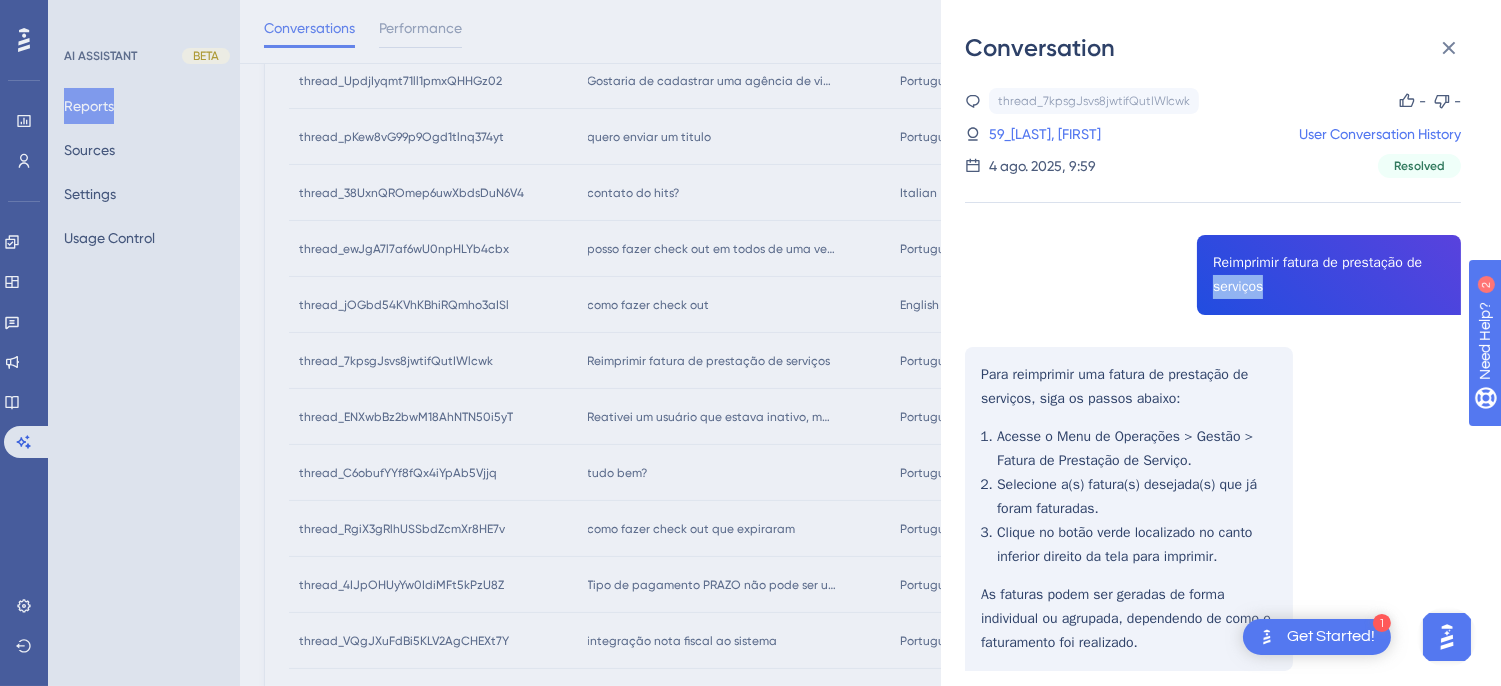 click on "thread_7kpsgJsvs8jwtifQutIWlcwk Copy - - 59_Bertoni, Ciro User Conversation History [DATE], [TIME] Resolved Reimprimir fatura de prestação de serviços Para reimprimir uma fatura de prestação de serviços, siga os passos abaixo:
Acesse o Menu de Operações > Gestão > Fatura de Prestação de Serviço.
Selecione a(s) fatura(s) desejada(s) que já foram faturadas.
Clique no botão verde localizado no canto inferior direito da tela para imprimir.
As faturas podem ser geradas de forma individual ou agrupada, dependendo de como o faturamento foi realizado." at bounding box center (1213, 430) 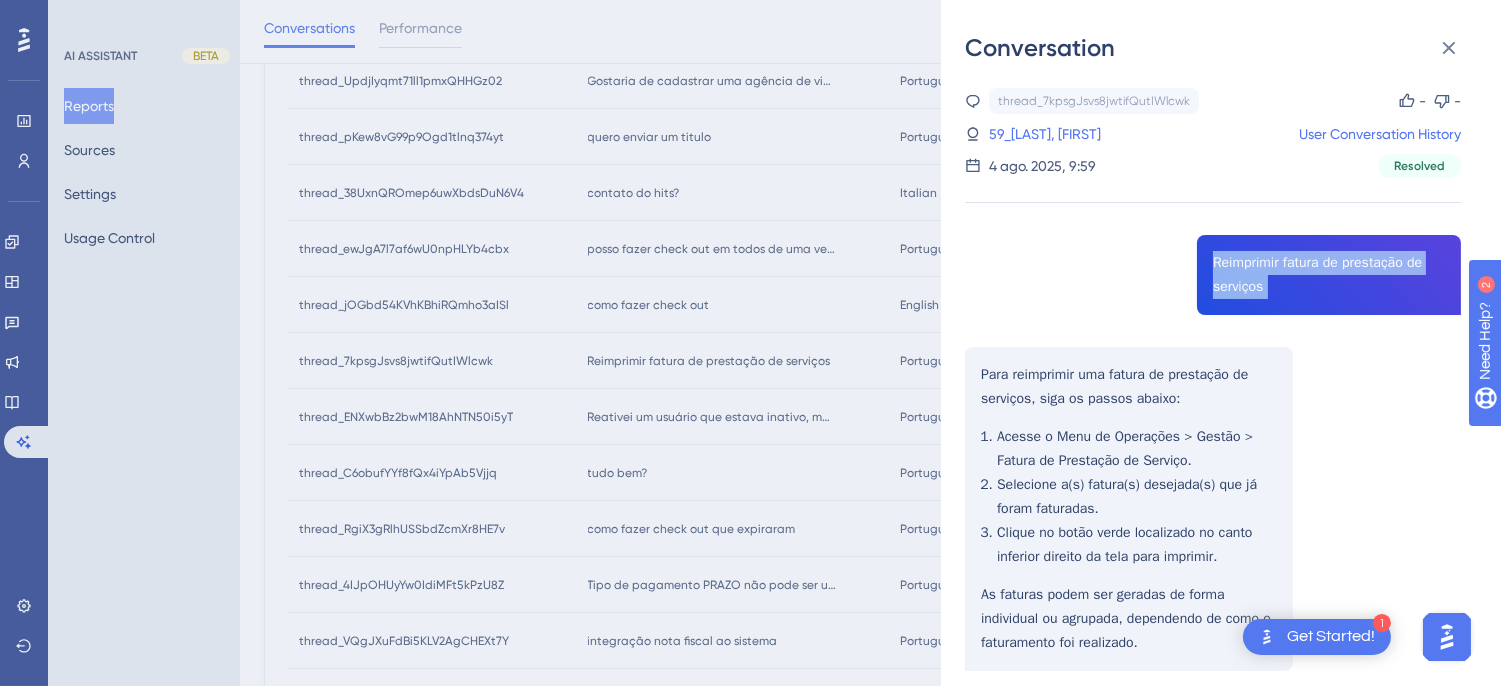click on "thread_7kpsgJsvs8jwtifQutIWlcwk Copy - - 59_Bertoni, Ciro User Conversation History [DATE], [TIME] Resolved Reimprimir fatura de prestação de serviços Para reimprimir uma fatura de prestação de serviços, siga os passos abaixo:
Acesse o Menu de Operações > Gestão > Fatura de Prestação de Serviço.
Selecione a(s) fatura(s) desejada(s) que já foram faturadas.
Clique no botão verde localizado no canto inferior direito da tela para imprimir.
As faturas podem ser geradas de forma individual ou agrupada, dependendo de como o faturamento foi realizado." at bounding box center (1213, 430) 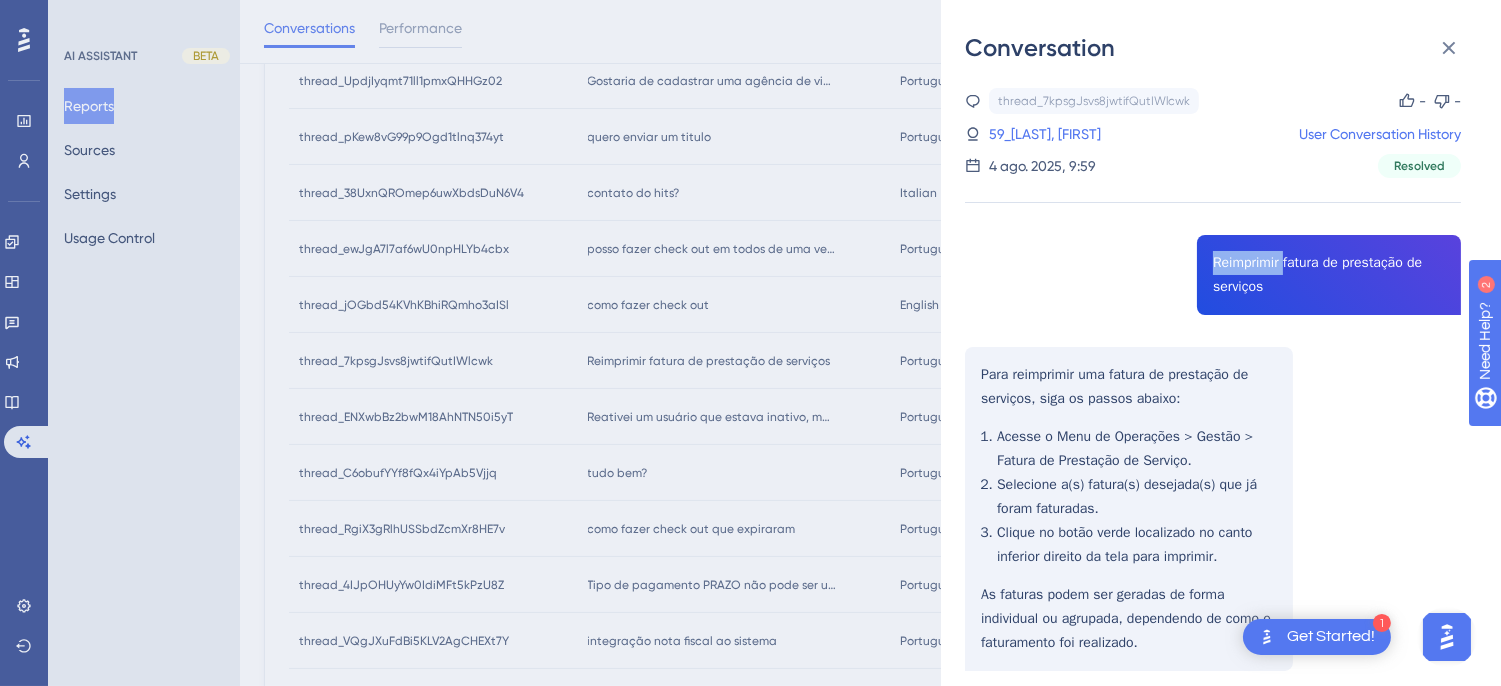 click on "thread_7kpsgJsvs8jwtifQutIWlcwk Copy - - 59_Bertoni, Ciro User Conversation History [DATE], [TIME] Resolved Reimprimir fatura de prestação de serviços Para reimprimir uma fatura de prestação de serviços, siga os passos abaixo:
Acesse o Menu de Operações > Gestão > Fatura de Prestação de Serviço.
Selecione a(s) fatura(s) desejada(s) que já foram faturadas.
Clique no botão verde localizado no canto inferior direito da tela para imprimir.
As faturas podem ser geradas de forma individual ou agrupada, dependendo de como o faturamento foi realizado." at bounding box center [1213, 430] 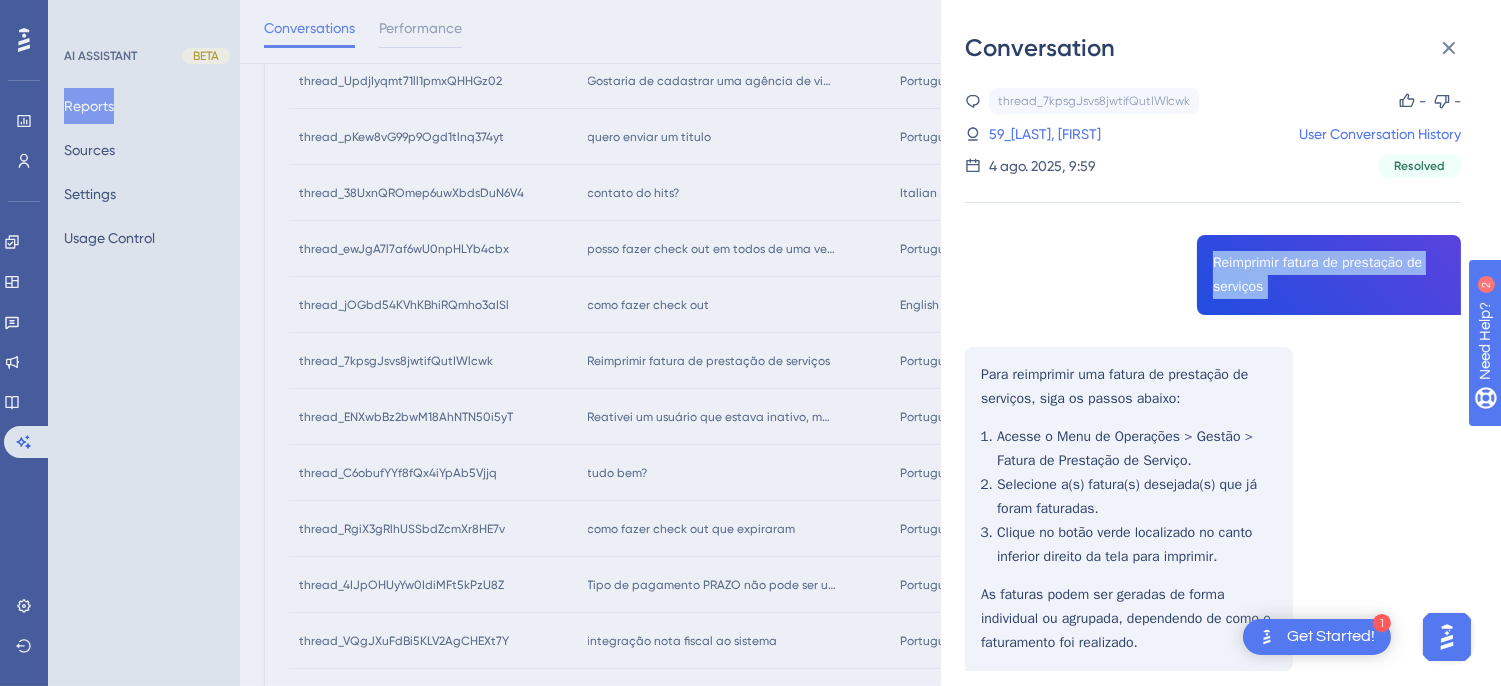 click on "thread_7kpsgJsvs8jwtifQutIWlcwk Copy - - 59_Bertoni, Ciro User Conversation History [DATE], [TIME] Resolved Reimprimir fatura de prestação de serviços Para reimprimir uma fatura de prestação de serviços, siga os passos abaixo:
Acesse o Menu de Operações > Gestão > Fatura de Prestação de Serviço.
Selecione a(s) fatura(s) desejada(s) que já foram faturadas.
Clique no botão verde localizado no canto inferior direito da tela para imprimir.
As faturas podem ser geradas de forma individual ou agrupada, dependendo de como o faturamento foi realizado." at bounding box center [1213, 430] 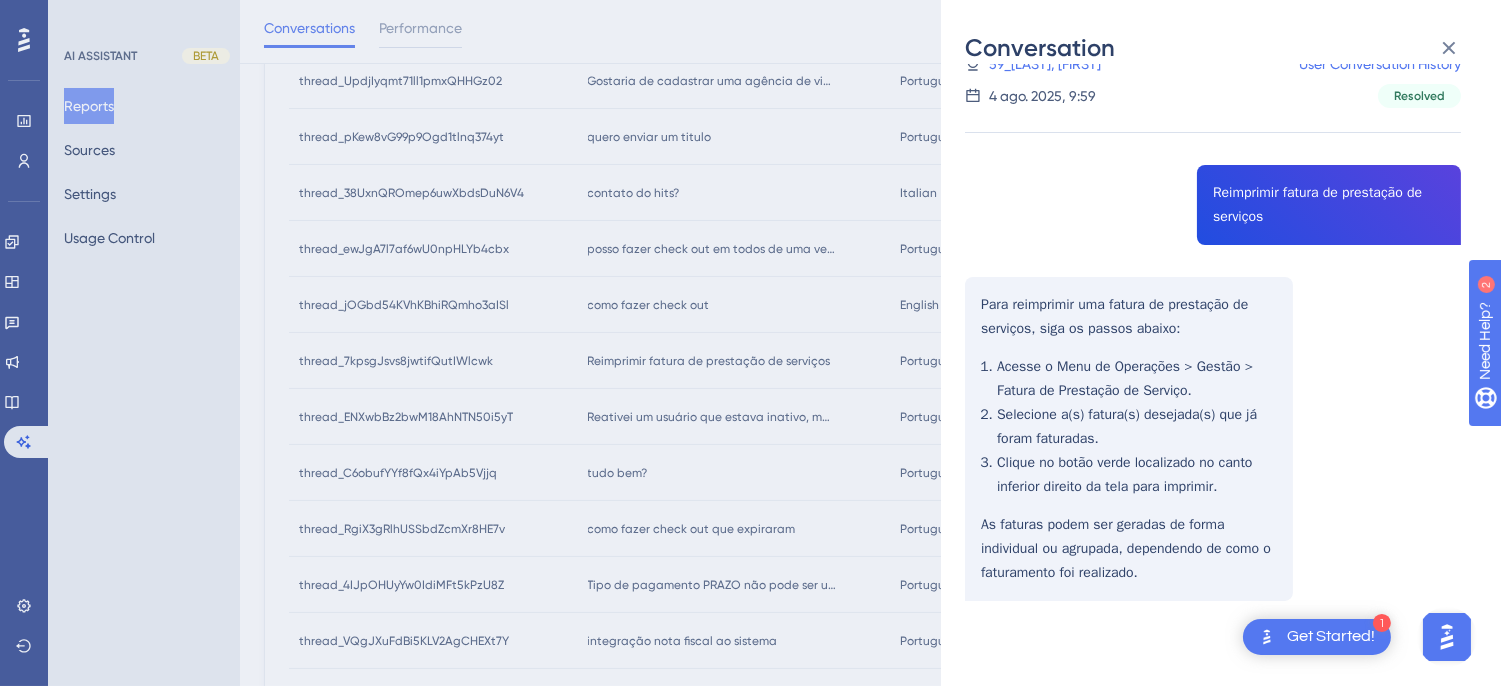 click on "thread_7kpsgJsvs8jwtifQutIWlcwk Copy - - 59_Bertoni, Ciro User Conversation History [DATE], [TIME] Resolved Reimprimir fatura de prestação de serviços Para reimprimir uma fatura de prestação de serviços, siga os passos abaixo:
Acesse o Menu de Operações > Gestão > Fatura de Prestação de Serviço.
Selecione a(s) fatura(s) desejada(s) que já foram faturadas.
Clique no botão verde localizado no canto inferior direito da tela para imprimir.
As faturas podem ser geradas de forma individual ou agrupada, dependendo de como o faturamento foi realizado." at bounding box center [1213, 360] 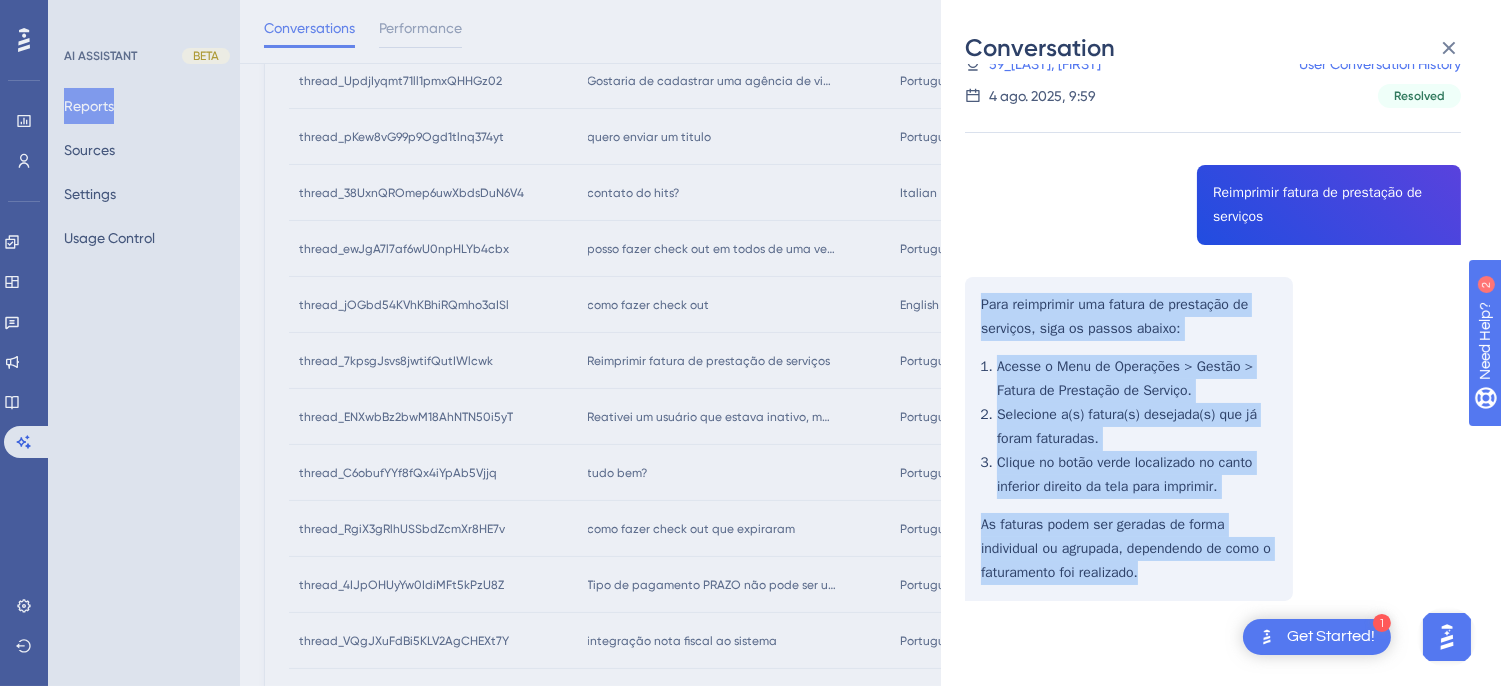 drag, startPoint x: 981, startPoint y: 298, endPoint x: 1187, endPoint y: 600, distance: 365.56805 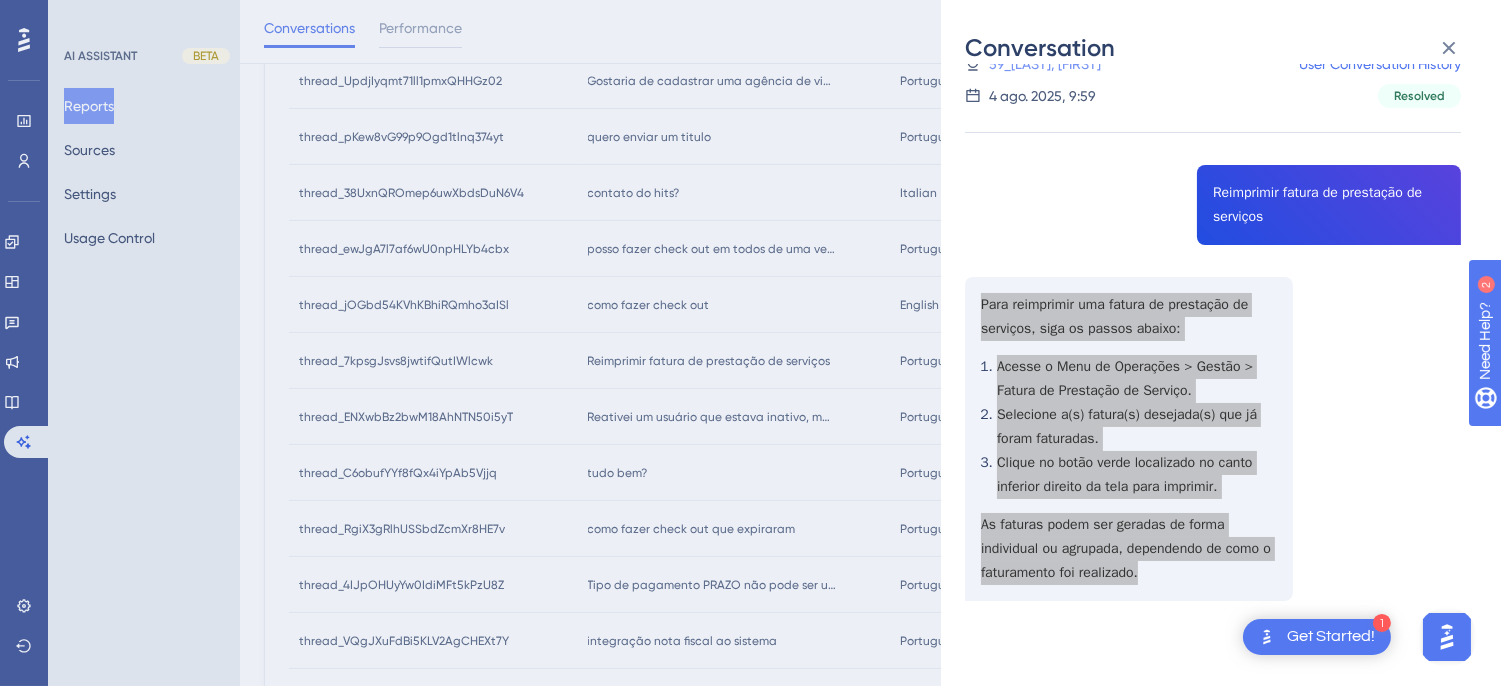 scroll, scrollTop: 0, scrollLeft: 0, axis: both 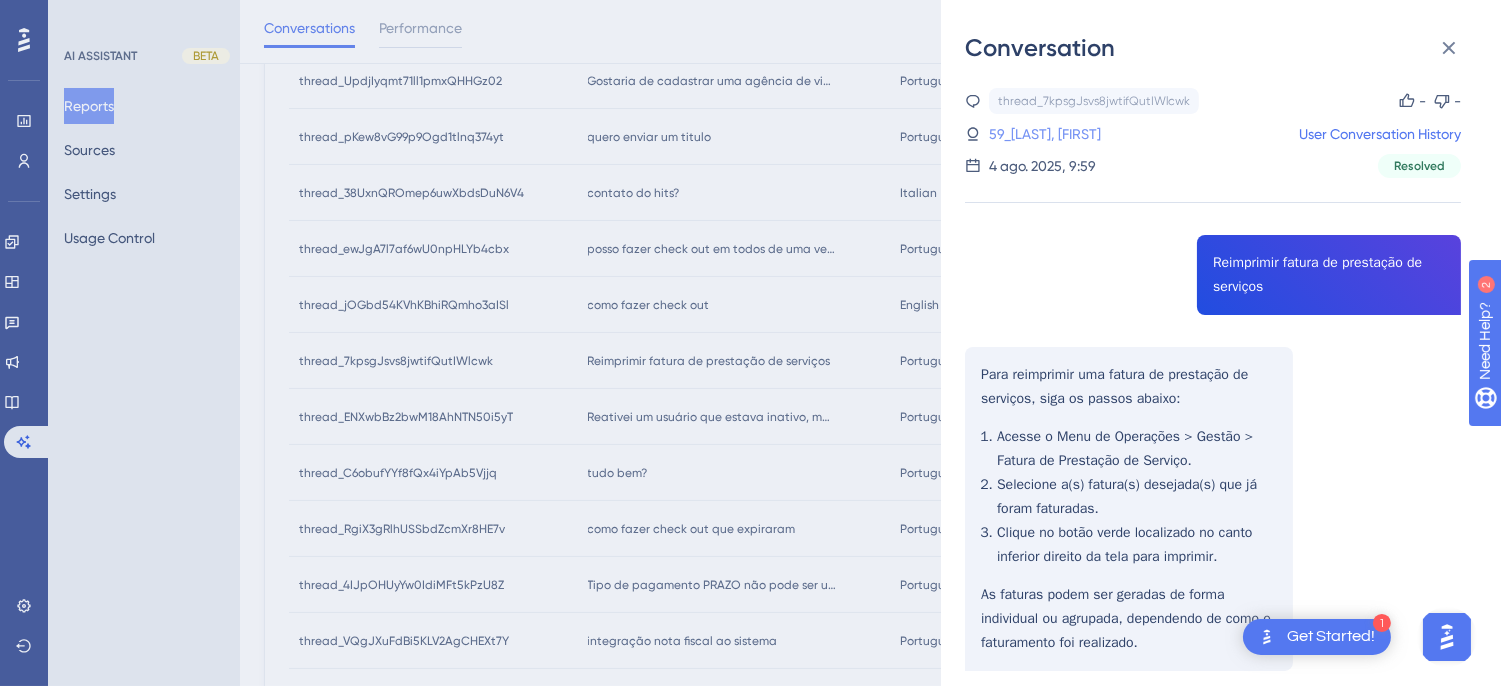 click on "59_[LAST], [FIRST]" at bounding box center (1045, 134) 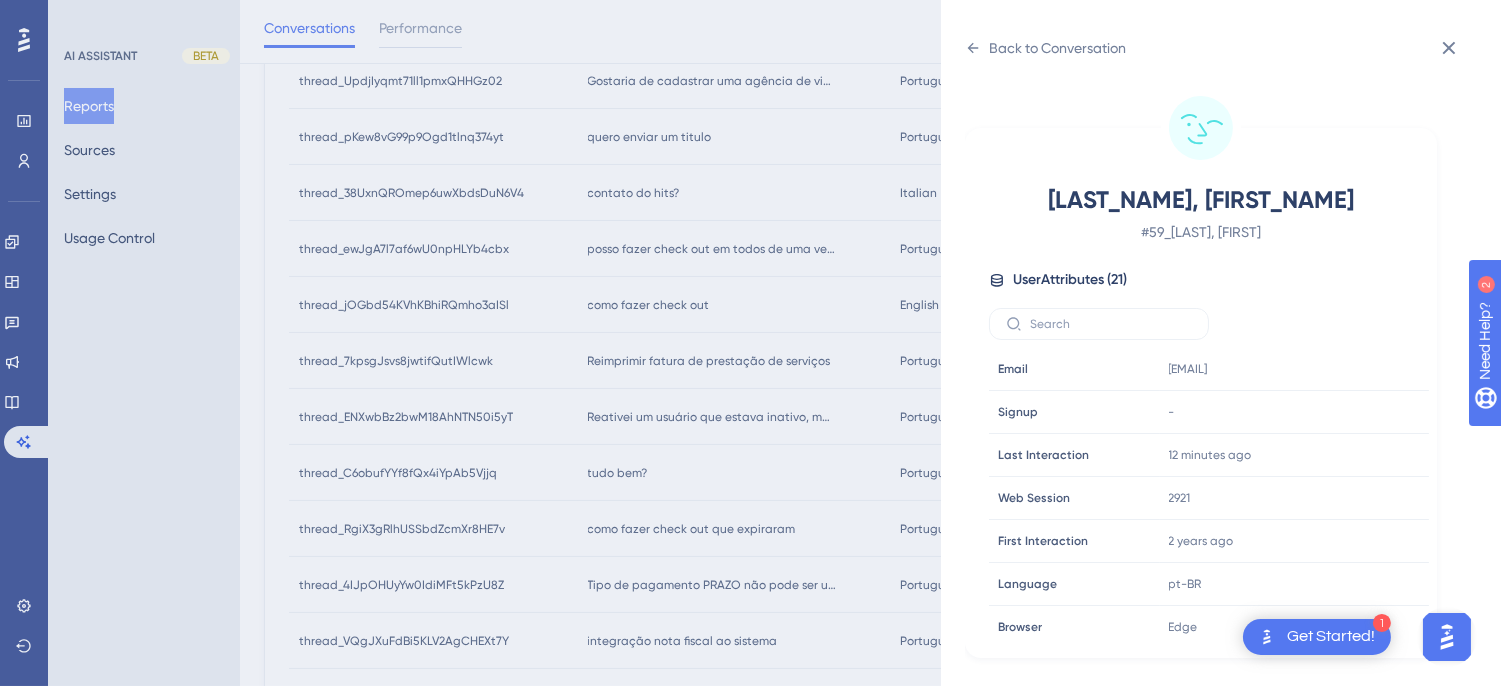 scroll, scrollTop: 888, scrollLeft: 0, axis: vertical 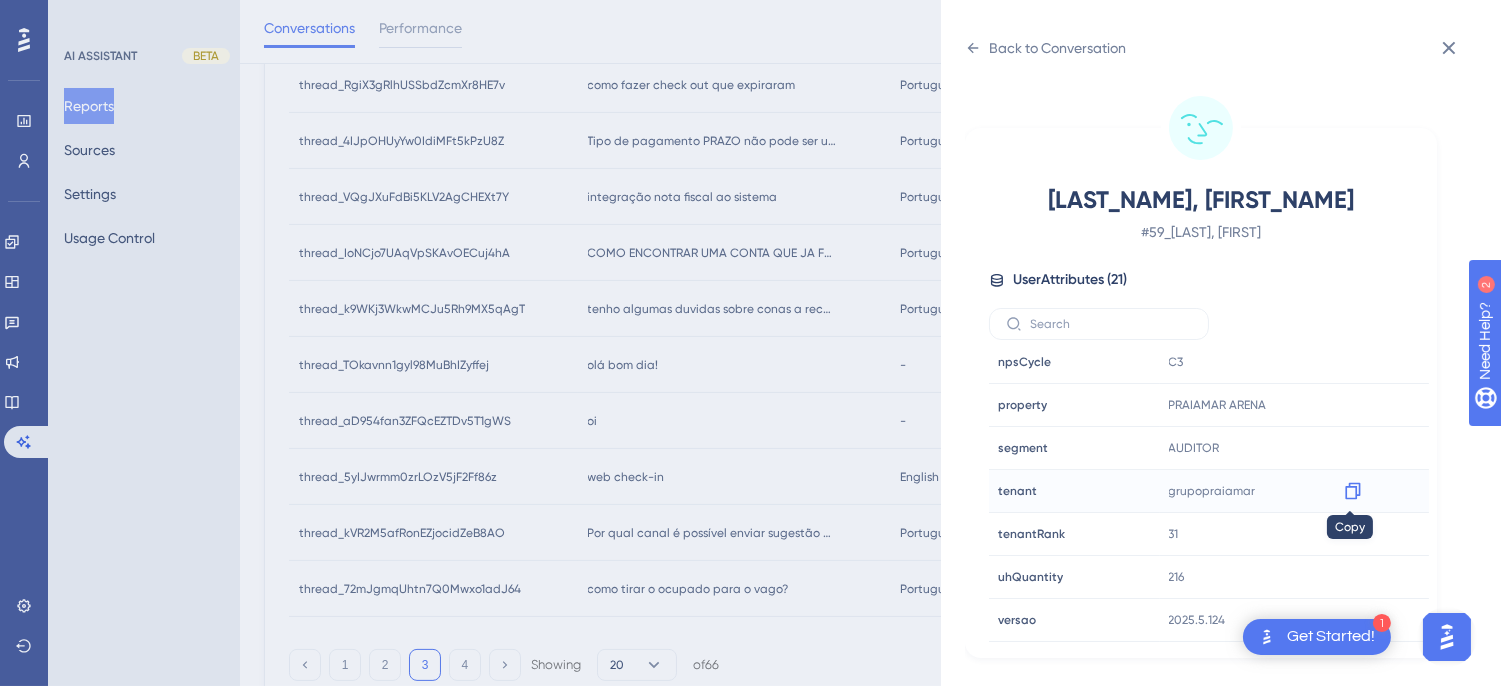 click 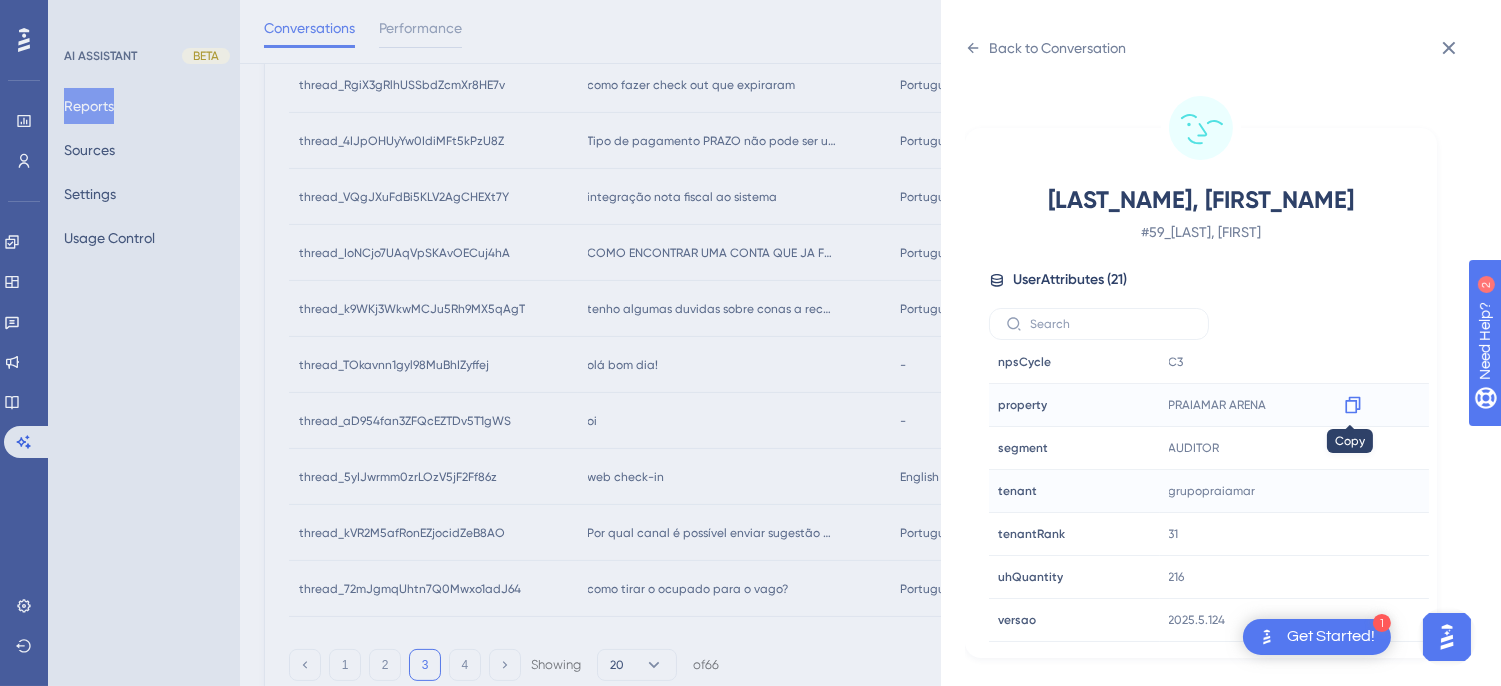 click 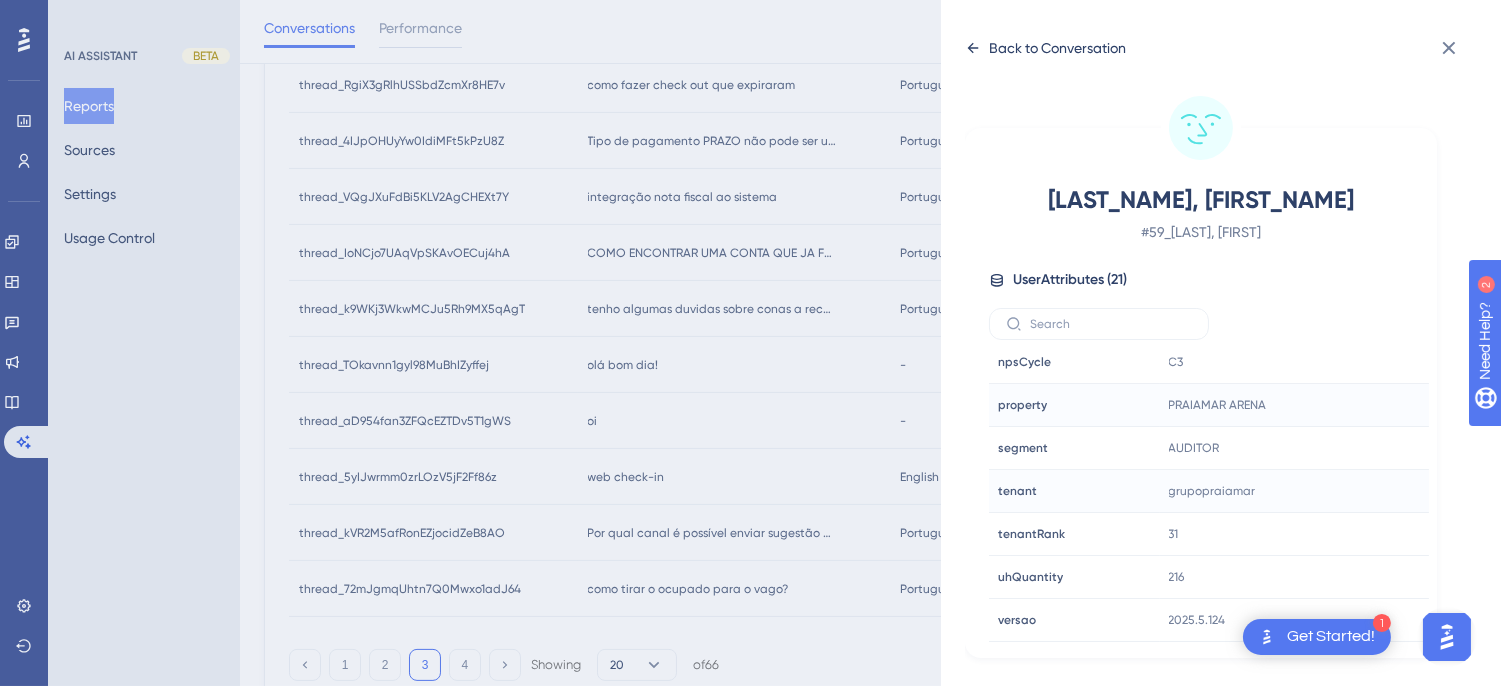 click 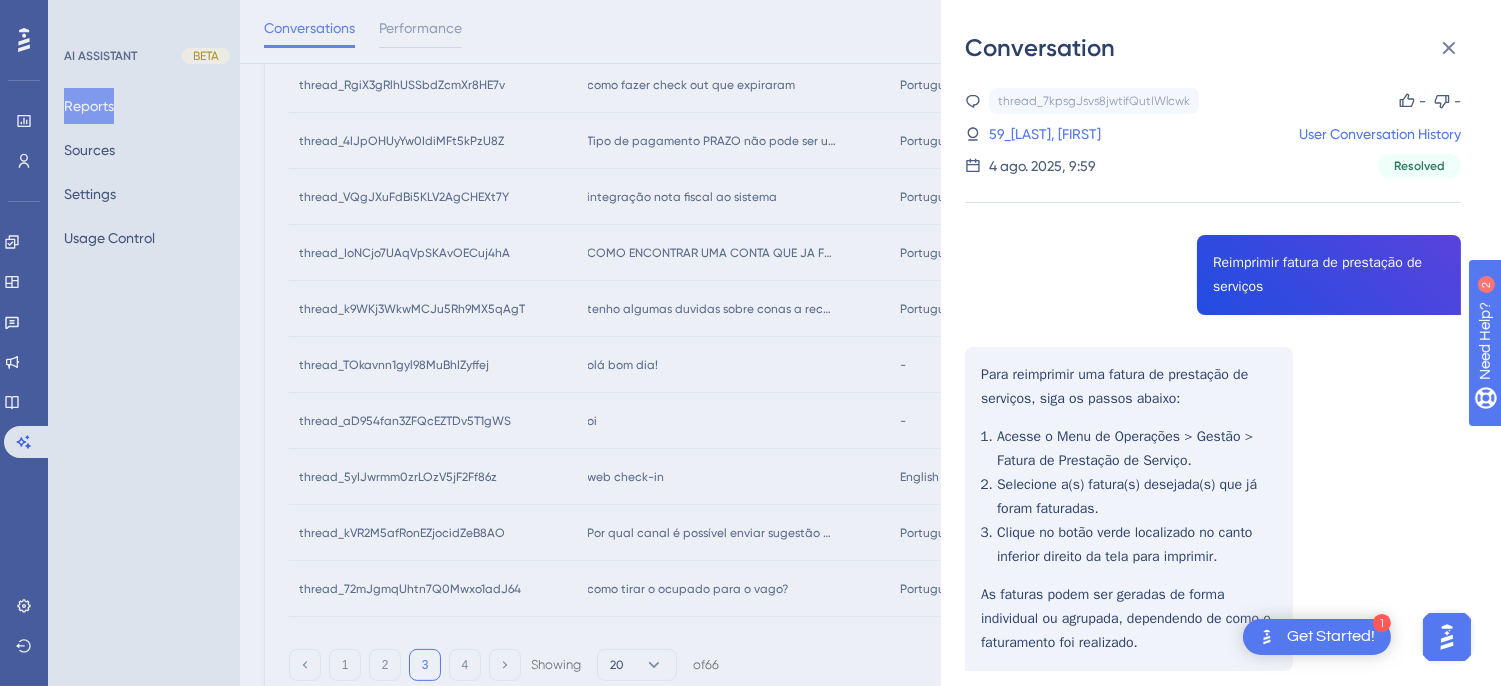 scroll, scrollTop: 70, scrollLeft: 0, axis: vertical 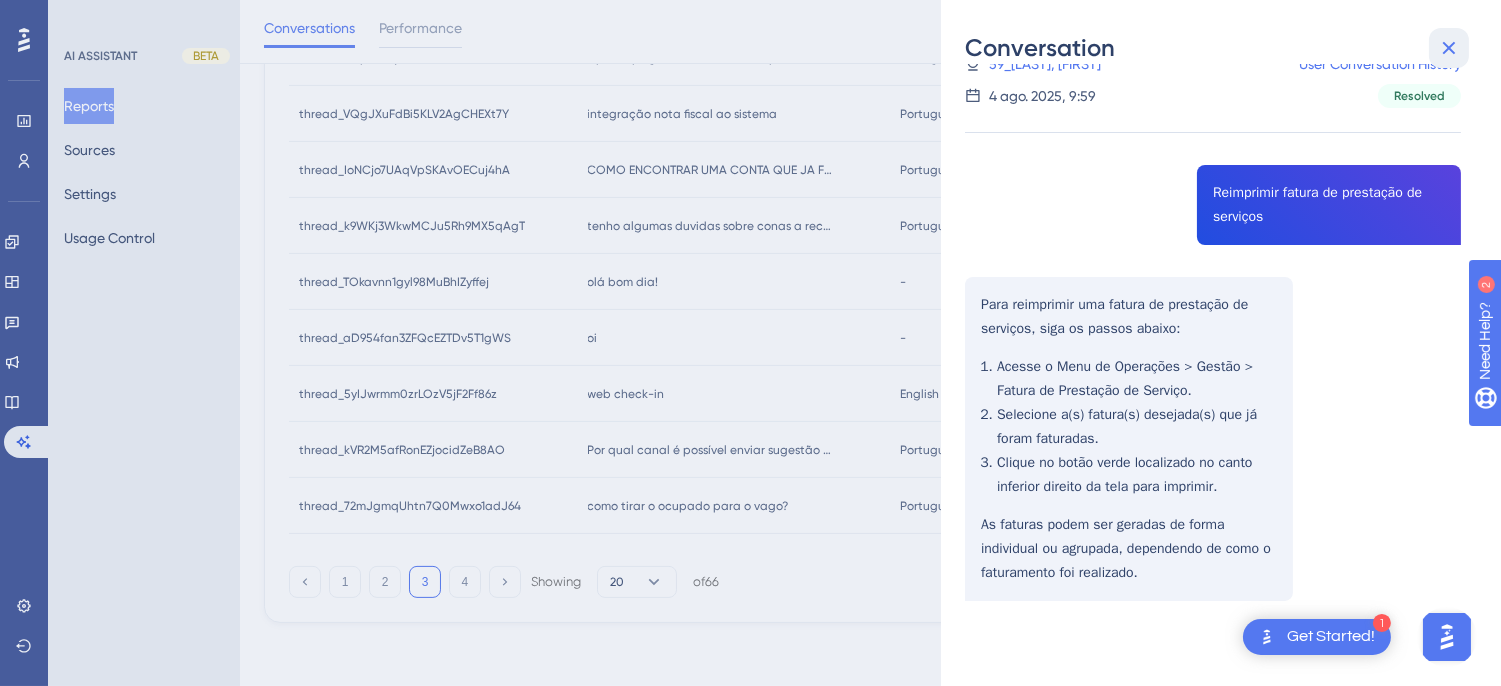 click at bounding box center (1449, 48) 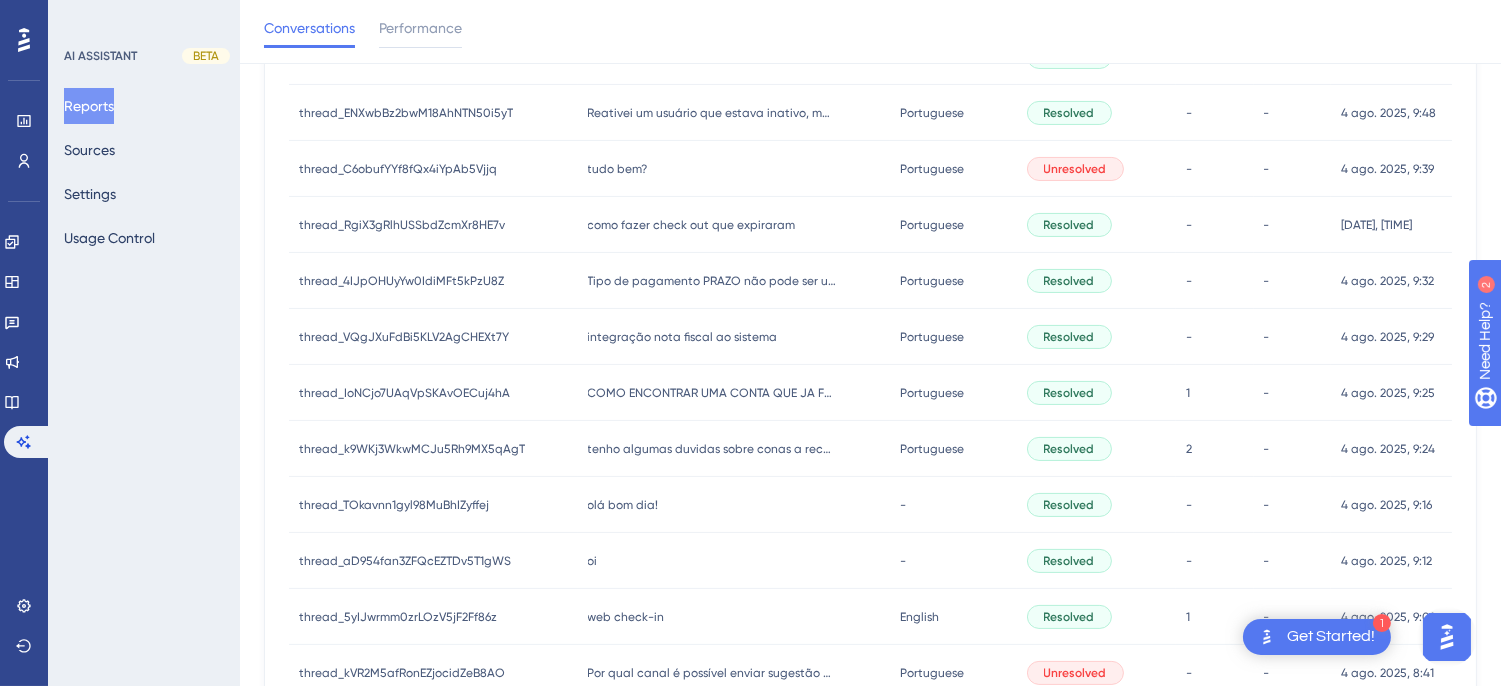 scroll, scrollTop: 526, scrollLeft: 0, axis: vertical 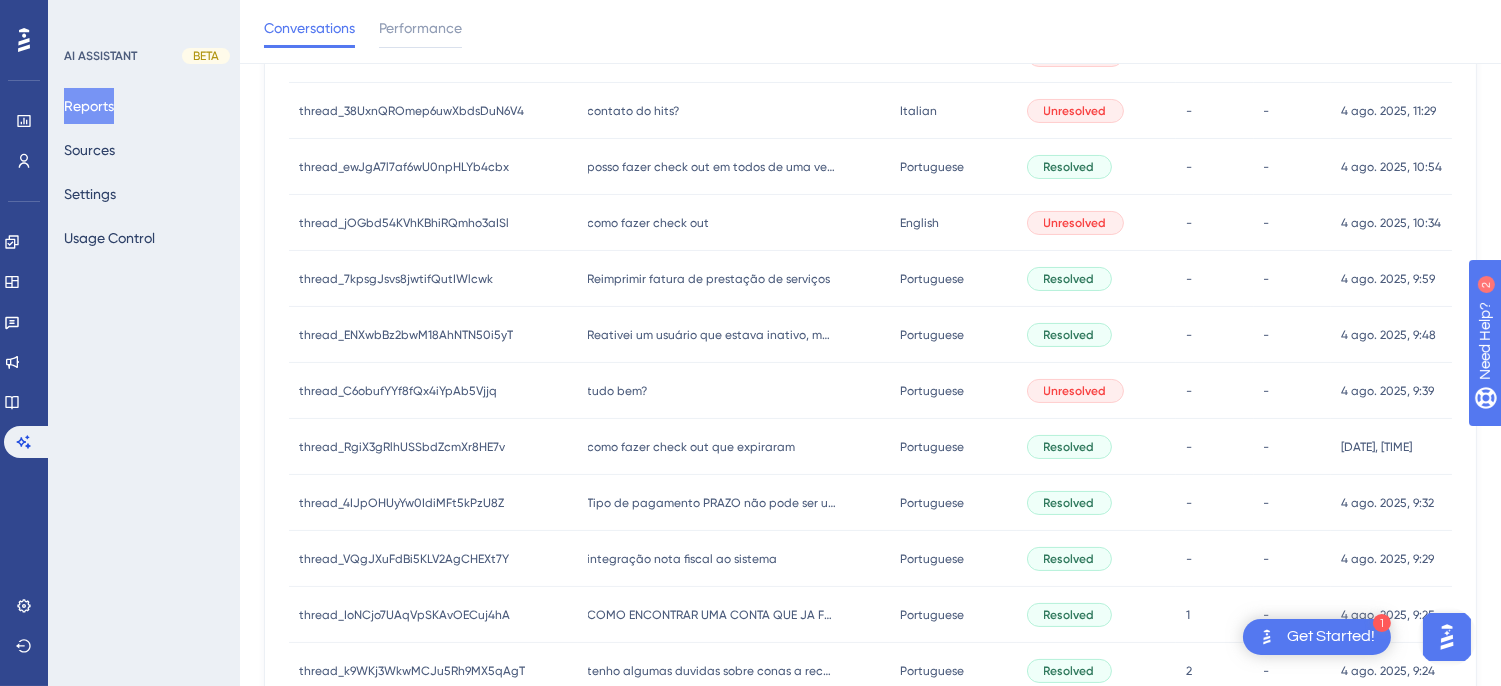 click on "Reativei um usuário que estava inativo, mas ele não consegue acessar o sistema, o que devo fazer? Reativei um usuário que estava inativo, mas ele não consegue acessar o sistema, o que devo fazer?" at bounding box center [734, 335] 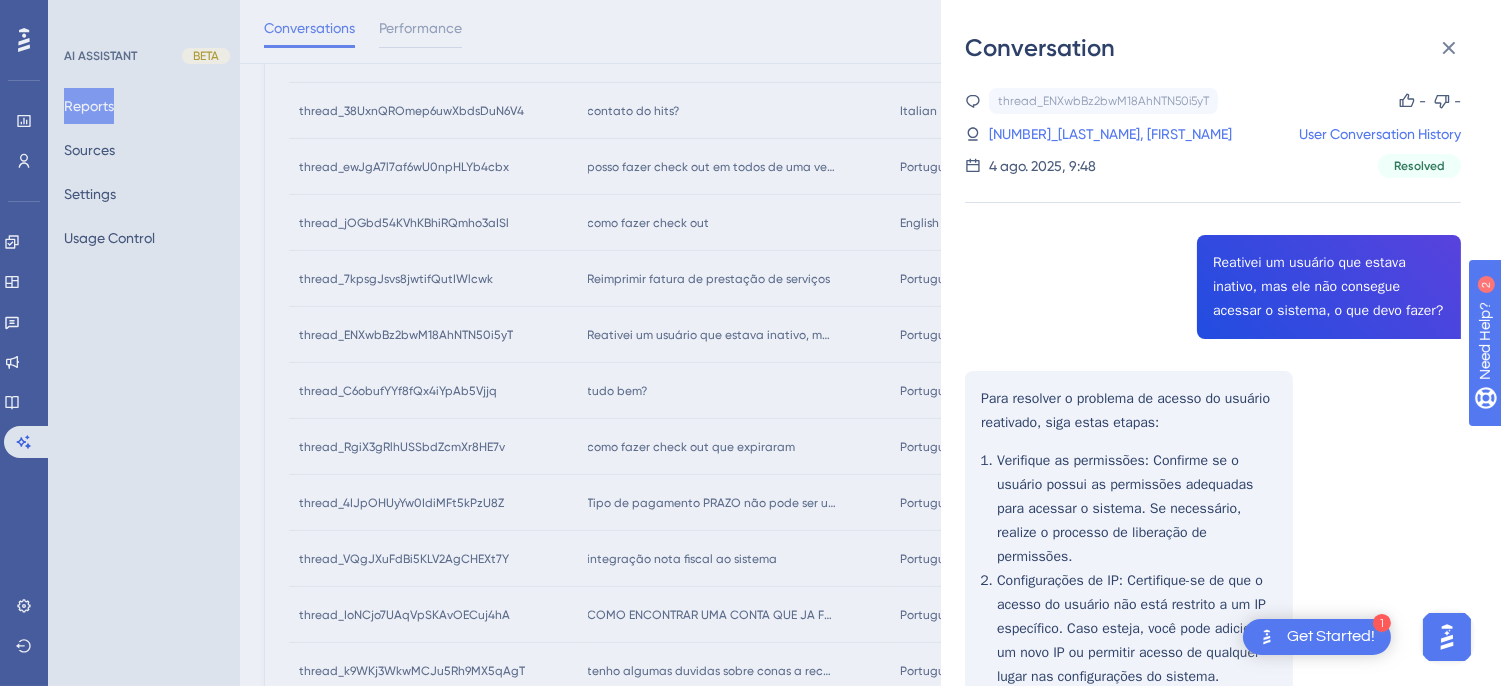 click on "thread_ENXwbBz2bwM18AhNTN50i5yT Copy - - 4_Magalhães, Adilson User Conversation History [DATE], [TIME] Resolved Reativei um usuário que estava inativo, mas ele não consegue acessar o sistema, o que devo fazer? Para resolver o problema de acesso do usuário reativado, siga estas etapas:
Verifique as permissões : Confirme se o usuário possui as permissões adequadas para acessar o sistema. Se necessário, realize o processo de liberação de permissões.
Configurações de IP : Certifique-se de que o acesso do usuário não está restrito a um IP específico. Caso esteja, você pode adicionar um novo IP ou permitir acesso de qualquer lugar nas configurações do sistema.
Atualização de página : Após realizar as alterações, peça ao usuário que atualize a página do sistema e tente acessar novamente.
Se o problema persistir, considere entrar em contato com o suporte técnico para assistência adicional." at bounding box center (1213, 538) 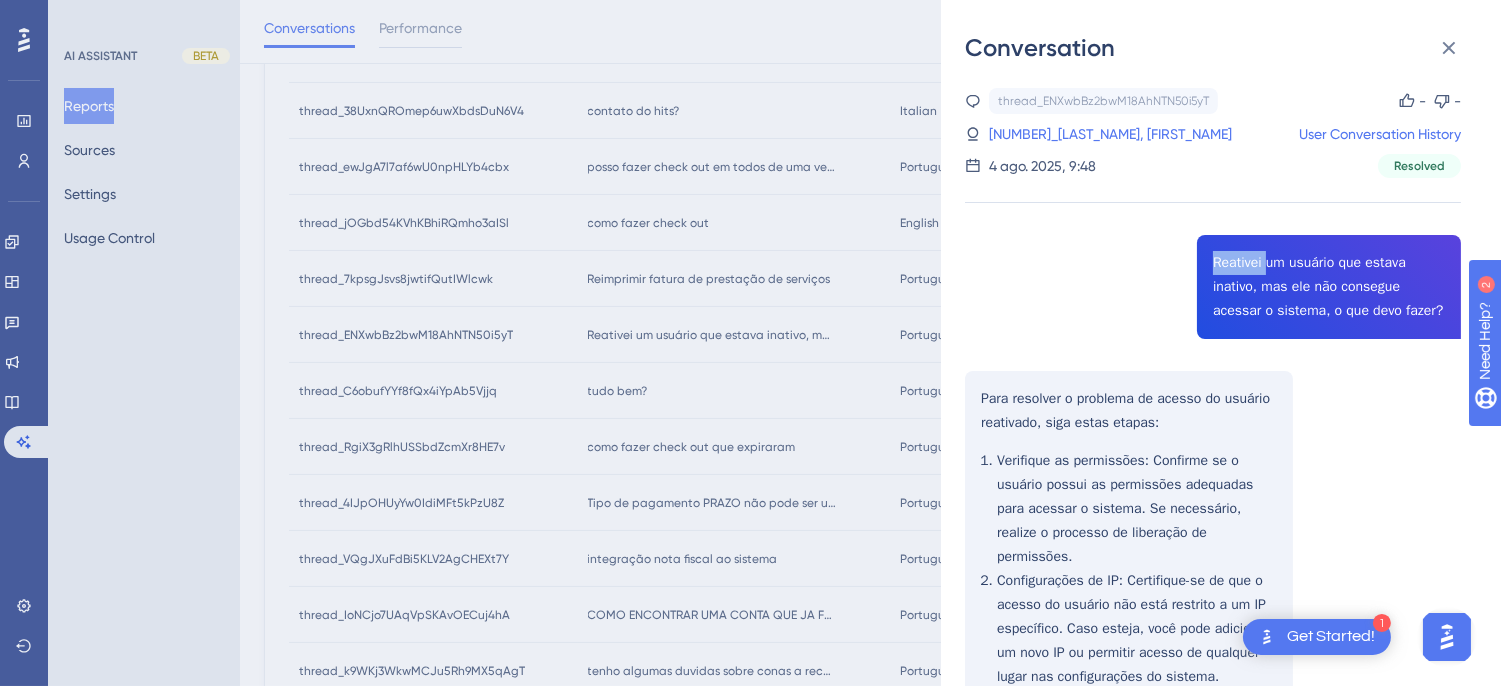 click on "thread_ENXwbBz2bwM18AhNTN50i5yT Copy - - 4_Magalhães, Adilson User Conversation History [DATE], [TIME] Resolved Reativei um usuário que estava inativo, mas ele não consegue acessar o sistema, o que devo fazer? Para resolver o problema de acesso do usuário reativado, siga estas etapas:
Verifique as permissões : Confirme se o usuário possui as permissões adequadas para acessar o sistema. Se necessário, realize o processo de liberação de permissões.
Configurações de IP : Certifique-se de que o acesso do usuário não está restrito a um IP específico. Caso esteja, você pode adicionar um novo IP ou permitir acesso de qualquer lugar nas configurações do sistema.
Atualização de página : Após realizar as alterações, peça ao usuário que atualize a página do sistema e tente acessar novamente.
Se o problema persistir, considere entrar em contato com o suporte técnico para assistência adicional." at bounding box center [1213, 538] 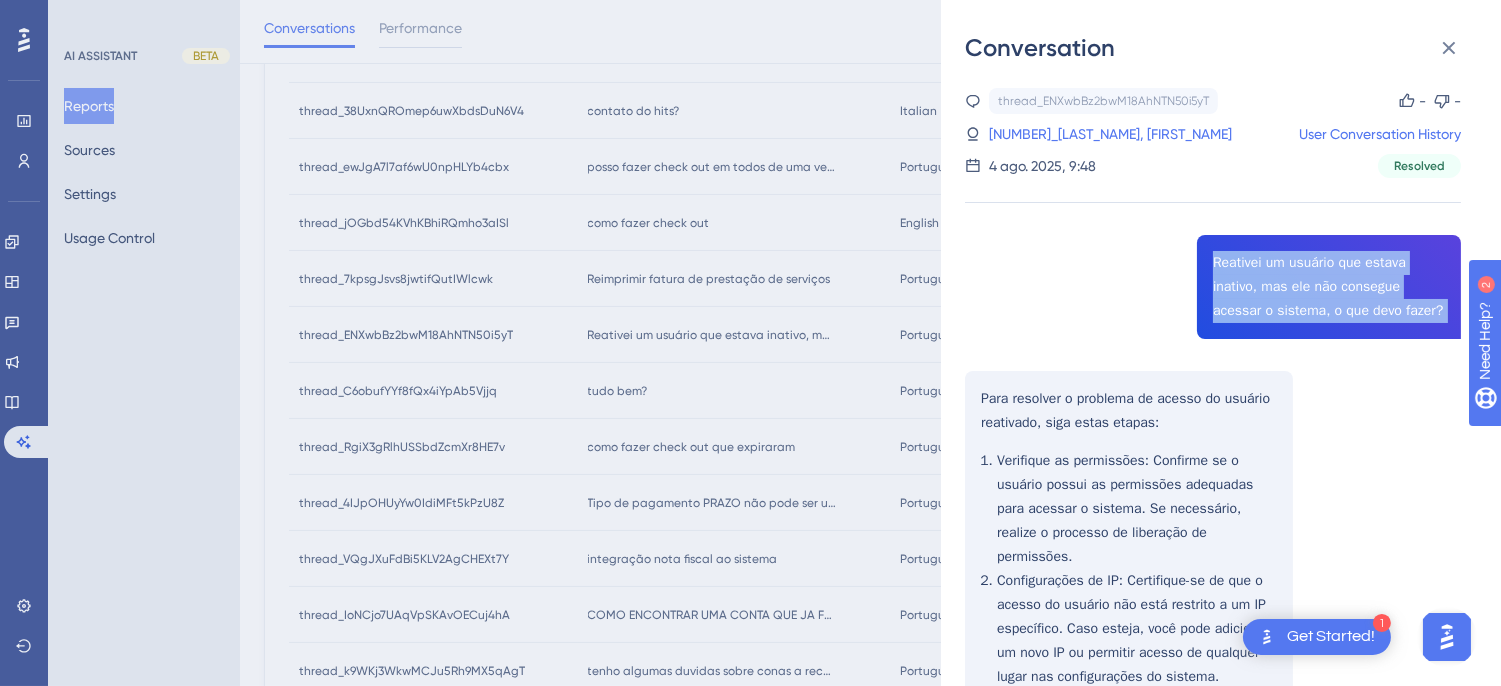 click on "thread_ENXwbBz2bwM18AhNTN50i5yT Copy - - 4_Magalhães, Adilson User Conversation History [DATE], [TIME] Resolved Reativei um usuário que estava inativo, mas ele não consegue acessar o sistema, o que devo fazer? Para resolver o problema de acesso do usuário reativado, siga estas etapas:
Verifique as permissões : Confirme se o usuário possui as permissões adequadas para acessar o sistema. Se necessário, realize o processo de liberação de permissões.
Configurações de IP : Certifique-se de que o acesso do usuário não está restrito a um IP específico. Caso esteja, você pode adicionar um novo IP ou permitir acesso de qualquer lugar nas configurações do sistema.
Atualização de página : Após realizar as alterações, peça ao usuário que atualize a página do sistema e tente acessar novamente.
Se o problema persistir, considere entrar em contato com o suporte técnico para assistência adicional." at bounding box center [1213, 538] 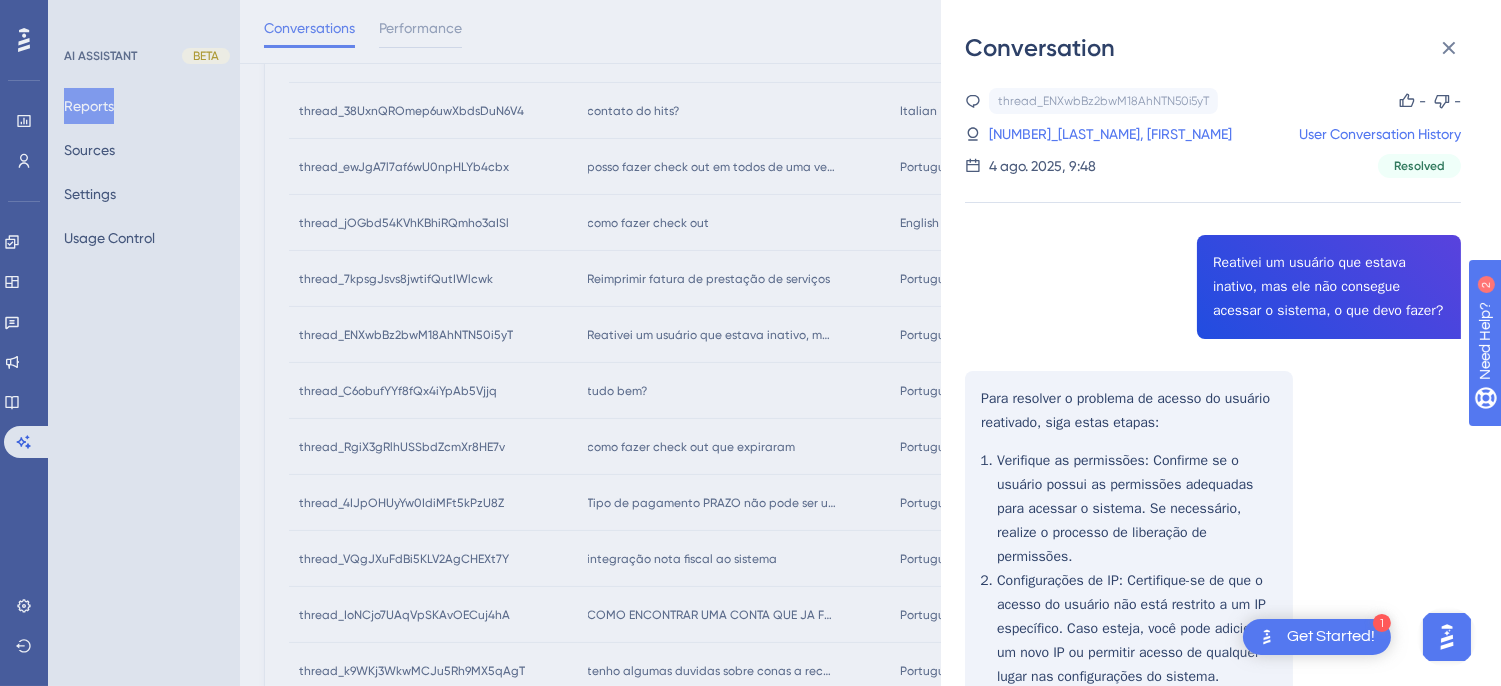 click on "thread_ENXwbBz2bwM18AhNTN50i5yT Copy - - 4_Magalhães, Adilson User Conversation History [DATE], [TIME] Resolved Reativei um usuário que estava inativo, mas ele não consegue acessar o sistema, o que devo fazer? Para resolver o problema de acesso do usuário reativado, siga estas etapas:
Verifique as permissões : Confirme se o usuário possui as permissões adequadas para acessar o sistema. Se necessário, realize o processo de liberação de permissões.
Configurações de IP : Certifique-se de que o acesso do usuário não está restrito a um IP específico. Caso esteja, você pode adicionar um novo IP ou permitir acesso de qualquer lugar nas configurações do sistema.
Atualização de página : Após realizar as alterações, peça ao usuário que atualize a página do sistema e tente acessar novamente.
Se o problema persistir, considere entrar em contato com o suporte técnico para assistência adicional." at bounding box center (1213, 538) 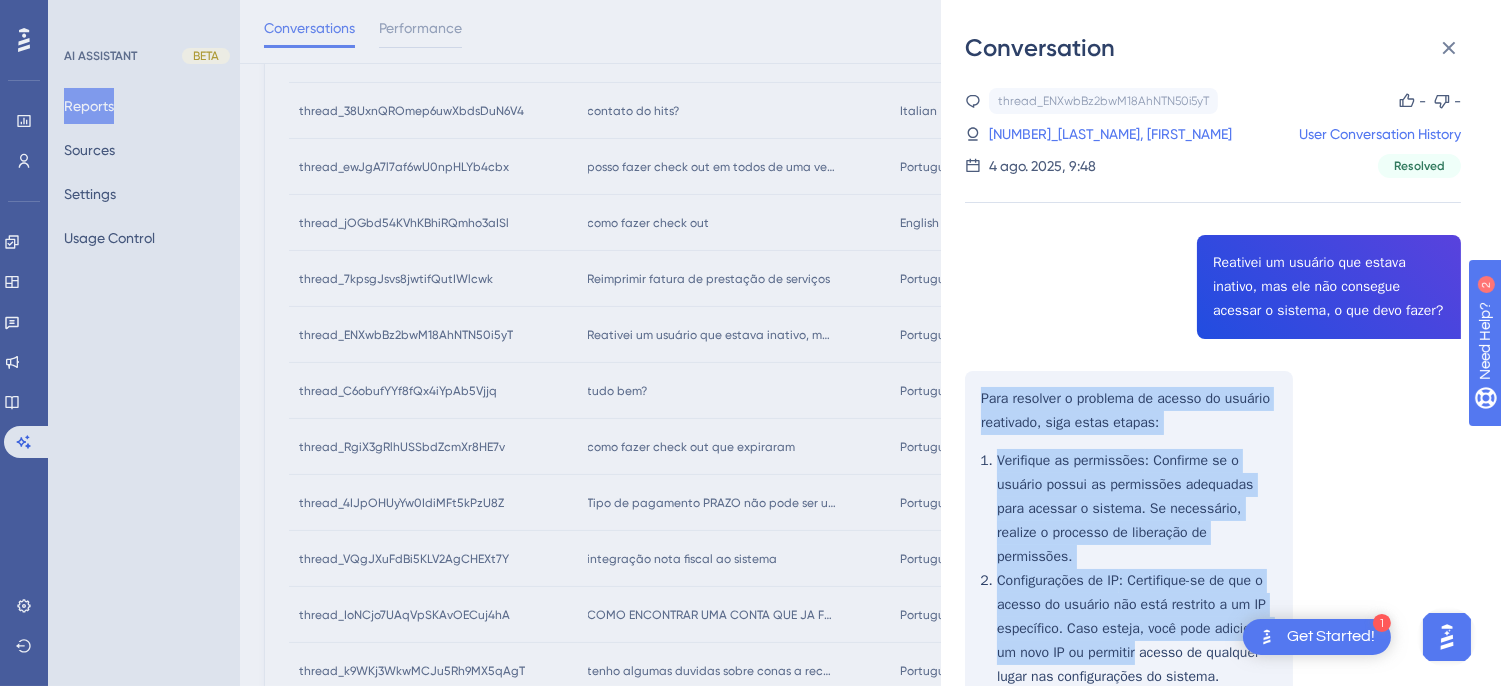 scroll, scrollTop: 222, scrollLeft: 0, axis: vertical 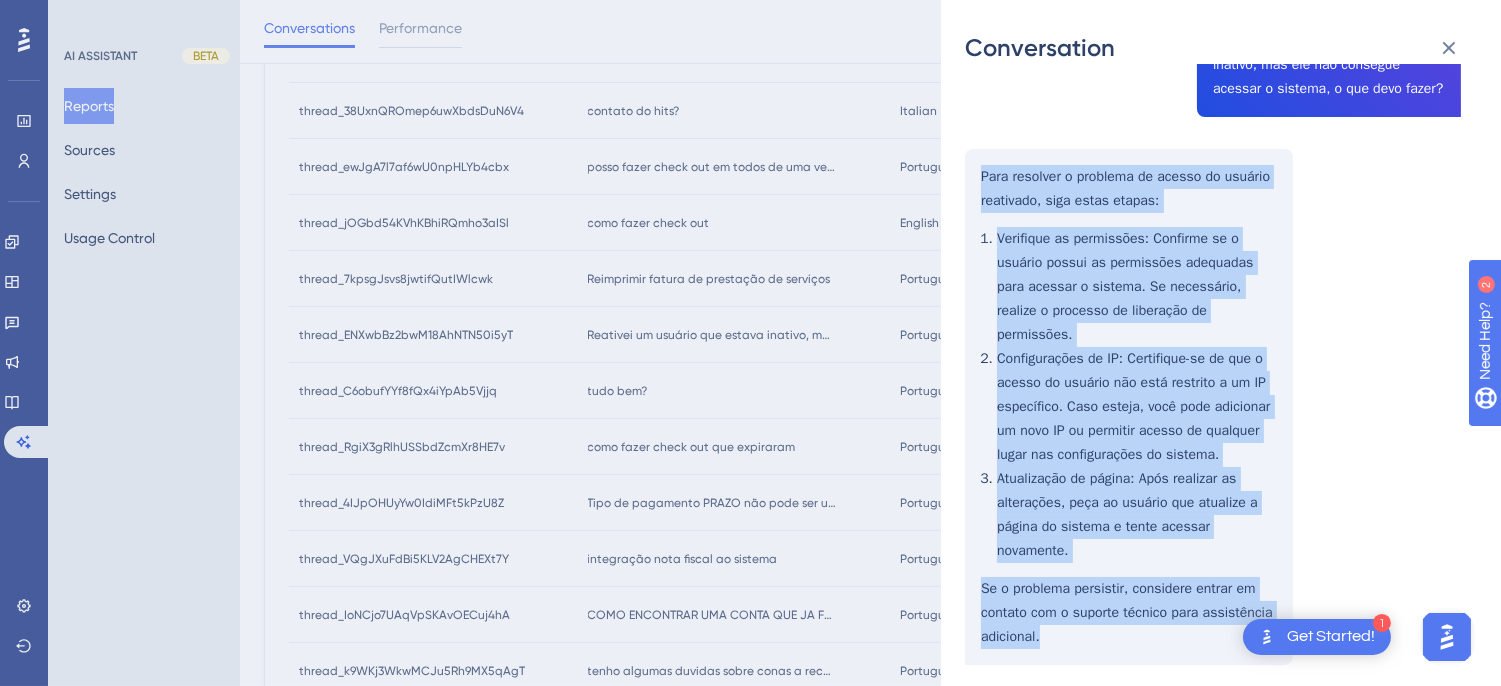 drag, startPoint x: 984, startPoint y: 396, endPoint x: 1057, endPoint y: 627, distance: 242.2602 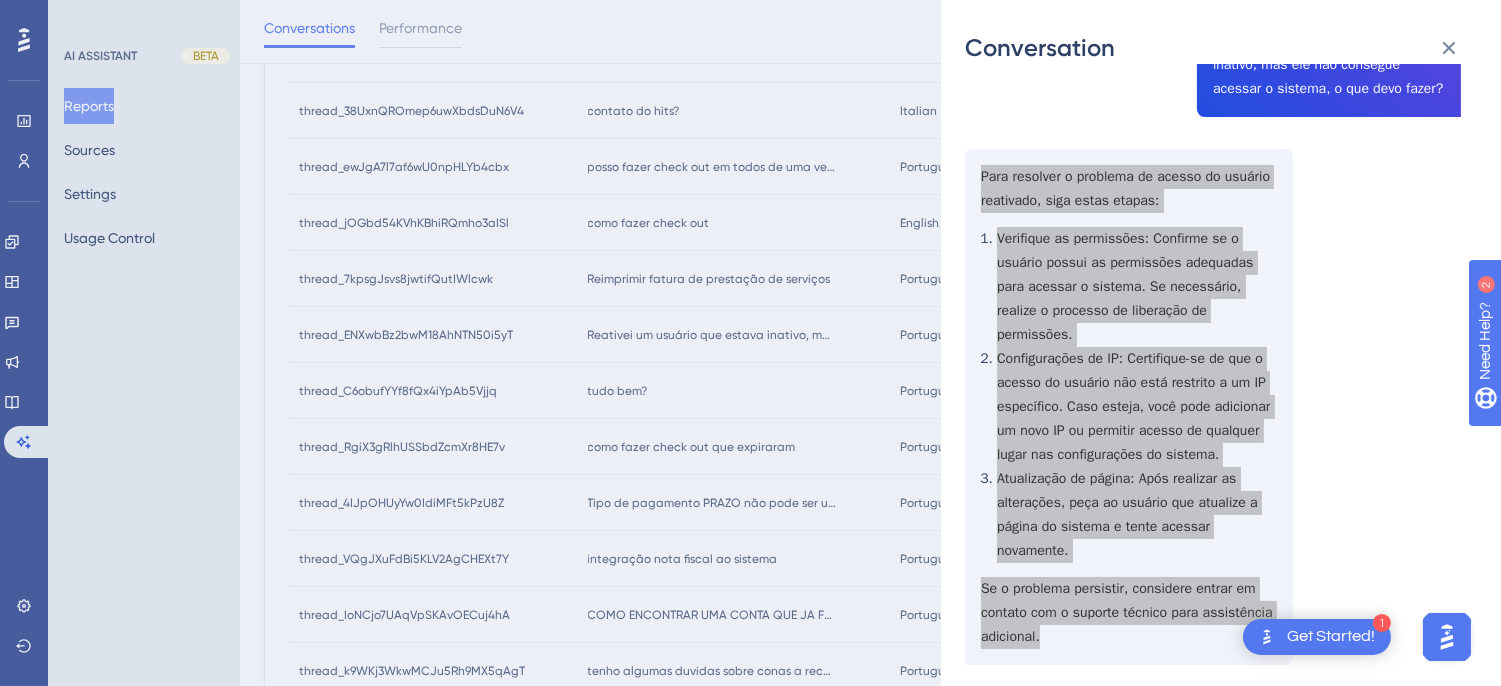 scroll, scrollTop: 261, scrollLeft: 0, axis: vertical 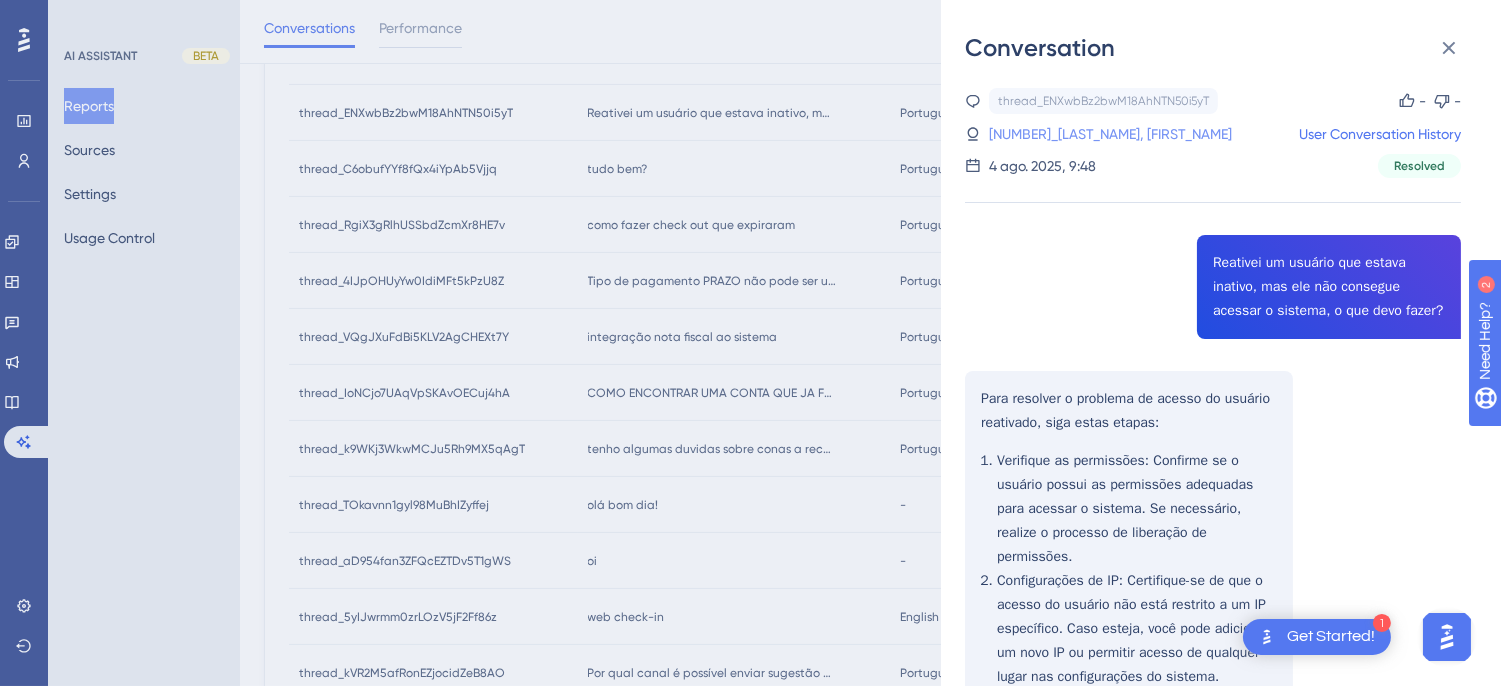 click on "[NUMBER]_[LAST_NAME], [FIRST_NAME]" at bounding box center [1110, 134] 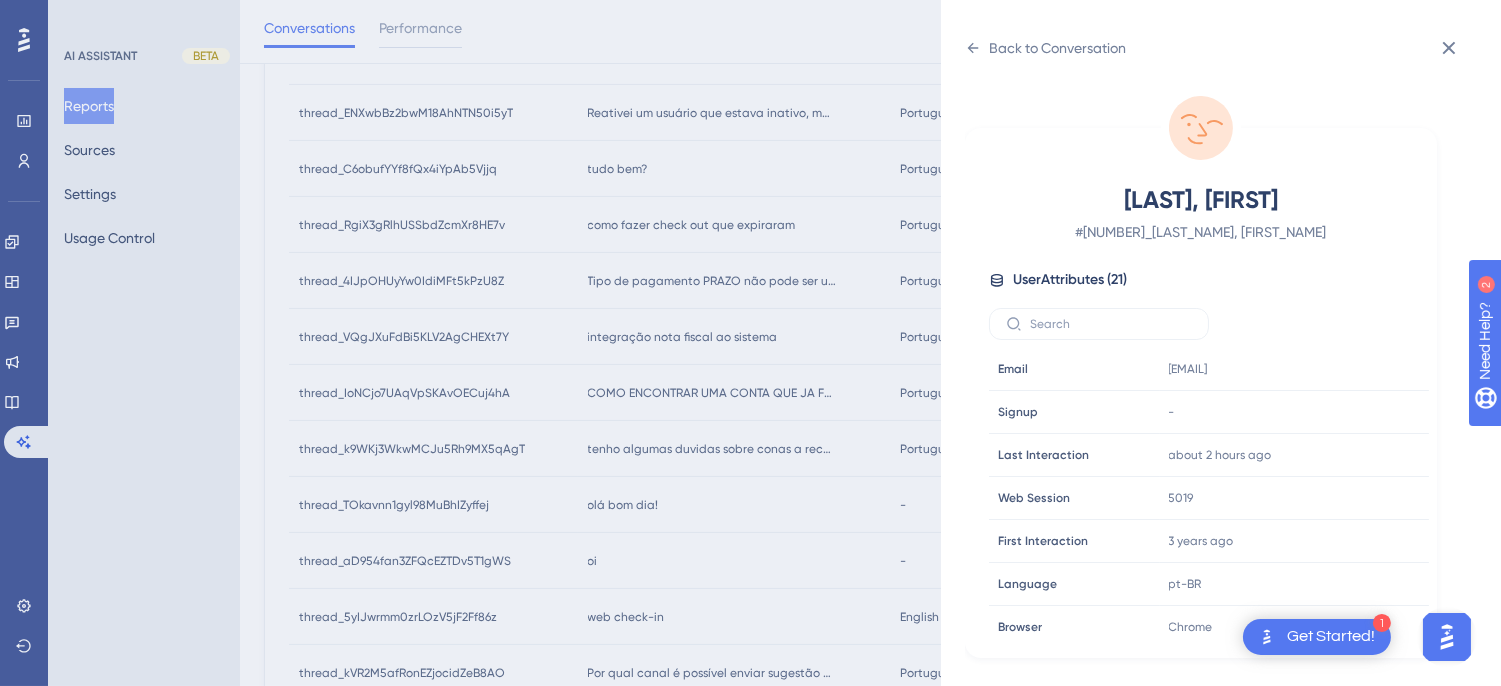 scroll, scrollTop: 610, scrollLeft: 0, axis: vertical 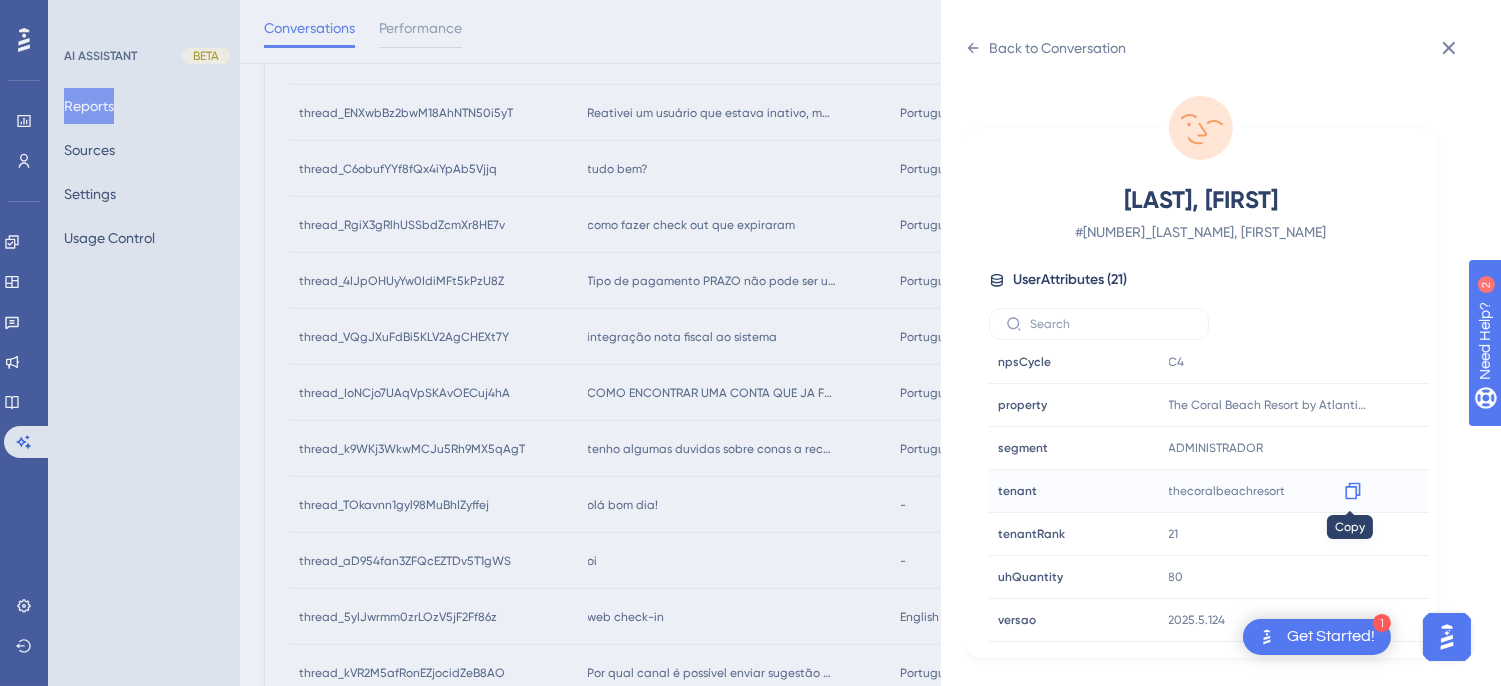 click at bounding box center (1353, 491) 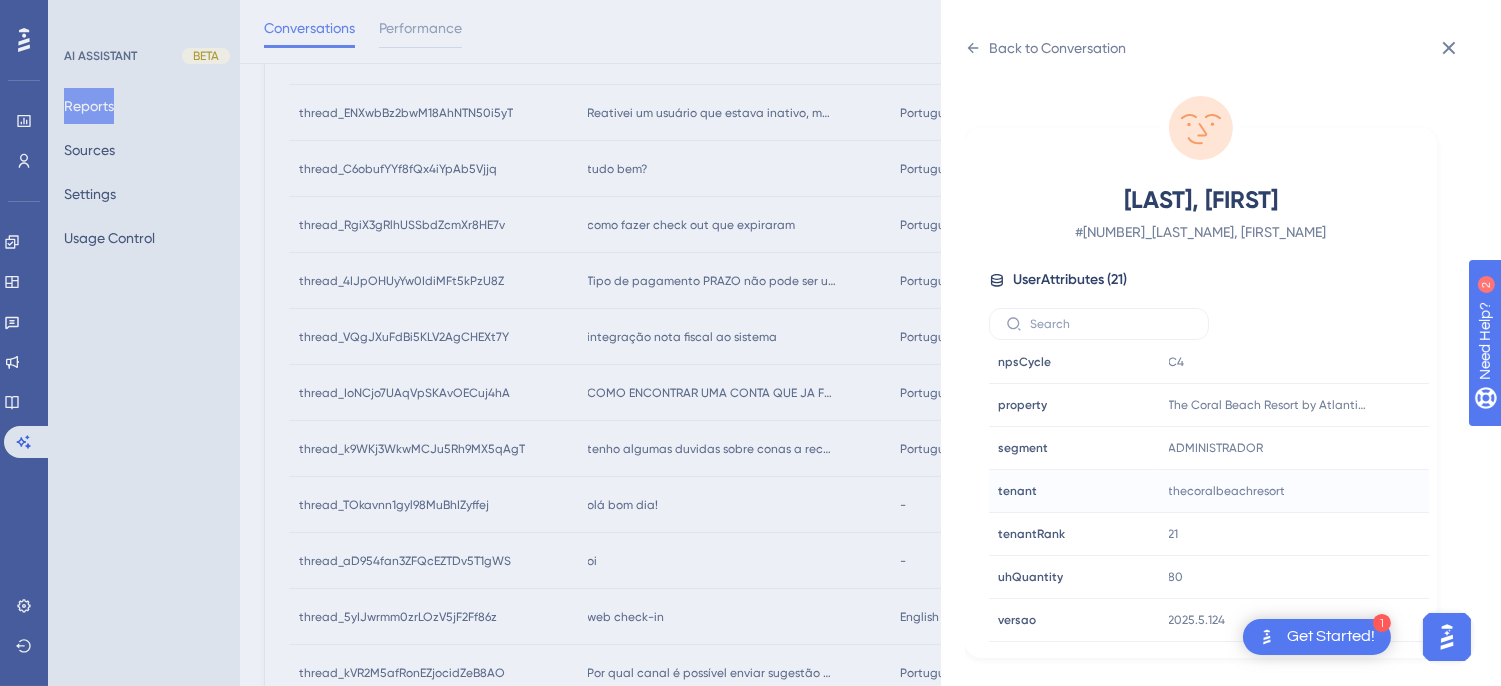 click on "Magalhães, Adilson Email [EMAIL] Signup Signup - Last Interaction Last Interaction about 2 hours ago 07 Aug 2025, 14:35 Web Session Web Session 5019 First Interaction First Interaction 3 years ago 05 May 2022, 08:21 Language Language pt-BR Browser Browser Chrome Device Device computer Operating System Operating System Windows cnpj cnpj 11417352000163 consultRegister consultRegister true customerRank customerRank OURO event event false housekeeper housekeeper false npsCycle npsCycle C4 property property The Coral Beach Resort by Atlantica segment segment ADMINISTRADOR tenant tenant thecoralbeachresort tenantRank tenantRank 21 uhQuantity uhQuantity 80 versao versao 2025.5.124" at bounding box center [1221, 343] 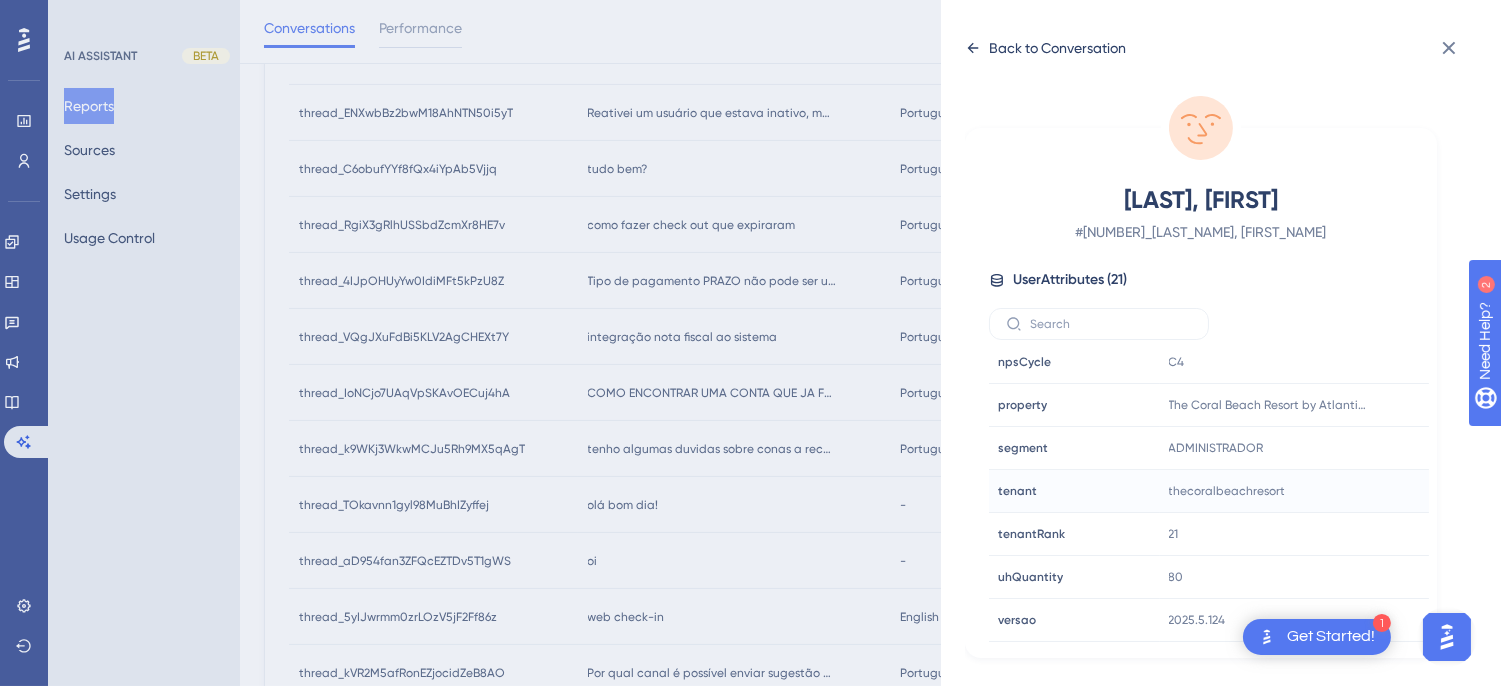 click on "Back to Conversation" at bounding box center (1045, 48) 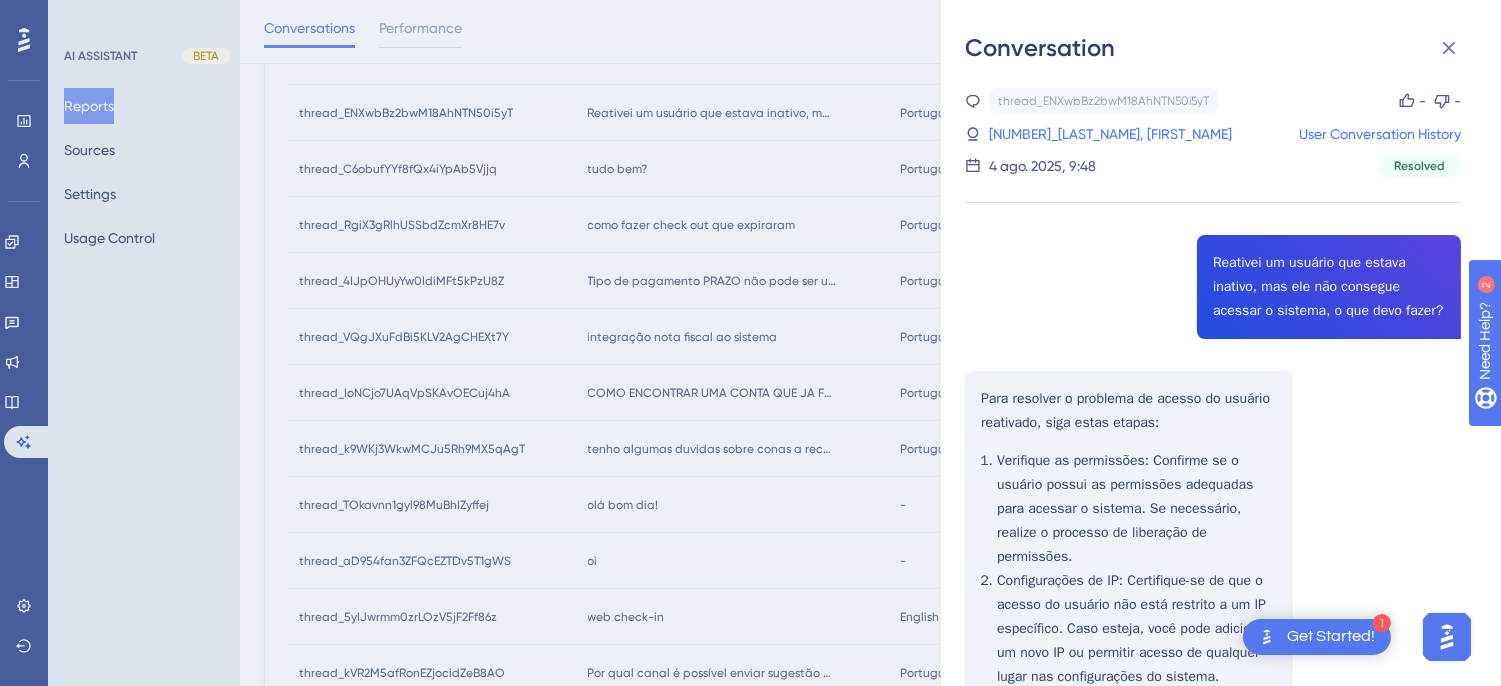 scroll, scrollTop: 261, scrollLeft: 0, axis: vertical 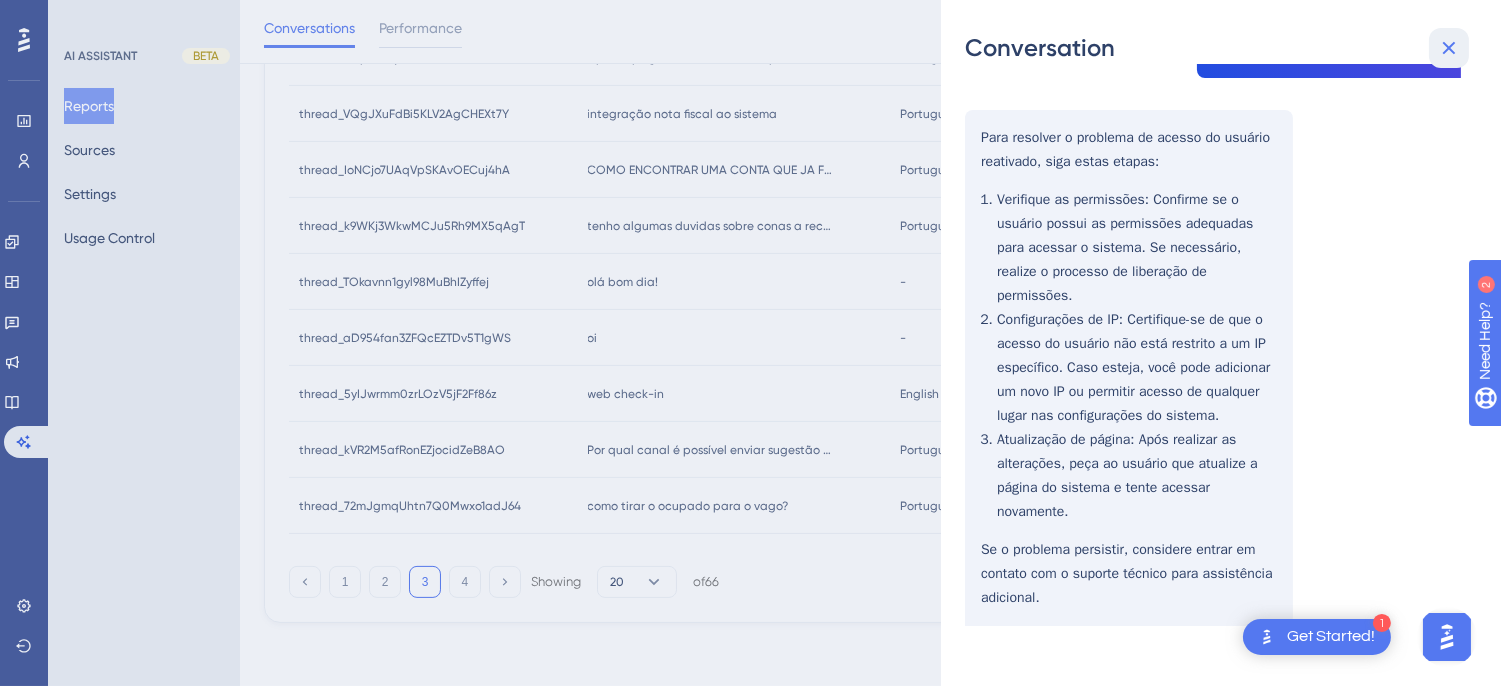 click 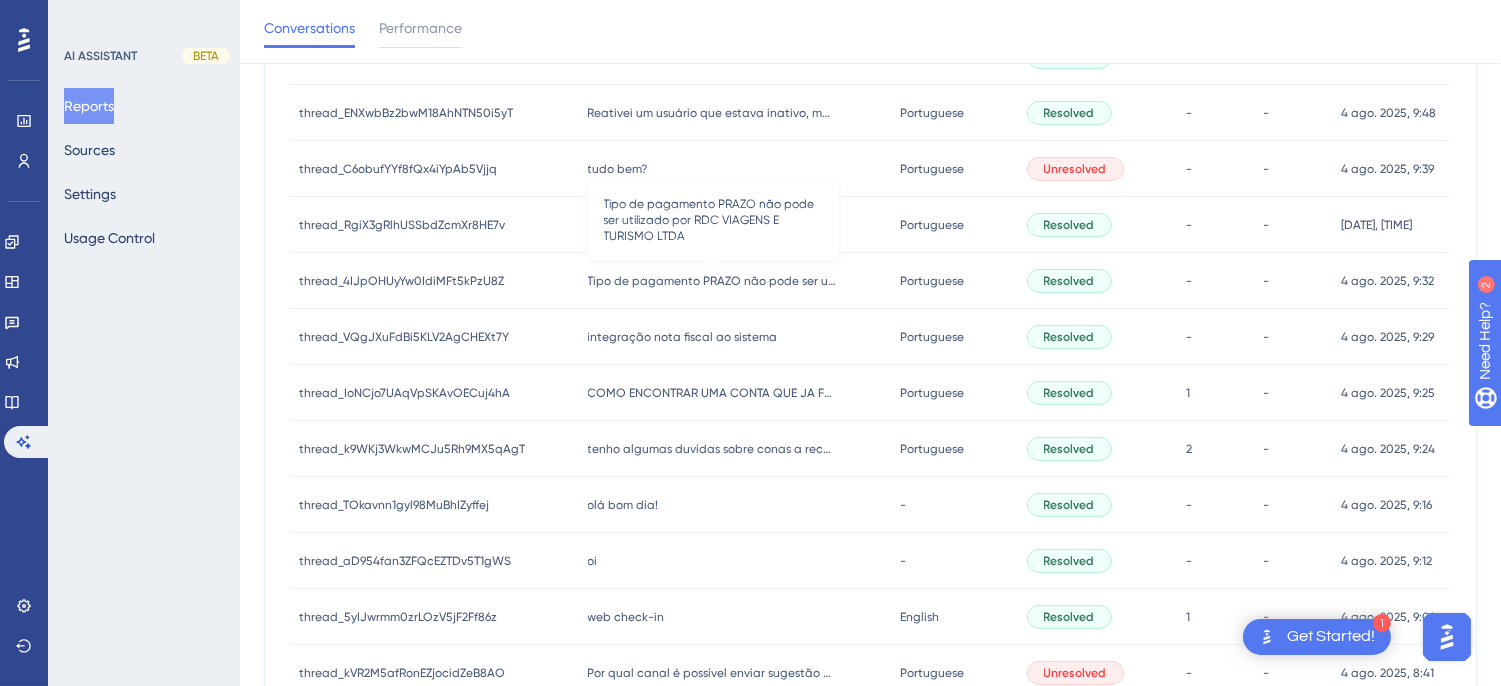 scroll, scrollTop: 526, scrollLeft: 0, axis: vertical 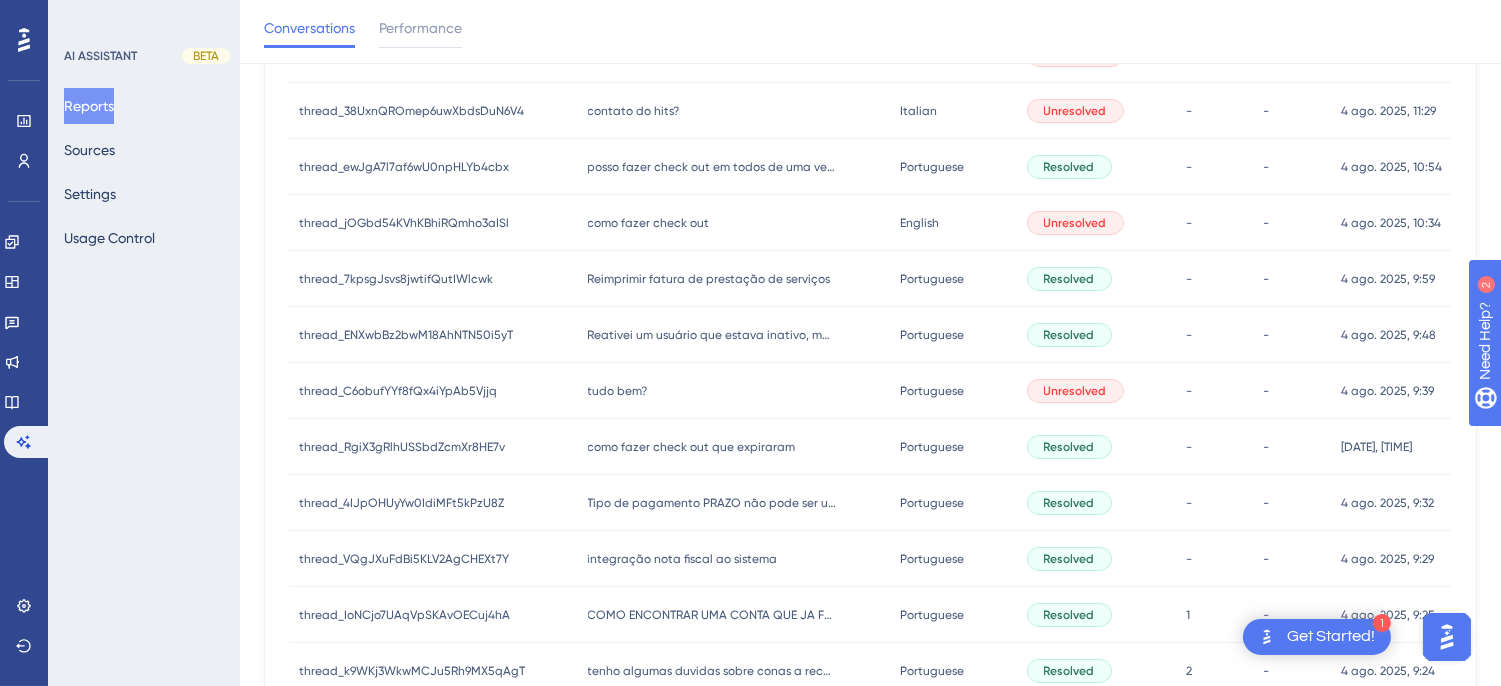 click on "tudo bem?" at bounding box center [618, 391] 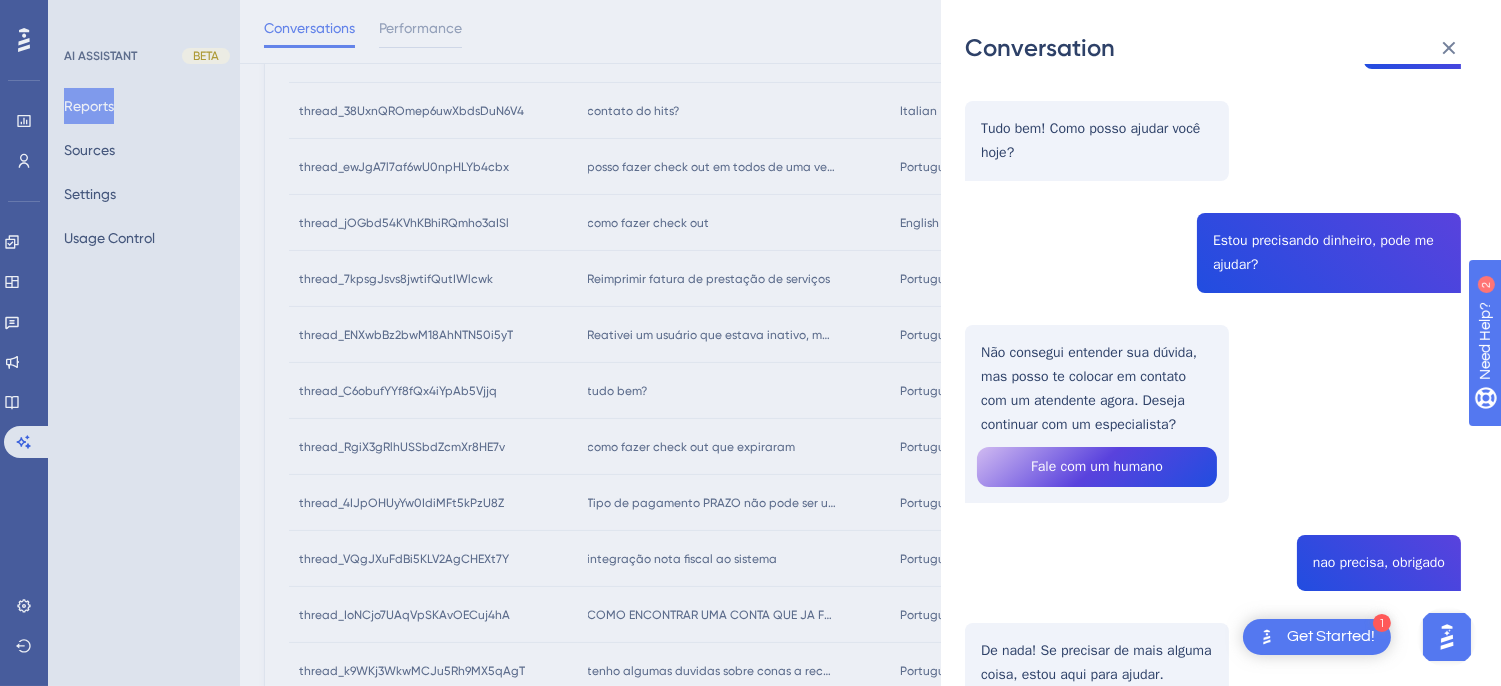 scroll, scrollTop: 323, scrollLeft: 0, axis: vertical 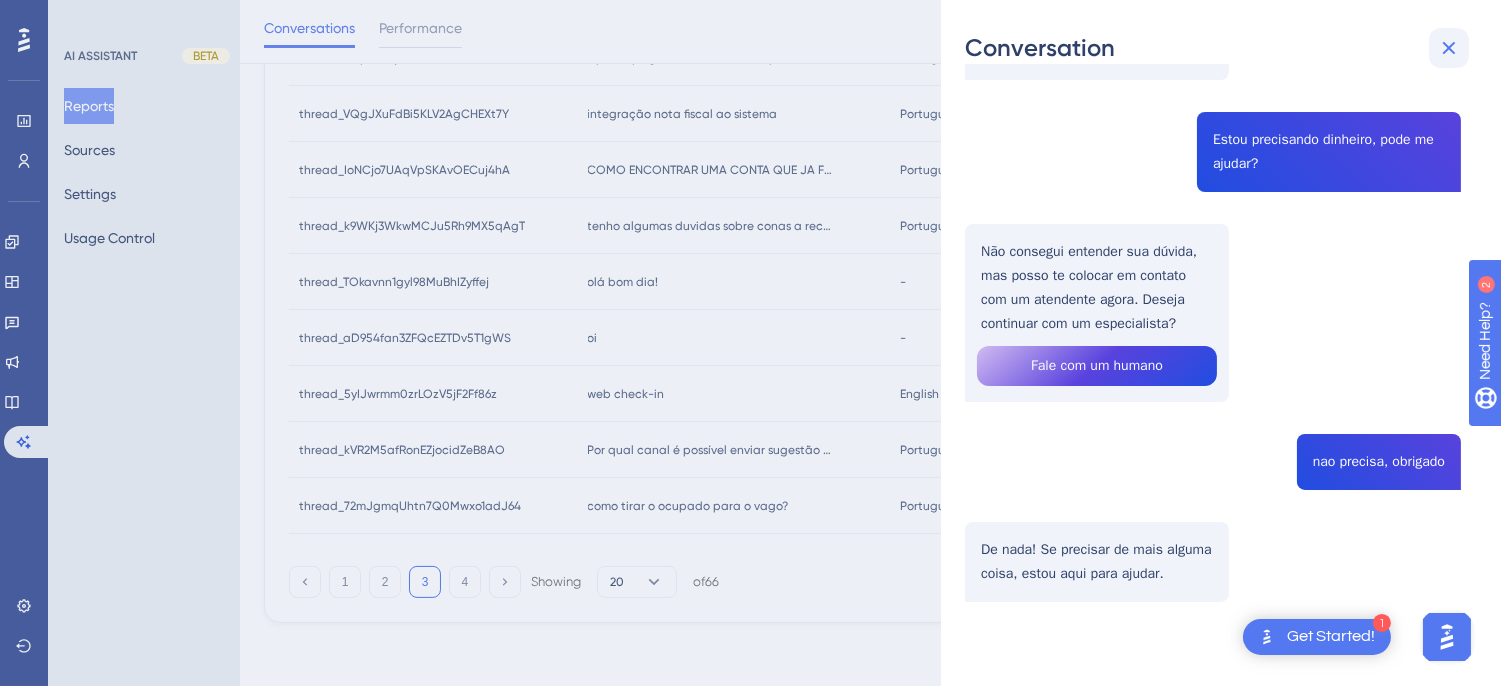 click 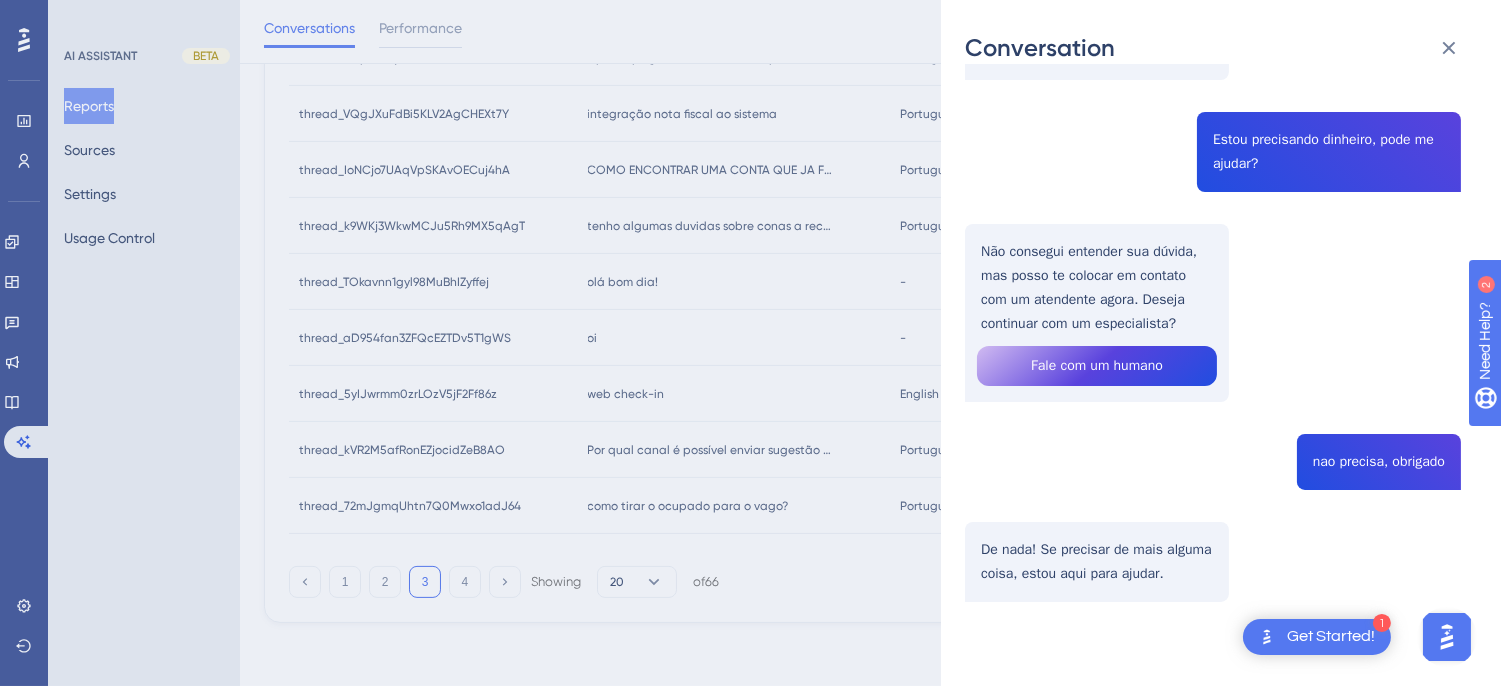 scroll, scrollTop: 0, scrollLeft: 0, axis: both 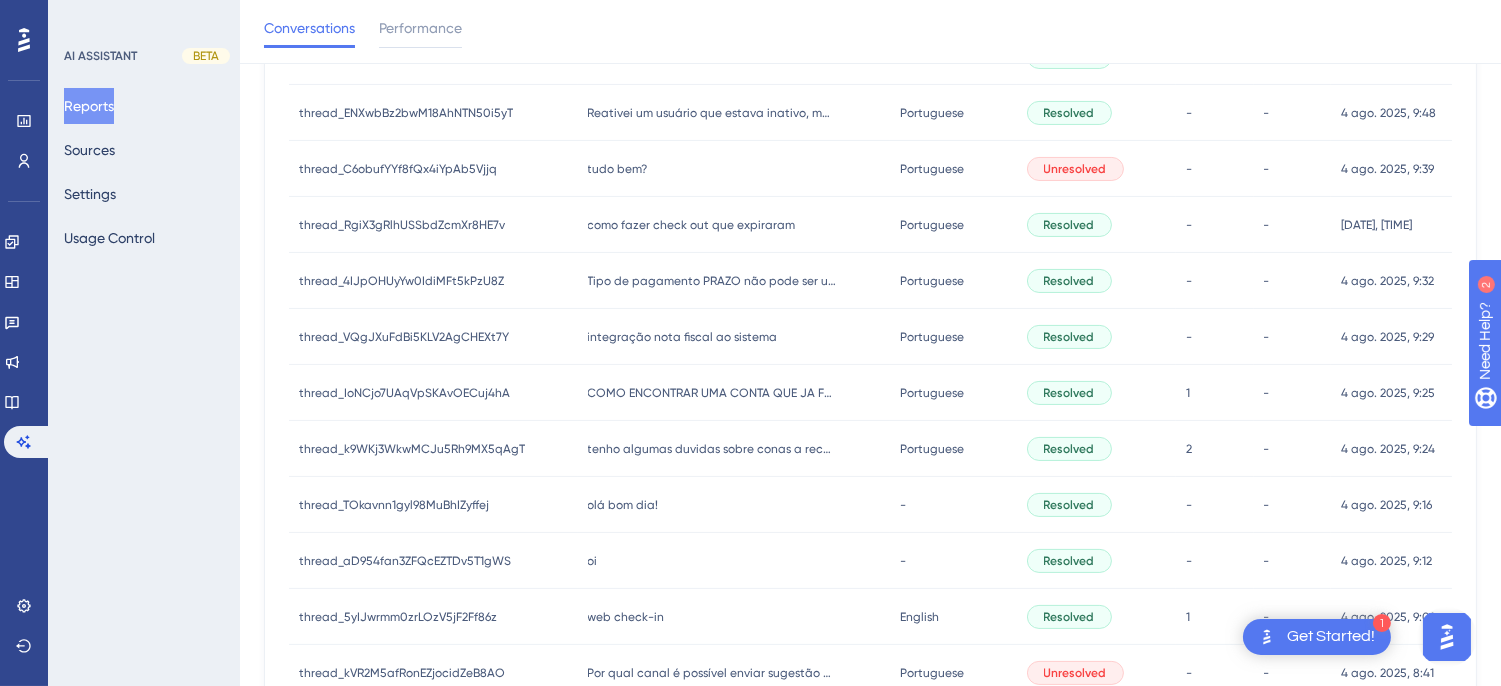click on "como fazer check out que expiraram" at bounding box center (692, 225) 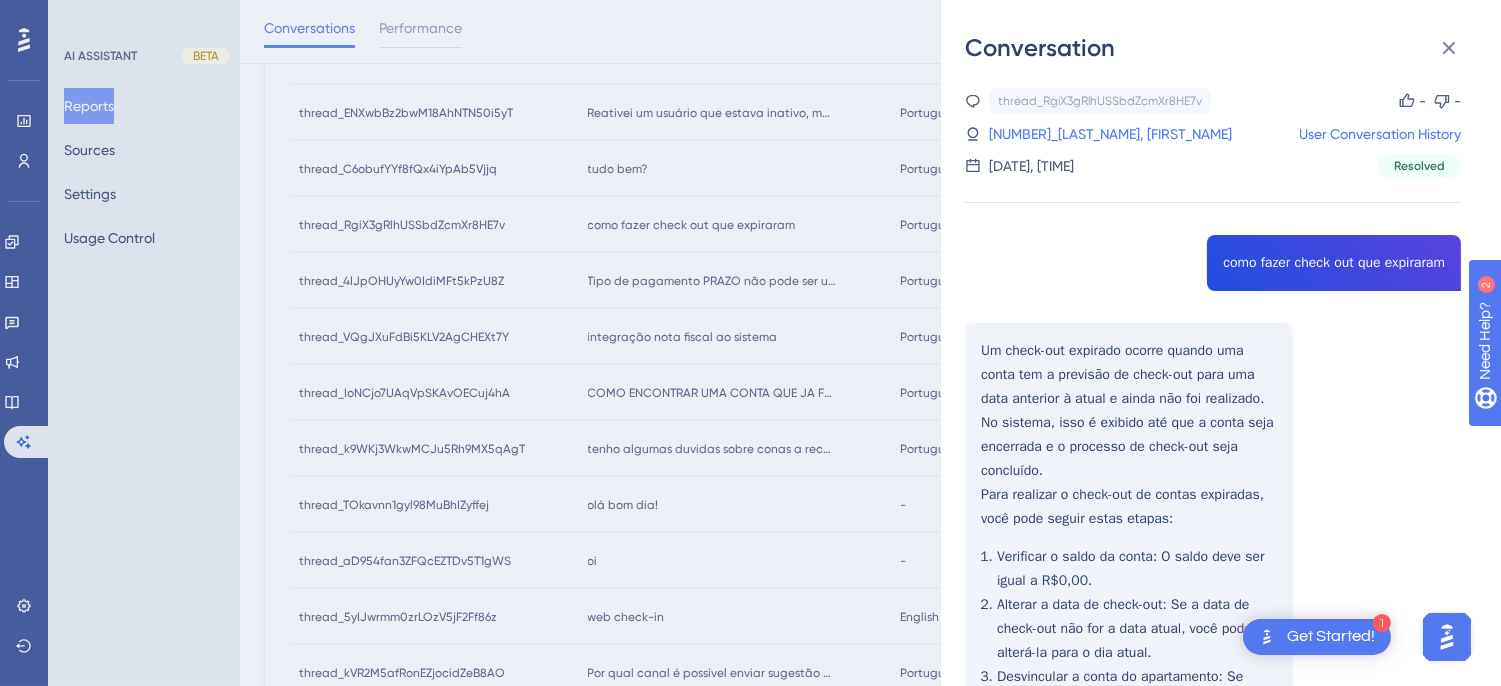 click on "thread_RgiX3gRlhUSSbdZcmXr8HE7v Copy - - 6_[LAST], [FIRST] User Conversation History 4 ago. 2025,
9:35 Resolved como fazer check out que expiraram Um check-out expirado ocorre quando uma conta tem a previsão de check-out para uma data anterior à atual e ainda não foi realizado. No sistema, isso é exibido até que a conta seja encerrada e o processo de check-out seja concluído.
Para realizar o check-out de contas expiradas, você pode seguir estas etapas:
Verificar o saldo da conta : O saldo deve ser igual a R$0,00.
Alterar a data de check-out : Se a data de check-out não for a data atual, você pode alterá-la para o dia atual.
Desvincular a conta do apartamento : Se necessário, transfira a conta para pendência, o que não influenciará mais na ocupação do hotel.
Se precisar de mais detalhes sobre algum passo específico, estou aqui para ajudar!" at bounding box center (1213, 514) 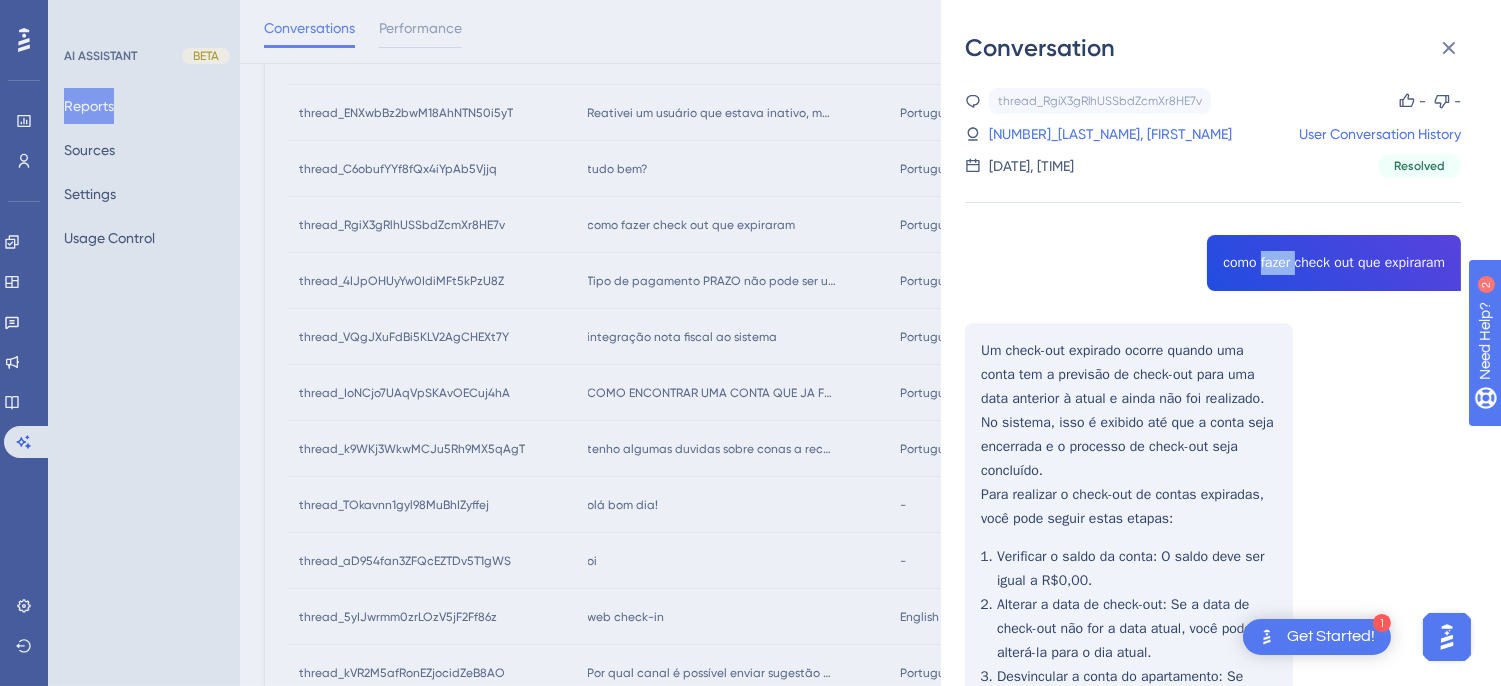 click on "thread_RgiX3gRlhUSSbdZcmXr8HE7v Copy - - 6_[LAST], [FIRST] User Conversation History 4 ago. 2025,
9:35 Resolved como fazer check out que expiraram Um check-out expirado ocorre quando uma conta tem a previsão de check-out para uma data anterior à atual e ainda não foi realizado. No sistema, isso é exibido até que a conta seja encerrada e o processo de check-out seja concluído.
Para realizar o check-out de contas expiradas, você pode seguir estas etapas:
Verificar o saldo da conta : O saldo deve ser igual a R$0,00.
Alterar a data de check-out : Se a data de check-out não for a data atual, você pode alterá-la para o dia atual.
Desvincular a conta do apartamento : Se necessário, transfira a conta para pendência, o que não influenciará mais na ocupação do hotel.
Se precisar de mais detalhes sobre algum passo específico, estou aqui para ajudar!" at bounding box center [1213, 514] 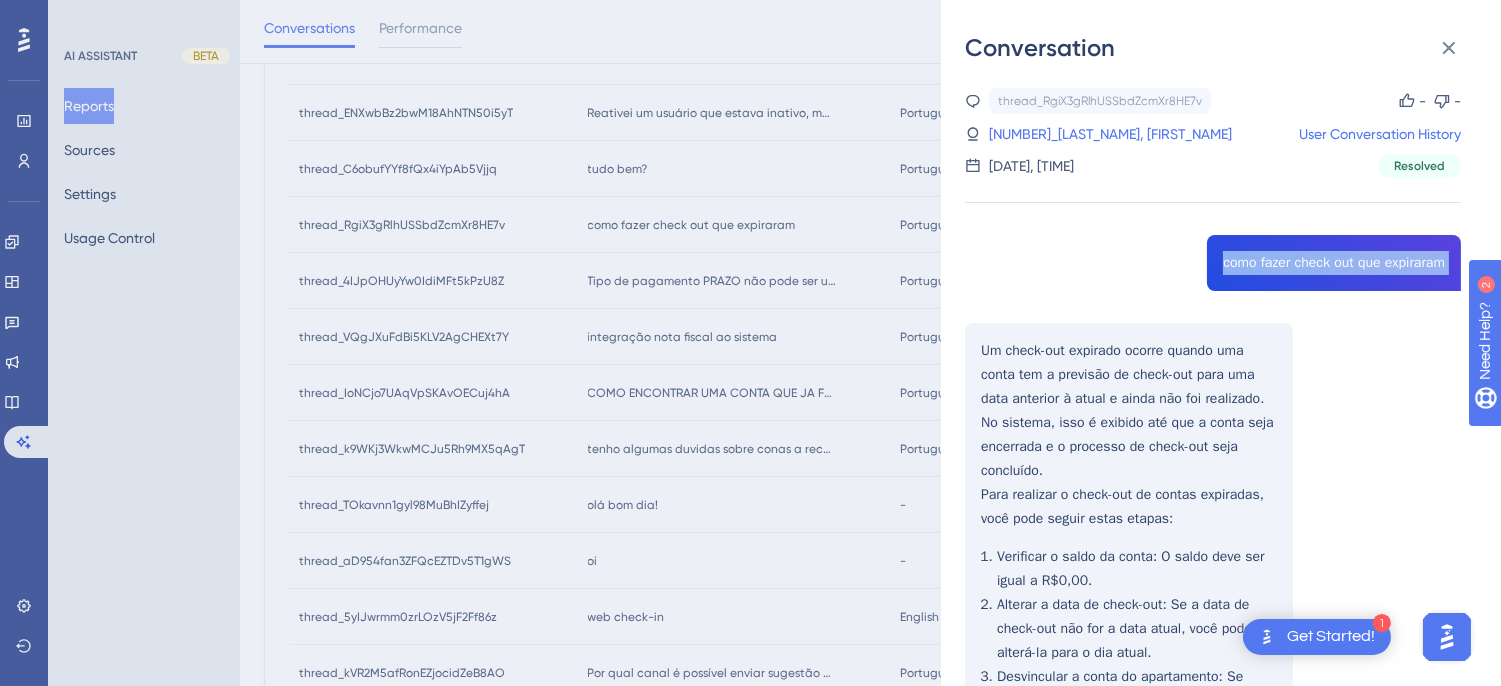 click on "thread_RgiX3gRlhUSSbdZcmXr8HE7v Copy - - 6_[LAST], [FIRST] User Conversation History 4 ago. 2025,
9:35 Resolved como fazer check out que expiraram Um check-out expirado ocorre quando uma conta tem a previsão de check-out para uma data anterior à atual e ainda não foi realizado. No sistema, isso é exibido até que a conta seja encerrada e o processo de check-out seja concluído.
Para realizar o check-out de contas expiradas, você pode seguir estas etapas:
Verificar o saldo da conta : O saldo deve ser igual a R$0,00.
Alterar a data de check-out : Se a data de check-out não for a data atual, você pode alterá-la para o dia atual.
Desvincular a conta do apartamento : Se necessário, transfira a conta para pendência, o que não influenciará mais na ocupação do hotel.
Se precisar de mais detalhes sobre algum passo específico, estou aqui para ajudar!" at bounding box center (1213, 514) 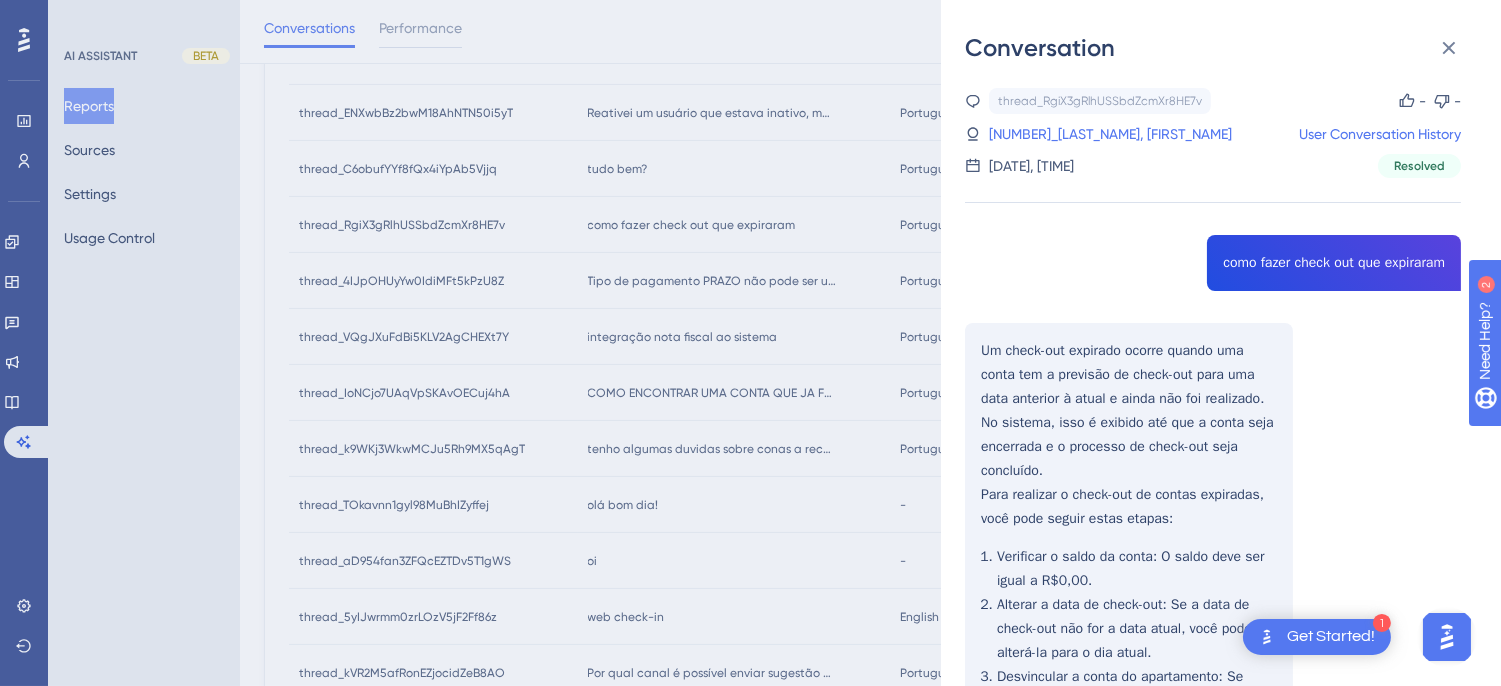 click on "thread_RgiX3gRlhUSSbdZcmXr8HE7v Copy - - 6_[LAST], [FIRST] User Conversation History 4 ago. 2025,
9:35 Resolved como fazer check out que expiraram Um check-out expirado ocorre quando uma conta tem a previsão de check-out para uma data anterior à atual e ainda não foi realizado. No sistema, isso é exibido até que a conta seja encerrada e o processo de check-out seja concluído.
Para realizar o check-out de contas expiradas, você pode seguir estas etapas:
Verificar o saldo da conta : O saldo deve ser igual a R$0,00.
Alterar a data de check-out : Se a data de check-out não for a data atual, você pode alterá-la para o dia atual.
Desvincular a conta do apartamento : Se necessário, transfira a conta para pendência, o que não influenciará mais na ocupação do hotel.
Se precisar de mais detalhes sobre algum passo específico, estou aqui para ajudar!" at bounding box center (1213, 514) 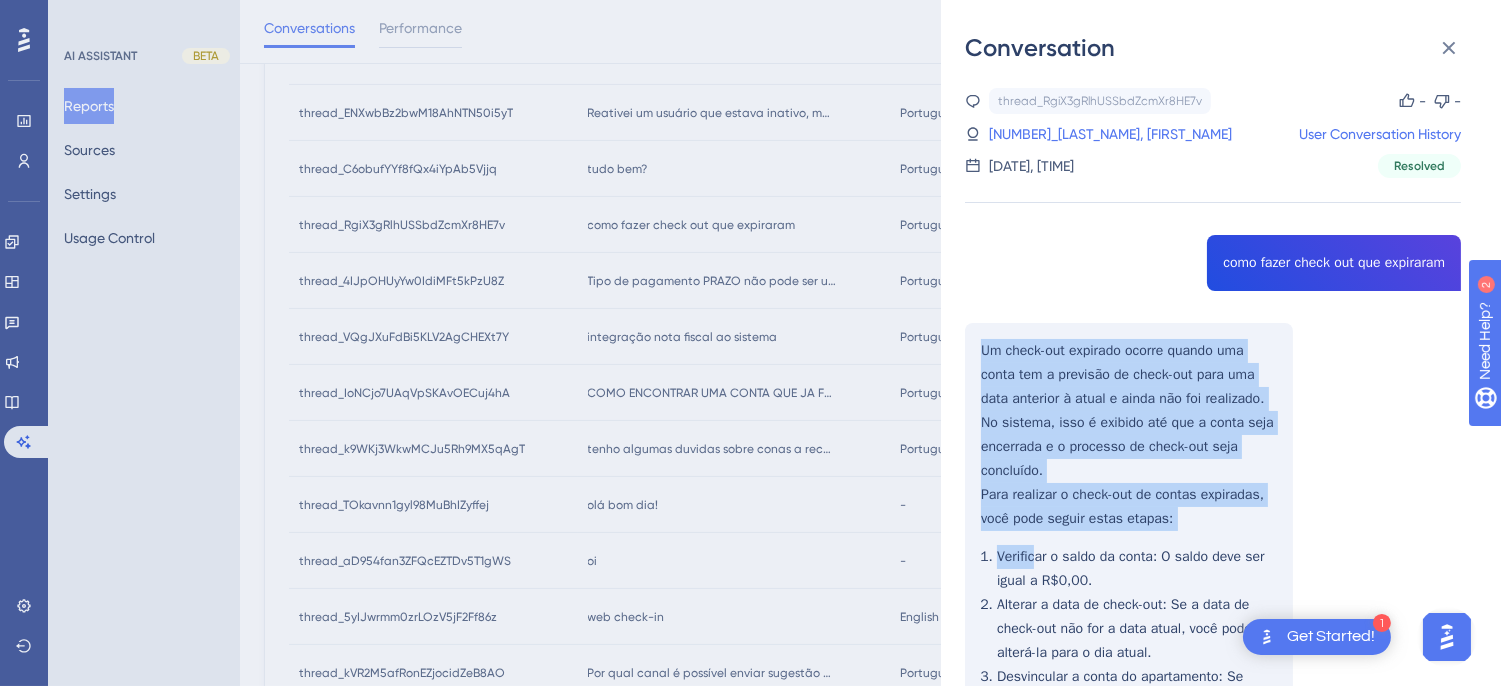 scroll, scrollTop: 222, scrollLeft: 0, axis: vertical 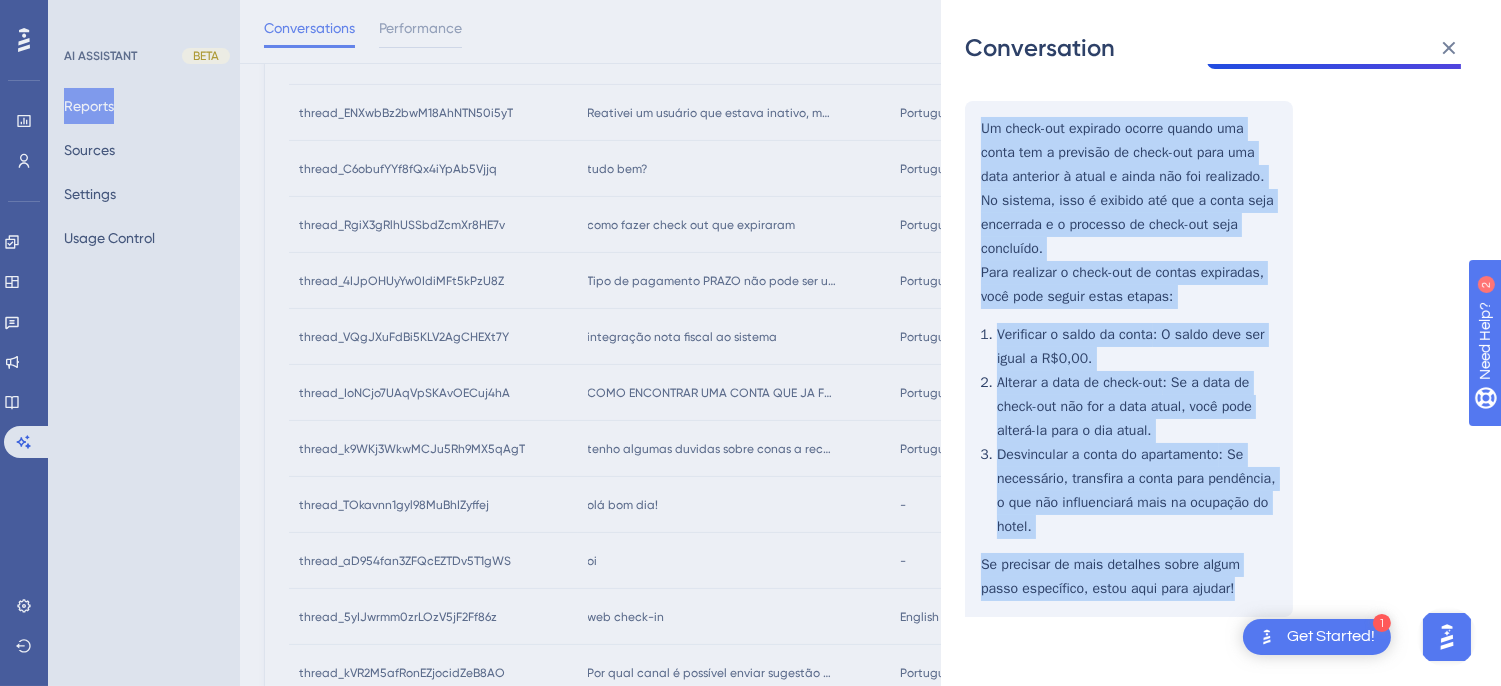 drag, startPoint x: 978, startPoint y: 345, endPoint x: 1201, endPoint y: 528, distance: 288.4753 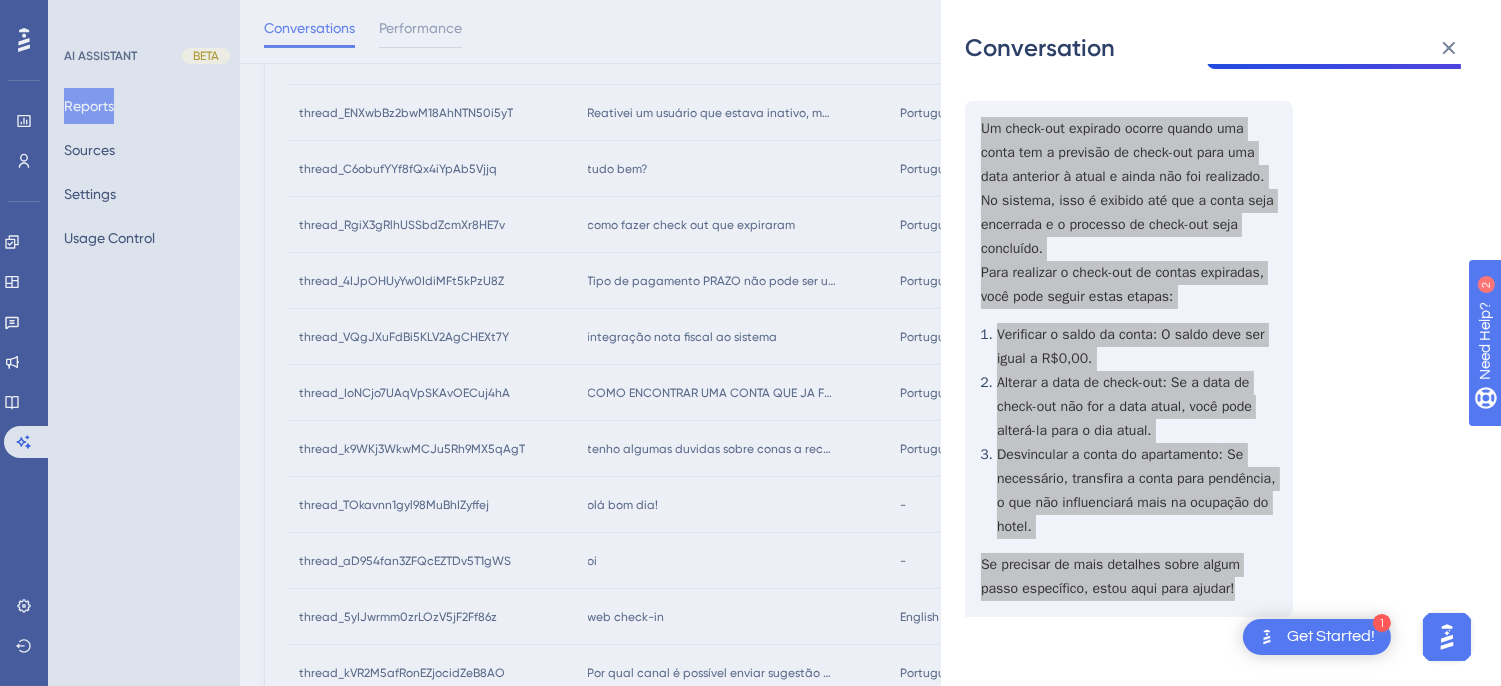 scroll, scrollTop: 0, scrollLeft: 0, axis: both 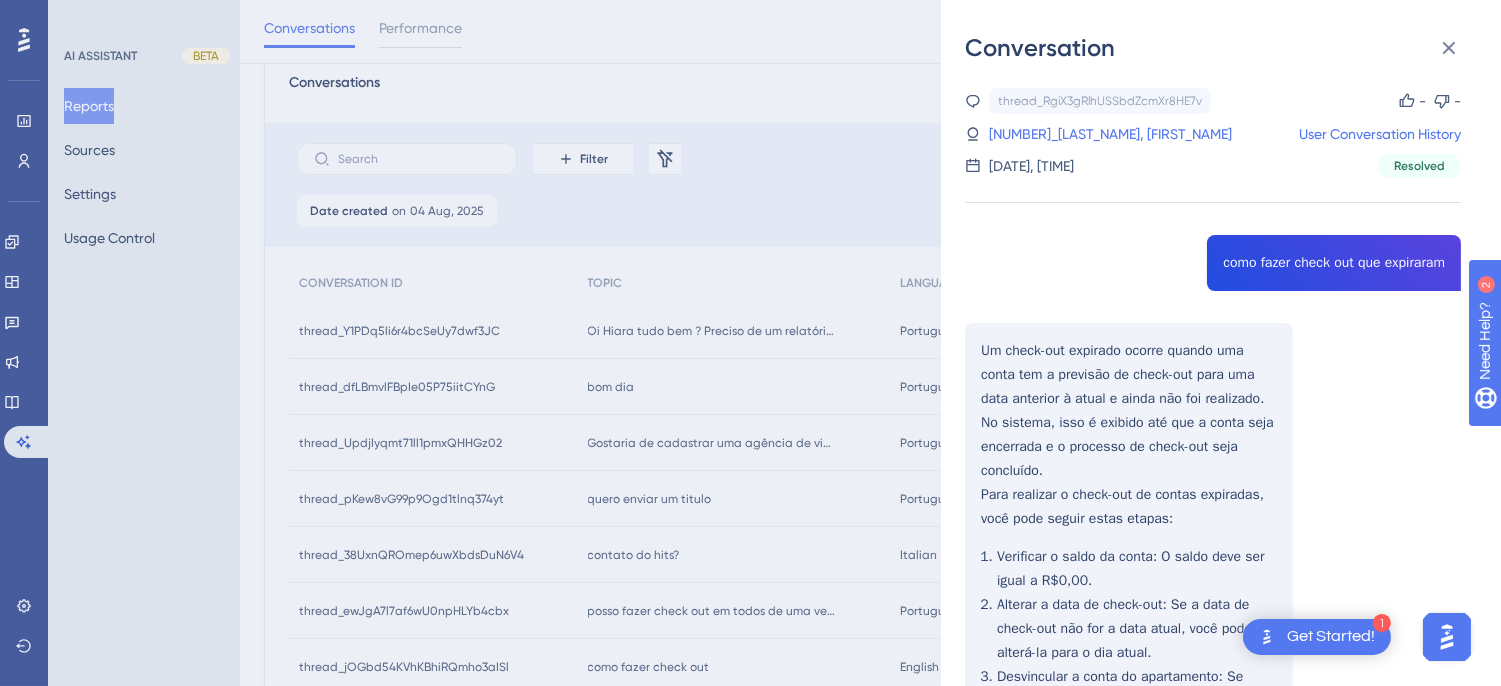 click on "thread_RgiX3gRlhUSSbdZcmXr8HE7v Copy - - 6_Santos, Walkiria User Conversation History [DATE], [TIME] Resolved" at bounding box center (1213, 133) 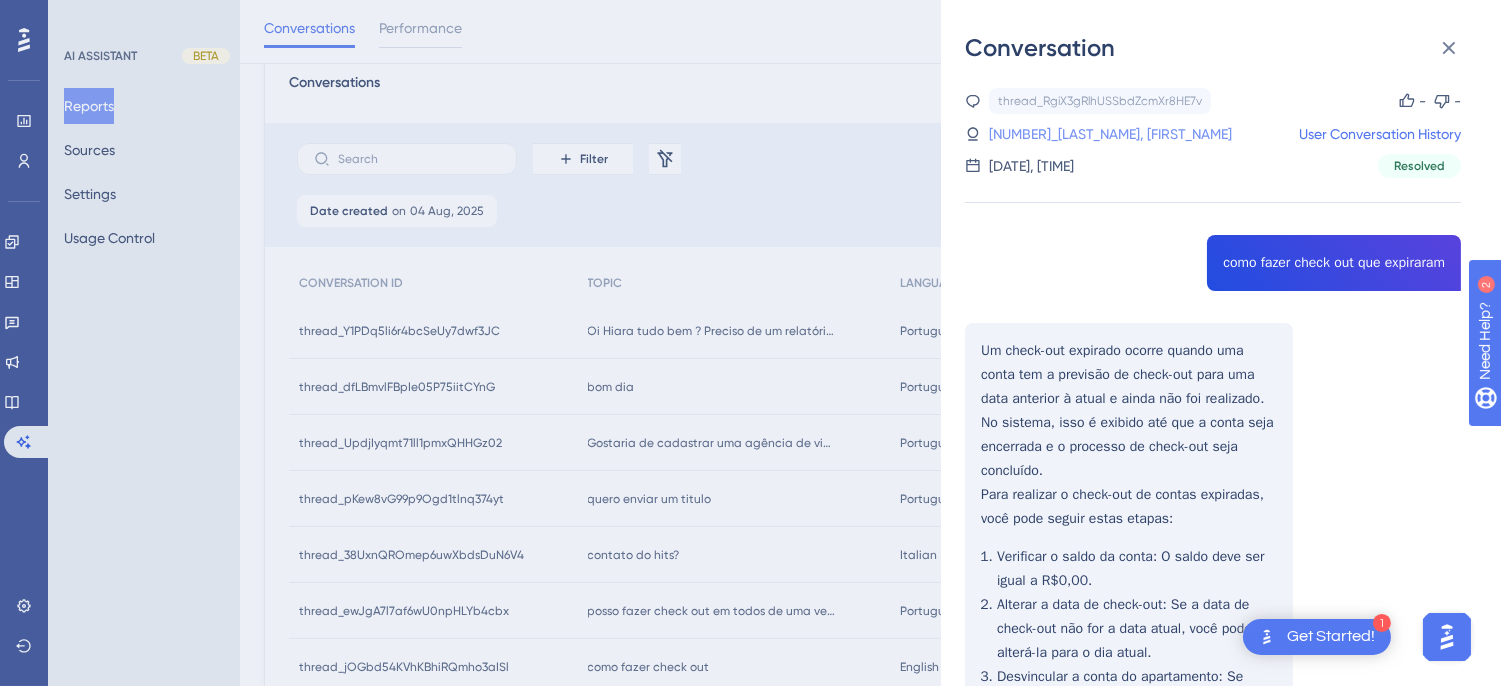 click on "[NUMBER]_[LAST_NAME], [FIRST_NAME]" at bounding box center [1110, 134] 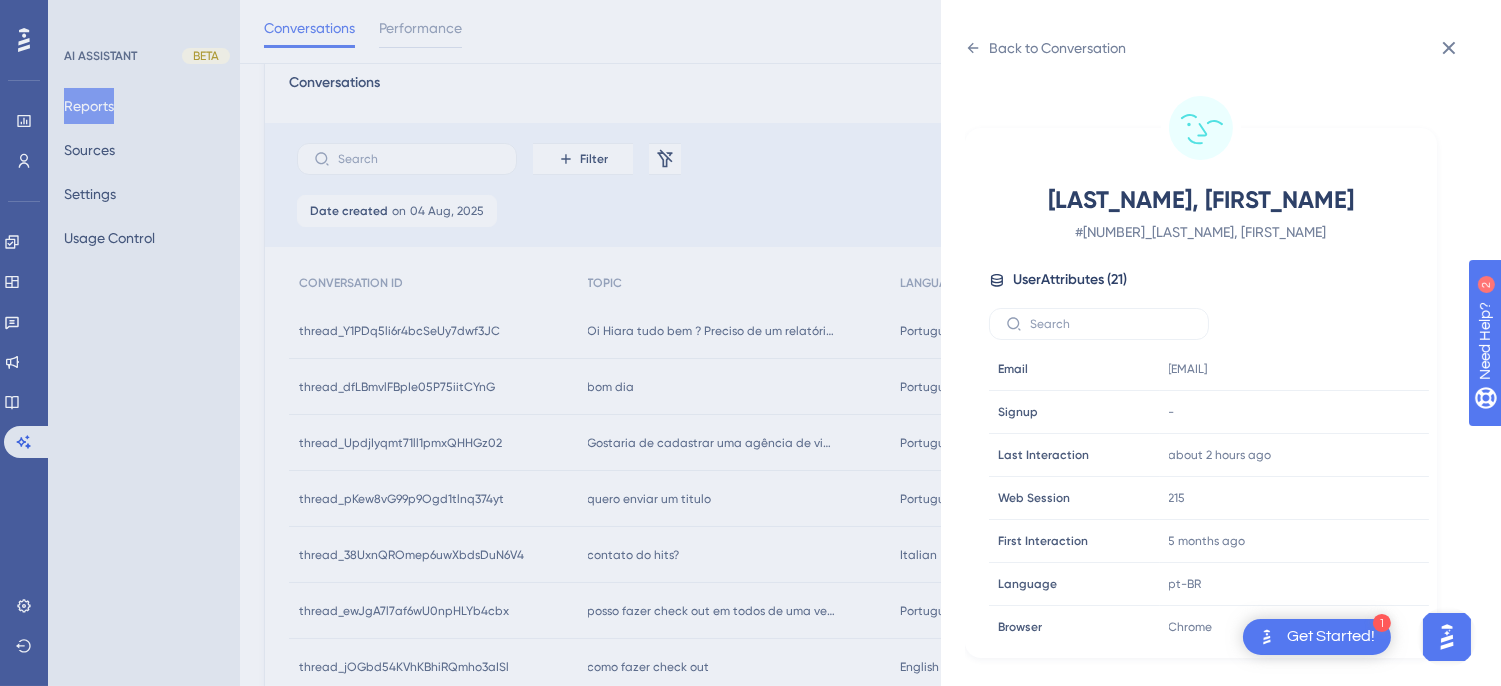 scroll, scrollTop: 610, scrollLeft: 0, axis: vertical 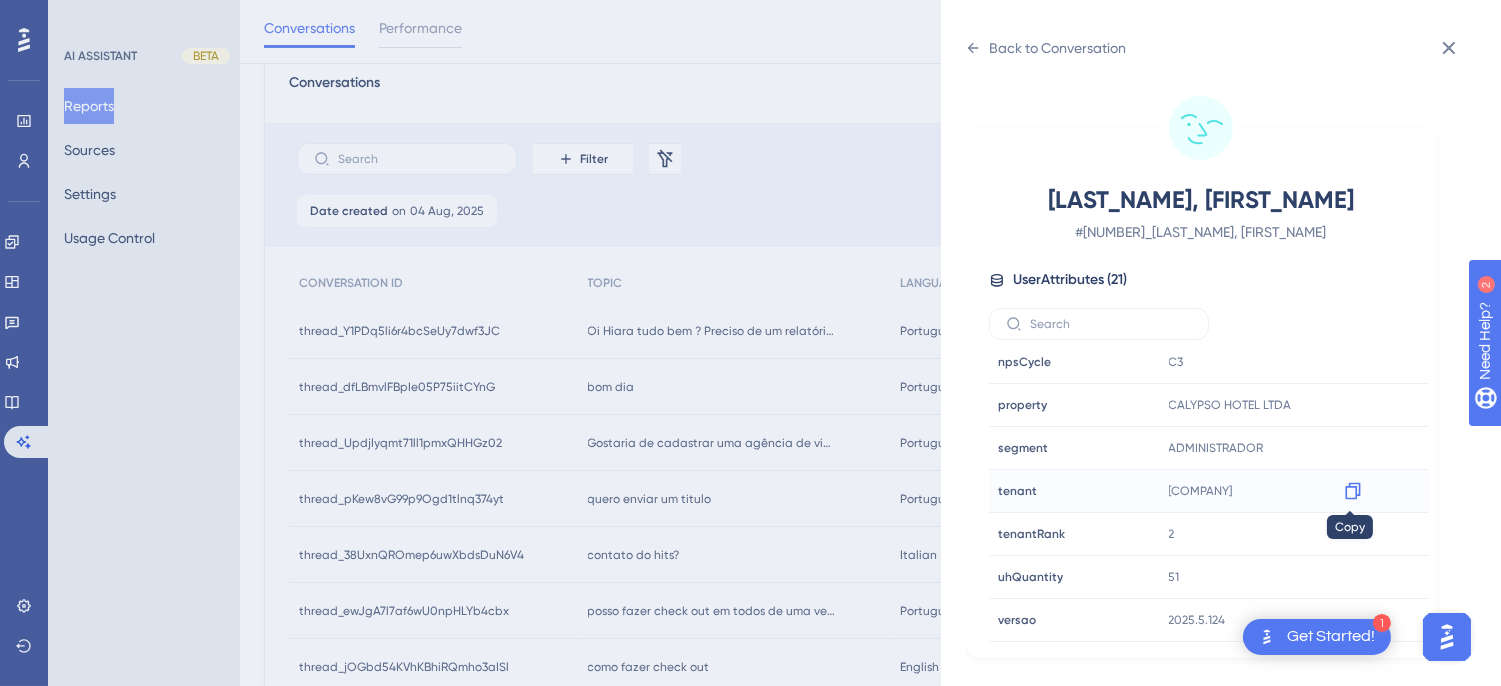click at bounding box center [1353, 491] 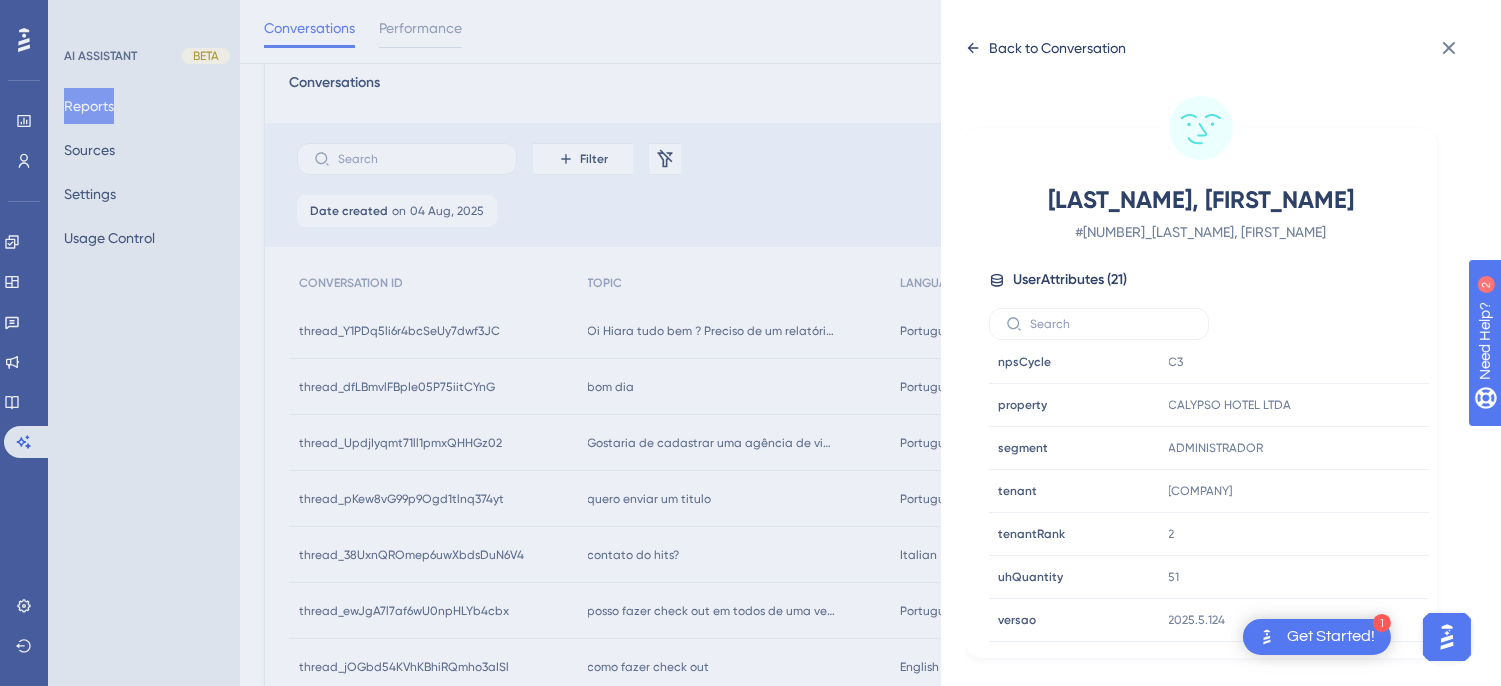 click 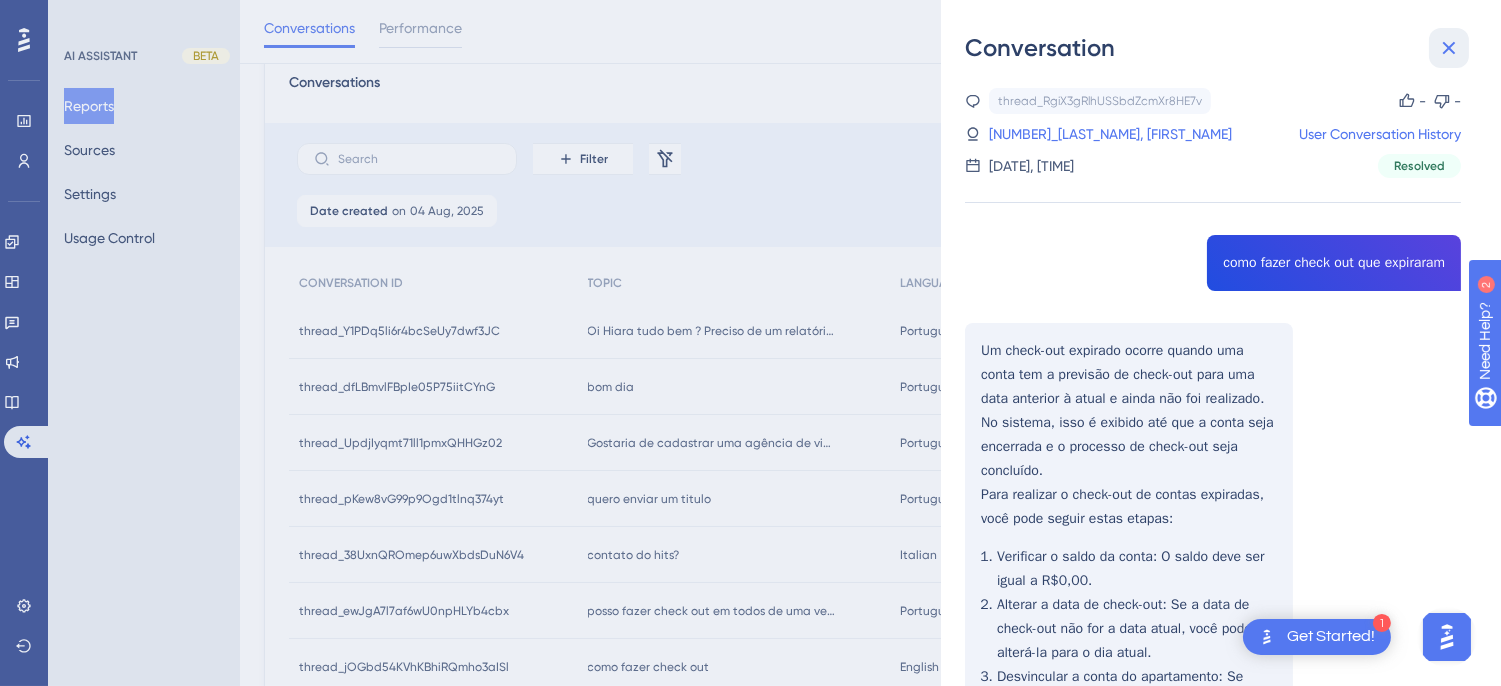 click at bounding box center (1449, 48) 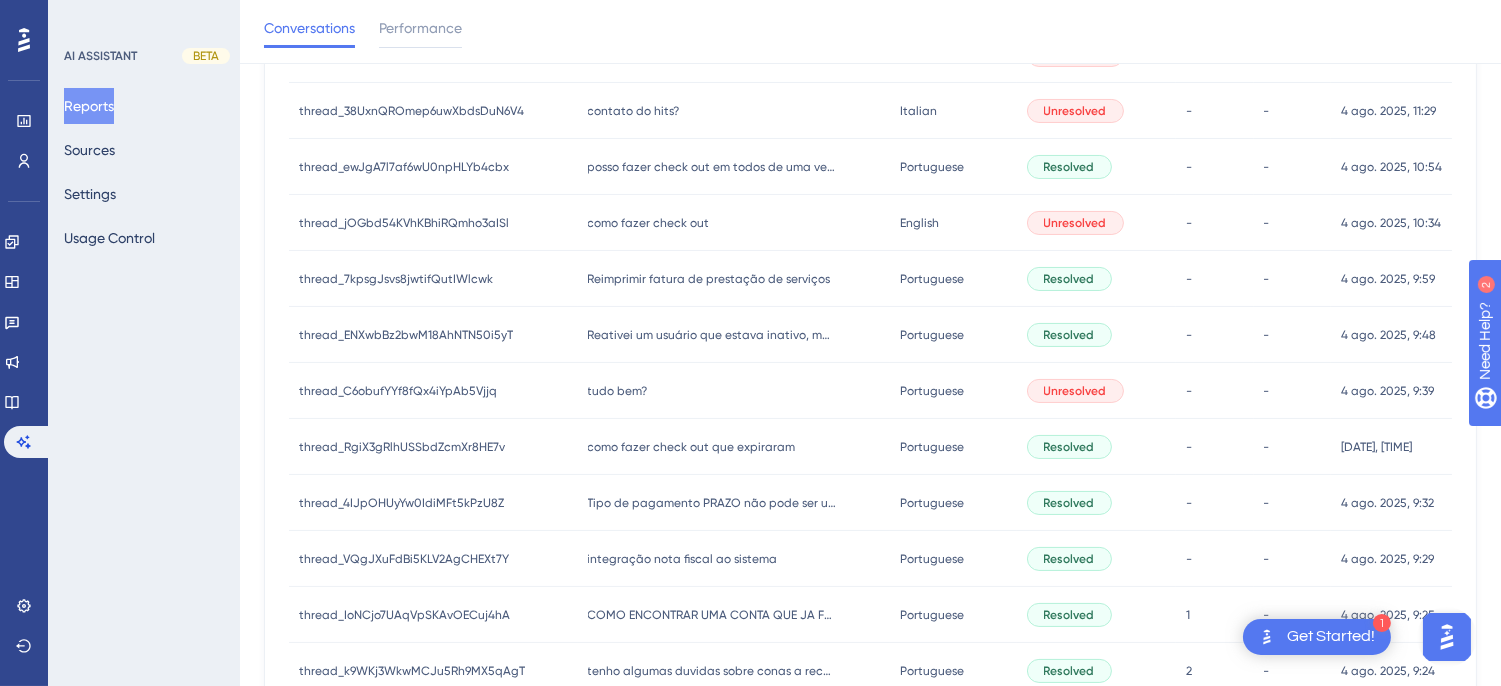 scroll, scrollTop: 748, scrollLeft: 0, axis: vertical 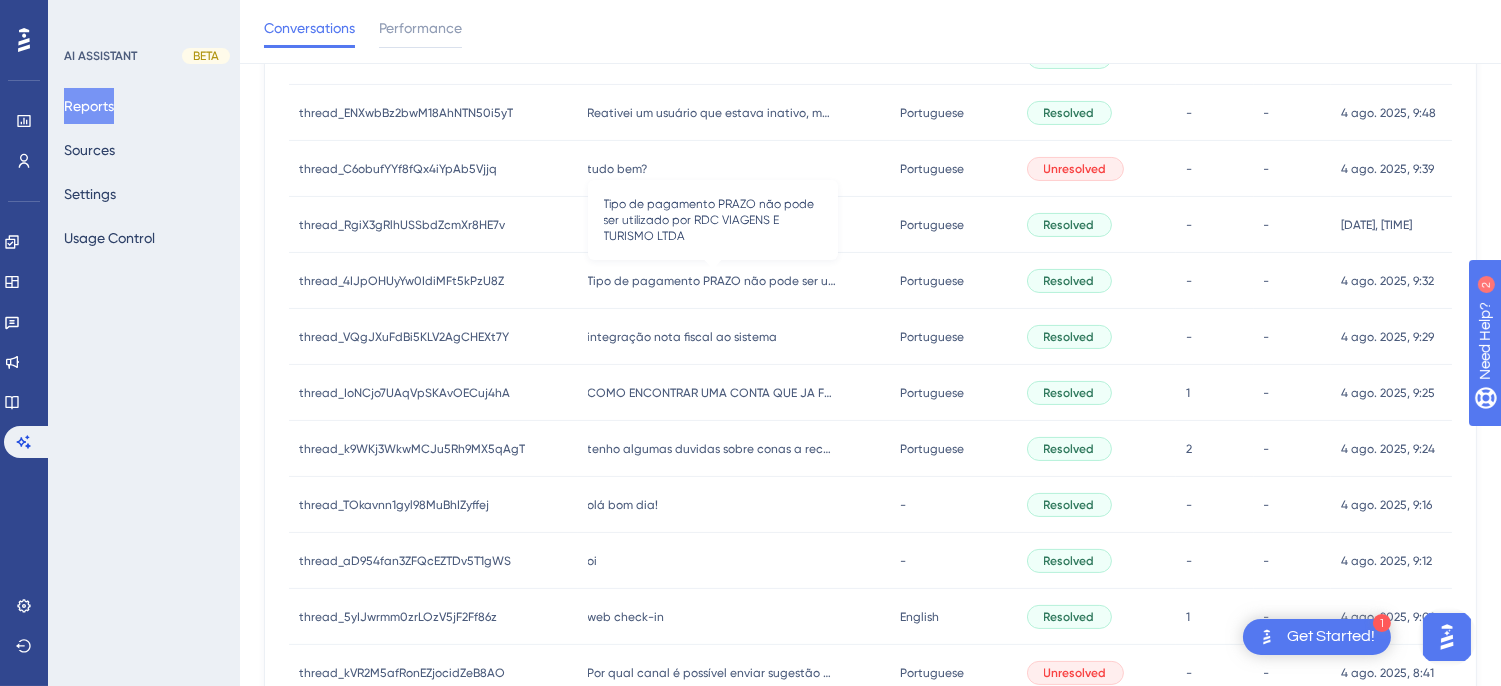 click on "Tipo de pagamento PRAZO não pode ser utilizado por RDC VIAGENS E TURISMO LTDA" at bounding box center [713, 281] 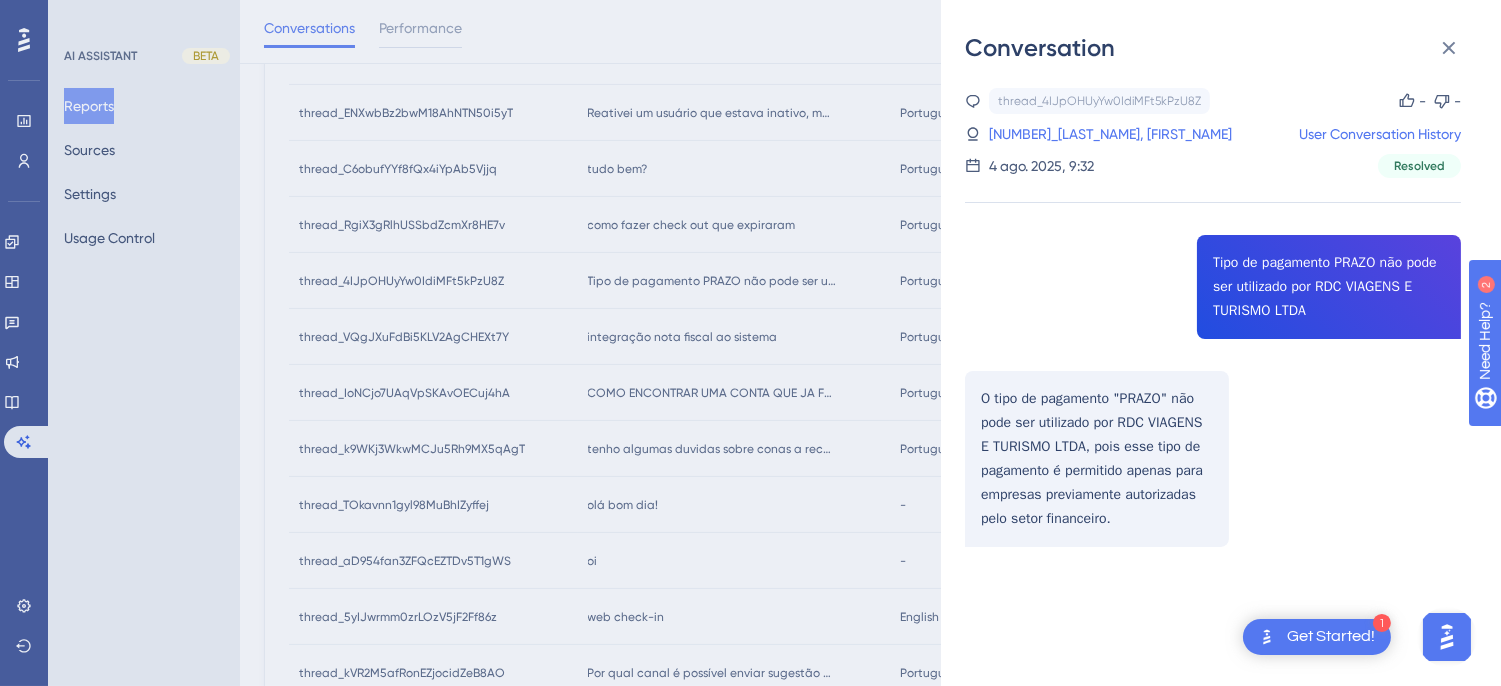click on "thread_4IJpOHUyYw0IdiMFt5kPzU8Z Copy - - 2_[LAST], [FIRST] User Conversation History 4 ago. 2025,
9:32 Resolved Tipo de pagamento PRAZO não pode ser utilizado por RDC VIAGENS E TURISMO LTDA O tipo de pagamento "PRAZO" não pode ser utilizado por RDC VIAGENS E TURISMO LTDA, pois esse tipo de pagamento é permitido apenas para empresas previamente autorizadas pelo setor financeiro." at bounding box center [1213, 368] 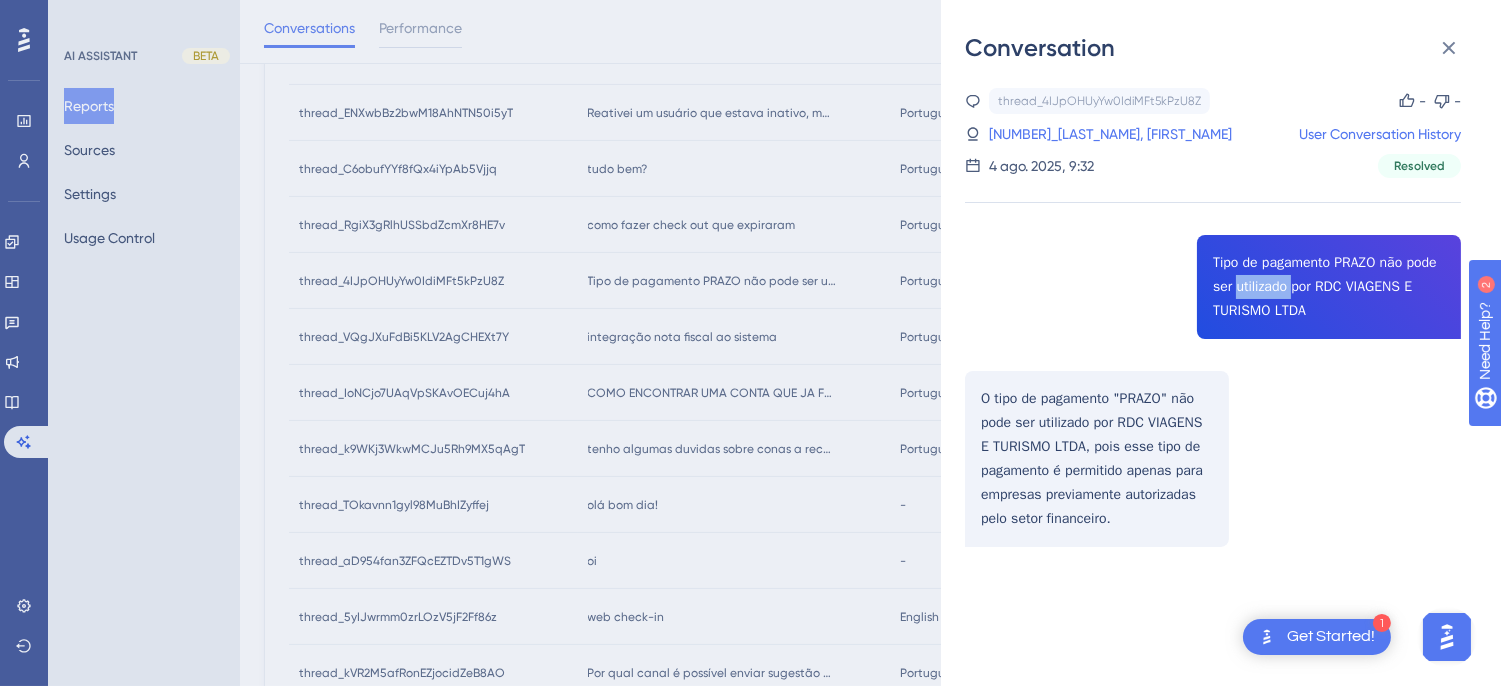 click on "thread_4IJpOHUyYw0IdiMFt5kPzU8Z Copy - - 2_[LAST], [FIRST] User Conversation History 4 ago. 2025,
9:32 Resolved Tipo de pagamento PRAZO não pode ser utilizado por RDC VIAGENS E TURISMO LTDA O tipo de pagamento "PRAZO" não pode ser utilizado por RDC VIAGENS E TURISMO LTDA, pois esse tipo de pagamento é permitido apenas para empresas previamente autorizadas pelo setor financeiro." at bounding box center [1213, 368] 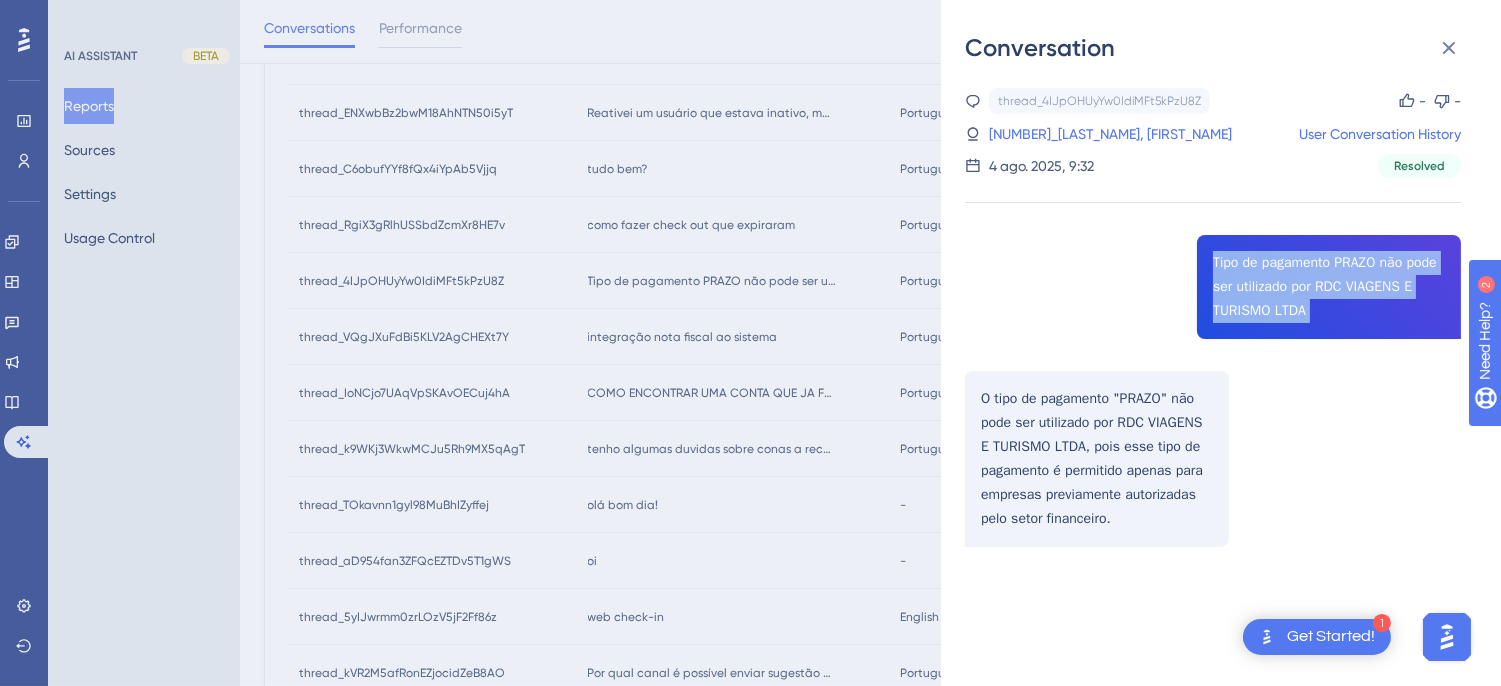click on "thread_4IJpOHUyYw0IdiMFt5kPzU8Z Copy - - 2_[LAST], [FIRST] User Conversation History 4 ago. 2025,
9:32 Resolved Tipo de pagamento PRAZO não pode ser utilizado por RDC VIAGENS E TURISMO LTDA O tipo de pagamento "PRAZO" não pode ser utilizado por RDC VIAGENS E TURISMO LTDA, pois esse tipo de pagamento é permitido apenas para empresas previamente autorizadas pelo setor financeiro." at bounding box center [1213, 368] 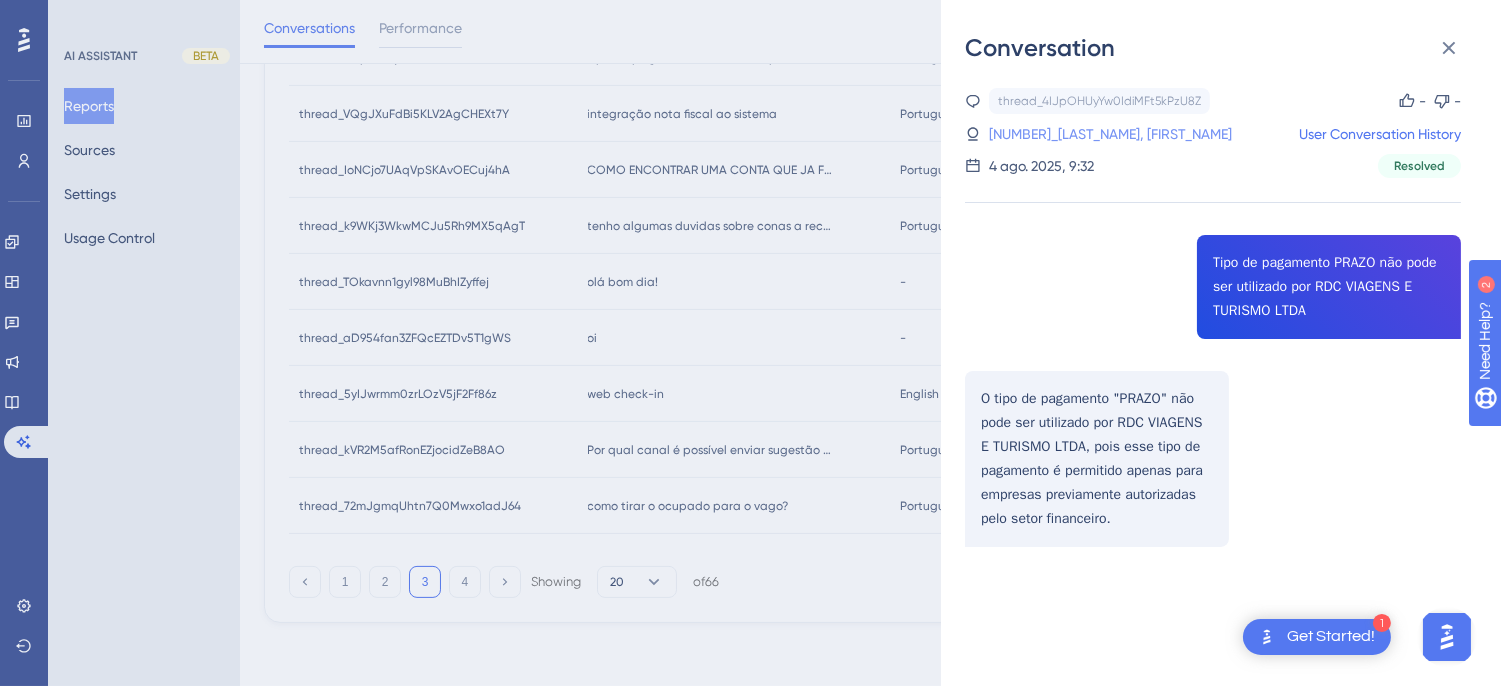 click on "[NUMBER]_[LAST_NAME], [FIRST_NAME]" at bounding box center [1110, 134] 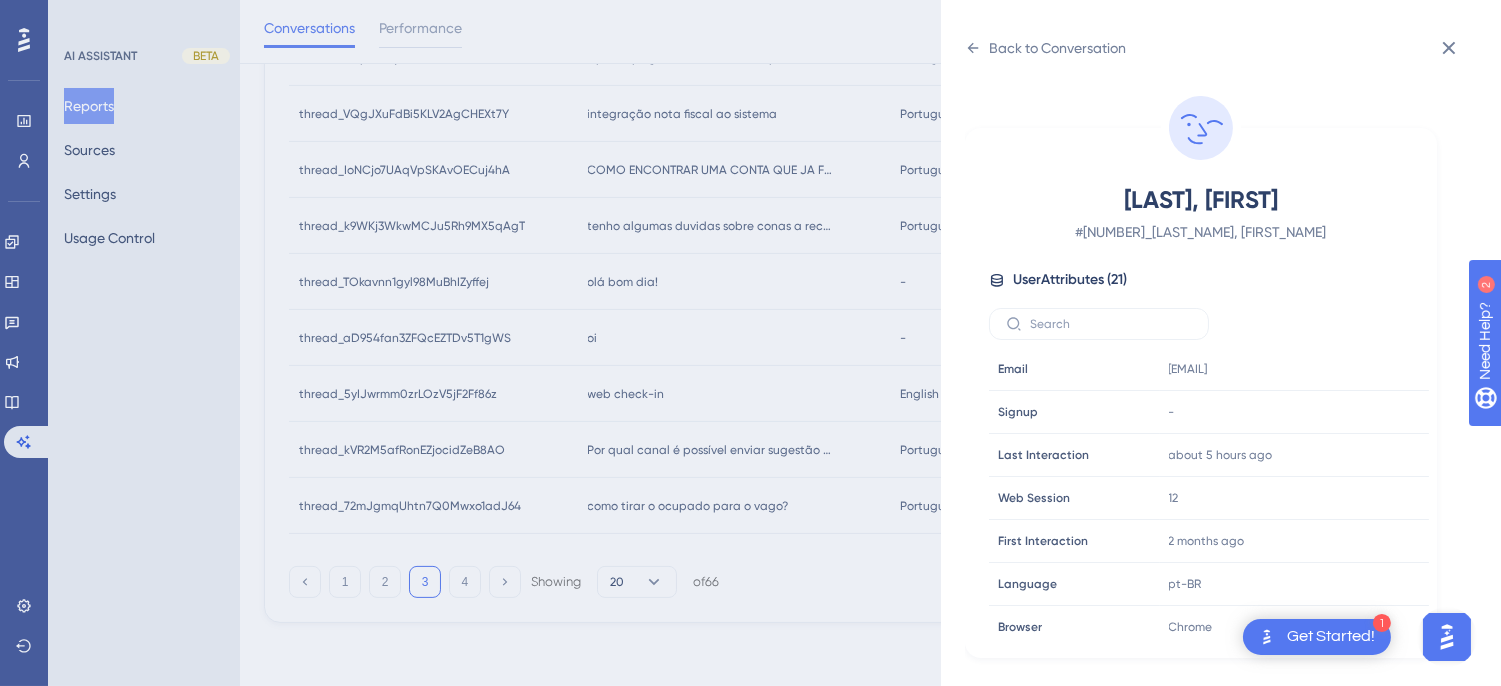 scroll, scrollTop: 610, scrollLeft: 0, axis: vertical 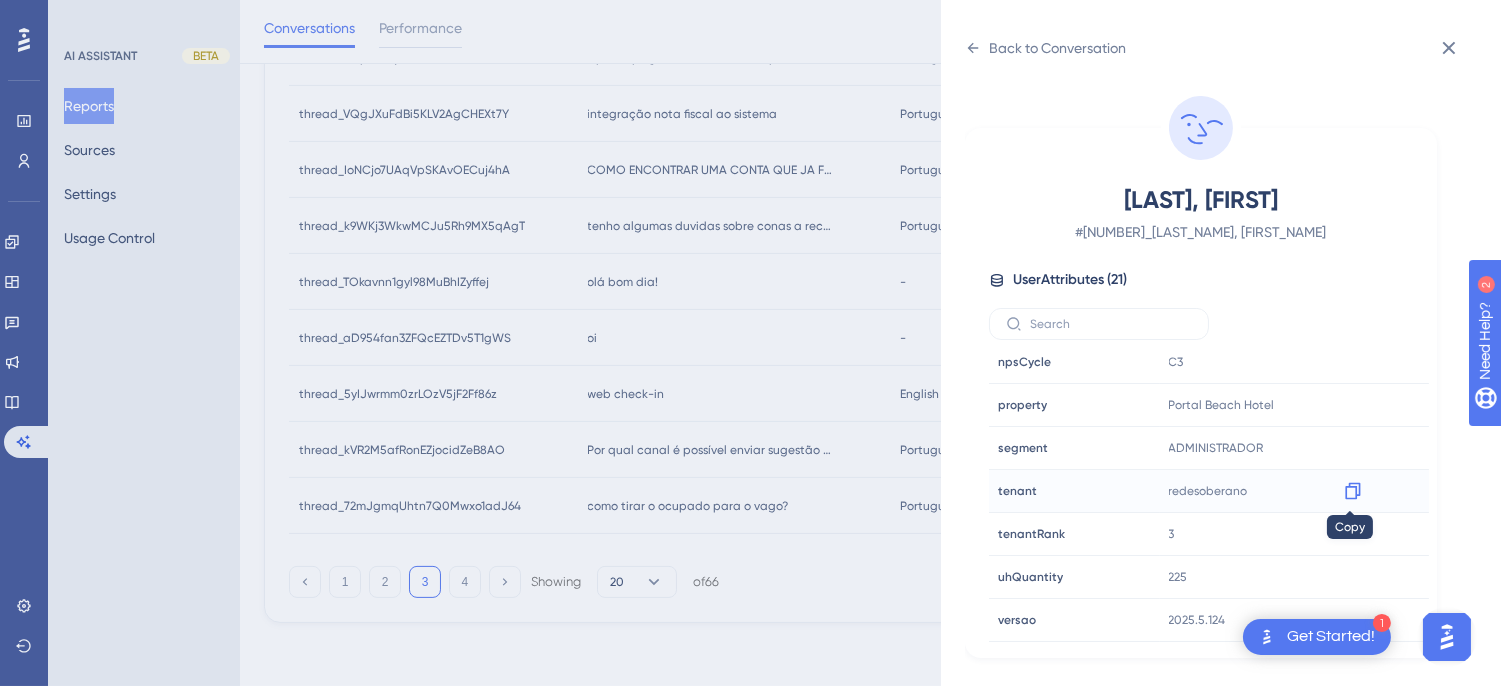 click 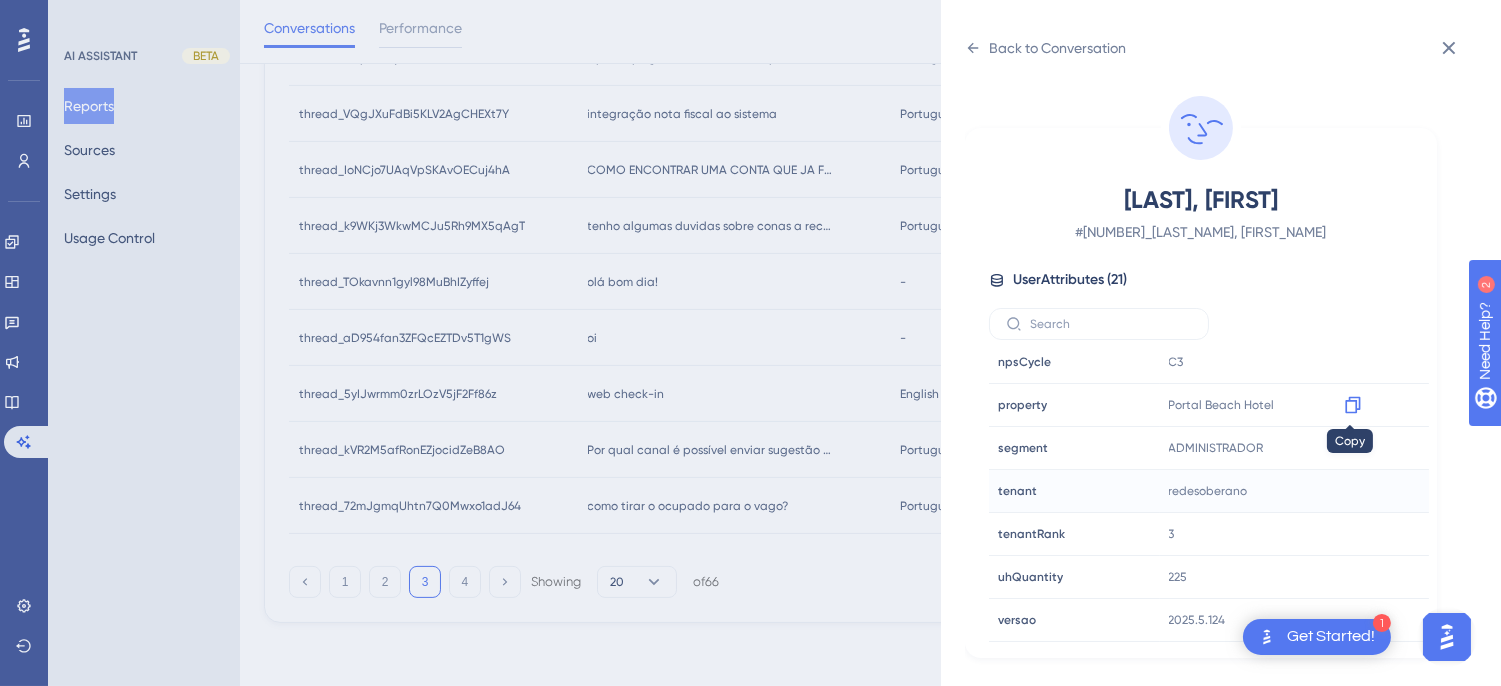 drag, startPoint x: 1344, startPoint y: 408, endPoint x: 1480, endPoint y: 445, distance: 140.94325 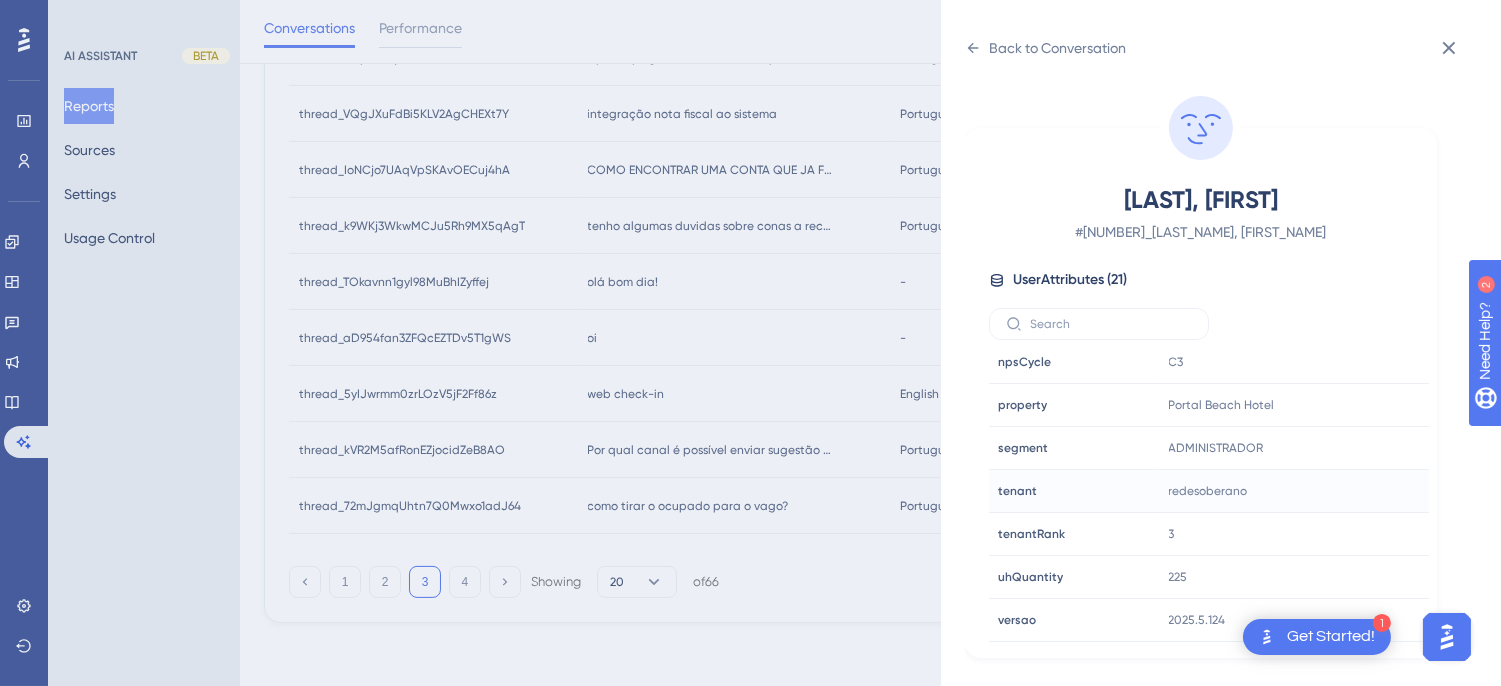 click on "Back to Conversation Lopes, Lucas #  2_Lopes, Lucas User  Attributes ( 21 ) Email Email [EMAIL] Signup Signup - Last Interaction Last Interaction about 5 hours ago [DATE], [TIME] Web Session Web Session 12 First Interaction First Interaction 2 months ago [DATE], [TIME] Language Language pt-BR Browser Browser Chrome Device Device computer Operating System Operating System Windows cnpj cnpj Não informado consultRegister consultRegister true customerRank customerRank OURO event event false housekeeper housekeeper true npsCycle npsCycle C3 property property Portal Beach Hotel segment segment ADMINISTRADOR tenant tenant redesoberano tenantRank tenantRank 3 uhQuantity uhQuantity 225 versao versao 2025.5.124" at bounding box center [1221, 343] 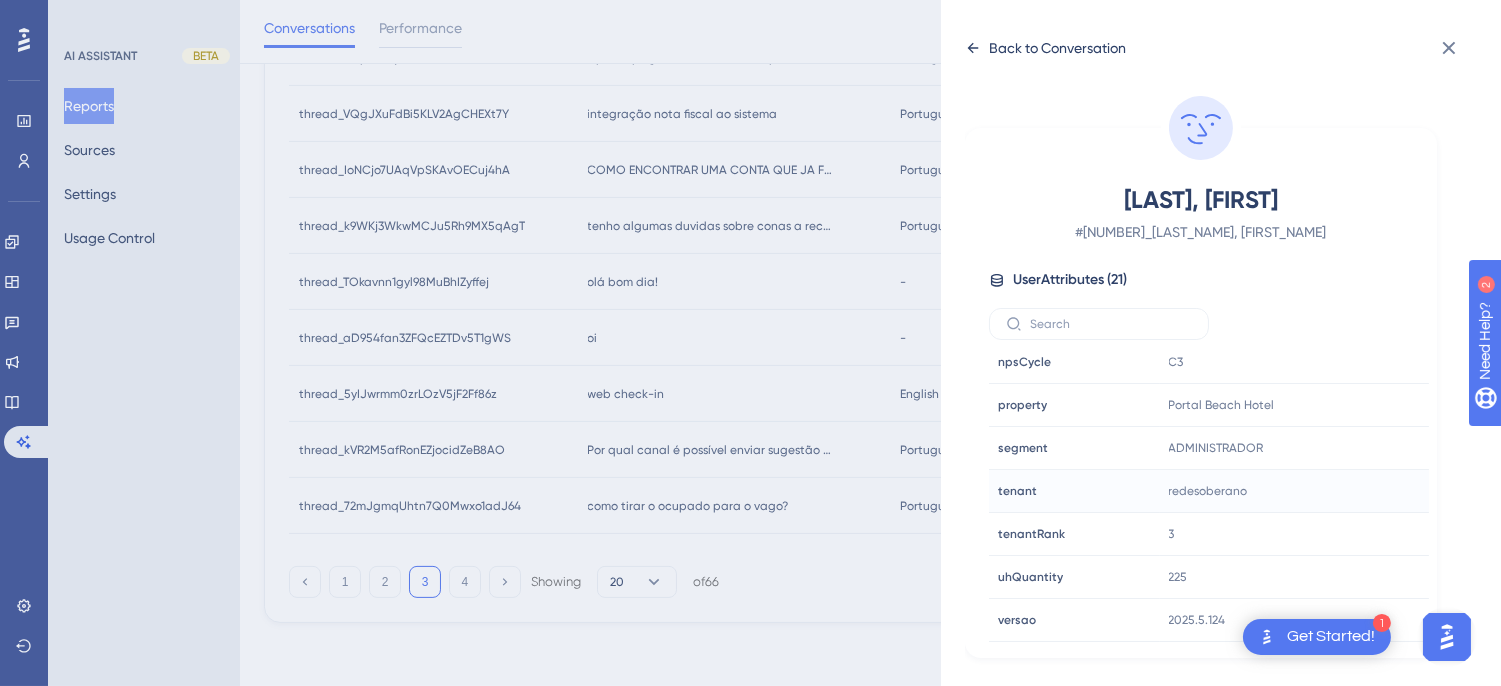 click on "Back to Conversation" at bounding box center [1045, 48] 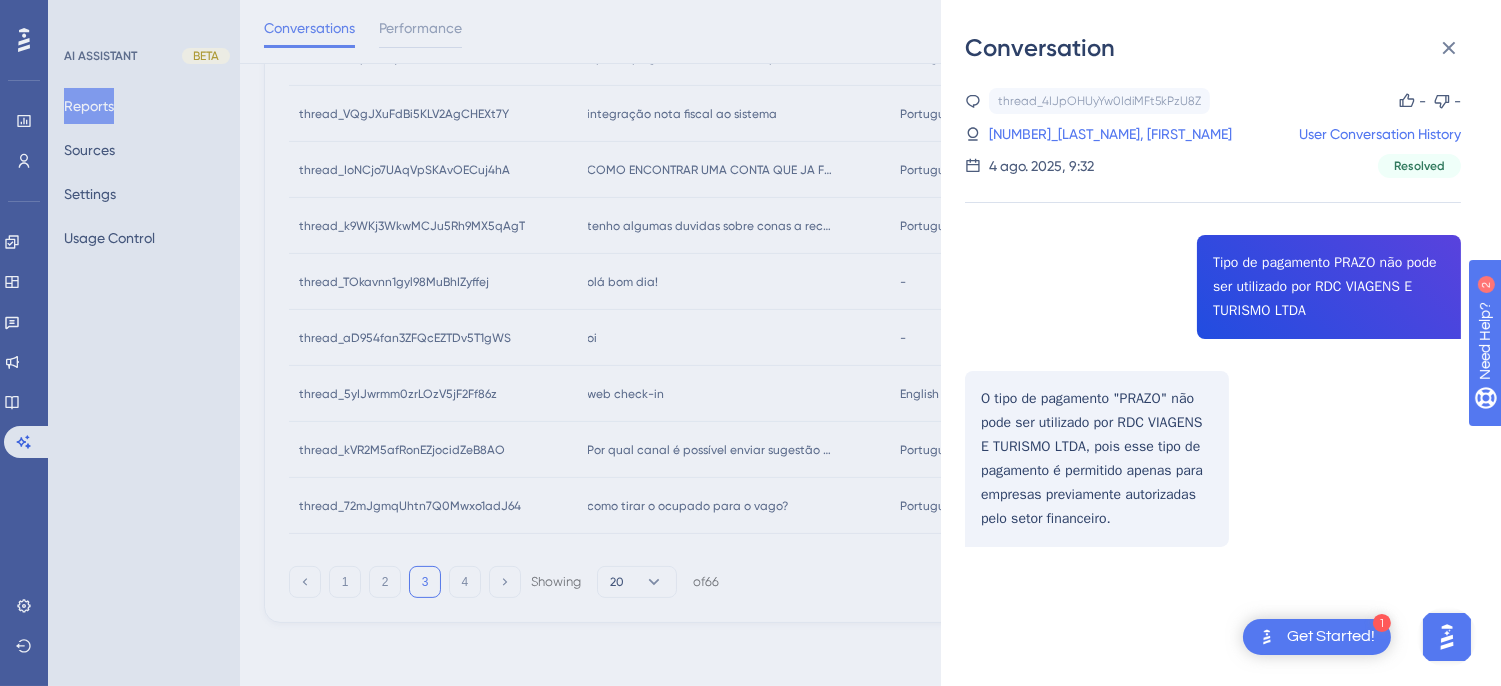 click on "thread_4IJpOHUyYw0IdiMFt5kPzU8Z Copy - - 2_[LAST], [FIRST] User Conversation History 4 ago. 2025,
9:32 Resolved Tipo de pagamento PRAZO não pode ser utilizado por RDC VIAGENS E TURISMO LTDA O tipo de pagamento "PRAZO" não pode ser utilizado por RDC VIAGENS E TURISMO LTDA, pois esse tipo de pagamento é permitido apenas para empresas previamente autorizadas pelo setor financeiro." at bounding box center (1213, 368) 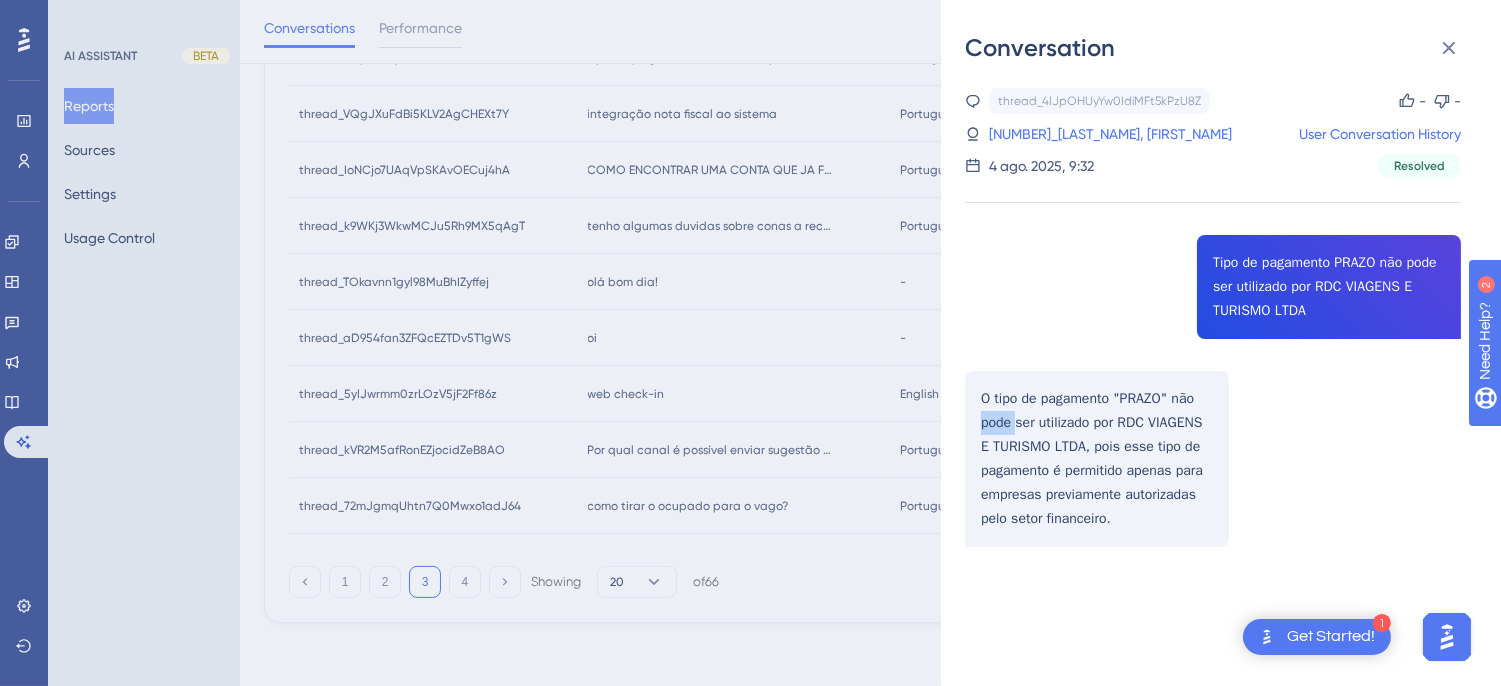 click on "thread_4IJpOHUyYw0IdiMFt5kPzU8Z Copy - - 2_[LAST], [FIRST] User Conversation History 4 ago. 2025,
9:32 Resolved Tipo de pagamento PRAZO não pode ser utilizado por RDC VIAGENS E TURISMO LTDA O tipo de pagamento "PRAZO" não pode ser utilizado por RDC VIAGENS E TURISMO LTDA, pois esse tipo de pagamento é permitido apenas para empresas previamente autorizadas pelo setor financeiro." at bounding box center (1213, 368) 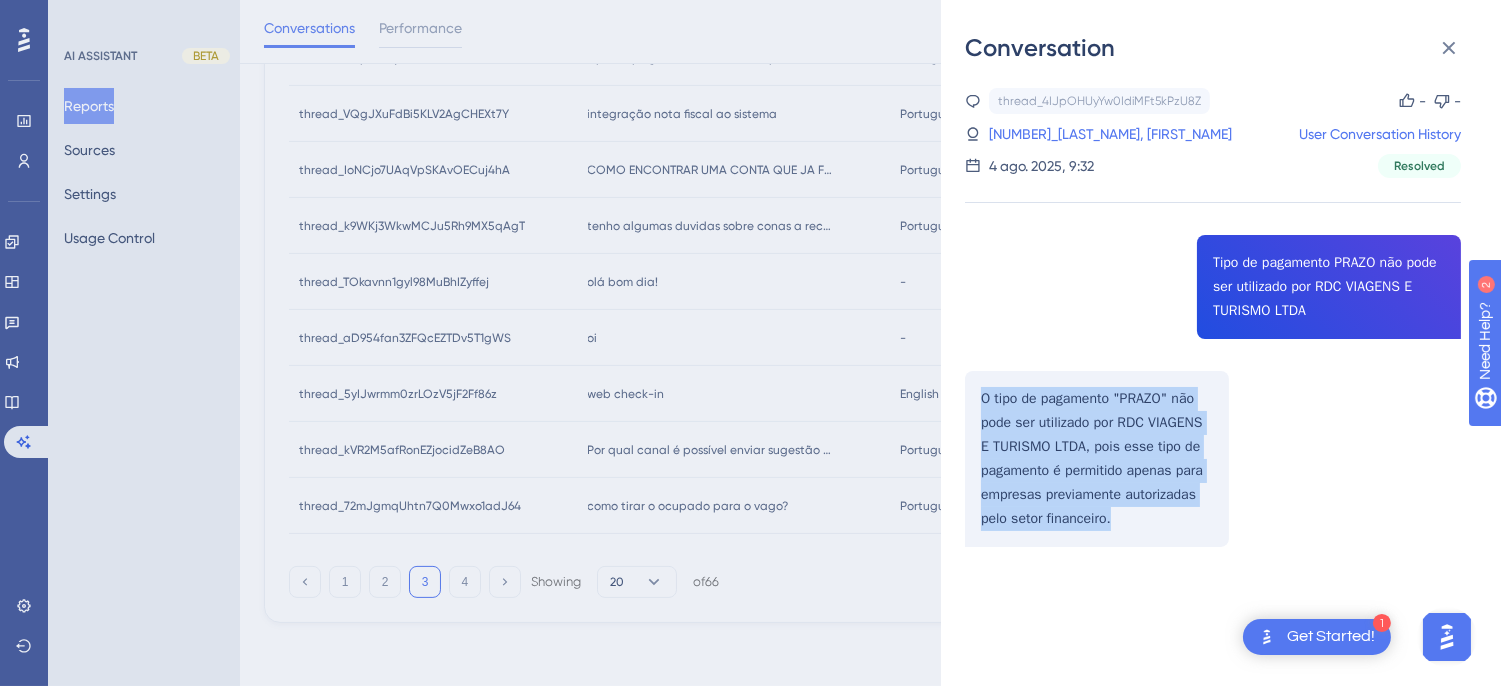 click on "thread_4IJpOHUyYw0IdiMFt5kPzU8Z Copy - - 2_[LAST], [FIRST] User Conversation History 4 ago. 2025,
9:32 Resolved Tipo de pagamento PRAZO não pode ser utilizado por RDC VIAGENS E TURISMO LTDA O tipo de pagamento "PRAZO" não pode ser utilizado por RDC VIAGENS E TURISMO LTDA, pois esse tipo de pagamento é permitido apenas para empresas previamente autorizadas pelo setor financeiro." at bounding box center [1213, 368] 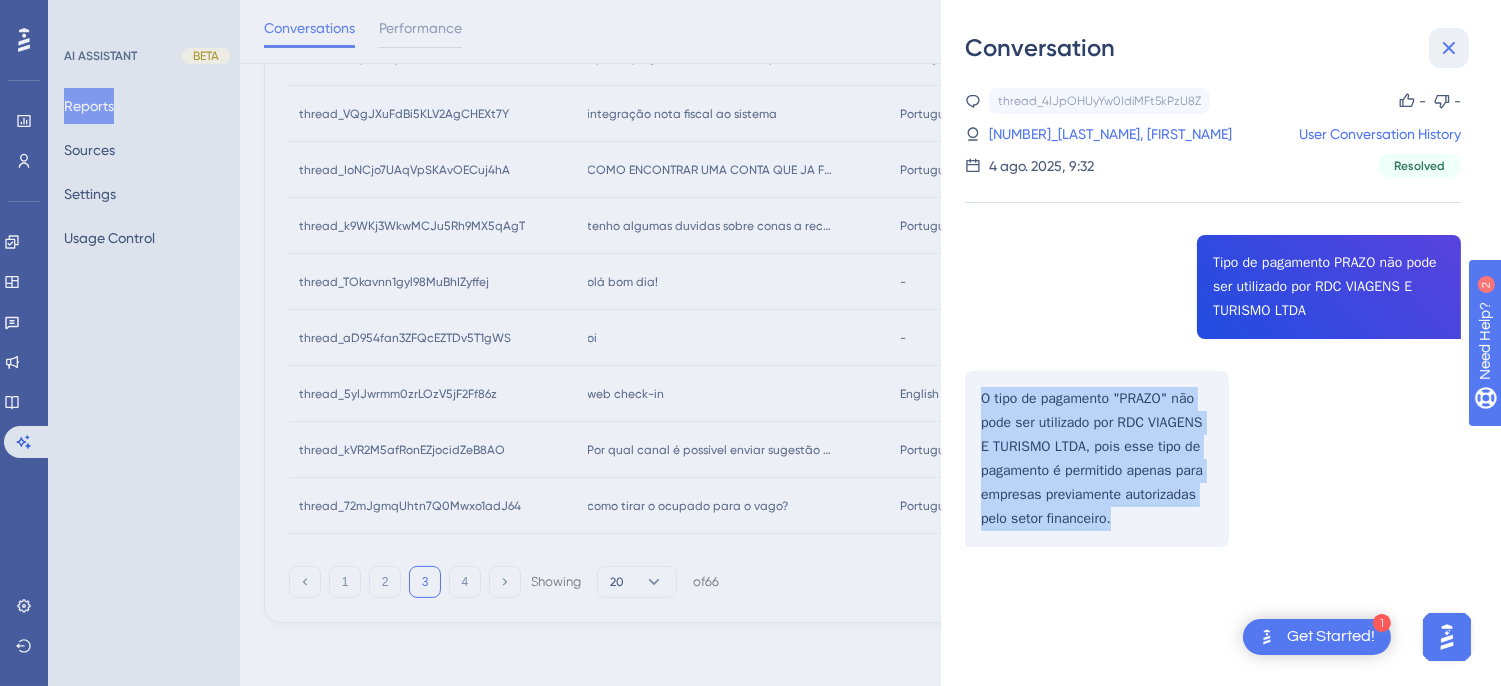click 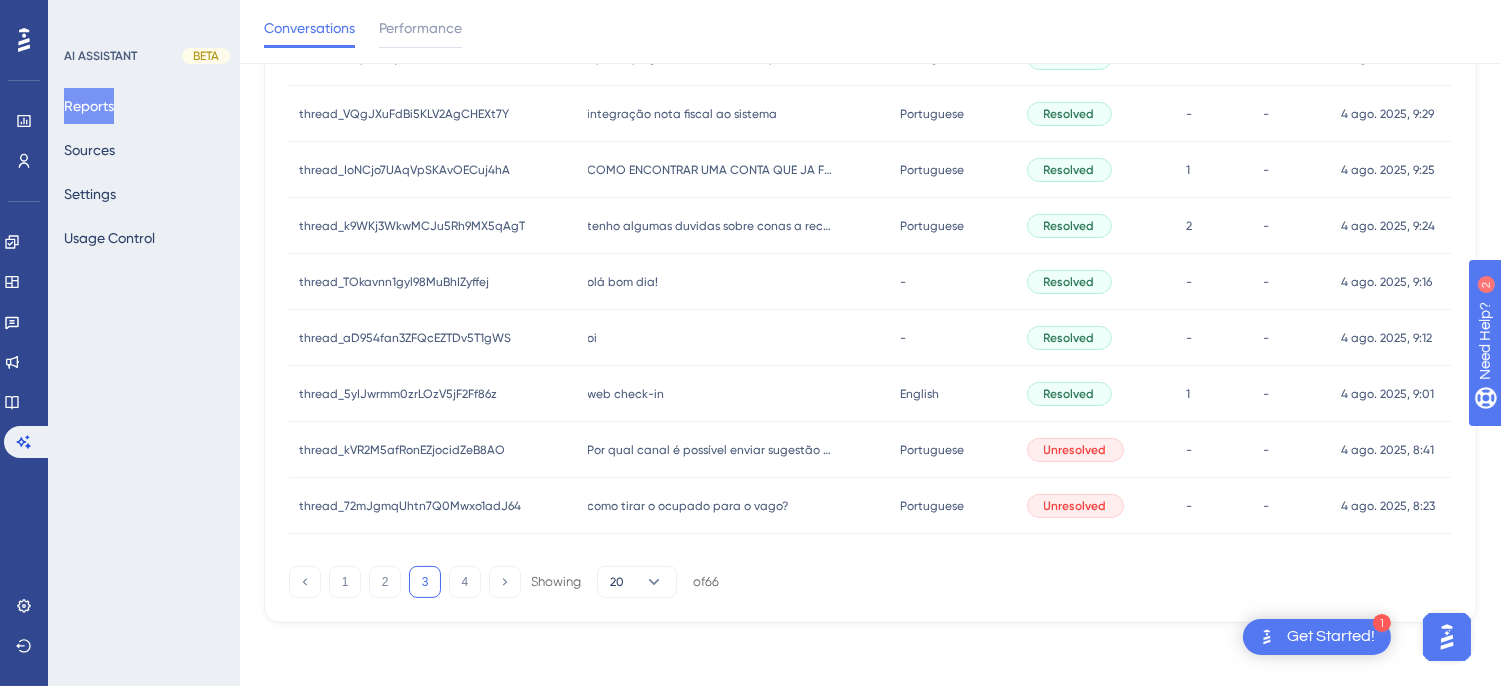 scroll, scrollTop: 748, scrollLeft: 0, axis: vertical 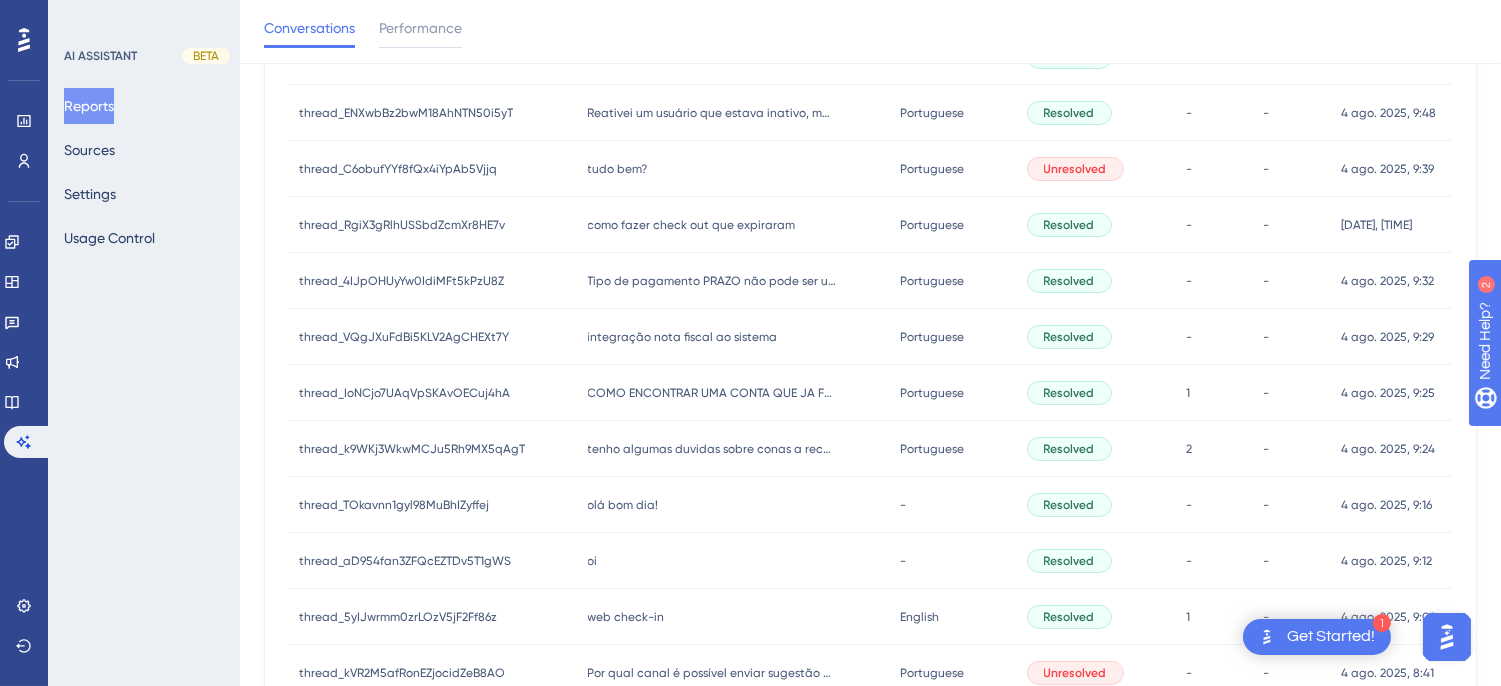 click on "integração nota fiscal ao sistema" at bounding box center (683, 337) 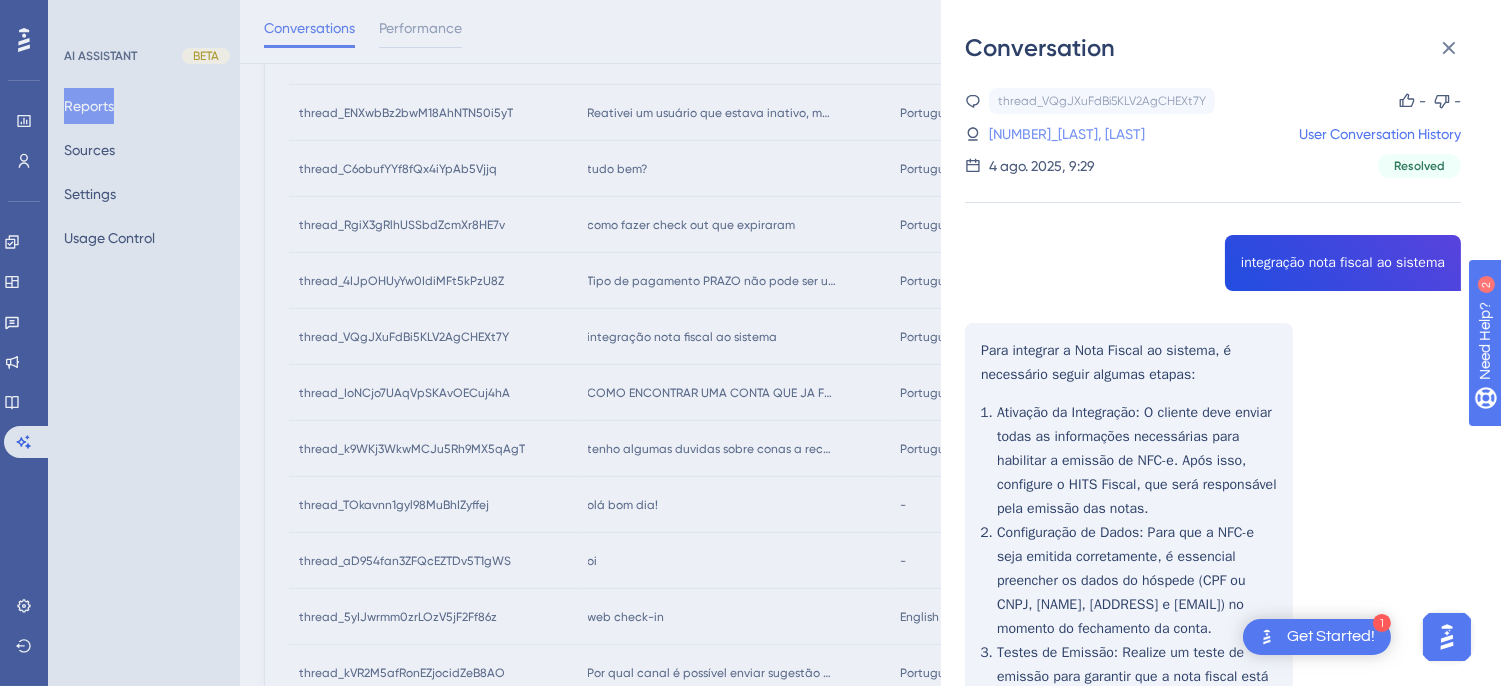 click on "[NUMBER]_[LAST], [LAST]" at bounding box center (1067, 134) 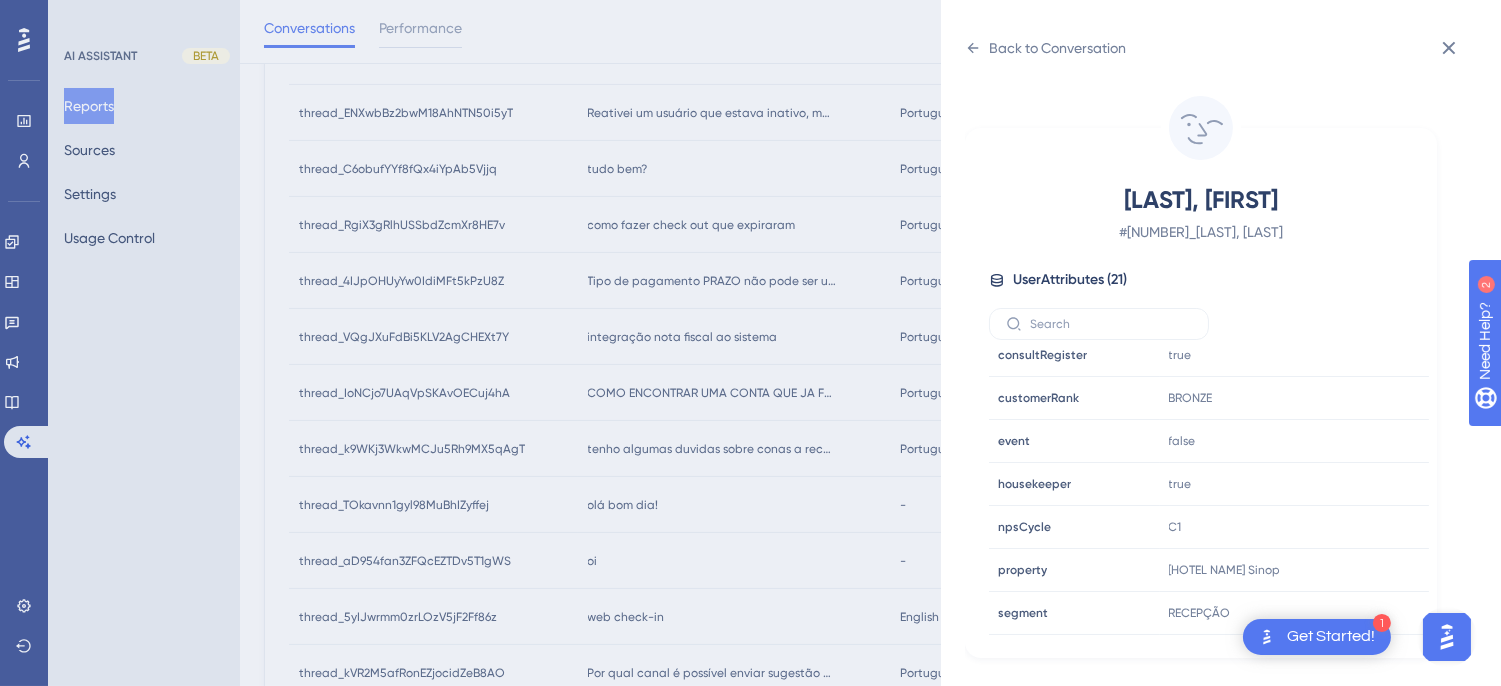 scroll, scrollTop: 610, scrollLeft: 0, axis: vertical 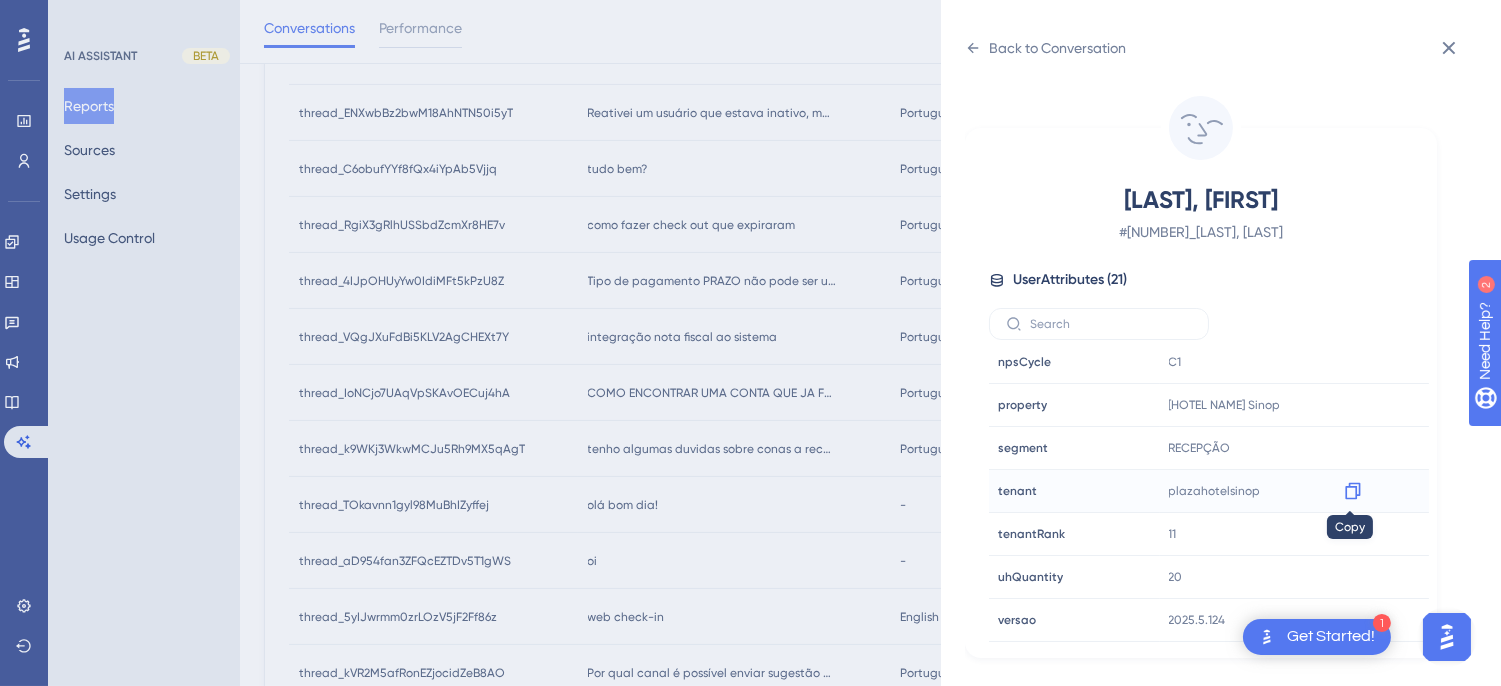 click 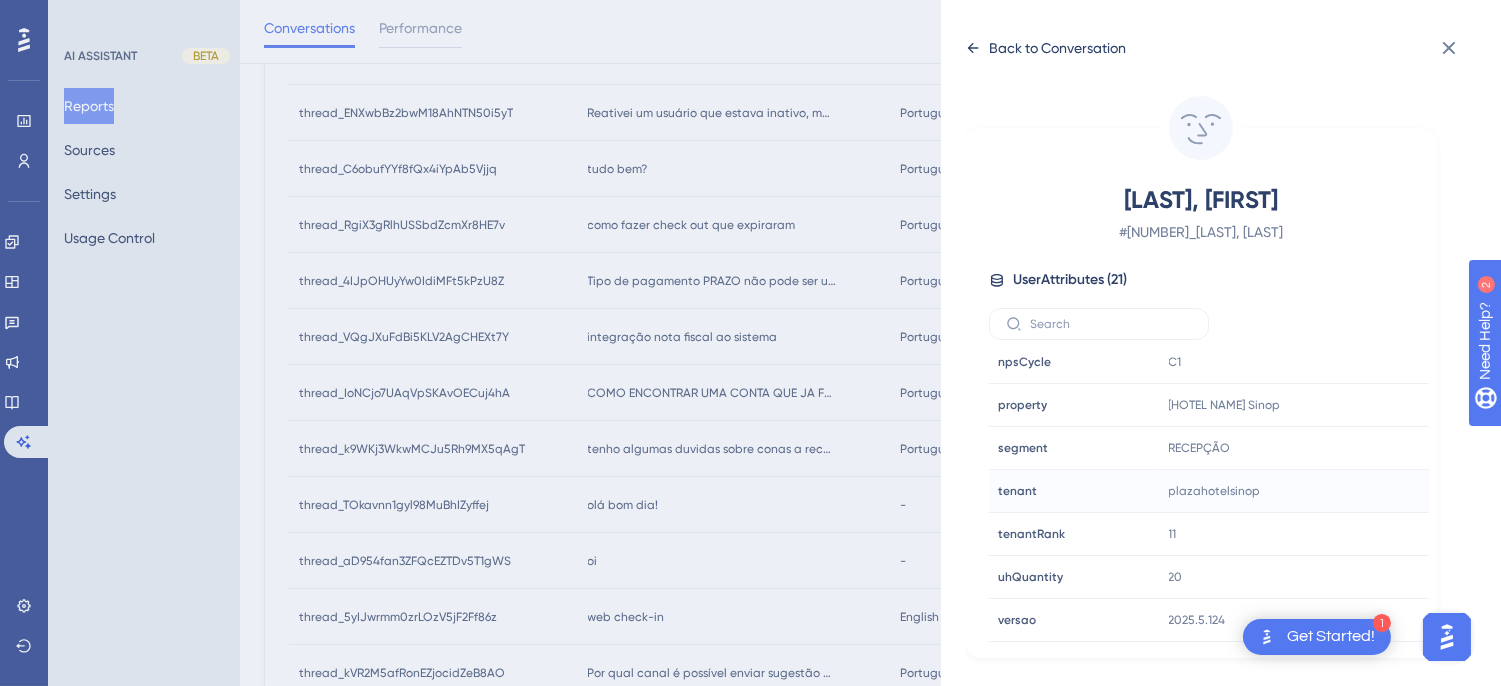 click on "Back to Conversation" at bounding box center (1045, 48) 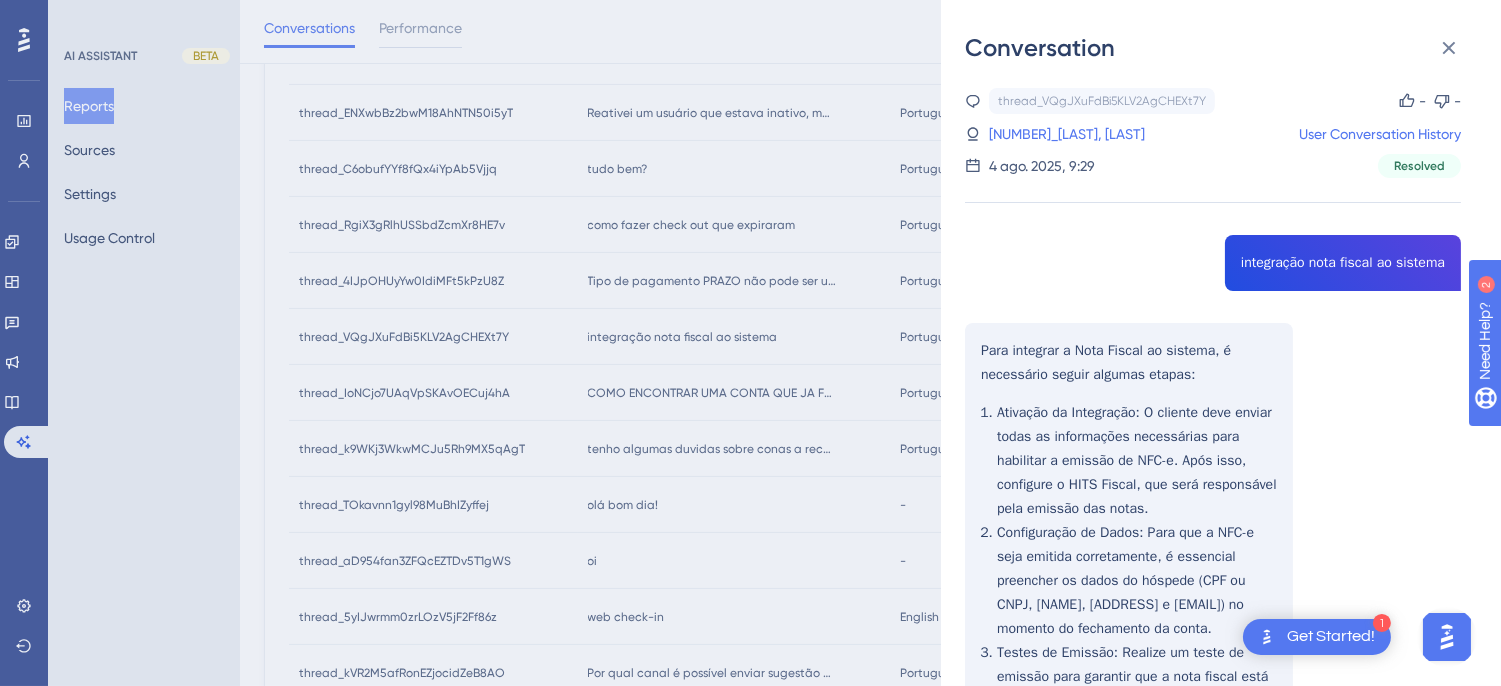 click on "thread_VQgJXuFdBi5KLV2AgCHEXt7Y Copy - - 2_Gunsch, Kleber User Conversation History [DATE], [TIME] Resolved integração nota fiscal ao sistema Para integrar a Nota Fiscal ao sistema, é necessário seguir algumas etapas:
Ativação da Integração : O cliente deve enviar todas as informações necessárias para habilitar a emissão de NFC-e. Após isso, configure o HITS Fiscal, que será responsável pela emissão das notas.
Configuração de Dados : Para que a NFC-e seja emitida corretamente, é essencial preencher os dados do hóspede (CPF ou CNPJ, [NAME], [ADDRESS] e [EMAIL]) no momento do fechamento da conta.
Testes de Emissão : Realize um teste de emissão para garantir que a nota fiscal está sendo emitida corretamente. Isso deve ser feito em uma conta avulsa para evitar impactos nos indicadores do cliente.
Documentação e Relatórios : Após a emissão, é possível acessar relatórios para verificar quais contas geraram documentos fiscais." at bounding box center [1213, 550] 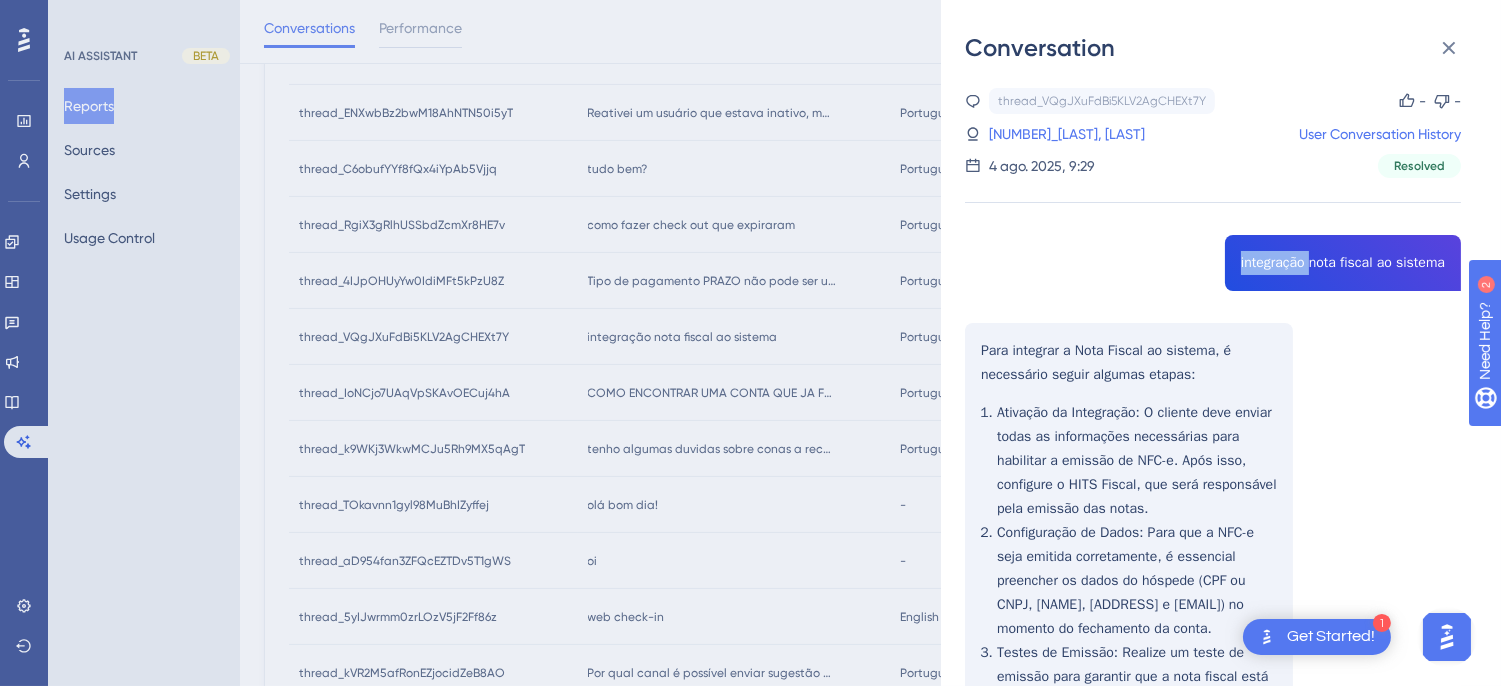 click on "thread_VQgJXuFdBi5KLV2AgCHEXt7Y Copy - - 2_Gunsch, Kleber User Conversation History [DATE], [TIME] Resolved integração nota fiscal ao sistema Para integrar a Nota Fiscal ao sistema, é necessário seguir algumas etapas:
Ativação da Integração : O cliente deve enviar todas as informações necessárias para habilitar a emissão de NFC-e. Após isso, configure o HITS Fiscal, que será responsável pela emissão das notas.
Configuração de Dados : Para que a NFC-e seja emitida corretamente, é essencial preencher os dados do hóspede (CPF ou CNPJ, [NAME], [ADDRESS] e [EMAIL]) no momento do fechamento da conta.
Testes de Emissão : Realize um teste de emissão para garantir que a nota fiscal está sendo emitida corretamente. Isso deve ser feito em uma conta avulsa para evitar impactos nos indicadores do cliente.
Documentação e Relatórios : Após a emissão, é possível acessar relatórios para verificar quais contas geraram documentos fiscais." at bounding box center [1213, 550] 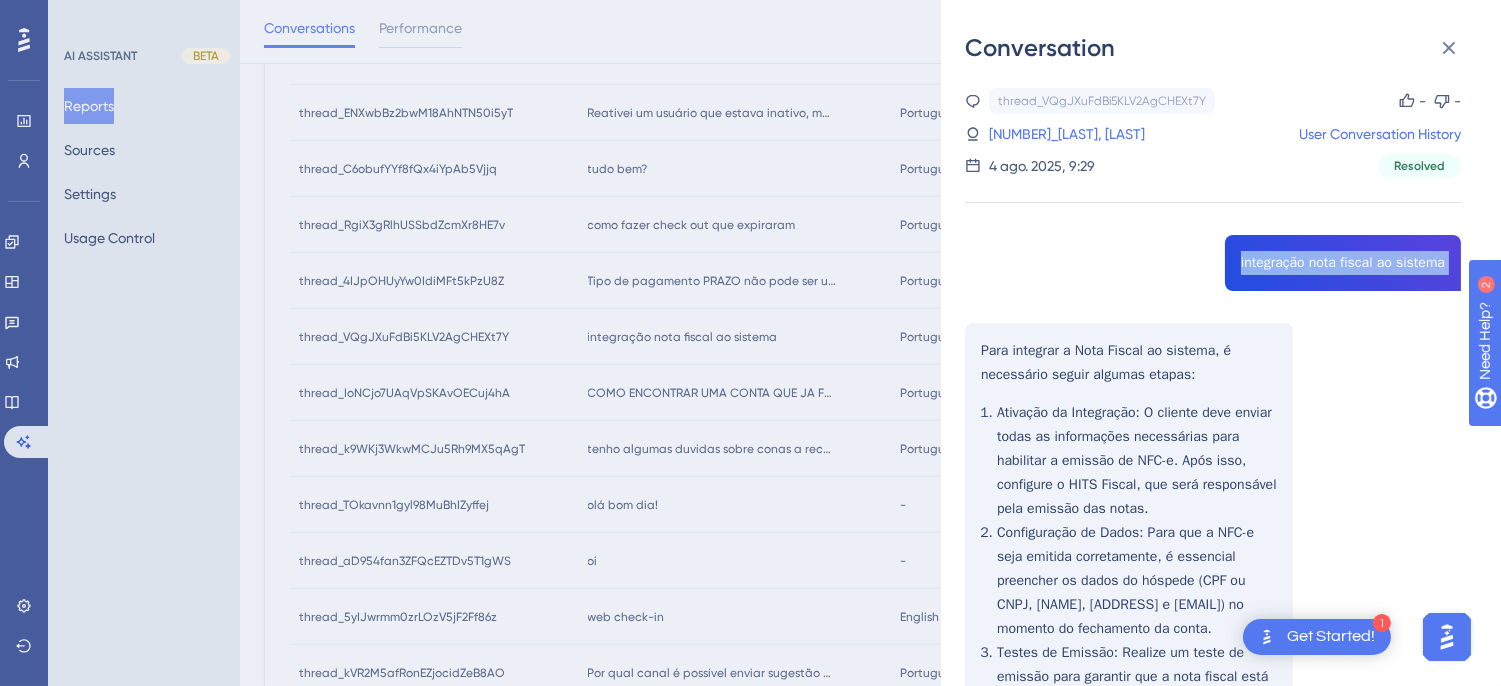 click on "thread_VQgJXuFdBi5KLV2AgCHEXt7Y Copy - - 2_Gunsch, Kleber User Conversation History [DATE], [TIME] Resolved integração nota fiscal ao sistema Para integrar a Nota Fiscal ao sistema, é necessário seguir algumas etapas:
Ativação da Integração : O cliente deve enviar todas as informações necessárias para habilitar a emissão de NFC-e. Após isso, configure o HITS Fiscal, que será responsável pela emissão das notas.
Configuração de Dados : Para que a NFC-e seja emitida corretamente, é essencial preencher os dados do hóspede (CPF ou CNPJ, [NAME], [ADDRESS] e [EMAIL]) no momento do fechamento da conta.
Testes de Emissão : Realize um teste de emissão para garantir que a nota fiscal está sendo emitida corretamente. Isso deve ser feito em uma conta avulsa para evitar impactos nos indicadores do cliente.
Documentação e Relatórios : Após a emissão, é possível acessar relatórios para verificar quais contas geraram documentos fiscais." at bounding box center (1213, 550) 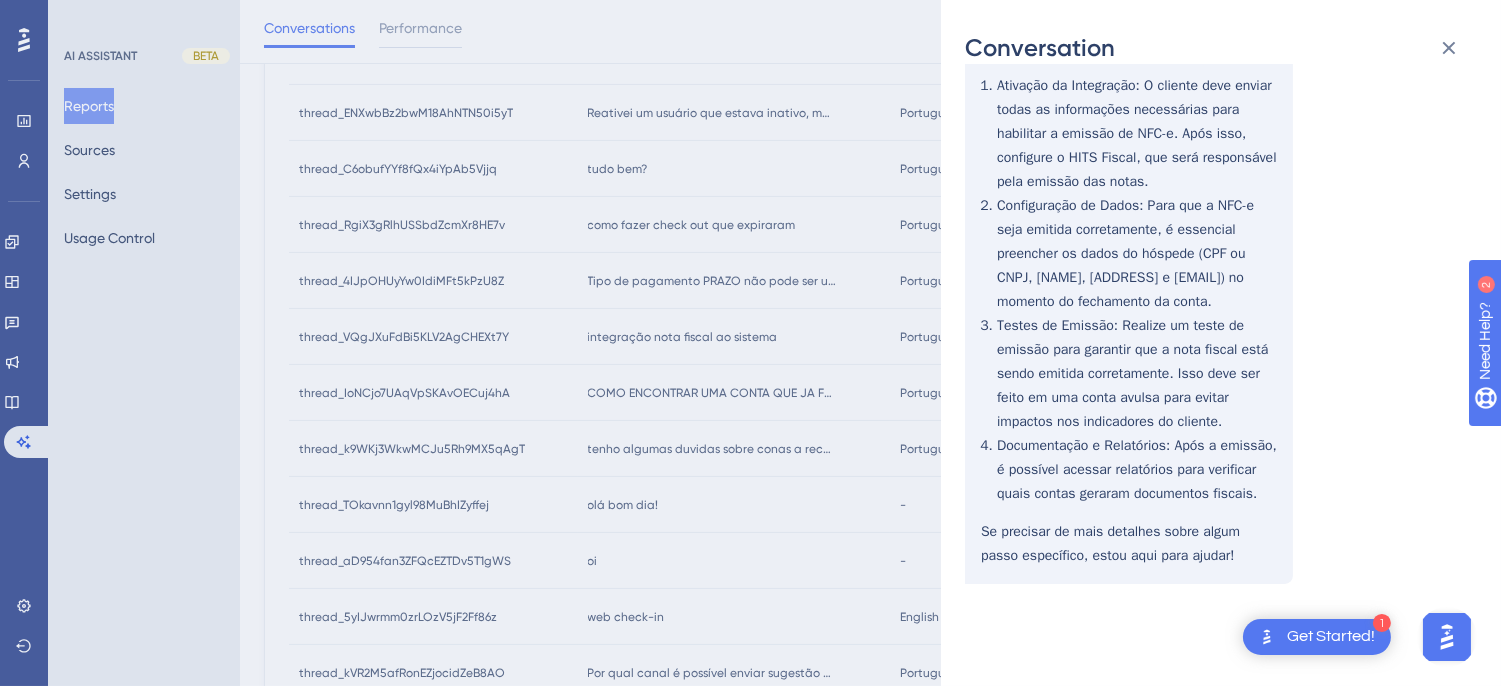 scroll, scrollTop: 111, scrollLeft: 0, axis: vertical 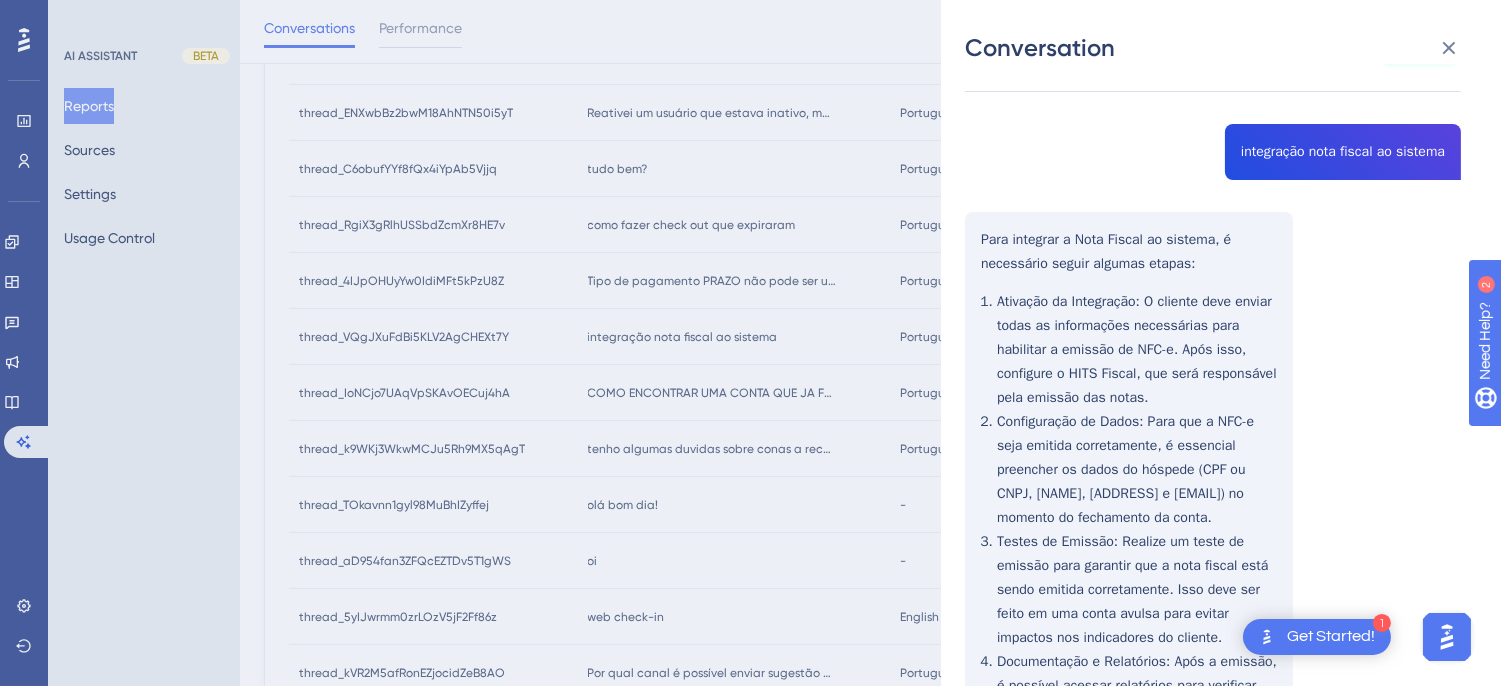 drag, startPoint x: 993, startPoint y: 266, endPoint x: 965, endPoint y: 226, distance: 48.82622 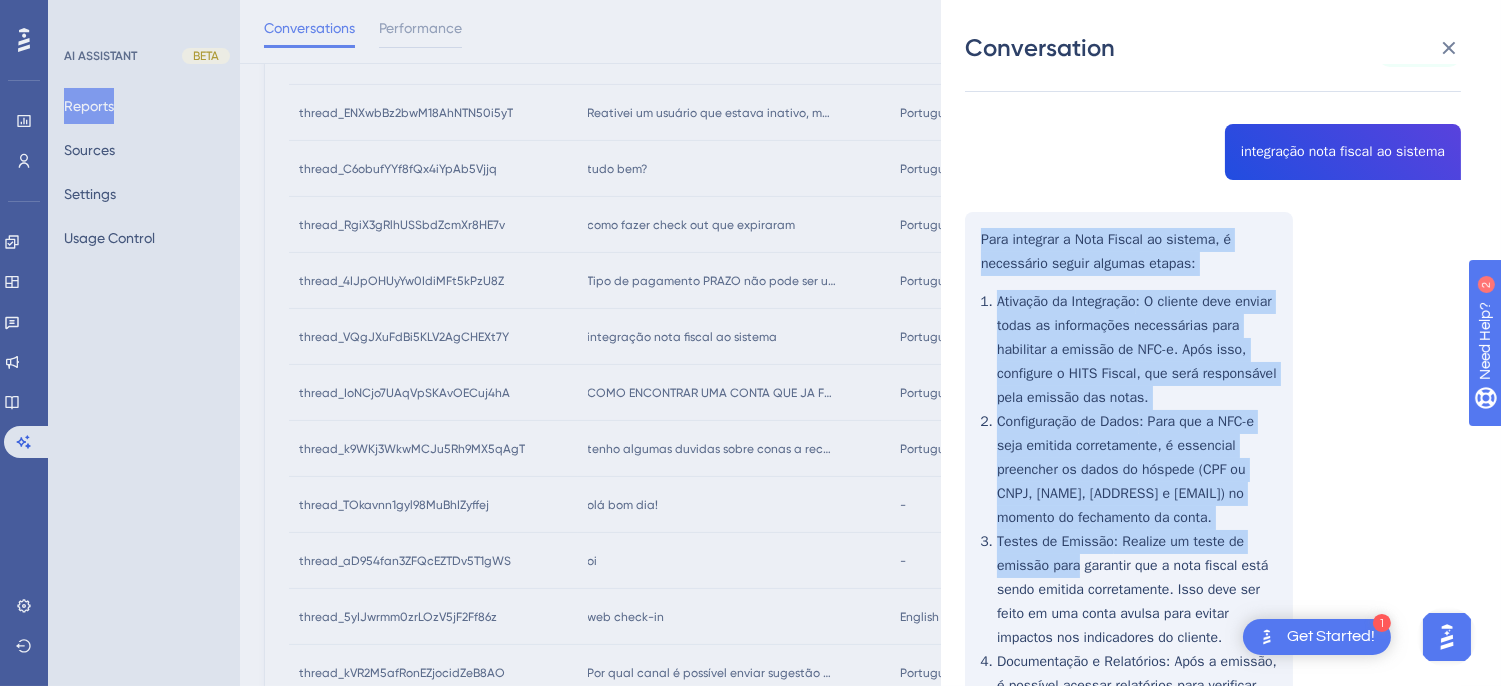 scroll, scrollTop: 333, scrollLeft: 0, axis: vertical 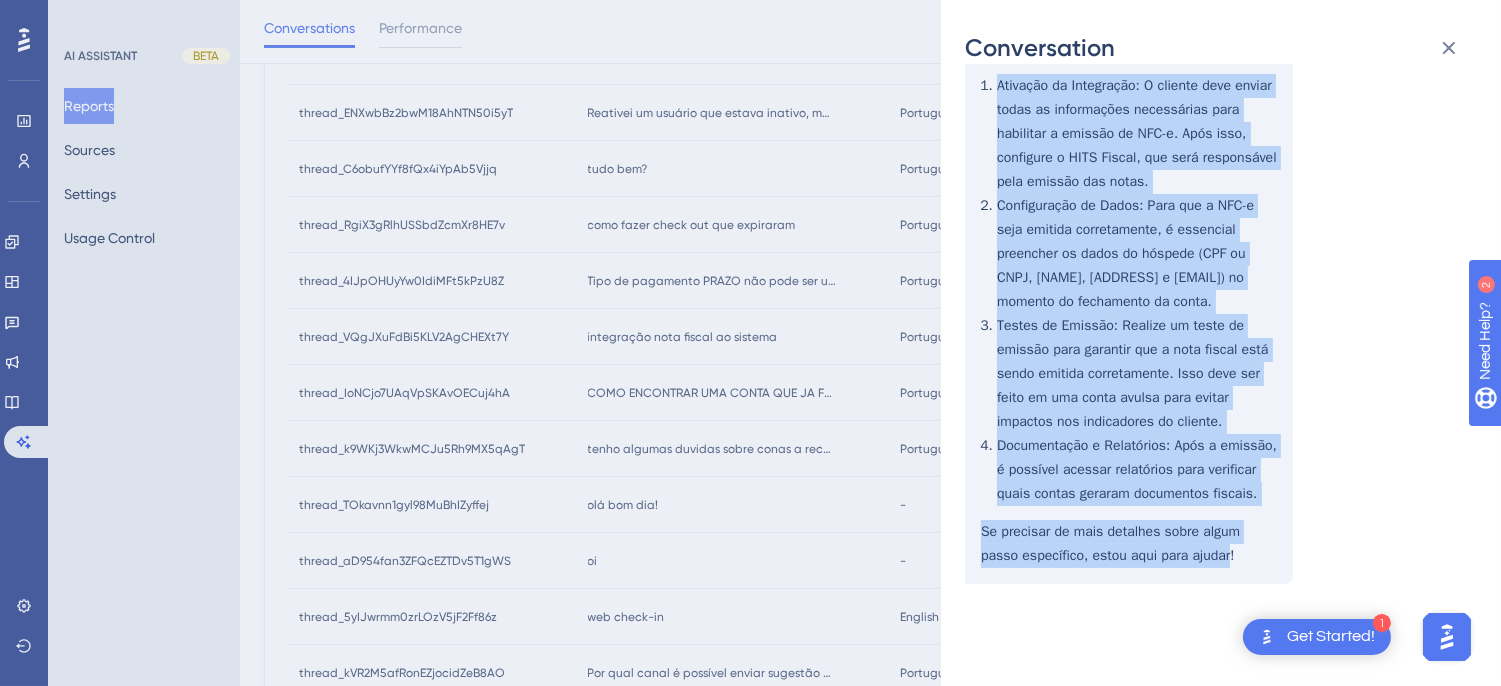 drag, startPoint x: 978, startPoint y: 233, endPoint x: 1110, endPoint y: 401, distance: 213.65393 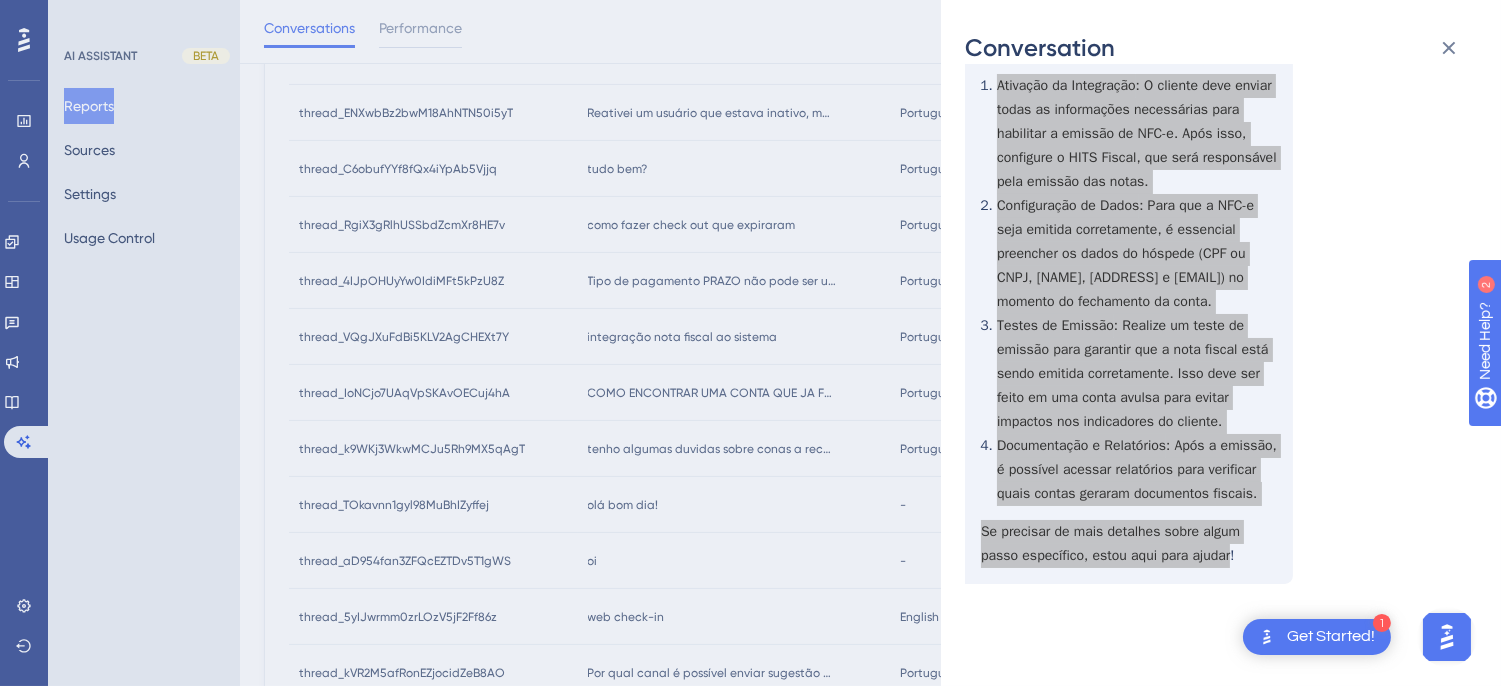 scroll, scrollTop: 0, scrollLeft: 0, axis: both 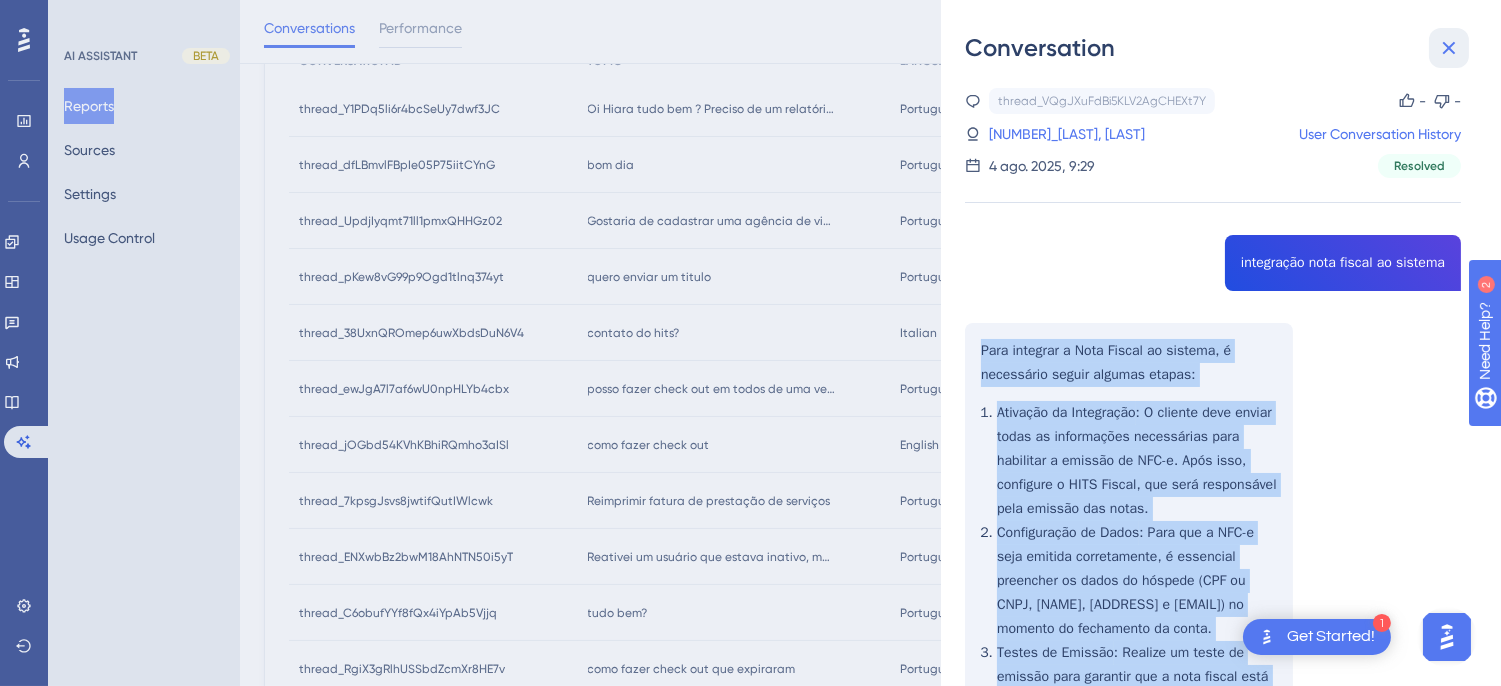 click 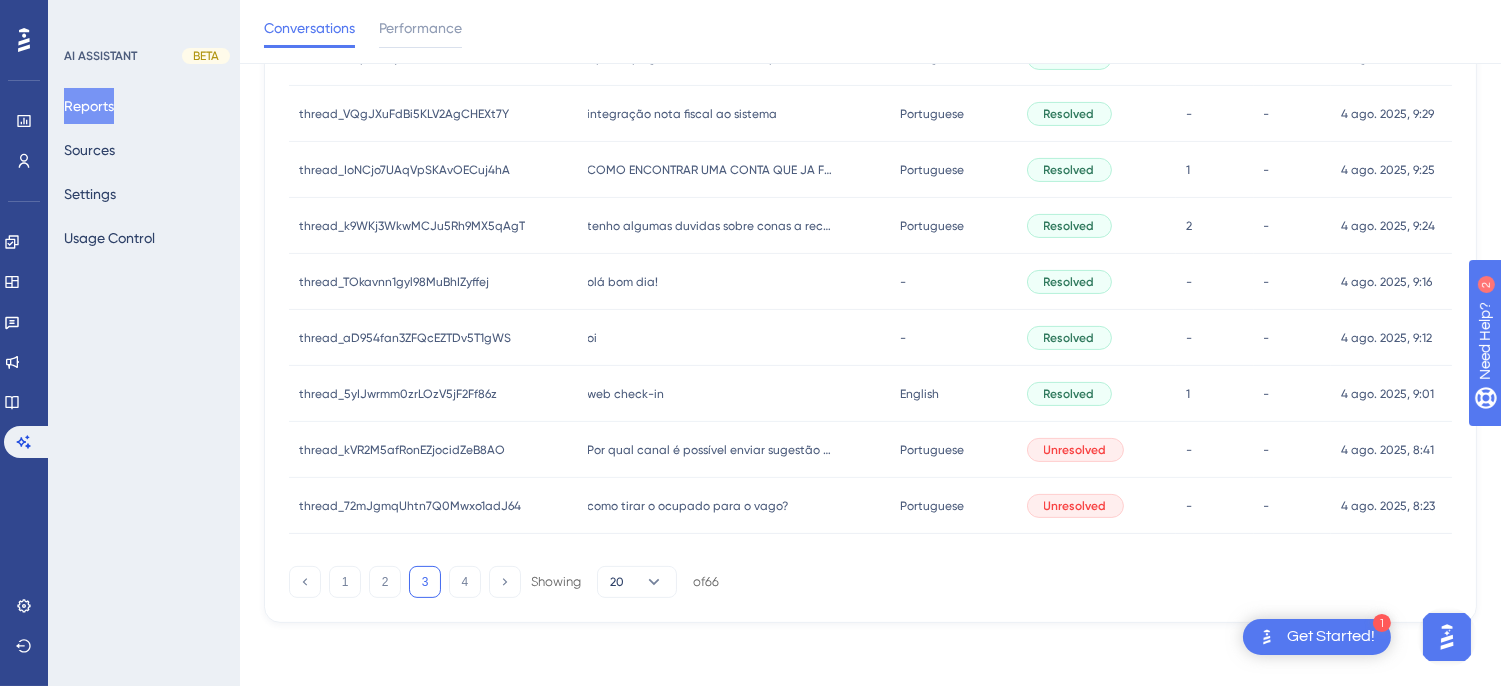 scroll, scrollTop: 748, scrollLeft: 0, axis: vertical 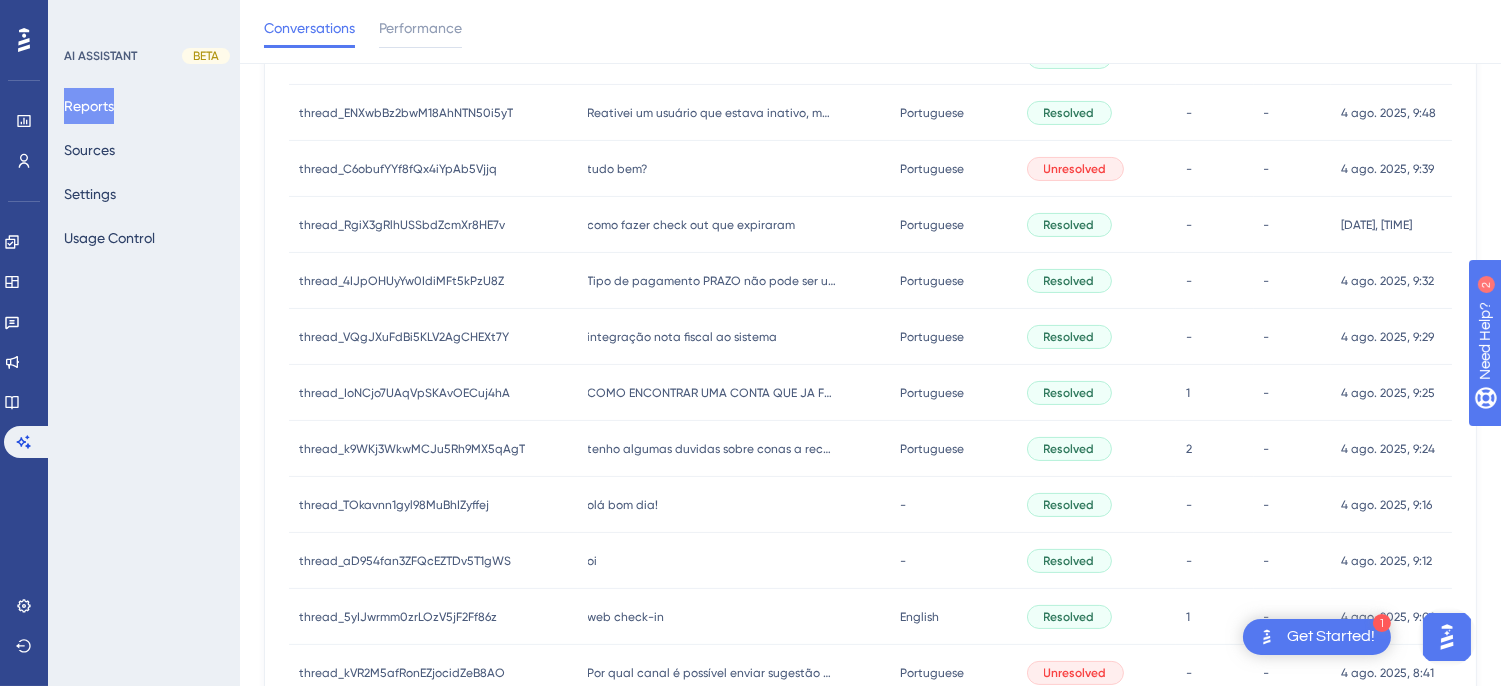 click on "COMO ENCONTRAR UMA CONTA QUE JA FOI FECHADA? COMO ENCONTRAR UMA CONTA QUE JA FOI FECHADA?" at bounding box center [734, 393] 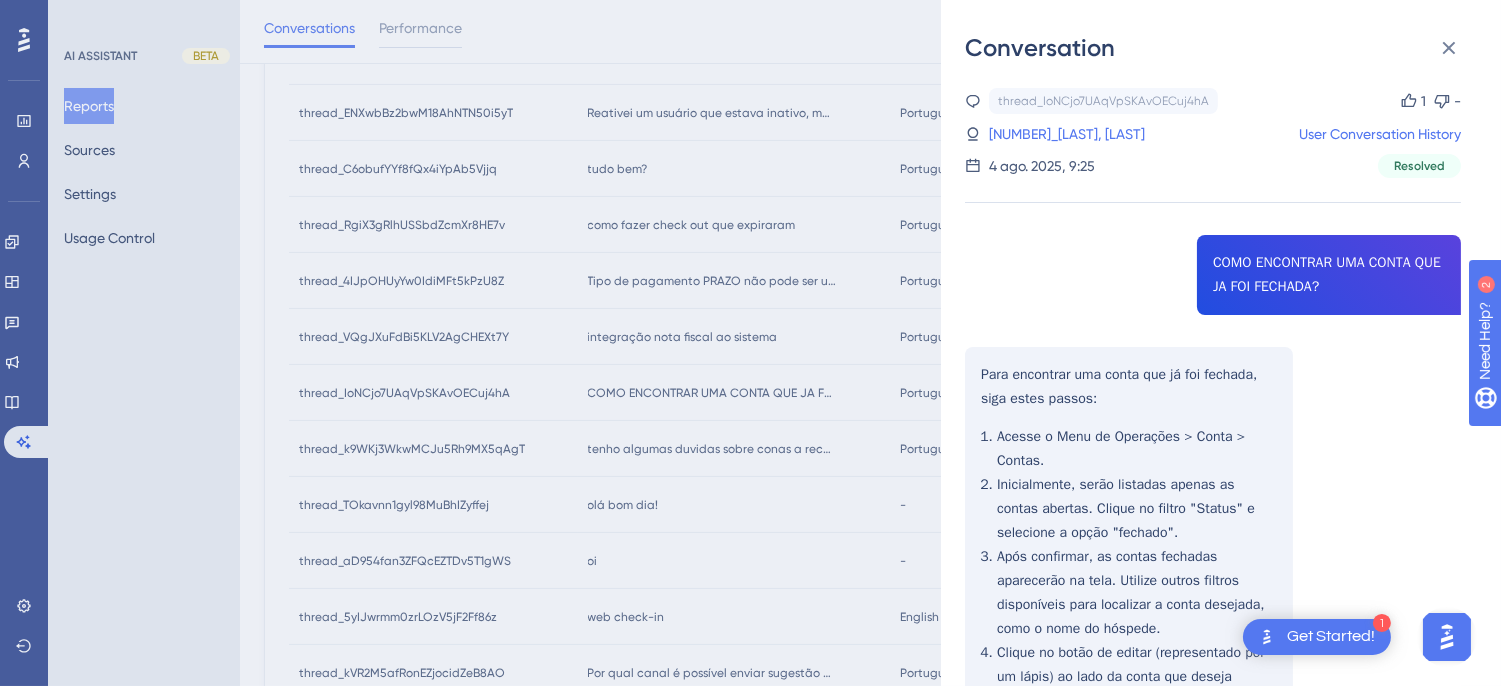 click on "thread_IoNCjo7UAqVpSKAvOECuj4hA Copy 1 - 11_Santos, Victor User Conversation History [DATE], [TIME] Resolved COMO ENCONTRAR UMA CONTA QUE JA FOI FECHADA? Para encontrar uma conta que já foi fechada, siga estes passos:
Acesse o Menu de Operações > Conta > Contas.
Inicialmente, serão listadas apenas as contas abertas. Clique no filtro "Status" e selecione a opção "fechado".
Após confirmar, as contas fechadas aparecerão na tela. Utilize outros filtros disponíveis para localizar a conta desejada, como o nome do hóspede.
Clique no botão de editar (representado por um lápis) ao lado da conta que deseja reabrir.
Clique no botão "reabrir conta" e insira o motivo para a reabertura. Confirme a ação.
Com a conta reaberta, você poderá realizar os ajustes necessários. COMO FAZER UMA RESERVA? Para fazer uma reserva, siga os passos abaixo:
Acesse o Menu de Operações > Recepção > Mapa de Reservas ou Menu de Operações > Reserva > Reservas.
👍" at bounding box center [1213, 912] 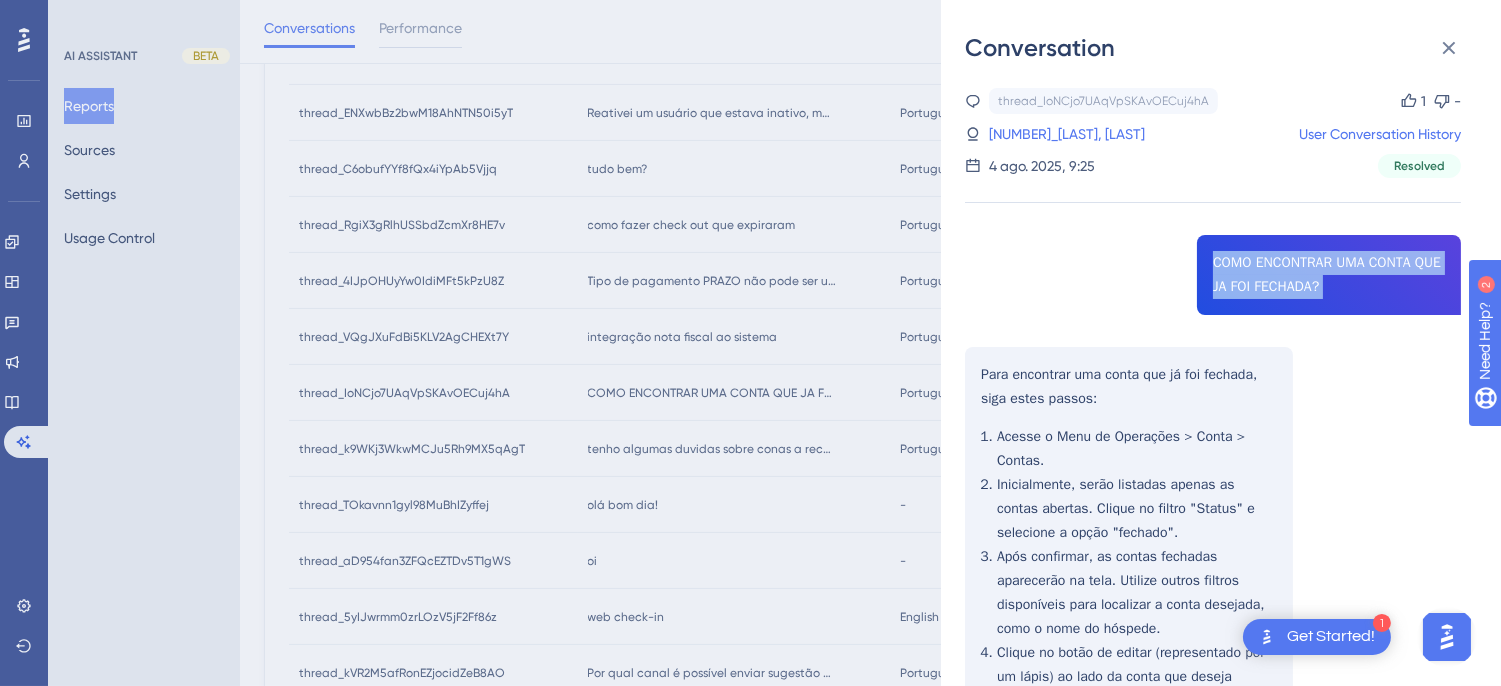 click on "thread_IoNCjo7UAqVpSKAvOECuj4hA Copy 1 - 11_Santos, Victor User Conversation History [DATE], [TIME] Resolved COMO ENCONTRAR UMA CONTA QUE JA FOI FECHADA? Para encontrar uma conta que já foi fechada, siga estes passos:
Acesse o Menu de Operações > Conta > Contas.
Inicialmente, serão listadas apenas as contas abertas. Clique no filtro "Status" e selecione a opção "fechado".
Após confirmar, as contas fechadas aparecerão na tela. Utilize outros filtros disponíveis para localizar a conta desejada, como o nome do hóspede.
Clique no botão de editar (representado por um lápis) ao lado da conta que deseja reabrir.
Clique no botão "reabrir conta" e insira o motivo para a reabertura. Confirme a ação.
Com a conta reaberta, você poderá realizar os ajustes necessários. COMO FAZER UMA RESERVA? Para fazer uma reserva, siga os passos abaixo:
Acesse o Menu de Operações > Recepção > Mapa de Reservas ou Menu de Operações > Reserva > Reservas.
👍" at bounding box center [1213, 912] 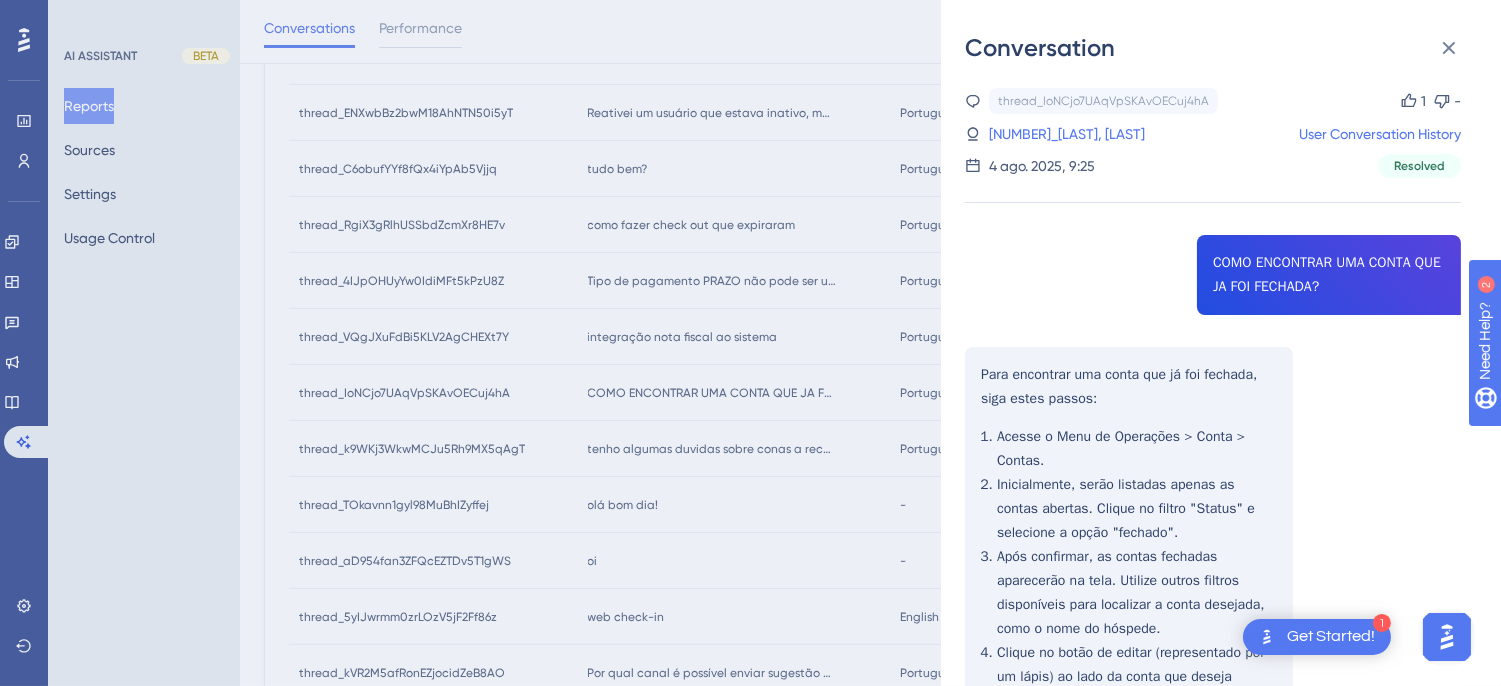 click on "thread_IoNCjo7UAqVpSKAvOECuj4hA Copy 1 - 11_Santos, Victor User Conversation History [DATE], [TIME] Resolved COMO ENCONTRAR UMA CONTA QUE JA FOI FECHADA? Para encontrar uma conta que já foi fechada, siga estes passos:
Acesse o Menu de Operações > Conta > Contas.
Inicialmente, serão listadas apenas as contas abertas. Clique no filtro "Status" e selecione a opção "fechado".
Após confirmar, as contas fechadas aparecerão na tela. Utilize outros filtros disponíveis para localizar a conta desejada, como o nome do hóspede.
Clique no botão de editar (representado por um lápis) ao lado da conta que deseja reabrir.
Clique no botão "reabrir conta" e insira o motivo para a reabertura. Confirme a ação.
Com a conta reaberta, você poderá realizar os ajustes necessários. COMO FAZER UMA RESERVA? Para fazer uma reserva, siga os passos abaixo:
Acesse o Menu de Operações > Recepção > Mapa de Reservas ou Menu de Operações > Reserva > Reservas.
👍" at bounding box center (1213, 912) 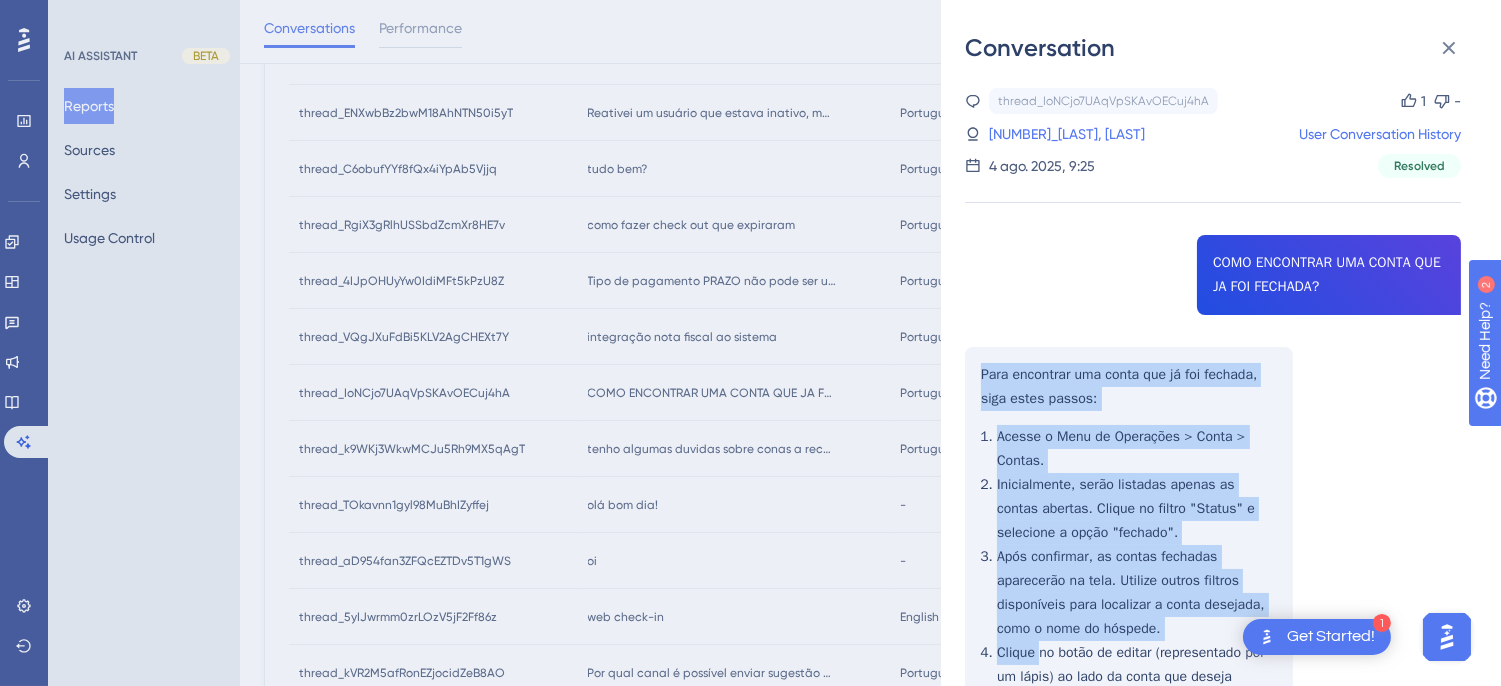 scroll, scrollTop: 222, scrollLeft: 0, axis: vertical 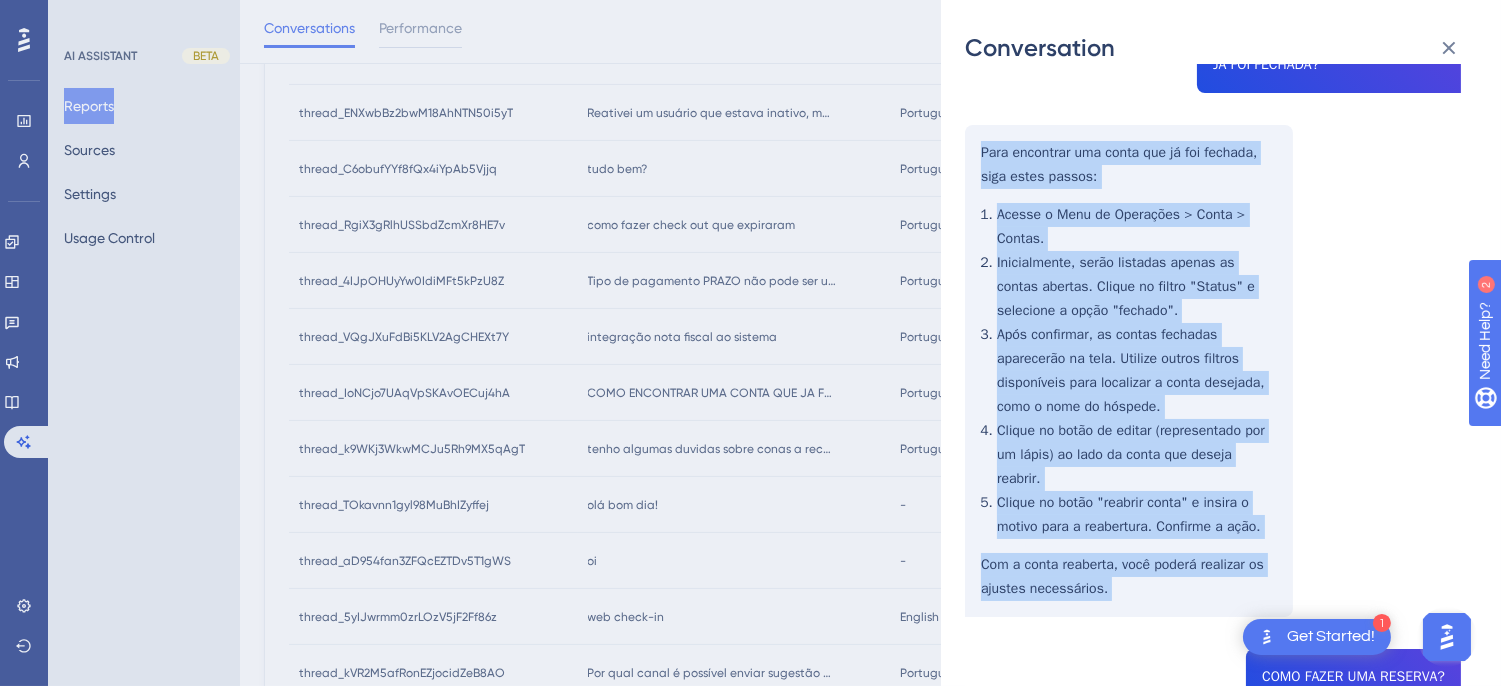 drag, startPoint x: 980, startPoint y: 373, endPoint x: 1138, endPoint y: 408, distance: 161.83015 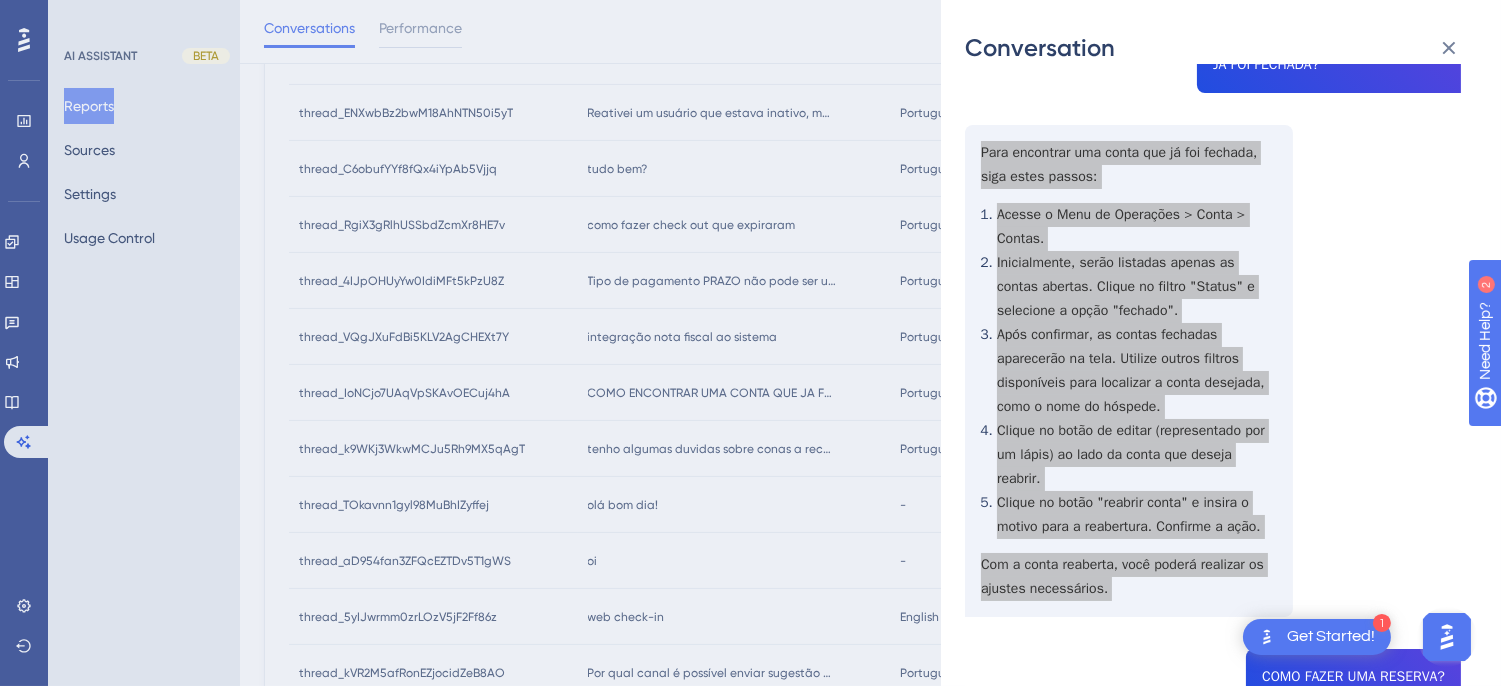 scroll, scrollTop: 666, scrollLeft: 0, axis: vertical 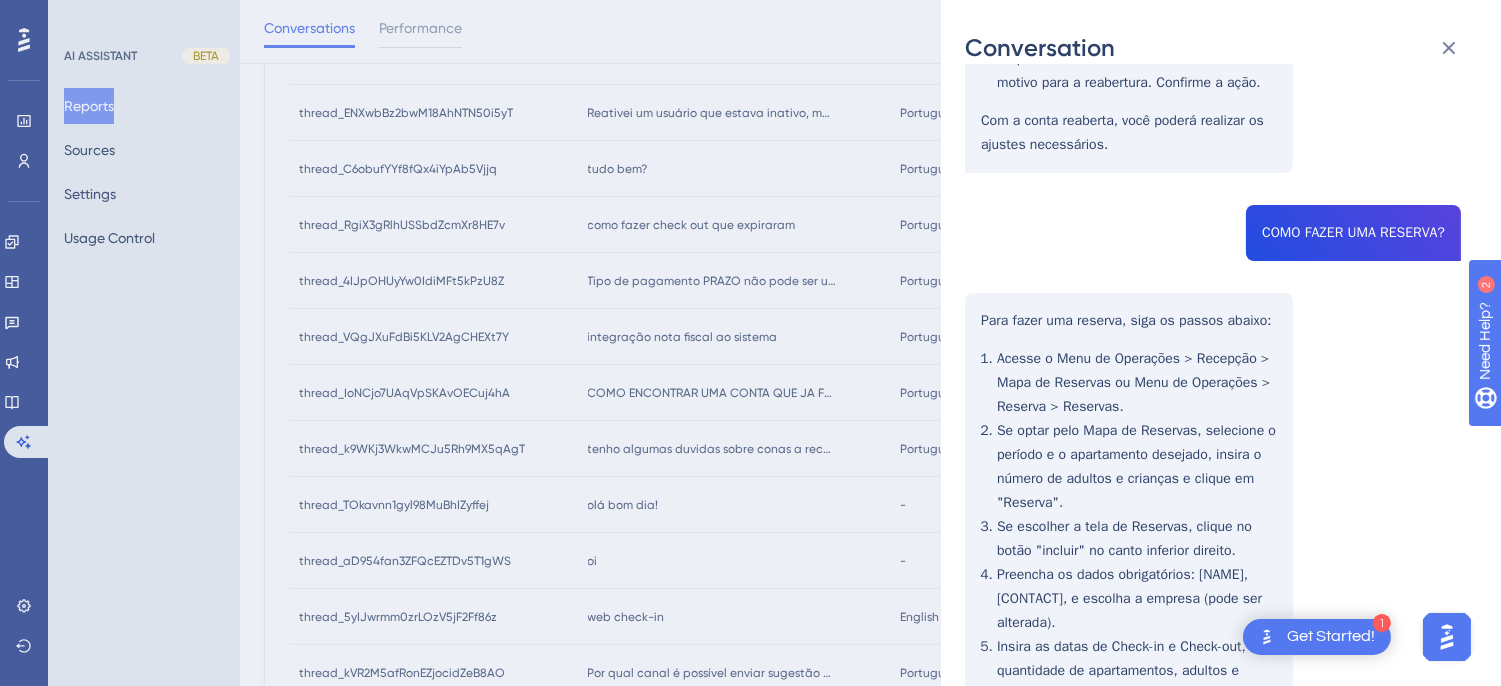 click on "thread_IoNCjo7UAqVpSKAvOECuj4hA Copy 1 - 11_Santos, Victor User Conversation History [DATE], [TIME] Resolved COMO ENCONTRAR UMA CONTA QUE JA FOI FECHADA? Para encontrar uma conta que já foi fechada, siga estes passos:
Acesse o Menu de Operações > Conta > Contas.
Inicialmente, serão listadas apenas as contas abertas. Clique no filtro "Status" e selecione a opção "fechado".
Após confirmar, as contas fechadas aparecerão na tela. Utilize outros filtros disponíveis para localizar a conta desejada, como o nome do hóspede.
Clique no botão de editar (representado por um lápis) ao lado da conta que deseja reabrir.
Clique no botão "reabrir conta" e insira o motivo para a reabertura. Confirme a ação.
Com a conta reaberta, você poderá realizar os ajustes necessários. COMO FAZER UMA RESERVA? Para fazer uma reserva, siga os passos abaixo:
Acesse o Menu de Operações > Recepção > Mapa de Reservas ou Menu de Operações > Reserva > Reservas.
👍" at bounding box center (1213, 246) 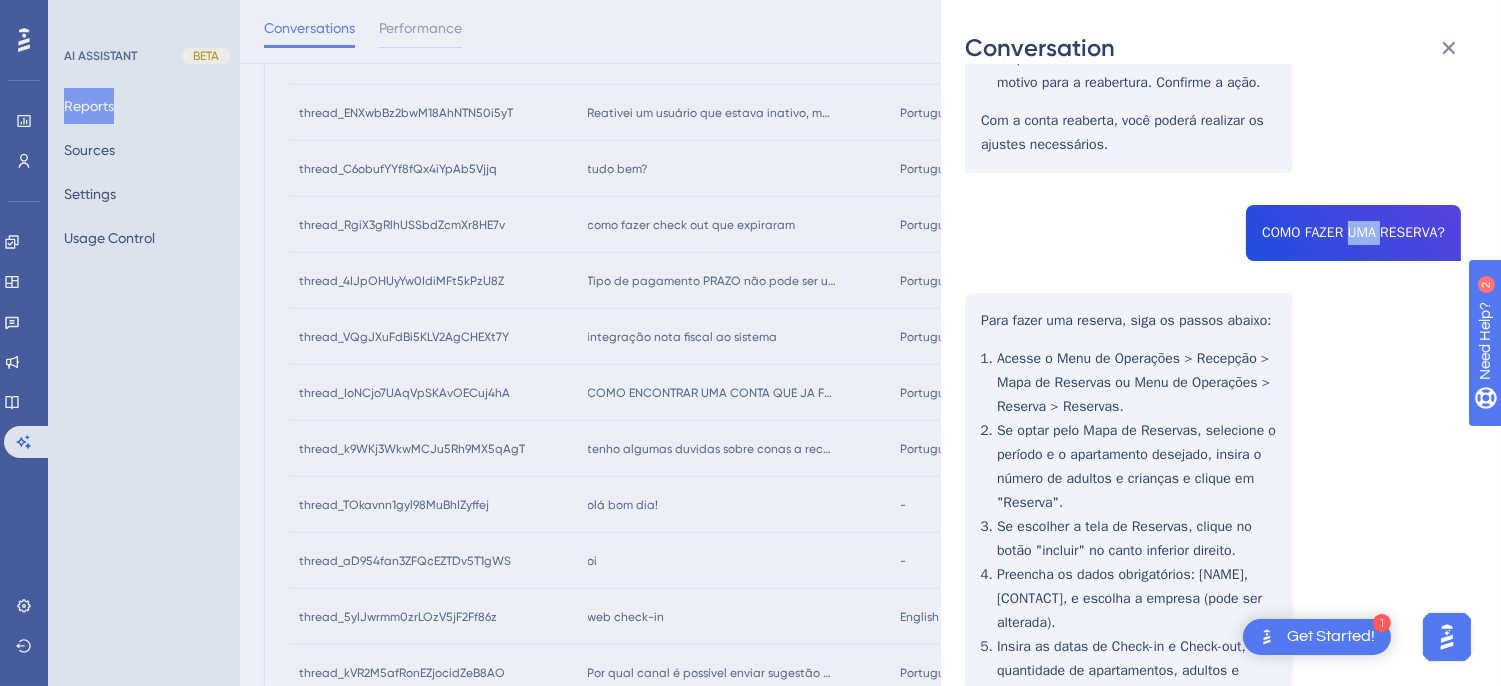 click on "thread_IoNCjo7UAqVpSKAvOECuj4hA Copy 1 - 11_Santos, Victor User Conversation History [DATE], [TIME] Resolved COMO ENCONTRAR UMA CONTA QUE JA FOI FECHADA? Para encontrar uma conta que já foi fechada, siga estes passos:
Acesse o Menu de Operações > Conta > Contas.
Inicialmente, serão listadas apenas as contas abertas. Clique no filtro "Status" e selecione a opção "fechado".
Após confirmar, as contas fechadas aparecerão na tela. Utilize outros filtros disponíveis para localizar a conta desejada, como o nome do hóspede.
Clique no botão de editar (representado por um lápis) ao lado da conta que deseja reabrir.
Clique no botão "reabrir conta" e insira o motivo para a reabertura. Confirme a ação.
Com a conta reaberta, você poderá realizar os ajustes necessários. COMO FAZER UMA RESERVA? Para fazer uma reserva, siga os passos abaixo:
Acesse o Menu de Operações > Recepção > Mapa de Reservas ou Menu de Operações > Reserva > Reservas.
👍" at bounding box center (1213, 246) 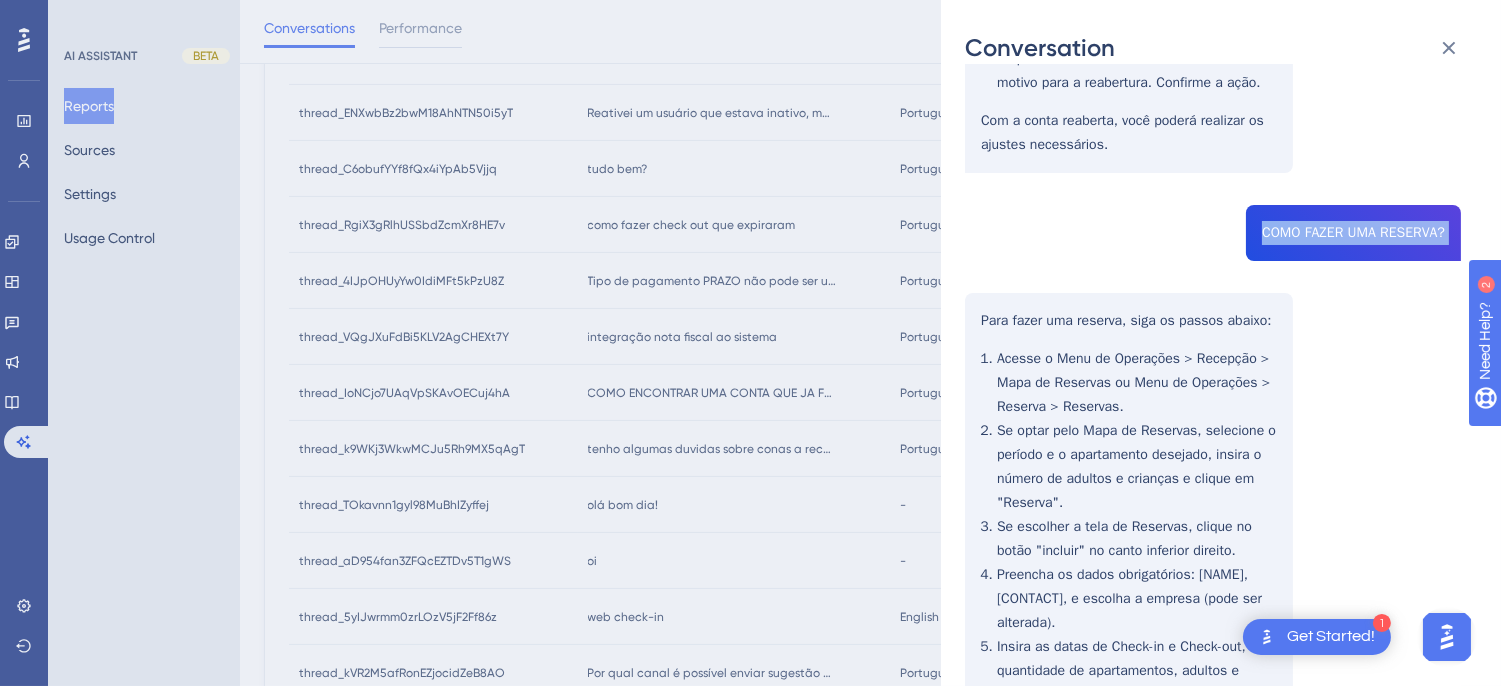 click on "thread_IoNCjo7UAqVpSKAvOECuj4hA Copy 1 - 11_Santos, Victor User Conversation History [DATE], [TIME] Resolved COMO ENCONTRAR UMA CONTA QUE JA FOI FECHADA? Para encontrar uma conta que já foi fechada, siga estes passos:
Acesse o Menu de Operações > Conta > Contas.
Inicialmente, serão listadas apenas as contas abertas. Clique no filtro "Status" e selecione a opção "fechado".
Após confirmar, as contas fechadas aparecerão na tela. Utilize outros filtros disponíveis para localizar a conta desejada, como o nome do hóspede.
Clique no botão de editar (representado por um lápis) ao lado da conta que deseja reabrir.
Clique no botão "reabrir conta" e insira o motivo para a reabertura. Confirme a ação.
Com a conta reaberta, você poderá realizar os ajustes necessários. COMO FAZER UMA RESERVA? Para fazer uma reserva, siga os passos abaixo:
Acesse o Menu de Operações > Recepção > Mapa de Reservas ou Menu de Operações > Reserva > Reservas.
👍" at bounding box center [1213, 246] 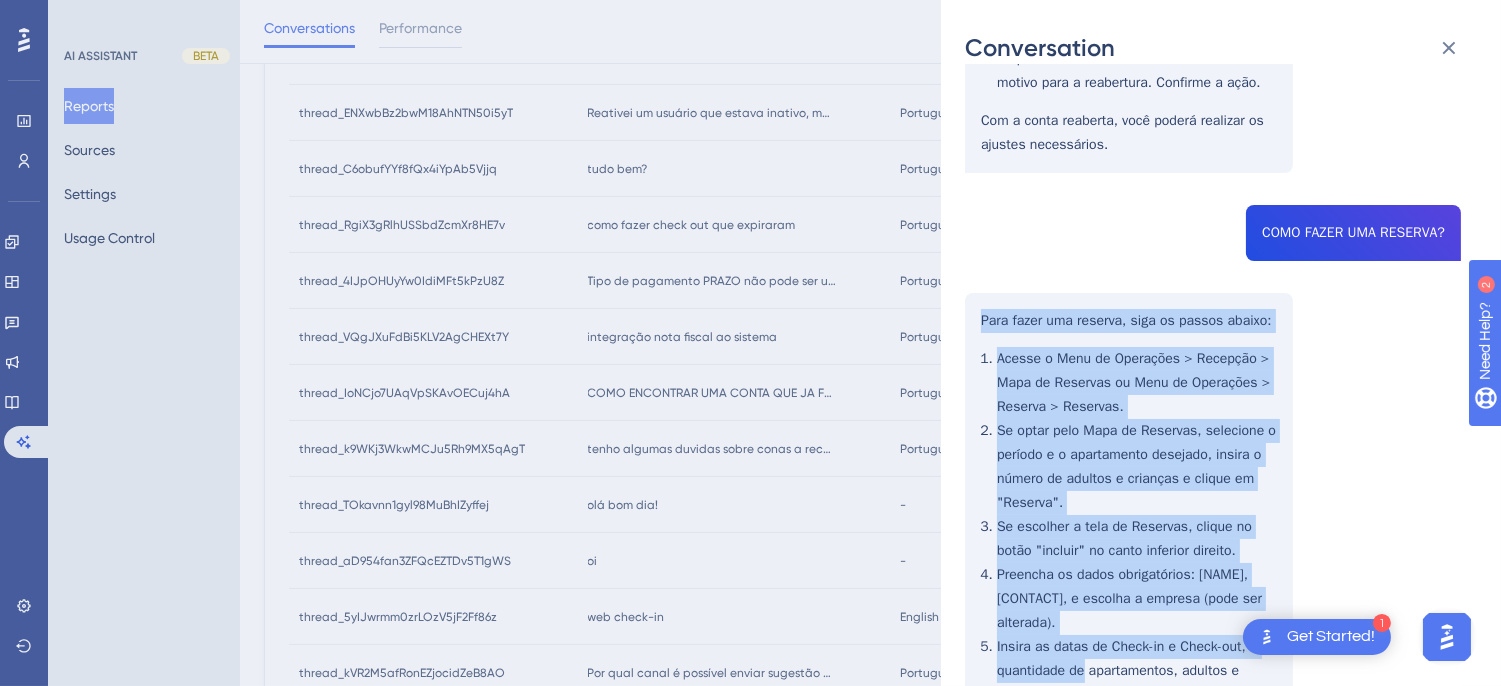 scroll, scrollTop: 1033, scrollLeft: 0, axis: vertical 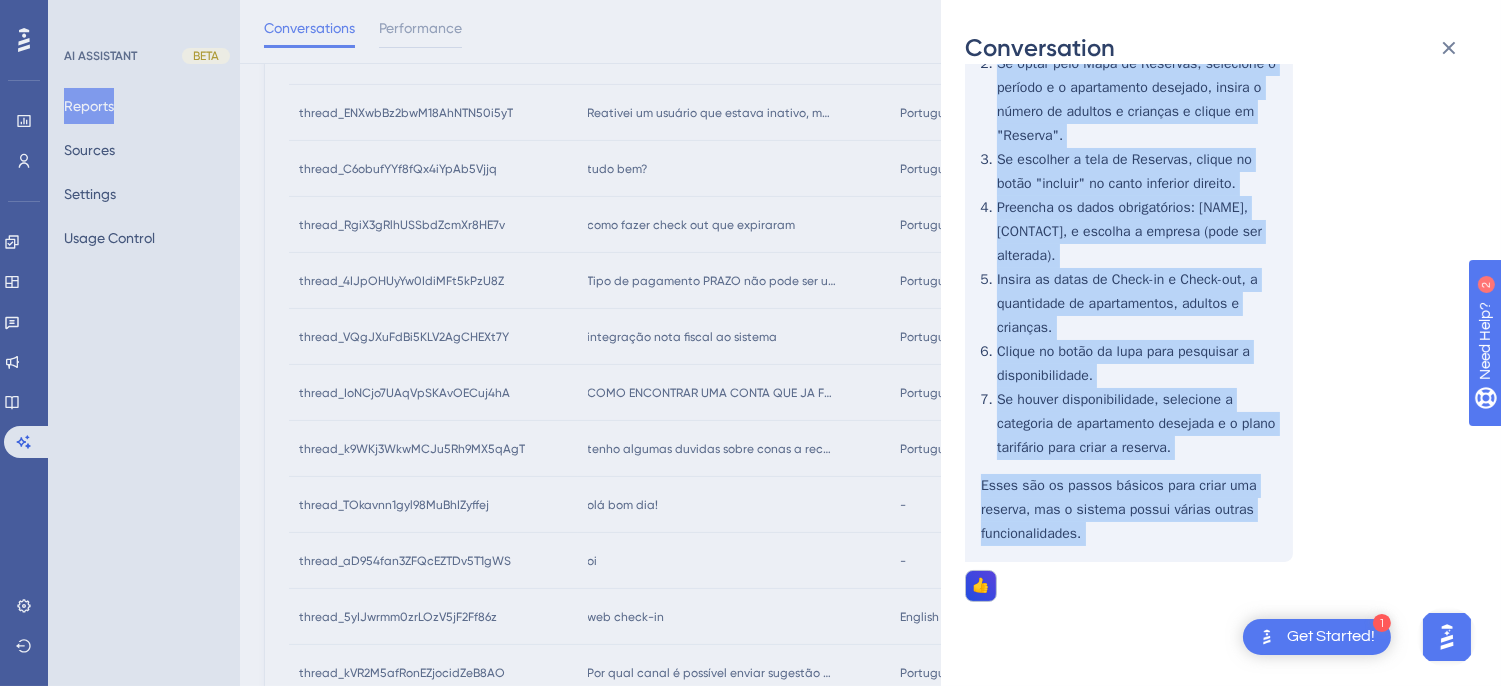 drag, startPoint x: 975, startPoint y: 310, endPoint x: 1117, endPoint y: 536, distance: 266.90823 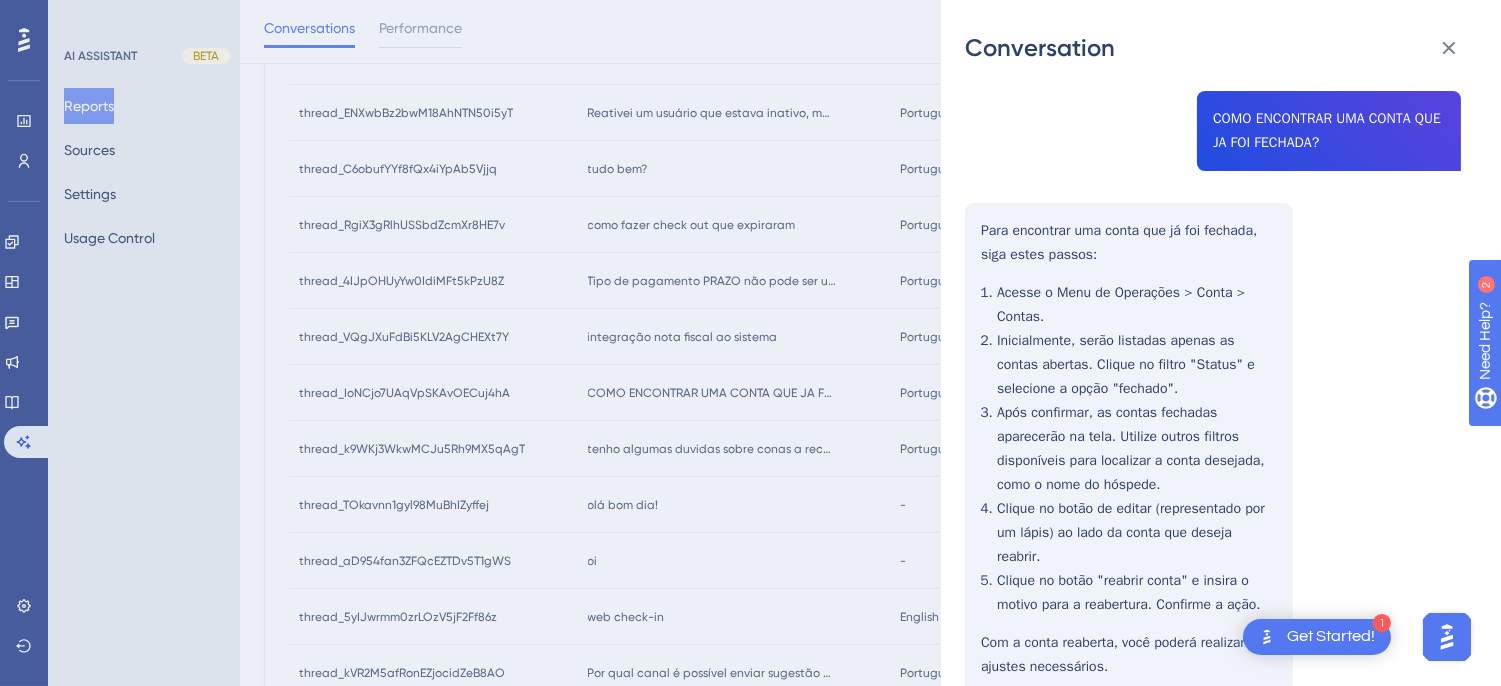 scroll, scrollTop: 0, scrollLeft: 0, axis: both 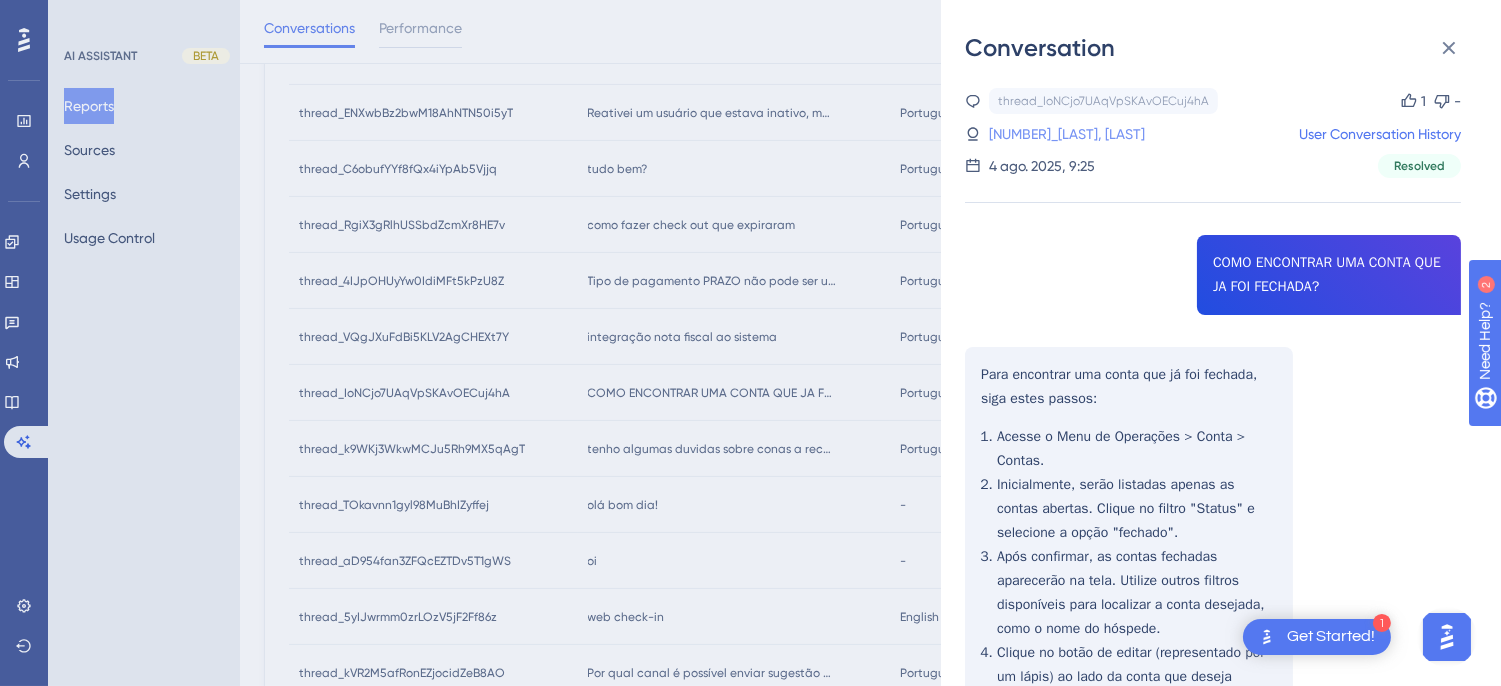 click on "[NUMBER]_[LAST], [LAST]" at bounding box center (1067, 134) 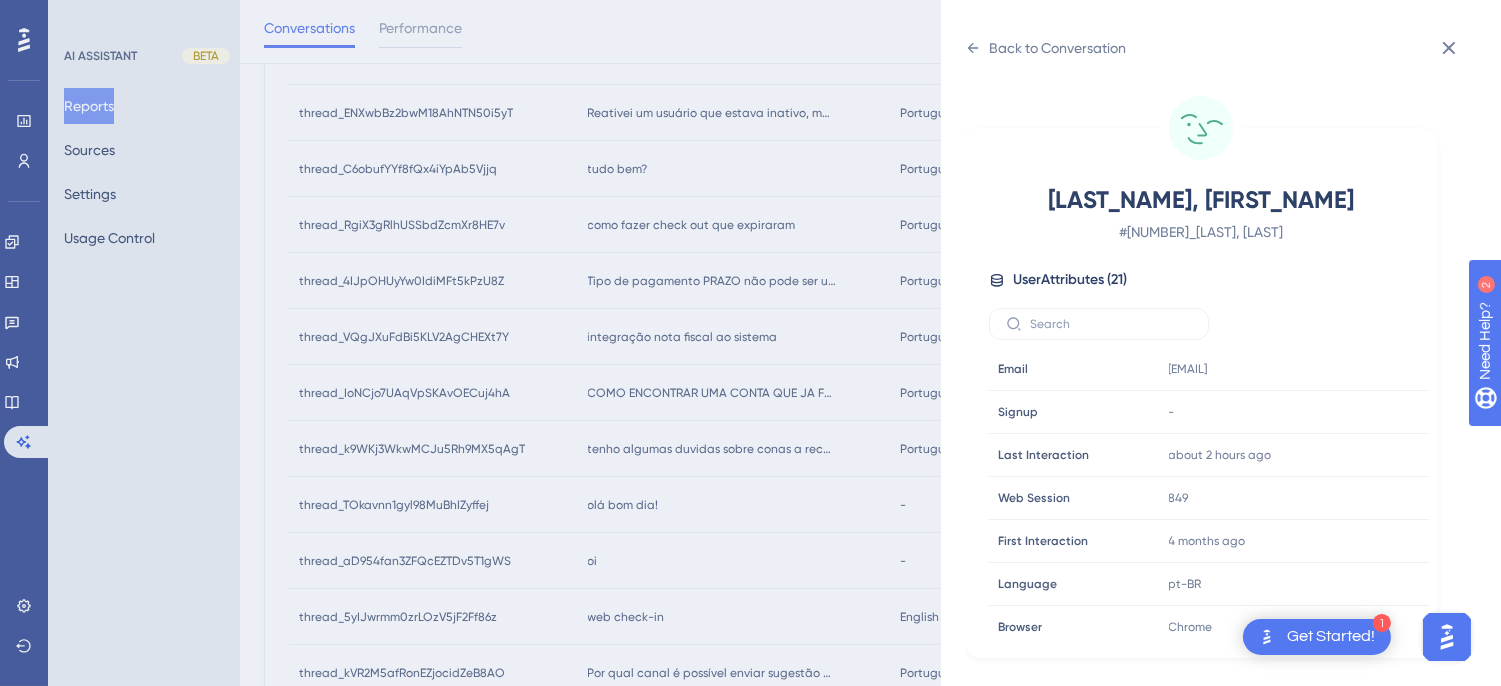 scroll, scrollTop: 610, scrollLeft: 0, axis: vertical 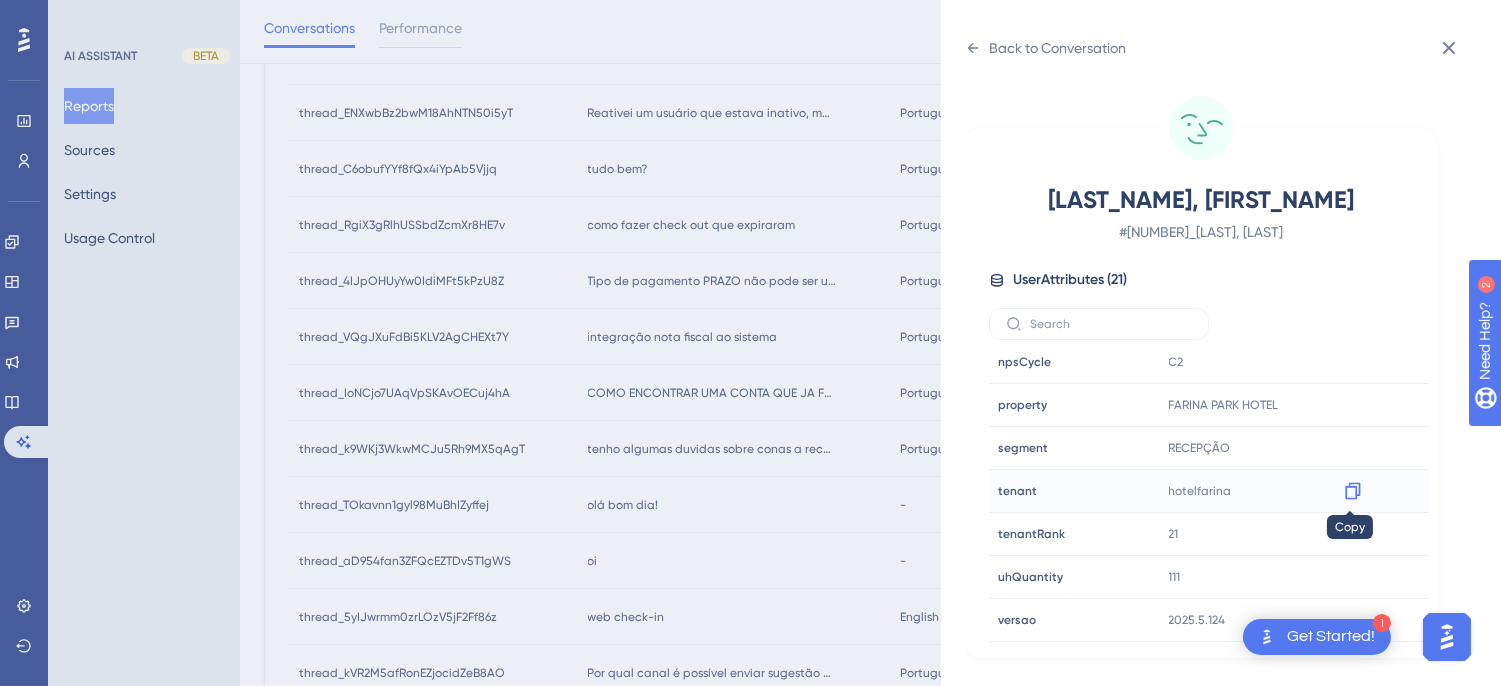 click 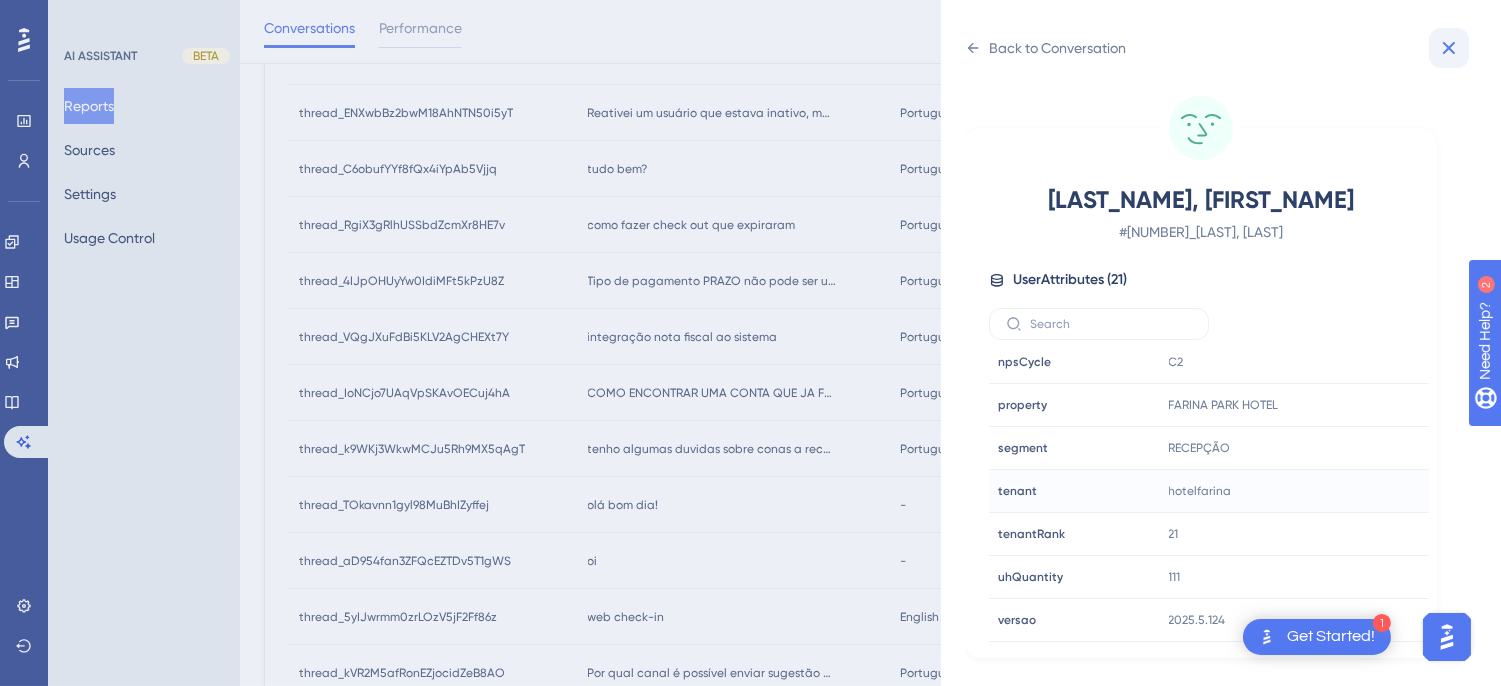 click 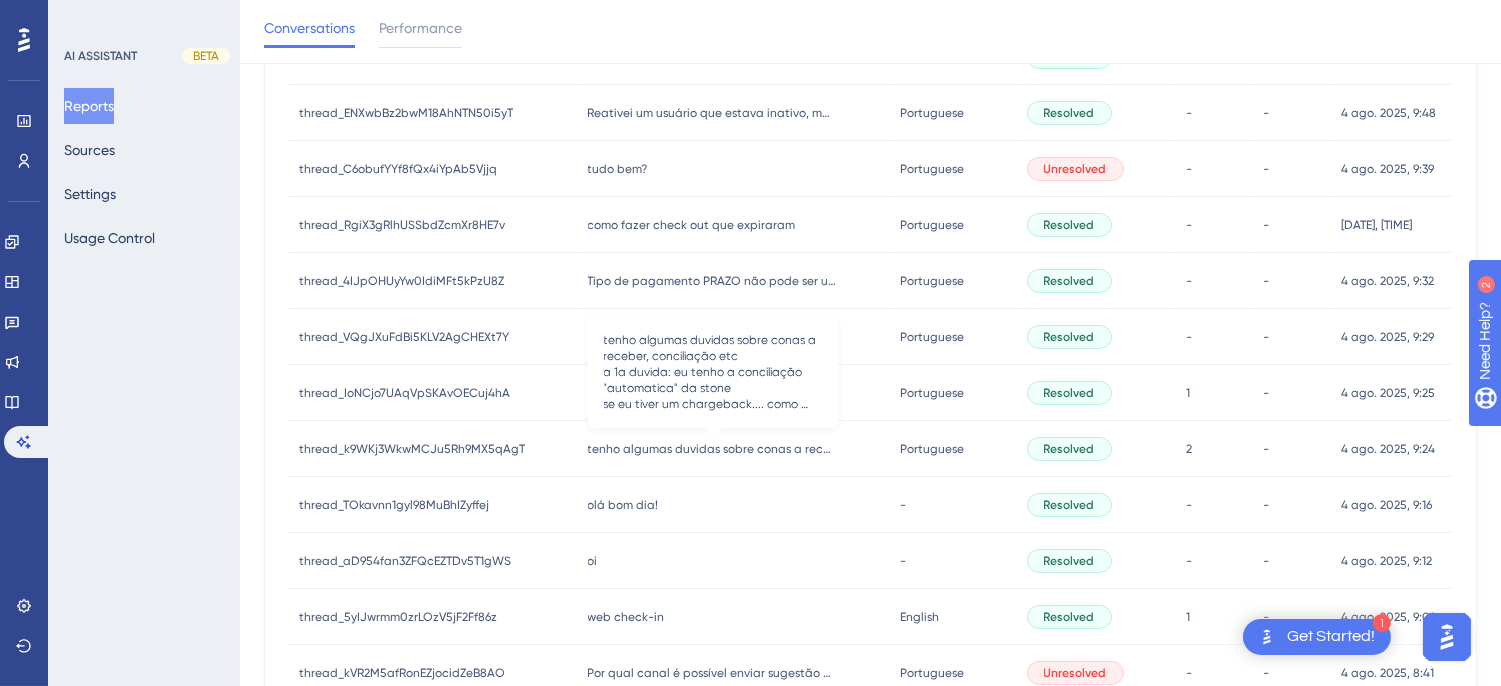 click on "tenho algumas duvidas sobre conas a receber, conciliação etc
a 1a duvida: eu tenho a conciliação "automatica" da stone
se eu tiver um chargeback.... como isso impacta a conciliação ? impacta ou nao impacta ?" at bounding box center (713, 449) 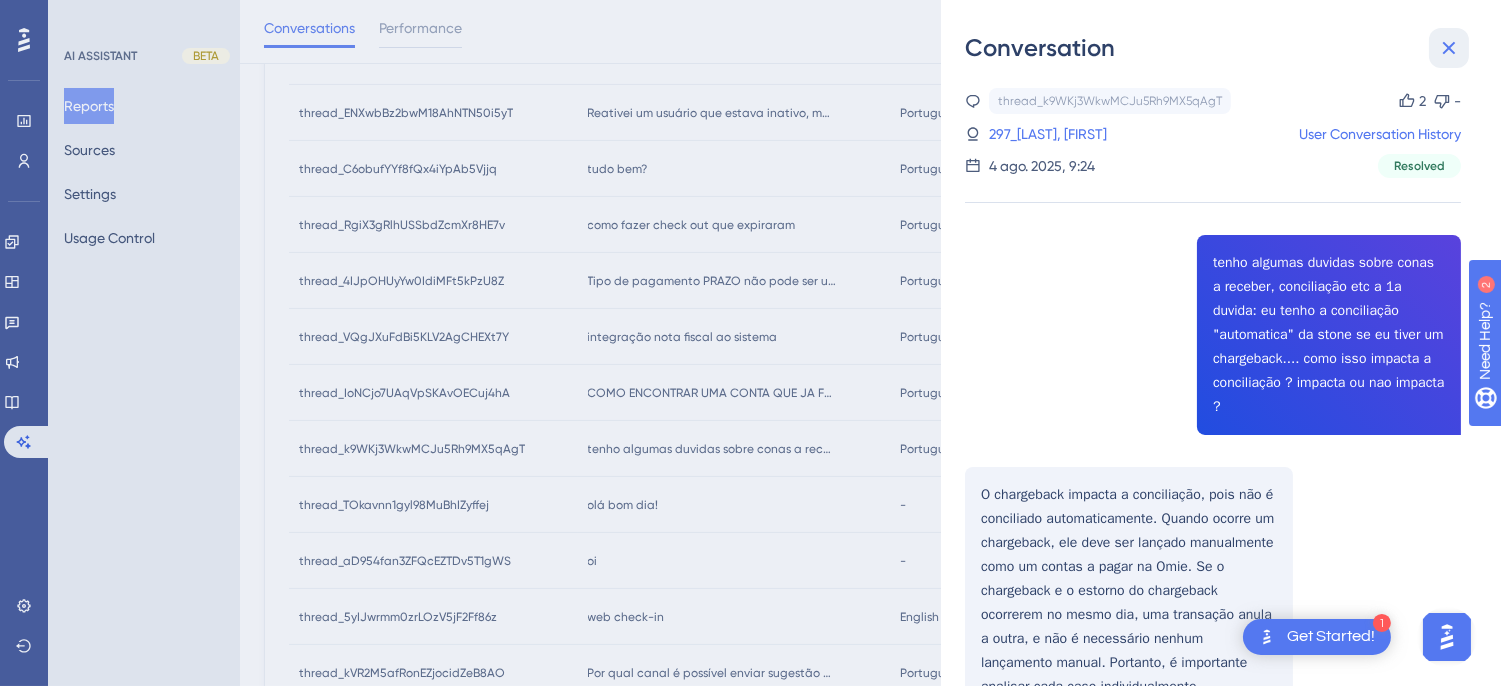 click at bounding box center (1449, 48) 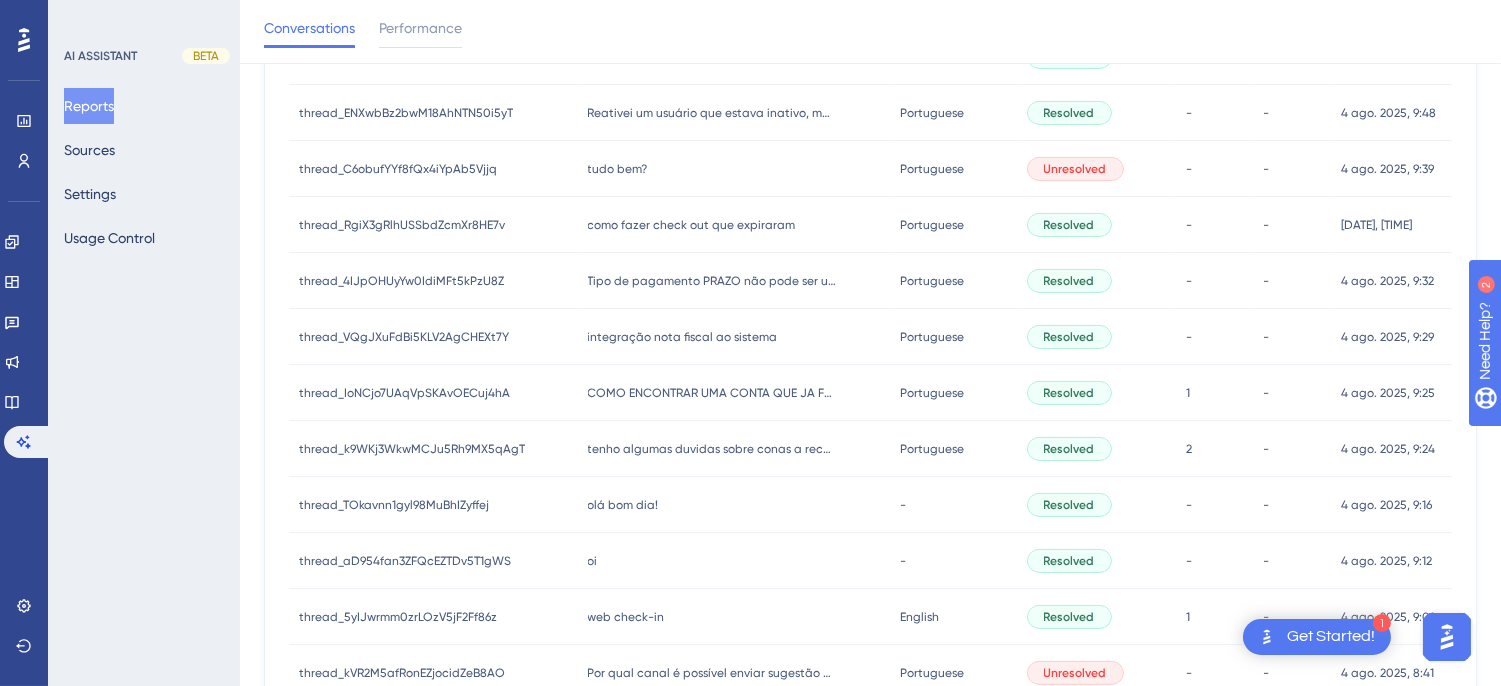 click on "olá bom dia!" at bounding box center (623, 505) 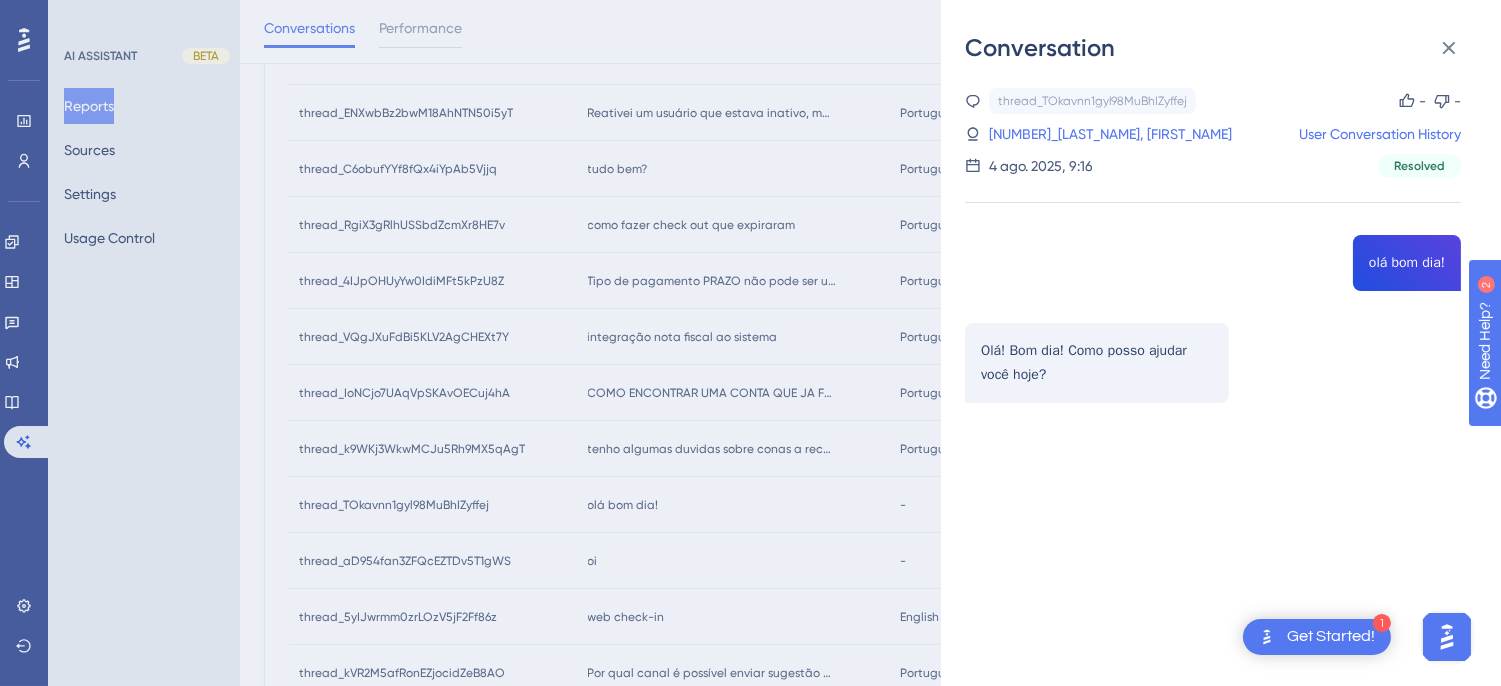 scroll, scrollTop: 971, scrollLeft: 0, axis: vertical 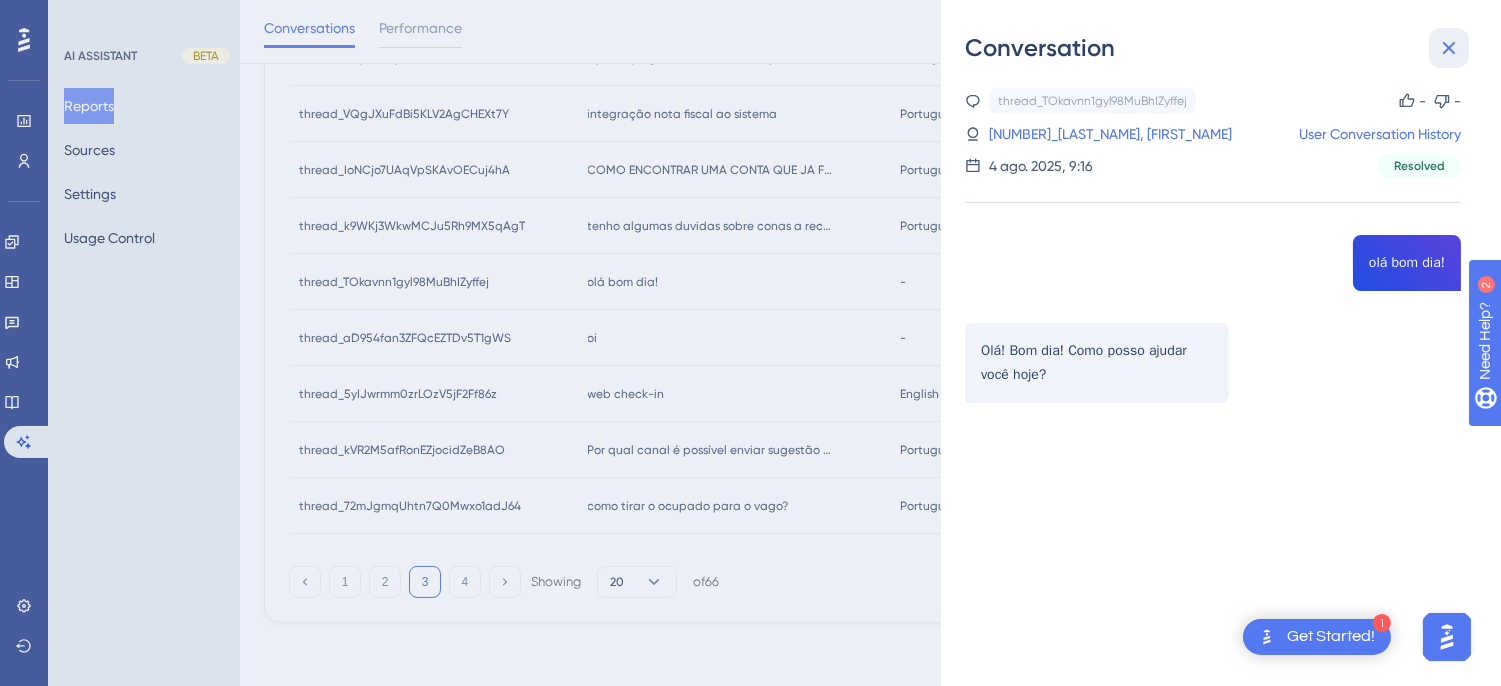 click 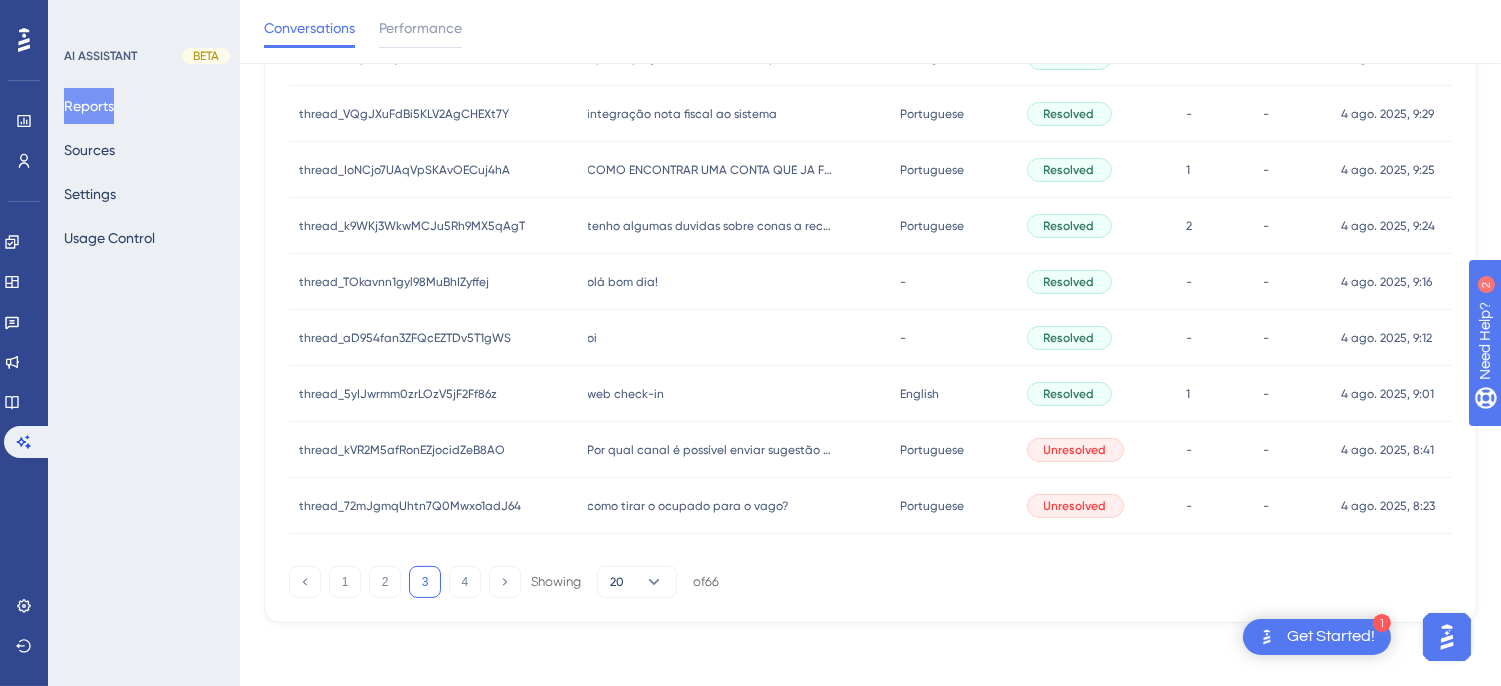 click on "oi oi" at bounding box center (734, 338) 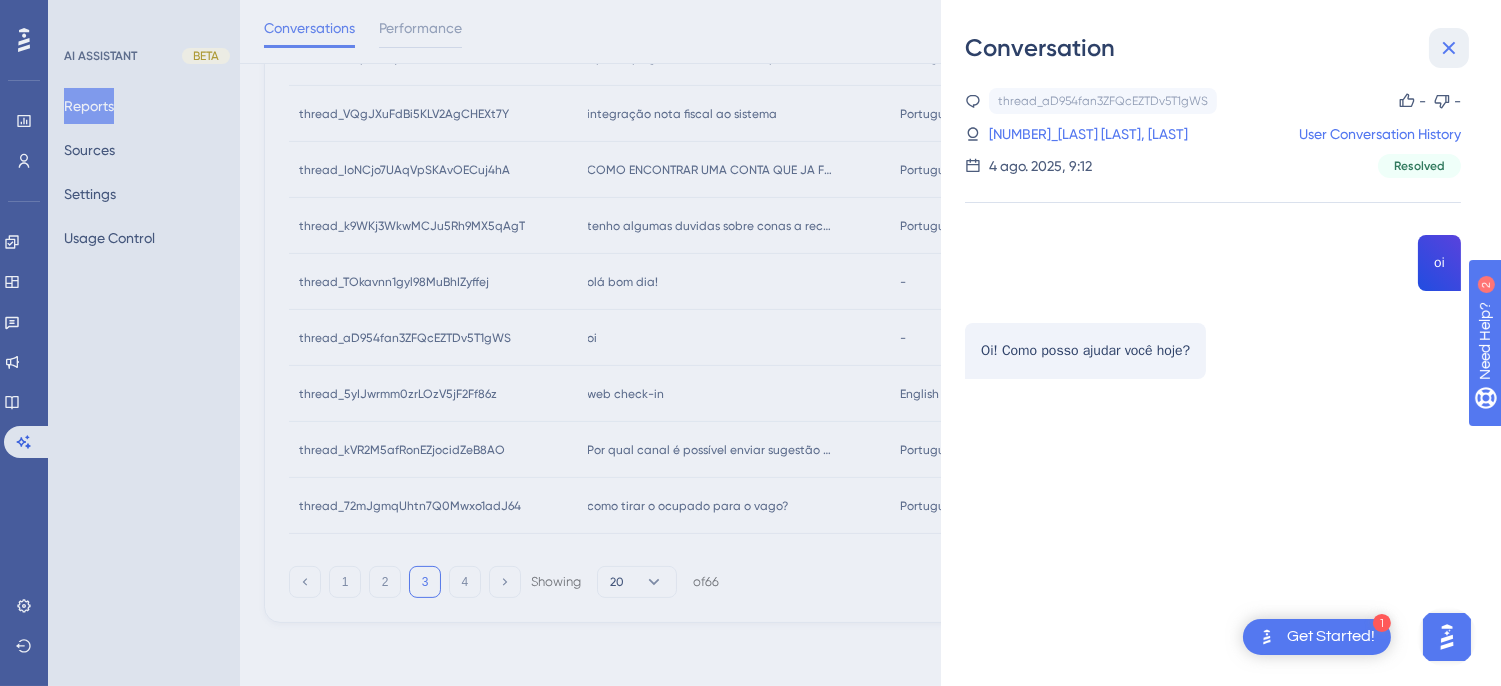 click 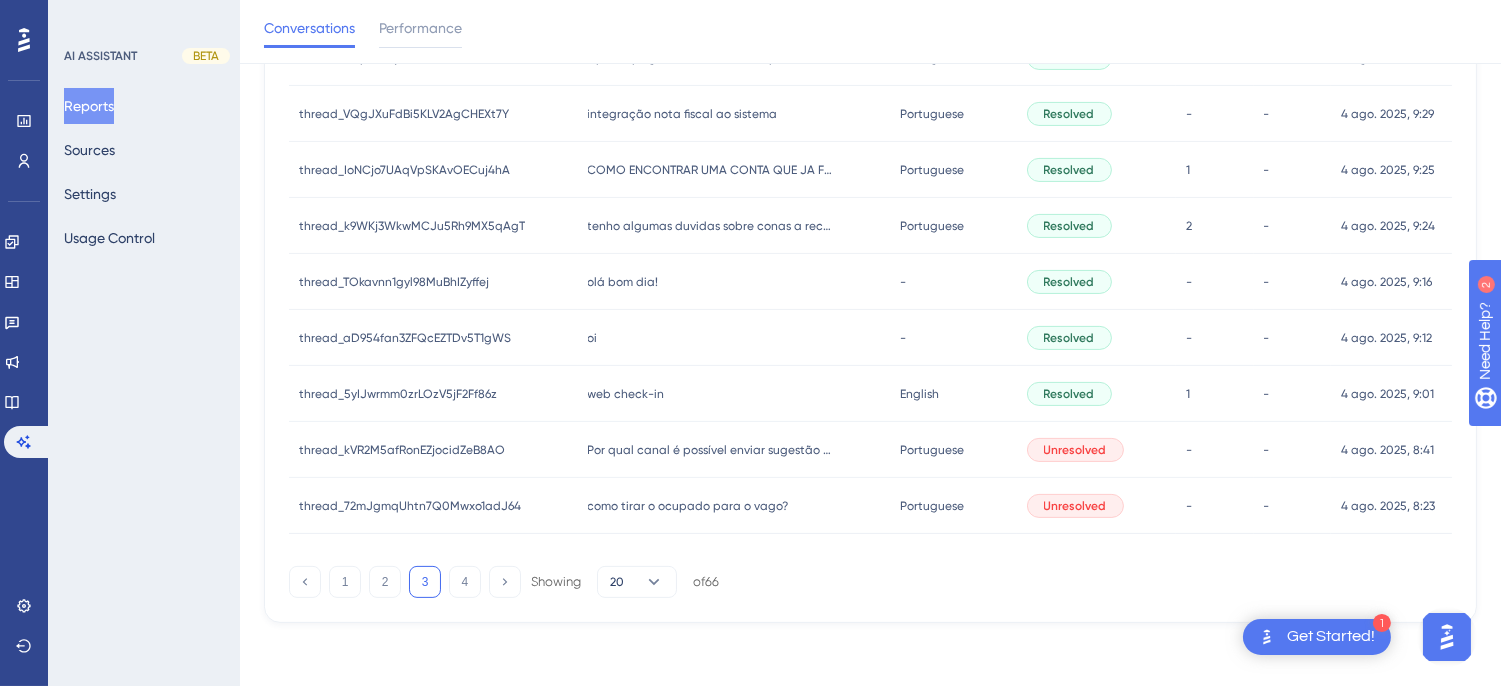 click on "web check-in web check-in" at bounding box center (734, 394) 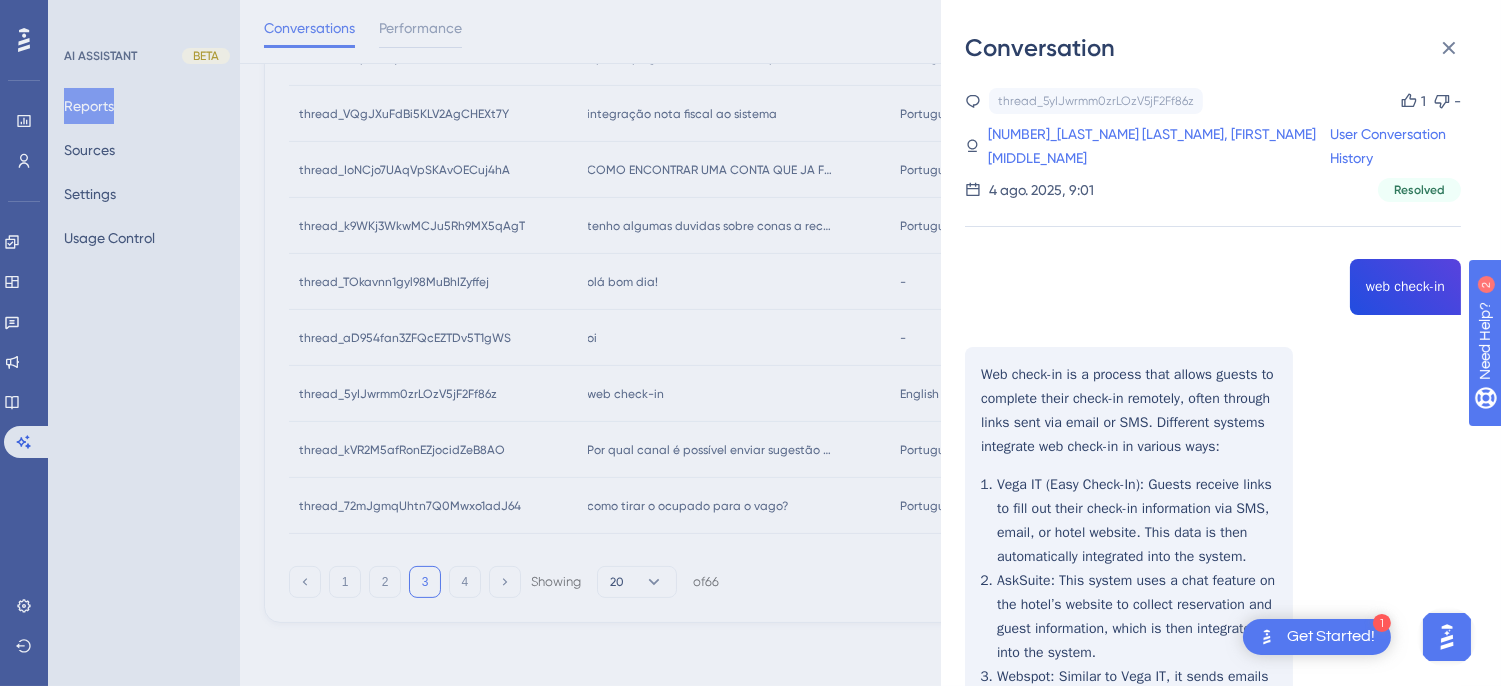 click on "Biagi da silva, Ana beatriz User Conversation History 4 ago. 2025,
9:01 Resolved web check-in Web check-in is a process that allows guests to complete their check-in remotely, often through links sent via email or SMS. Different systems integrate web check-in in various ways:
Vega IT (Easy Check-In) : Guests receive links to fill out their check-in information via SMS, email, or hotel website. This data is then automatically integrated into the system.
AskSuite : This system uses a chat feature on the hotel’s website to collect reservation and guest information, which is then integrated into the system.
Webspot : Similar to Vega IT, it sends emails with links for guests to fill in their details, which updates the system automatically.
UpNology : Offers web check-in via email, SMS, or QR code, allowing guests to submit their information, which is then reflected in the system.
TDM
é possivel realizar o web check-in pelo hits?" at bounding box center [1213, 790] 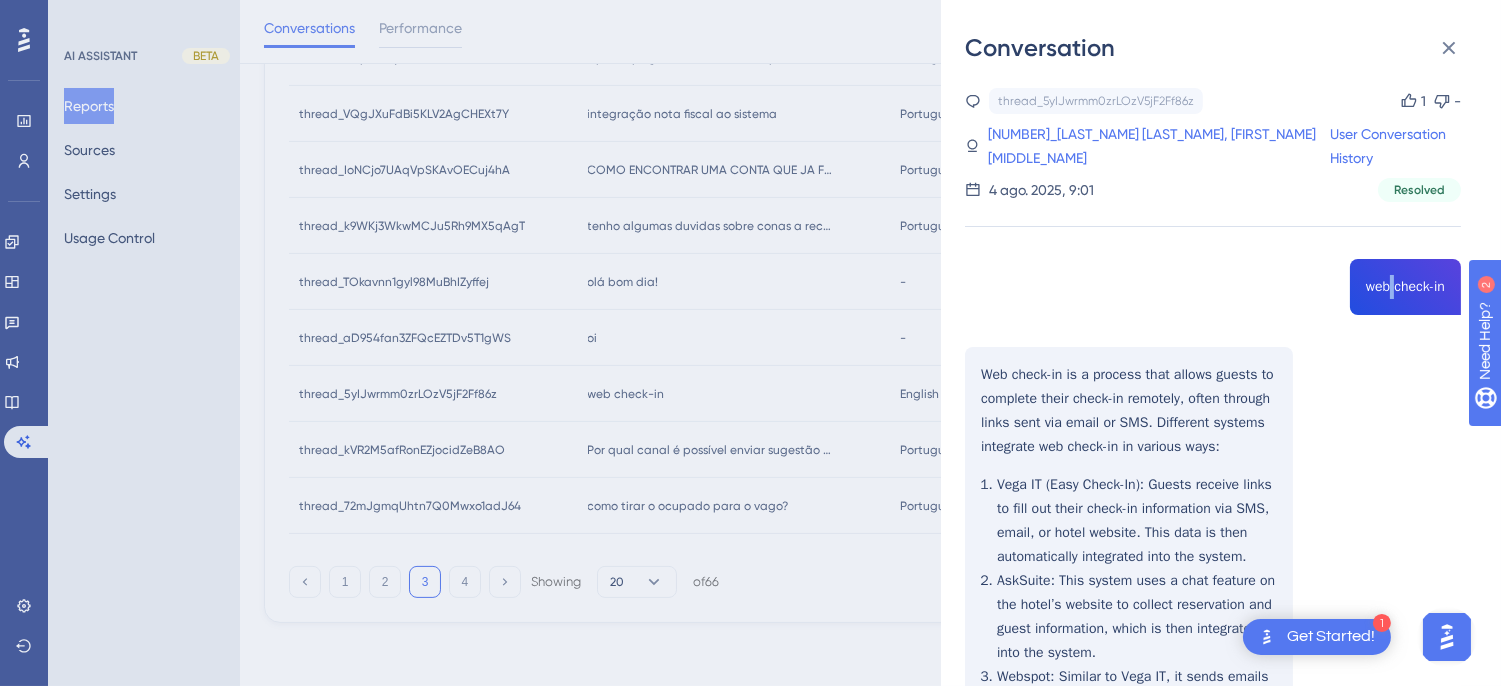 click on "Biagi da silva, Ana beatriz User Conversation History 4 ago. 2025,
9:01 Resolved web check-in Web check-in is a process that allows guests to complete their check-in remotely, often through links sent via email or SMS. Different systems integrate web check-in in various ways:
Vega IT (Easy Check-In) : Guests receive links to fill out their check-in information via SMS, email, or hotel website. This data is then automatically integrated into the system.
AskSuite : This system uses a chat feature on the hotel’s website to collect reservation and guest information, which is then integrated into the system.
Webspot : Similar to Vega IT, it sends emails with links for guests to fill in their details, which updates the system automatically.
UpNology : Offers web check-in via email, SMS, or QR code, allowing guests to submit their information, which is then reflected in the system.
TDM
é possivel realizar o web check-in pelo hits?" at bounding box center (1213, 790) 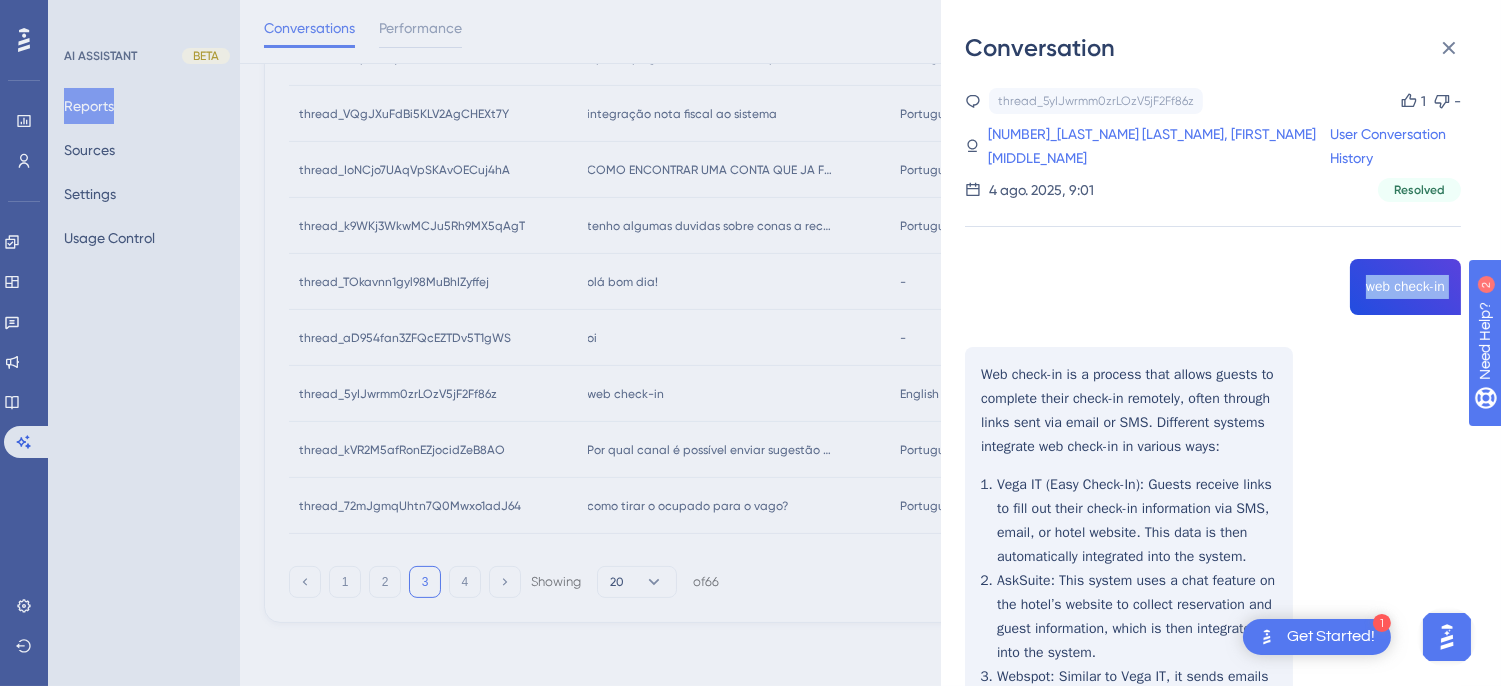 click on "Biagi da silva, Ana beatriz User Conversation History 4 ago. 2025,
9:01 Resolved web check-in Web check-in is a process that allows guests to complete their check-in remotely, often through links sent via email or SMS. Different systems integrate web check-in in various ways:
Vega IT (Easy Check-In) : Guests receive links to fill out their check-in information via SMS, email, or hotel website. This data is then automatically integrated into the system.
AskSuite : This system uses a chat feature on the hotel’s website to collect reservation and guest information, which is then integrated into the system.
Webspot : Similar to Vega IT, it sends emails with links for guests to fill in their details, which updates the system automatically.
UpNology : Offers web check-in via email, SMS, or QR code, allowing guests to submit their information, which is then reflected in the system.
TDM
é possivel realizar o web check-in pelo hits?" at bounding box center [1213, 790] 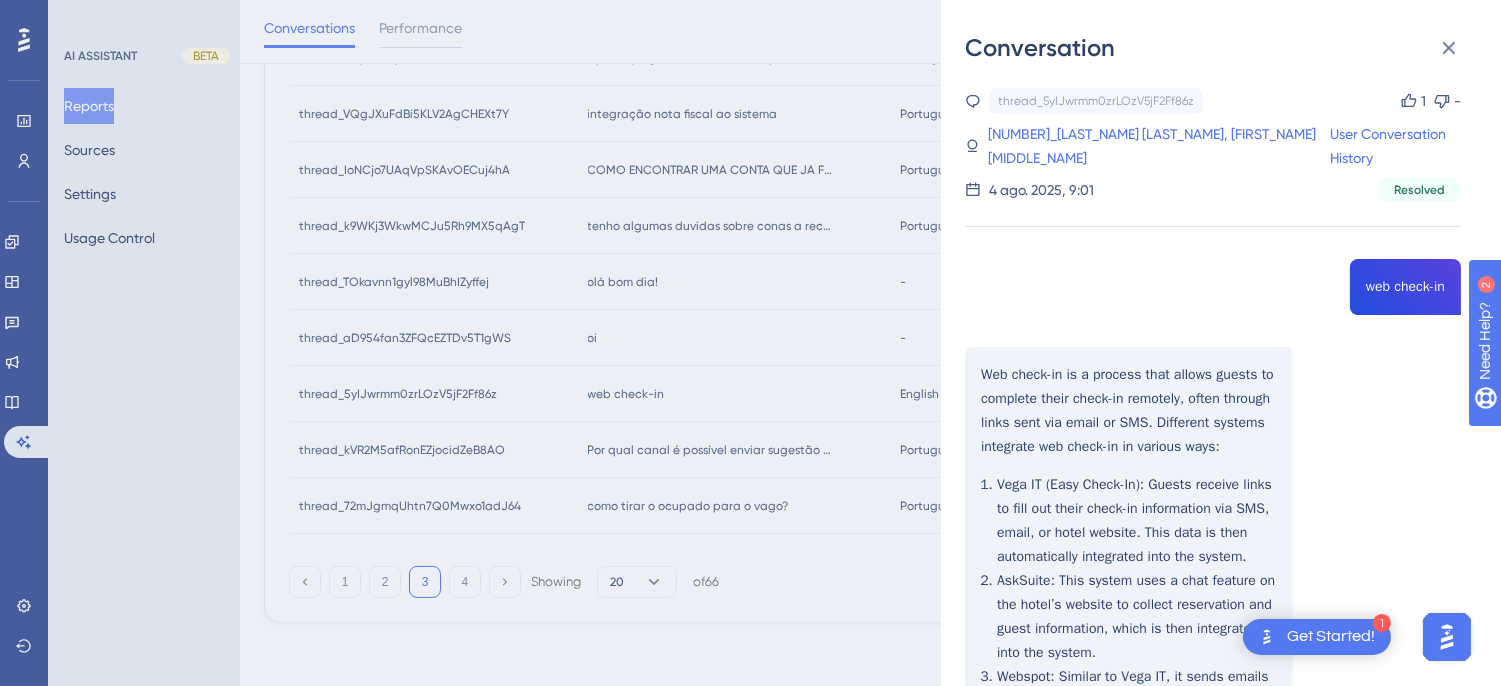 click on "Biagi da silva, Ana beatriz User Conversation History 4 ago. 2025,
9:01 Resolved web check-in Web check-in is a process that allows guests to complete their check-in remotely, often through links sent via email or SMS. Different systems integrate web check-in in various ways:
Vega IT (Easy Check-In) : Guests receive links to fill out their check-in information via SMS, email, or hotel website. This data is then automatically integrated into the system.
AskSuite : This system uses a chat feature on the hotel’s website to collect reservation and guest information, which is then integrated into the system.
Webspot : Similar to Vega IT, it sends emails with links for guests to fill in their details, which updates the system automatically.
UpNology : Offers web check-in via email, SMS, or QR code, allowing guests to submit their information, which is then reflected in the system.
TDM
é possivel realizar o web check-in pelo hits?" at bounding box center (1213, 790) 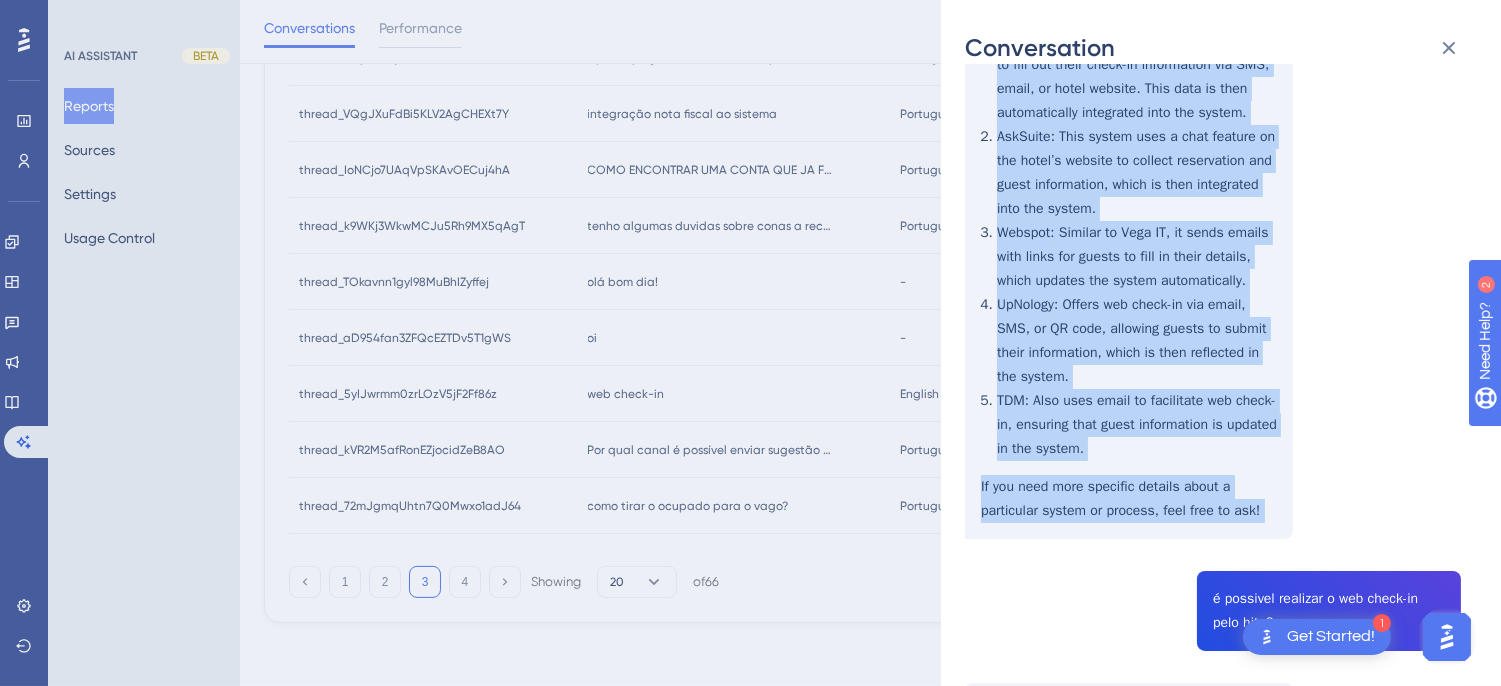 scroll, scrollTop: 666, scrollLeft: 0, axis: vertical 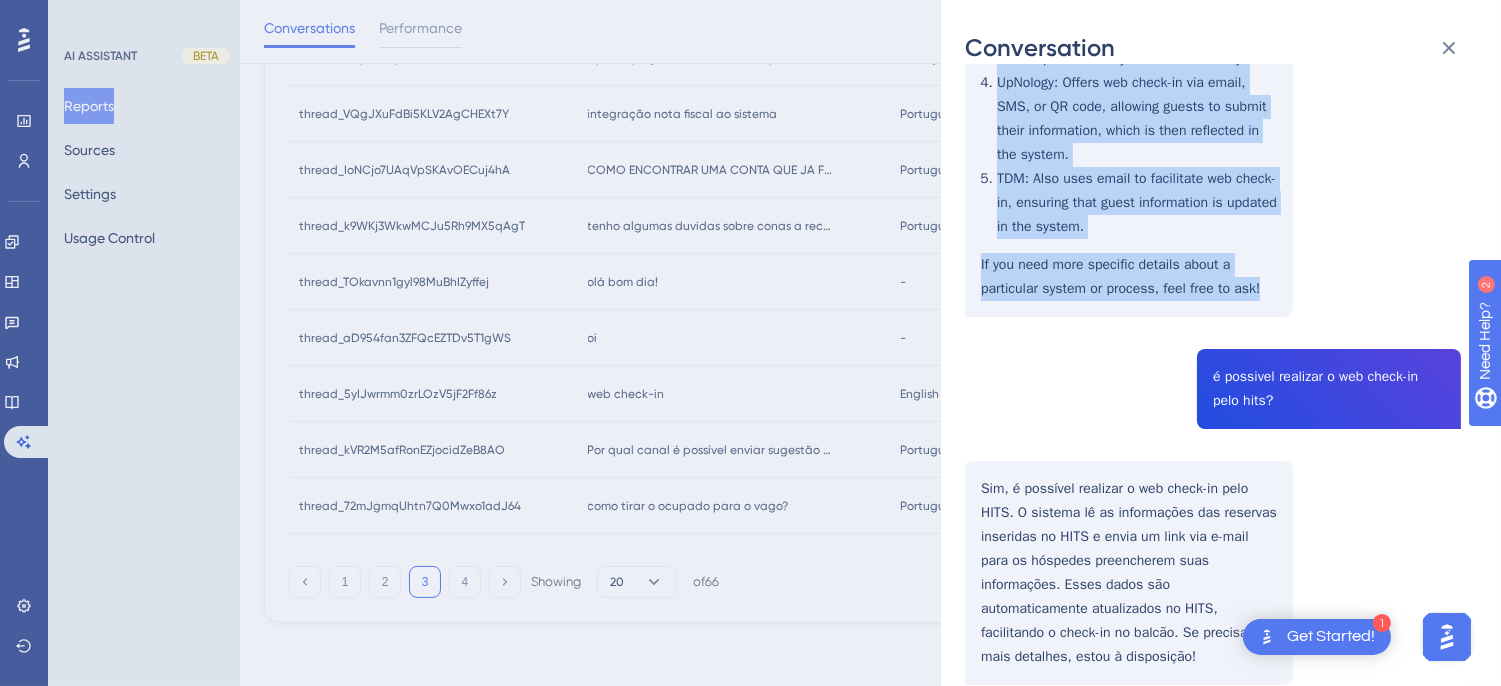 drag, startPoint x: 978, startPoint y: 338, endPoint x: 1283, endPoint y: 300, distance: 307.3581 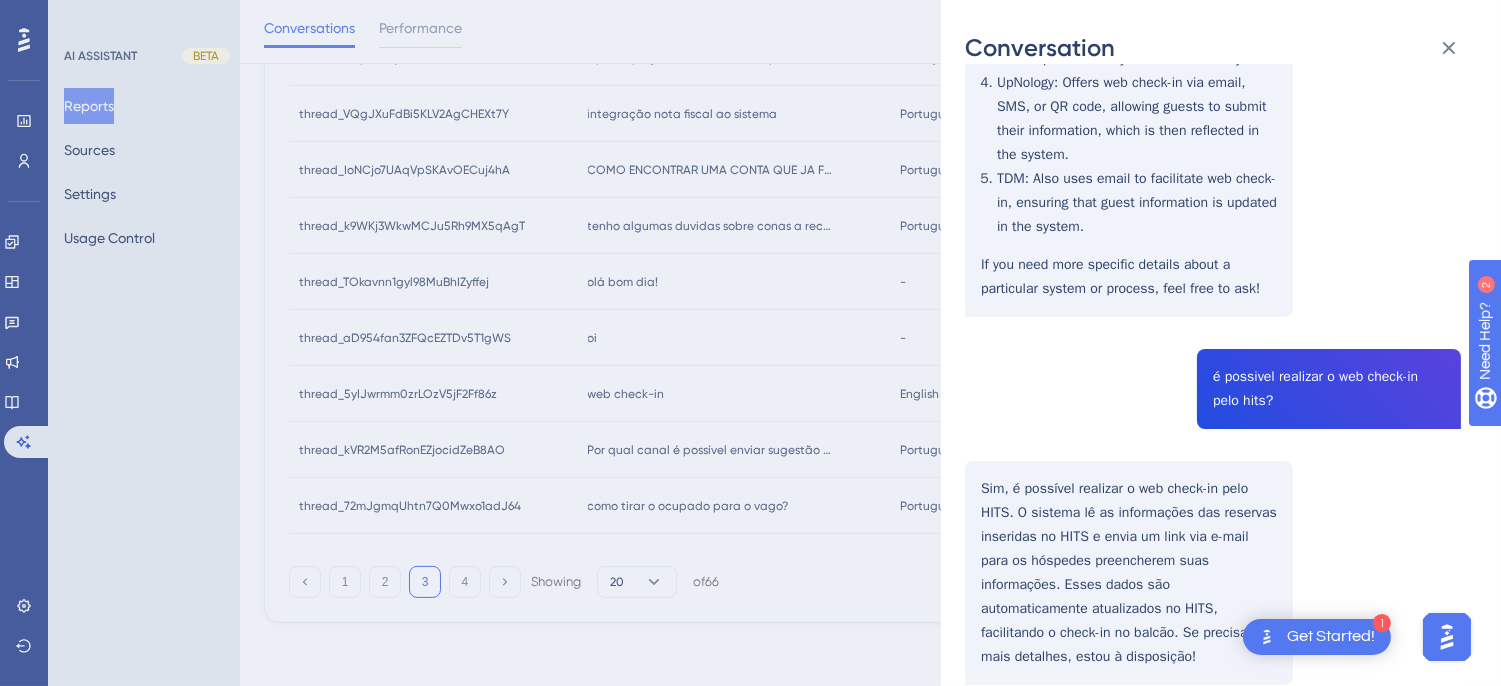drag, startPoint x: 1041, startPoint y: 330, endPoint x: 1115, endPoint y: 330, distance: 74 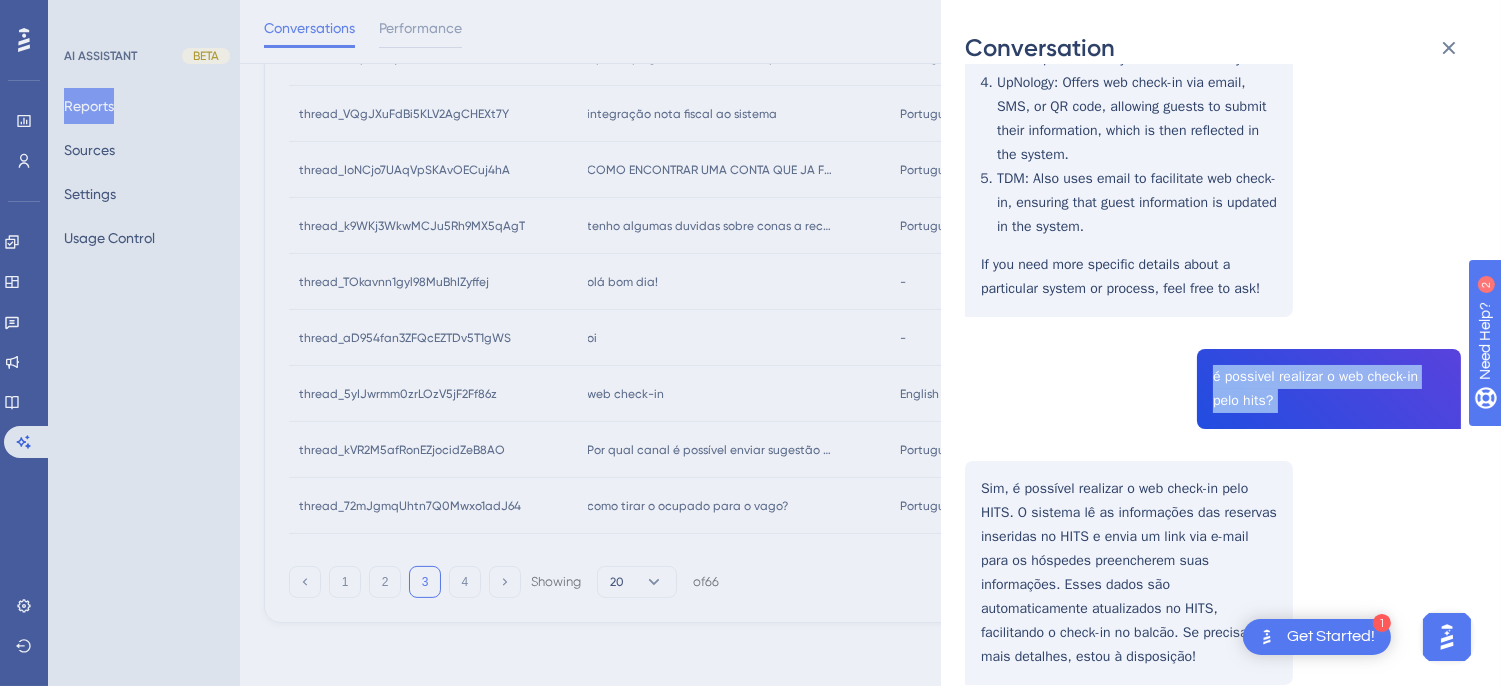 click on "Biagi da silva, Ana beatriz User Conversation History 4 ago. 2025,
9:01 Resolved web check-in Web check-in is a process that allows guests to complete their check-in remotely, often through links sent via email or SMS. Different systems integrate web check-in in various ways:
Vega IT (Easy Check-In) : Guests receive links to fill out their check-in information via SMS, email, or hotel website. This data is then automatically integrated into the system.
AskSuite : This system uses a chat feature on the hotel’s website to collect reservation and guest information, which is then integrated into the system.
Webspot : Similar to Vega IT, it sends emails with links for guests to fill in their details, which updates the system automatically.
UpNology : Offers web check-in via email, SMS, or QR code, allowing guests to submit their information, which is then reflected in the system.
TDM
é possivel realizar o web check-in pelo hits?" at bounding box center (1213, 124) 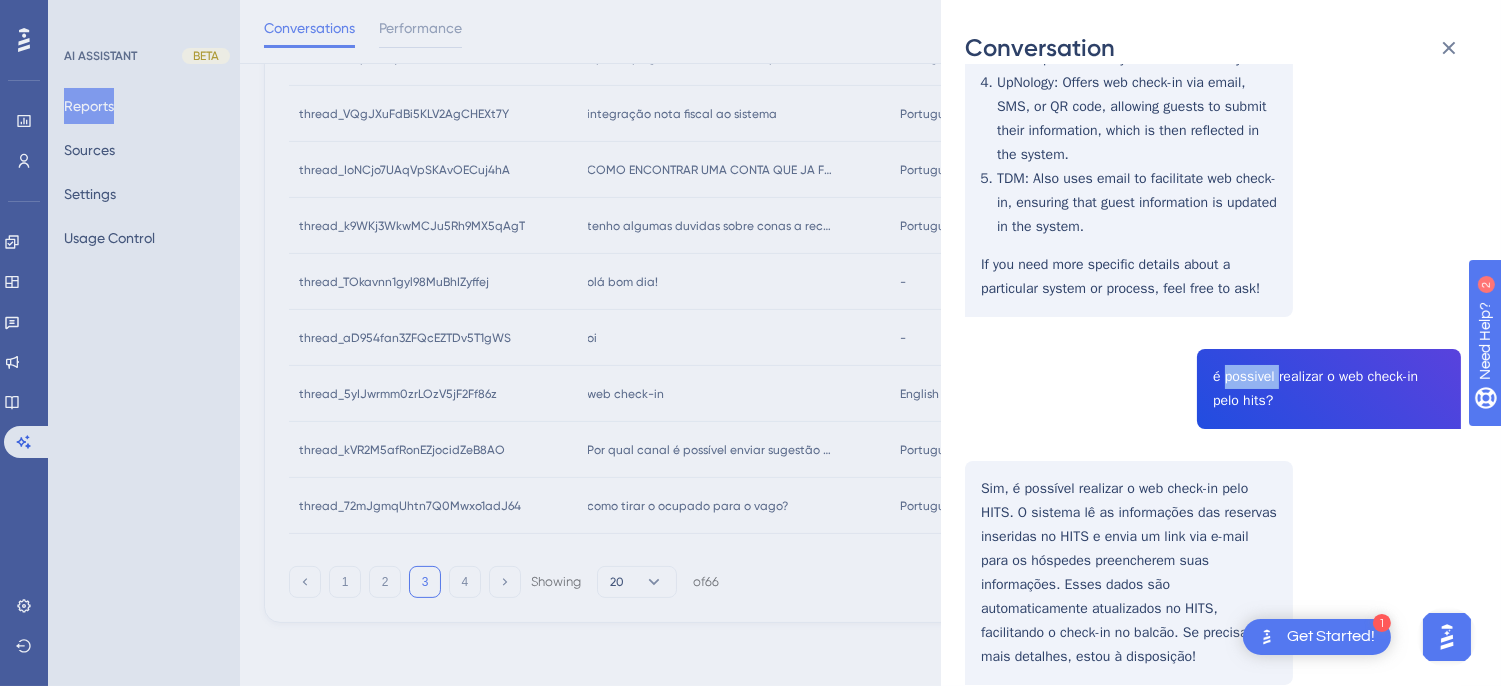 click on "Biagi da silva, Ana beatriz User Conversation History 4 ago. 2025,
9:01 Resolved web check-in Web check-in is a process that allows guests to complete their check-in remotely, often through links sent via email or SMS. Different systems integrate web check-in in various ways:
Vega IT (Easy Check-In) : Guests receive links to fill out their check-in information via SMS, email, or hotel website. This data is then automatically integrated into the system.
AskSuite : This system uses a chat feature on the hotel’s website to collect reservation and guest information, which is then integrated into the system.
Webspot : Similar to Vega IT, it sends emails with links for guests to fill in their details, which updates the system automatically.
UpNology : Offers web check-in via email, SMS, or QR code, allowing guests to submit their information, which is then reflected in the system.
TDM
é possivel realizar o web check-in pelo hits?" at bounding box center (1213, 124) 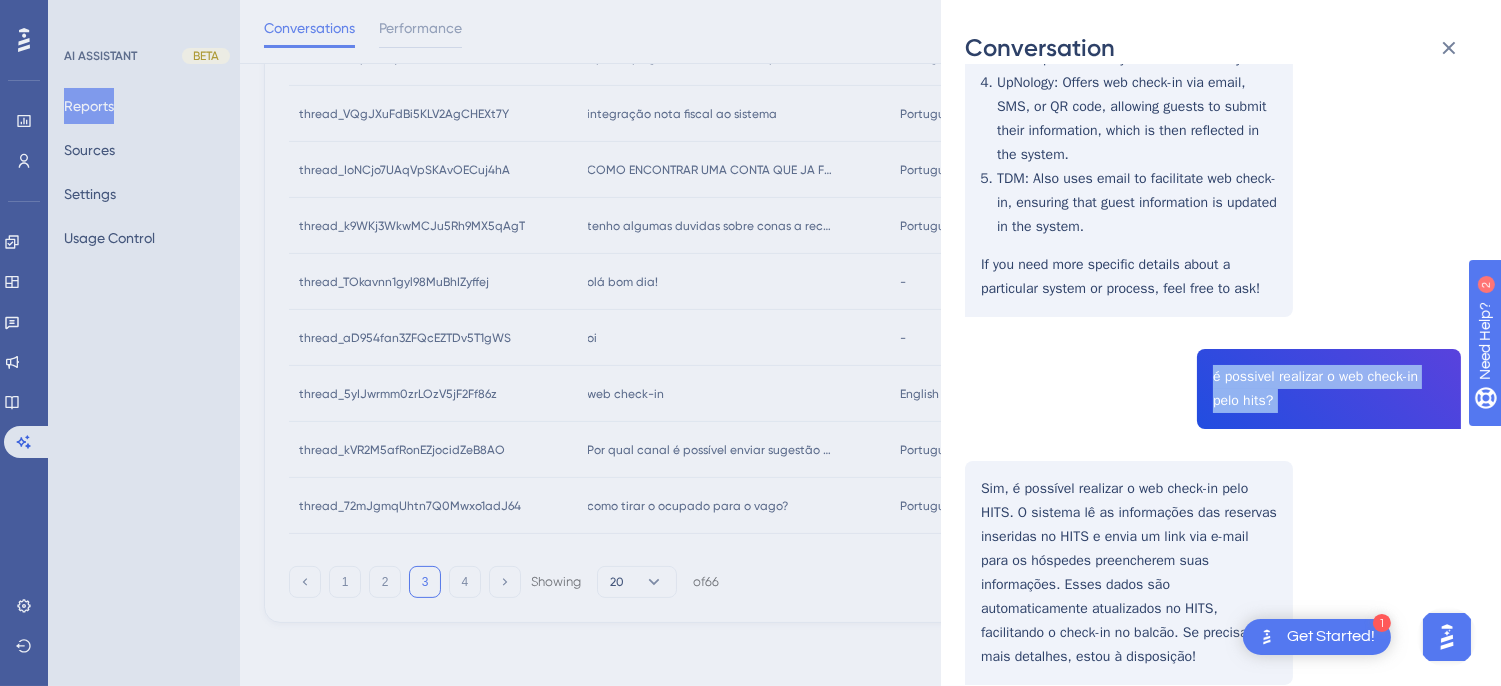click on "Biagi da silva, Ana beatriz User Conversation History 4 ago. 2025,
9:01 Resolved web check-in Web check-in is a process that allows guests to complete their check-in remotely, often through links sent via email or SMS. Different systems integrate web check-in in various ways:
Vega IT (Easy Check-In) : Guests receive links to fill out their check-in information via SMS, email, or hotel website. This data is then automatically integrated into the system.
AskSuite : This system uses a chat feature on the hotel’s website to collect reservation and guest information, which is then integrated into the system.
Webspot : Similar to Vega IT, it sends emails with links for guests to fill in their details, which updates the system automatically.
UpNology : Offers web check-in via email, SMS, or QR code, allowing guests to submit their information, which is then reflected in the system.
TDM
é possivel realizar o web check-in pelo hits?" at bounding box center (1213, 124) 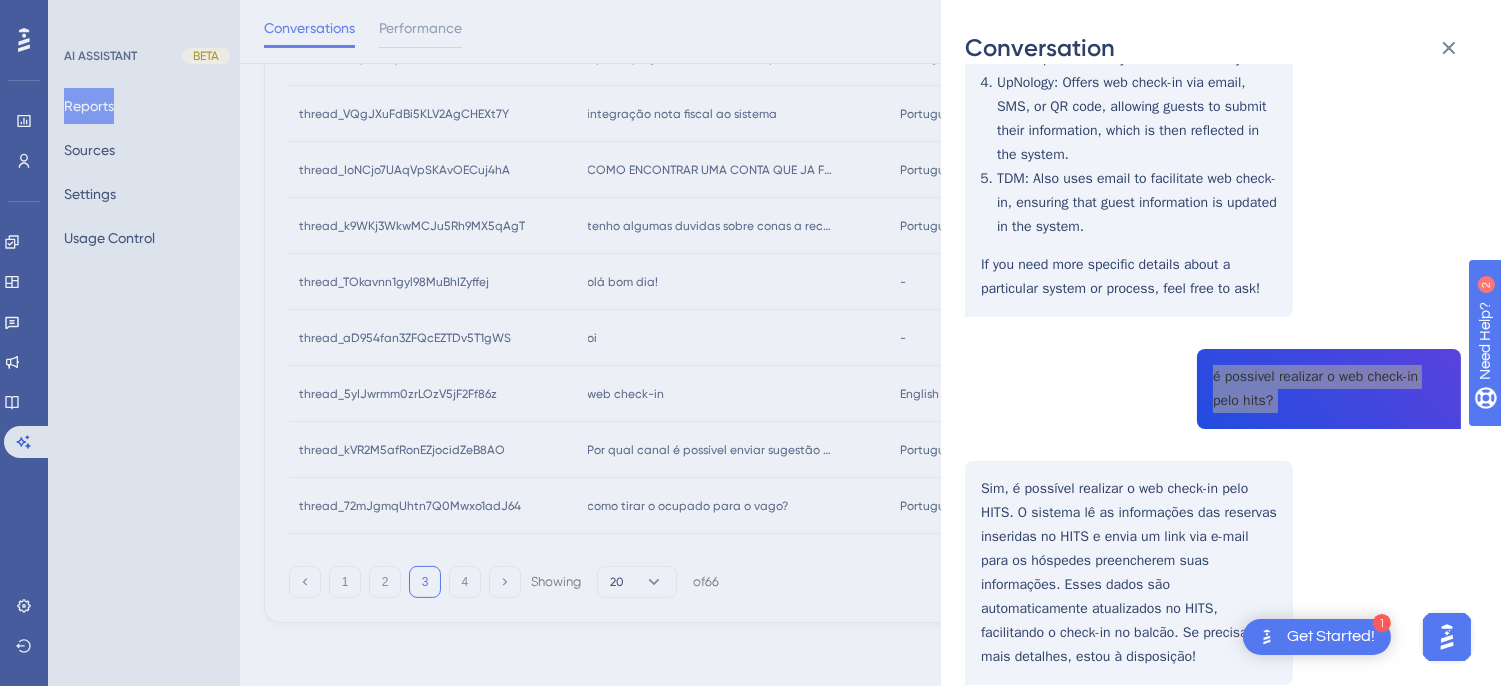 scroll, scrollTop: 765, scrollLeft: 0, axis: vertical 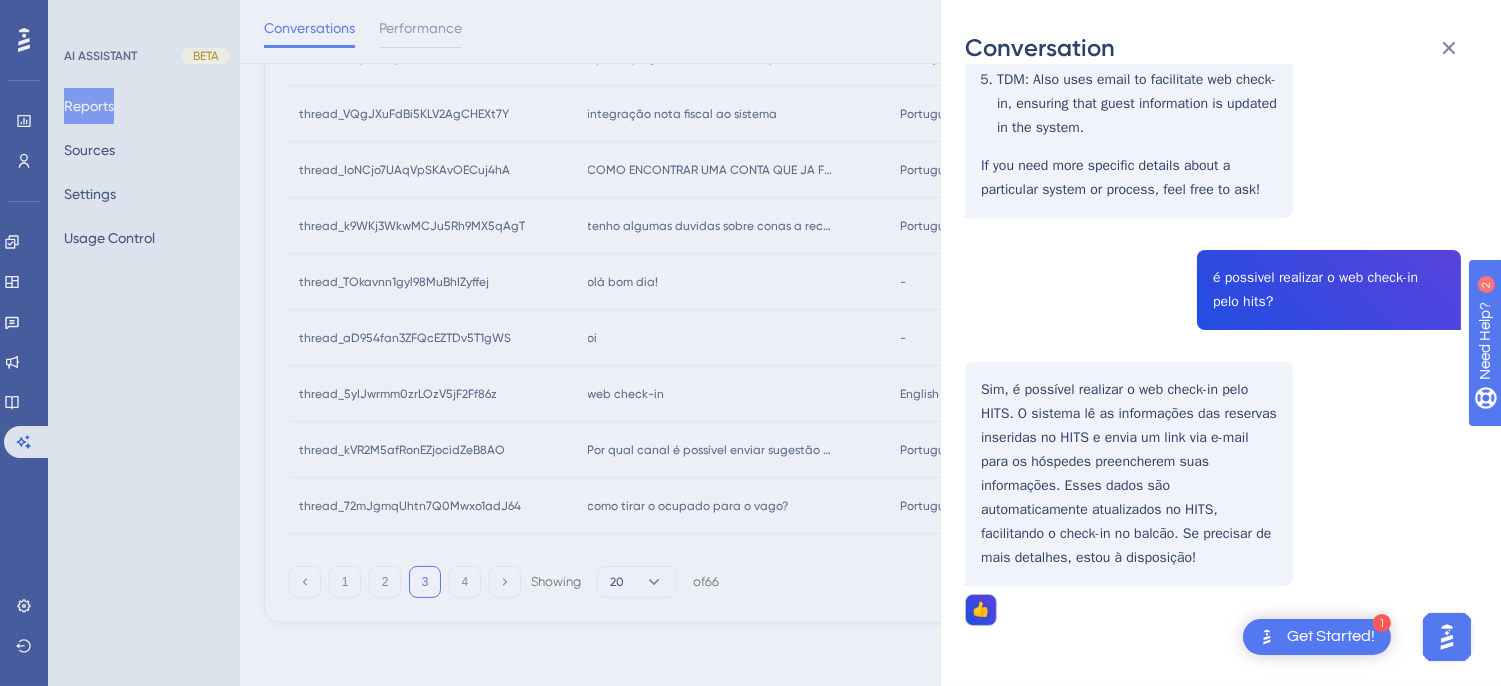 click on "Biagi da silva, Ana beatriz User Conversation History 4 ago. 2025,
9:01 Resolved web check-in Web check-in is a process that allows guests to complete their check-in remotely, often through links sent via email or SMS. Different systems integrate web check-in in various ways:
Vega IT (Easy Check-In) : Guests receive links to fill out their check-in information via SMS, email, or hotel website. This data is then automatically integrated into the system.
AskSuite : This system uses a chat feature on the hotel’s website to collect reservation and guest information, which is then integrated into the system.
Webspot : Similar to Vega IT, it sends emails with links for guests to fill in their details, which updates the system automatically.
UpNology : Offers web check-in via email, SMS, or QR code, allowing guests to submit their information, which is then reflected in the system.
TDM
é possivel realizar o web check-in pelo hits?" at bounding box center (1213, 25) 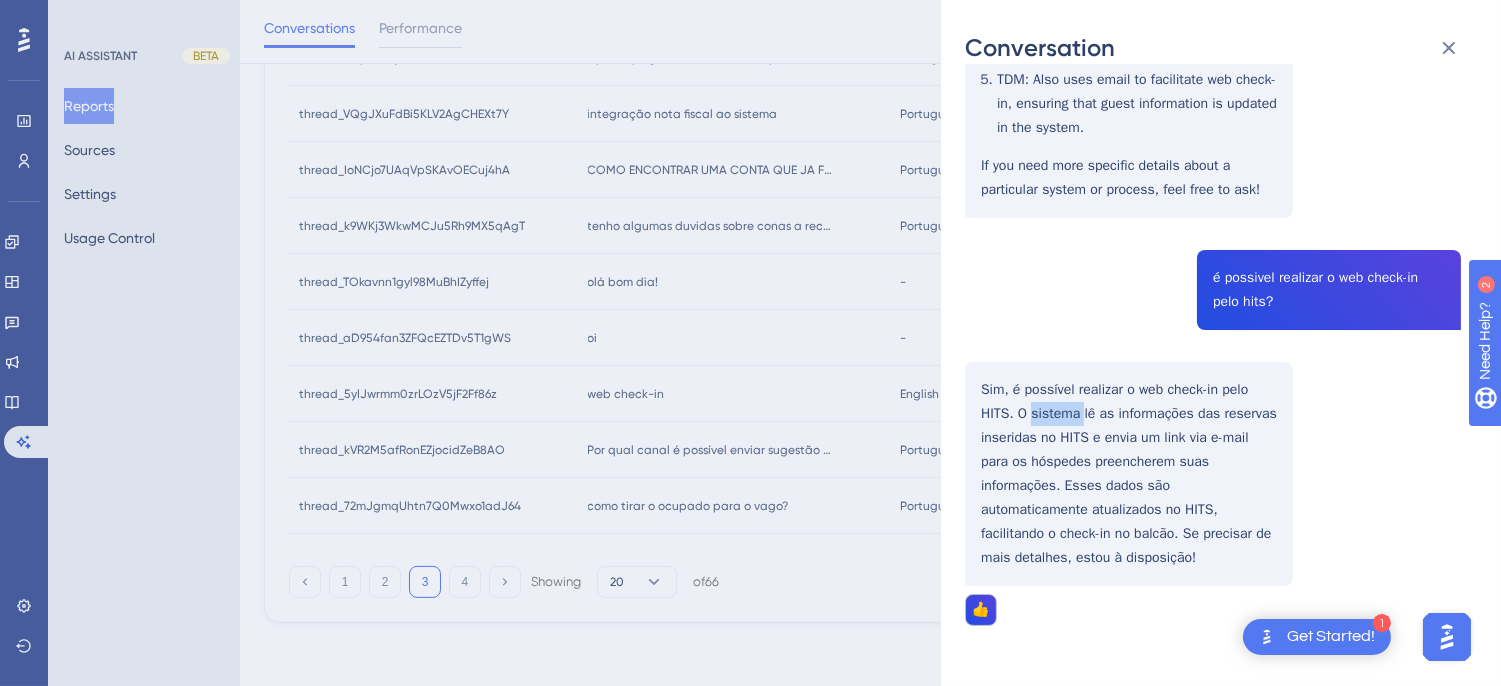 click on "Biagi da silva, Ana beatriz User Conversation History 4 ago. 2025,
9:01 Resolved web check-in Web check-in is a process that allows guests to complete their check-in remotely, often through links sent via email or SMS. Different systems integrate web check-in in various ways:
Vega IT (Easy Check-In) : Guests receive links to fill out their check-in information via SMS, email, or hotel website. This data is then automatically integrated into the system.
AskSuite : This system uses a chat feature on the hotel’s website to collect reservation and guest information, which is then integrated into the system.
Webspot : Similar to Vega IT, it sends emails with links for guests to fill in their details, which updates the system automatically.
UpNology : Offers web check-in via email, SMS, or QR code, allowing guests to submit their information, which is then reflected in the system.
TDM
é possivel realizar o web check-in pelo hits?" at bounding box center (1213, 25) 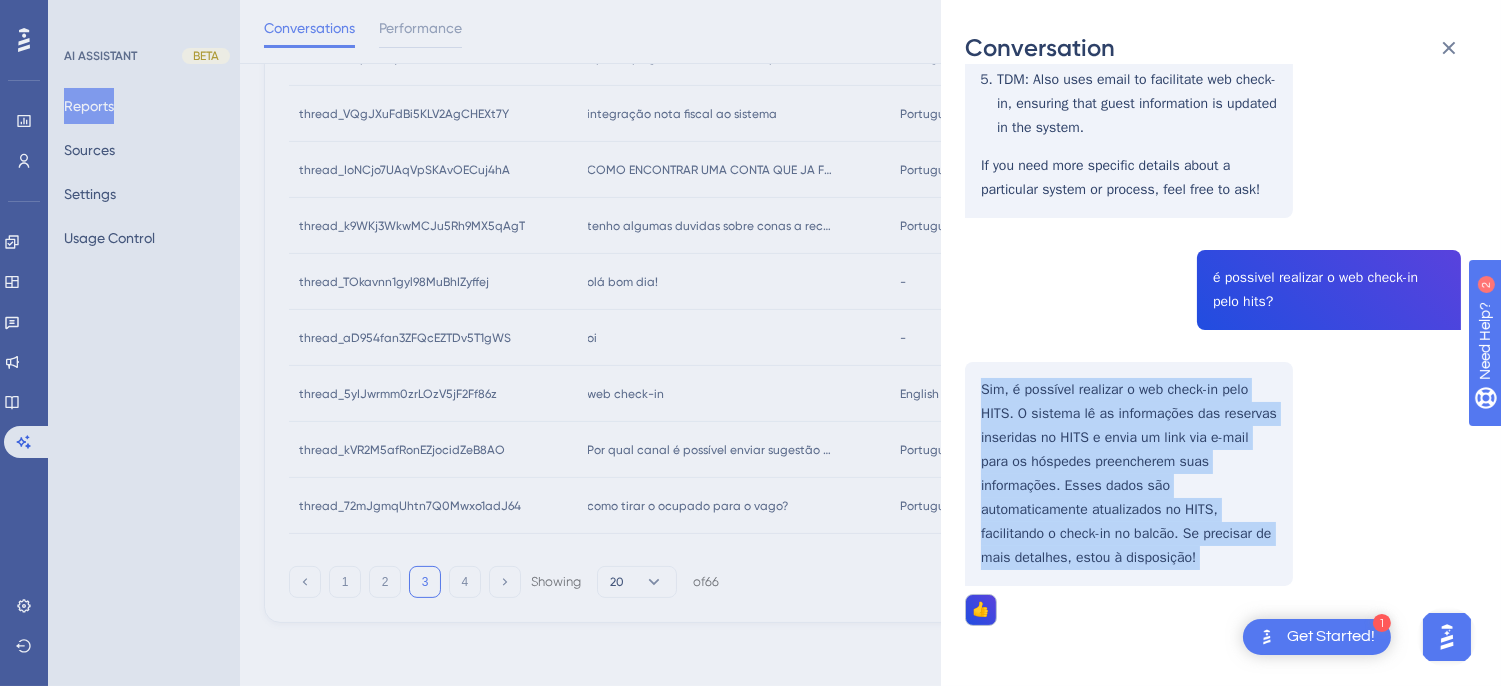 click on "Biagi da silva, Ana beatriz User Conversation History 4 ago. 2025,
9:01 Resolved web check-in Web check-in is a process that allows guests to complete their check-in remotely, often through links sent via email or SMS. Different systems integrate web check-in in various ways:
Vega IT (Easy Check-In) : Guests receive links to fill out their check-in information via SMS, email, or hotel website. This data is then automatically integrated into the system.
AskSuite : This system uses a chat feature on the hotel’s website to collect reservation and guest information, which is then integrated into the system.
Webspot : Similar to Vega IT, it sends emails with links for guests to fill in their details, which updates the system automatically.
UpNology : Offers web check-in via email, SMS, or QR code, allowing guests to submit their information, which is then reflected in the system.
TDM
é possivel realizar o web check-in pelo hits?" at bounding box center (1213, 25) 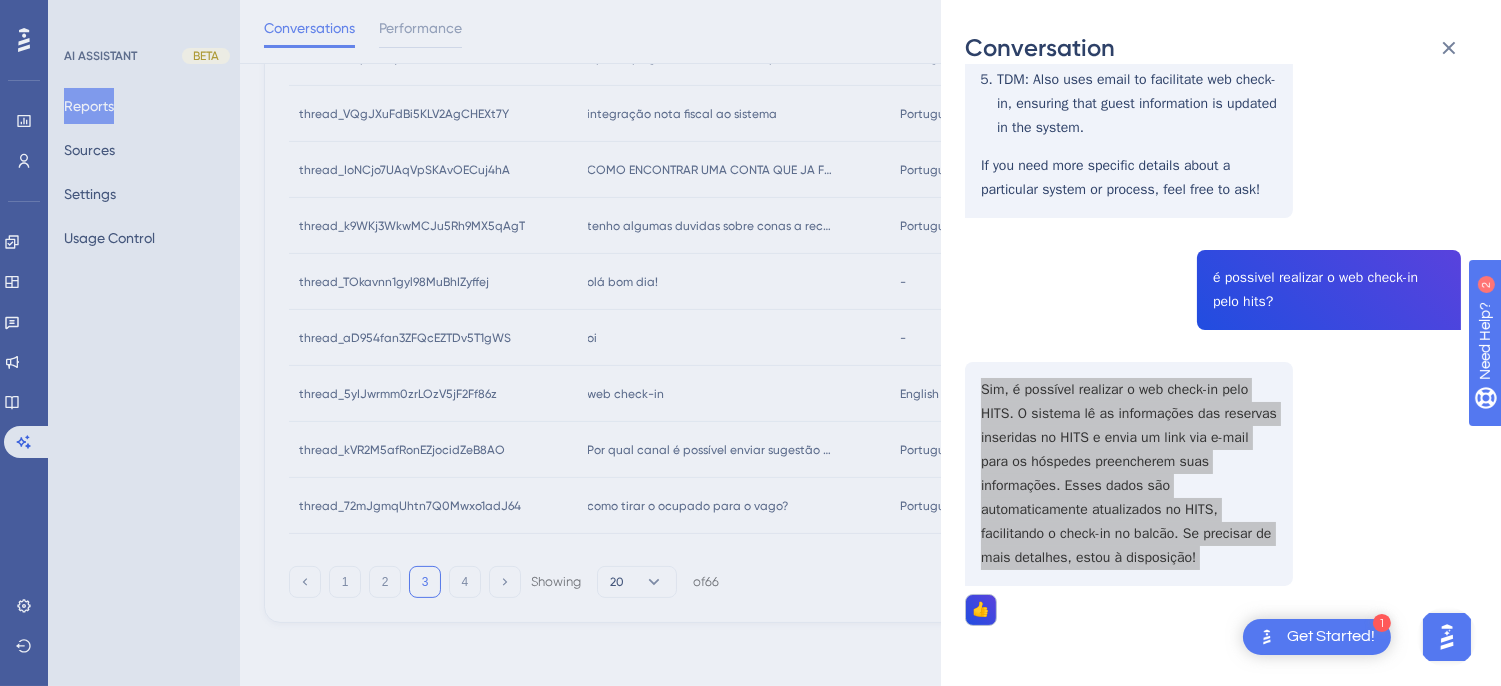 scroll, scrollTop: 0, scrollLeft: 0, axis: both 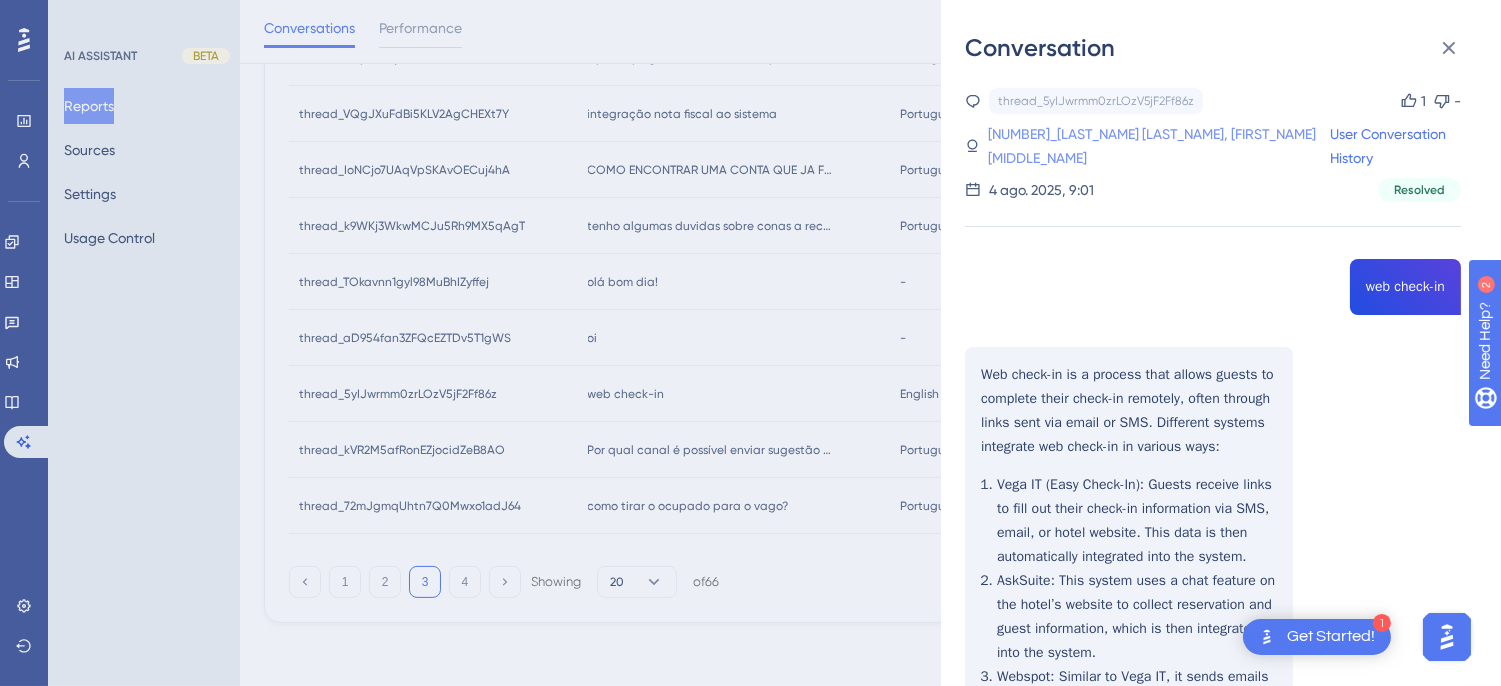 click on "[NUMBER]_[LAST_NAME] [LAST_NAME], [FIRST_NAME] [MIDDLE_NAME]" at bounding box center (1159, 146) 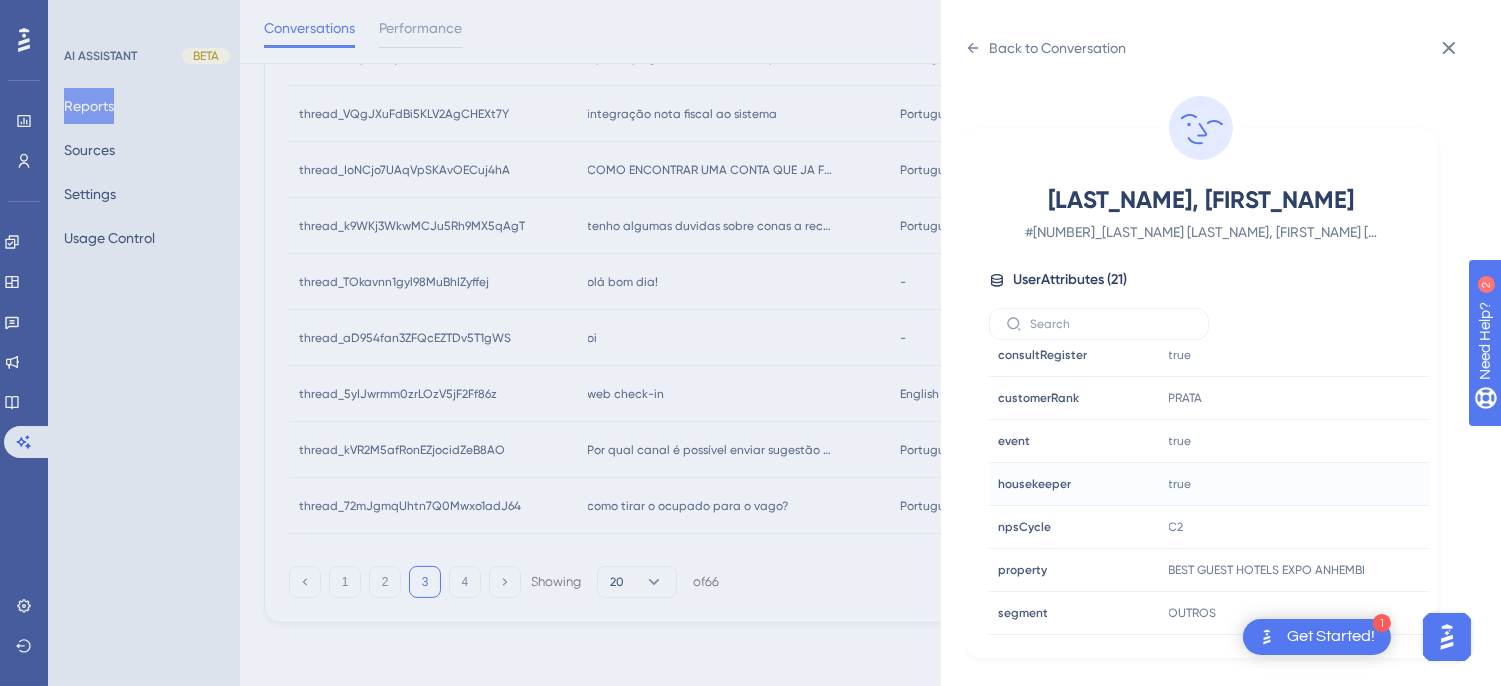 scroll, scrollTop: 610, scrollLeft: 0, axis: vertical 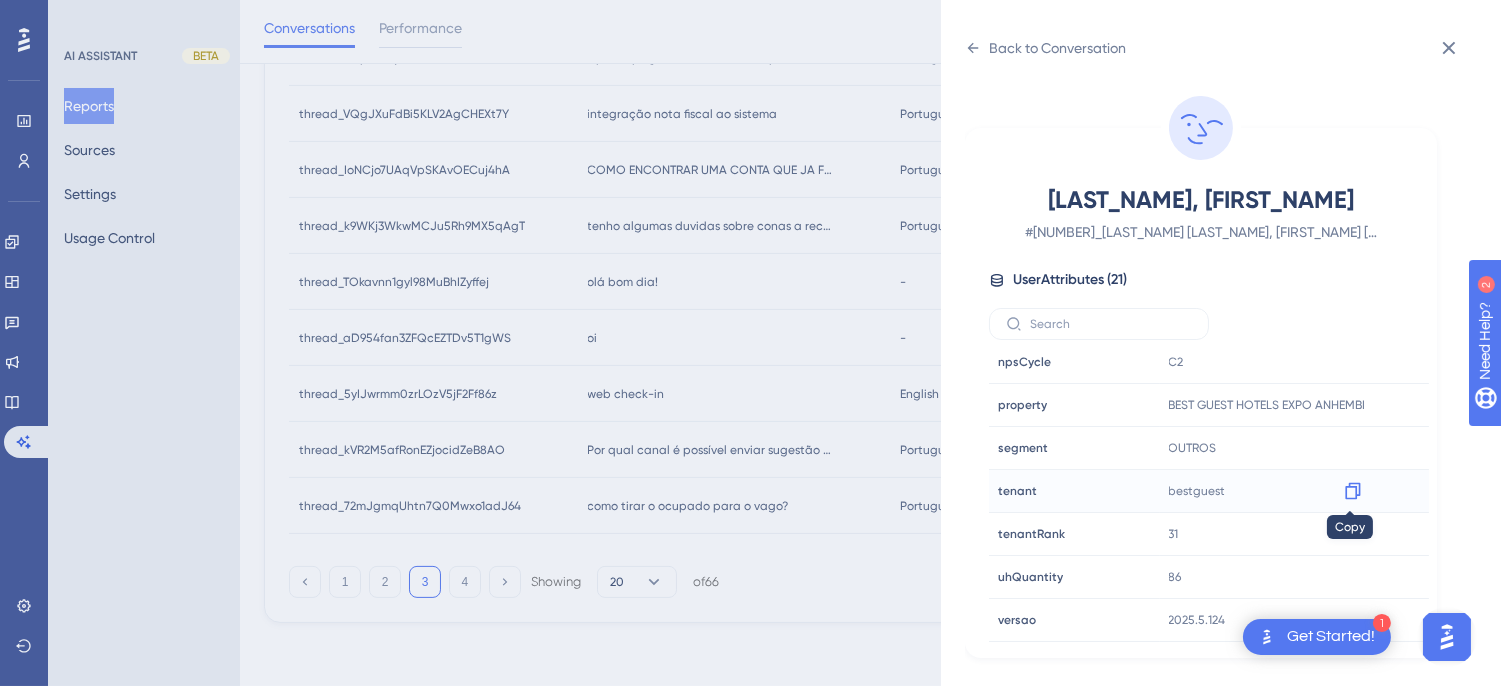 click 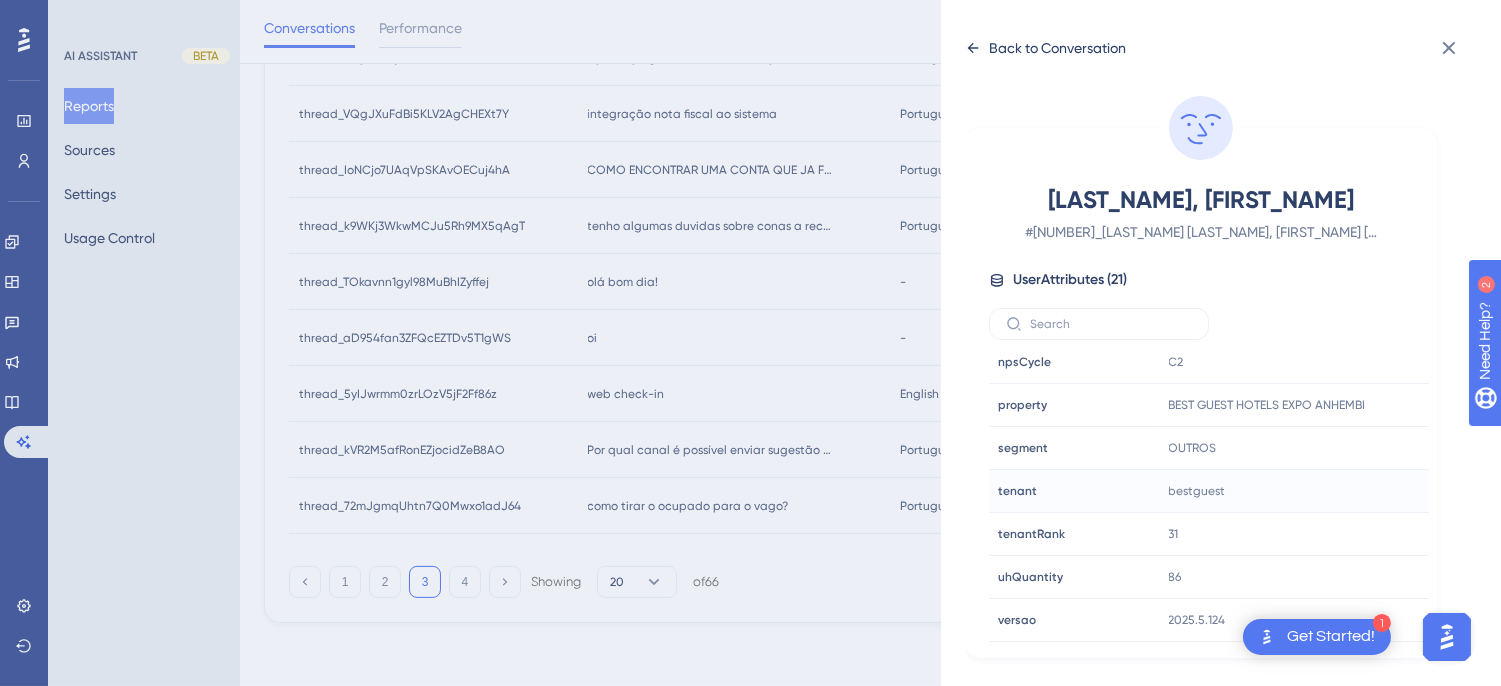 click on "Back to Conversation" at bounding box center [1045, 48] 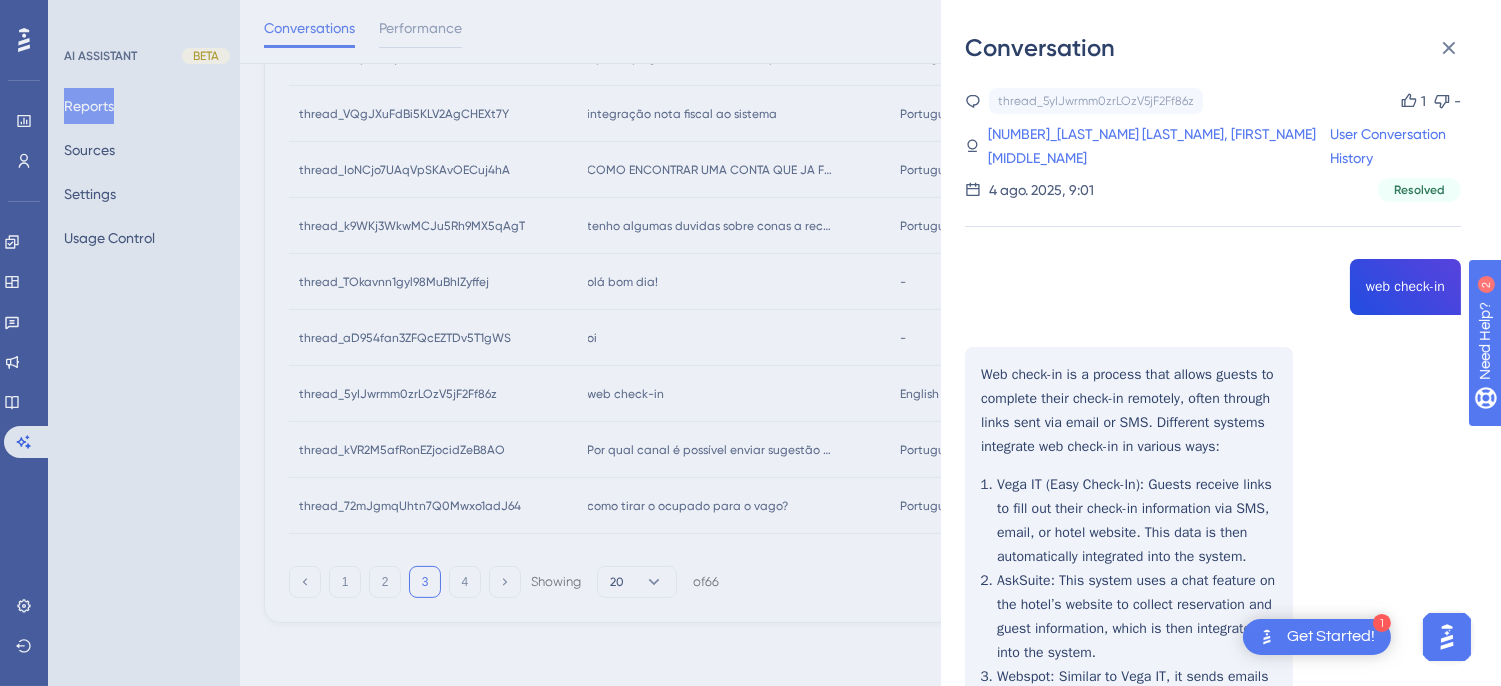 scroll, scrollTop: 765, scrollLeft: 0, axis: vertical 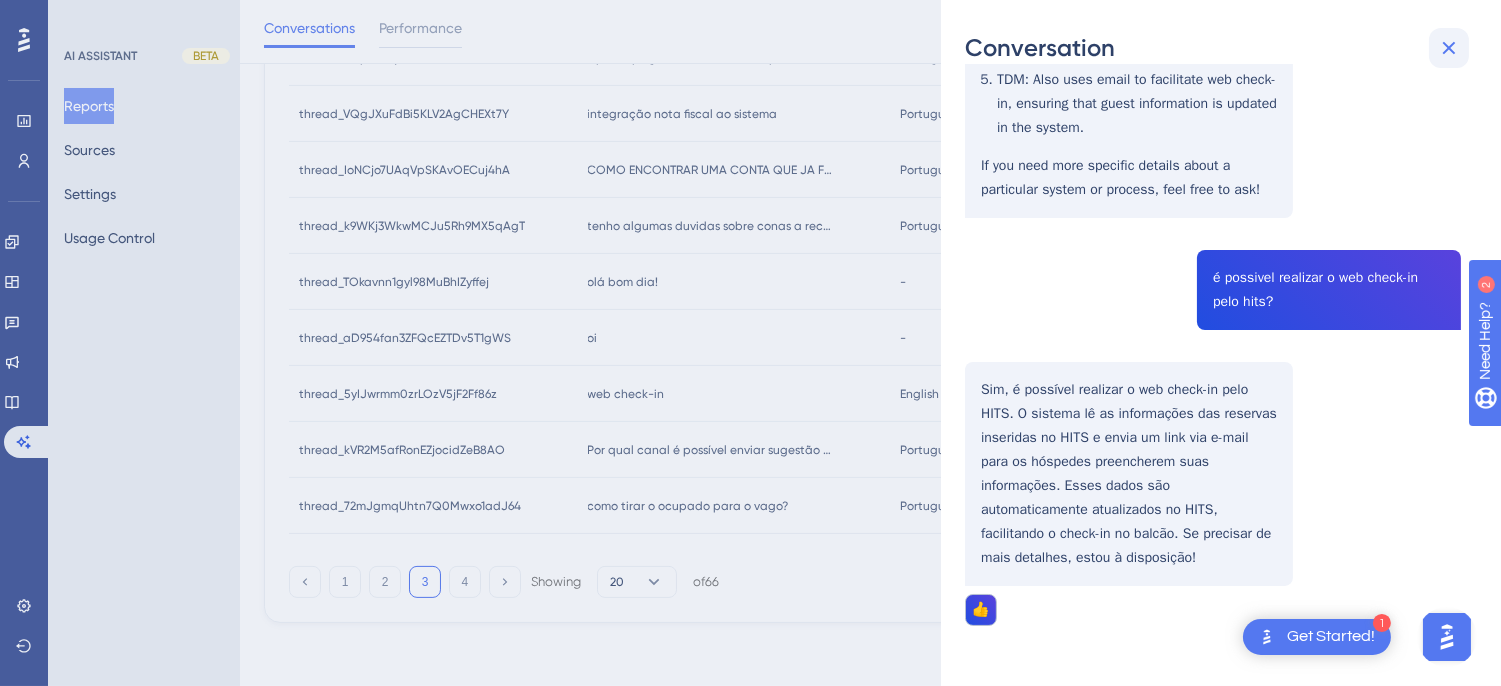 click 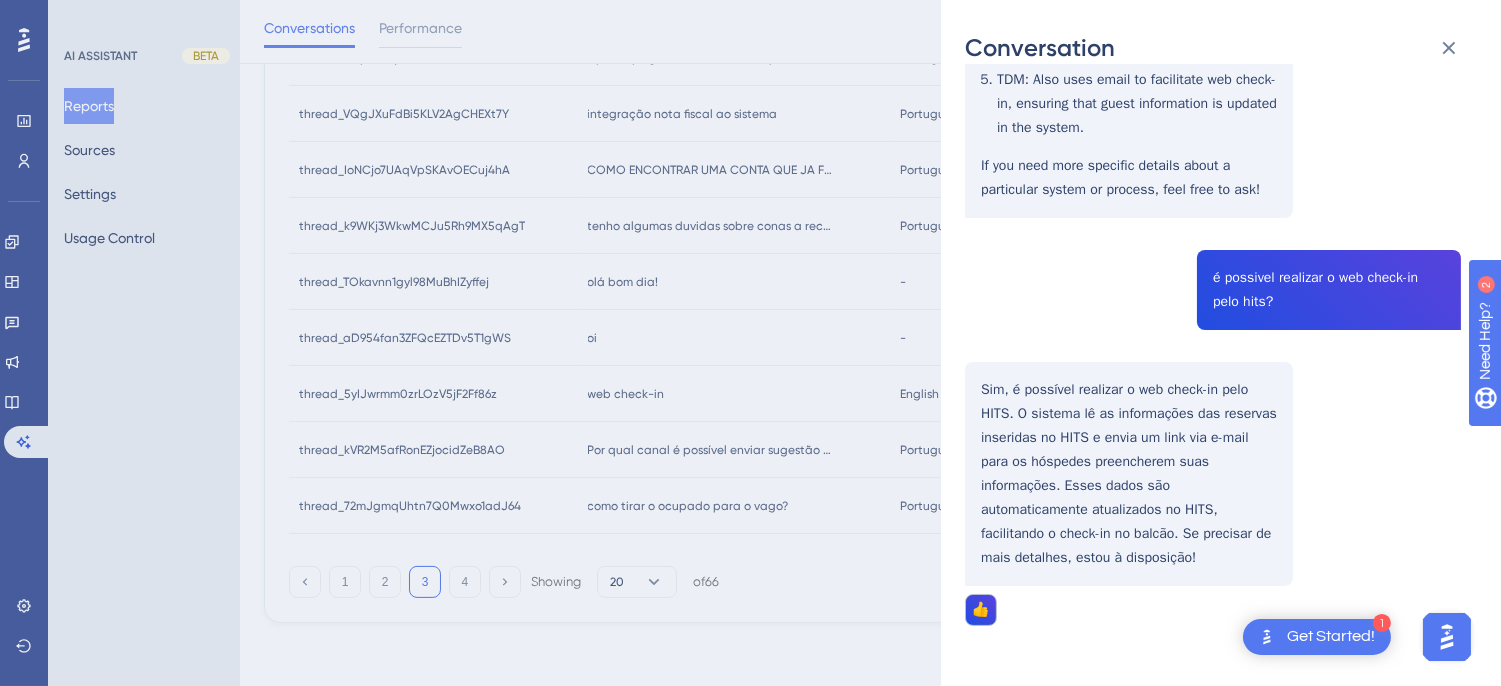 scroll, scrollTop: 0, scrollLeft: 0, axis: both 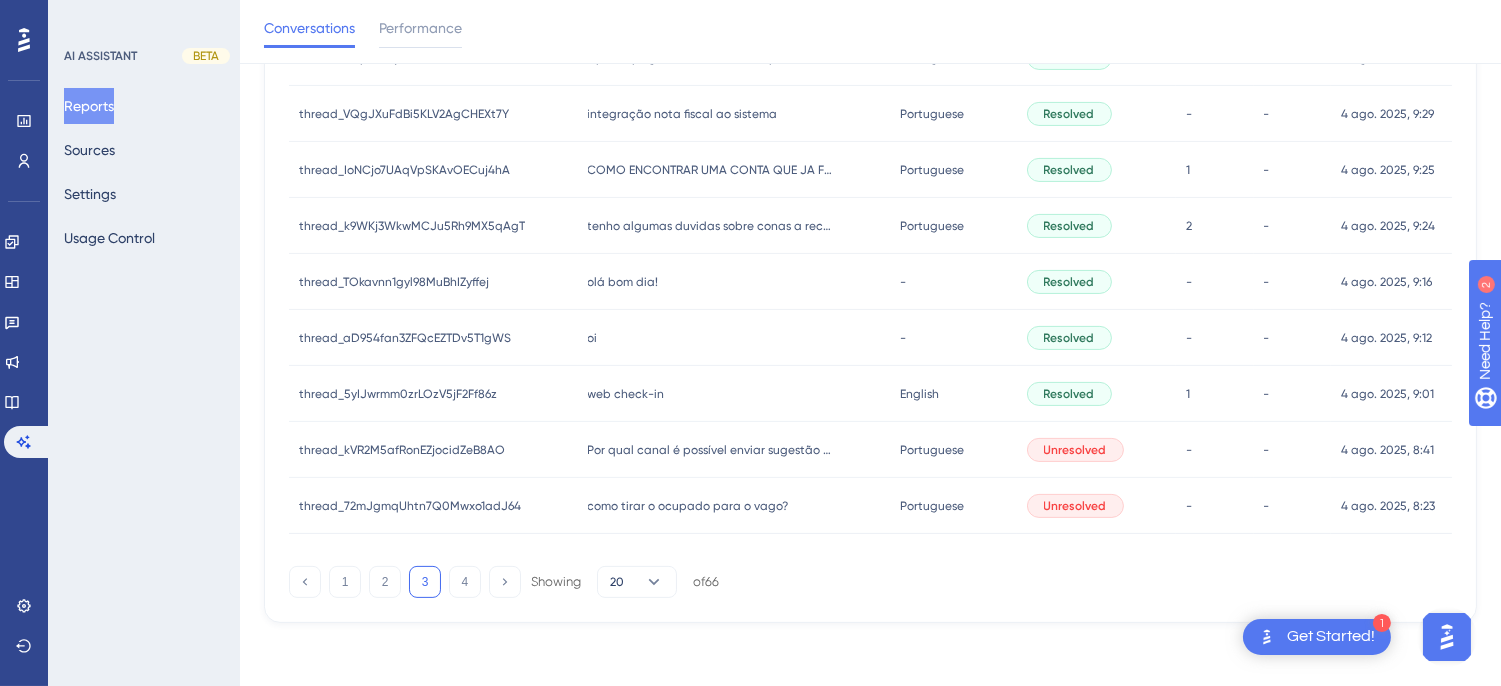 click on "Por qual canal é possível enviar sugestão para o hits? Por qual canal é possível enviar sugestão para o hits?" at bounding box center [734, 450] 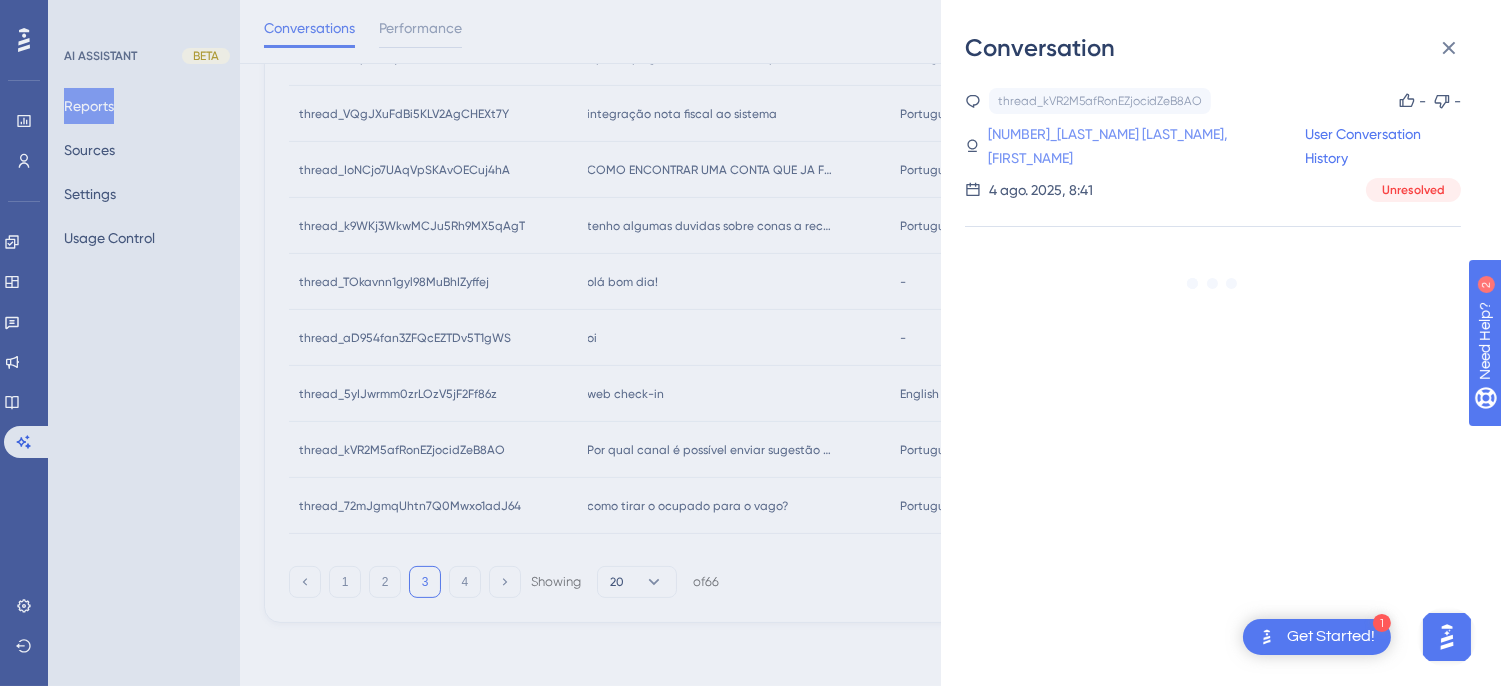click on "[NUMBER]_[LAST_NAME] [LAST_NAME], [FIRST_NAME]" at bounding box center (1146, 146) 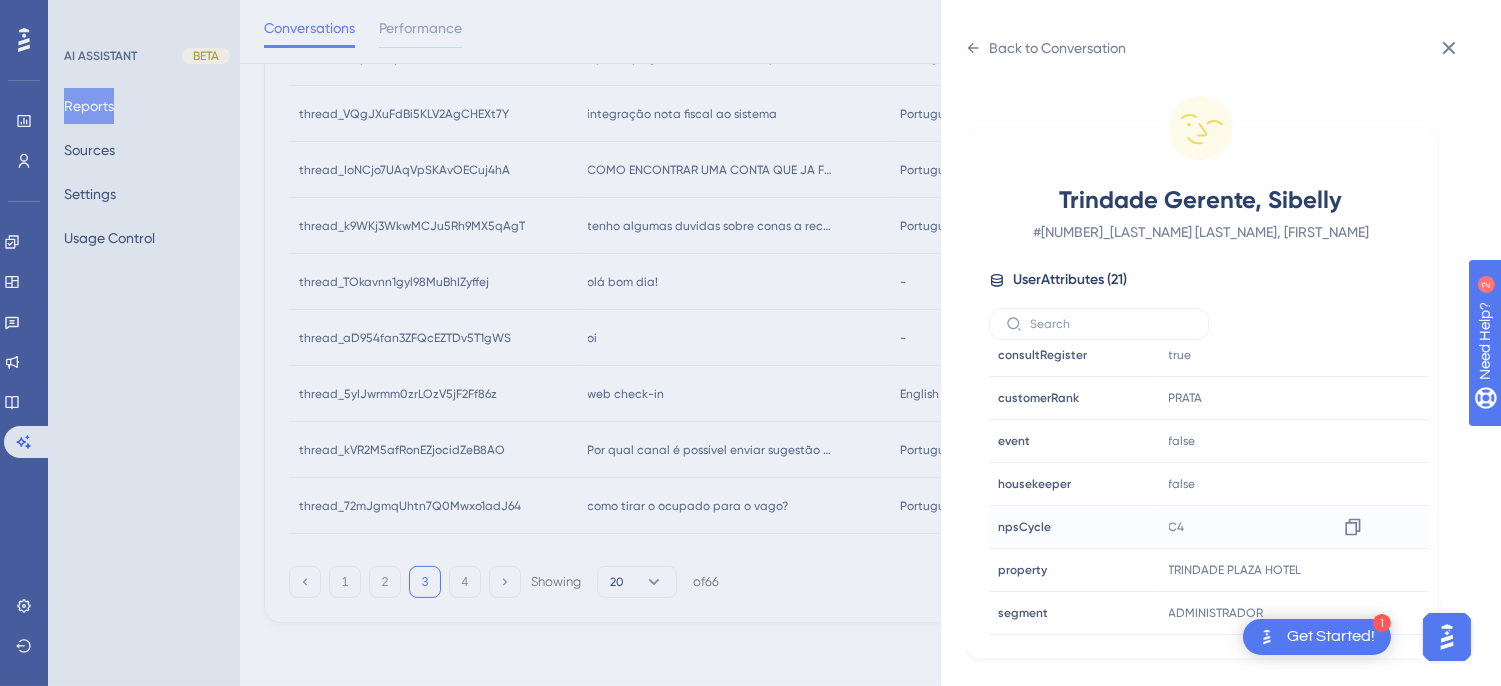 scroll, scrollTop: 610, scrollLeft: 0, axis: vertical 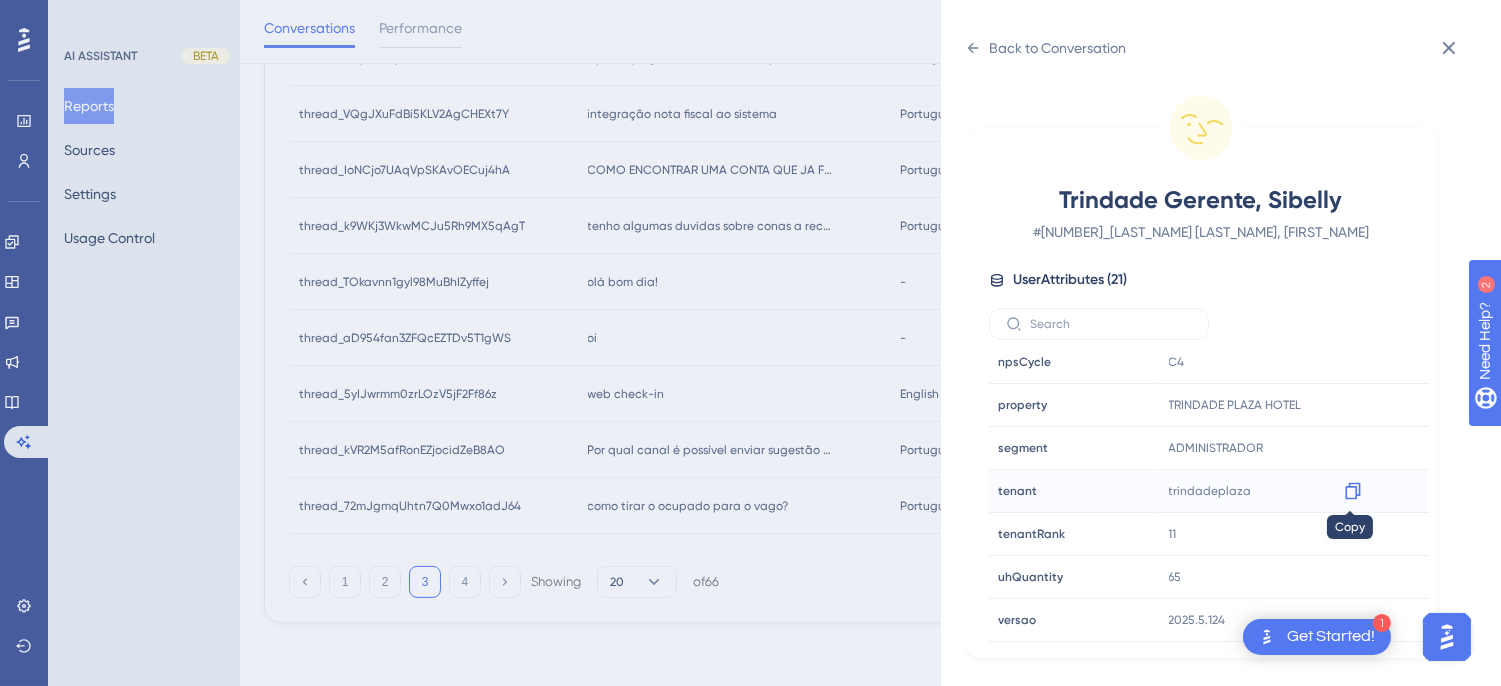 click 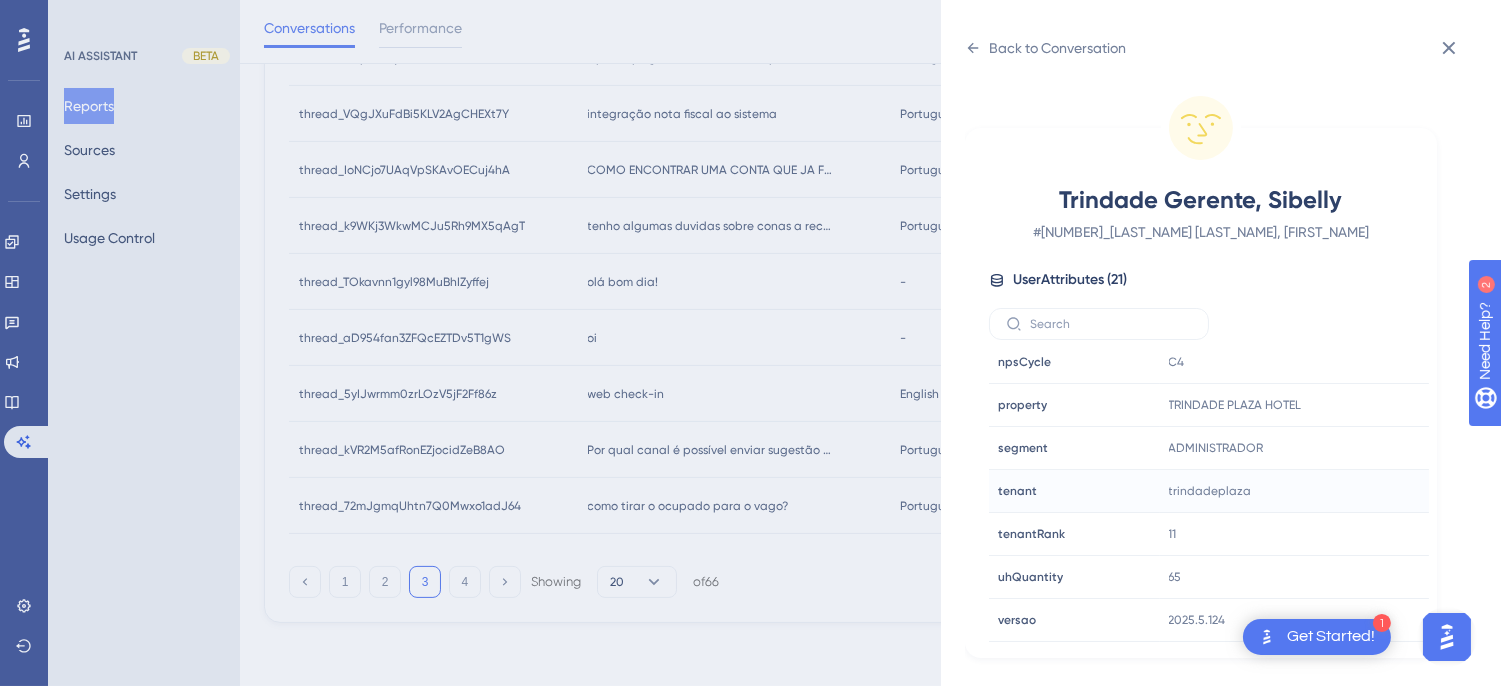 drag, startPoint x: 975, startPoint y: 52, endPoint x: 974, endPoint y: 71, distance: 19.026299 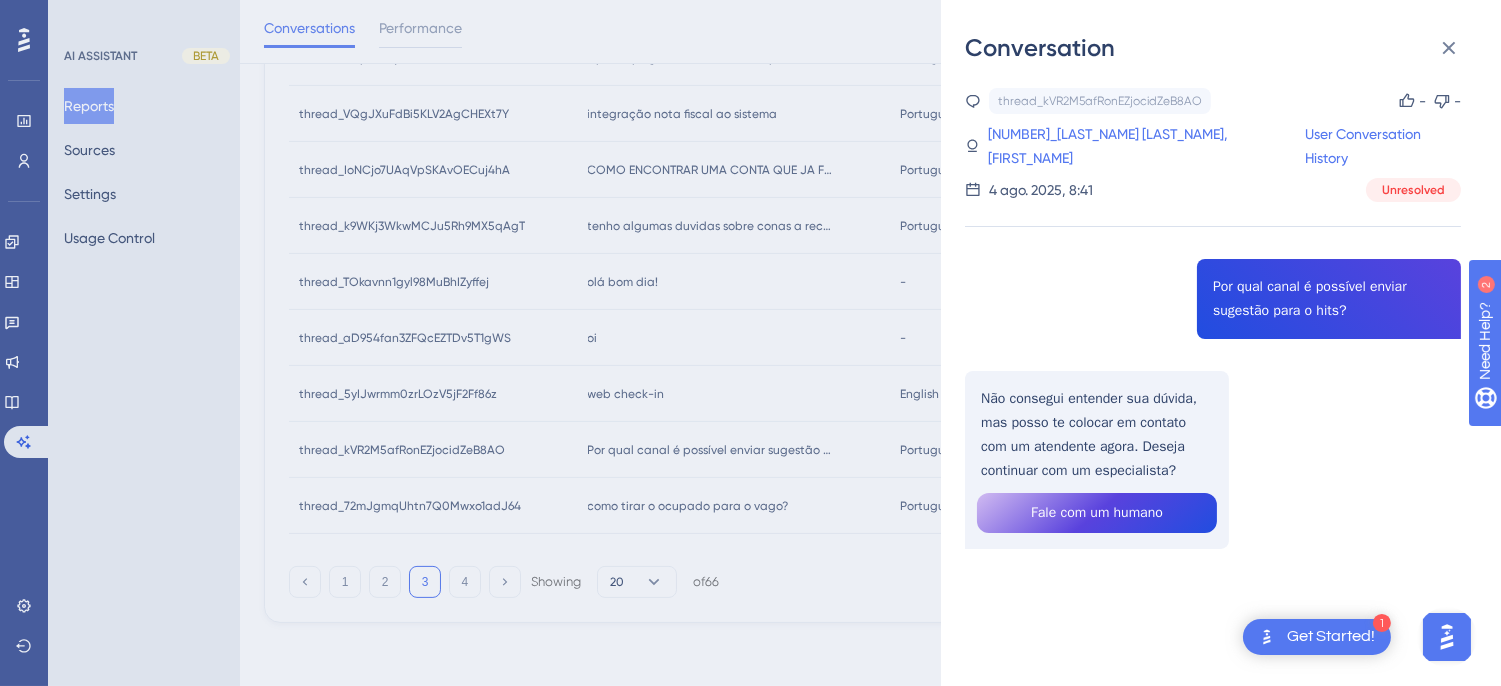 click on "Trindade Gerente, Sibelly User Conversation History 4 ago. 2025,
8:41 Unresolved Por qual canal é possível enviar sugestão para o hits? Não consegui entender sua dúvida, mas posso te colocar em contato com um atendente agora. Deseja continuar com um especialista? Fale com um humano" at bounding box center (1213, 369) 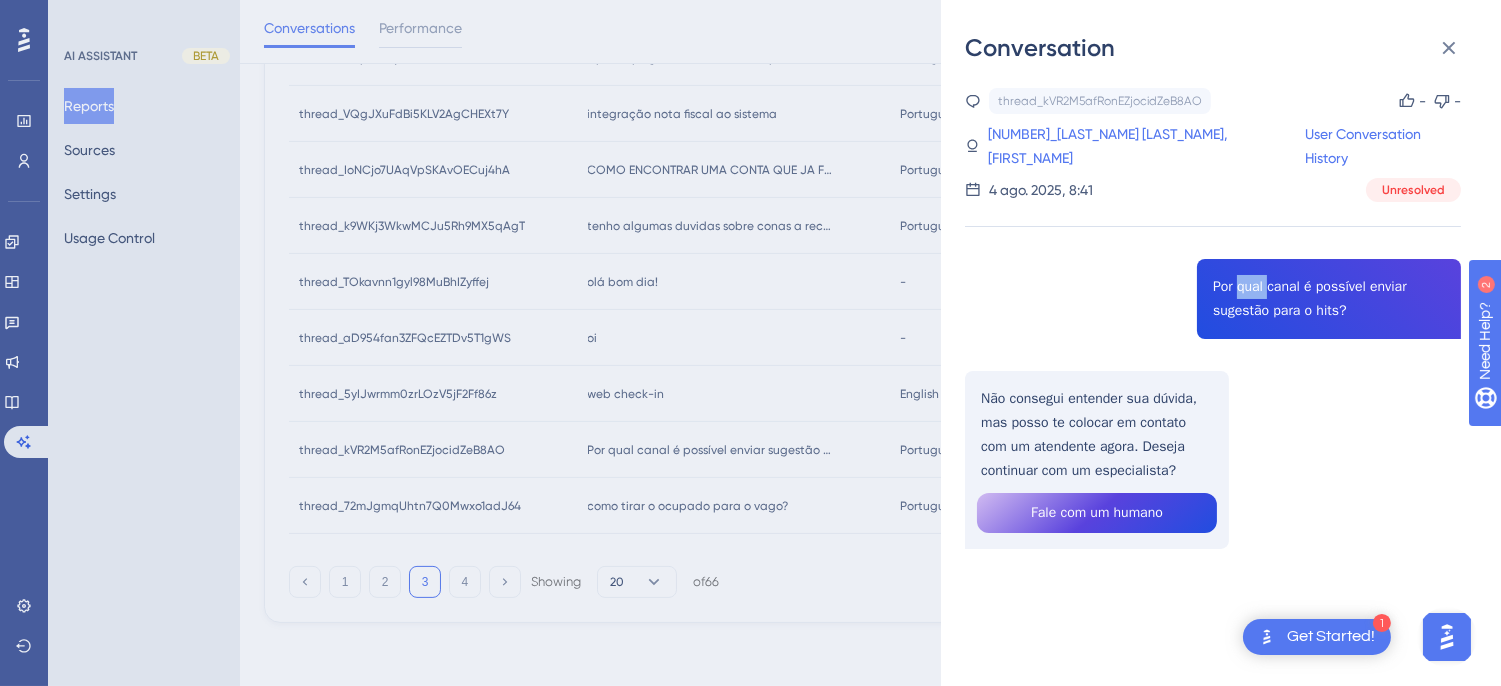 click on "Trindade Gerente, Sibelly User Conversation History 4 ago. 2025,
8:41 Unresolved Por qual canal é possível enviar sugestão para o hits? Não consegui entender sua dúvida, mas posso te colocar em contato com um atendente agora. Deseja continuar com um especialista? Fale com um humano" at bounding box center [1213, 369] 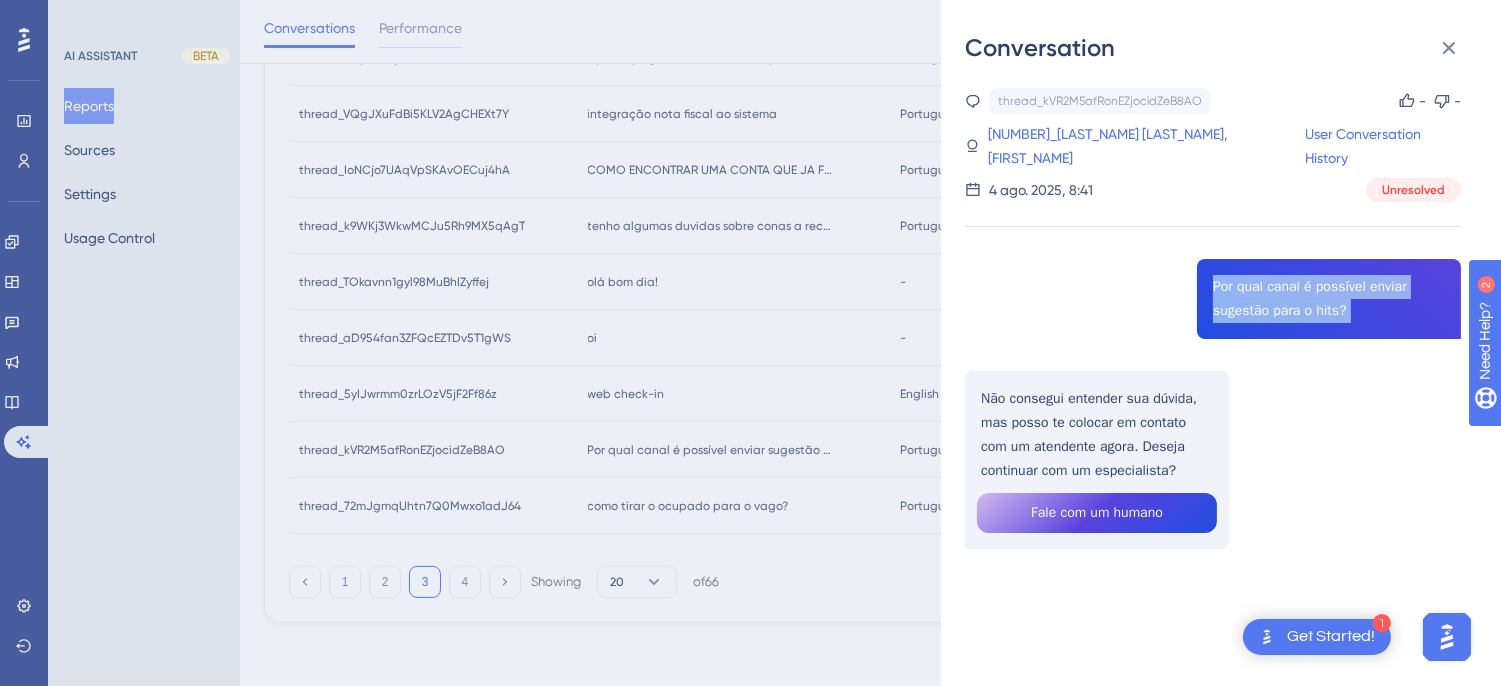 click on "Trindade Gerente, Sibelly User Conversation History 4 ago. 2025,
8:41 Unresolved Por qual canal é possível enviar sugestão para o hits? Não consegui entender sua dúvida, mas posso te colocar em contato com um atendente agora. Deseja continuar com um especialista? Fale com um humano" at bounding box center (1213, 369) 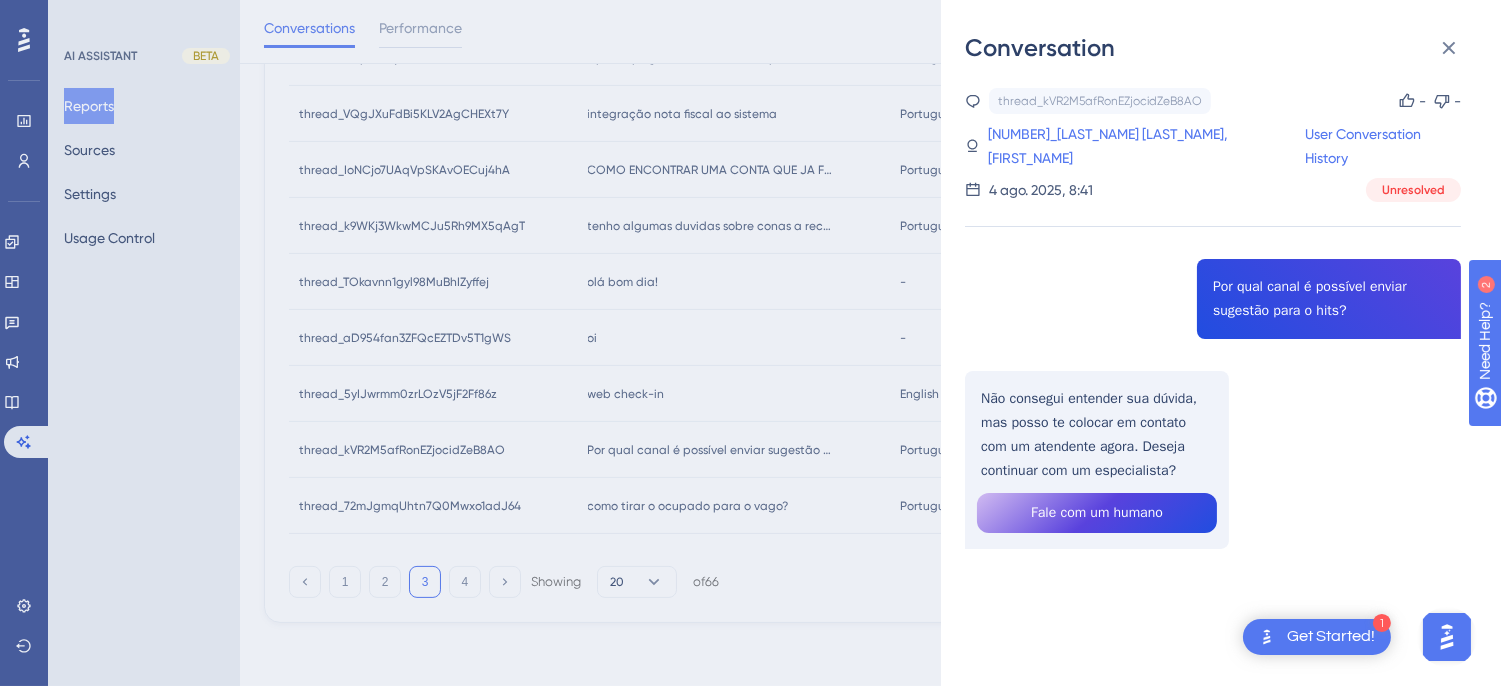 click on "Trindade Gerente, Sibelly User Conversation History 4 ago. 2025,
8:41 Unresolved Por qual canal é possível enviar sugestão para o hits? Não consegui entender sua dúvida, mas posso te colocar em contato com um atendente agora. Deseja continuar com um especialista? Fale com um humano" at bounding box center [1213, 369] 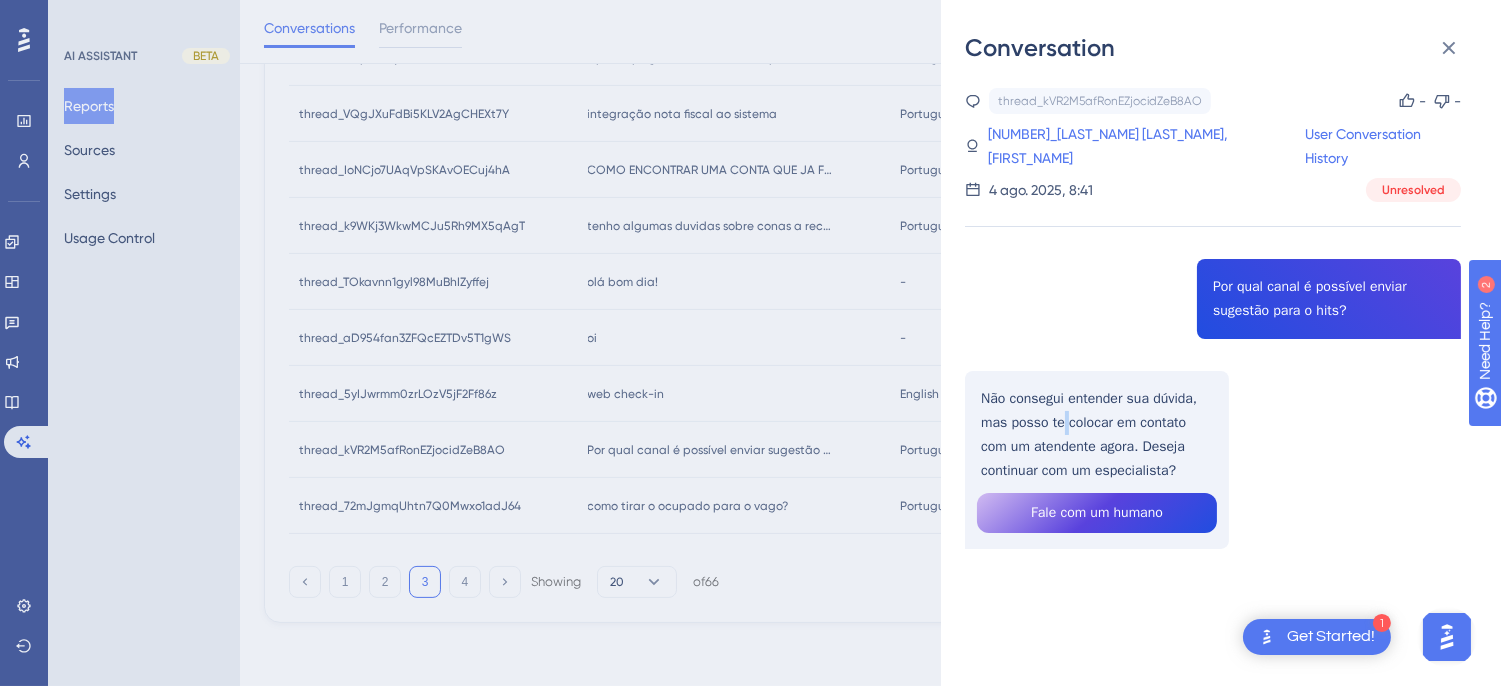click on "Trindade Gerente, Sibelly User Conversation History 4 ago. 2025,
8:41 Unresolved Por qual canal é possível enviar sugestão para o hits? Não consegui entender sua dúvida, mas posso te colocar em contato com um atendente agora. Deseja continuar com um especialista? Fale com um humano" at bounding box center [1213, 369] 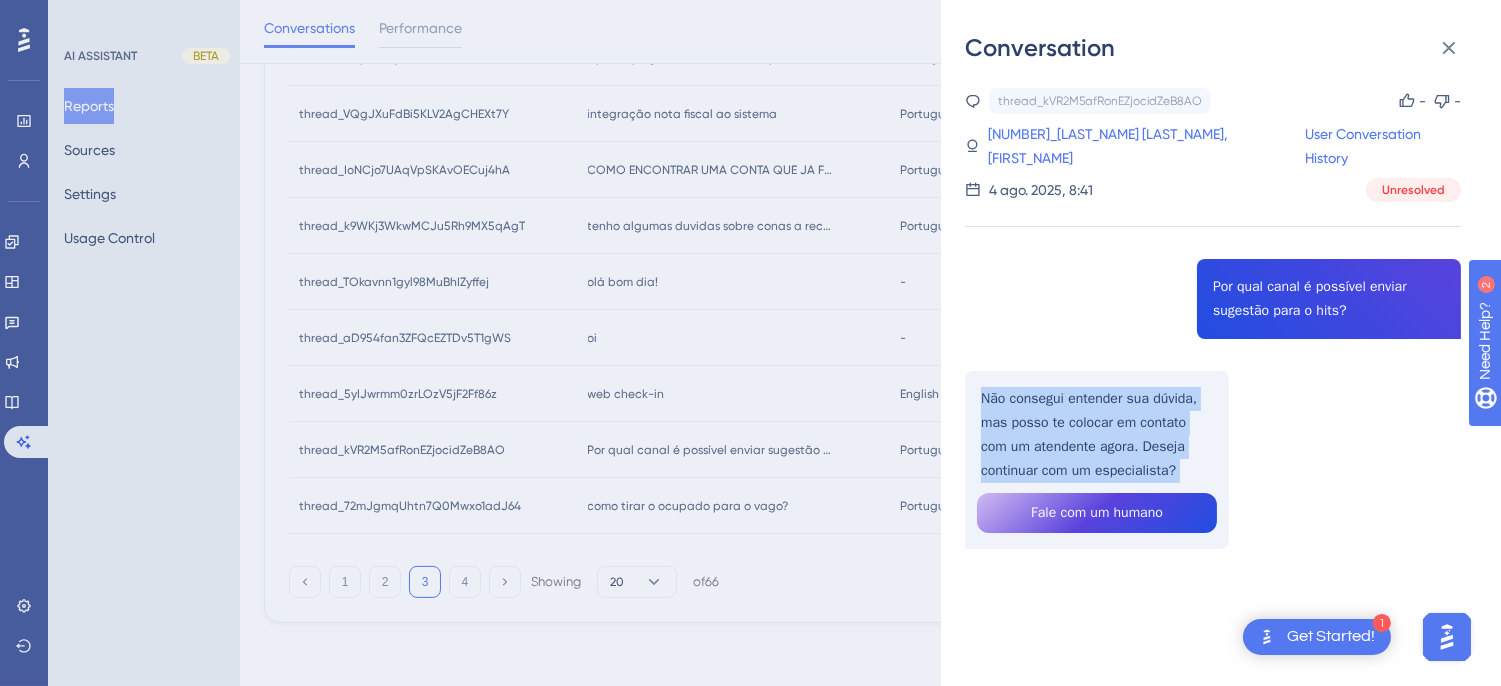 click on "Trindade Gerente, Sibelly User Conversation History 4 ago. 2025,
8:41 Unresolved Por qual canal é possível enviar sugestão para o hits? Não consegui entender sua dúvida, mas posso te colocar em contato com um atendente agora. Deseja continuar com um especialista? Fale com um humano" at bounding box center (1213, 369) 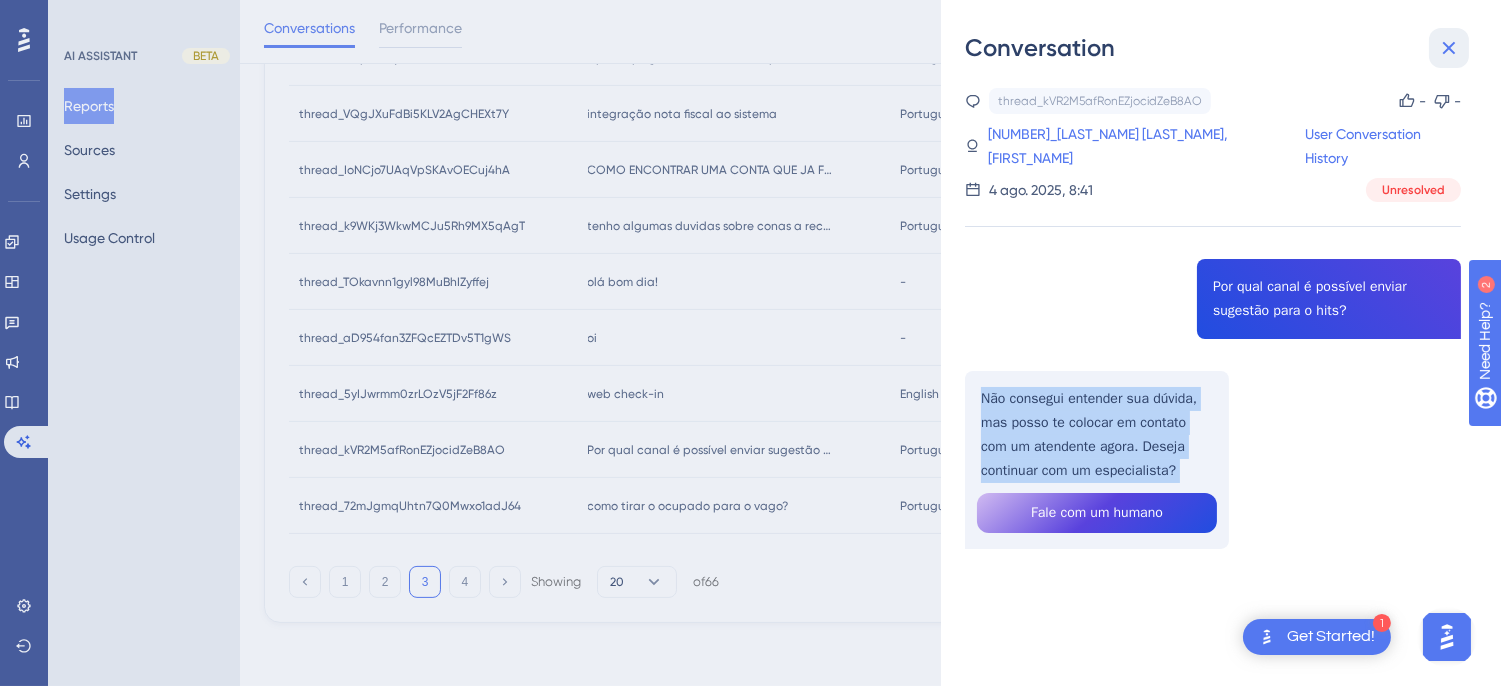 drag, startPoint x: 1452, startPoint y: 46, endPoint x: 611, endPoint y: 402, distance: 913.2453 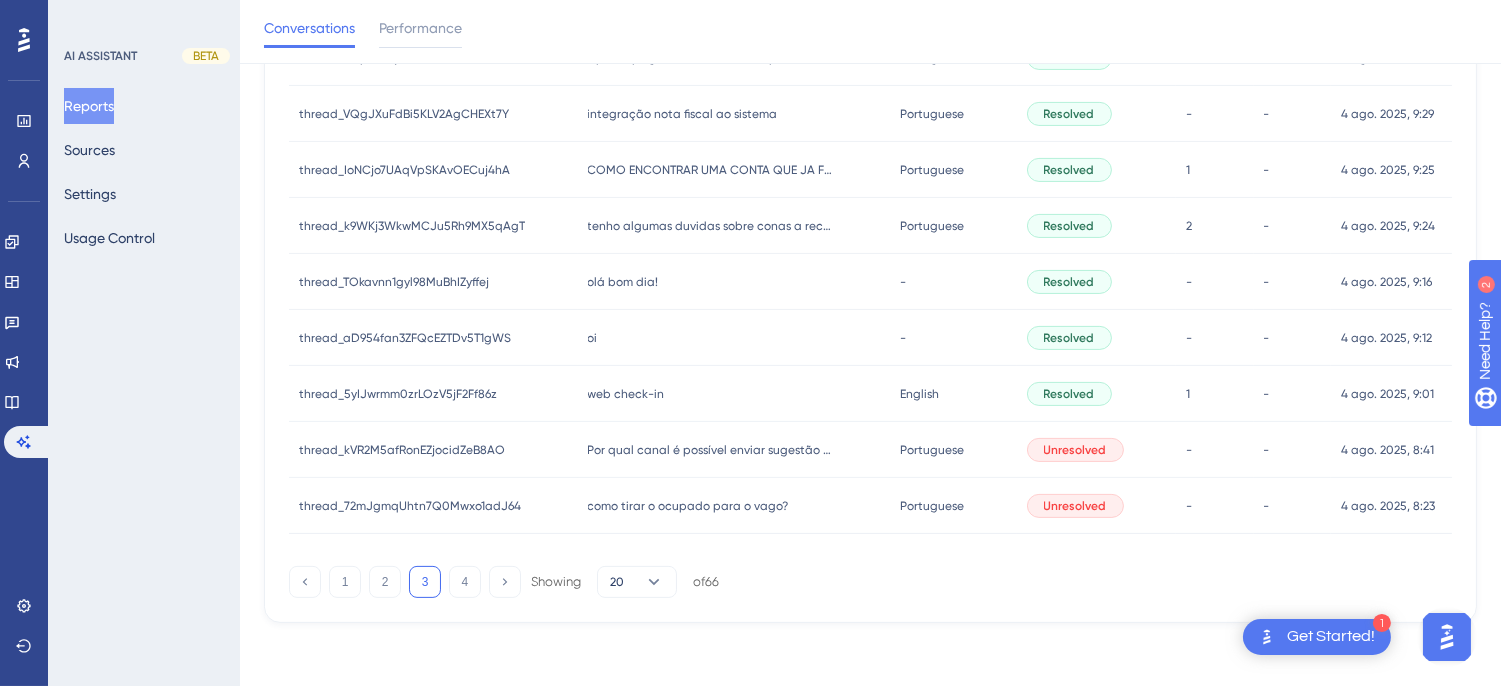 click on "web check-in" at bounding box center [626, 394] 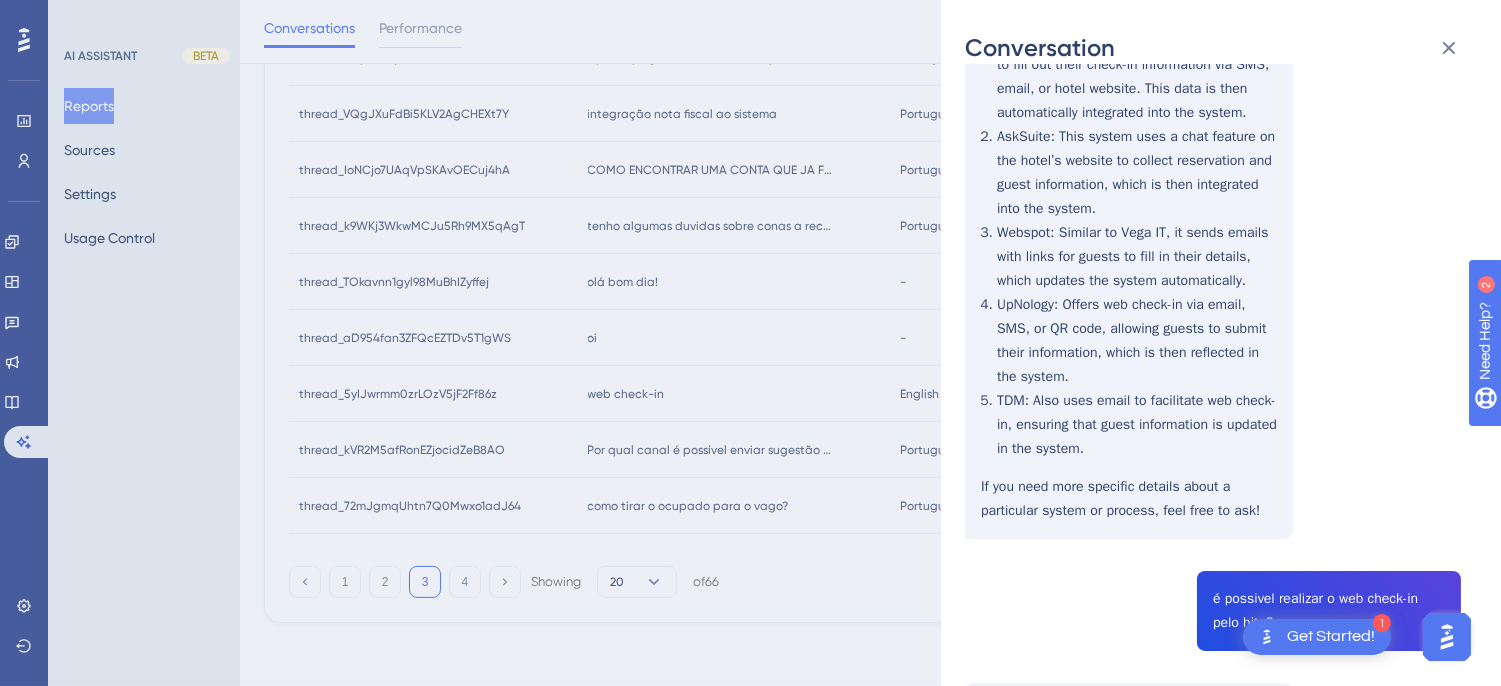 scroll, scrollTop: 765, scrollLeft: 0, axis: vertical 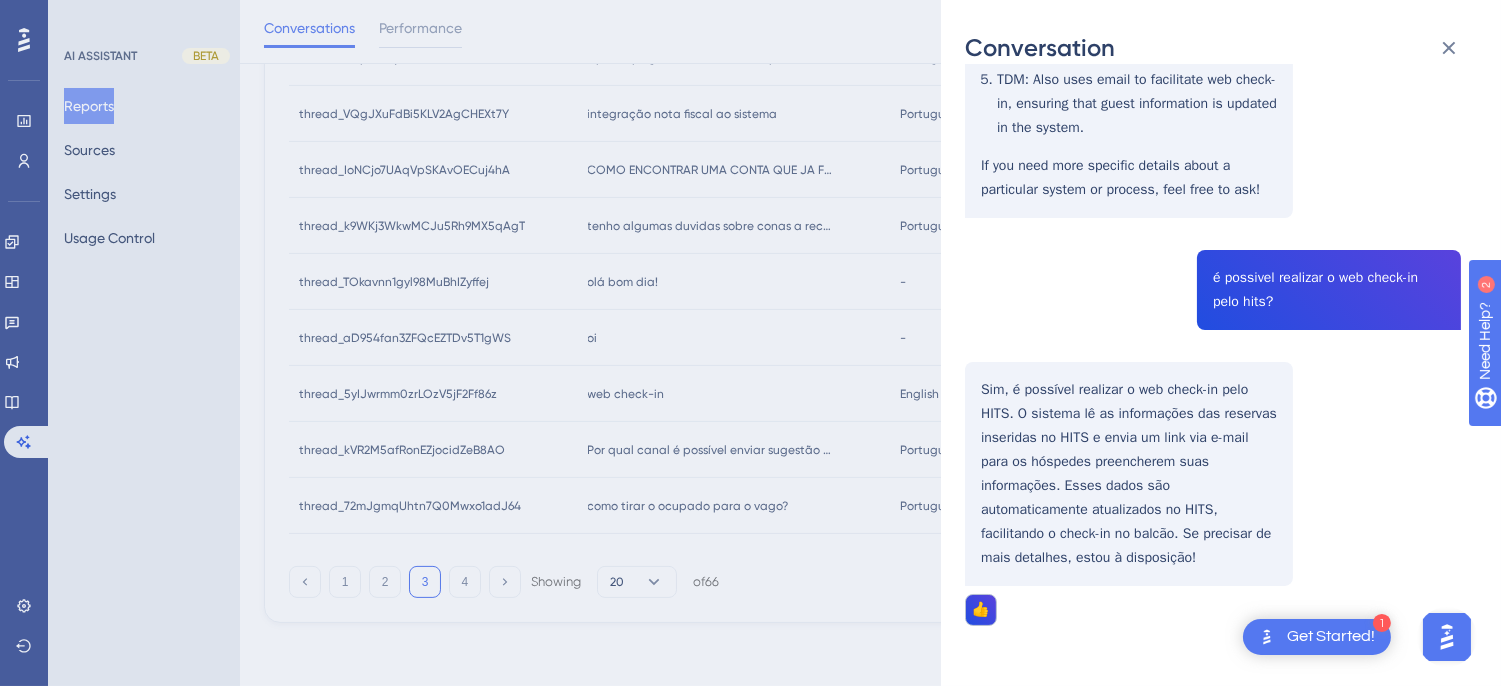 click on "Biagi da silva, Ana beatriz User Conversation History 4 ago. 2025,
9:01 Resolved web check-in Web check-in is a process that allows guests to complete their check-in remotely, often through links sent via email or SMS. Different systems integrate web check-in in various ways:
Vega IT (Easy Check-In) : Guests receive links to fill out their check-in information via SMS, email, or hotel website. This data is then automatically integrated into the system.
AskSuite : This system uses a chat feature on the hotel’s website to collect reservation and guest information, which is then integrated into the system.
Webspot : Similar to Vega IT, it sends emails with links for guests to fill in their details, which updates the system automatically.
UpNology : Offers web check-in via email, SMS, or QR code, allowing guests to submit their information, which is then reflected in the system.
TDM
é possivel realizar o web check-in pelo hits?" at bounding box center (1213, 25) 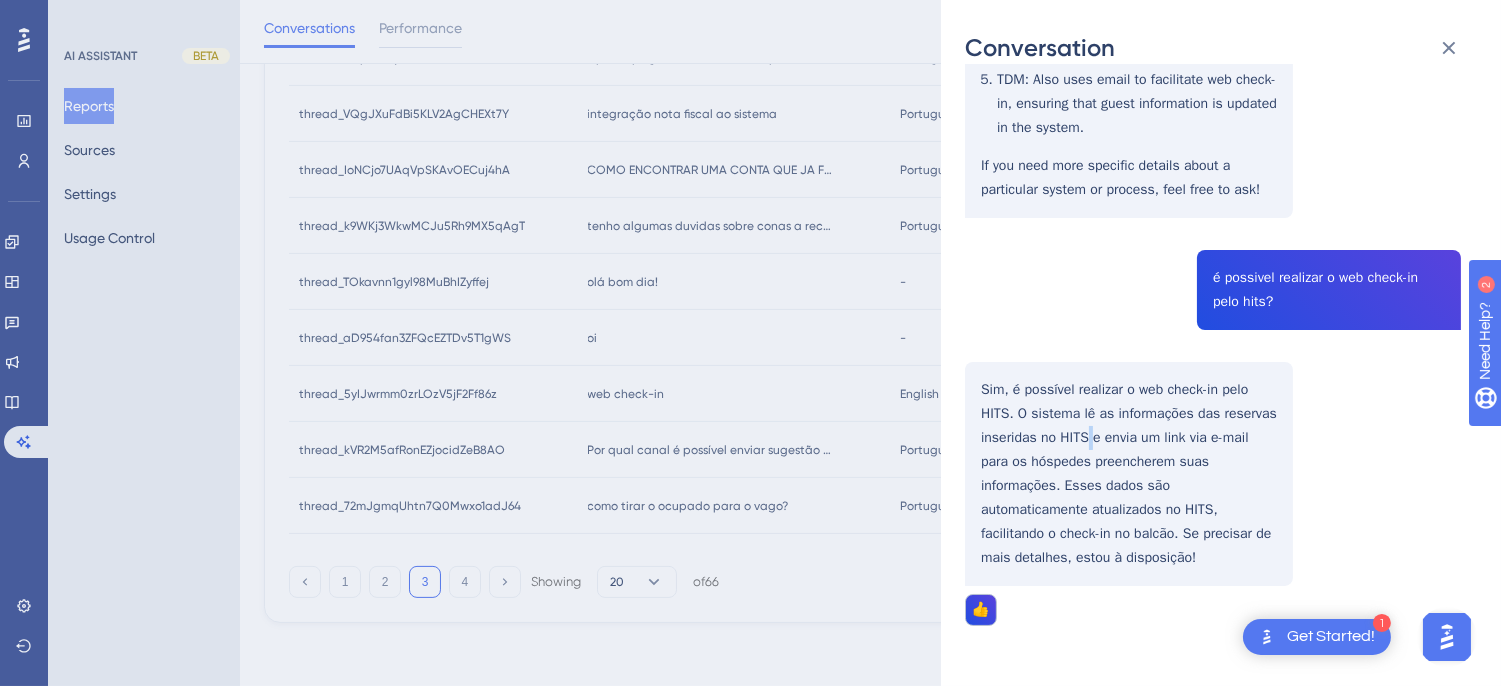 click on "Biagi da silva, Ana beatriz User Conversation History 4 ago. 2025,
9:01 Resolved web check-in Web check-in is a process that allows guests to complete their check-in remotely, often through links sent via email or SMS. Different systems integrate web check-in in various ways:
Vega IT (Easy Check-In) : Guests receive links to fill out their check-in information via SMS, email, or hotel website. This data is then automatically integrated into the system.
AskSuite : This system uses a chat feature on the hotel’s website to collect reservation and guest information, which is then integrated into the system.
Webspot : Similar to Vega IT, it sends emails with links for guests to fill in their details, which updates the system automatically.
UpNology : Offers web check-in via email, SMS, or QR code, allowing guests to submit their information, which is then reflected in the system.
TDM
é possivel realizar o web check-in pelo hits?" at bounding box center (1213, 25) 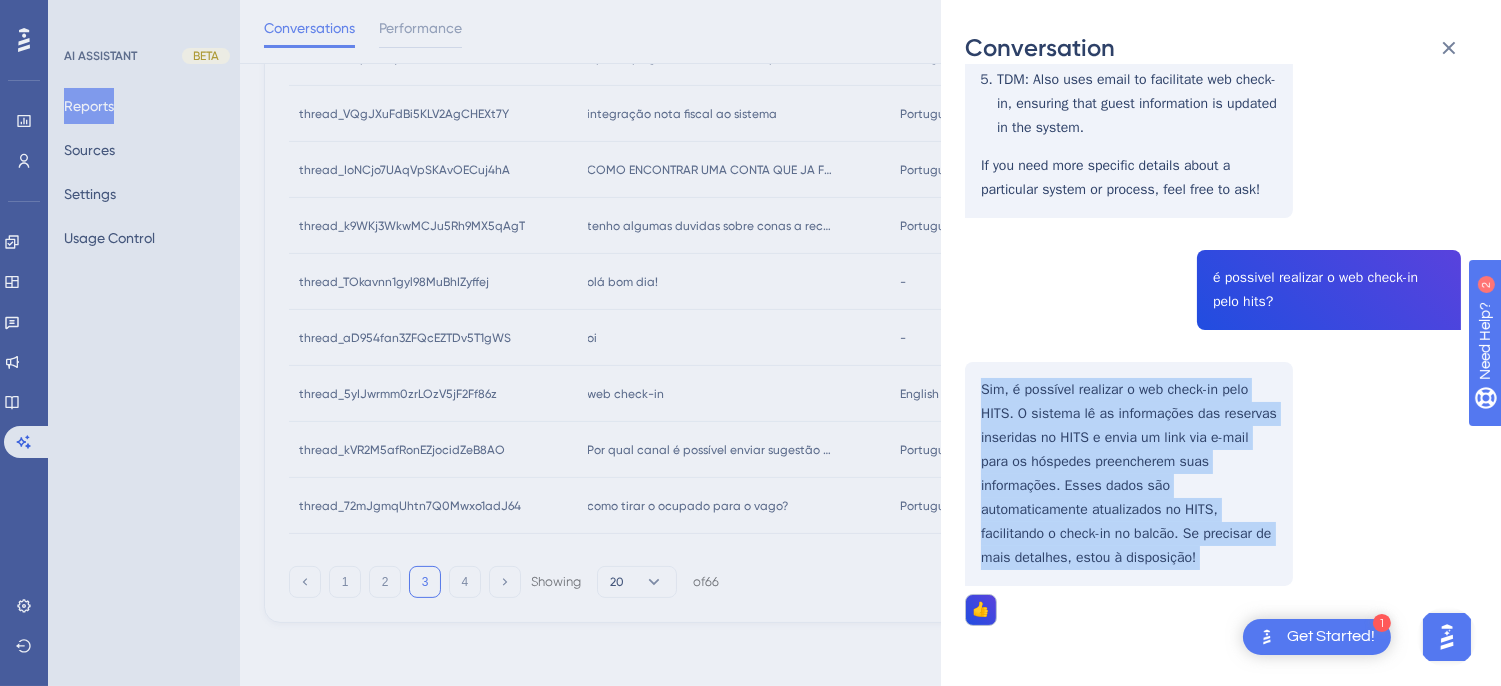 click on "Biagi da silva, Ana beatriz User Conversation History 4 ago. 2025,
9:01 Resolved web check-in Web check-in is a process that allows guests to complete their check-in remotely, often through links sent via email or SMS. Different systems integrate web check-in in various ways:
Vega IT (Easy Check-In) : Guests receive links to fill out their check-in information via SMS, email, or hotel website. This data is then automatically integrated into the system.
AskSuite : This system uses a chat feature on the hotel’s website to collect reservation and guest information, which is then integrated into the system.
Webspot : Similar to Vega IT, it sends emails with links for guests to fill in their details, which updates the system automatically.
UpNology : Offers web check-in via email, SMS, or QR code, allowing guests to submit their information, which is then reflected in the system.
TDM
é possivel realizar o web check-in pelo hits?" at bounding box center [1213, 25] 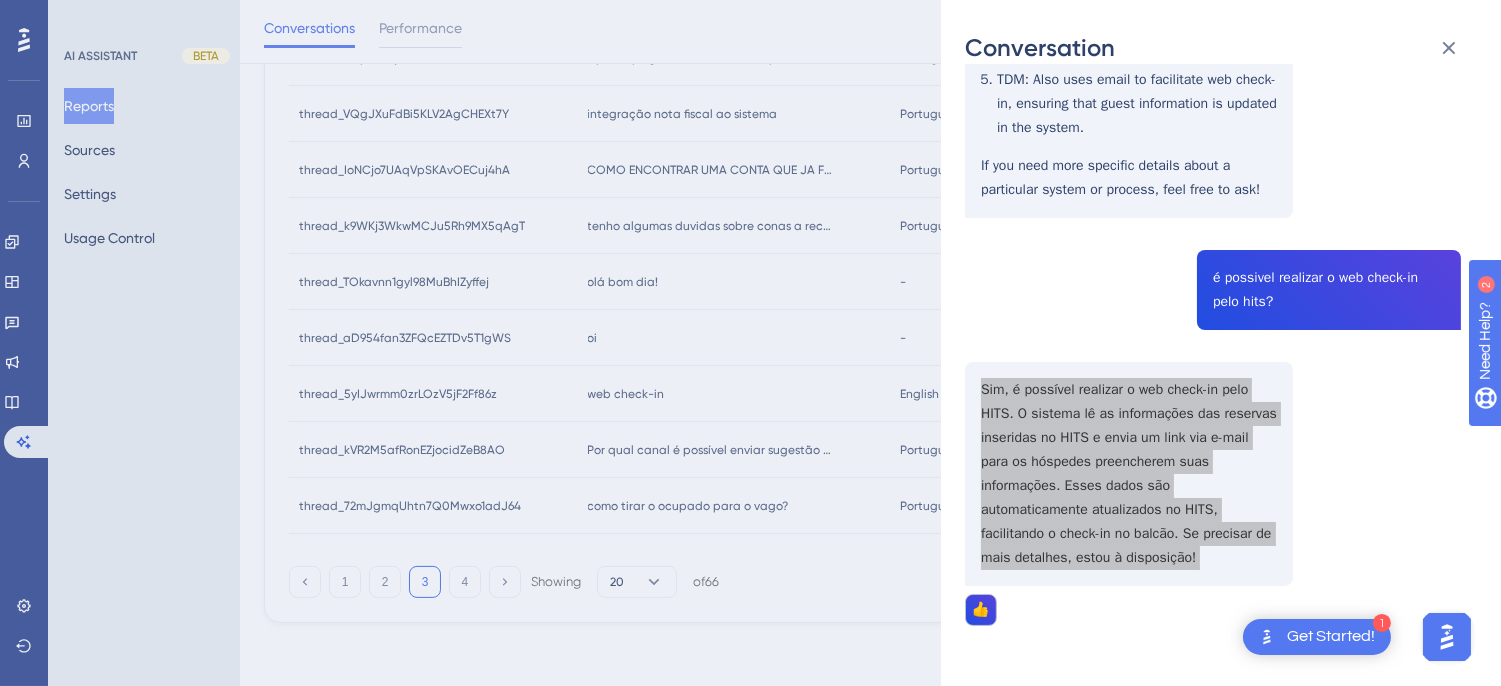 scroll, scrollTop: 98, scrollLeft: 0, axis: vertical 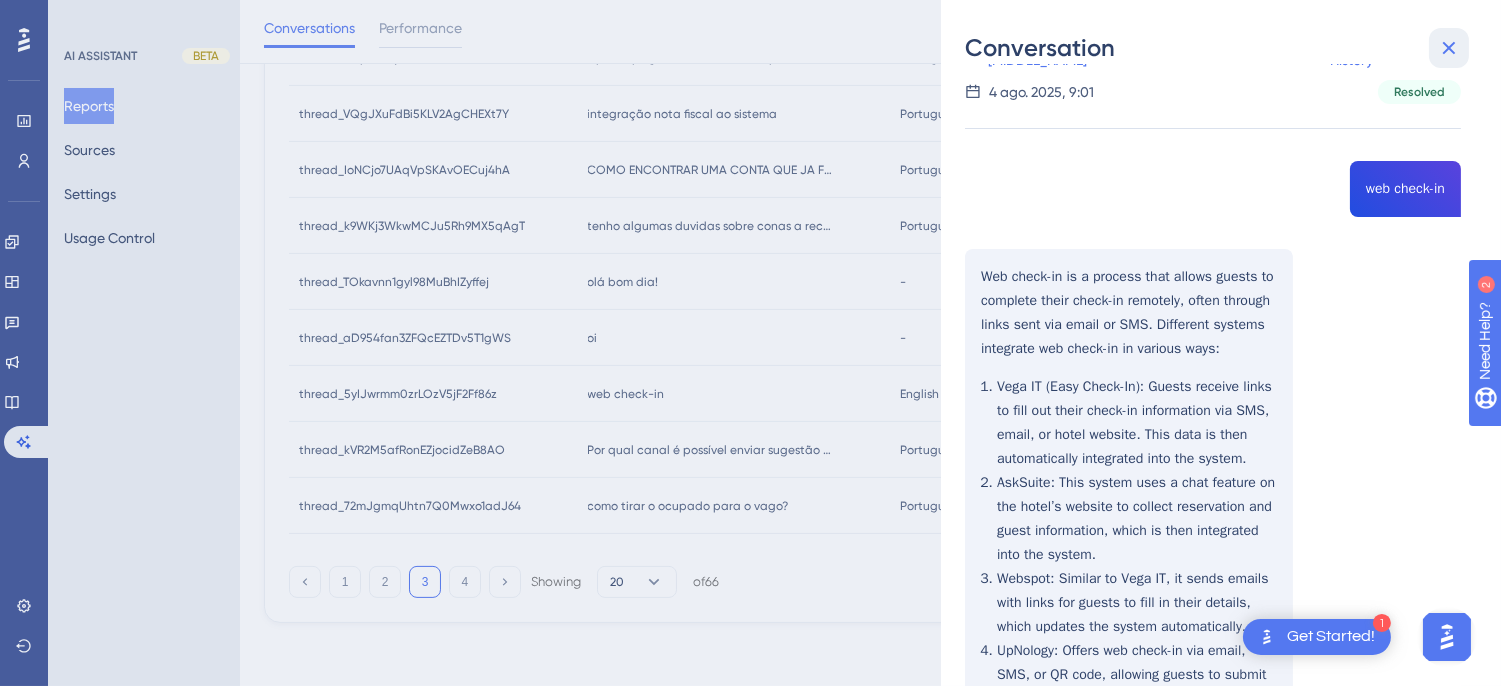 drag, startPoint x: 1448, startPoint y: 64, endPoint x: 1133, endPoint y: 155, distance: 327.88107 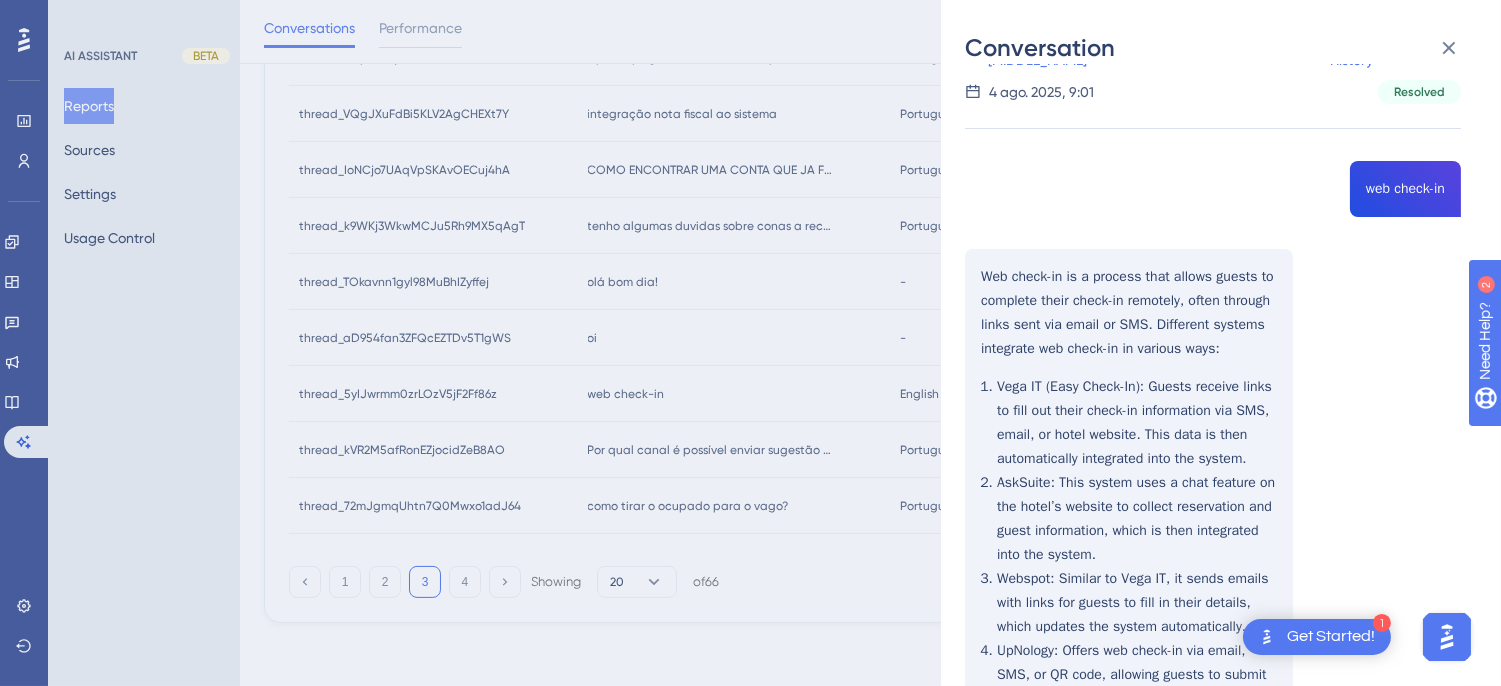 scroll, scrollTop: 0, scrollLeft: 0, axis: both 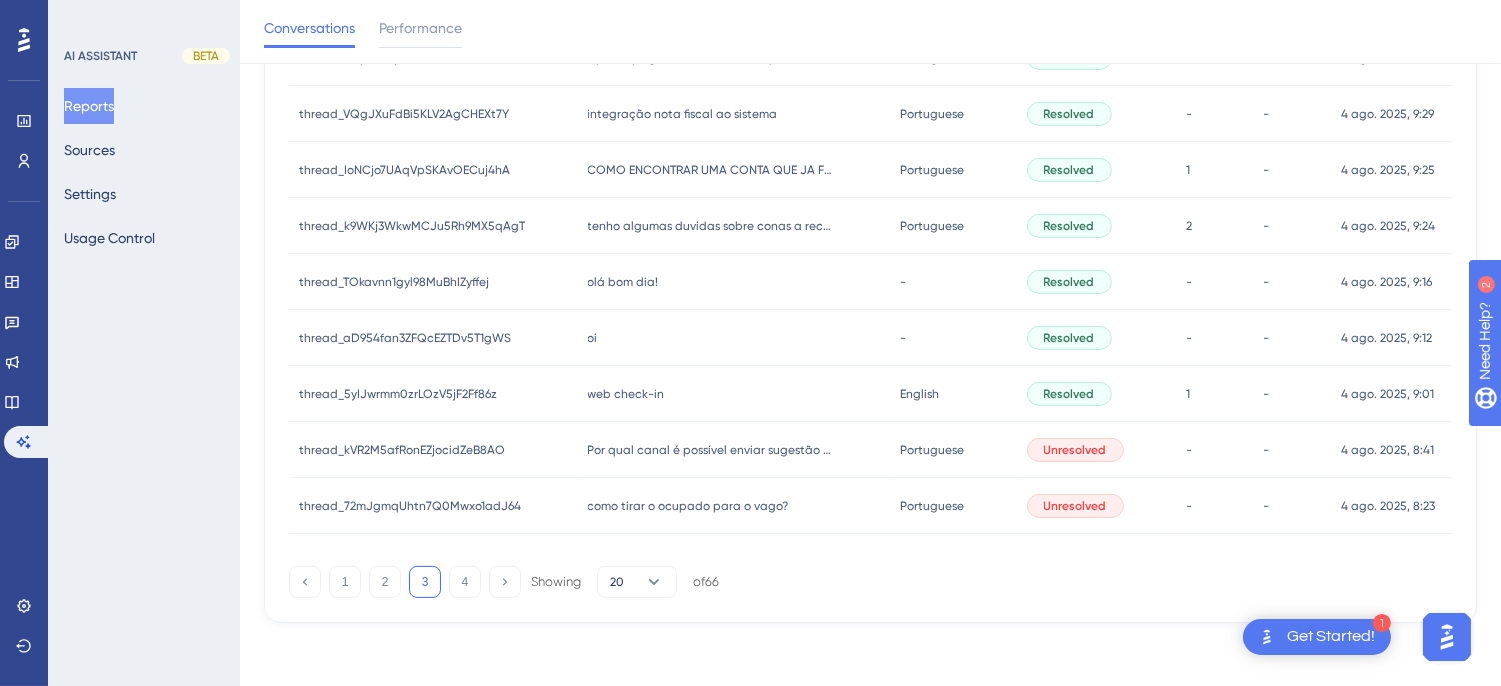 click on "como tirar o ocupado para o vago? como tirar o ocupado para o vago?" at bounding box center [734, 506] 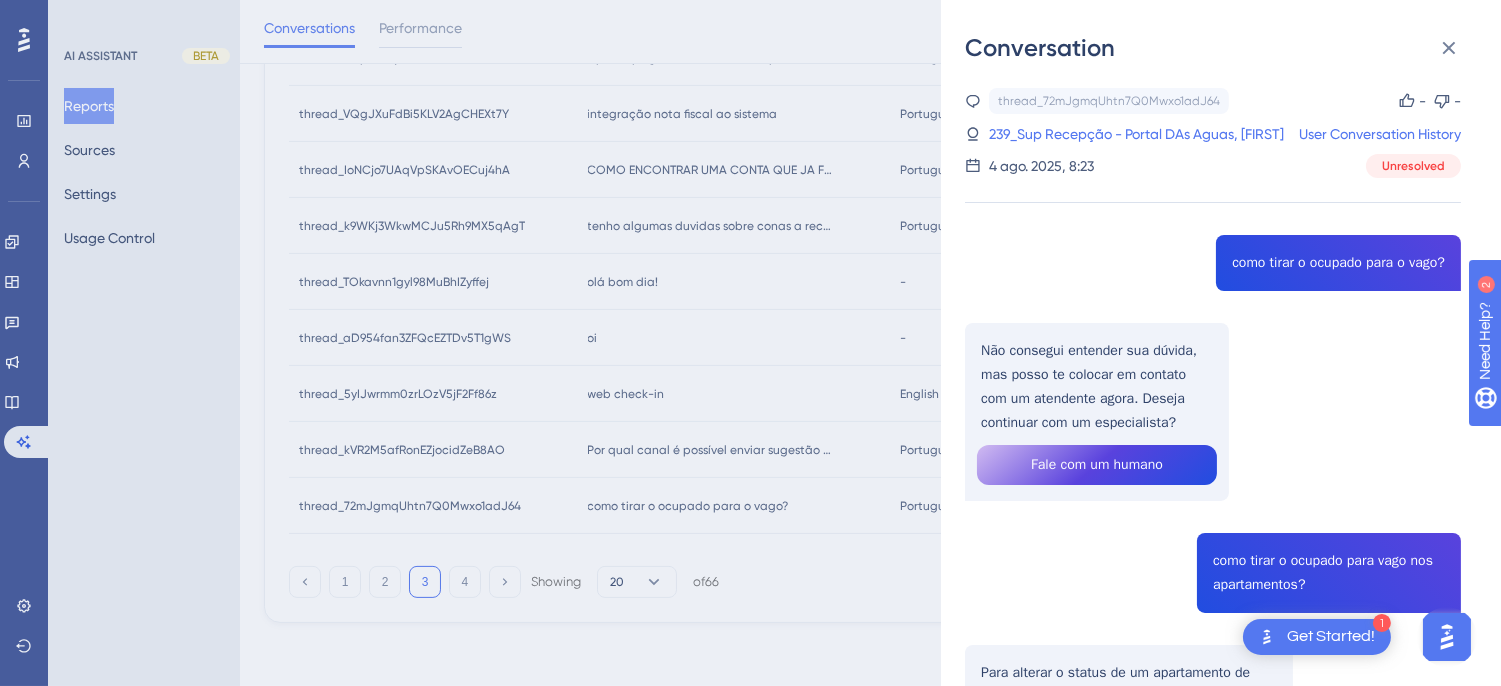 click on "Sup Recepção - Portal DAs Aguas, ANDERSON User Conversation History 4 ago. 2025,
8:23 Unresolved como tirar o ocupado para o vago? Não consegui entender sua dúvida, mas posso te colocar em contato com um atendente agora. Deseja continuar com um especialista? Fale com um humano como tirar o ocupado para vago nos apartamentos? Para alterar o status de um apartamento de "ocupado" para "vago", você pode configurar os parâmetros no sistema de governança. É possível definir a quantidade de dias após os quais o status de um apartamento vago será alterado automaticamente para "sujo". Se o apartamento for ocupado antes do prazo, o agendamento será cancelado. Para fazer isso, siga os passos:
Acesse o Menu de Configurações > Hotel > Hotéis.
Clique no botão para editar as configurações.
Busque pelo Card de Governança e defina os parâmetros desejados.
Salve as configurações para garantir que as mudanças sejam aplicadas corretamente." at bounding box center (1213, 639) 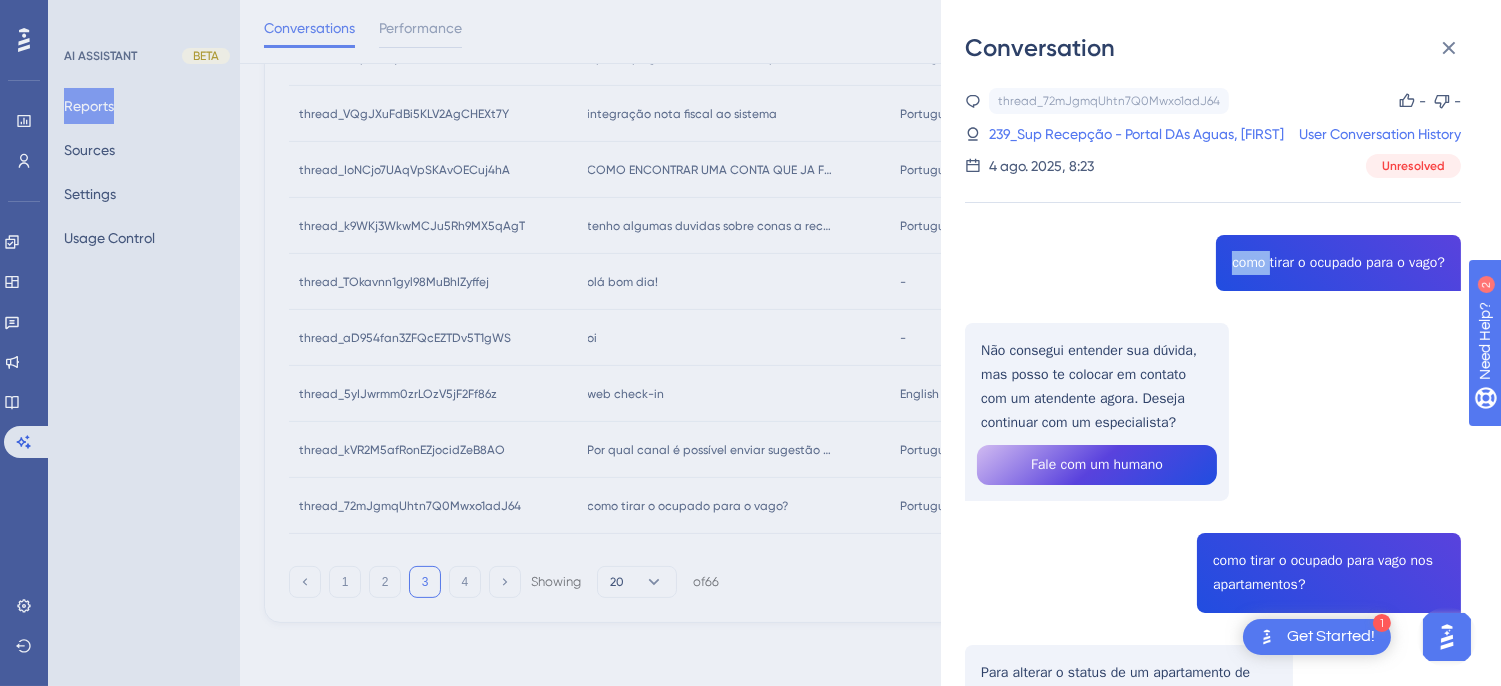click on "Sup Recepção - Portal DAs Aguas, ANDERSON User Conversation History 4 ago. 2025,
8:23 Unresolved como tirar o ocupado para o vago? Não consegui entender sua dúvida, mas posso te colocar em contato com um atendente agora. Deseja continuar com um especialista? Fale com um humano como tirar o ocupado para vago nos apartamentos? Para alterar o status de um apartamento de "ocupado" para "vago", você pode configurar os parâmetros no sistema de governança. É possível definir a quantidade de dias após os quais o status de um apartamento vago será alterado automaticamente para "sujo". Se o apartamento for ocupado antes do prazo, o agendamento será cancelado. Para fazer isso, siga os passos:
Acesse o Menu de Configurações > Hotel > Hotéis.
Clique no botão para editar as configurações.
Busque pelo Card de Governança e defina os parâmetros desejados.
Salve as configurações para garantir que as mudanças sejam aplicadas corretamente." at bounding box center [1213, 639] 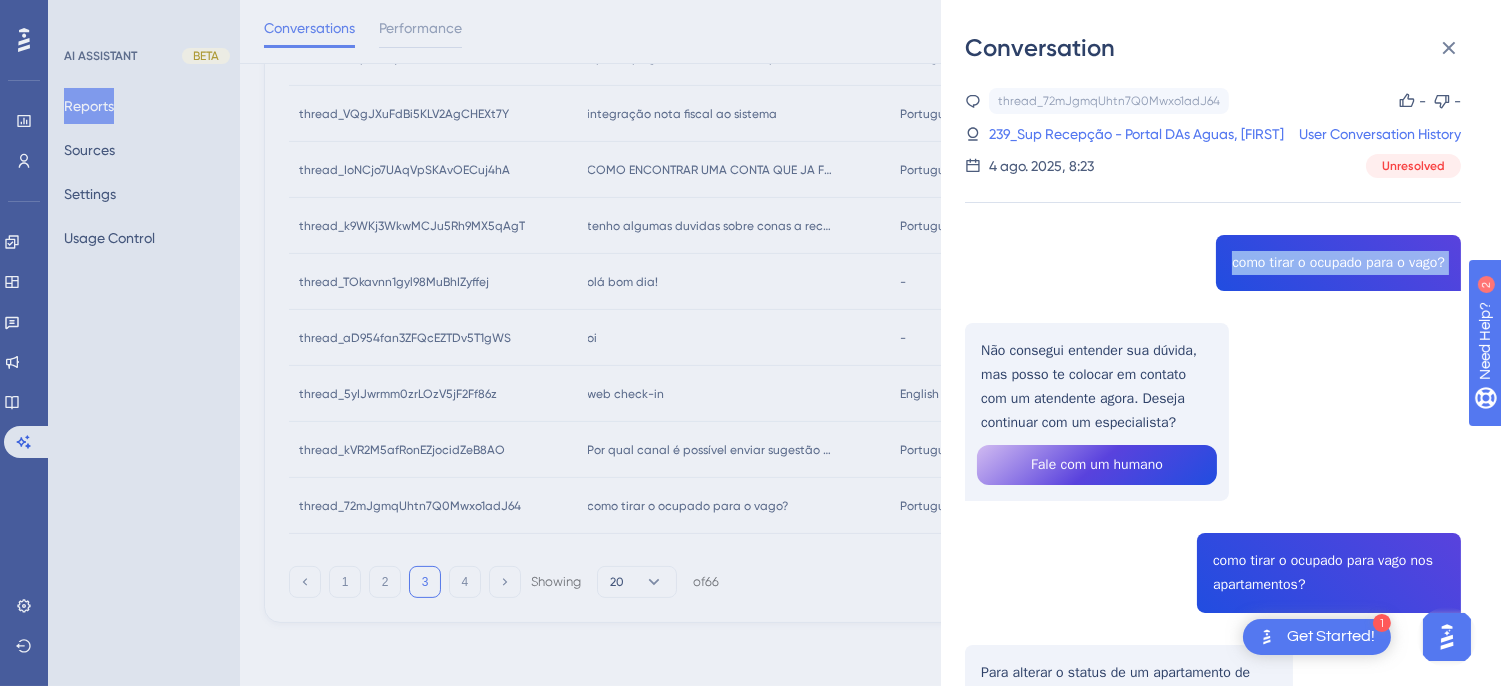 click on "Sup Recepção - Portal DAs Aguas, ANDERSON User Conversation History 4 ago. 2025,
8:23 Unresolved como tirar o ocupado para o vago? Não consegui entender sua dúvida, mas posso te colocar em contato com um atendente agora. Deseja continuar com um especialista? Fale com um humano como tirar o ocupado para vago nos apartamentos? Para alterar o status de um apartamento de "ocupado" para "vago", você pode configurar os parâmetros no sistema de governança. É possível definir a quantidade de dias após os quais o status de um apartamento vago será alterado automaticamente para "sujo". Se o apartamento for ocupado antes do prazo, o agendamento será cancelado. Para fazer isso, siga os passos:
Acesse o Menu de Configurações > Hotel > Hotéis.
Clique no botão para editar as configurações.
Busque pelo Card de Governança e defina os parâmetros desejados.
Salve as configurações para garantir que as mudanças sejam aplicadas corretamente." at bounding box center (1213, 639) 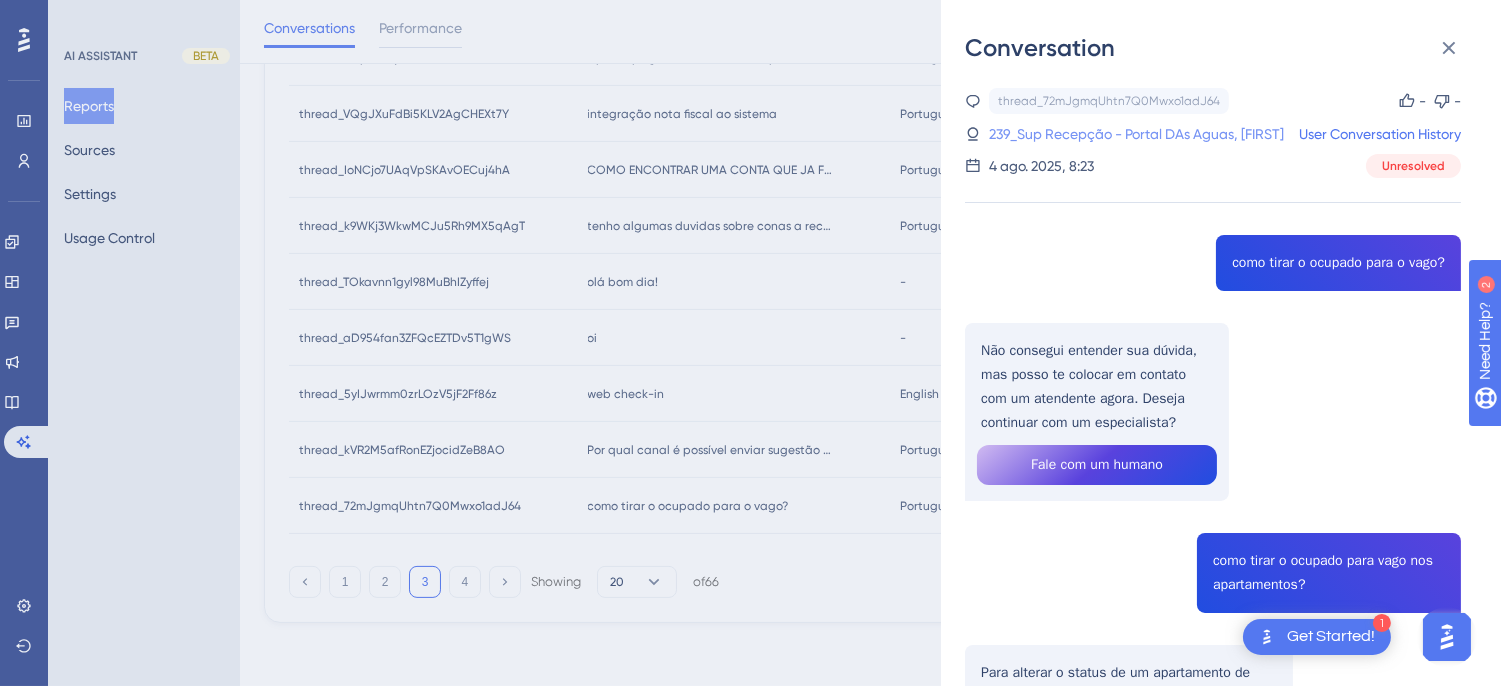 click on "239_Sup Recepção - Portal DAs Aguas, [FIRST]" at bounding box center [1136, 134] 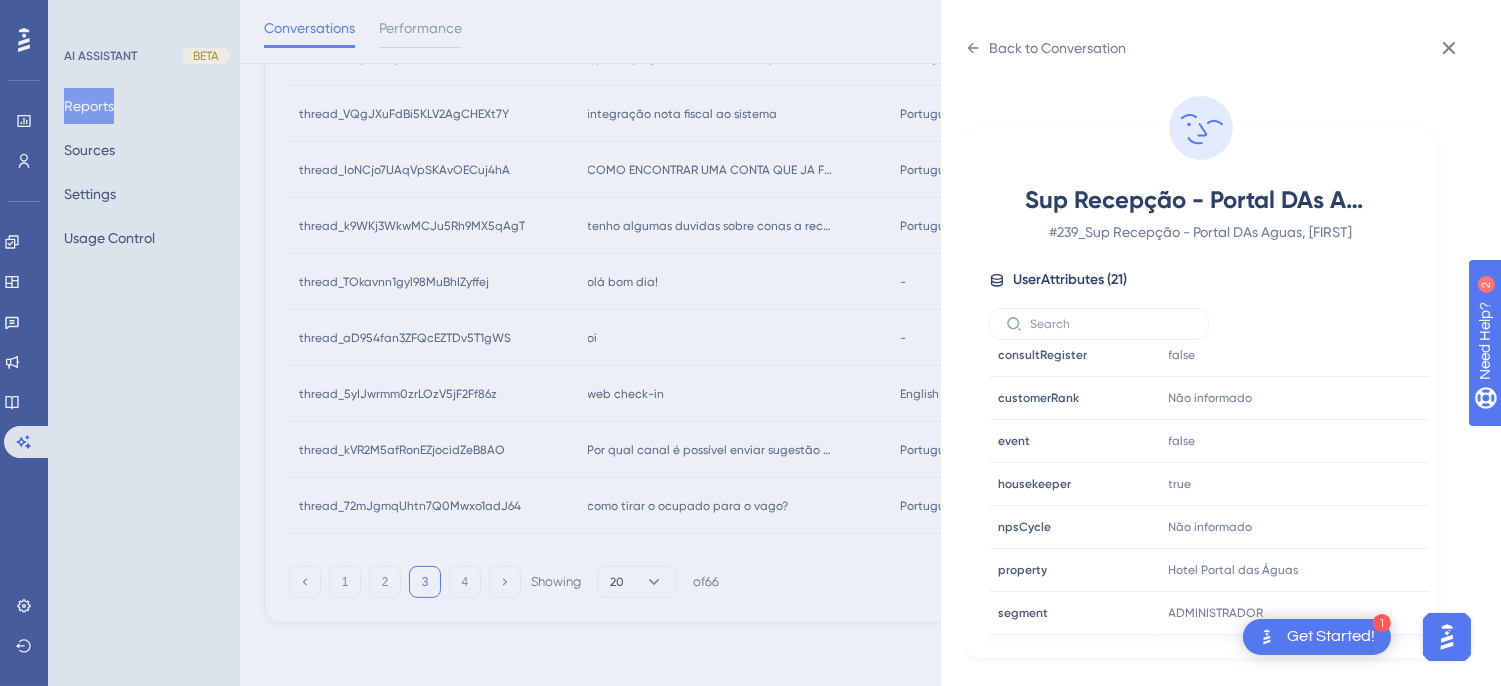 scroll, scrollTop: 610, scrollLeft: 0, axis: vertical 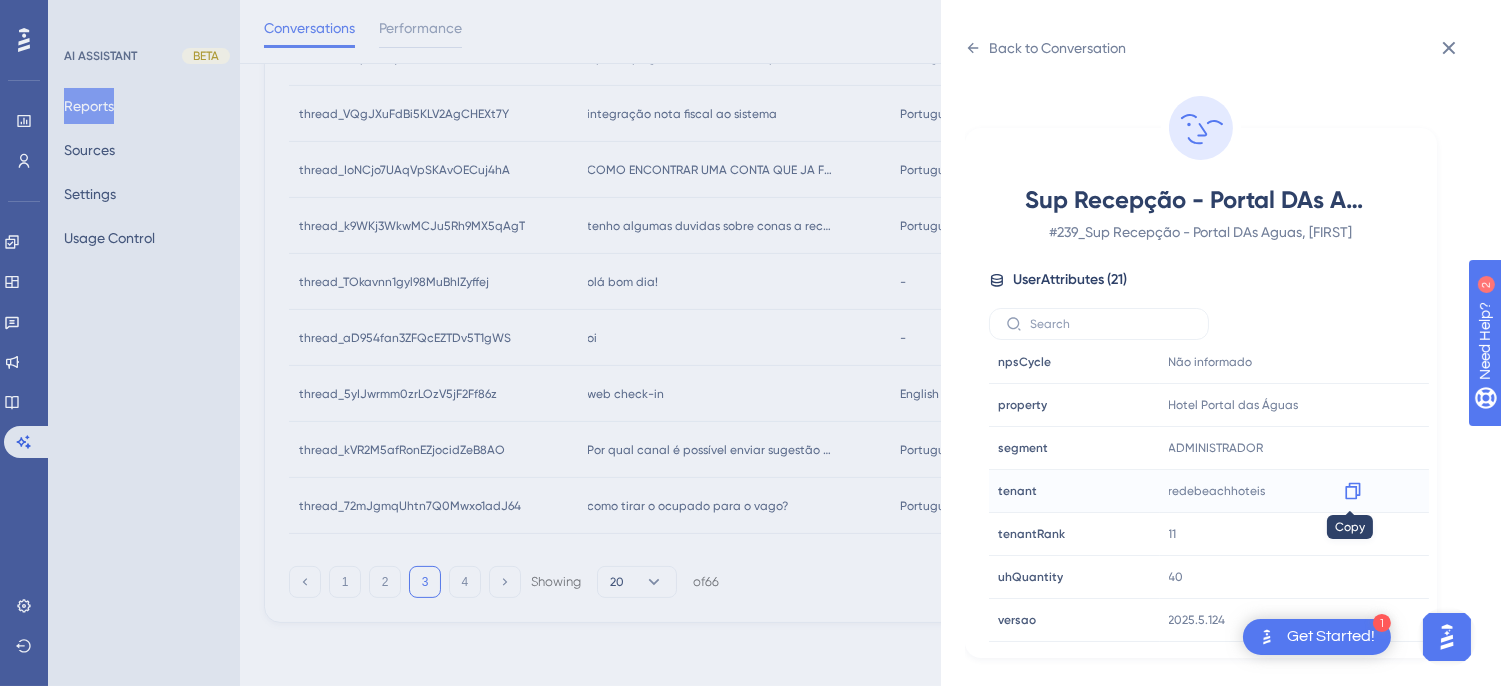 click 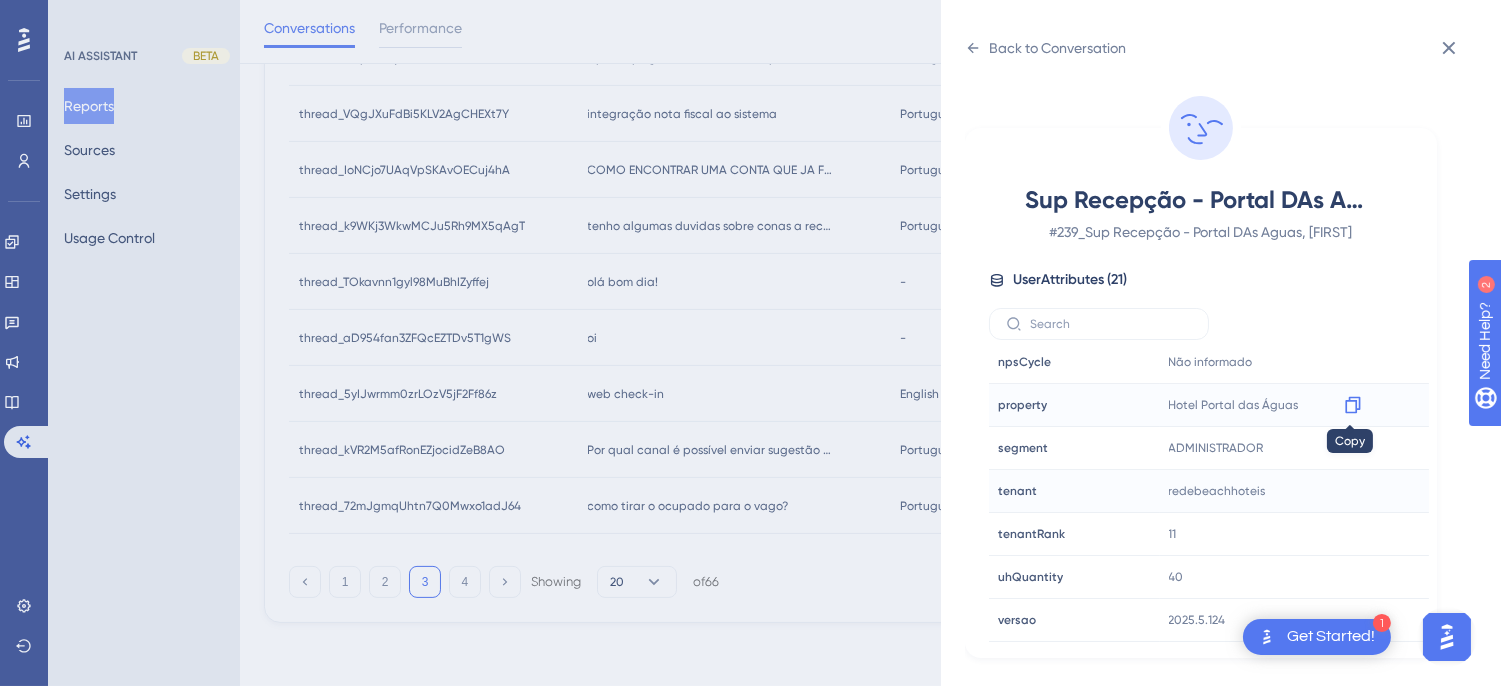 click 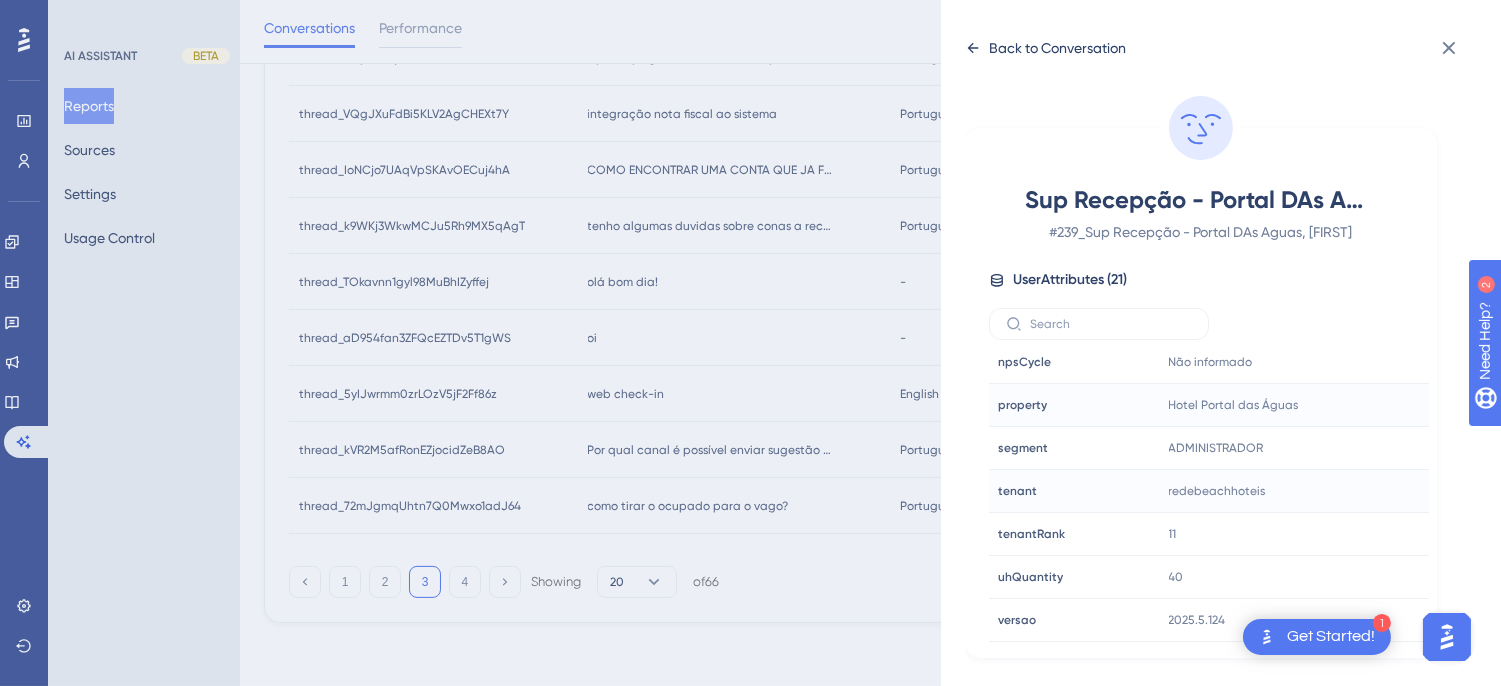 click 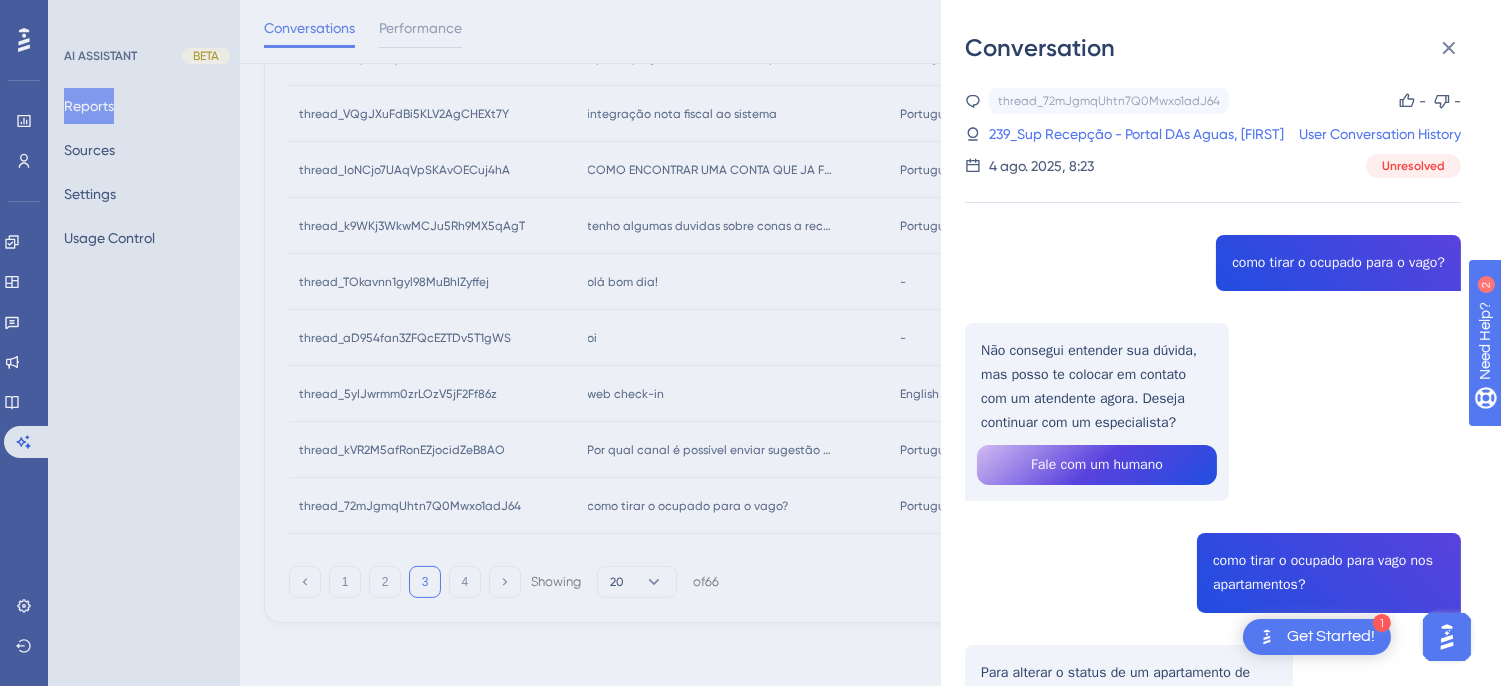 click on "Sup Recepção - Portal DAs Aguas, ANDERSON User Conversation History 4 ago. 2025,
8:23 Unresolved como tirar o ocupado para o vago? Não consegui entender sua dúvida, mas posso te colocar em contato com um atendente agora. Deseja continuar com um especialista? Fale com um humano como tirar o ocupado para vago nos apartamentos? Para alterar o status de um apartamento de "ocupado" para "vago", você pode configurar os parâmetros no sistema de governança. É possível definir a quantidade de dias após os quais o status de um apartamento vago será alterado automaticamente para "sujo". Se o apartamento for ocupado antes do prazo, o agendamento será cancelado. Para fazer isso, siga os passos:
Acesse o Menu de Configurações > Hotel > Hotéis.
Clique no botão para editar as configurações.
Busque pelo Card de Governança e defina os parâmetros desejados.
Salve as configurações para garantir que as mudanças sejam aplicadas corretamente." at bounding box center (1213, 639) 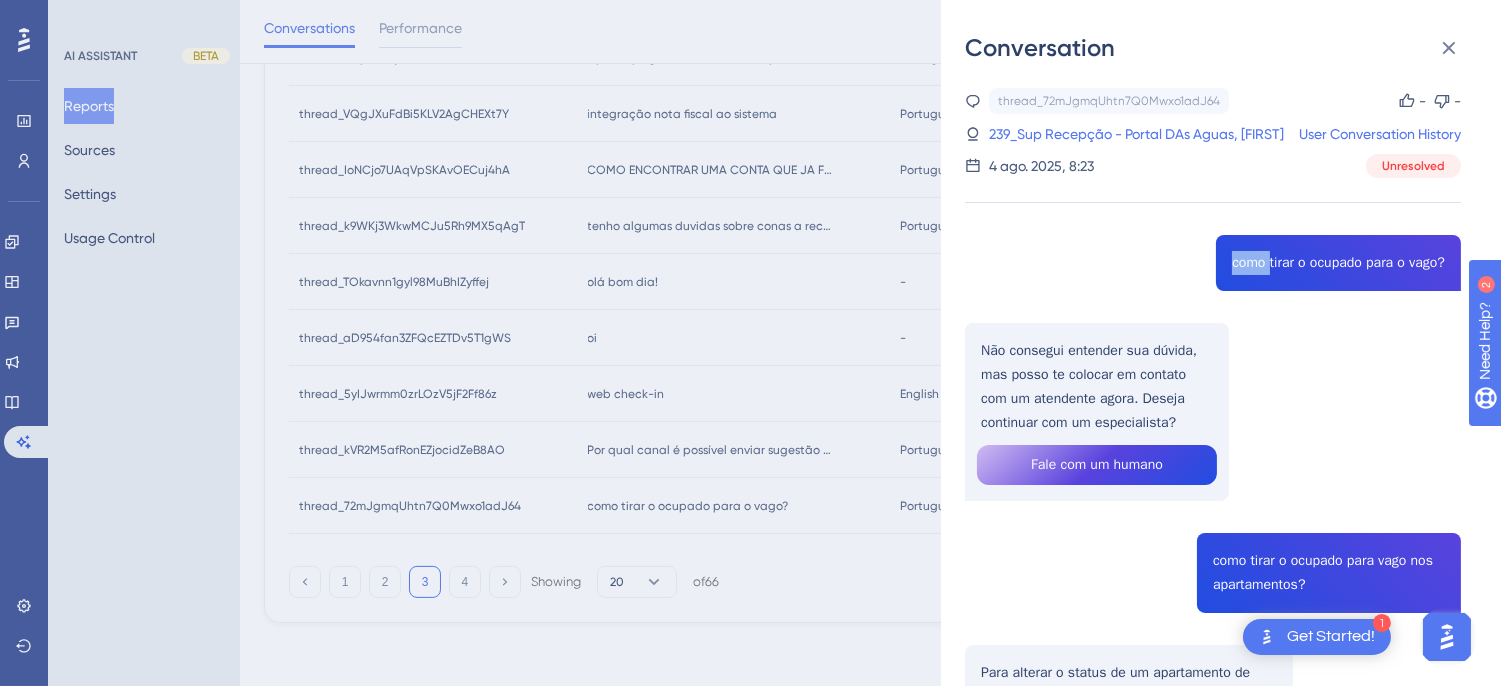 click on "Sup Recepção - Portal DAs Aguas, ANDERSON User Conversation History 4 ago. 2025,
8:23 Unresolved como tirar o ocupado para o vago? Não consegui entender sua dúvida, mas posso te colocar em contato com um atendente agora. Deseja continuar com um especialista? Fale com um humano como tirar o ocupado para vago nos apartamentos? Para alterar o status de um apartamento de "ocupado" para "vago", você pode configurar os parâmetros no sistema de governança. É possível definir a quantidade de dias após os quais o status de um apartamento vago será alterado automaticamente para "sujo". Se o apartamento for ocupado antes do prazo, o agendamento será cancelado. Para fazer isso, siga os passos:
Acesse o Menu de Configurações > Hotel > Hotéis.
Clique no botão para editar as configurações.
Busque pelo Card de Governança e defina os parâmetros desejados.
Salve as configurações para garantir que as mudanças sejam aplicadas corretamente." at bounding box center [1213, 639] 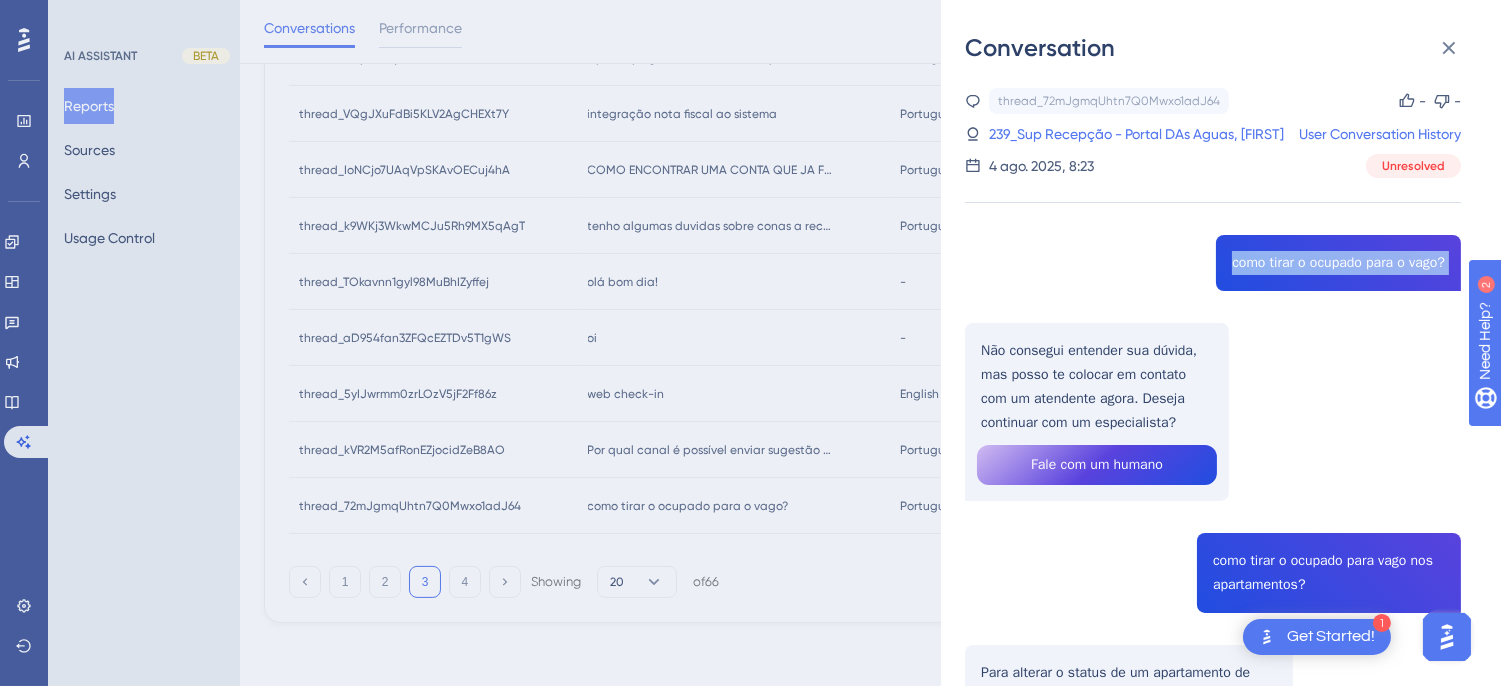 click on "Sup Recepção - Portal DAs Aguas, ANDERSON User Conversation History 4 ago. 2025,
8:23 Unresolved como tirar o ocupado para o vago? Não consegui entender sua dúvida, mas posso te colocar em contato com um atendente agora. Deseja continuar com um especialista? Fale com um humano como tirar o ocupado para vago nos apartamentos? Para alterar o status de um apartamento de "ocupado" para "vago", você pode configurar os parâmetros no sistema de governança. É possível definir a quantidade de dias após os quais o status de um apartamento vago será alterado automaticamente para "sujo". Se o apartamento for ocupado antes do prazo, o agendamento será cancelado. Para fazer isso, siga os passos:
Acesse o Menu de Configurações > Hotel > Hotéis.
Clique no botão para editar as configurações.
Busque pelo Card de Governança e defina os parâmetros desejados.
Salve as configurações para garantir que as mudanças sejam aplicadas corretamente." at bounding box center [1213, 639] 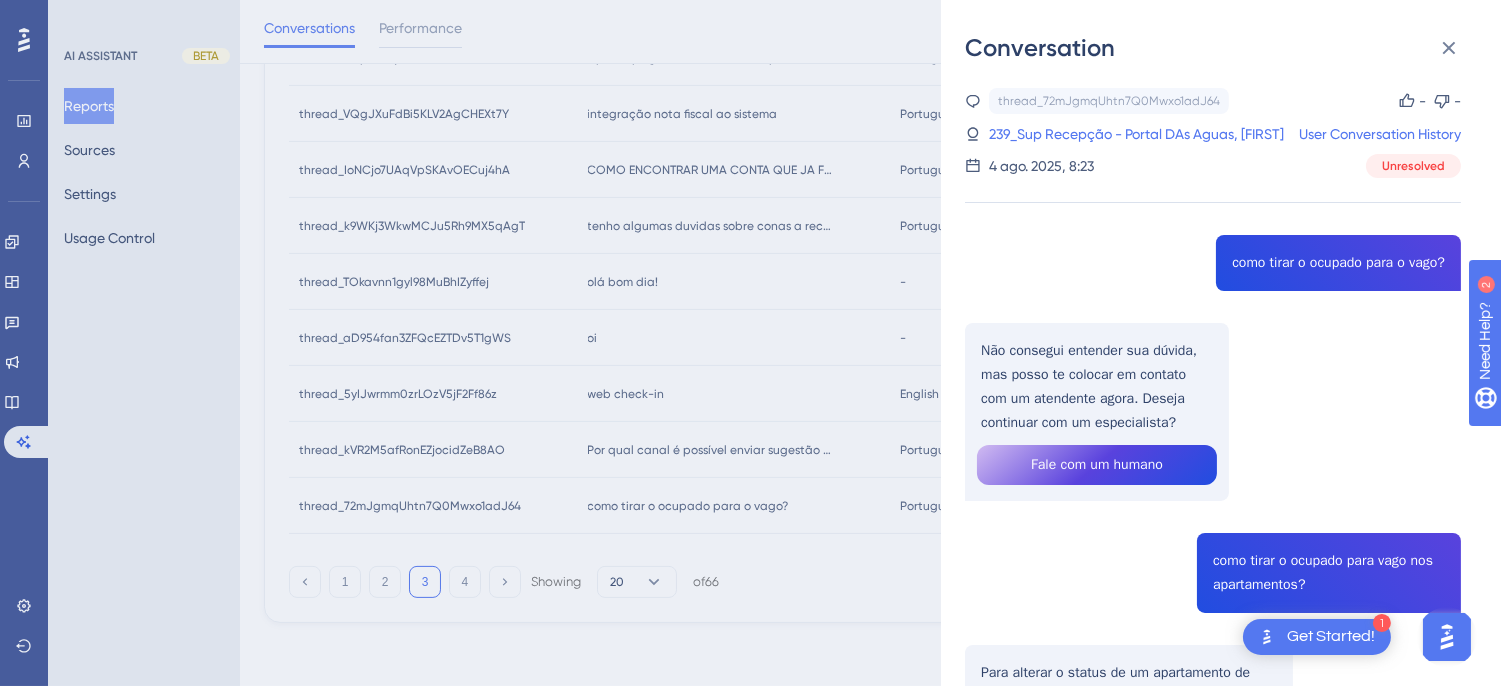 click on "Sup Recepção - Portal DAs Aguas, ANDERSON User Conversation History 4 ago. 2025,
8:23 Unresolved como tirar o ocupado para o vago? Não consegui entender sua dúvida, mas posso te colocar em contato com um atendente agora. Deseja continuar com um especialista? Fale com um humano como tirar o ocupado para vago nos apartamentos? Para alterar o status de um apartamento de "ocupado" para "vago", você pode configurar os parâmetros no sistema de governança. É possível definir a quantidade de dias após os quais o status de um apartamento vago será alterado automaticamente para "sujo". Se o apartamento for ocupado antes do prazo, o agendamento será cancelado. Para fazer isso, siga os passos:
Acesse o Menu de Configurações > Hotel > Hotéis.
Clique no botão para editar as configurações.
Busque pelo Card de Governança e defina os parâmetros desejados.
Salve as configurações para garantir que as mudanças sejam aplicadas corretamente." at bounding box center [1213, 639] 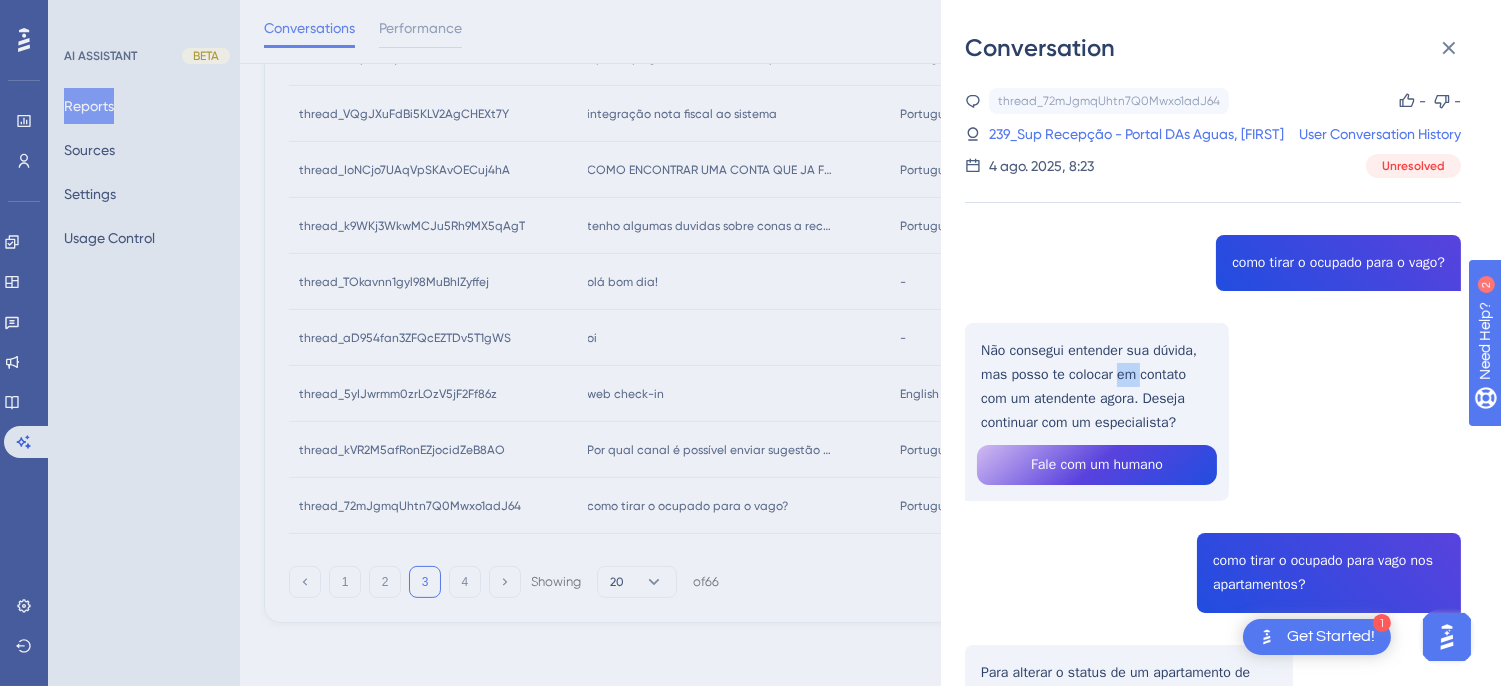 click on "Sup Recepção - Portal DAs Aguas, ANDERSON User Conversation History 4 ago. 2025,
8:23 Unresolved como tirar o ocupado para o vago? Não consegui entender sua dúvida, mas posso te colocar em contato com um atendente agora. Deseja continuar com um especialista? Fale com um humano como tirar o ocupado para vago nos apartamentos? Para alterar o status de um apartamento de "ocupado" para "vago", você pode configurar os parâmetros no sistema de governança. É possível definir a quantidade de dias após os quais o status de um apartamento vago será alterado automaticamente para "sujo". Se o apartamento for ocupado antes do prazo, o agendamento será cancelado. Para fazer isso, siga os passos:
Acesse o Menu de Configurações > Hotel > Hotéis.
Clique no botão para editar as configurações.
Busque pelo Card de Governança e defina os parâmetros desejados.
Salve as configurações para garantir que as mudanças sejam aplicadas corretamente." at bounding box center (1213, 639) 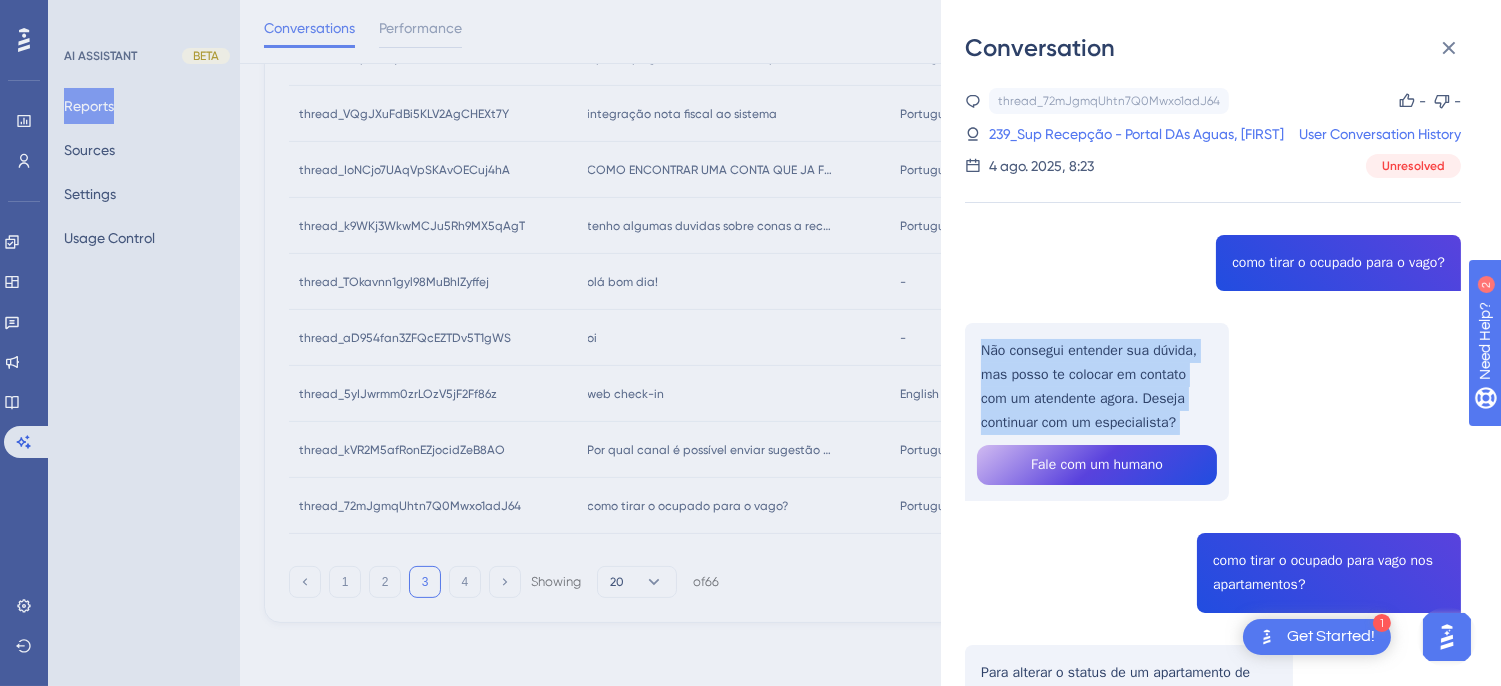 click on "Sup Recepção - Portal DAs Aguas, ANDERSON User Conversation History 4 ago. 2025,
8:23 Unresolved como tirar o ocupado para o vago? Não consegui entender sua dúvida, mas posso te colocar em contato com um atendente agora. Deseja continuar com um especialista? Fale com um humano como tirar o ocupado para vago nos apartamentos? Para alterar o status de um apartamento de "ocupado" para "vago", você pode configurar os parâmetros no sistema de governança. É possível definir a quantidade de dias após os quais o status de um apartamento vago será alterado automaticamente para "sujo". Se o apartamento for ocupado antes do prazo, o agendamento será cancelado. Para fazer isso, siga os passos:
Acesse o Menu de Configurações > Hotel > Hotéis.
Clique no botão para editar as configurações.
Busque pelo Card de Governança e defina os parâmetros desejados.
Salve as configurações para garantir que as mudanças sejam aplicadas corretamente." at bounding box center (1213, 639) 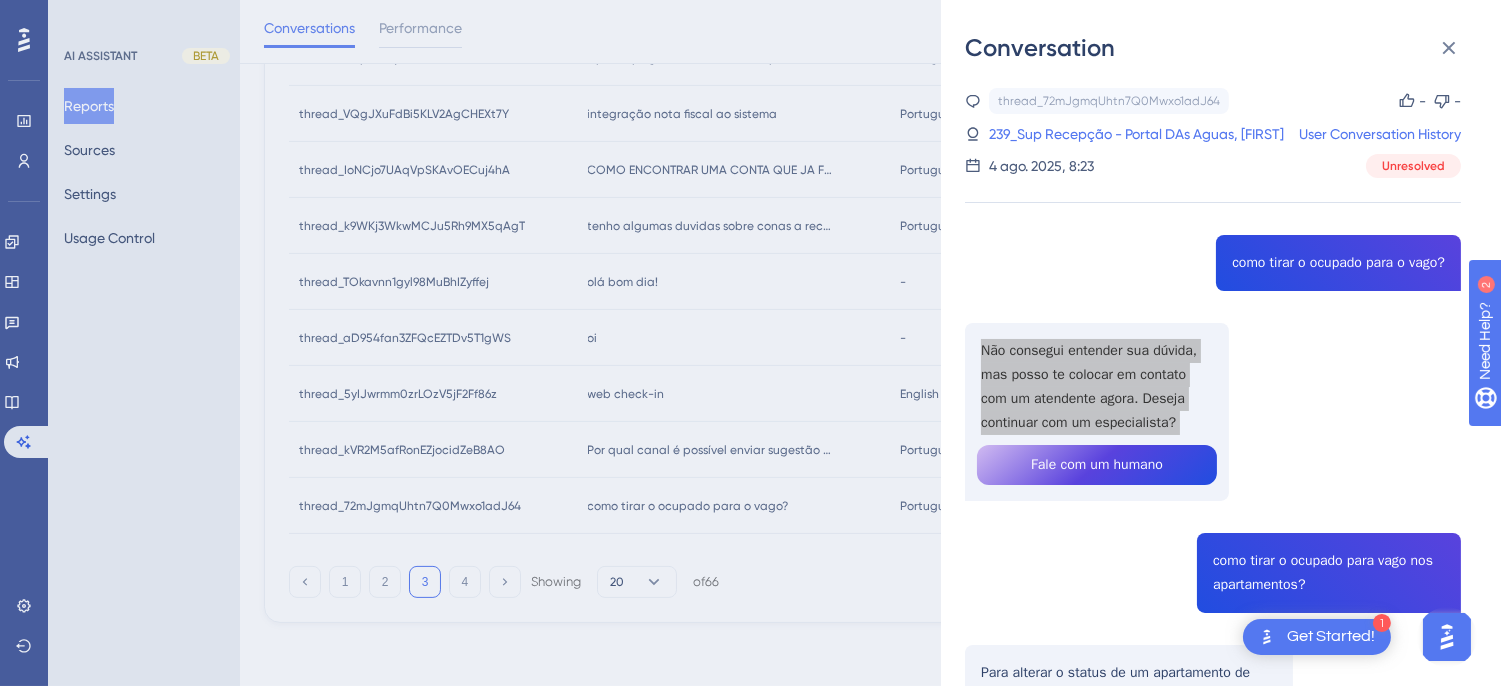 scroll, scrollTop: 222, scrollLeft: 0, axis: vertical 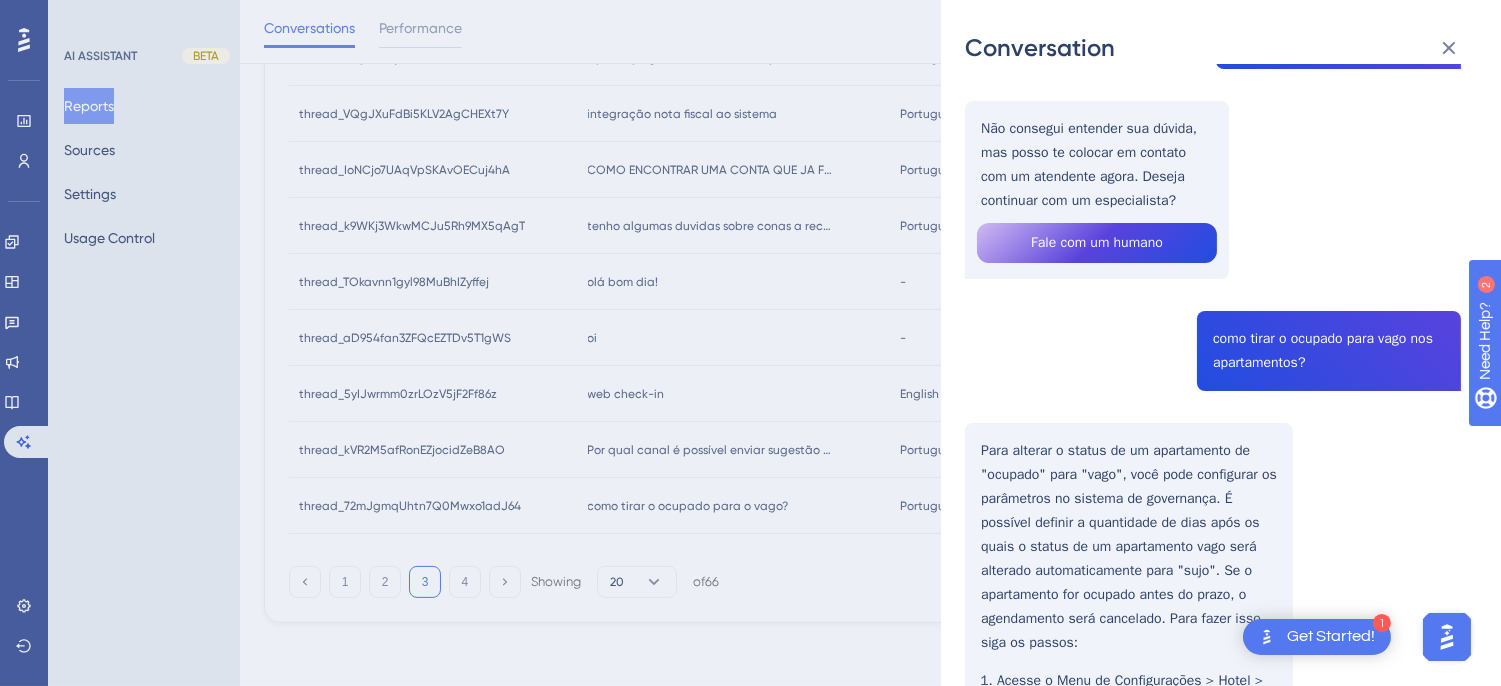 click on "Sup Recepção - Portal DAs Aguas, ANDERSON User Conversation History 4 ago. 2025,
8:23 Unresolved como tirar o ocupado para o vago? Não consegui entender sua dúvida, mas posso te colocar em contato com um atendente agora. Deseja continuar com um especialista? Fale com um humano como tirar o ocupado para vago nos apartamentos? Para alterar o status de um apartamento de "ocupado" para "vago", você pode configurar os parâmetros no sistema de governança. É possível definir a quantidade de dias após os quais o status de um apartamento vago será alterado automaticamente para "sujo". Se o apartamento for ocupado antes do prazo, o agendamento será cancelado. Para fazer isso, siga os passos:
Acesse o Menu de Configurações > Hotel > Hotéis.
Clique no botão para editar as configurações.
Busque pelo Card de Governança e defina os parâmetros desejados.
Salve as configurações para garantir que as mudanças sejam aplicadas corretamente." at bounding box center (1213, 417) 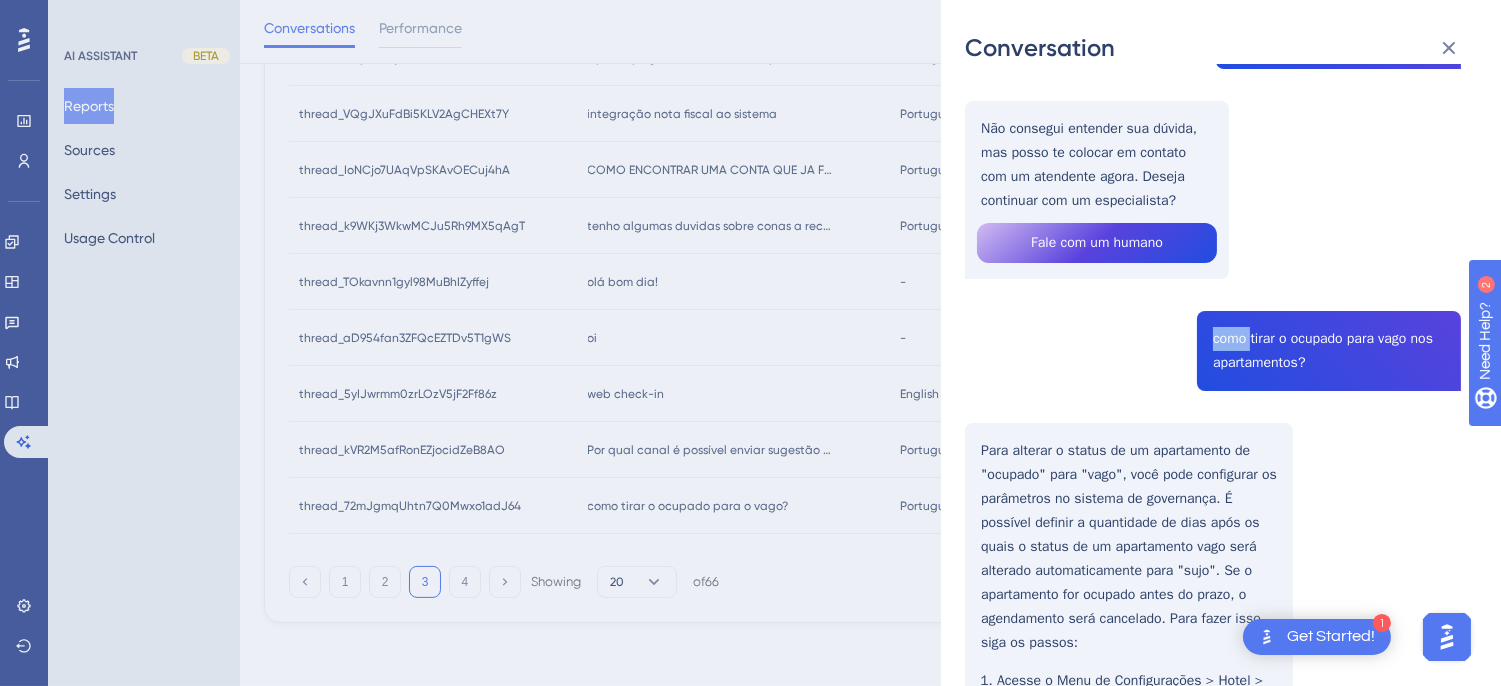 click on "Sup Recepção - Portal DAs Aguas, ANDERSON User Conversation History 4 ago. 2025,
8:23 Unresolved como tirar o ocupado para o vago? Não consegui entender sua dúvida, mas posso te colocar em contato com um atendente agora. Deseja continuar com um especialista? Fale com um humano como tirar o ocupado para vago nos apartamentos? Para alterar o status de um apartamento de "ocupado" para "vago", você pode configurar os parâmetros no sistema de governança. É possível definir a quantidade de dias após os quais o status de um apartamento vago será alterado automaticamente para "sujo". Se o apartamento for ocupado antes do prazo, o agendamento será cancelado. Para fazer isso, siga os passos:
Acesse o Menu de Configurações > Hotel > Hotéis.
Clique no botão para editar as configurações.
Busque pelo Card de Governança e defina os parâmetros desejados.
Salve as configurações para garantir que as mudanças sejam aplicadas corretamente." at bounding box center (1213, 417) 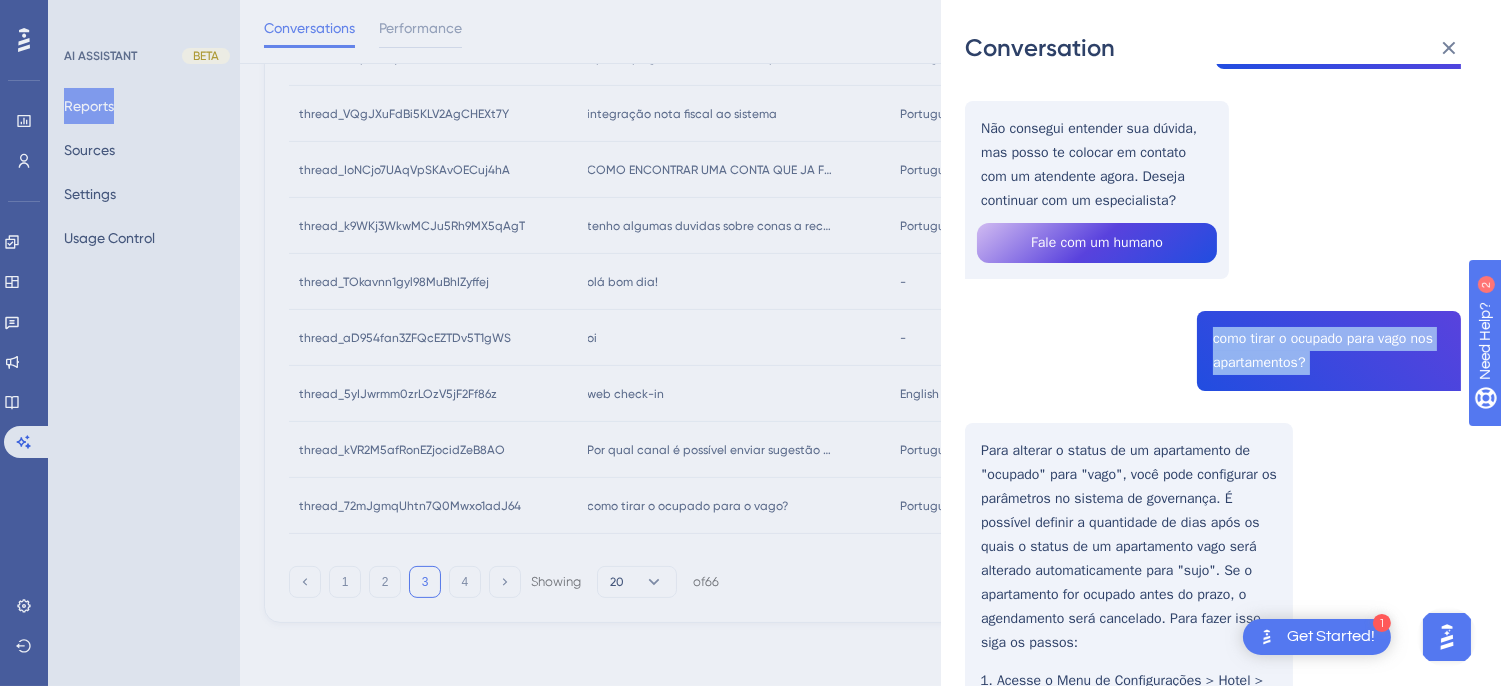 click on "Sup Recepção - Portal DAs Aguas, ANDERSON User Conversation History 4 ago. 2025,
8:23 Unresolved como tirar o ocupado para o vago? Não consegui entender sua dúvida, mas posso te colocar em contato com um atendente agora. Deseja continuar com um especialista? Fale com um humano como tirar o ocupado para vago nos apartamentos? Para alterar o status de um apartamento de "ocupado" para "vago", você pode configurar os parâmetros no sistema de governança. É possível definir a quantidade de dias após os quais o status de um apartamento vago será alterado automaticamente para "sujo". Se o apartamento for ocupado antes do prazo, o agendamento será cancelado. Para fazer isso, siga os passos:
Acesse o Menu de Configurações > Hotel > Hotéis.
Clique no botão para editar as configurações.
Busque pelo Card de Governança e defina os parâmetros desejados.
Salve as configurações para garantir que as mudanças sejam aplicadas corretamente." at bounding box center [1213, 417] 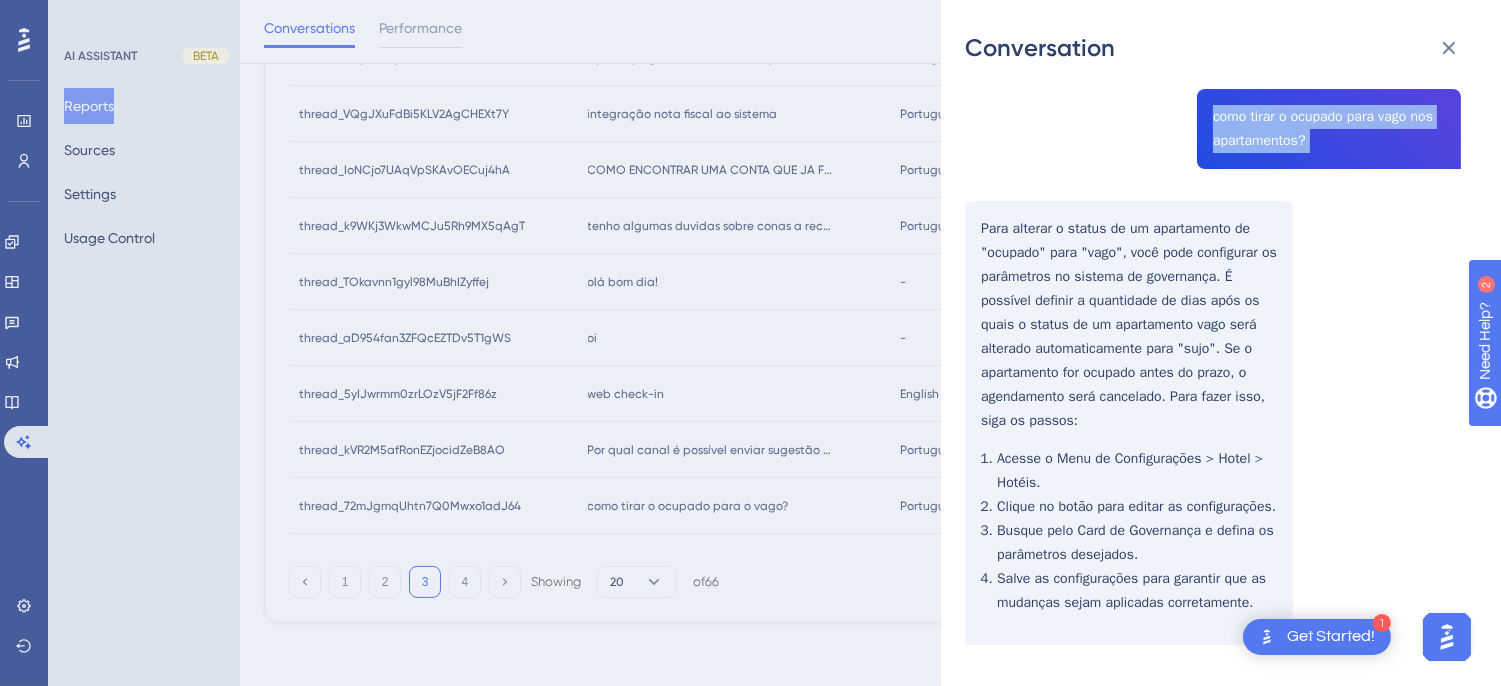 scroll, scrollTop: 535, scrollLeft: 0, axis: vertical 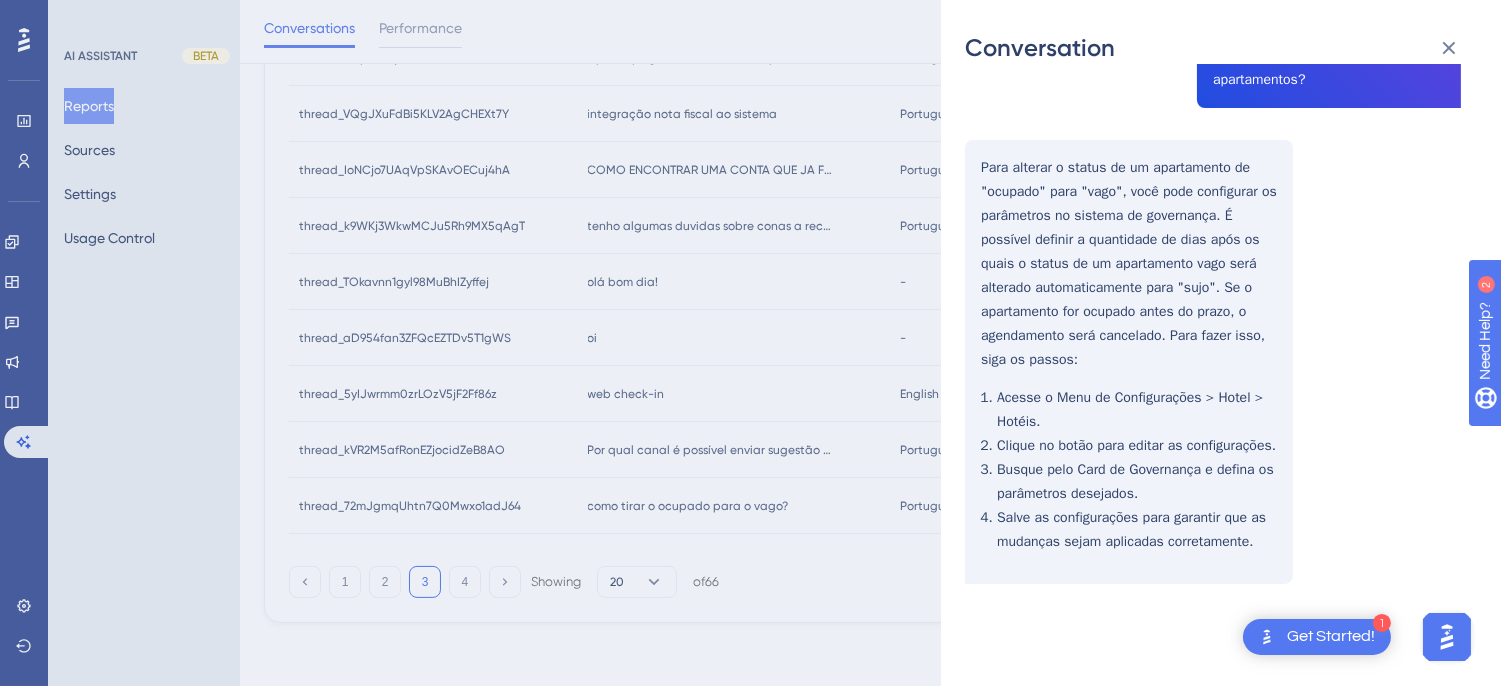 click on "Sup Recepção - Portal DAs Aguas, ANDERSON User Conversation History 4 ago. 2025,
8:23 Unresolved como tirar o ocupado para o vago? Não consegui entender sua dúvida, mas posso te colocar em contato com um atendente agora. Deseja continuar com um especialista? Fale com um humano como tirar o ocupado para vago nos apartamentos? Para alterar o status de um apartamento de "ocupado" para "vago", você pode configurar os parâmetros no sistema de governança. É possível definir a quantidade de dias após os quais o status de um apartamento vago será alterado automaticamente para "sujo". Se o apartamento for ocupado antes do prazo, o agendamento será cancelado. Para fazer isso, siga os passos:
Acesse o Menu de Configurações > Hotel > Hotéis.
Clique no botão para editar as configurações.
Busque pelo Card de Governança e defina os parâmetros desejados.
Salve as configurações para garantir que as mudanças sejam aplicadas corretamente." at bounding box center [1213, 134] 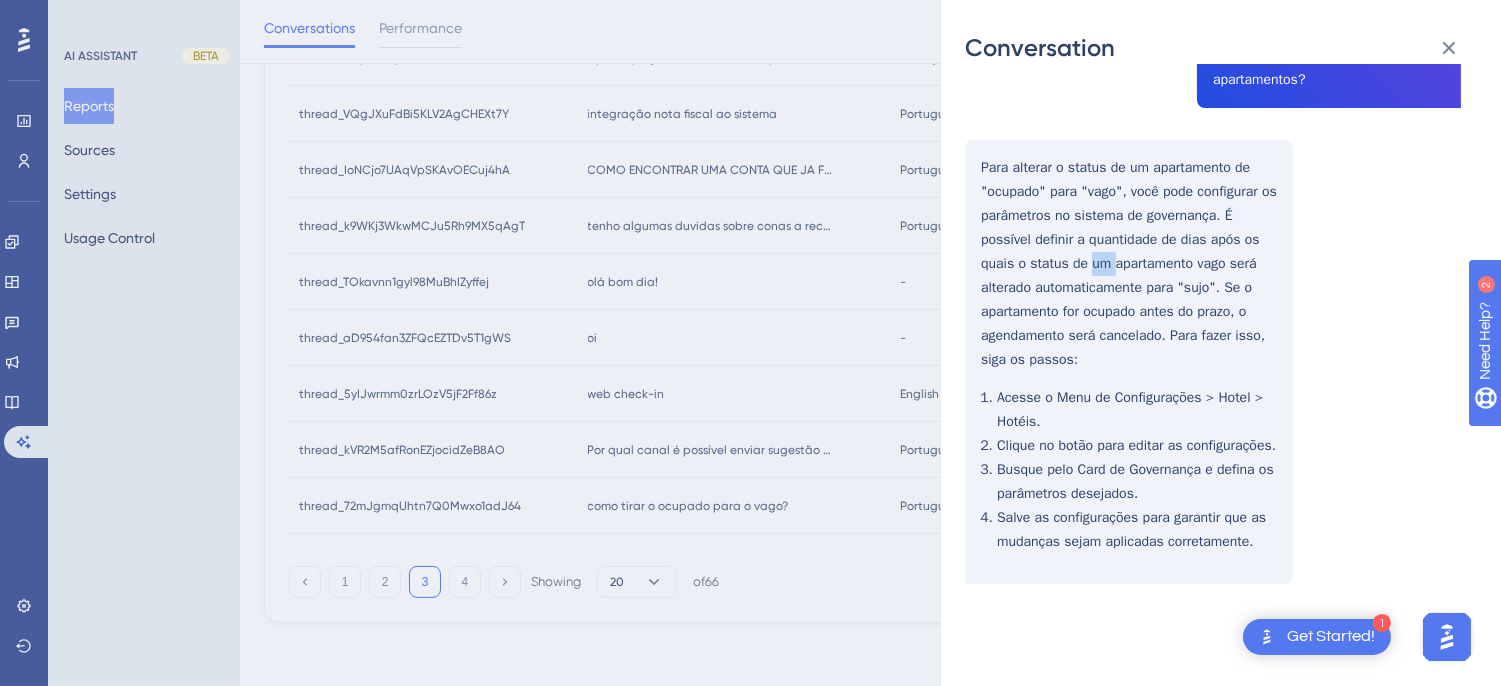 click on "Sup Recepção - Portal DAs Aguas, ANDERSON User Conversation History 4 ago. 2025,
8:23 Unresolved como tirar o ocupado para o vago? Não consegui entender sua dúvida, mas posso te colocar em contato com um atendente agora. Deseja continuar com um especialista? Fale com um humano como tirar o ocupado para vago nos apartamentos? Para alterar o status de um apartamento de "ocupado" para "vago", você pode configurar os parâmetros no sistema de governança. É possível definir a quantidade de dias após os quais o status de um apartamento vago será alterado automaticamente para "sujo". Se o apartamento for ocupado antes do prazo, o agendamento será cancelado. Para fazer isso, siga os passos:
Acesse o Menu de Configurações > Hotel > Hotéis.
Clique no botão para editar as configurações.
Busque pelo Card de Governança e defina os parâmetros desejados.
Salve as configurações para garantir que as mudanças sejam aplicadas corretamente." at bounding box center [1213, 134] 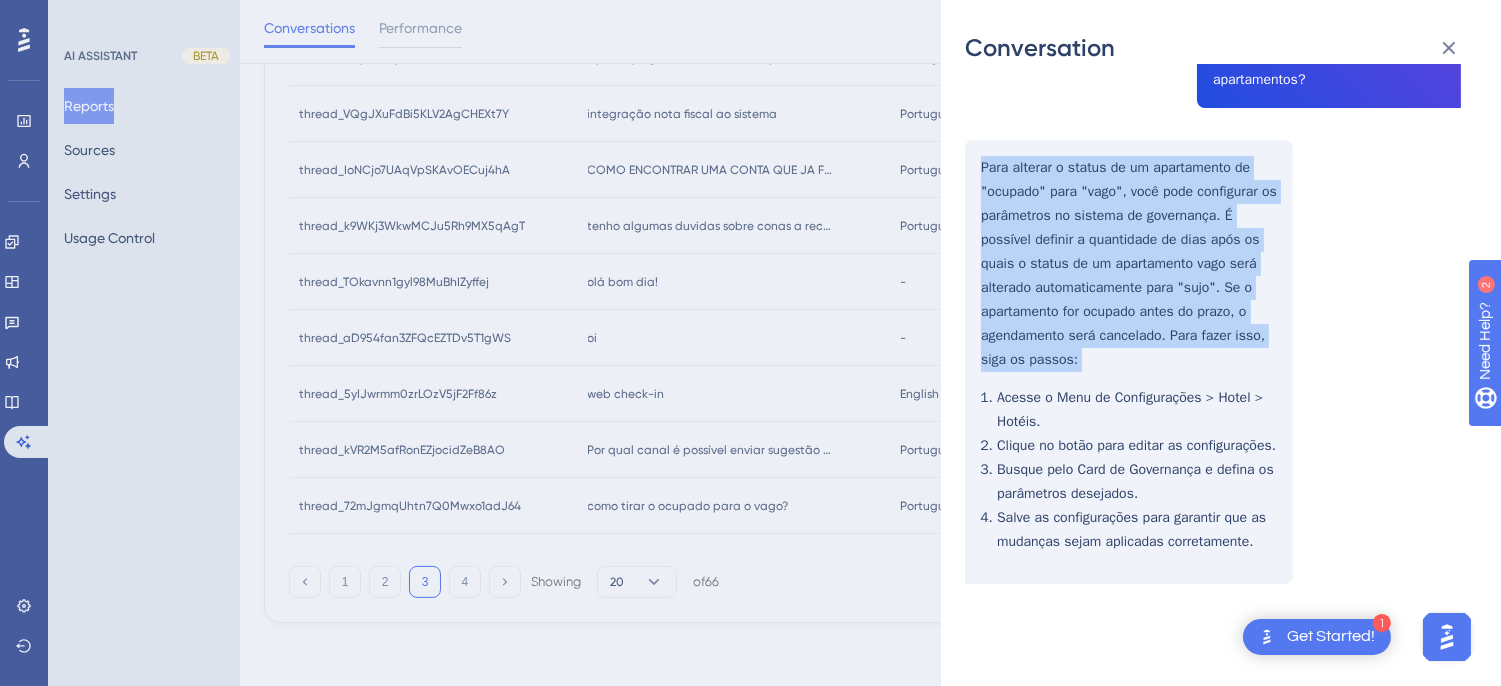 click on "Sup Recepção - Portal DAs Aguas, ANDERSON User Conversation History 4 ago. 2025,
8:23 Unresolved como tirar o ocupado para o vago? Não consegui entender sua dúvida, mas posso te colocar em contato com um atendente agora. Deseja continuar com um especialista? Fale com um humano como tirar o ocupado para vago nos apartamentos? Para alterar o status de um apartamento de "ocupado" para "vago", você pode configurar os parâmetros no sistema de governança. É possível definir a quantidade de dias após os quais o status de um apartamento vago será alterado automaticamente para "sujo". Se o apartamento for ocupado antes do prazo, o agendamento será cancelado. Para fazer isso, siga os passos:
Acesse o Menu de Configurações > Hotel > Hotéis.
Clique no botão para editar as configurações.
Busque pelo Card de Governança e defina os parâmetros desejados.
Salve as configurações para garantir que as mudanças sejam aplicadas corretamente." at bounding box center [1213, 134] 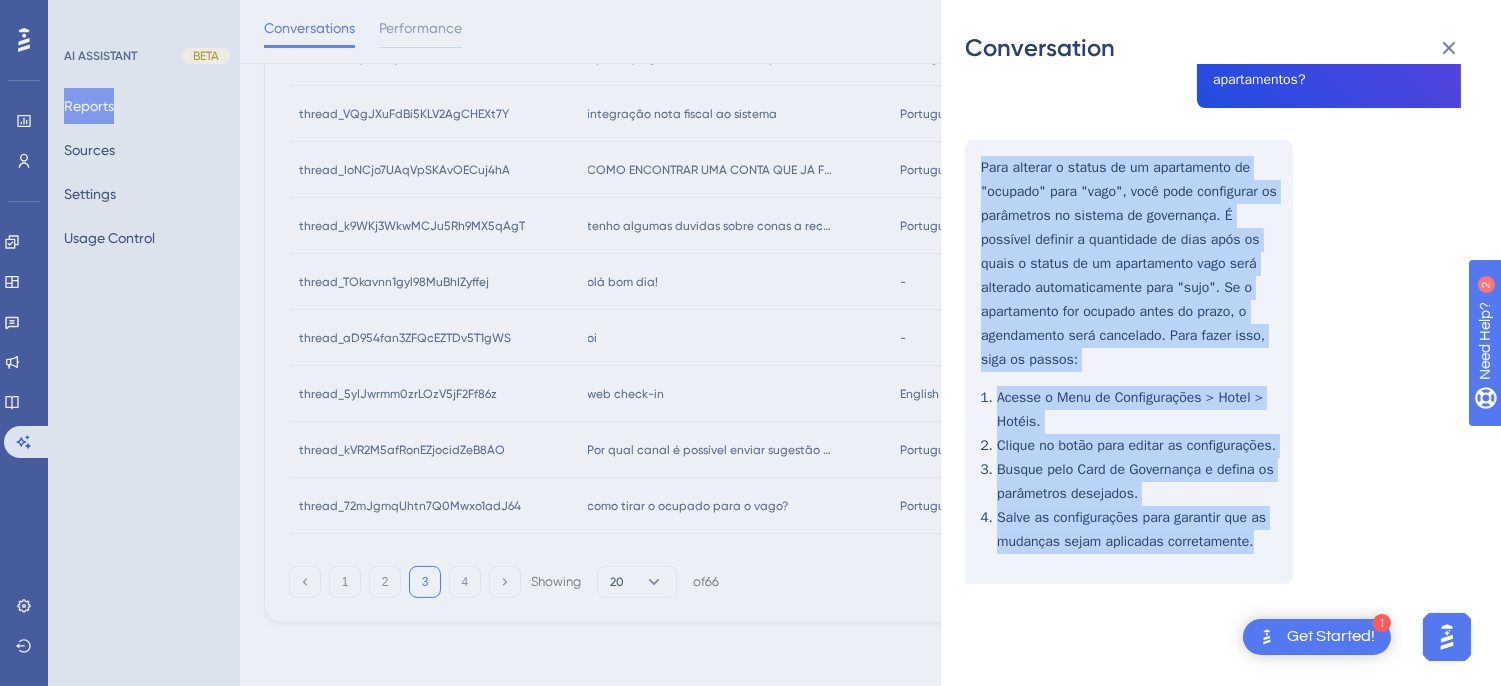 drag, startPoint x: 976, startPoint y: 161, endPoint x: 1043, endPoint y: 204, distance: 79.61156 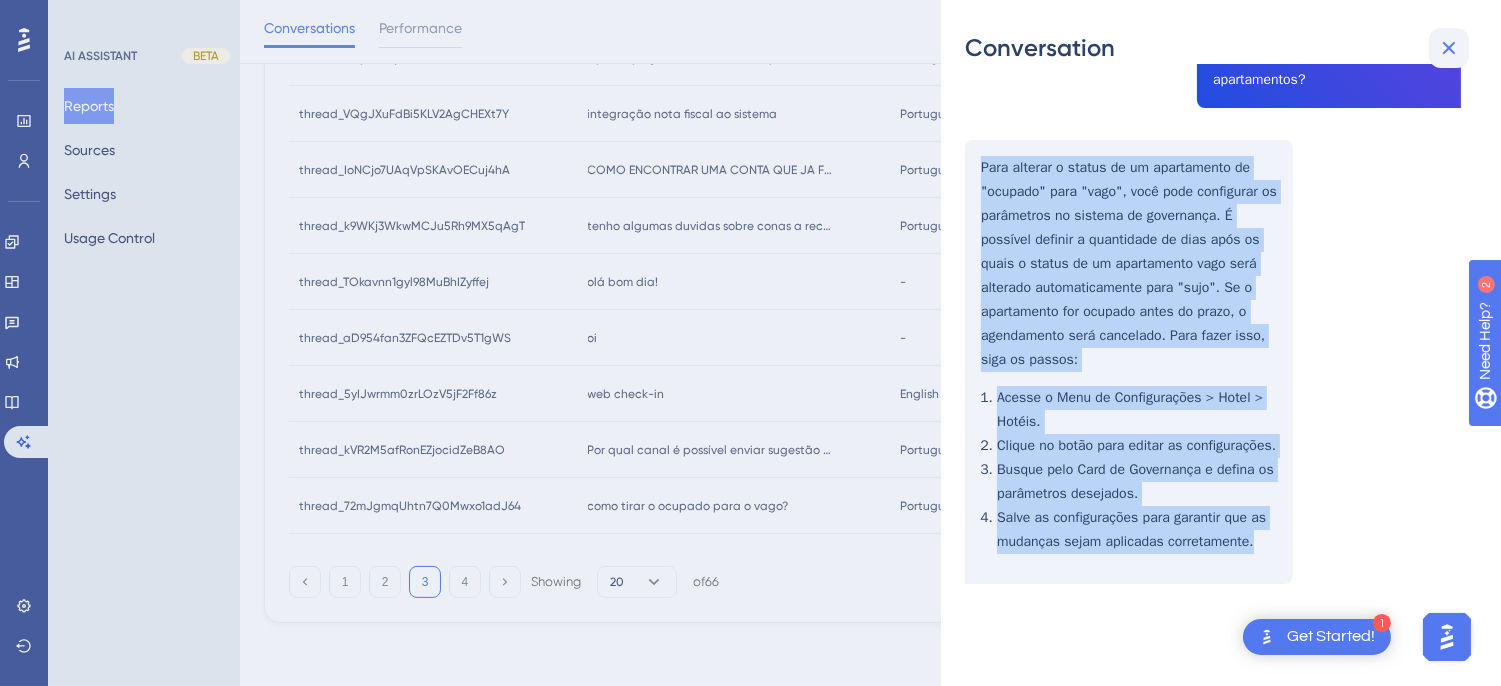 click 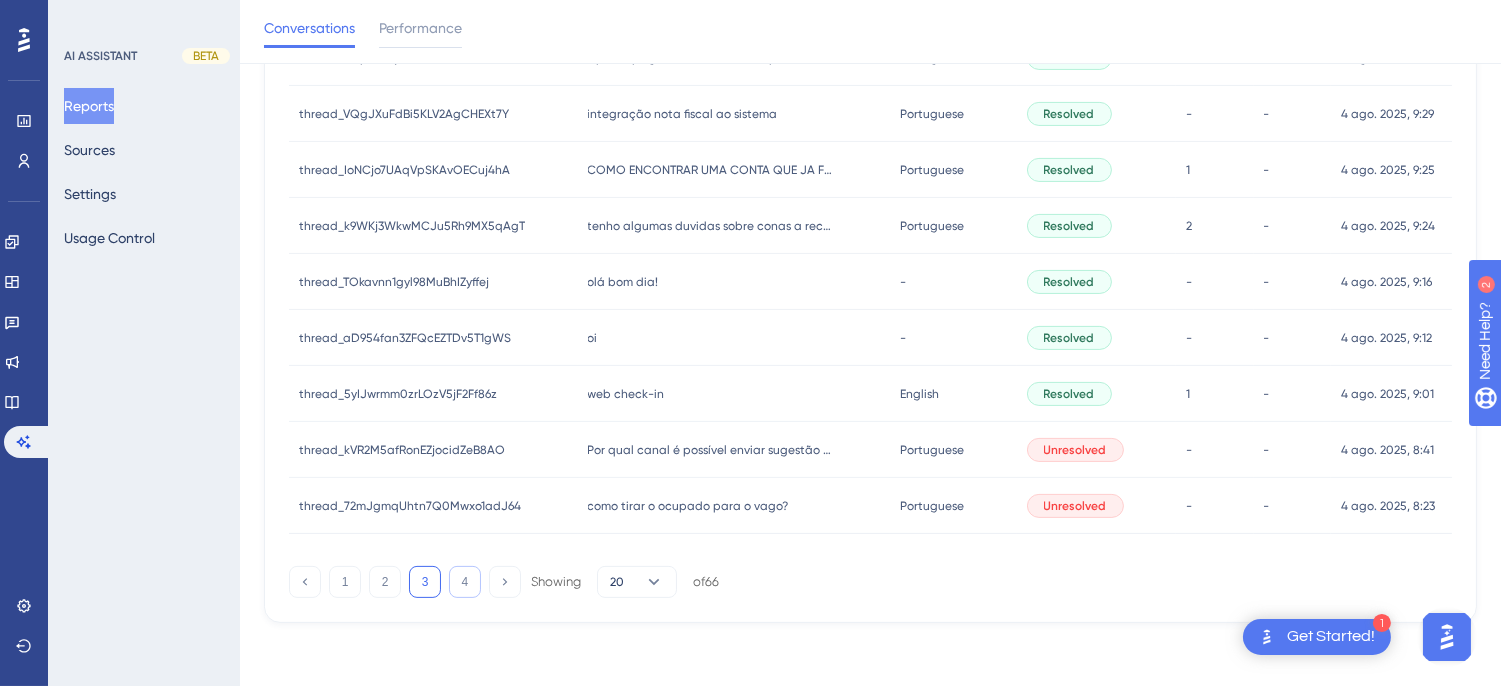 click on "4" at bounding box center (465, 582) 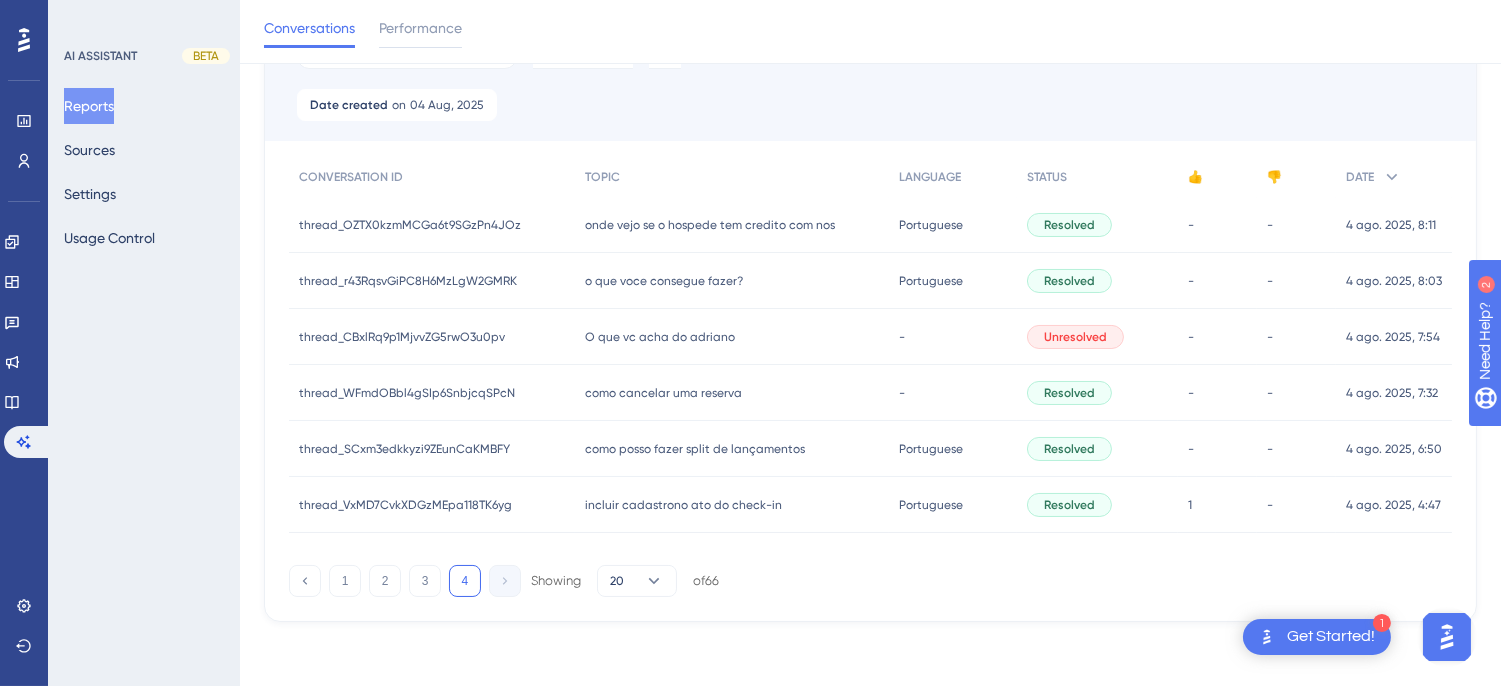 scroll, scrollTop: 187, scrollLeft: 0, axis: vertical 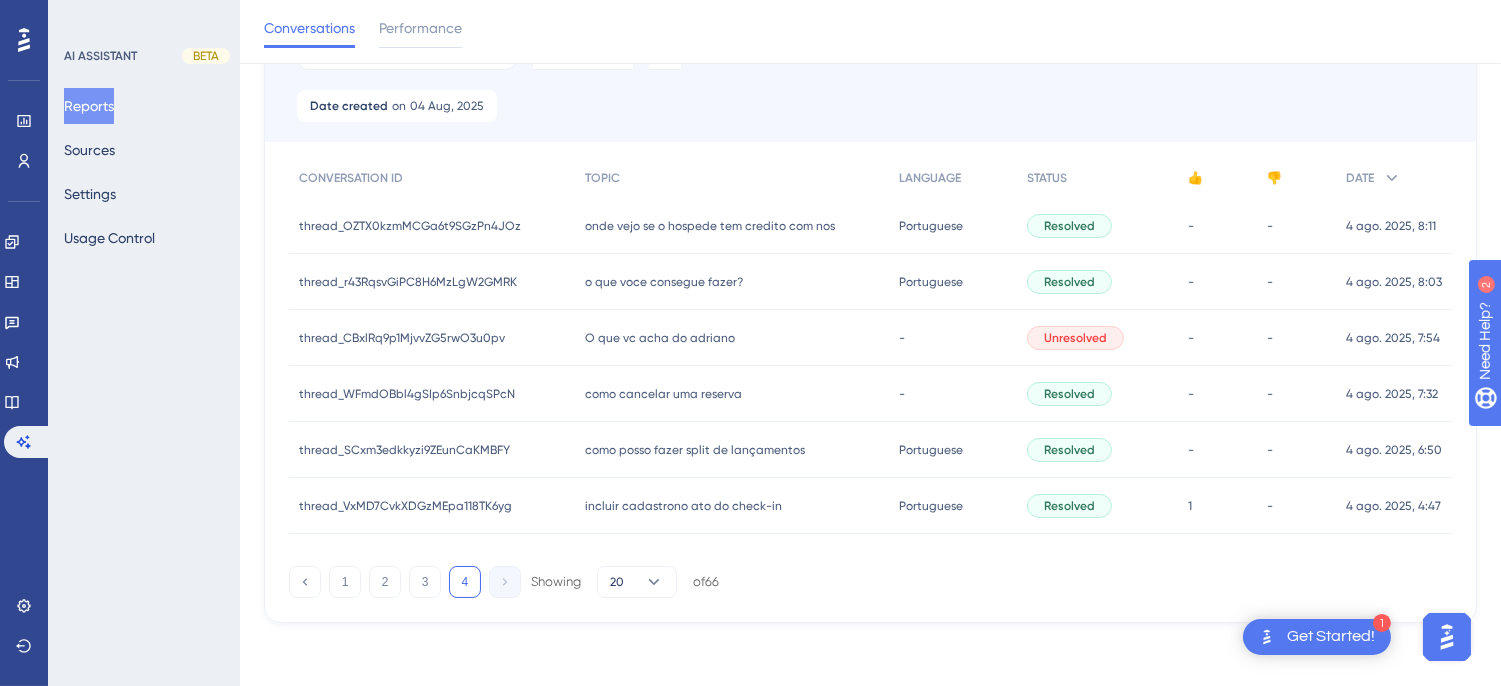 click on "onde vejo se o hospede tem credito com nos" at bounding box center (710, 226) 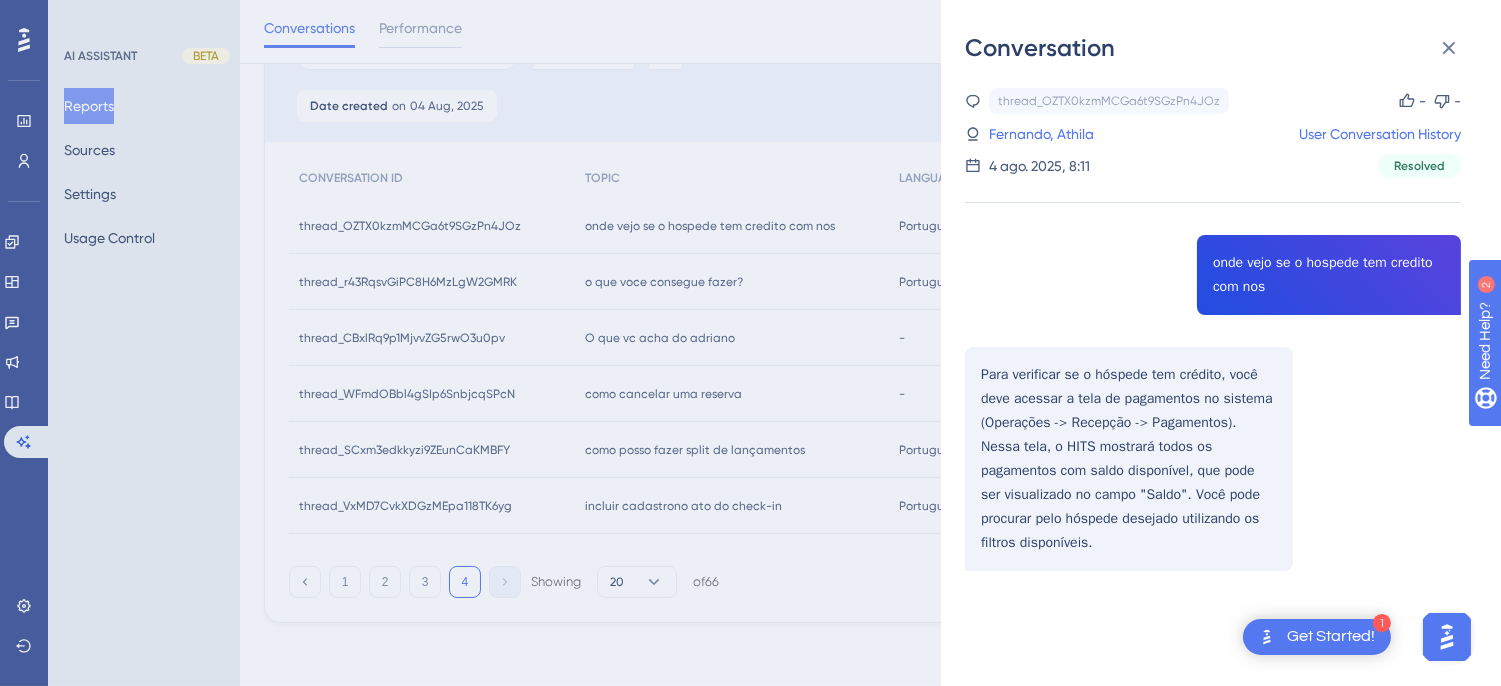 click on "thread_OZTX0kzmMCGa6t9SGzPn4JOz Copy - - 5053_Fernando, Athila User Conversation History [DATE], [TIME] Resolved onde vejo se o hospede tem credito com nos  Para verificar se o hóspede tem crédito, você deve acessar a tela de pagamentos no sistema (Operações -> Recepção -> Pagamentos). Nessa tela, o HITS mostrará todos os pagamentos com saldo disponível, que pode ser visualizado no campo "Saldo". Você pode procurar pelo hóspede desejado utilizando os filtros disponíveis." at bounding box center [1213, 380] 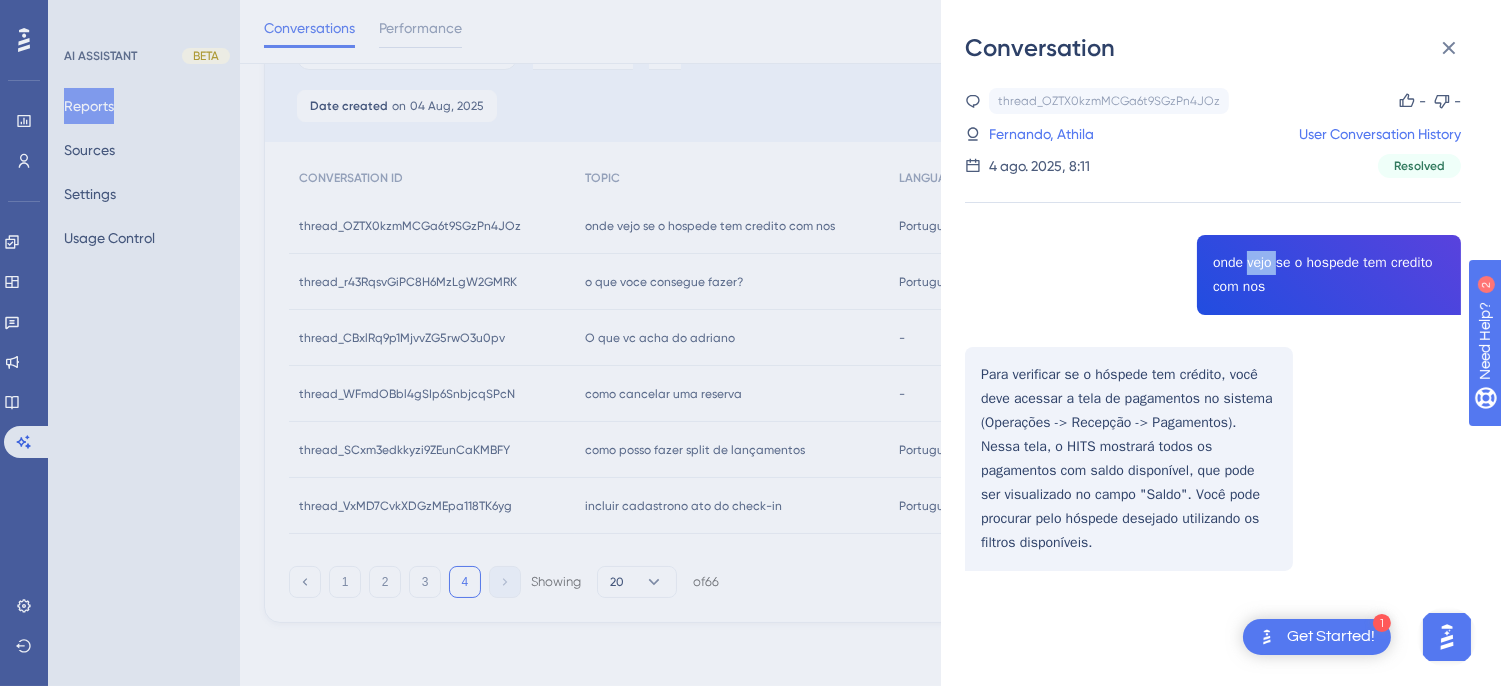 click on "thread_OZTX0kzmMCGa6t9SGzPn4JOz Copy - - 5053_Fernando, Athila User Conversation History [DATE], [TIME] Resolved onde vejo se o hospede tem credito com nos  Para verificar se o hóspede tem crédito, você deve acessar a tela de pagamentos no sistema (Operações -> Recepção -> Pagamentos). Nessa tela, o HITS mostrará todos os pagamentos com saldo disponível, que pode ser visualizado no campo "Saldo". Você pode procurar pelo hóspede desejado utilizando os filtros disponíveis." at bounding box center (1213, 380) 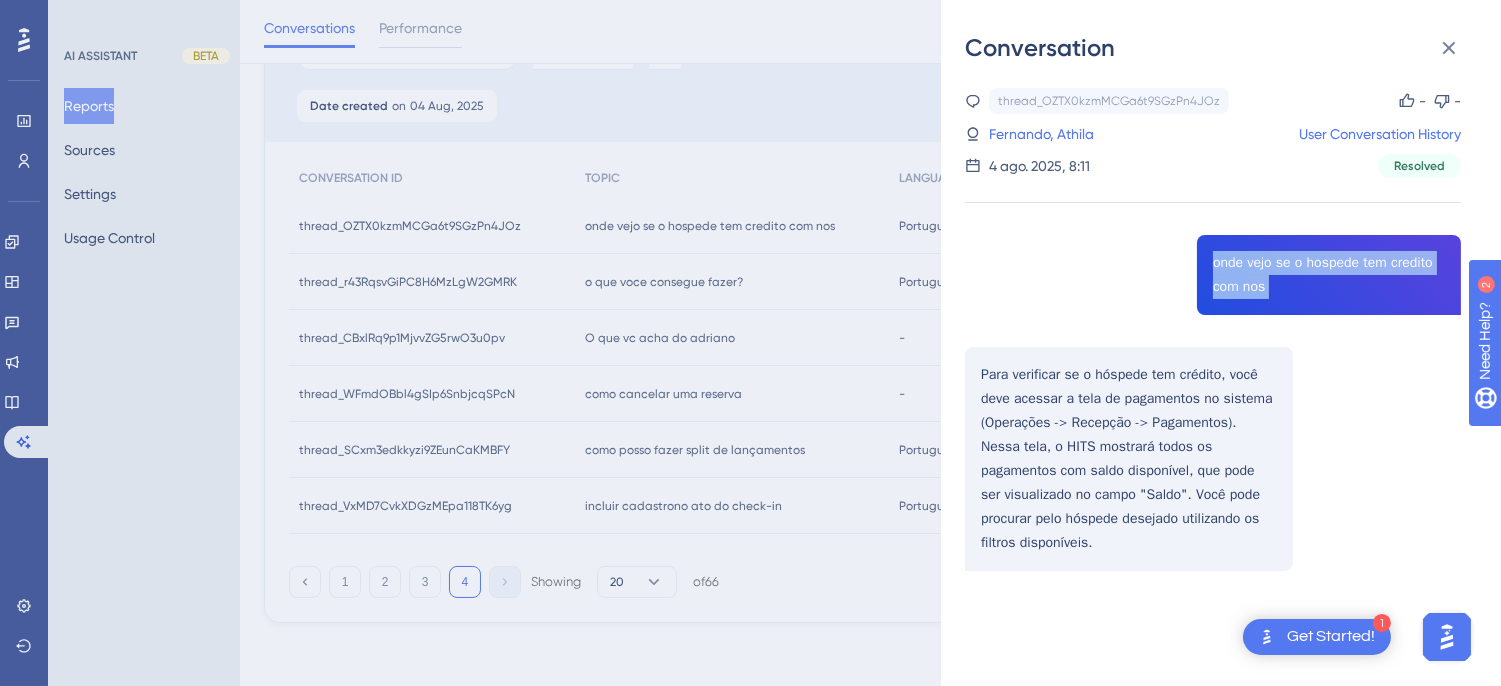 click on "thread_OZTX0kzmMCGa6t9SGzPn4JOz Copy - - 5053_Fernando, Athila User Conversation History [DATE], [TIME] Resolved onde vejo se o hospede tem credito com nos  Para verificar se o hóspede tem crédito, você deve acessar a tela de pagamentos no sistema (Operações -> Recepção -> Pagamentos). Nessa tela, o HITS mostrará todos os pagamentos com saldo disponível, que pode ser visualizado no campo "Saldo". Você pode procurar pelo hóspede desejado utilizando os filtros disponíveis." at bounding box center (1213, 380) 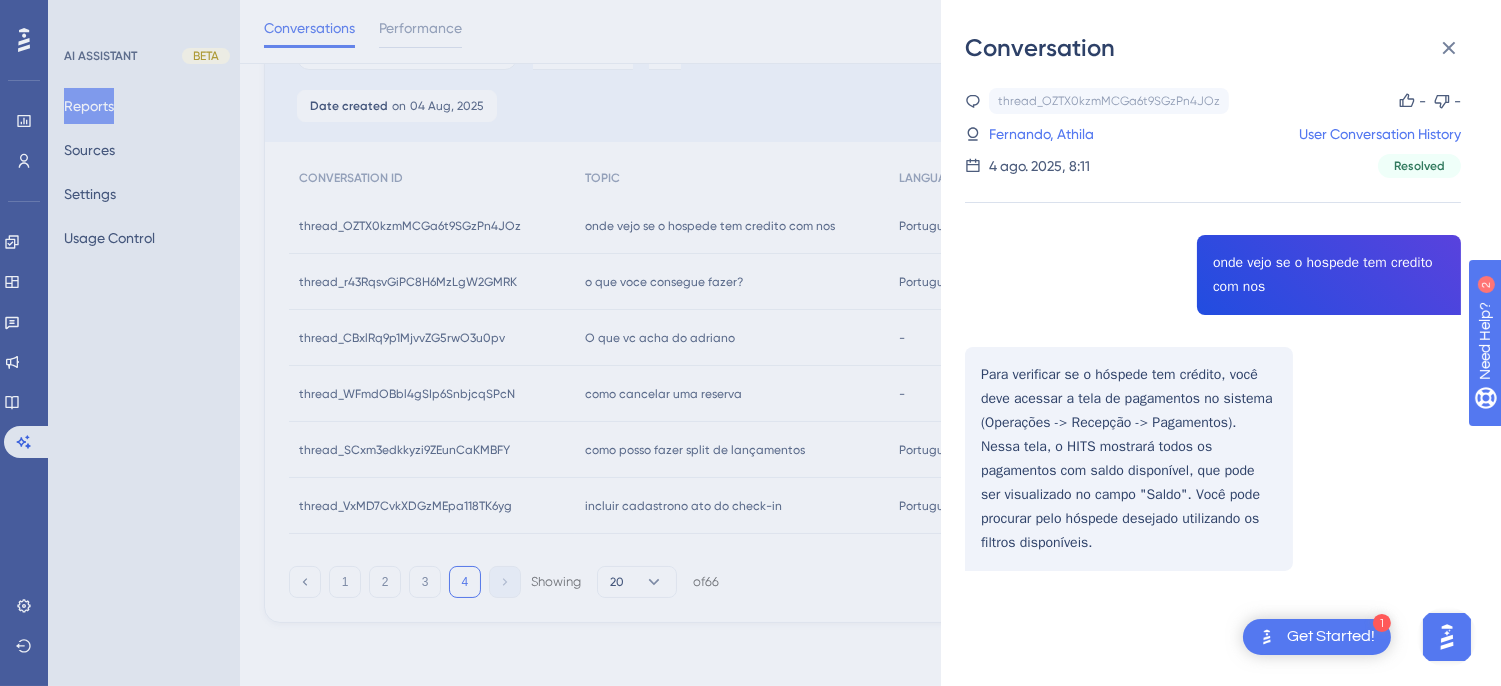 click on "thread_OZTX0kzmMCGa6t9SGzPn4JOz Copy - - 5053_Fernando, Athila User Conversation History [DATE], [TIME] Resolved onde vejo se o hospede tem credito com nos  Para verificar se o hóspede tem crédito, você deve acessar a tela de pagamentos no sistema (Operações -> Recepção -> Pagamentos). Nessa tela, o HITS mostrará todos os pagamentos com saldo disponível, que pode ser visualizado no campo "Saldo". Você pode procurar pelo hóspede desejado utilizando os filtros disponíveis." at bounding box center (1213, 380) 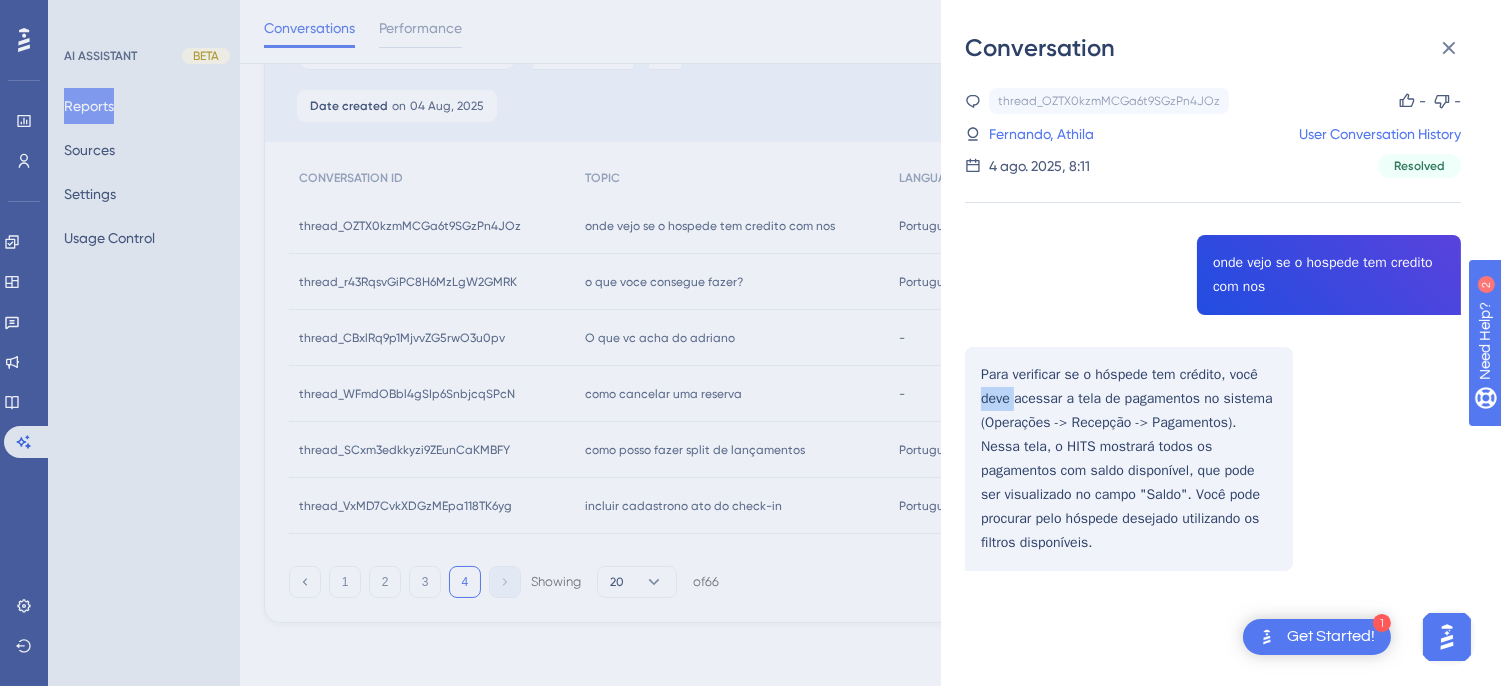 click on "thread_OZTX0kzmMCGa6t9SGzPn4JOz Copy - - 5053_Fernando, Athila User Conversation History [DATE], [TIME] Resolved onde vejo se o hospede tem credito com nos  Para verificar se o hóspede tem crédito, você deve acessar a tela de pagamentos no sistema (Operações -> Recepção -> Pagamentos). Nessa tela, o HITS mostrará todos os pagamentos com saldo disponível, que pode ser visualizado no campo "Saldo". Você pode procurar pelo hóspede desejado utilizando os filtros disponíveis." at bounding box center [1213, 380] 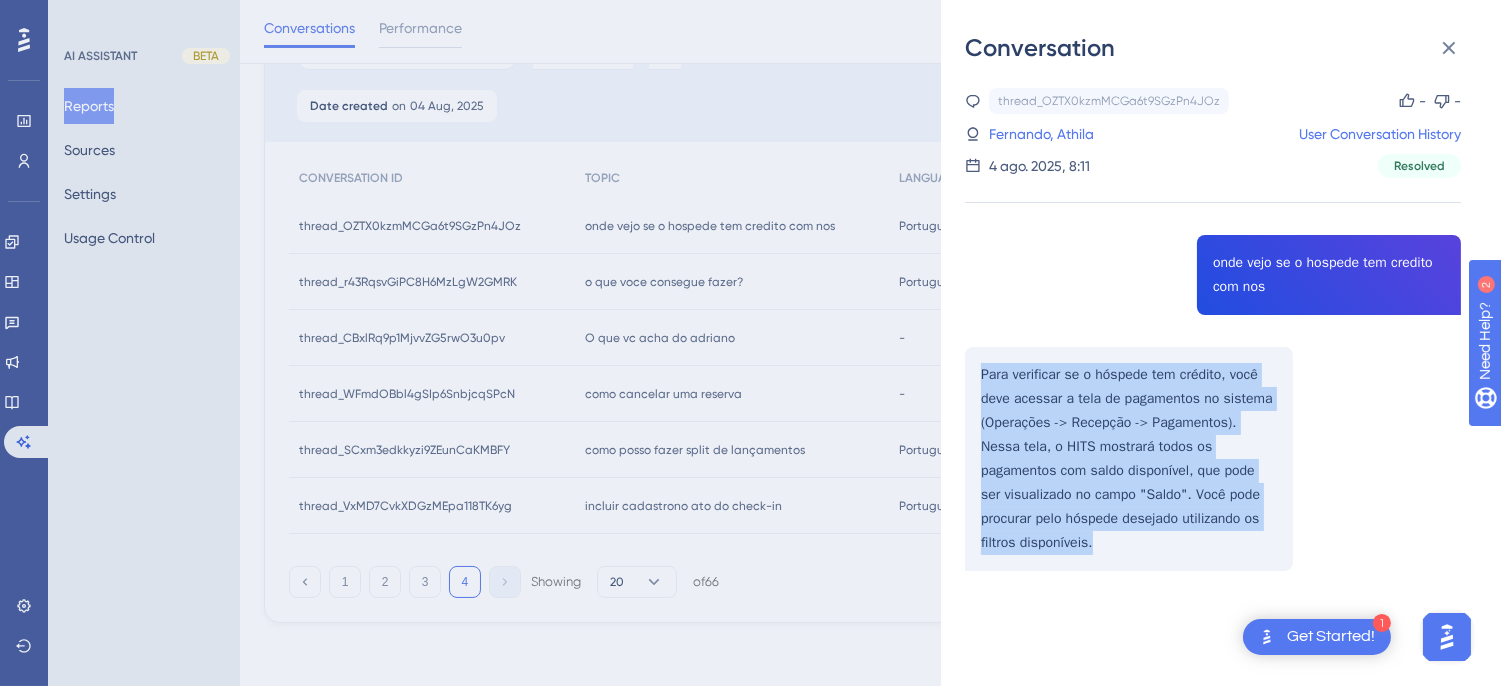 click on "thread_OZTX0kzmMCGa6t9SGzPn4JOz Copy - - 5053_Fernando, Athila User Conversation History [DATE], [TIME] Resolved onde vejo se o hospede tem credito com nos  Para verificar se o hóspede tem crédito, você deve acessar a tela de pagamentos no sistema (Operações -> Recepção -> Pagamentos). Nessa tela, o HITS mostrará todos os pagamentos com saldo disponível, que pode ser visualizado no campo "Saldo". Você pode procurar pelo hóspede desejado utilizando os filtros disponíveis." at bounding box center (1213, 380) 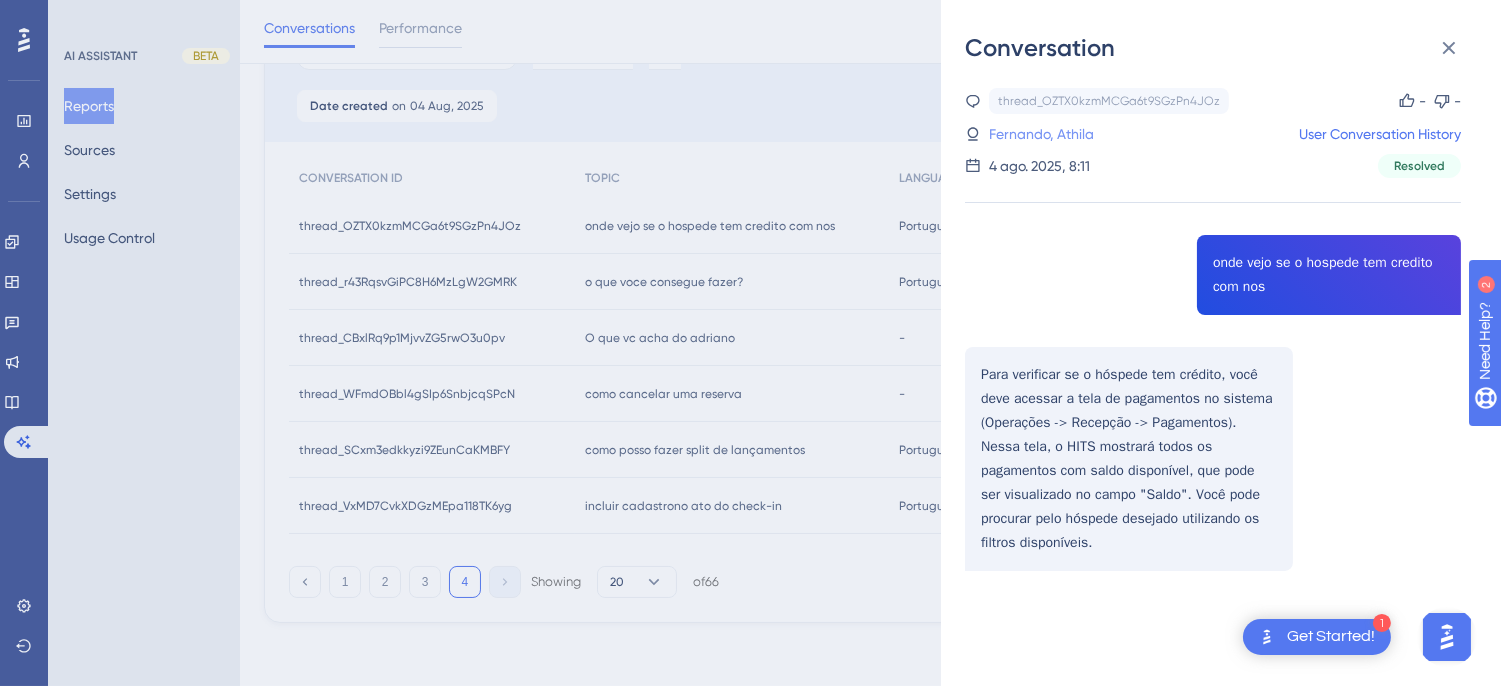 click on "Fernando, Athila" at bounding box center [1041, 134] 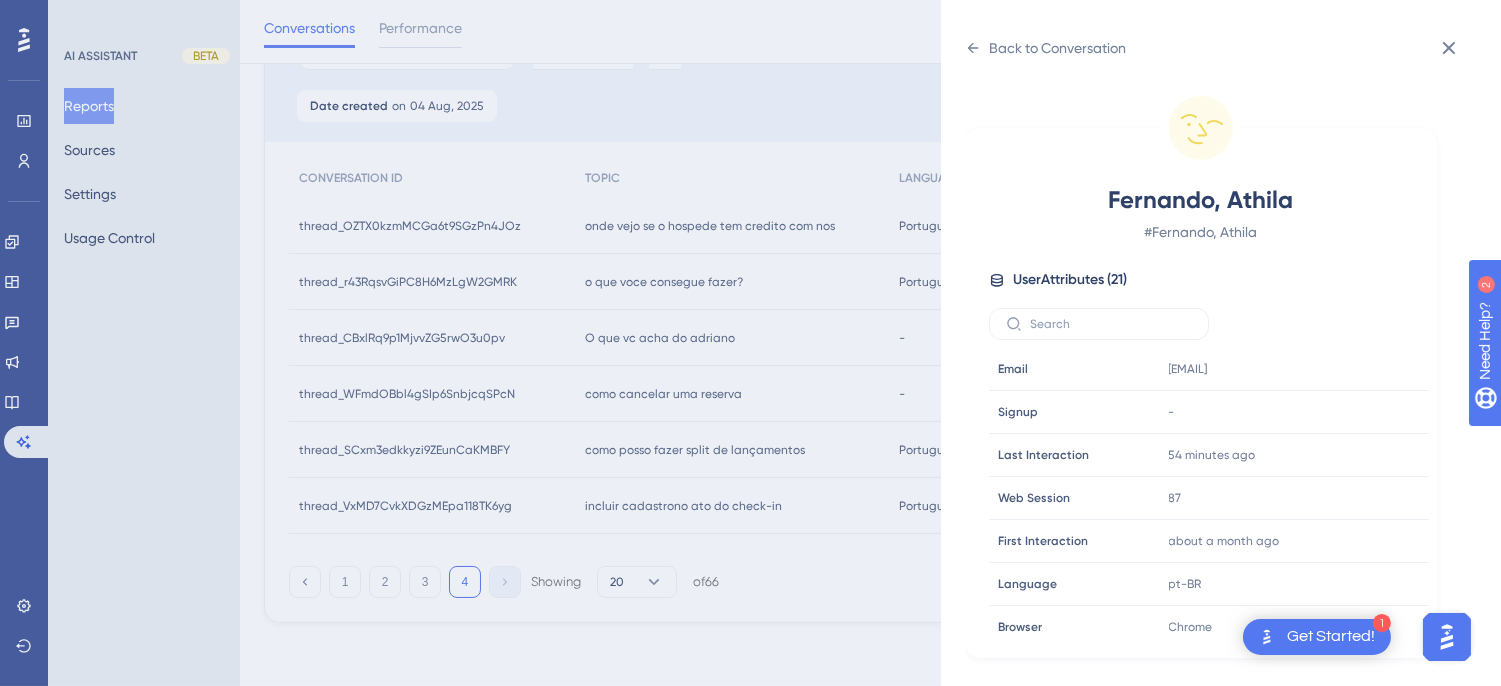scroll, scrollTop: 610, scrollLeft: 0, axis: vertical 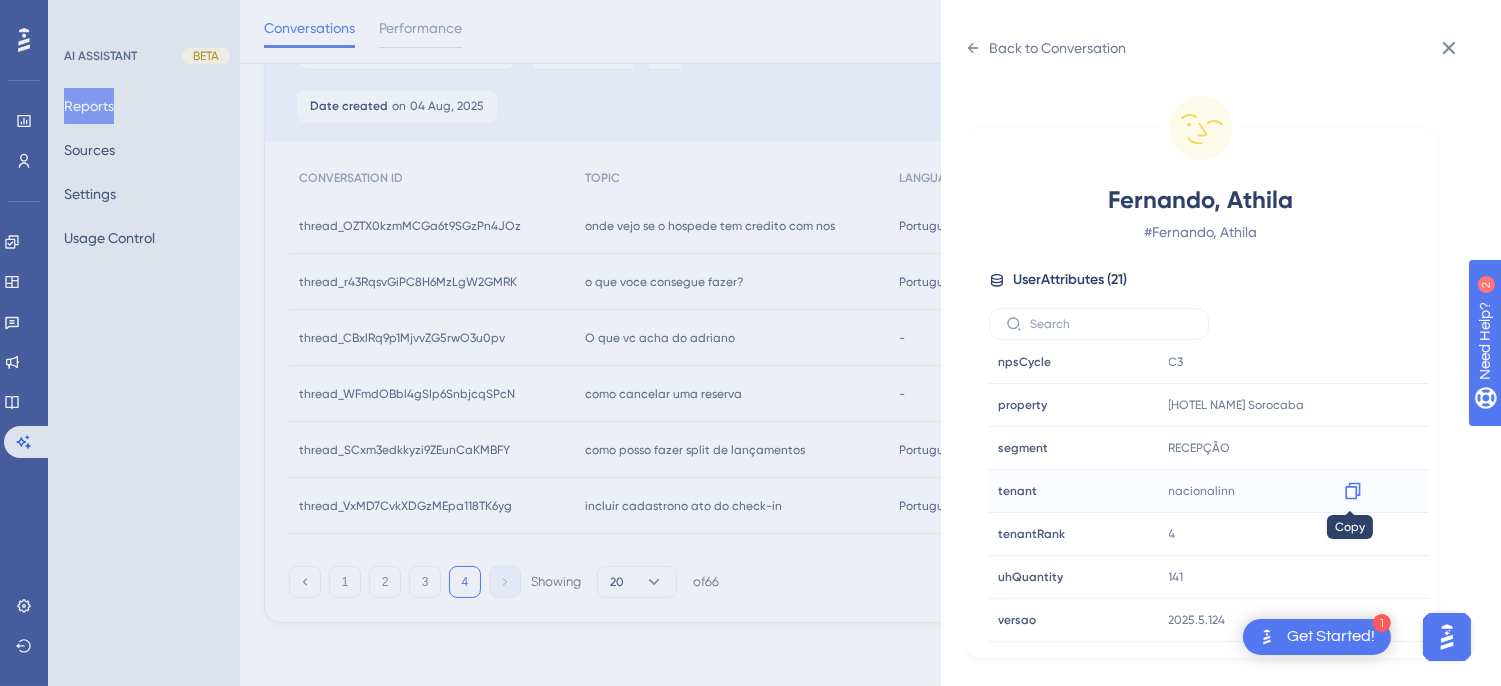 click at bounding box center [1353, 491] 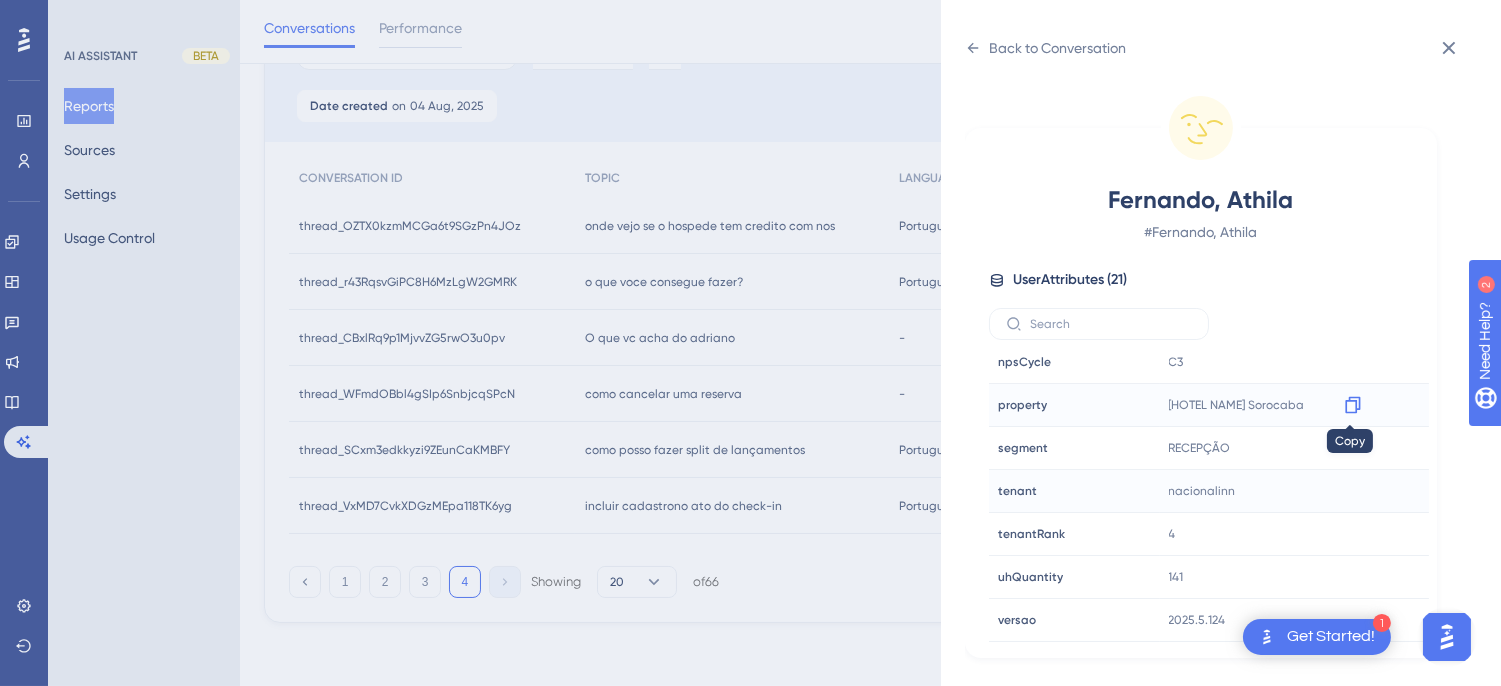 click 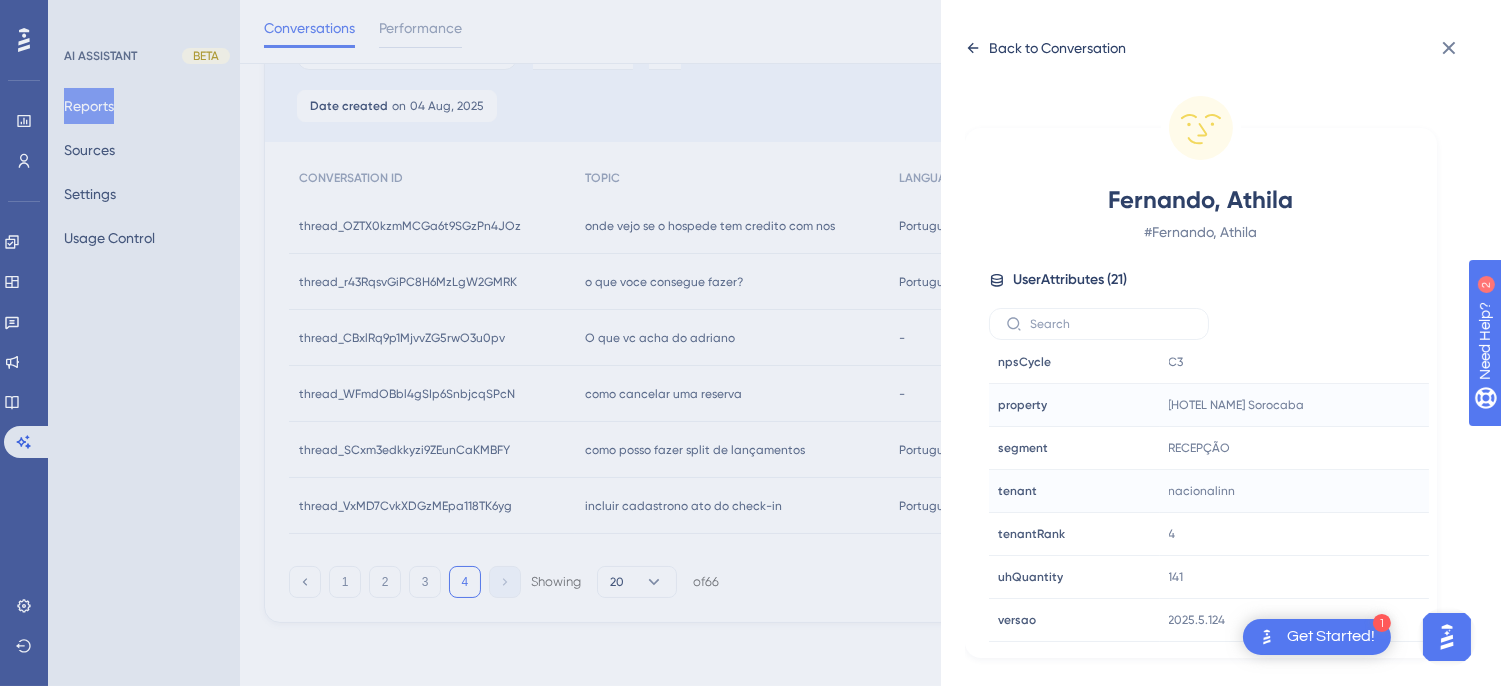 click 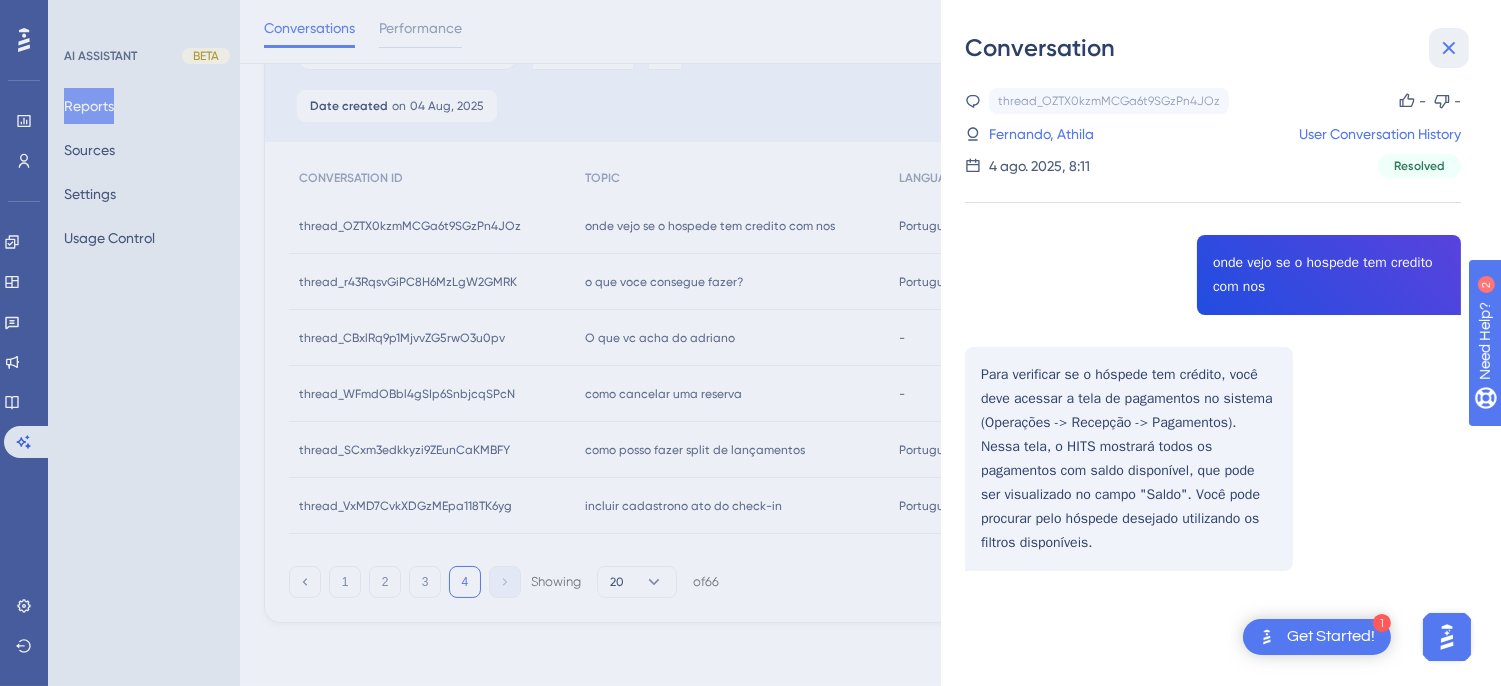 click at bounding box center (1449, 48) 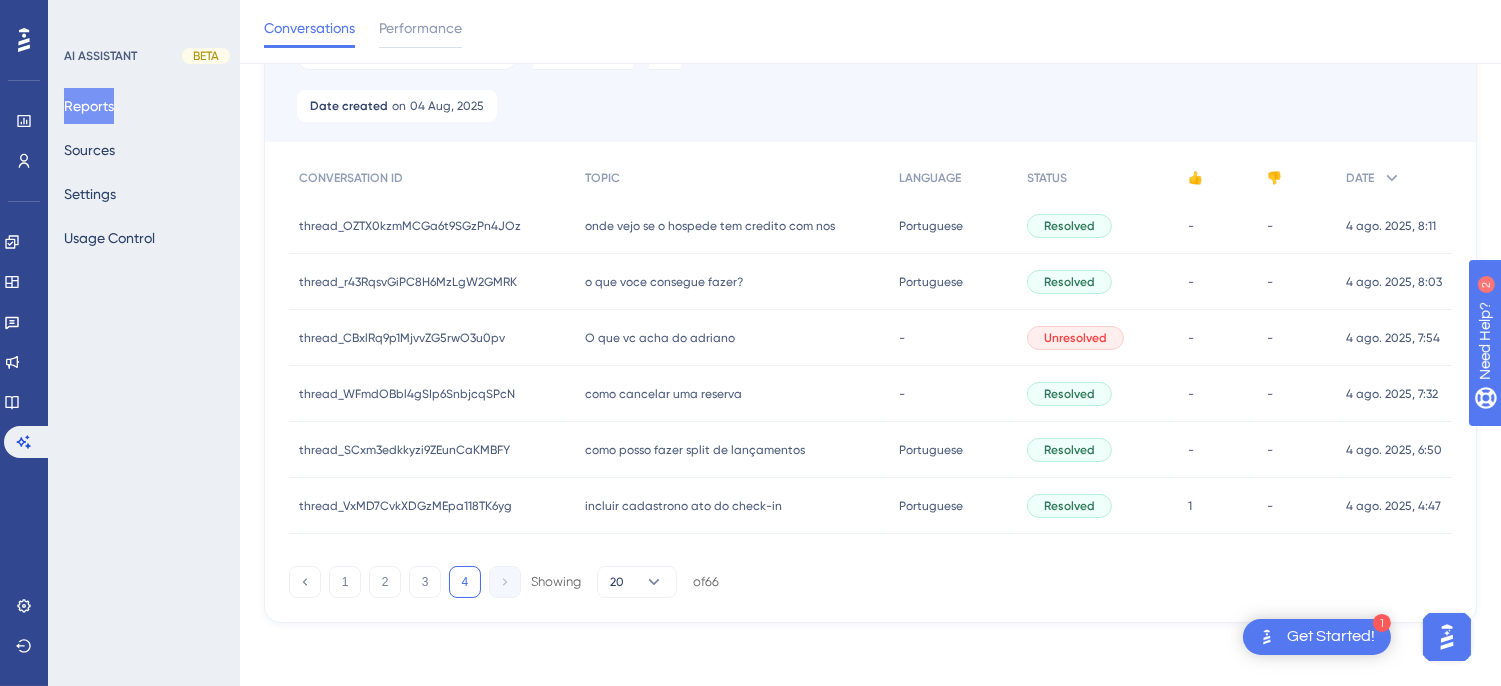 click on "o que voce consegue fazer?" at bounding box center (664, 282) 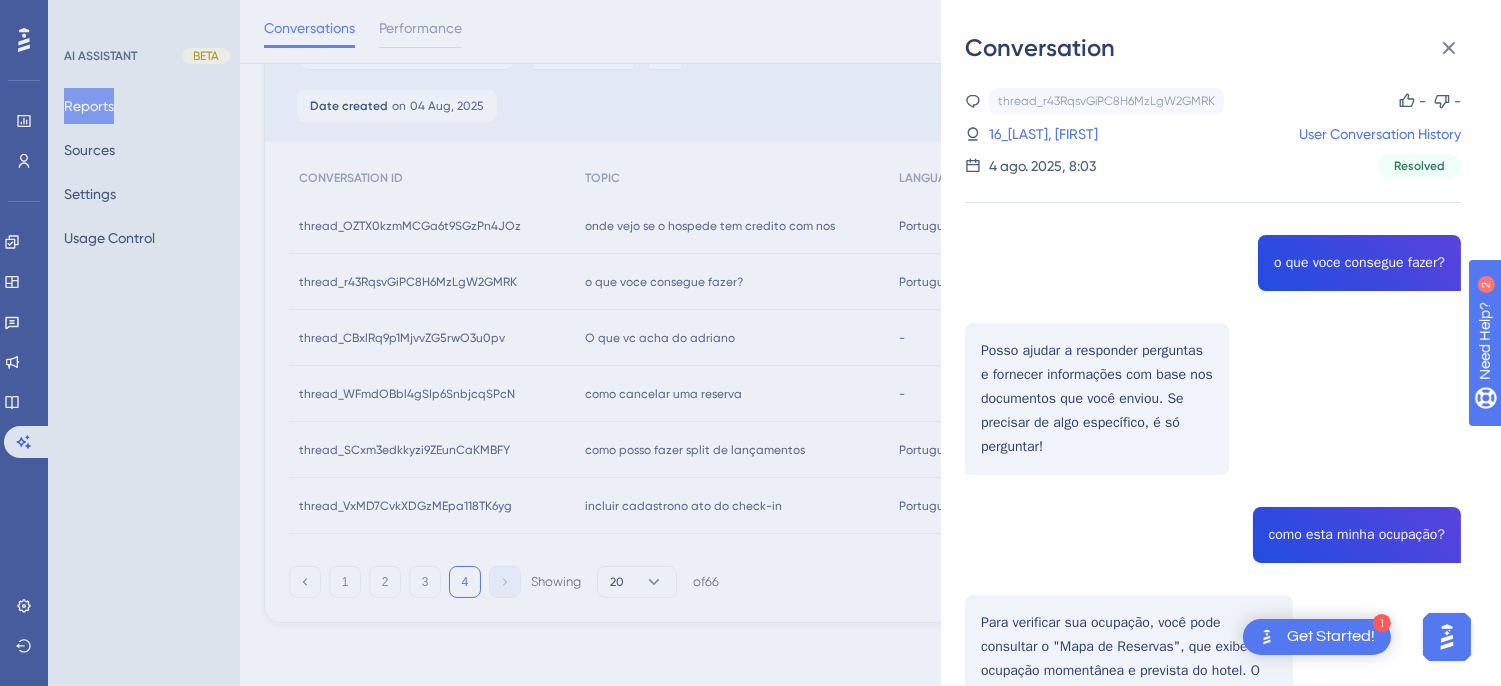 click on "thread_r43RqsvGiPC8H6MzLgW2GMRK Copy - - 16_Barroggi, Eduardo User Conversation History [DATE], [TIME] Resolved o que voce consegue fazer? Posso ajudar a responder perguntas e fornecer informações com base nos documentos que você enviou. Se precisar de algo específico, é só perguntar! como esta minha ocupação? Para verificar sua ocupação, você pode consultar o "Mapa de Reservas", que exibe a ocupação momentânea e prevista do hotel. O cálculo da ocupação momentânea é feito pela fórmula:
[ \text{Ocupação Momentânea} = \left(\frac{\text{quantidade de apartamentos ocupados}}{\text{total de apartamentos}}\right) \times 100 ]
Além disso, o mapa também mostra informações sobre check-ins e check-outs, permitindo uma visão geral da situação atual do hotel . Se precisar de mais detalhes ou ajuda, é só avisar!" at bounding box center [1213, 576] 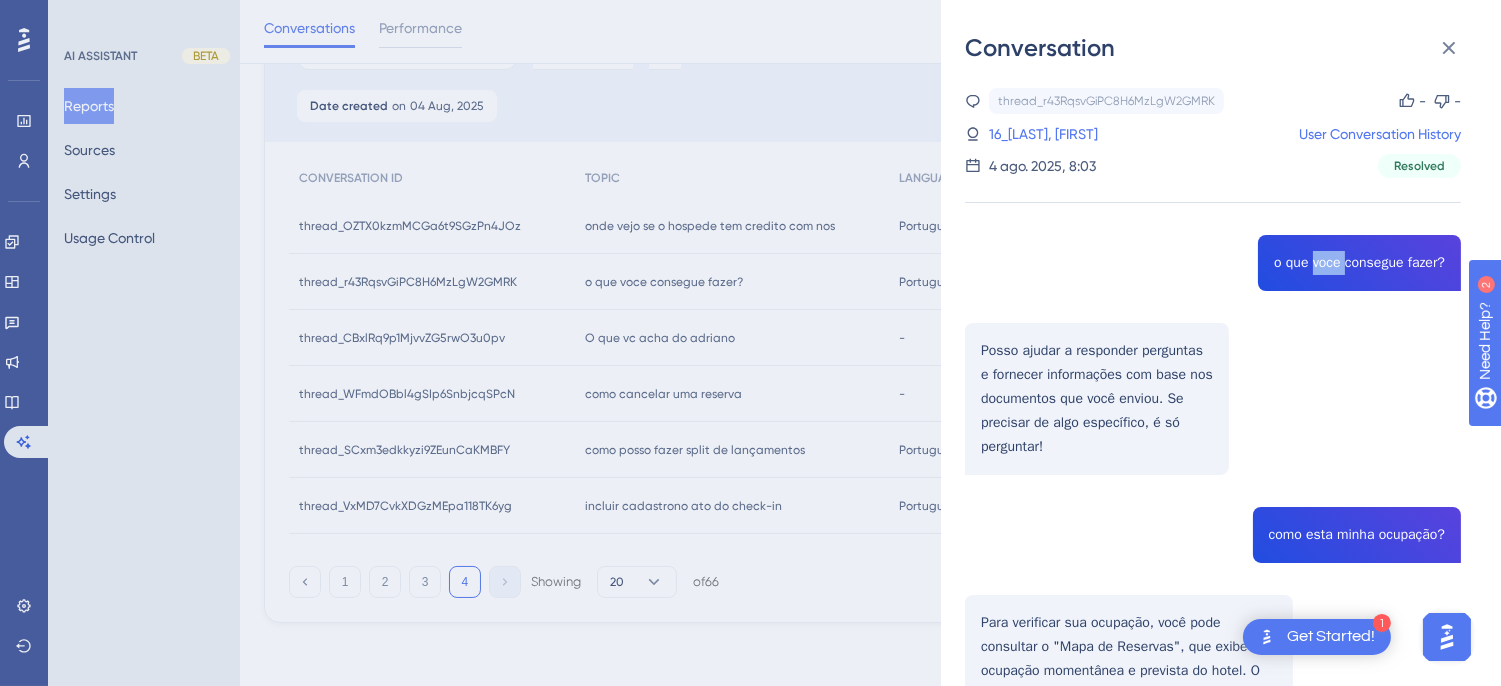 click on "thread_r43RqsvGiPC8H6MzLgW2GMRK Copy - - 16_Barroggi, Eduardo User Conversation History [DATE], [TIME] Resolved o que voce consegue fazer? Posso ajudar a responder perguntas e fornecer informações com base nos documentos que você enviou. Se precisar de algo específico, é só perguntar! como esta minha ocupação? Para verificar sua ocupação, você pode consultar o "Mapa de Reservas", que exibe a ocupação momentânea e prevista do hotel. O cálculo da ocupação momentânea é feito pela fórmula:
[ \text{Ocupação Momentânea} = \left(\frac{\text{quantidade de apartamentos ocupados}}{\text{total de apartamentos}}\right) \times 100 ]
Além disso, o mapa também mostra informações sobre check-ins e check-outs, permitindo uma visão geral da situação atual do hotel . Se precisar de mais detalhes ou ajuda, é só avisar!" at bounding box center (1213, 576) 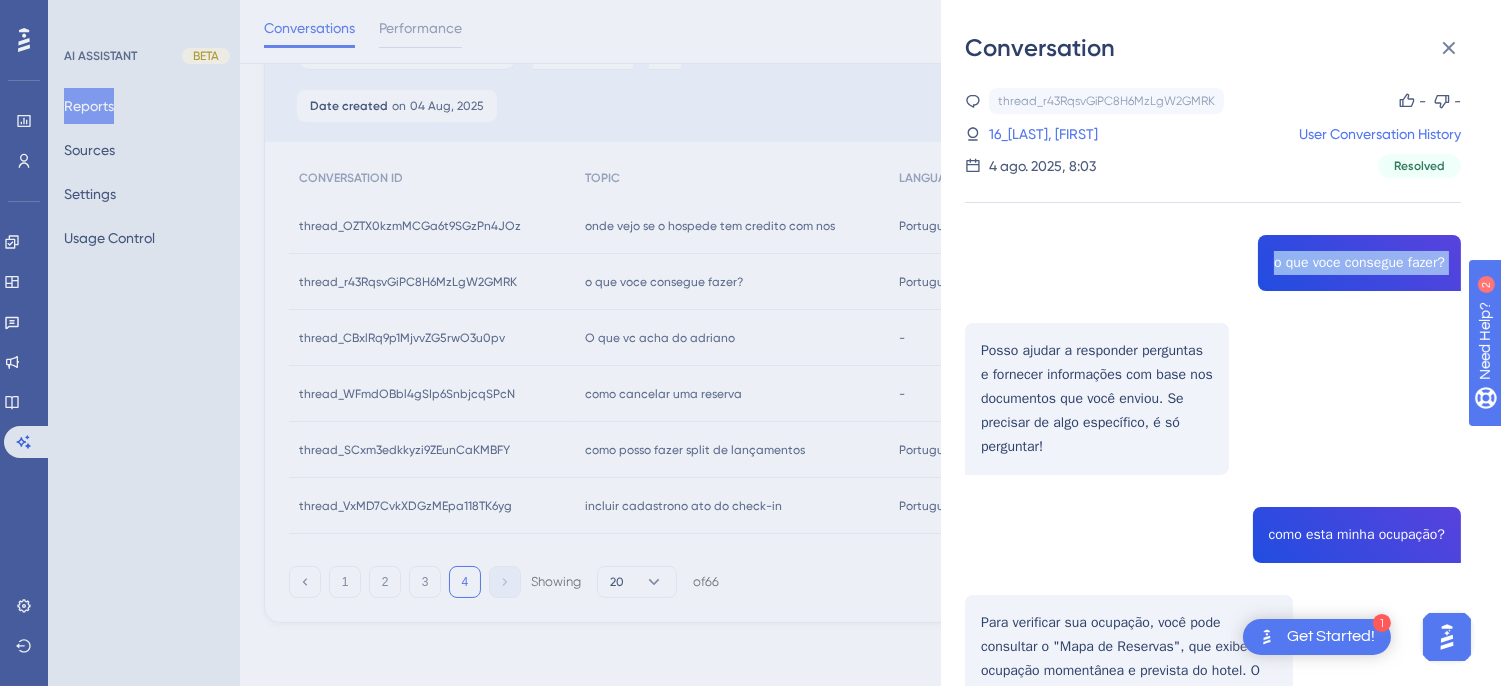 click on "thread_r43RqsvGiPC8H6MzLgW2GMRK Copy - - 16_Barroggi, Eduardo User Conversation History [DATE], [TIME] Resolved o que voce consegue fazer? Posso ajudar a responder perguntas e fornecer informações com base nos documentos que você enviou. Se precisar de algo específico, é só perguntar! como esta minha ocupação? Para verificar sua ocupação, você pode consultar o "Mapa de Reservas", que exibe a ocupação momentânea e prevista do hotel. O cálculo da ocupação momentânea é feito pela fórmula:
[ \text{Ocupação Momentânea} = \left(\frac{\text{quantidade de apartamentos ocupados}}{\text{total de apartamentos}}\right) \times 100 ]
Além disso, o mapa também mostra informações sobre check-ins e check-outs, permitindo uma visão geral da situação atual do hotel . Se precisar de mais detalhes ou ajuda, é só avisar!" at bounding box center [1213, 576] 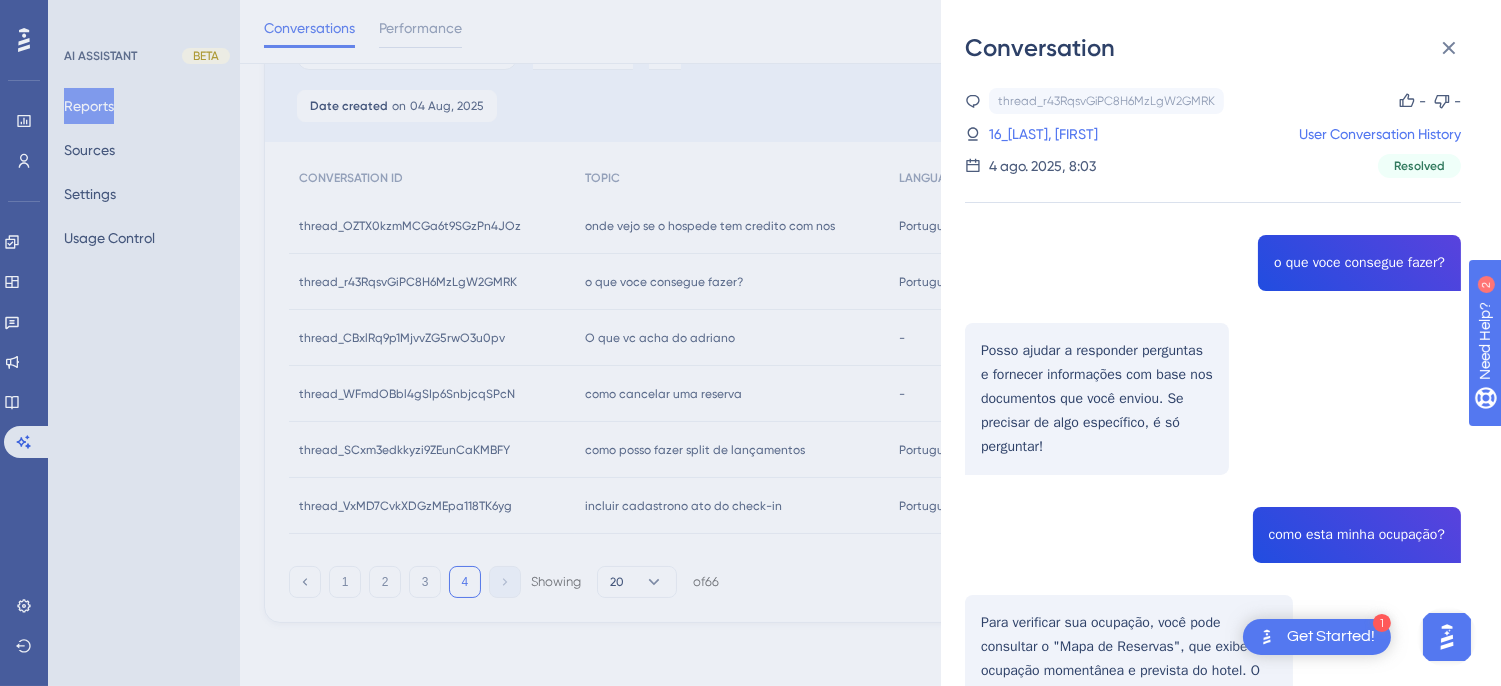 click on "thread_r43RqsvGiPC8H6MzLgW2GMRK Copy - - 16_Barroggi, Eduardo User Conversation History [DATE], [TIME] Resolved o que voce consegue fazer? Posso ajudar a responder perguntas e fornecer informações com base nos documentos que você enviou. Se precisar de algo específico, é só perguntar! como esta minha ocupação? Para verificar sua ocupação, você pode consultar o "Mapa de Reservas", que exibe a ocupação momentânea e prevista do hotel. O cálculo da ocupação momentânea é feito pela fórmula:
[ \text{Ocupação Momentânea} = \left(\frac{\text{quantidade de apartamentos ocupados}}{\text{total de apartamentos}}\right) \times 100 ]
Além disso, o mapa também mostra informações sobre check-ins e check-outs, permitindo uma visão geral da situação atual do hotel . Se precisar de mais detalhes ou ajuda, é só avisar!" at bounding box center (1213, 576) 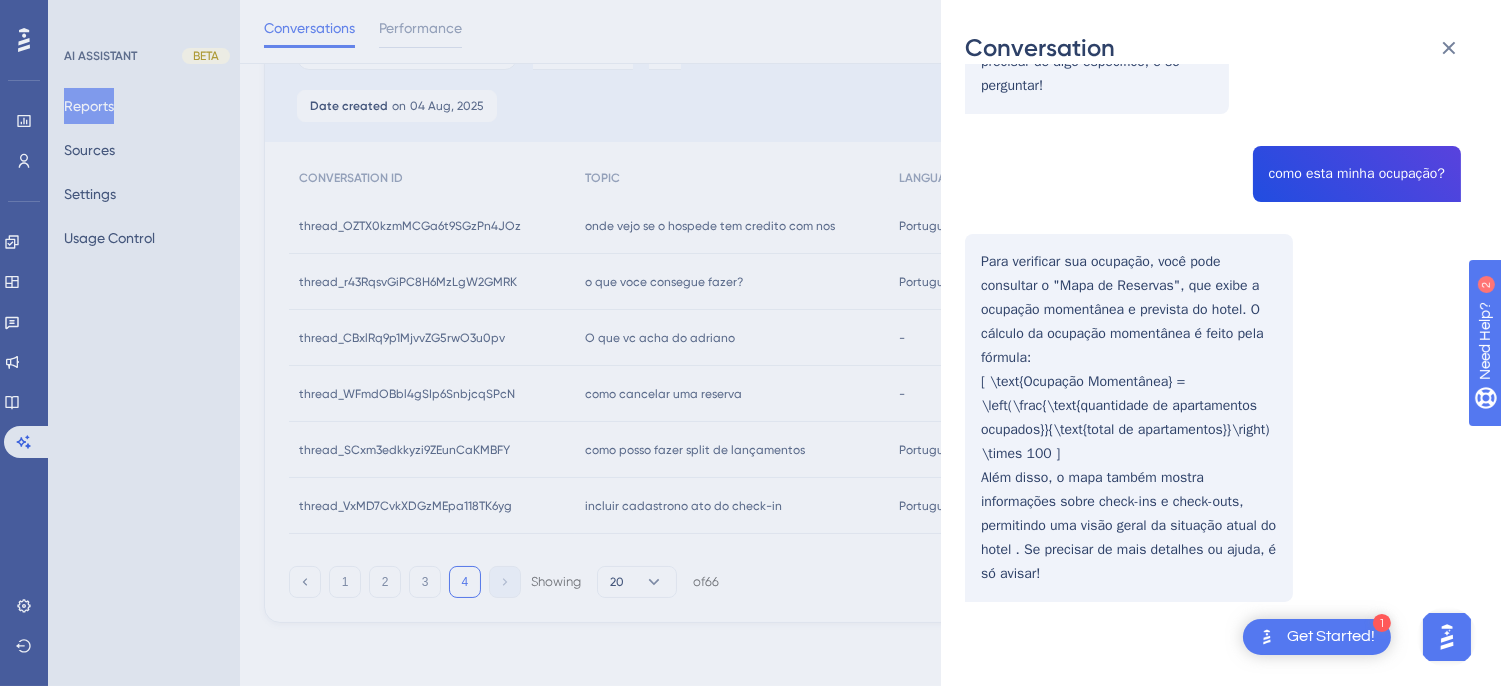 click on "thread_r43RqsvGiPC8H6MzLgW2GMRK Copy - - 16_Barroggi, Eduardo User Conversation History [DATE], [TIME] Resolved o que voce consegue fazer? Posso ajudar a responder perguntas e fornecer informações com base nos documentos que você enviou. Se precisar de algo específico, é só perguntar! como esta minha ocupação? Para verificar sua ocupação, você pode consultar o "Mapa de Reservas", que exibe a ocupação momentânea e prevista do hotel. O cálculo da ocupação momentânea é feito pela fórmula:
[ \text{Ocupação Momentânea} = \left(\frac{\text{quantidade de apartamentos ocupados}}{\text{total de apartamentos}}\right) \times 100 ]
Além disso, o mapa também mostra informações sobre check-ins e check-outs, permitindo uma visão geral da situação atual do hotel . Se precisar de mais detalhes ou ajuda, é só avisar!" at bounding box center [1213, 215] 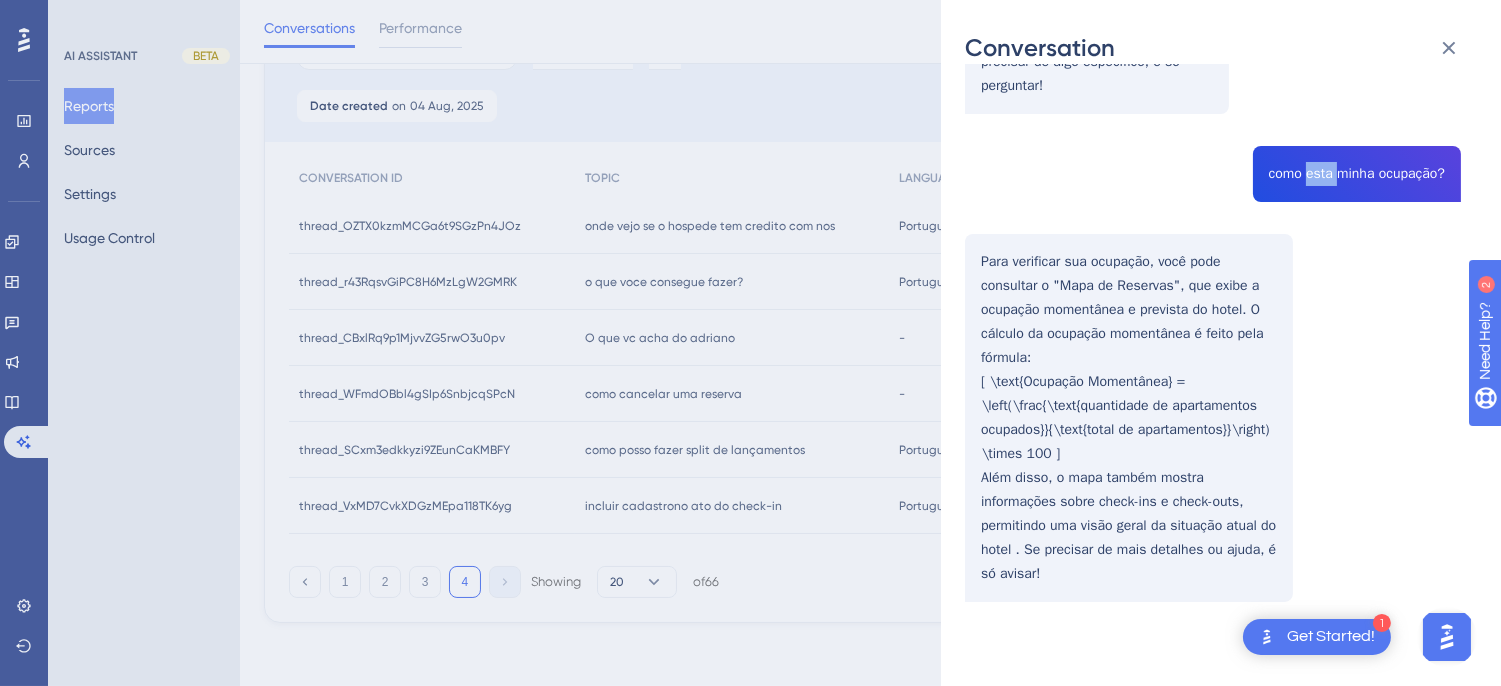 click on "thread_r43RqsvGiPC8H6MzLgW2GMRK Copy - - 16_Barroggi, Eduardo User Conversation History [DATE], [TIME] Resolved o que voce consegue fazer? Posso ajudar a responder perguntas e fornecer informações com base nos documentos que você enviou. Se precisar de algo específico, é só perguntar! como esta minha ocupação? Para verificar sua ocupação, você pode consultar o "Mapa de Reservas", que exibe a ocupação momentânea e prevista do hotel. O cálculo da ocupação momentânea é feito pela fórmula:
[ \text{Ocupação Momentânea} = \left(\frac{\text{quantidade de apartamentos ocupados}}{\text{total de apartamentos}}\right) \times 100 ]
Além disso, o mapa também mostra informações sobre check-ins e check-outs, permitindo uma visão geral da situação atual do hotel . Se precisar de mais detalhes ou ajuda, é só avisar!" at bounding box center [1213, 215] 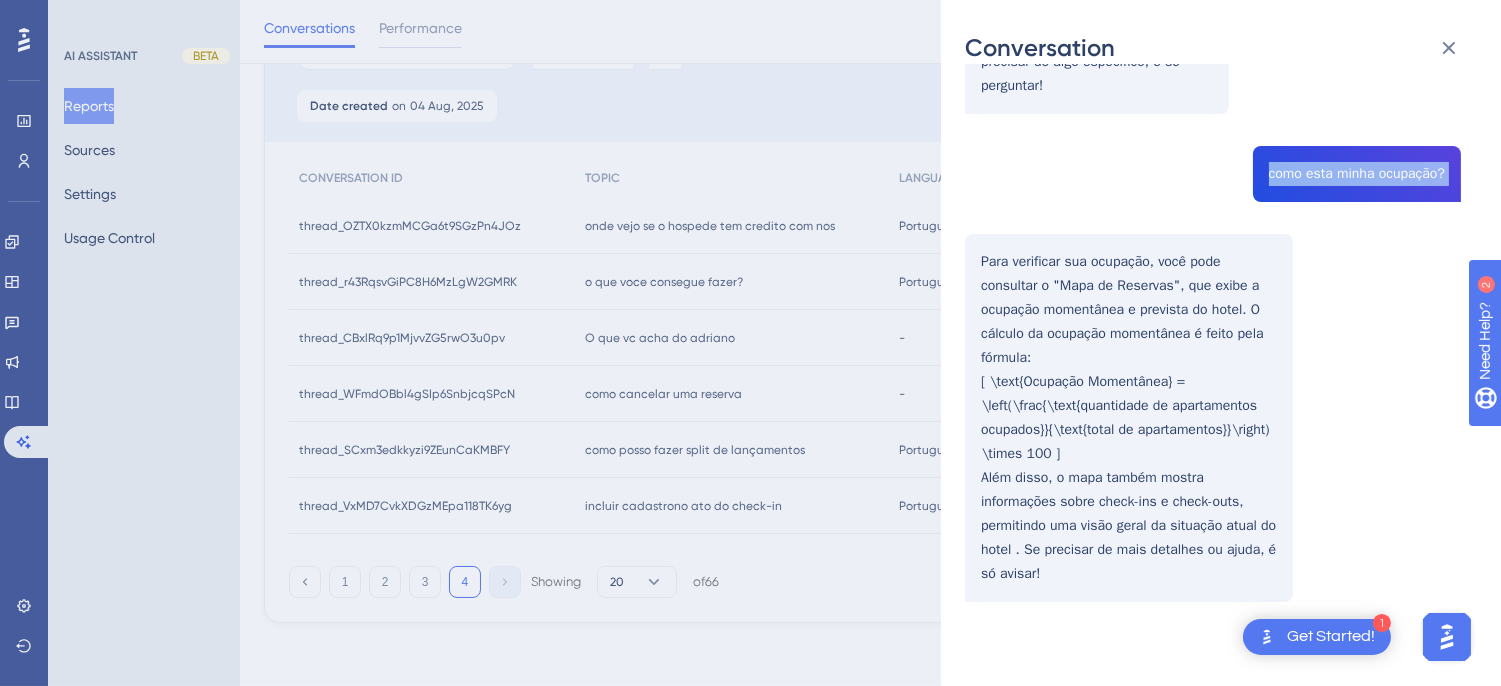 click on "thread_r43RqsvGiPC8H6MzLgW2GMRK Copy - - 16_Barroggi, Eduardo User Conversation History [DATE], [TIME] Resolved o que voce consegue fazer? Posso ajudar a responder perguntas e fornecer informações com base nos documentos que você enviou. Se precisar de algo específico, é só perguntar! como esta minha ocupação? Para verificar sua ocupação, você pode consultar o "Mapa de Reservas", que exibe a ocupação momentânea e prevista do hotel. O cálculo da ocupação momentânea é feito pela fórmula:
[ \text{Ocupação Momentânea} = \left(\frac{\text{quantidade de apartamentos ocupados}}{\text{total de apartamentos}}\right) \times 100 ]
Além disso, o mapa também mostra informações sobre check-ins e check-outs, permitindo uma visão geral da situação atual do hotel . Se precisar de mais detalhes ou ajuda, é só avisar!" at bounding box center [1213, 215] 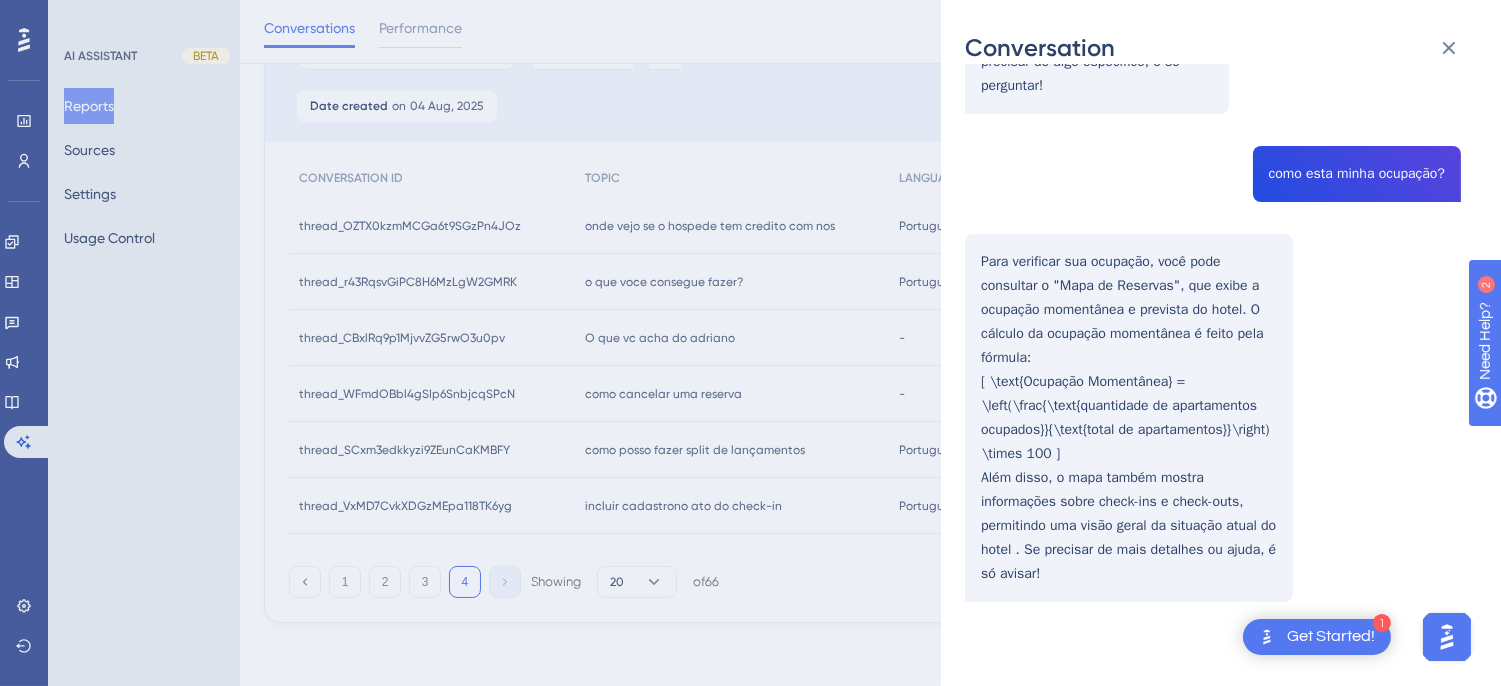 click on "thread_r43RqsvGiPC8H6MzLgW2GMRK Copy - - 16_Barroggi, Eduardo User Conversation History [DATE], [TIME] Resolved o que voce consegue fazer? Posso ajudar a responder perguntas e fornecer informações com base nos documentos que você enviou. Se precisar de algo específico, é só perguntar! como esta minha ocupação? Para verificar sua ocupação, você pode consultar o "Mapa de Reservas", que exibe a ocupação momentânea e prevista do hotel. O cálculo da ocupação momentânea é feito pela fórmula:
[ \text{Ocupação Momentânea} = \left(\frac{\text{quantidade de apartamentos ocupados}}{\text{total de apartamentos}}\right) \times 100 ]
Além disso, o mapa também mostra informações sobre check-ins e check-outs, permitindo uma visão geral da situação atual do hotel . Se precisar de mais detalhes ou ajuda, é só avisar!" at bounding box center [1213, 215] 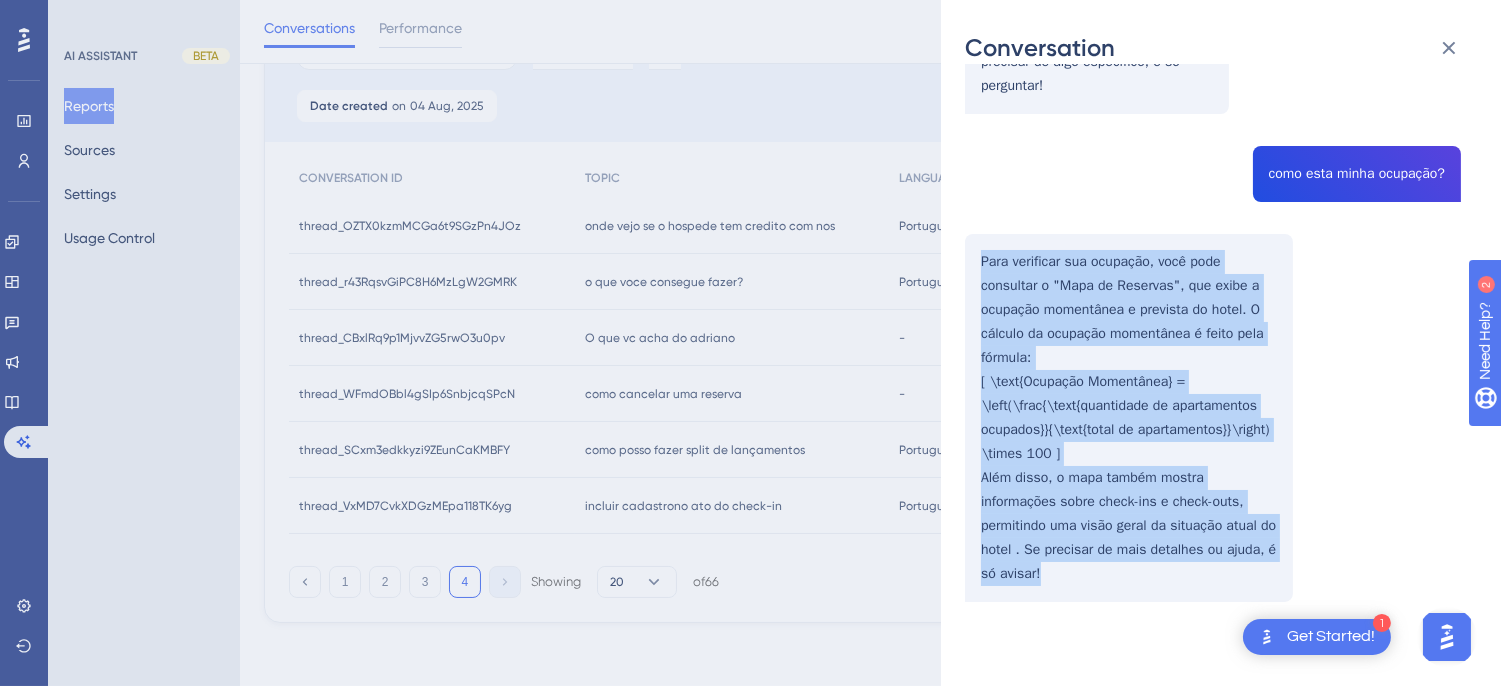 drag, startPoint x: 1012, startPoint y: 302, endPoint x: 1056, endPoint y: 333, distance: 53.823788 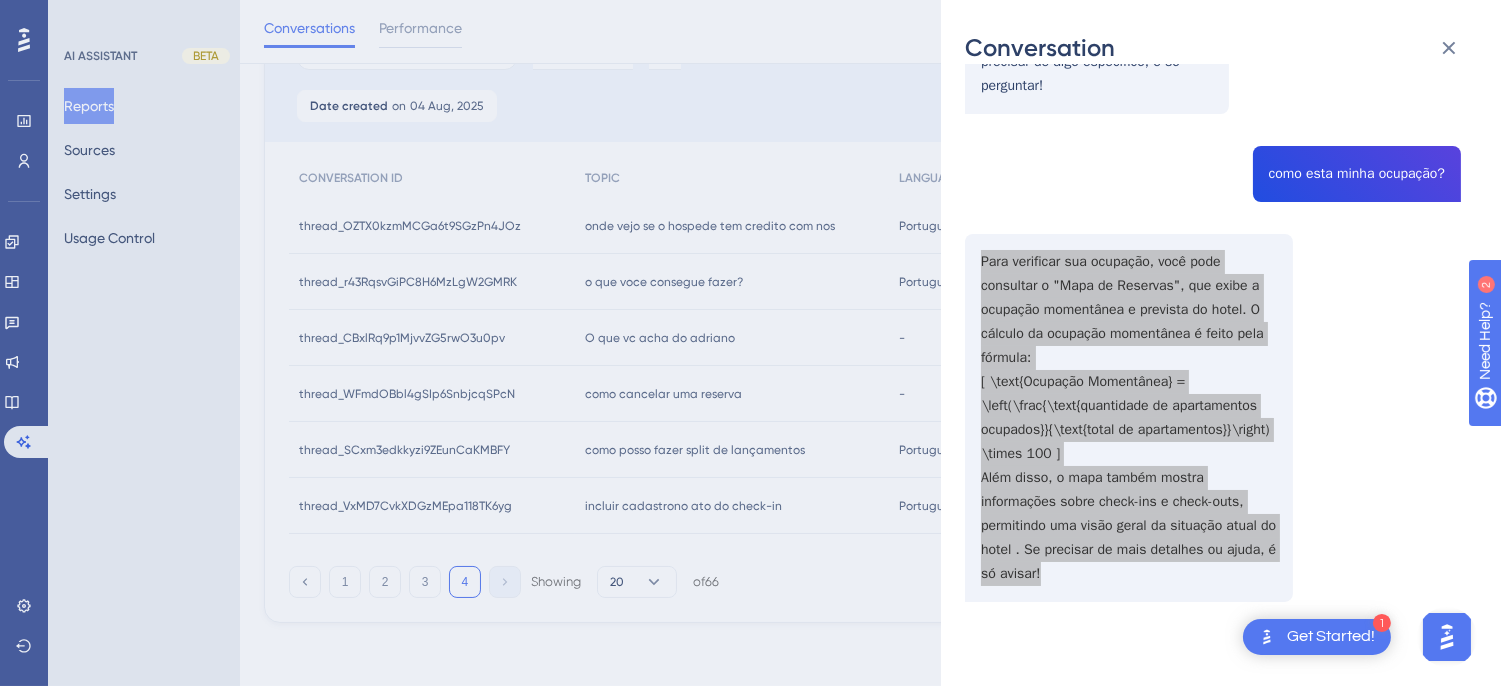 scroll, scrollTop: 0, scrollLeft: 0, axis: both 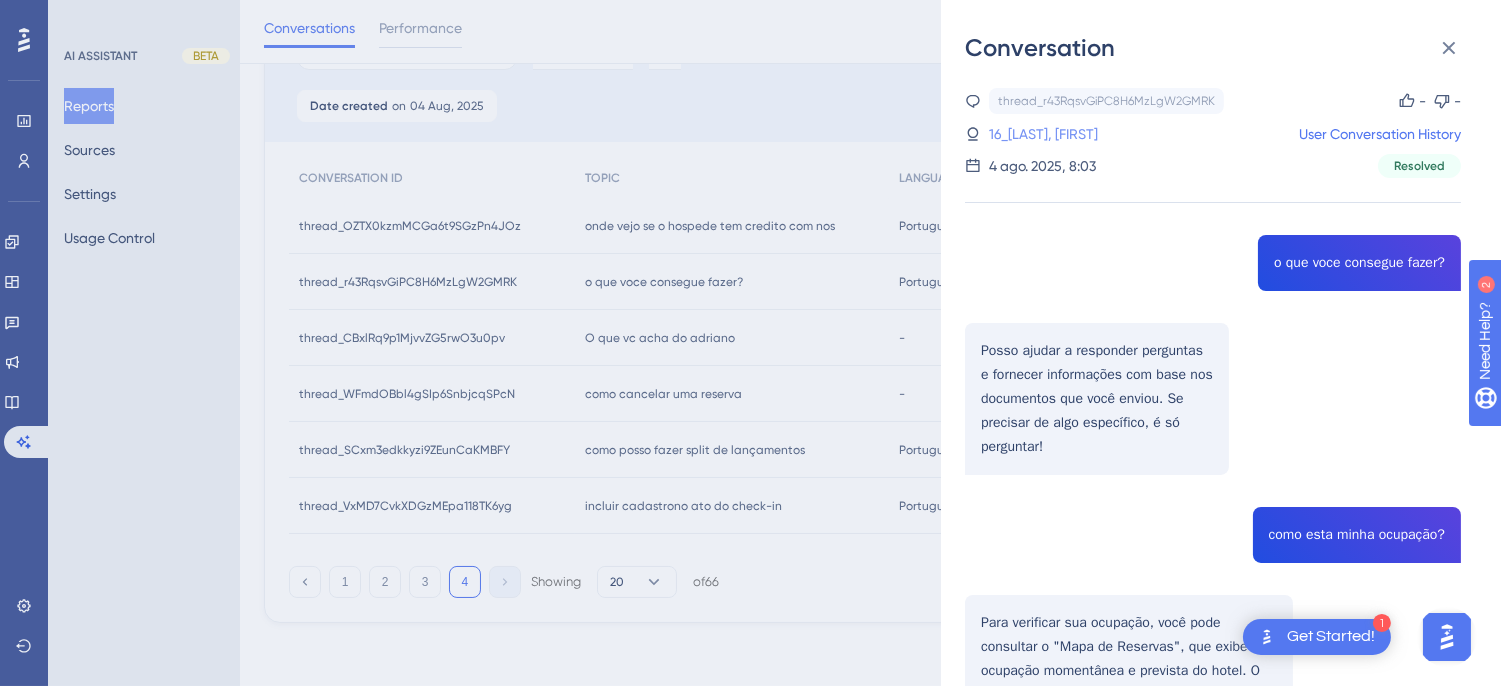 click on "16_[LAST], [FIRST]" at bounding box center (1043, 134) 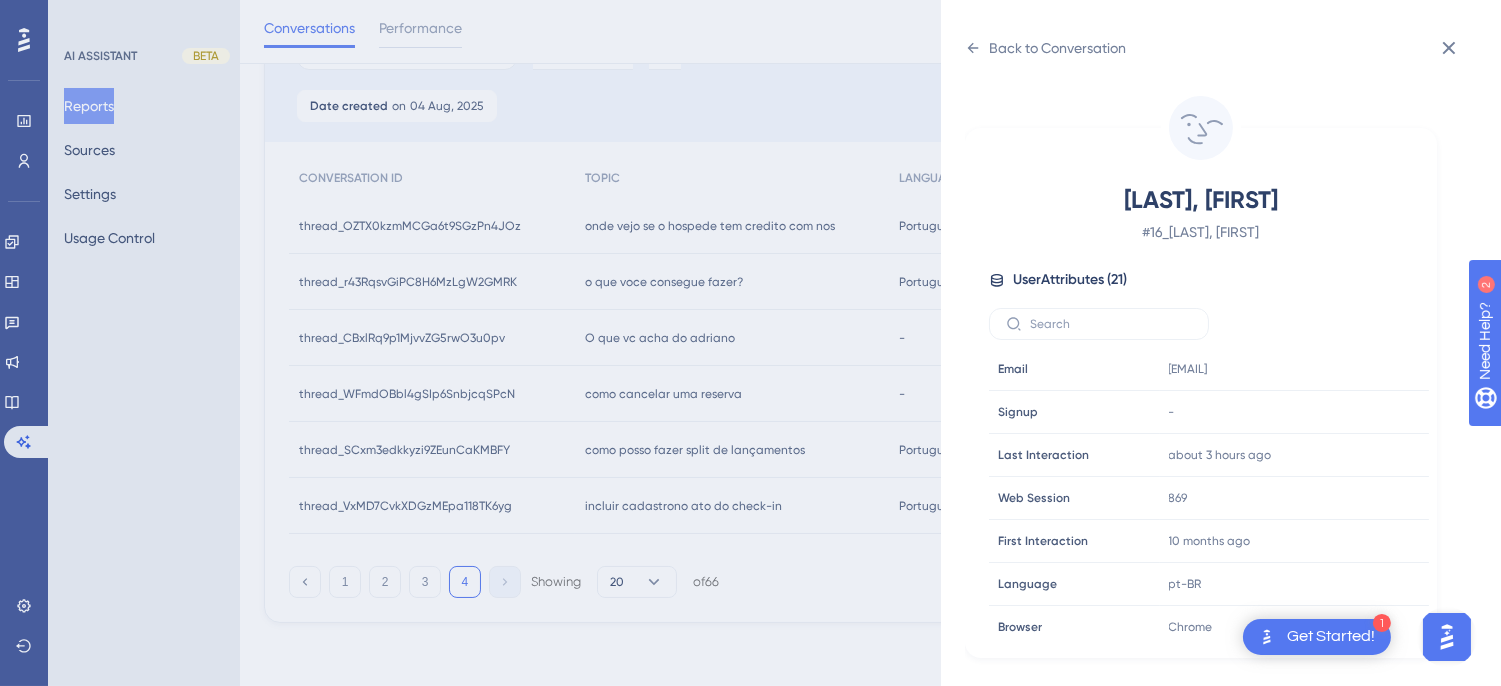 scroll, scrollTop: 610, scrollLeft: 0, axis: vertical 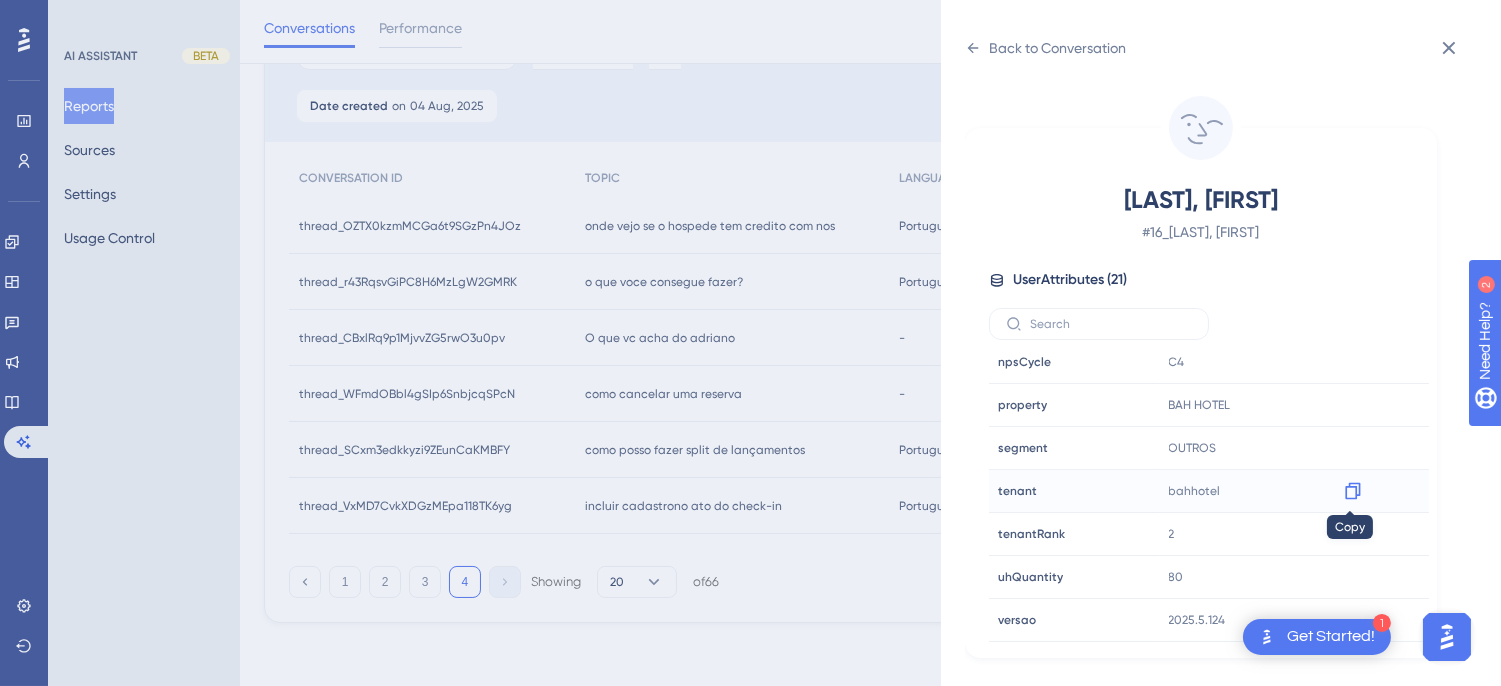 click 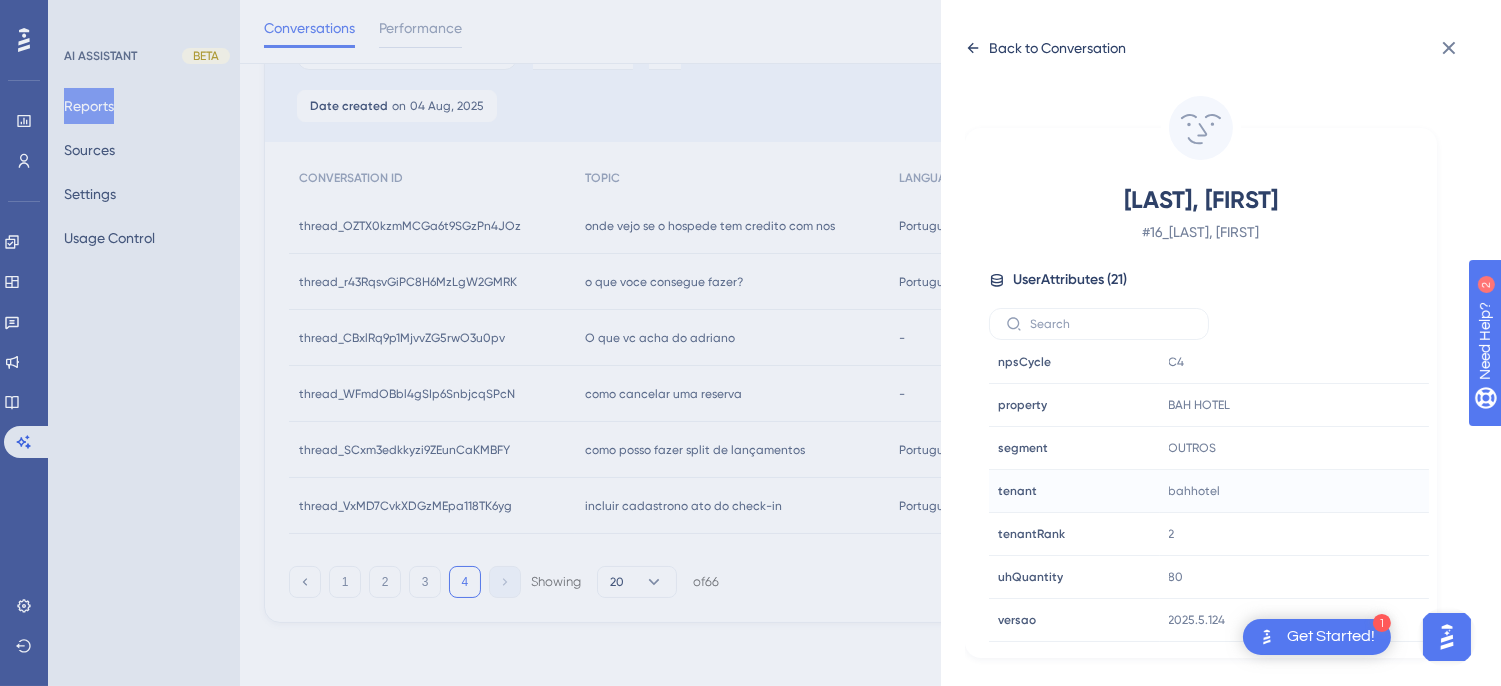click on "Back to Conversation" at bounding box center [1045, 48] 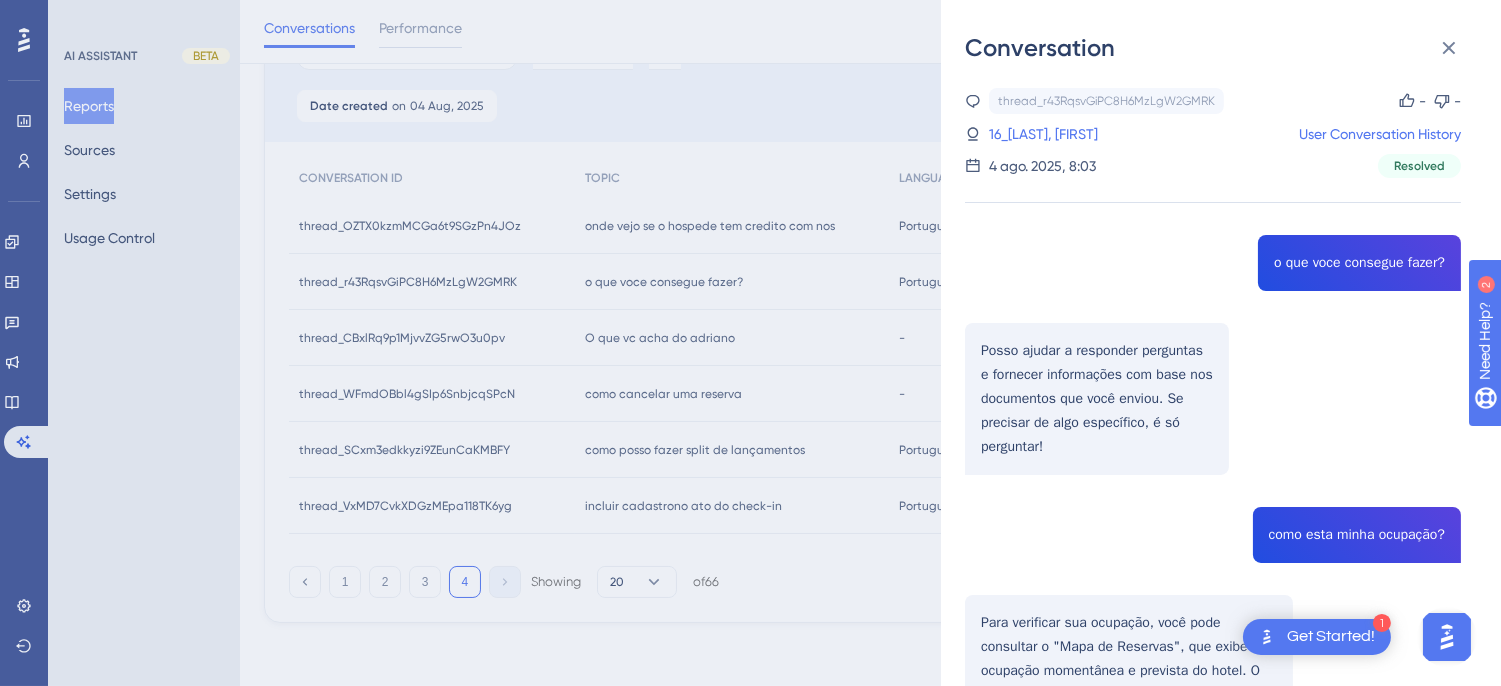 scroll, scrollTop: 361, scrollLeft: 0, axis: vertical 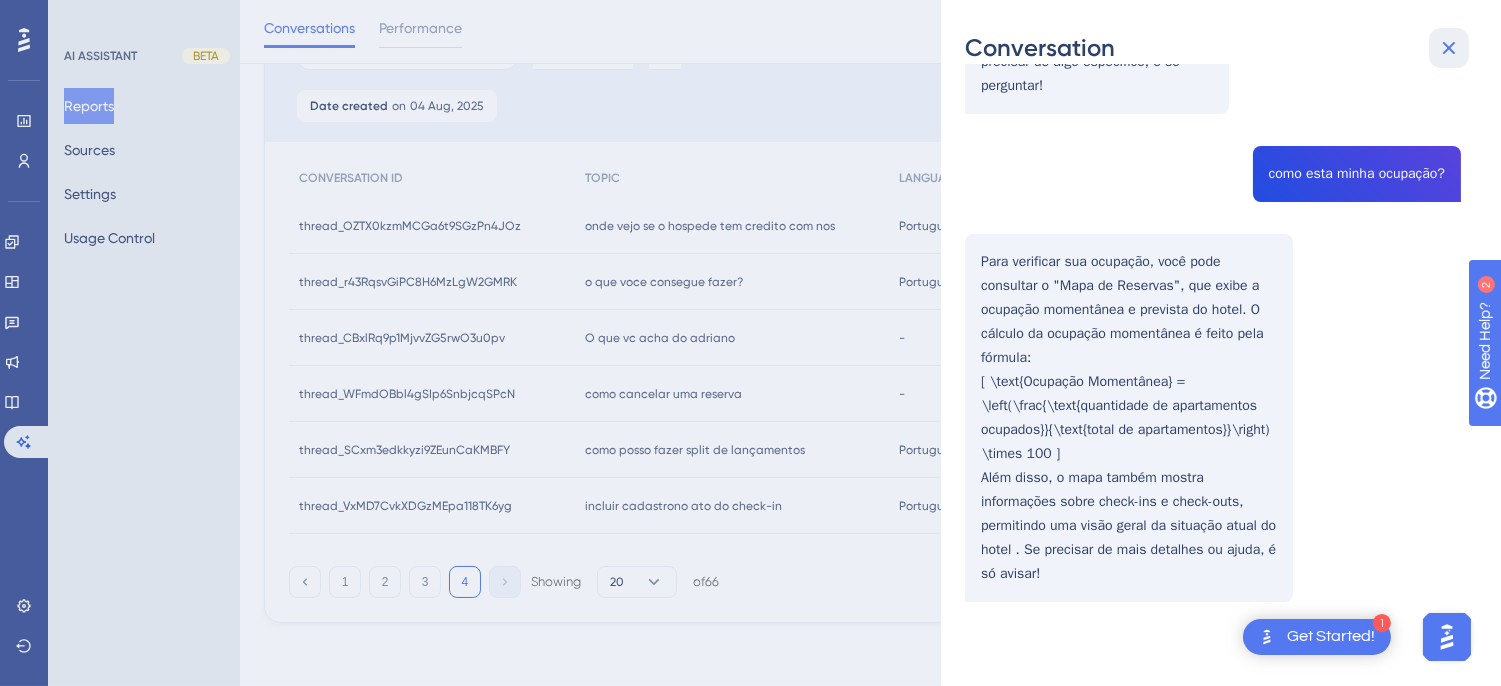 click 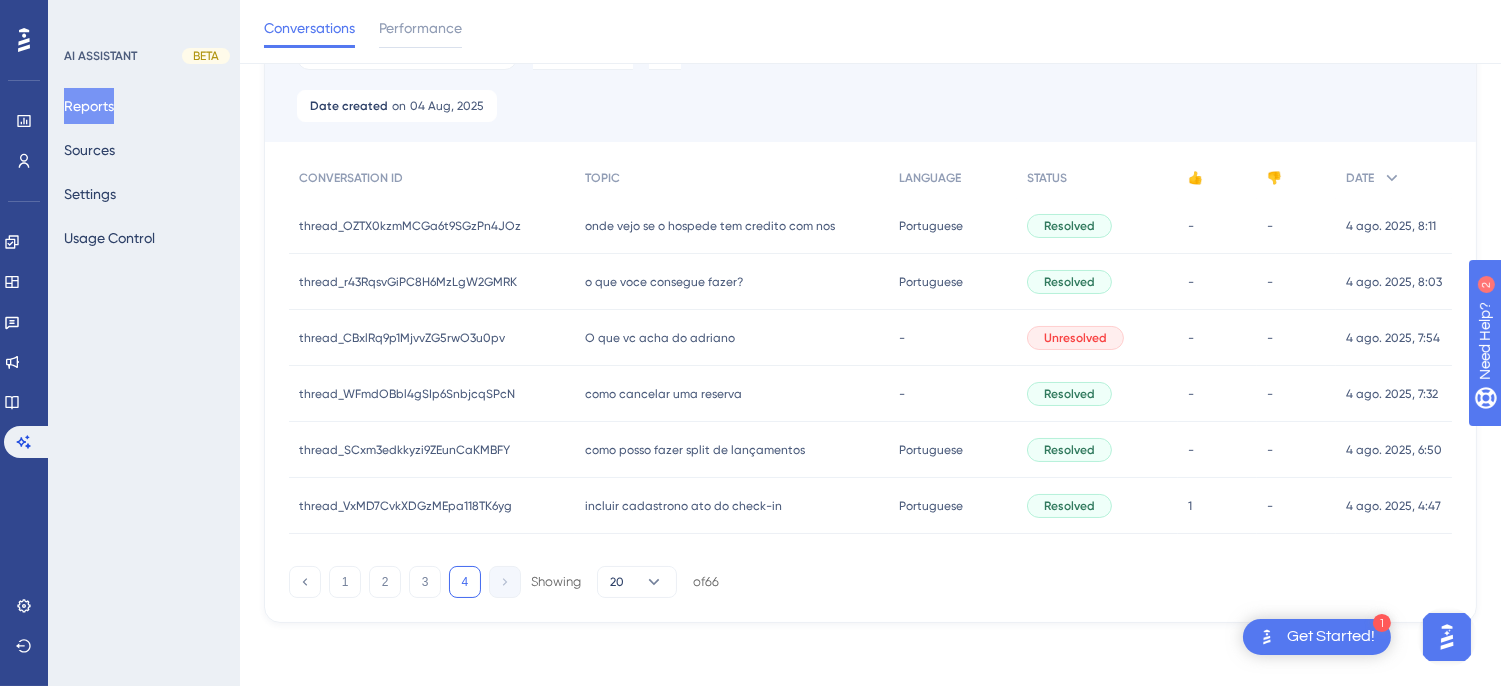 click on "O que vc acha do adriano" at bounding box center [660, 338] 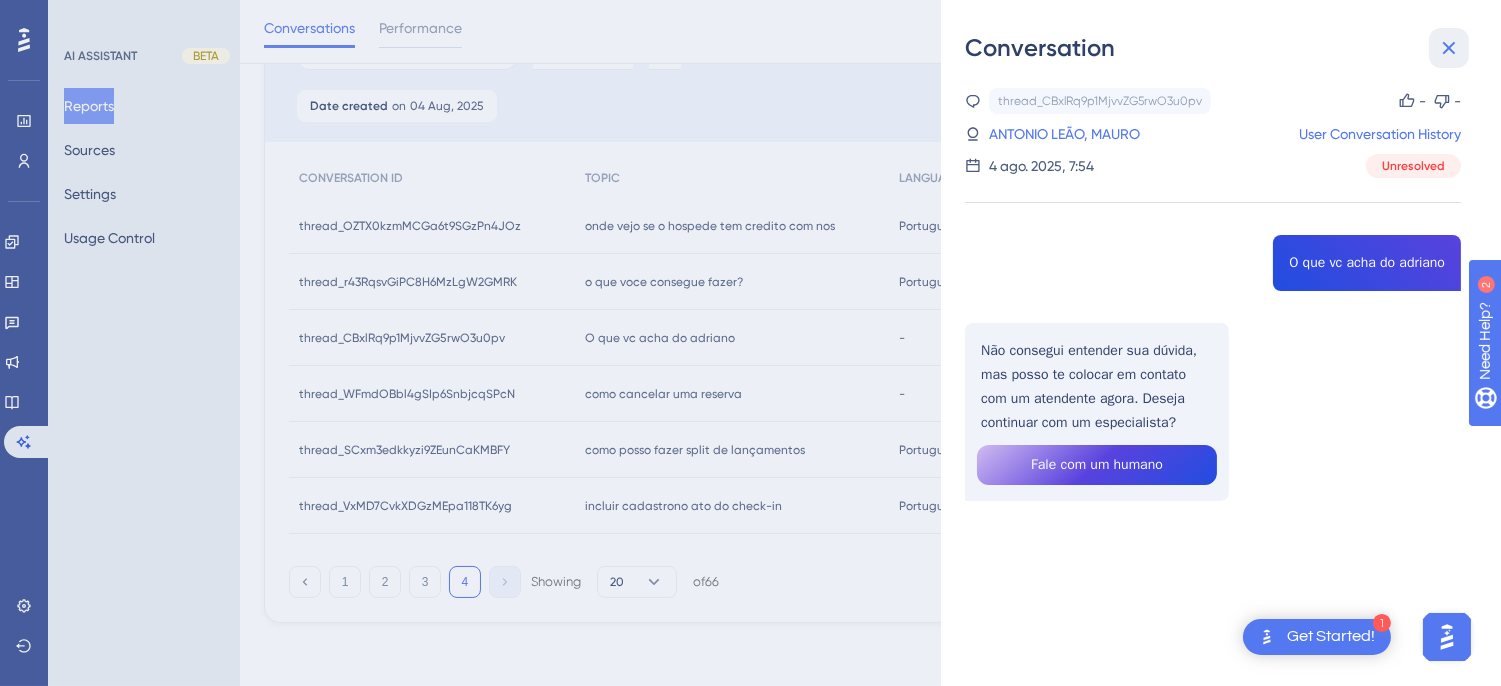 drag, startPoint x: 1456, startPoint y: 44, endPoint x: 711, endPoint y: 294, distance: 785.8276 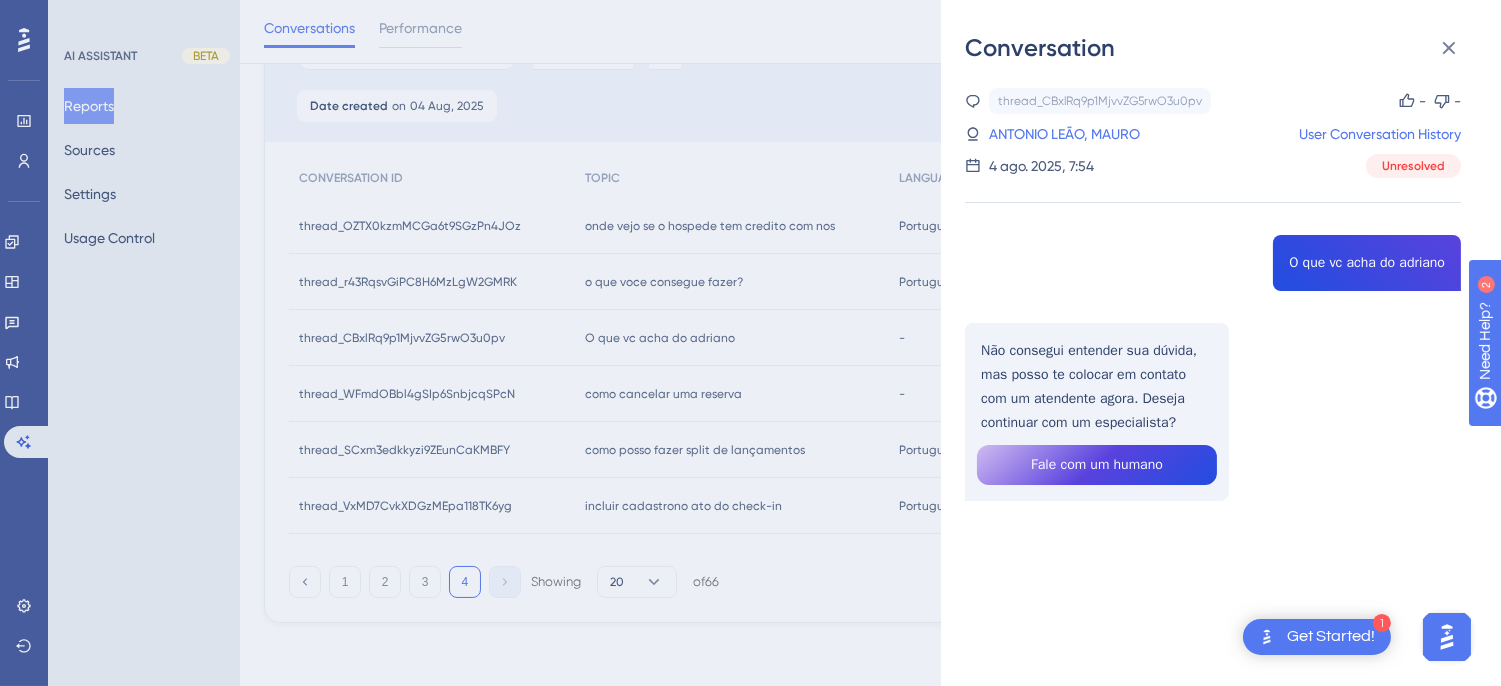 click 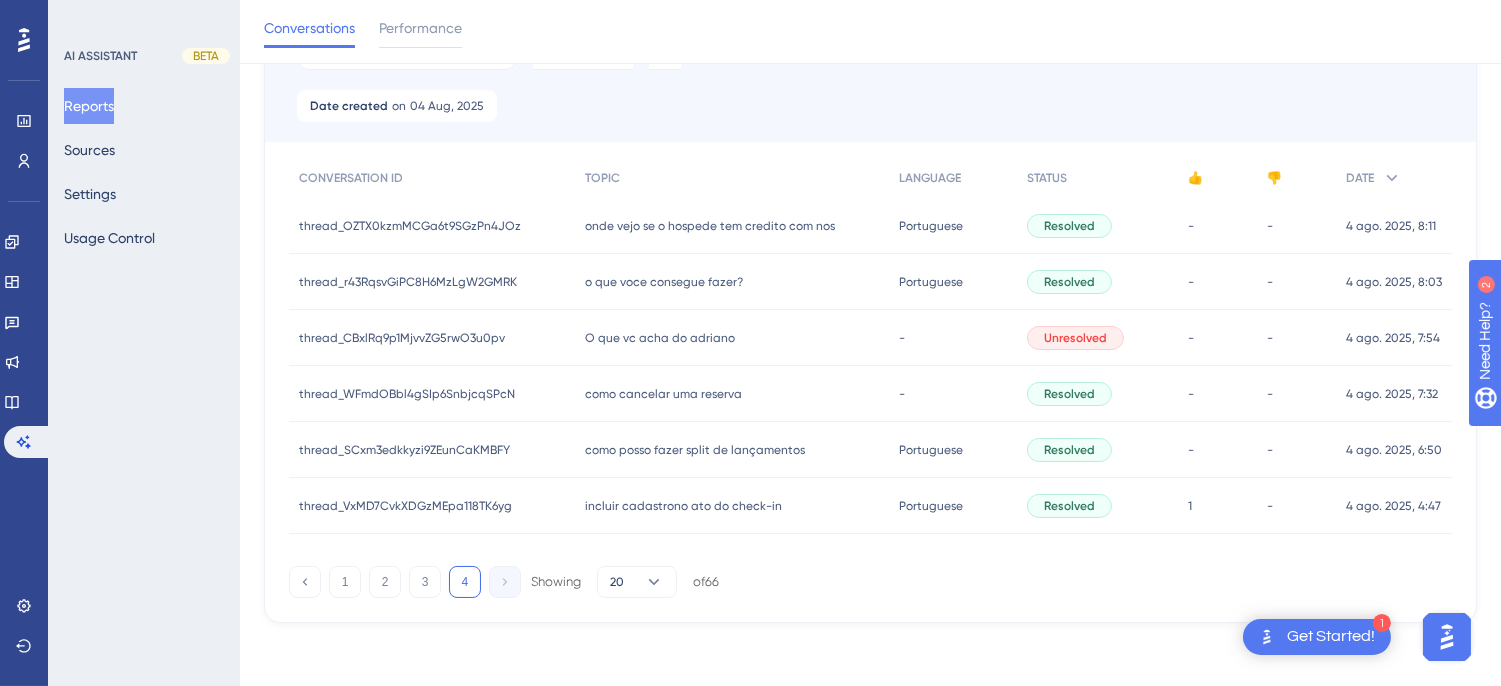 click on "como cancelar uma reserva" at bounding box center [663, 394] 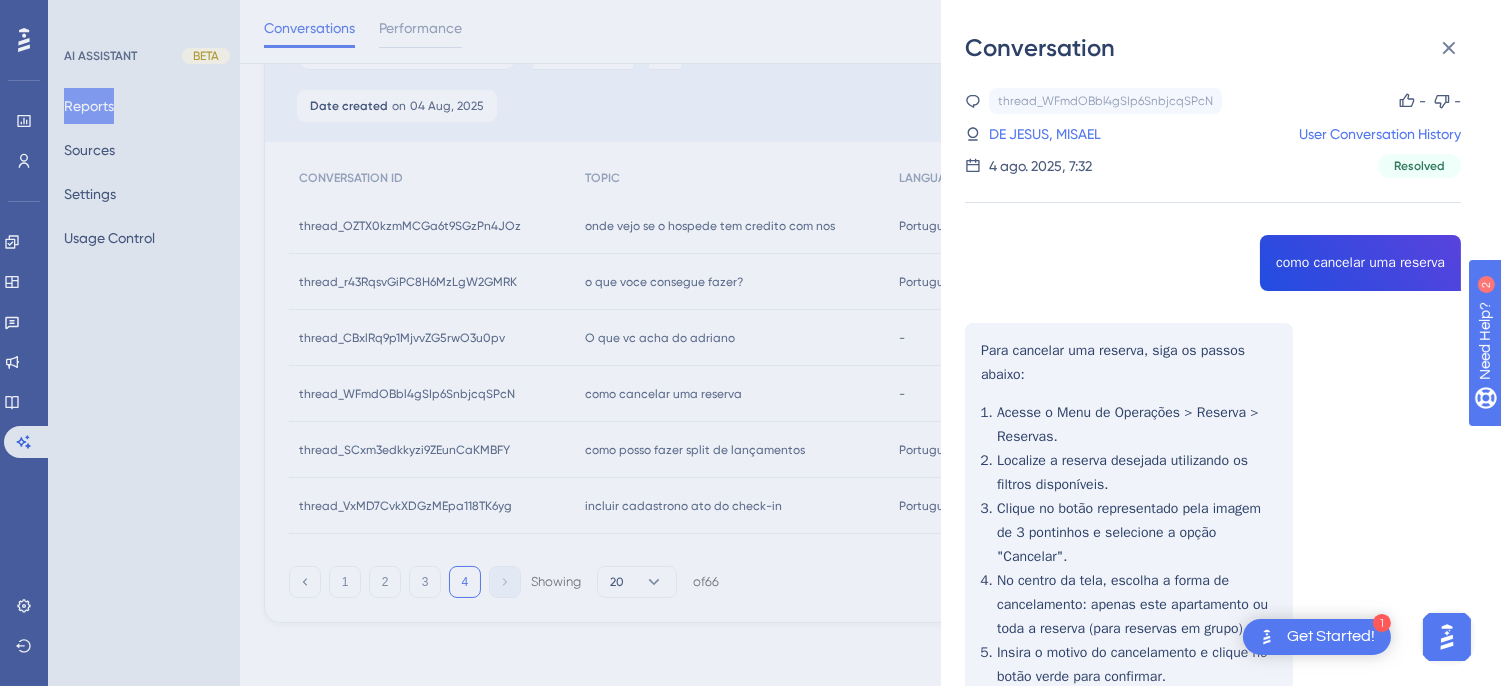 click on "DE JESUS, MISAEL User Conversation History 4 ago. 2025,
7:32 Resolved como cancelar uma reserva Para cancelar uma reserva, siga os passos abaixo:
Acesse o Menu de Operações > Reserva > Reservas.
Localize a reserva desejada utilizando os filtros disponíveis.
Clique no botão representado pela imagem de 3 pontinhos e selecione a opção "Cancelar".
No centro da tela, escolha a forma de cancelamento: apenas este apartamento ou toda a reserva (para reservas em grupo).
Insira o motivo do cancelamento e clique no botão verde para confirmar.
Após esses procedimentos, a reserva estará cancelada. Se a reserva foi feita online, o cancelamento será processado automaticamente no sistema HITS." at bounding box center (1213, 502) 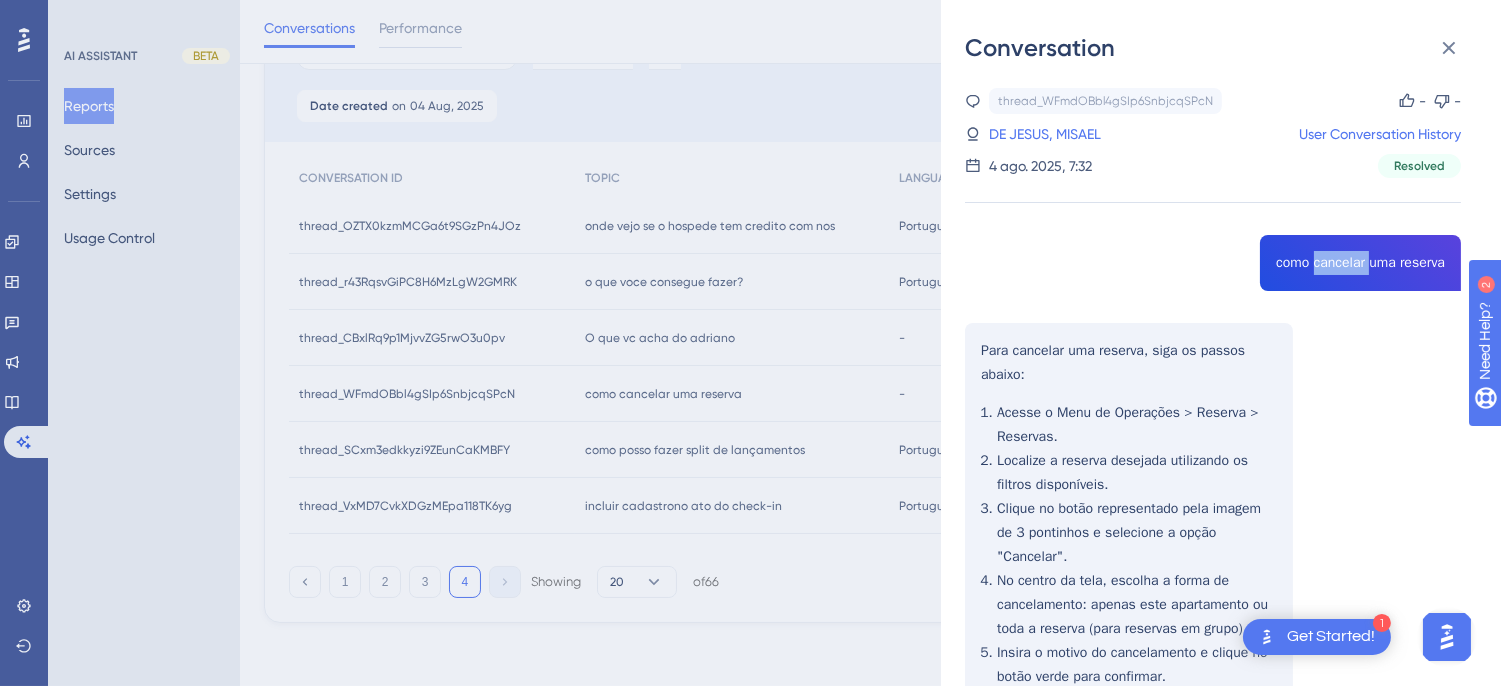 click on "DE JESUS, MISAEL User Conversation History 4 ago. 2025,
7:32 Resolved como cancelar uma reserva Para cancelar uma reserva, siga os passos abaixo:
Acesse o Menu de Operações > Reserva > Reservas.
Localize a reserva desejada utilizando os filtros disponíveis.
Clique no botão representado pela imagem de 3 pontinhos e selecione a opção "Cancelar".
No centro da tela, escolha a forma de cancelamento: apenas este apartamento ou toda a reserva (para reservas em grupo).
Insira o motivo do cancelamento e clique no botão verde para confirmar.
Após esses procedimentos, a reserva estará cancelada. Se a reserva foi feita online, o cancelamento será processado automaticamente no sistema HITS." at bounding box center (1213, 502) 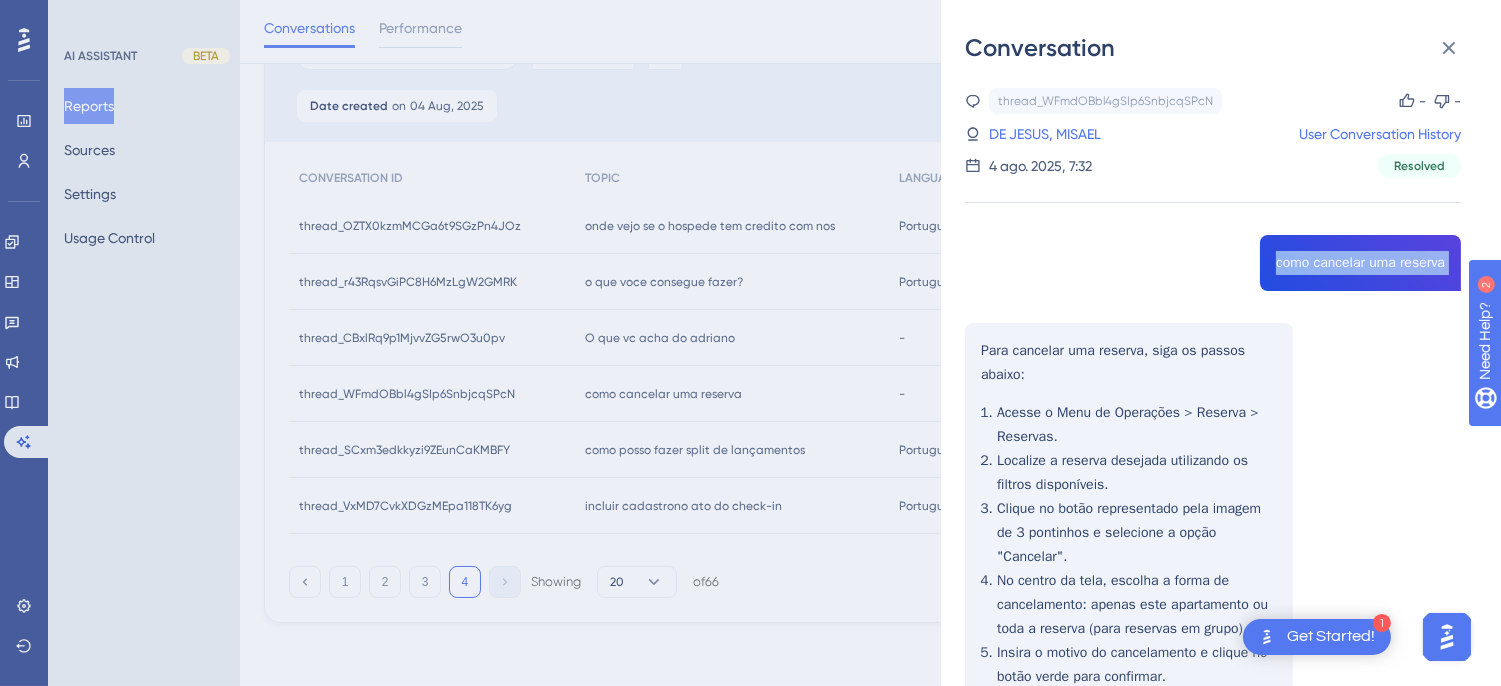 click on "DE JESUS, MISAEL User Conversation History 4 ago. 2025,
7:32 Resolved como cancelar uma reserva Para cancelar uma reserva, siga os passos abaixo:
Acesse o Menu de Operações > Reserva > Reservas.
Localize a reserva desejada utilizando os filtros disponíveis.
Clique no botão representado pela imagem de 3 pontinhos e selecione a opção "Cancelar".
No centro da tela, escolha a forma de cancelamento: apenas este apartamento ou toda a reserva (para reservas em grupo).
Insira o motivo do cancelamento e clique no botão verde para confirmar.
Após esses procedimentos, a reserva estará cancelada. Se a reserva foi feita online, o cancelamento será processado automaticamente no sistema HITS." at bounding box center (1213, 502) 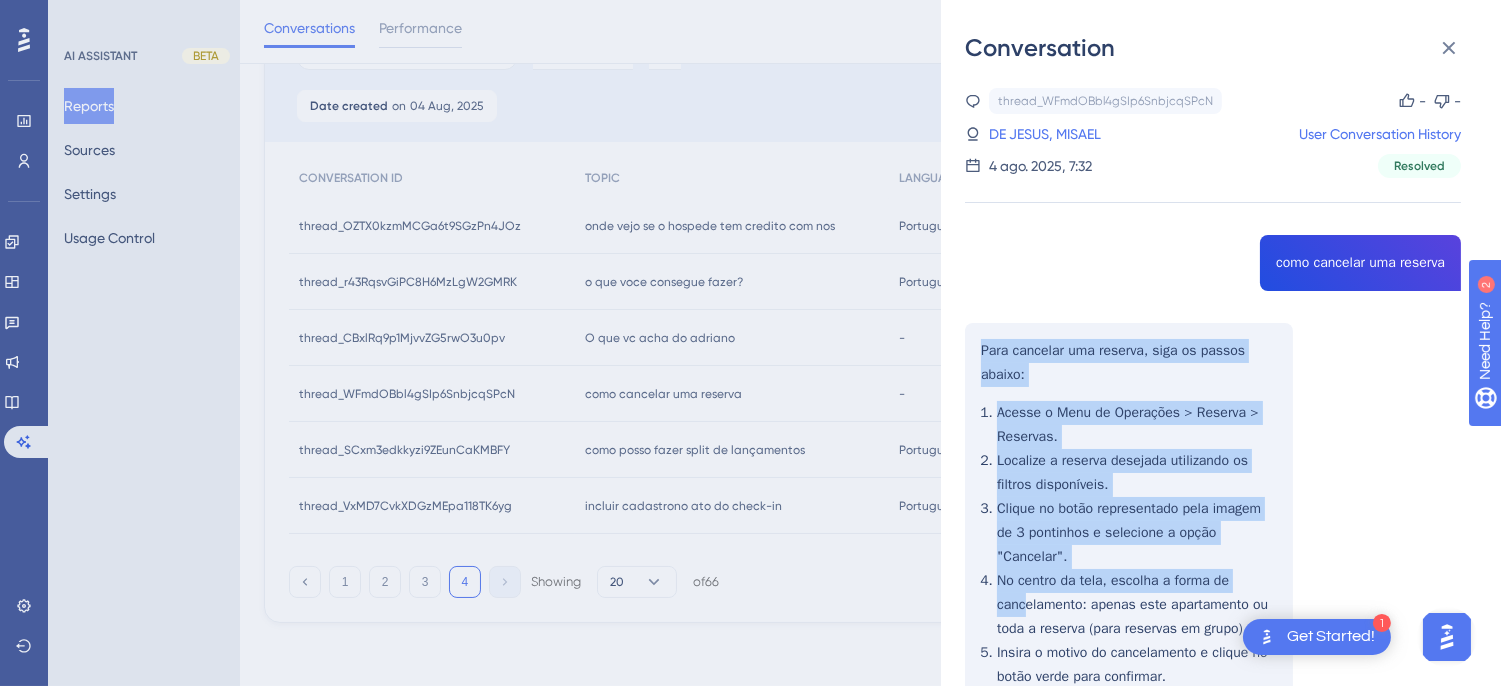 scroll, scrollTop: 213, scrollLeft: 0, axis: vertical 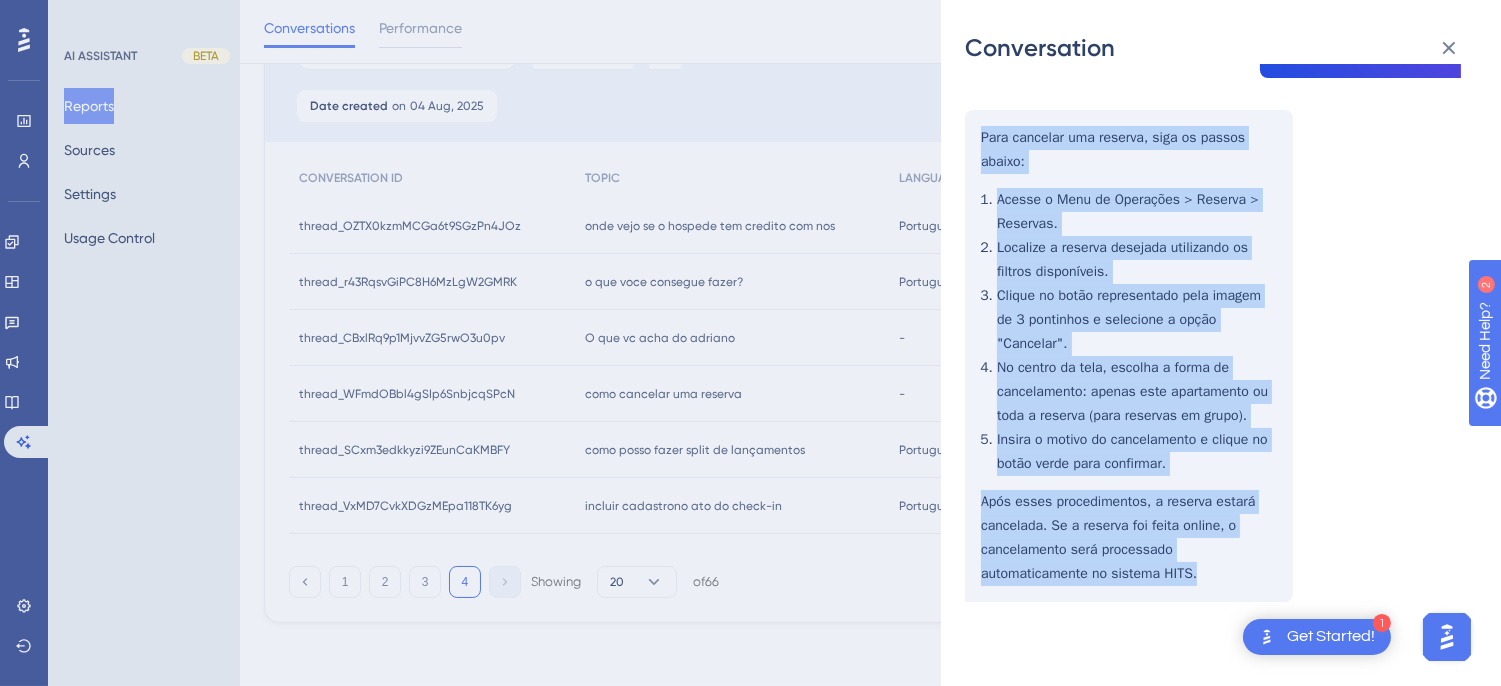 drag, startPoint x: 977, startPoint y: 347, endPoint x: 1268, endPoint y: 604, distance: 388.23962 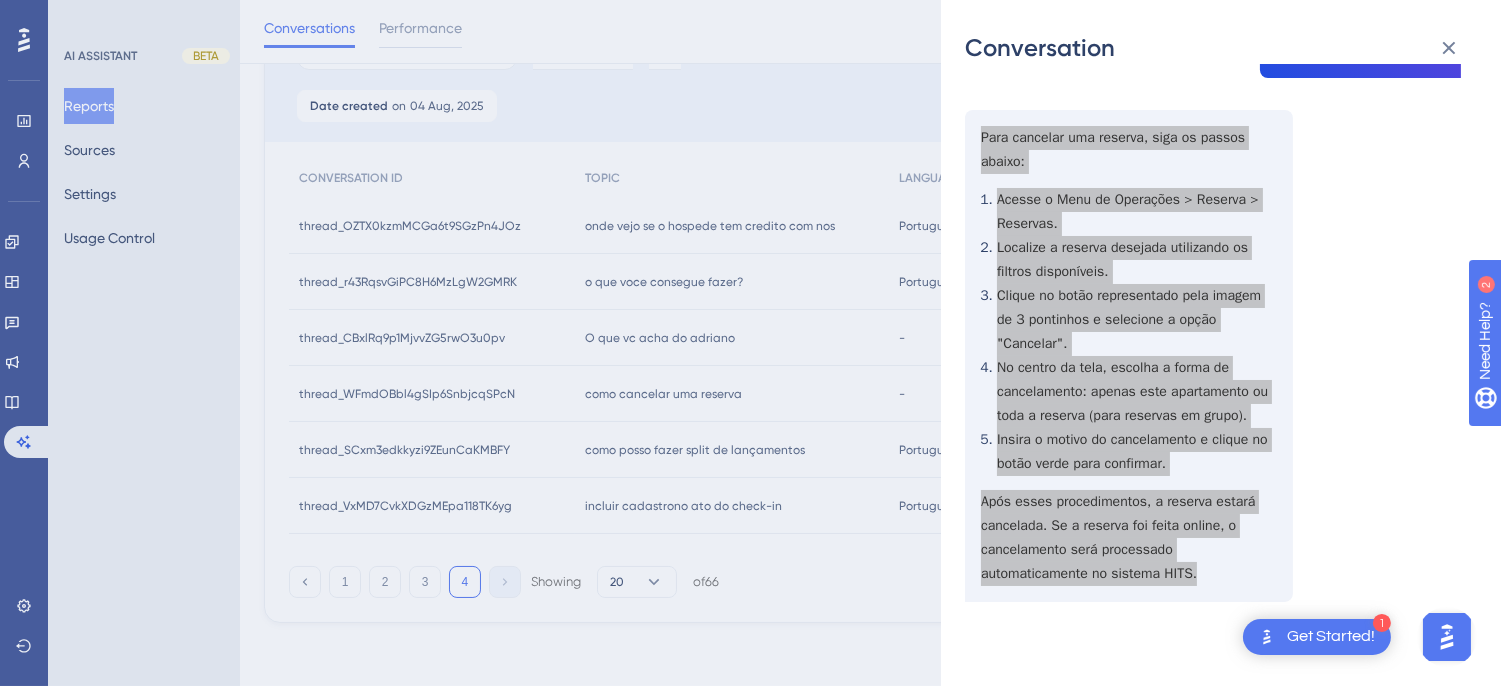 scroll, scrollTop: 0, scrollLeft: 0, axis: both 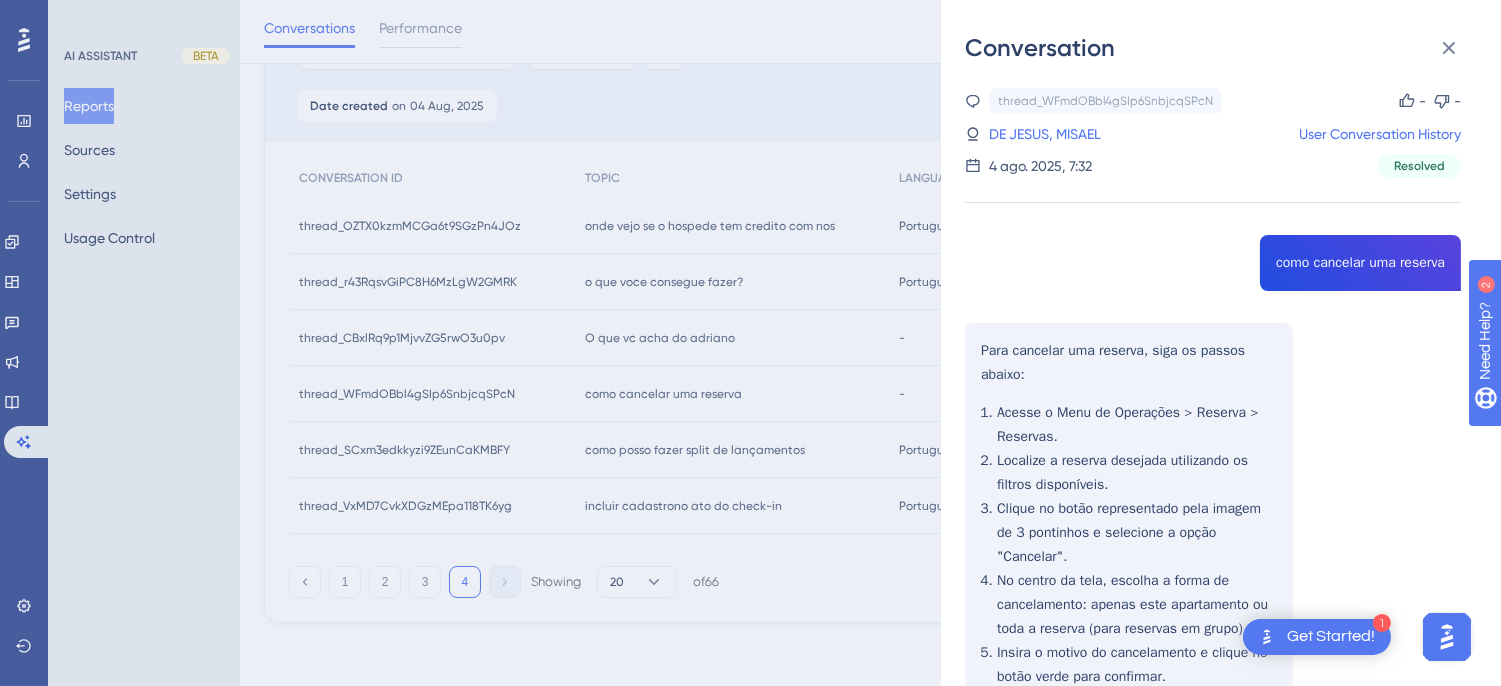 drag, startPoint x: 1063, startPoint y: 127, endPoint x: 1245, endPoint y: 306, distance: 255.27437 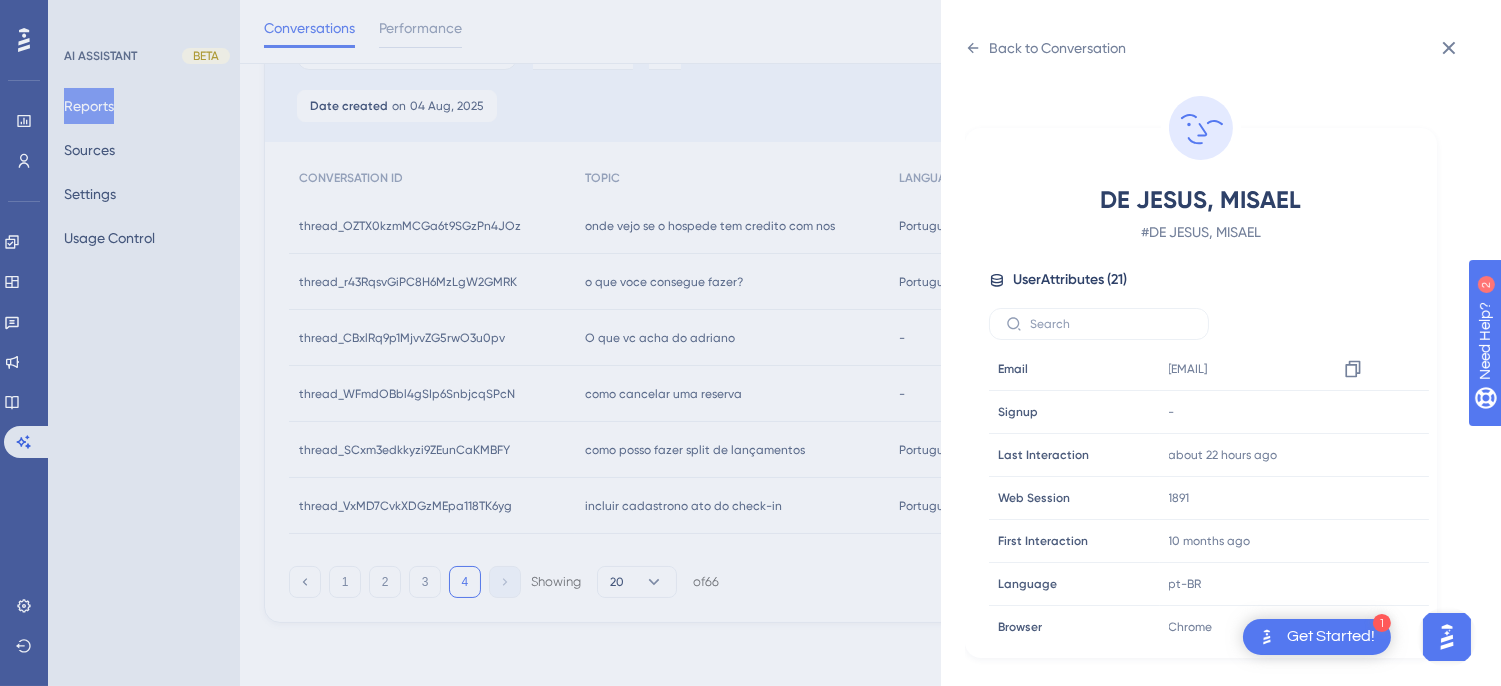 scroll, scrollTop: 610, scrollLeft: 0, axis: vertical 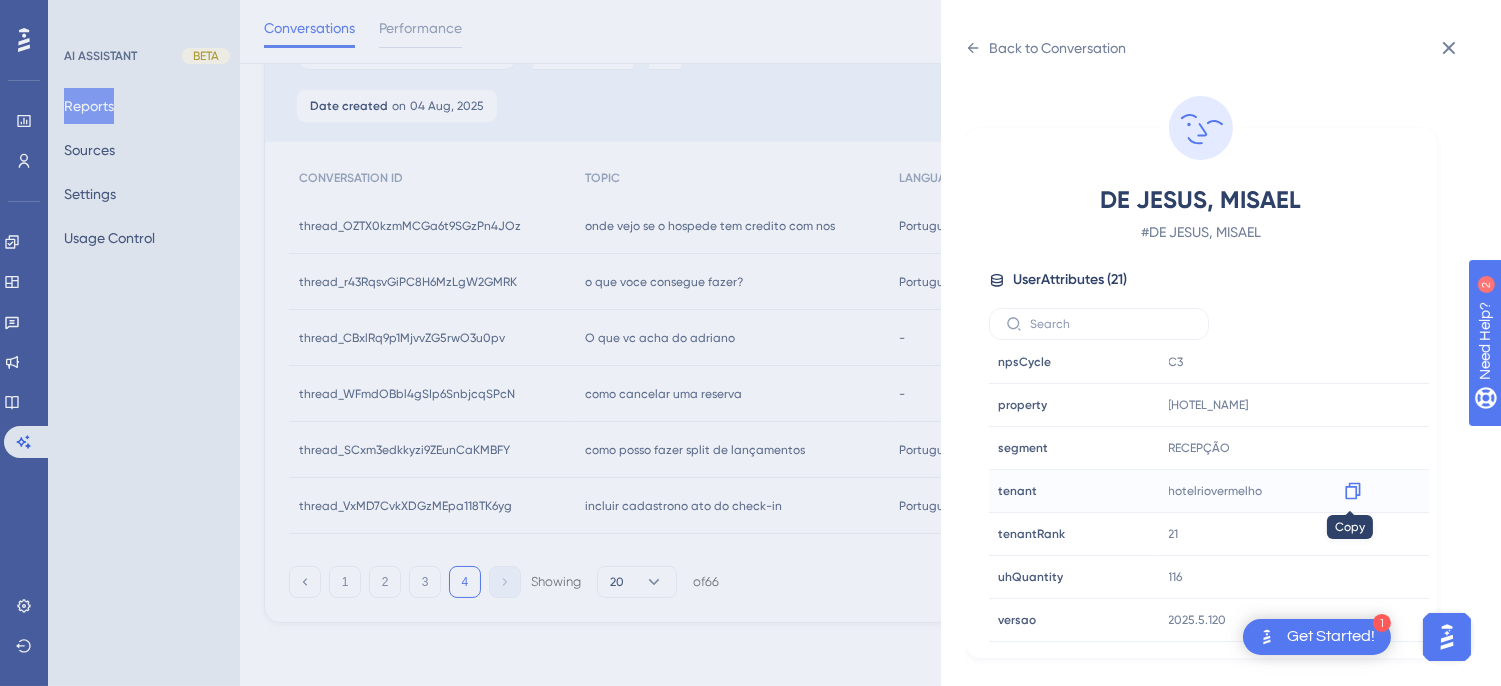 click 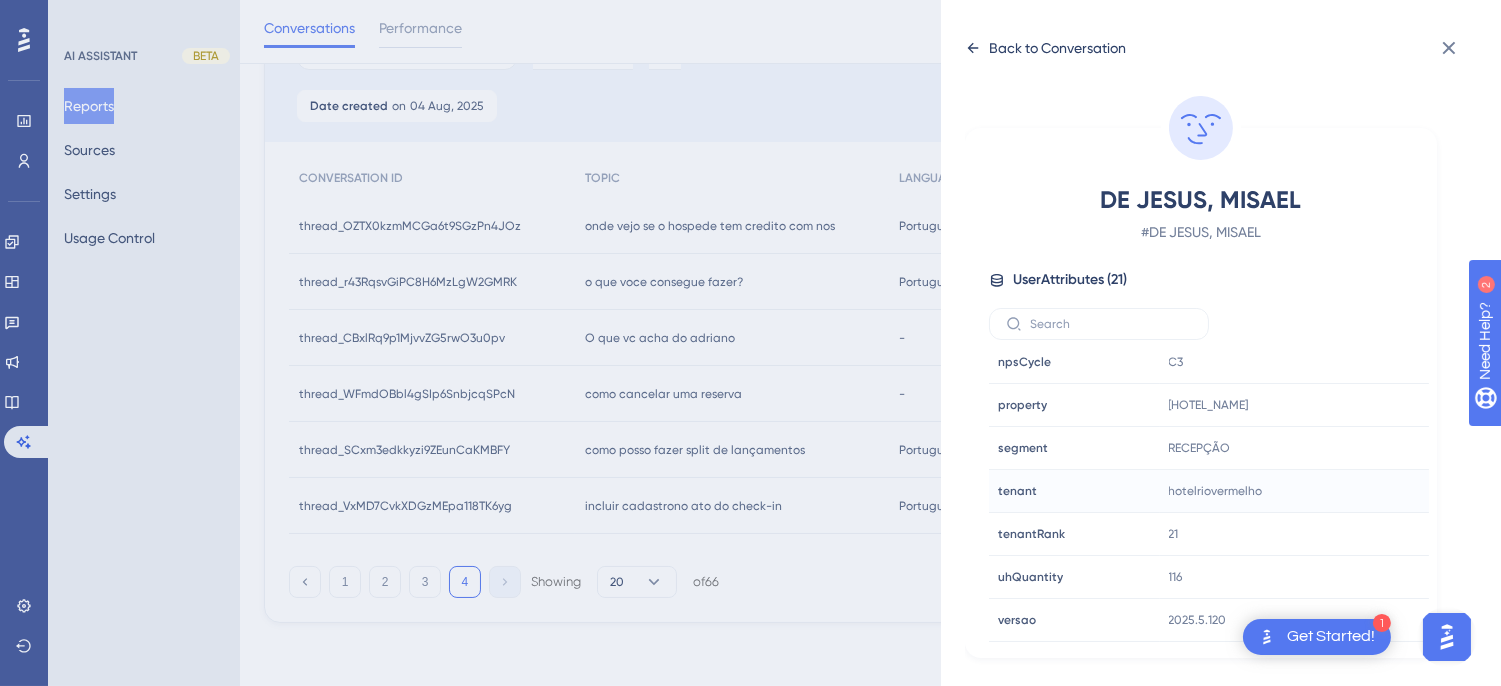 click on "Back to Conversation" at bounding box center [1057, 48] 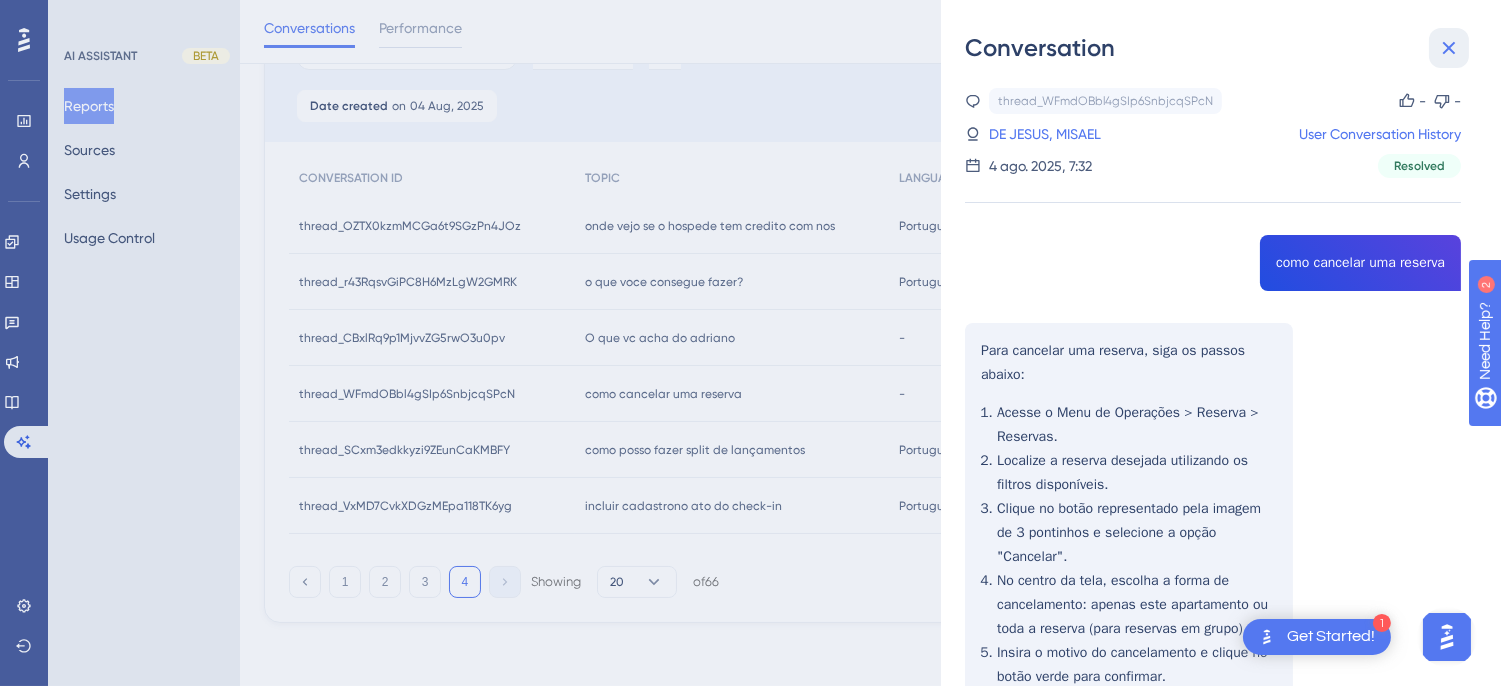 click 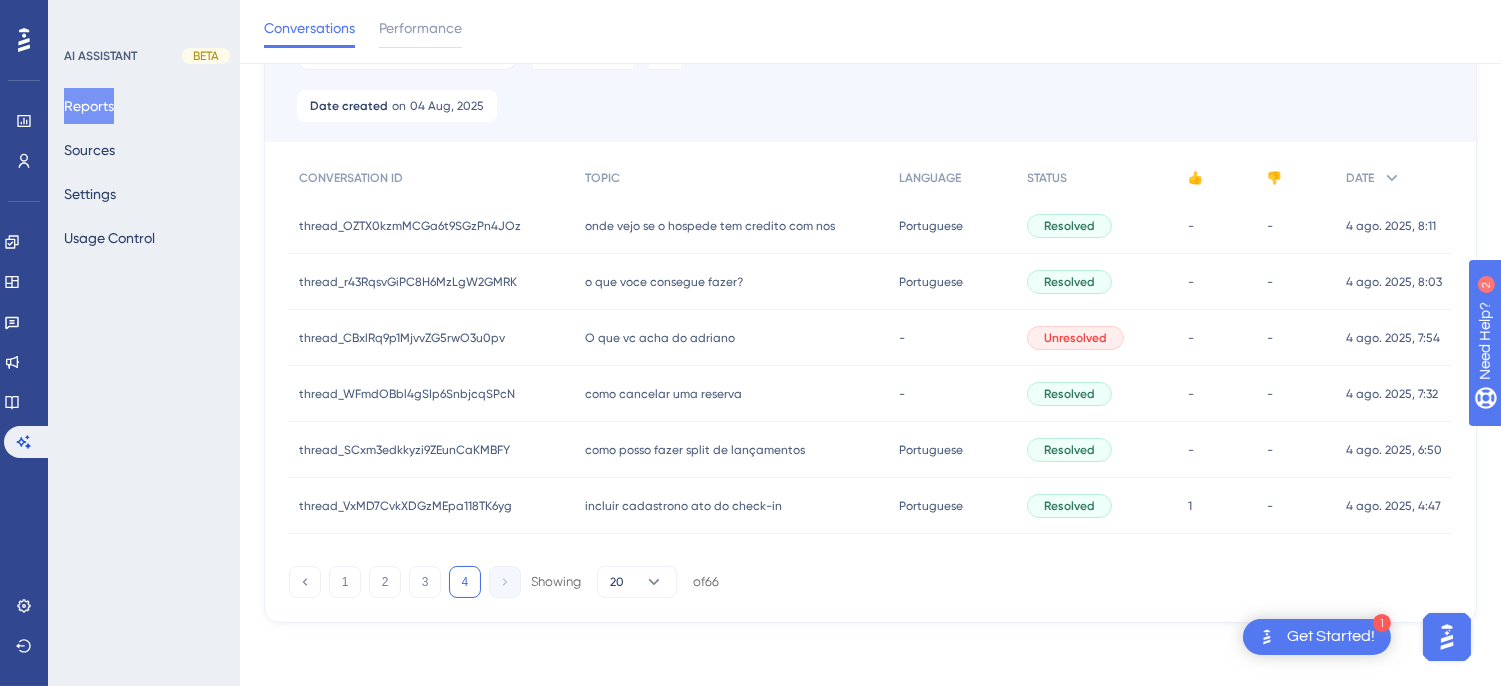 click on "O que vc acha do adriano" at bounding box center [660, 338] 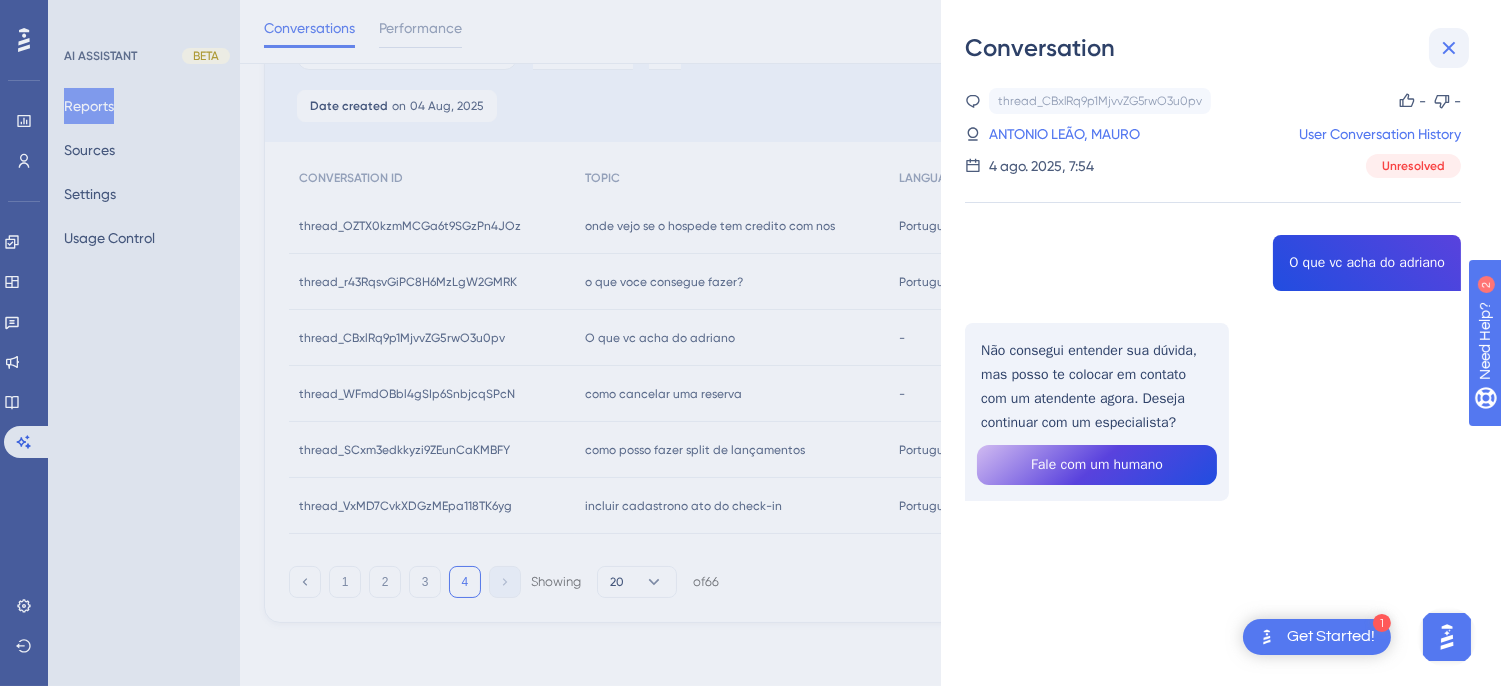 click 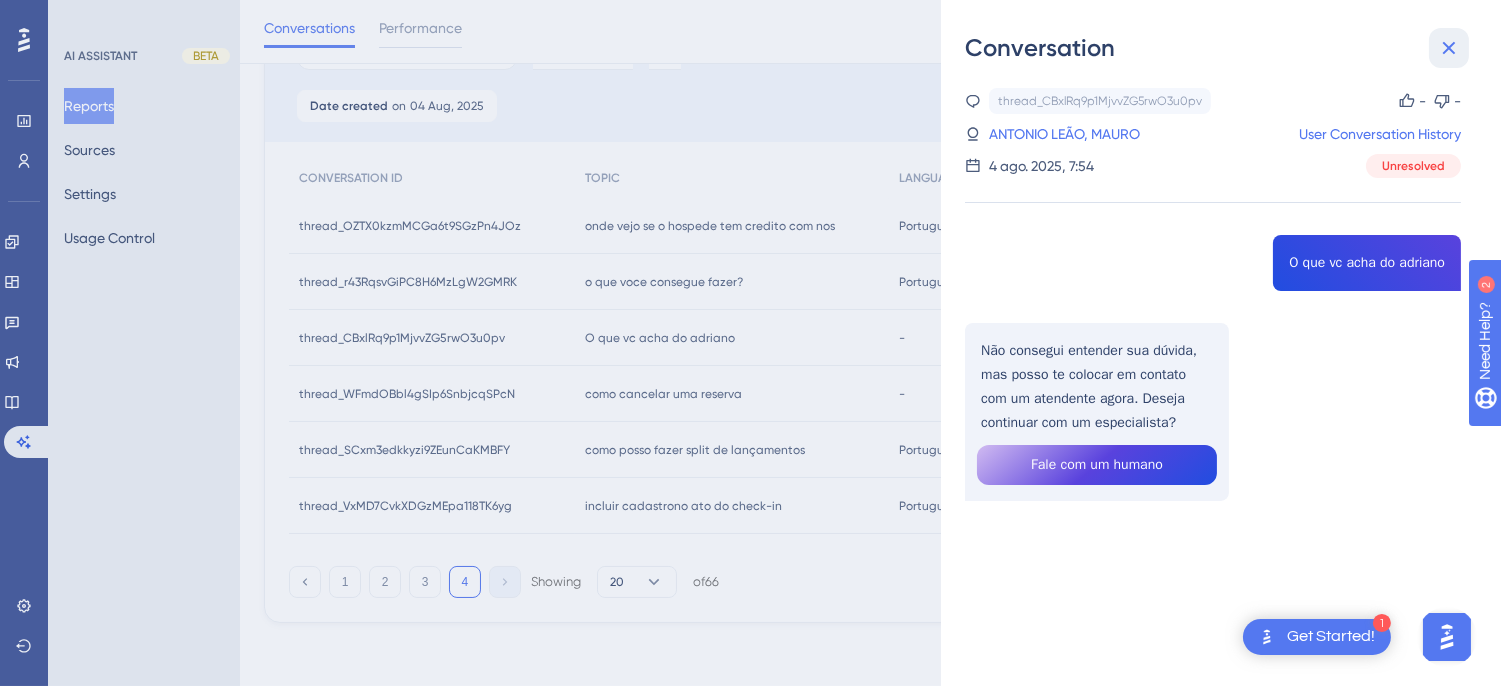 click 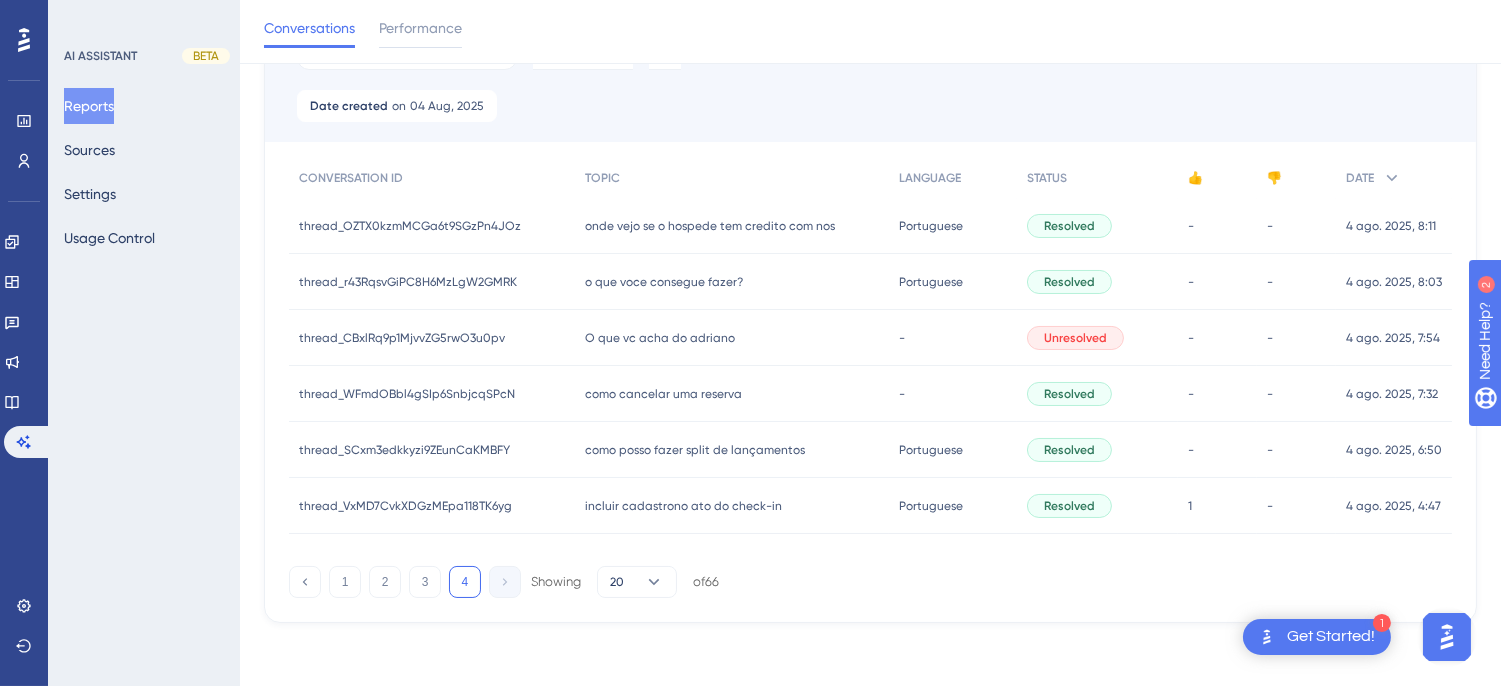 click on "como posso fazer split de lançamentos como posso fazer split de lançamentos" at bounding box center (732, 450) 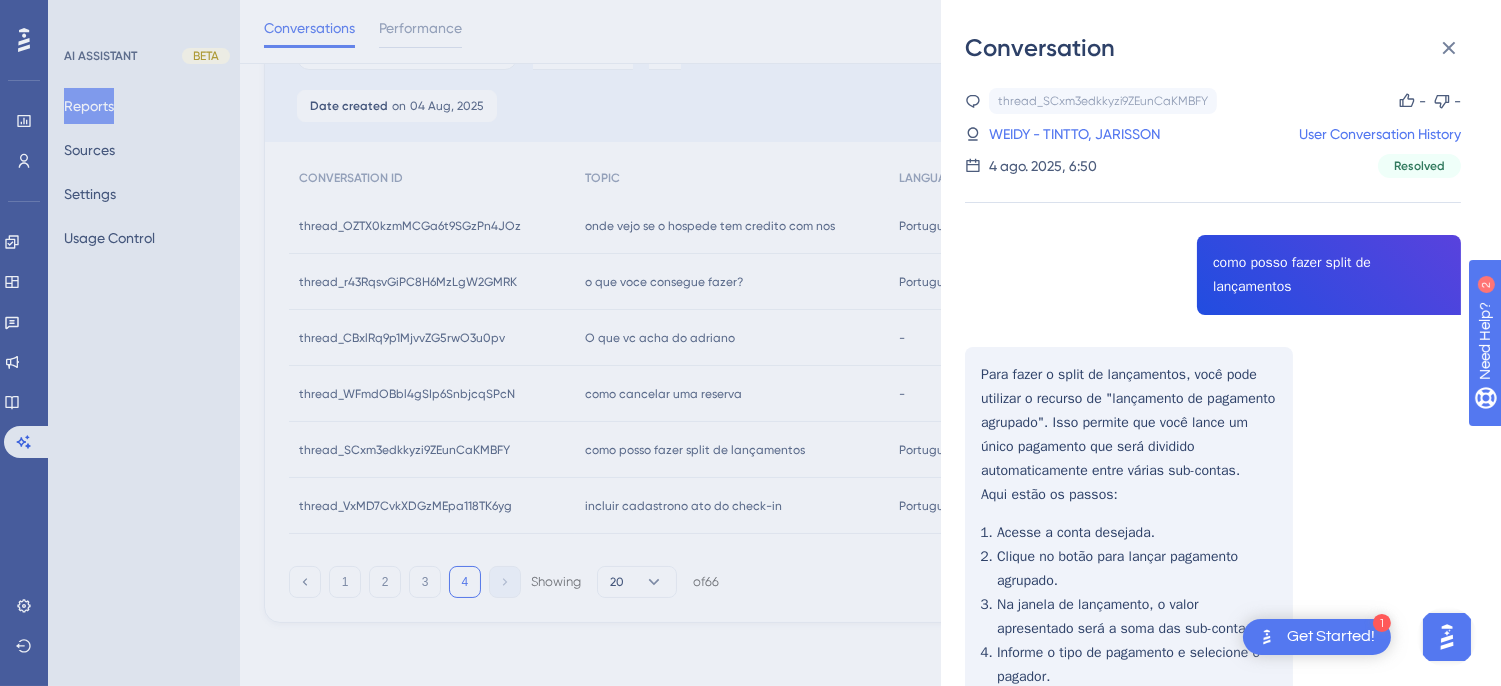 click on "WEIDY - TINTTO, JARISSON User Conversation History 4 ago. 2025,
6:50 Resolved como posso fazer split de lançamentos Para fazer o split de lançamentos, você pode utilizar o recurso de "lançamento de pagamento agrupado". Isso permite que você lance um único pagamento que será dividido automaticamente entre várias sub-contas.
Aqui estão os passos:
Acesse a conta desejada.
Clique no botão para lançar pagamento agrupado.
Na janela de lançamento, o valor apresentado será a soma das sub-contas.
Informe o tipo de pagamento e selecione o pagador.
Clique em ✅ para salvar.
O HITS dividirá automaticamente os valores em cada sub-conta, proporcionalmente ao saldo devedor." at bounding box center [1213, 502] 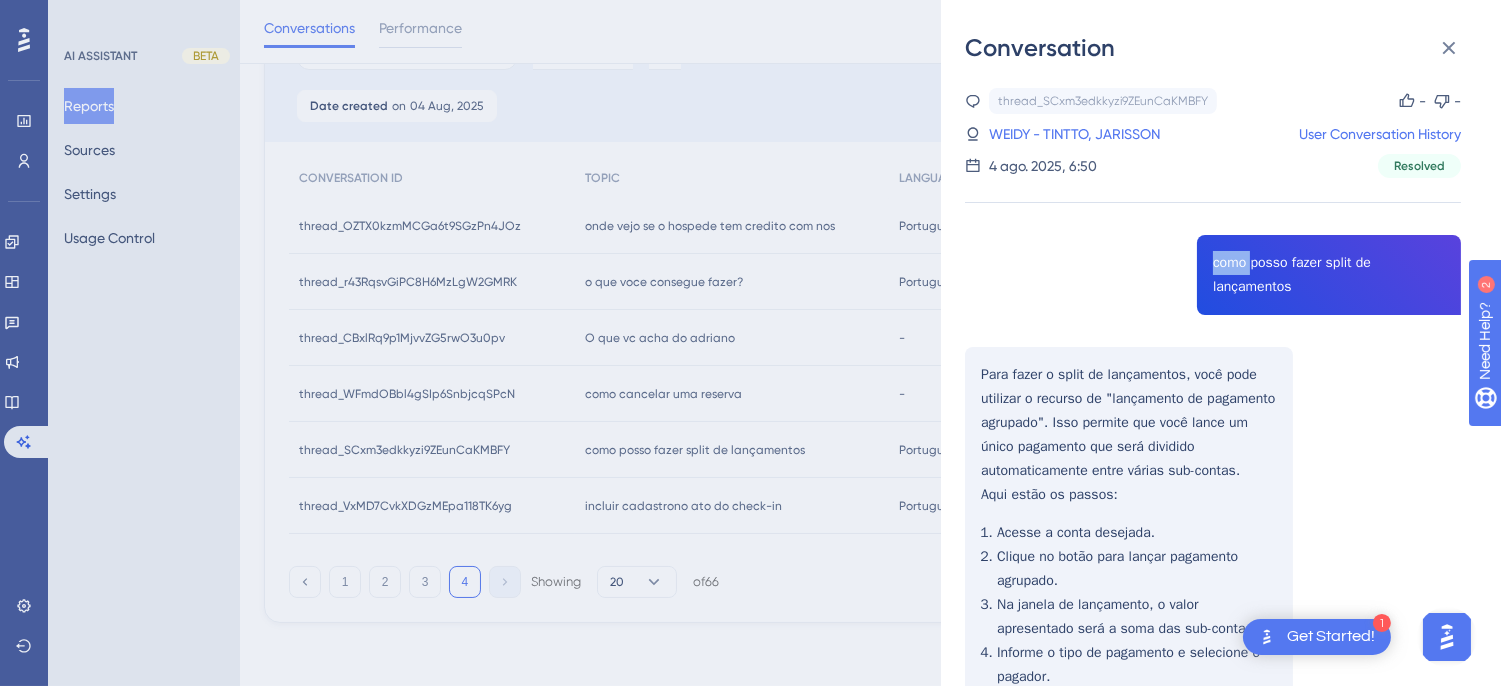click on "WEIDY - TINTTO, JARISSON User Conversation History 4 ago. 2025,
6:50 Resolved como posso fazer split de lançamentos Para fazer o split de lançamentos, você pode utilizar o recurso de "lançamento de pagamento agrupado". Isso permite que você lance um único pagamento que será dividido automaticamente entre várias sub-contas.
Aqui estão os passos:
Acesse a conta desejada.
Clique no botão para lançar pagamento agrupado.
Na janela de lançamento, o valor apresentado será a soma das sub-contas.
Informe o tipo de pagamento e selecione o pagador.
Clique em ✅ para salvar.
O HITS dividirá automaticamente os valores em cada sub-conta, proporcionalmente ao saldo devedor." at bounding box center (1213, 502) 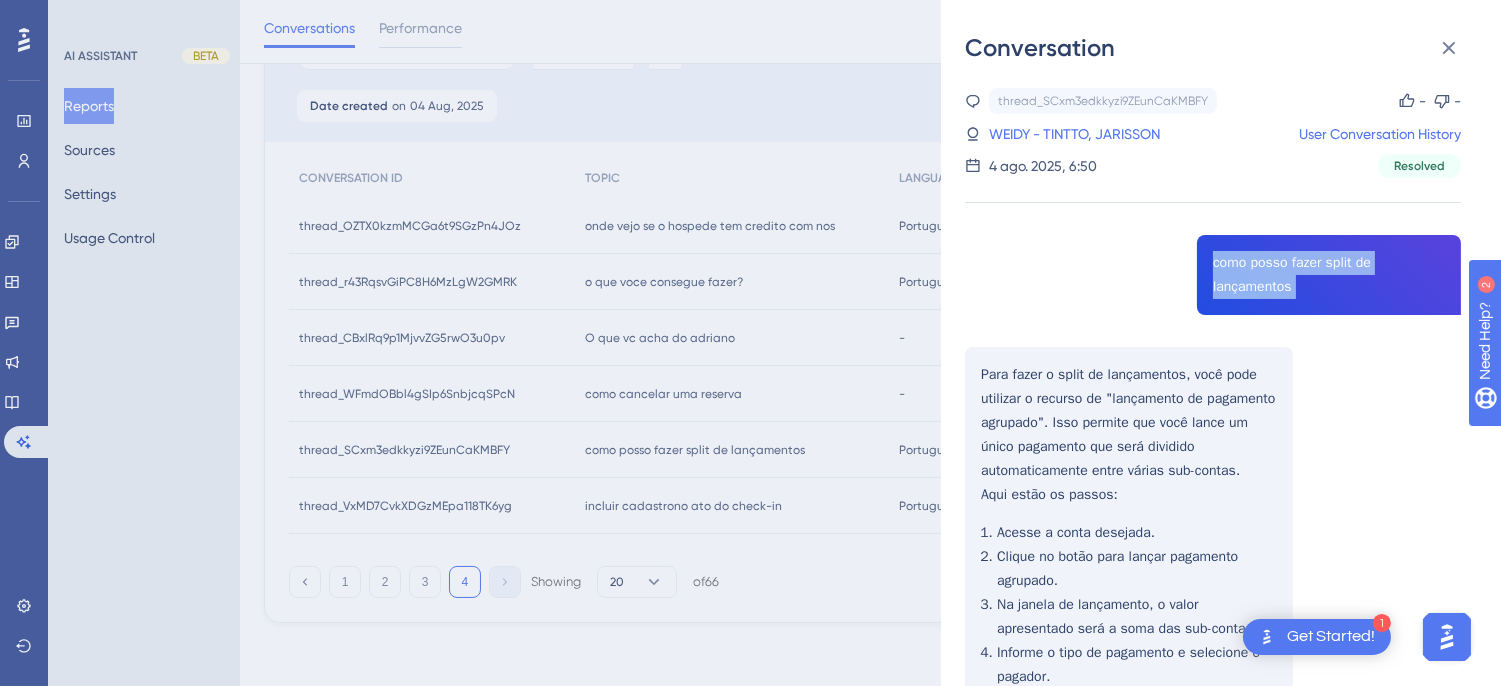 click on "WEIDY - TINTTO, JARISSON User Conversation History 4 ago. 2025,
6:50 Resolved como posso fazer split de lançamentos Para fazer o split de lançamentos, você pode utilizar o recurso de "lançamento de pagamento agrupado". Isso permite que você lance um único pagamento que será dividido automaticamente entre várias sub-contas.
Aqui estão os passos:
Acesse a conta desejada.
Clique no botão para lançar pagamento agrupado.
Na janela de lançamento, o valor apresentado será a soma das sub-contas.
Informe o tipo de pagamento e selecione o pagador.
Clique em ✅ para salvar.
O HITS dividirá automaticamente os valores em cada sub-conta, proporcionalmente ao saldo devedor." at bounding box center (1213, 502) 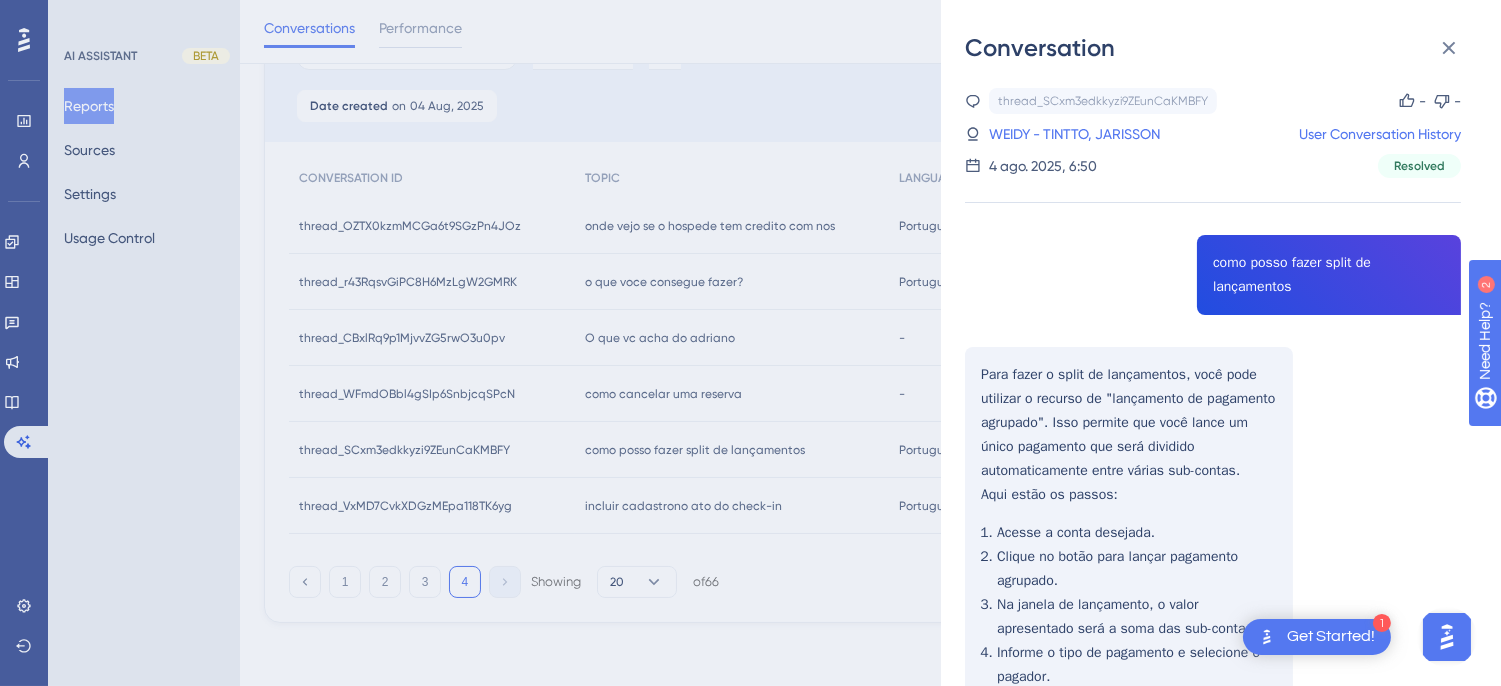 click on "WEIDY - TINTTO, JARISSON User Conversation History 4 ago. 2025,
6:50 Resolved como posso fazer split de lançamentos Para fazer o split de lançamentos, você pode utilizar o recurso de "lançamento de pagamento agrupado". Isso permite que você lance um único pagamento que será dividido automaticamente entre várias sub-contas.
Aqui estão os passos:
Acesse a conta desejada.
Clique no botão para lançar pagamento agrupado.
Na janela de lançamento, o valor apresentado será a soma das sub-contas.
Informe o tipo de pagamento e selecione o pagador.
Clique em ✅ para salvar.
O HITS dividirá automaticamente os valores em cada sub-conta, proporcionalmente ao saldo devedor." at bounding box center [1213, 502] 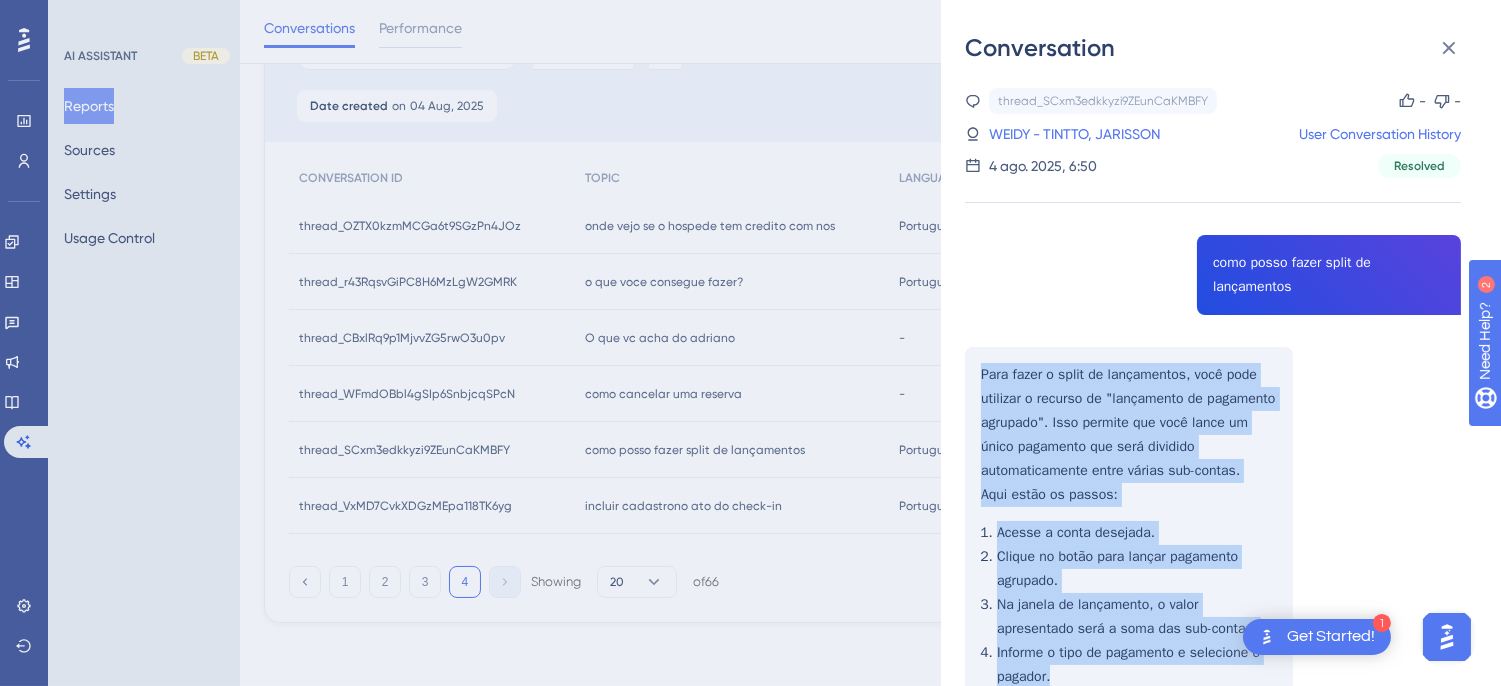 scroll, scrollTop: 213, scrollLeft: 0, axis: vertical 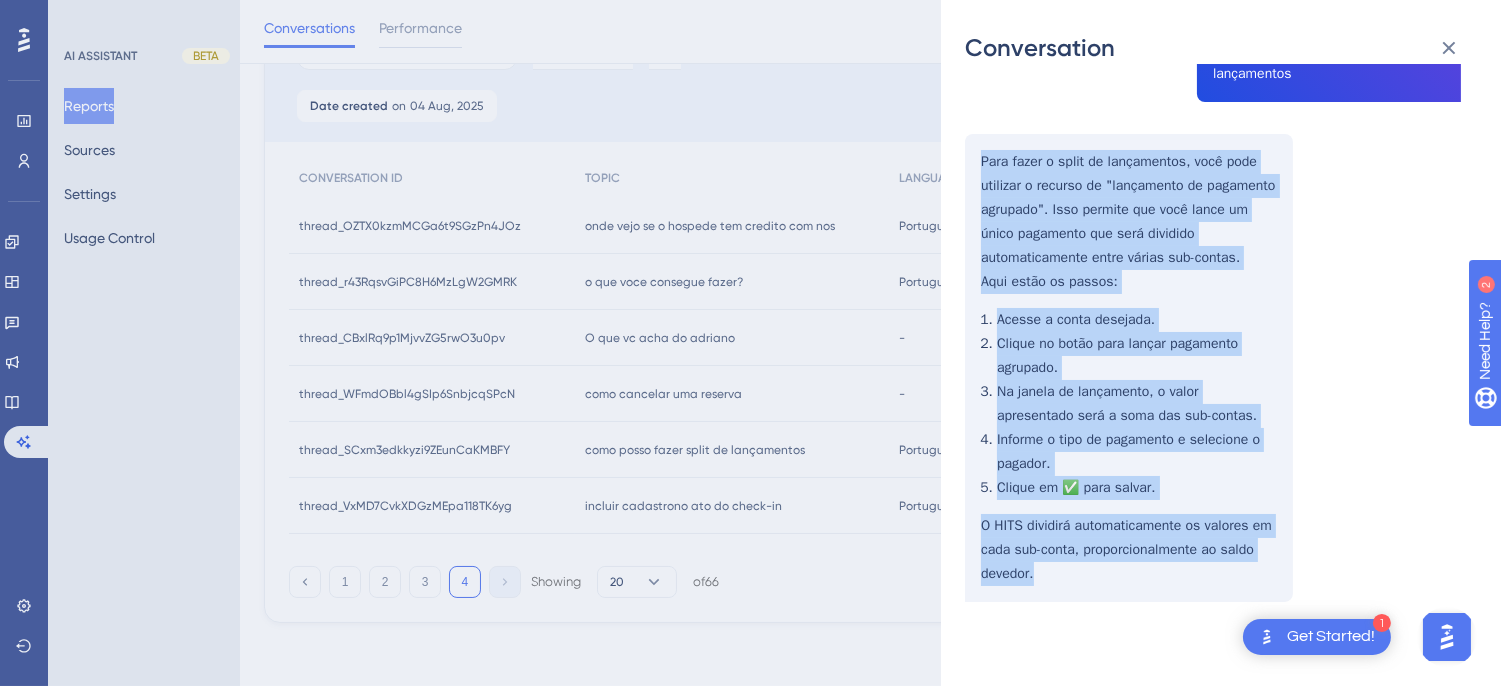 drag, startPoint x: 975, startPoint y: 372, endPoint x: 1071, endPoint y: 366, distance: 96.18732 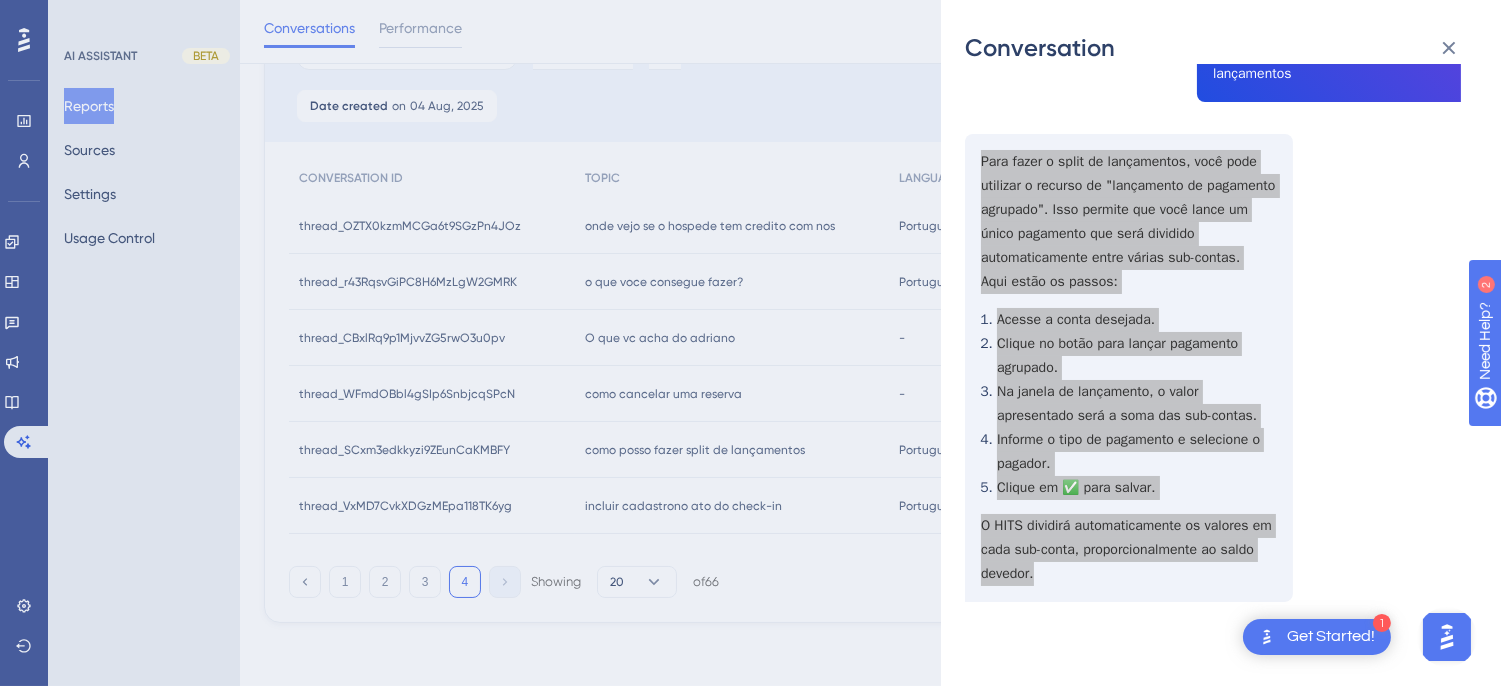 scroll, scrollTop: 0, scrollLeft: 0, axis: both 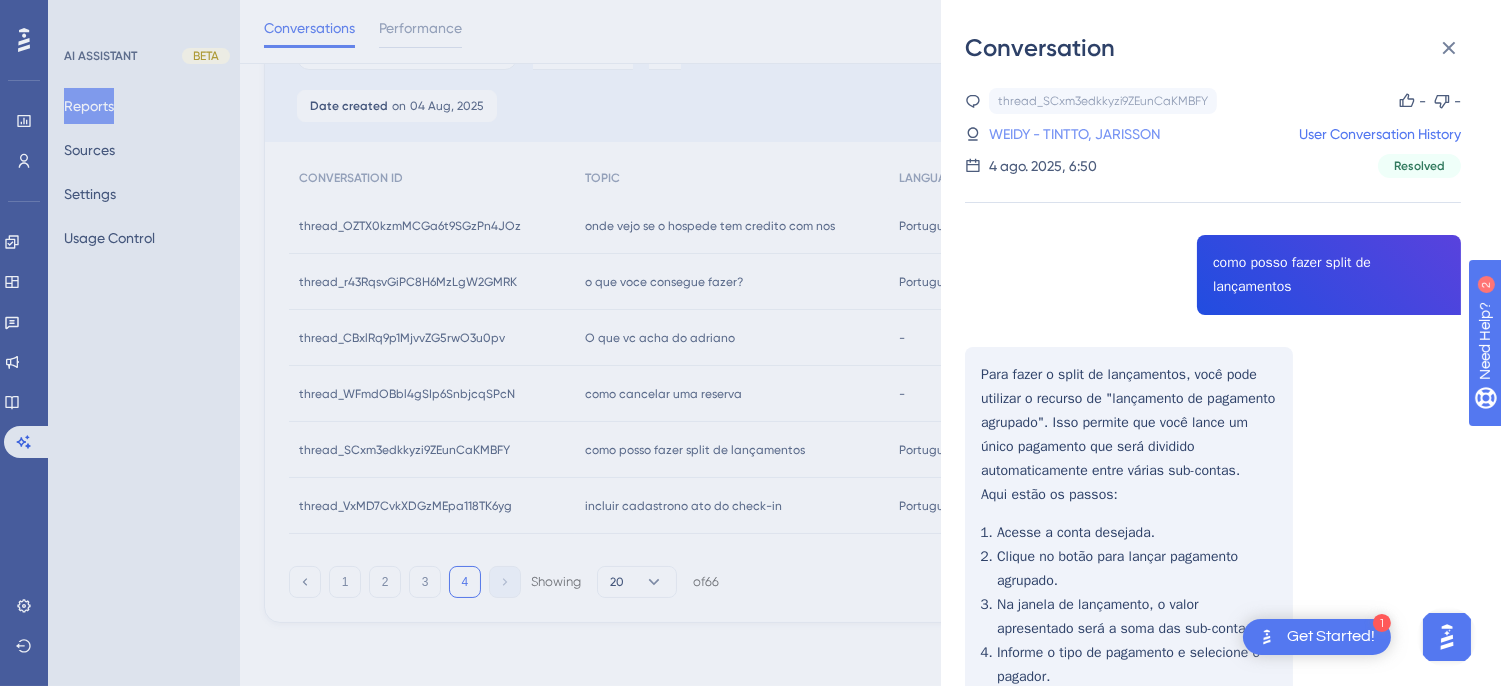 click on "WEIDY - TINTTO, JARISSON" at bounding box center (1074, 134) 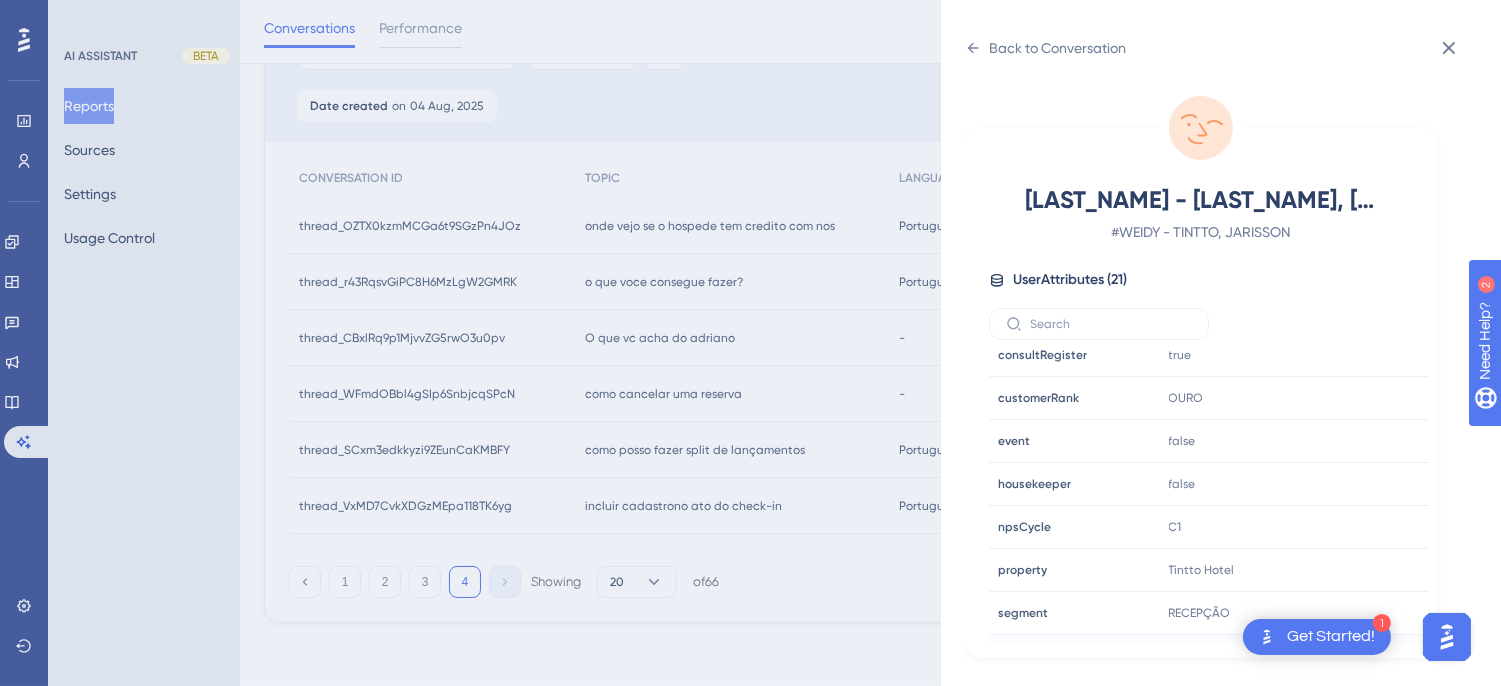 scroll, scrollTop: 610, scrollLeft: 0, axis: vertical 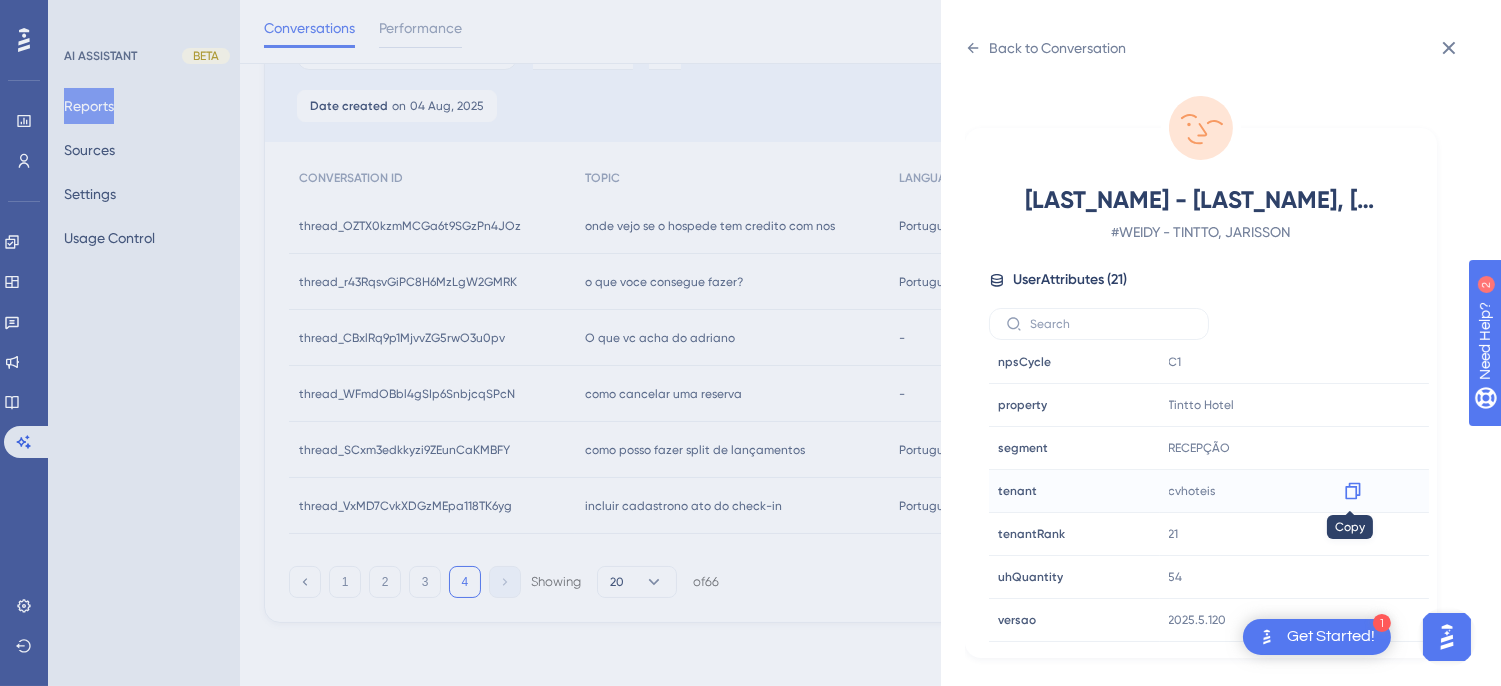 click 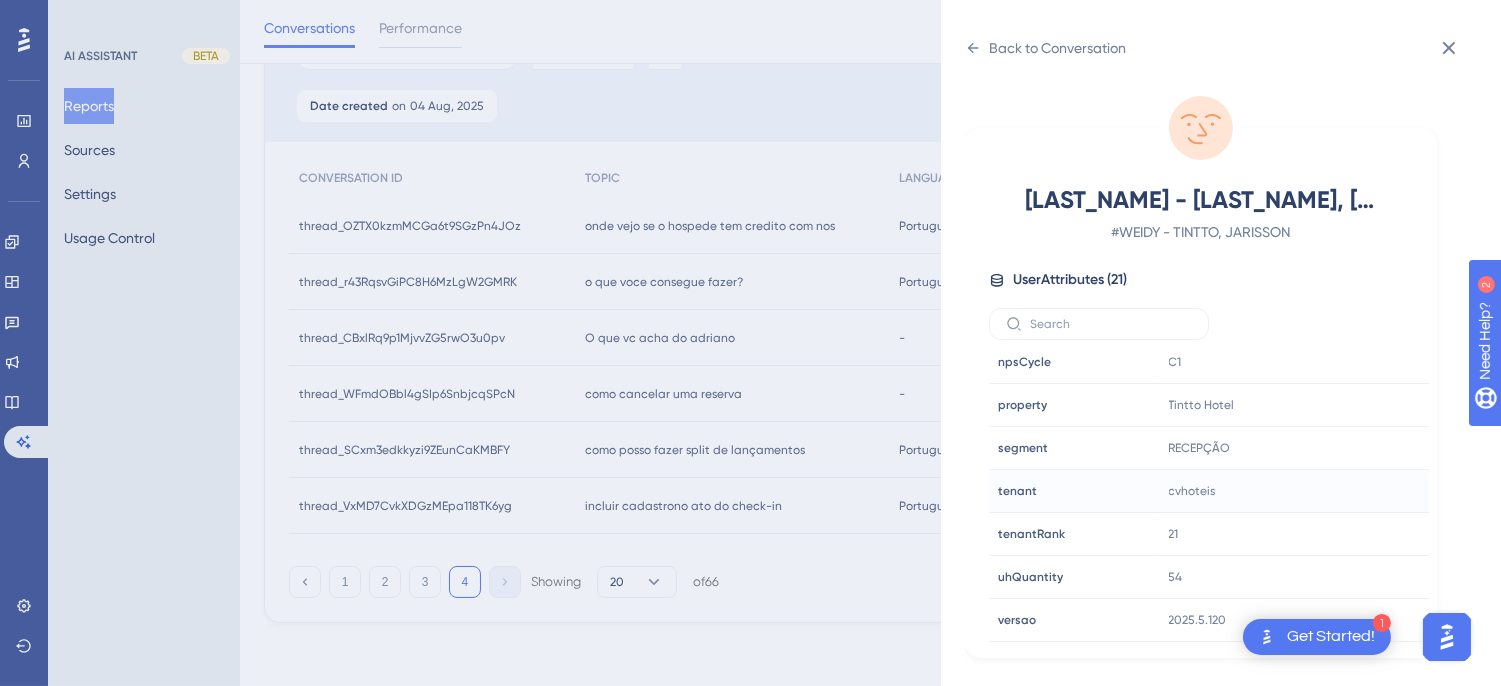 click on "Back to Conversation WEIDY - TINTTO, JARISSON #  18_WEIDY - TINTTO, JARISSON User  Attributes ( 21 ) Email Email [EMAIL] Signup Signup - Last Interaction Last Interaction about 23 hours ago 06 Aug 2025, 18:03 Web Session Web Session 4815 First Interaction First Interaction 2 years ago 22 Jun 2023, 06:16 Language Language pt-BR Browser Browser Chrome Device Device computer Operating System Operating System Windows cnpj cnpj [DOCUMENT_ID] consultRegister consultRegister true customerRank customerRank OURO event event false housekeeper housekeeper false npsCycle npsCycle C1 property property Tintto Hotel segment segment RECEPÇÃO tenant tenant cvhoteis tenantRank tenantRank 21 uhQuantity uhQuantity 54 versao versao 2025.5.120" at bounding box center [1221, 343] 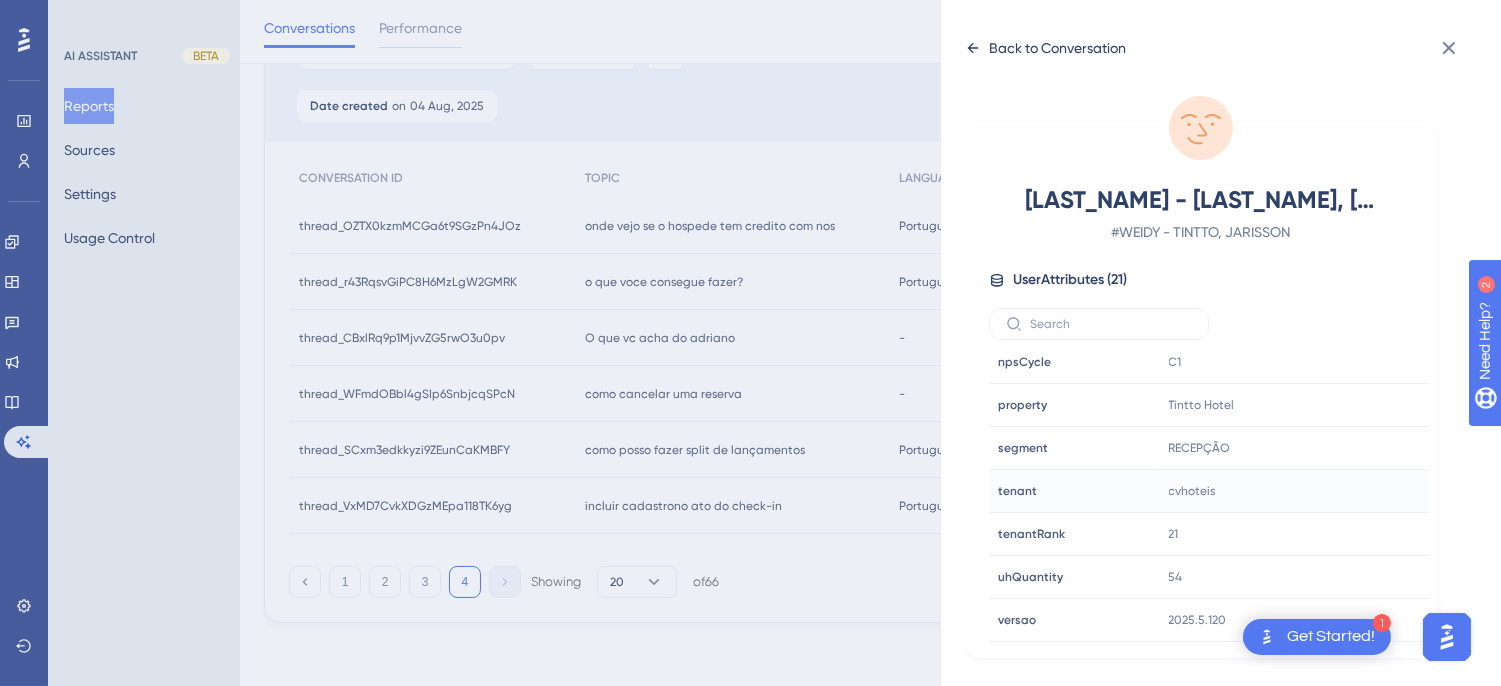 click 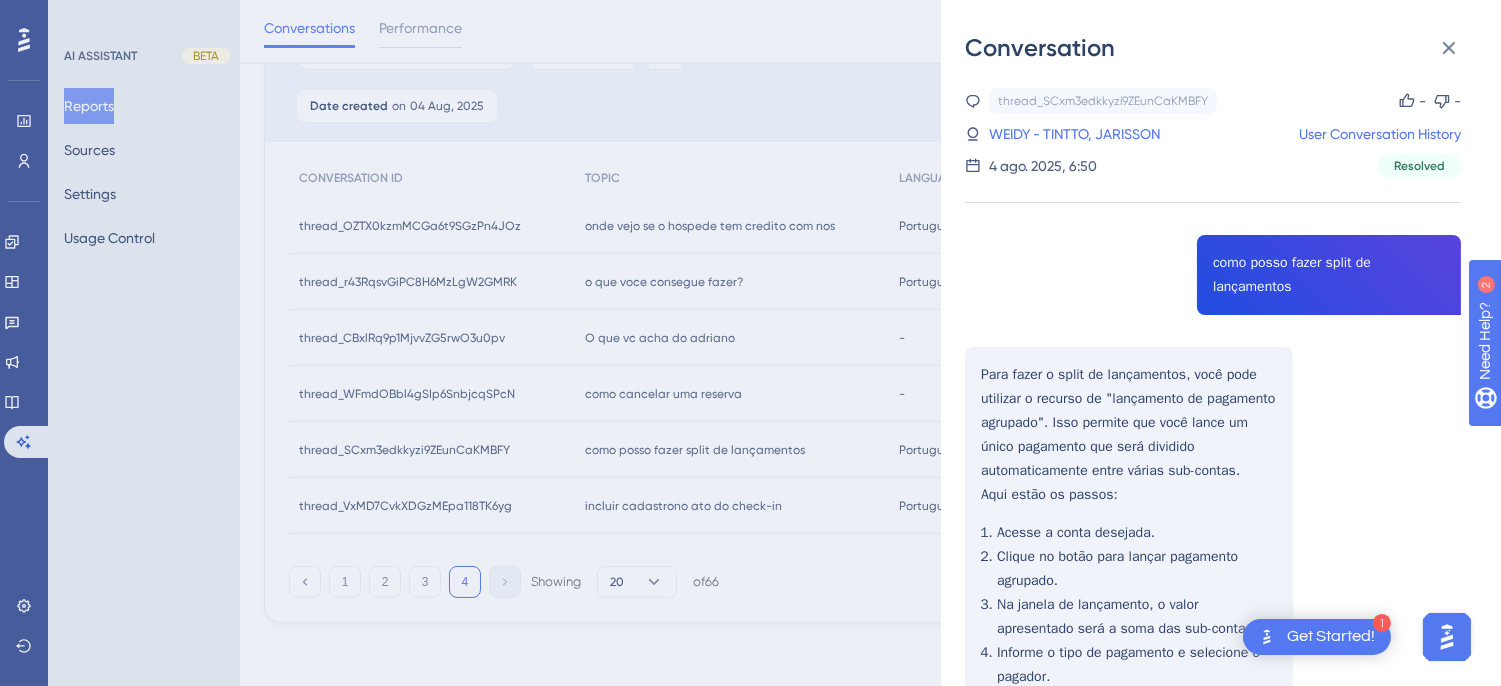 click on "WEIDY - TINTTO, JARISSON User Conversation History 4 ago. 2025,
6:50 Resolved como posso fazer split de lançamentos Para fazer o split de lançamentos, você pode utilizar o recurso de "lançamento de pagamento agrupado". Isso permite que você lance um único pagamento que será dividido automaticamente entre várias sub-contas.
Aqui estão os passos:
Acesse a conta desejada.
Clique no botão para lançar pagamento agrupado.
Na janela de lançamento, o valor apresentado será a soma das sub-contas.
Informe o tipo de pagamento e selecione o pagador.
Clique em ✅ para salvar.
O HITS dividirá automaticamente os valores em cada sub-conta, proporcionalmente ao saldo devedor." at bounding box center [1213, 502] 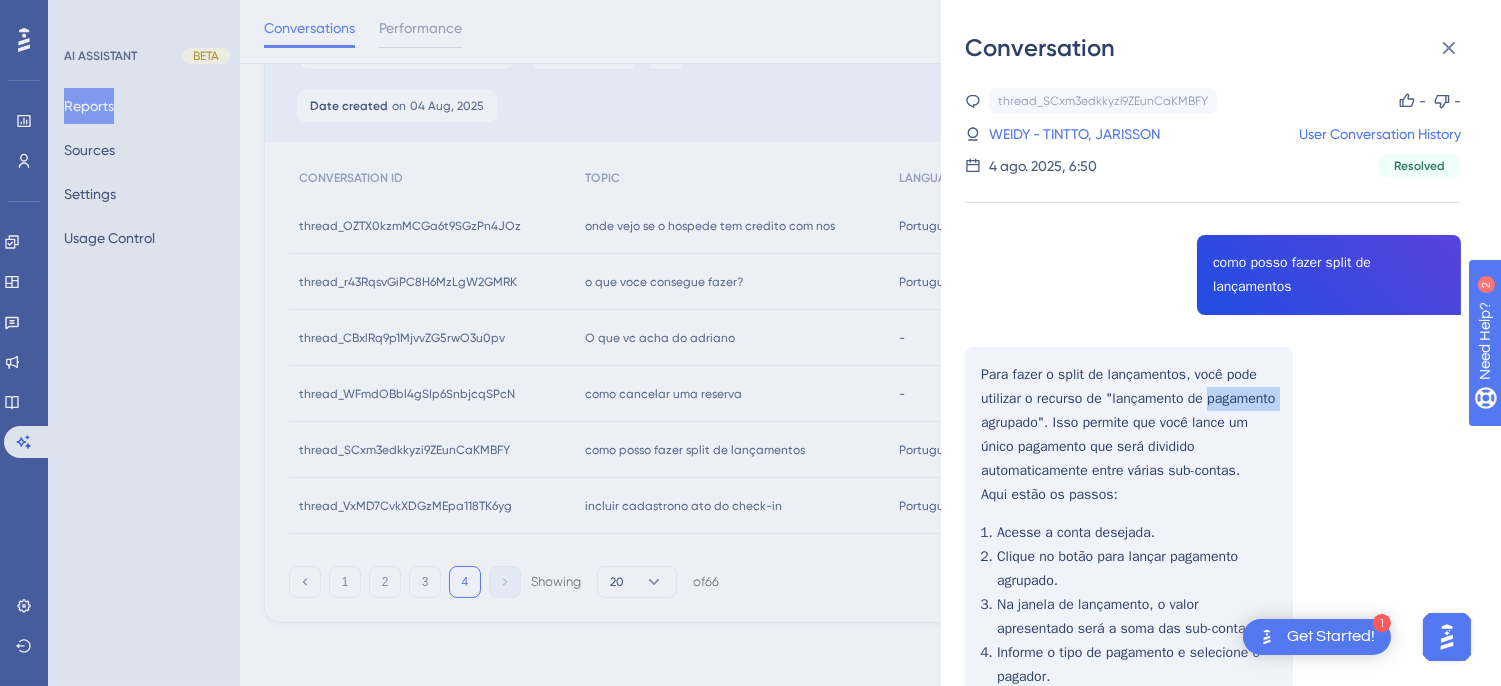 click on "WEIDY - TINTTO, JARISSON User Conversation History 4 ago. 2025,
6:50 Resolved como posso fazer split de lançamentos Para fazer o split de lançamentos, você pode utilizar o recurso de "lançamento de pagamento agrupado". Isso permite que você lance um único pagamento que será dividido automaticamente entre várias sub-contas.
Aqui estão os passos:
Acesse a conta desejada.
Clique no botão para lançar pagamento agrupado.
Na janela de lançamento, o valor apresentado será a soma das sub-contas.
Informe o tipo de pagamento e selecione o pagador.
Clique em ✅ para salvar.
O HITS dividirá automaticamente os valores em cada sub-conta, proporcionalmente ao saldo devedor." at bounding box center [1213, 502] 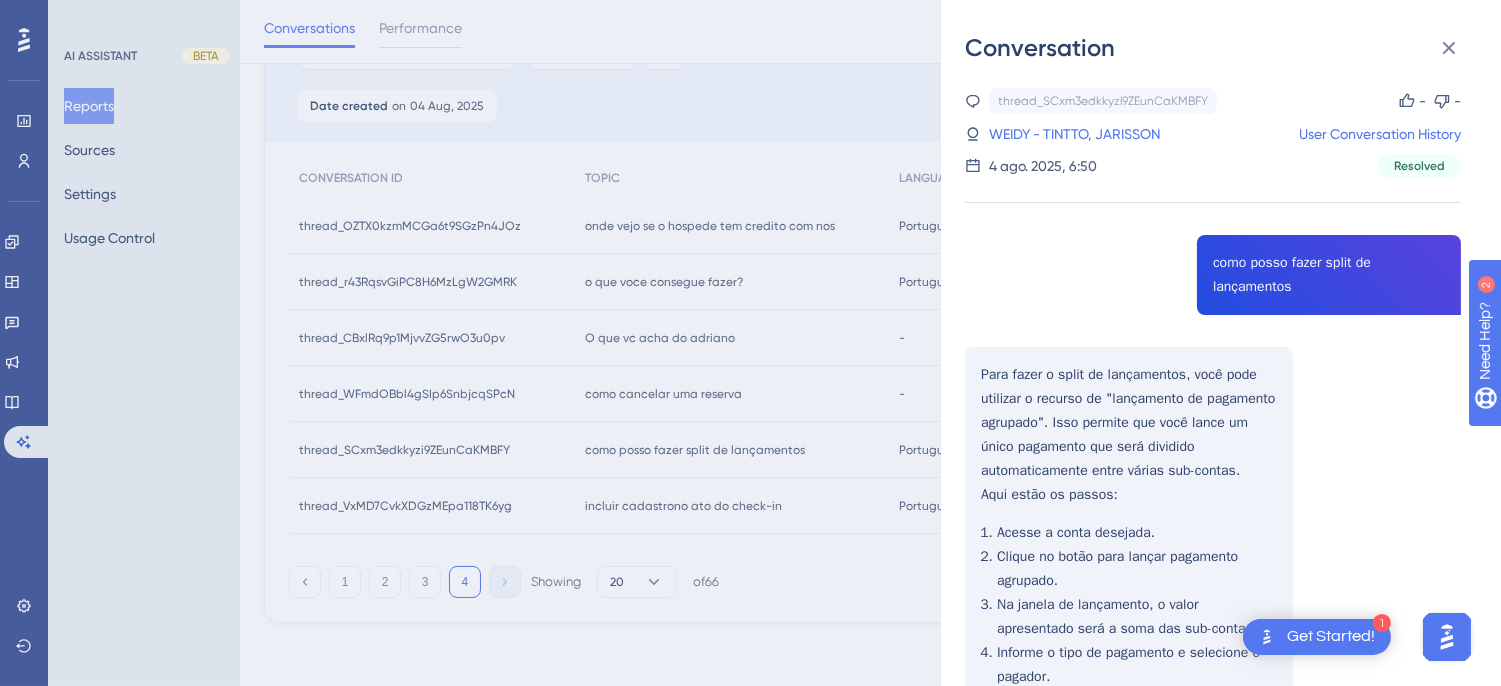click on "WEIDY - TINTTO, JARISSON User Conversation History 4 ago. 2025,
6:50 Resolved como posso fazer split de lançamentos Para fazer o split de lançamentos, você pode utilizar o recurso de "lançamento de pagamento agrupado". Isso permite que você lance um único pagamento que será dividido automaticamente entre várias sub-contas.
Aqui estão os passos:
Acesse a conta desejada.
Clique no botão para lançar pagamento agrupado.
Na janela de lançamento, o valor apresentado será a soma das sub-contas.
Informe o tipo de pagamento e selecione o pagador.
Clique em ✅ para salvar.
O HITS dividirá automaticamente os valores em cada sub-conta, proporcionalmente ao saldo devedor." at bounding box center (1213, 502) 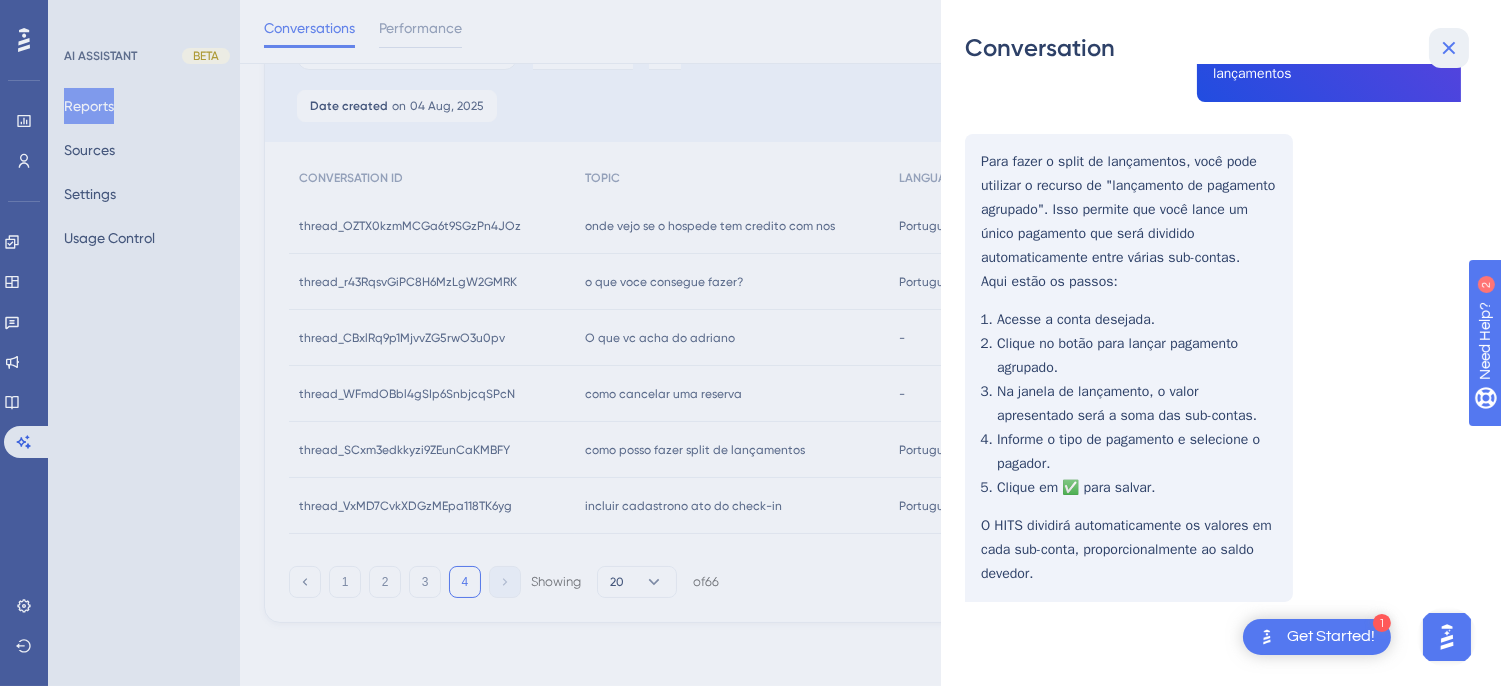click 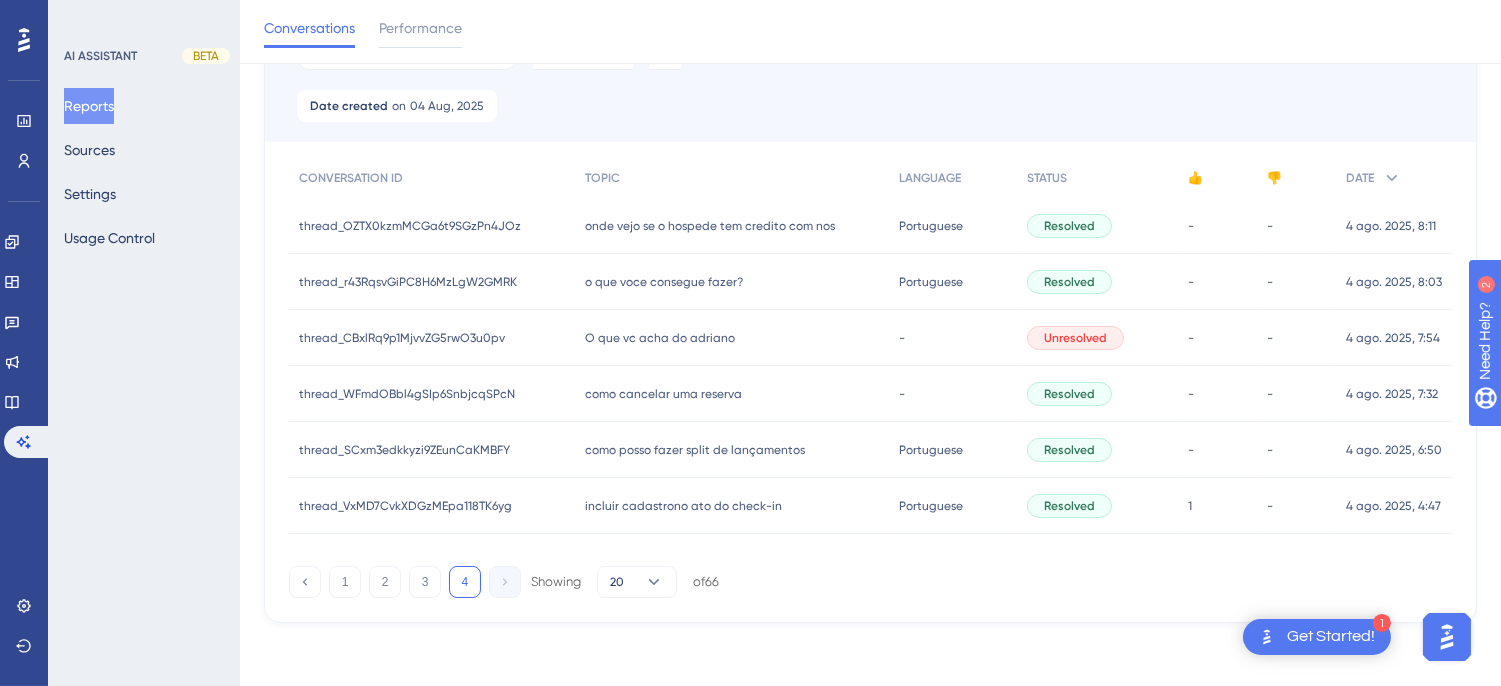 click on "incluir cadastrono ato do check-in" at bounding box center [683, 506] 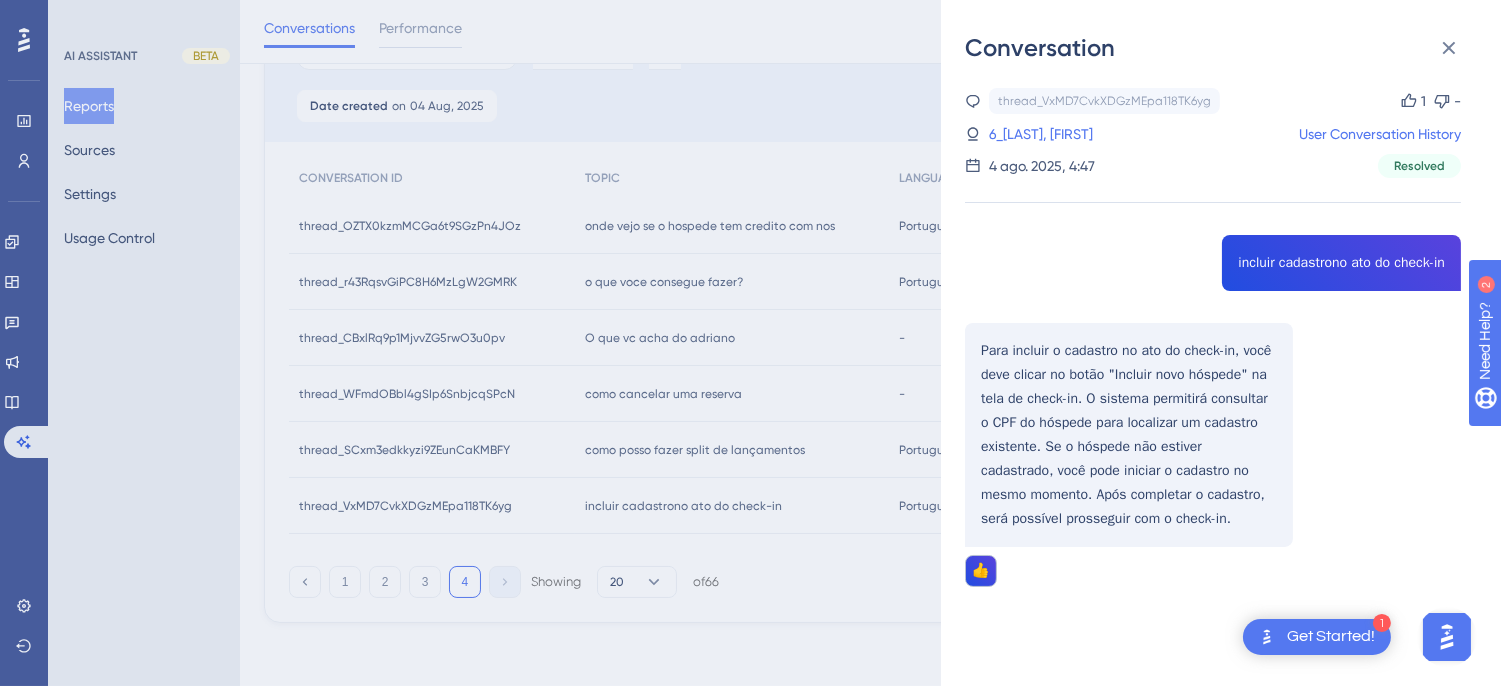 click on "Dias, João User Conversation History 4 ago. 2025,
4:47 Resolved incluir cadastrono ato do check-in Para incluir o cadastro no ato do check-in, você deve clicar no botão "Incluir novo hóspede" na tela de check-in. O sistema permitirá consultar o CPF do hóspede para localizar um cadastro existente. Se o hóspede não estiver cadastrado, você pode iniciar o cadastro no mesmo momento. Após completar o cadastro, será possível prosseguir com o check-in. 👍" at bounding box center (1213, 388) 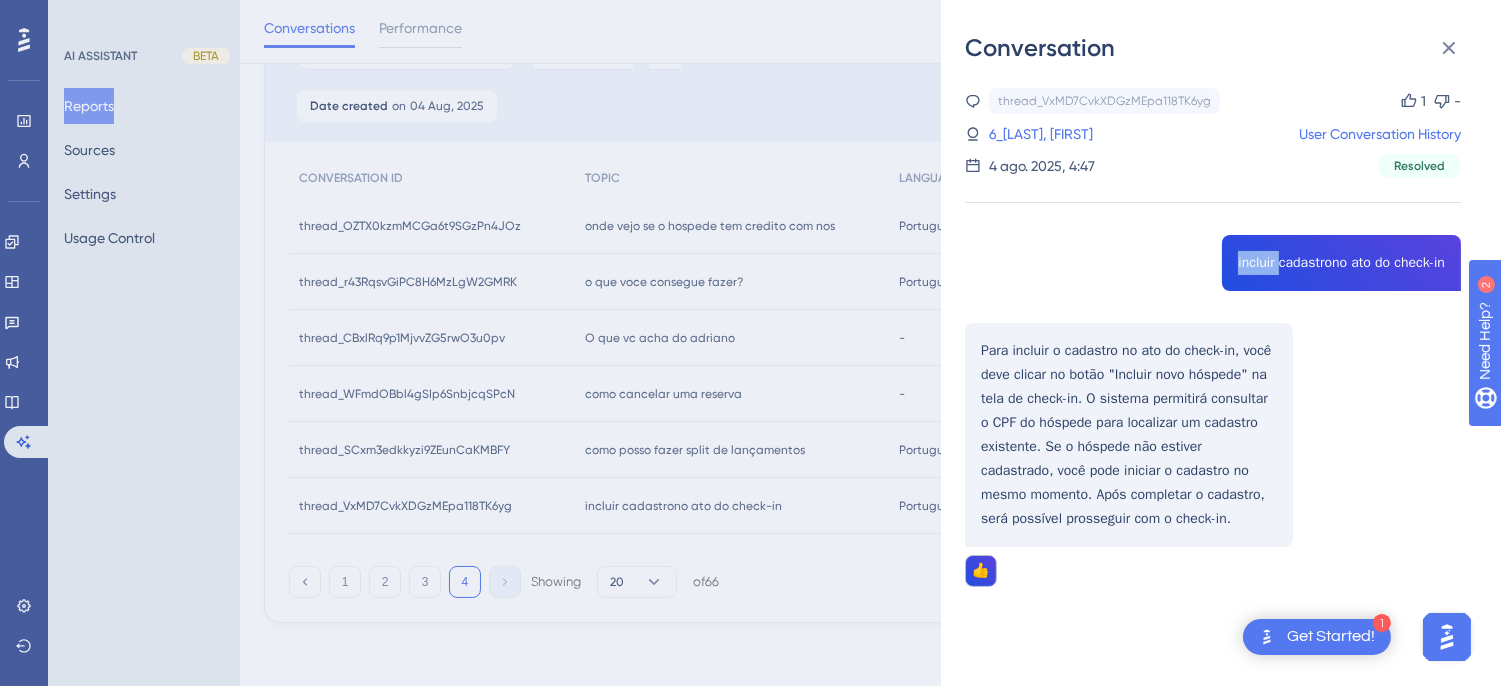 click on "Dias, João User Conversation History 4 ago. 2025,
4:47 Resolved incluir cadastrono ato do check-in Para incluir o cadastro no ato do check-in, você deve clicar no botão "Incluir novo hóspede" na tela de check-in. O sistema permitirá consultar o CPF do hóspede para localizar um cadastro existente. Se o hóspede não estiver cadastrado, você pode iniciar o cadastro no mesmo momento. Após completar o cadastro, será possível prosseguir com o check-in. 👍" at bounding box center (1213, 388) 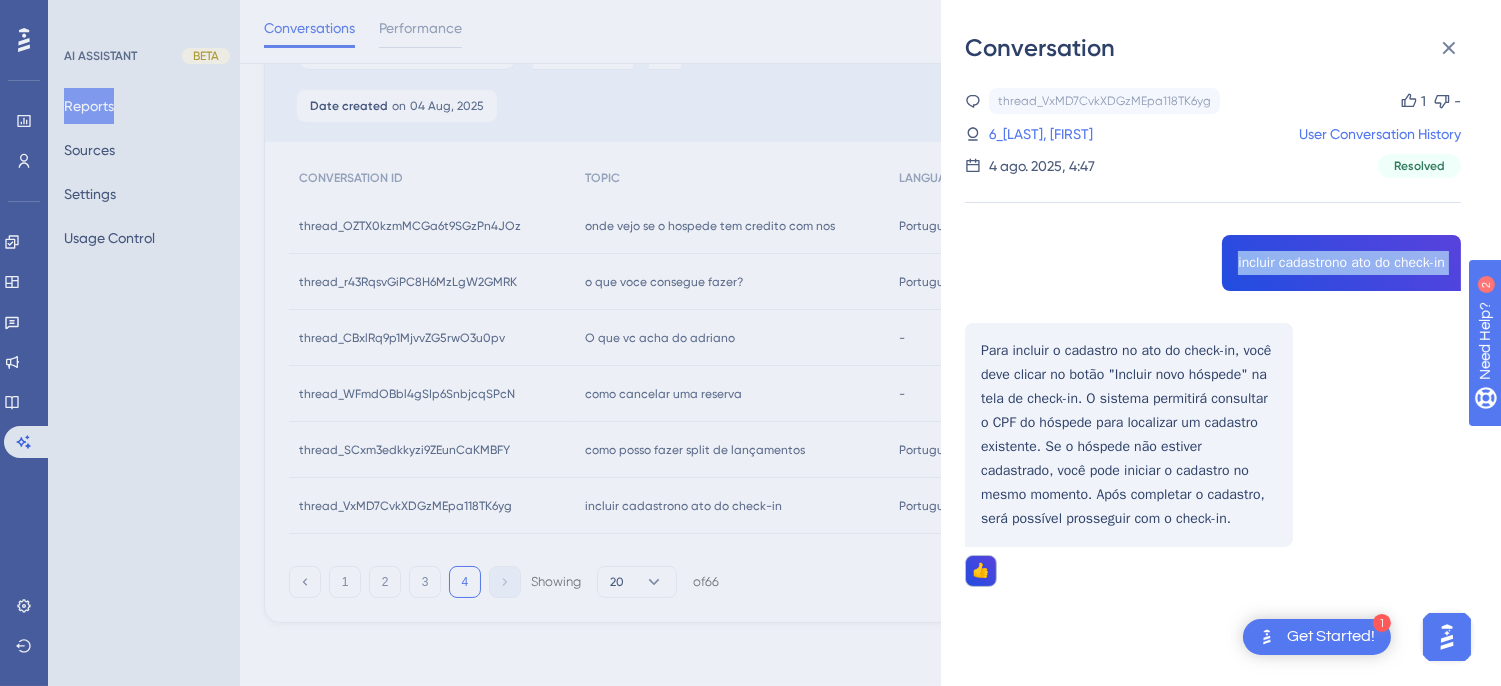 click on "Dias, João User Conversation History 4 ago. 2025,
4:47 Resolved incluir cadastrono ato do check-in Para incluir o cadastro no ato do check-in, você deve clicar no botão "Incluir novo hóspede" na tela de check-in. O sistema permitirá consultar o CPF do hóspede para localizar um cadastro existente. Se o hóspede não estiver cadastrado, você pode iniciar o cadastro no mesmo momento. Após completar o cadastro, será possível prosseguir com o check-in. 👍" at bounding box center (1213, 388) 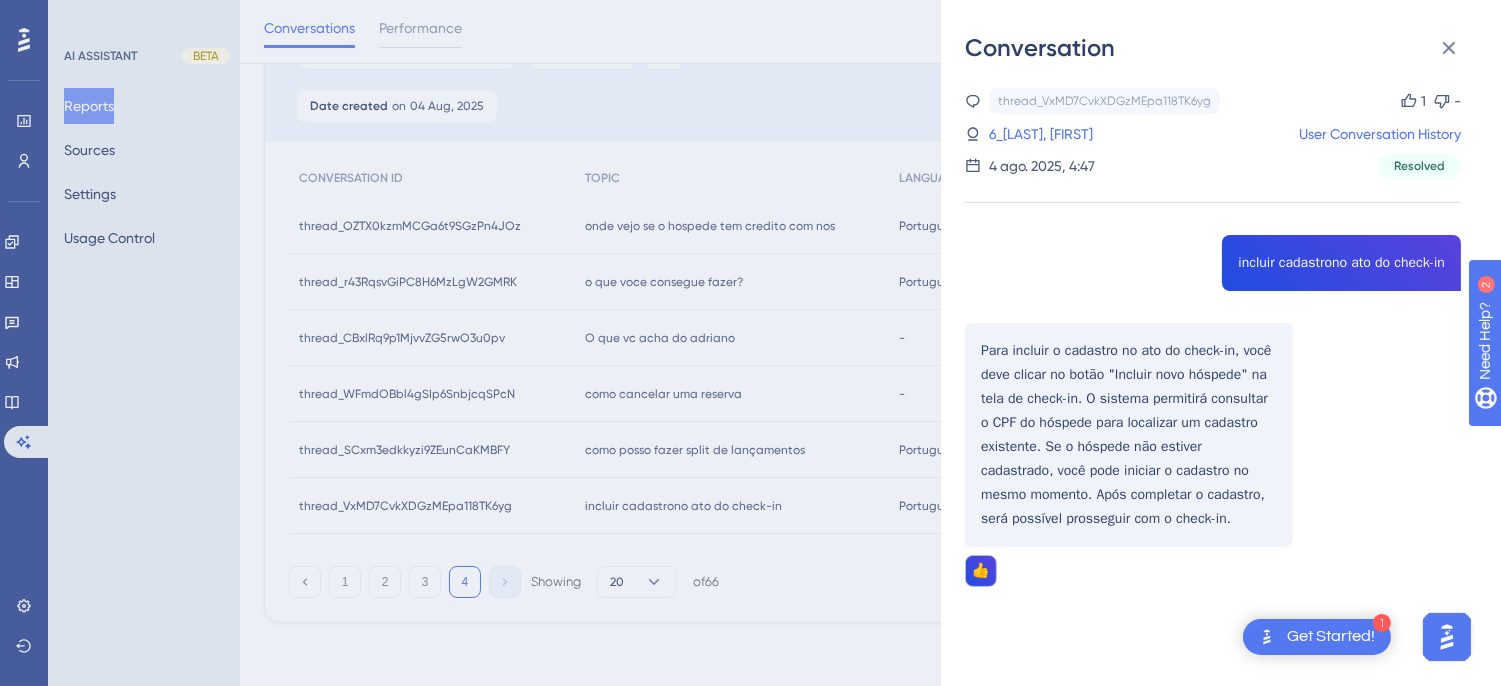 drag, startPoint x: 1034, startPoint y: 381, endPoint x: 970, endPoint y: 362, distance: 66.760765 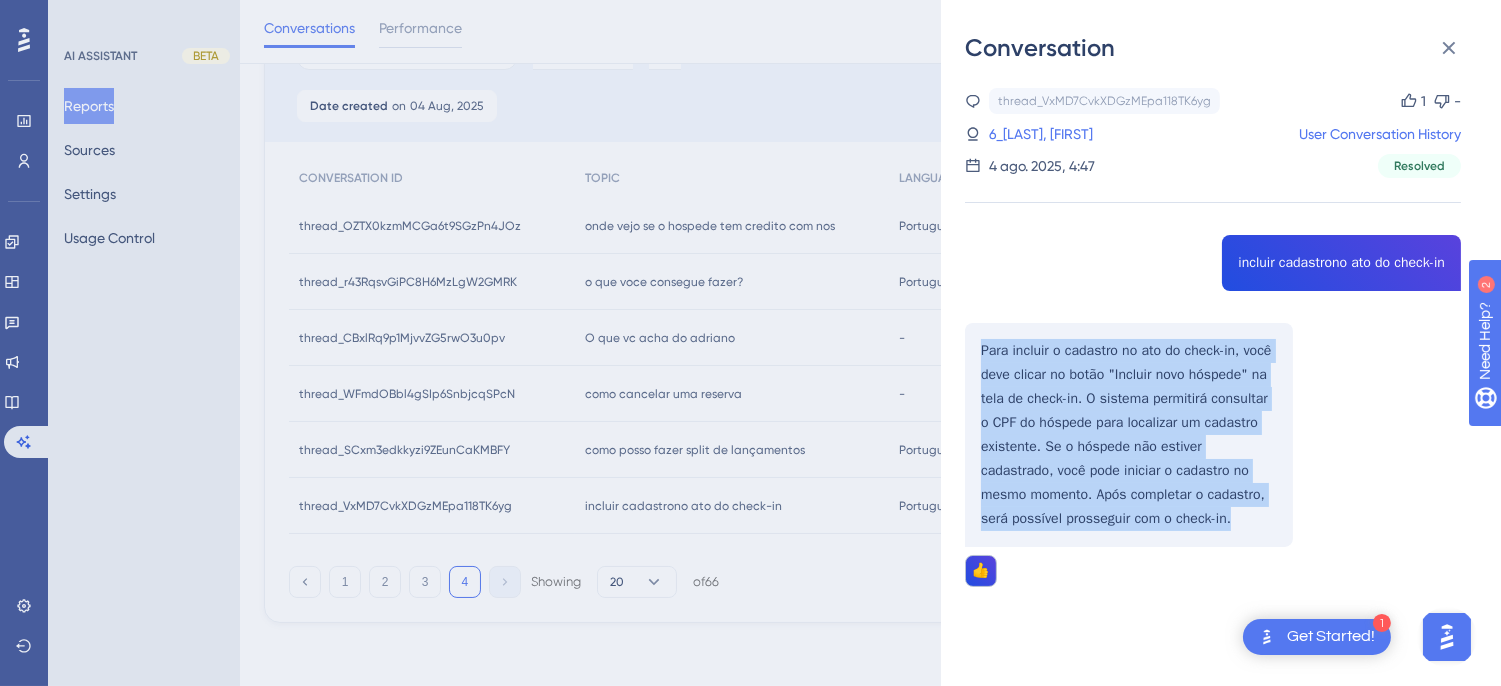 drag, startPoint x: 972, startPoint y: 347, endPoint x: 1220, endPoint y: 544, distance: 316.7223 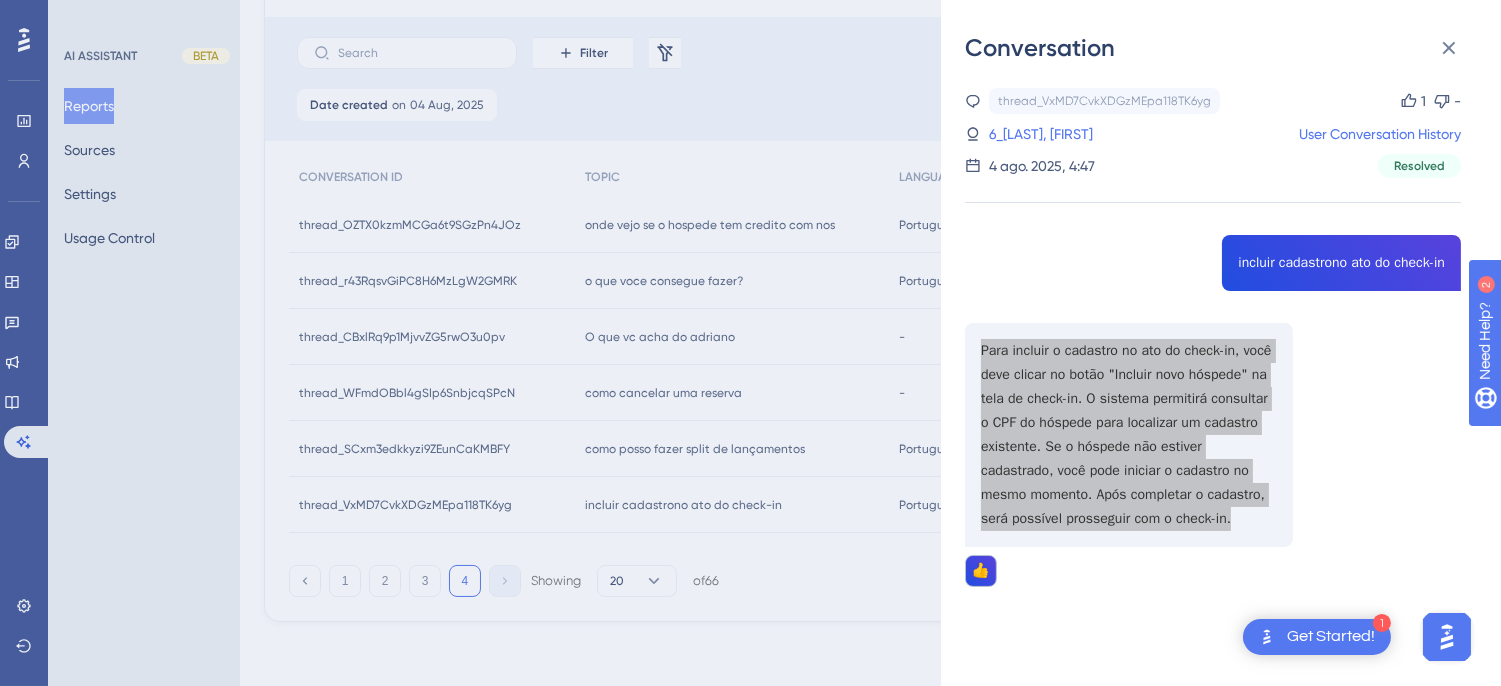 scroll, scrollTop: 0, scrollLeft: 0, axis: both 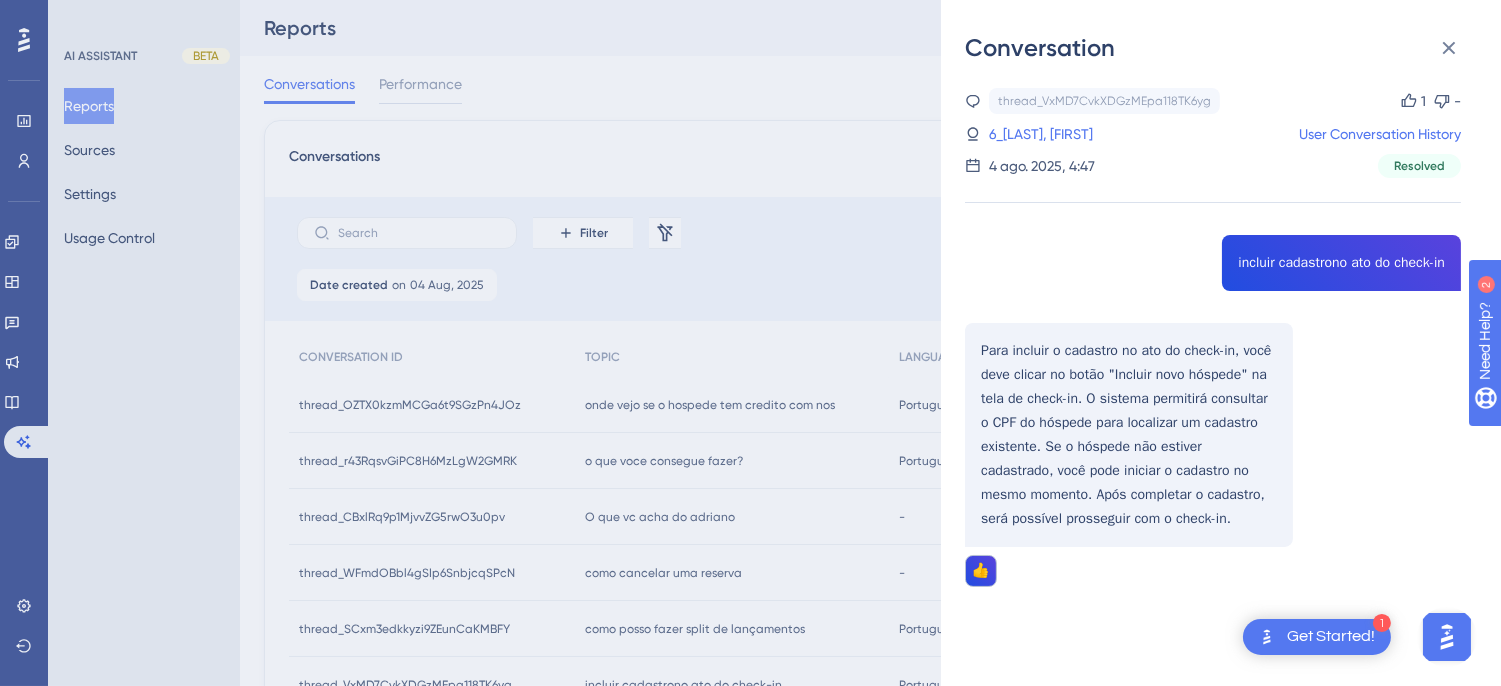 drag, startPoint x: 1037, startPoint y: 137, endPoint x: 1191, endPoint y: 408, distance: 311.70016 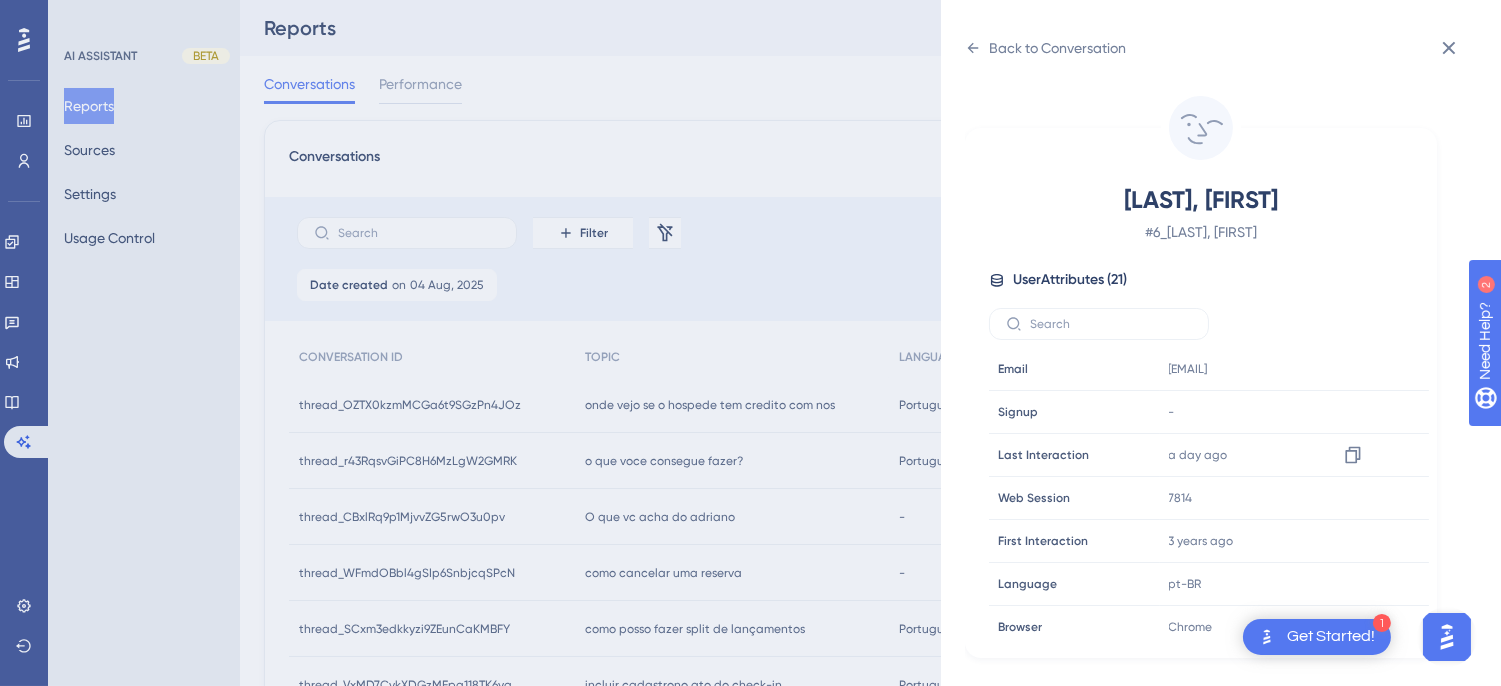 scroll, scrollTop: 610, scrollLeft: 0, axis: vertical 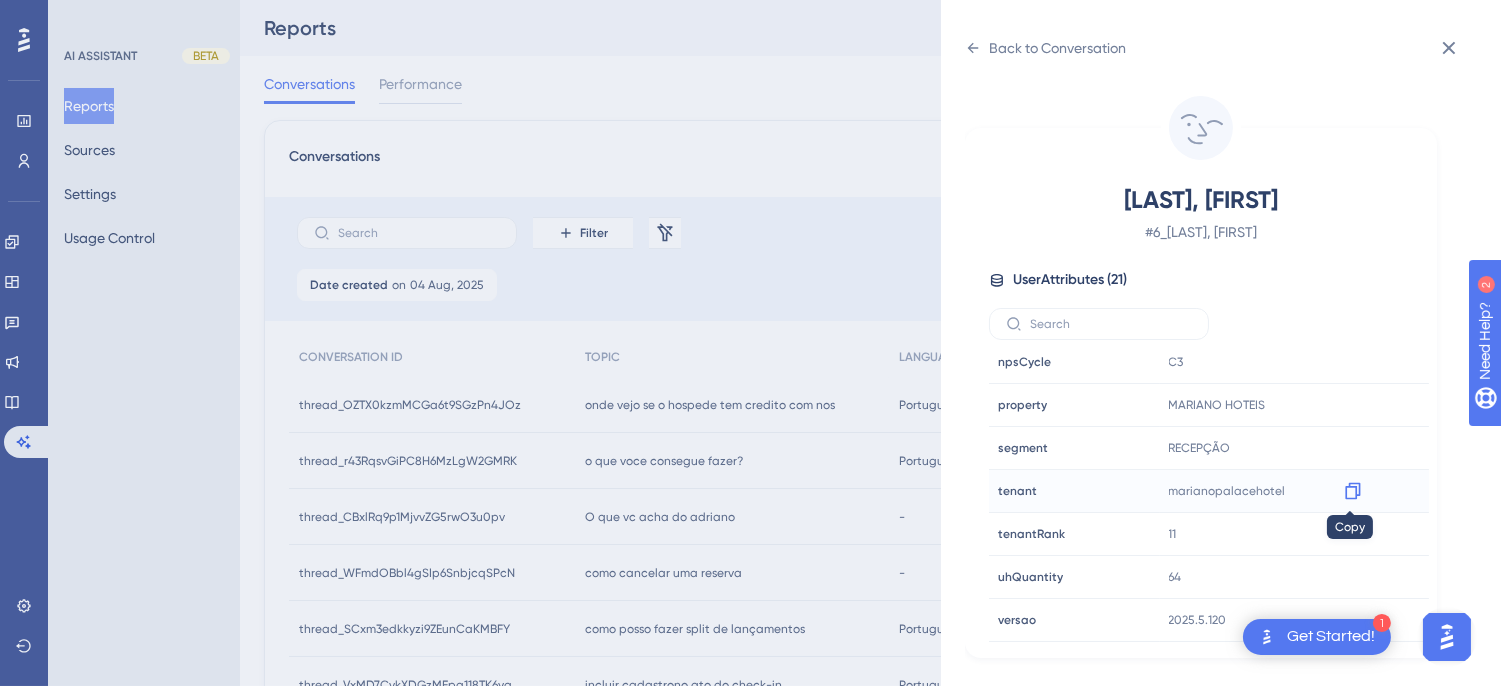 click 